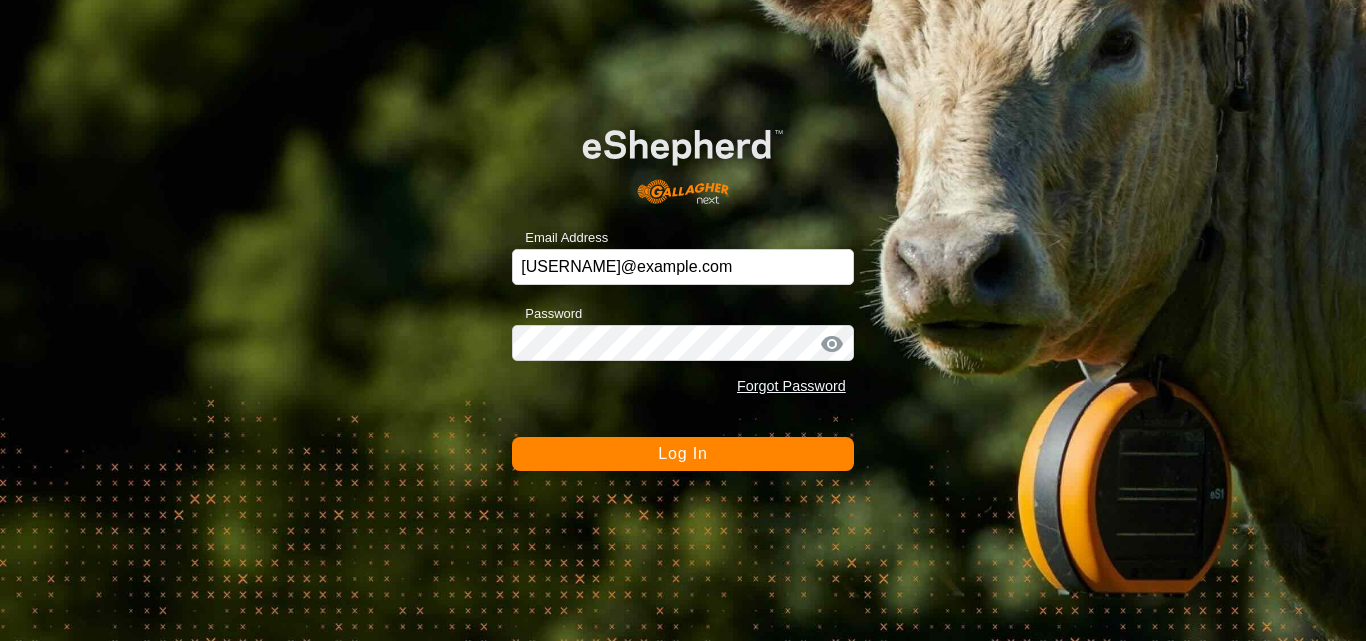 scroll, scrollTop: 0, scrollLeft: 0, axis: both 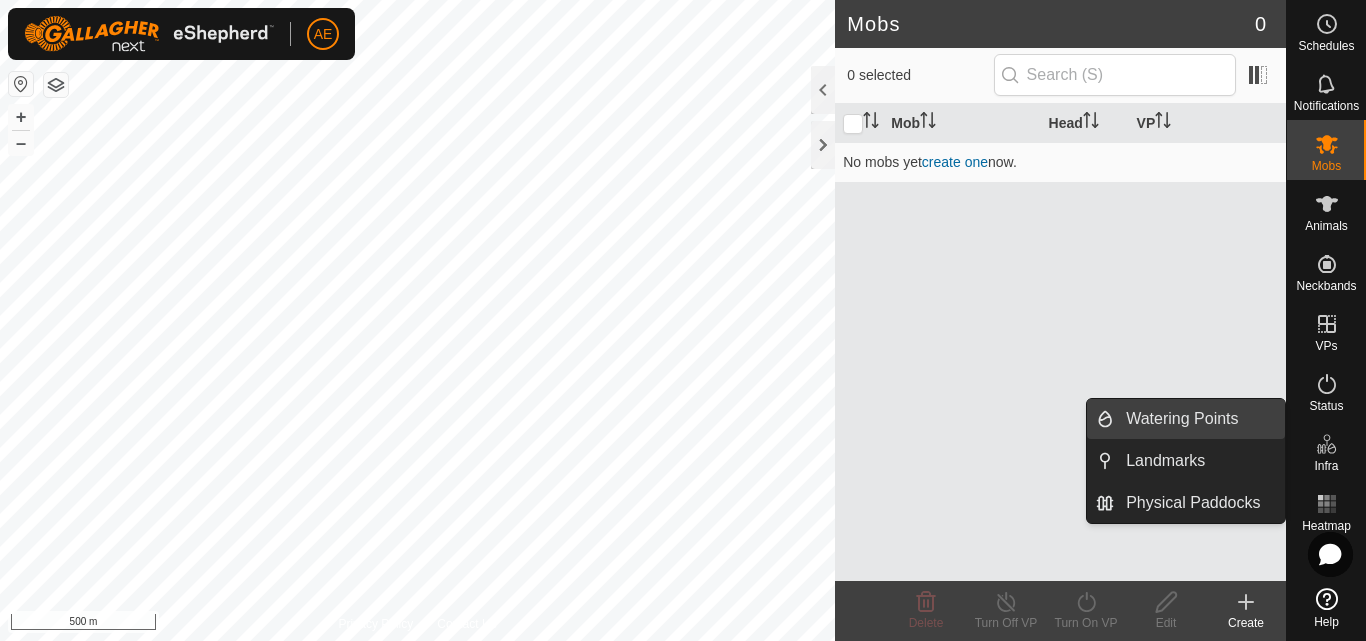 click on "Watering Points" at bounding box center [1199, 419] 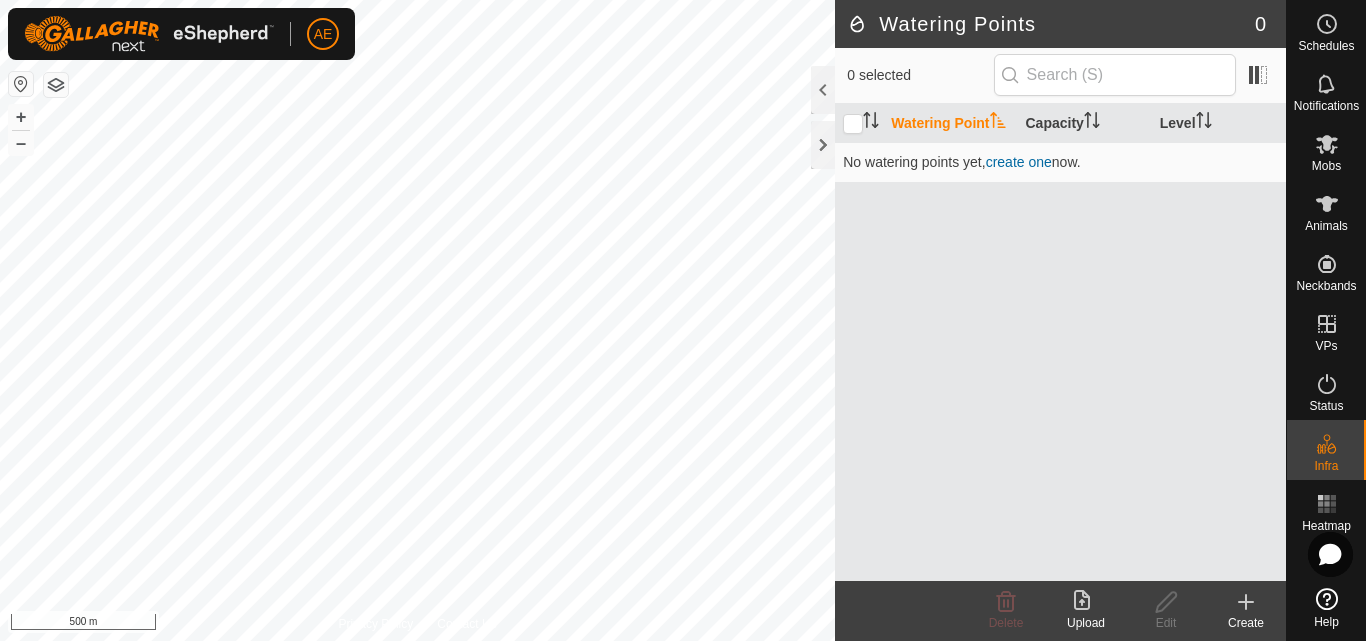 click 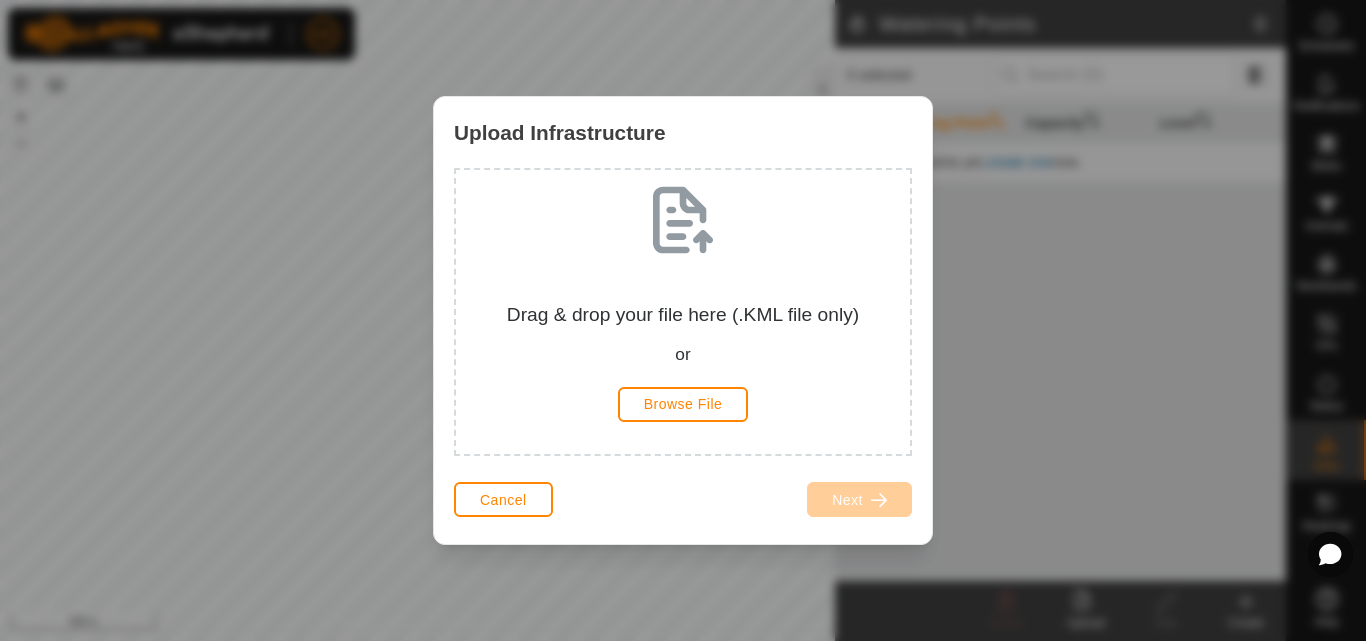 click on "Upload Infrastructure  Drag & drop your file here (.KML file only)  or Browse File Cancel Next" at bounding box center (683, 320) 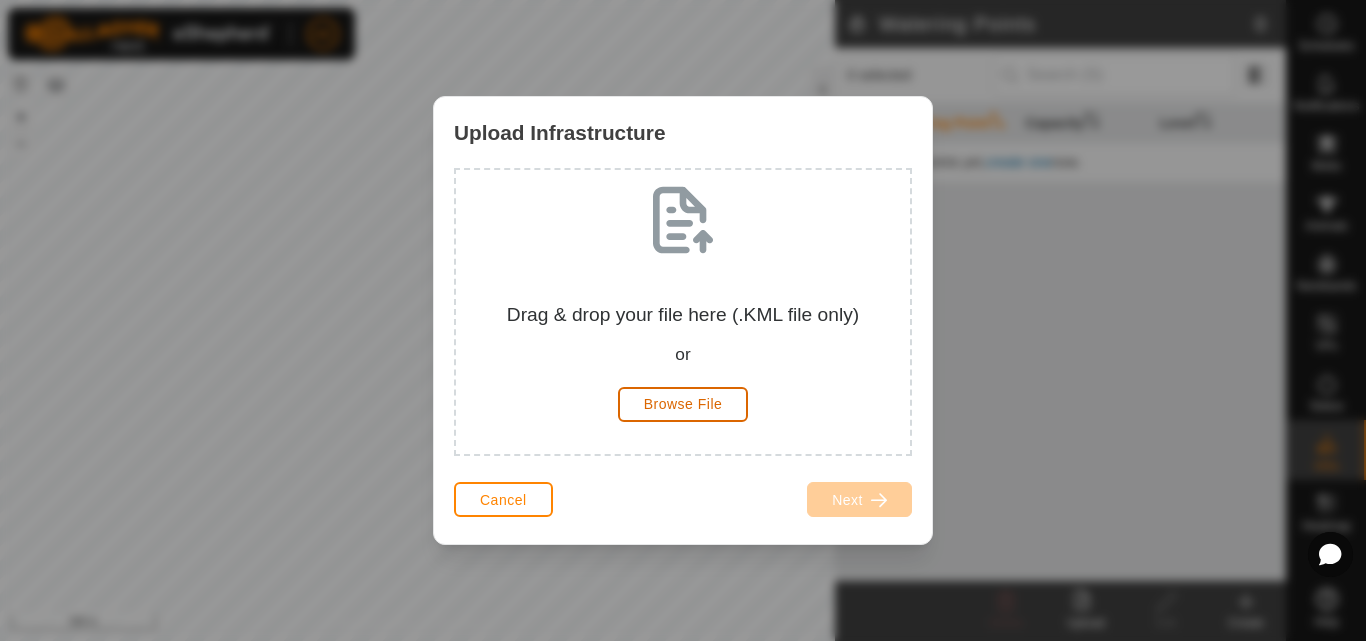 click on "Browse File" at bounding box center [683, 404] 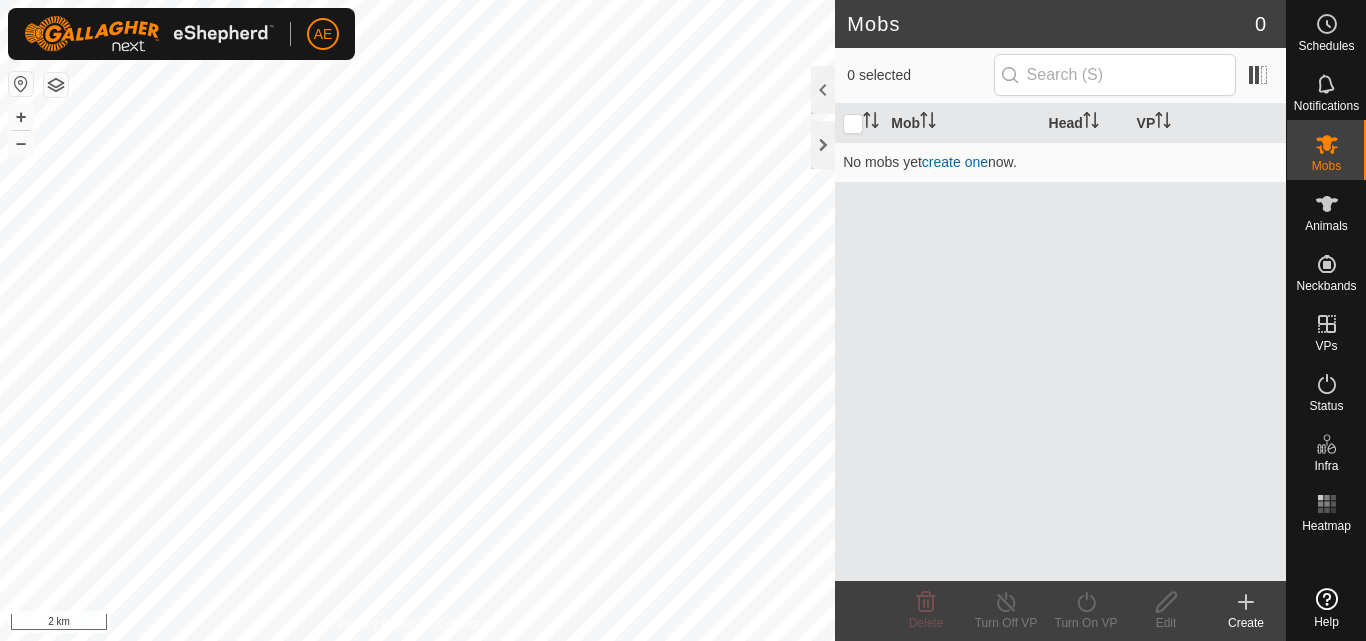 scroll, scrollTop: 0, scrollLeft: 0, axis: both 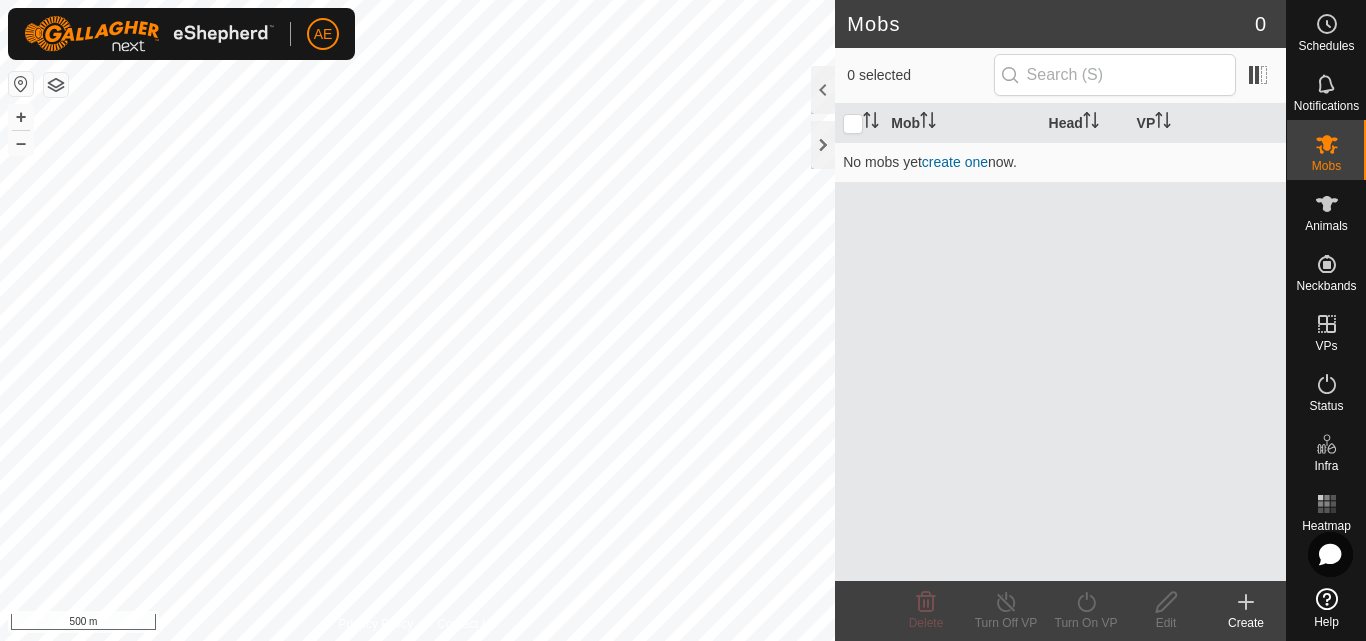 click on "AE" 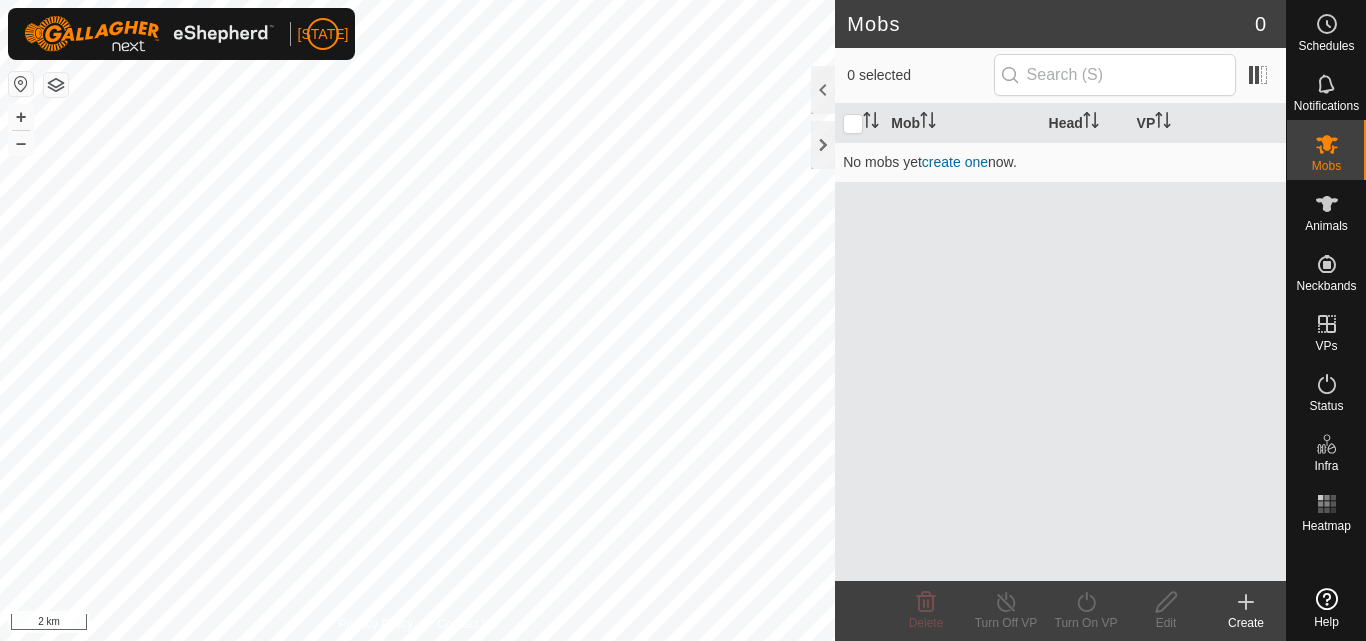 scroll, scrollTop: 0, scrollLeft: 0, axis: both 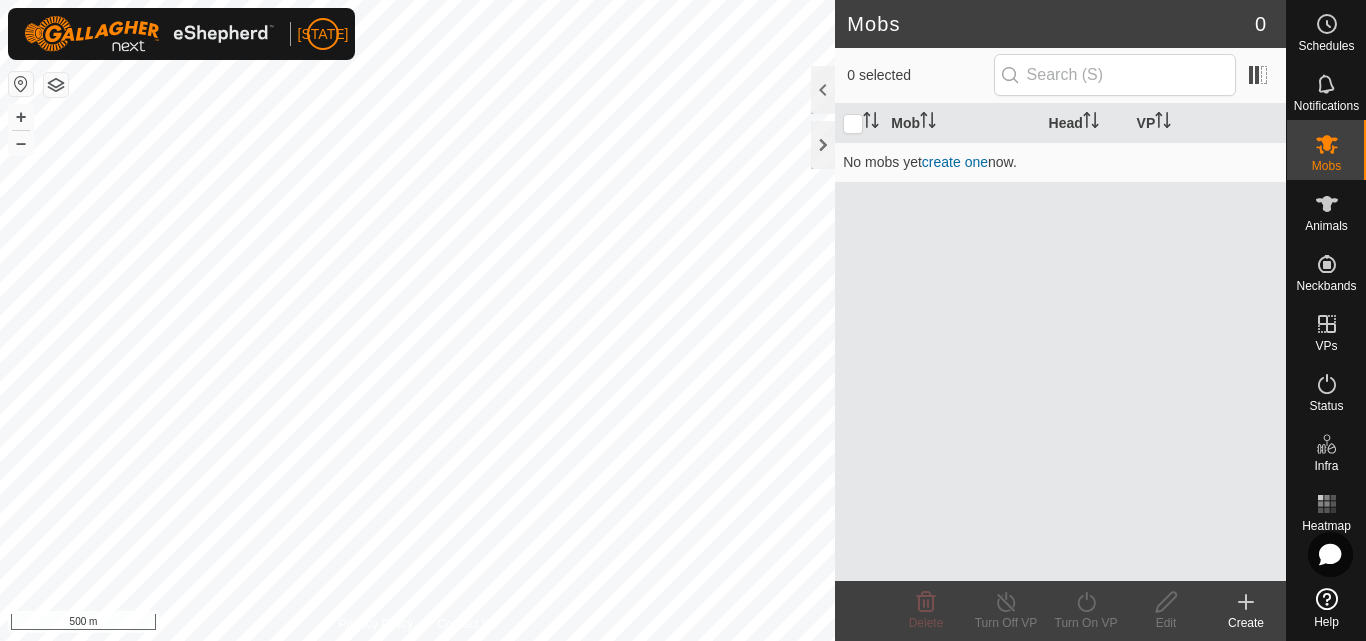 click 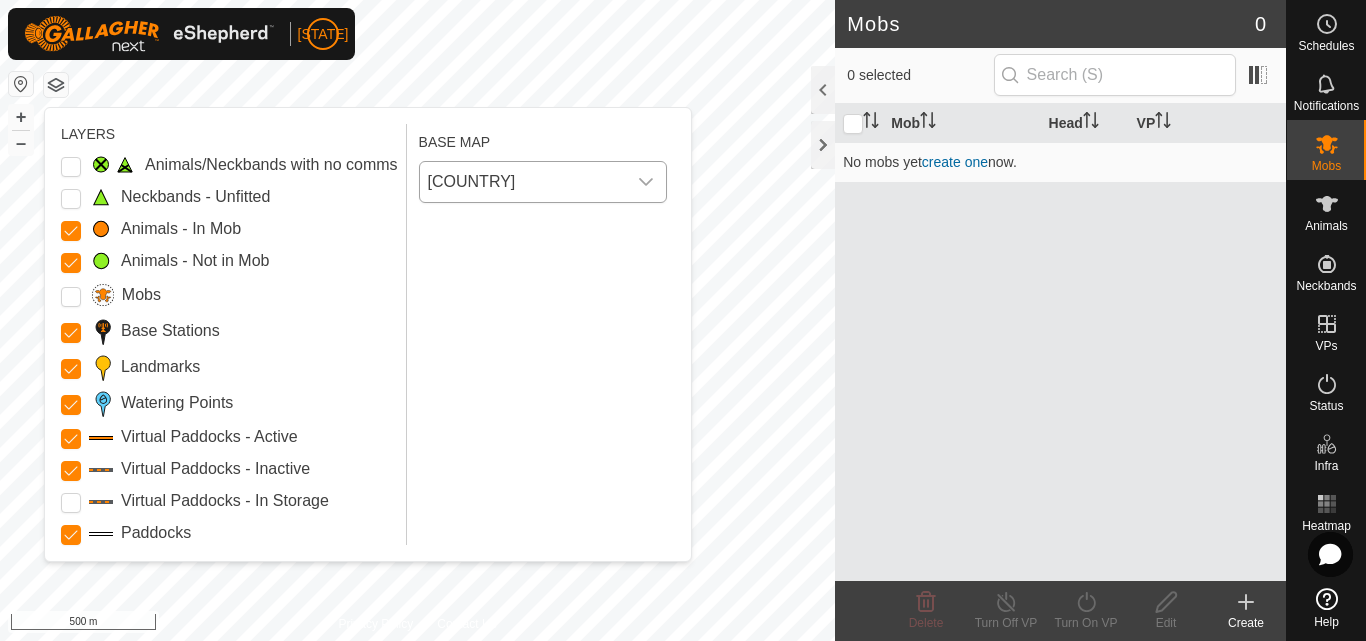 click 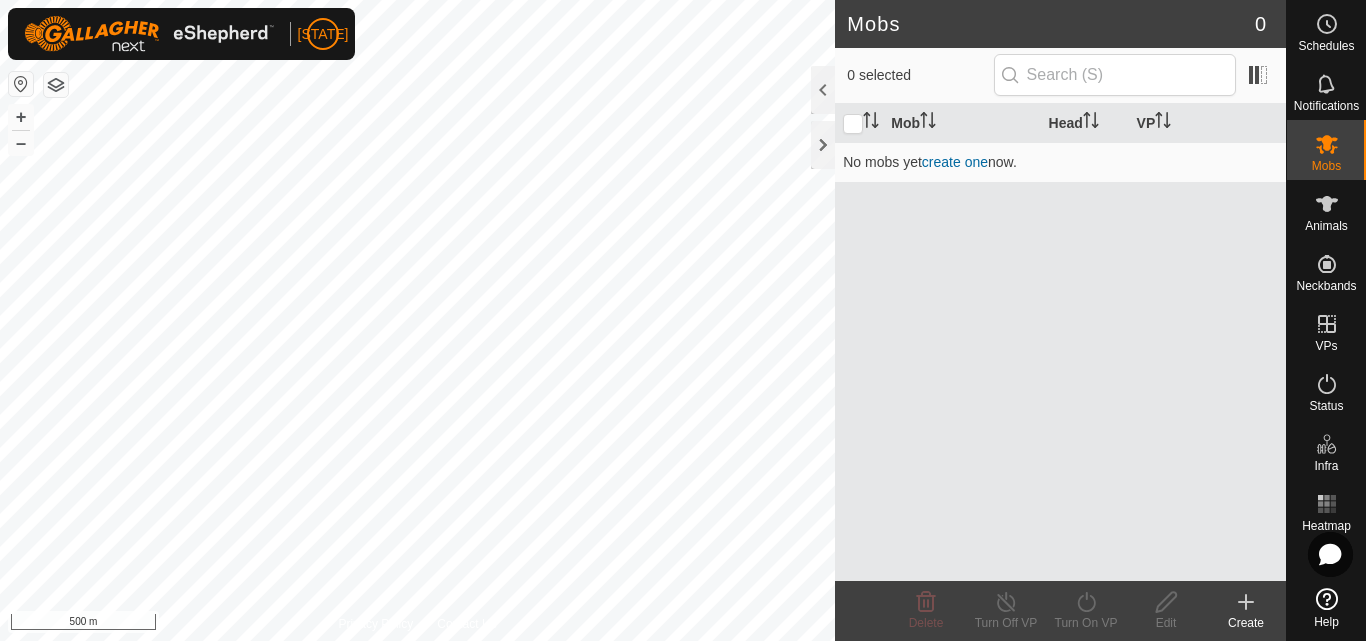 click on "Mob   Head   VP   No mobs yet  create one  now." at bounding box center (1060, 342) 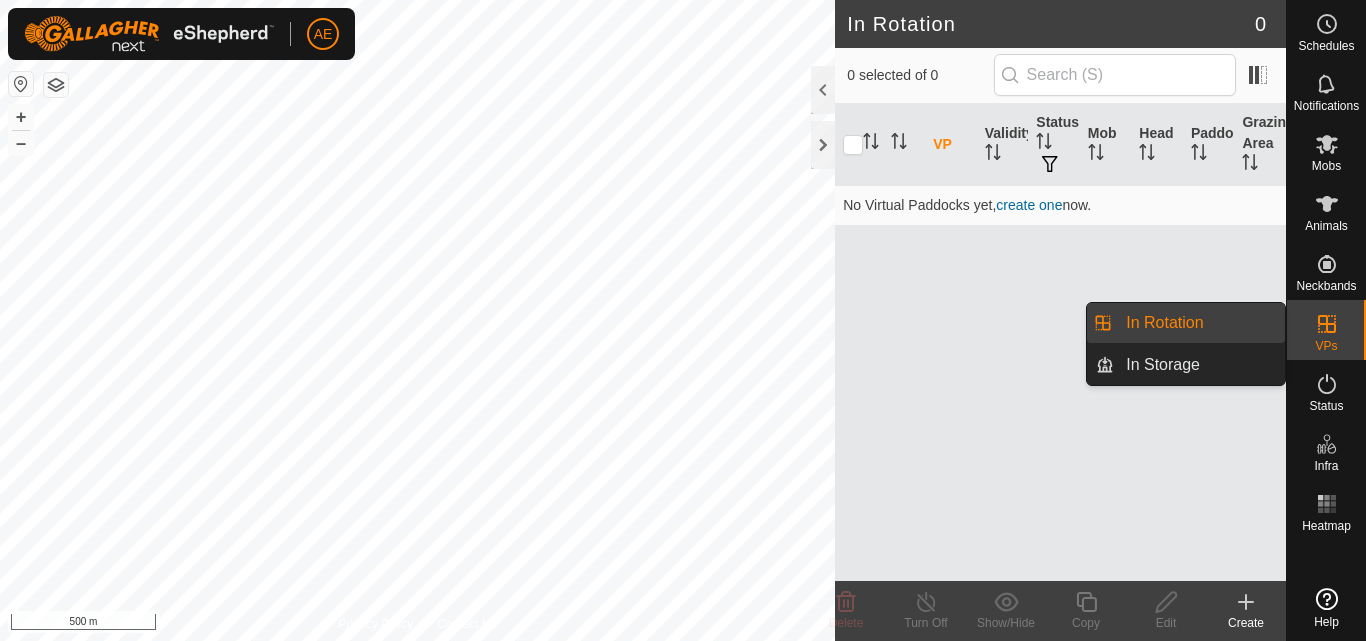 scroll, scrollTop: 0, scrollLeft: 0, axis: both 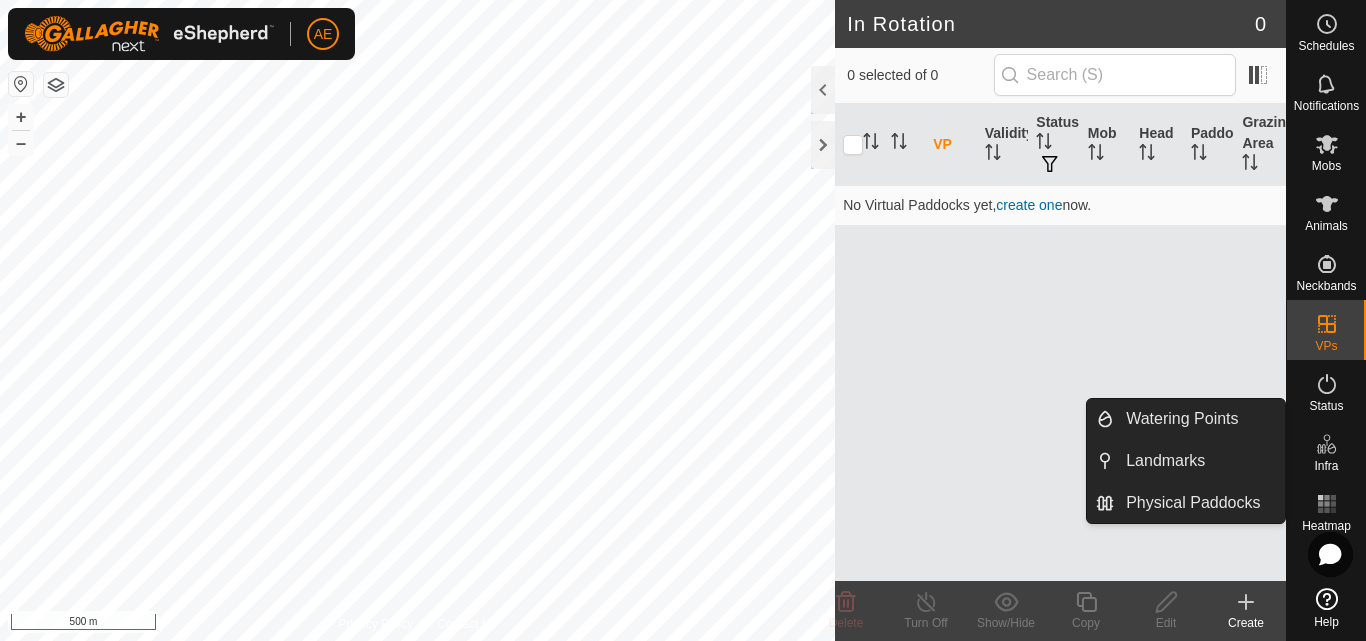 click at bounding box center (1327, 444) 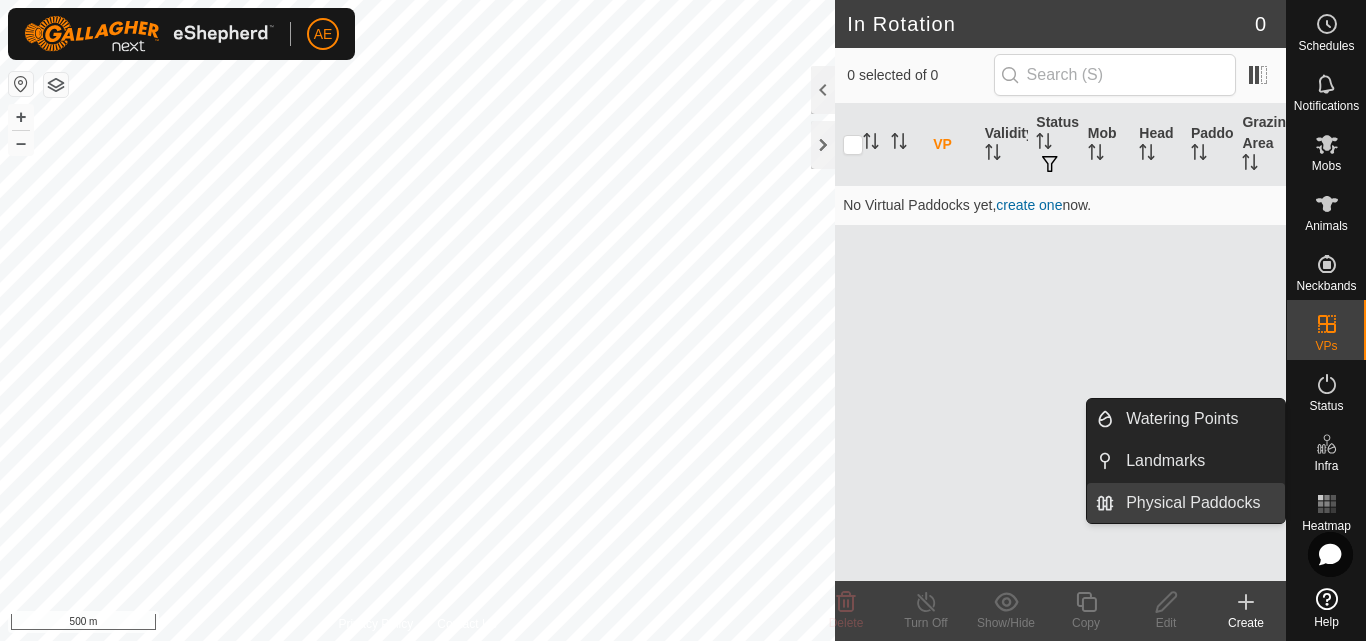 click on "Physical Paddocks" at bounding box center (1199, 503) 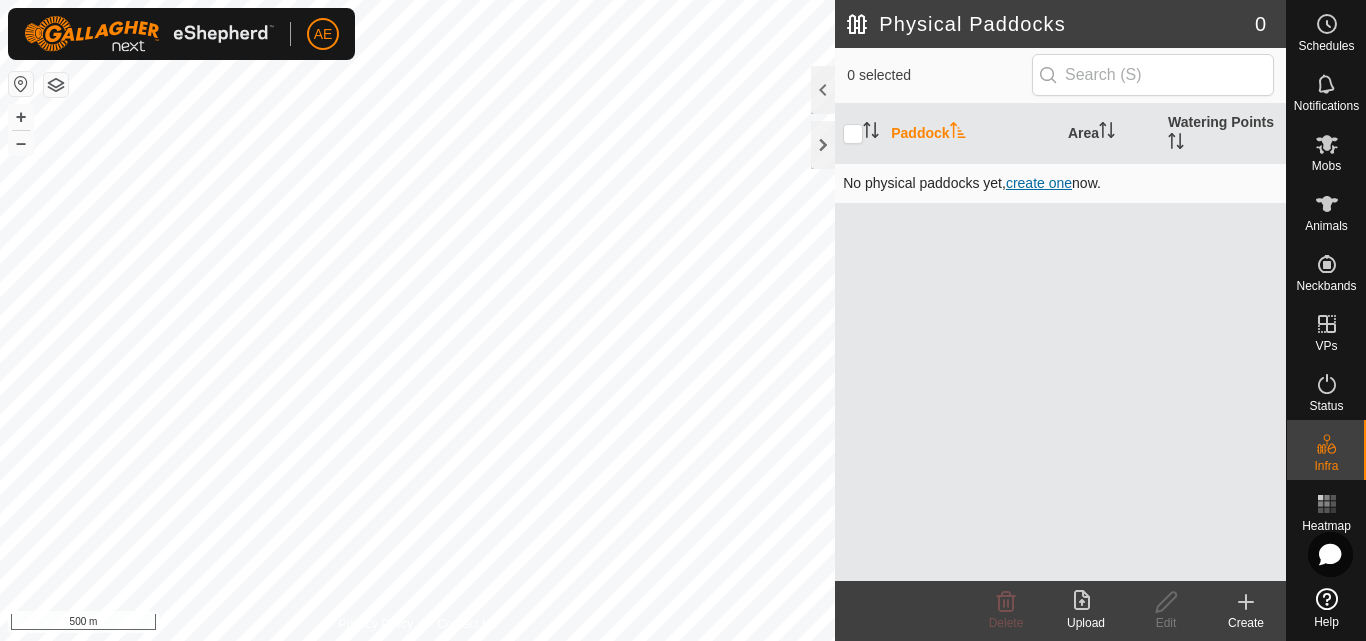 click on "create one" at bounding box center [1039, 183] 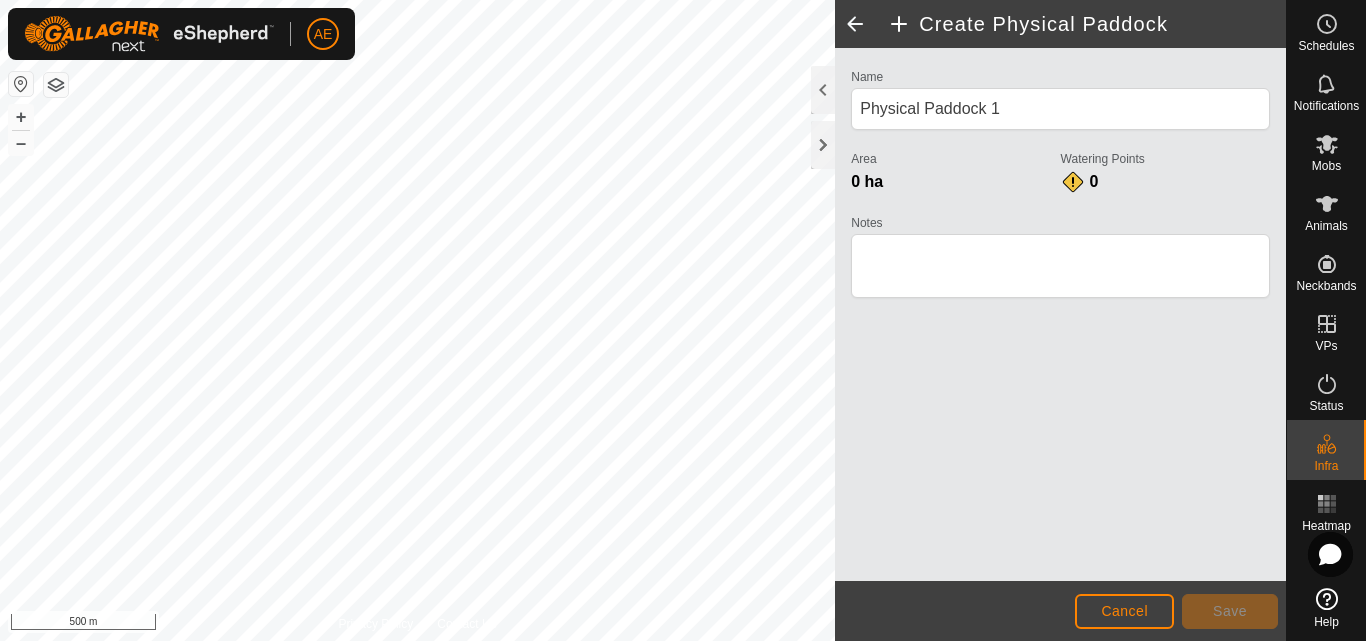 click 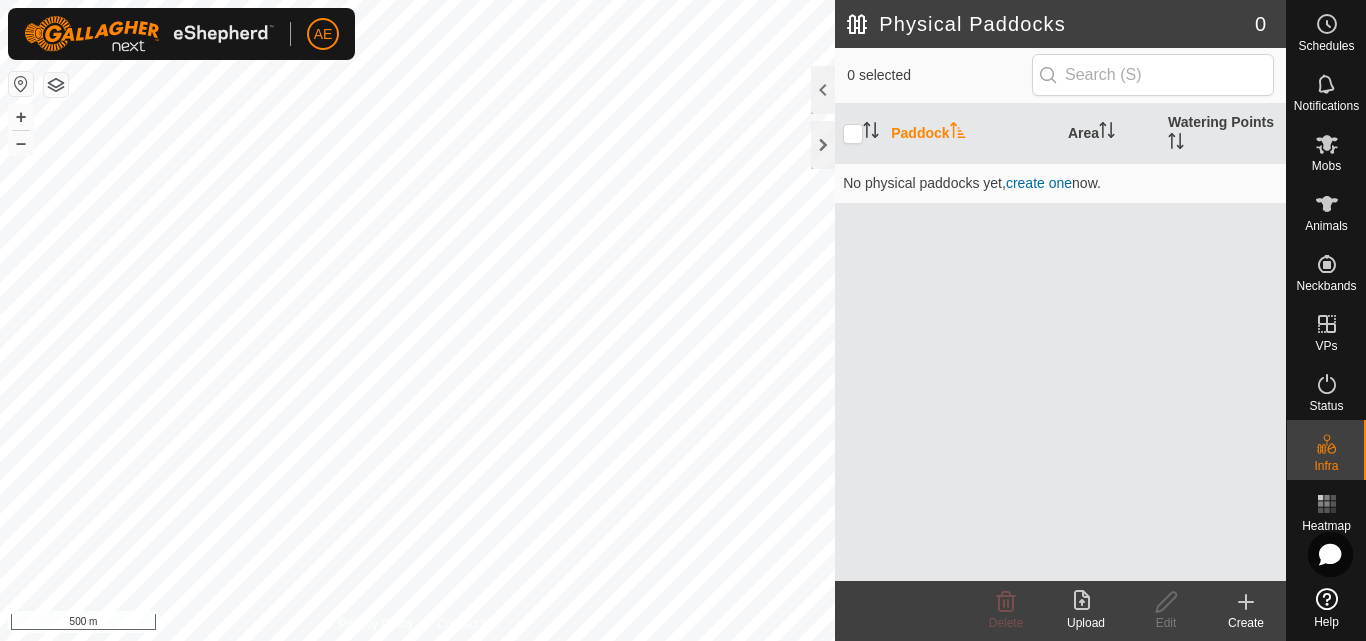 click on "Physical Paddocks" 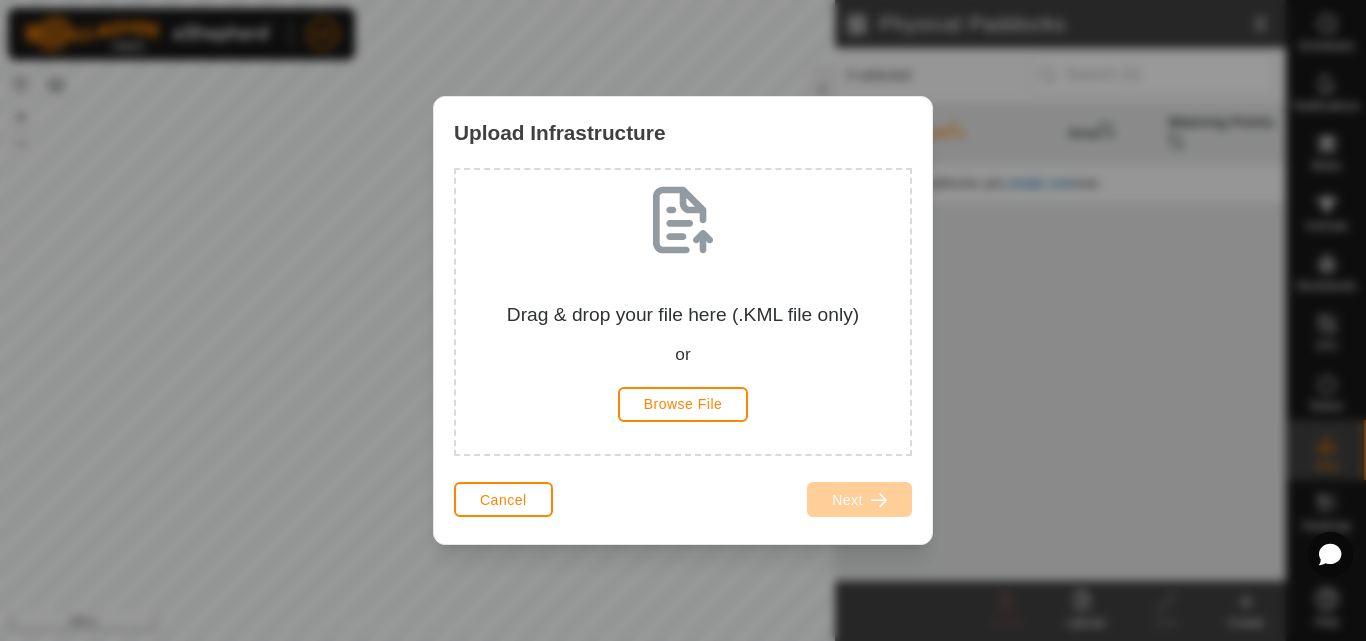 click on "Upload Infrastructure  Drag & drop your file here (.KML file only)  or Browse File Cancel Next" at bounding box center (683, 320) 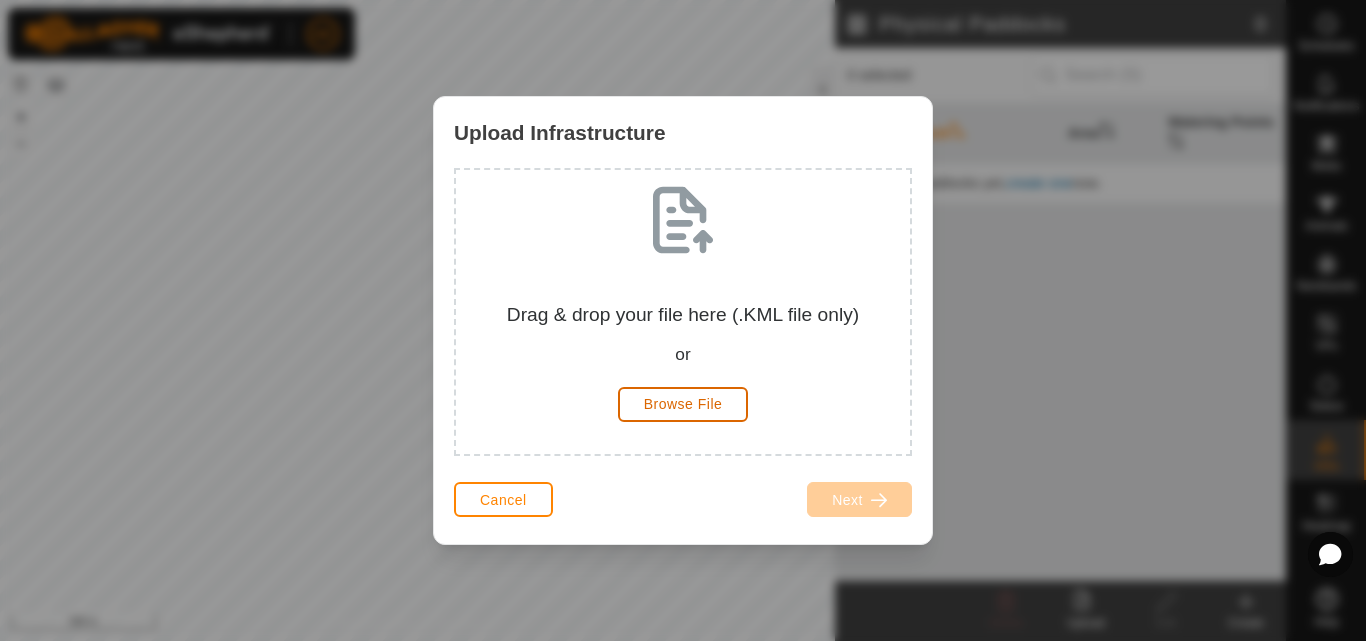click on "Browse File" at bounding box center (683, 404) 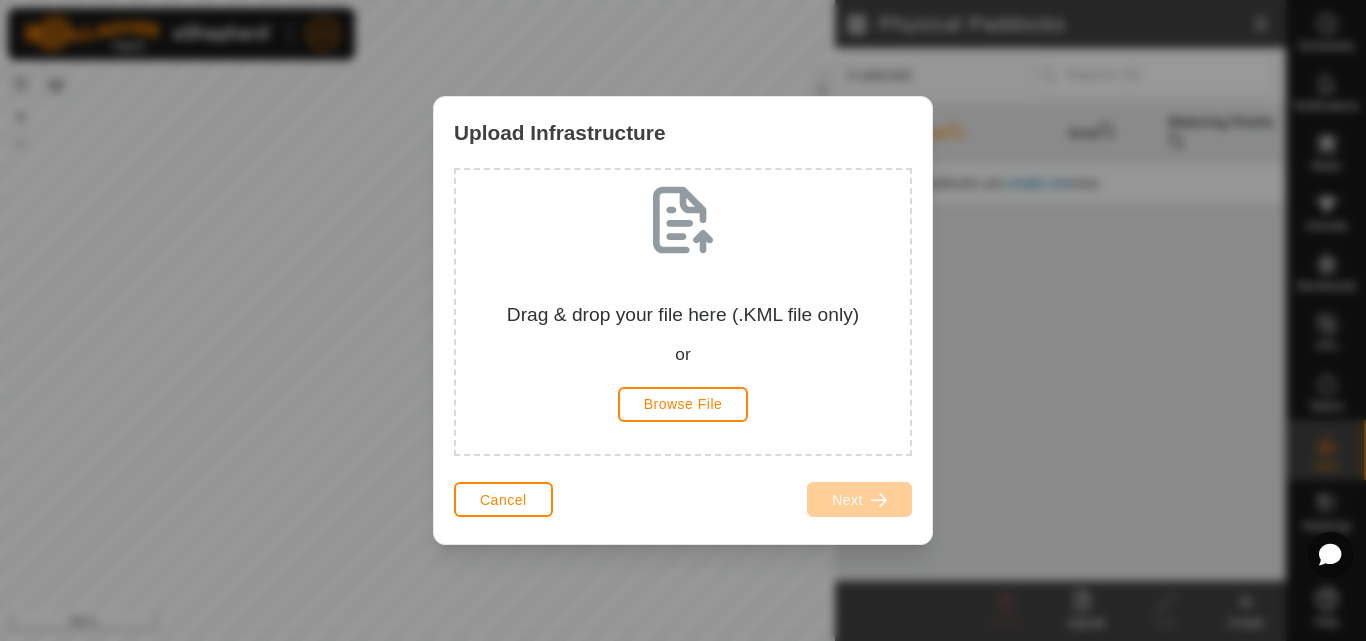 click on "Drag & drop your file here (.KML file only)  or" at bounding box center (683, 334) 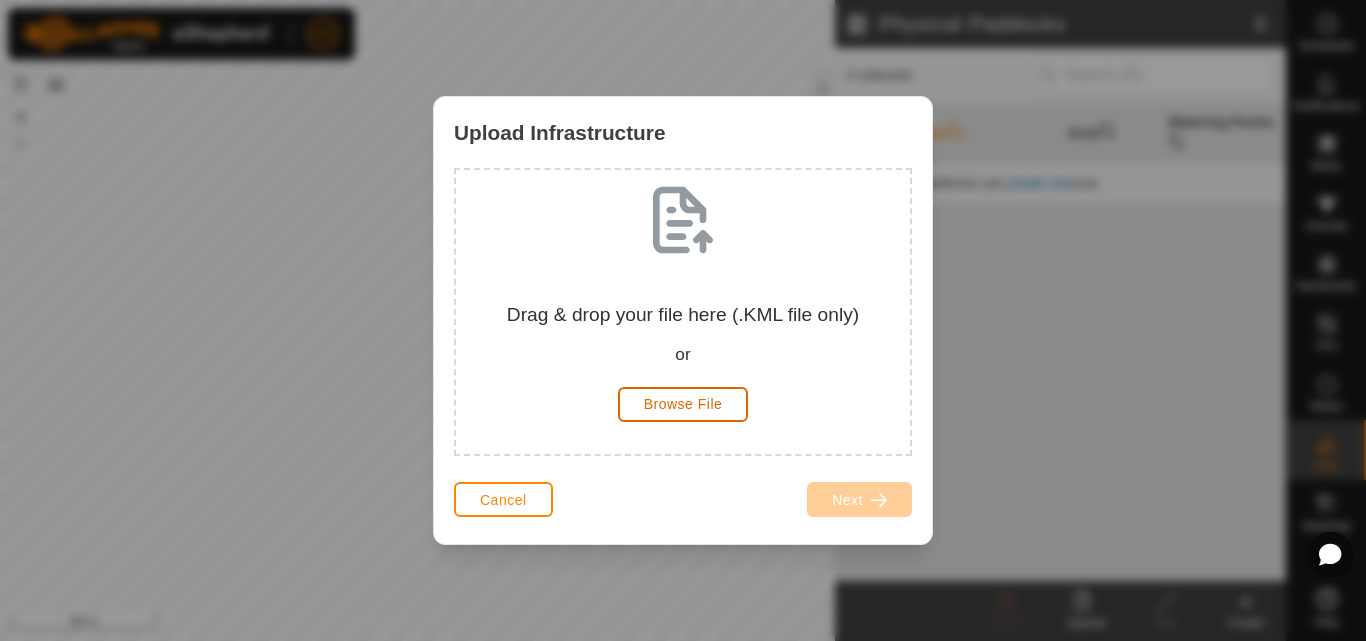 click on "Browse File" at bounding box center (683, 404) 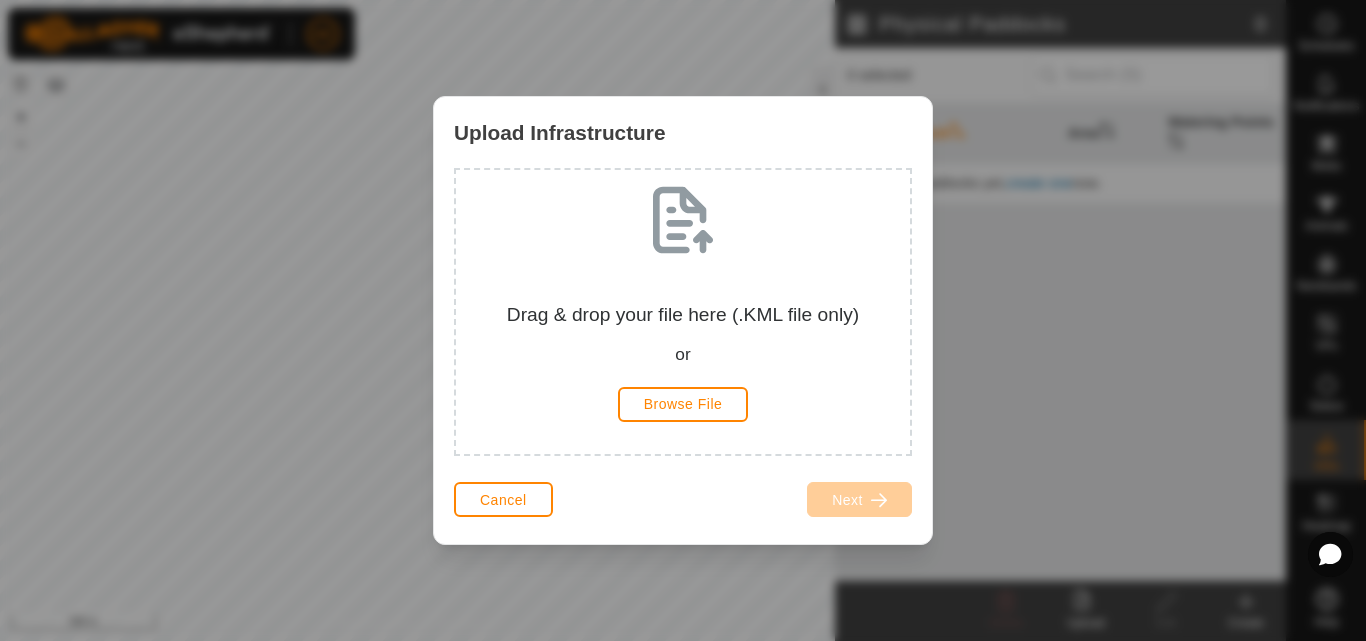 click on "Upload Infrastructure  Drag & drop your file here (.KML file only)  or Browse File Cancel Next" at bounding box center (683, 320) 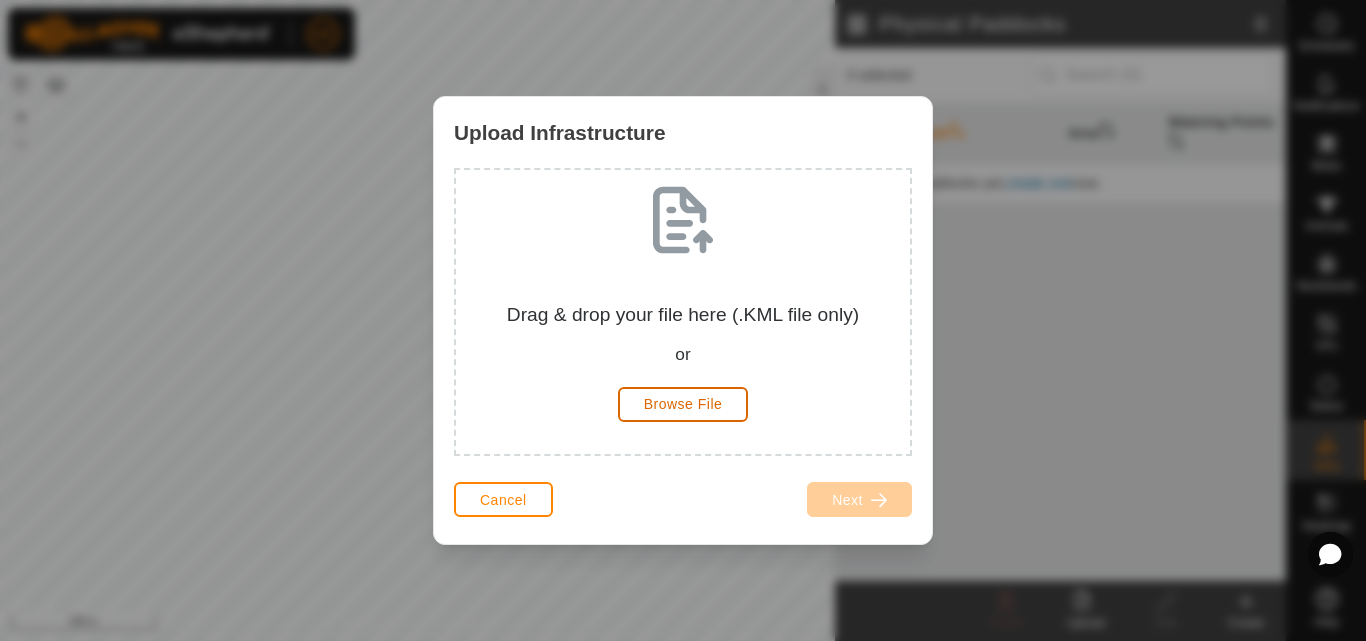 click on "Browse File" at bounding box center [683, 404] 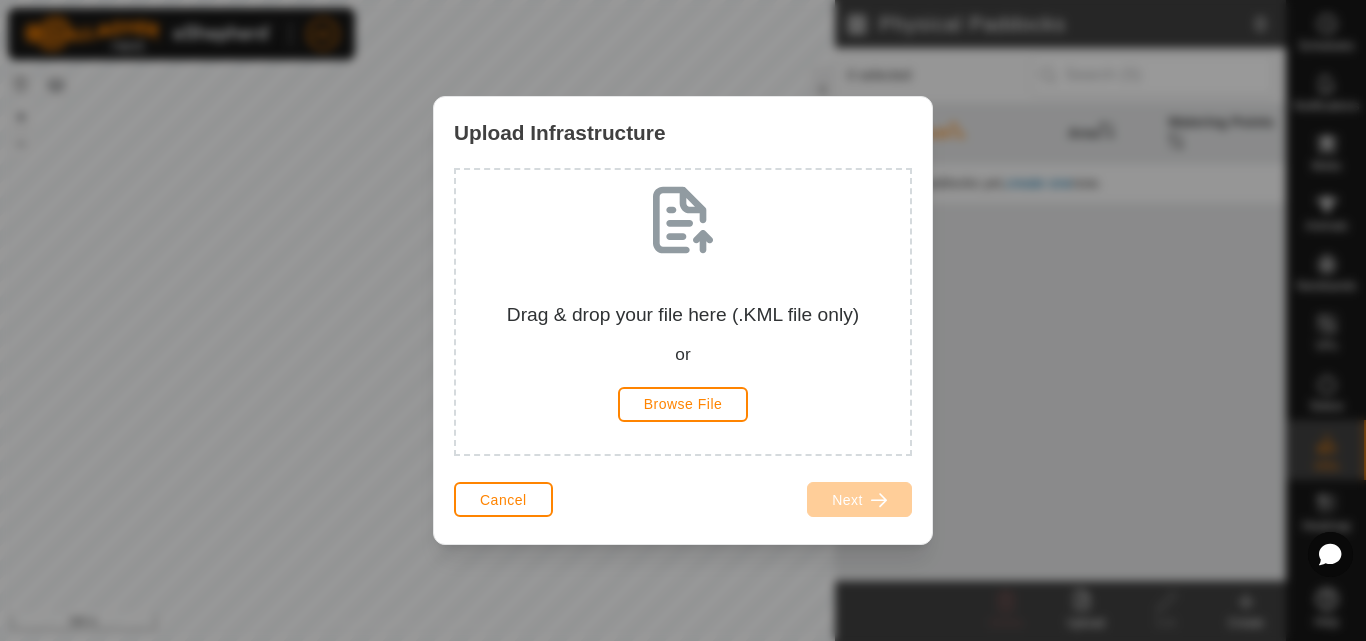 click on "Drag & drop your file here (.KML file only)  or" at bounding box center [683, 334] 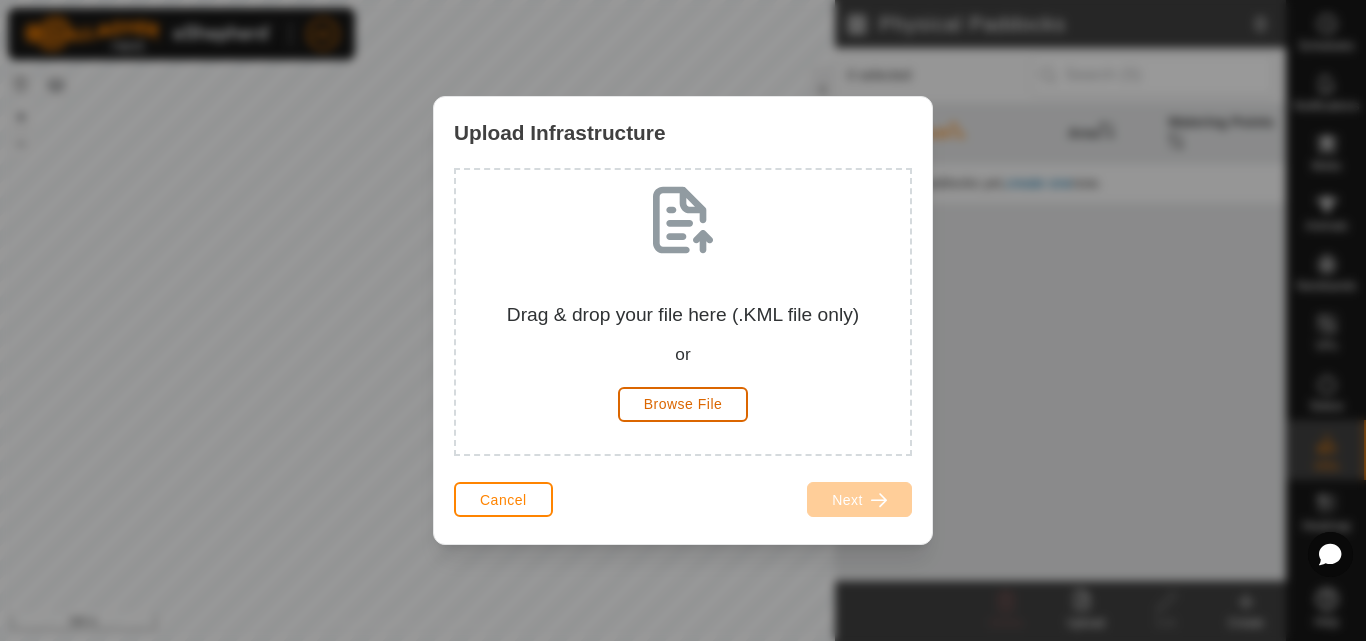 click on "Browse File" at bounding box center (683, 404) 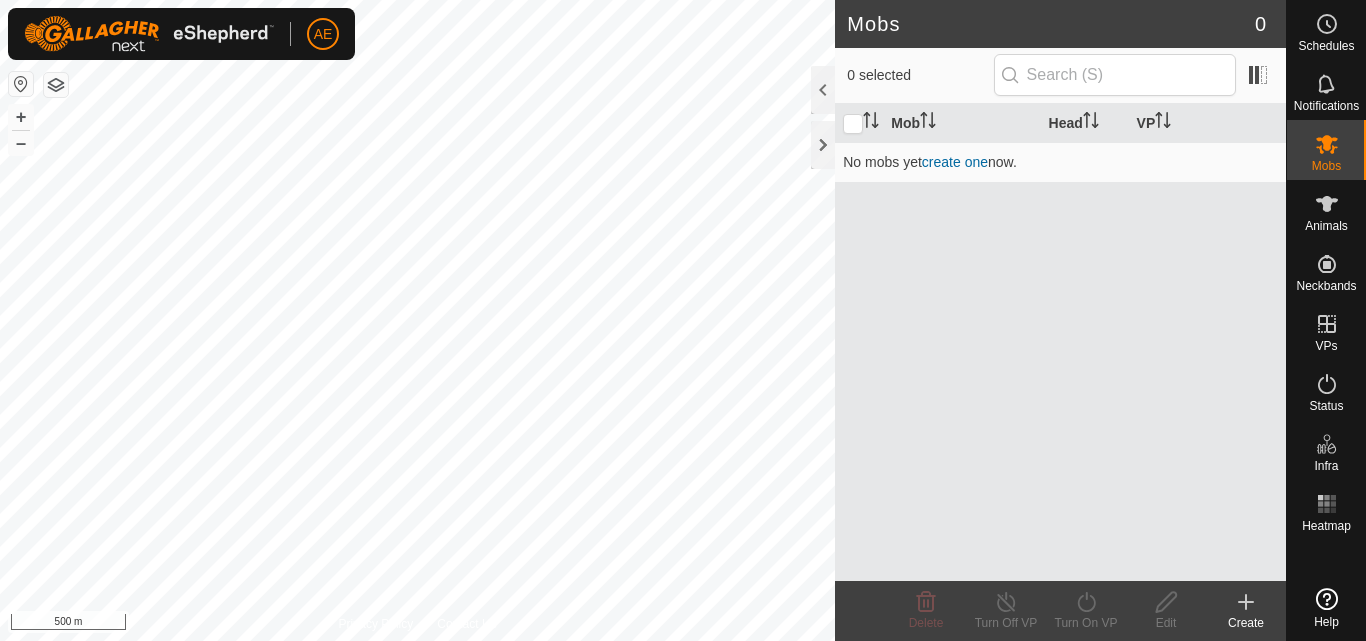 scroll, scrollTop: 0, scrollLeft: 0, axis: both 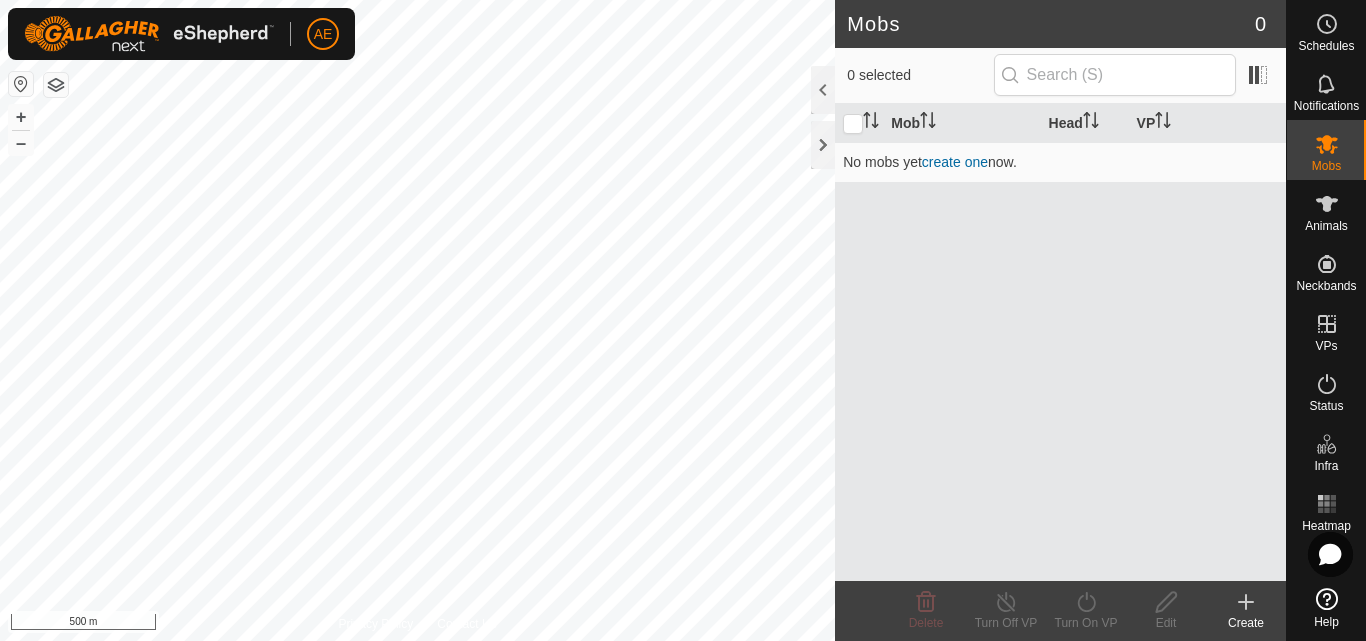click at bounding box center [21, 84] 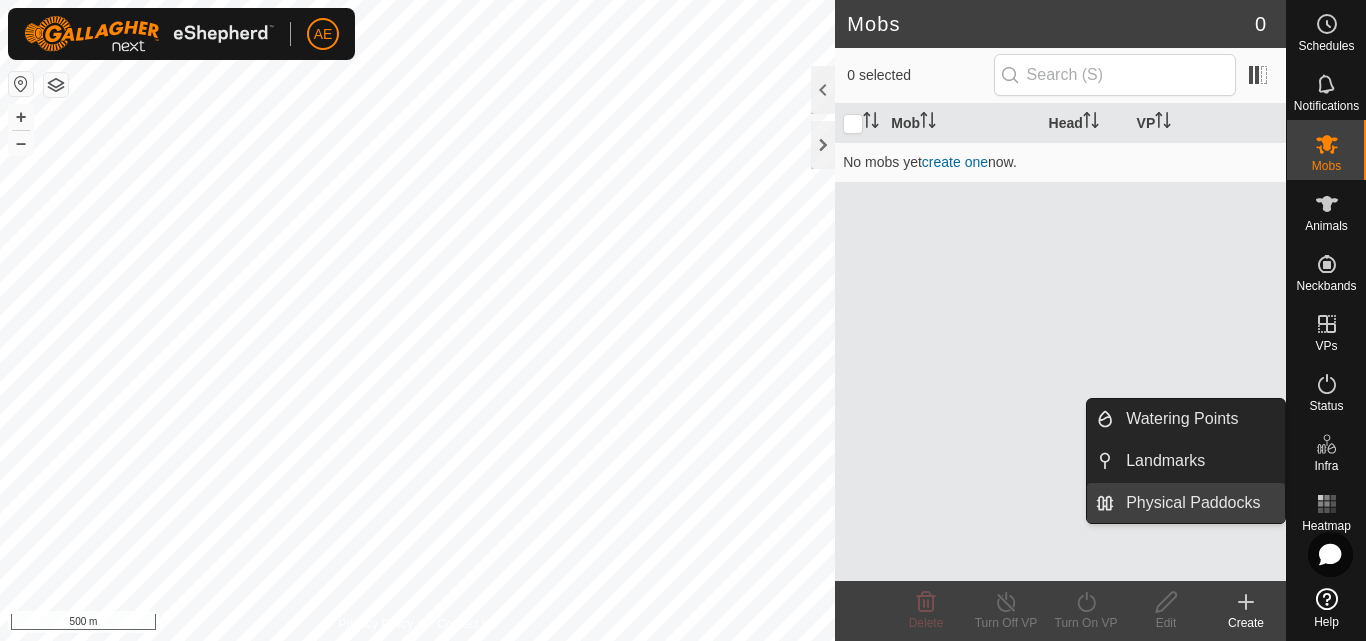 click on "Physical Paddocks" at bounding box center [1199, 503] 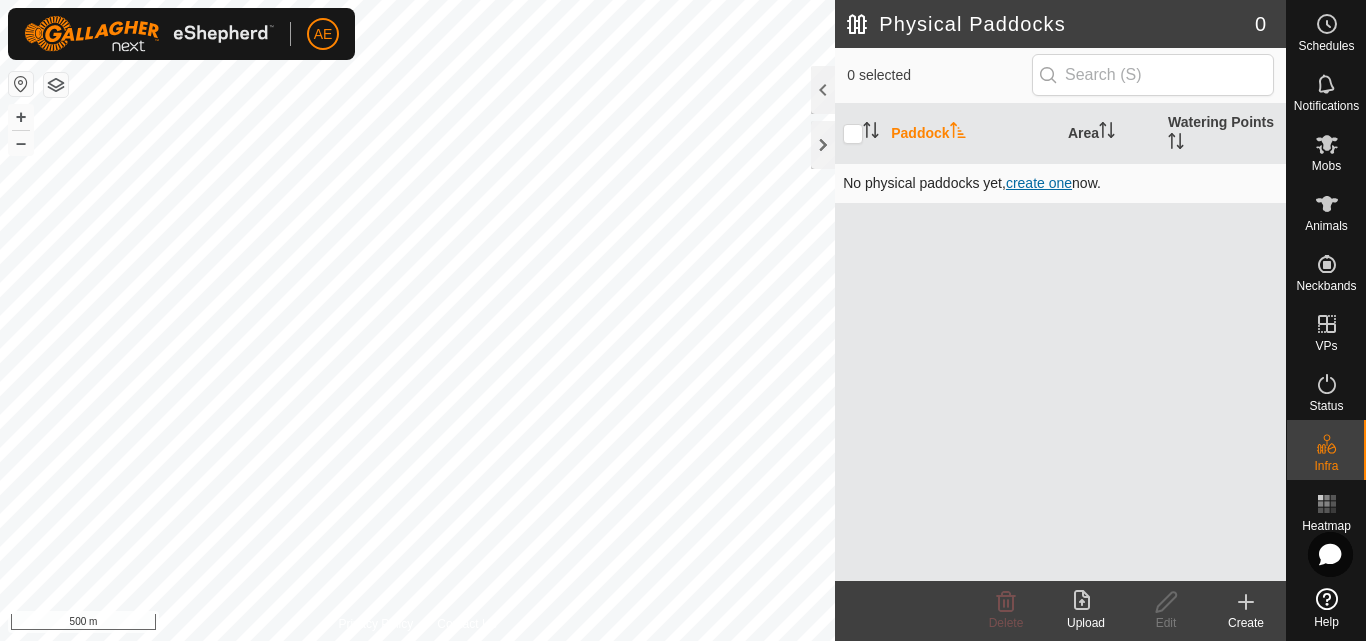 click on "create one" at bounding box center [1039, 183] 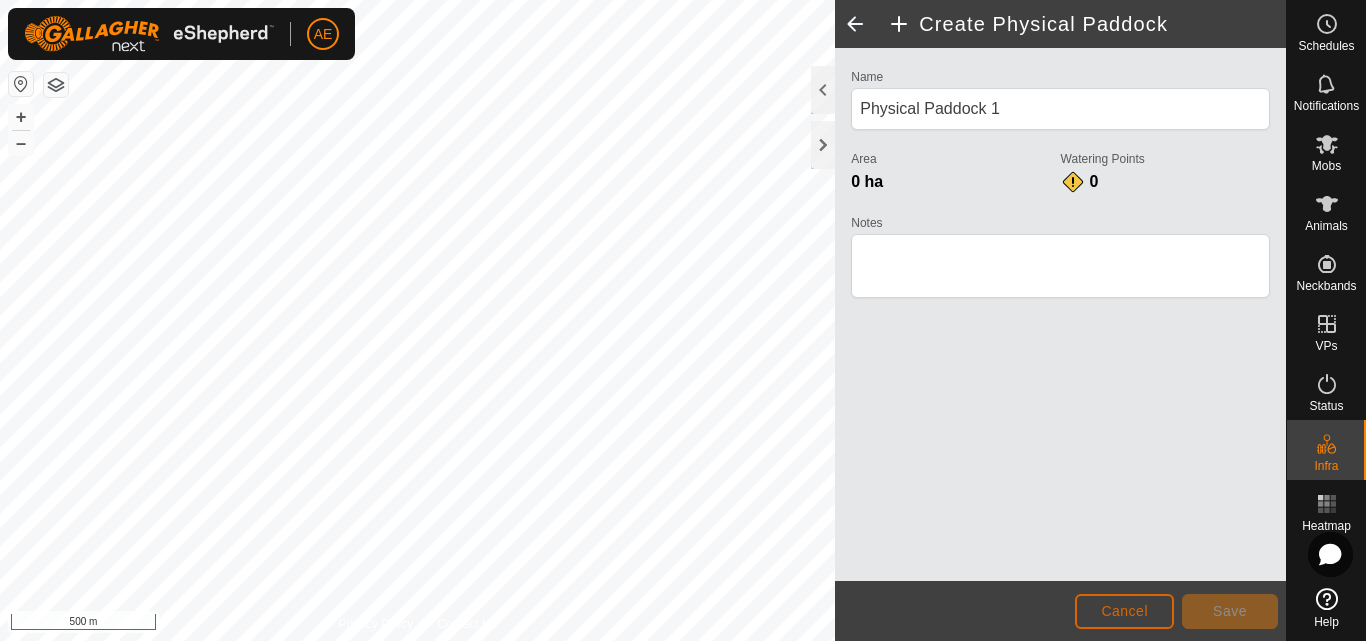 click on "Cancel" 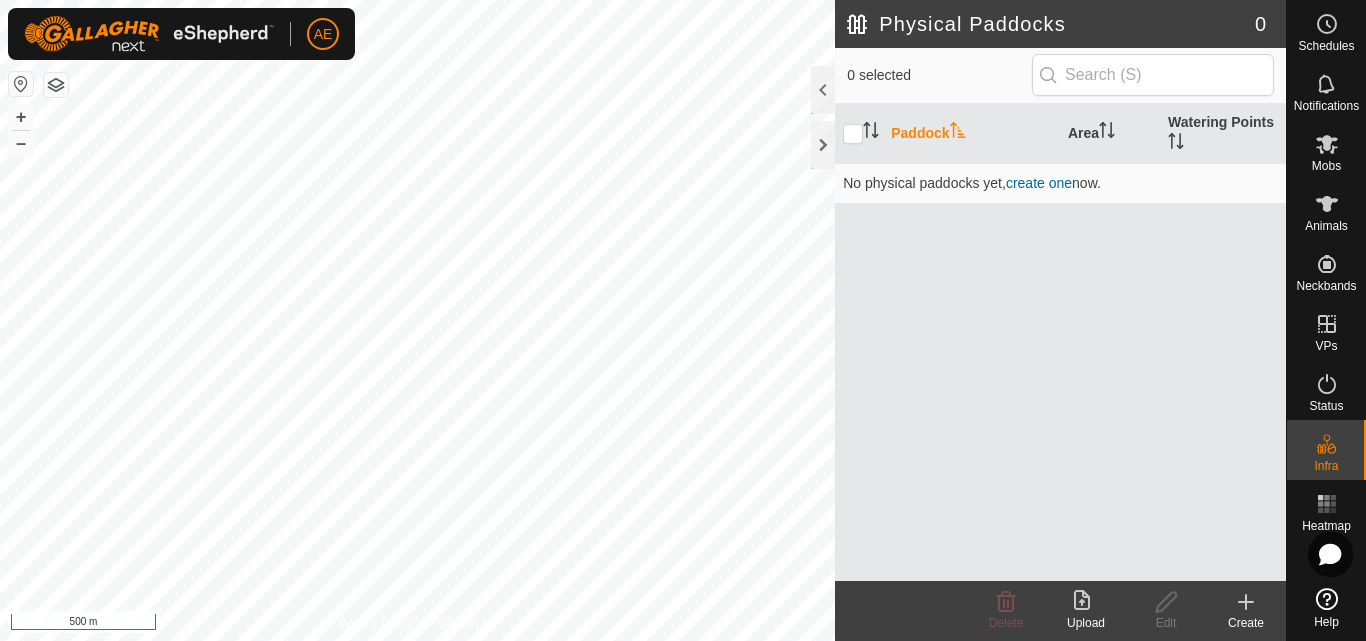 click 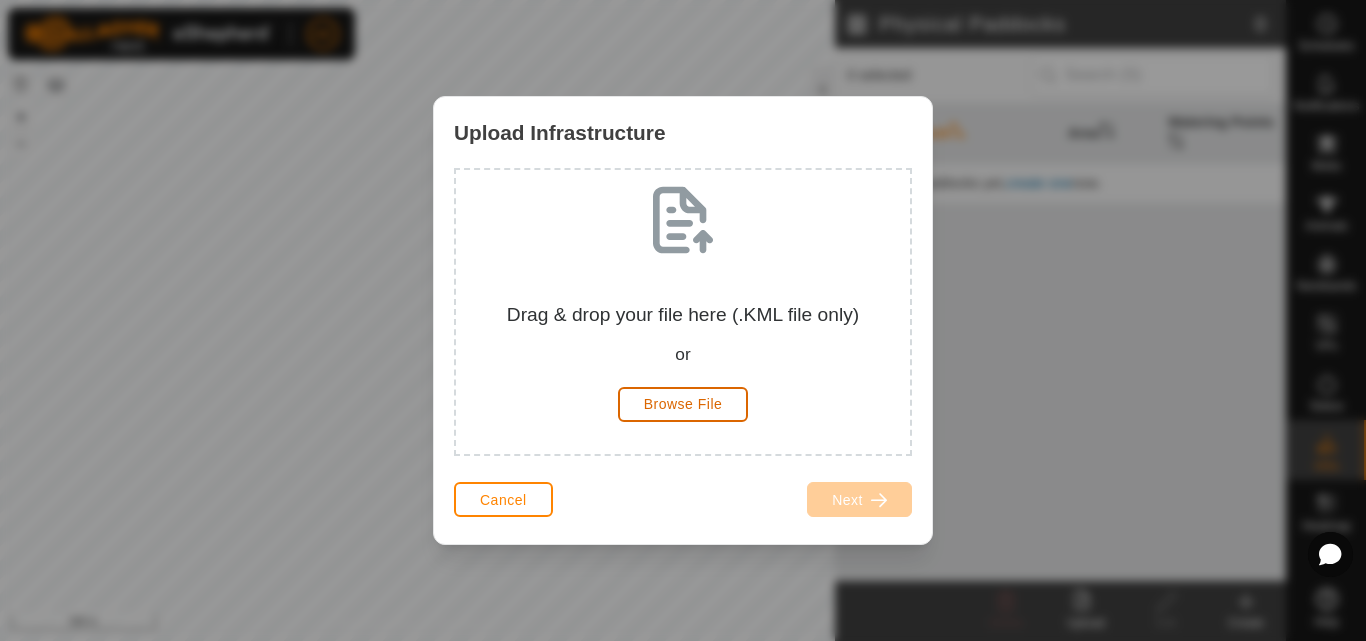 click on "Browse File" at bounding box center (683, 404) 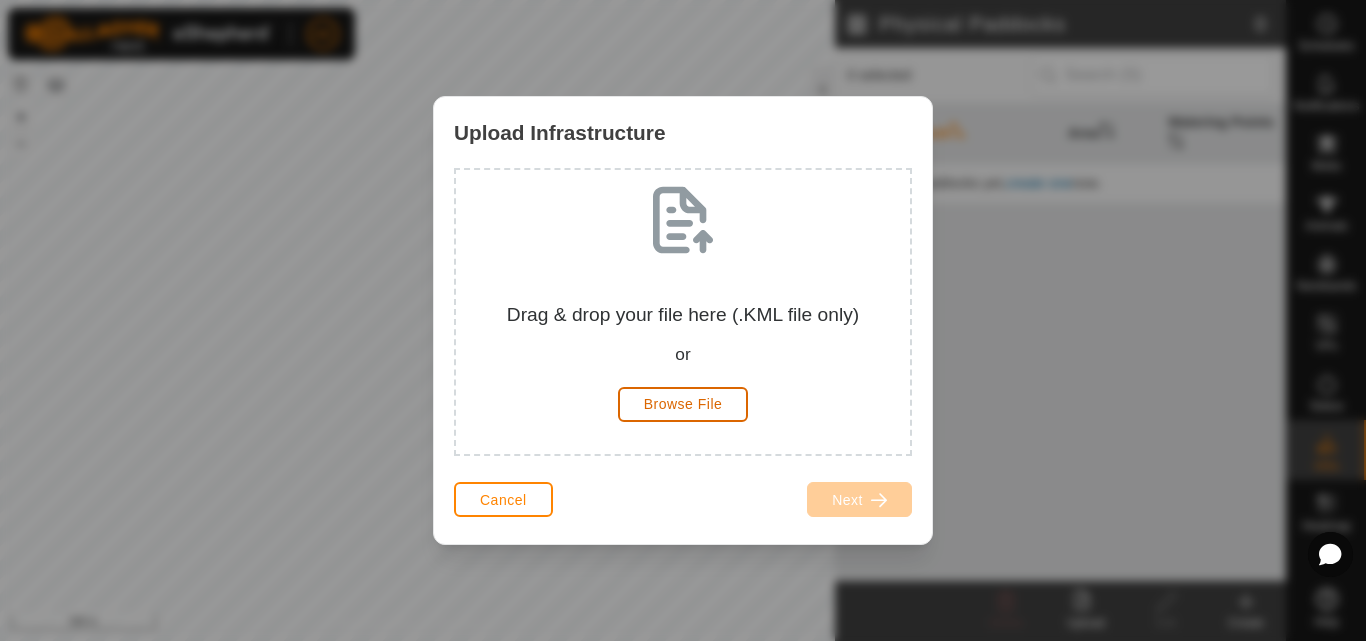 click on "Browse File" at bounding box center (683, 404) 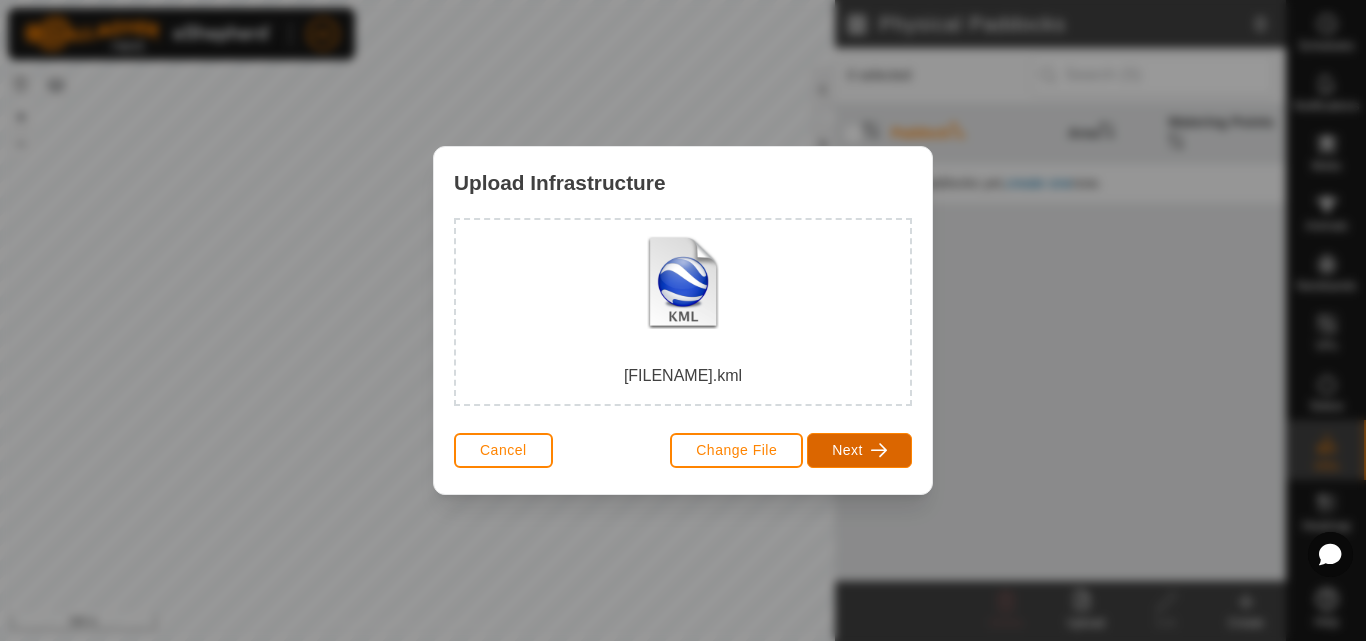 click at bounding box center [879, 450] 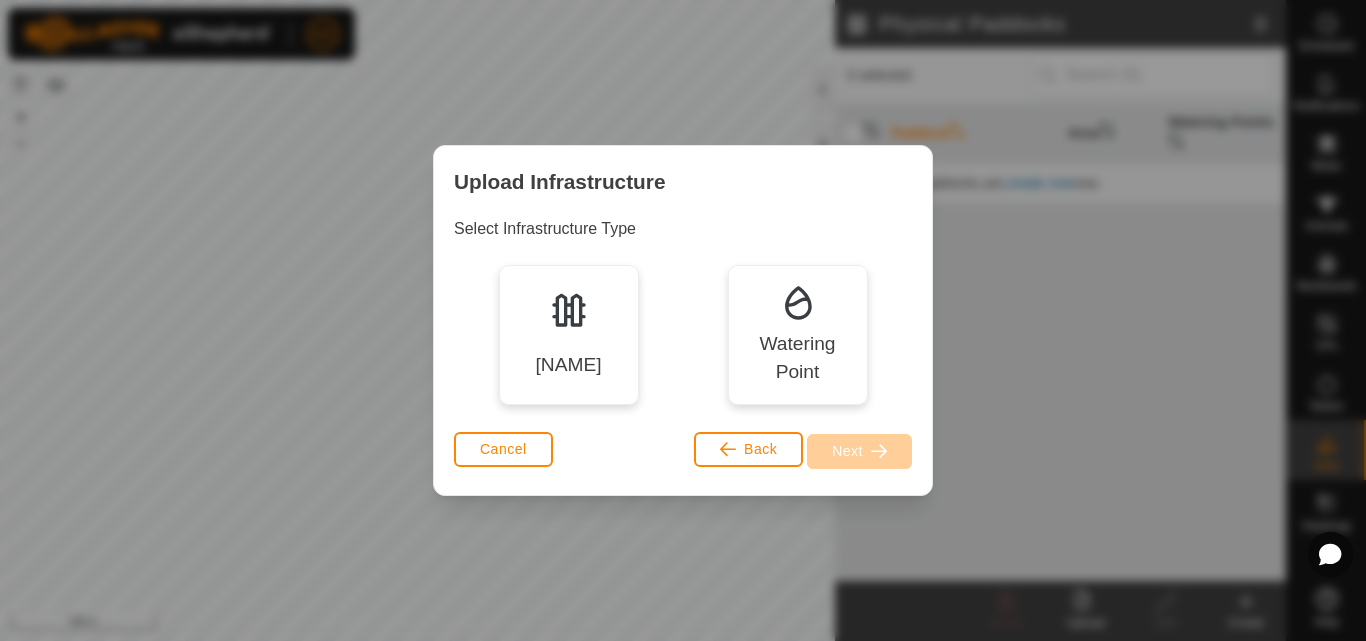 click on "[NAME]" at bounding box center [568, 365] 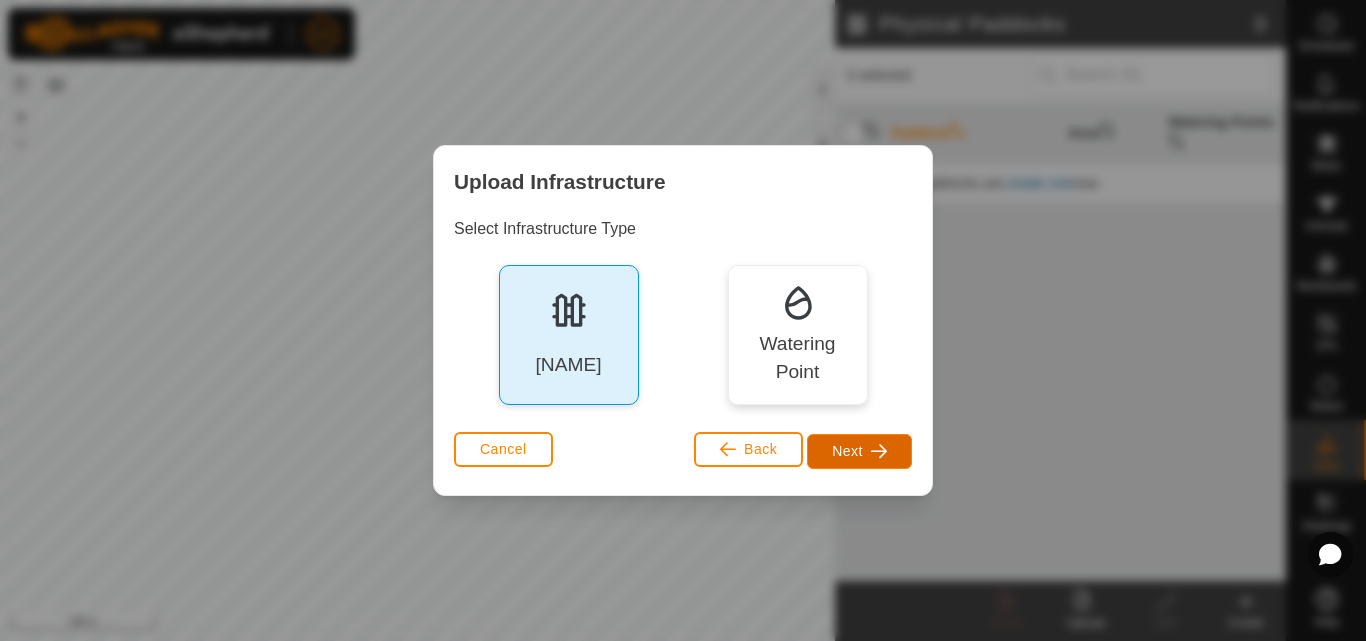 click on "Next" at bounding box center [847, 451] 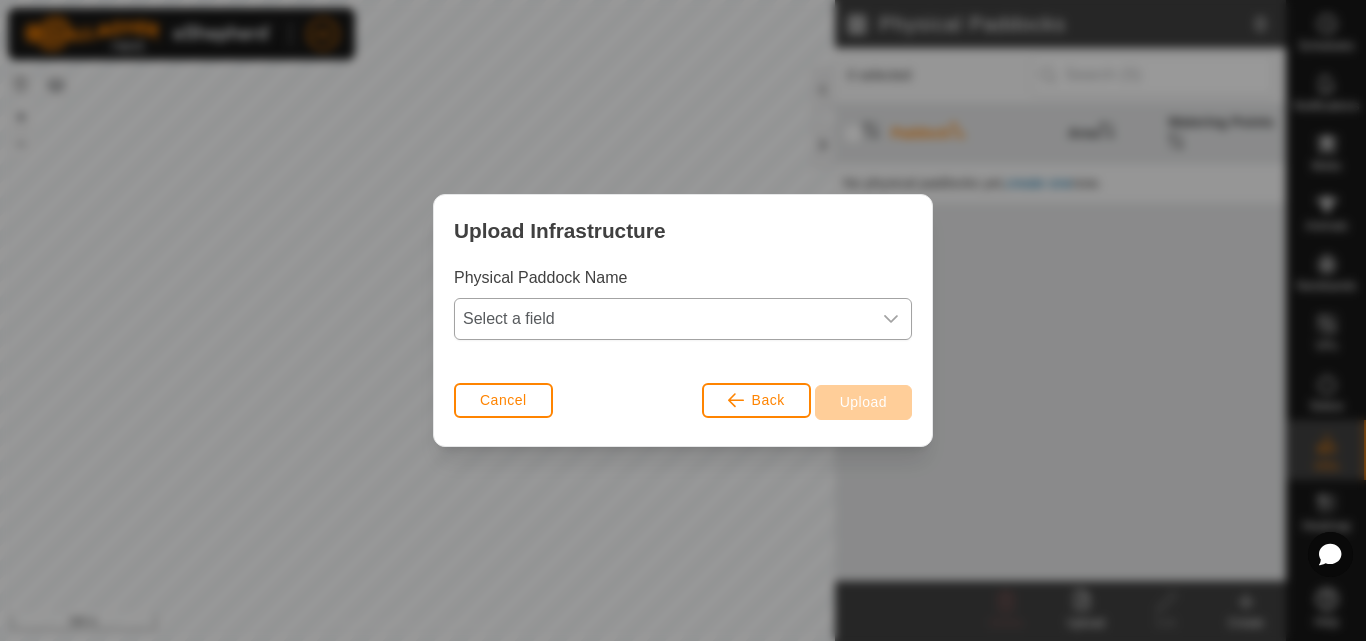 click 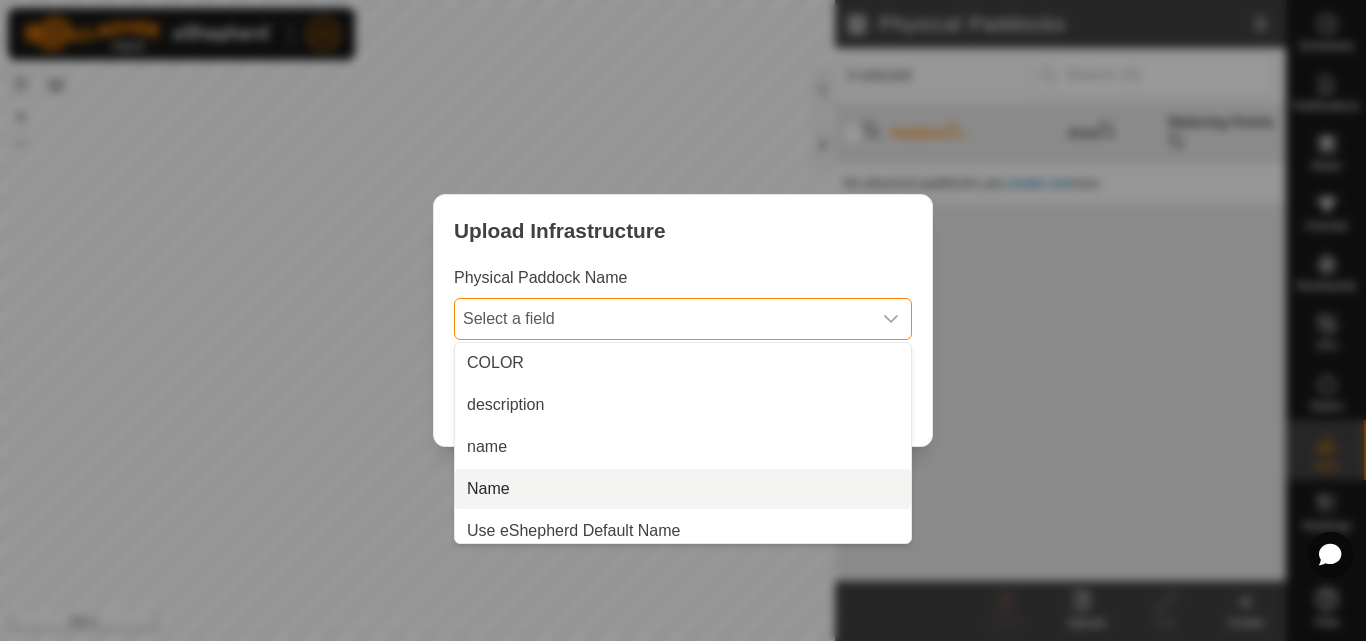 click on "Name" at bounding box center [683, 489] 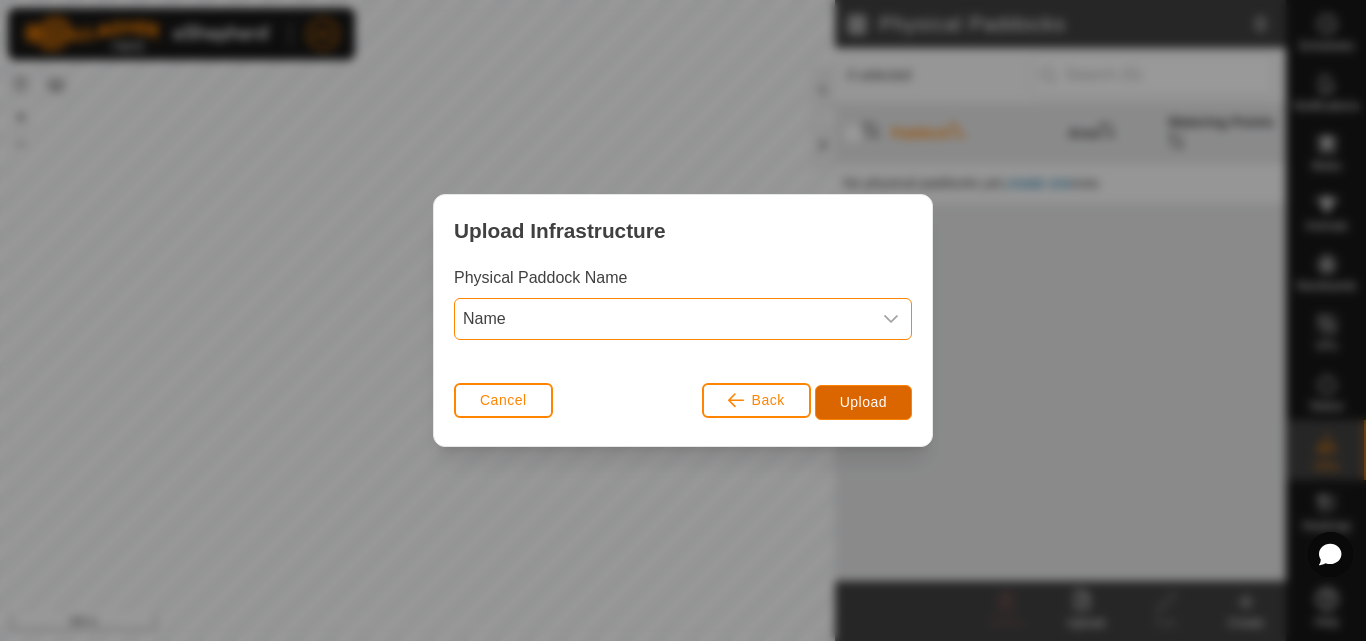 click on "Upload" at bounding box center (863, 402) 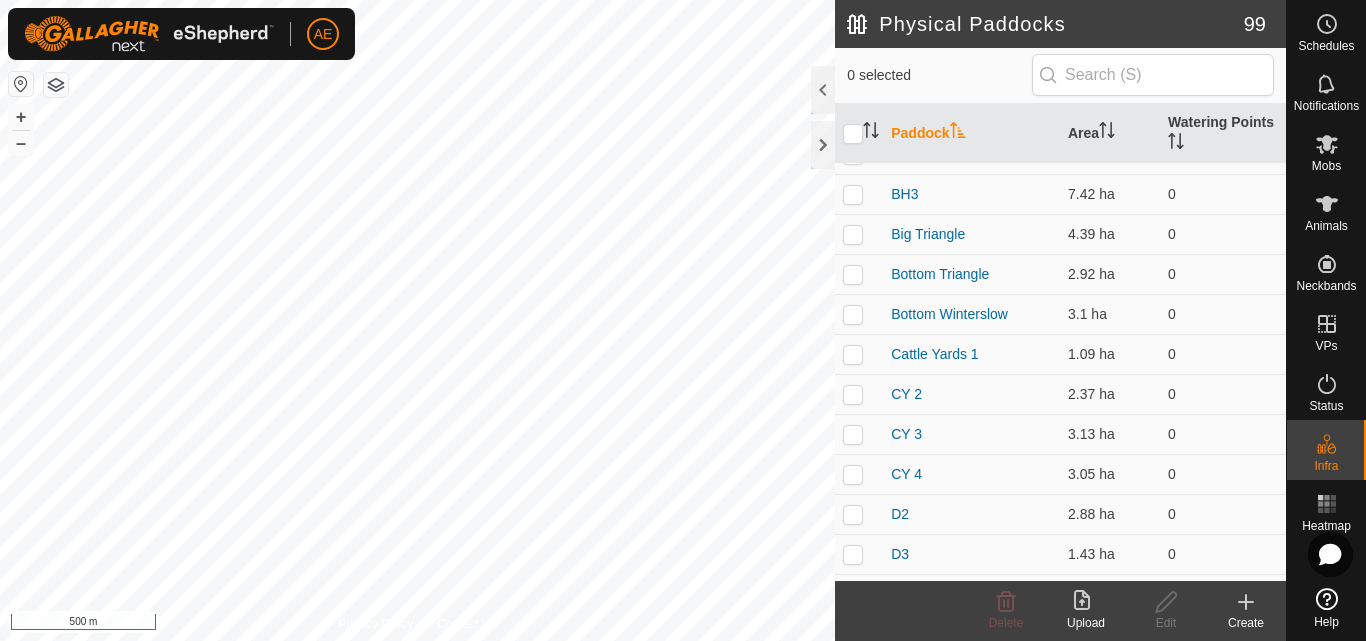 scroll, scrollTop: 0, scrollLeft: 0, axis: both 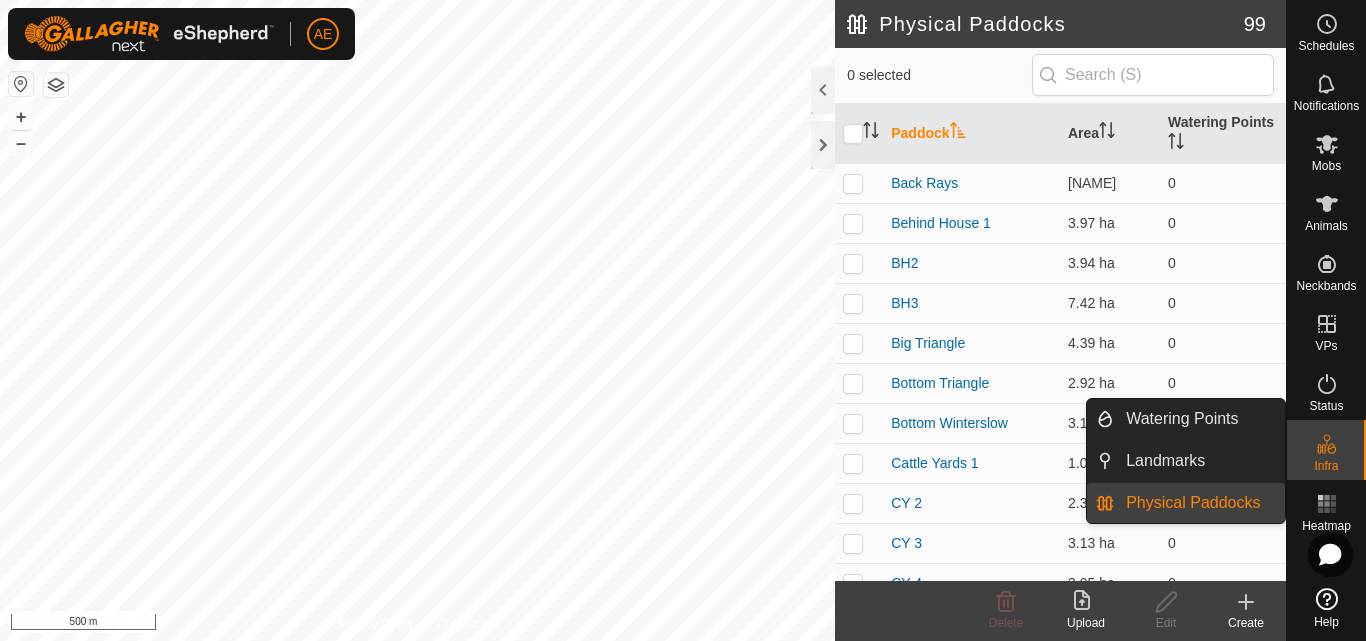 click at bounding box center (1327, 444) 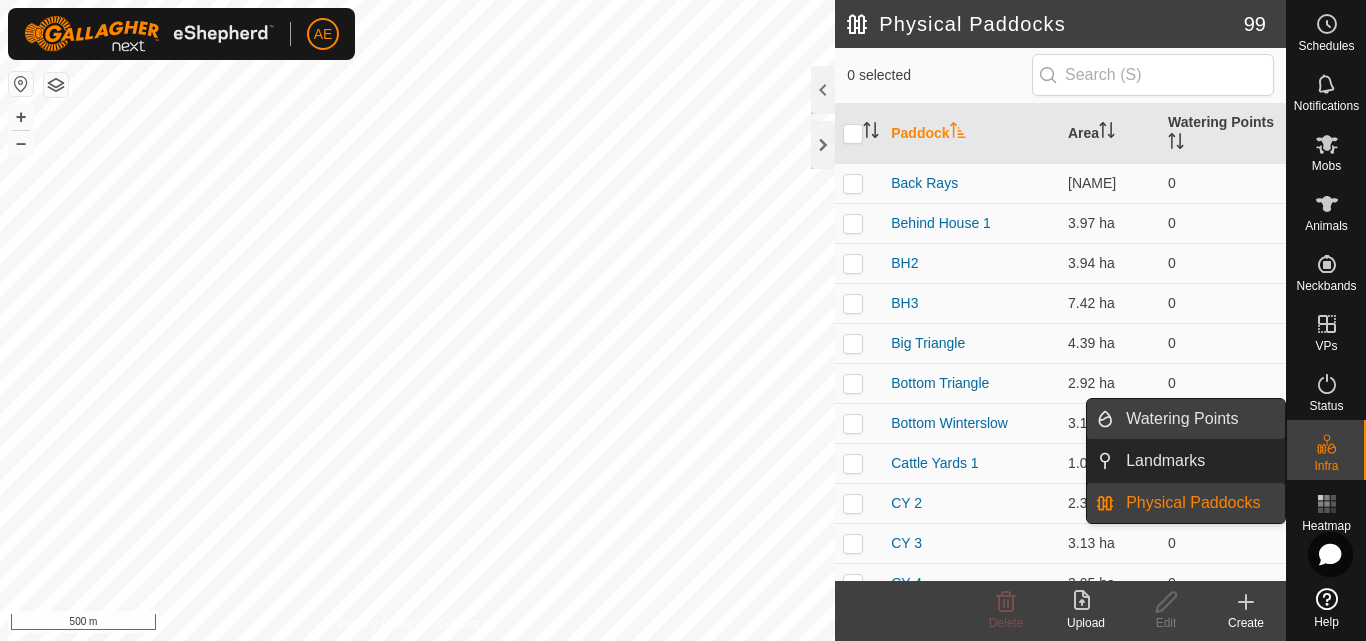 click on "Watering Points" at bounding box center (1199, 419) 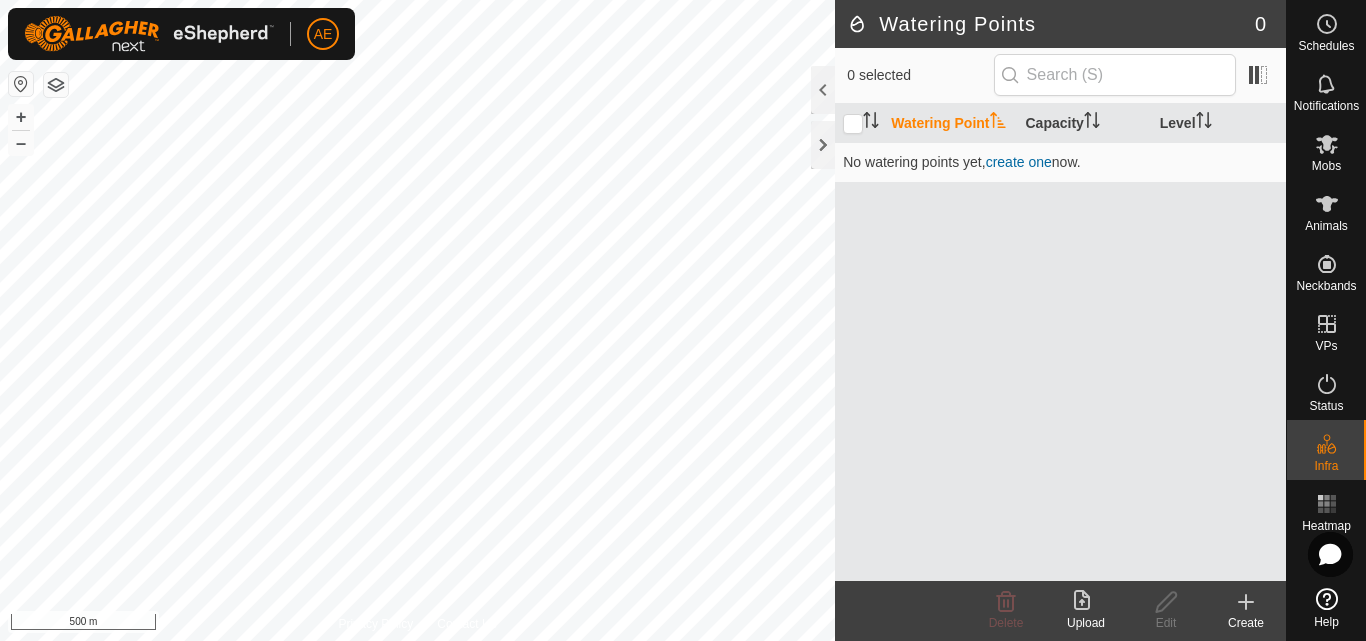 click on "Create" 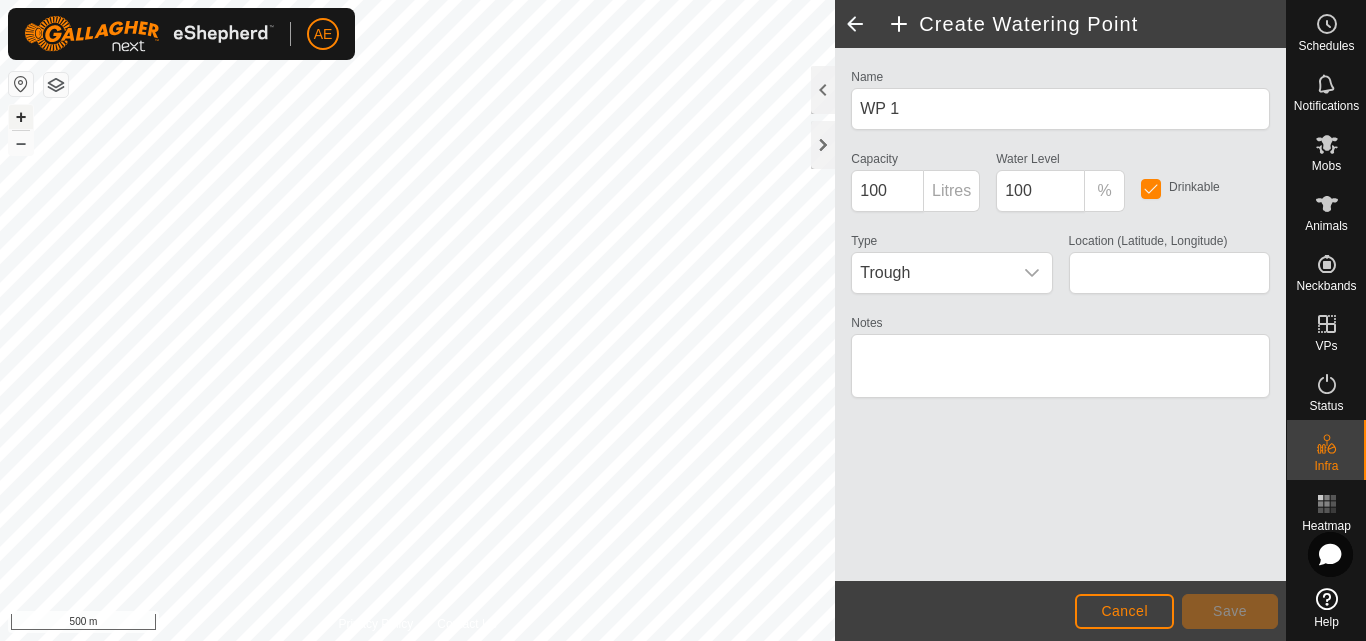 click on "+" at bounding box center [21, 117] 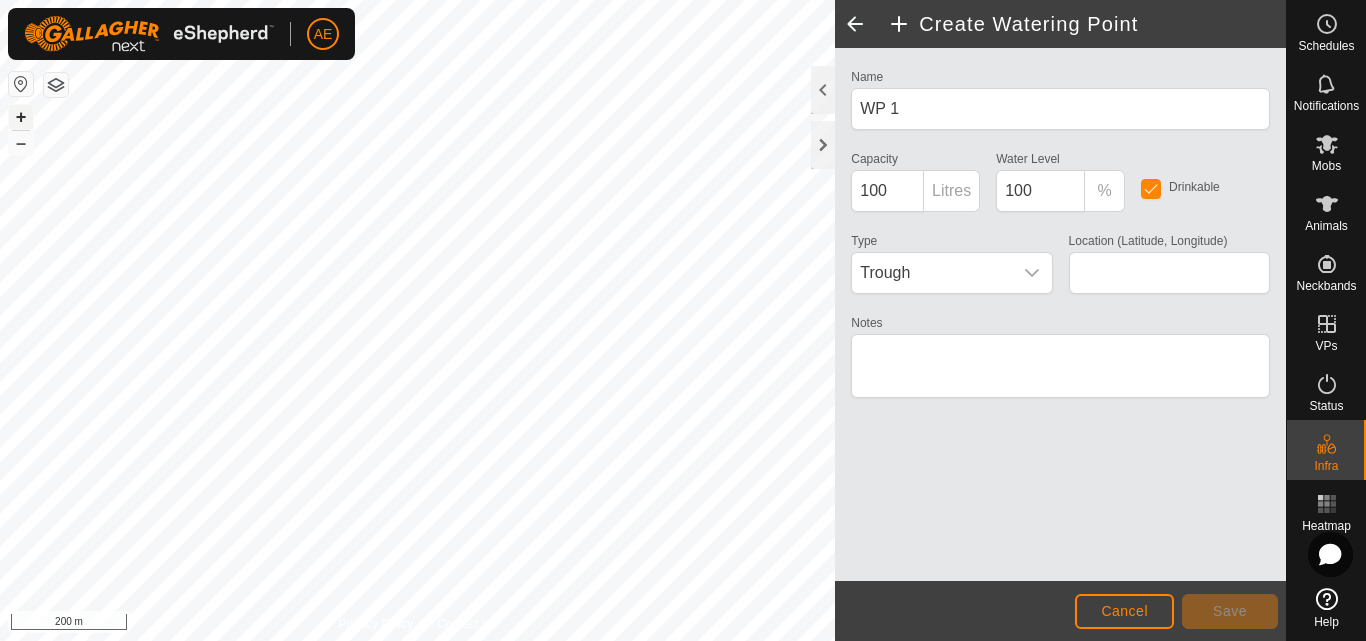 click on "+" at bounding box center (21, 117) 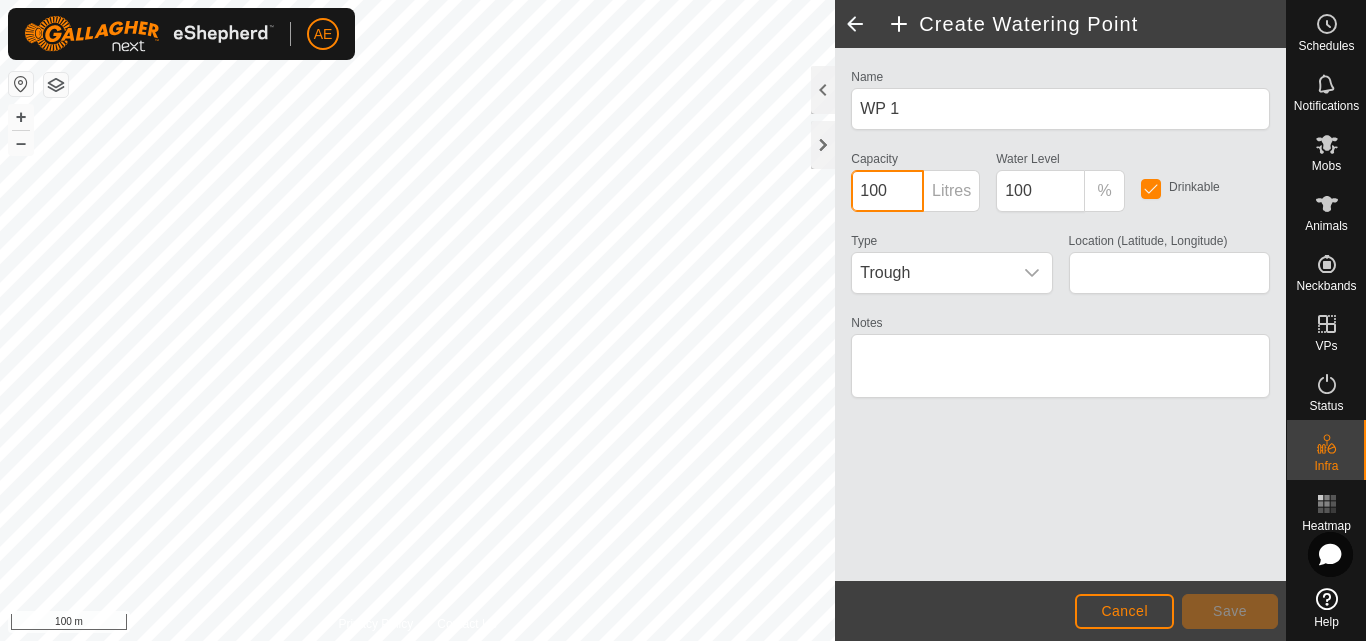 click on "100" at bounding box center [887, 191] 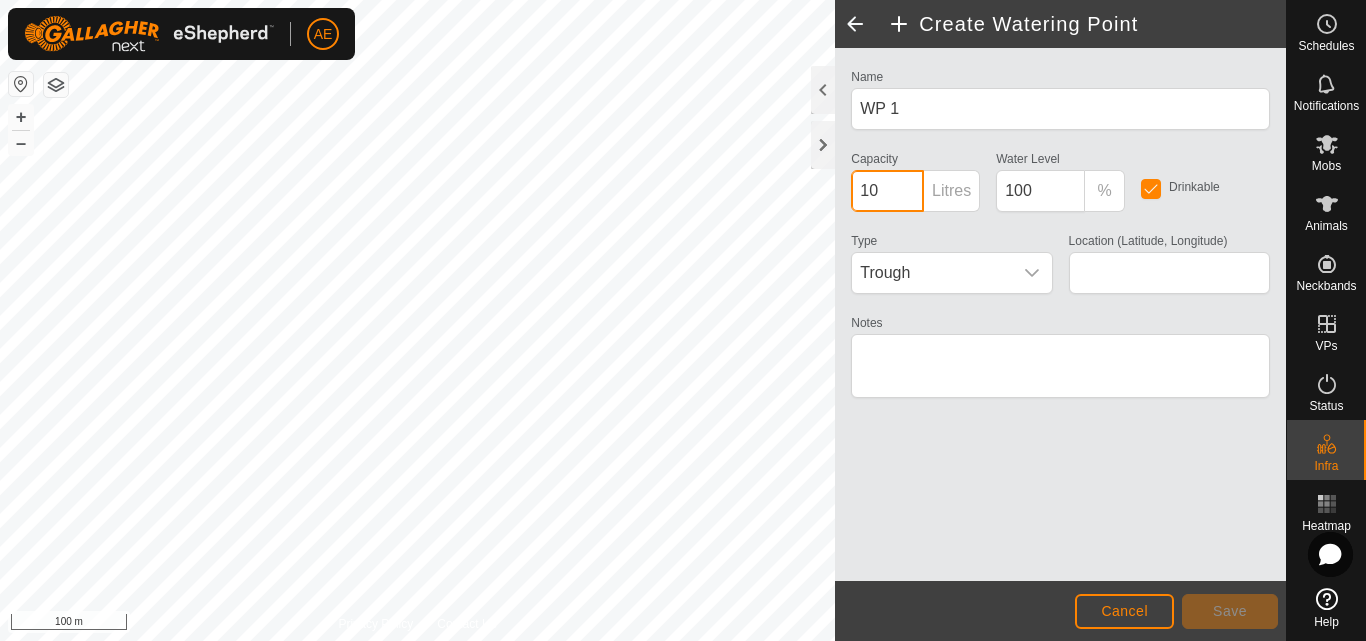 type on "1" 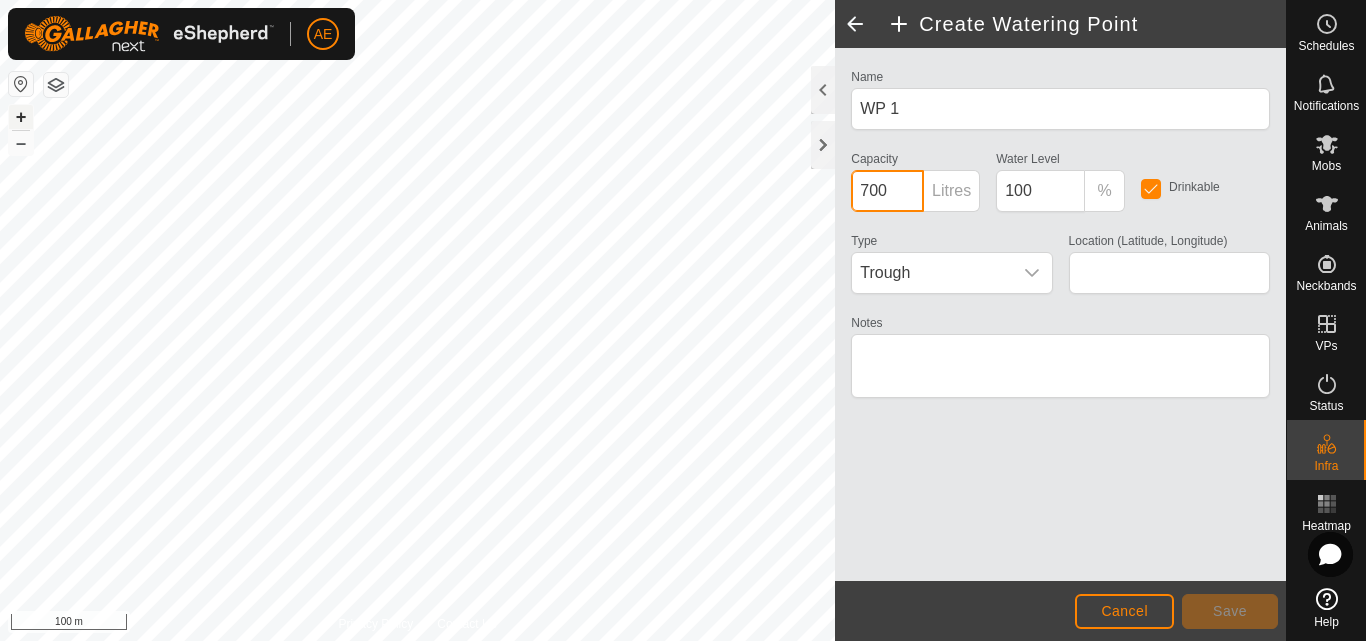 type on "700" 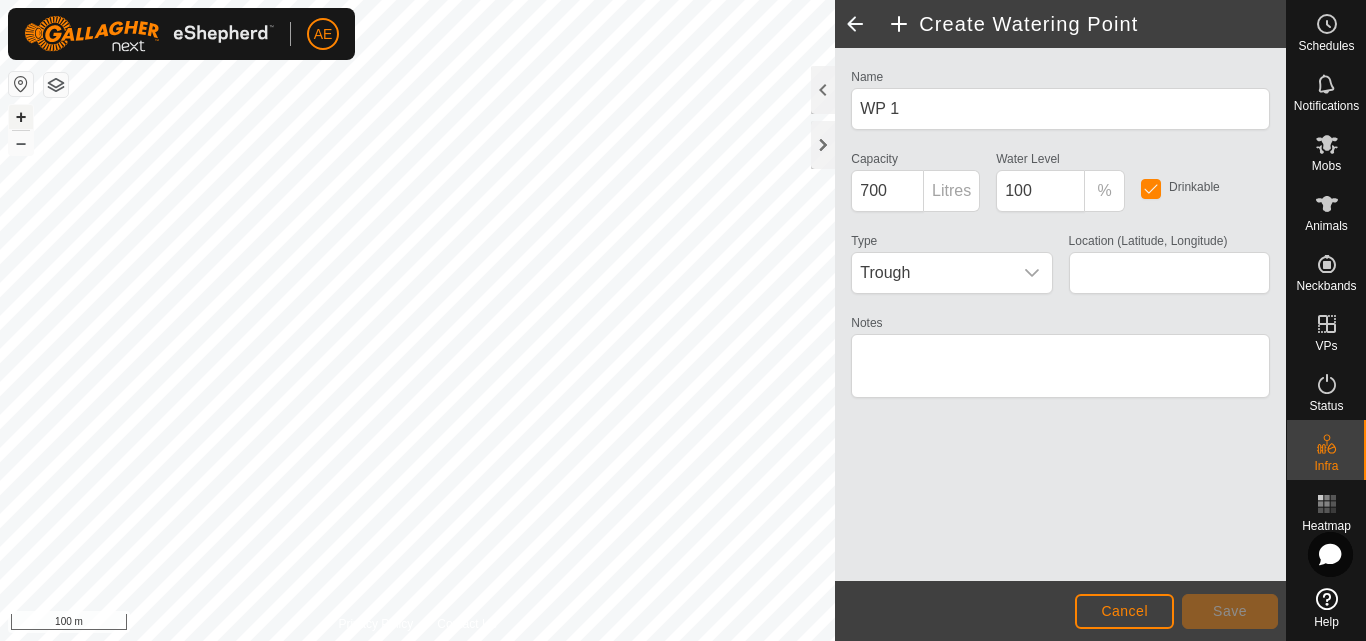 click on "+" at bounding box center [21, 117] 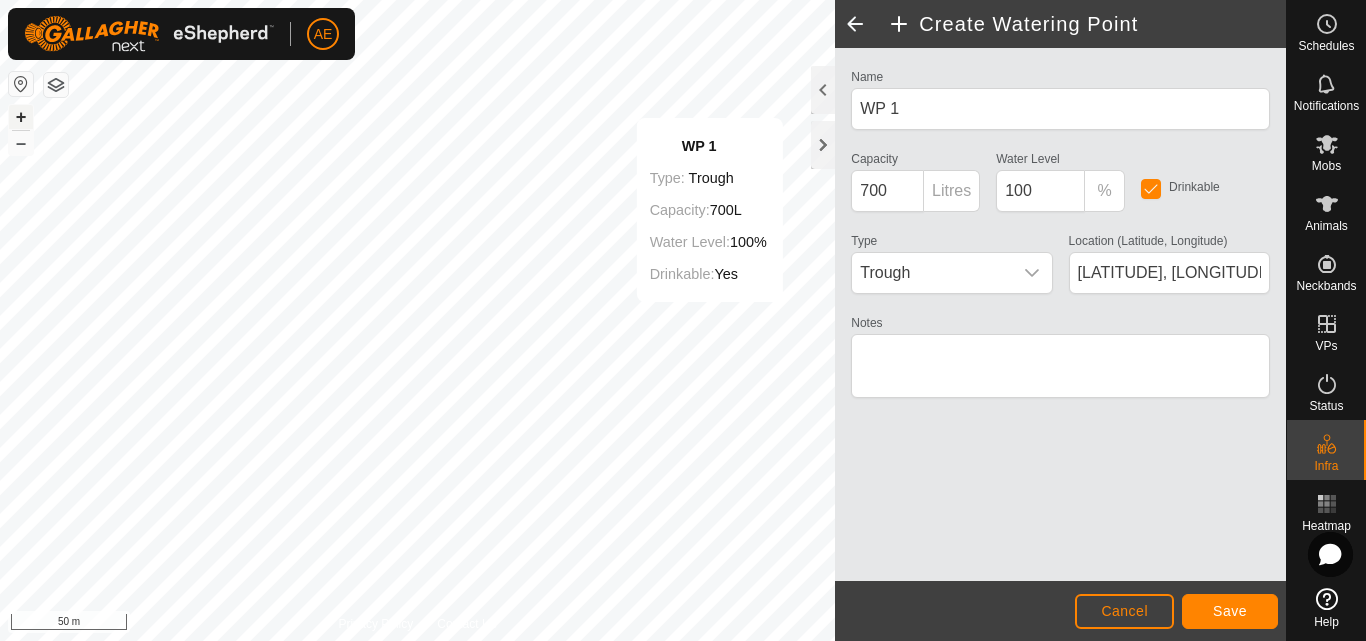type on "[LATITUDE], [LONGITUDE]" 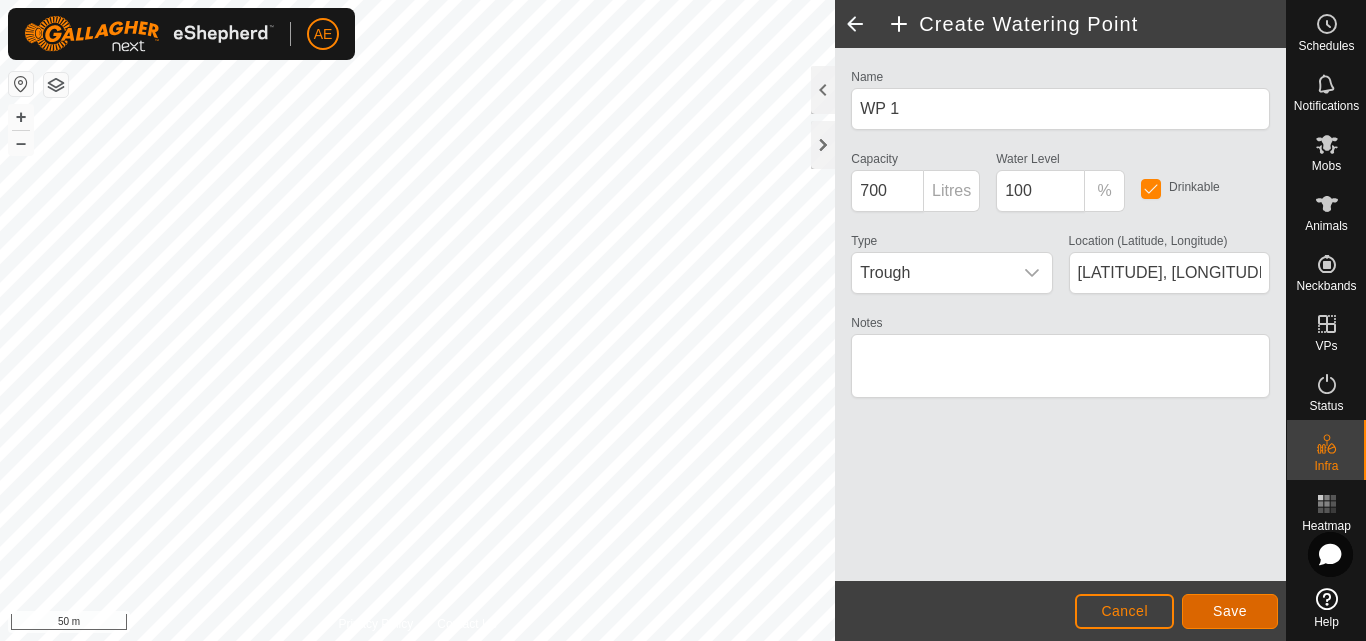 click on "Save" 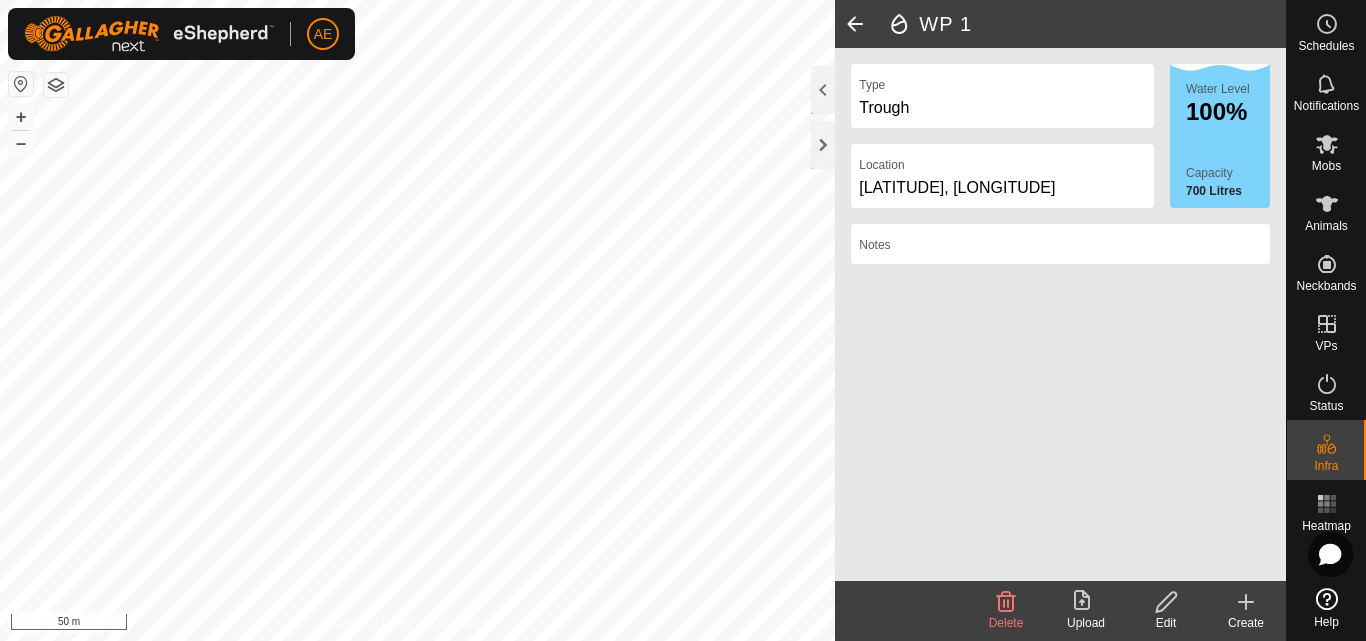 click on "Create" 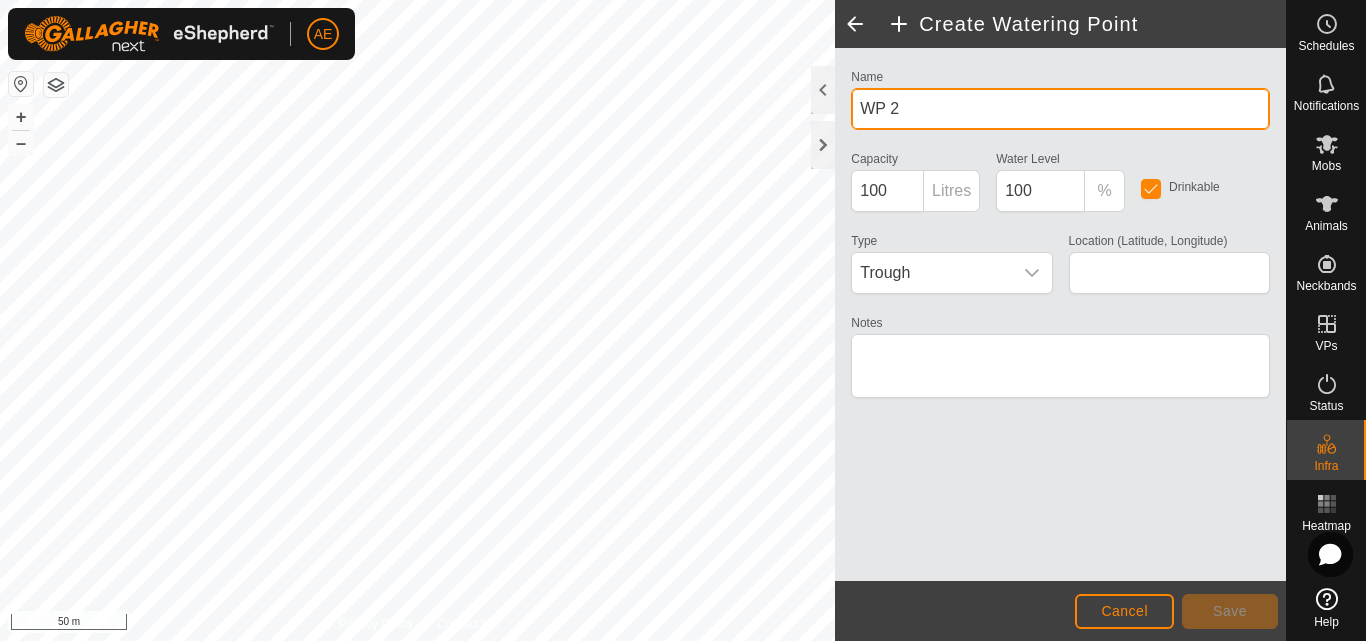 click on "WP 2" at bounding box center [1060, 109] 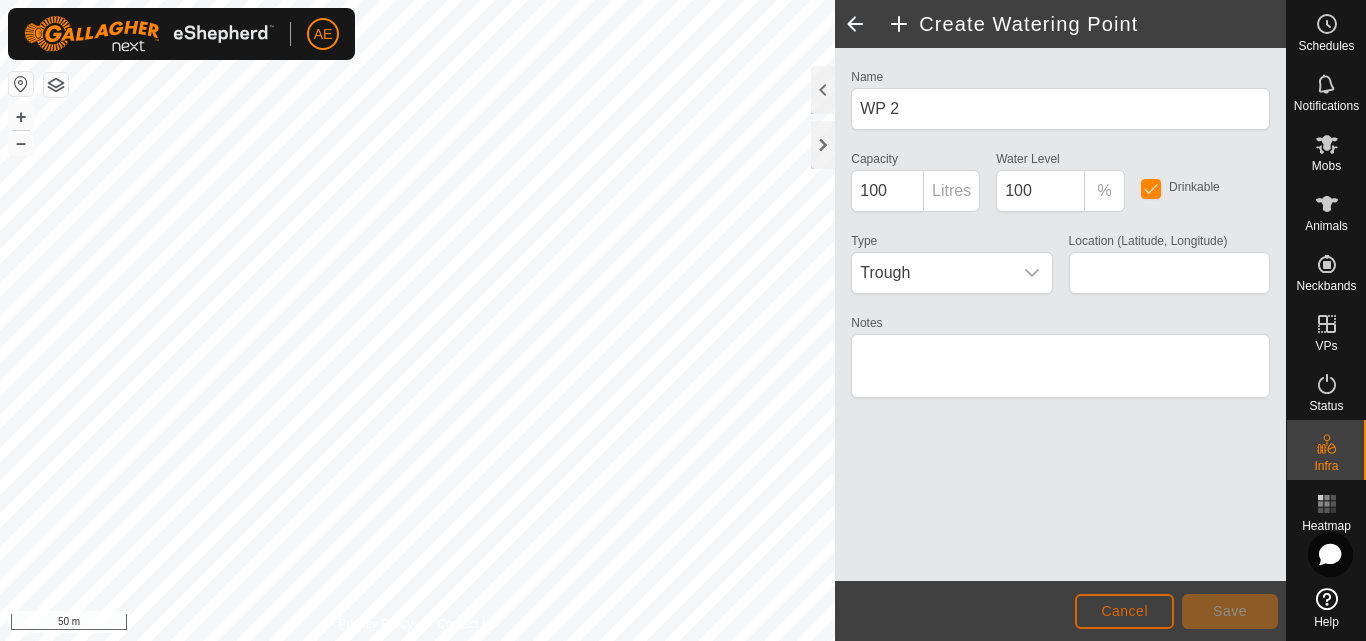click on "Cancel" 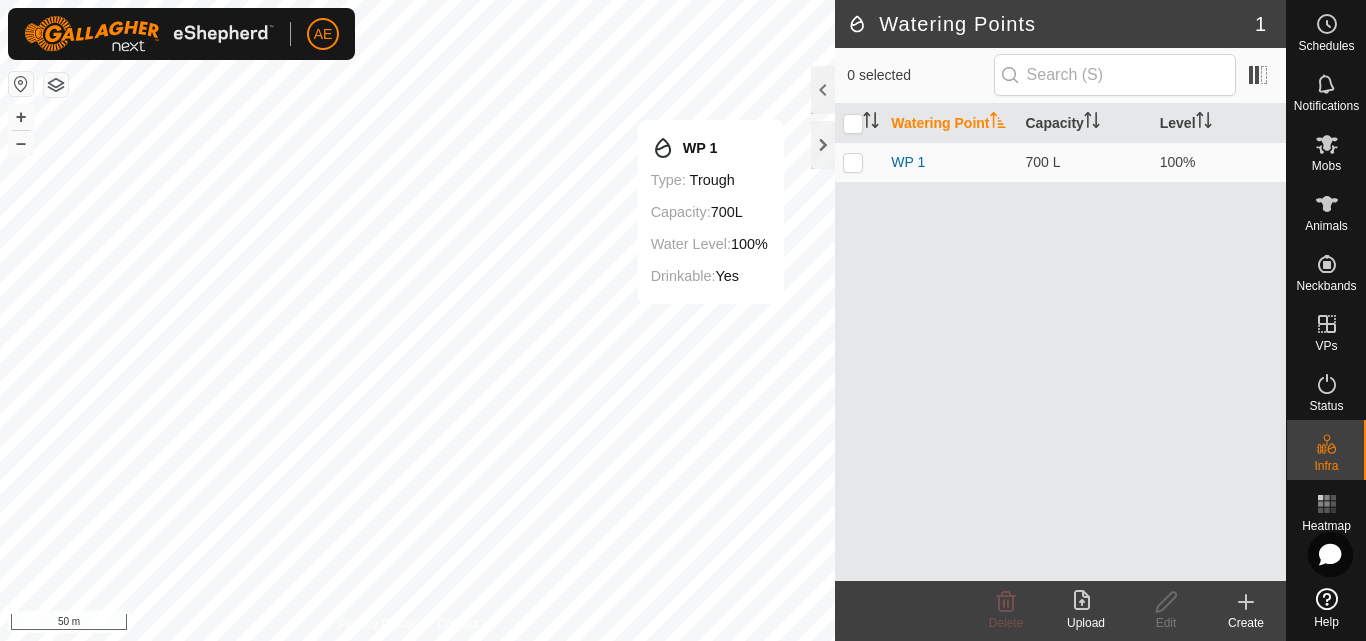 checkbox on "true" 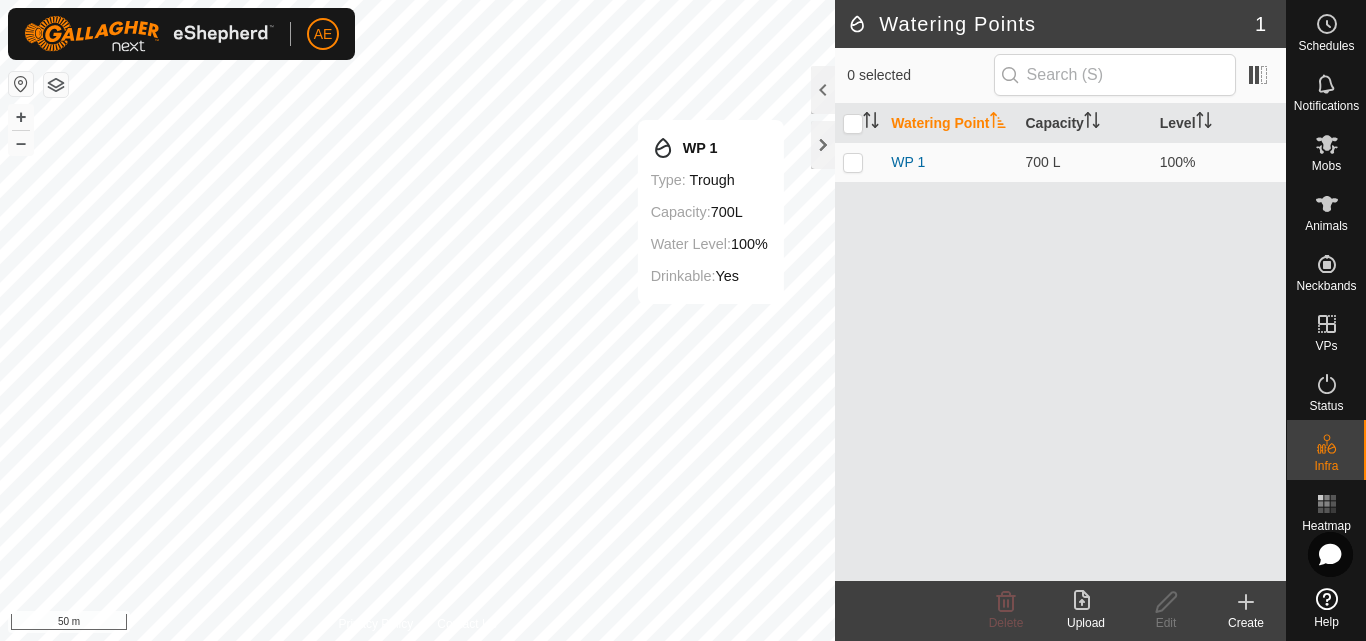 checkbox on "true" 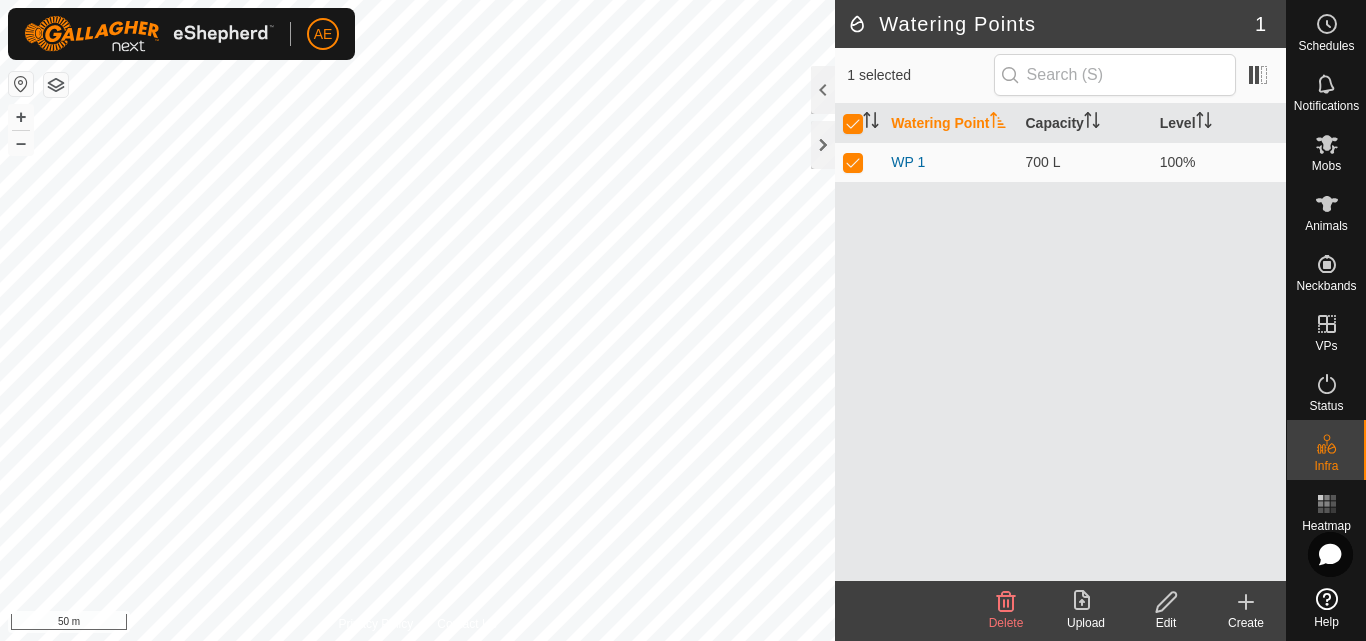 click 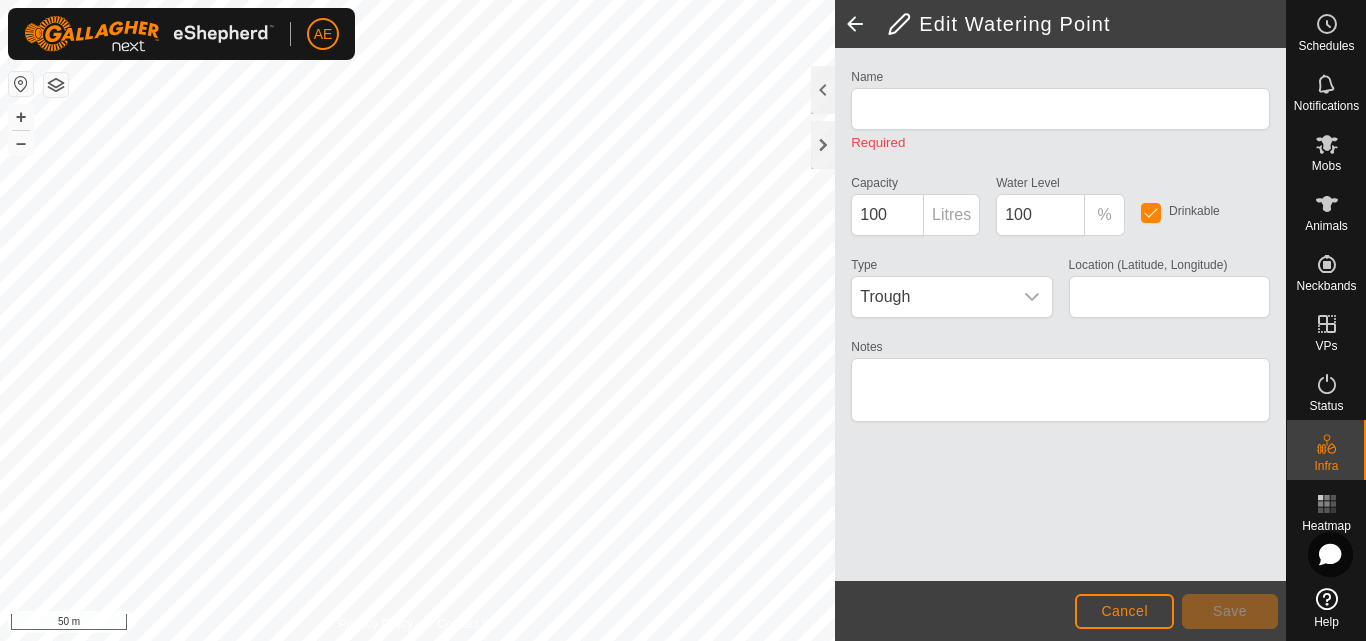 type on "WP 1" 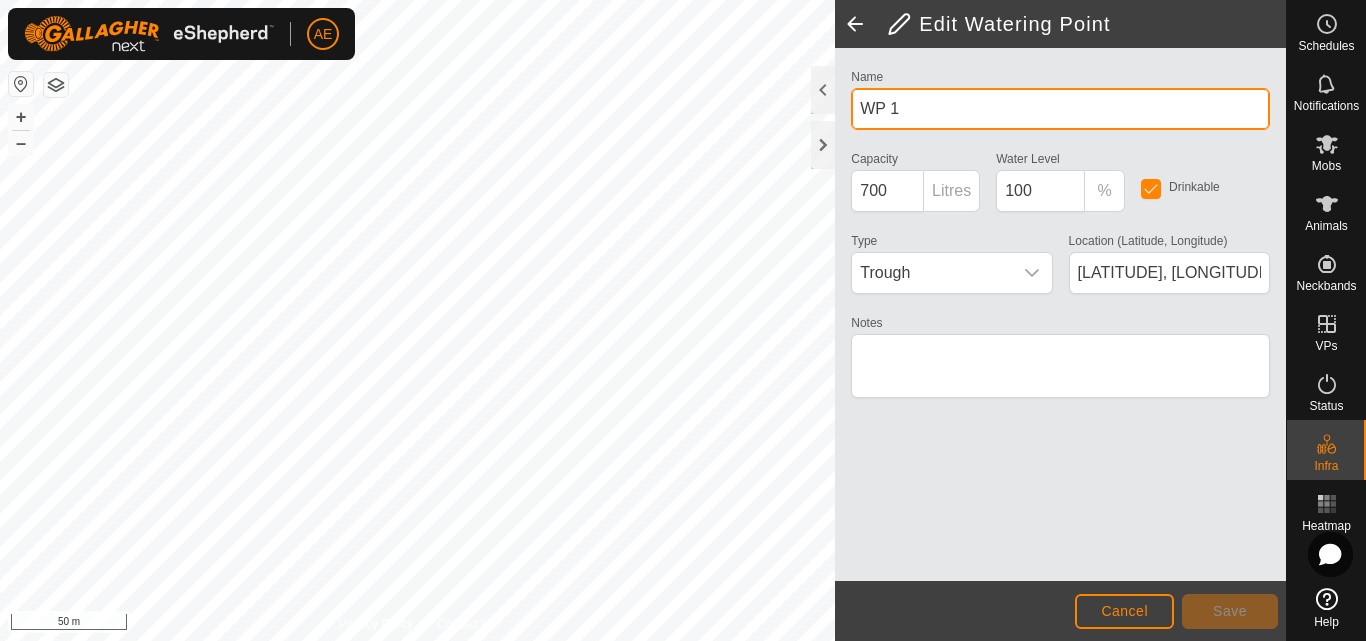 click on "WP 1" at bounding box center [1060, 109] 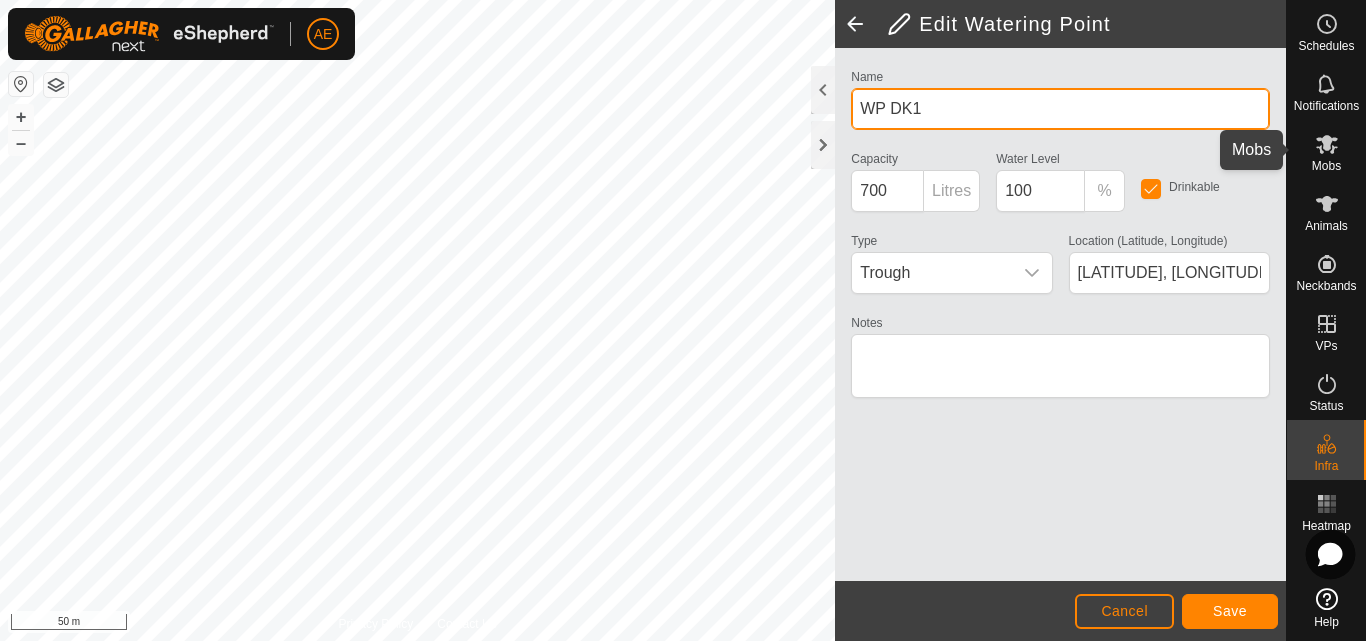 type on "WP DK1" 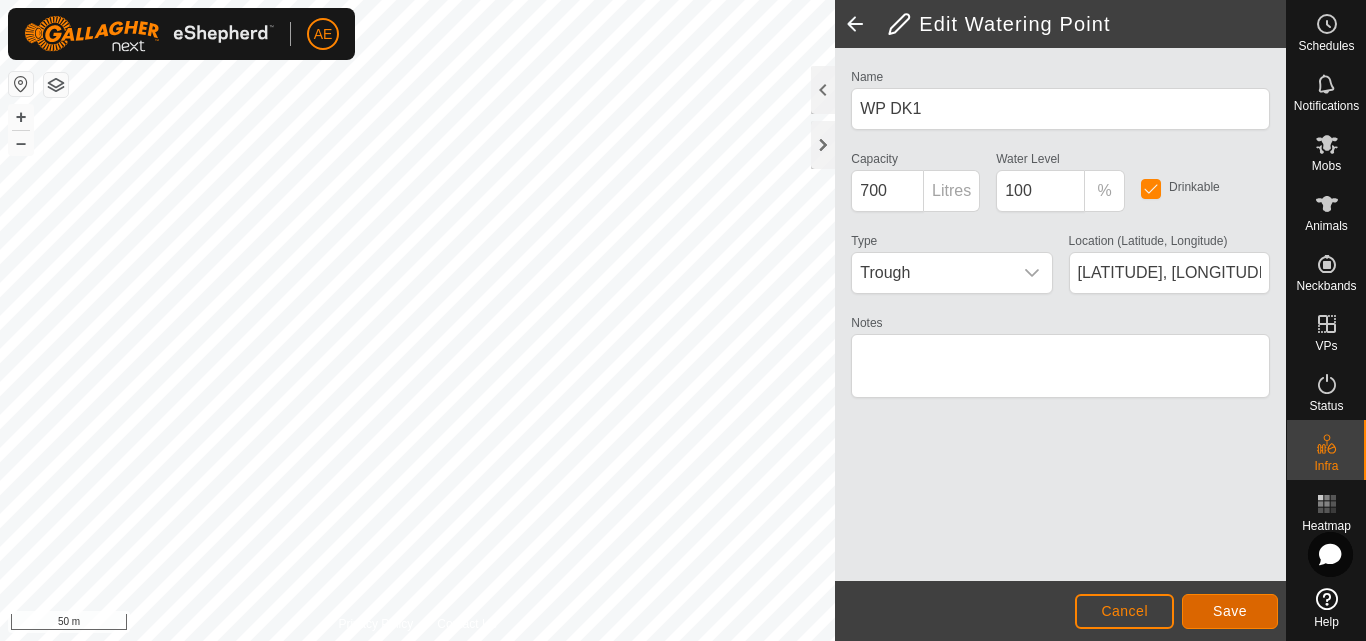 click on "Save" 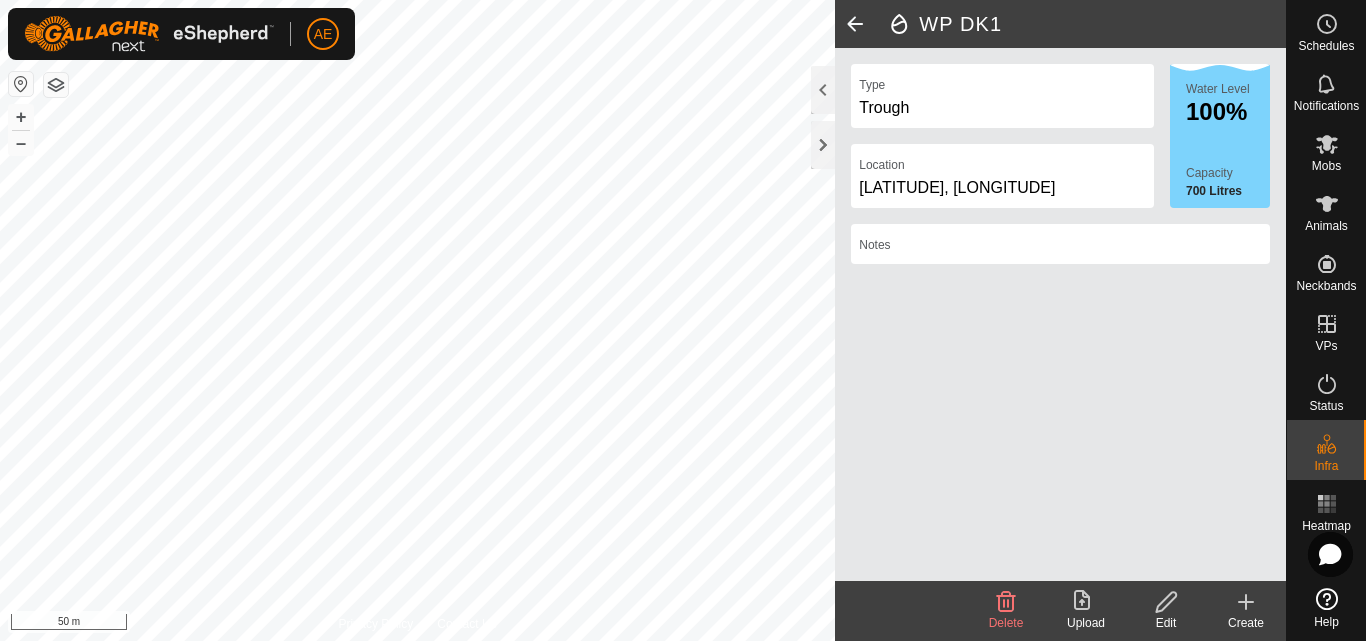 click 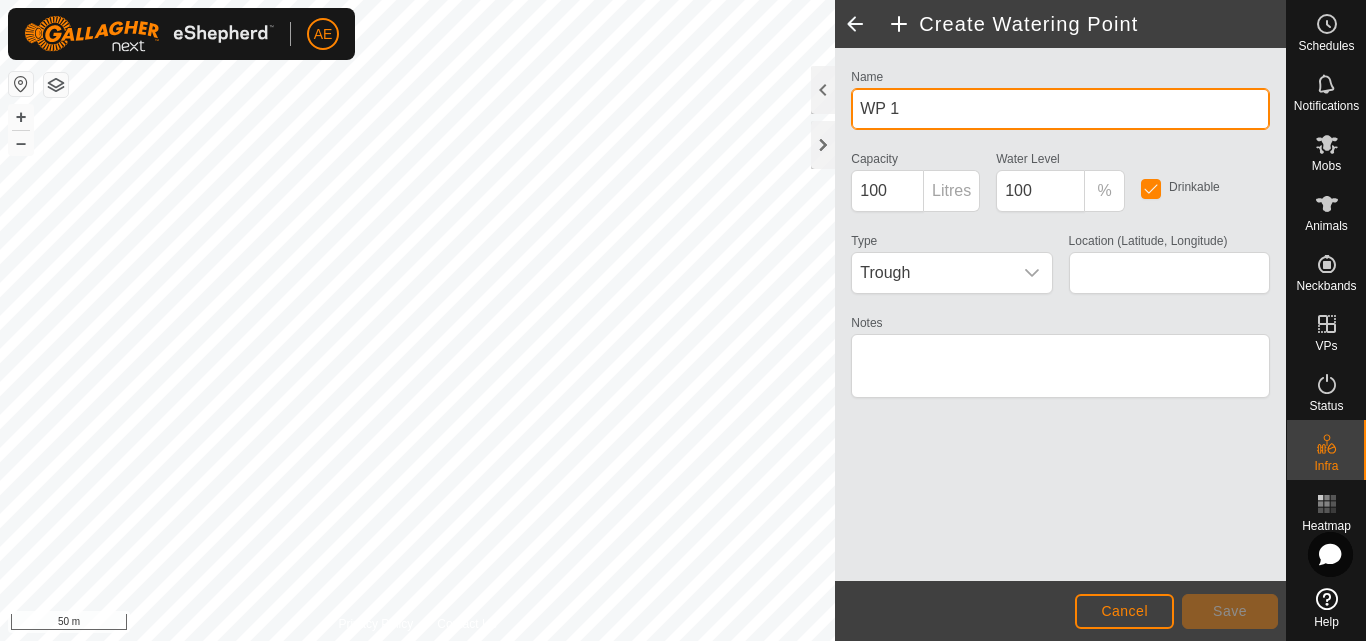 click on "WP 1" at bounding box center [1060, 109] 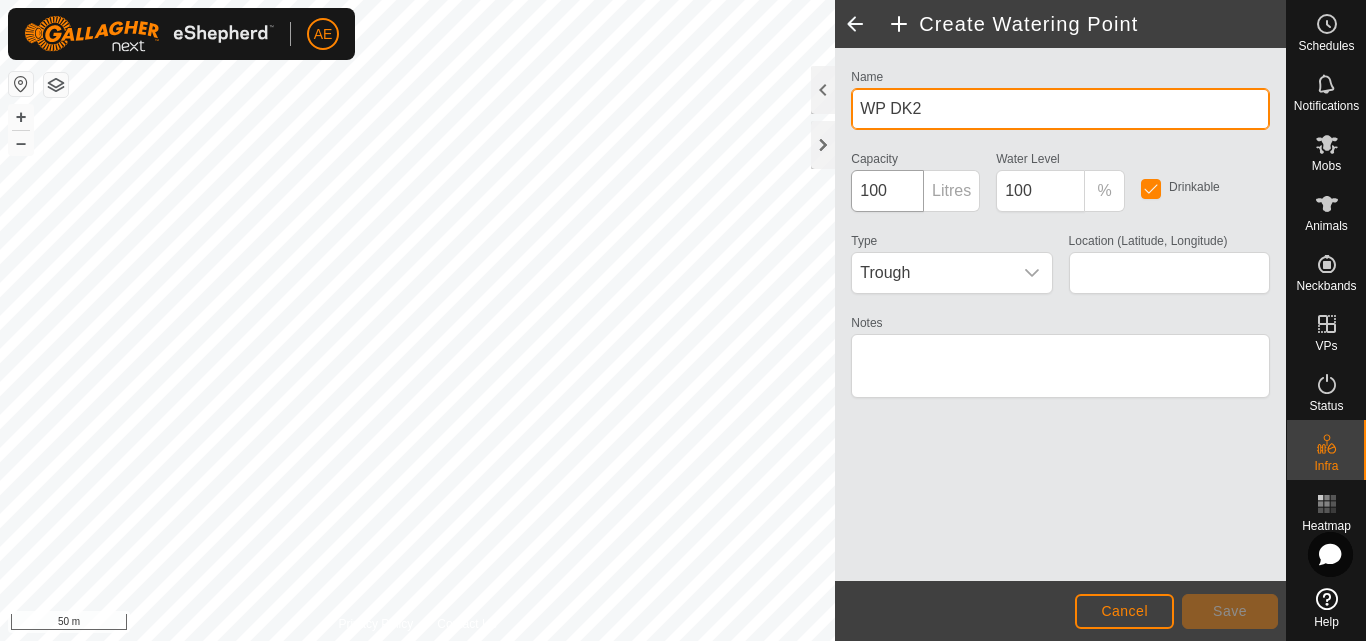 type on "WP DK2" 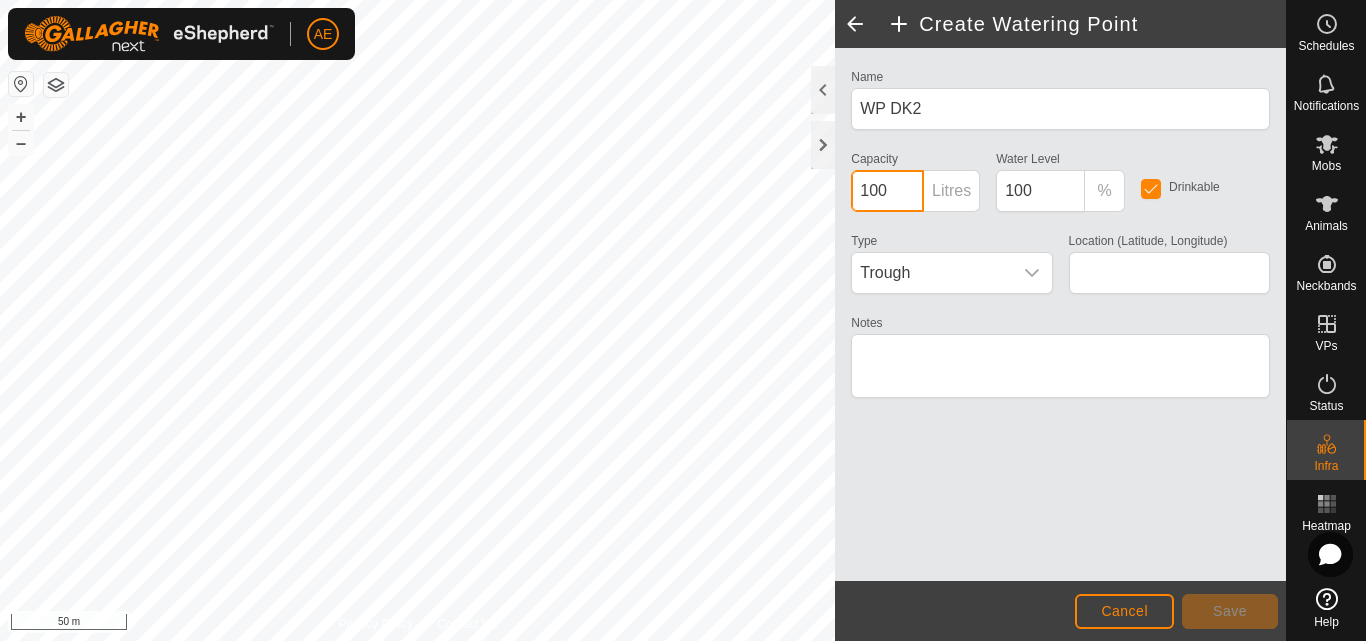 click on "100" at bounding box center [887, 191] 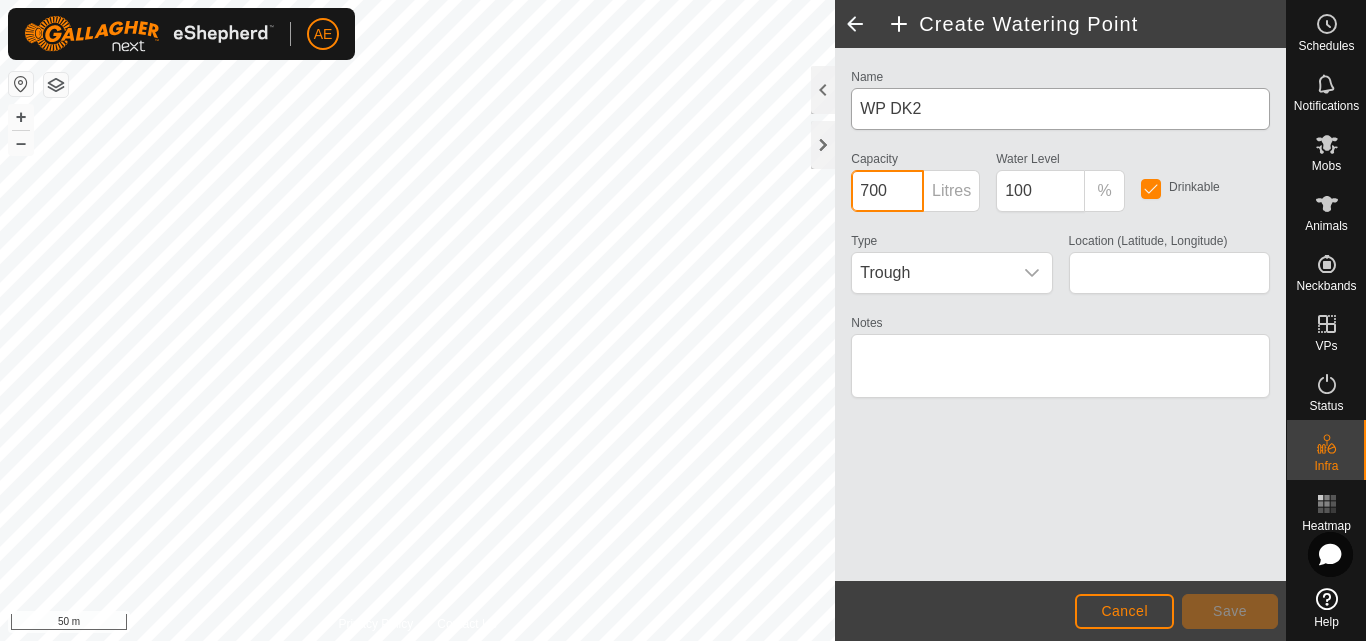type on "700" 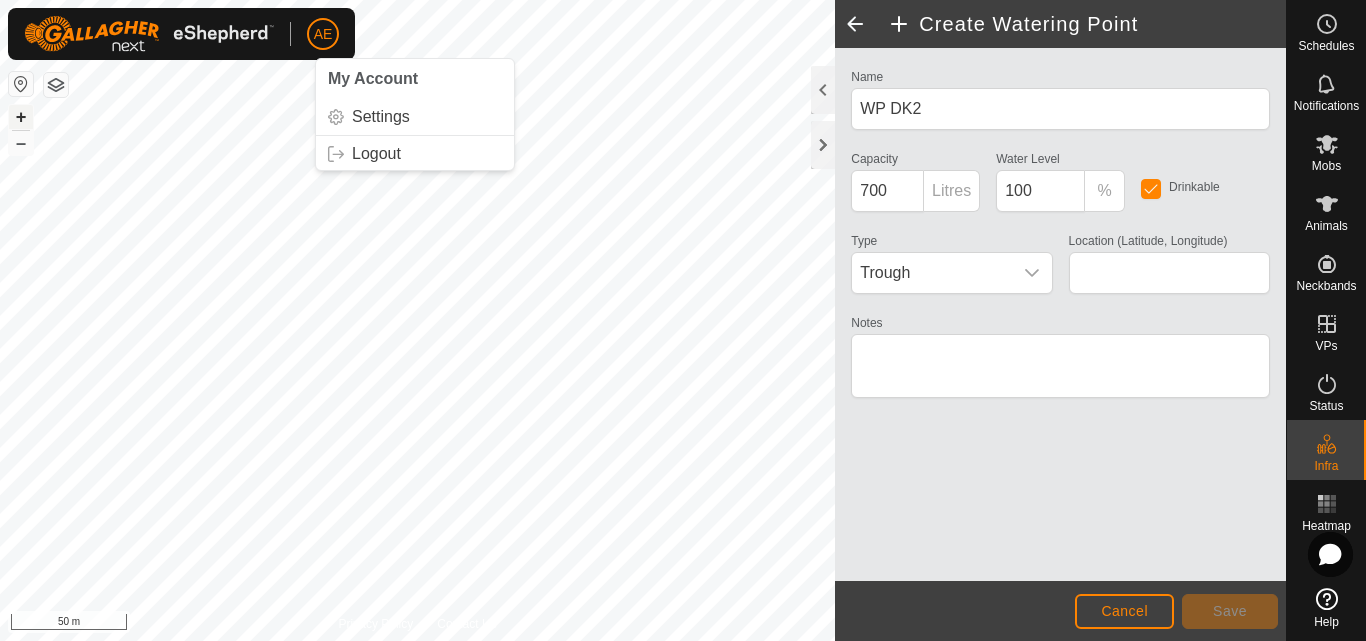 click on "+" at bounding box center (21, 117) 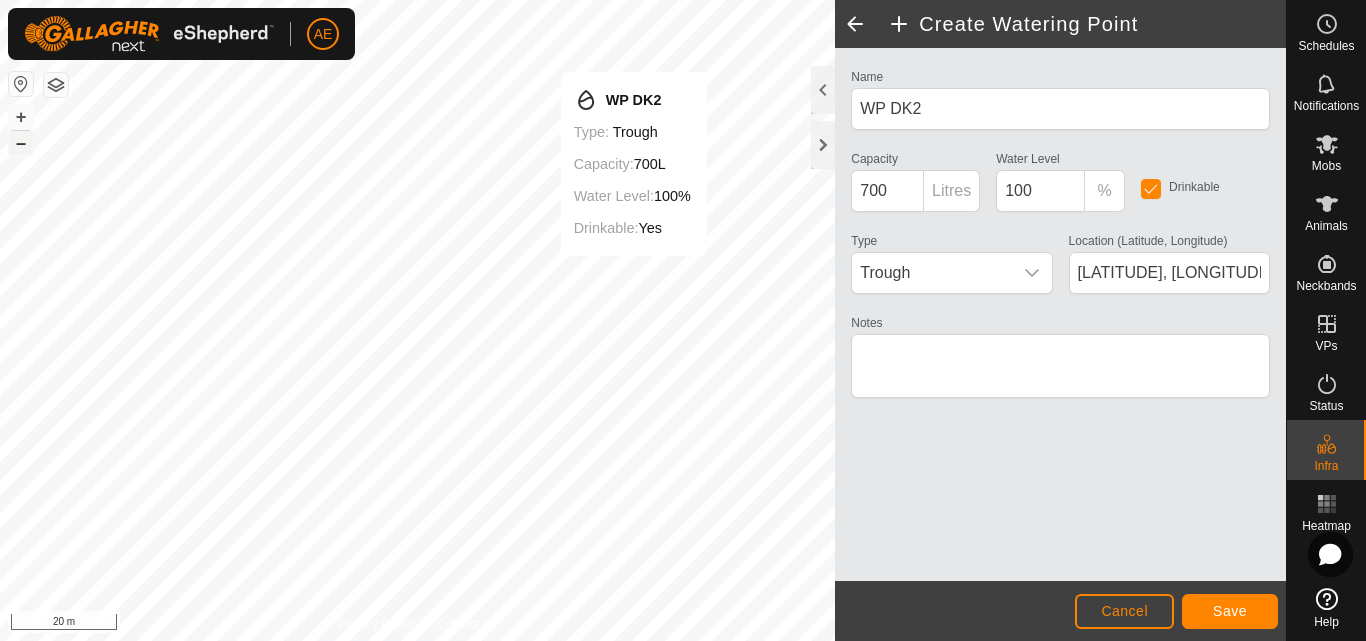 drag, startPoint x: 843, startPoint y: 289, endPoint x: 15, endPoint y: 142, distance: 840.9477 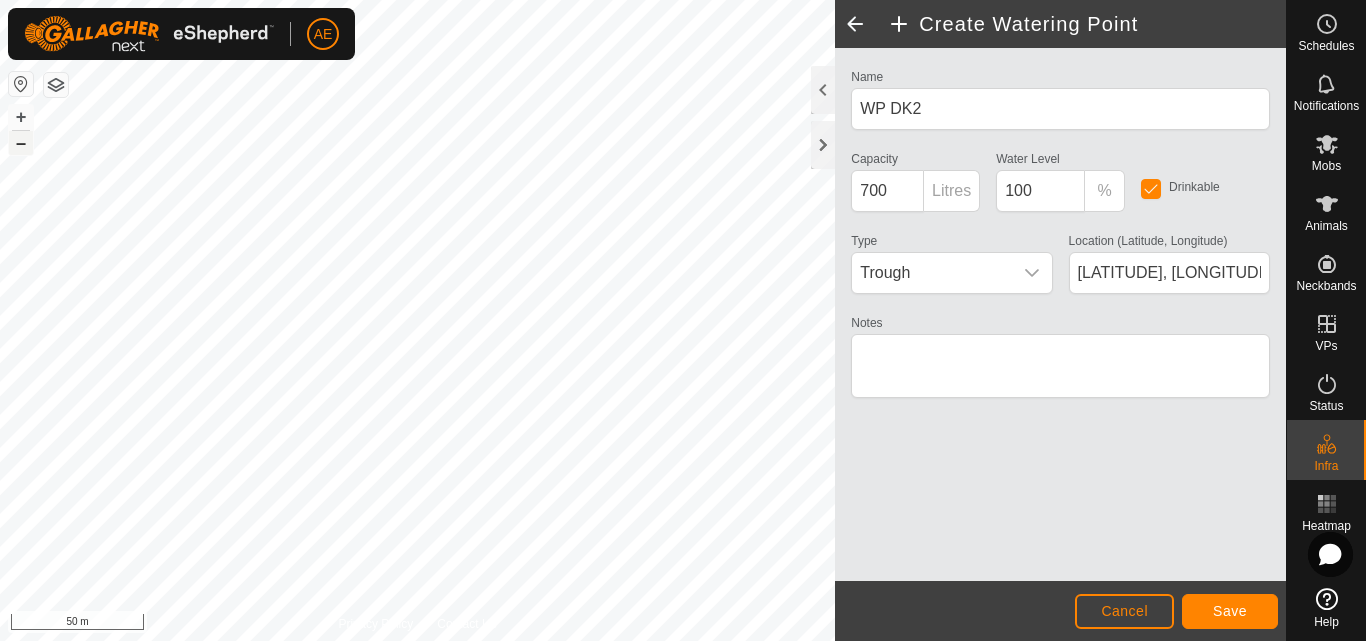 click on "–" at bounding box center (21, 143) 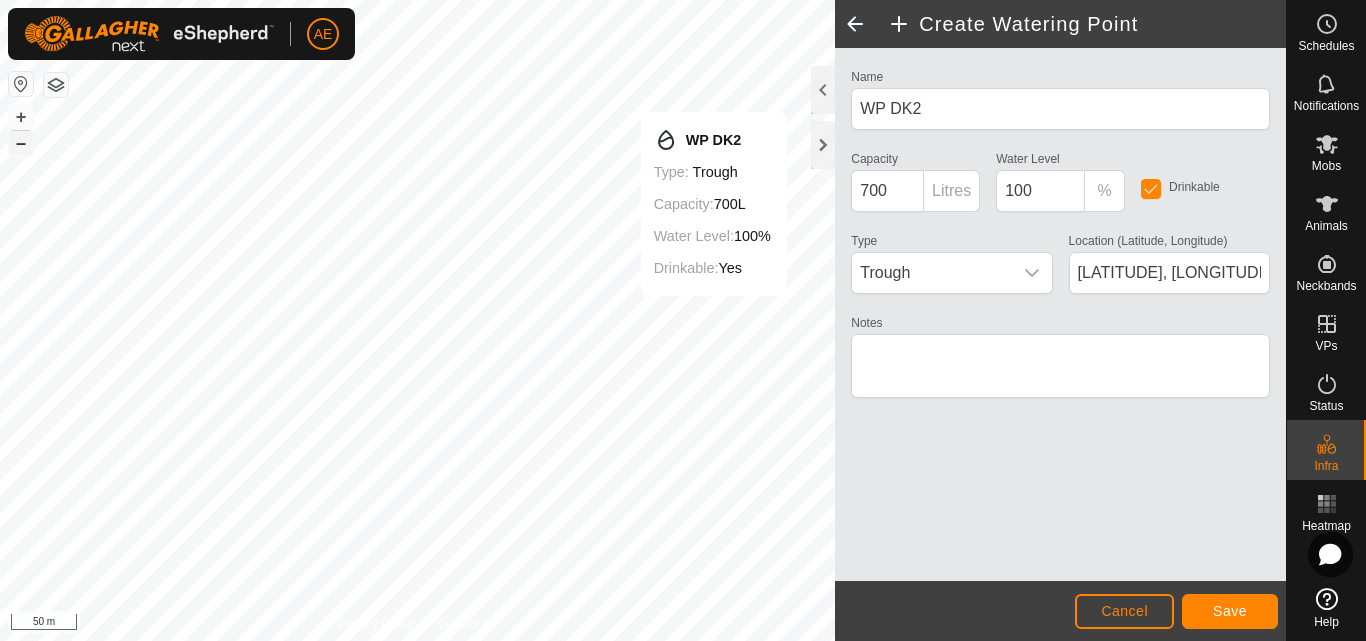 type on "[-LATITUDE], [-LONGITUDE]" 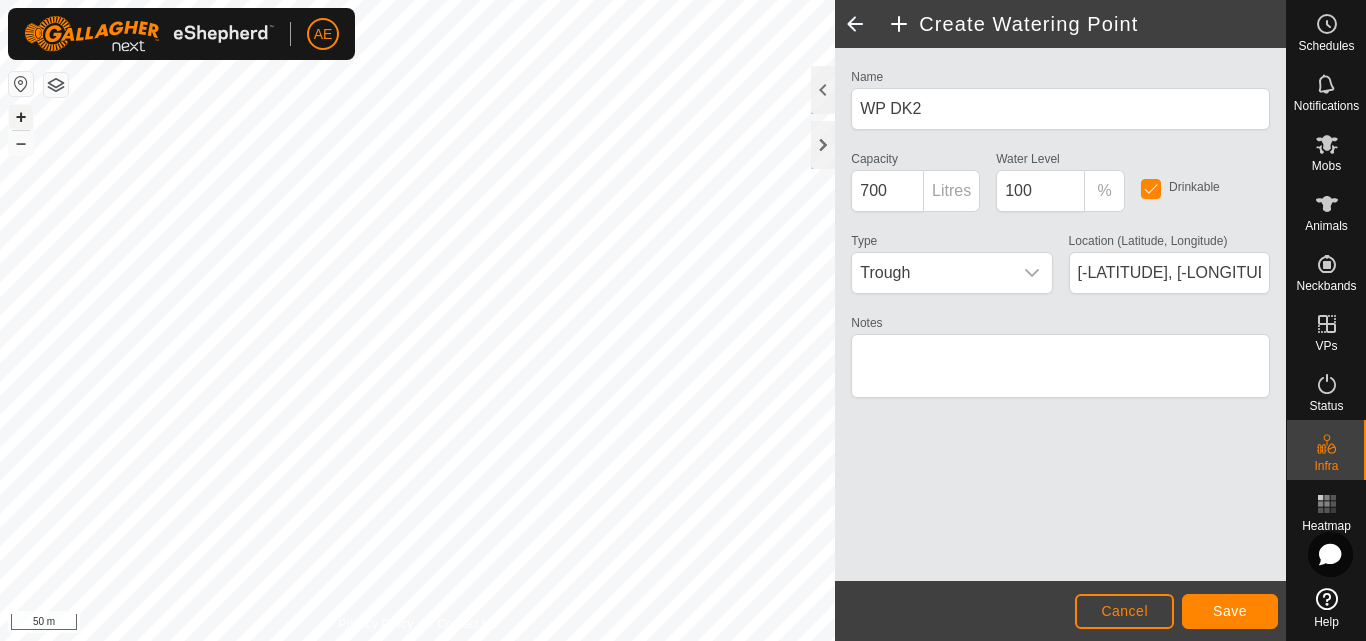 click on "+" at bounding box center (21, 117) 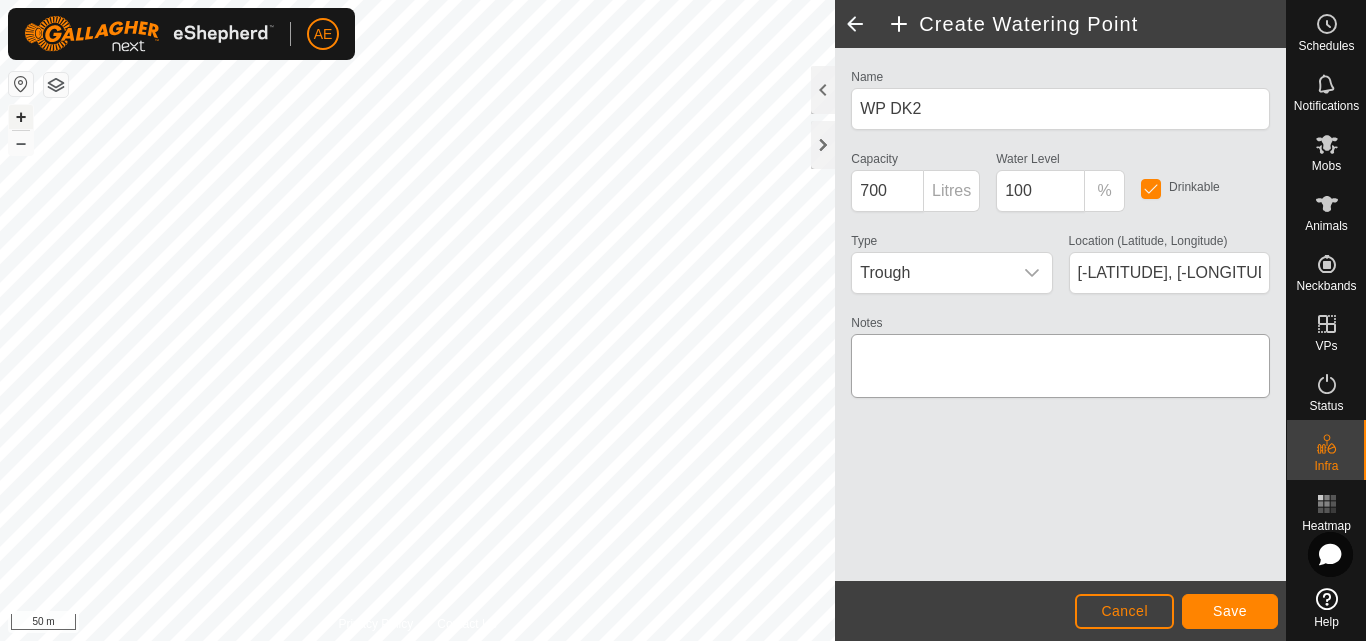 type 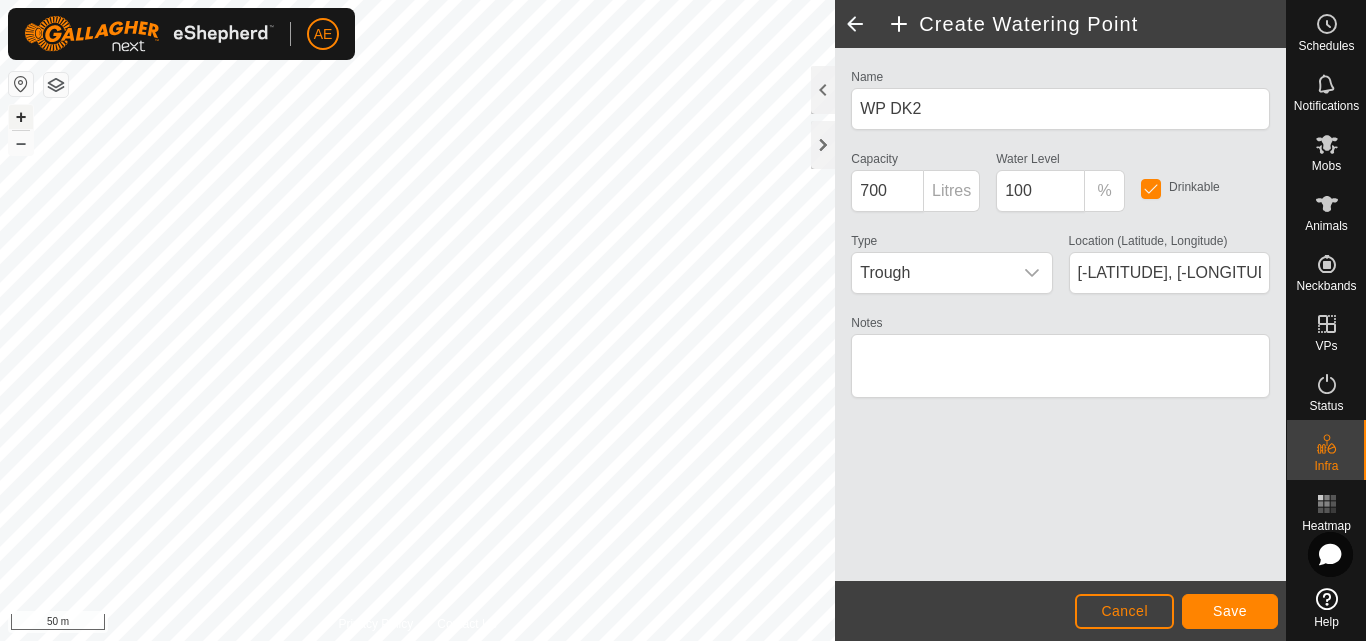 click on "+" at bounding box center [21, 117] 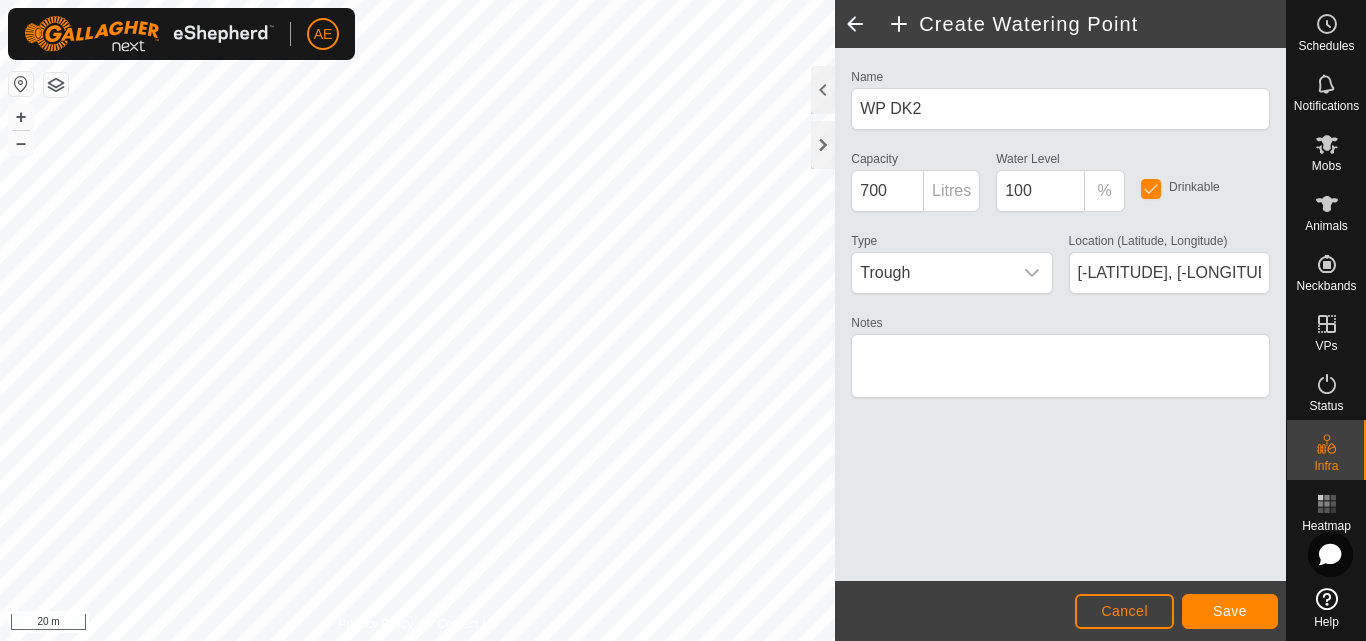 click on "AE Schedules Notifications Mobs Animals Neckbands VPs Status Infra Heatmap Help Privacy Policy Contact Us
WP DK2
Type:   trough
Capacity:  700L
Water Level:  100%
Drinkable:  Yes
+ – ⇧ i 20 m  Create Watering Point  Name WP DK2 Capacity 700 Litres Water Level  100 % Drinkable Type Trough Location (Latitude, Longitude) [-LATITUDE], [-LONGITUDE] Notes                  Cancel Save" 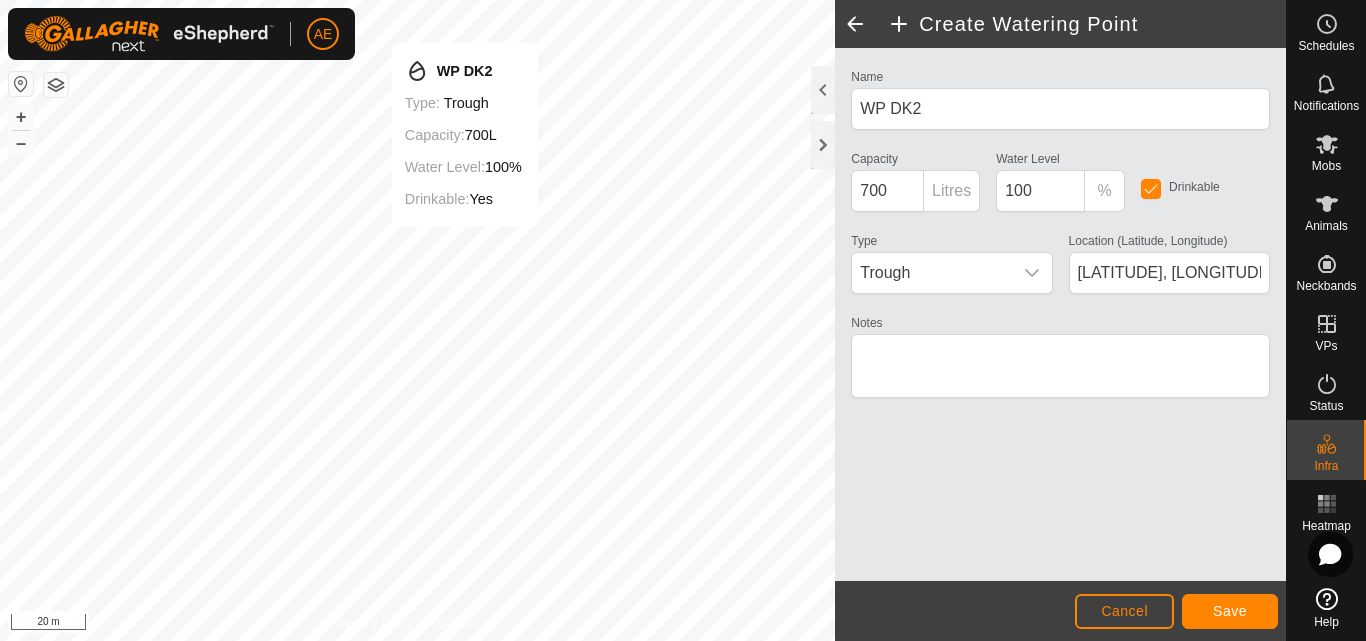 type on "-43.624836, 171.463971" 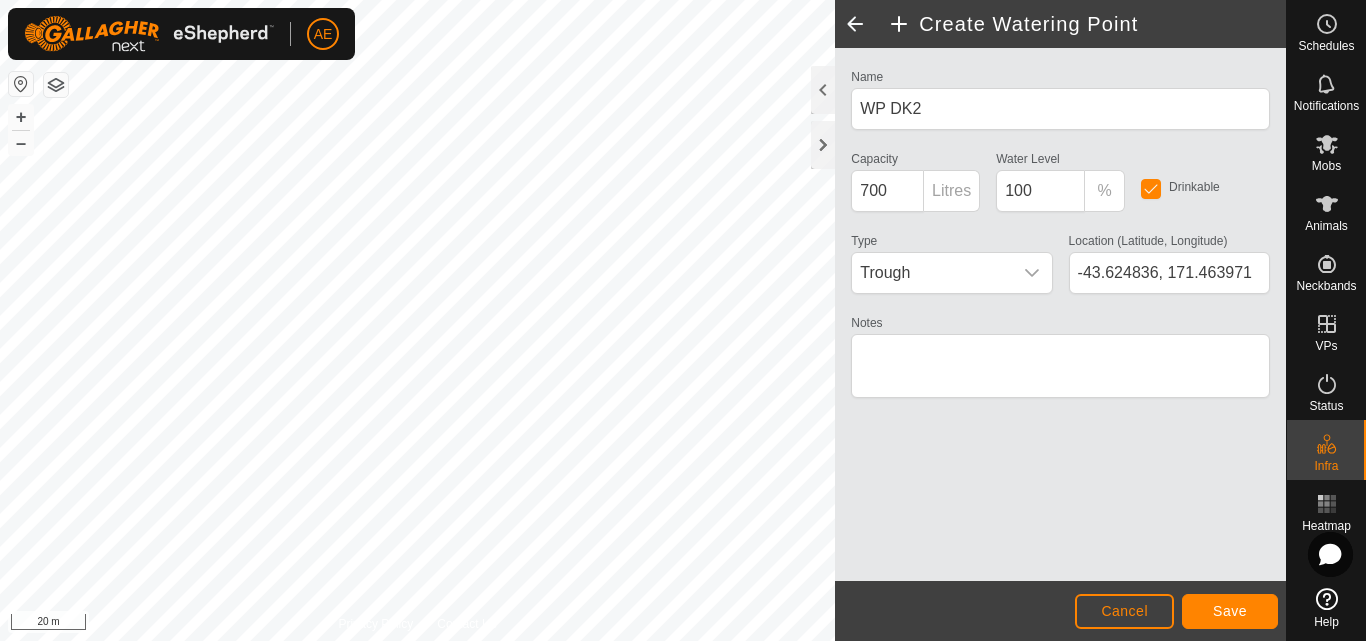 click on "Name" 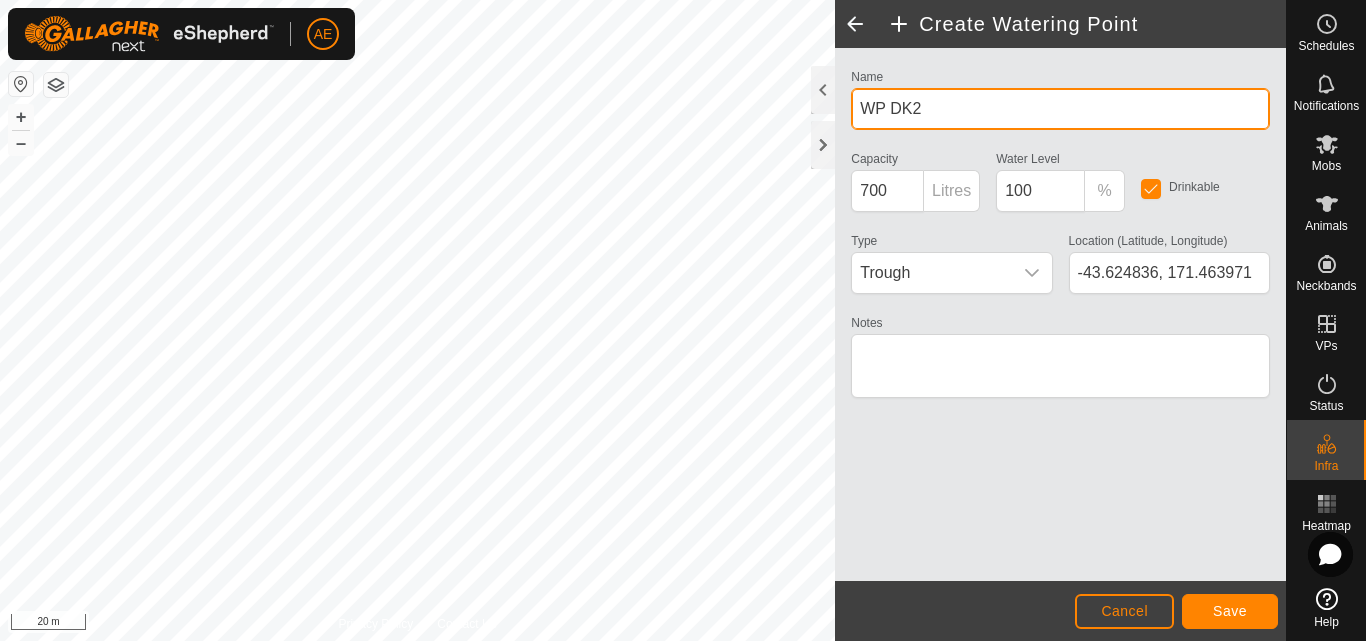 click on "WP DK2" at bounding box center (1060, 109) 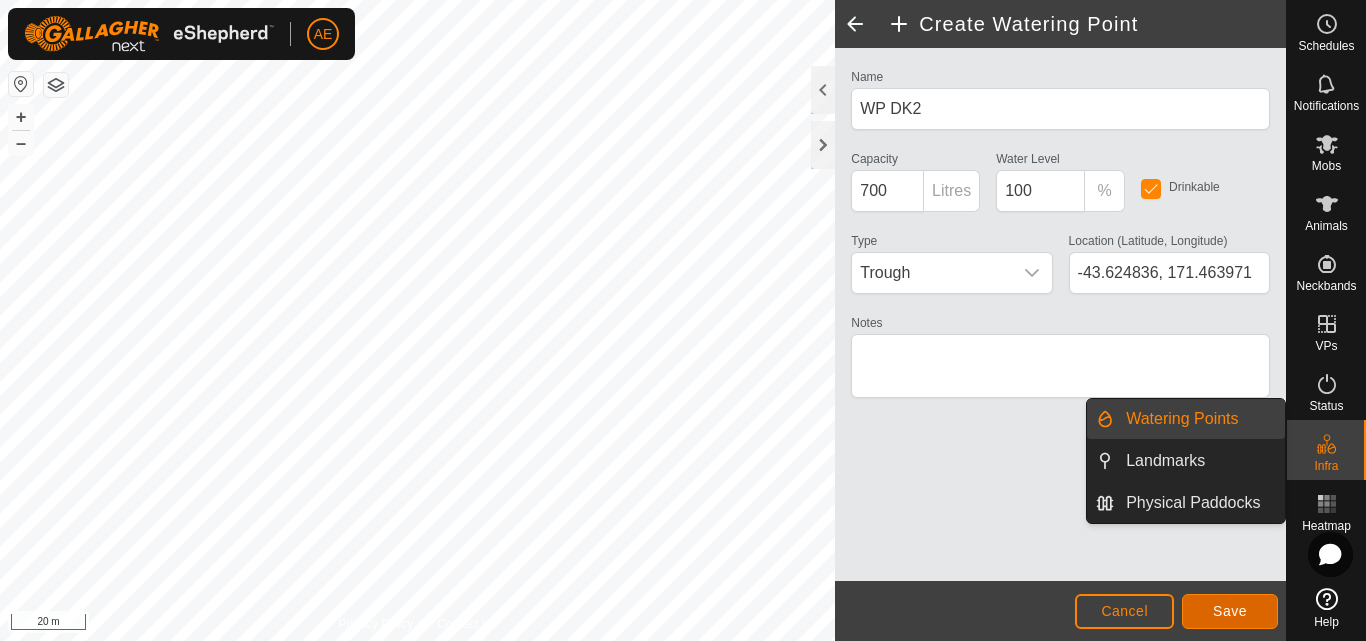 click on "Save" 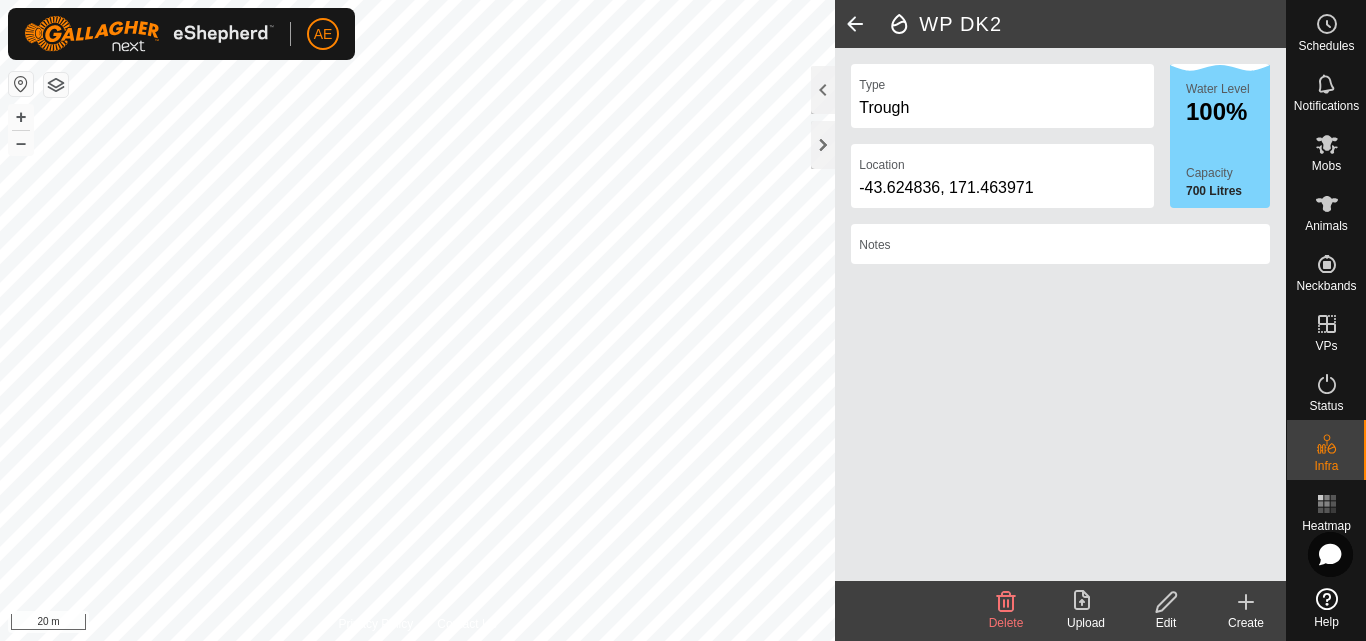 click 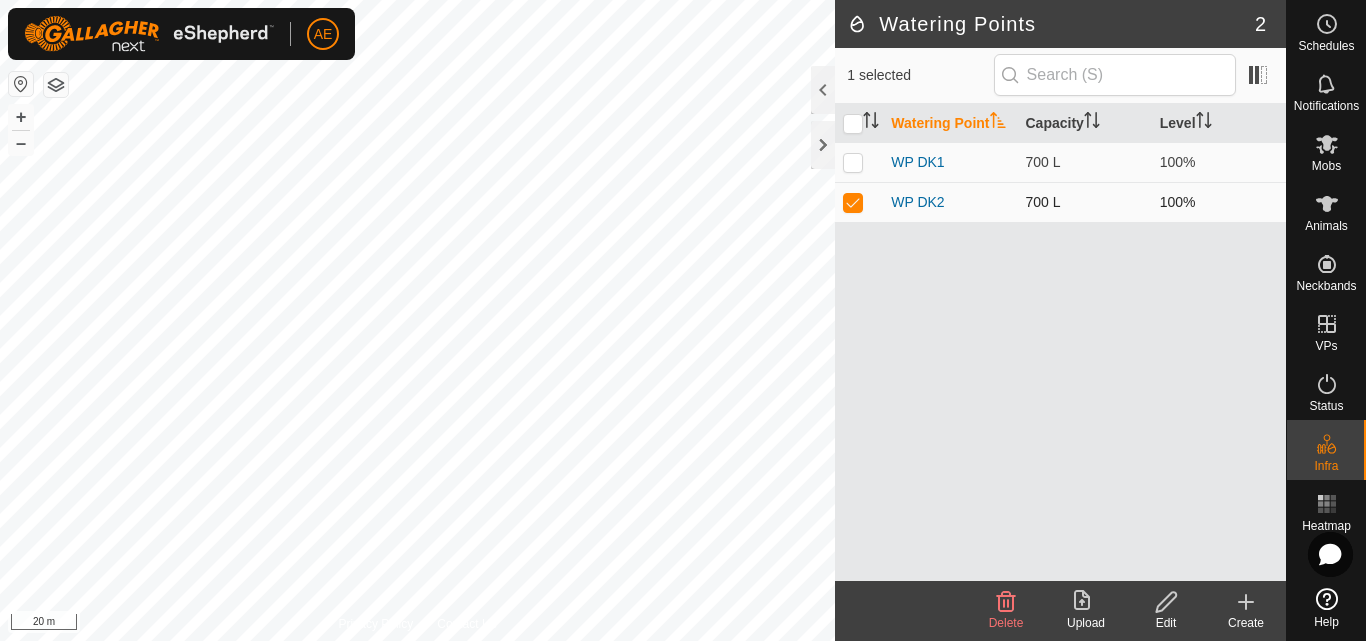 click at bounding box center [853, 202] 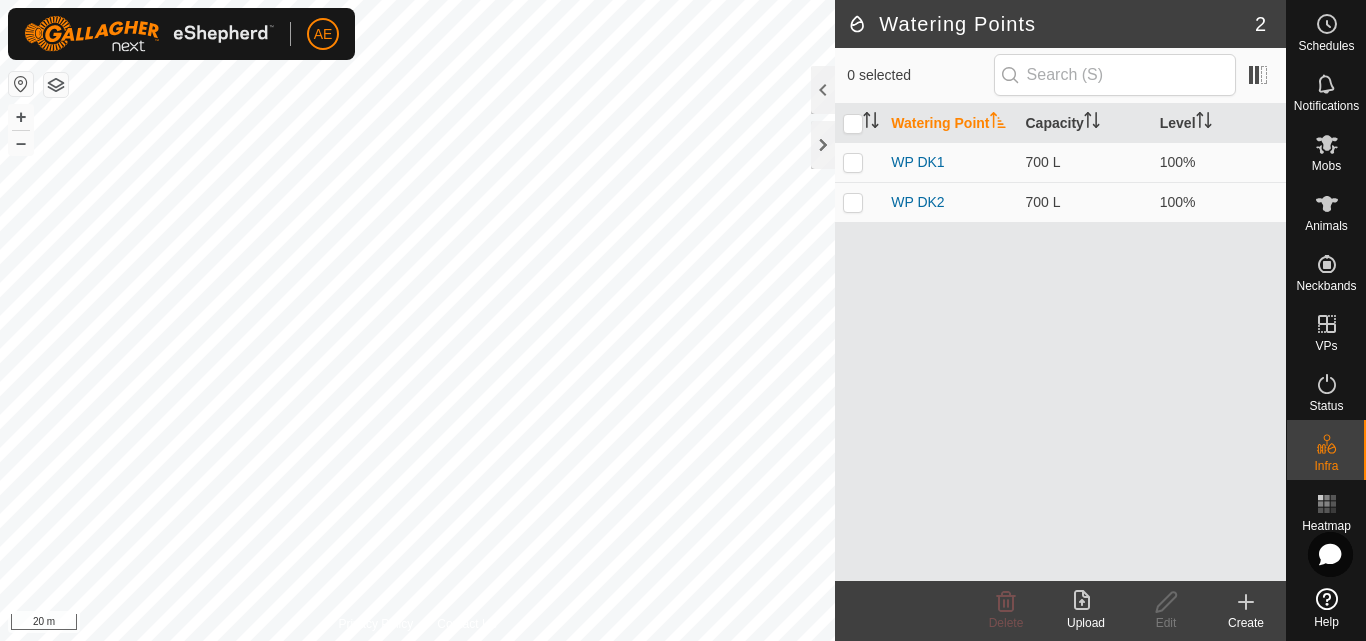 click on "Create" 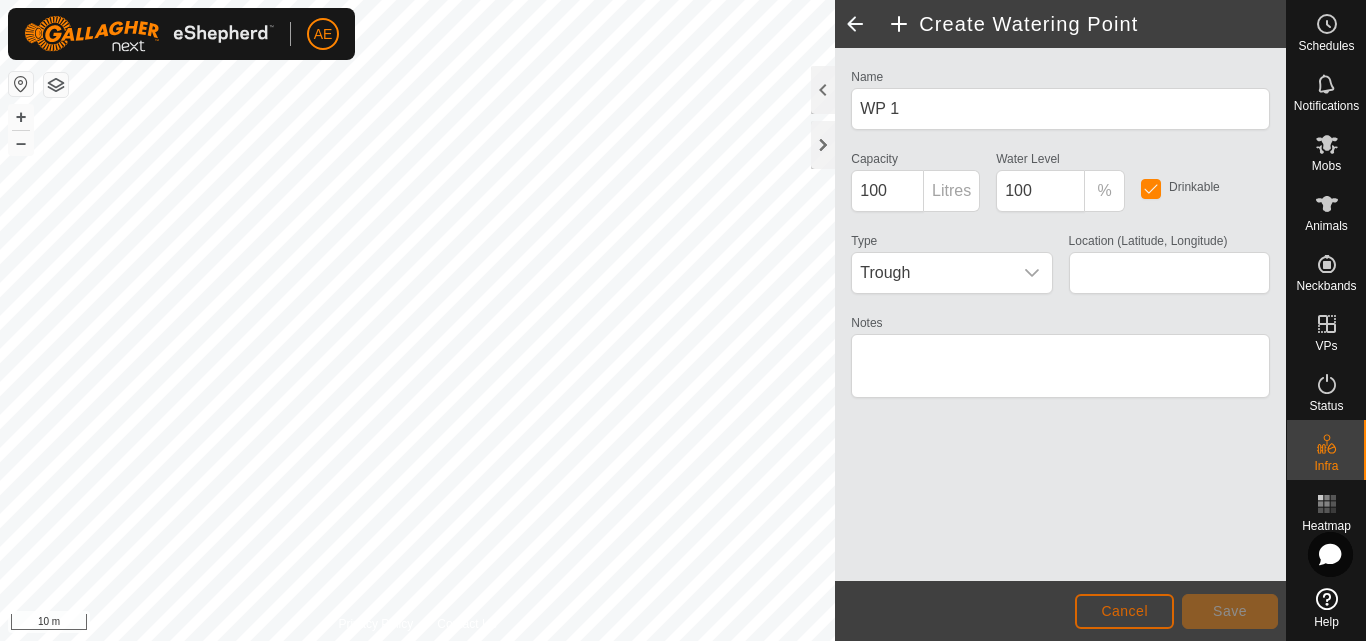 click on "Cancel" 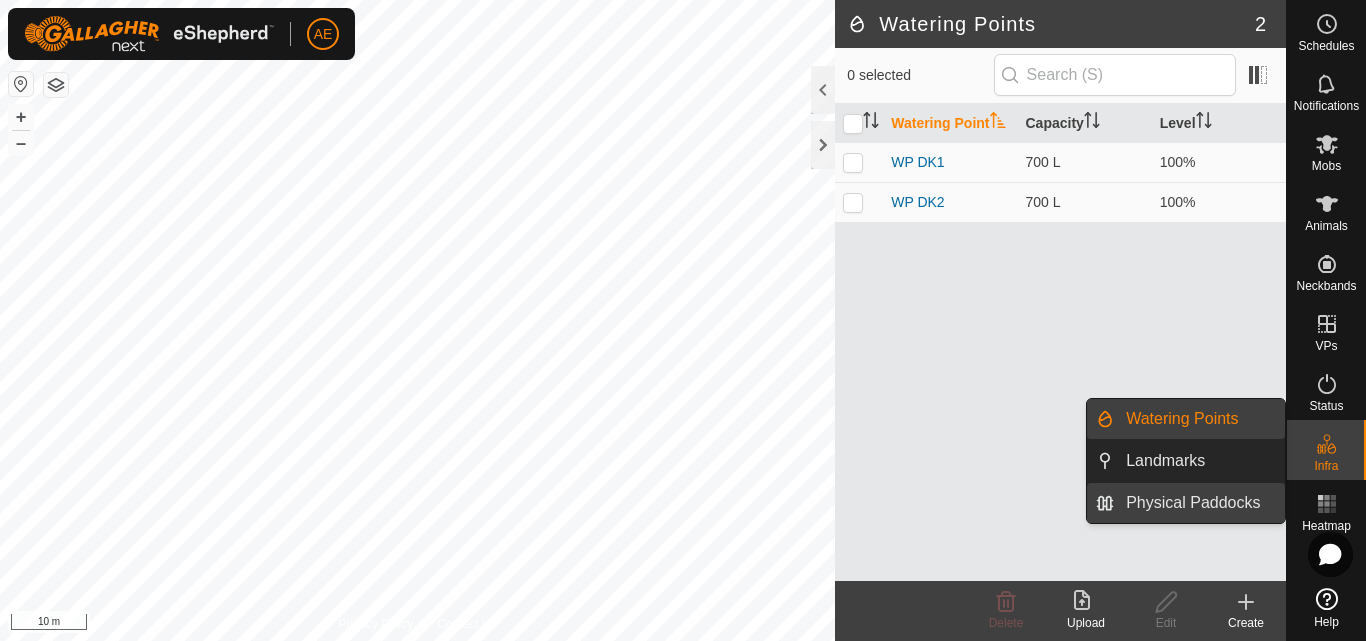 click on "Physical Paddocks" at bounding box center (1199, 503) 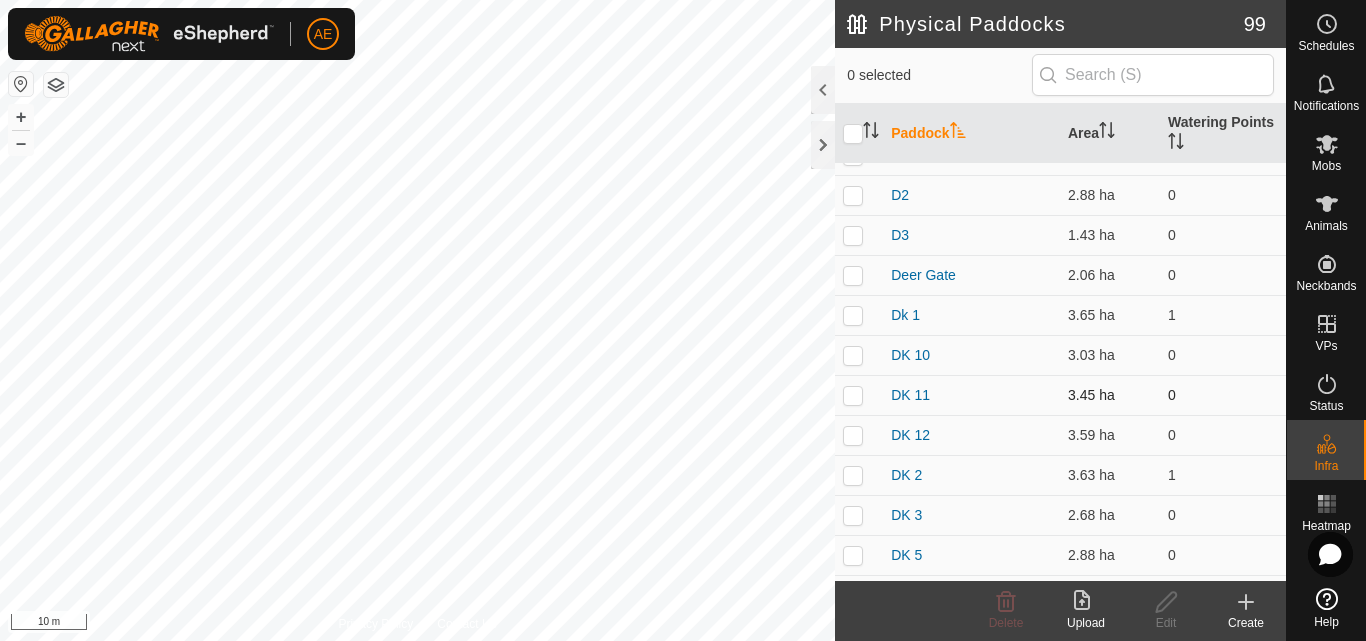 scroll, scrollTop: 435, scrollLeft: 0, axis: vertical 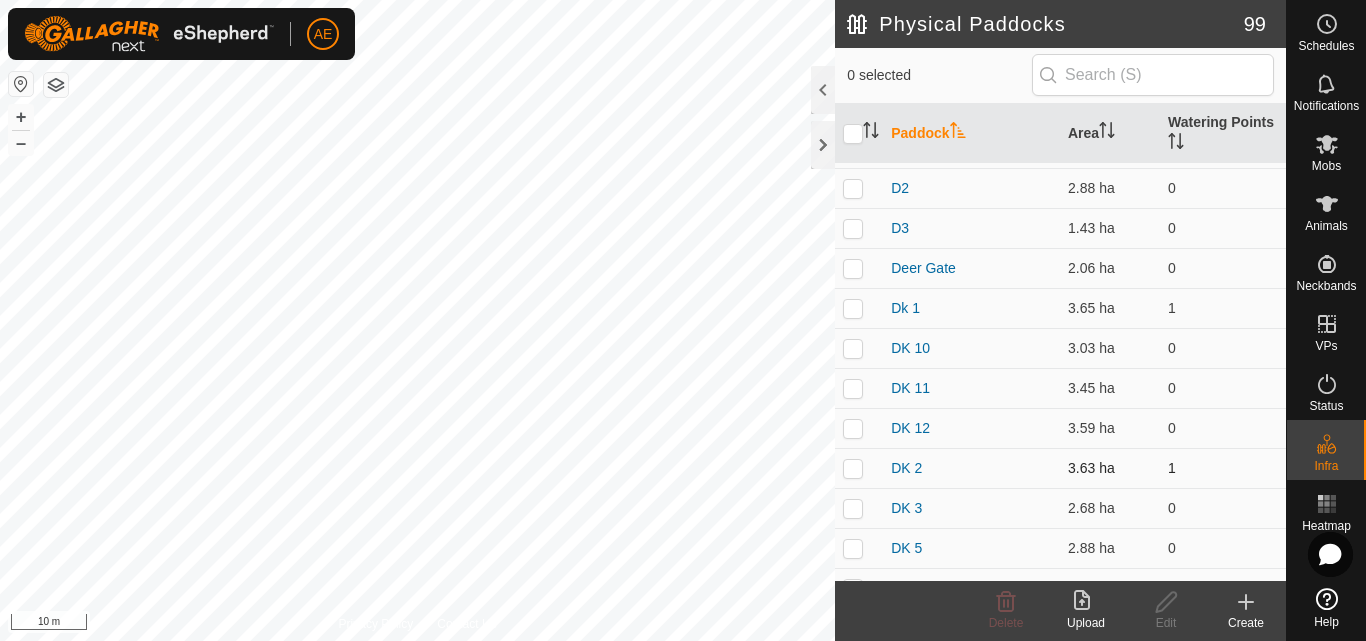 click on "DK 2" at bounding box center [971, 468] 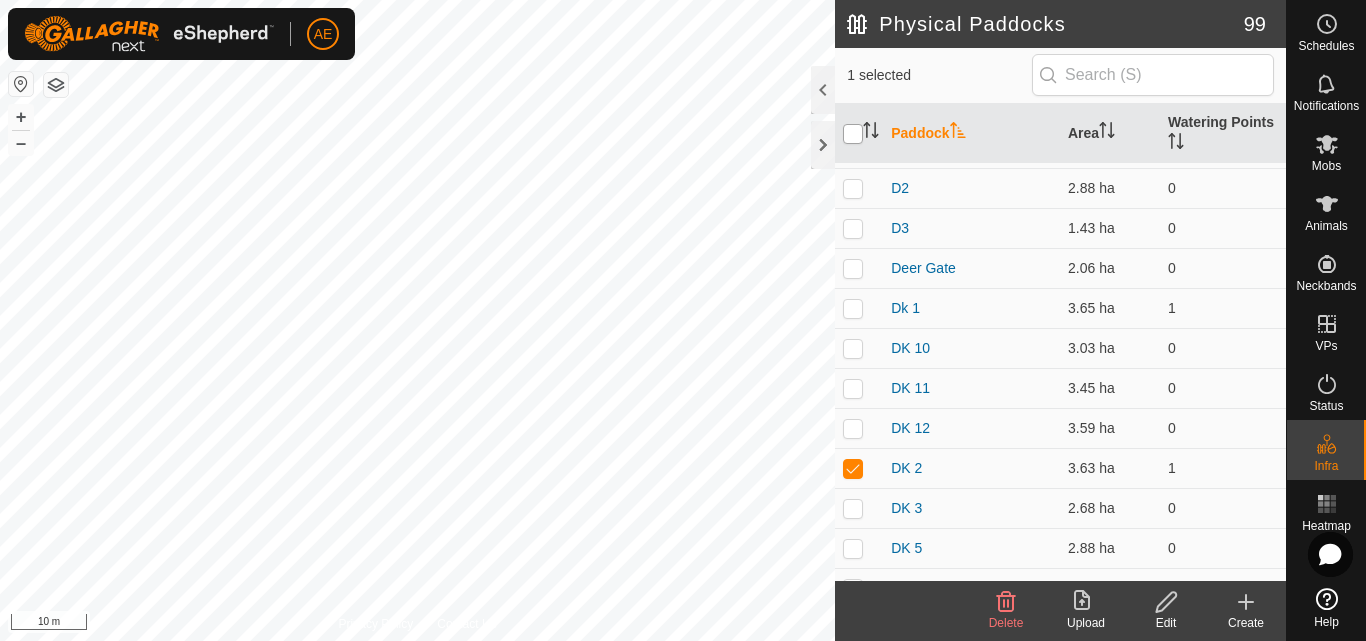 click at bounding box center [853, 134] 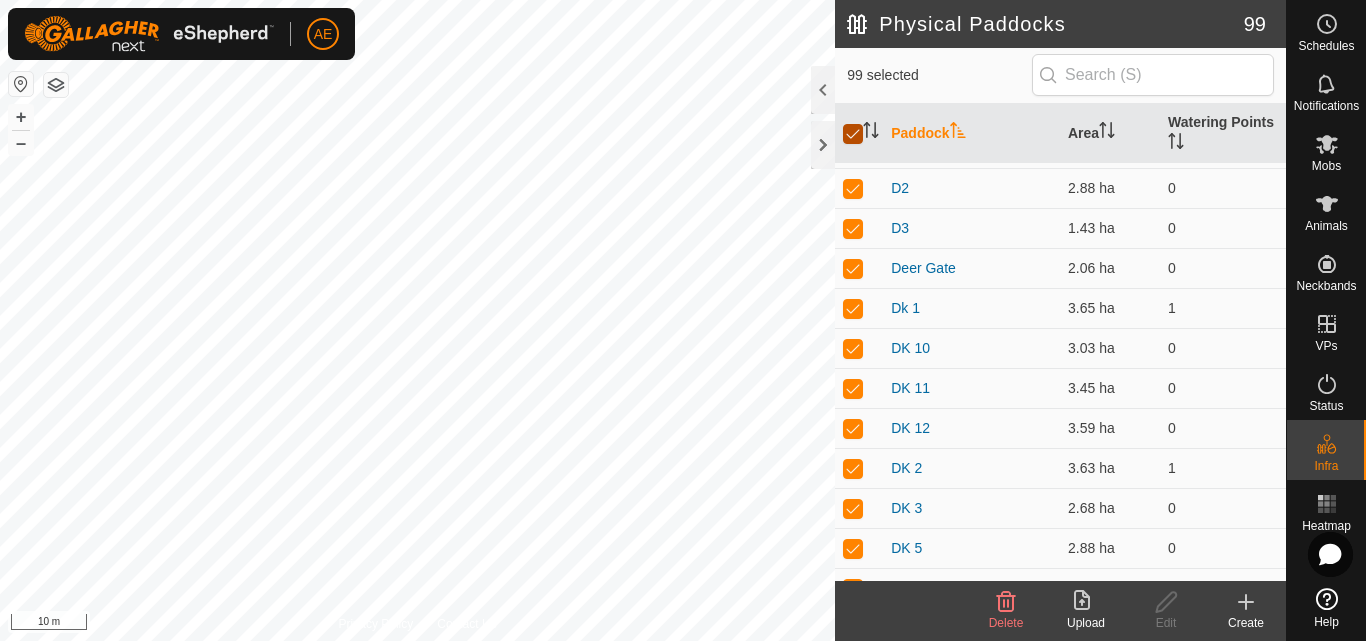 click at bounding box center [853, 134] 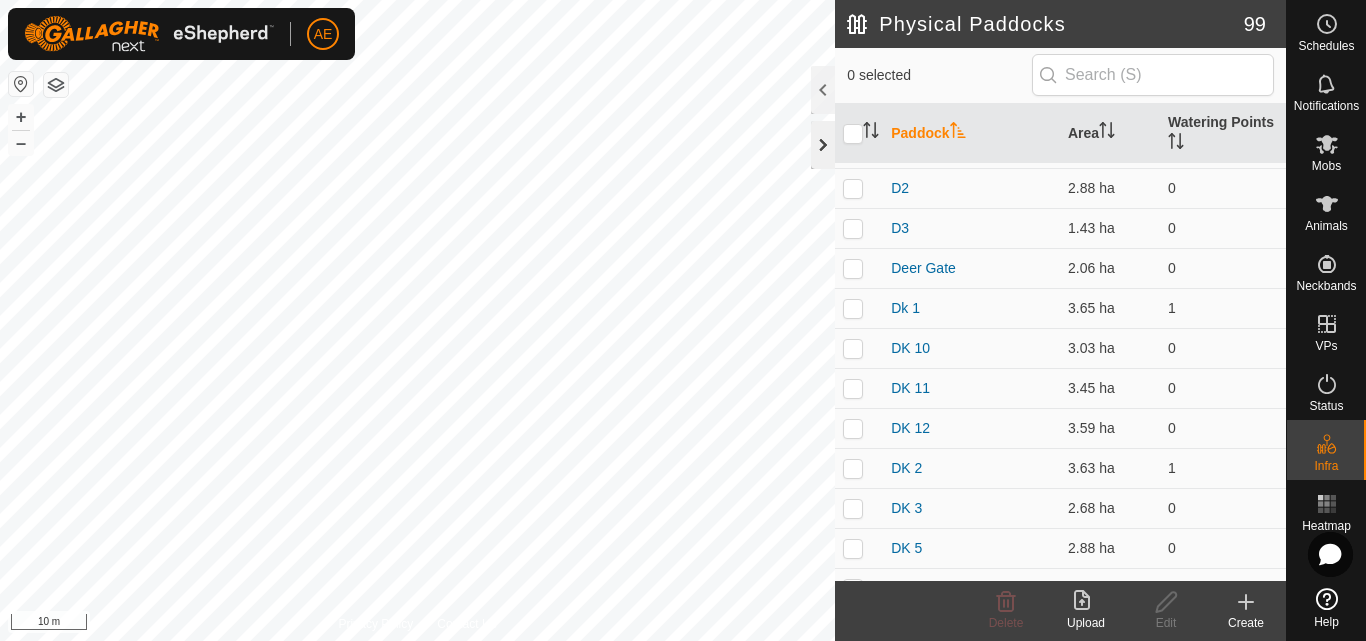 click 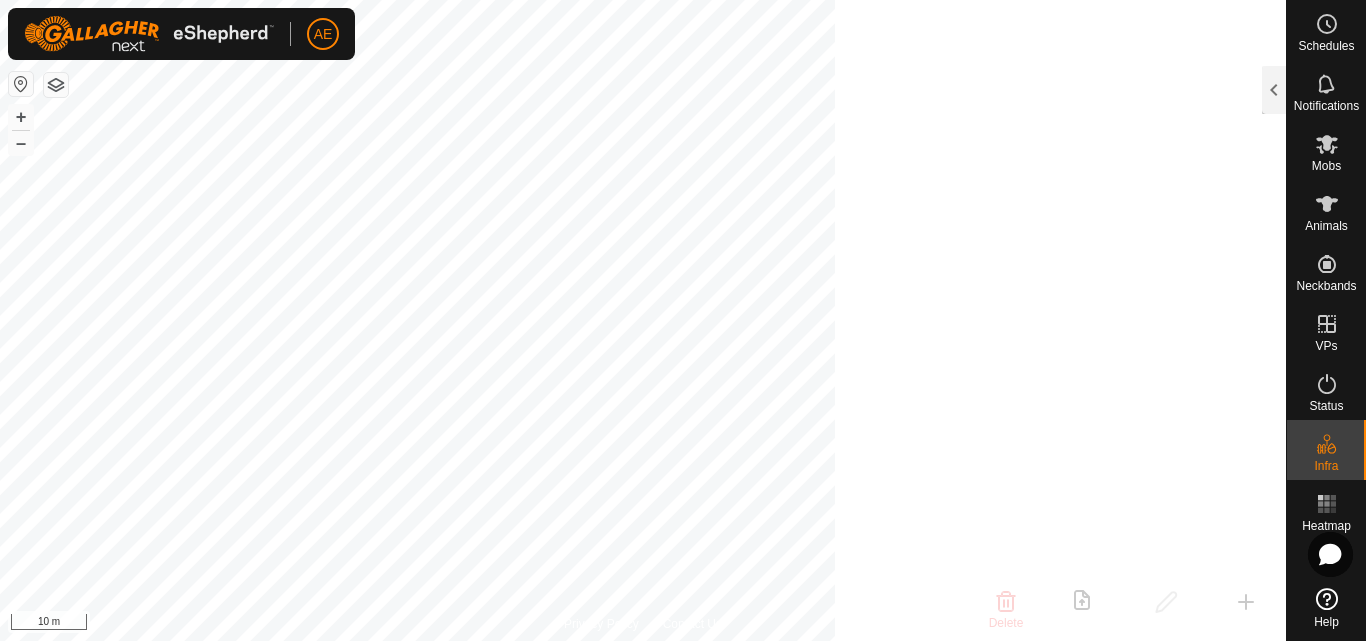 scroll, scrollTop: 1818, scrollLeft: 0, axis: vertical 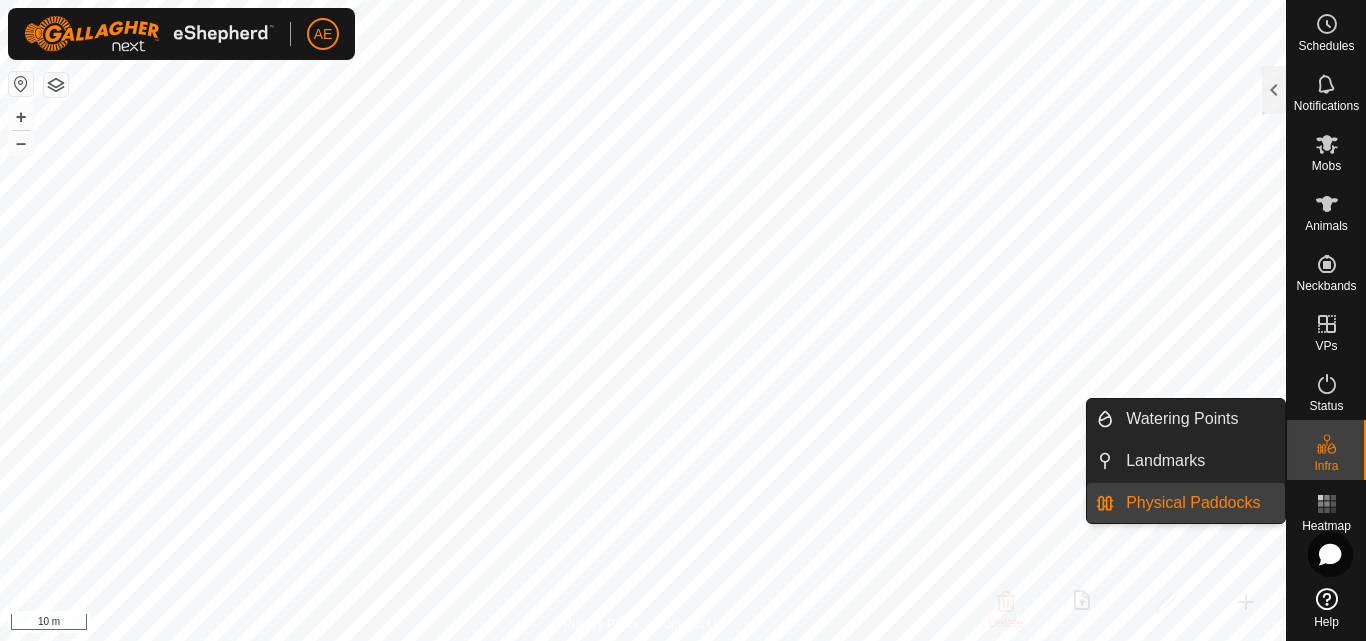 click on "Physical Paddocks" at bounding box center (1199, 503) 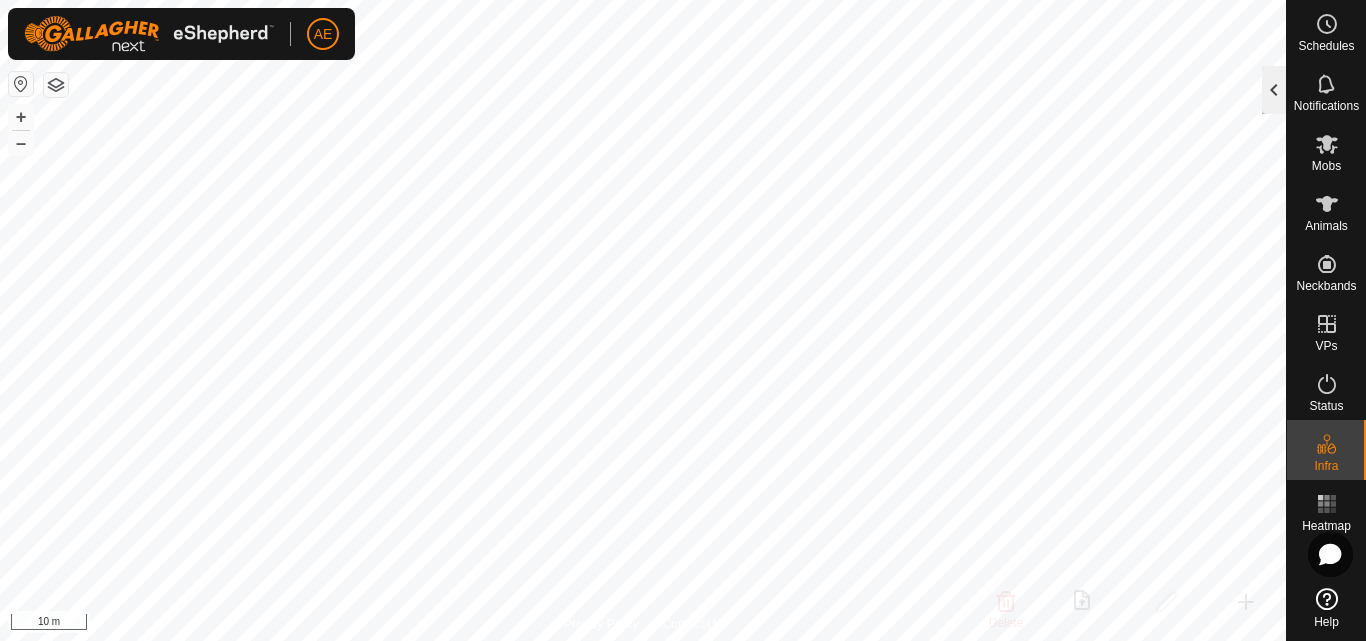 click 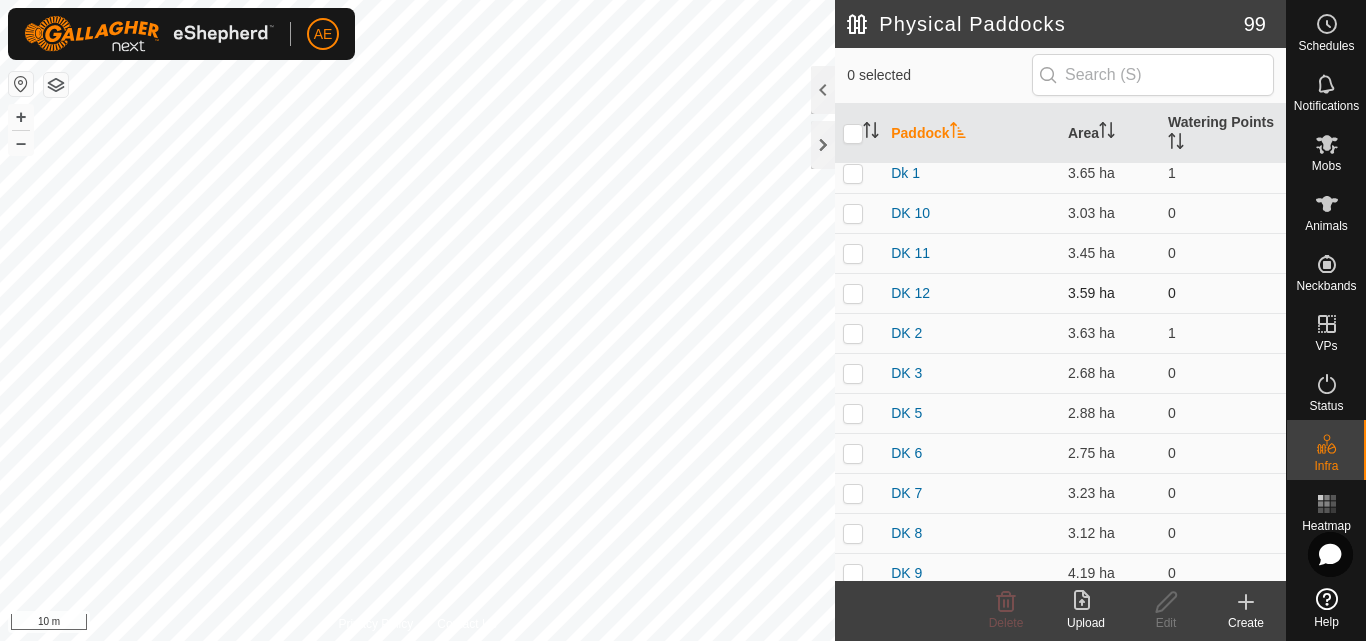 scroll, scrollTop: 569, scrollLeft: 0, axis: vertical 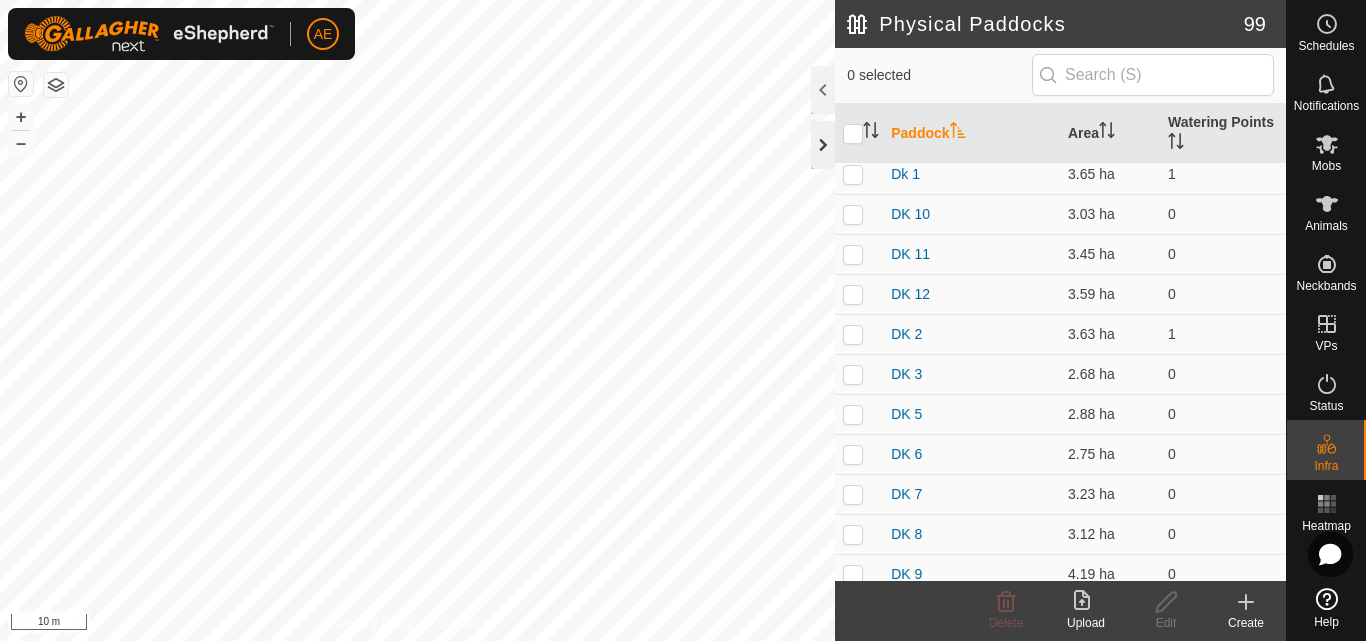 click 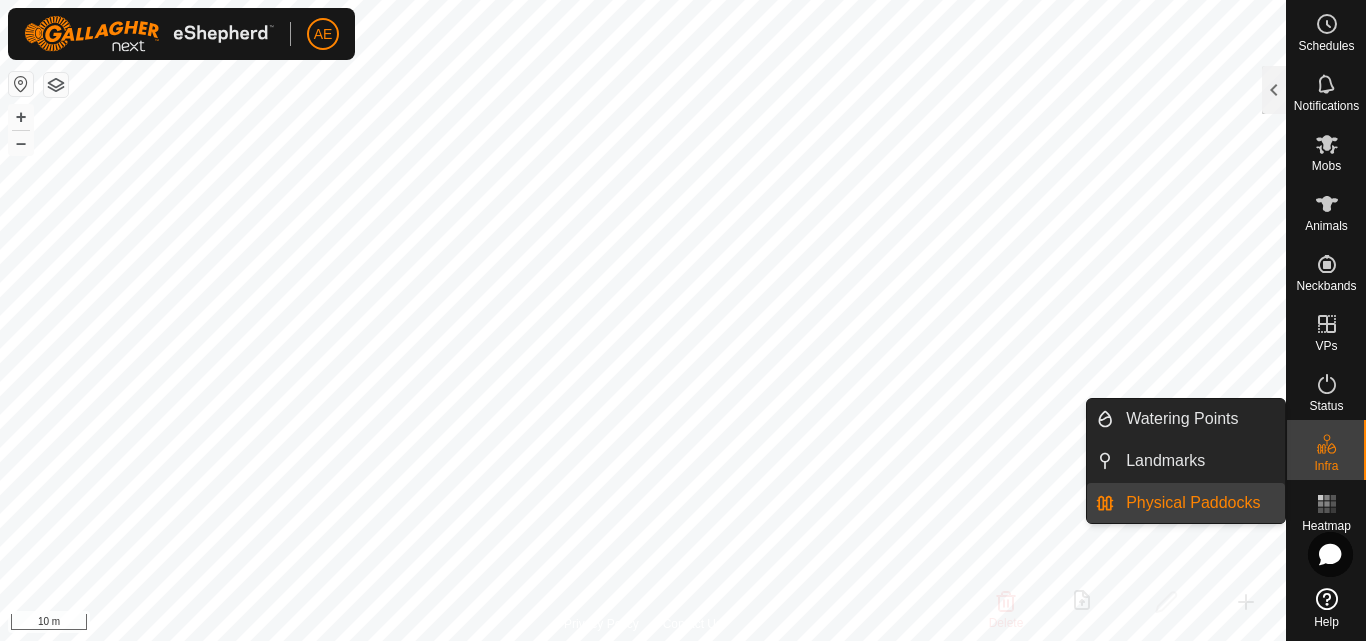 click on "Physical Paddocks" at bounding box center [1199, 503] 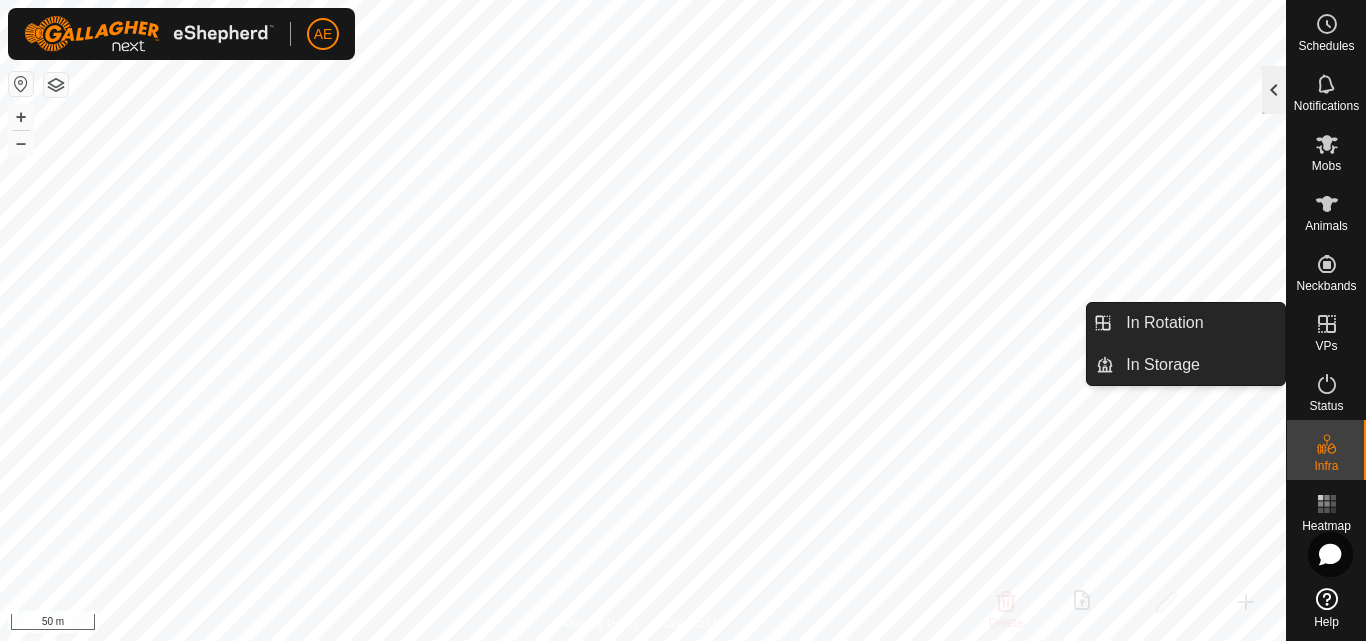 click 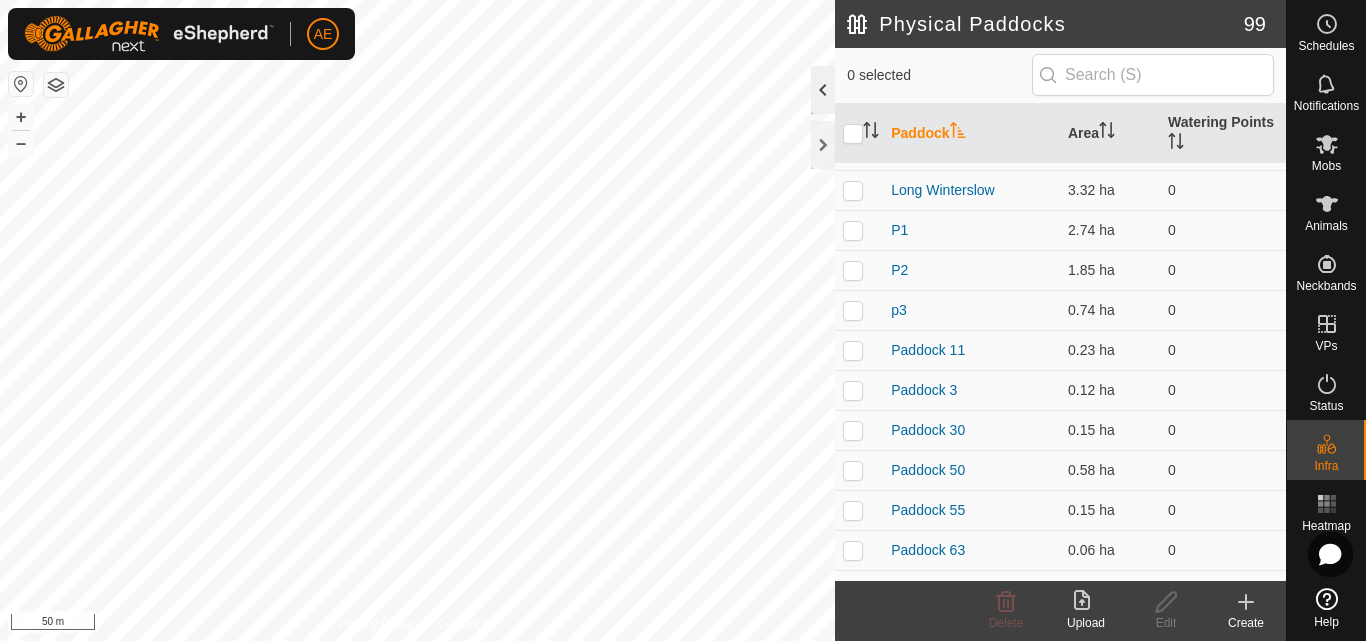 scroll, scrollTop: 569, scrollLeft: 0, axis: vertical 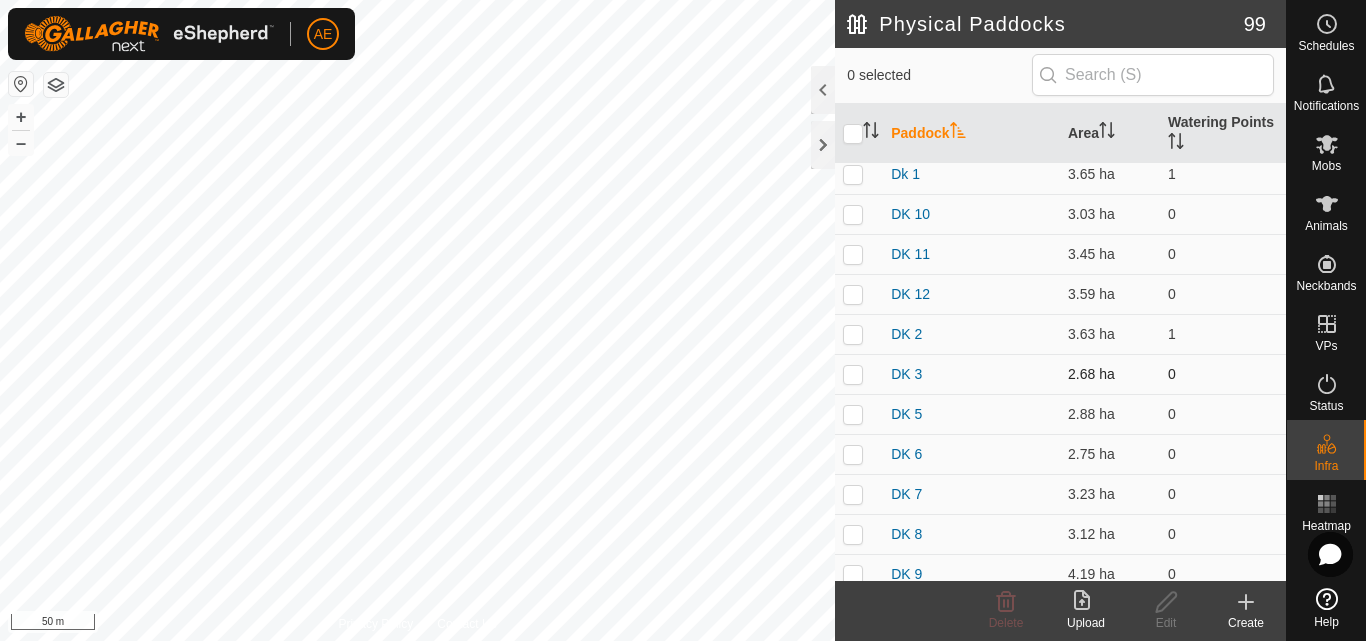 click at bounding box center [853, 374] 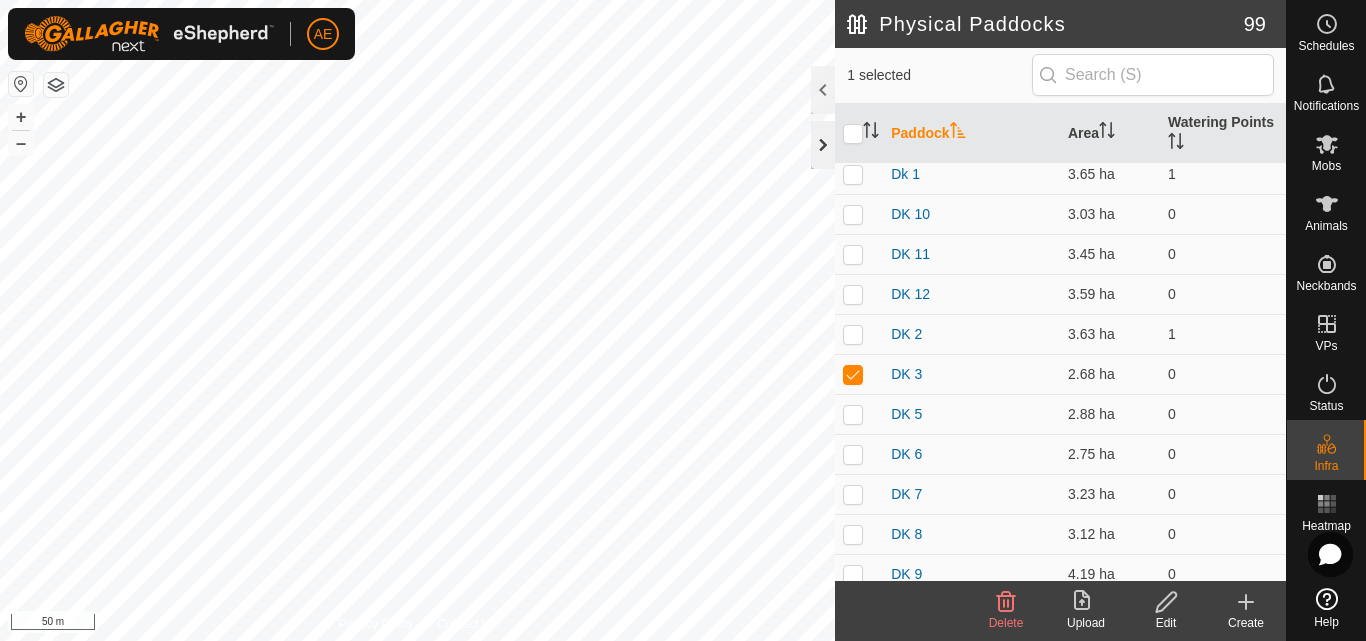 click 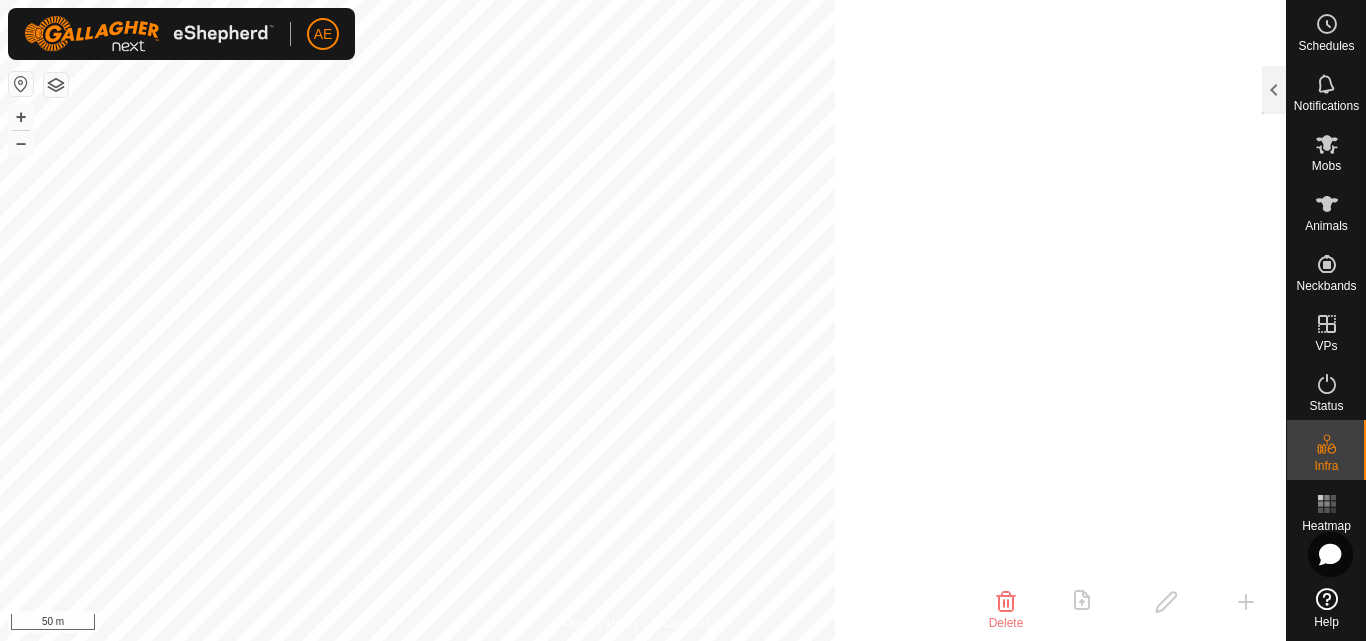 scroll, scrollTop: 1993, scrollLeft: 0, axis: vertical 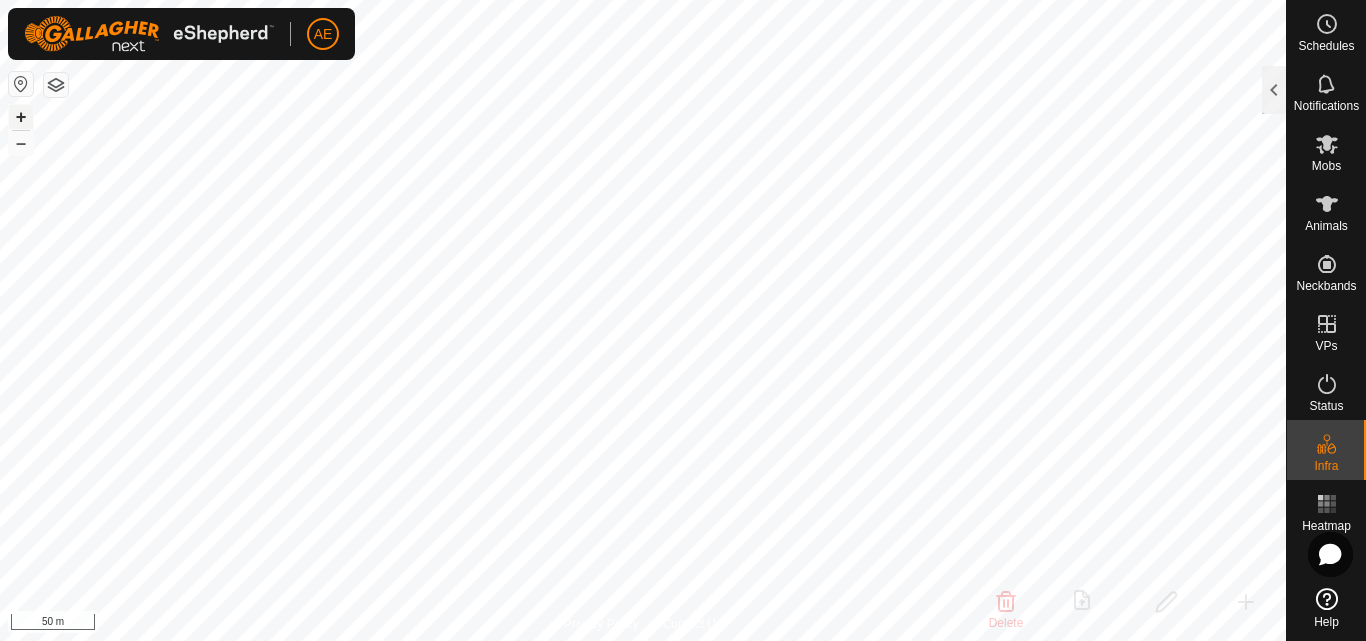 click on "+" at bounding box center [21, 117] 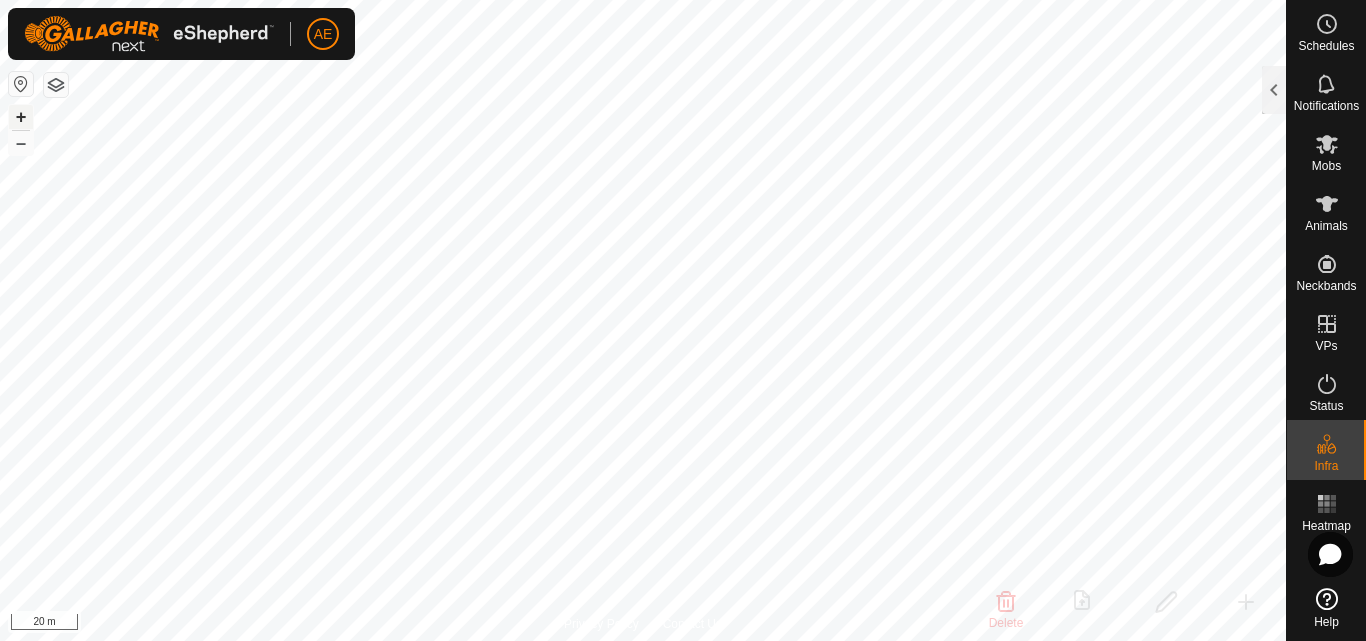 click on "+" at bounding box center [21, 117] 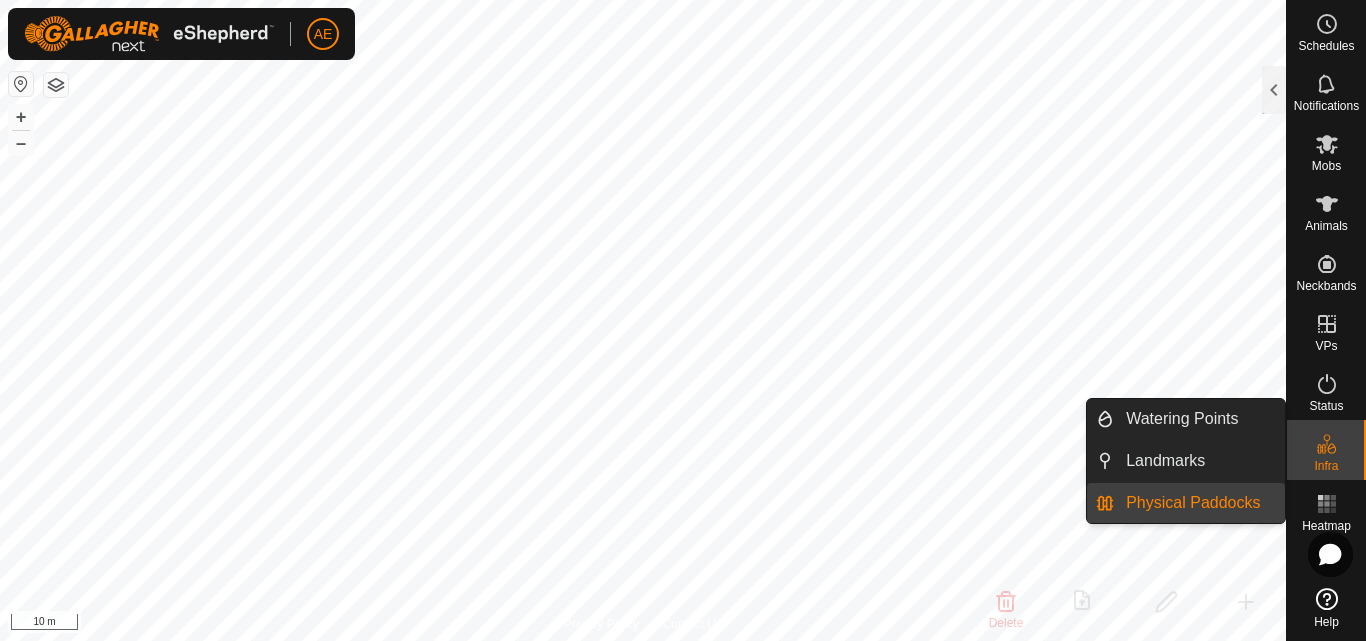 click on "Physical Paddocks" at bounding box center [1199, 503] 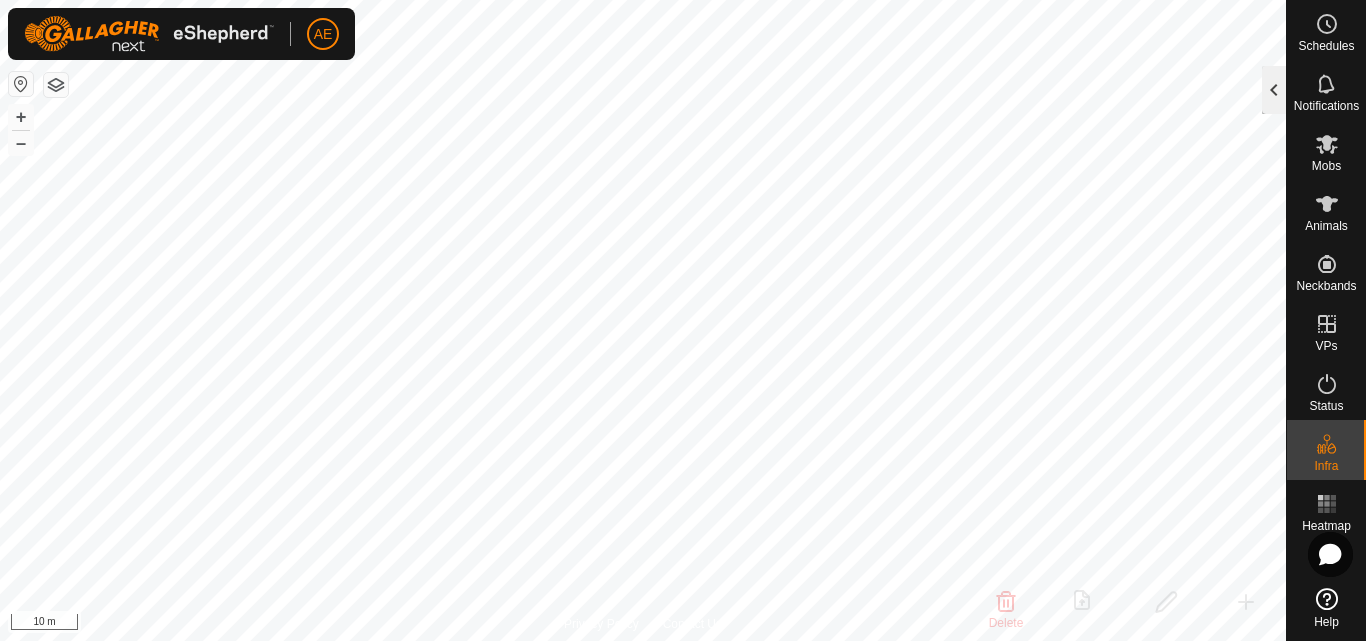 click 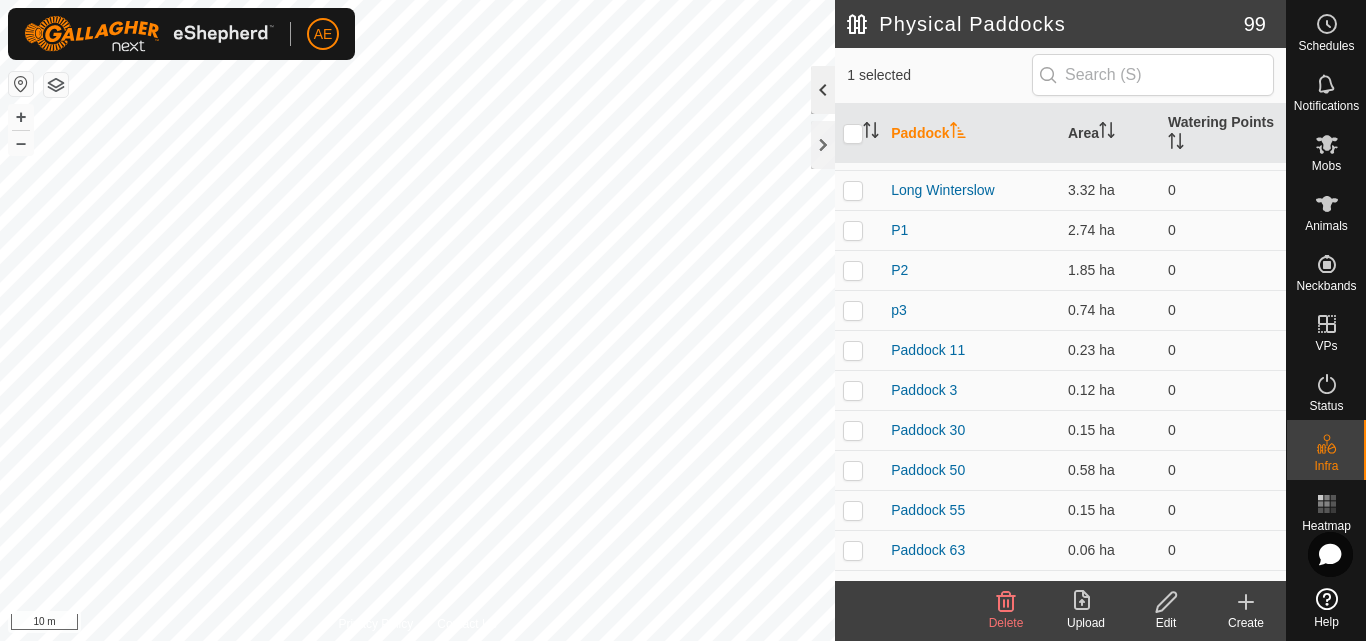 scroll, scrollTop: 569, scrollLeft: 0, axis: vertical 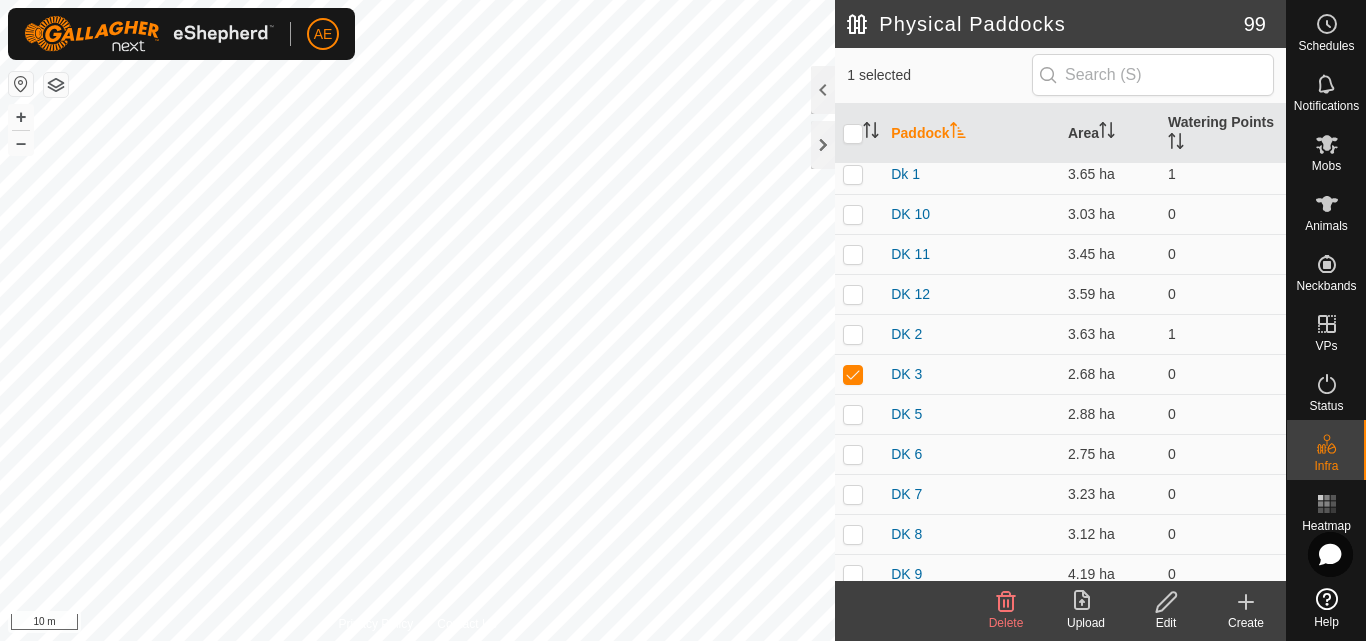 click 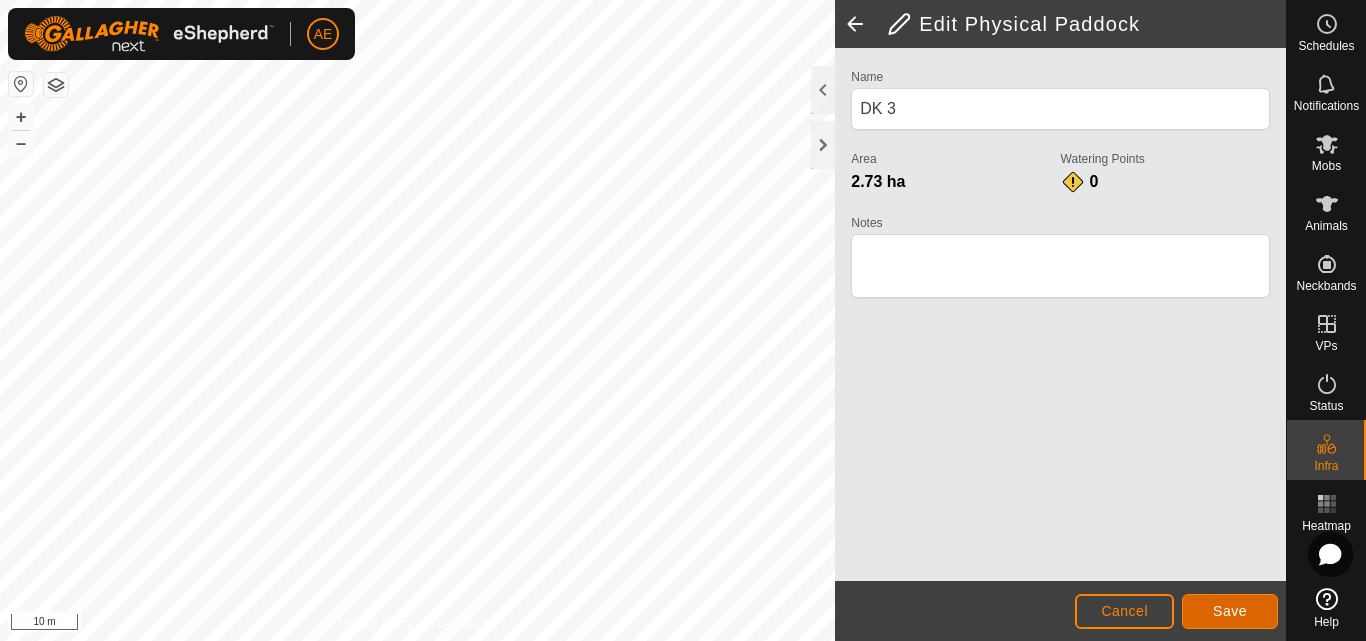 click on "Save" 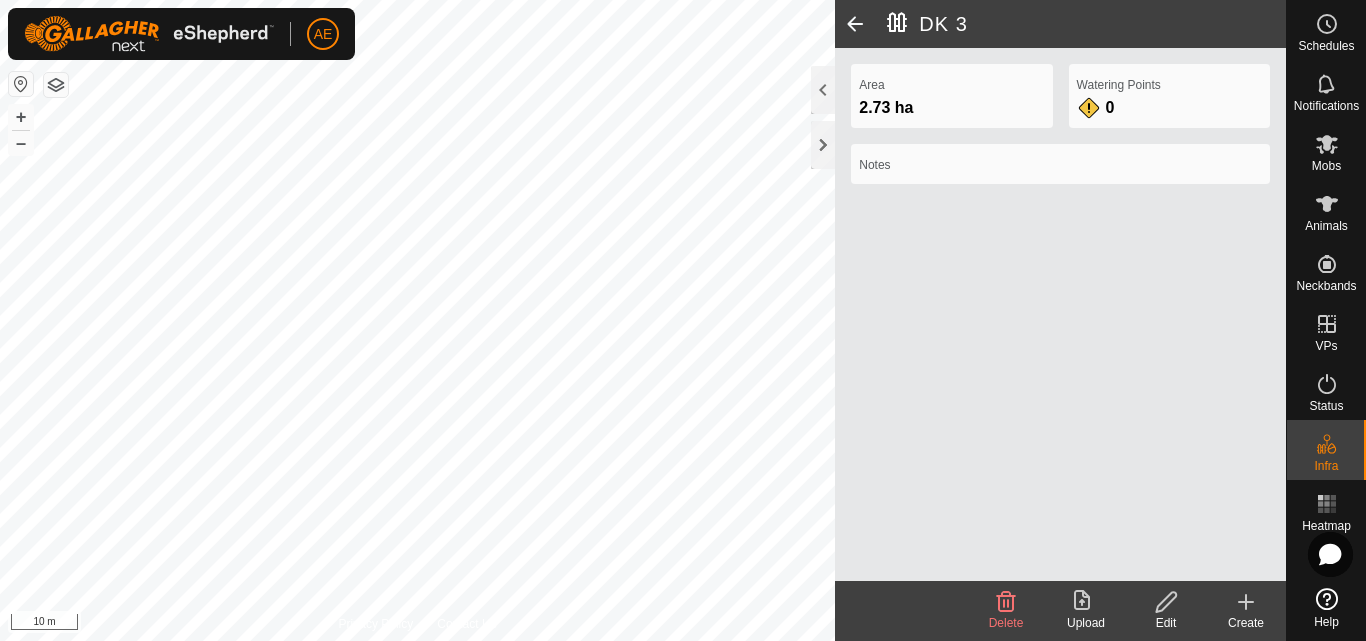 click 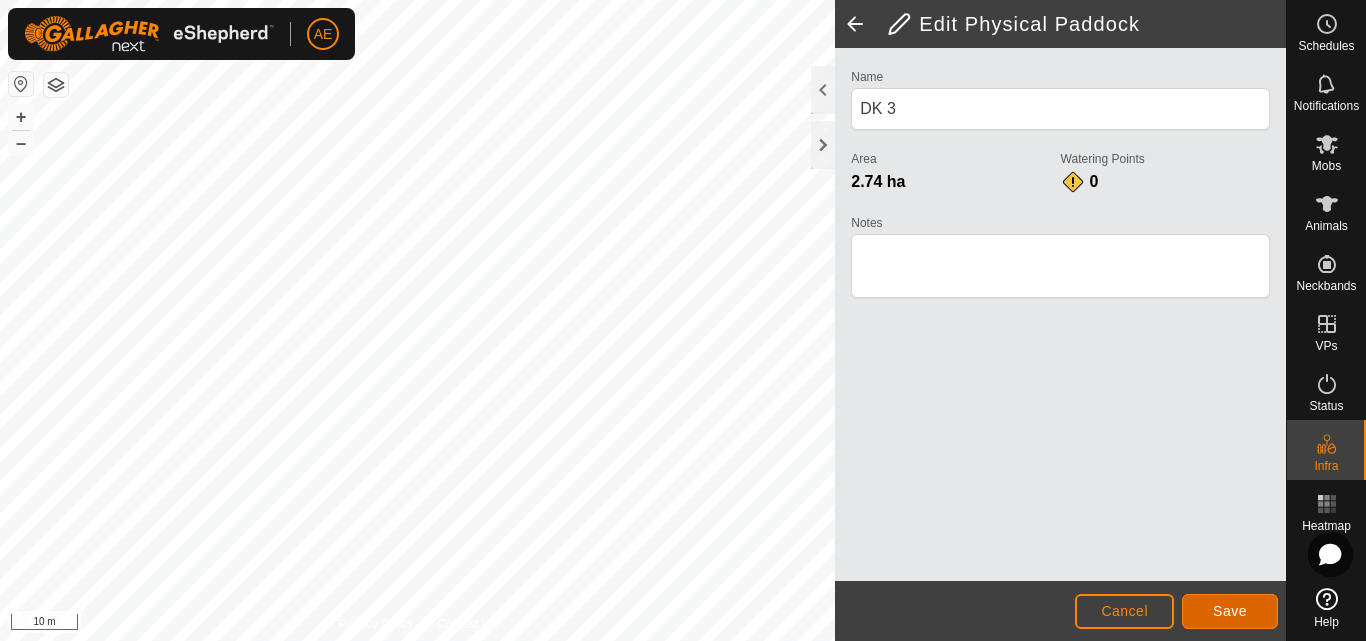 click on "Save" 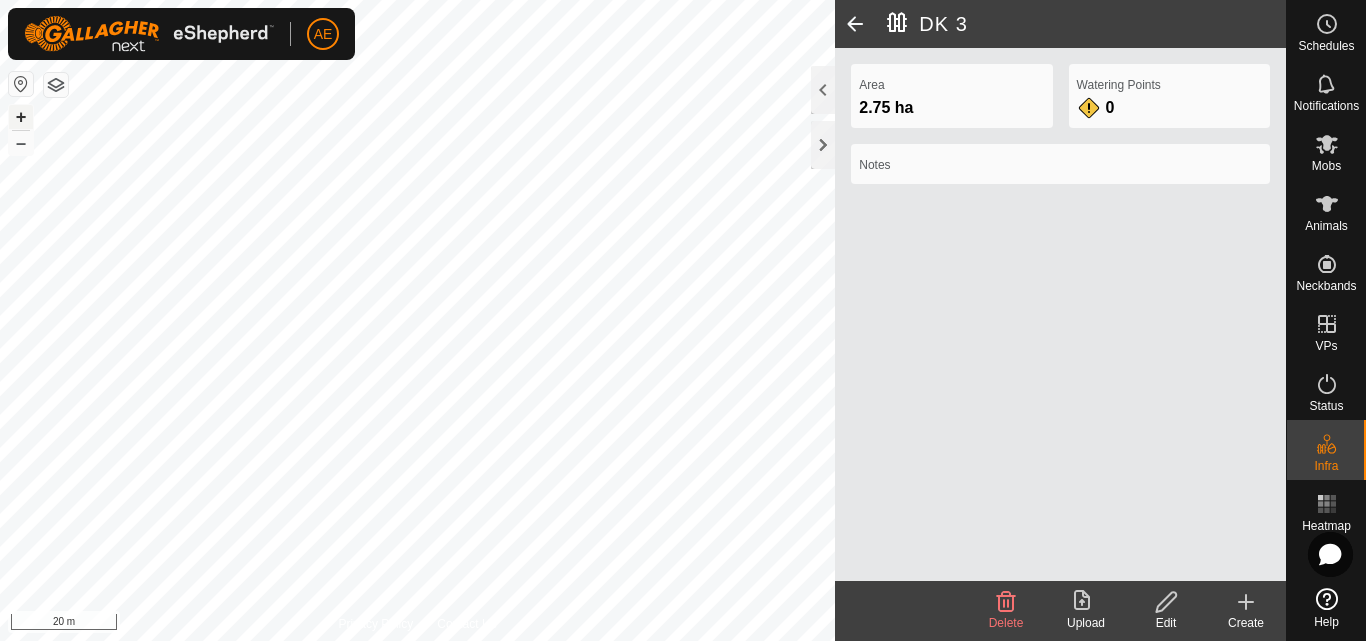 click on "+" at bounding box center (21, 117) 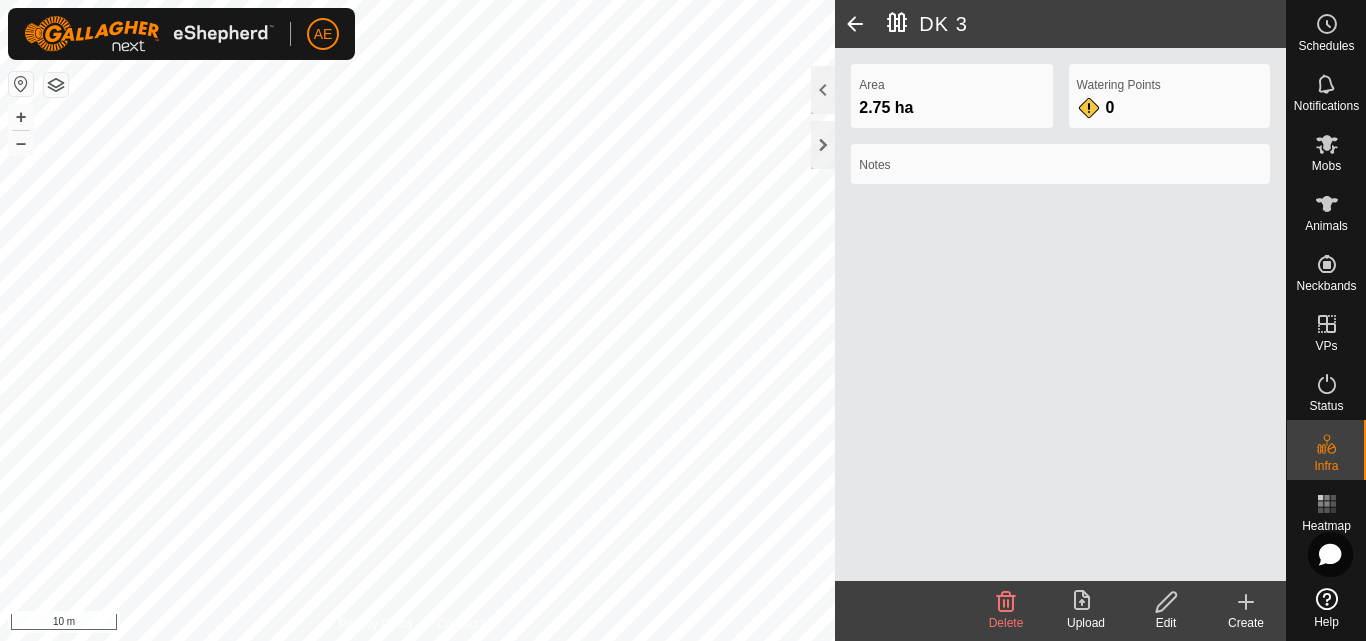 click 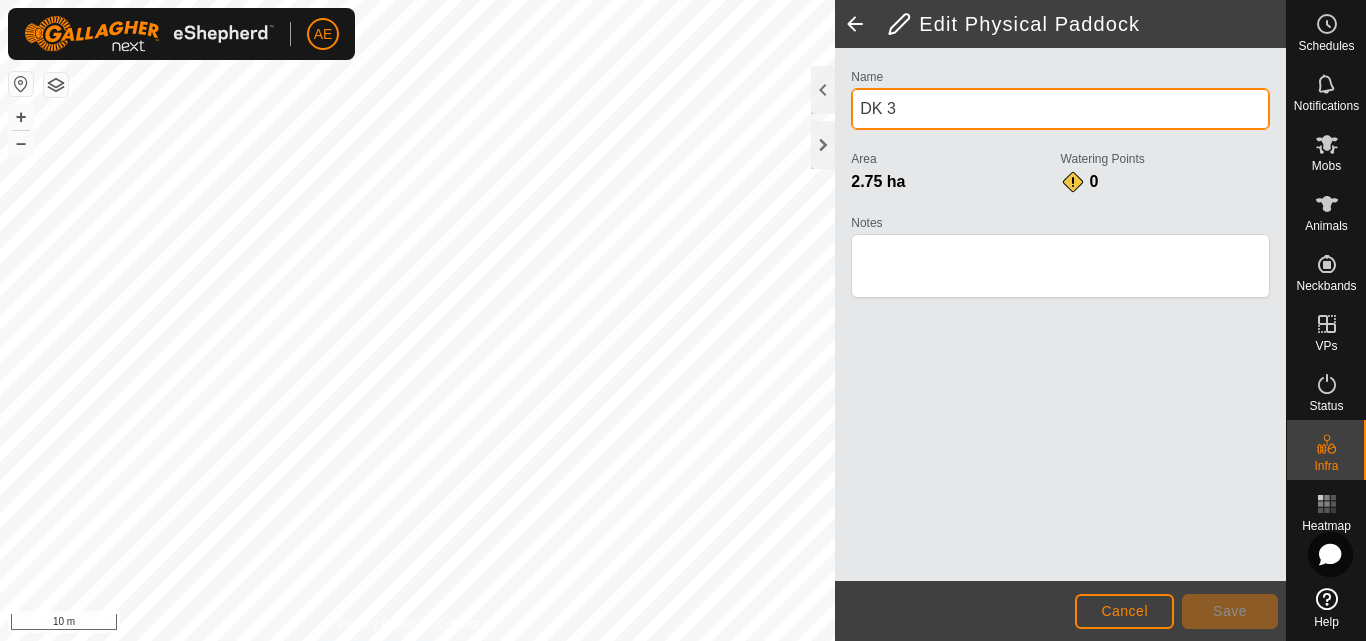 click on "DK 3" at bounding box center [1060, 109] 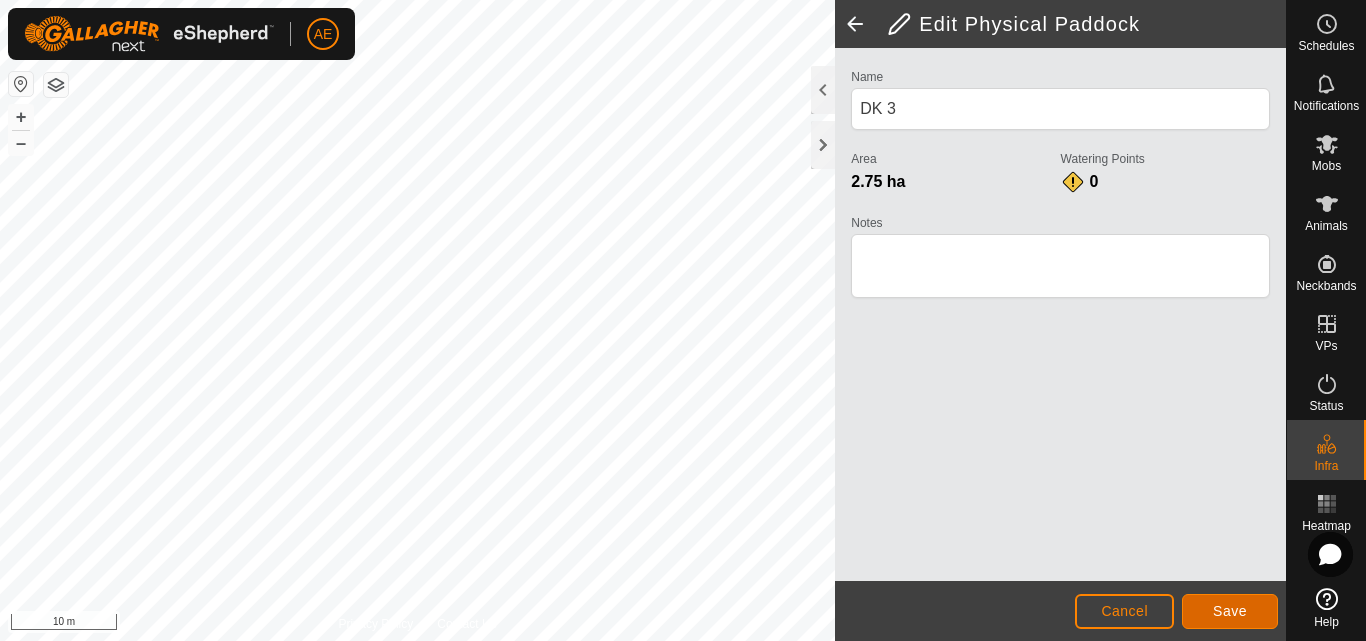 click on "Save" 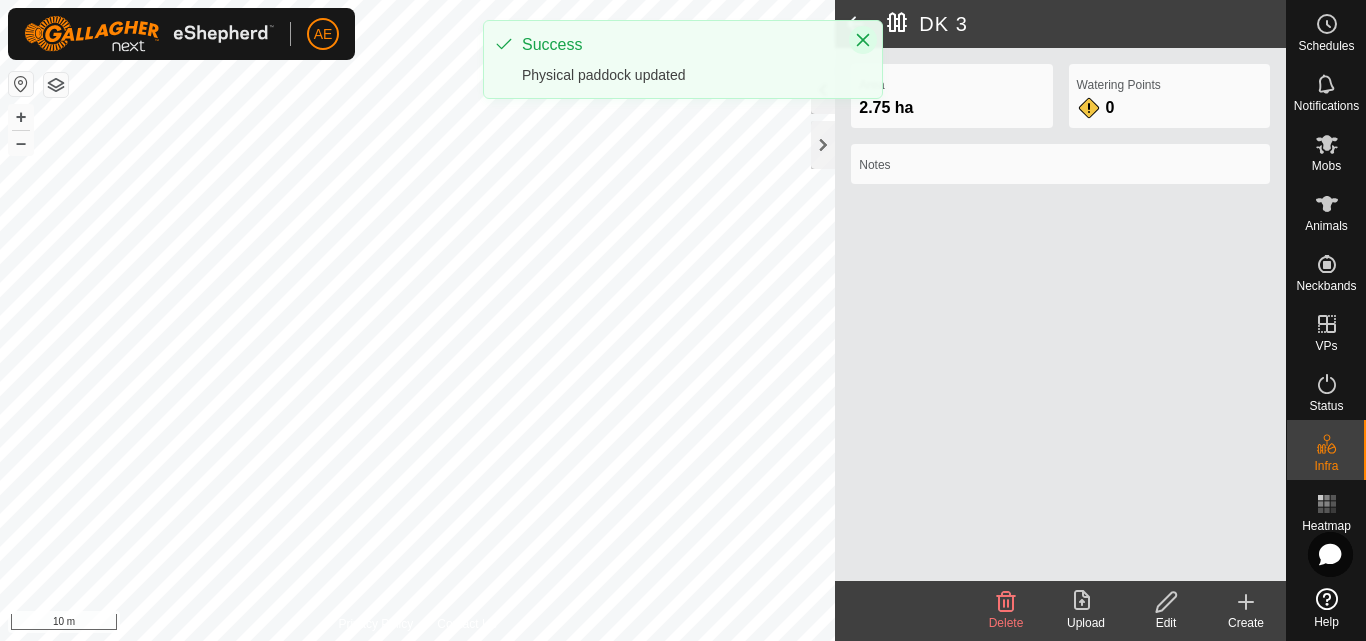 click 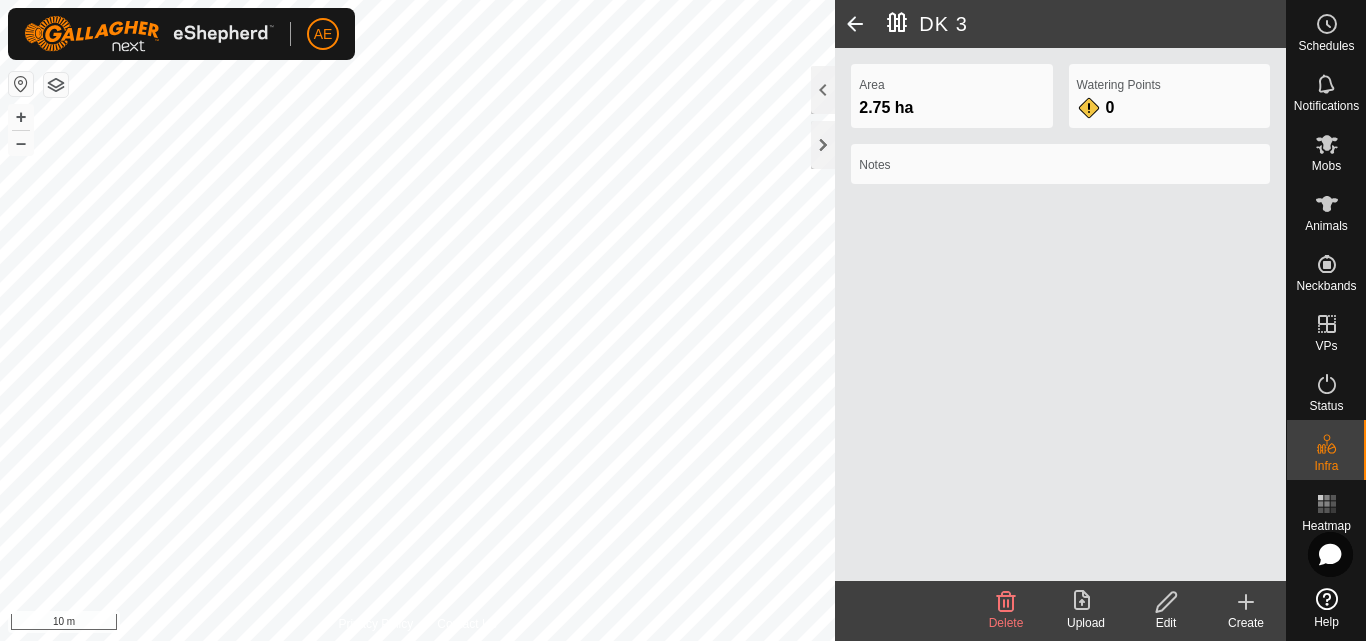 click 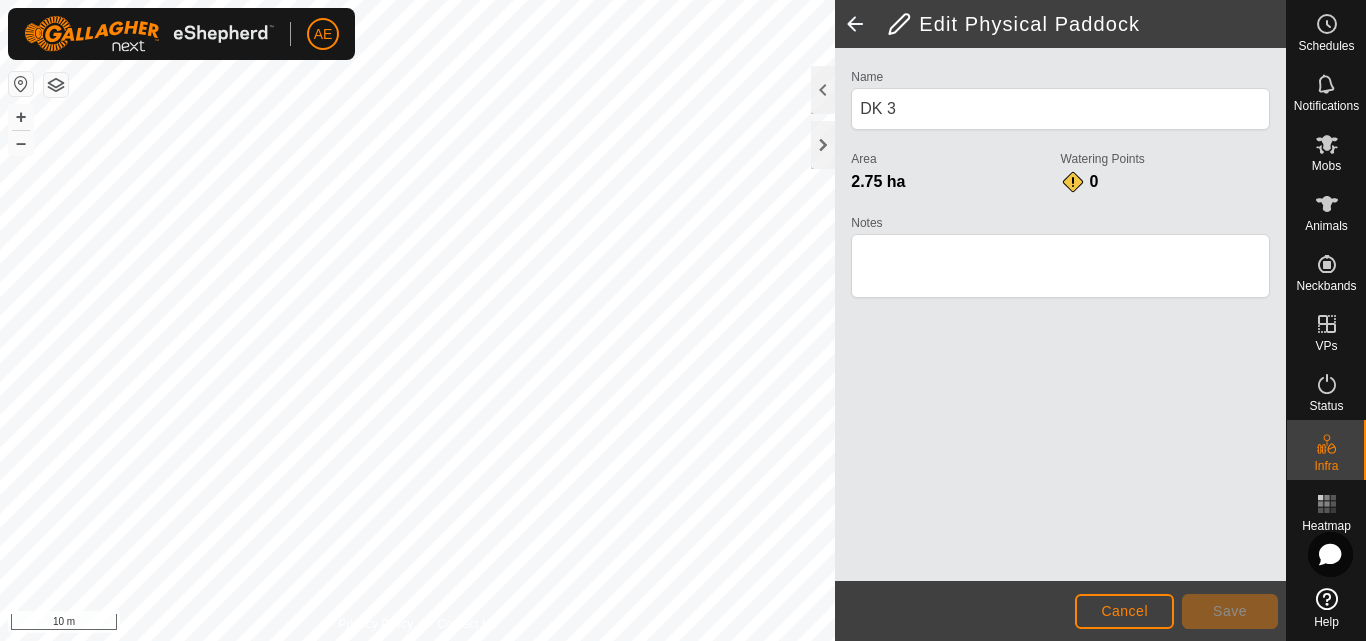 click 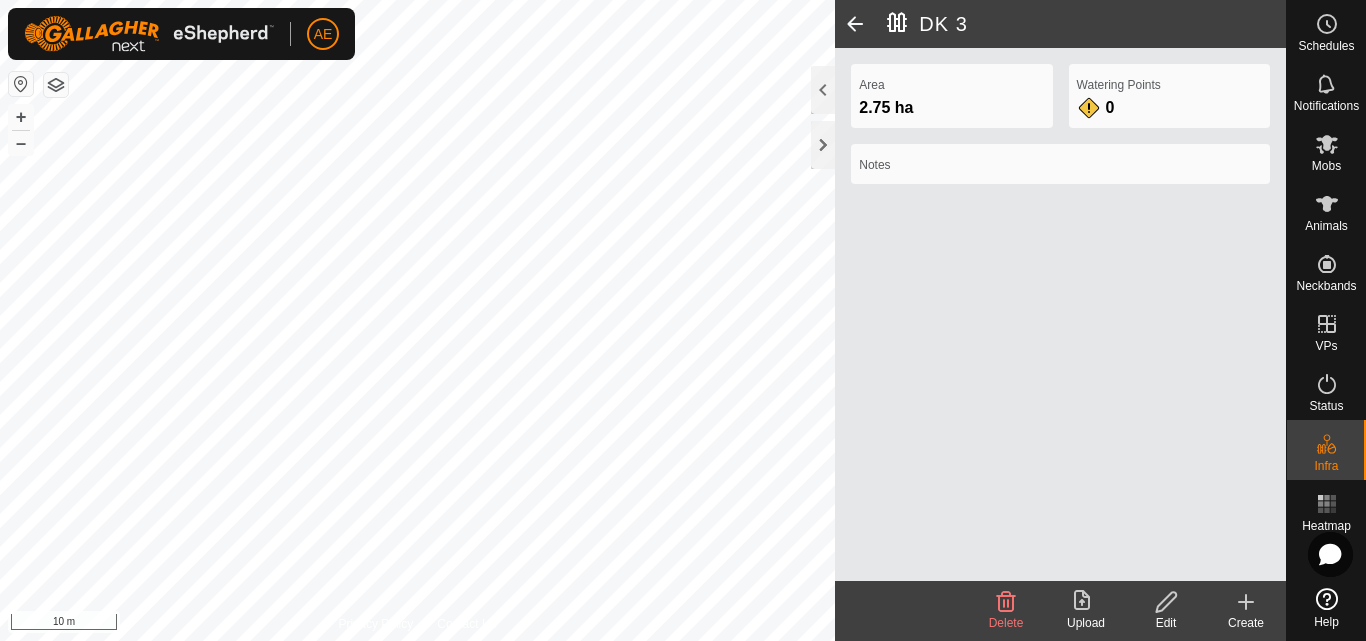 click 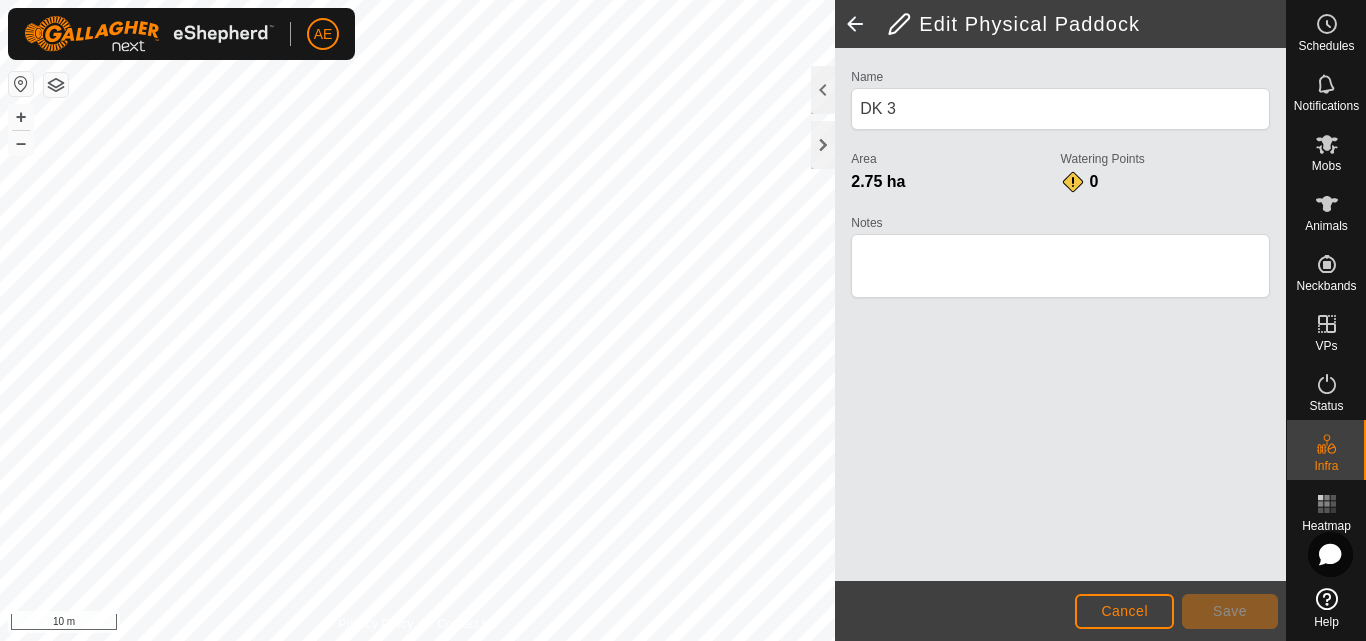 click 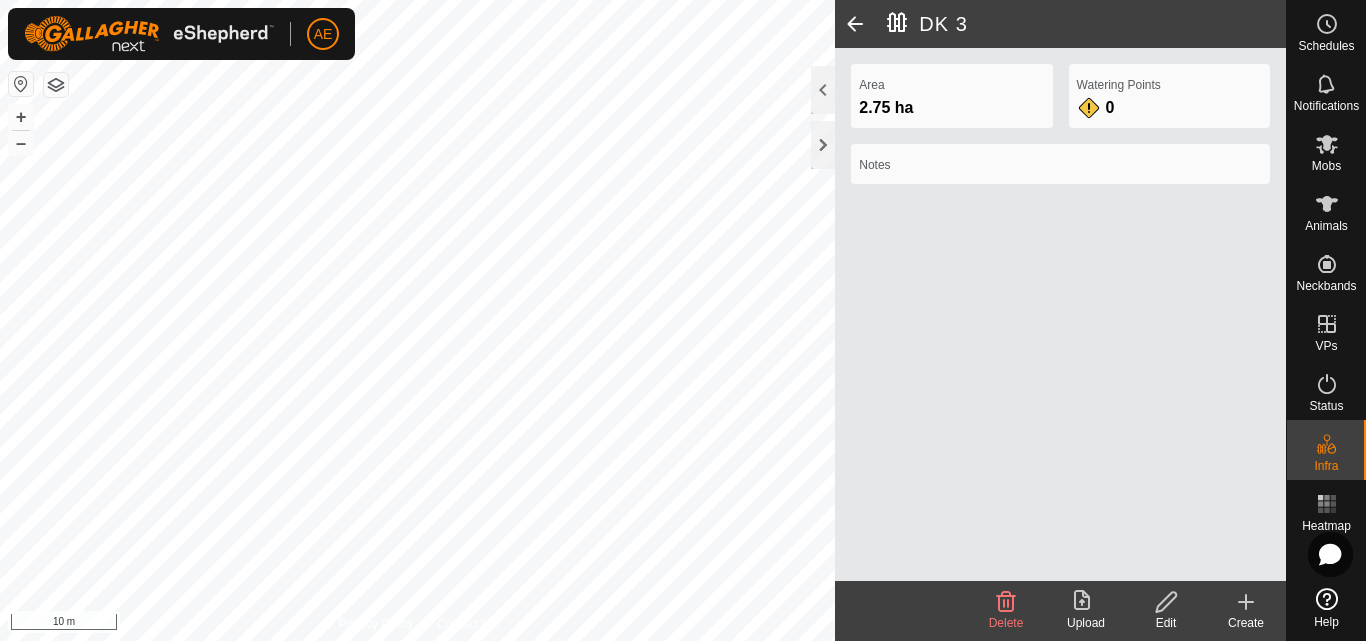 click 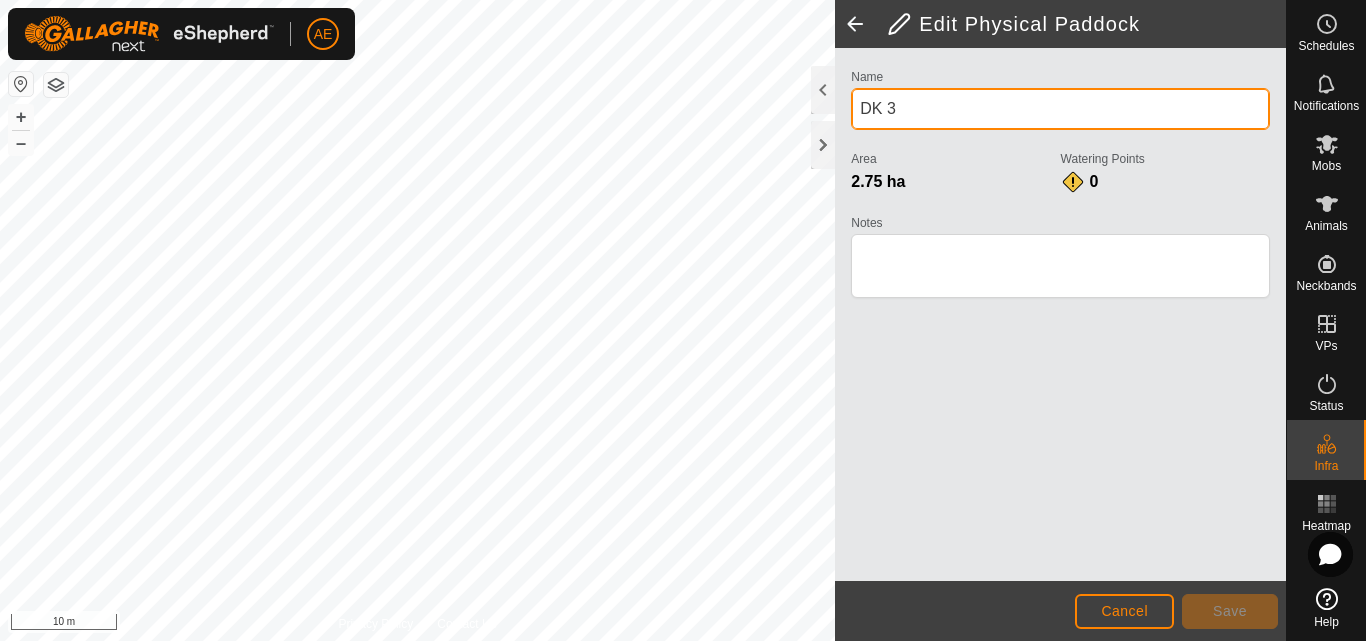 click on "DK 3" at bounding box center [1060, 109] 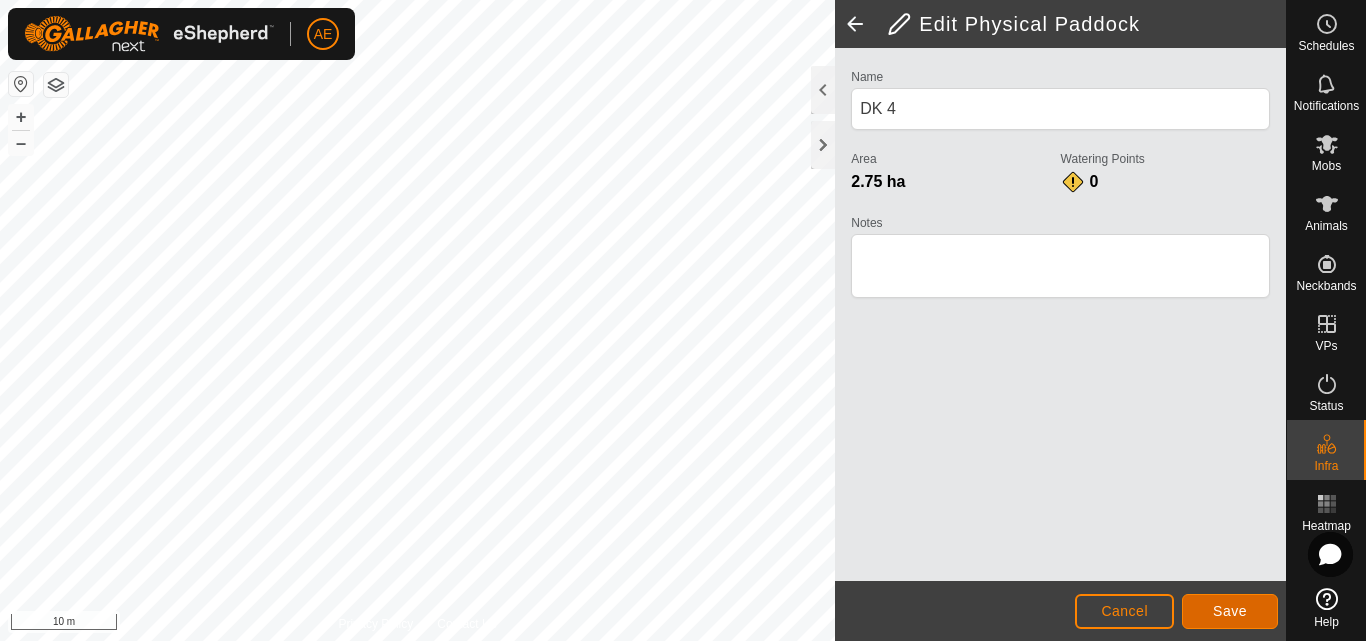 click on "Save" 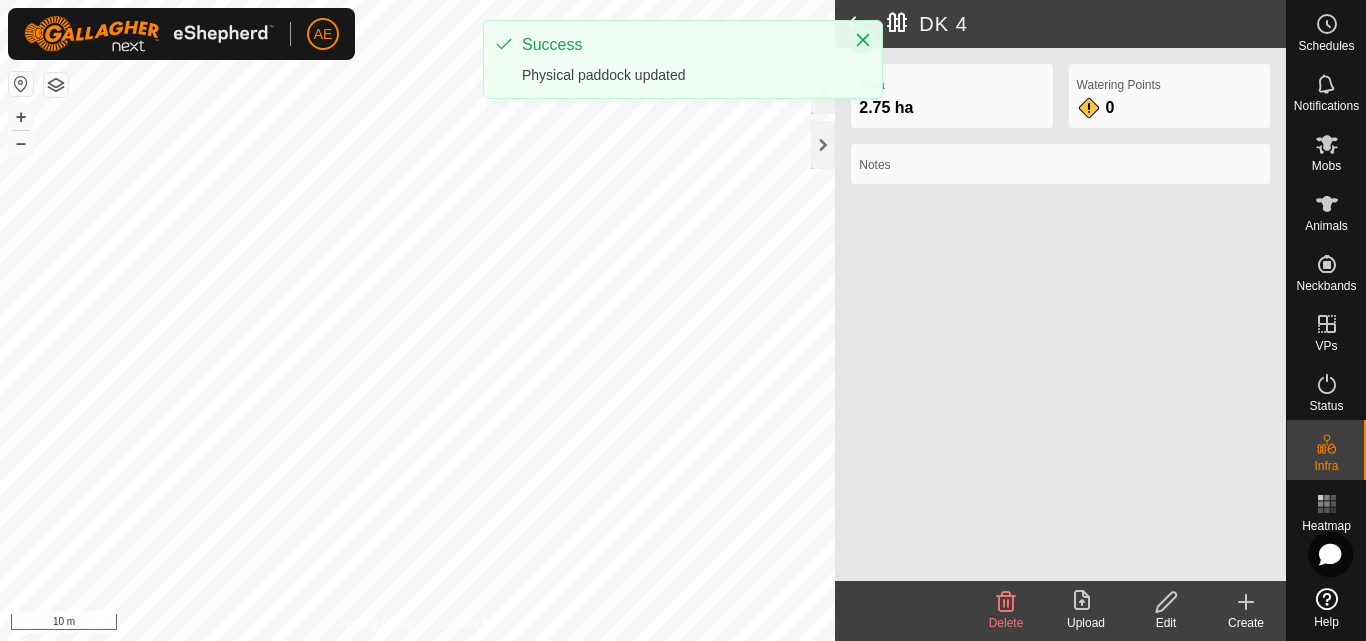 click 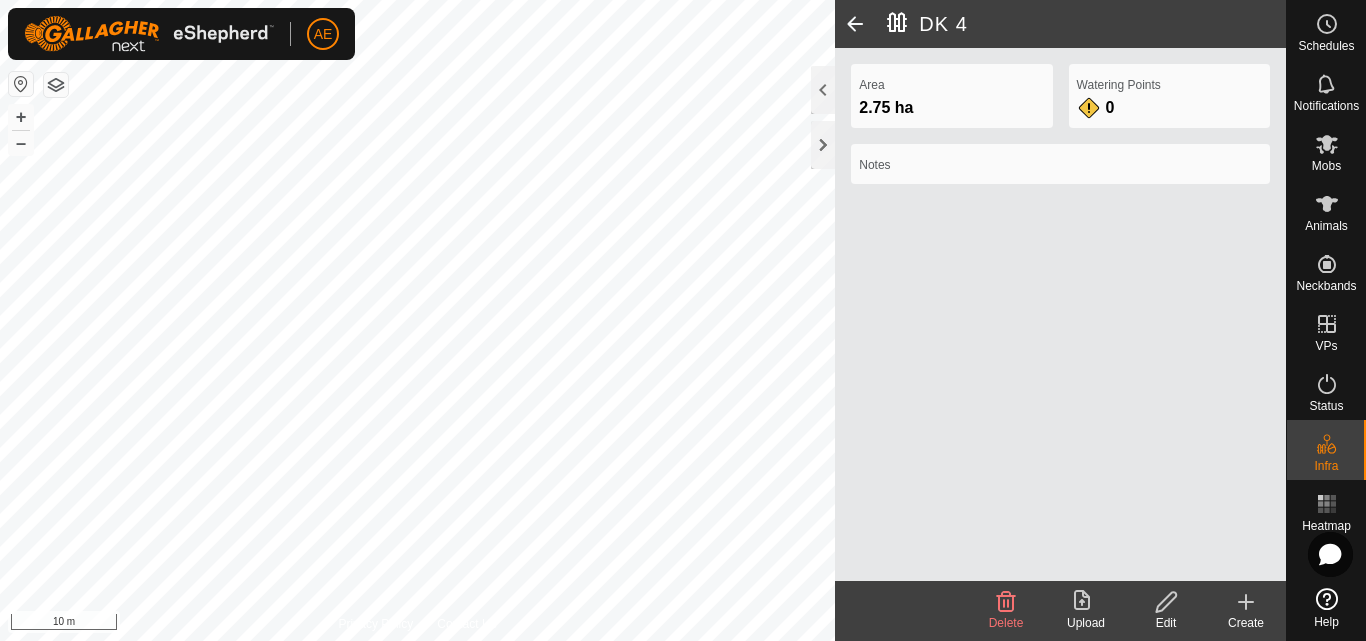 click 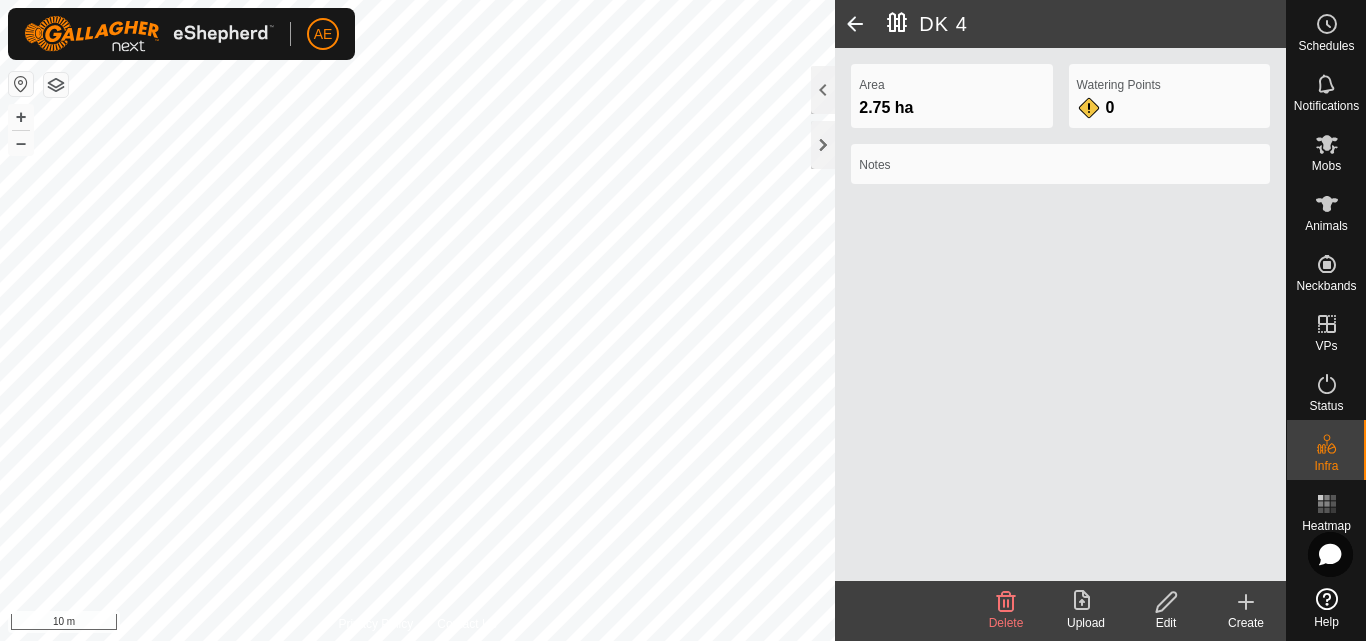 click 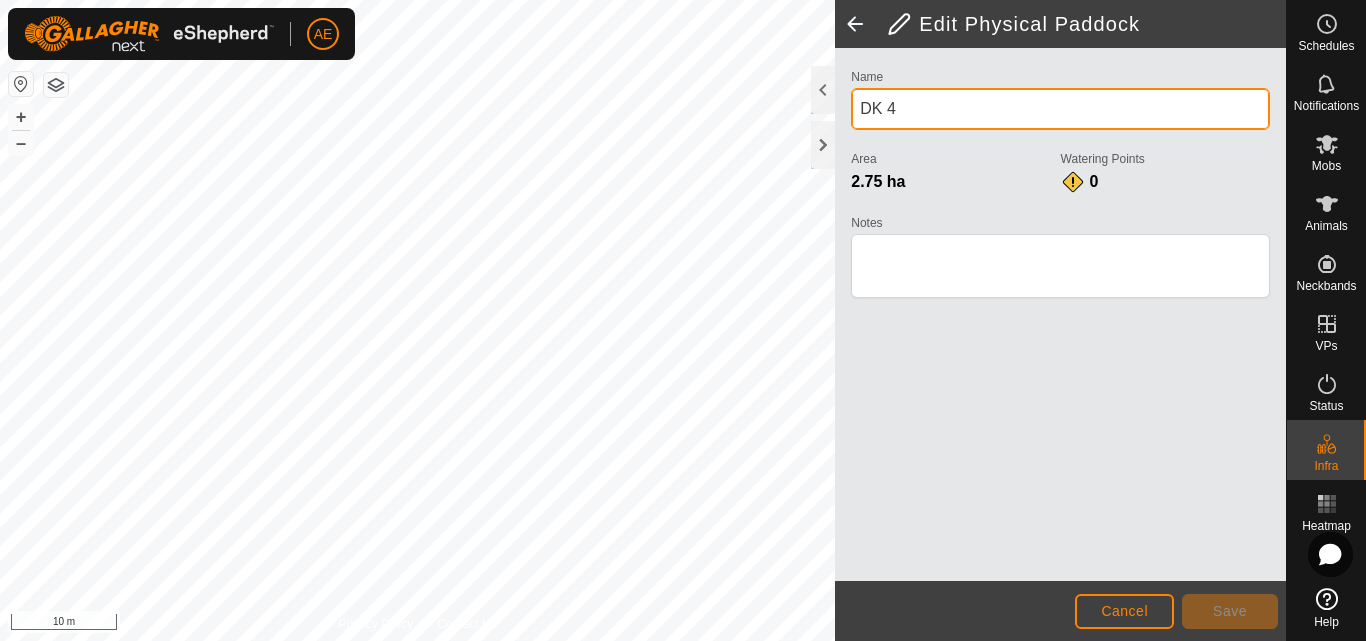 click on "DK 4" at bounding box center [1060, 109] 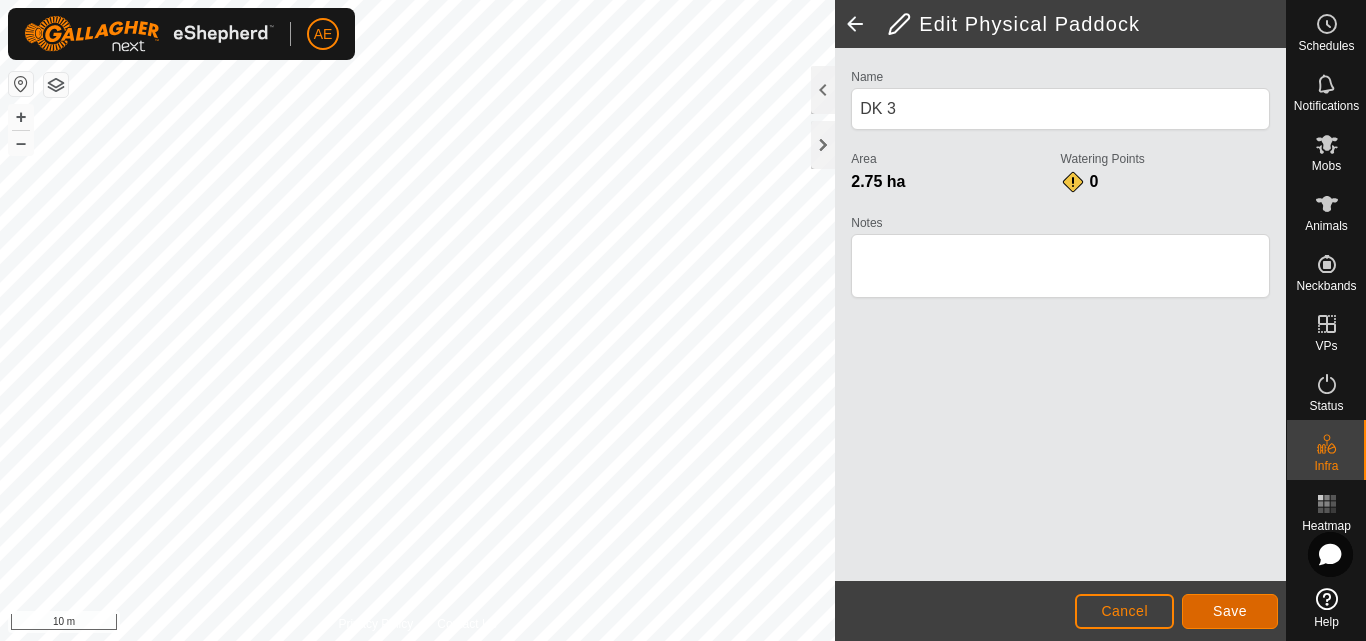 click on "Save" 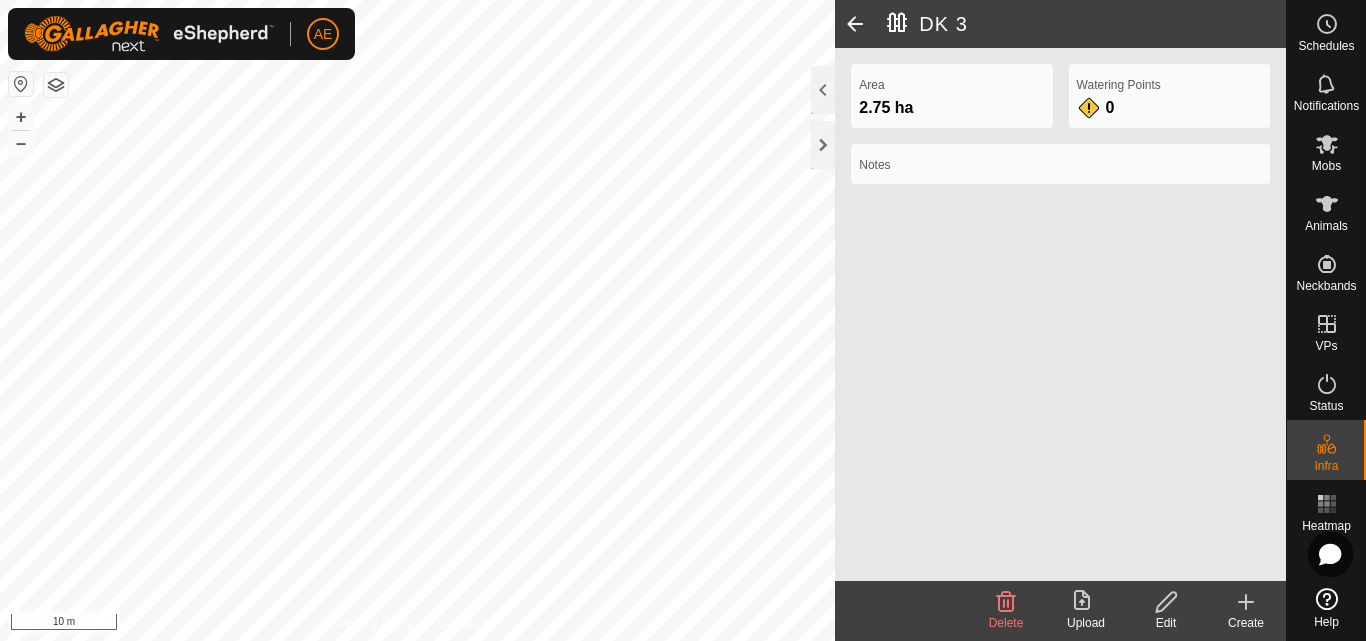 click 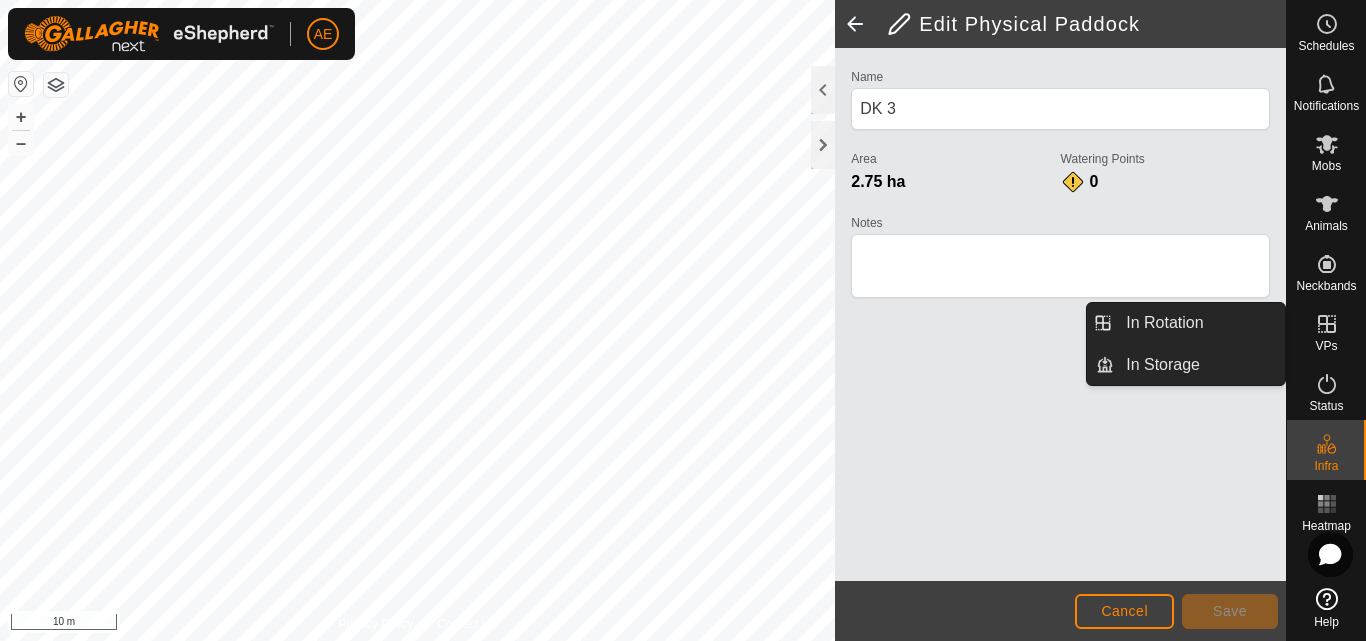 click at bounding box center [1327, 324] 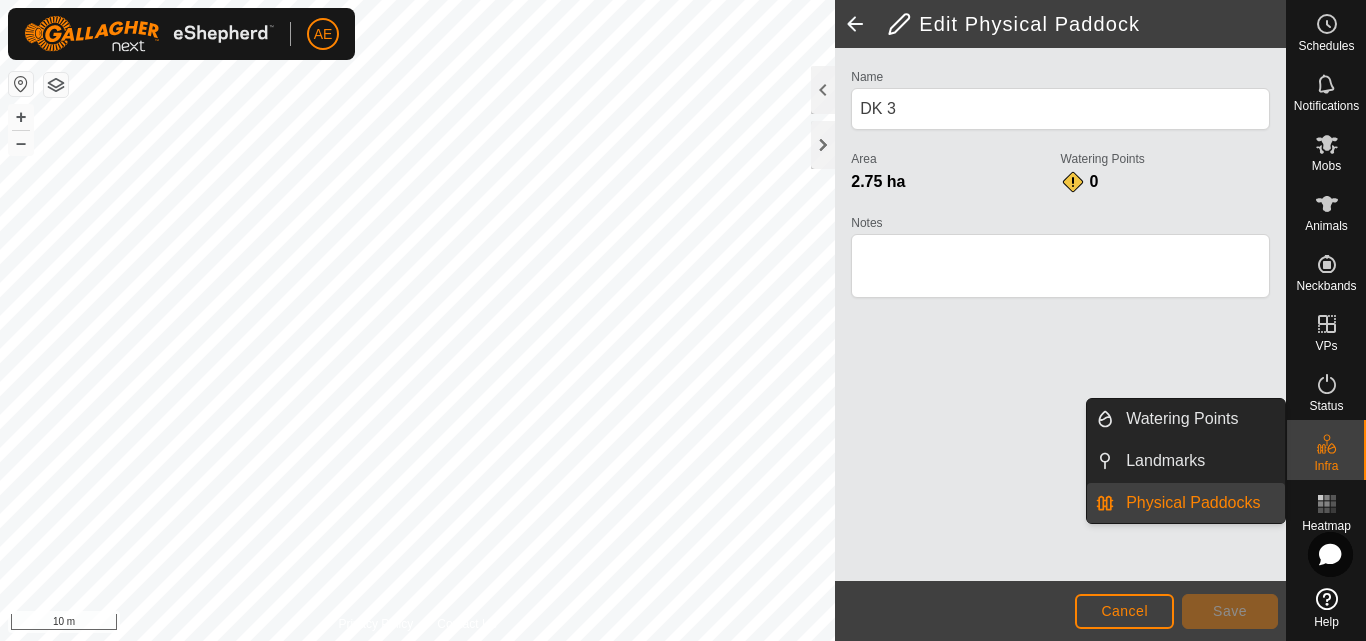 click on "Infra" at bounding box center [1326, 466] 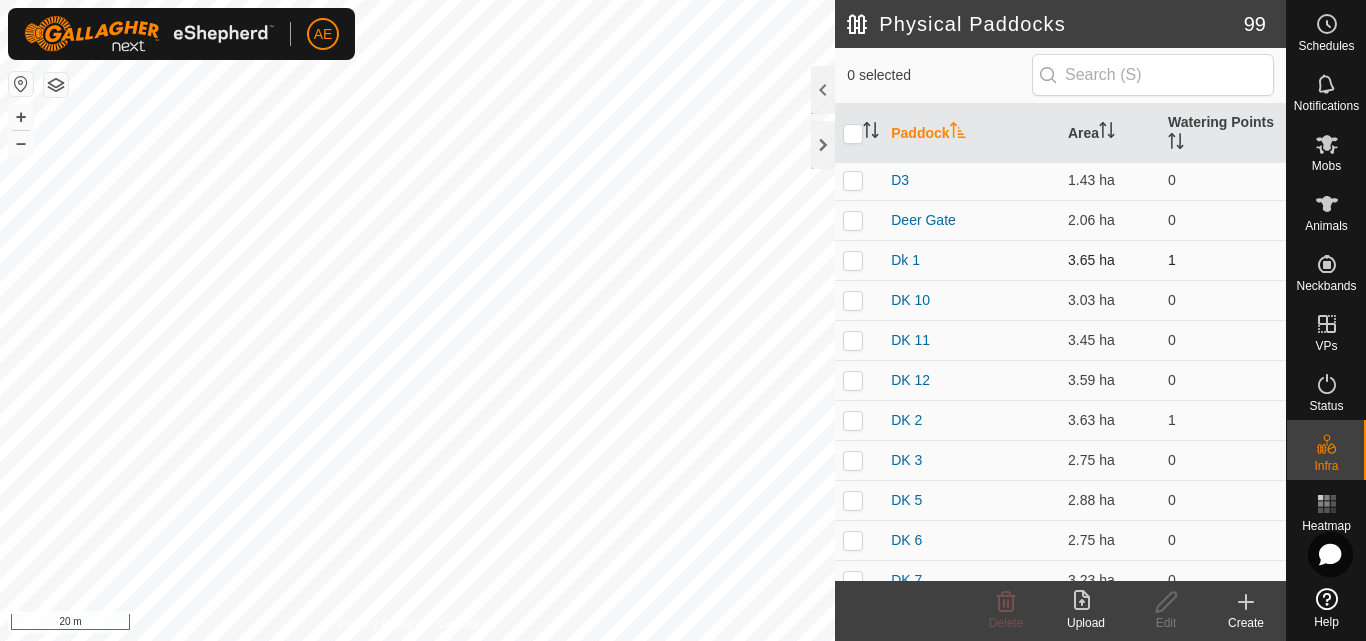 scroll, scrollTop: 484, scrollLeft: 0, axis: vertical 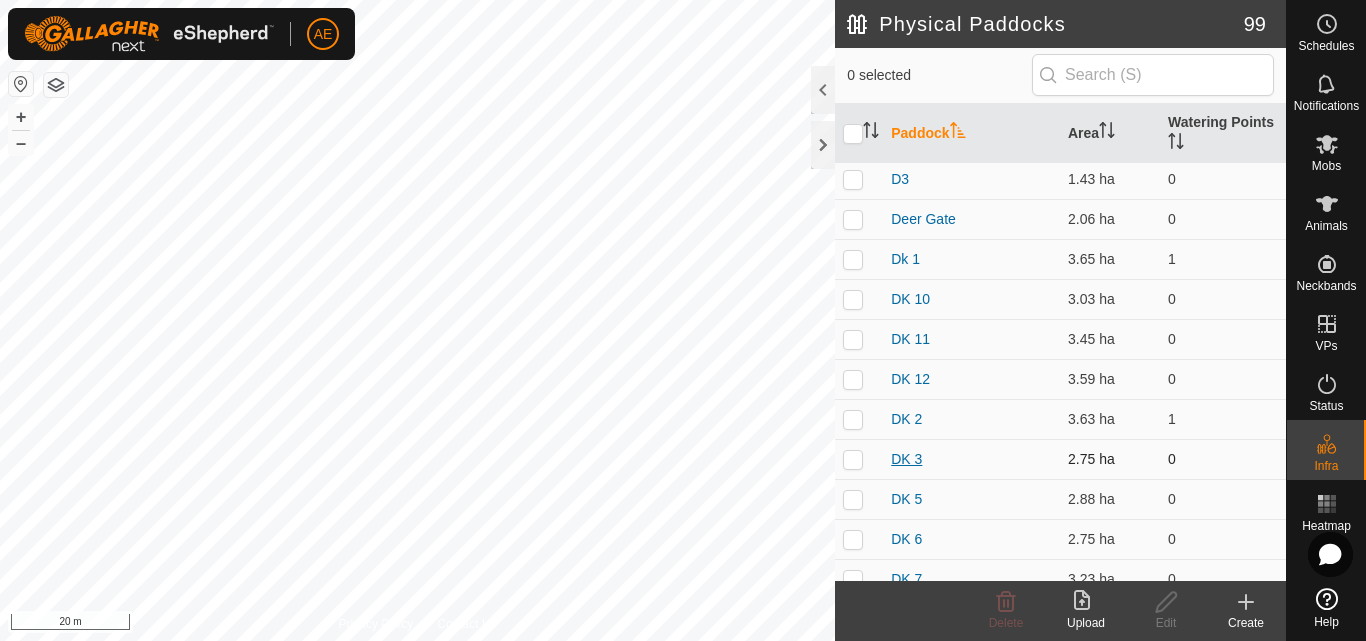 click on "DK 3" at bounding box center [906, 459] 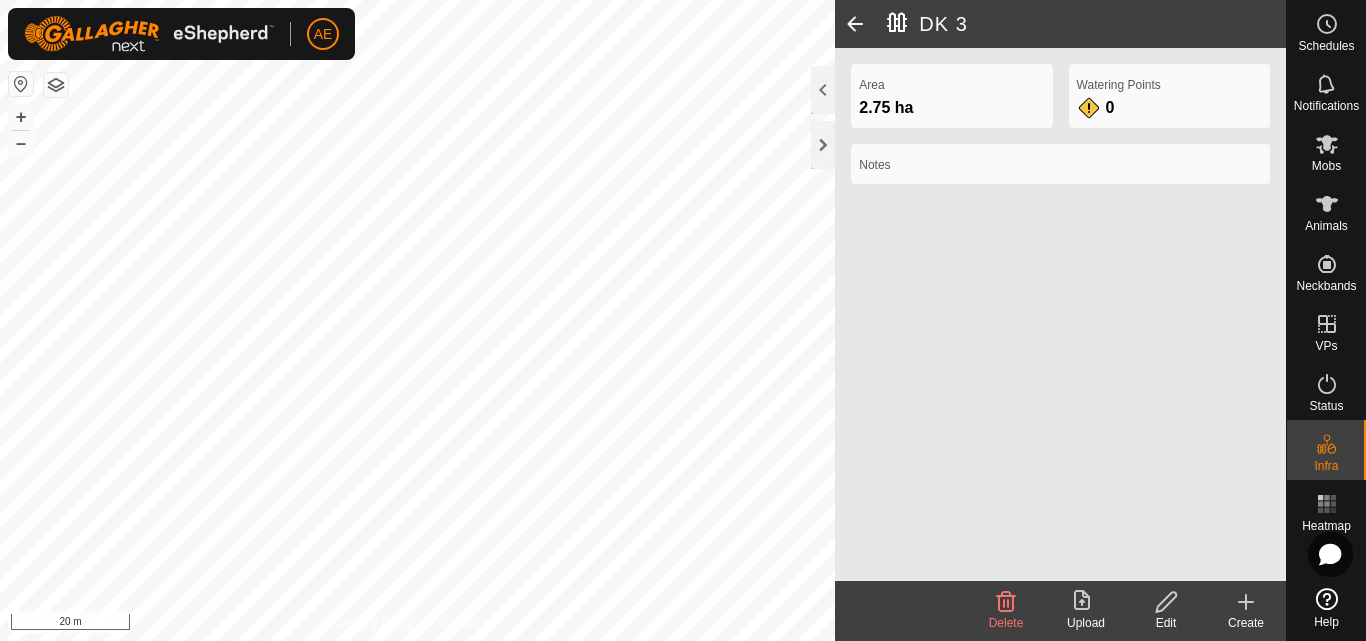 click on "Edit" 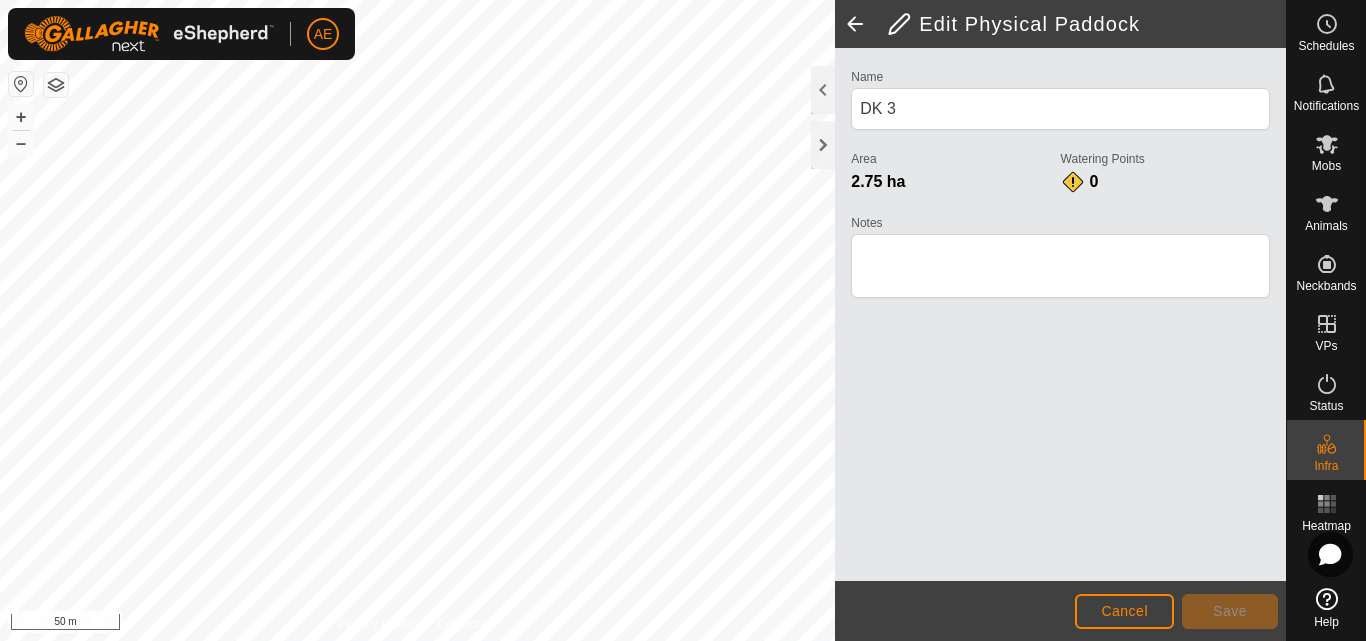 click 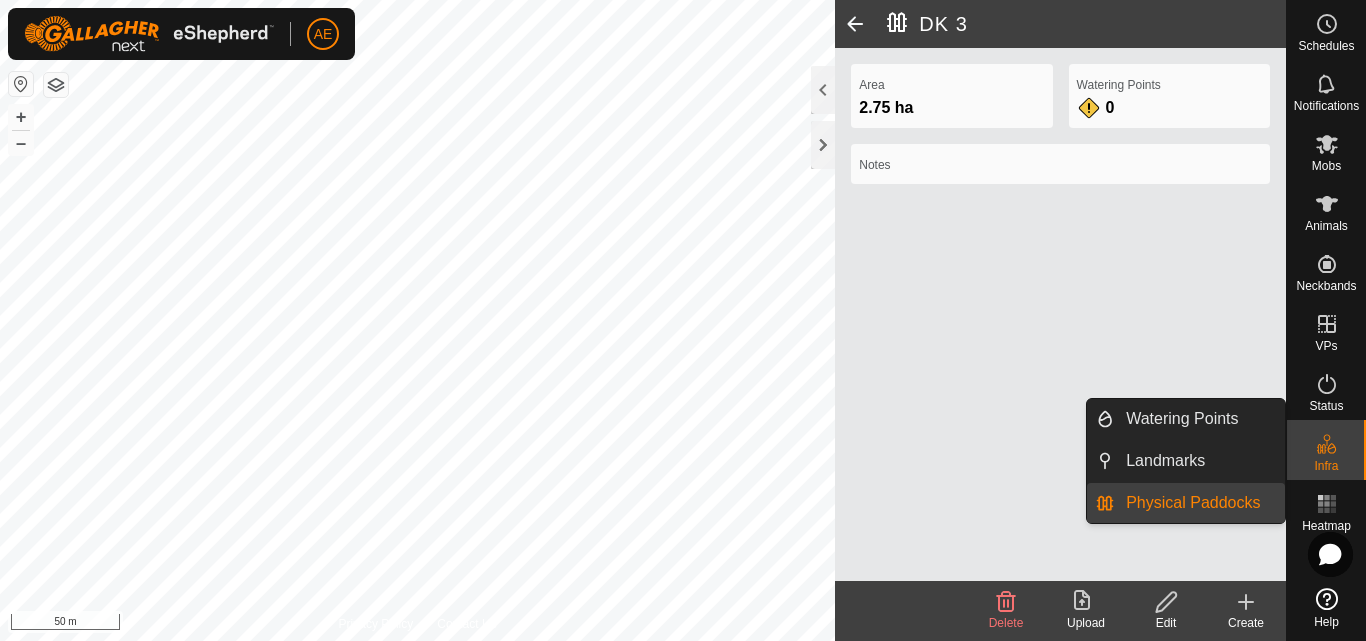 click 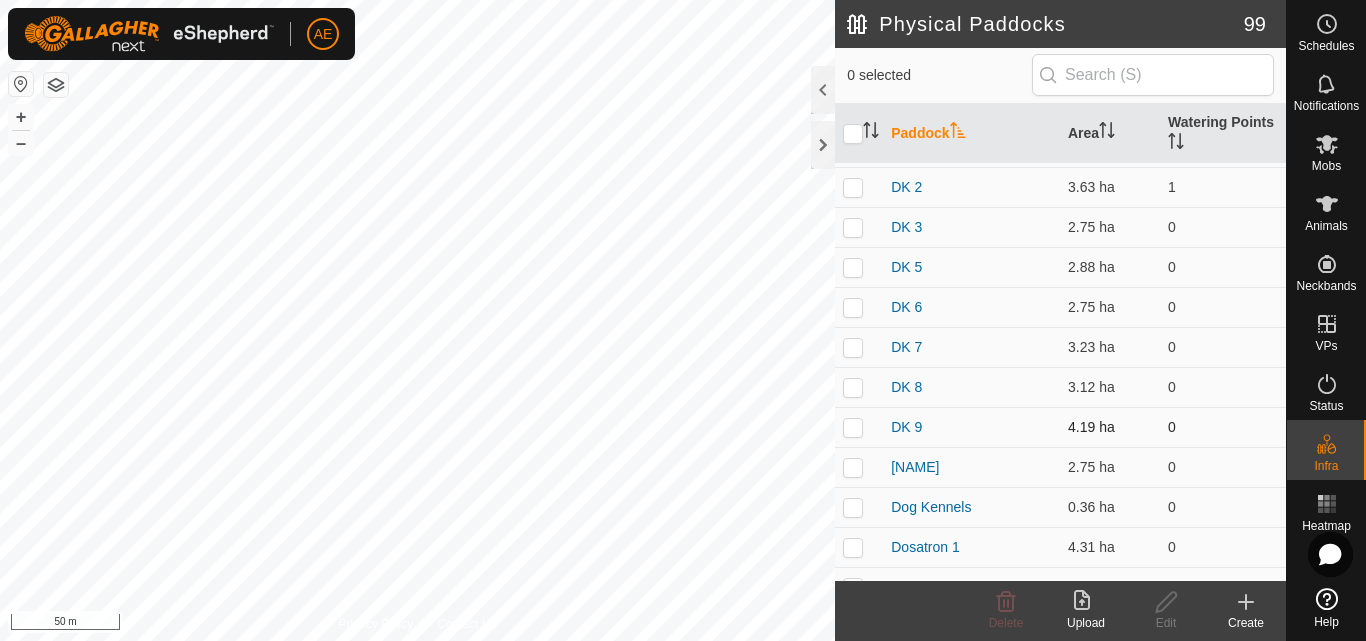 scroll, scrollTop: 717, scrollLeft: 0, axis: vertical 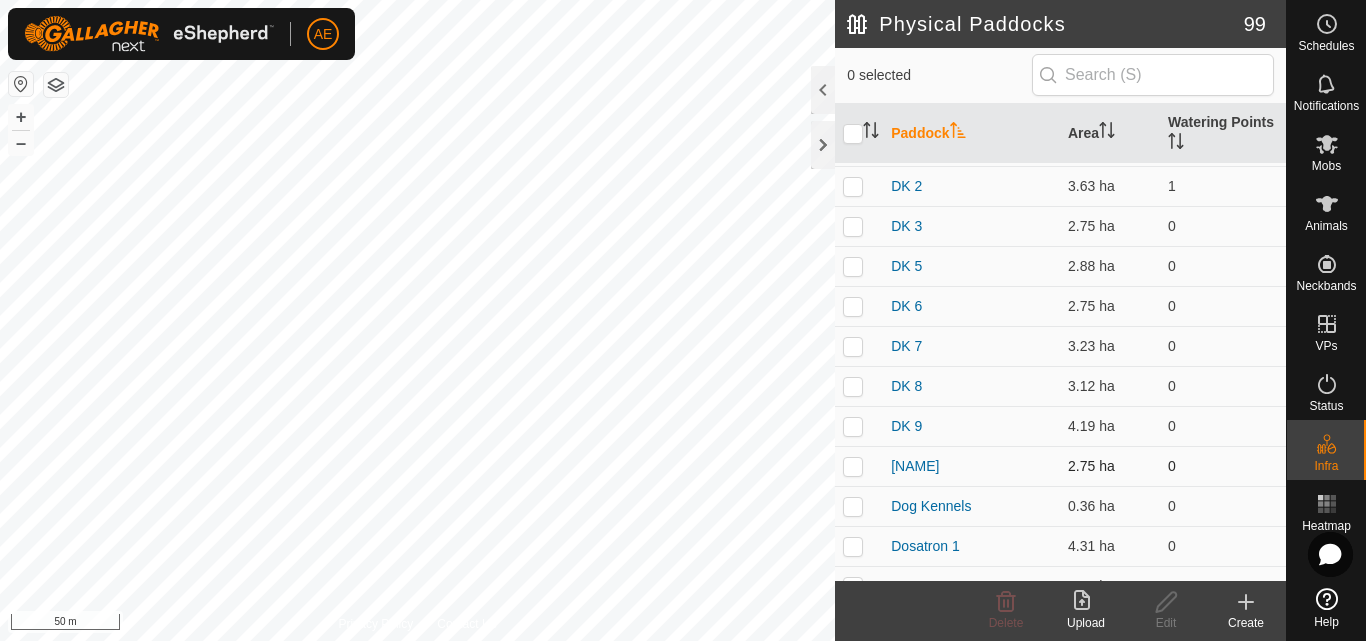 click at bounding box center (853, 466) 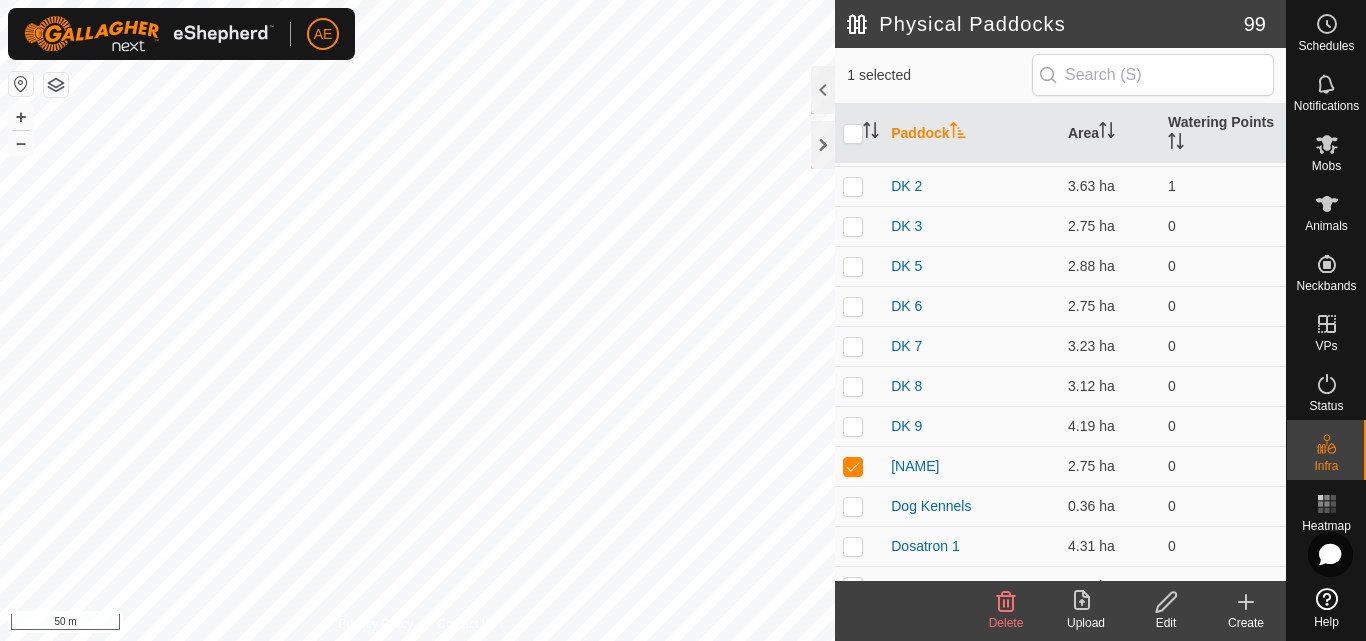 click on "Edit" 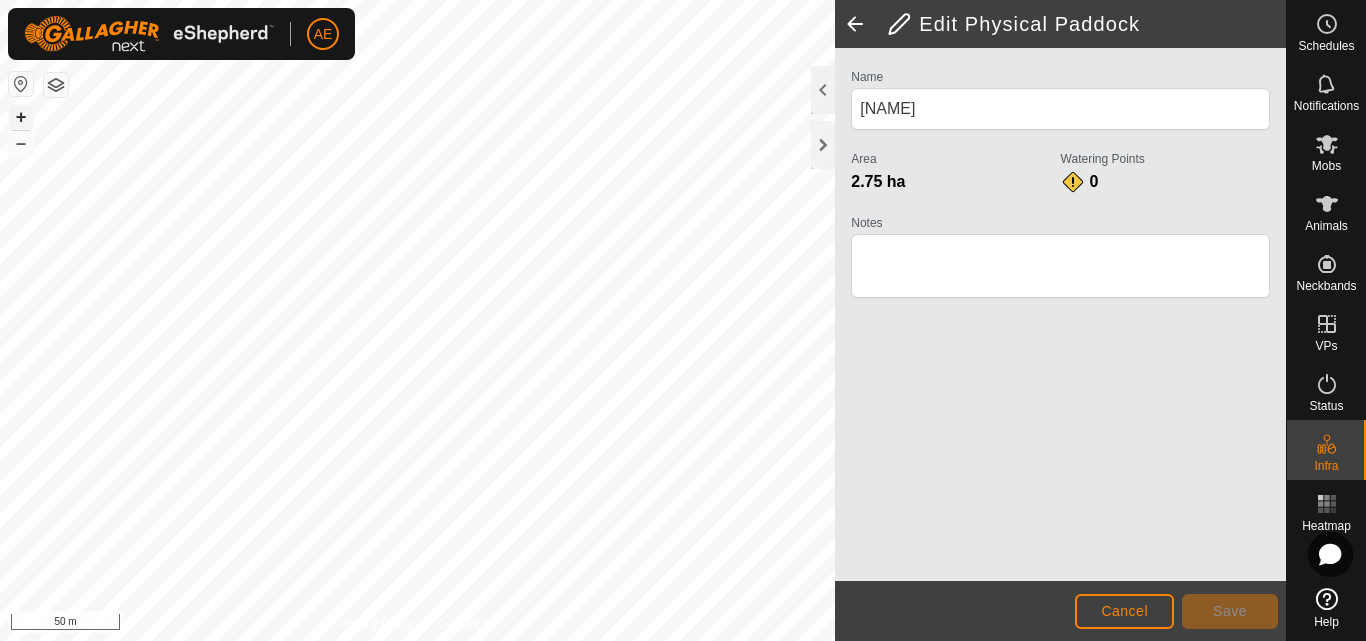 click on "+" at bounding box center (21, 117) 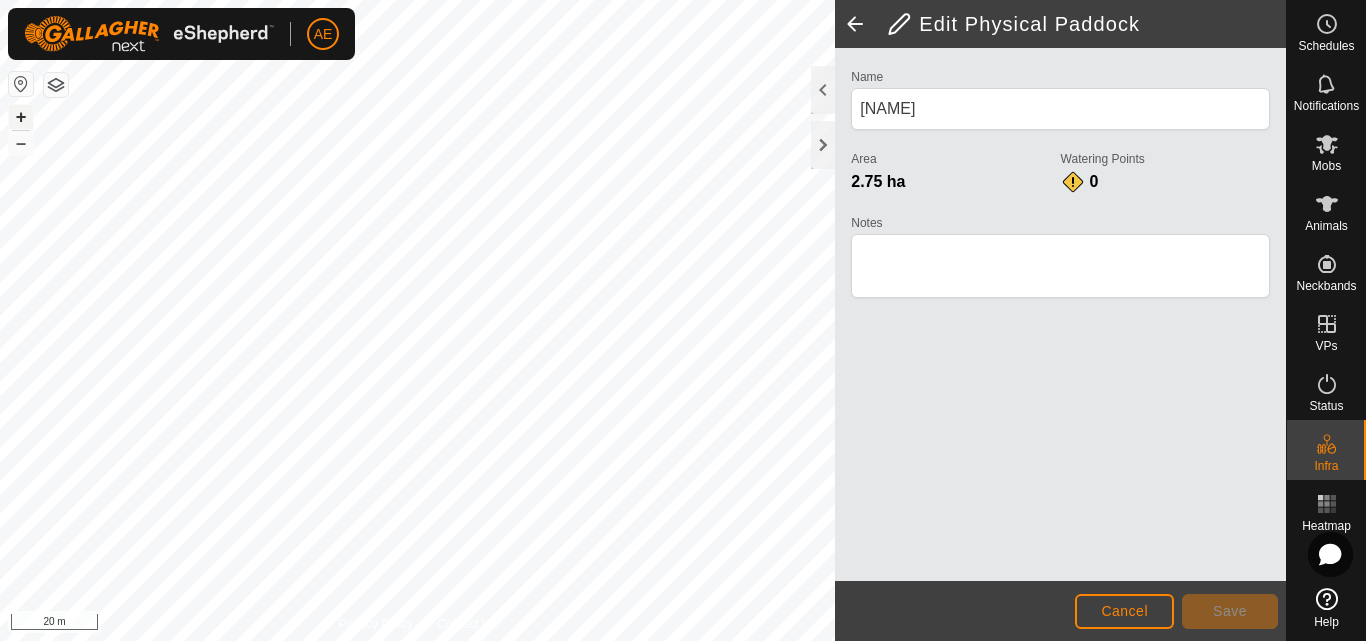 click on "+" at bounding box center [21, 117] 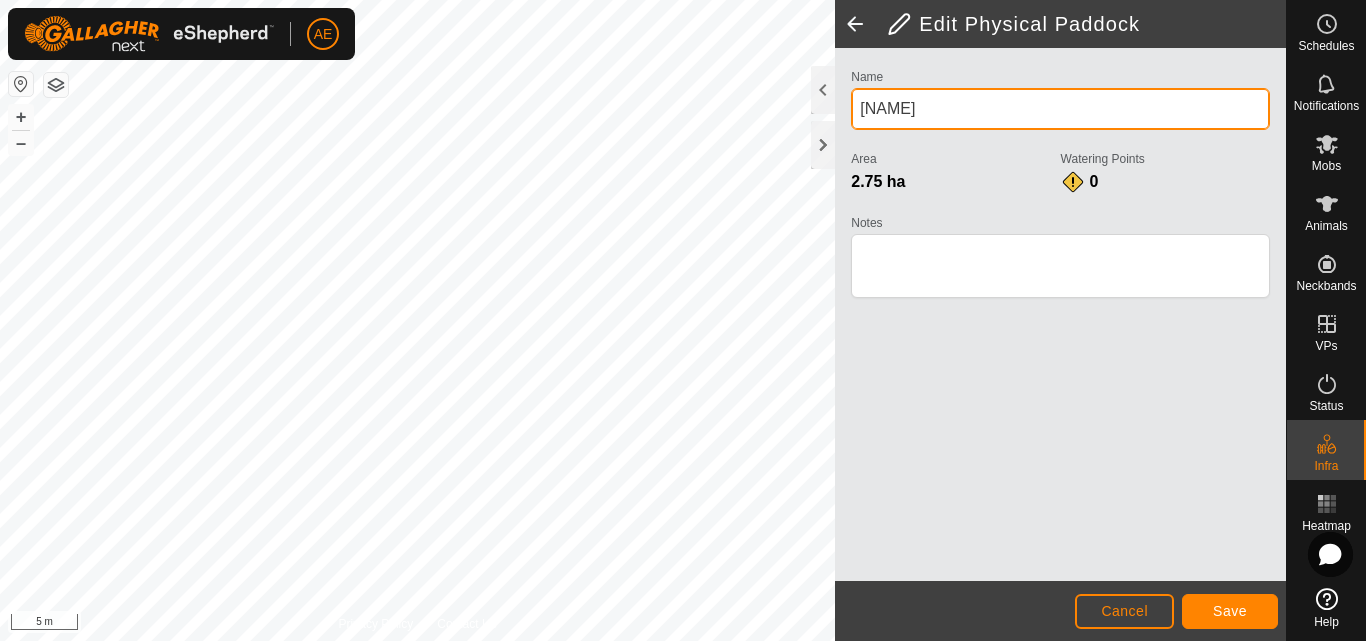 click on "[NAME]" at bounding box center [1060, 109] 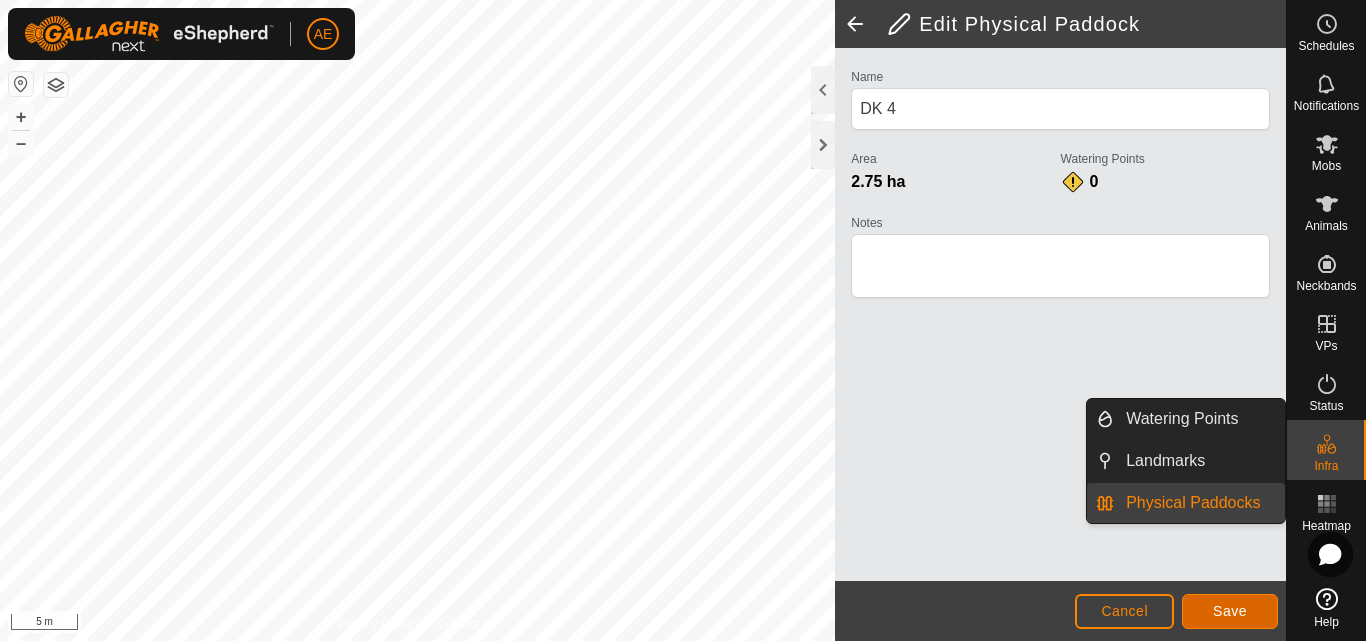 click on "Save" 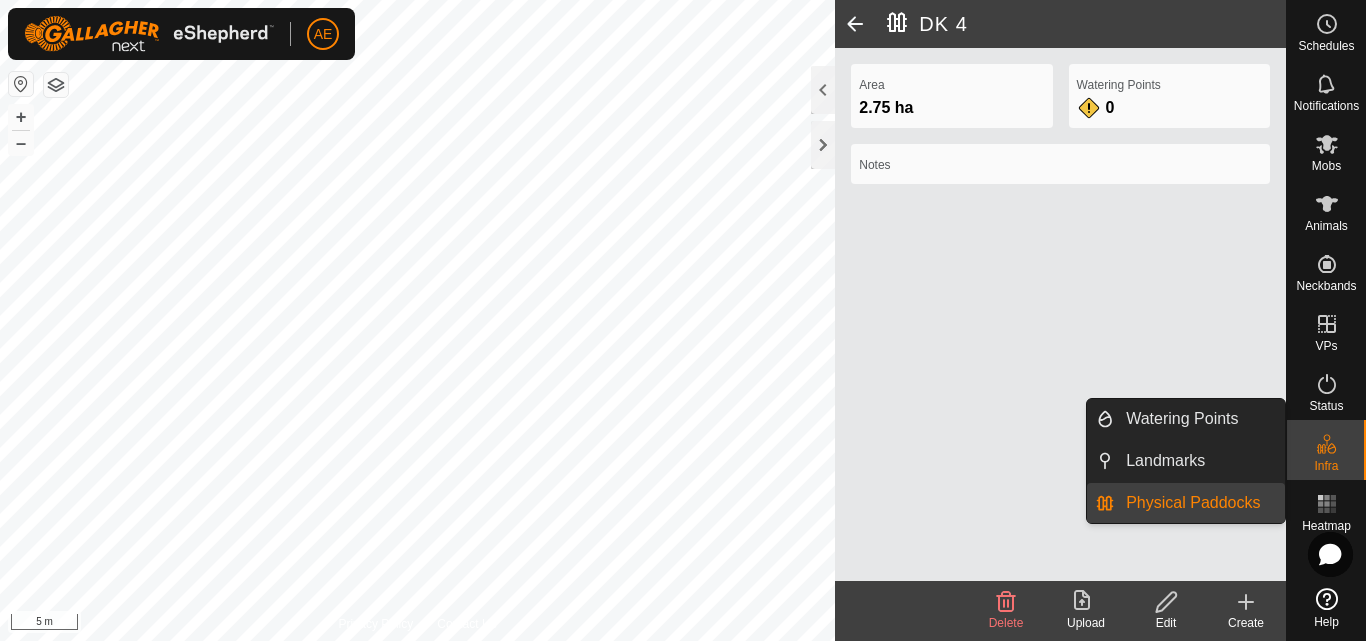 click on "Physical Paddocks" at bounding box center [1199, 503] 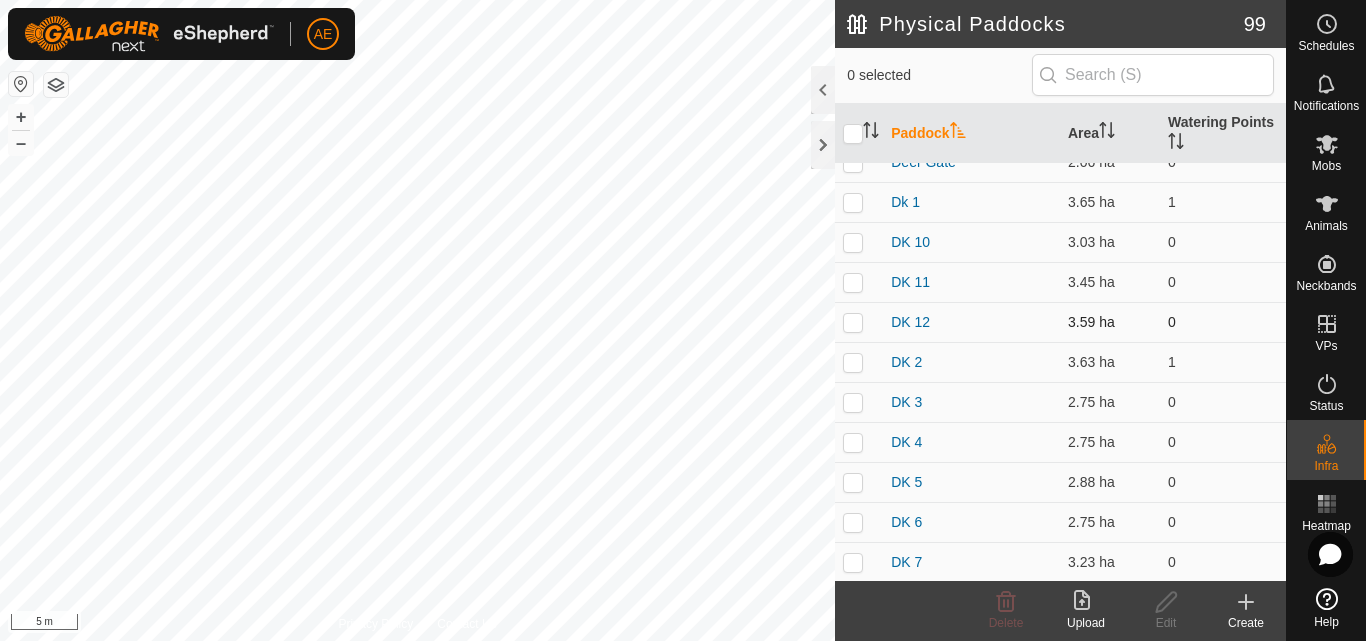 scroll, scrollTop: 542, scrollLeft: 0, axis: vertical 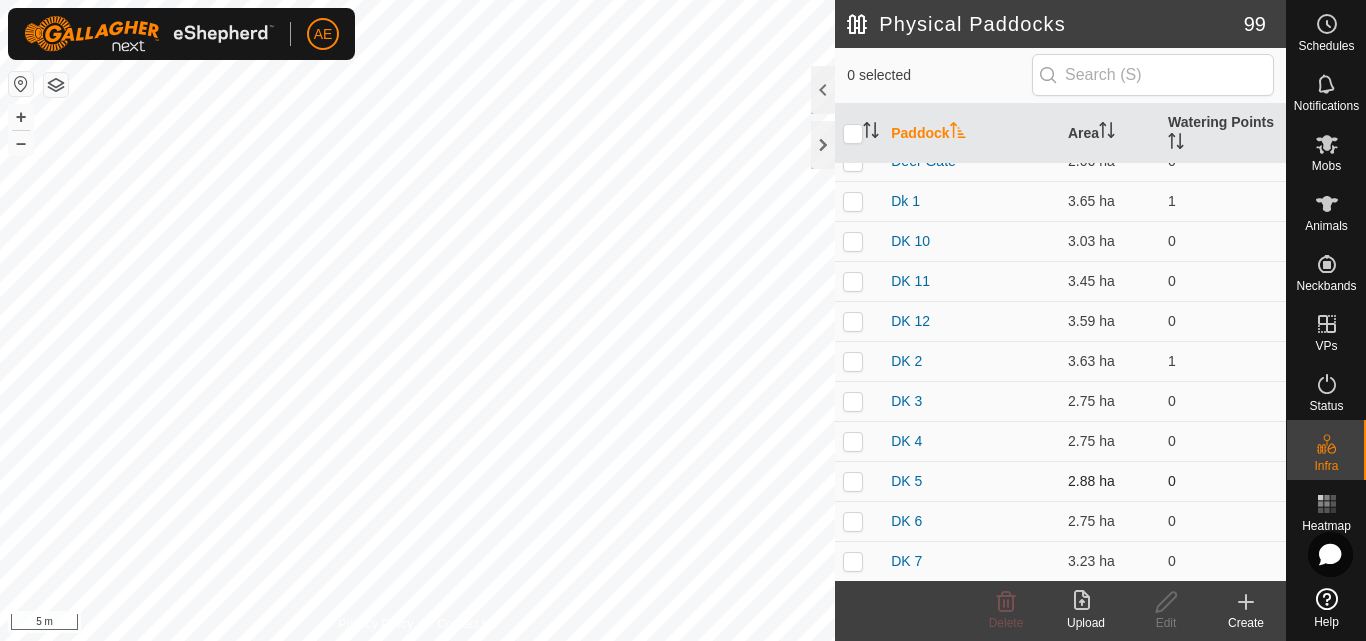 click on "DK 5" at bounding box center (971, 481) 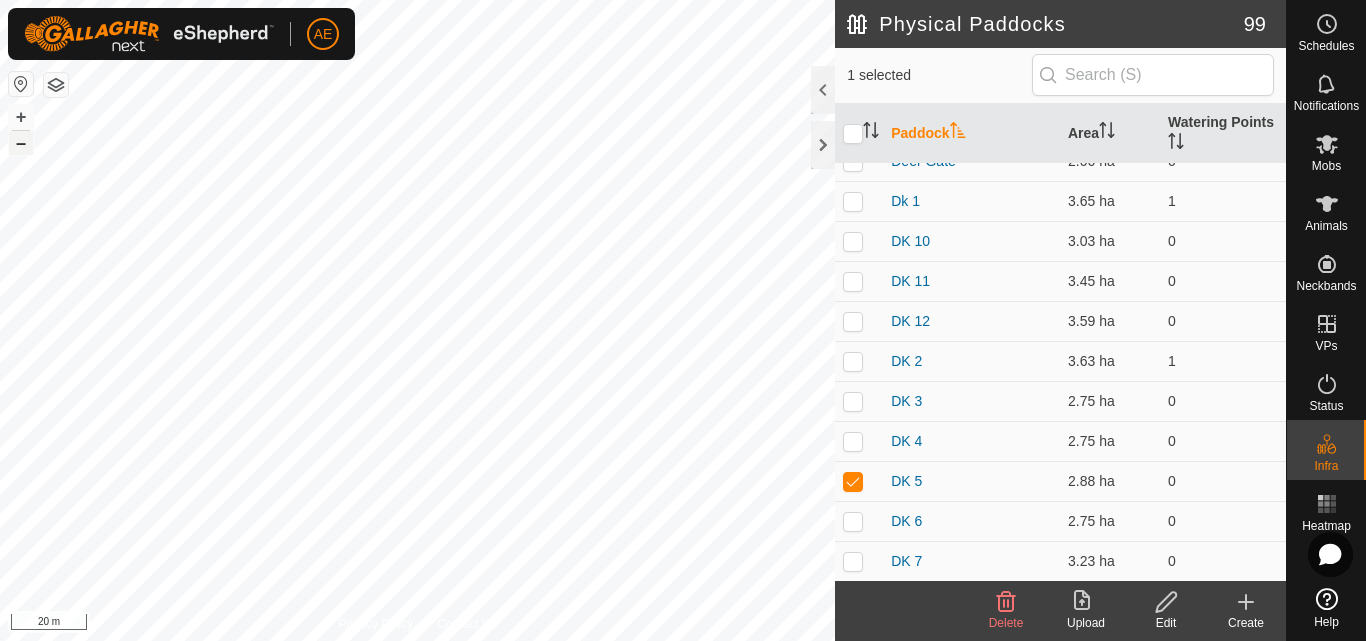 click on "–" at bounding box center (21, 143) 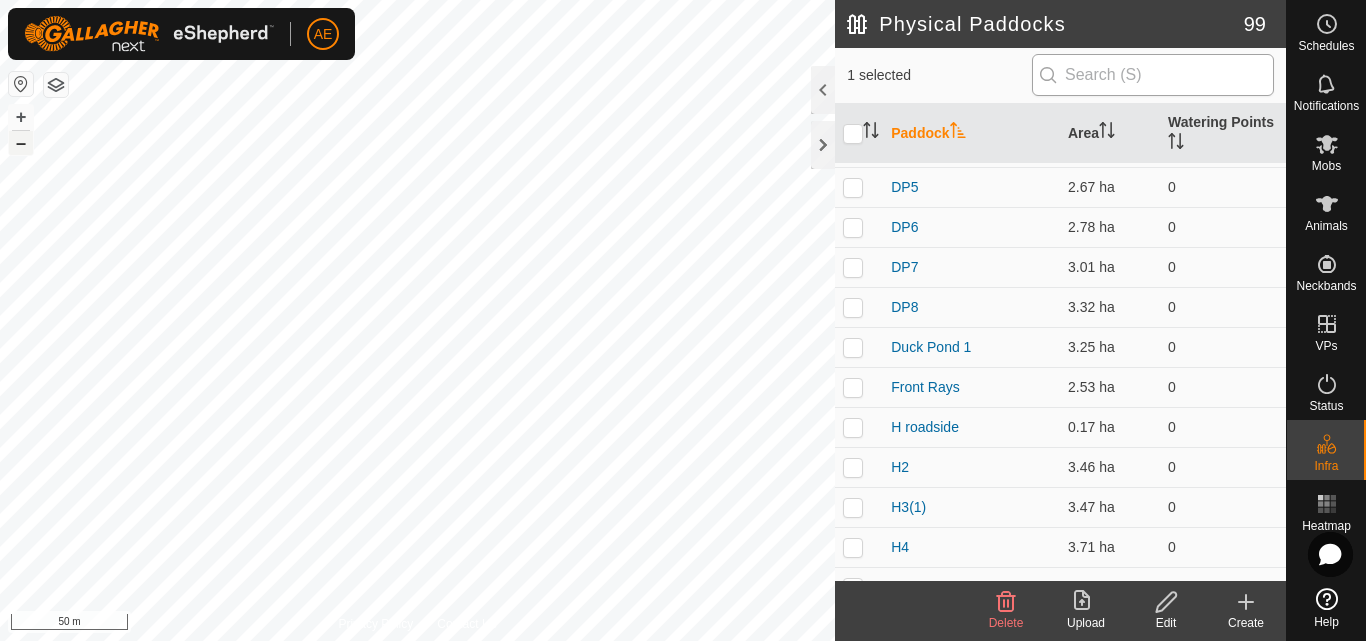 scroll, scrollTop: 1232, scrollLeft: 0, axis: vertical 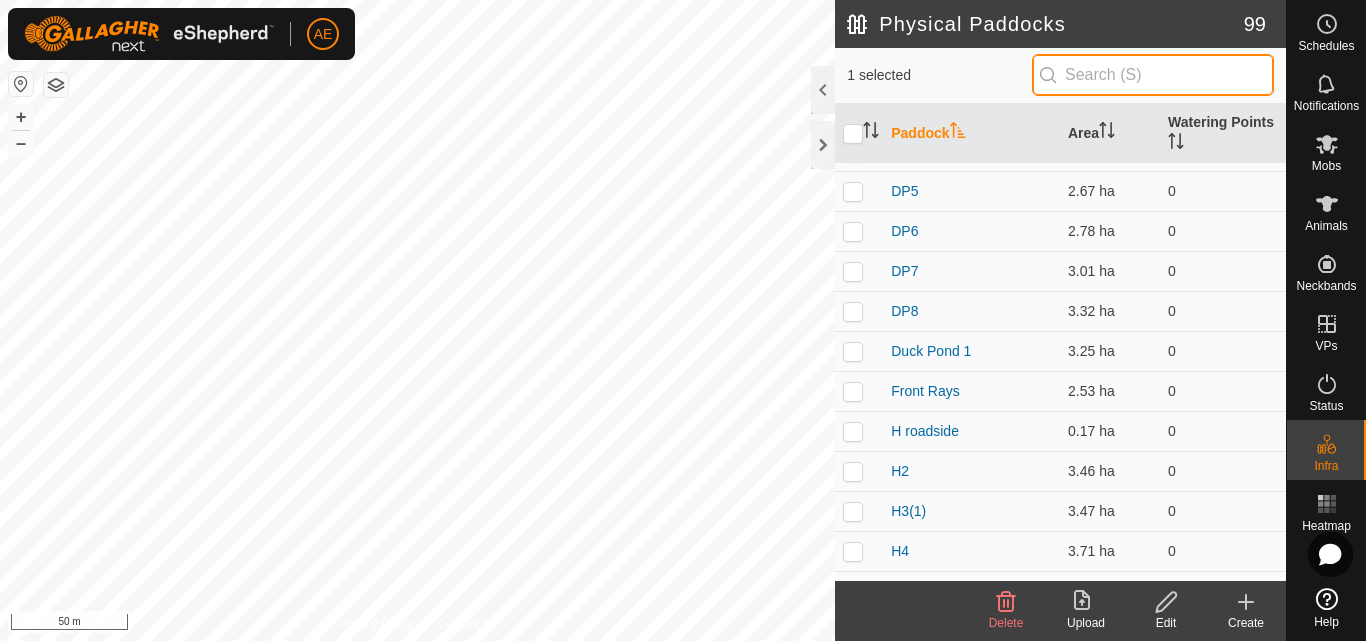 click at bounding box center [1153, 75] 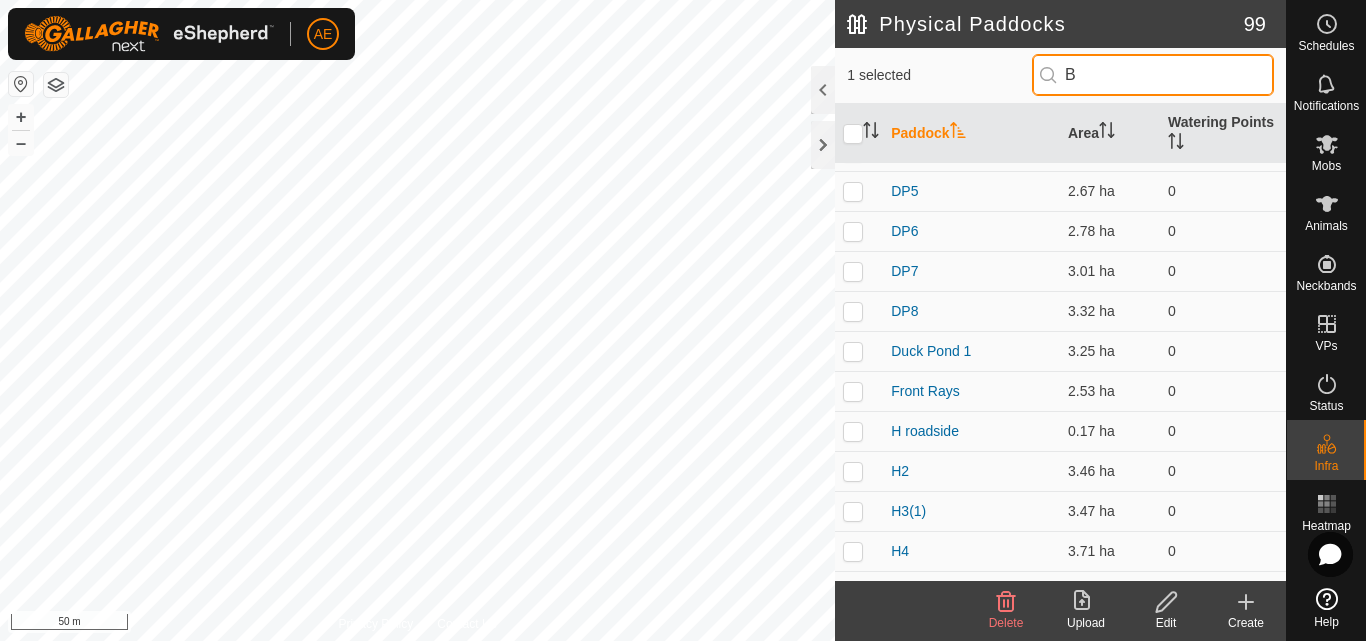 scroll, scrollTop: 0, scrollLeft: 0, axis: both 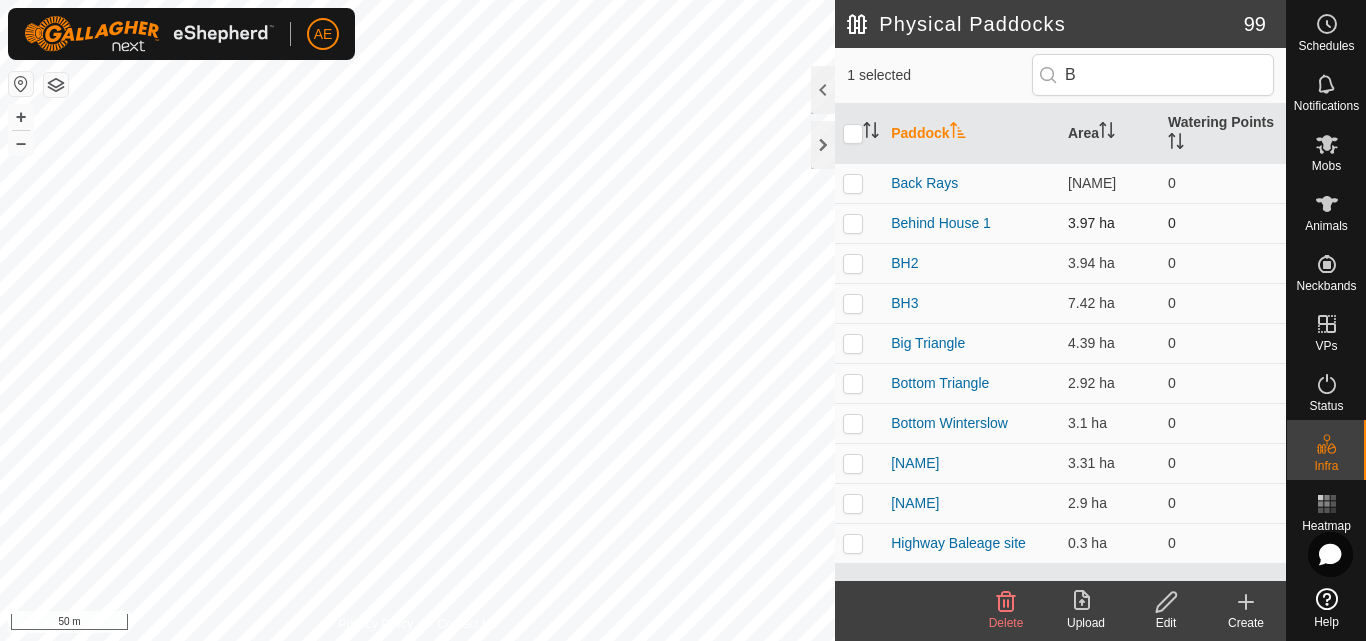 click on "Behind House 1" at bounding box center [971, 223] 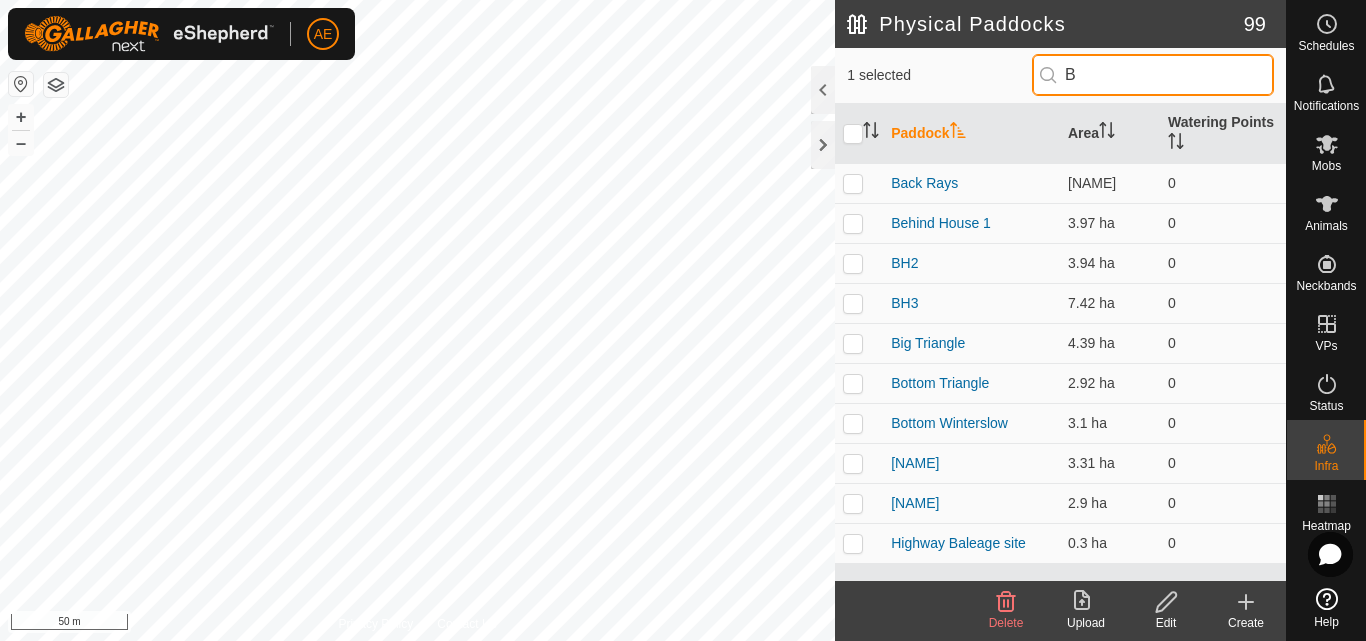 click on "B" at bounding box center [1153, 75] 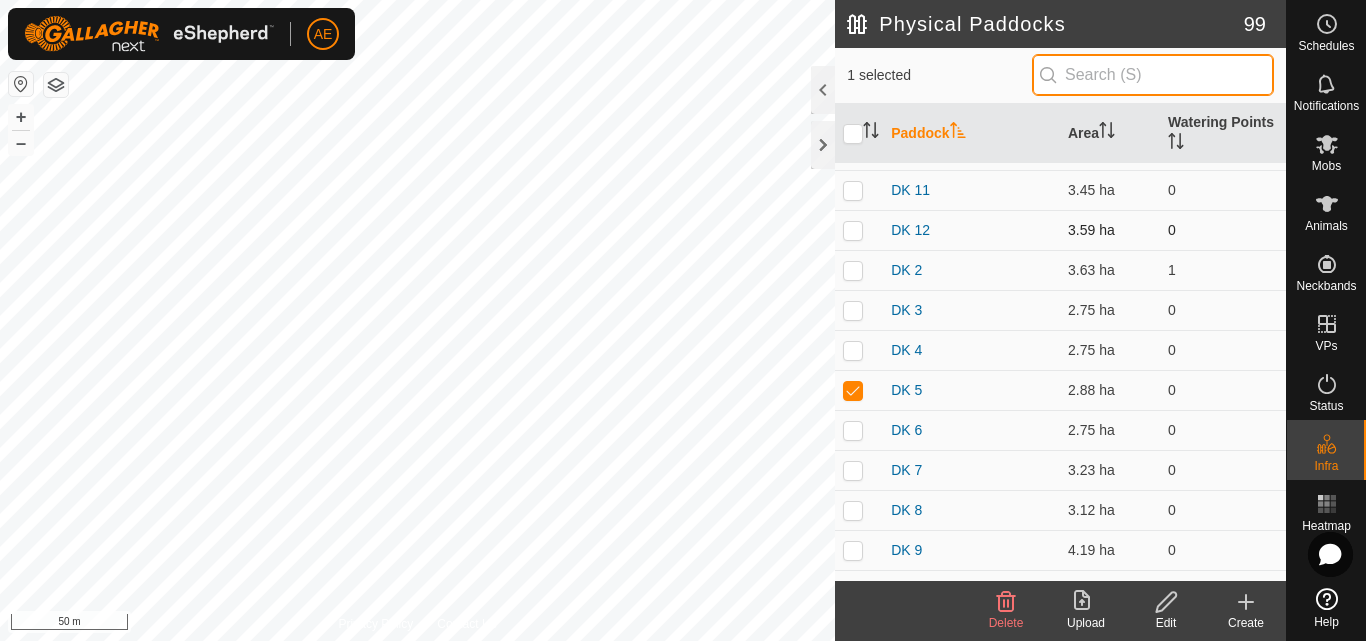 scroll, scrollTop: 635, scrollLeft: 0, axis: vertical 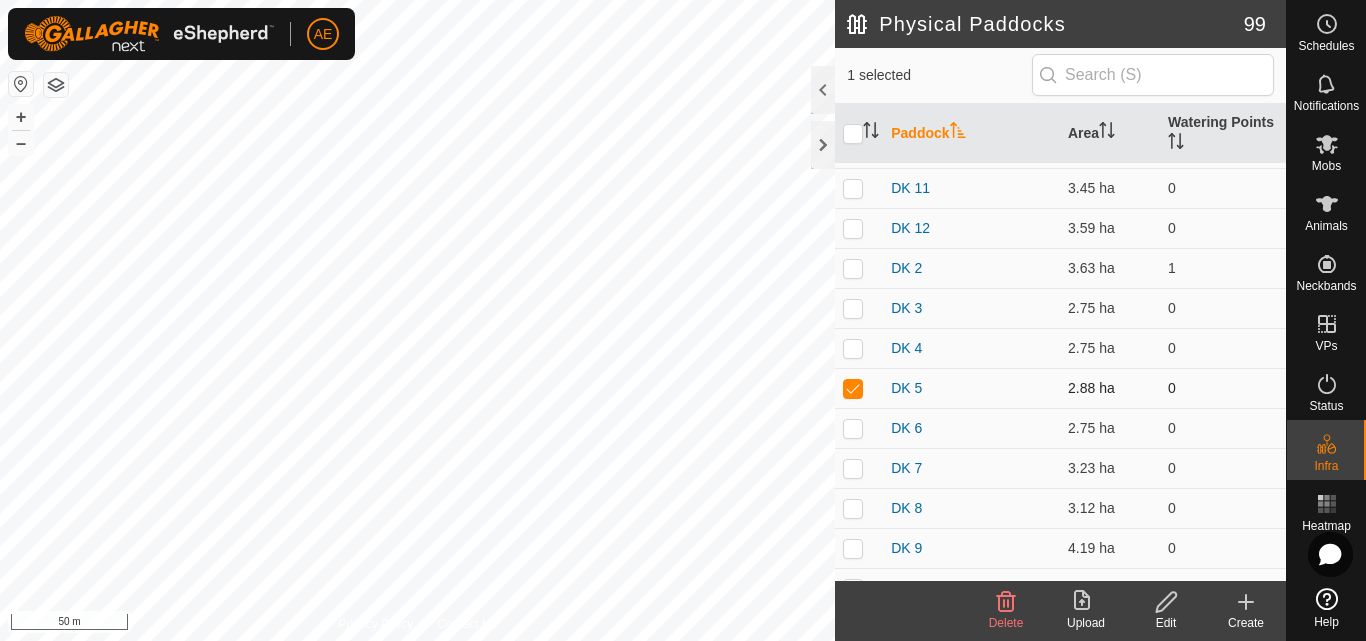 click at bounding box center [853, 388] 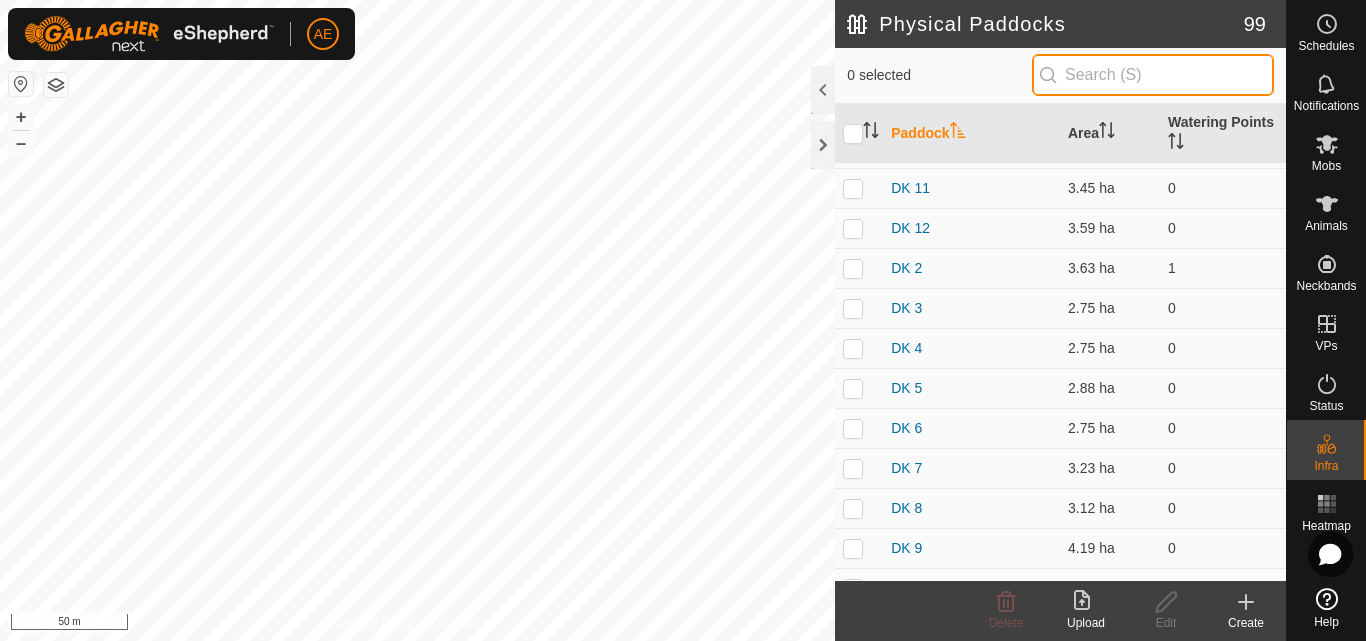 click at bounding box center (1153, 75) 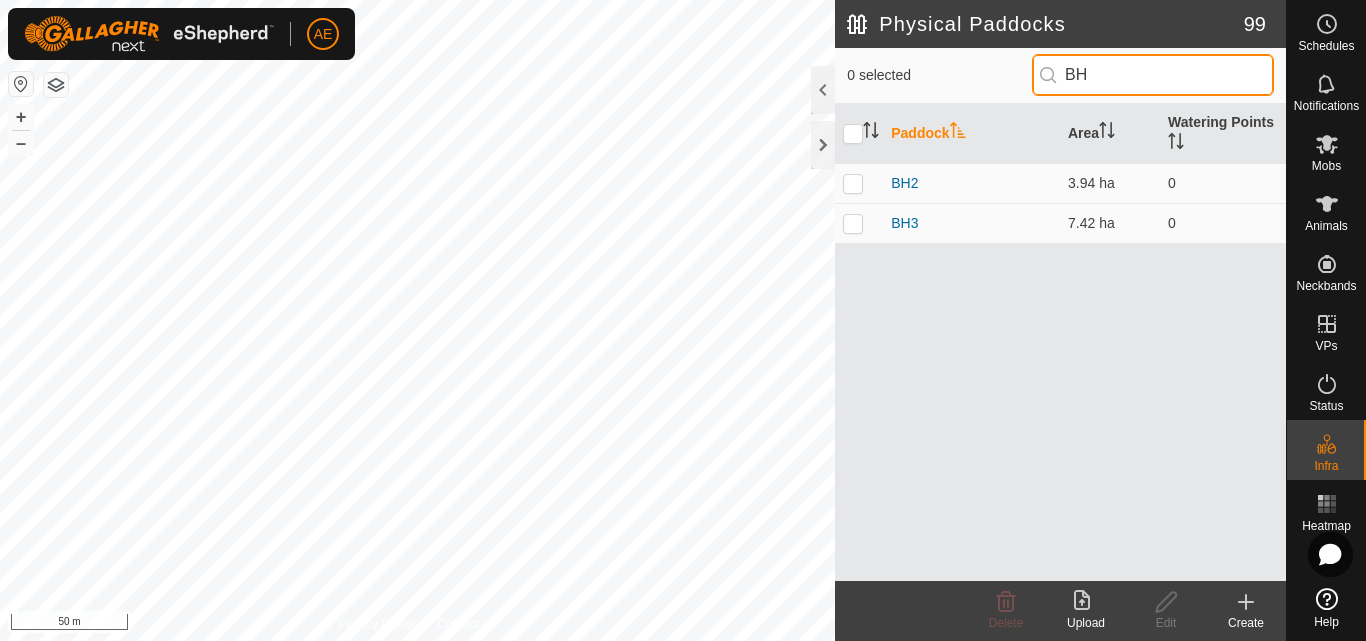 scroll, scrollTop: 0, scrollLeft: 0, axis: both 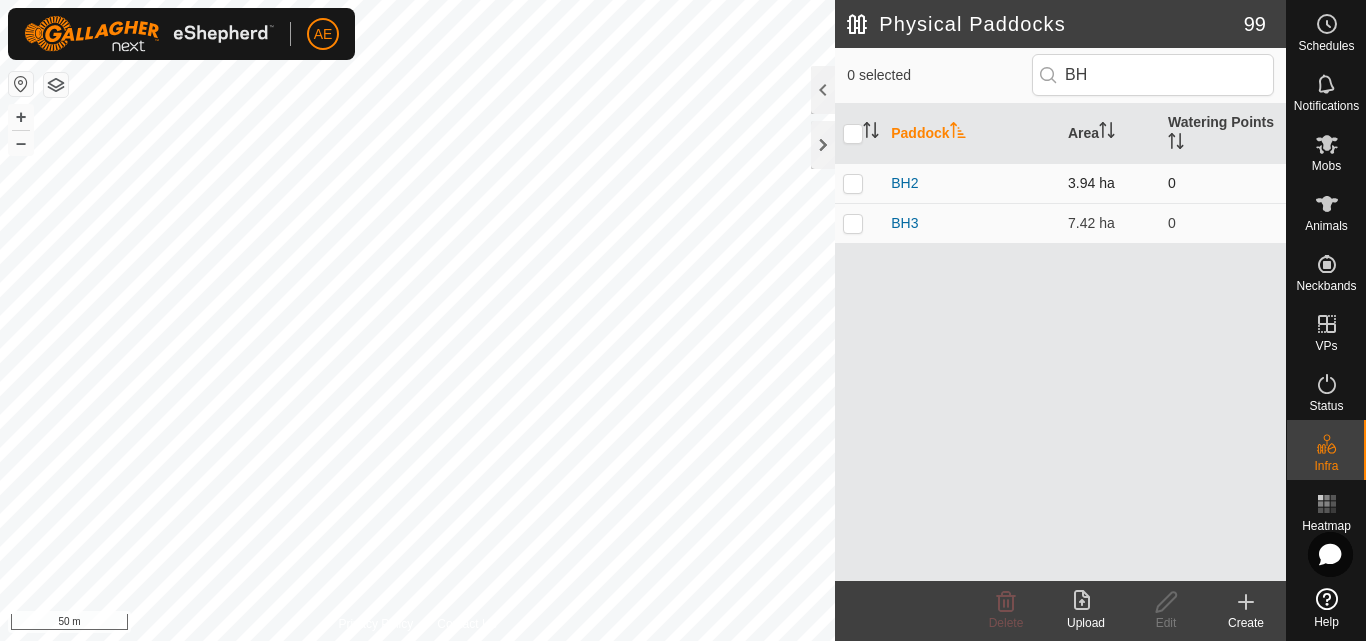 click at bounding box center (859, 183) 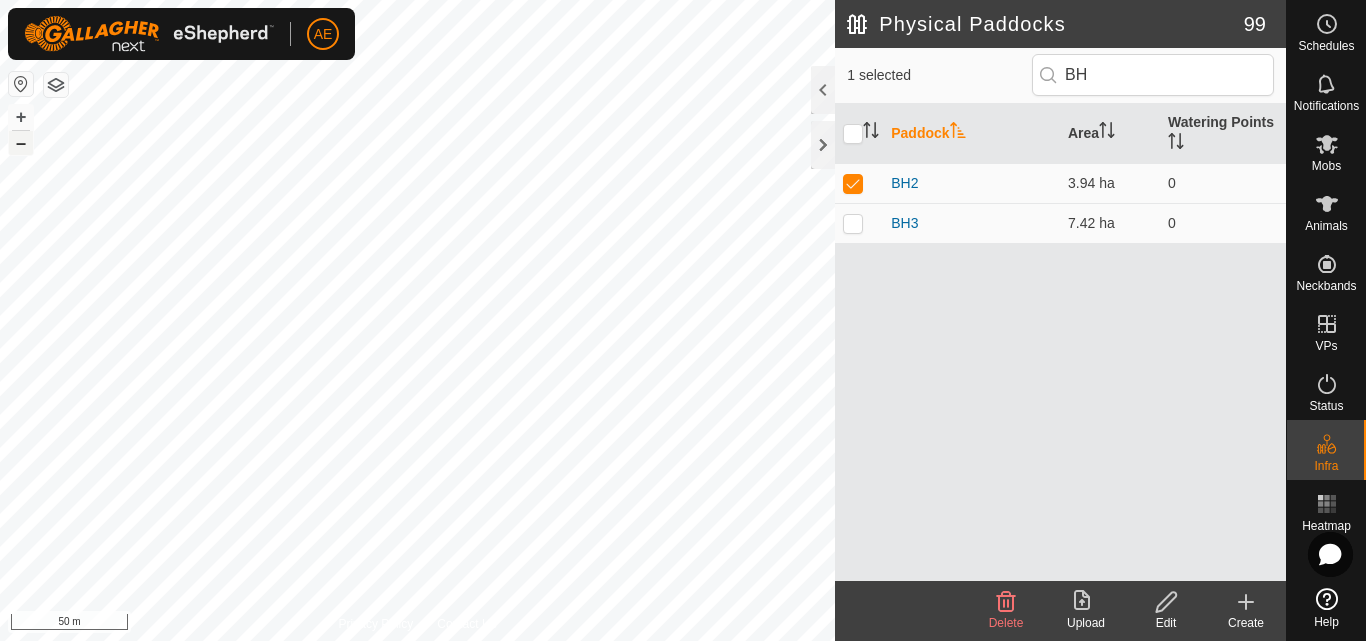 click on "–" at bounding box center (21, 143) 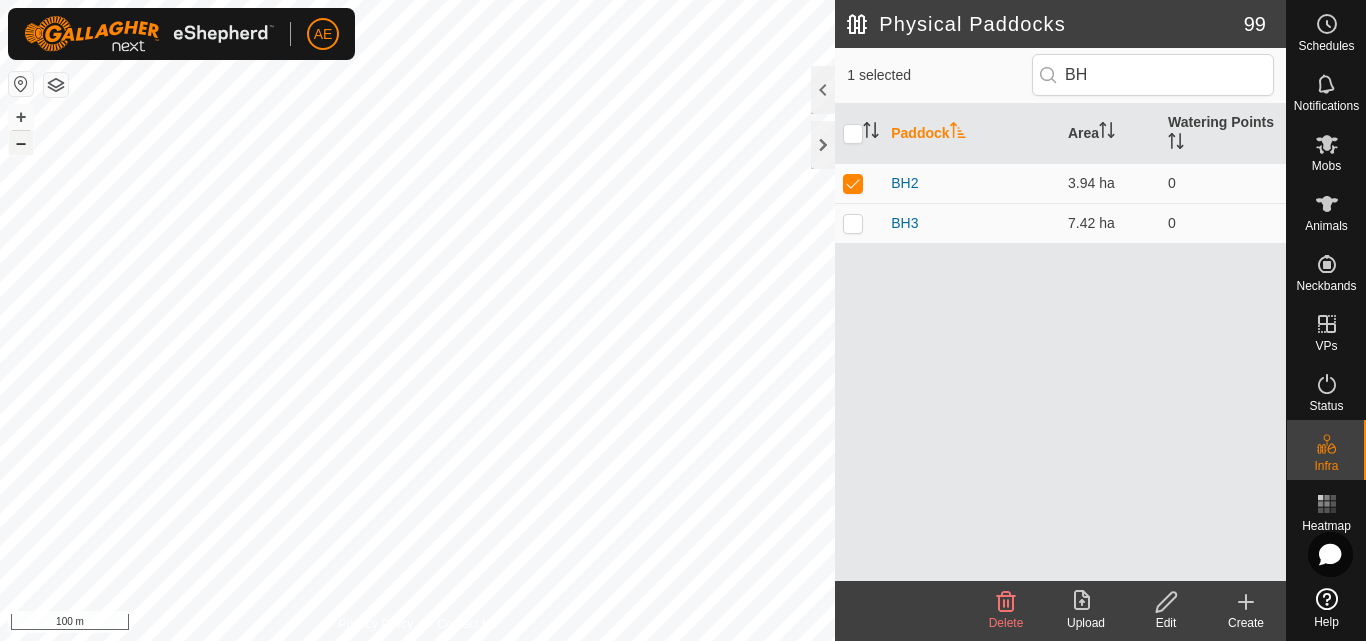 click on "–" at bounding box center [21, 143] 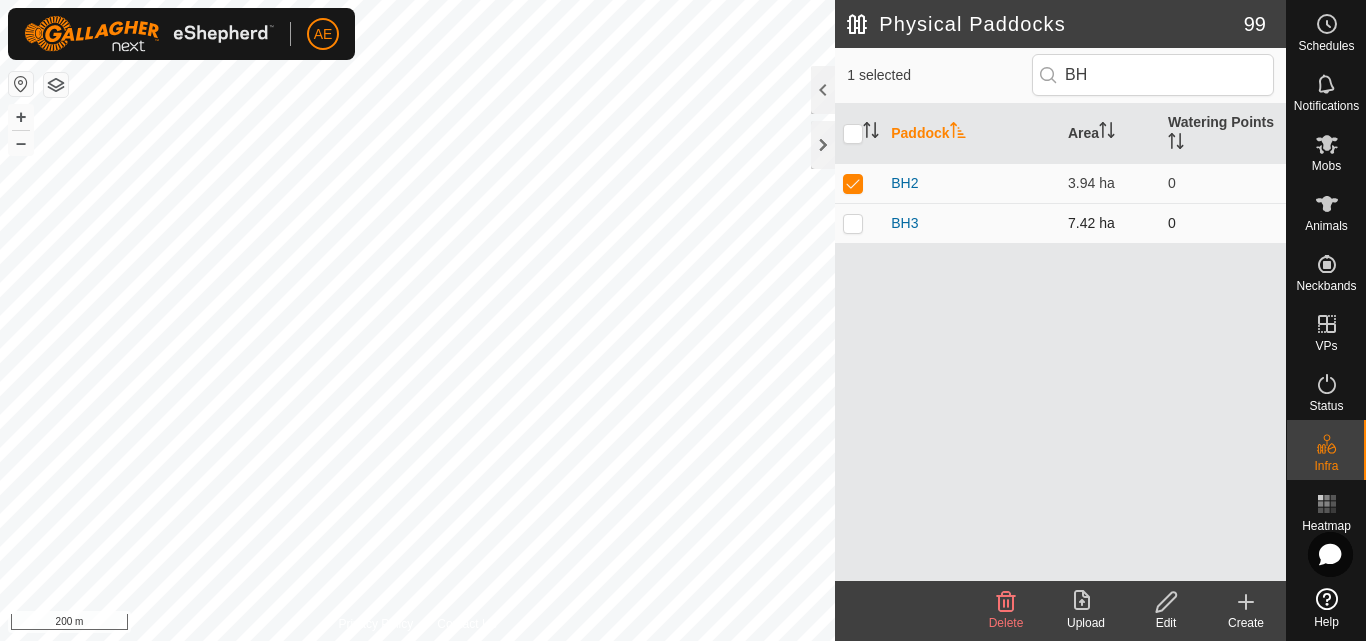 click at bounding box center [853, 223] 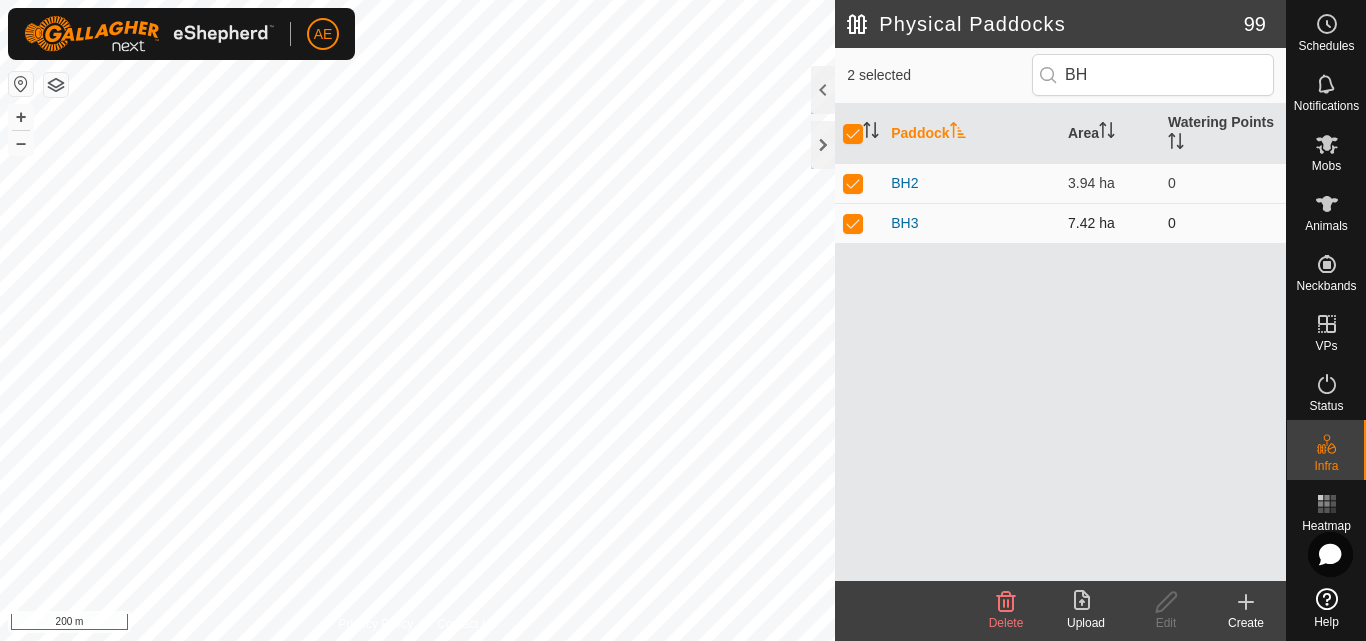 click at bounding box center (853, 223) 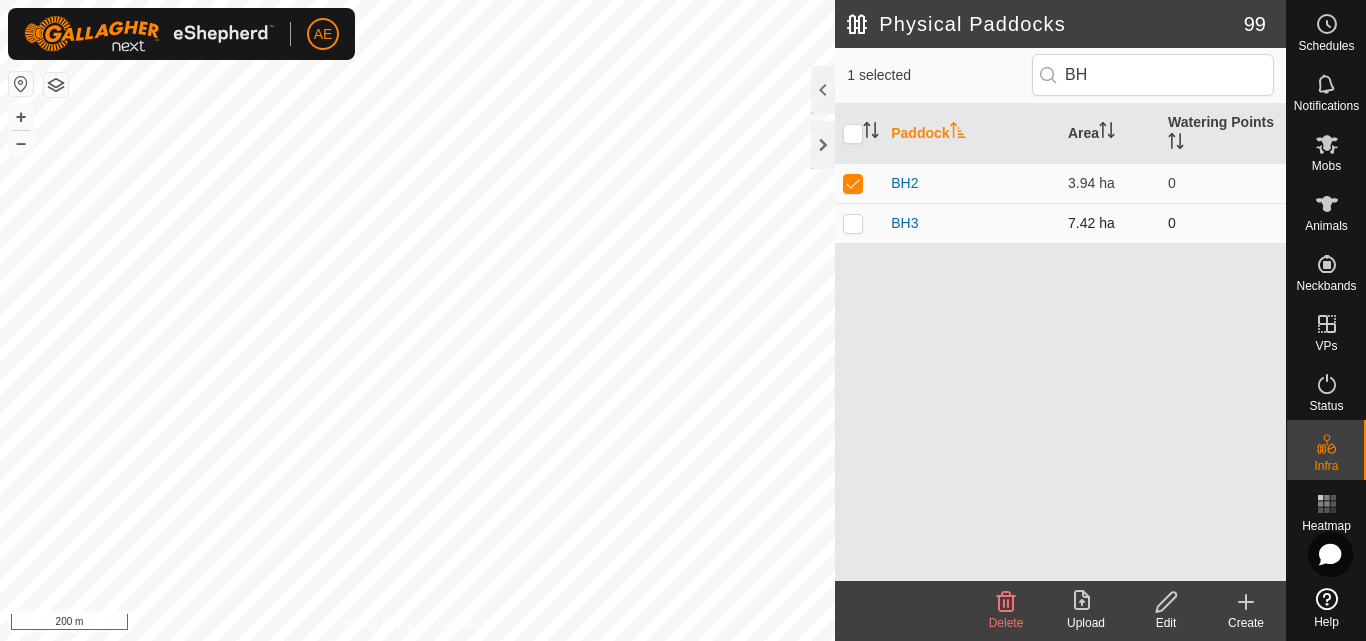 click at bounding box center [853, 223] 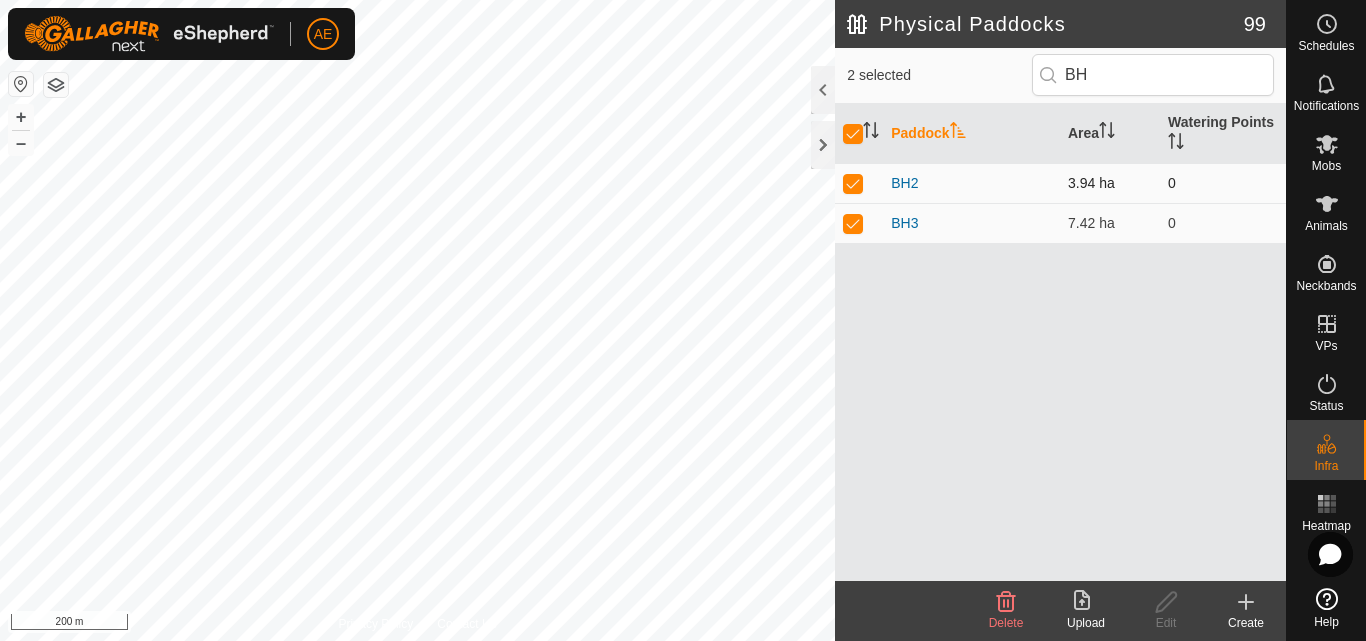 click at bounding box center [853, 183] 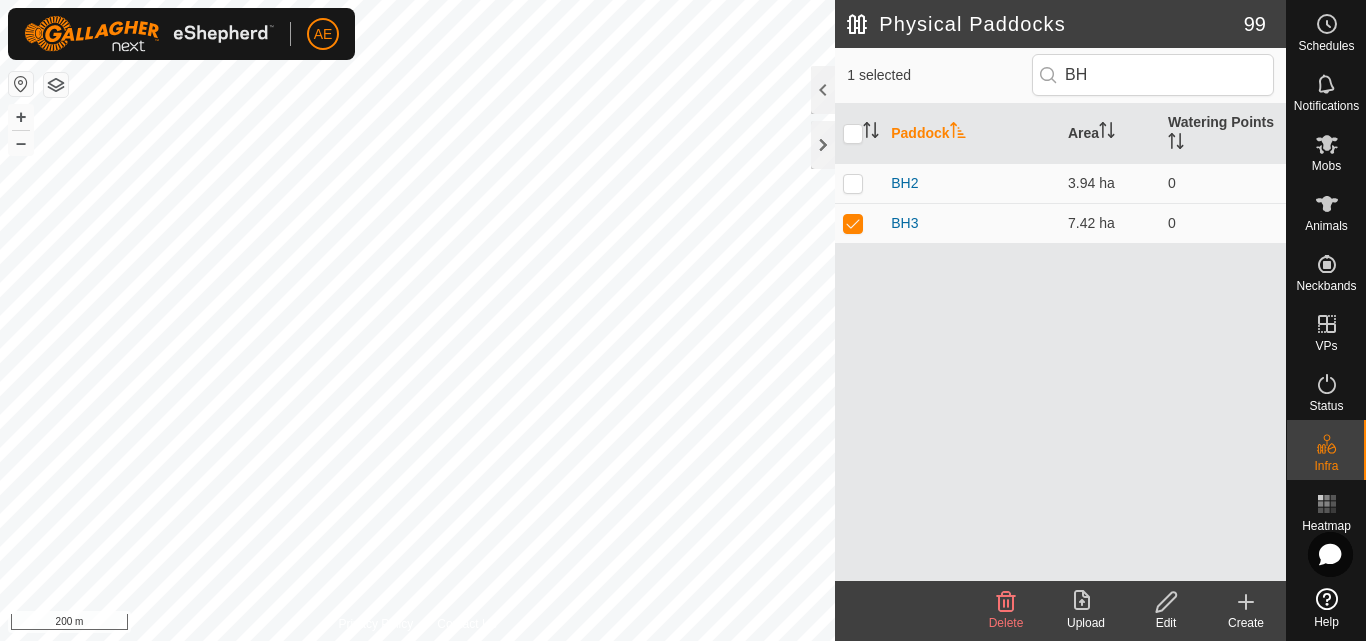 click on "+ –" at bounding box center [21, 130] 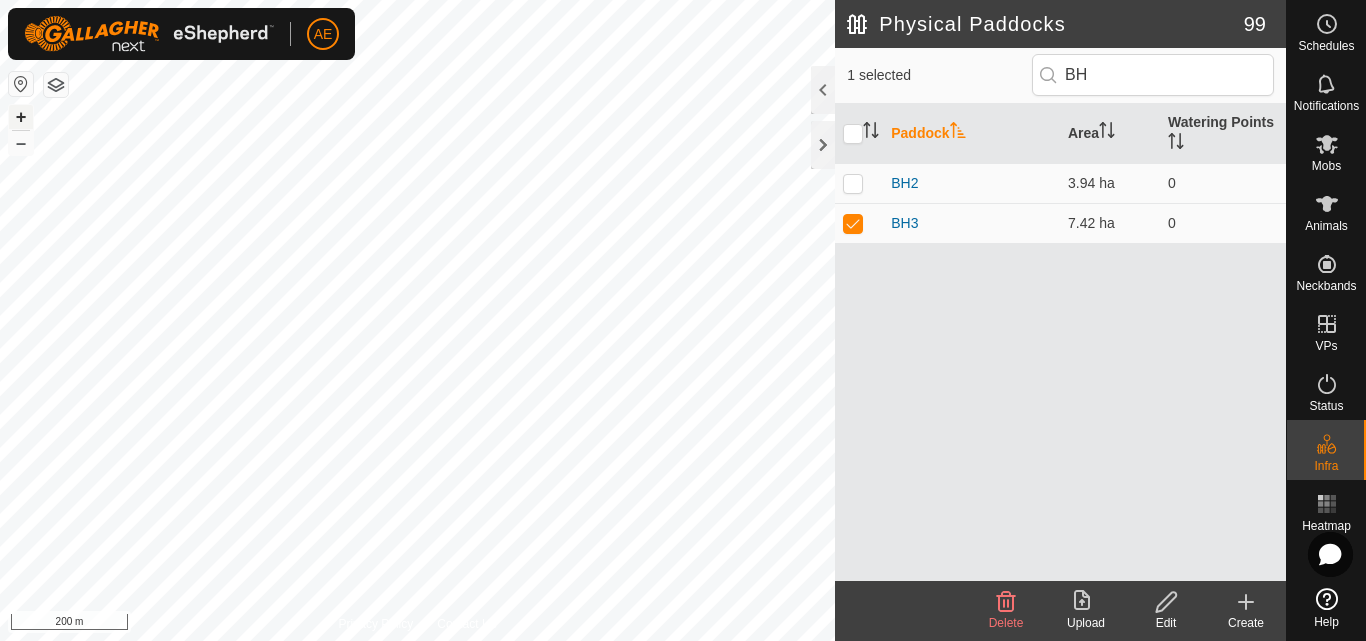 click on "+" at bounding box center [21, 117] 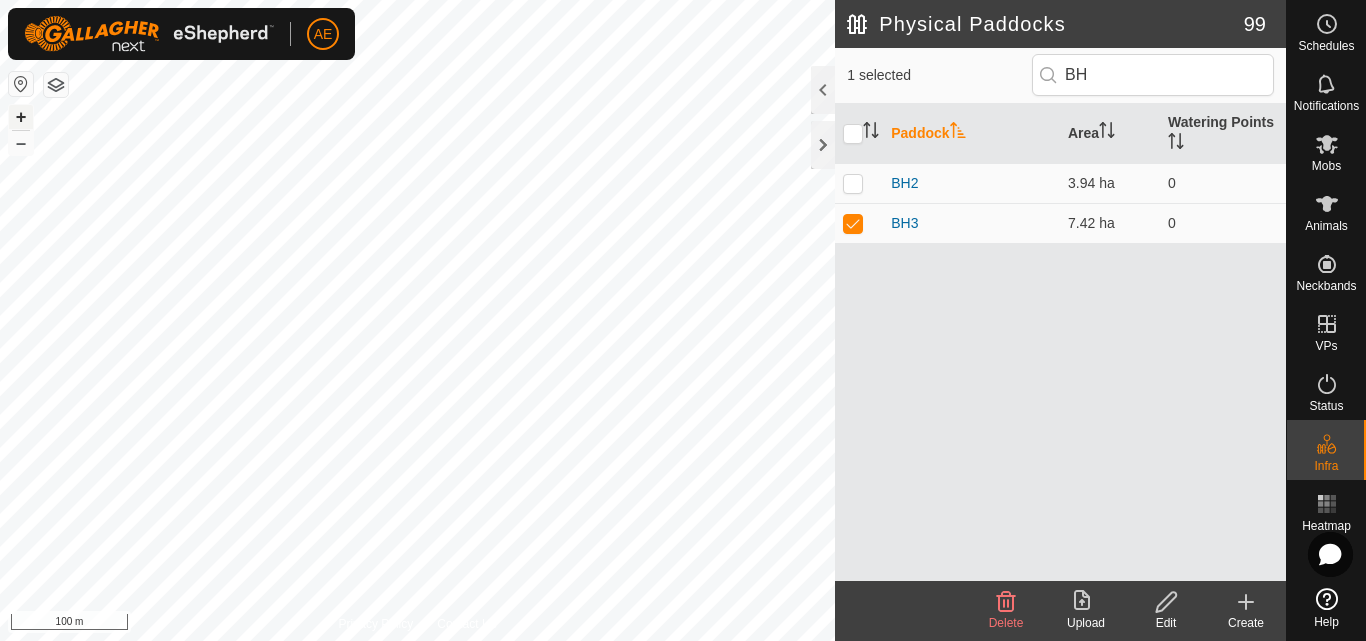 click on "+" at bounding box center (21, 117) 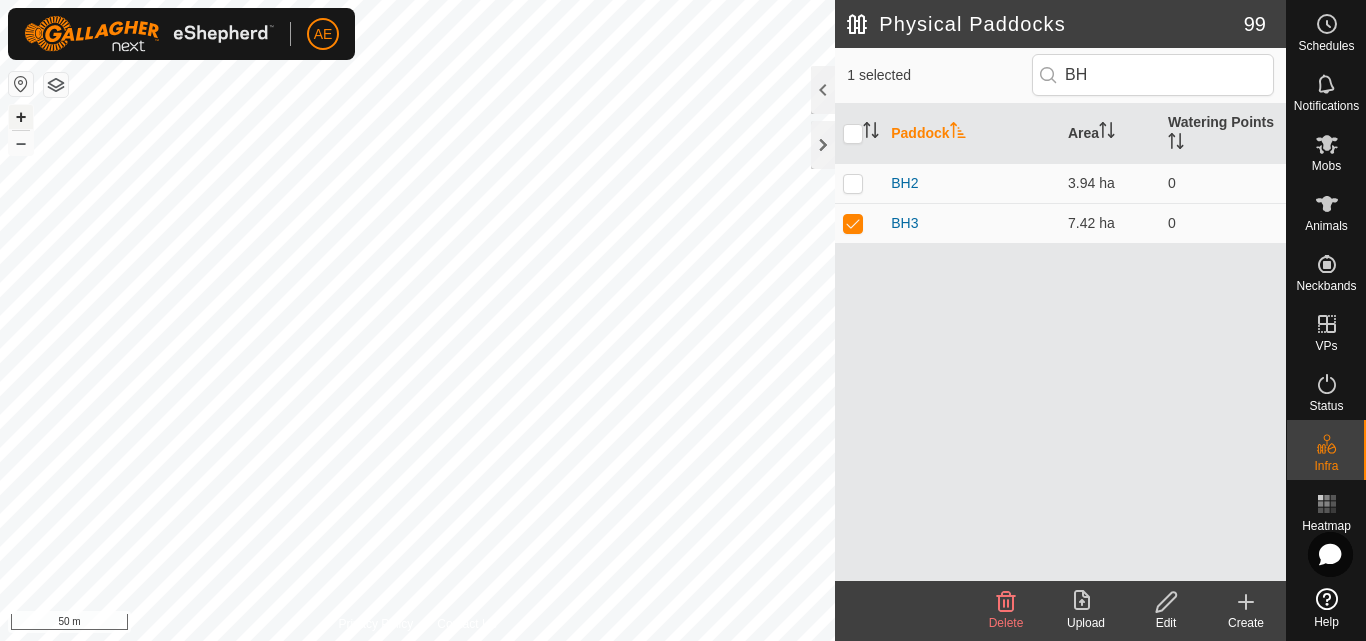 click on "+" at bounding box center [21, 117] 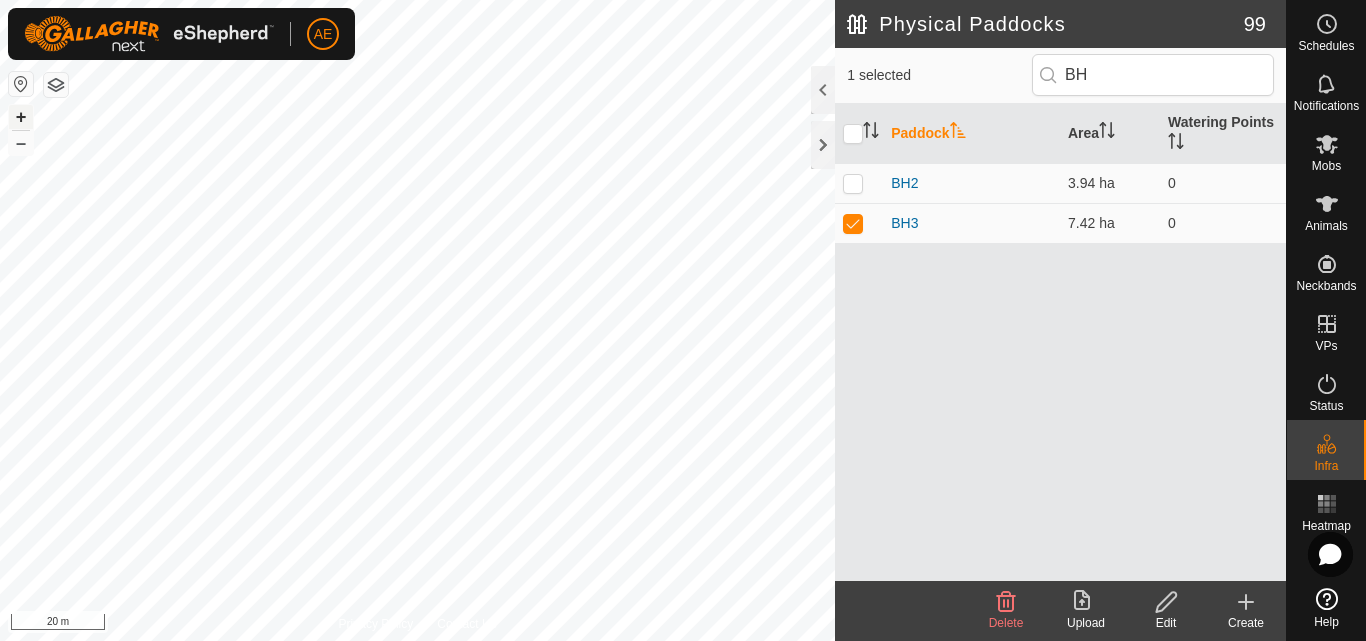 click on "+" at bounding box center (21, 117) 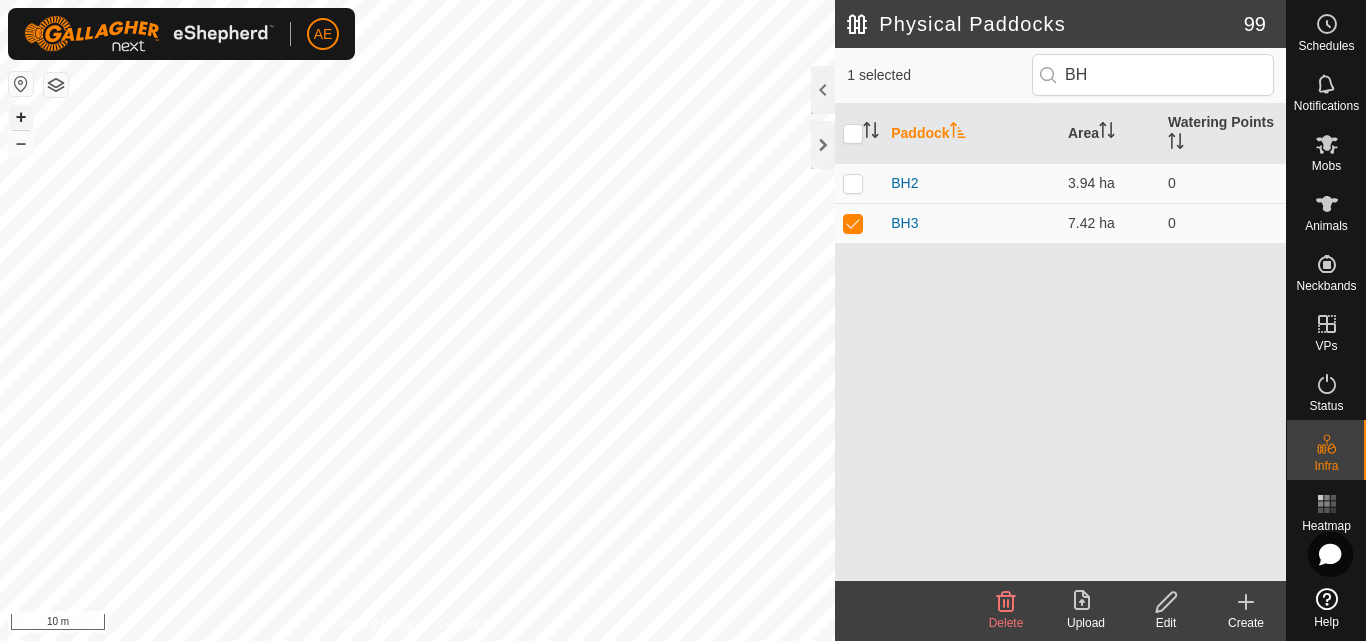 click on "+" at bounding box center [21, 117] 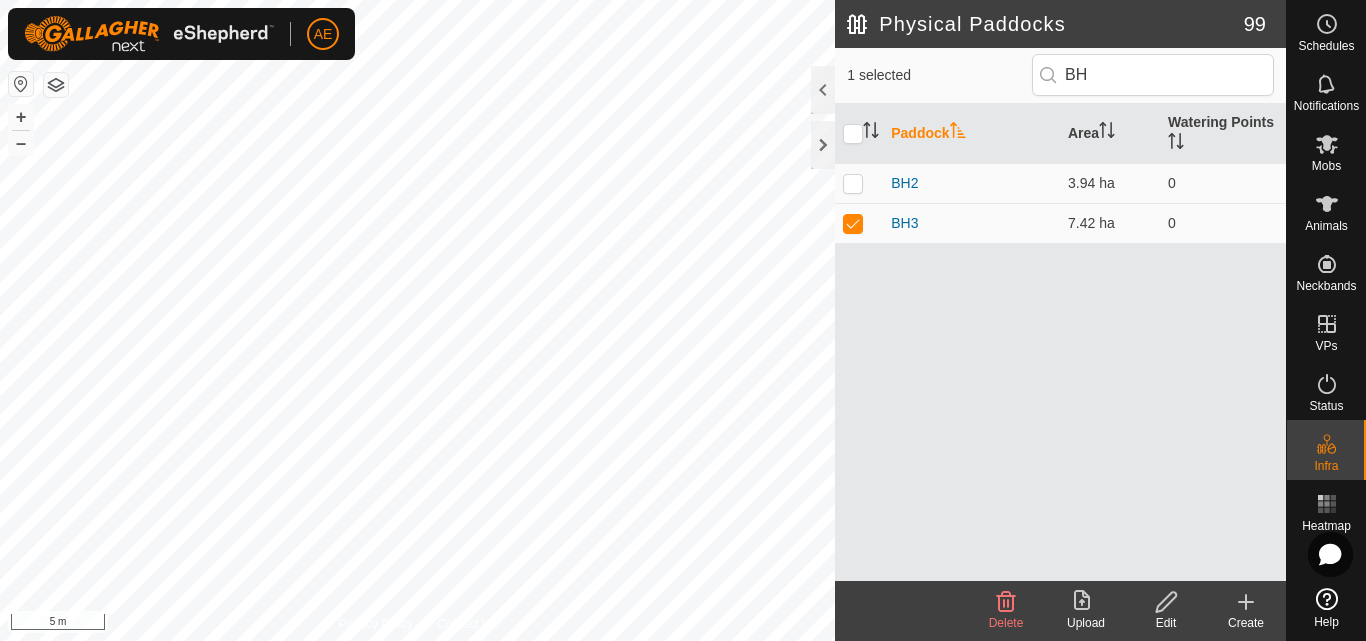 click 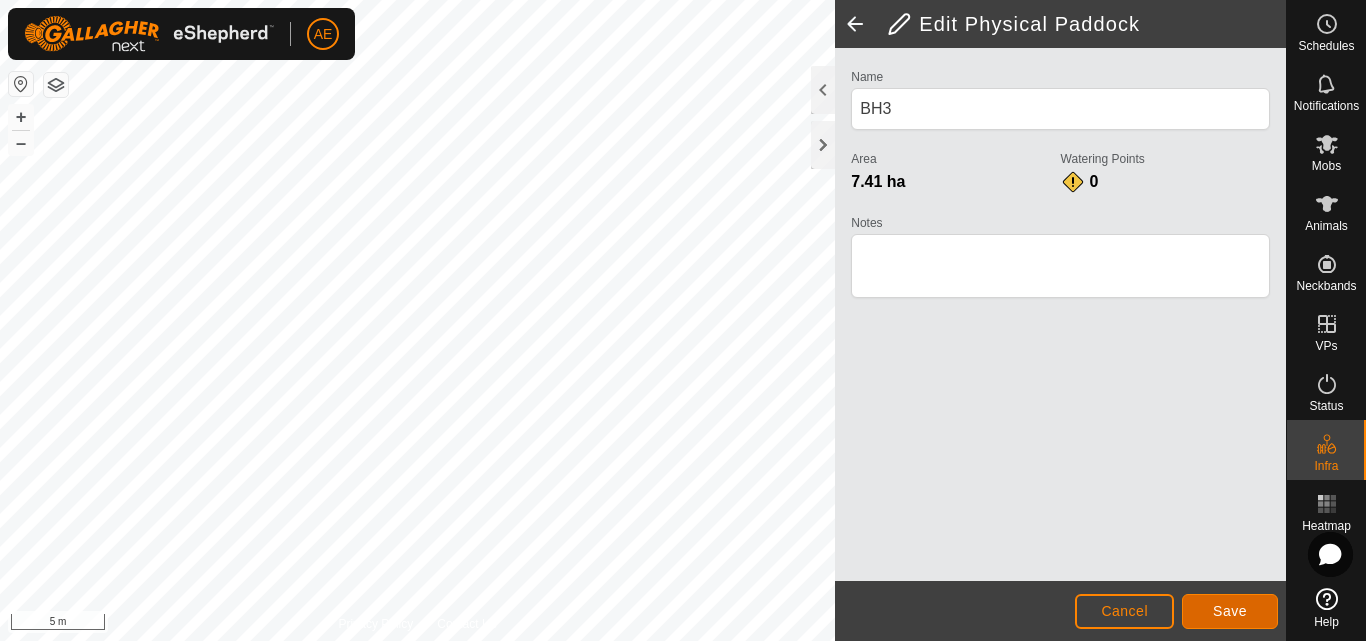 click on "Save" 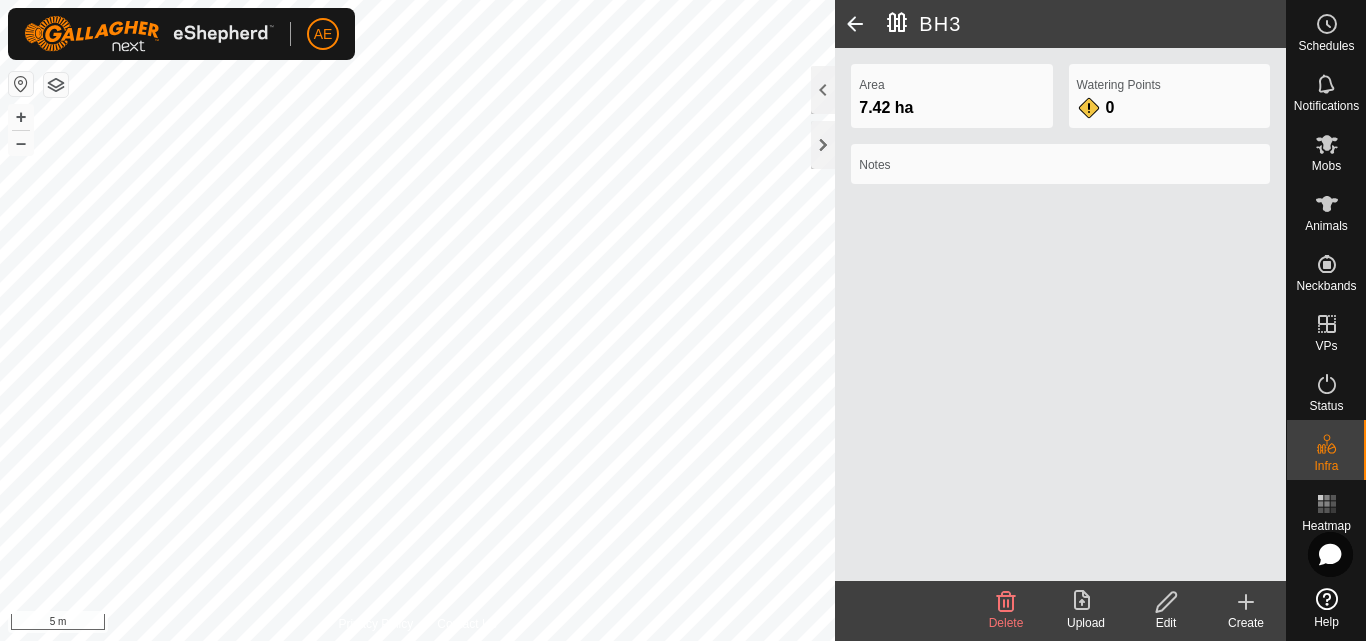 click 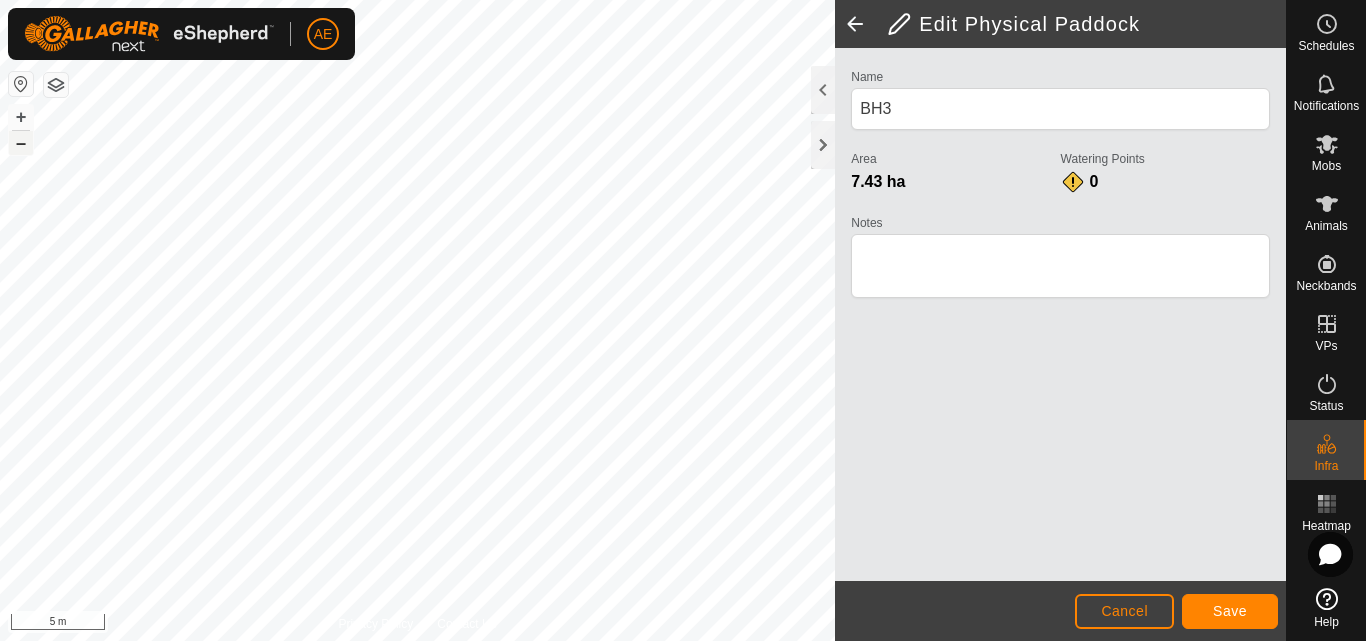 click on "–" at bounding box center [21, 143] 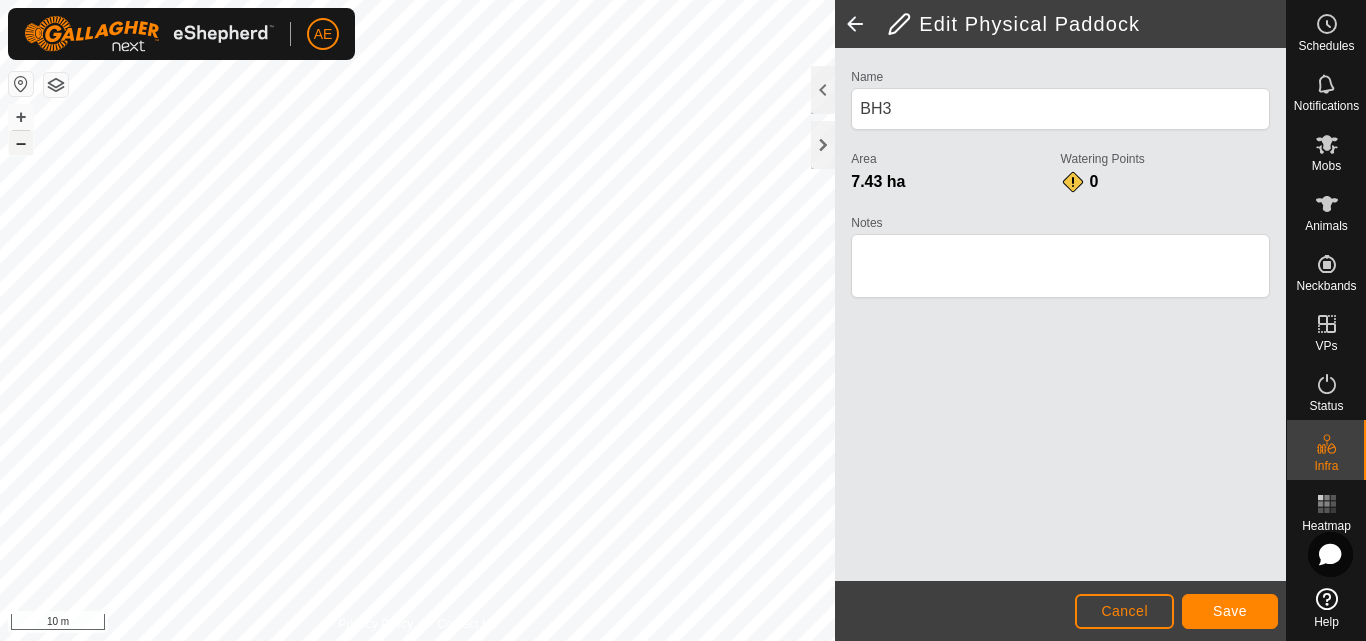 click on "–" at bounding box center [21, 143] 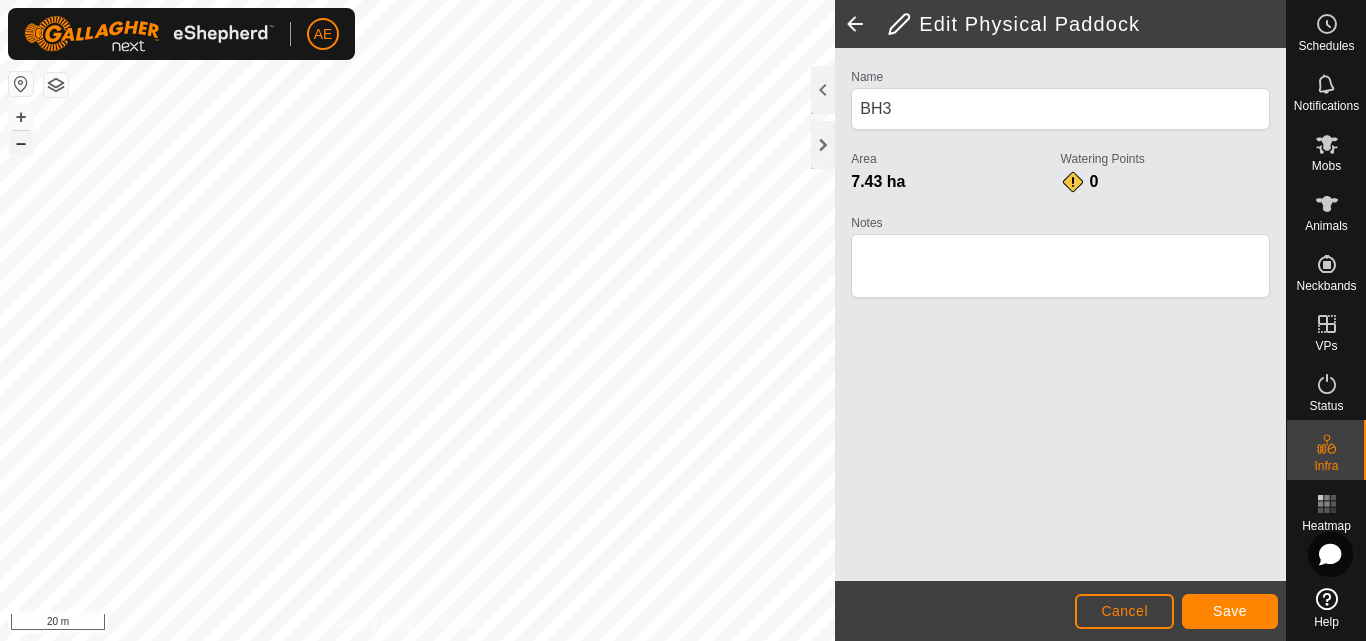 click on "–" at bounding box center (21, 143) 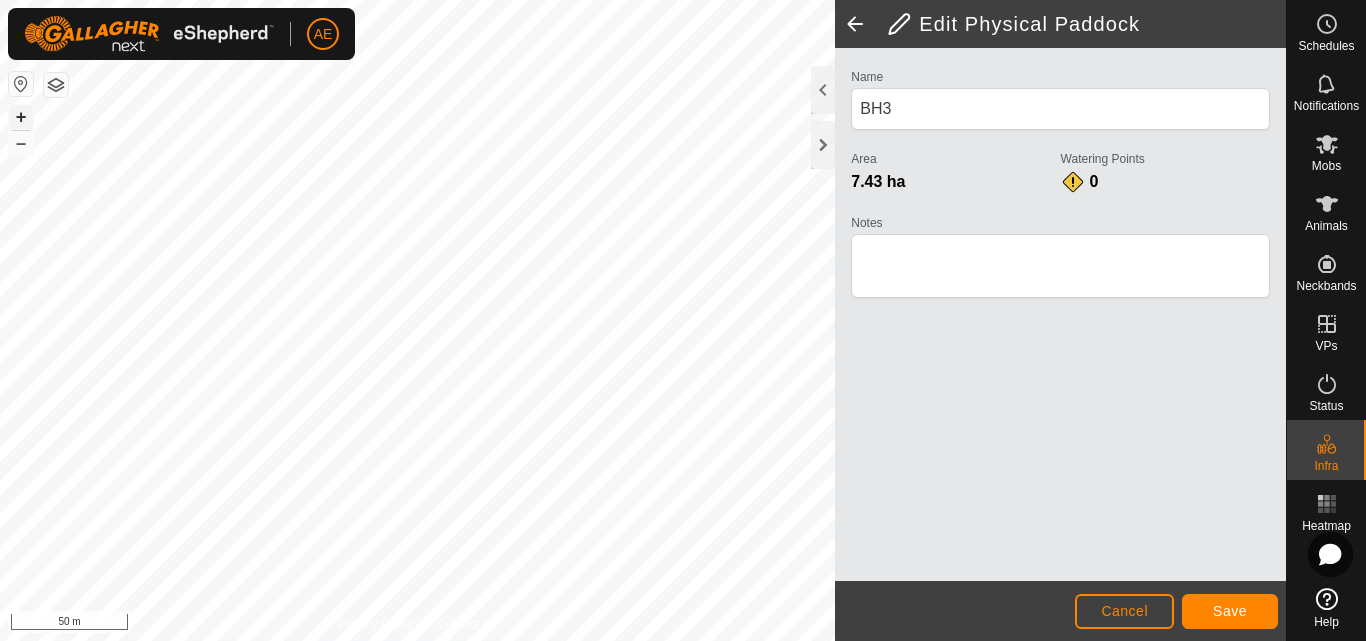 click on "+" at bounding box center (21, 117) 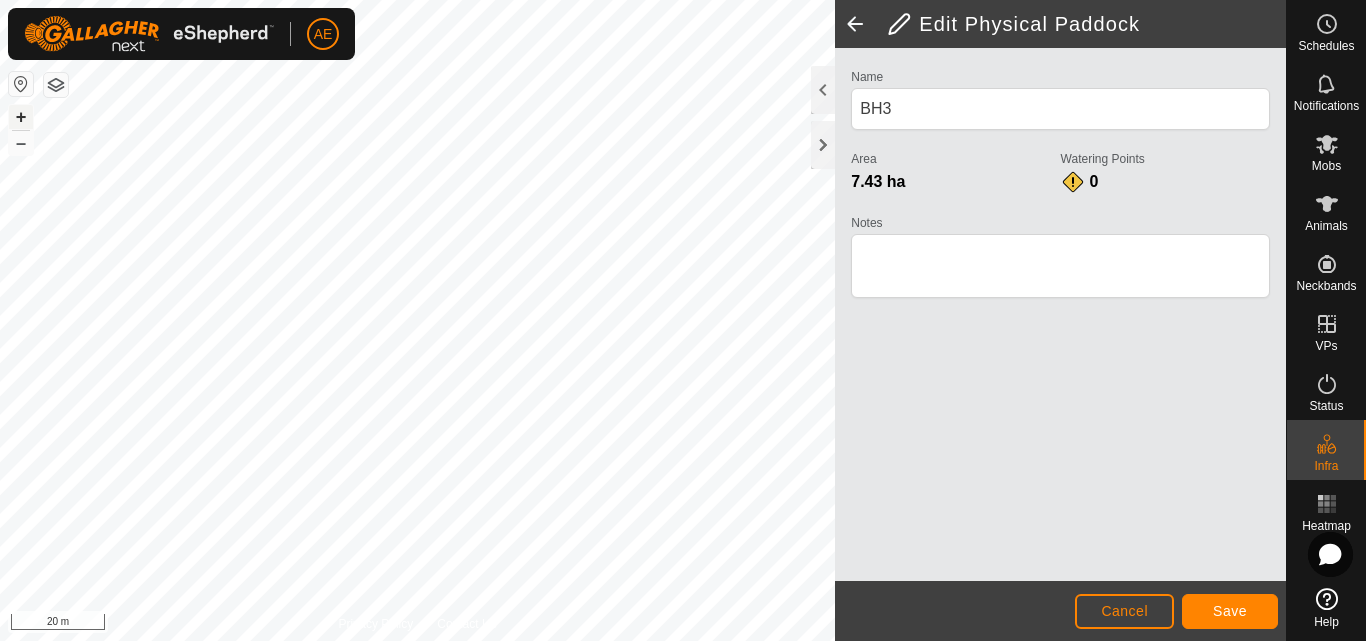 click on "+" at bounding box center (21, 117) 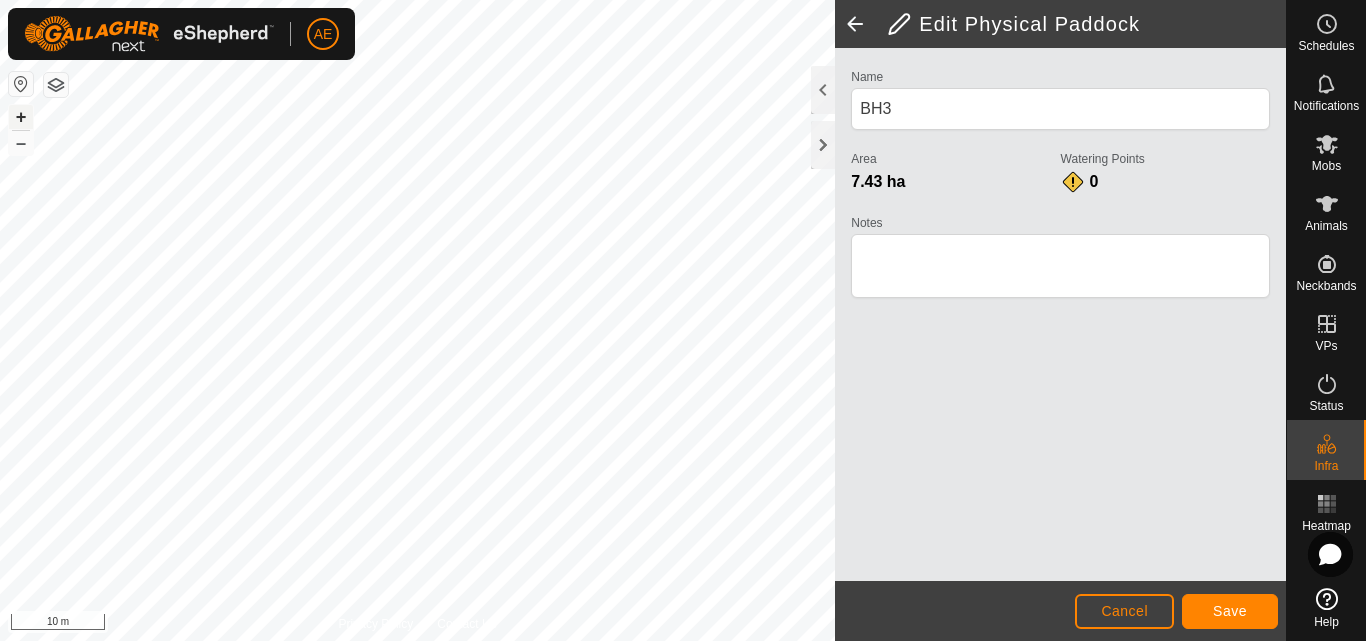 click on "+" at bounding box center [21, 117] 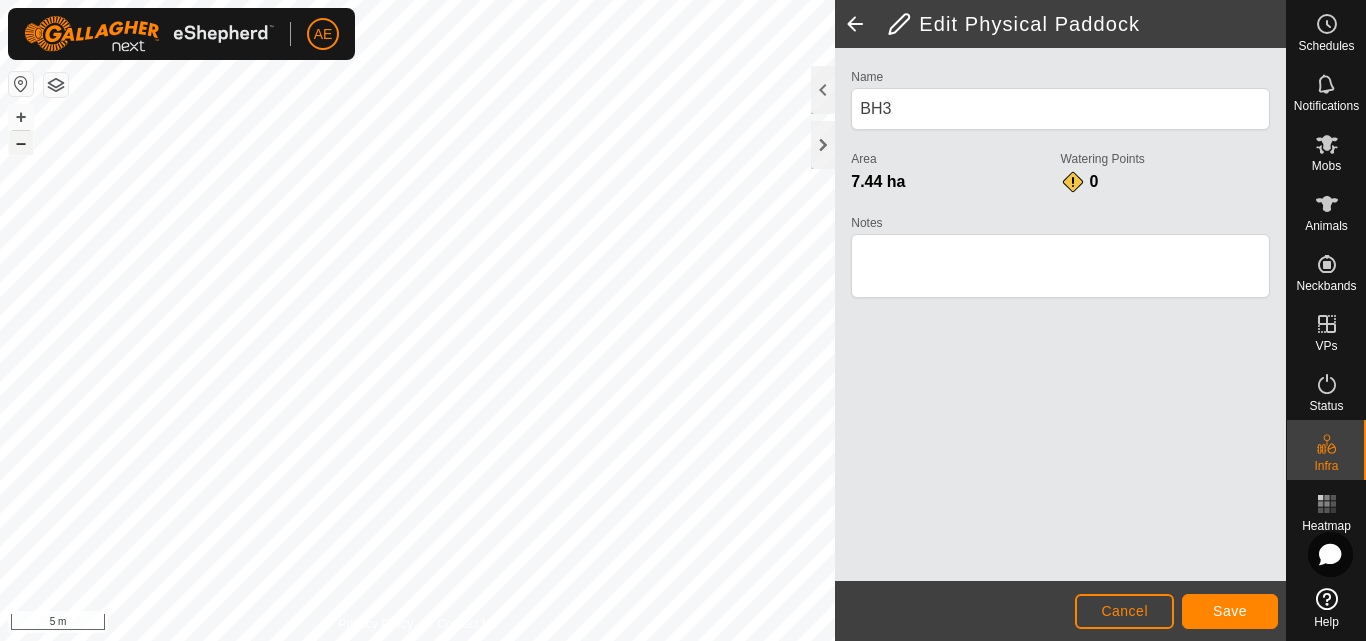 click on "–" at bounding box center [21, 143] 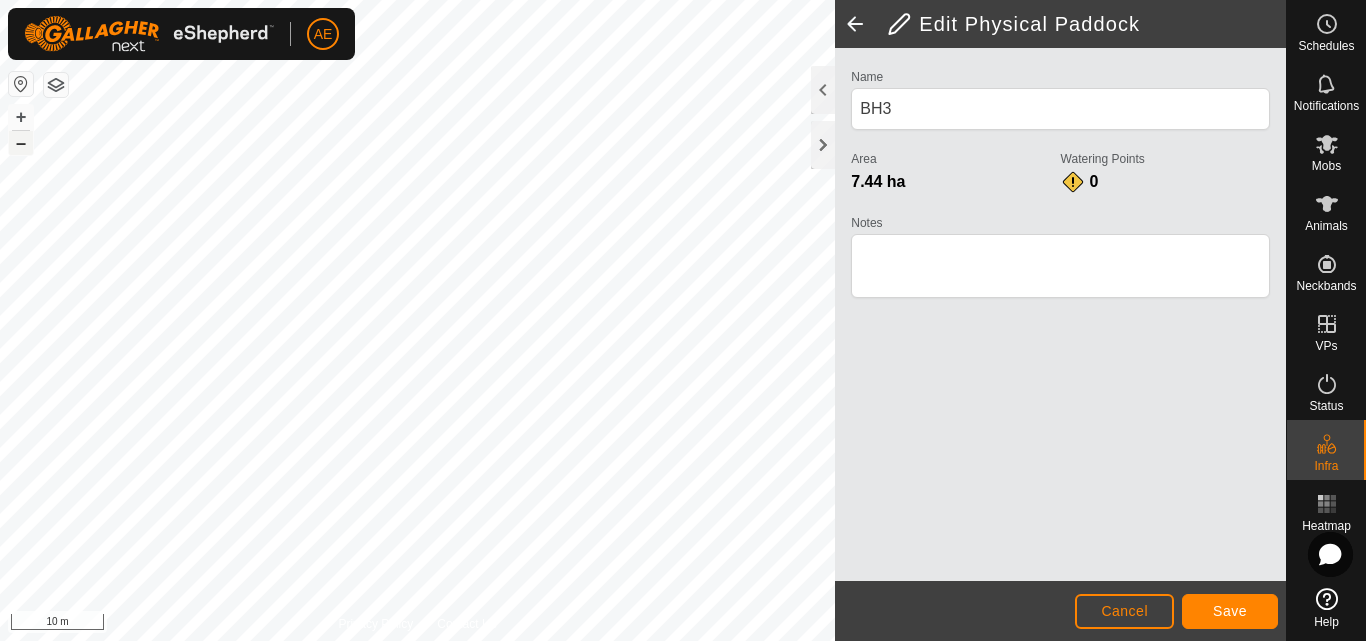 click on "–" at bounding box center (21, 143) 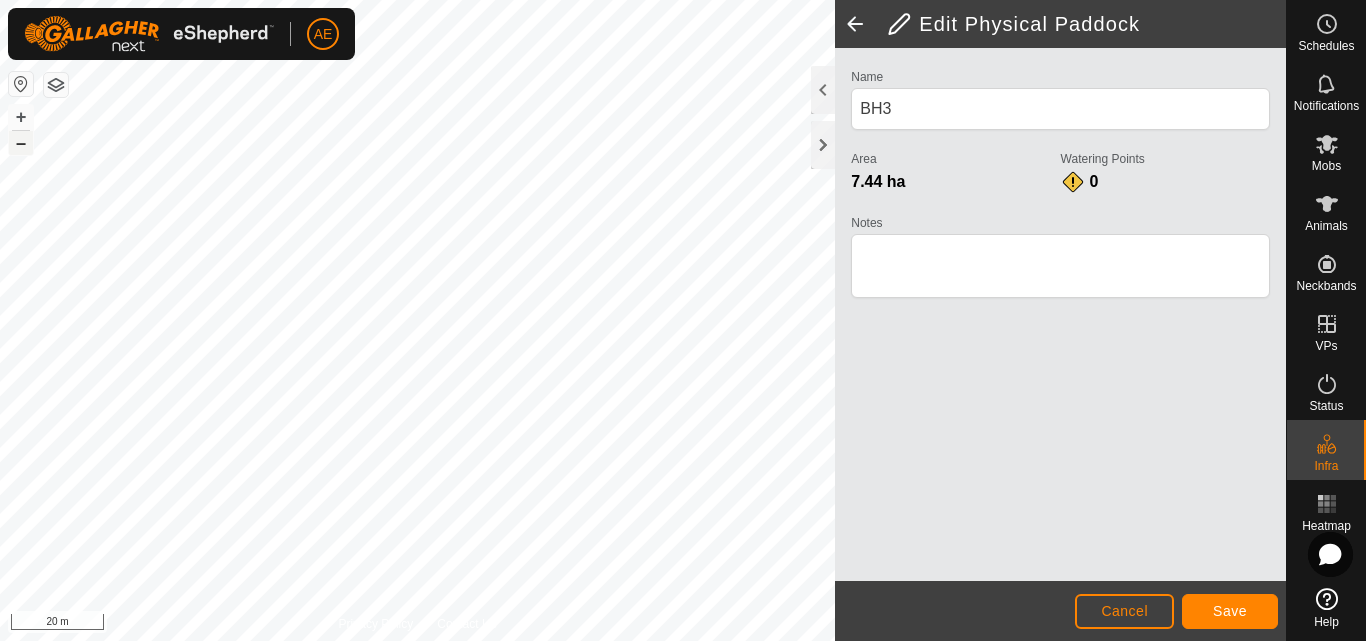 click on "–" at bounding box center (21, 143) 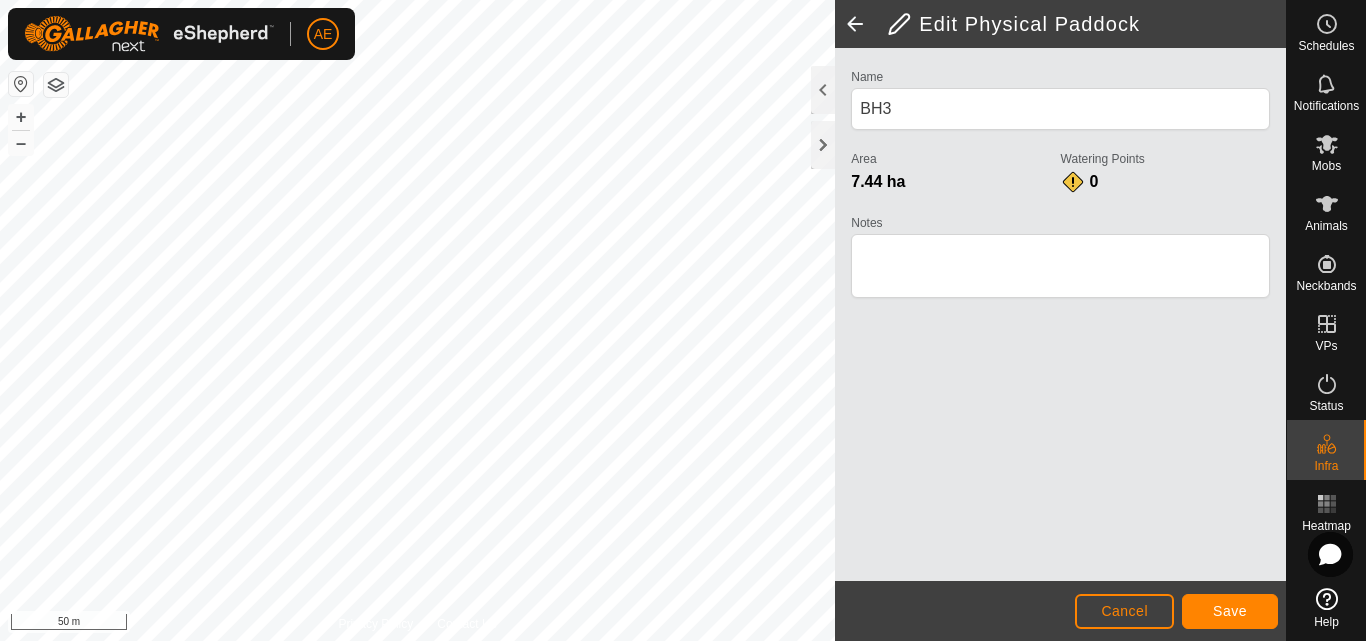 click on "+ –" at bounding box center (21, 130) 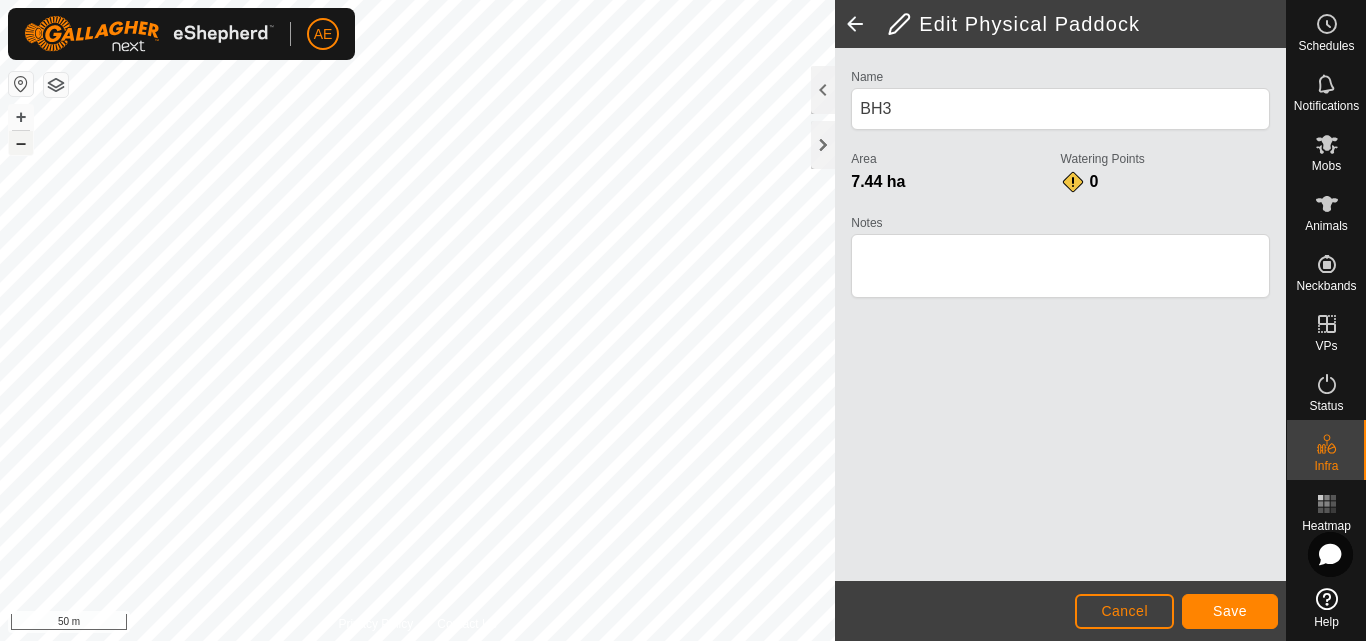 click on "–" at bounding box center (21, 143) 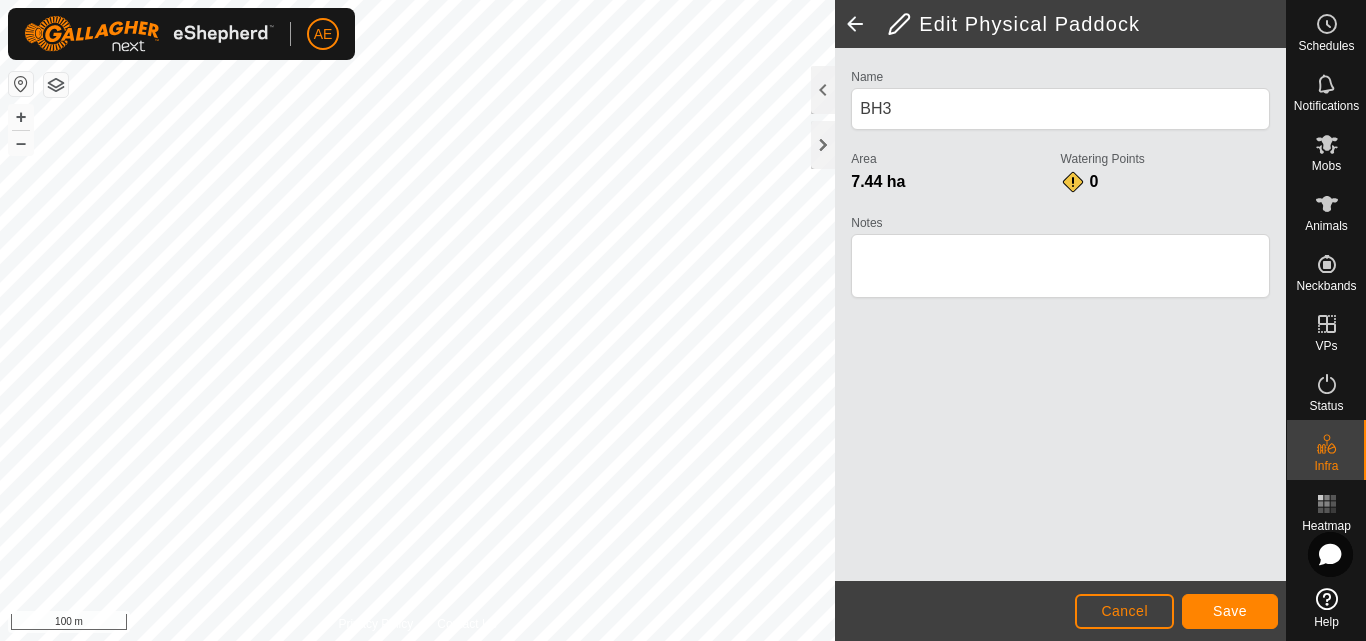click on "+ –" at bounding box center [21, 130] 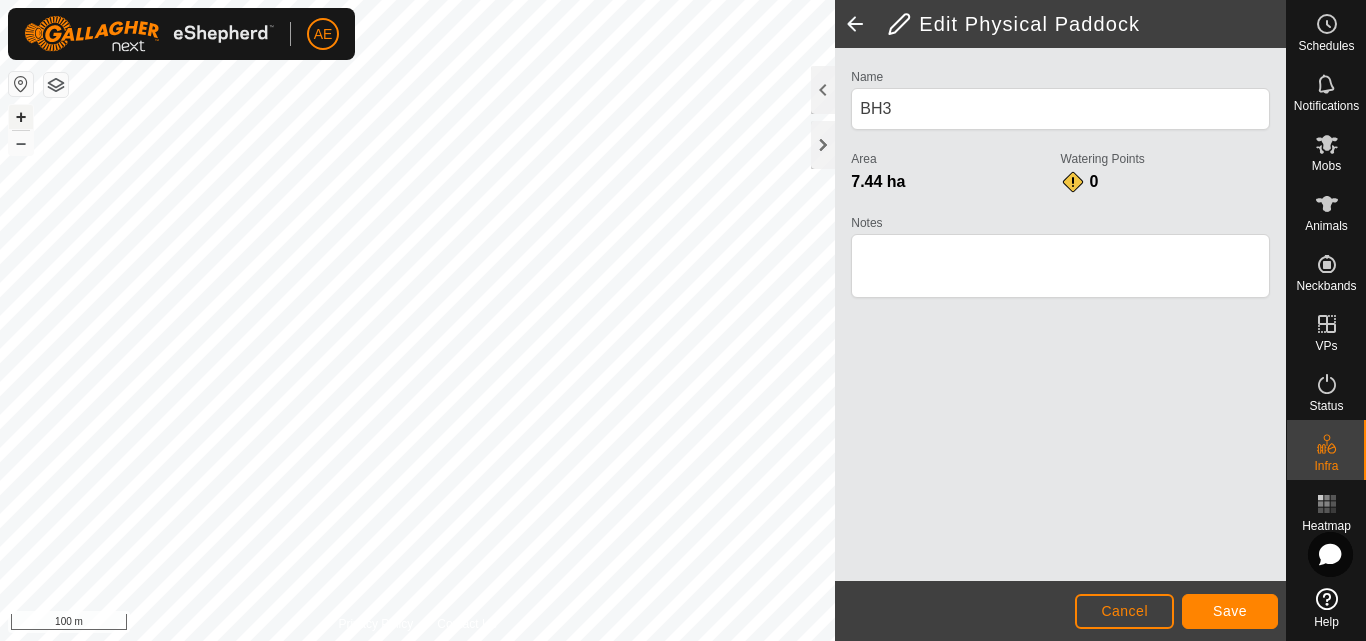 click on "+" at bounding box center (21, 117) 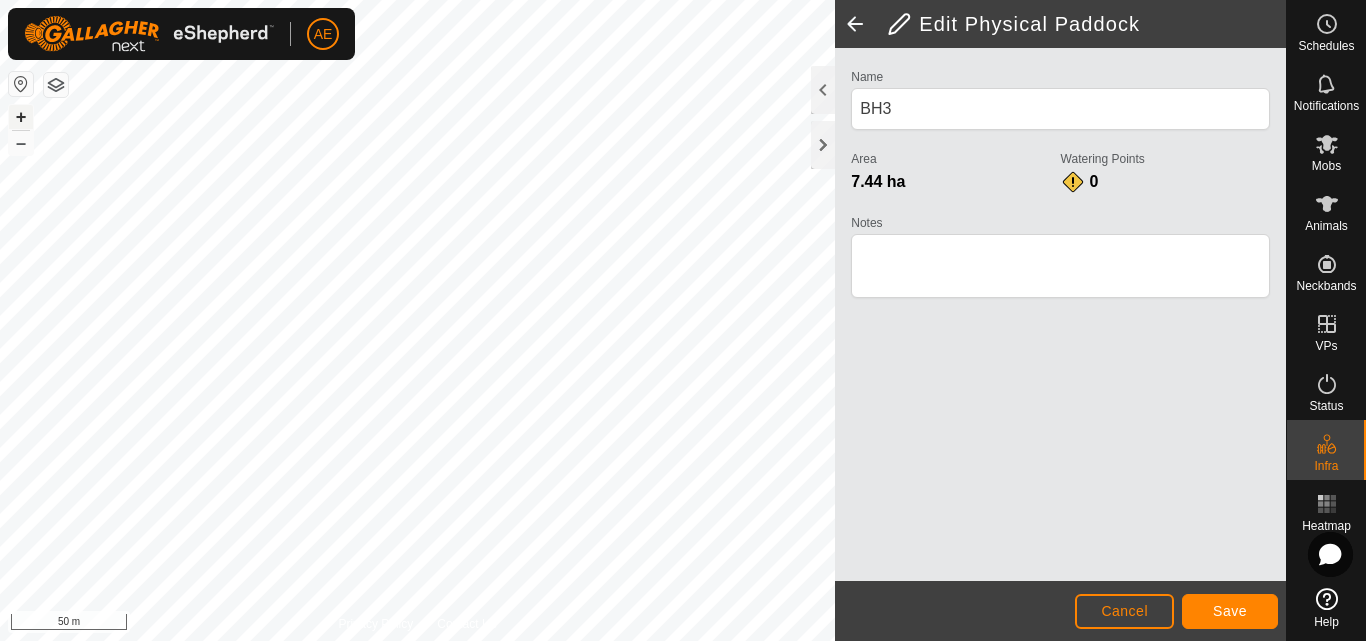 click on "+" at bounding box center (21, 117) 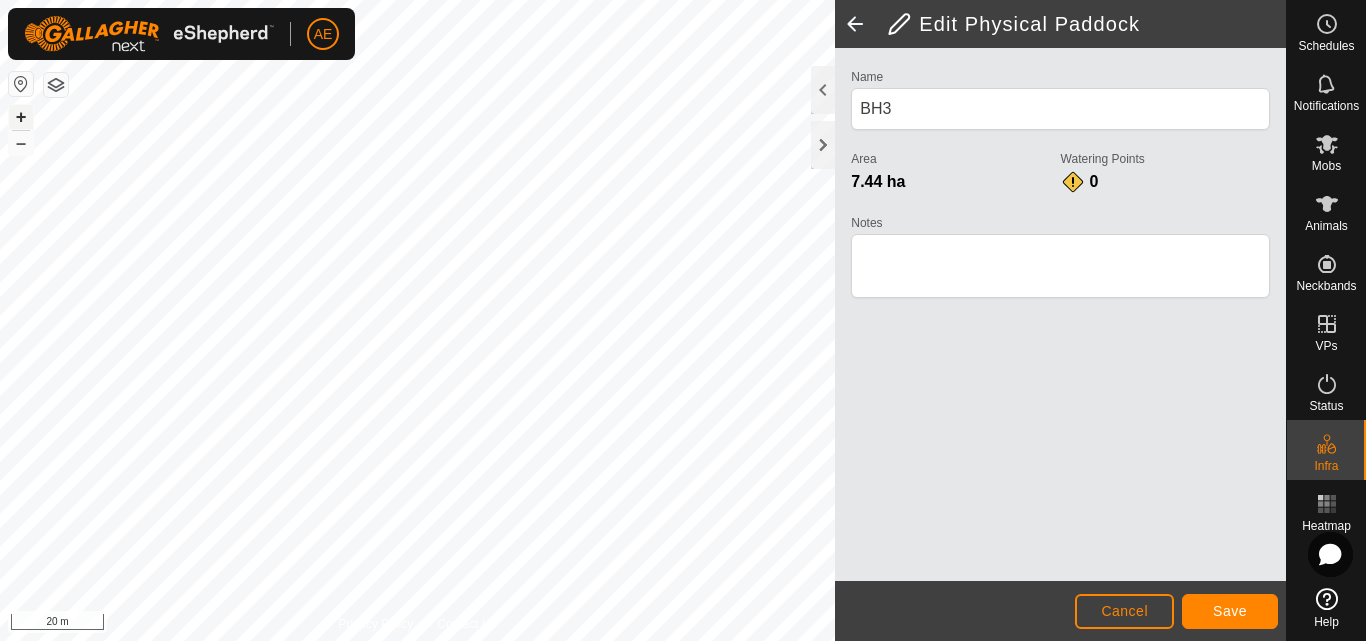 click on "+" at bounding box center (21, 117) 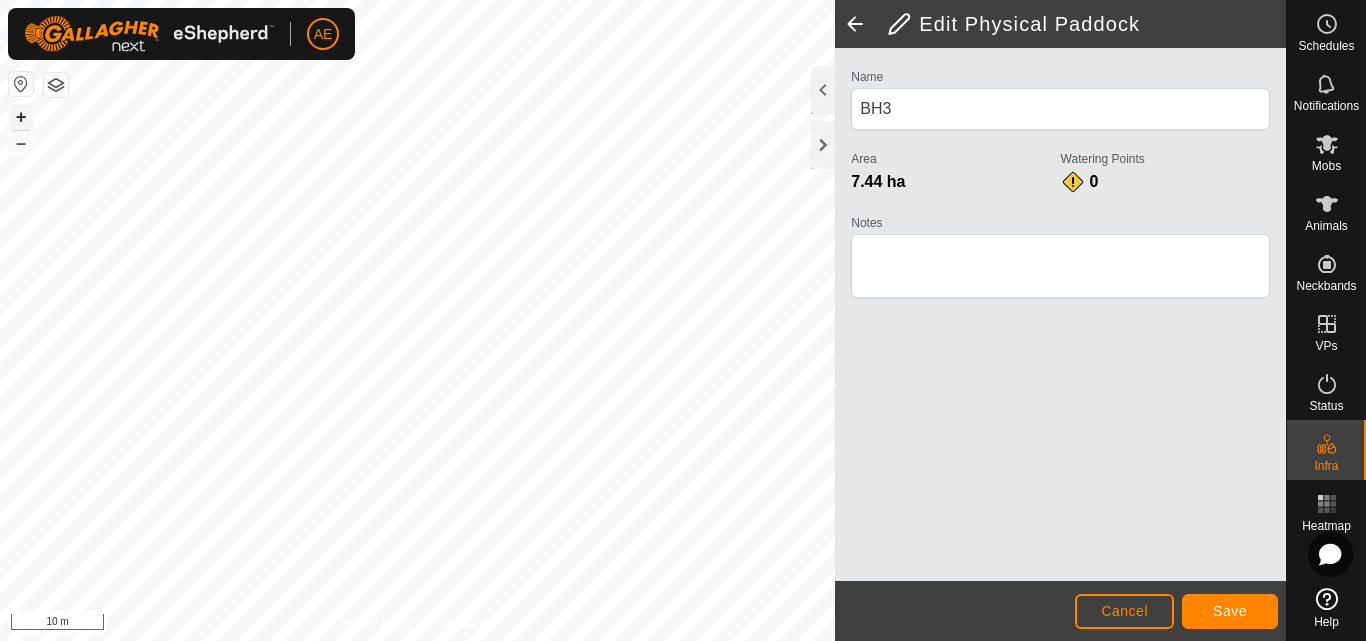 click on "+" at bounding box center [21, 117] 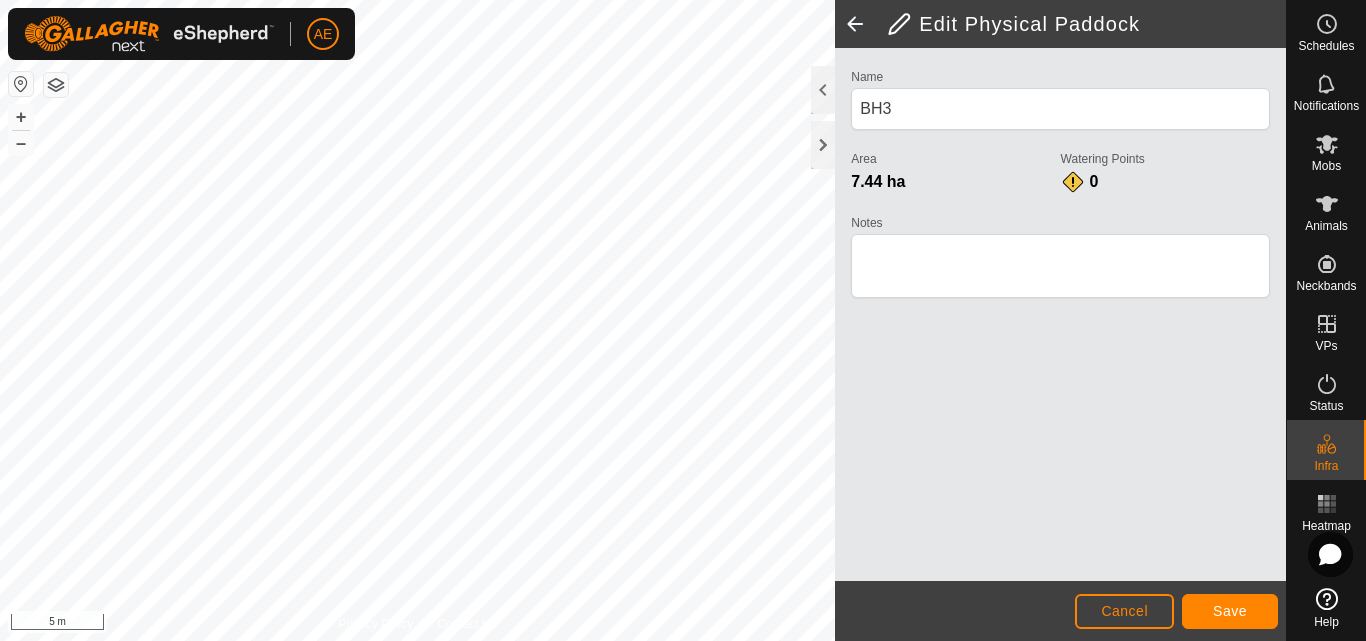 click on "Edit Physical Paddock  Name BH3 Area 7.44 ha  Watering Points 0 Notes                    Cancel Save" 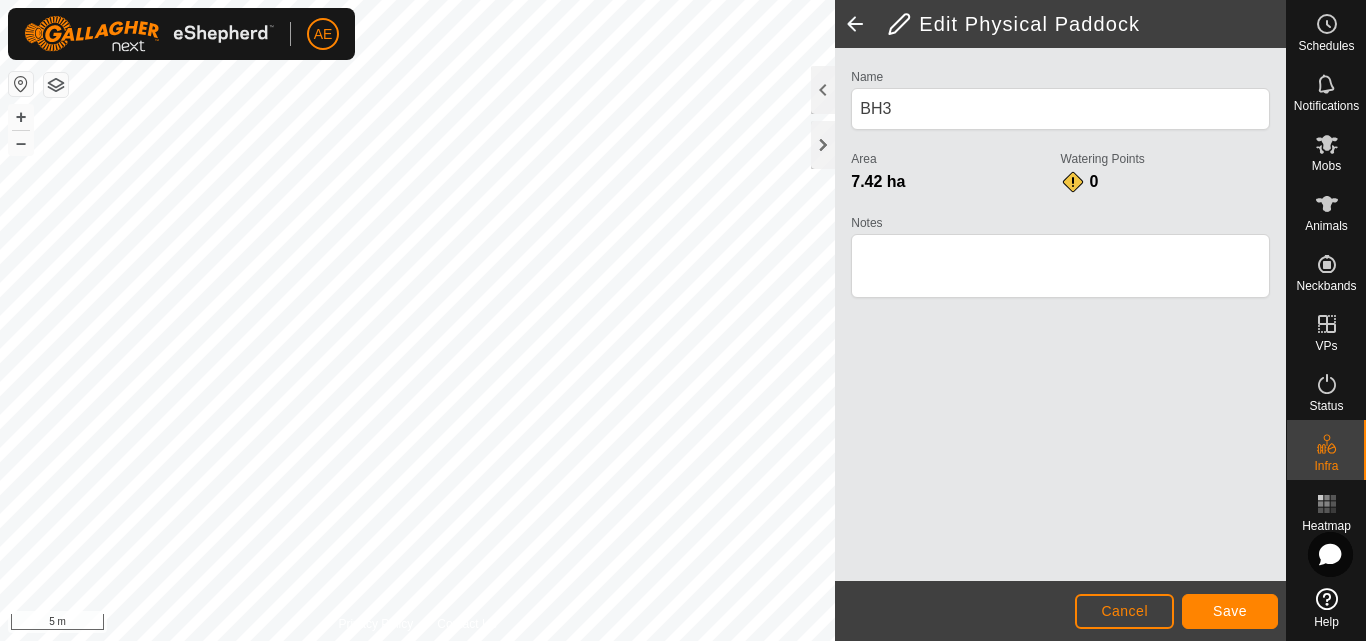 click on "Edit Physical Paddock  Name BH3 Area 7.42 ha  Watering Points 0 Notes                    Cancel Save" 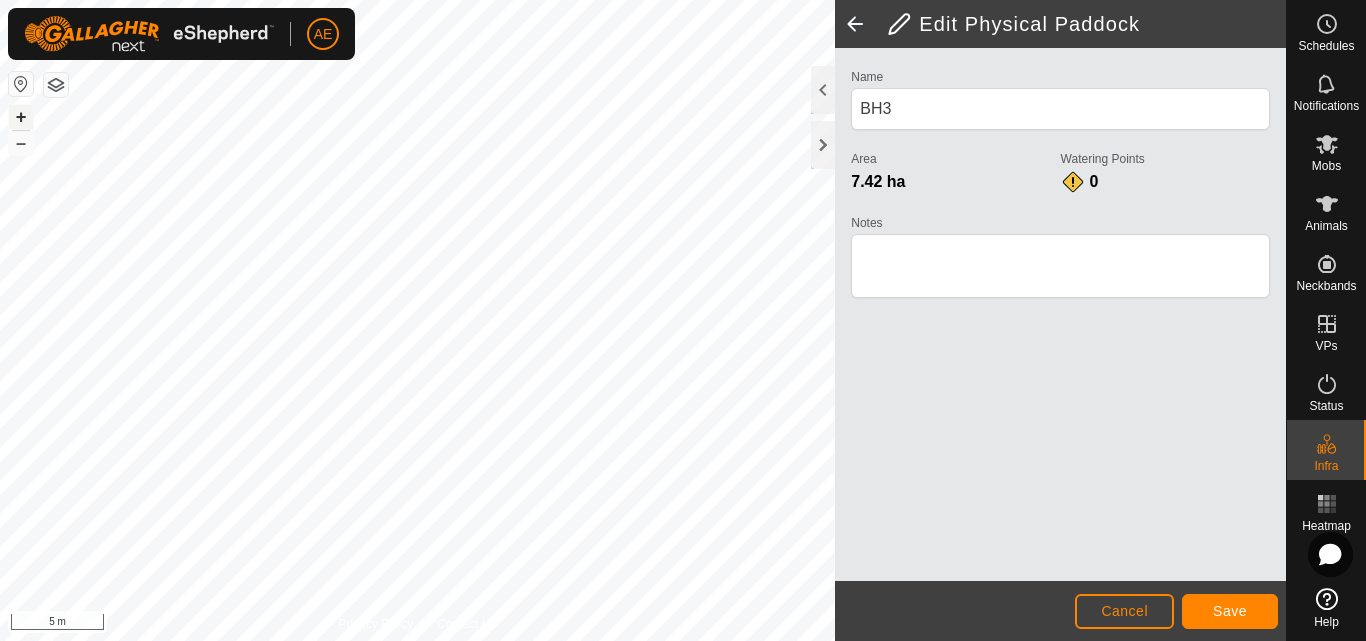 click on "+" at bounding box center (21, 117) 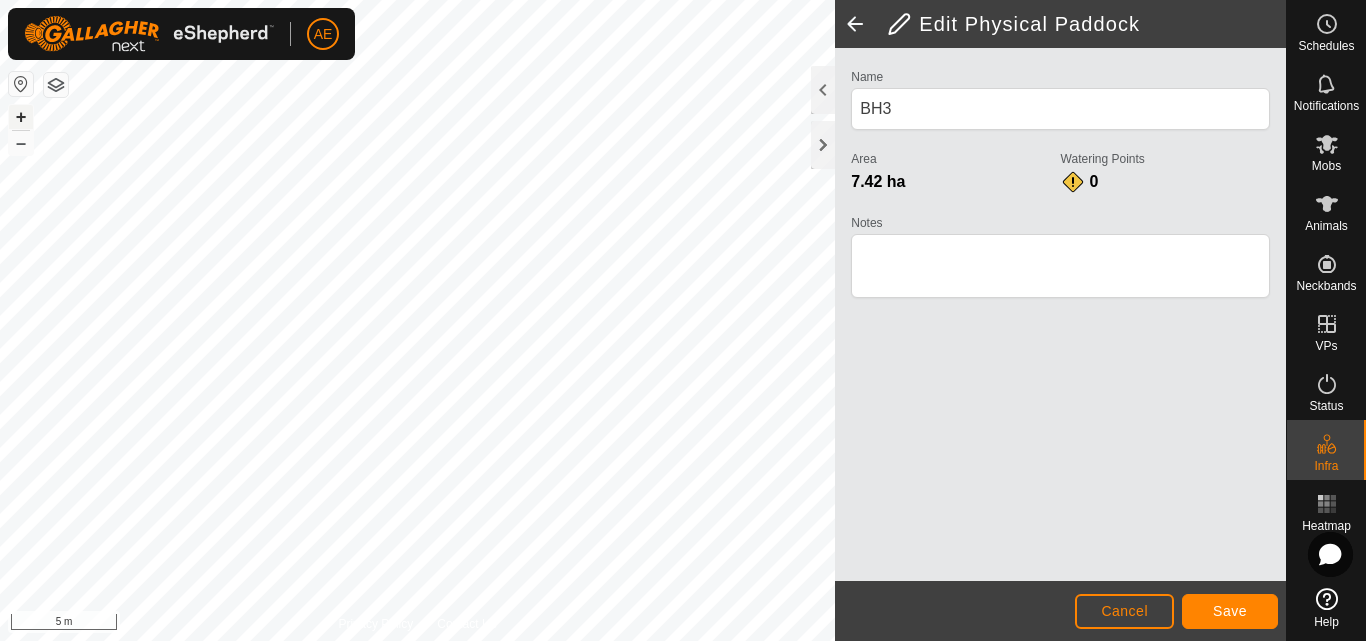 click on "+" at bounding box center (21, 117) 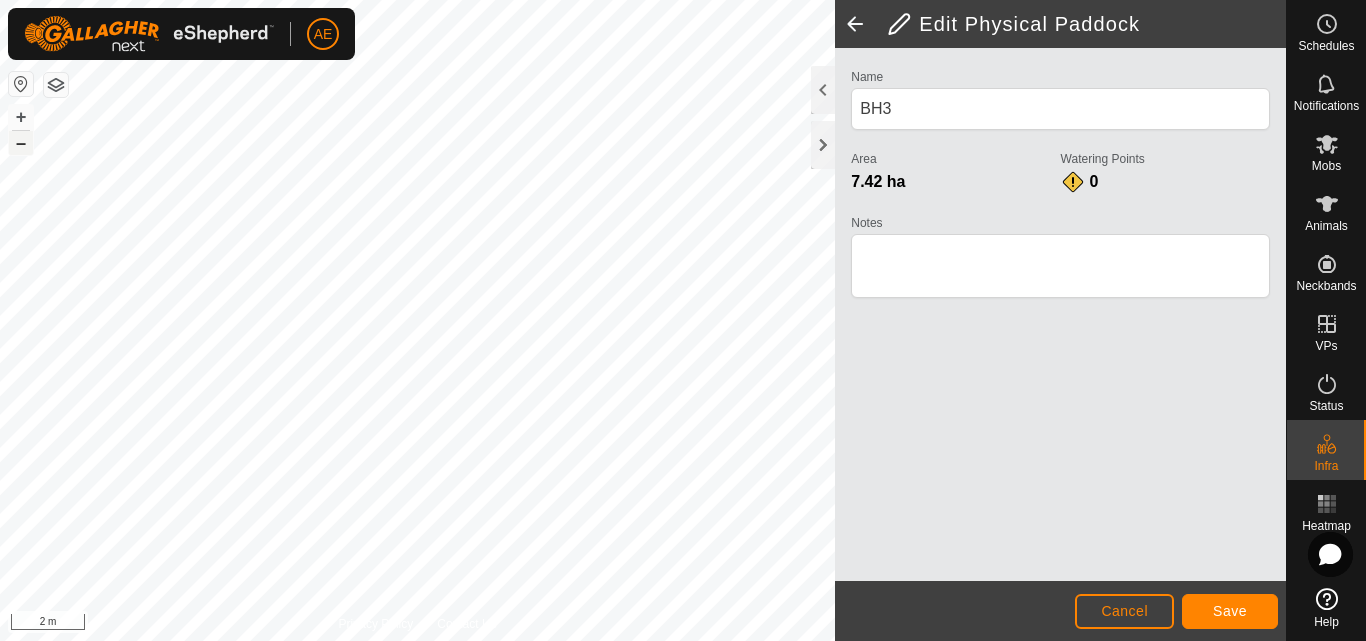 click on "–" at bounding box center (21, 143) 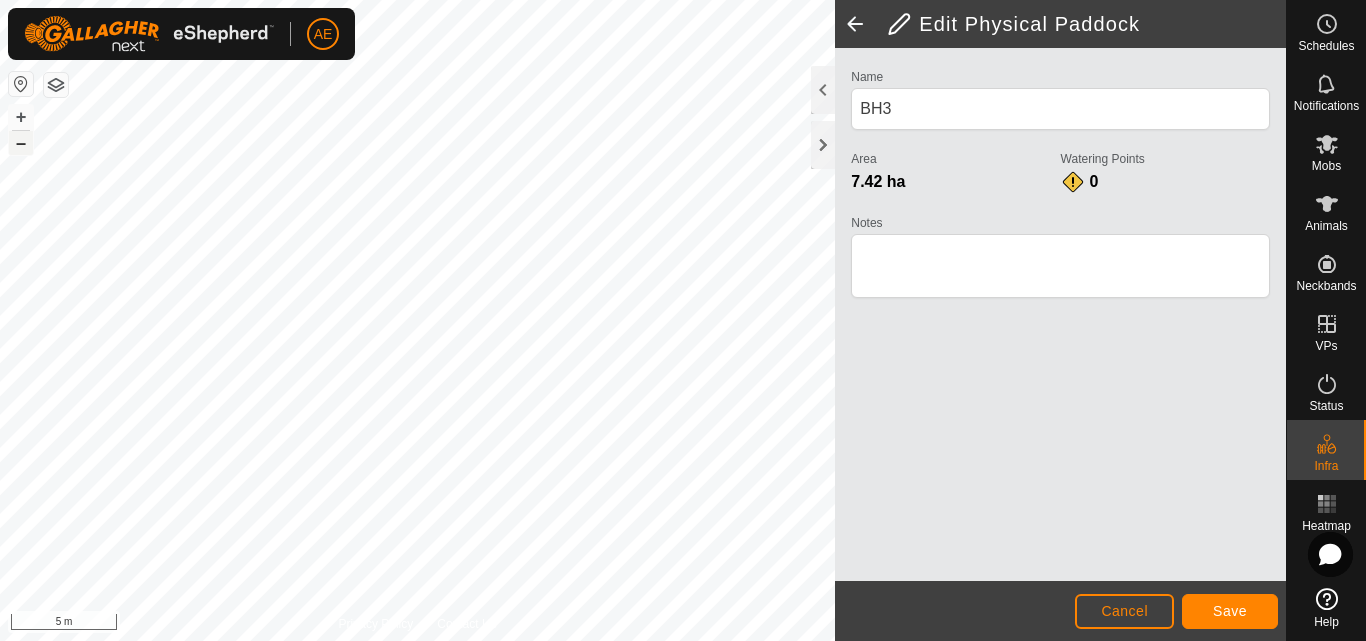 click on "–" at bounding box center [21, 143] 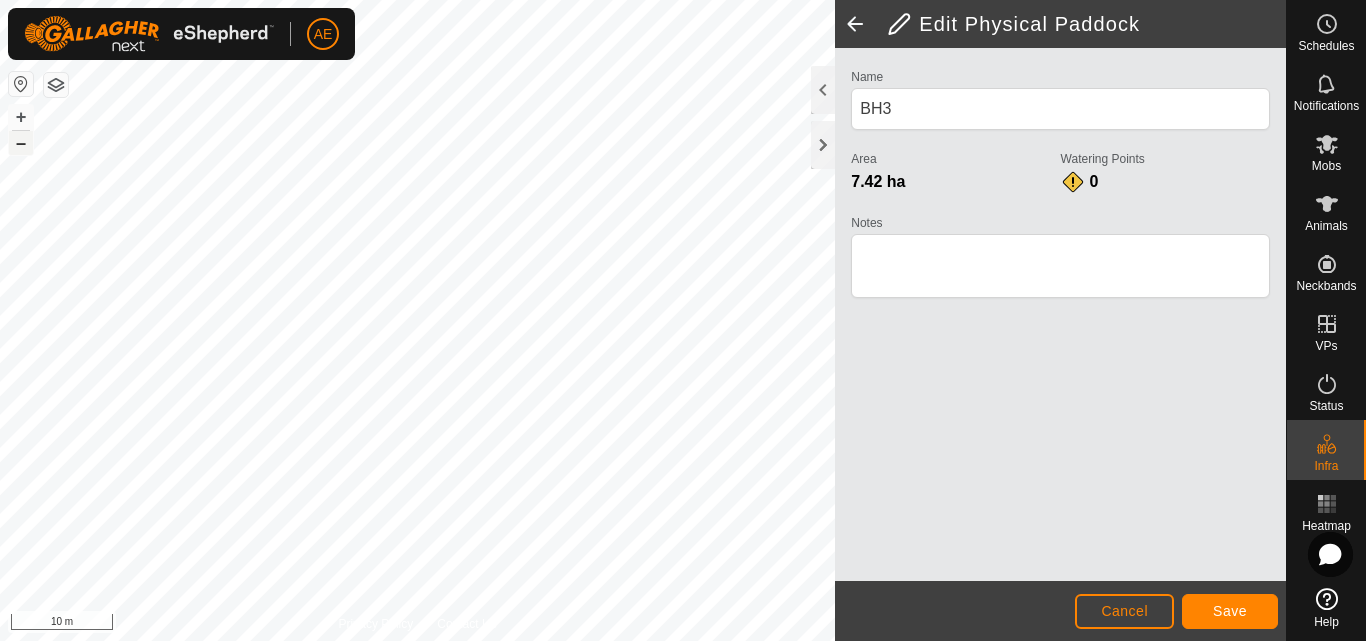 click on "–" at bounding box center (21, 143) 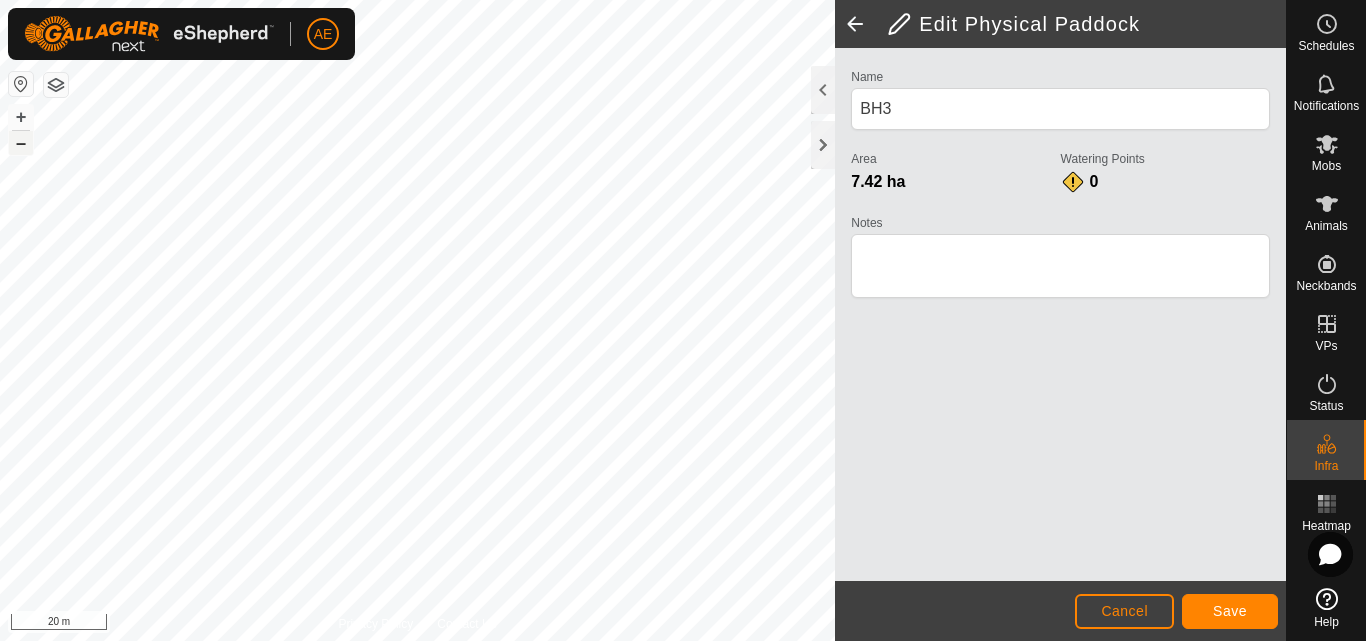 click on "–" at bounding box center [21, 143] 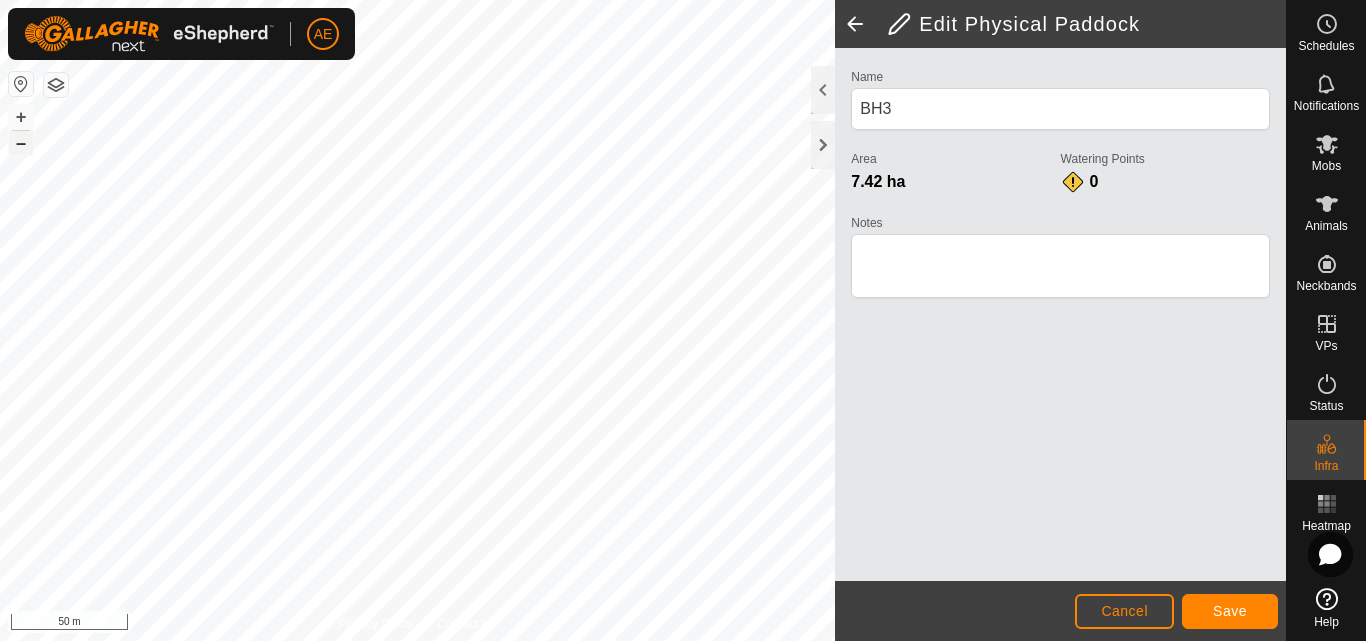 click on "–" at bounding box center [21, 143] 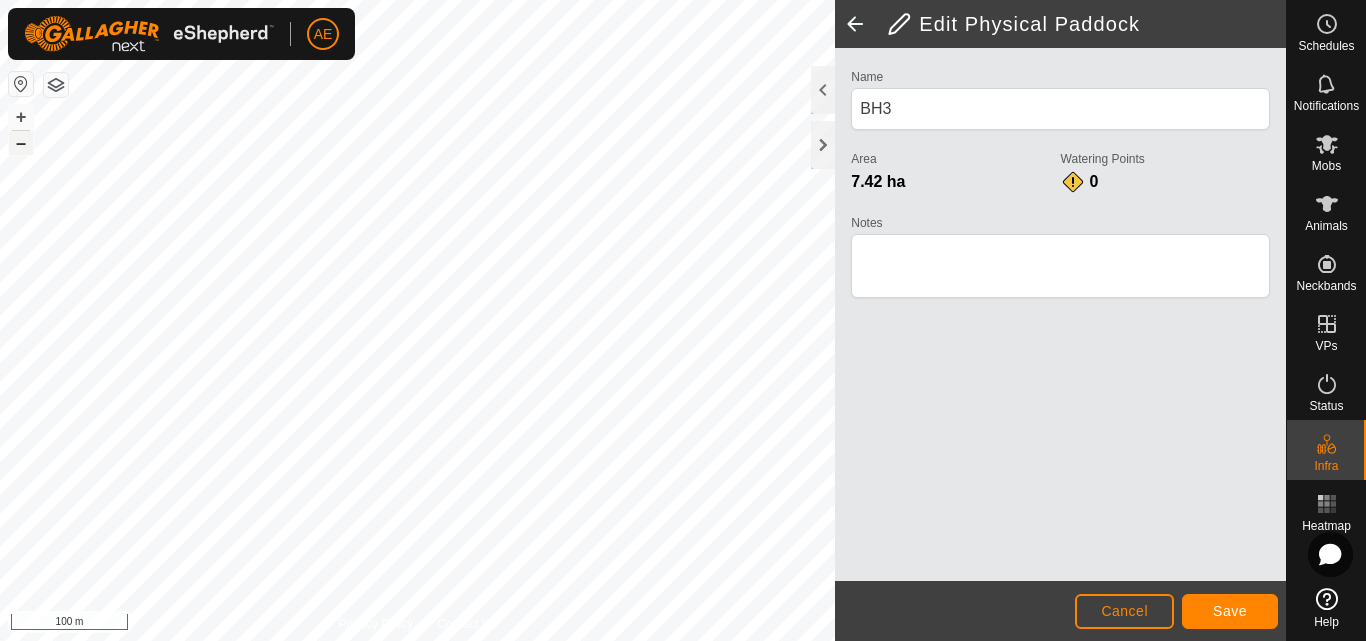 click on "–" at bounding box center (21, 143) 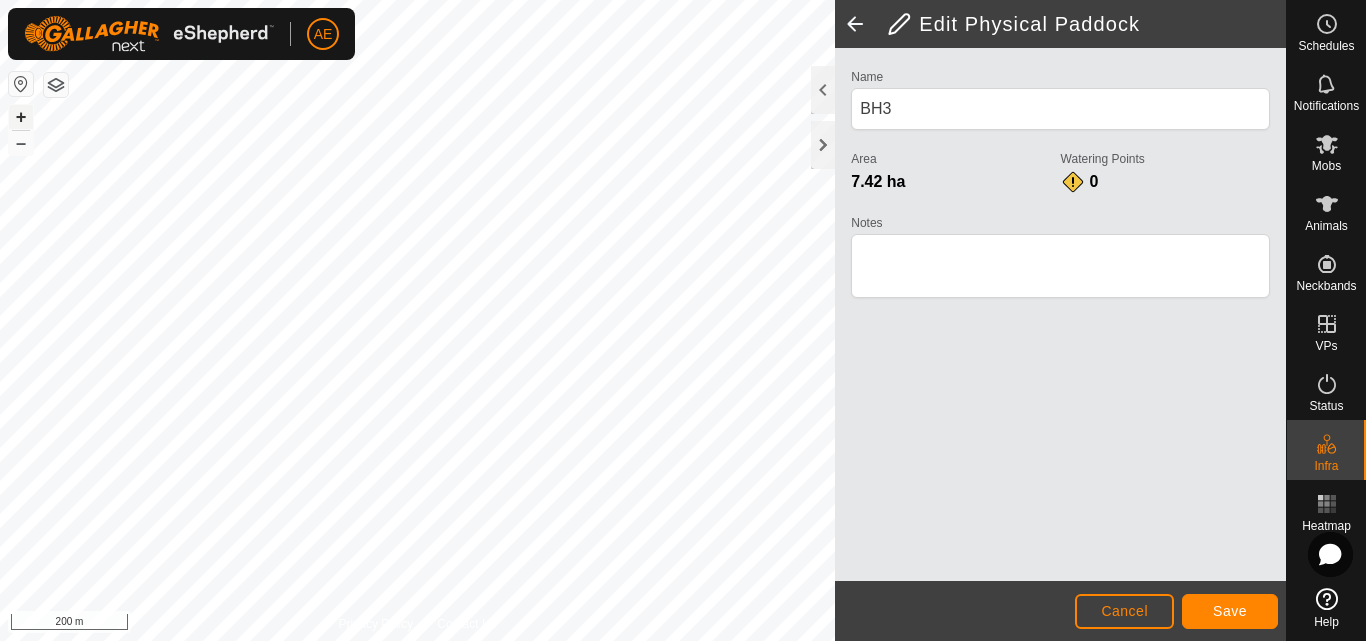 click on "+" at bounding box center (21, 117) 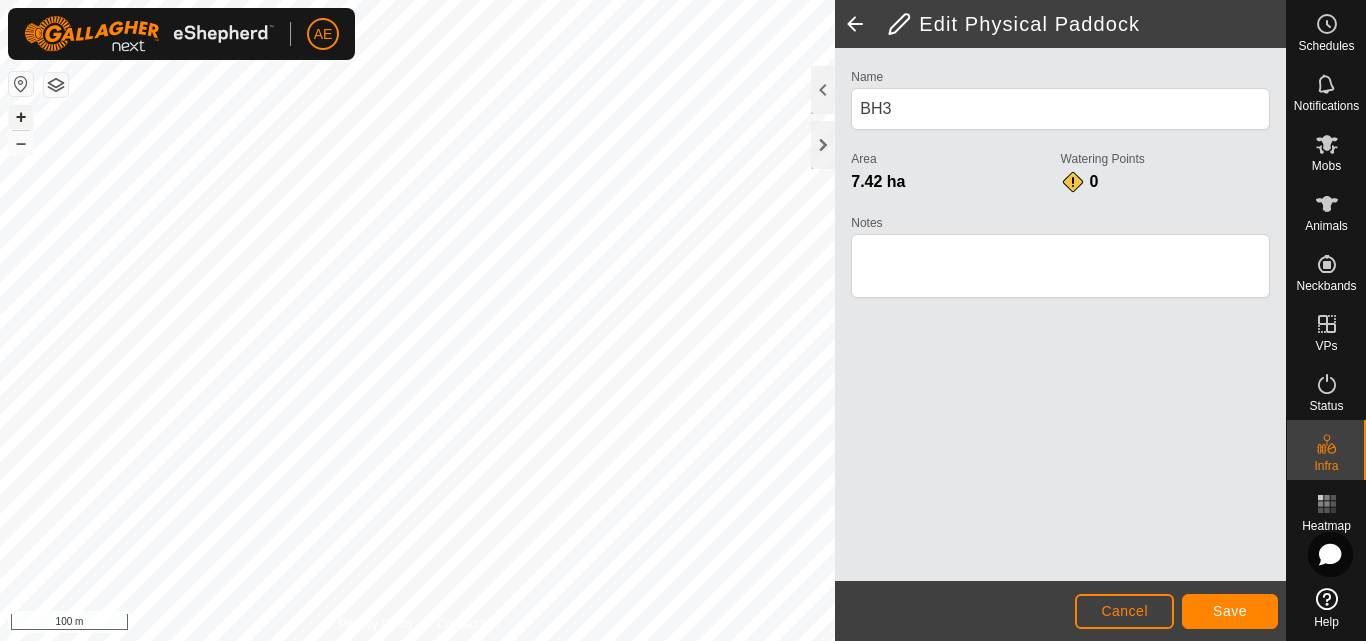 click on "+" at bounding box center (21, 117) 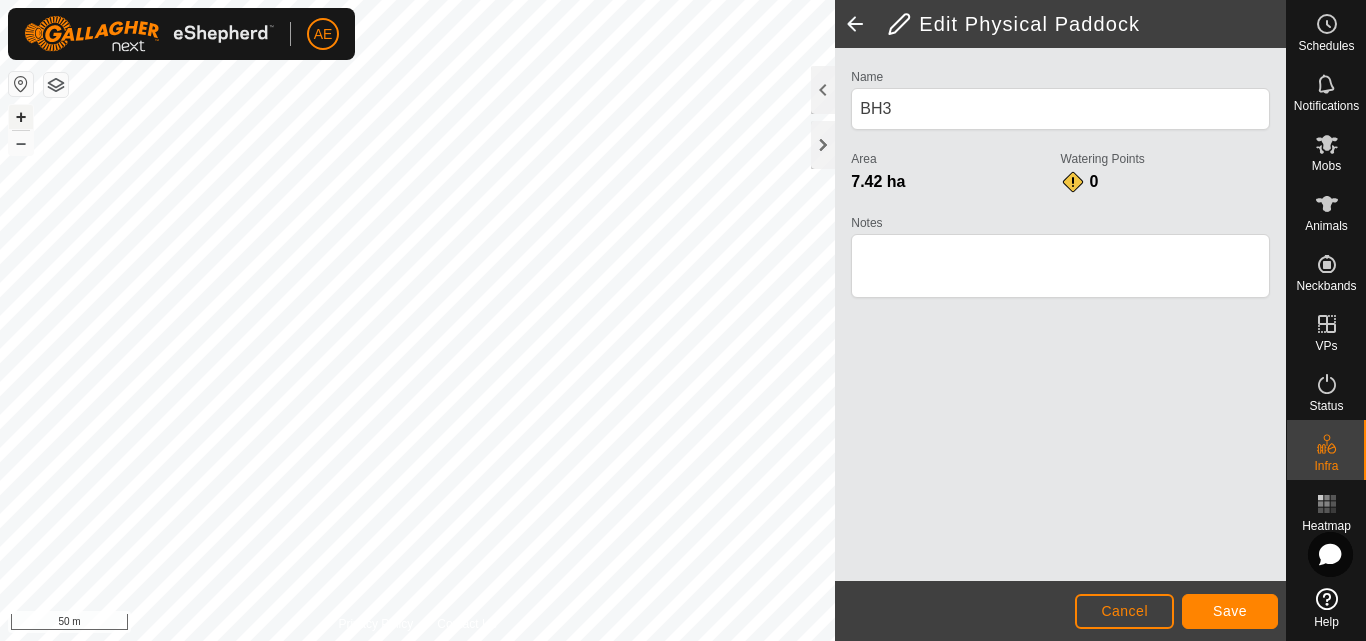 click on "+" at bounding box center [21, 117] 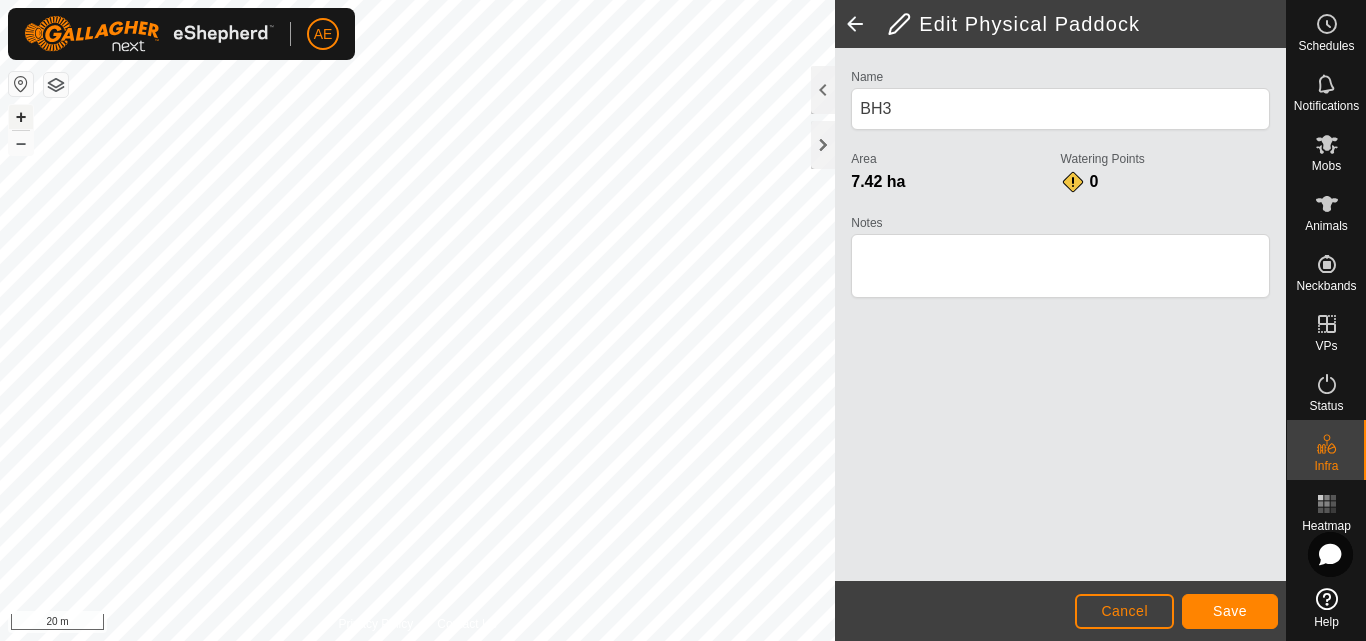 click on "+" at bounding box center [21, 117] 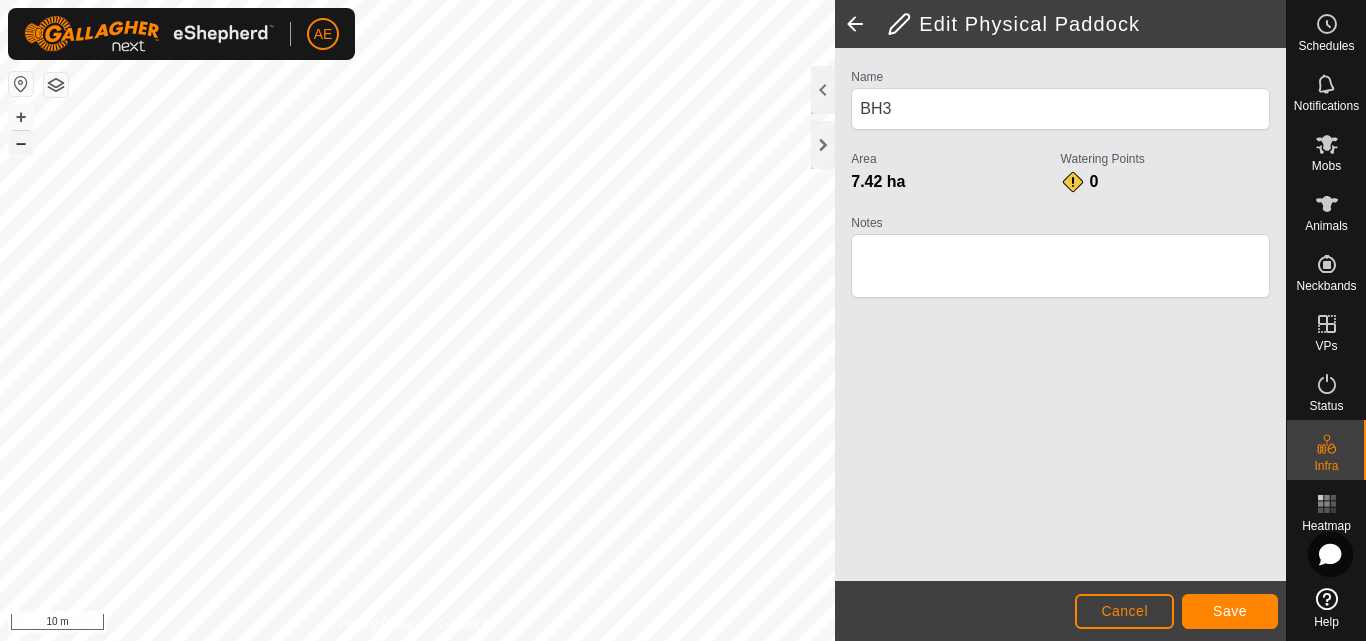 click on "–" at bounding box center (21, 143) 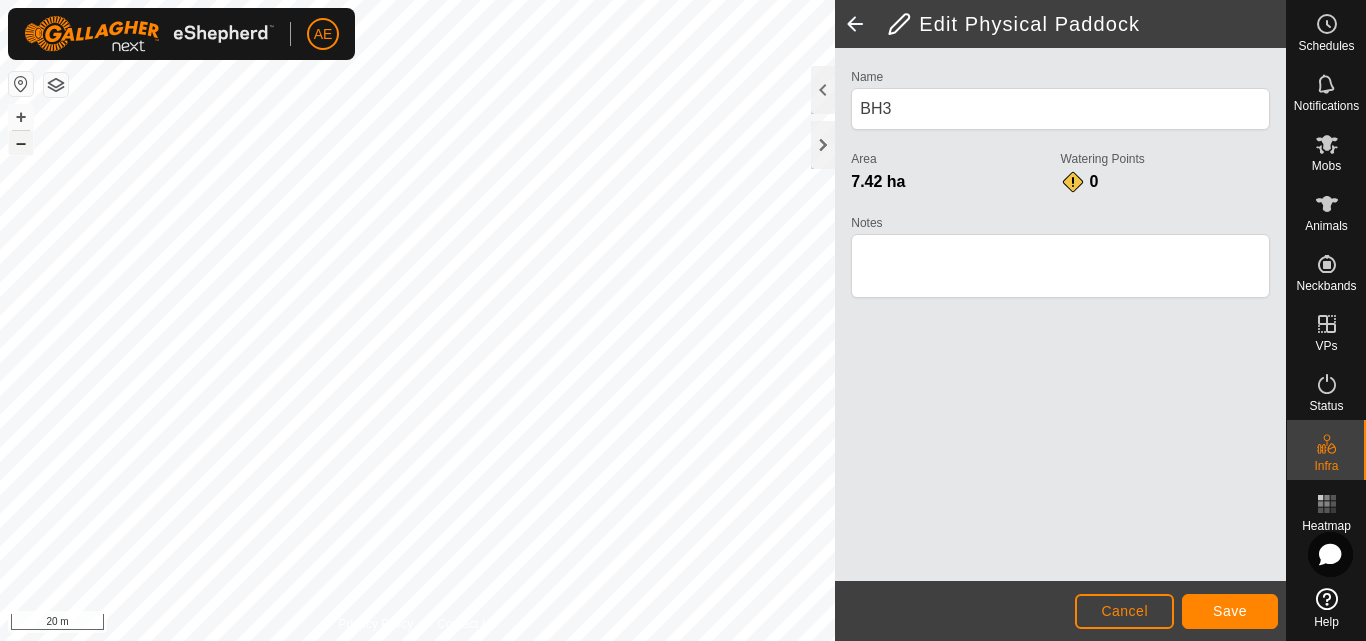 click on "–" at bounding box center (21, 143) 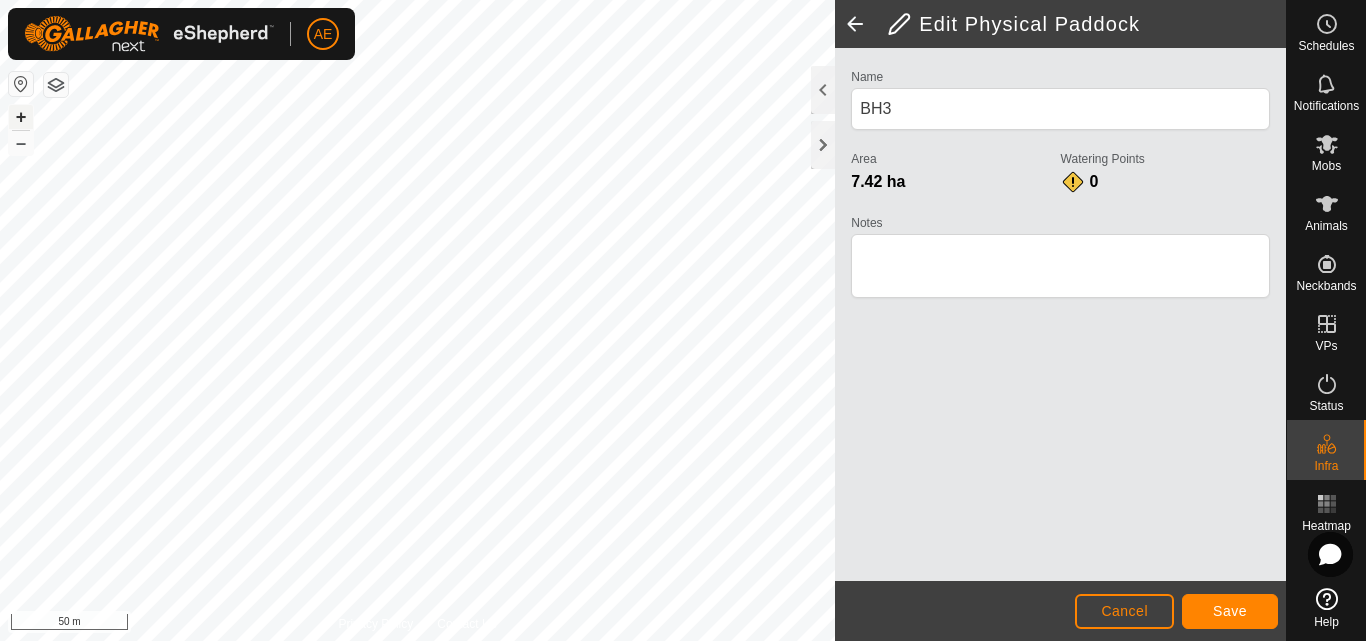 click on "+" at bounding box center [21, 117] 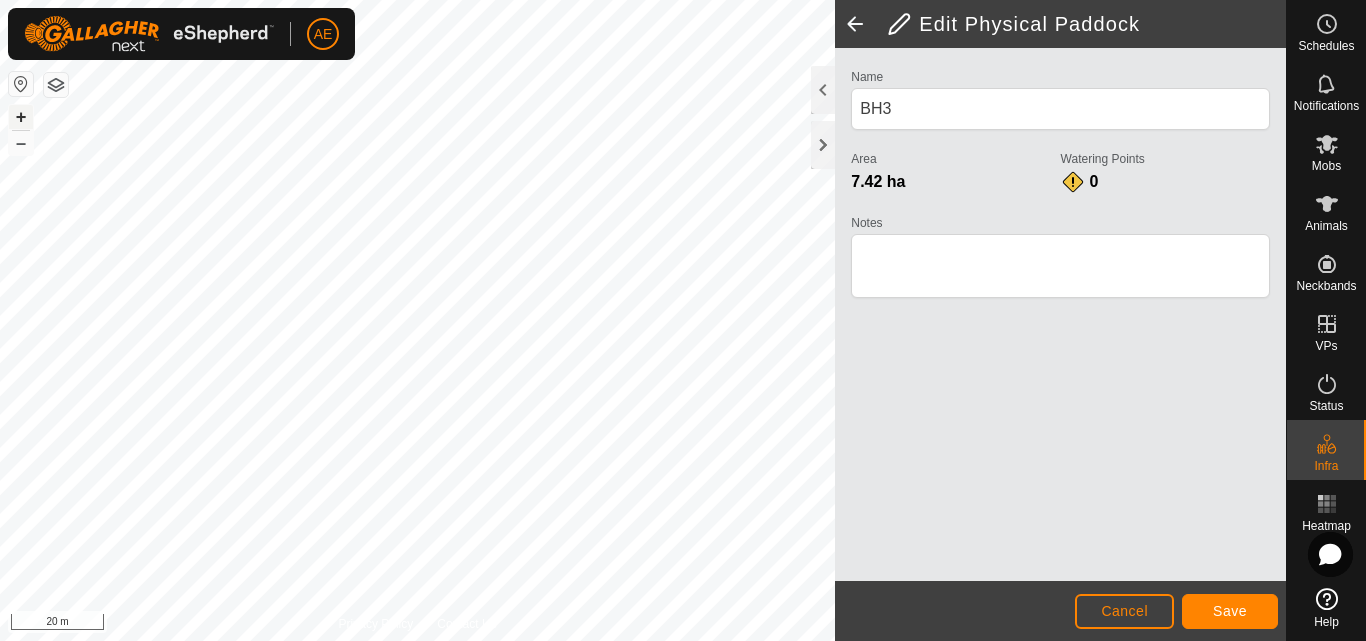 click on "+" at bounding box center [21, 117] 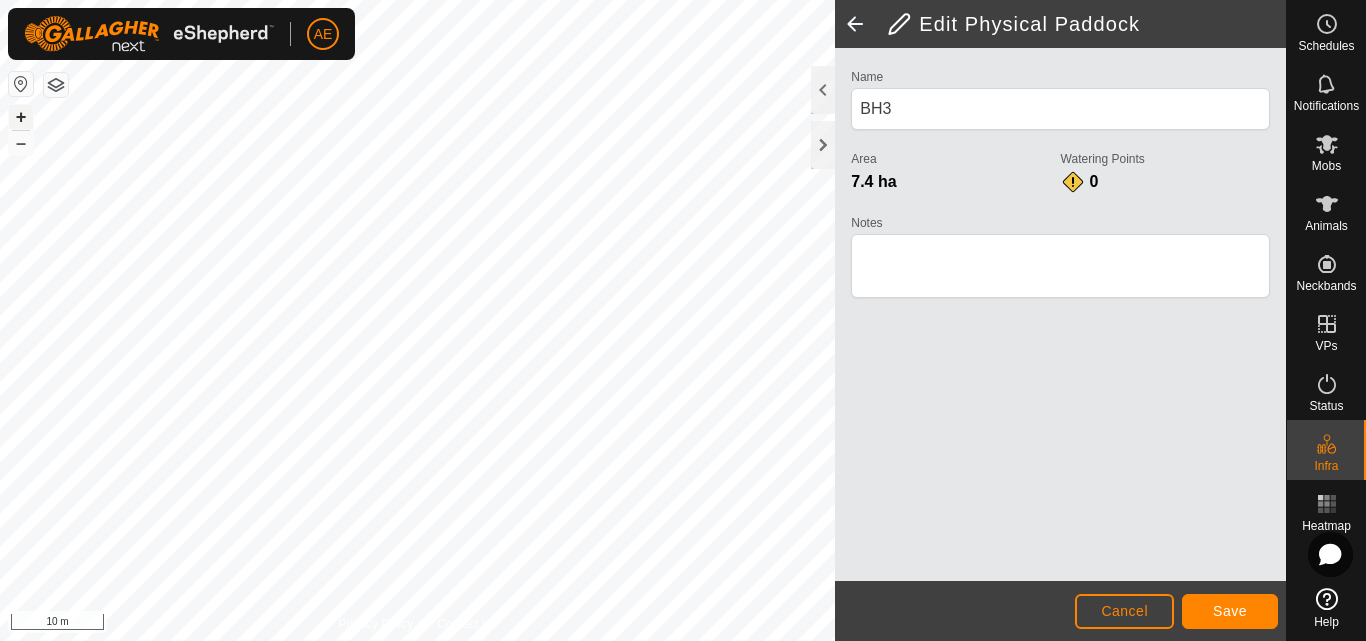 click on "+" at bounding box center [21, 117] 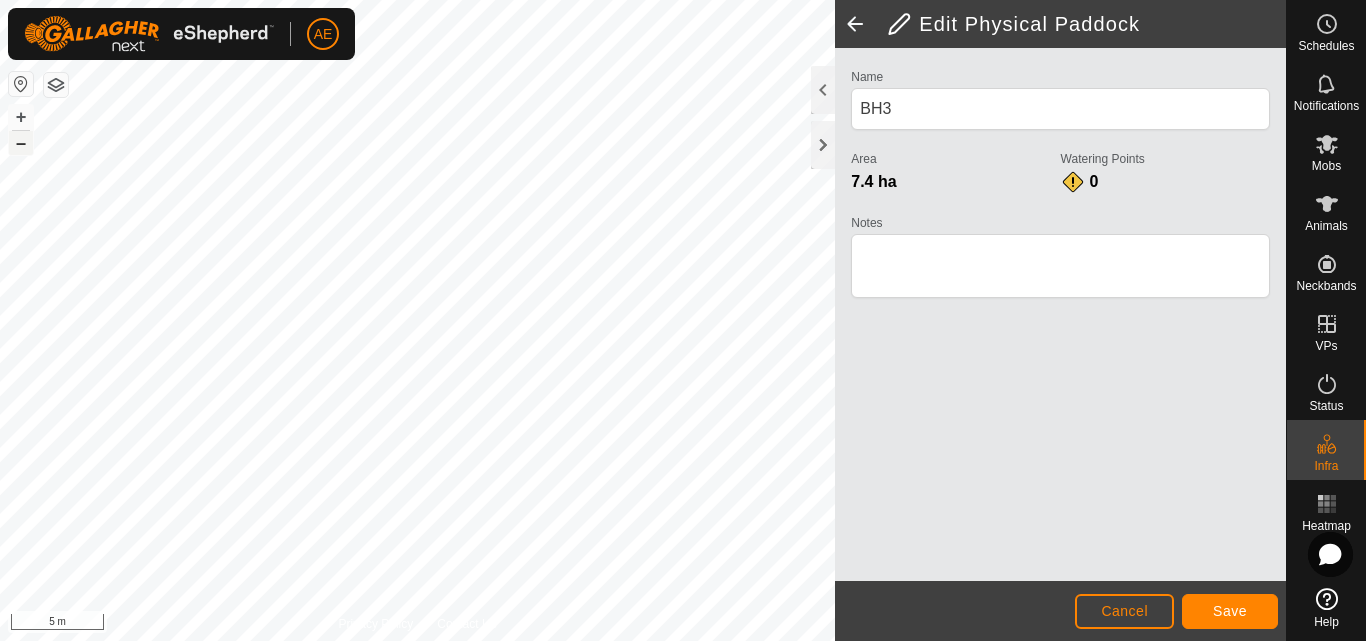 click on "–" at bounding box center [21, 143] 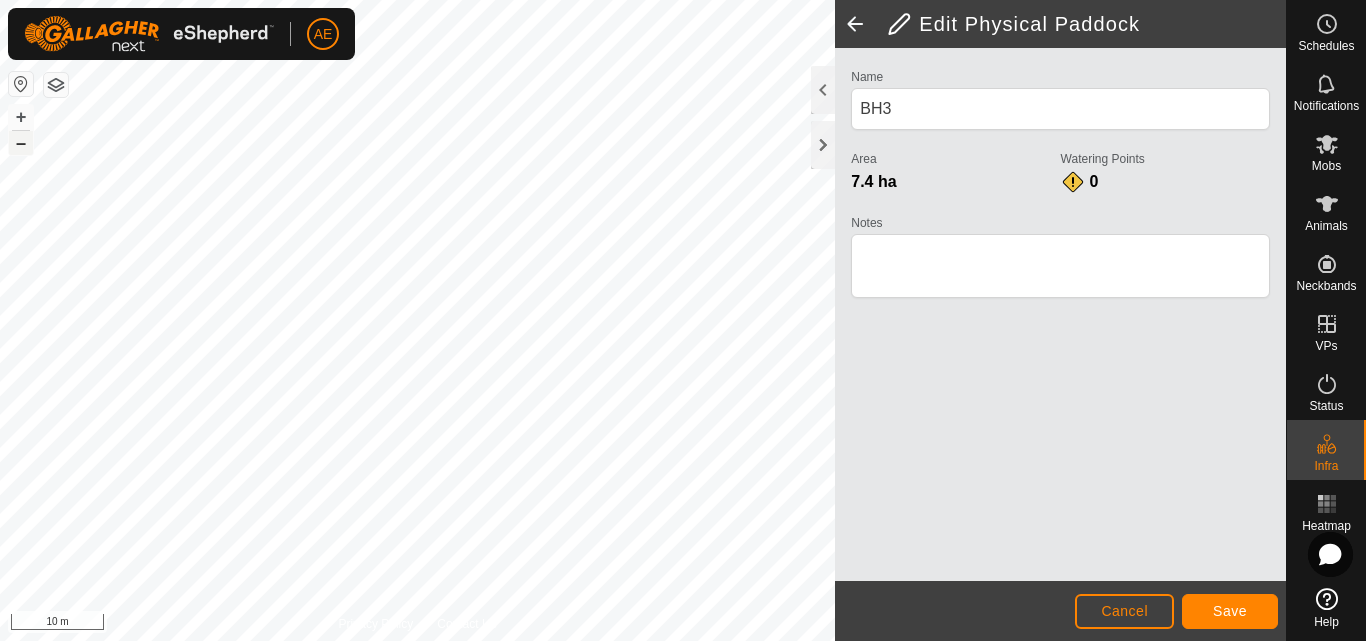click on "–" at bounding box center [21, 143] 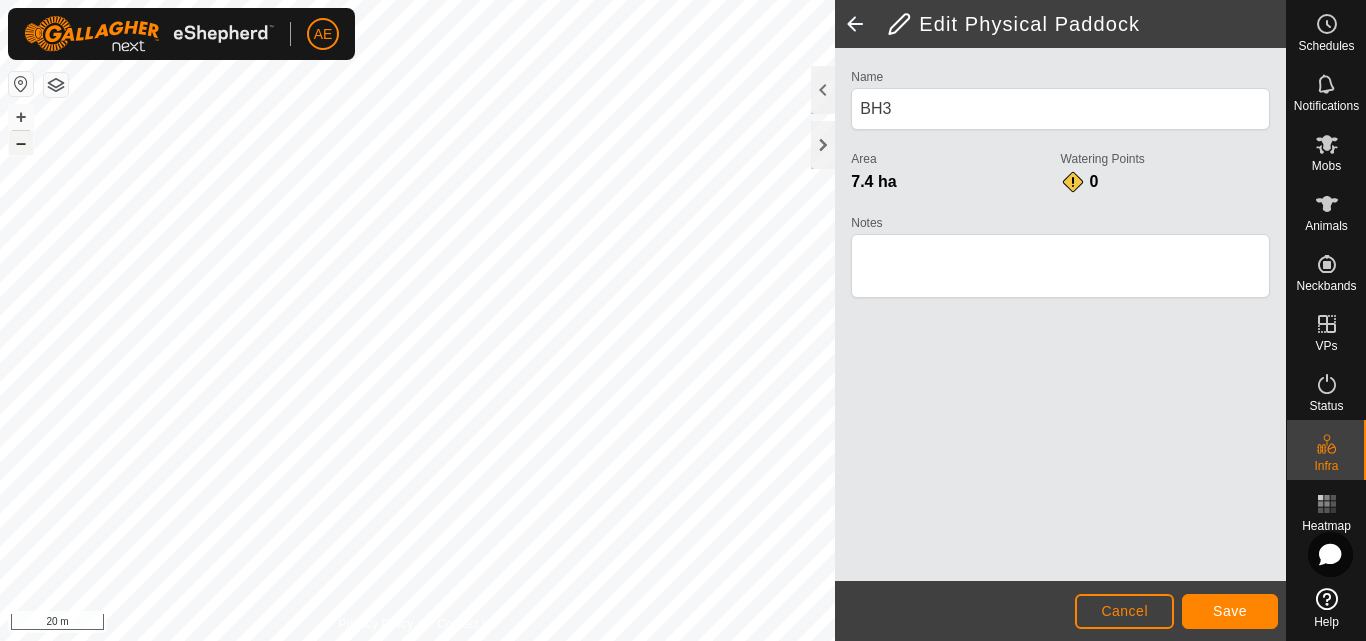 click on "–" at bounding box center (21, 143) 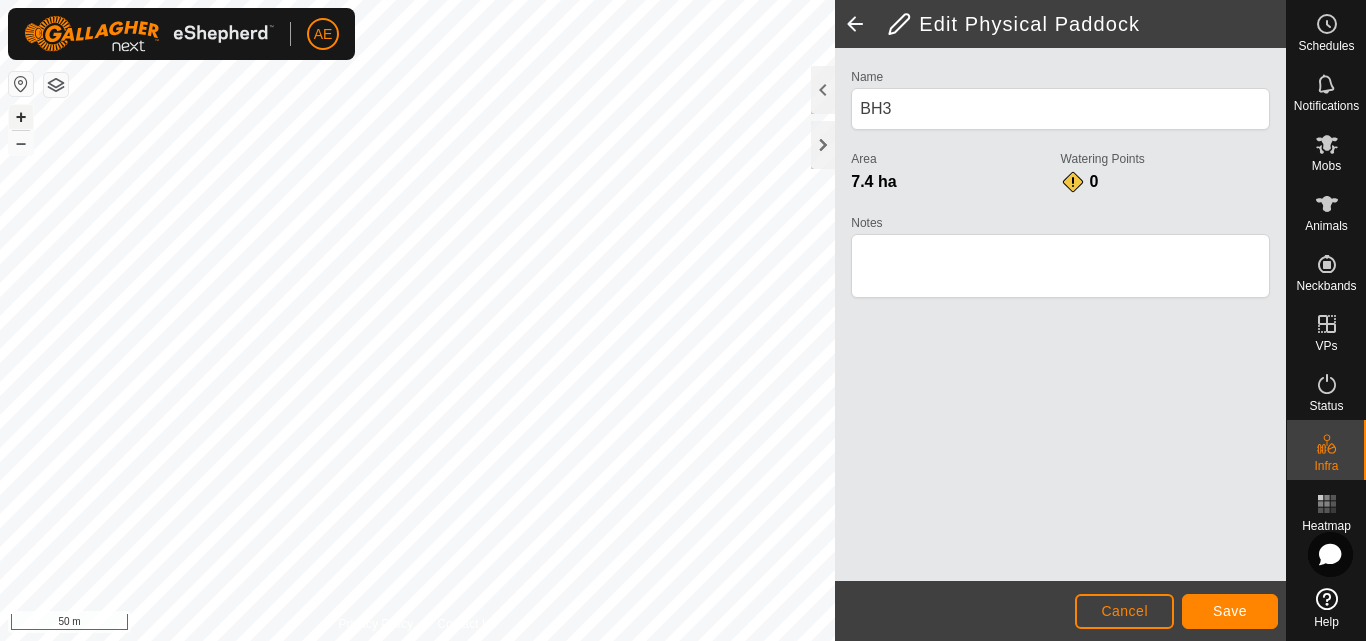 click on "+" at bounding box center [21, 117] 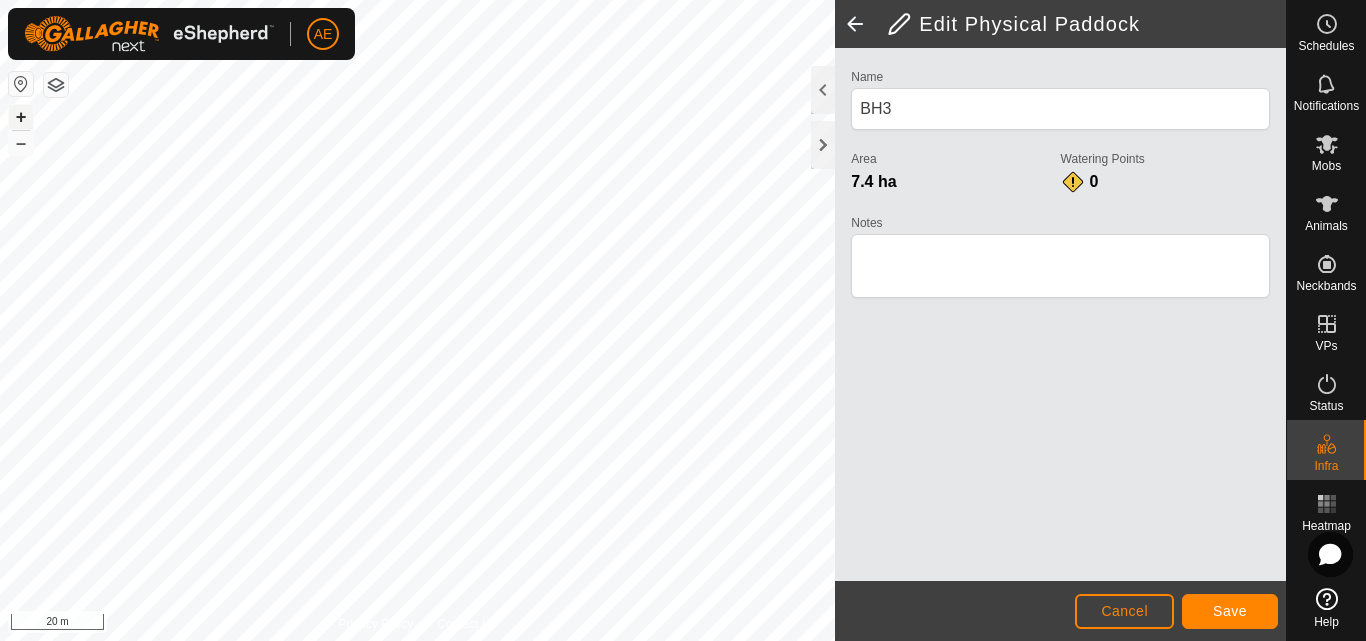 click on "+" at bounding box center (21, 117) 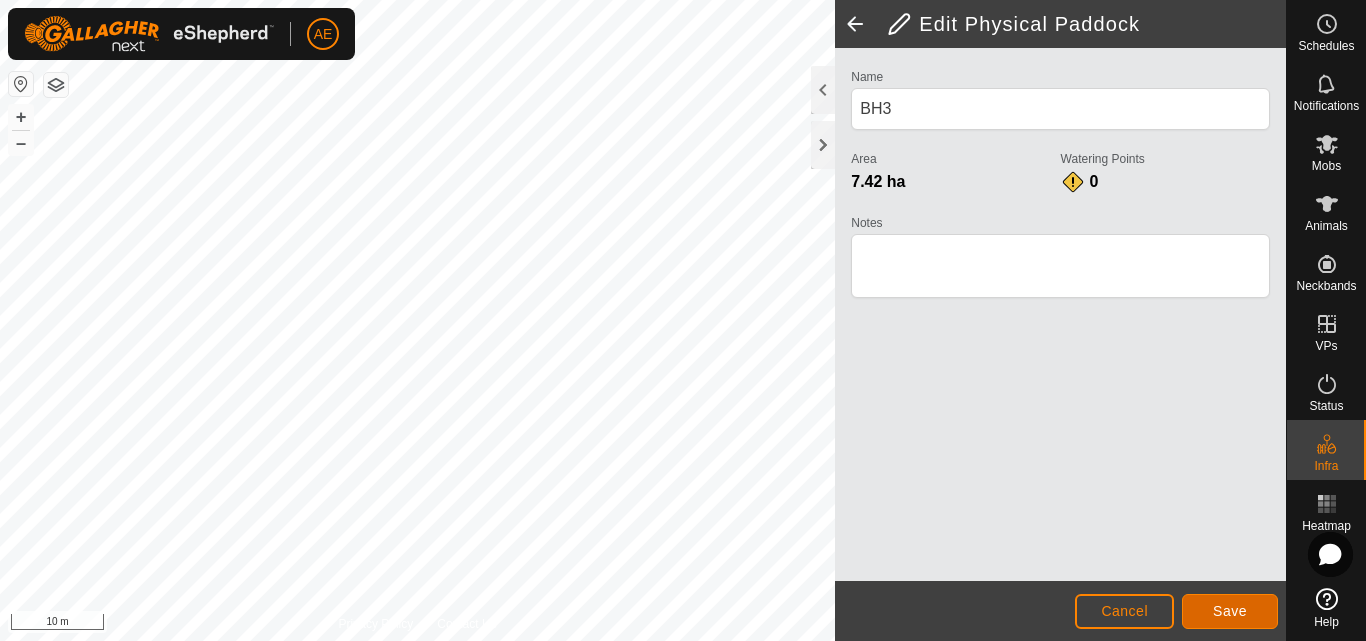 click on "Save" 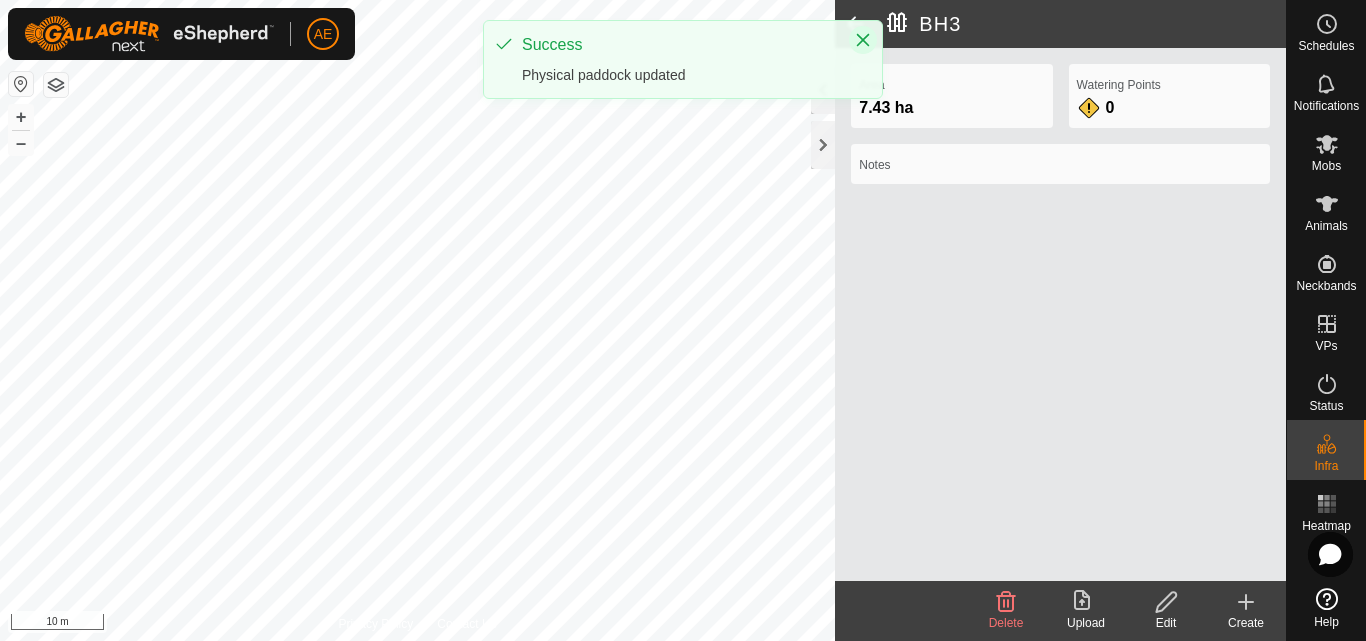 click 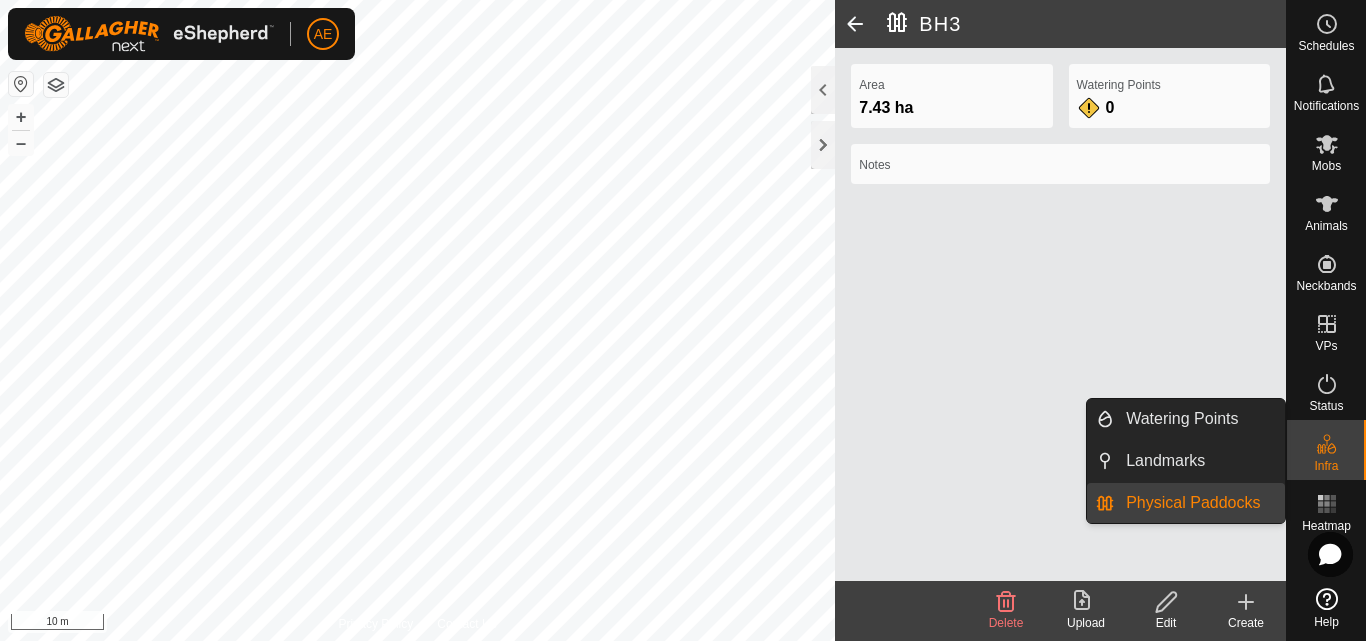 click on "Physical Paddocks" at bounding box center [1199, 503] 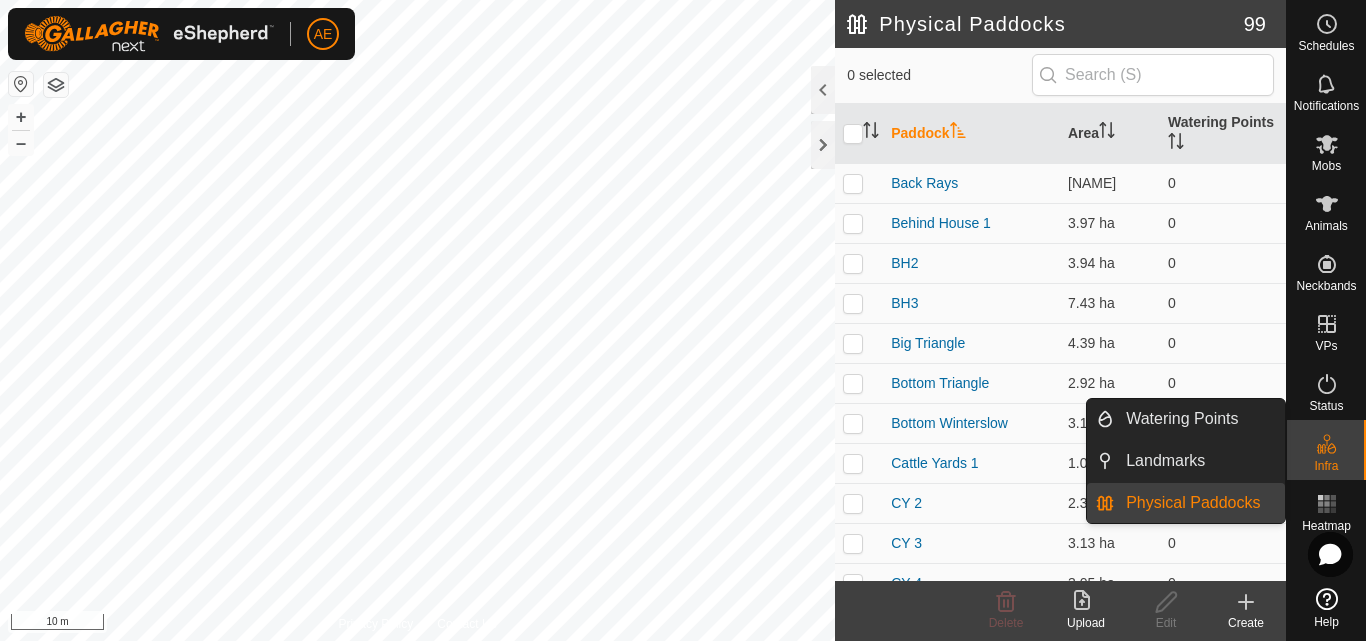 click on "Physical Paddocks" at bounding box center [1199, 503] 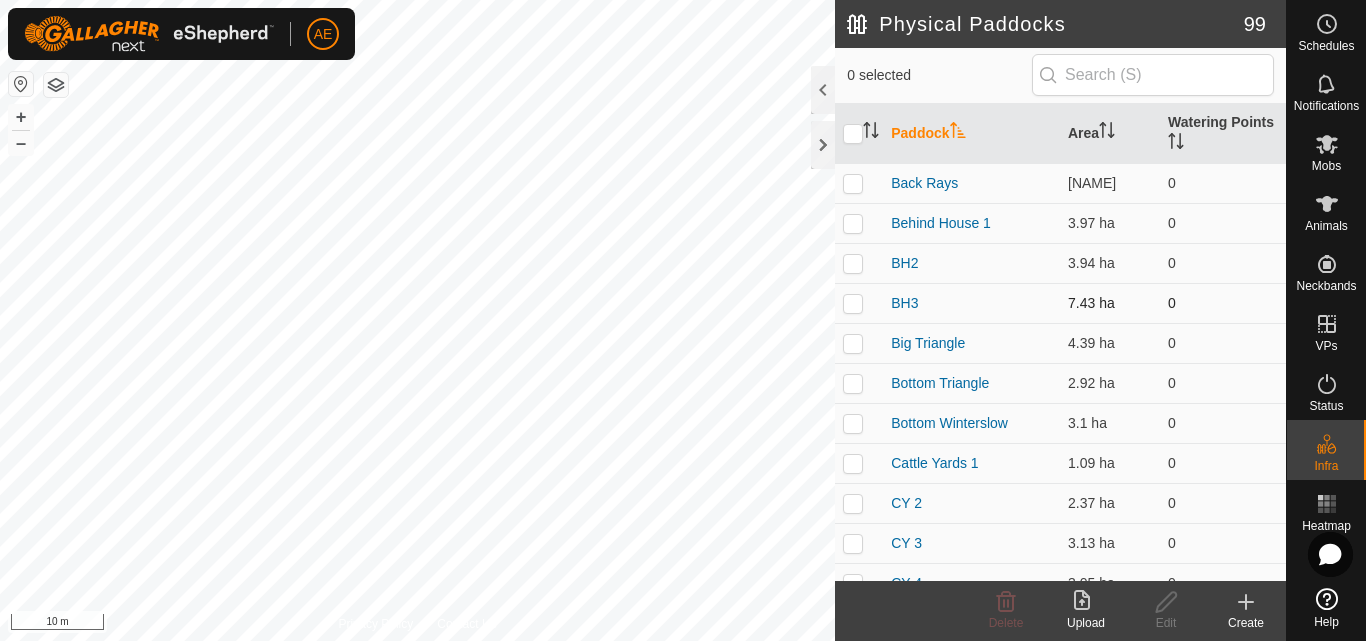 drag, startPoint x: 937, startPoint y: 317, endPoint x: 956, endPoint y: 294, distance: 29.832869 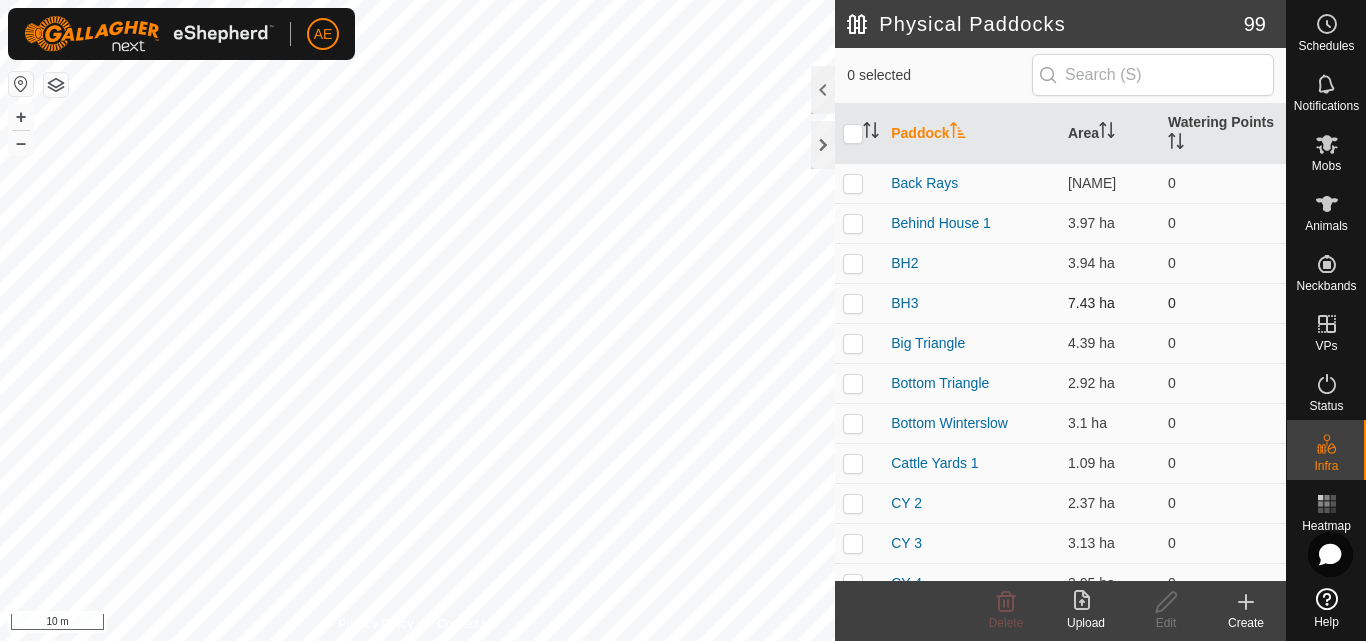 click on "BH3" at bounding box center [971, 303] 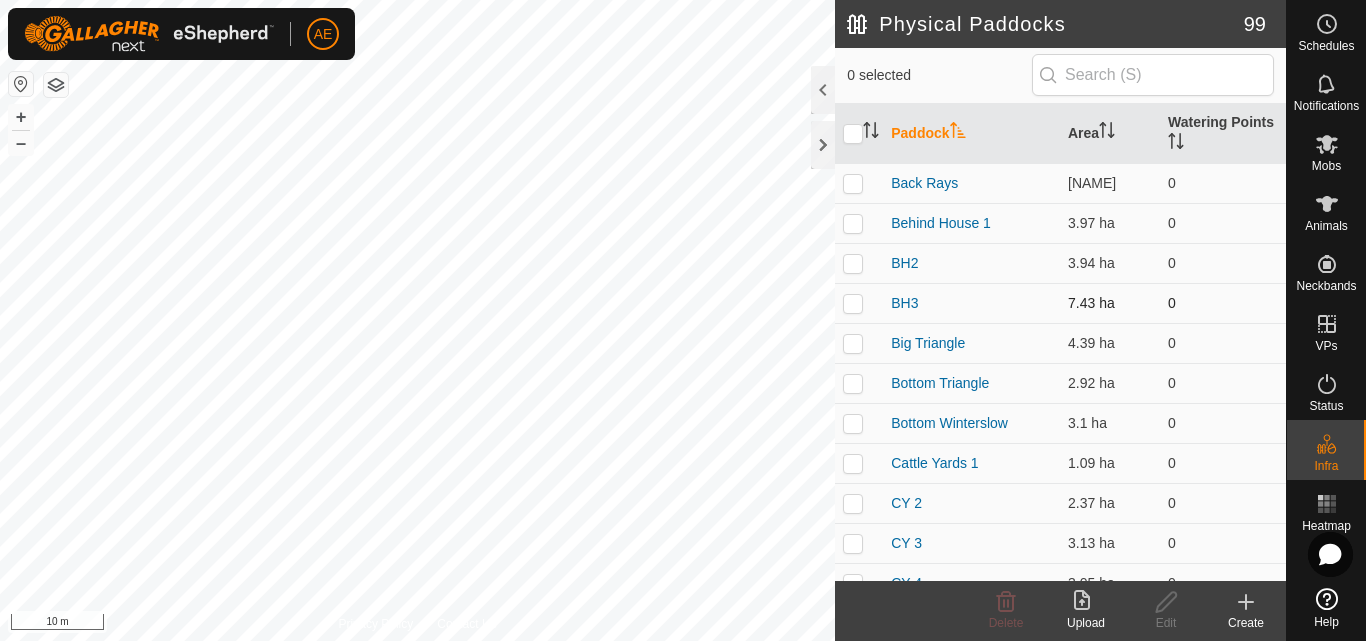 drag, startPoint x: 942, startPoint y: 294, endPoint x: 948, endPoint y: 312, distance: 18.973665 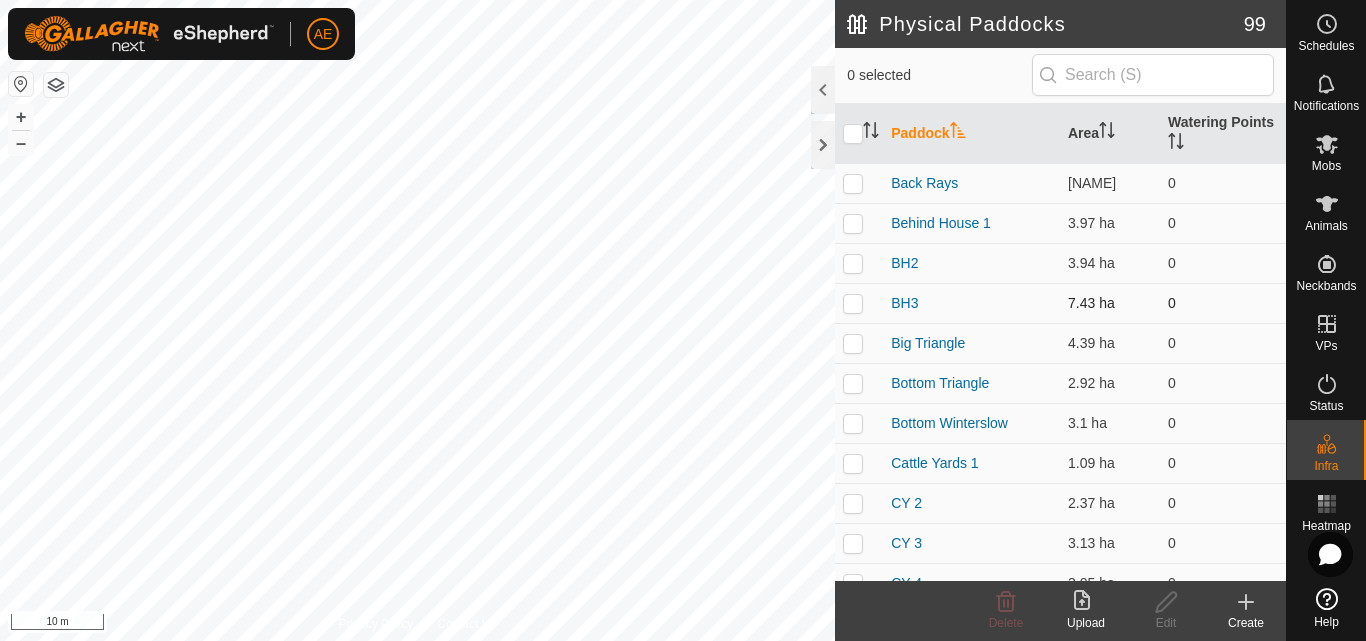 click on "BH3" at bounding box center (971, 303) 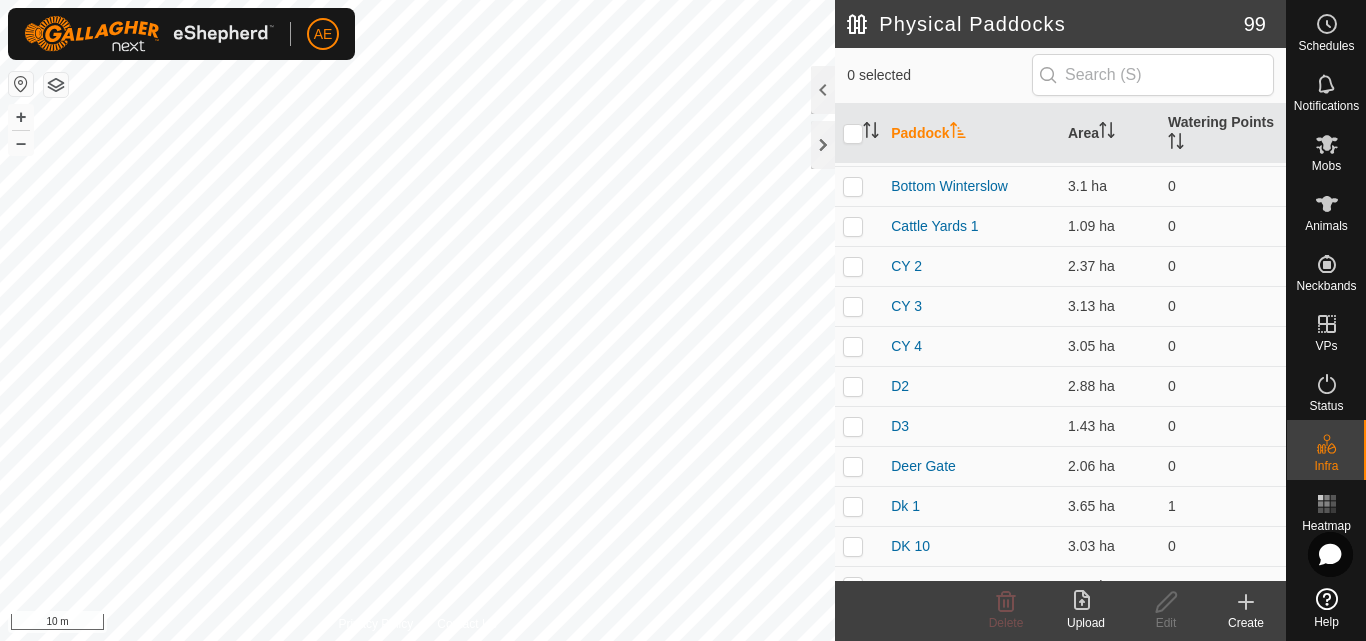 scroll, scrollTop: 0, scrollLeft: 0, axis: both 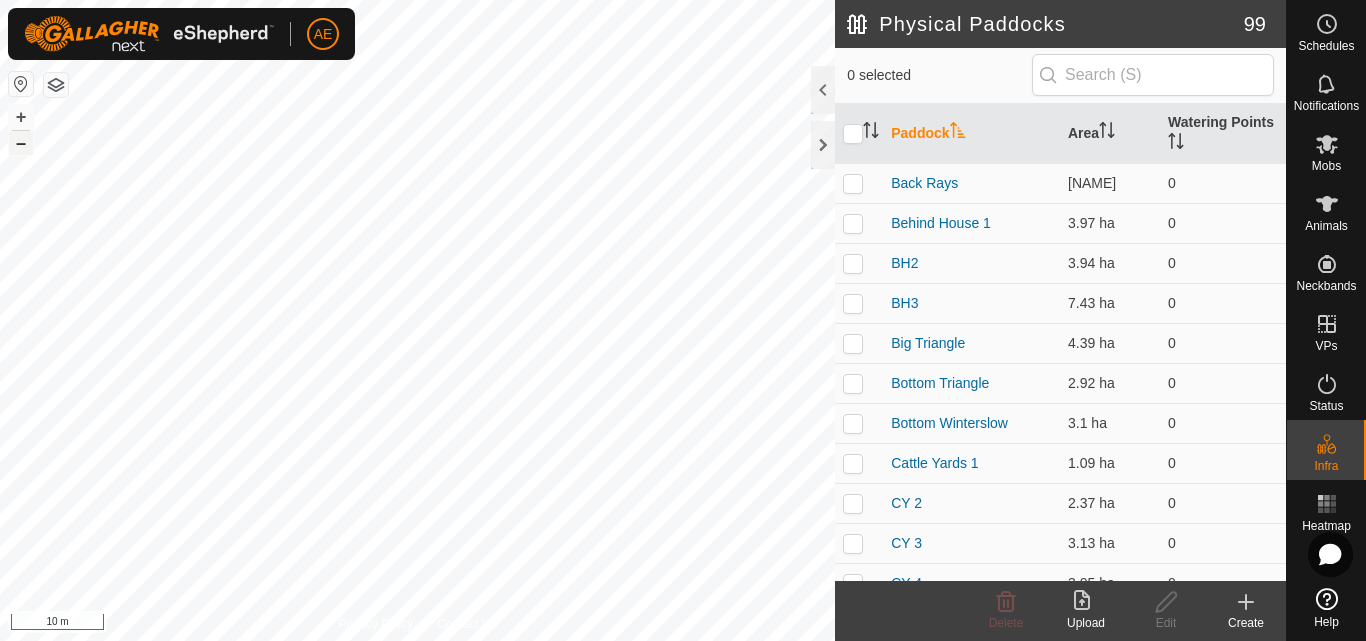 click on "–" at bounding box center [21, 143] 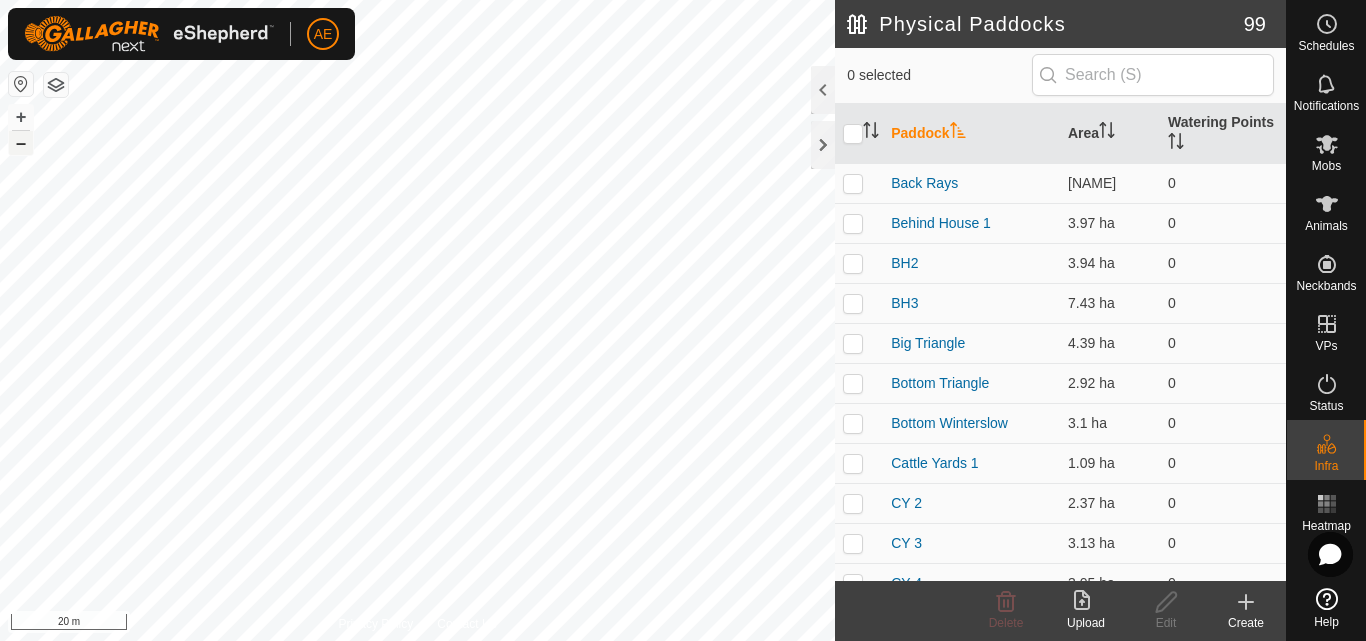 click on "–" at bounding box center (21, 143) 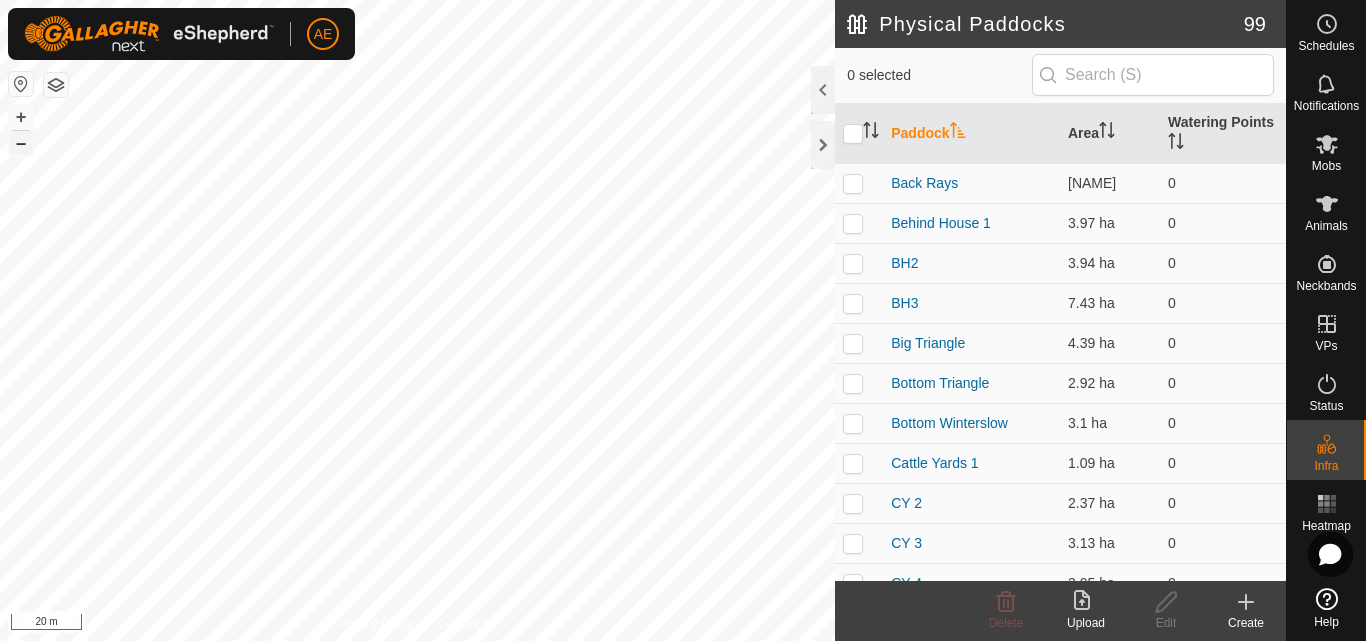 click on "–" at bounding box center (21, 143) 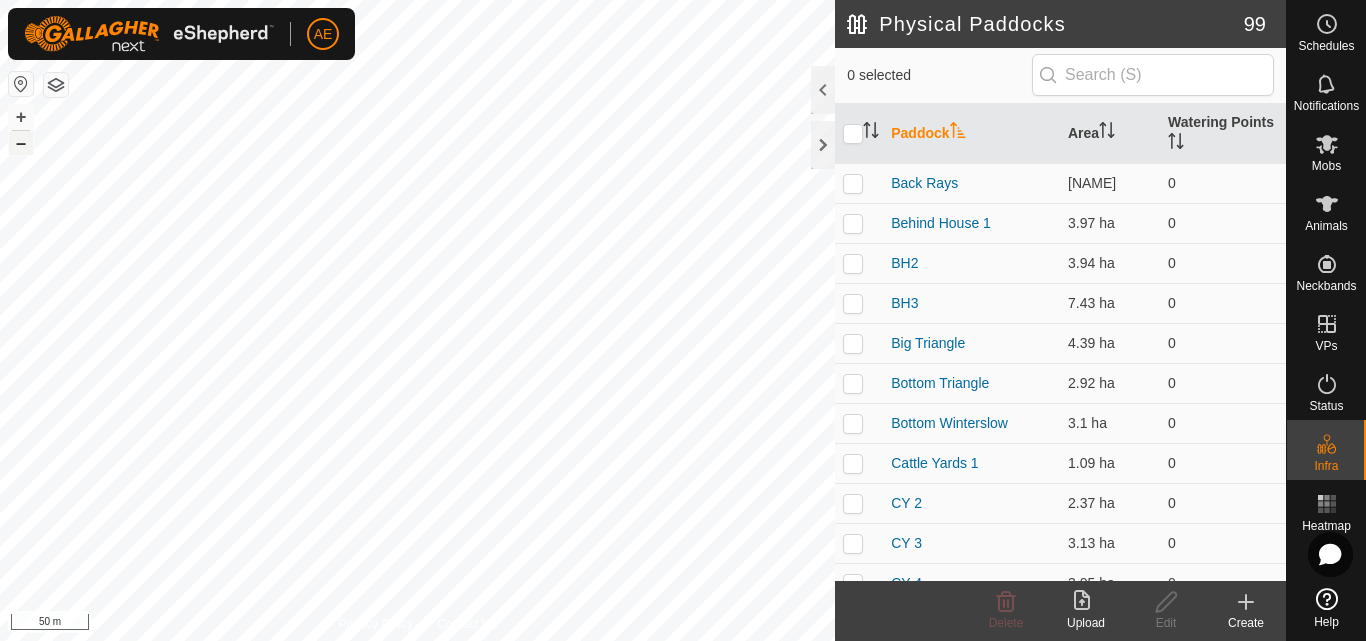 click on "–" at bounding box center [21, 143] 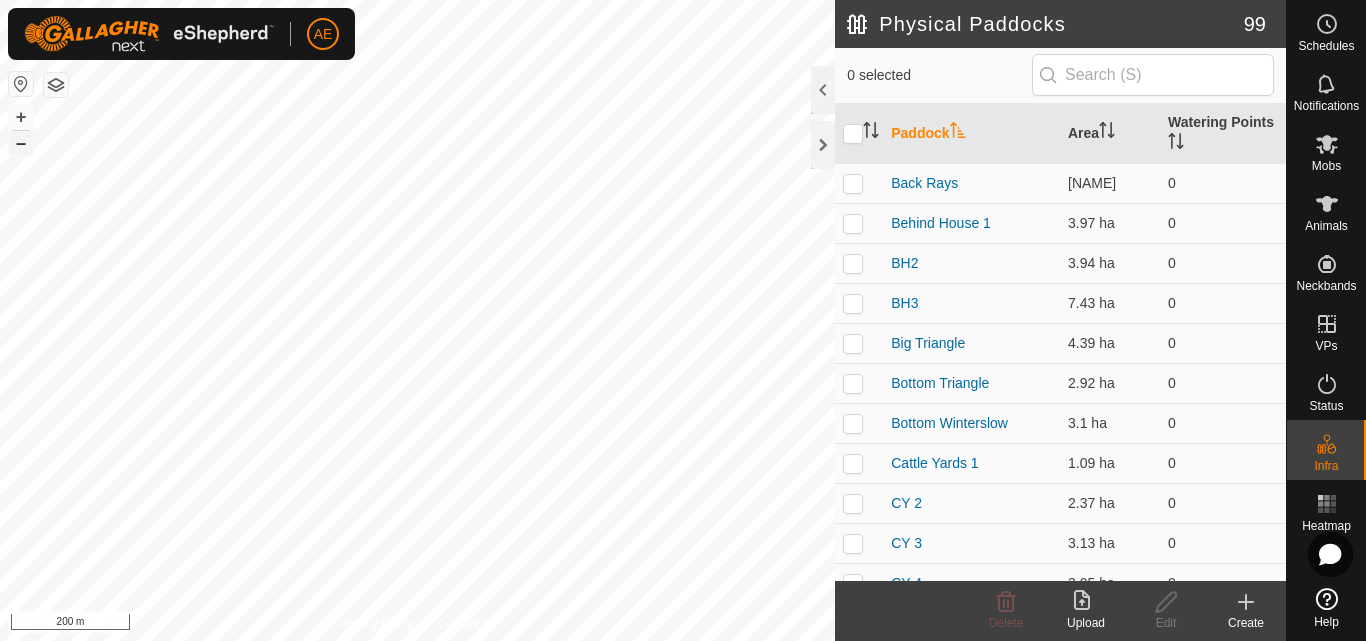 click on "–" at bounding box center (21, 143) 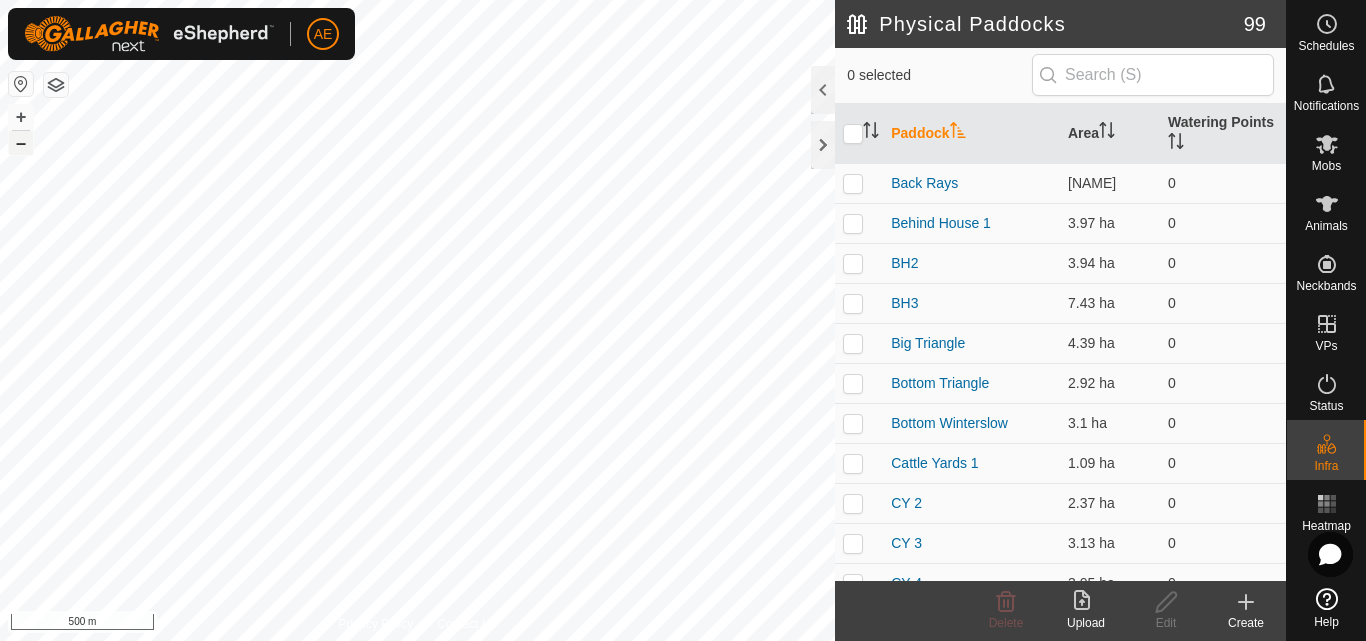 click on "–" at bounding box center (21, 143) 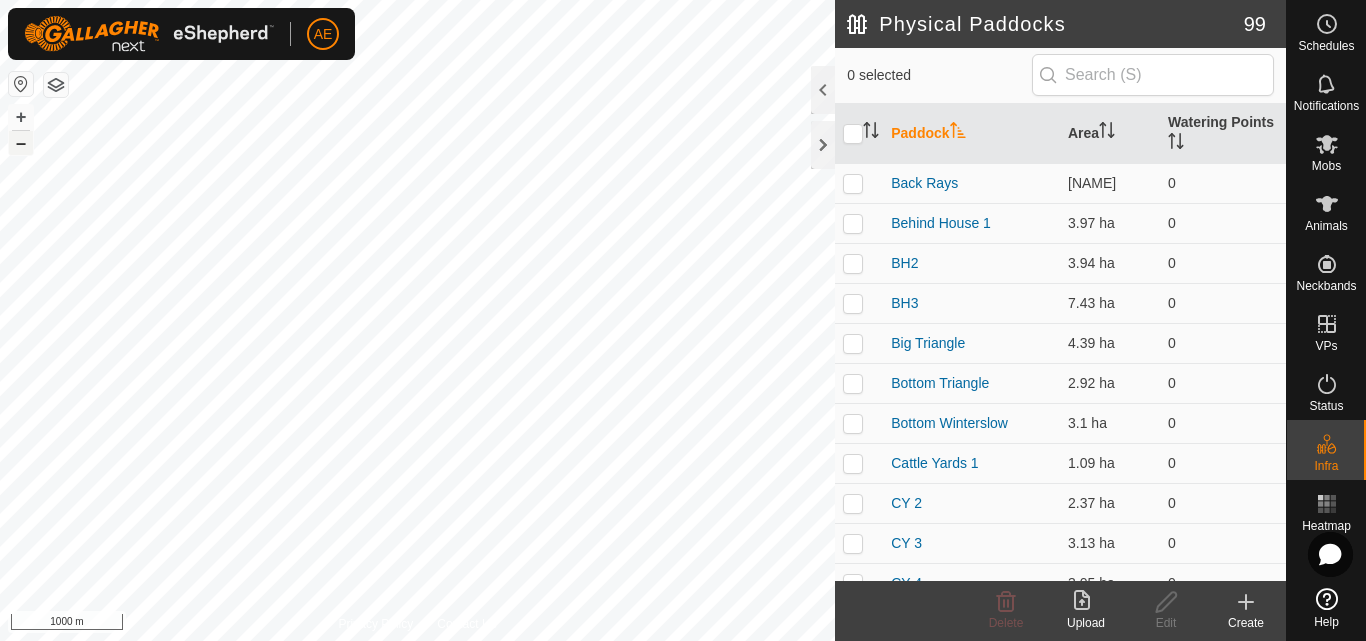 click on "–" at bounding box center (21, 143) 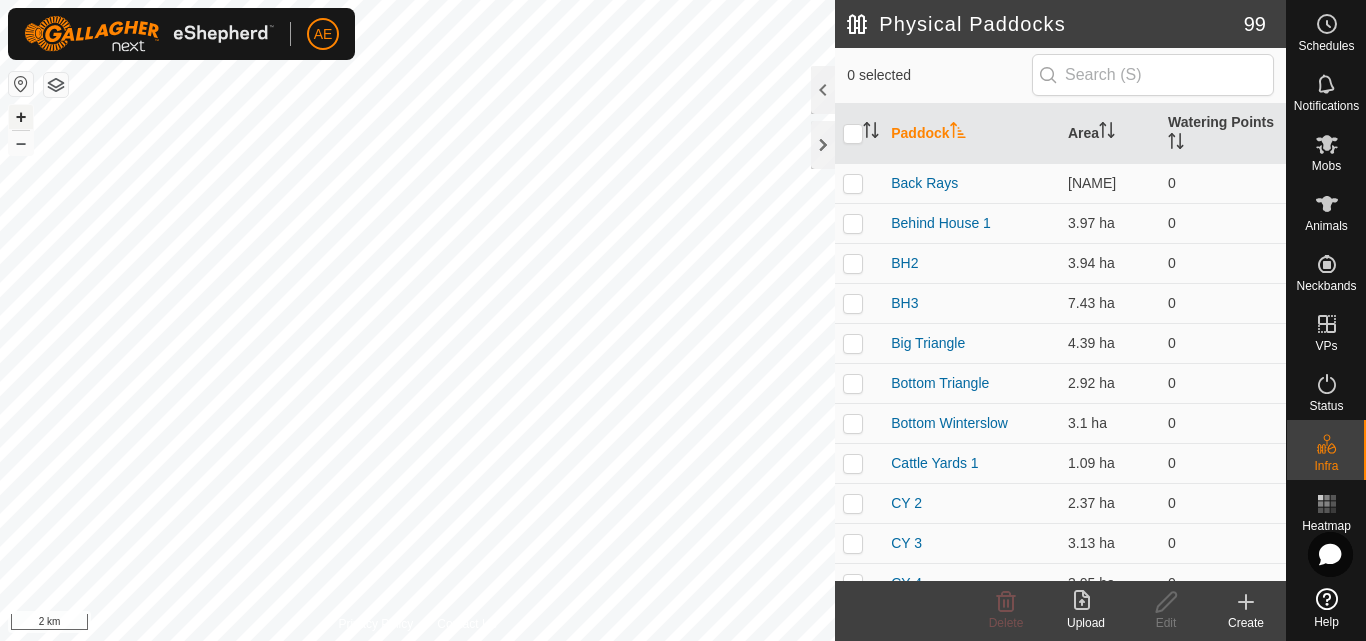click on "+" at bounding box center [21, 117] 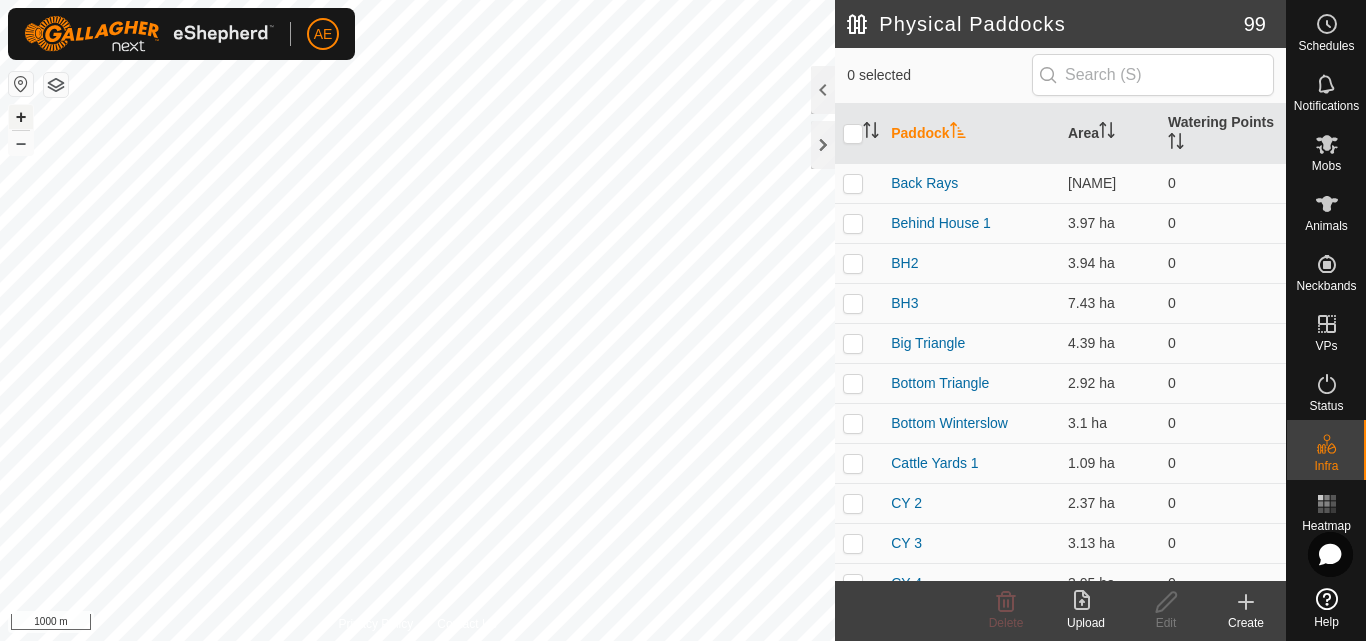 click on "+" at bounding box center (21, 117) 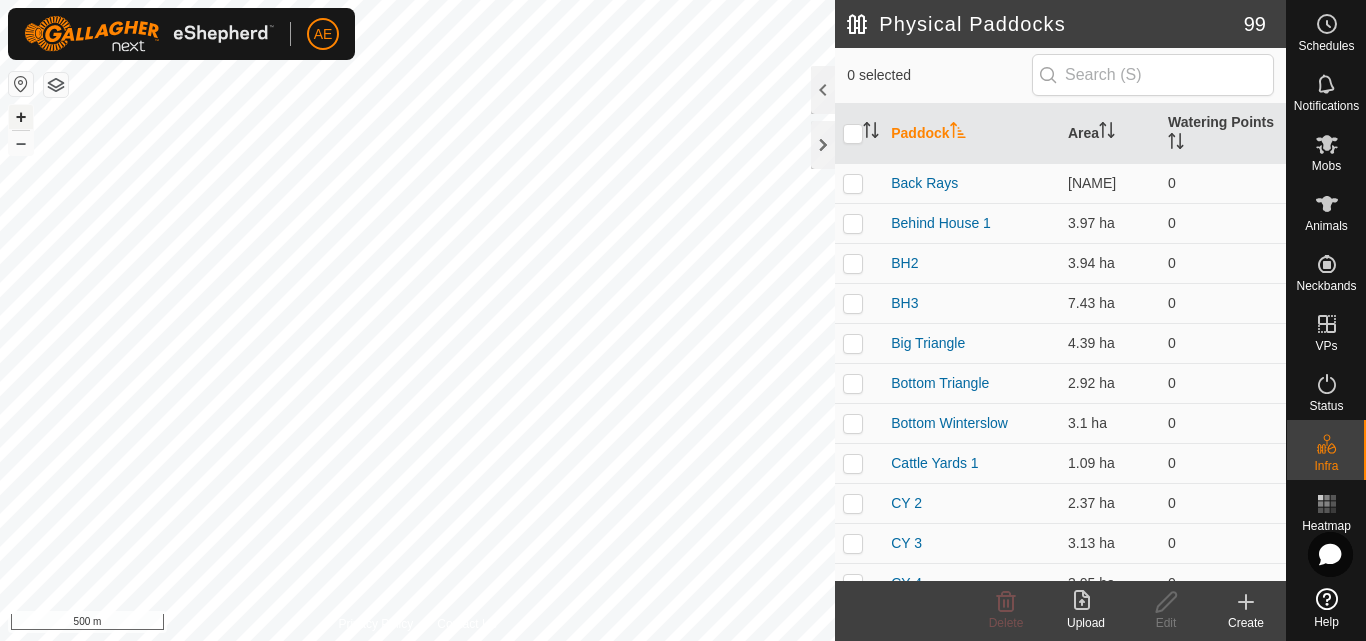 click on "+" at bounding box center [21, 117] 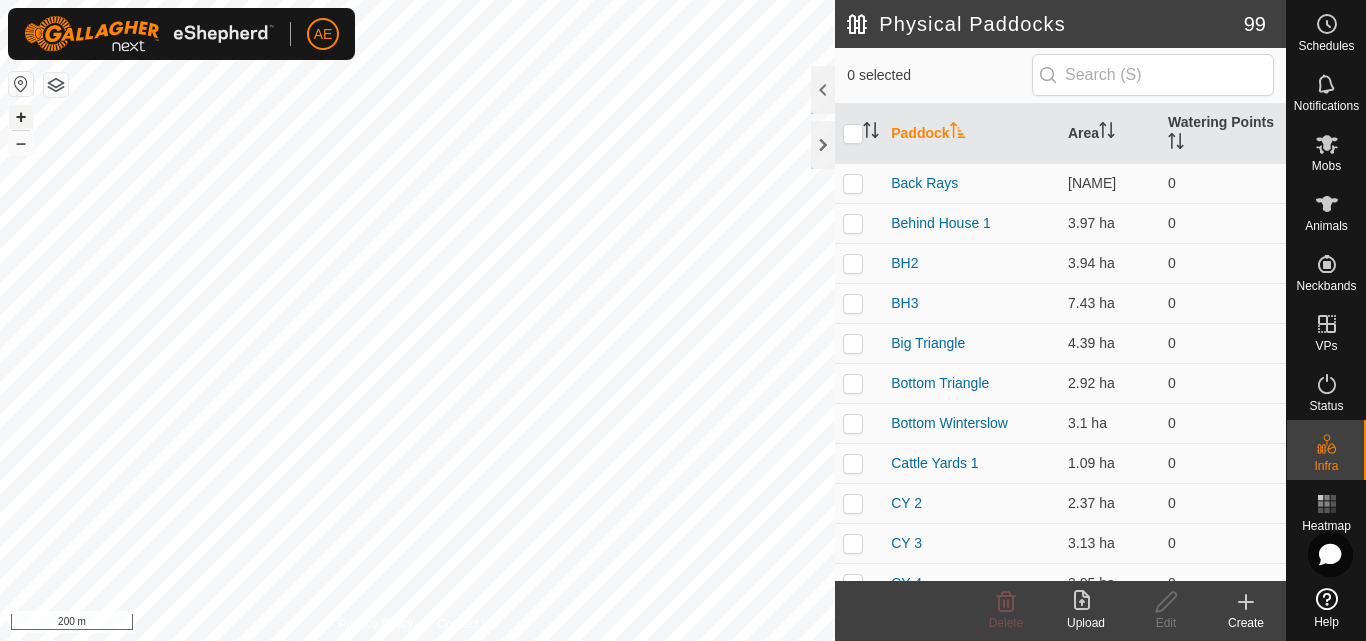 click on "+" at bounding box center [21, 117] 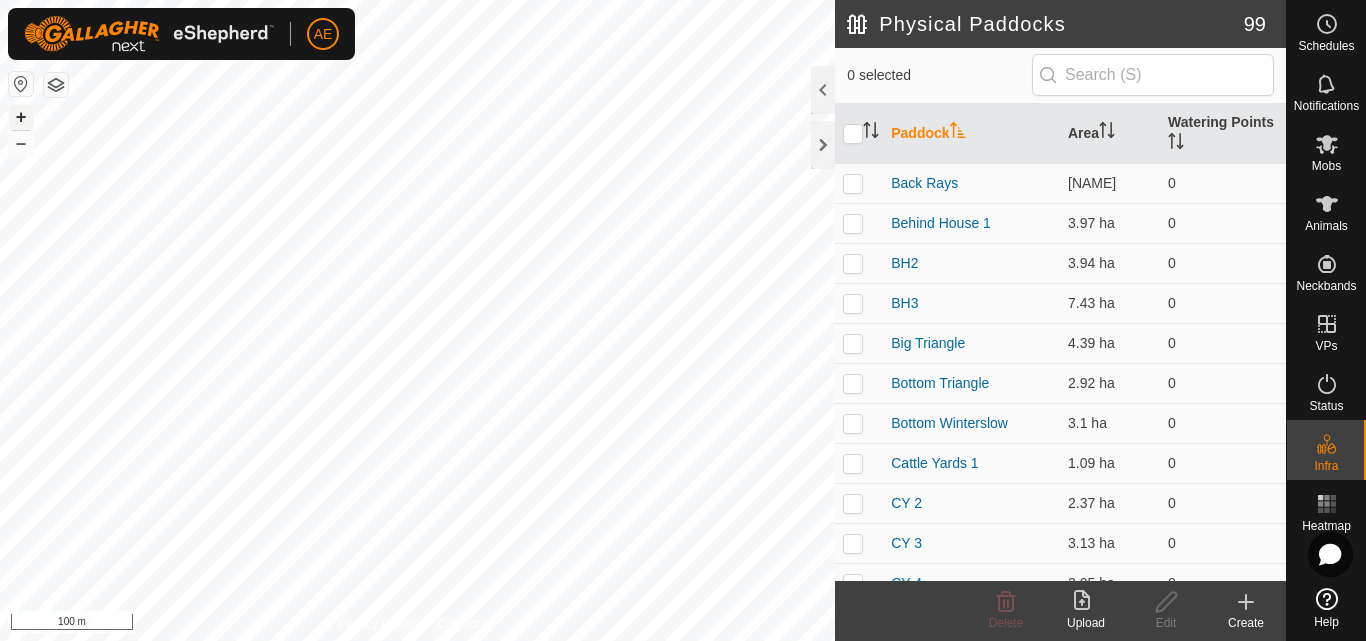 click on "+" at bounding box center (21, 117) 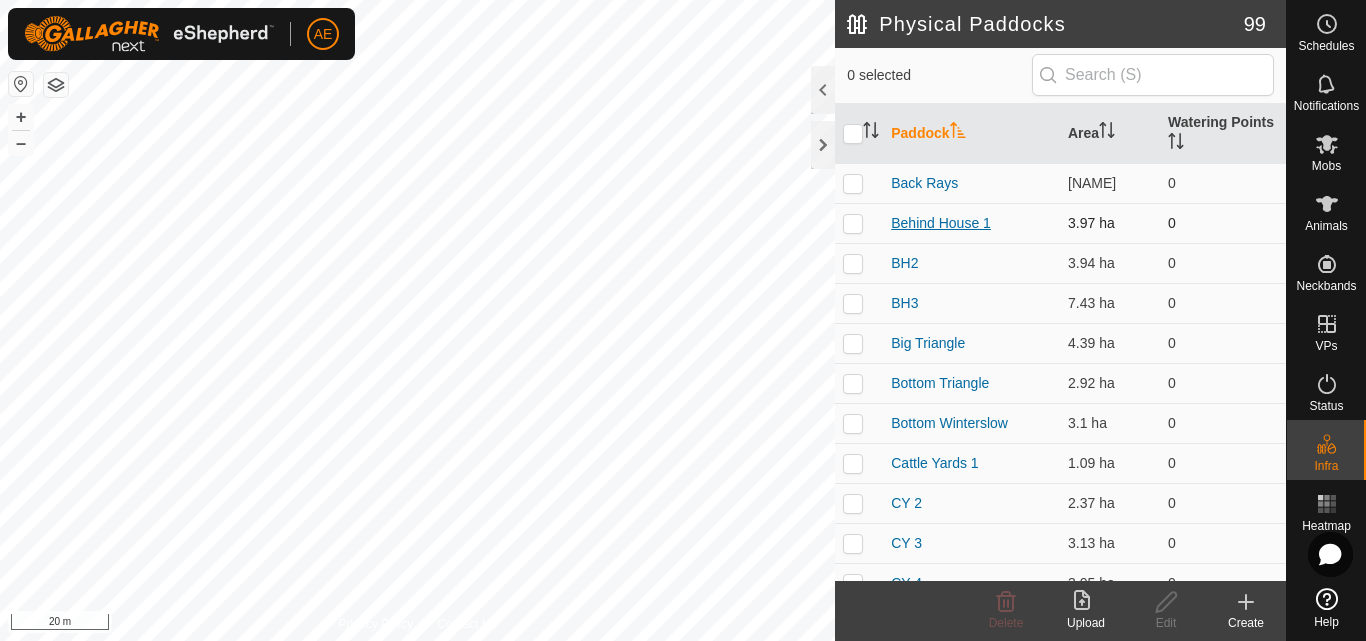 click on "Behind House 1" at bounding box center [941, 223] 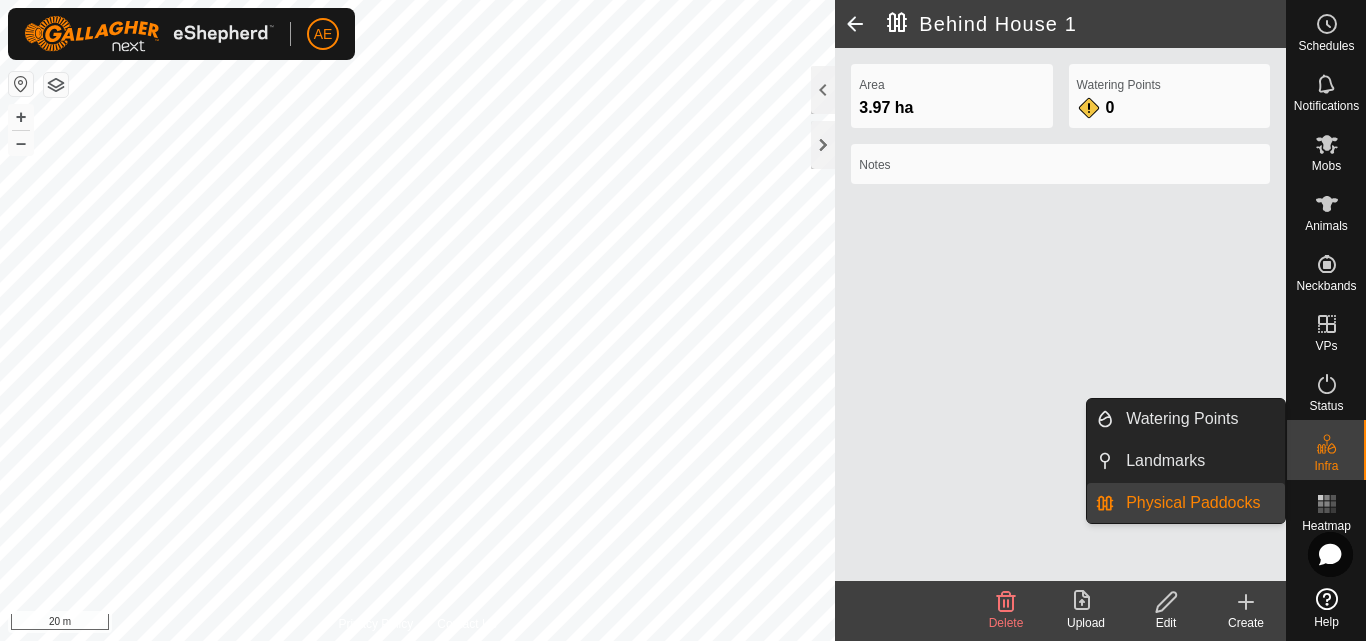 click on "Physical Paddocks" at bounding box center [1199, 503] 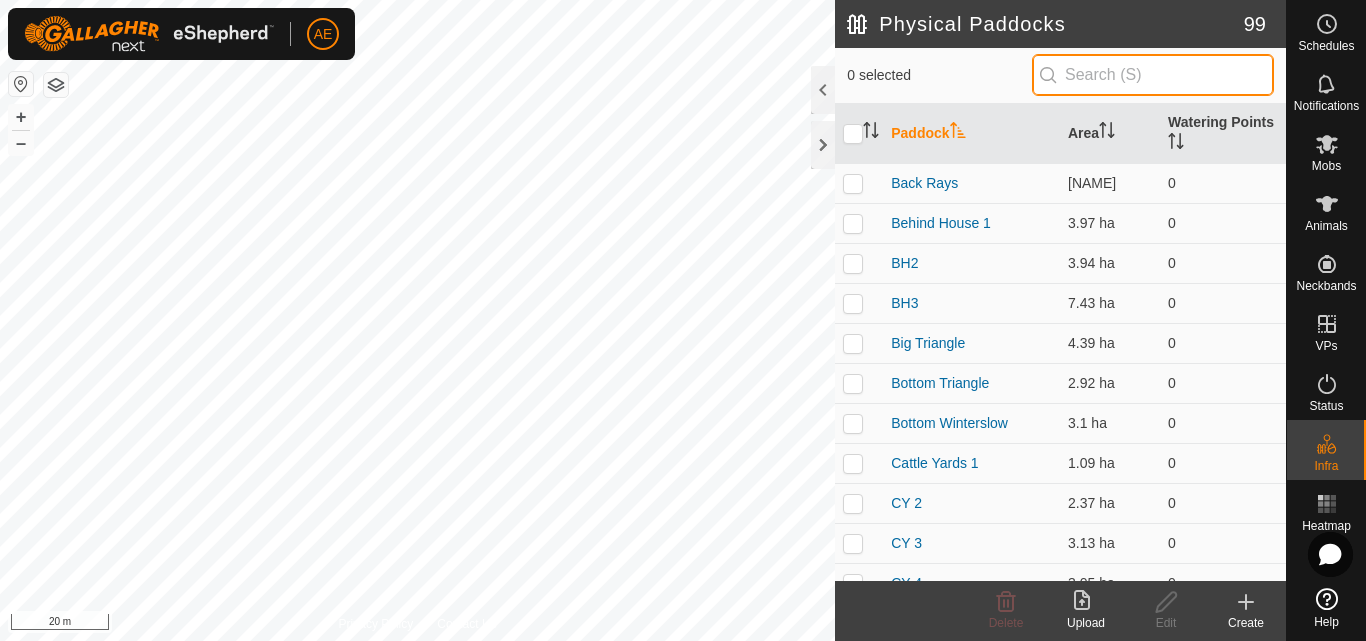 click at bounding box center (1153, 75) 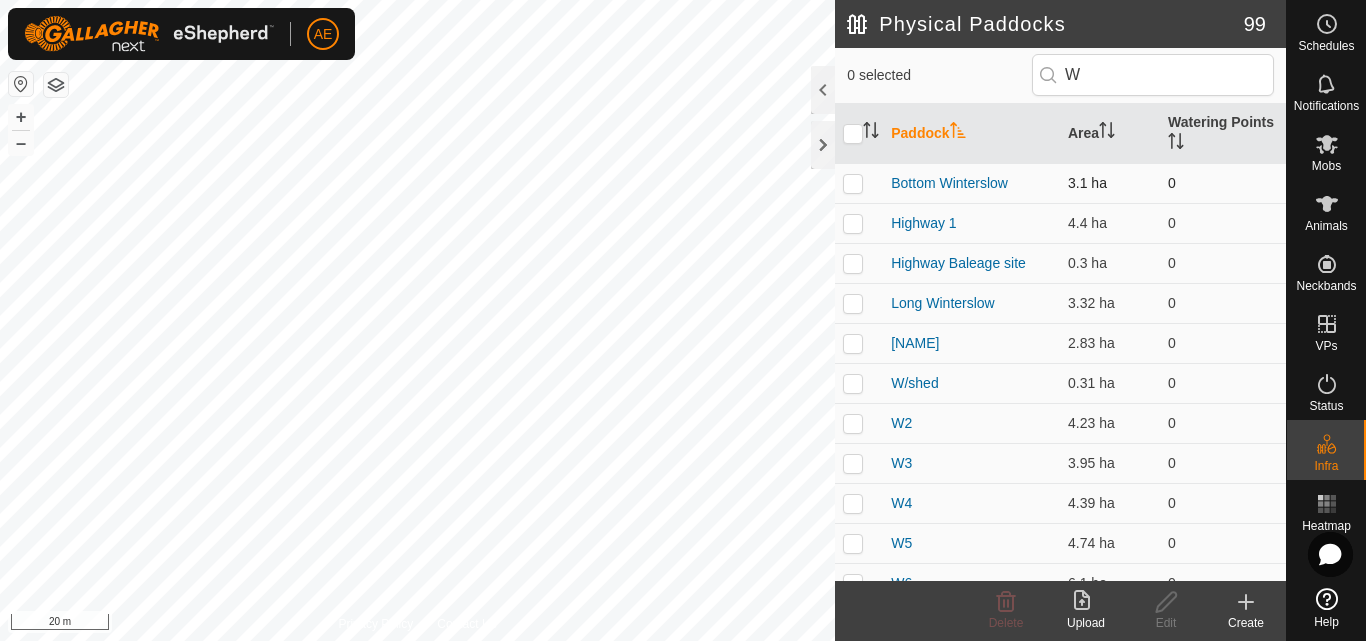click on "3.1 ha" at bounding box center (1110, 183) 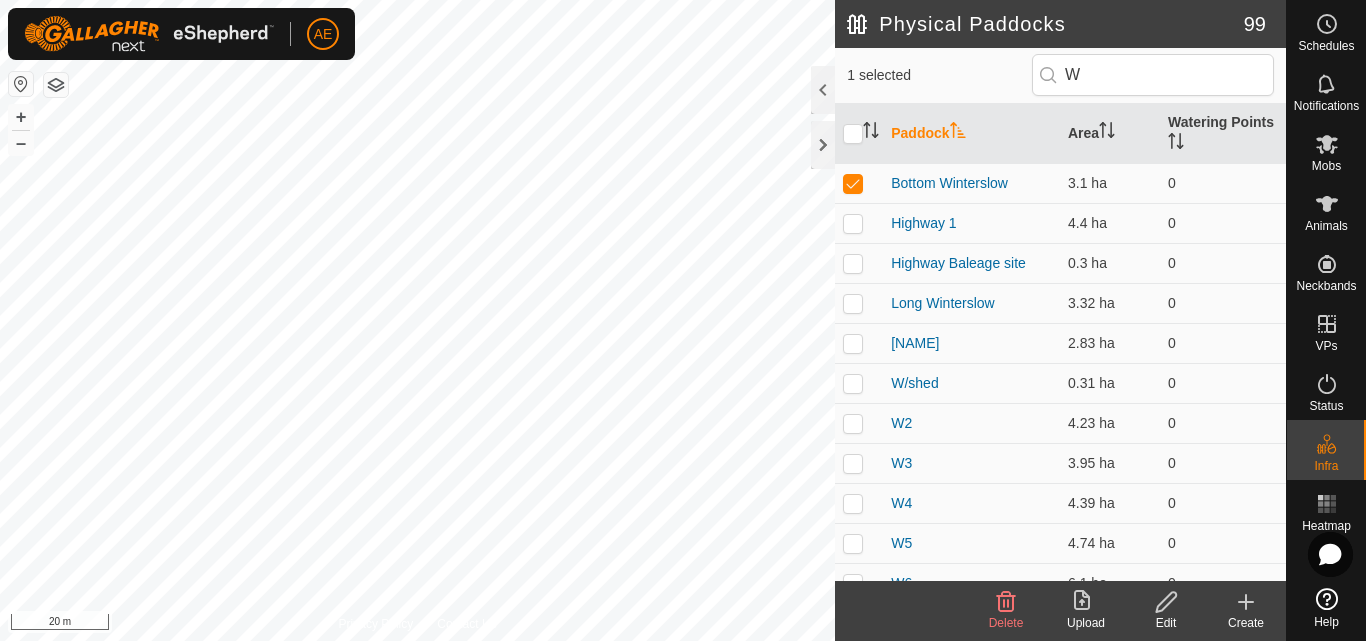 click 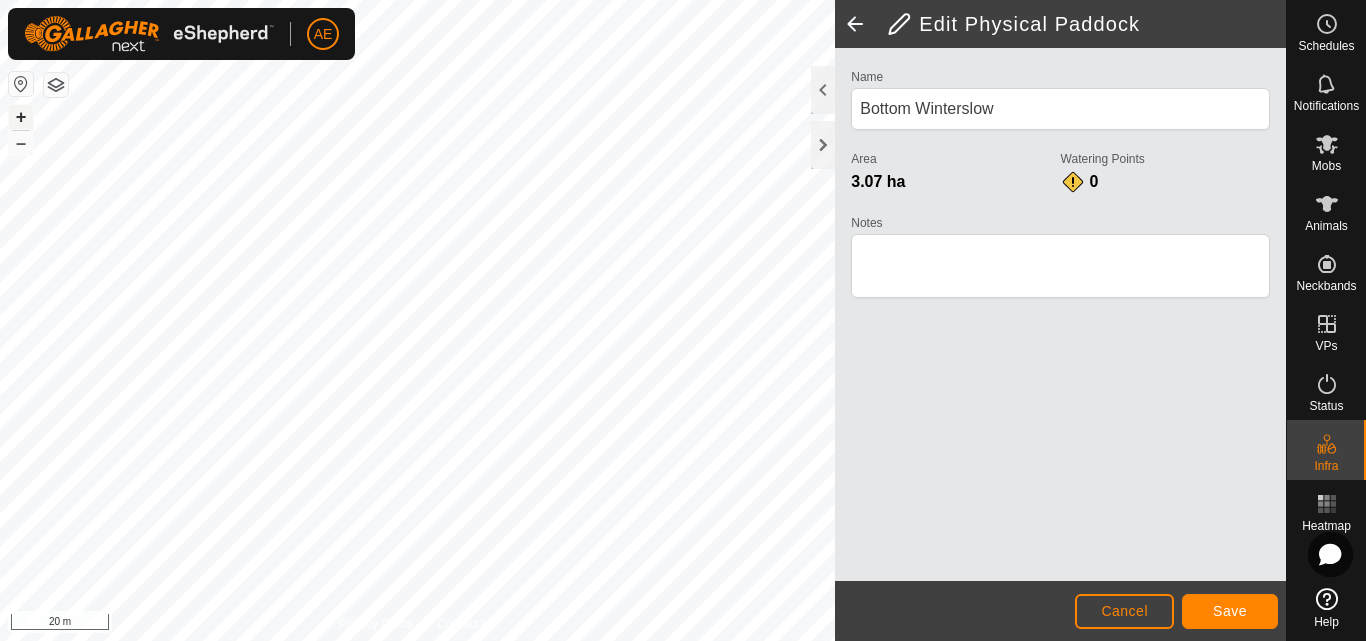 click on "+" at bounding box center (21, 117) 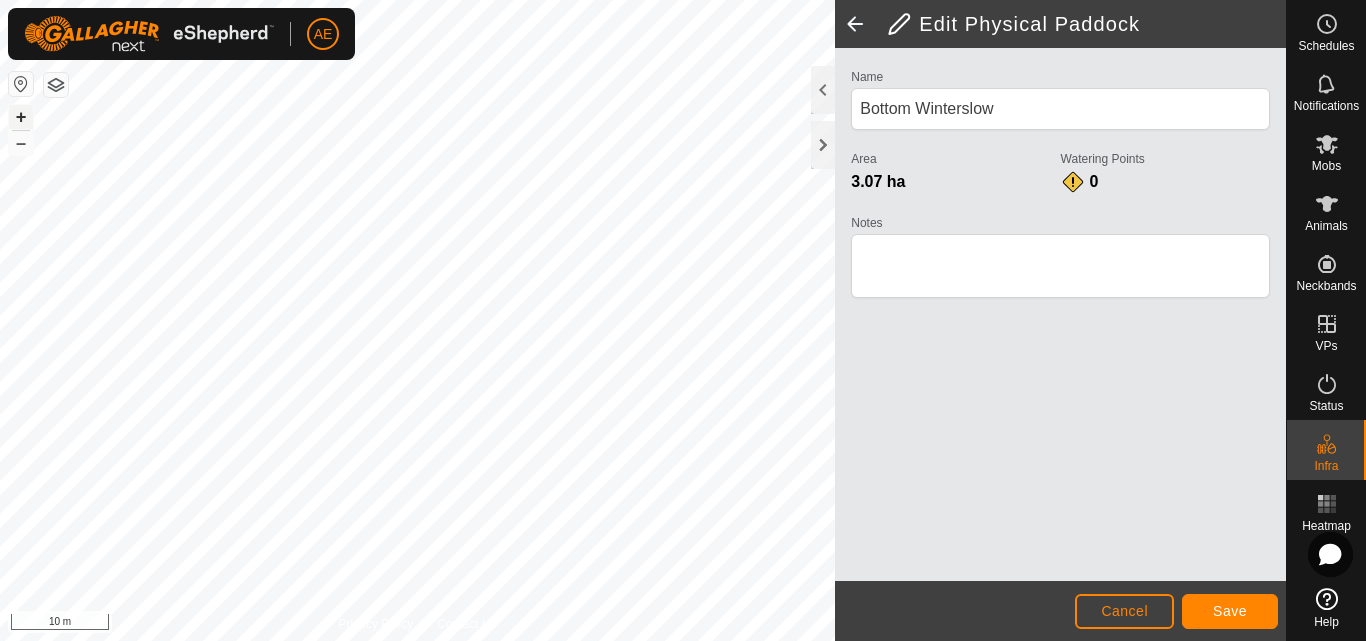 click on "+" at bounding box center (21, 117) 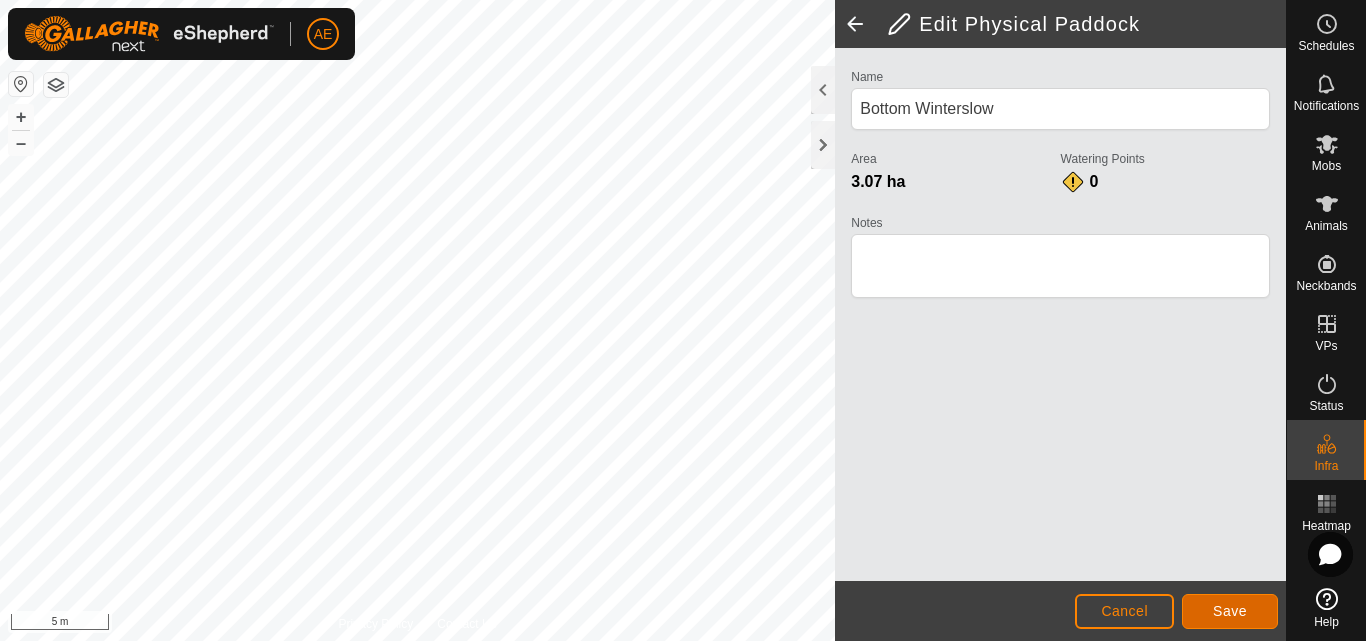click on "Save" 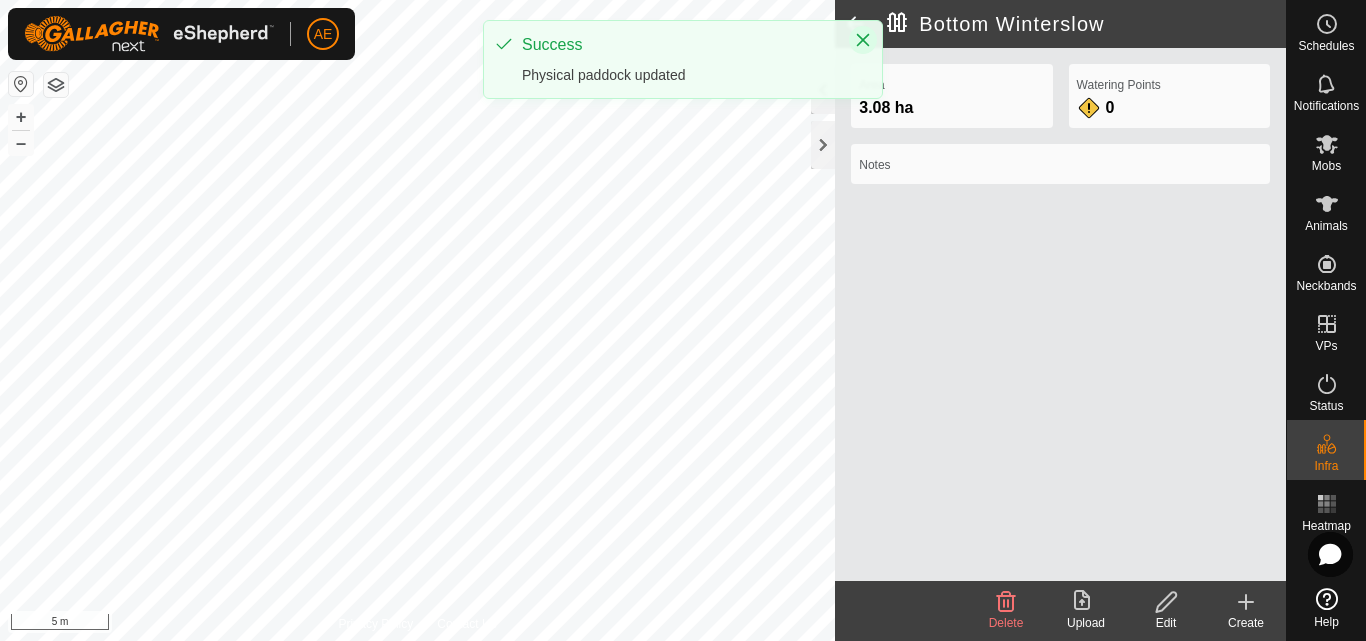 click 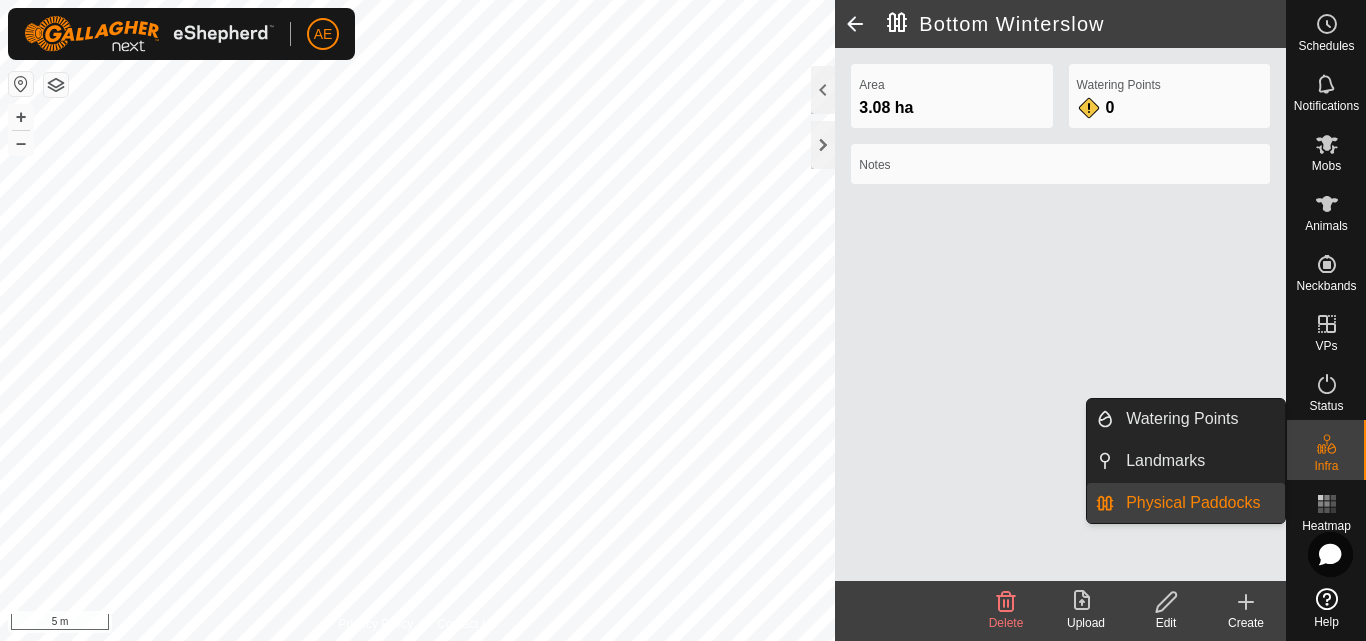 click on "Physical Paddocks" at bounding box center [1199, 503] 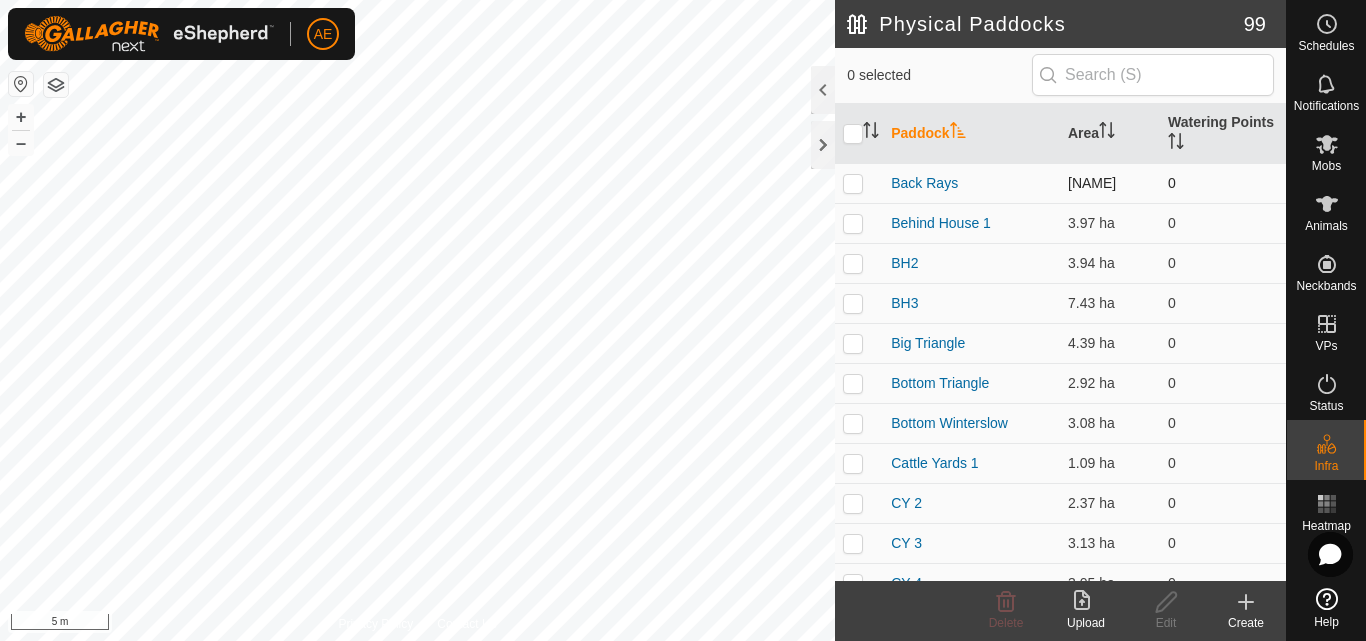 click at bounding box center (853, 183) 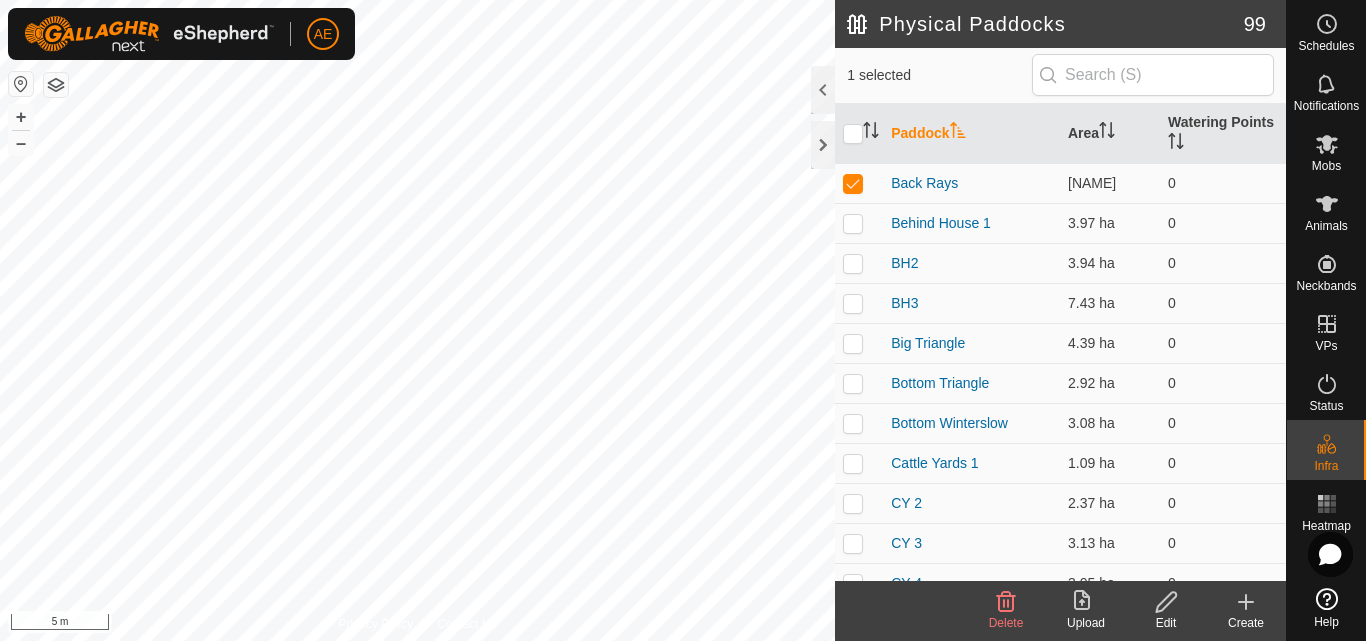 click on "+ –" at bounding box center (21, 130) 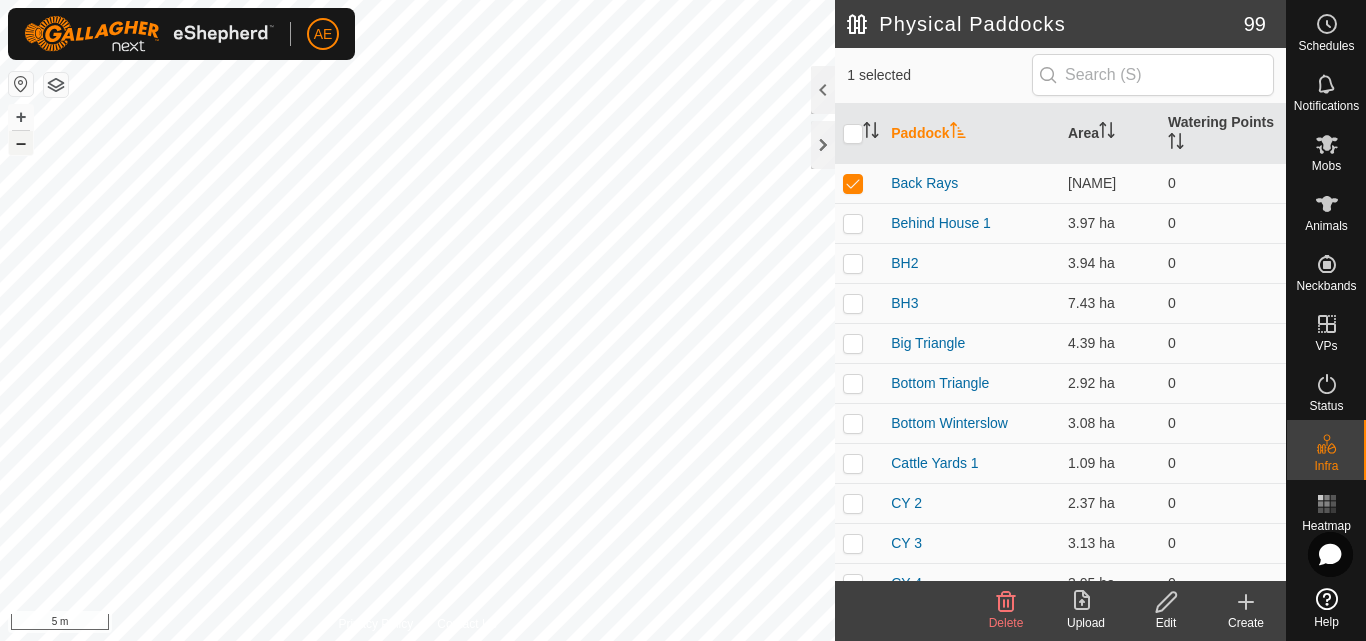 click on "–" at bounding box center [21, 143] 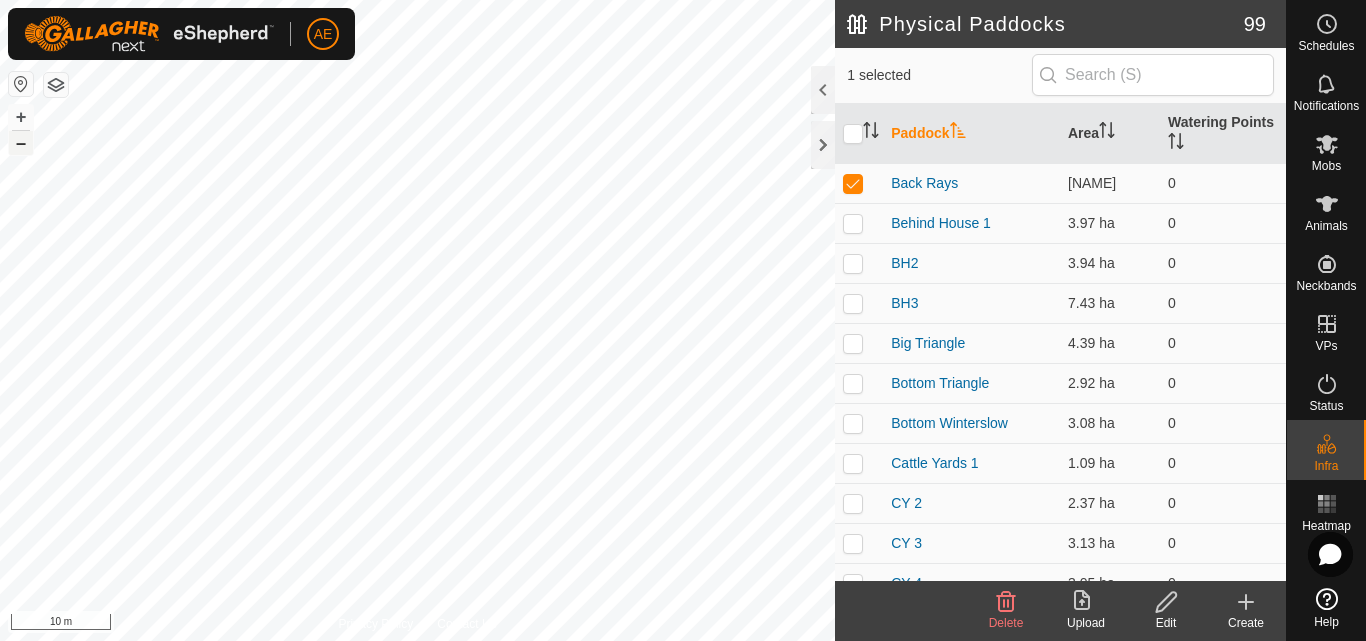 click on "–" at bounding box center (21, 143) 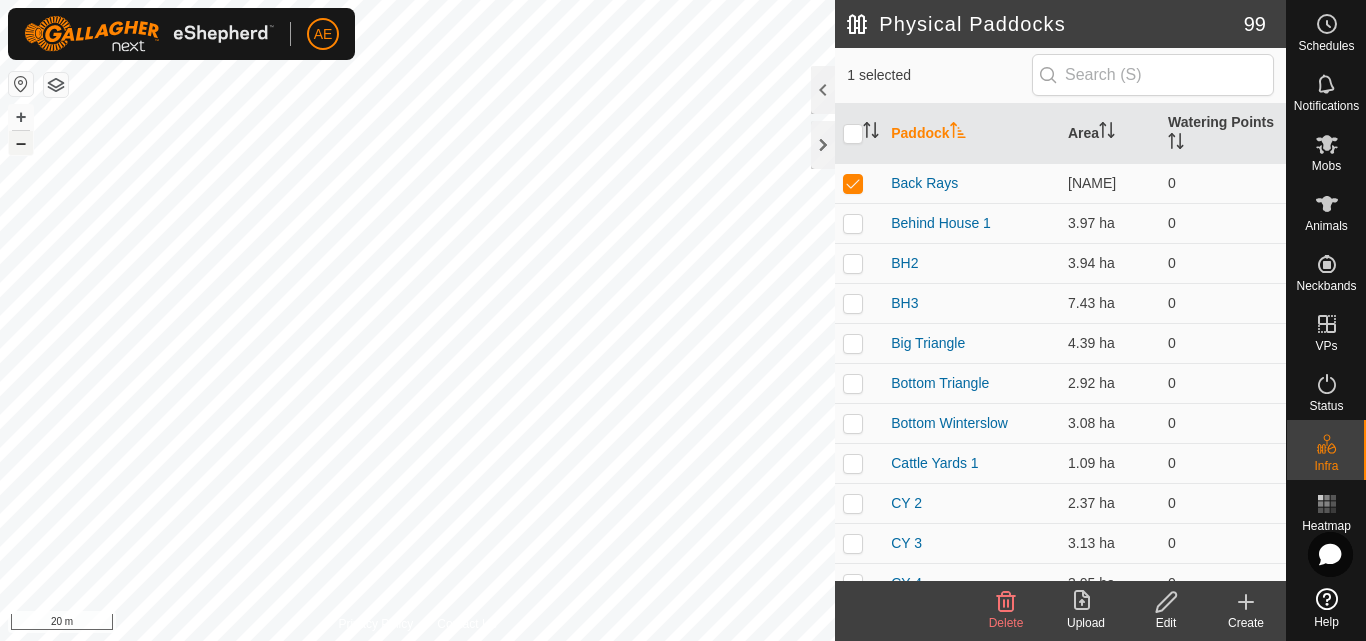 click on "–" at bounding box center (21, 143) 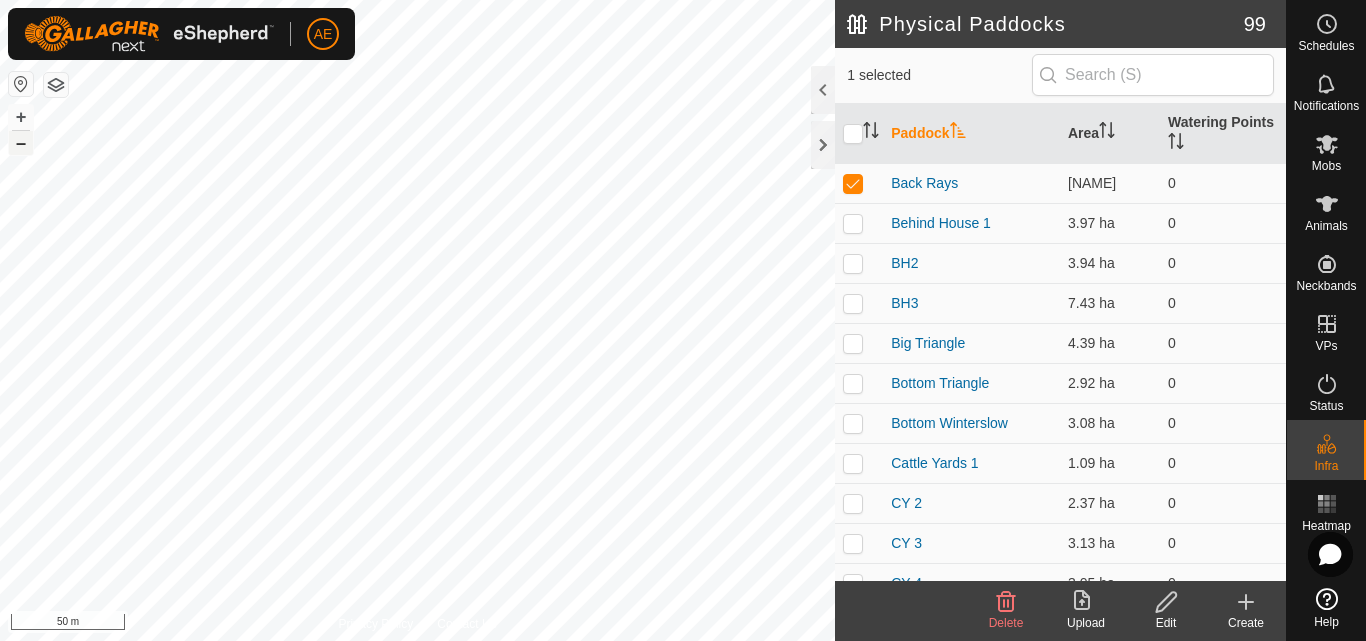click on "–" at bounding box center [21, 143] 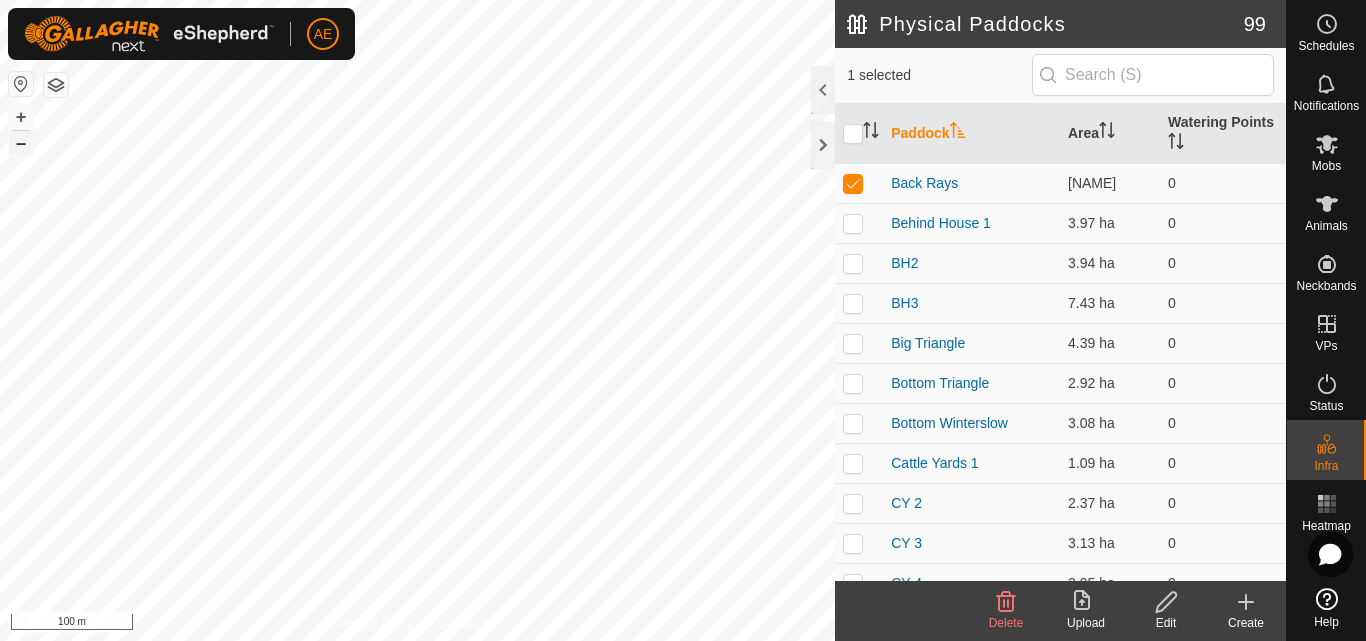 click on "–" at bounding box center [21, 143] 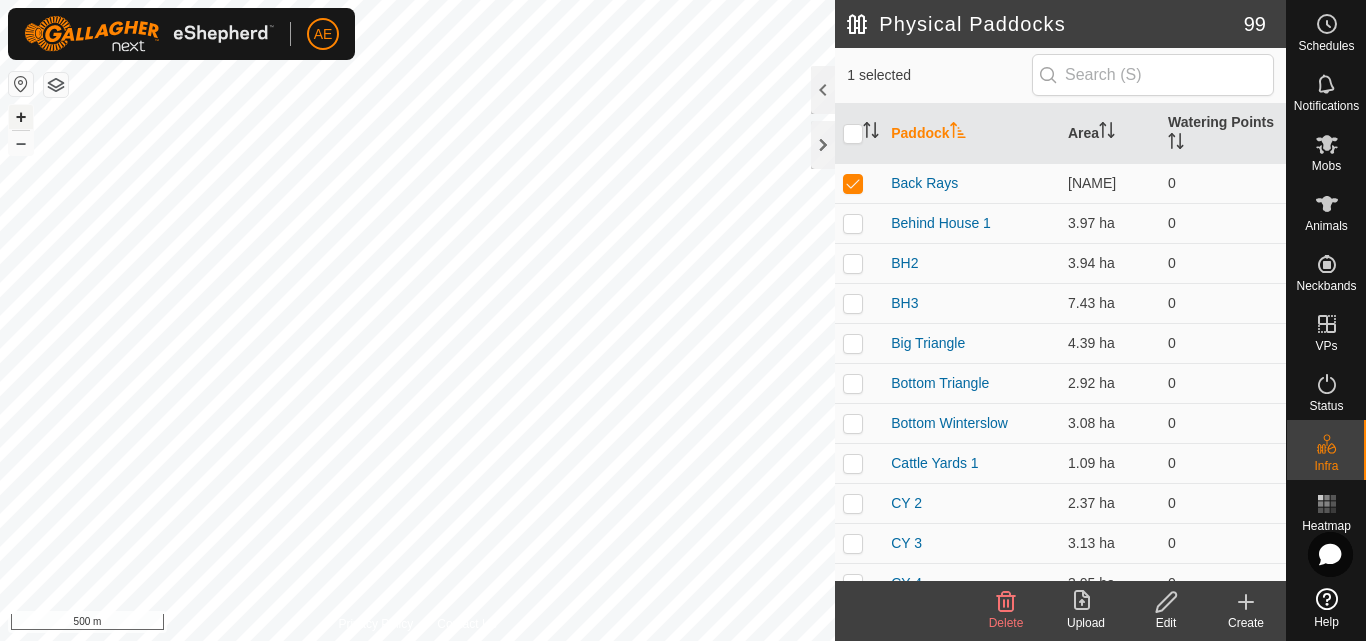 click on "+" at bounding box center (21, 117) 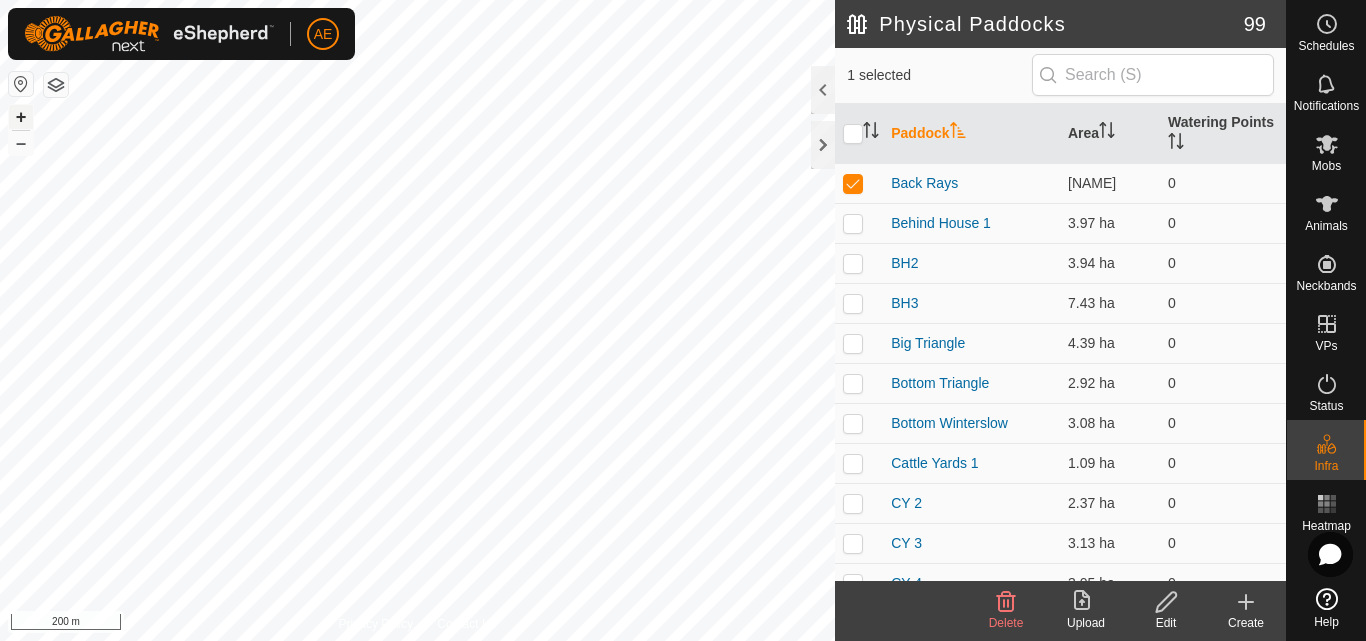 click on "+" at bounding box center (21, 117) 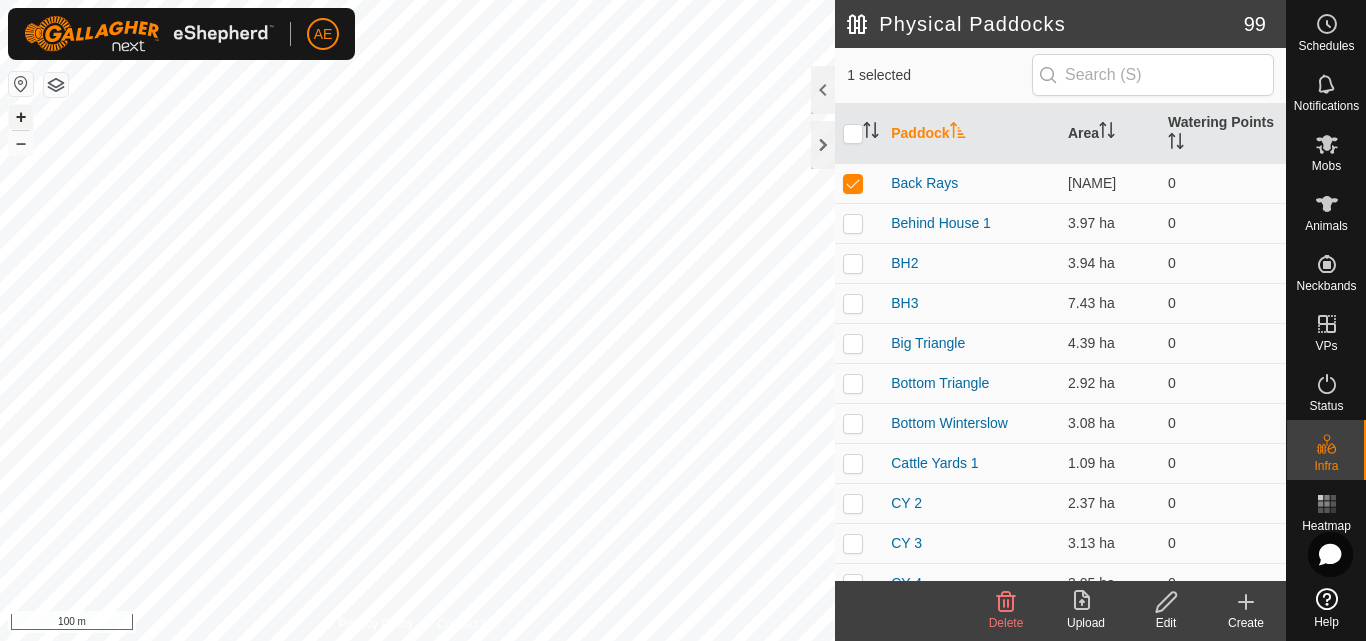 click on "+" at bounding box center [21, 117] 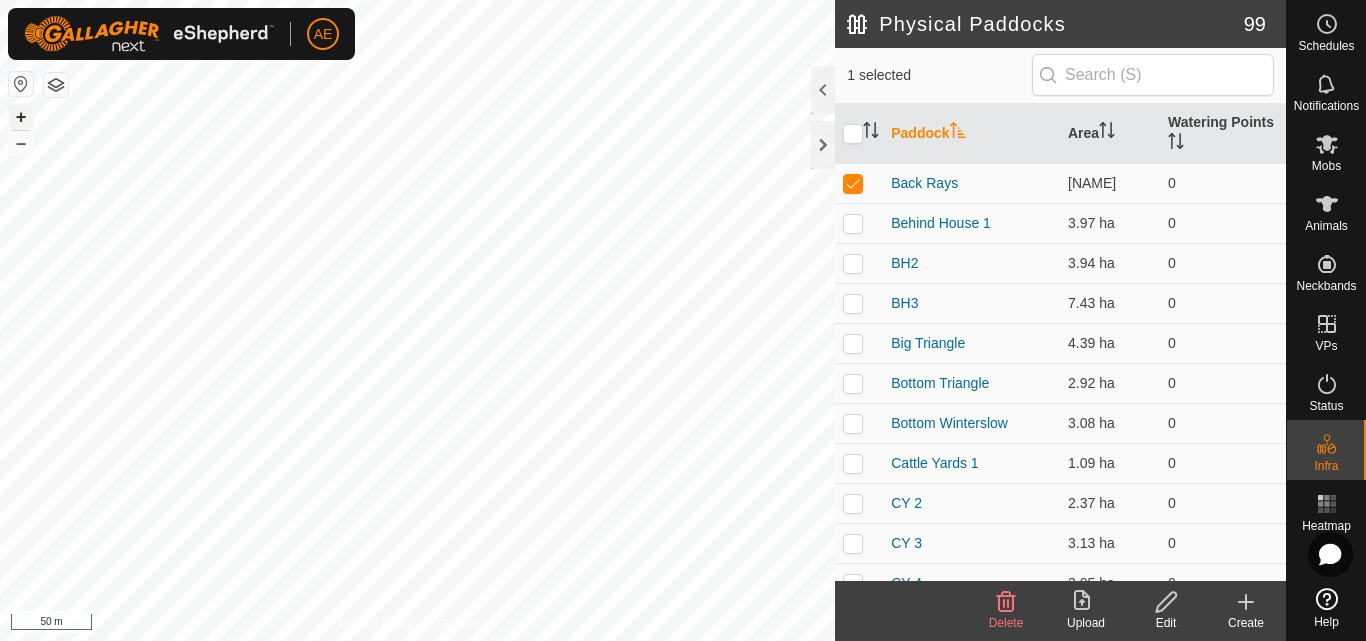 click on "+" at bounding box center (21, 117) 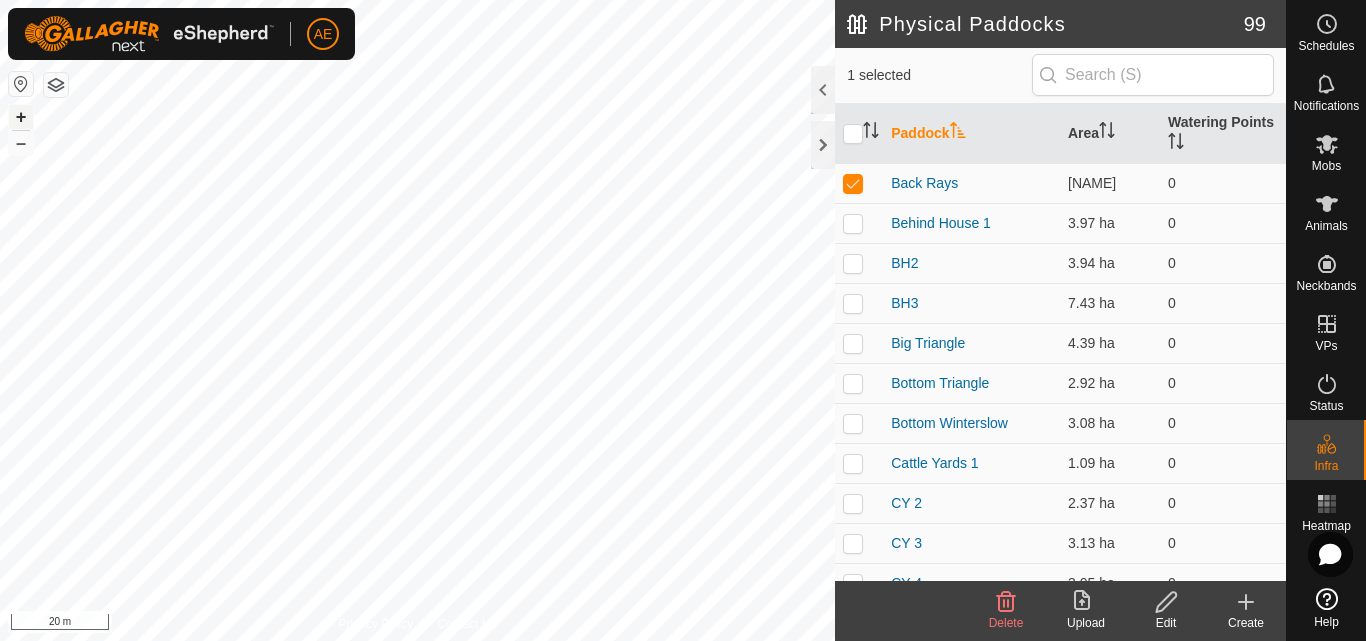 click on "+" at bounding box center [21, 117] 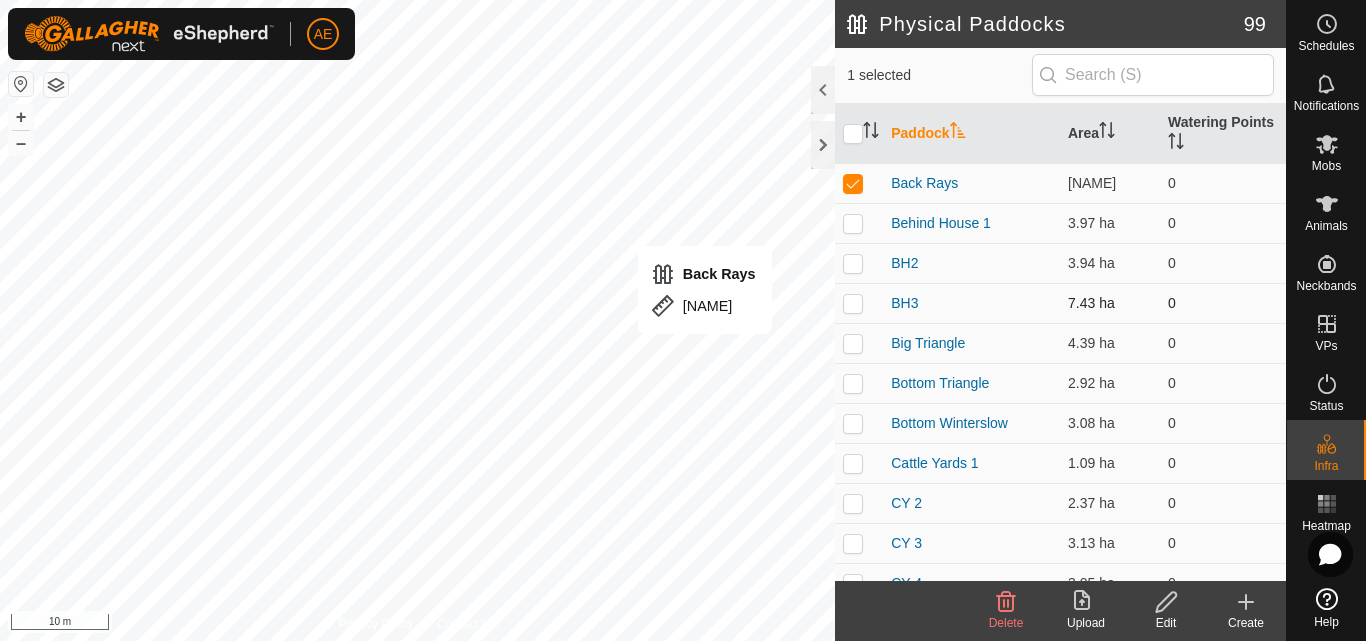 click on "Physical Paddocks 99 1 selected  Paddock   Area   Watering Points   Back Rays   2.59 ha   0   Behind House 1   3.97 ha   0   BH2   3.94 ha   0   BH3   7.43 ha   0   Big Triangle   4.39 ha   0   Bottom Triangle   2.92 ha   0   Bottom Winterslow   3.08 ha   0   Cattle Yards 1   1.09 ha   0   CY 2   2.37 ha   0   CY 3   3.13 ha   0   CY 4   3.05 ha   0   D2   2.88 ha   0   D3   1.43 ha   0   Deer Gate   2.06 ha   0   Dk 1   3.65 ha   1   DK 10   3.03 ha   0   DK 11   3.45 ha   0   DK 12   3.59 ha   0   DK 2   3.63 ha   1   DK 3   2.75 ha   0   DK 4   2.75 ha   0   DK 5   2.88 ha   0   DK 6   2.75 ha   0   DK 7   3.23 ha   0   DK 8   3.12 ha   0   DK 9   4.19 ha   0   Dog Kennels   0.36 ha   0   Dosatron 1   4.31 ha   0   DP 4   3.03 ha   0   DP2   3.05 ha   0   DP3   3.11 ha   0   DP5   2.67 ha   0   DP6   2.78 ha   0   DP7   3.01 ha   0   DP8   3.32 ha   0   Duck Pond 1   3.25 ha   0   Front Rays   2.53 ha   0   H roadside   0.17 ha   0   H2   3.46 ha   0   H3(1)   3.47 ha   0   H4   3.71 ha   0   H5(1)   3.6 ha   0   H6   2.91 ha   0   H7(1)   3.96 ha   0   Haybarn K   0   0" 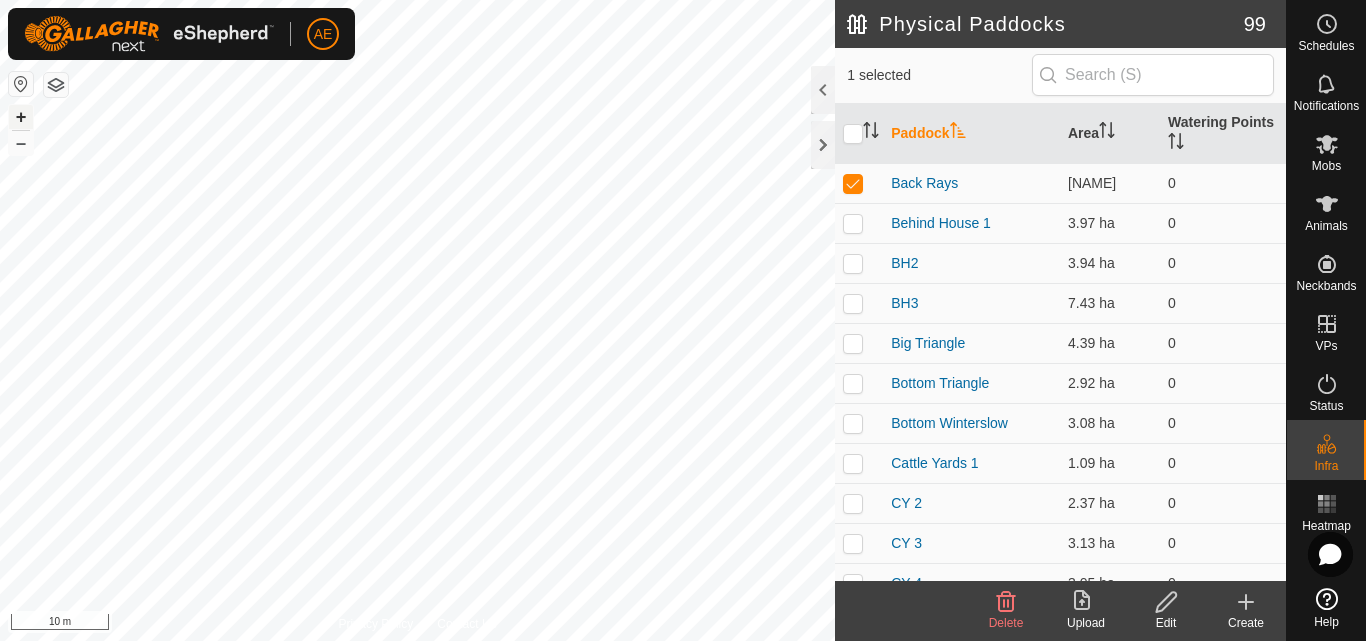 click on "+" at bounding box center [21, 117] 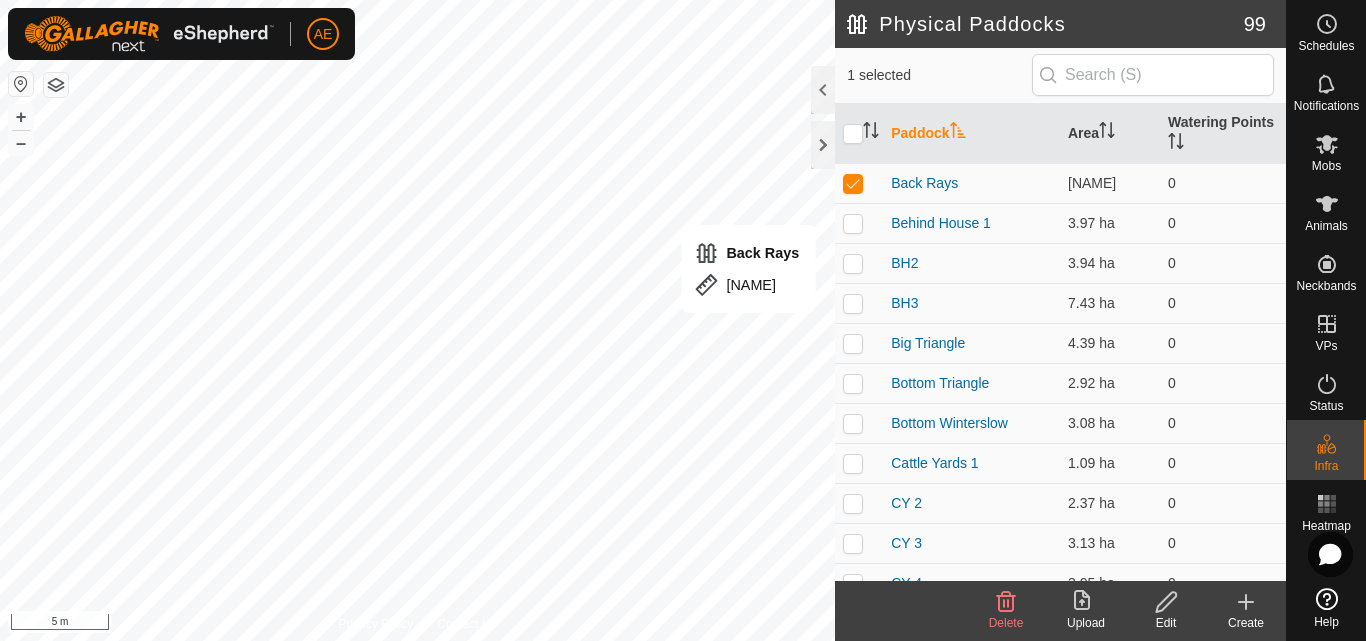 click 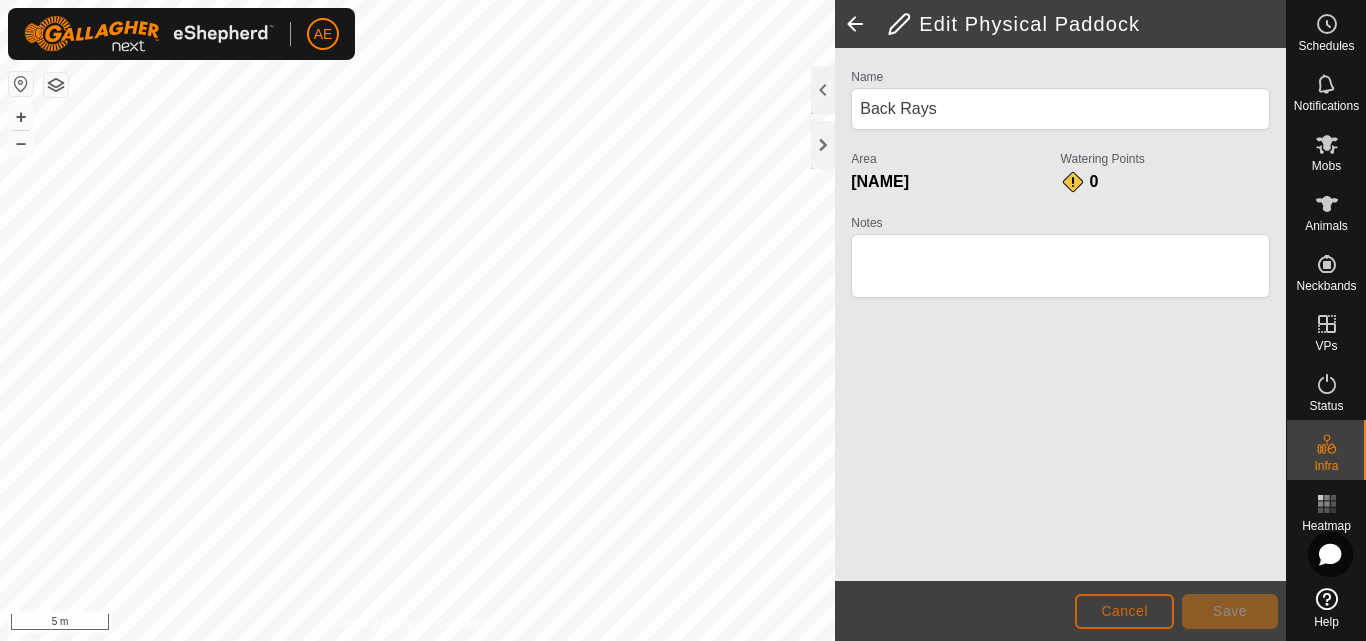 click on "Cancel" 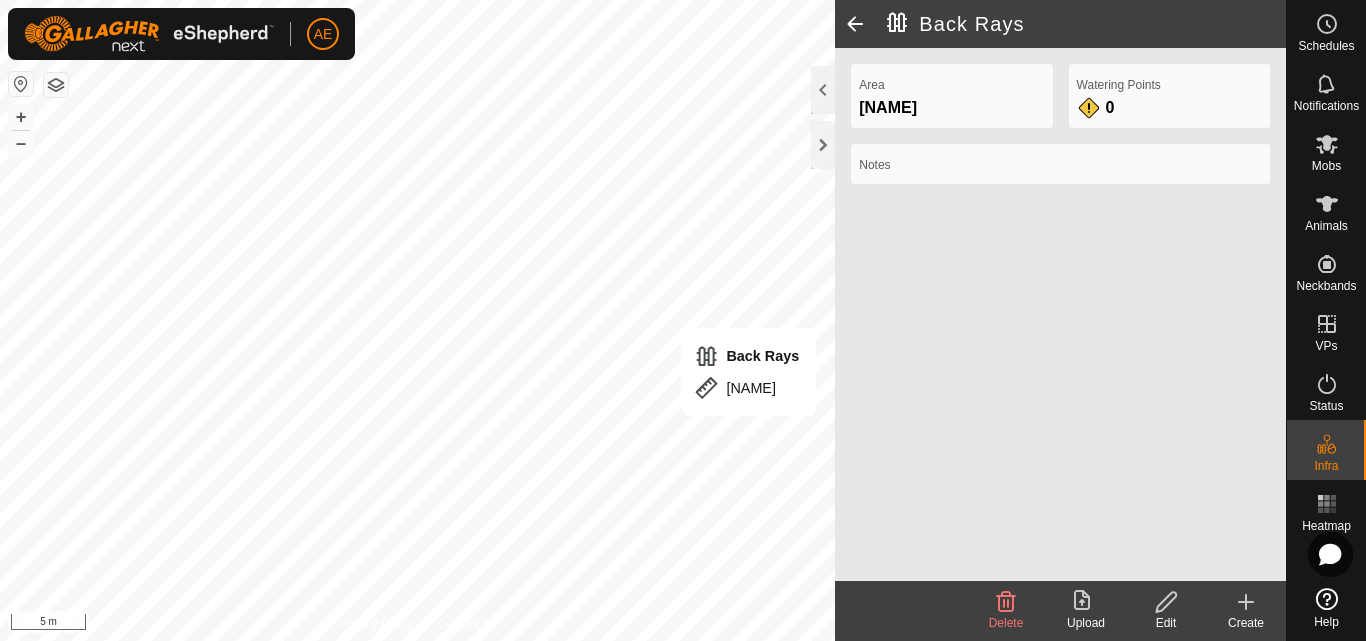 click 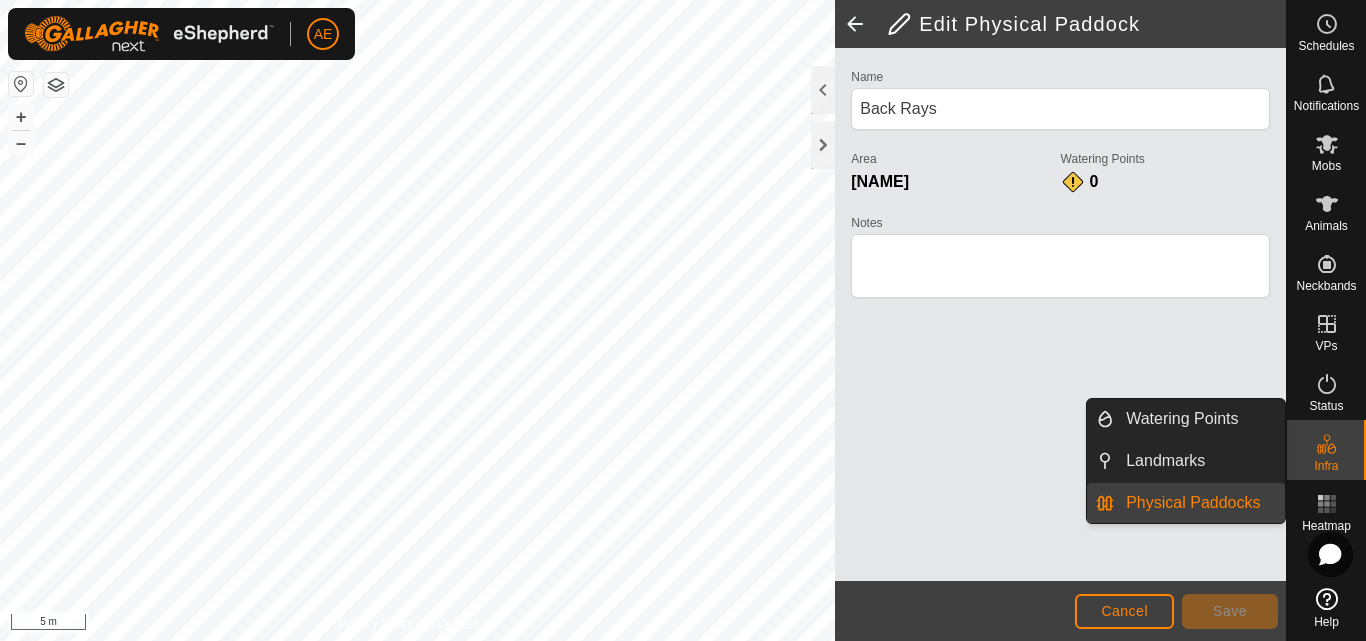 click on "Physical Paddocks" at bounding box center [1199, 503] 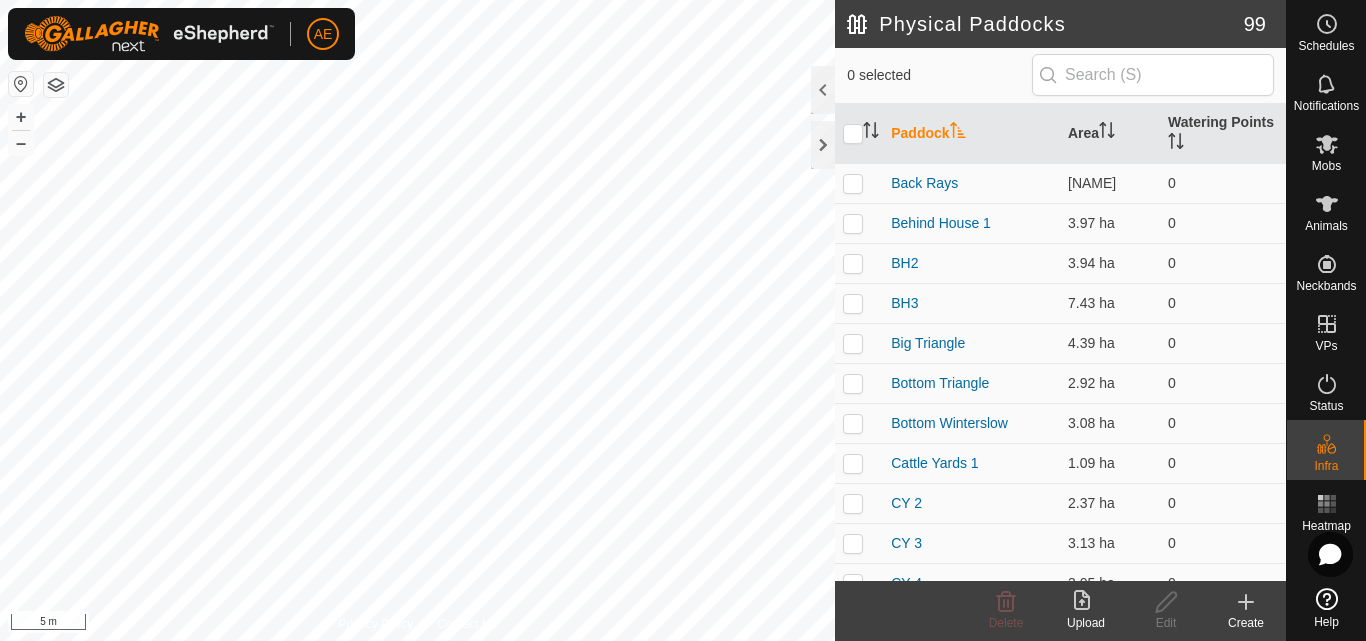 click on "AE Schedules Notifications Mobs Animals Neckbands VPs Status Infra Heatmap Help Physical Paddocks 99 0 selected  Paddock   Area   Watering Points   Back Rays   2.59 ha   0   Behind House 1   3.97 ha   0   BH2   3.94 ha   0   BH3   7.43 ha   0   Big Triangle   4.39 ha   0   Bottom Triangle   2.92 ha   0   Bottom Winterslow   3.08 ha   0   Cattle Yards 1   1.09 ha   0   CY 2   2.37 ha   0   CY 3   3.13 ha   0   CY 4   3.05 ha   0   D2   2.88 ha   0   D3   1.43 ha   0   Deer Gate   2.06 ha   0   Dk 1   3.65 ha   1   DK 10   3.03 ha   0   DK 11   3.45 ha   0   DK 12   3.59 ha   0   DK 2   3.63 ha   1   DK 3   2.75 ha   0   DK 4   2.75 ha   0   DK 5   2.88 ha   0   DK 6   2.75 ha   0   DK 7   3.23 ha   0   DK 8   3.12 ha   0   DK 9   4.19 ha   0   Dog Kennels   0.36 ha   0   Dosatron 1   4.31 ha   0   DP 4   3.03 ha   0   DP2   3.05 ha   0   DP3   3.11 ha   0   DP5   2.67 ha   0   DP6   2.78 ha   0   DP7   3.01 ha   0   DP8   3.32 ha   0   Duck Pond 1   3.25 ha   0   Front Rays   2.53 ha   0   0.17 ha" at bounding box center (683, 320) 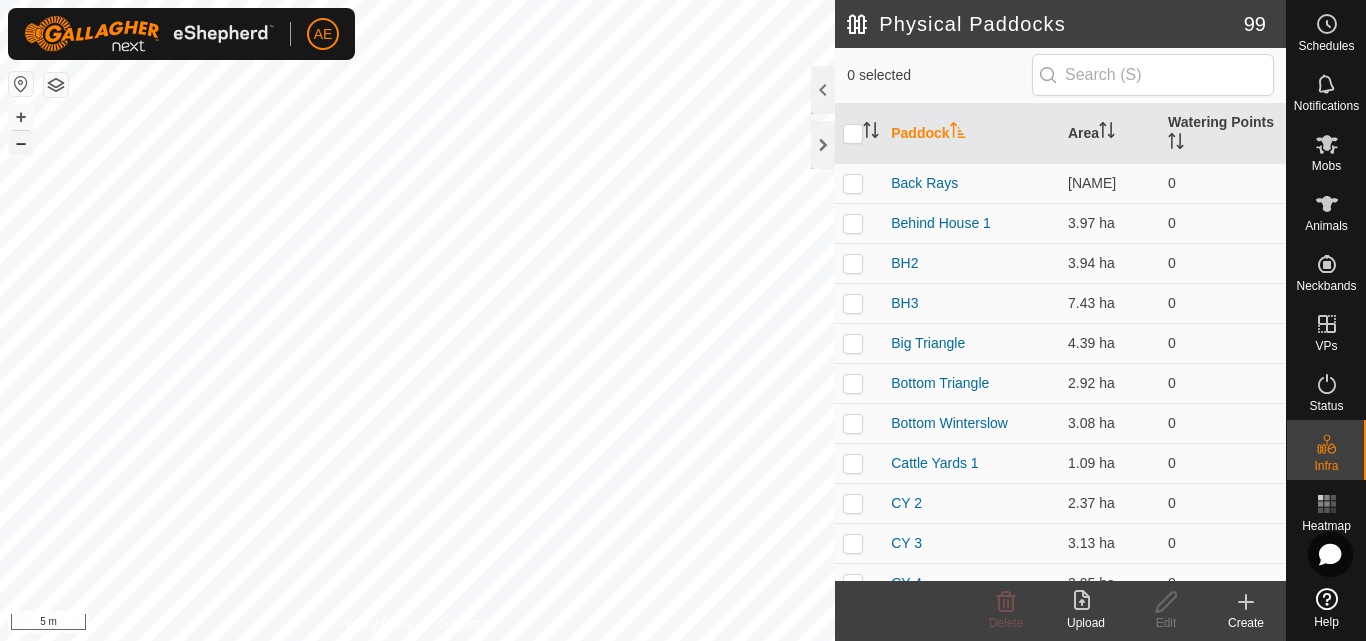click on "–" at bounding box center (21, 143) 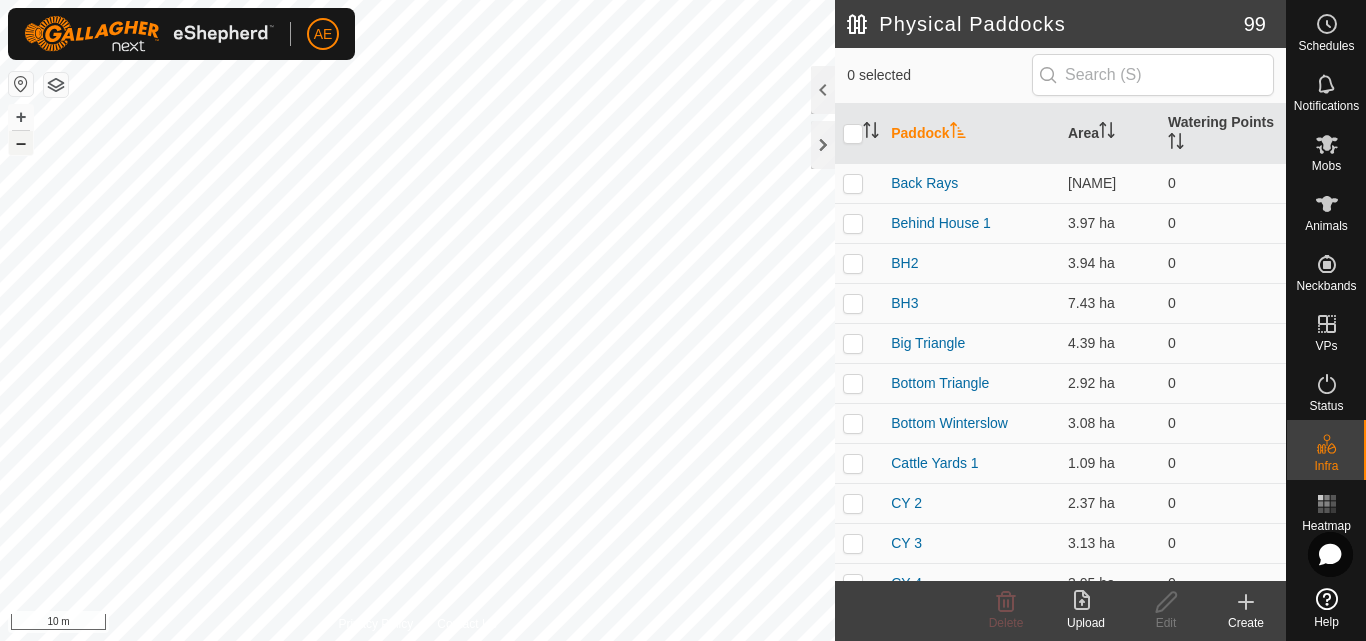 click on "–" at bounding box center [21, 143] 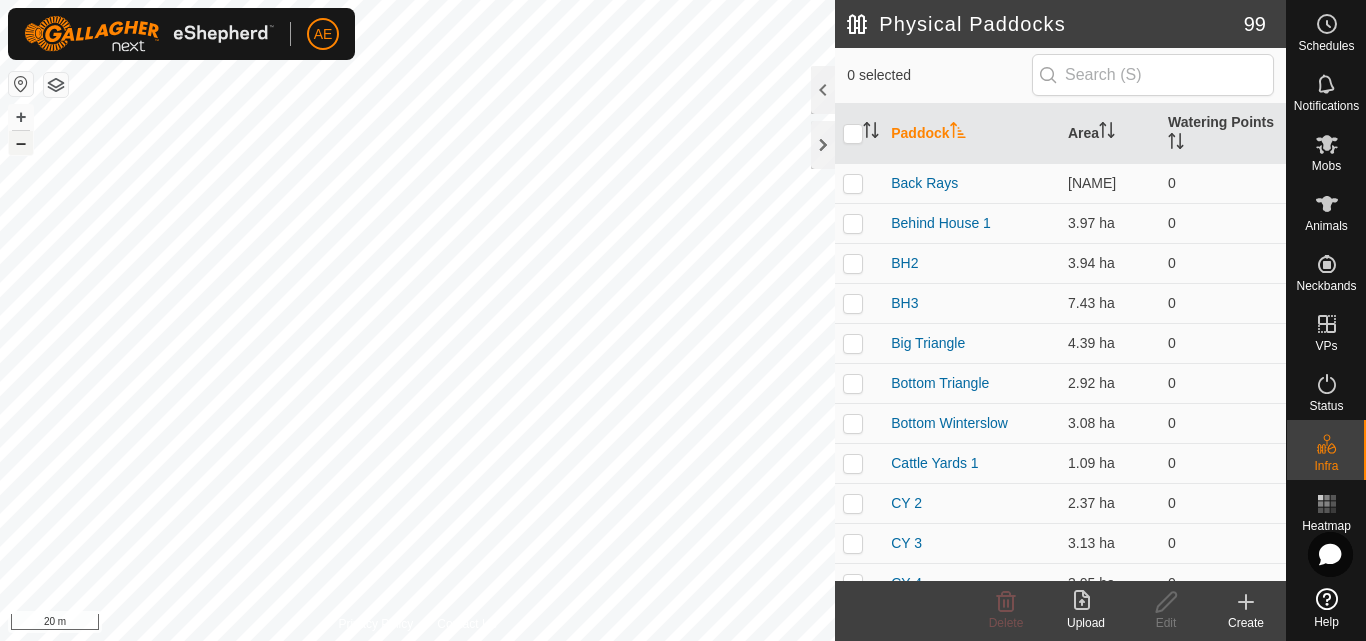 click on "–" at bounding box center (21, 143) 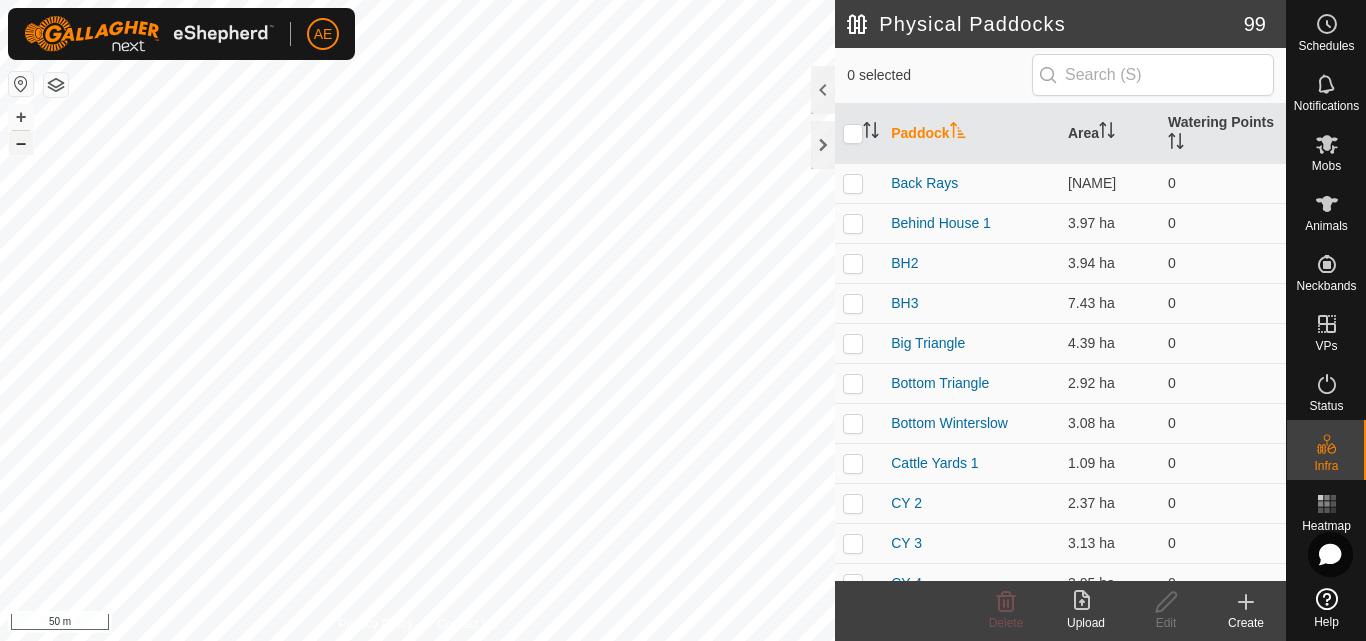 click on "–" at bounding box center (21, 143) 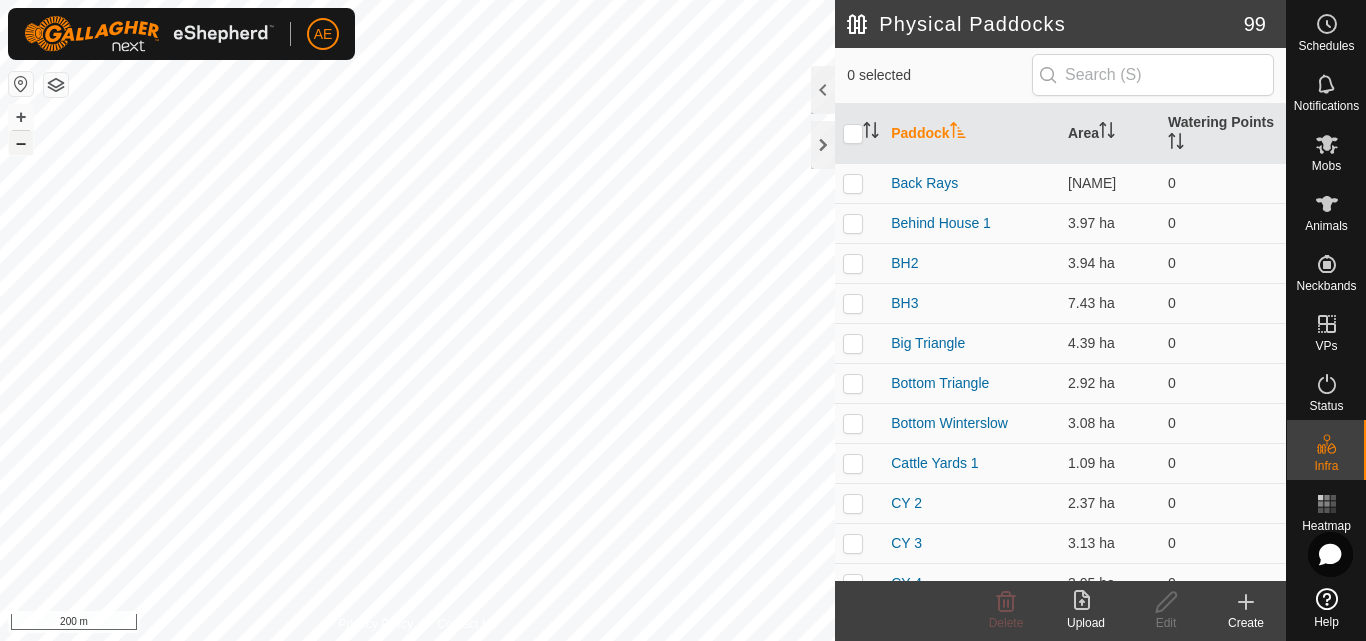 click on "–" at bounding box center (21, 143) 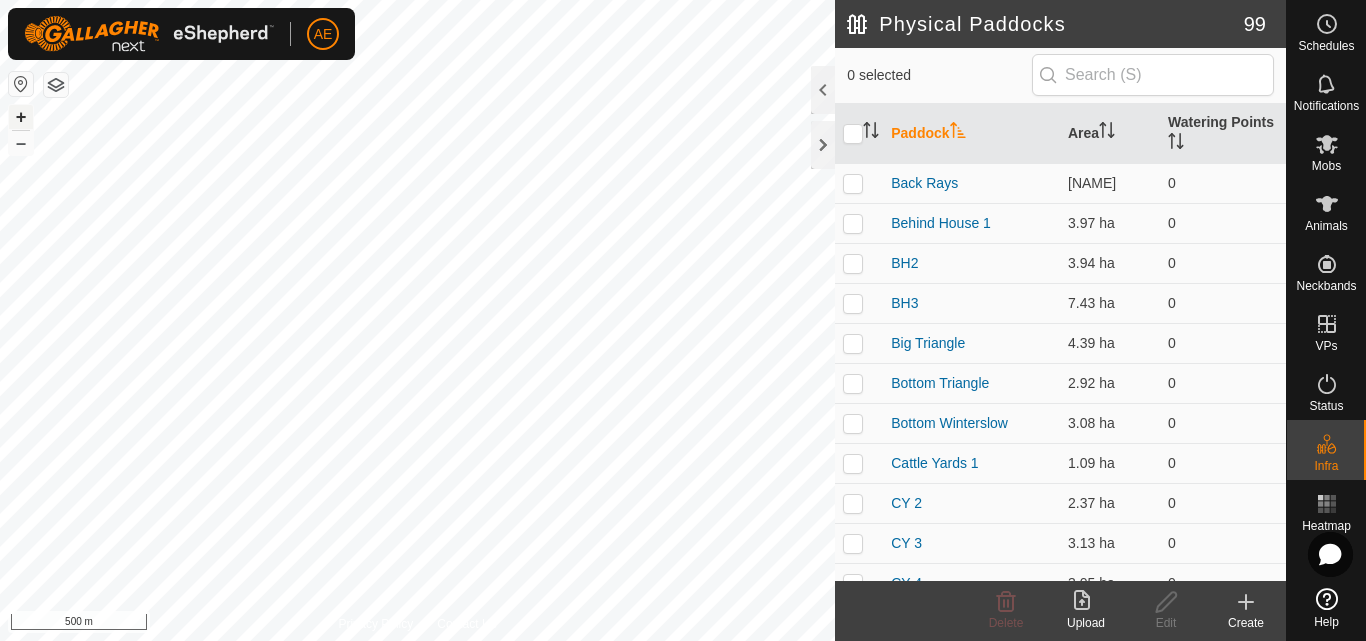 click on "+" at bounding box center [21, 117] 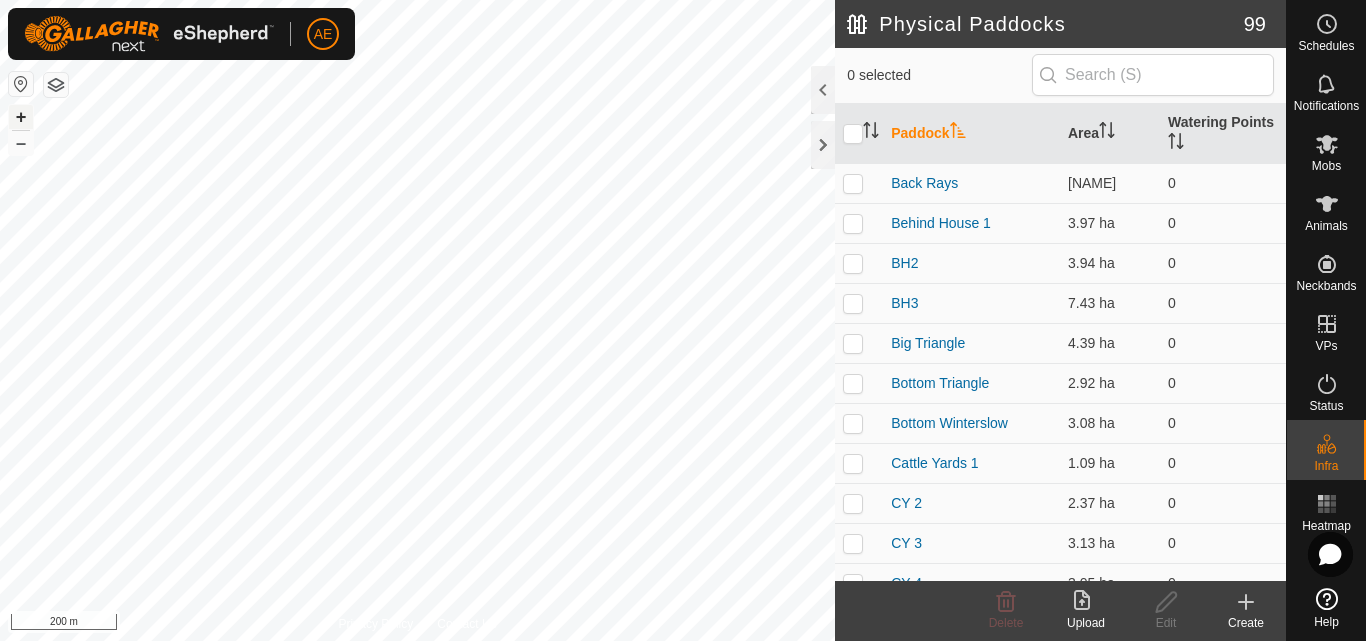 click on "+" at bounding box center [21, 117] 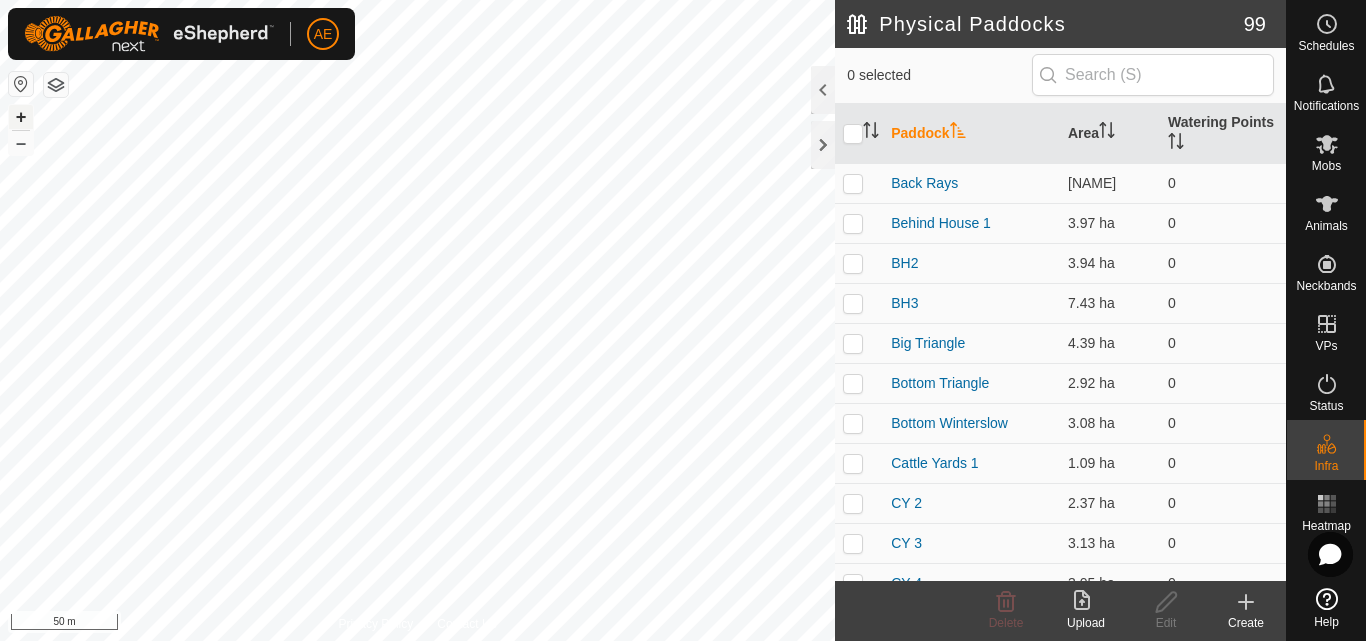 click on "+" at bounding box center [21, 117] 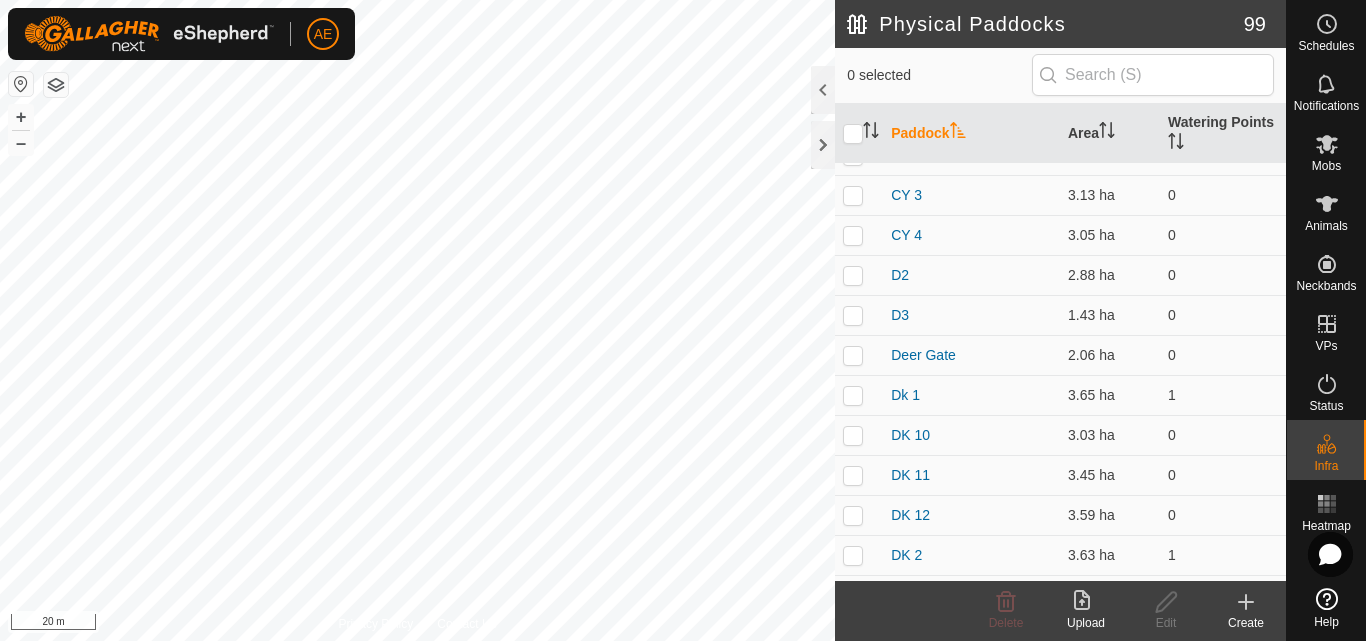 scroll, scrollTop: 349, scrollLeft: 0, axis: vertical 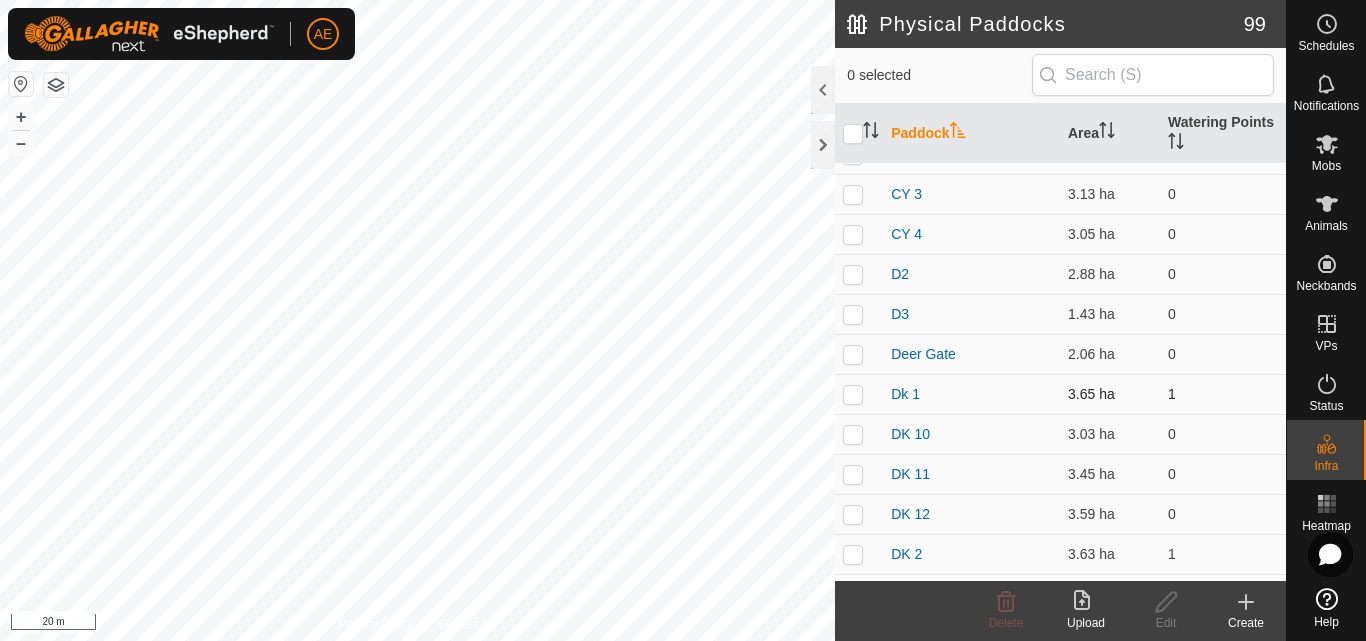 click on "Dk 1" at bounding box center [971, 394] 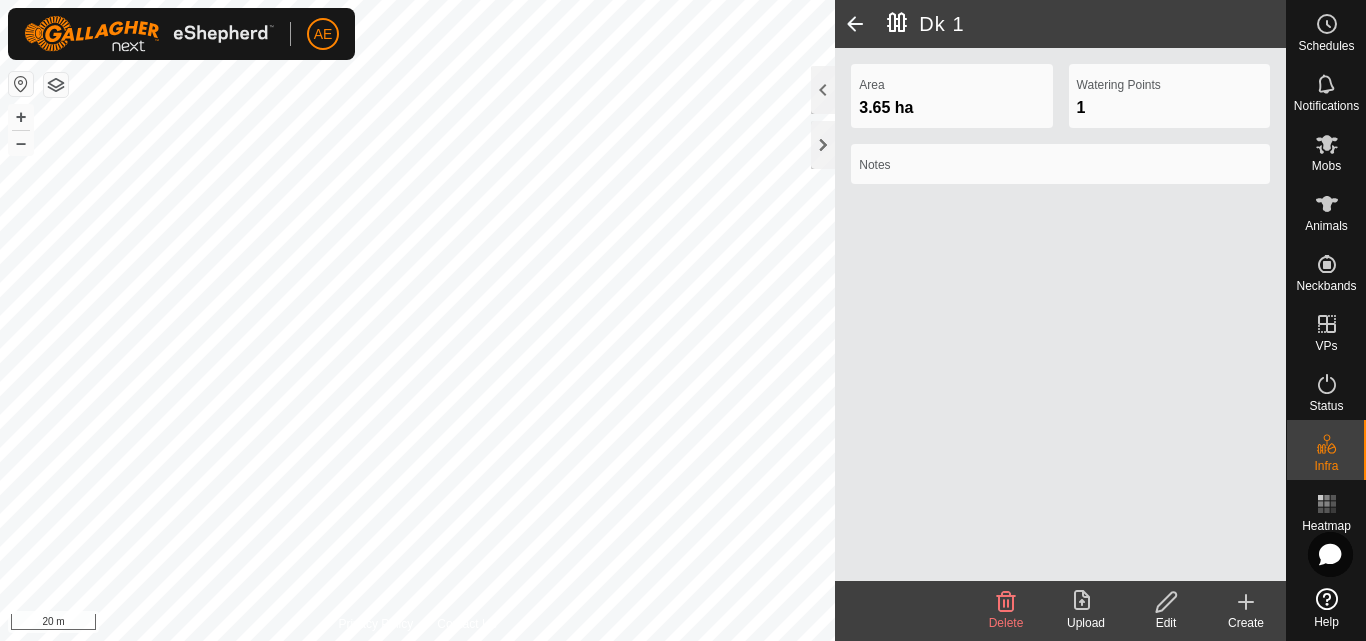 click 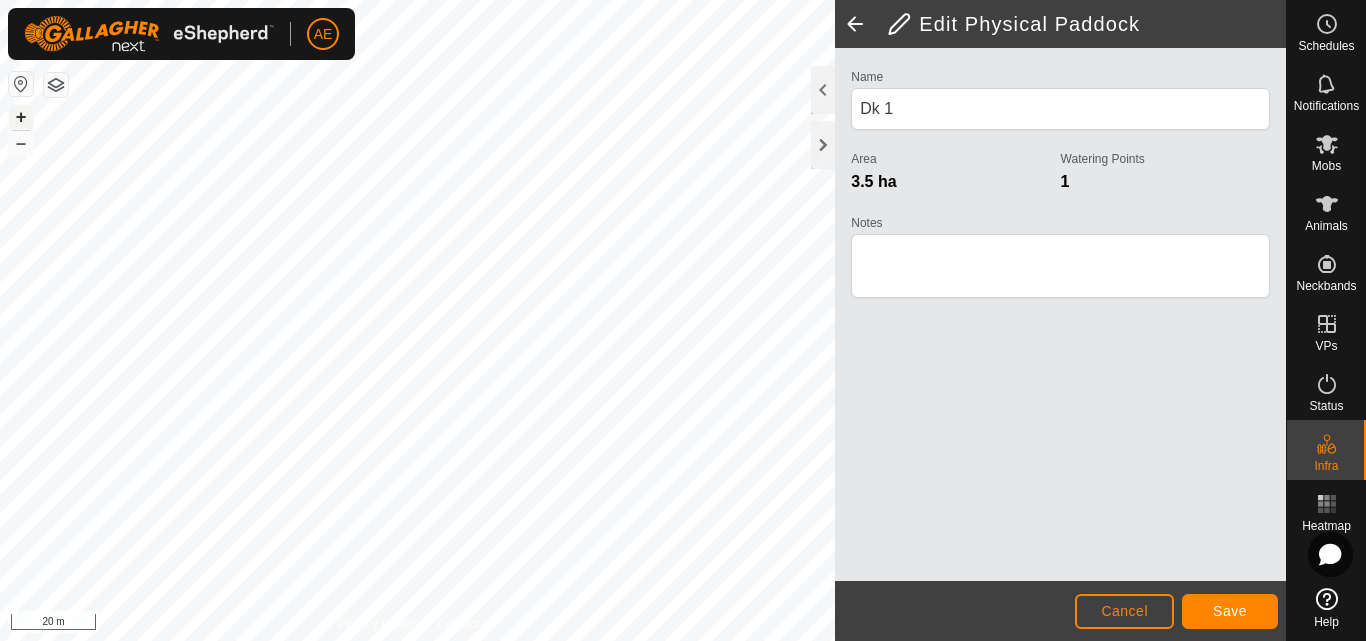 click on "+" at bounding box center (21, 117) 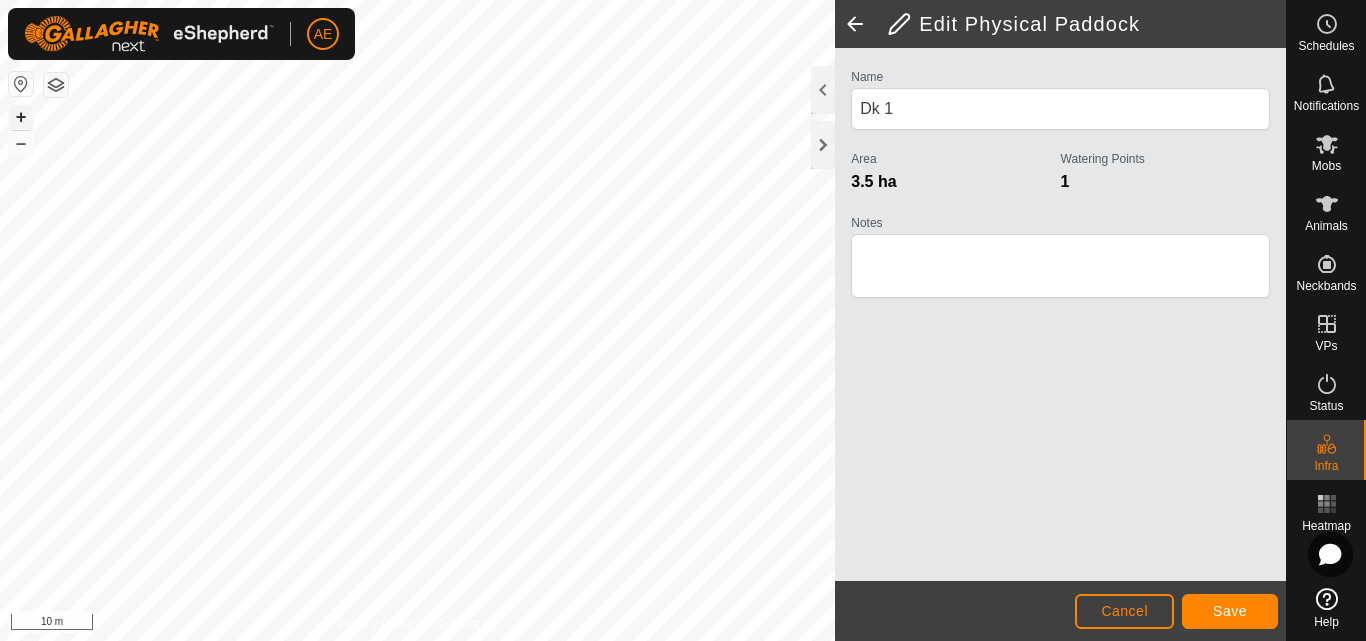 click on "+" at bounding box center (21, 117) 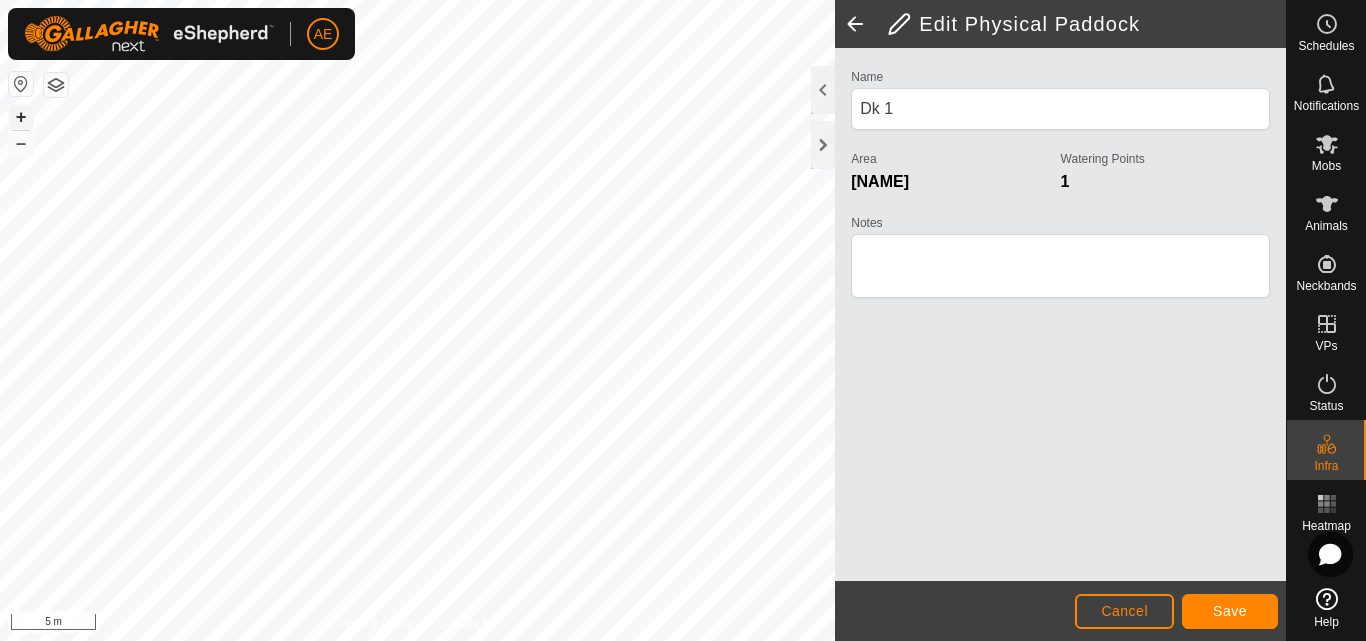 click on "+" at bounding box center (21, 117) 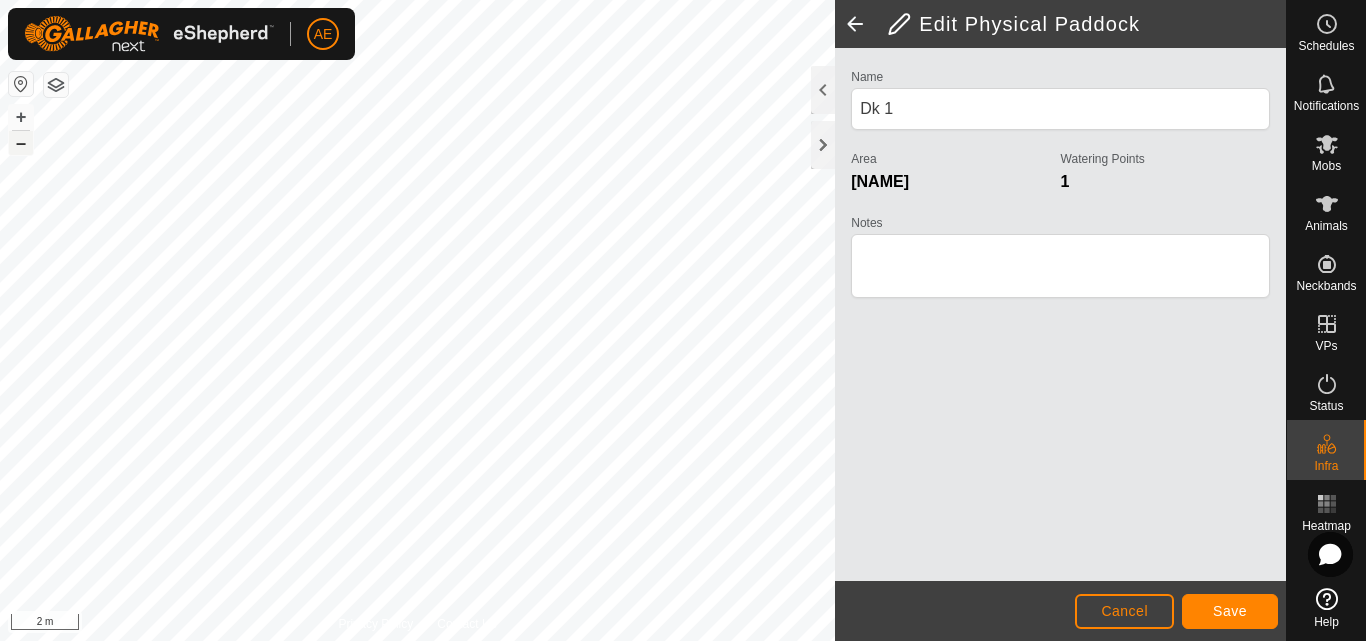 click on "–" at bounding box center [21, 143] 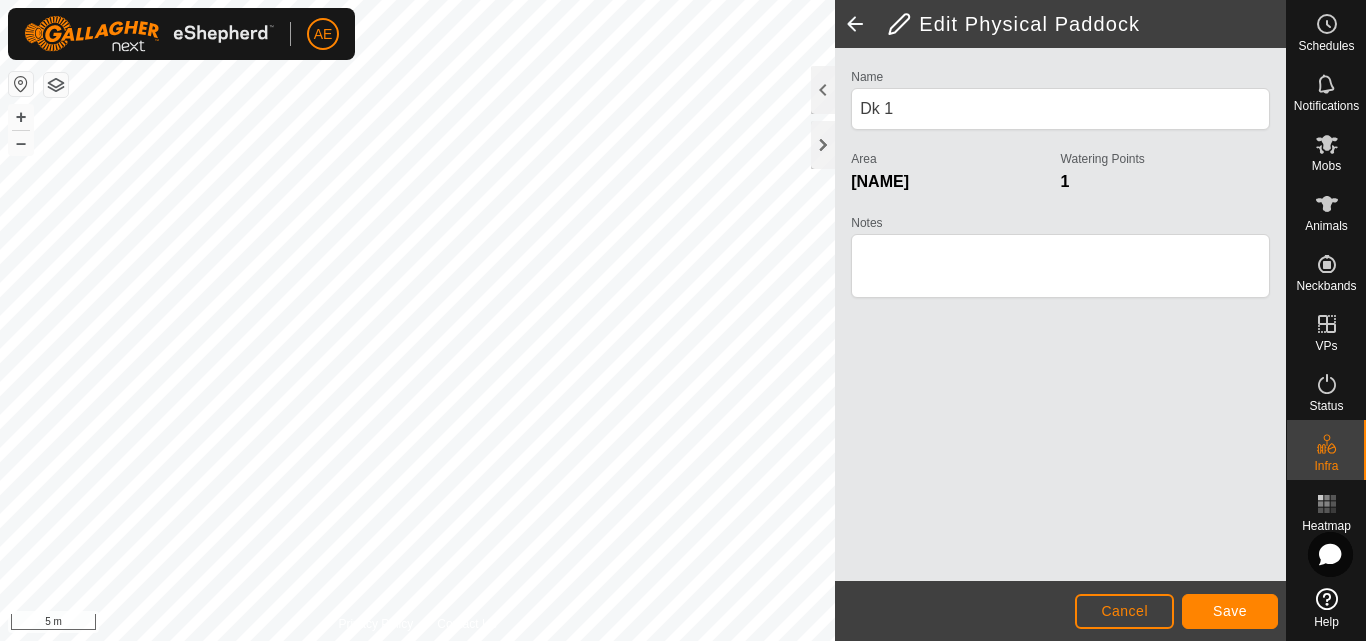 click on "+ –" at bounding box center [21, 130] 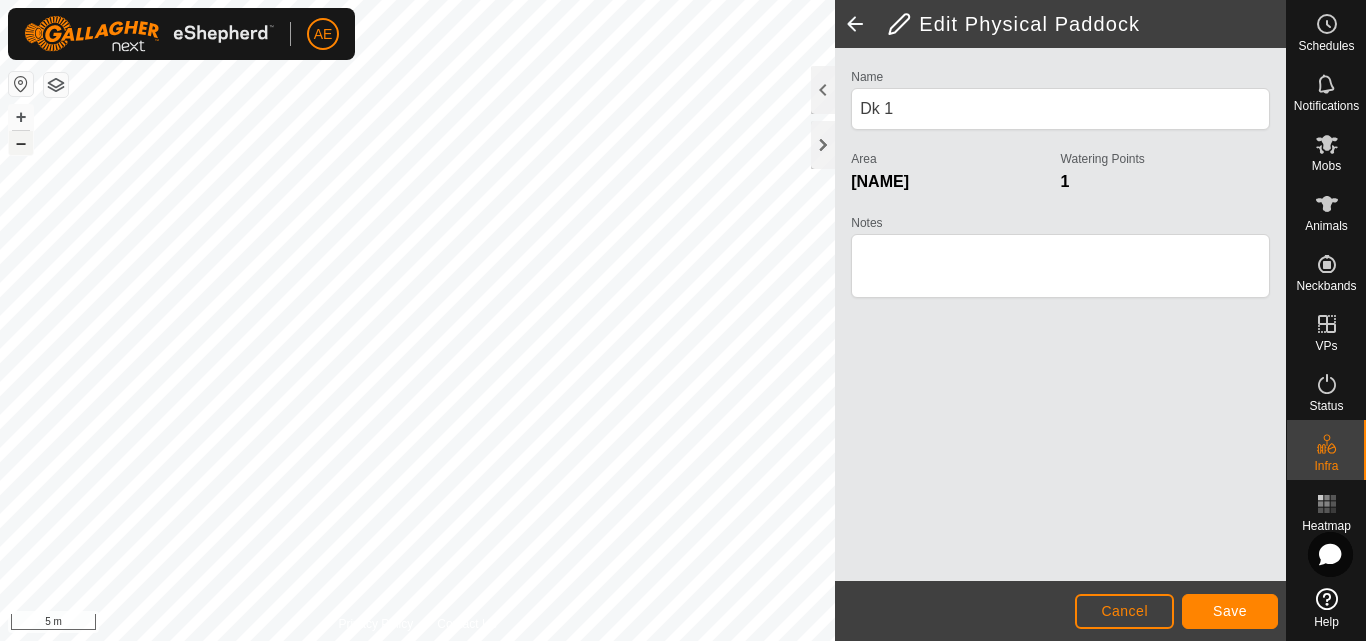 click on "–" at bounding box center [21, 143] 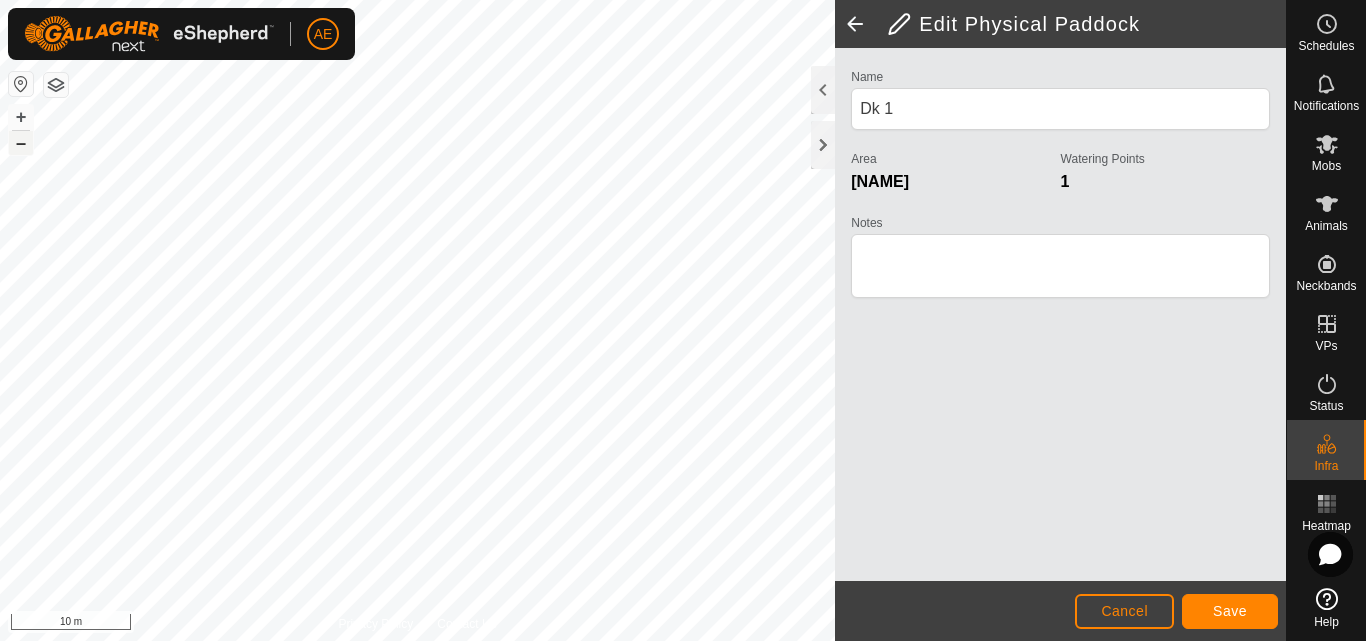 click on "–" at bounding box center [21, 143] 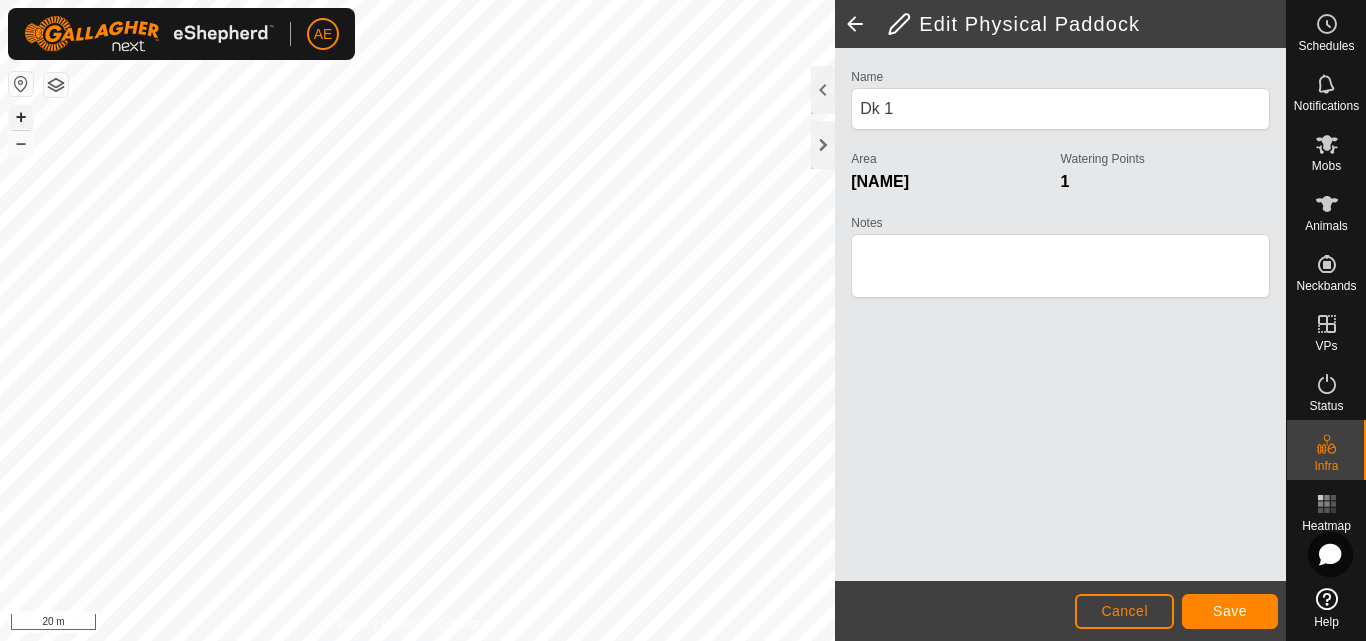 click on "+" at bounding box center (21, 117) 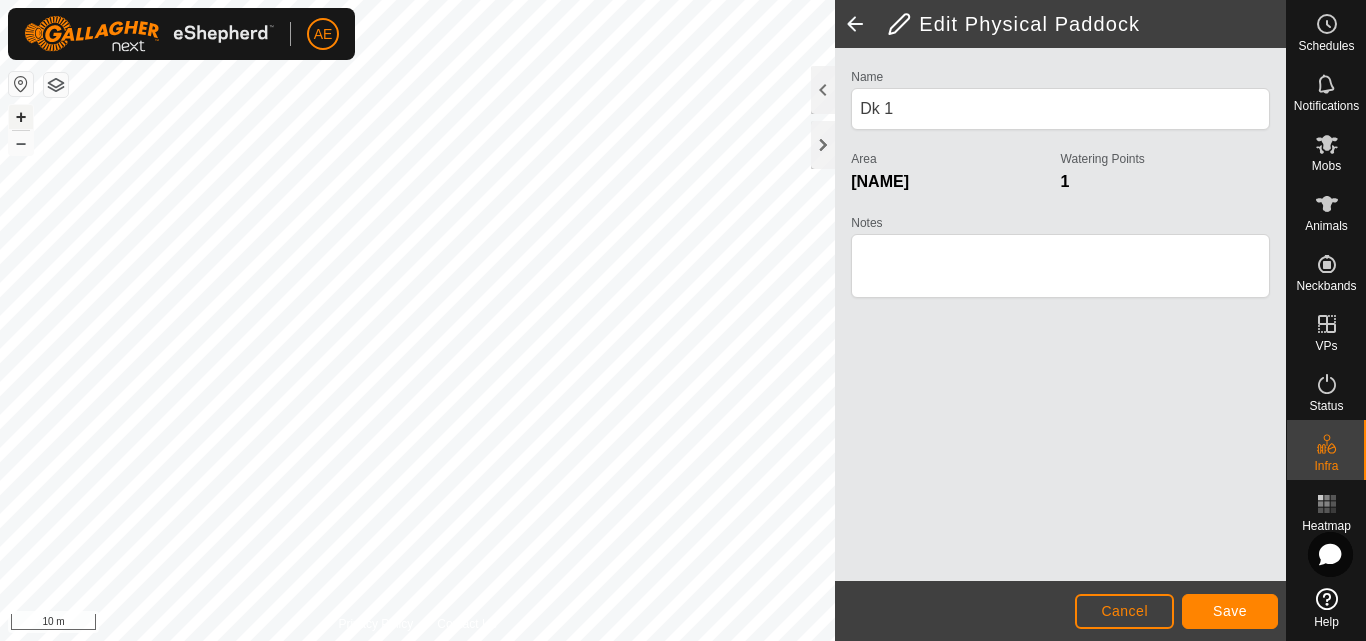 click on "+" at bounding box center (21, 117) 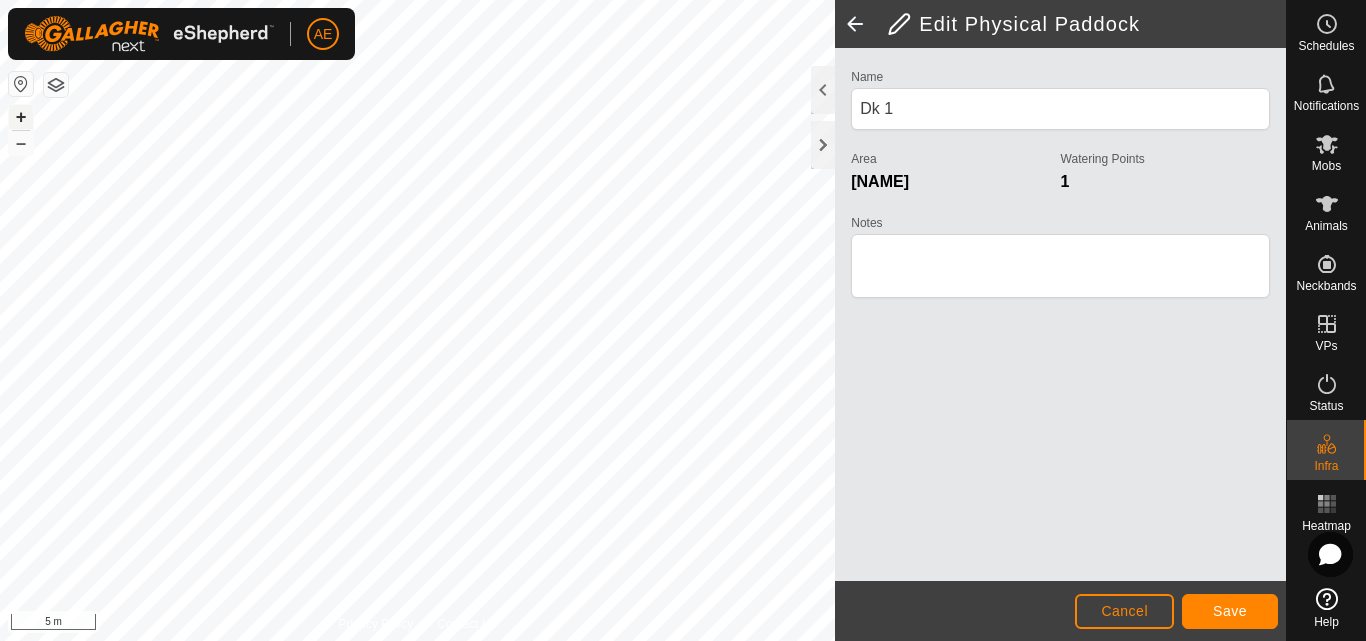 click on "+" at bounding box center [21, 117] 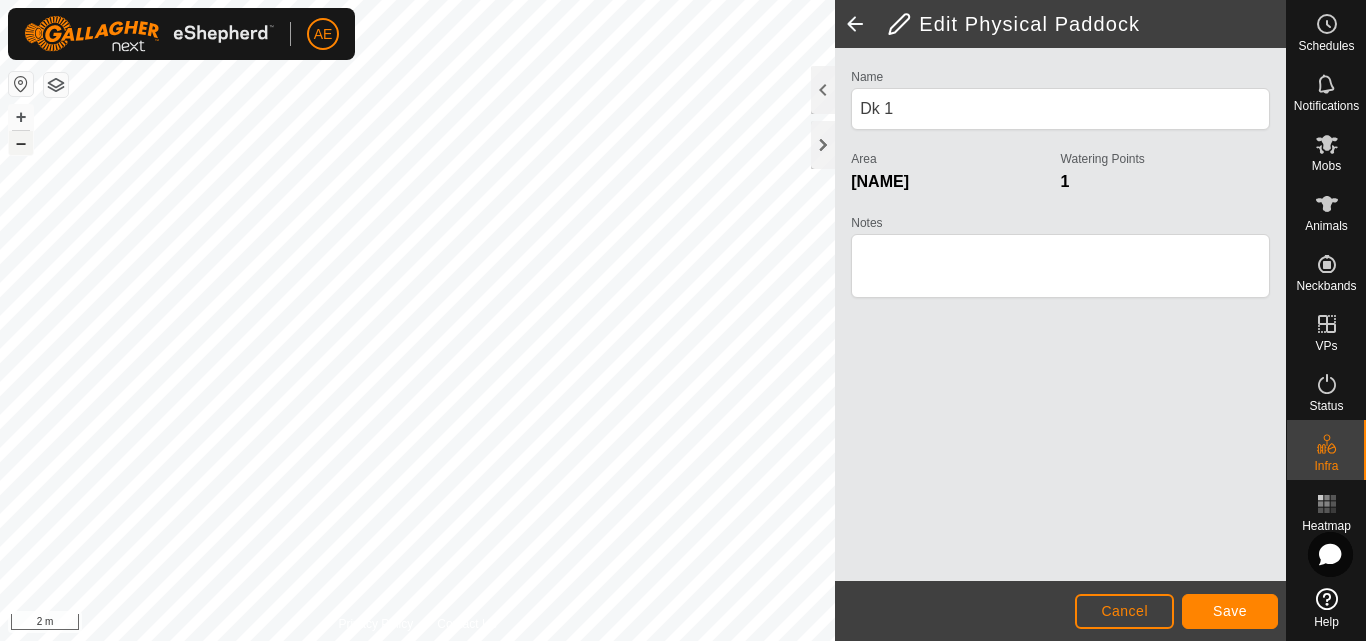 click on "–" at bounding box center (21, 143) 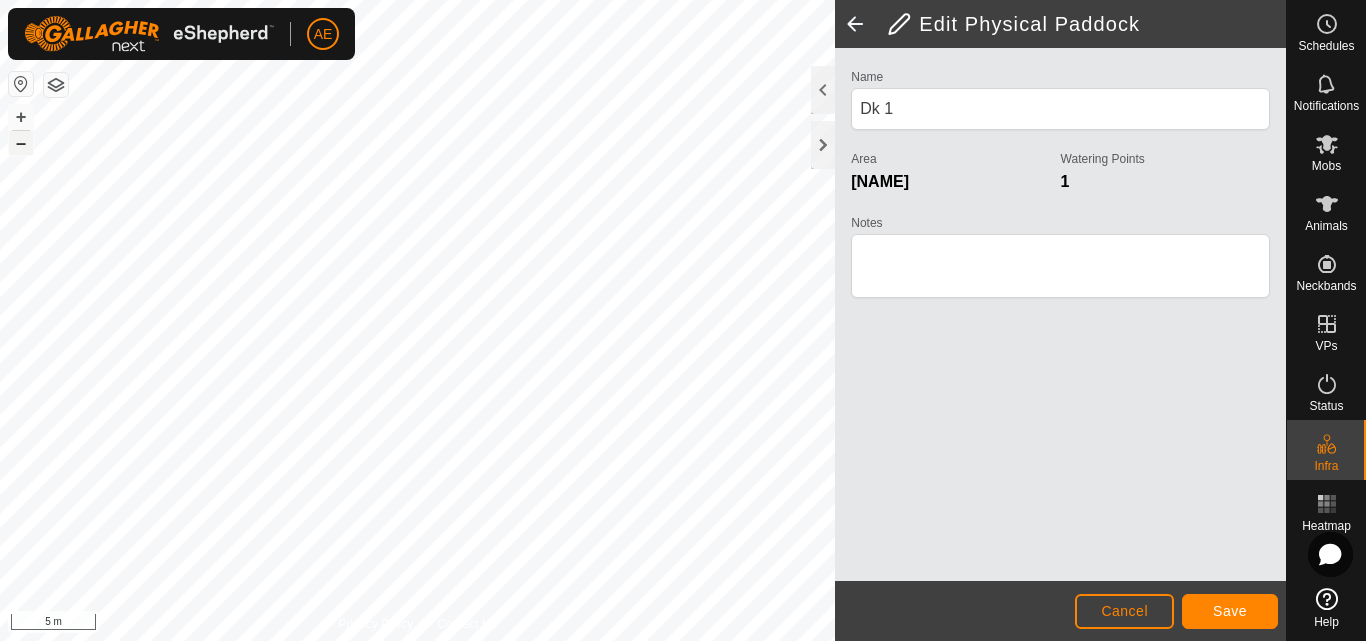 click on "–" at bounding box center (21, 143) 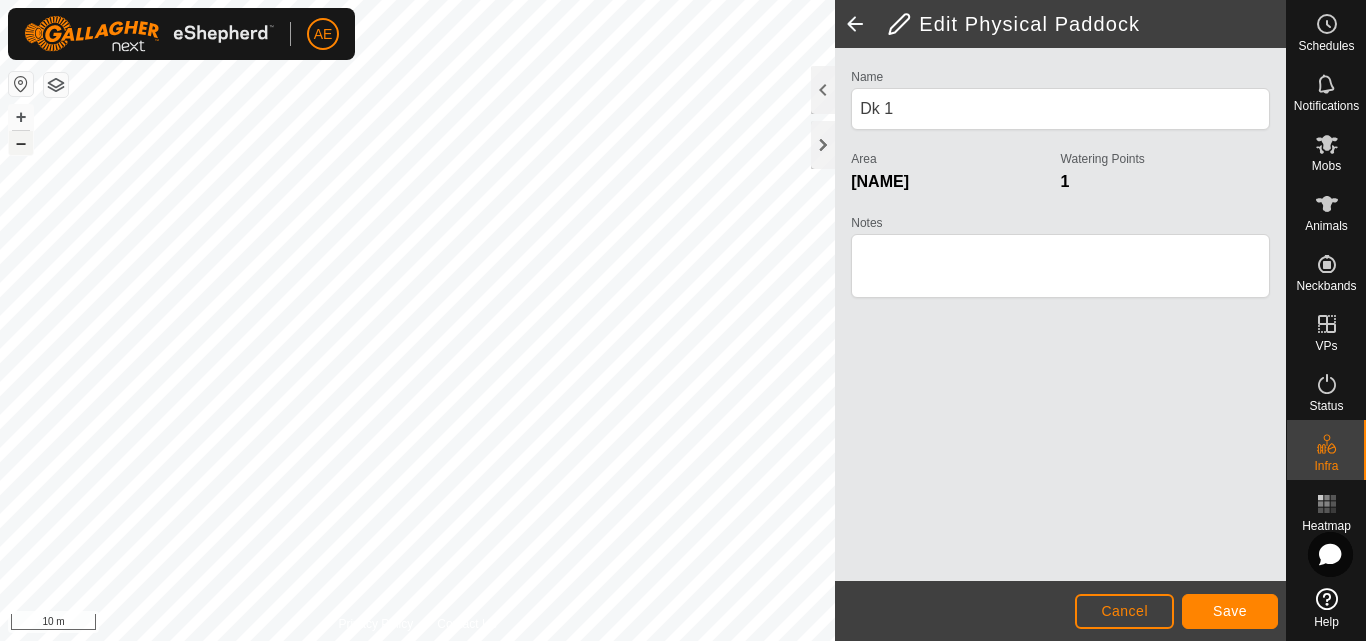 click on "–" at bounding box center [21, 143] 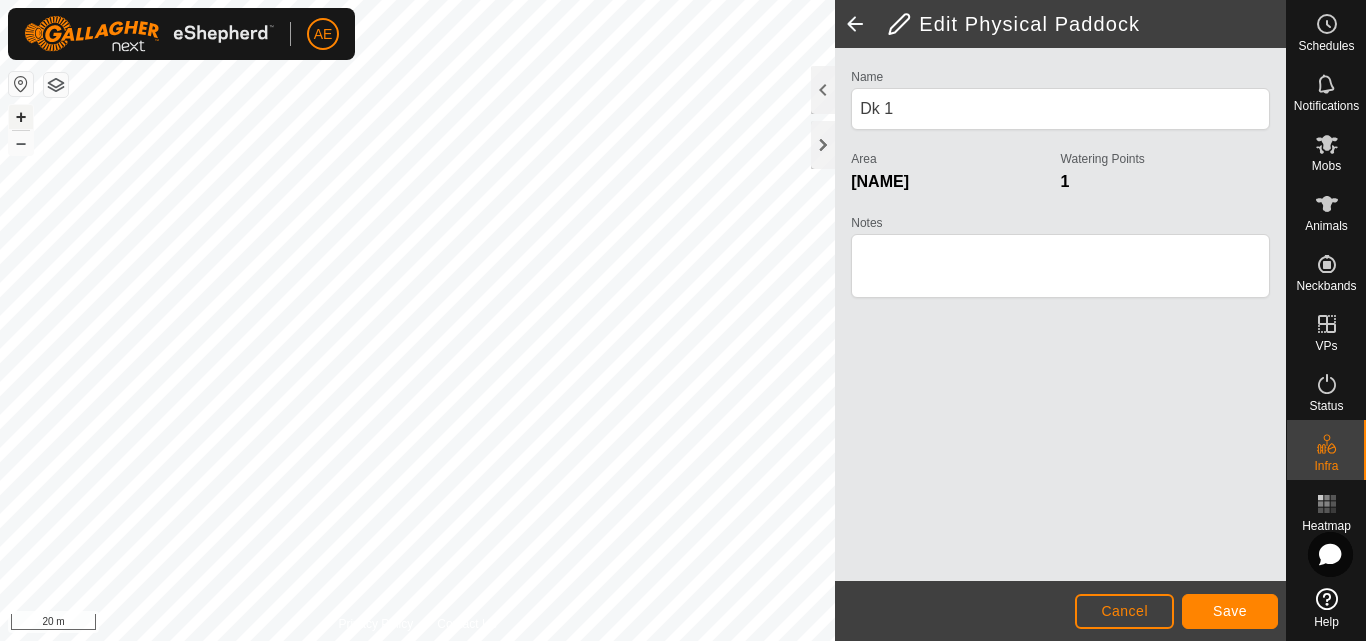 click on "+" at bounding box center [21, 117] 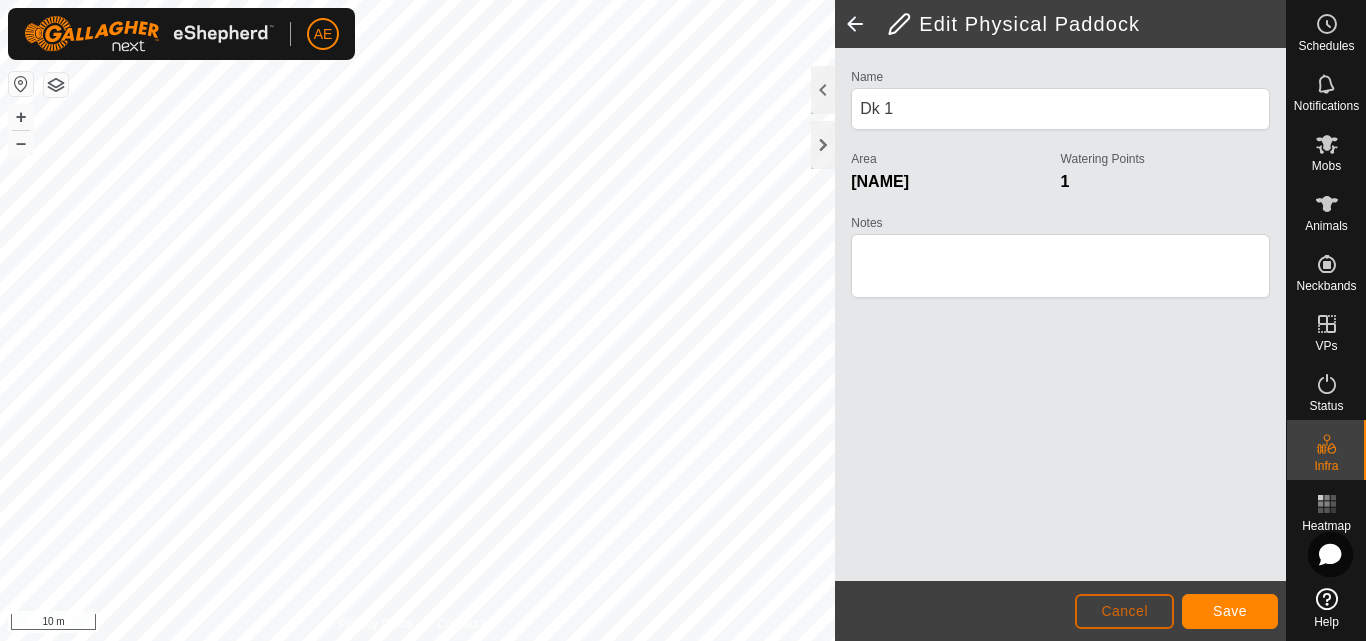 click on "Cancel" 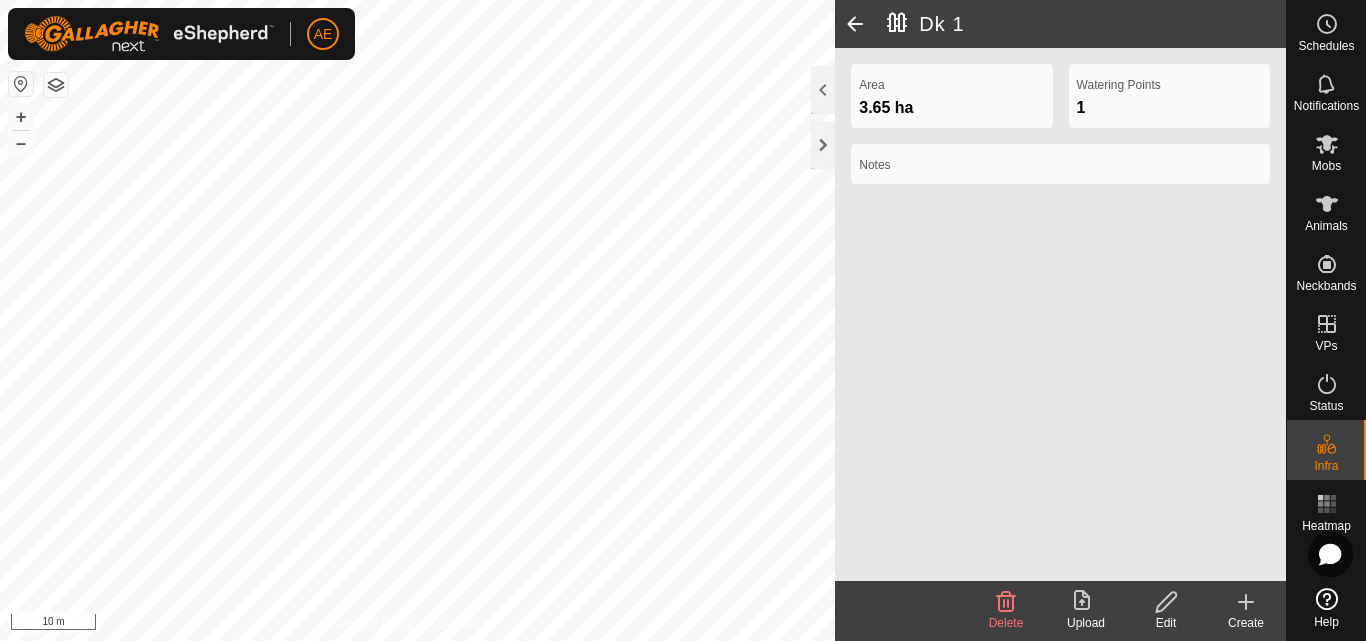 click 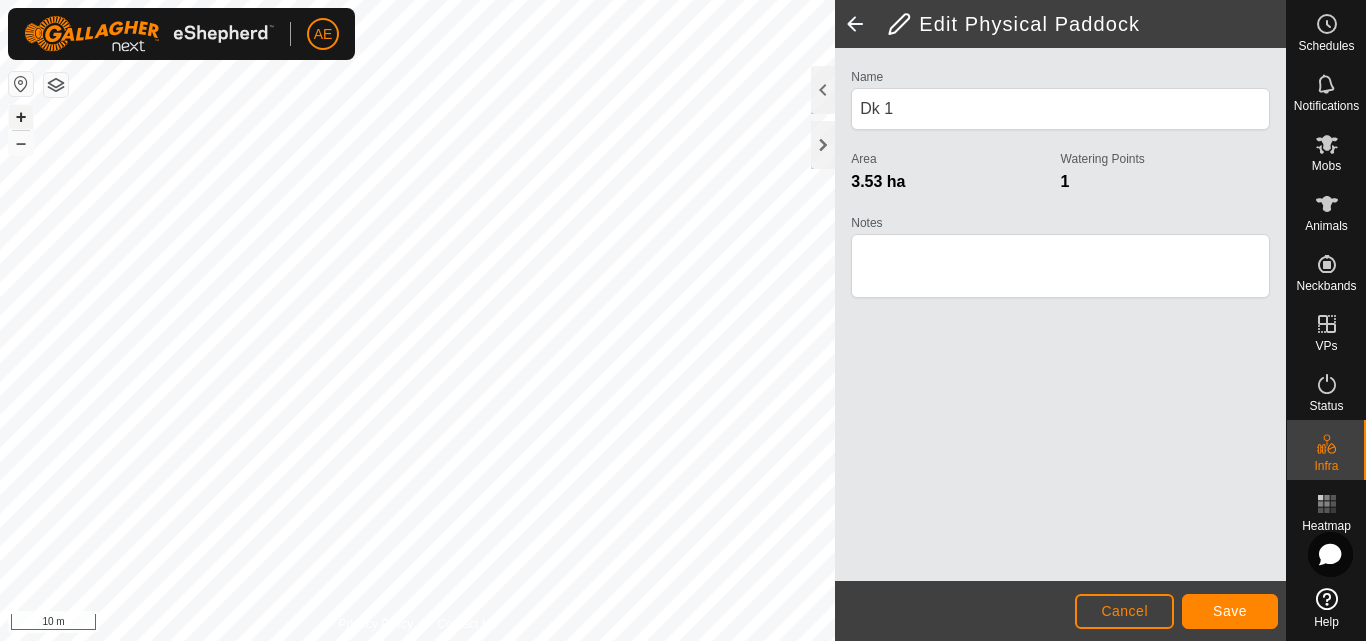 click on "+" at bounding box center (21, 117) 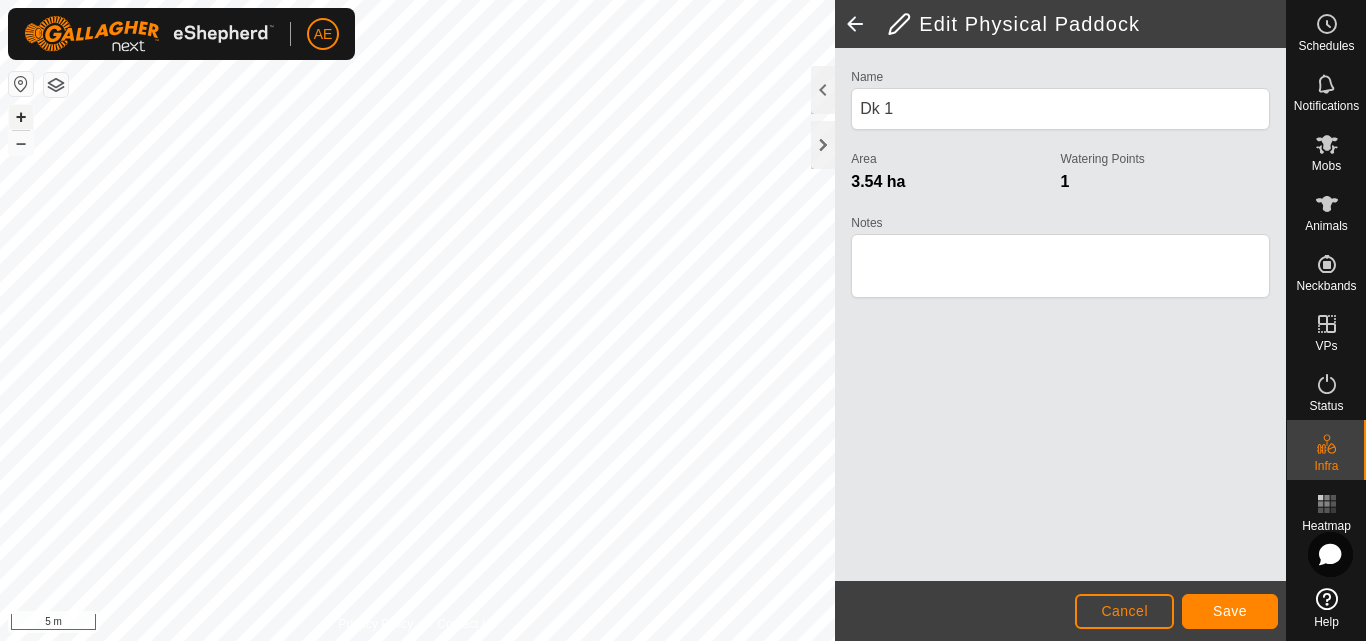click on "+" at bounding box center (21, 117) 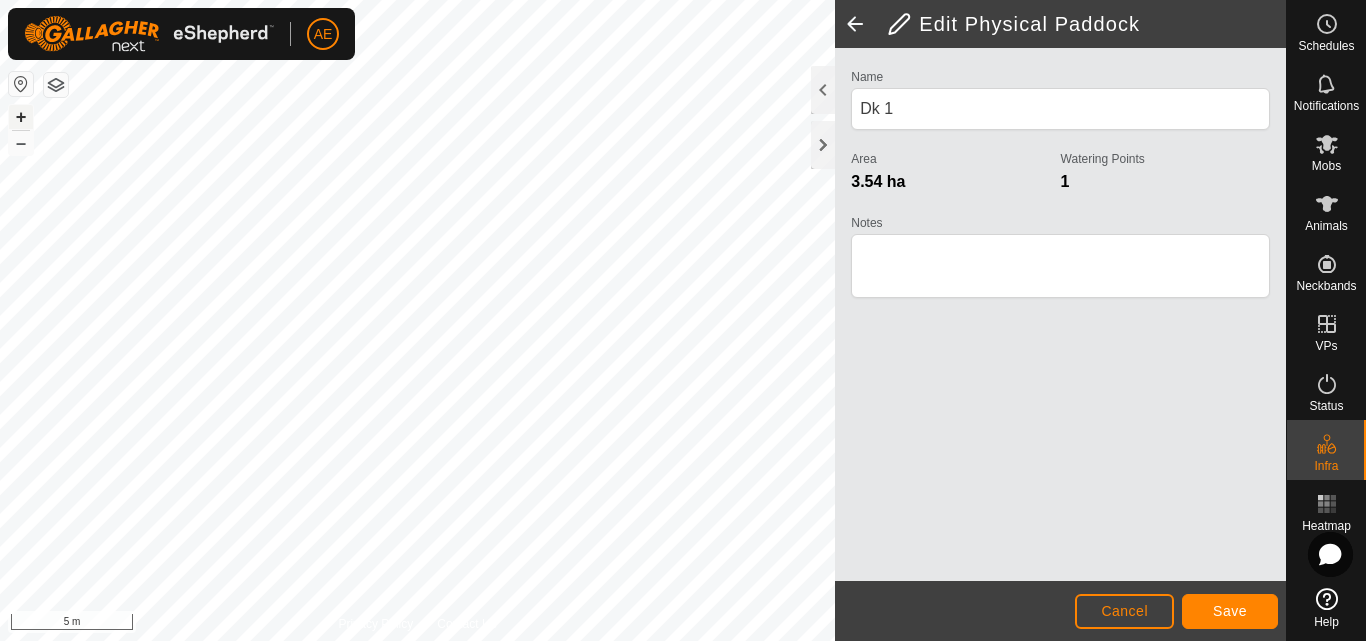 click on "+" at bounding box center [21, 117] 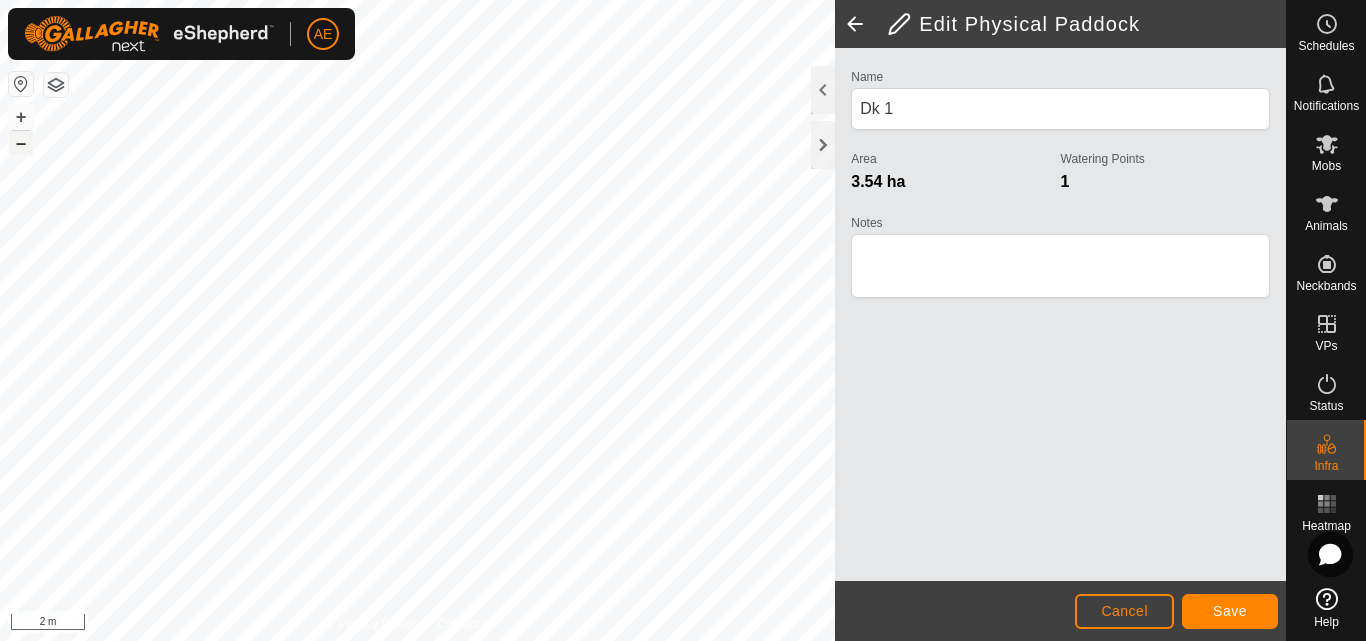click on "–" at bounding box center [21, 143] 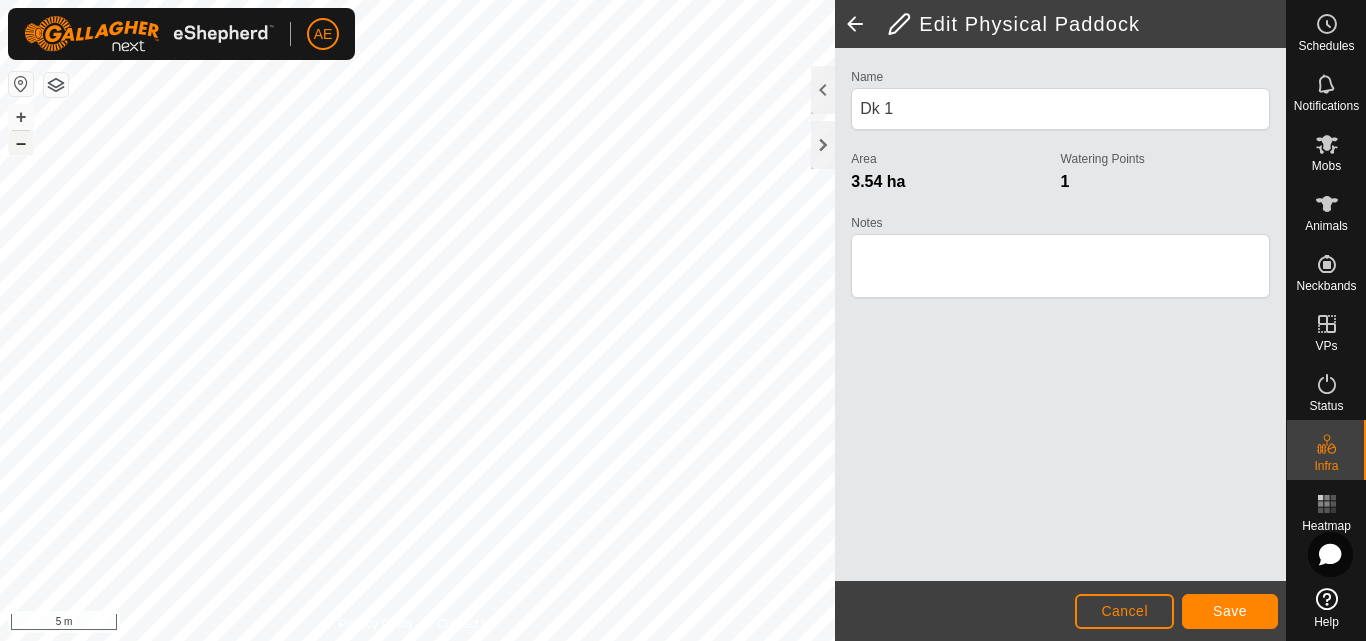 click on "–" at bounding box center [21, 143] 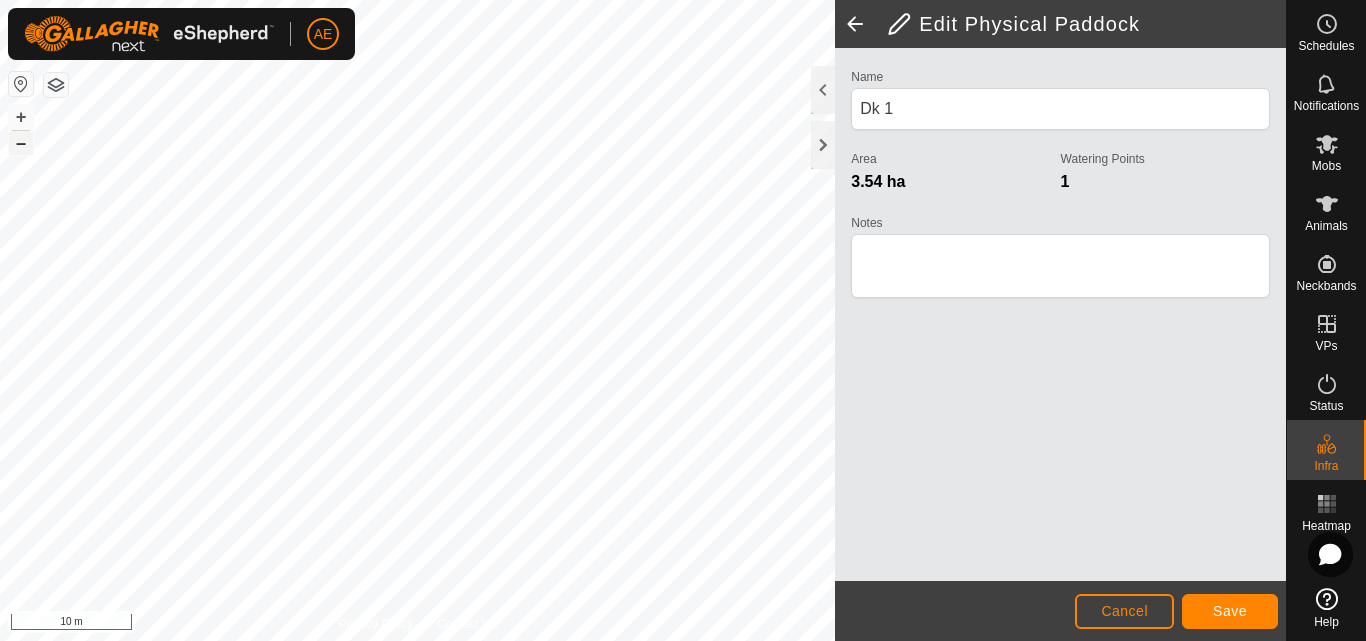 click on "–" at bounding box center [21, 143] 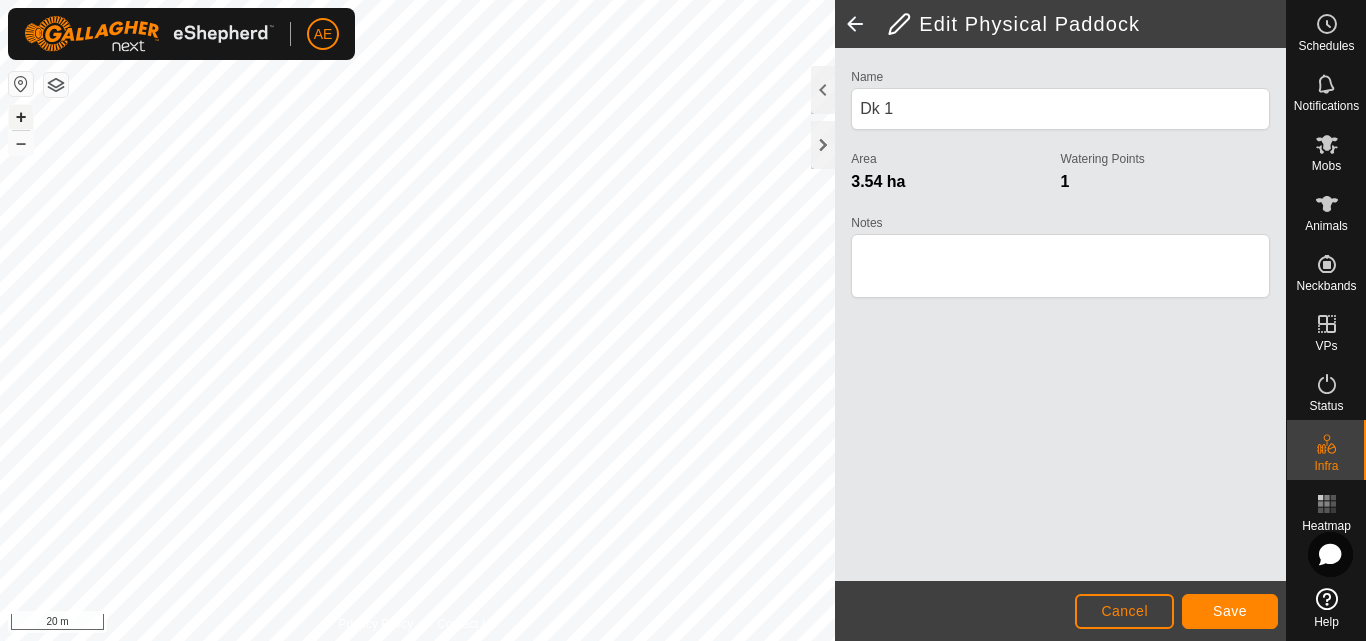 click on "+" at bounding box center (21, 117) 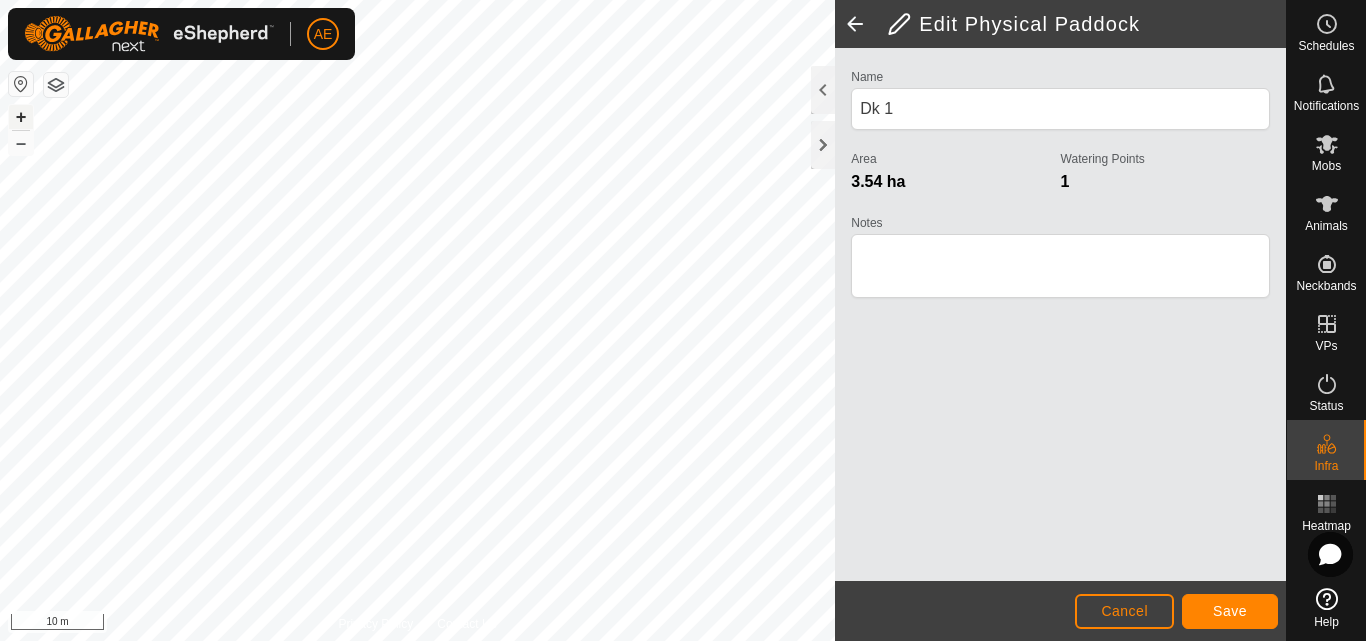 click on "+" at bounding box center (21, 117) 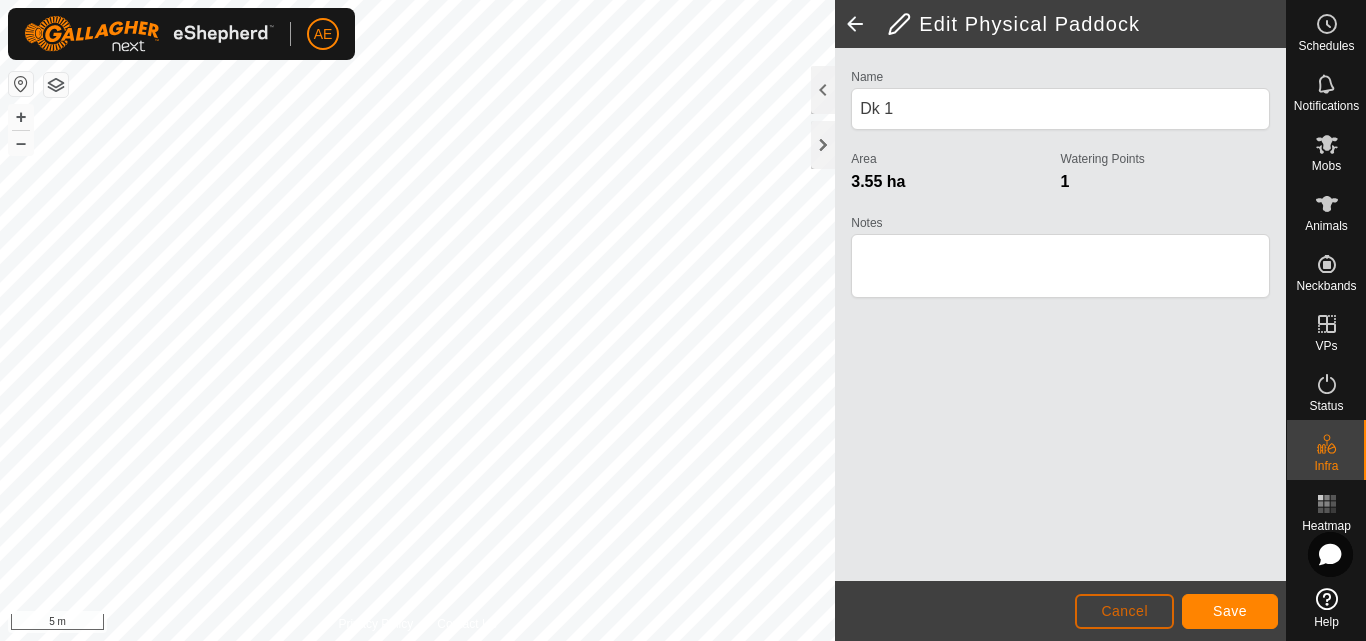 click on "Cancel" 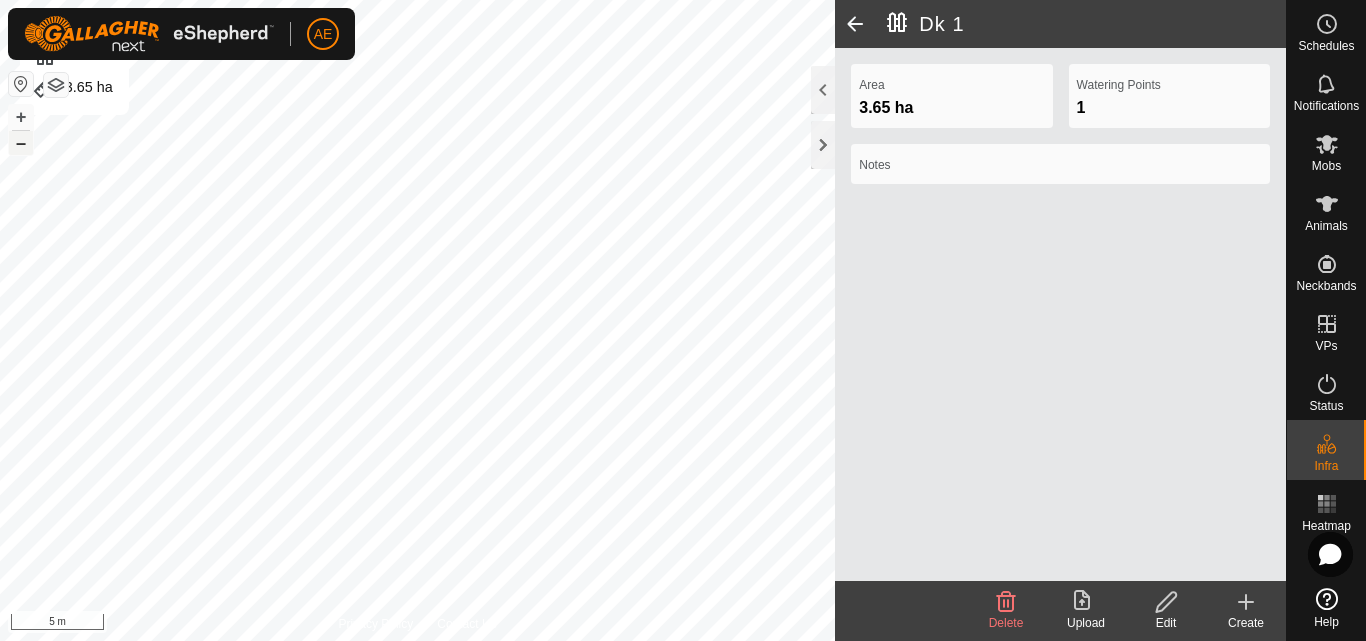 click on "–" at bounding box center [21, 143] 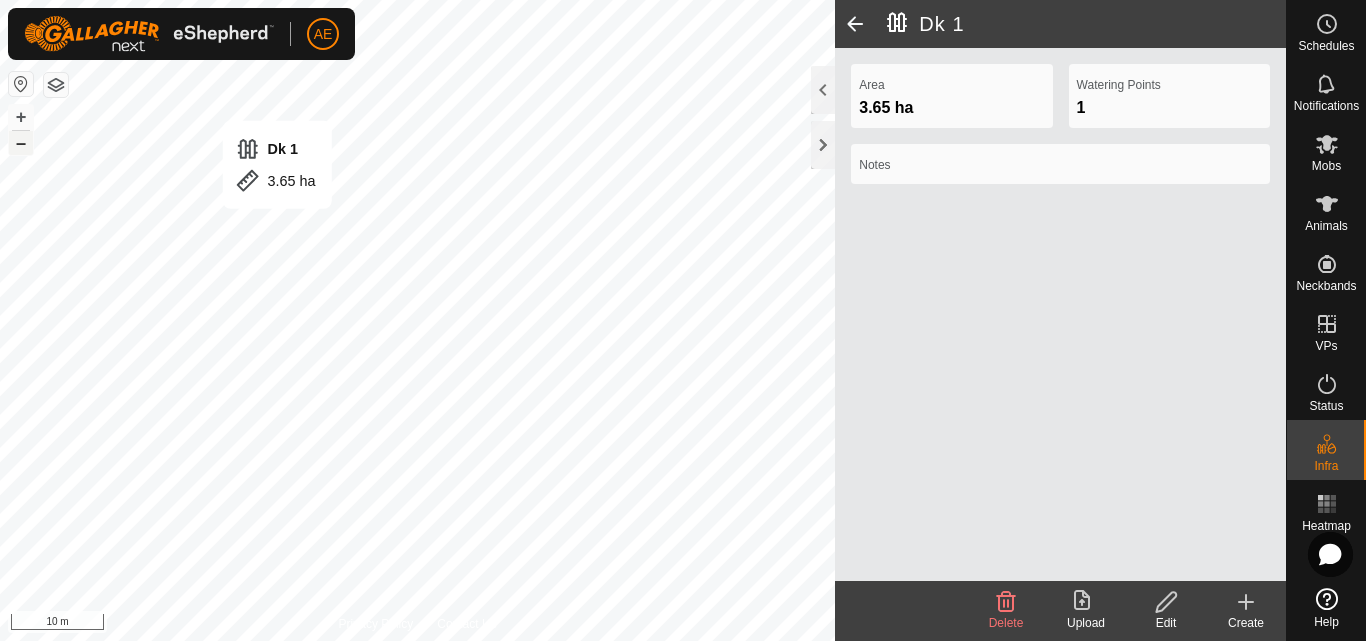 click on "–" at bounding box center (21, 143) 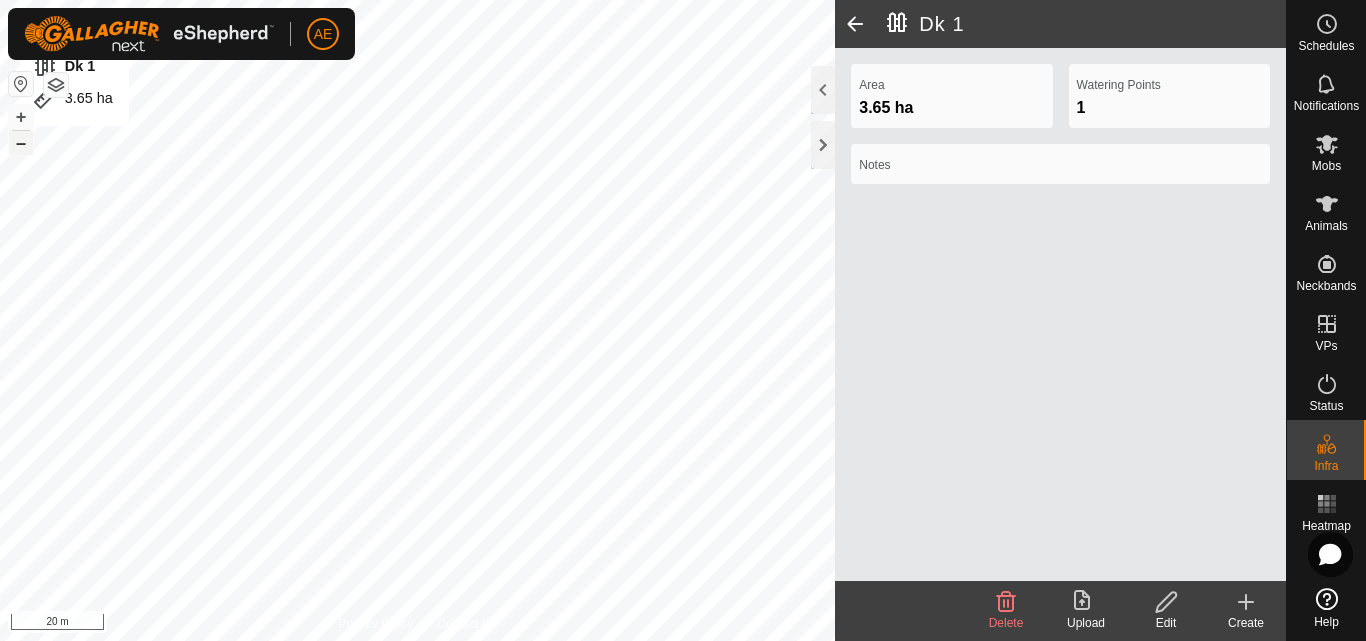 click on "–" at bounding box center (21, 143) 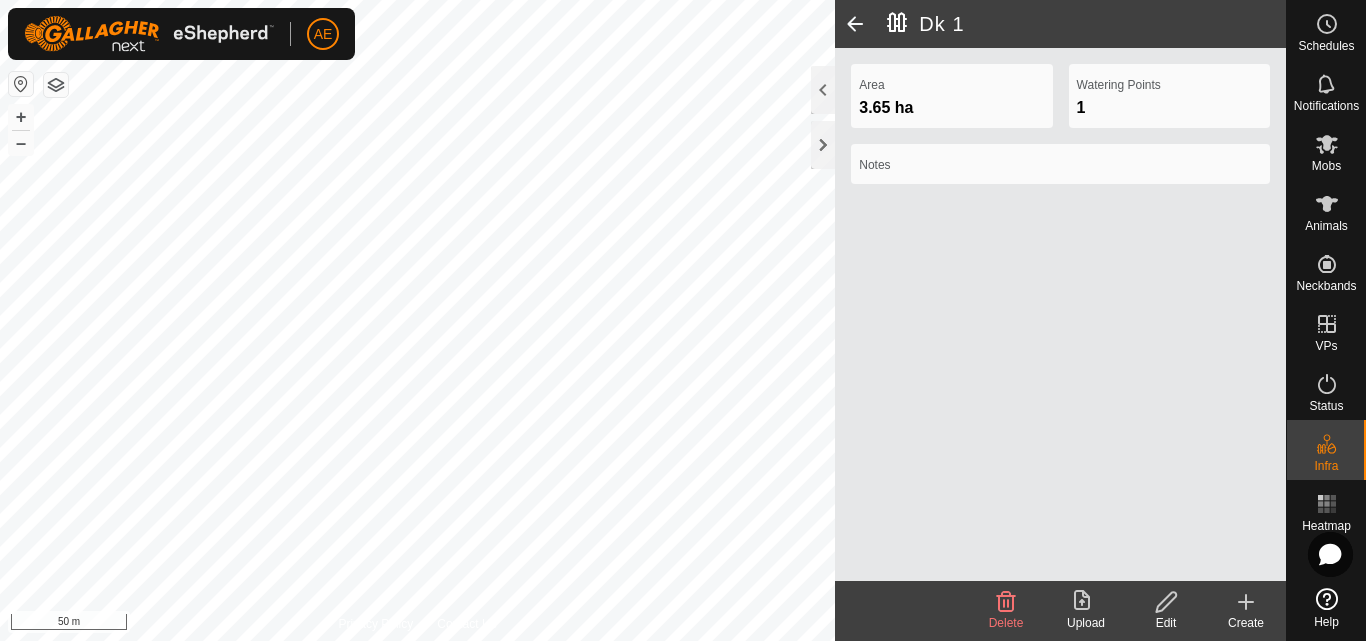 click on "Edit" 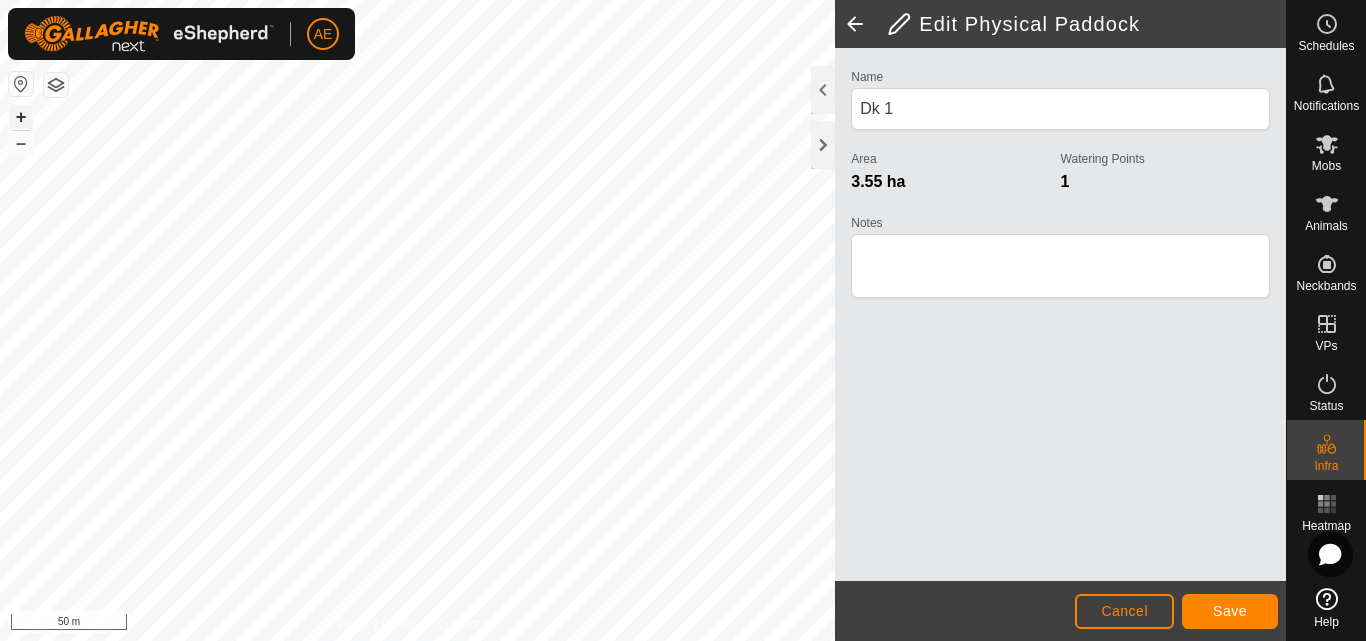 click on "+" at bounding box center [21, 117] 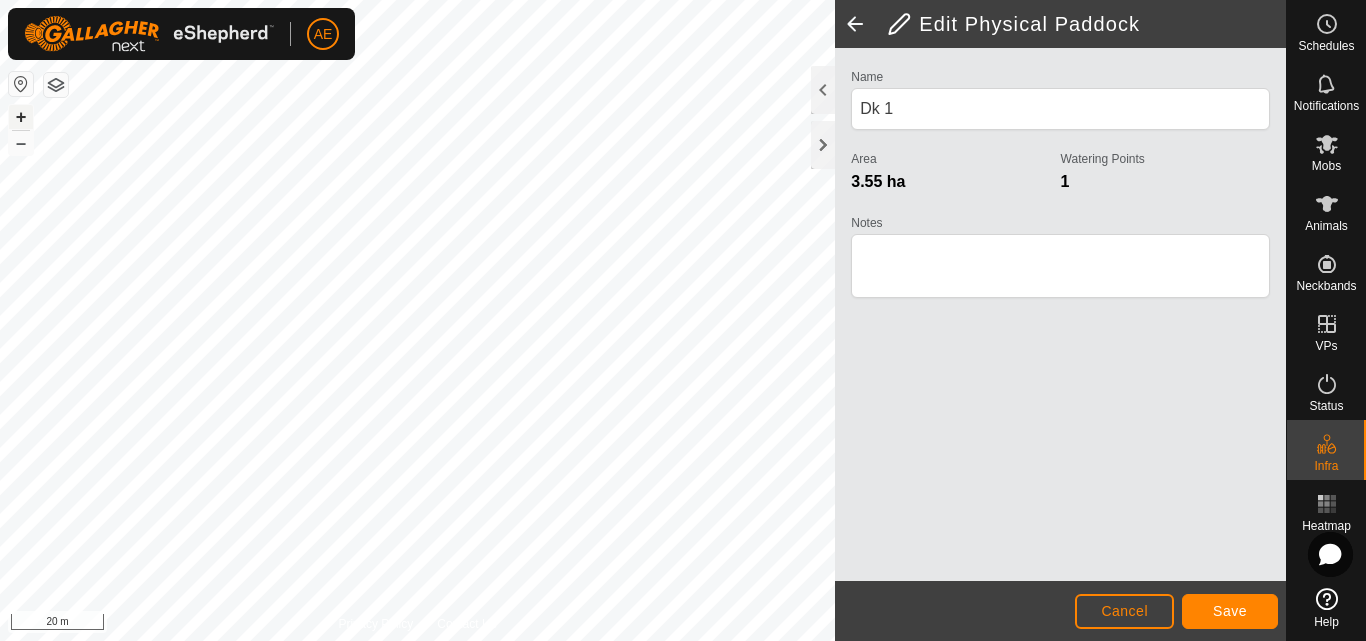 click on "+" at bounding box center (21, 117) 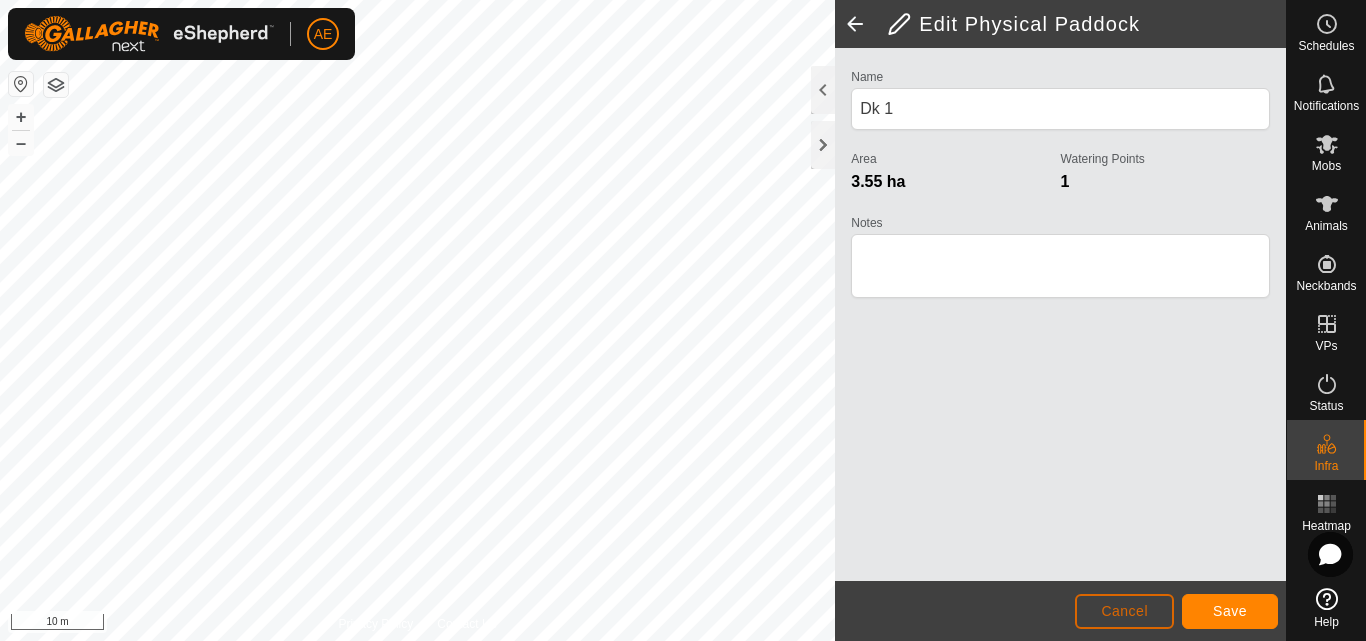 click on "Cancel" 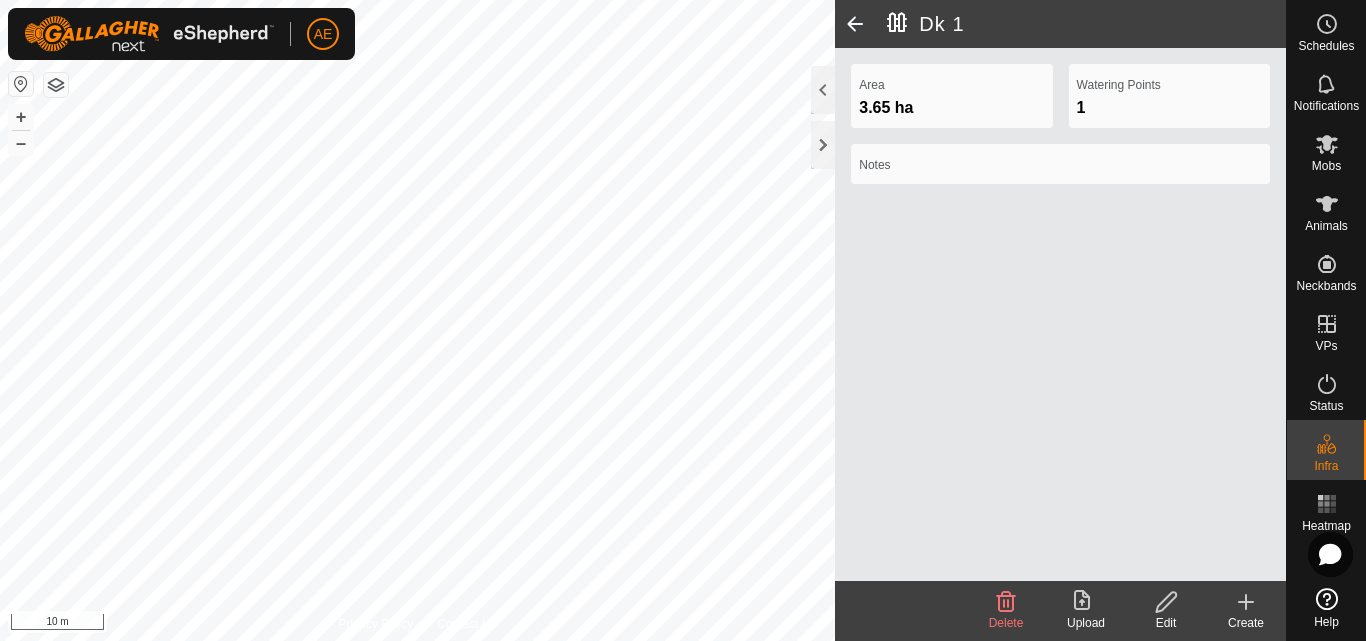 click on "Edit" 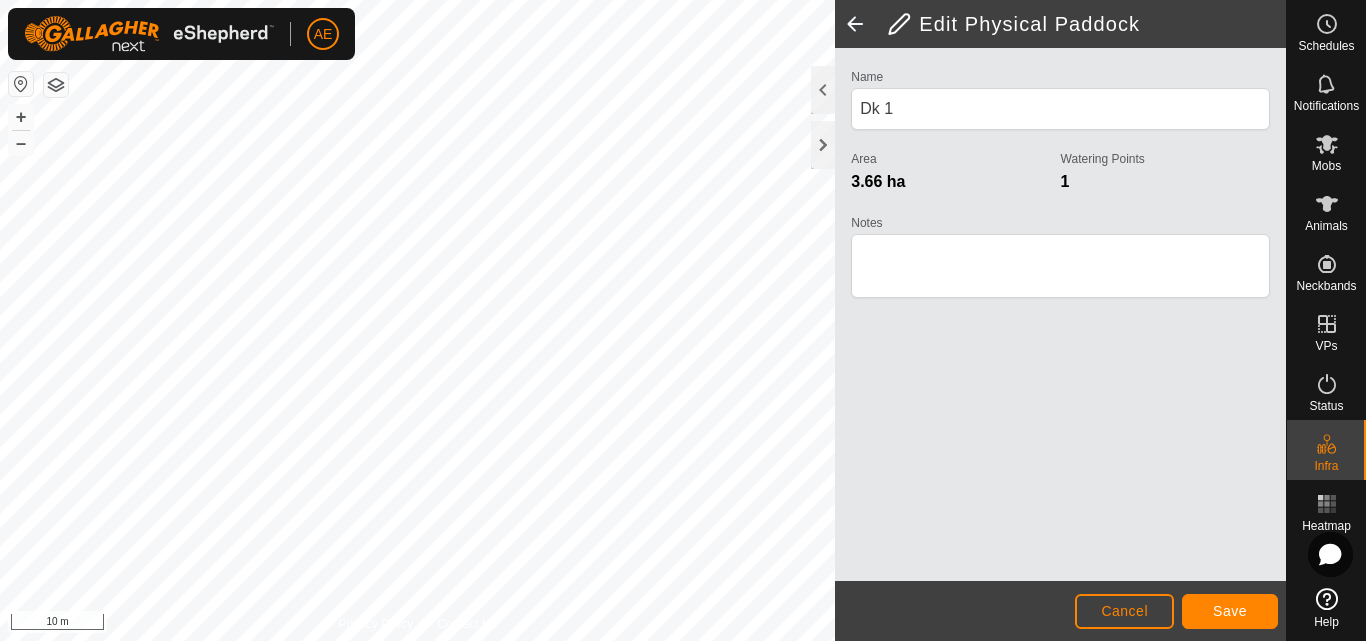click on "Edit Physical Paddock  Name Dk 1 Area 3.66 ha  Watering Points 1 Notes                    Cancel Save" at bounding box center [683, 320] 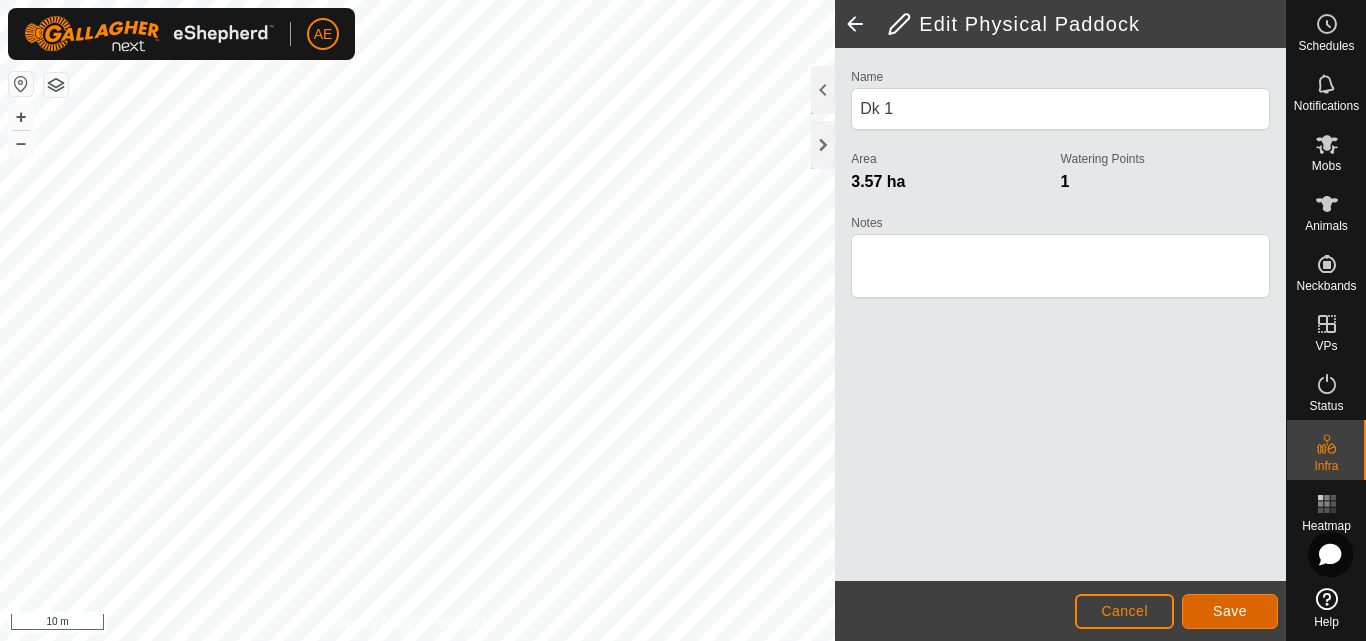 click on "Save" 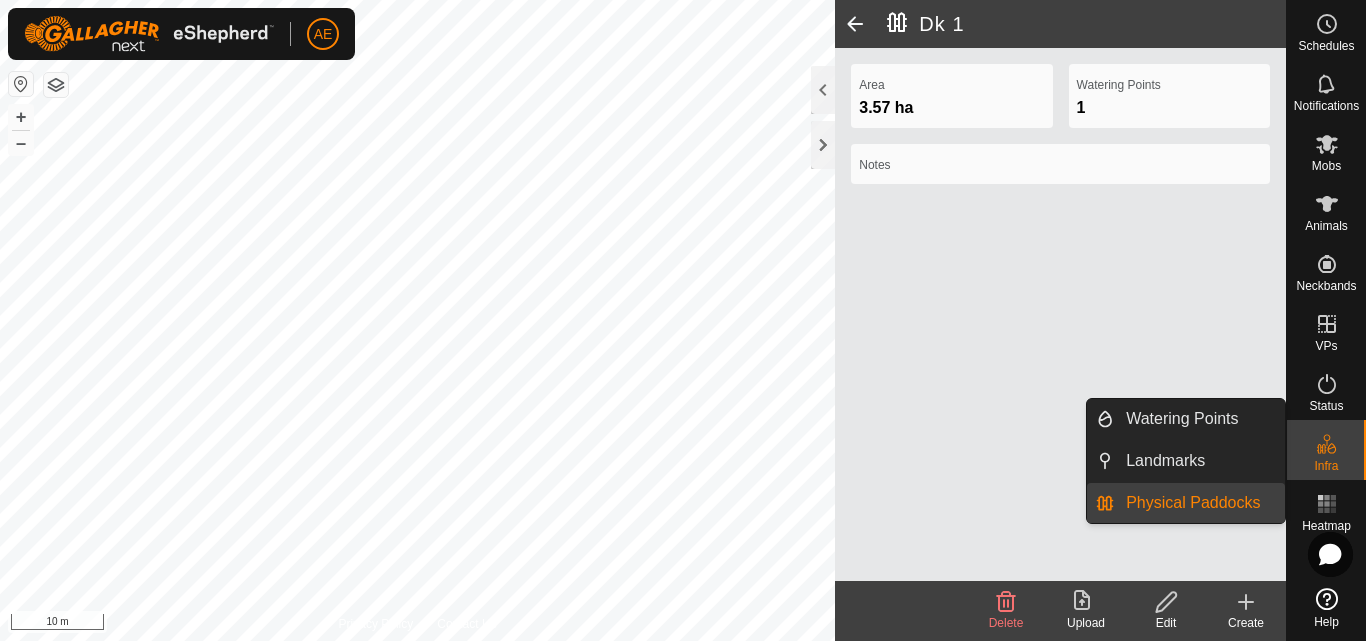click on "Physical Paddocks" at bounding box center (1199, 503) 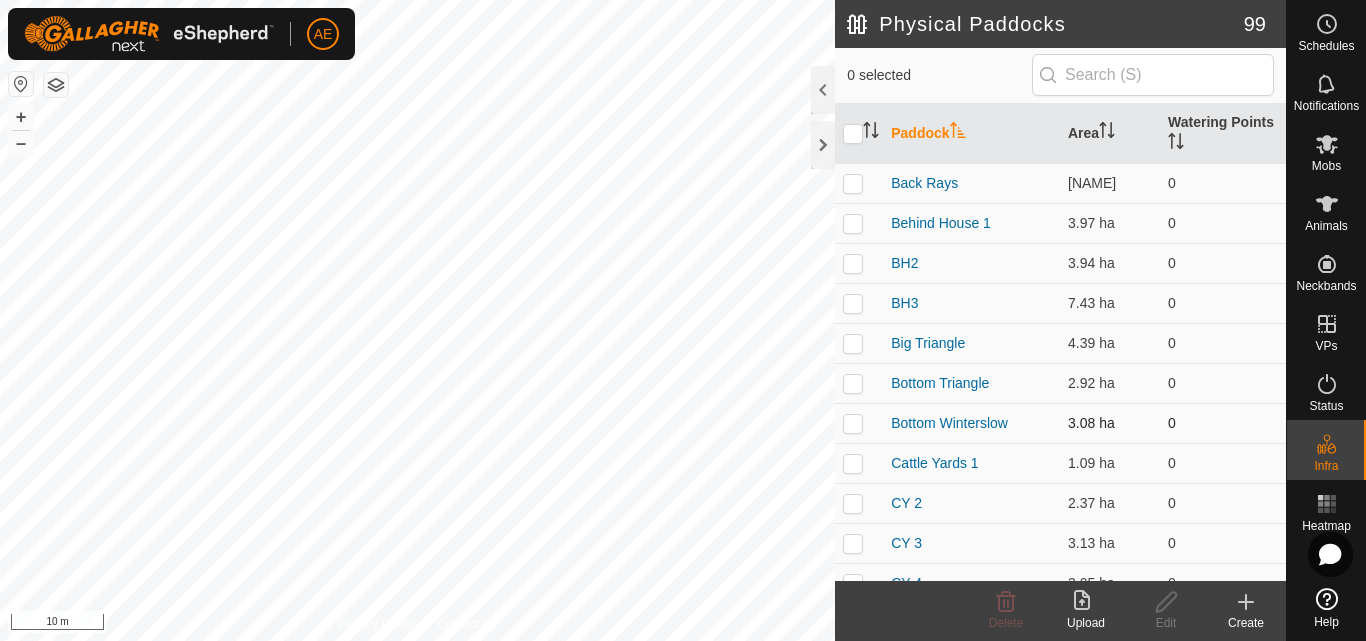 drag, startPoint x: 988, startPoint y: 450, endPoint x: 999, endPoint y: 436, distance: 17.804493 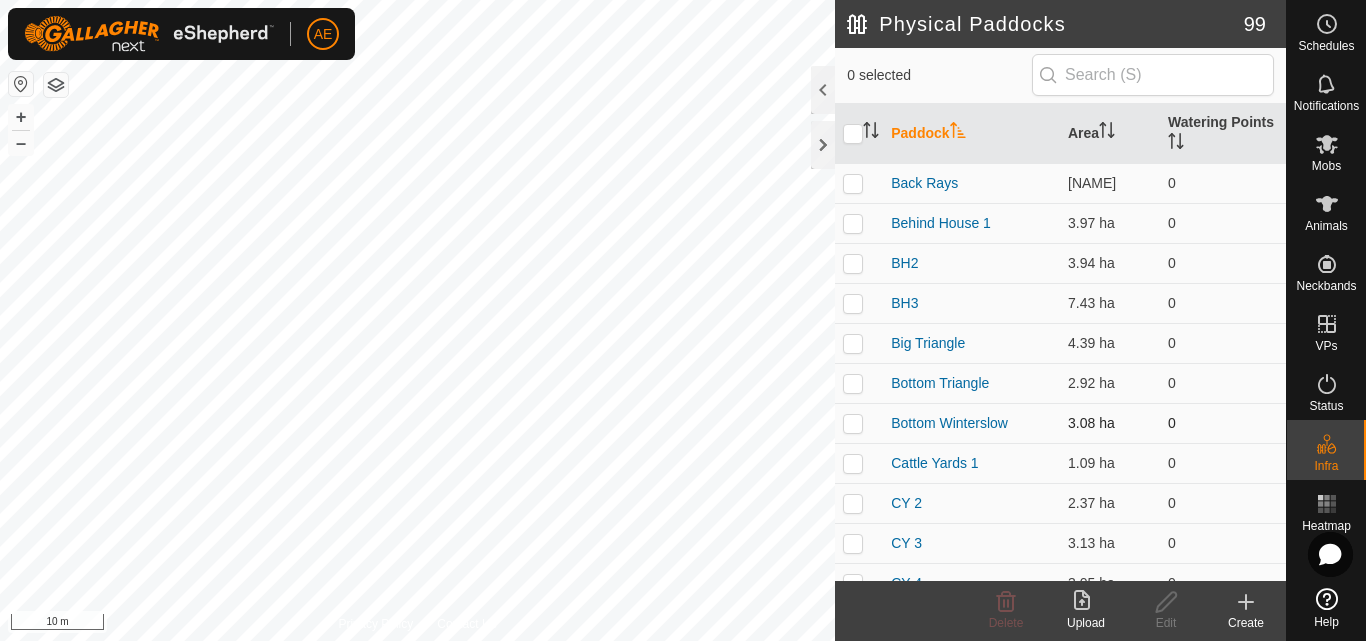 click on "Physical Paddocks 99 1 selected  Paddock   Area   Watering Points   Back Rays   2.59 ha   0   Behind House 1   3.97 ha   0   BH2   3.94 ha   0   BH3   7.43 ha   0   Big Triangle   4.39 ha   0   Bottom Triangle   2.92 ha   0   Bottom Winterslow   3.08 ha   0   Cattle Yards 1   1.09 ha   0   CY 2   2.37 ha   0   CY 3   3.13 ha   0   CY 4   3.05 ha   0   D2   2.88 ha   0   D3   1.43 ha   0   Deer Gate   2.06 ha   0   Dk 1   3.57 ha   1   DK 10   3.03 ha   0   DK 11   3.45 ha   0   DK 12   3.59 ha   0   DK 2   3.63 ha   1   DK 3   2.75 ha   0   DK 4   2.75 ha   0   DK 5   2.88 ha   0   DK 6   2.75 ha   0   DK 7   3.23 ha   0   DK 8   3.12 ha   0   DK 9   4.19 ha   0   Dog Kennels   0.36 ha   0   Dosatron 1   4.31 ha   0   DP 4   3.03 ha   0   DP2   3.05 ha   0   DP3   3.11 ha   0   DP5   2.67 ha   0   DP6   2.78 ha   0   DP7   3.01 ha   0   DP8   3.32 ha   0   Duck Pond 1   3.25 ha   0   Front Rays   2.53 ha   0   H roadside   0.17 ha   0   H2   3.46 ha   0   H3(1)   3.47 ha   0   H4   3.71 ha   0   H5(1)   3.6 ha   0   H6   2.91 ha   0   H7(1)   3.96 ha   0   Haybarn K   0   0" at bounding box center (1060, 2143) 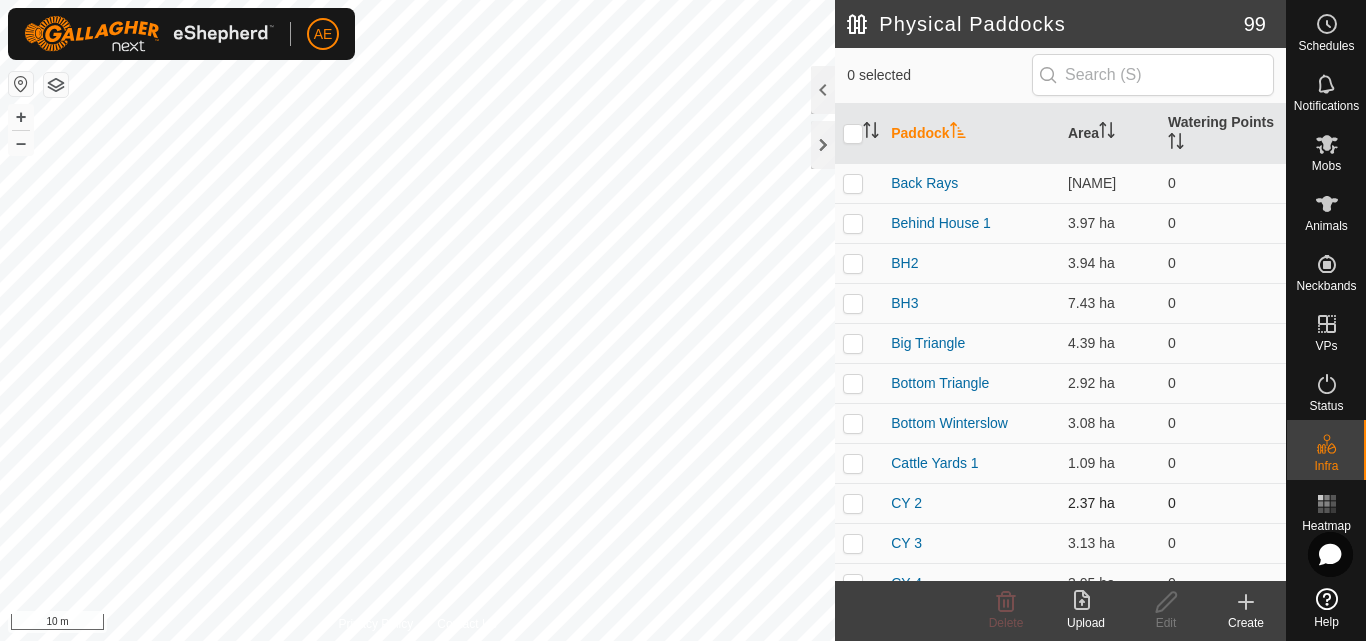 drag, startPoint x: 1002, startPoint y: 506, endPoint x: 1002, endPoint y: 495, distance: 11 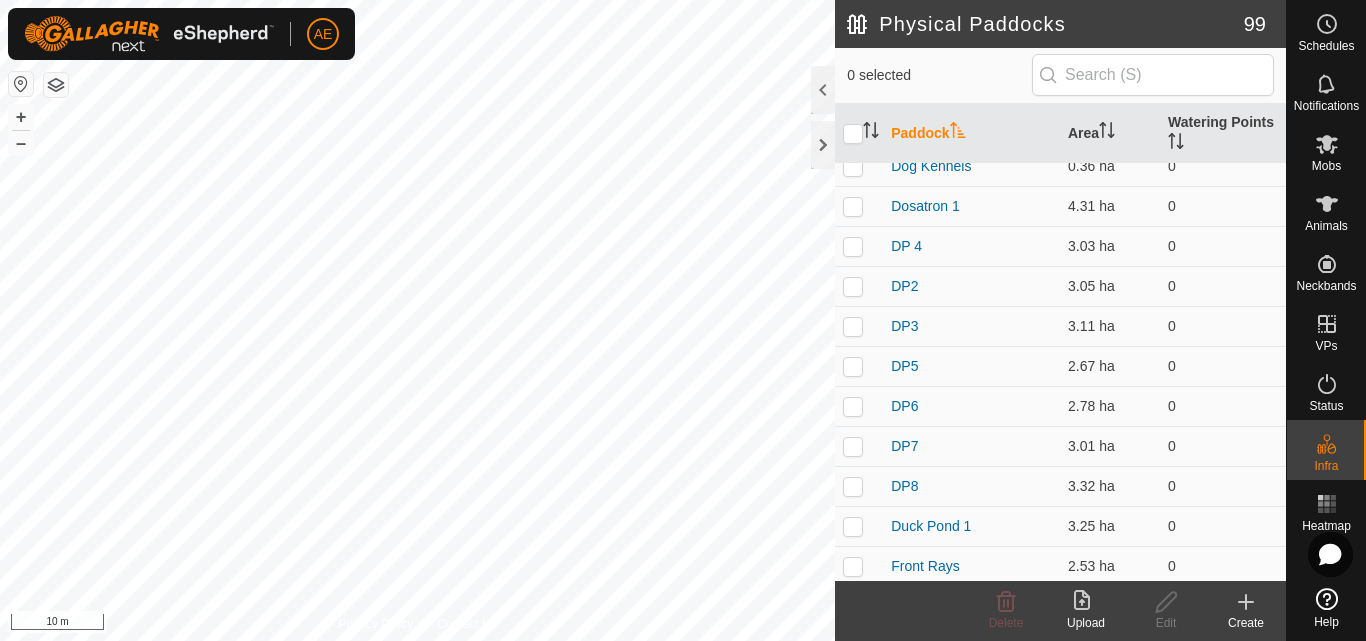 scroll, scrollTop: 1220, scrollLeft: 0, axis: vertical 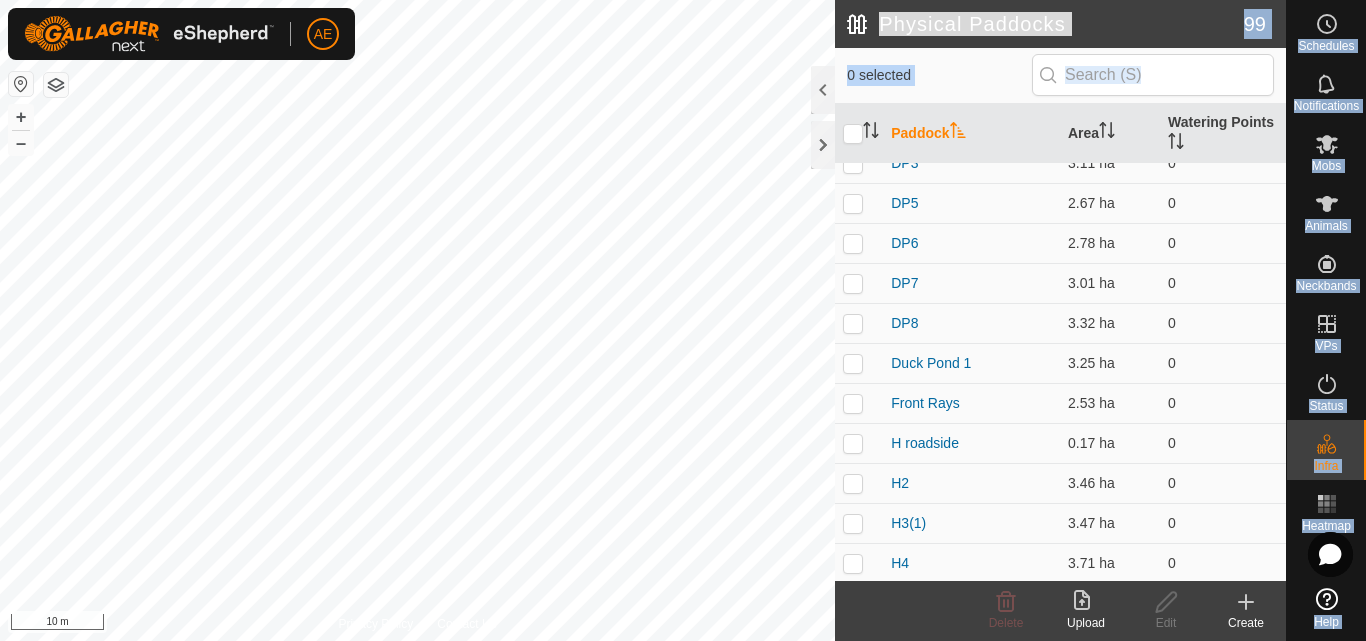 drag, startPoint x: 1286, startPoint y: 281, endPoint x: 1285, endPoint y: 310, distance: 29.017237 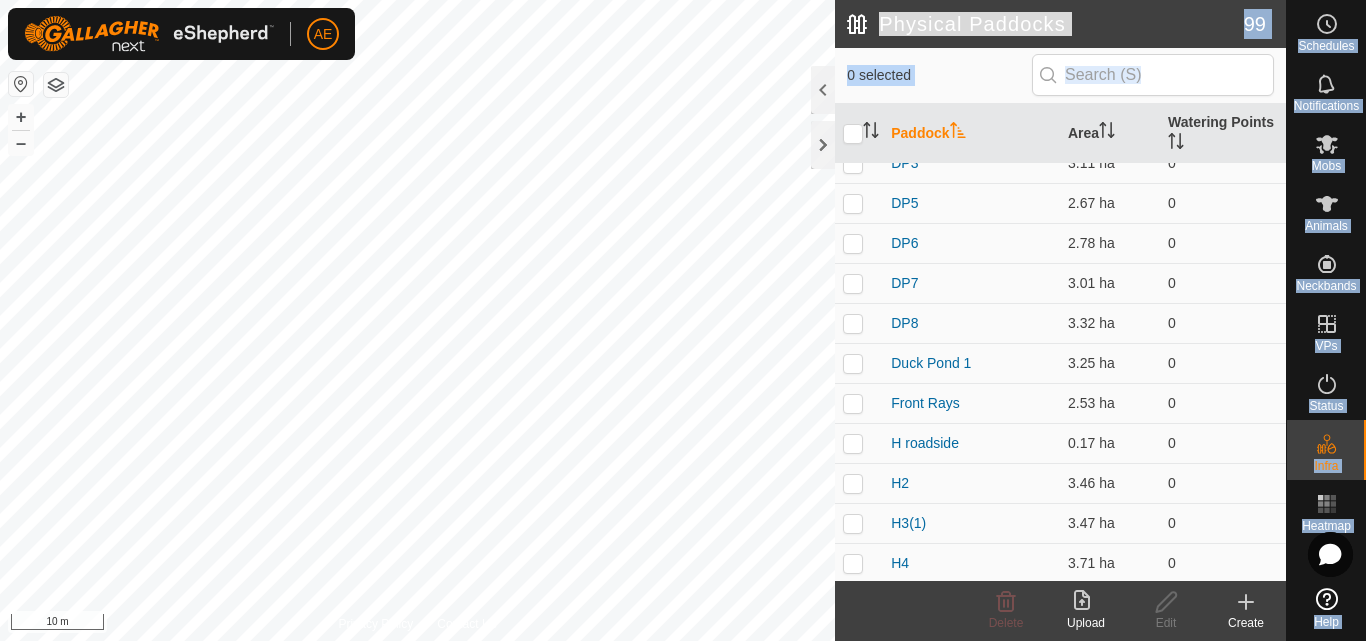click on "[NAME]" 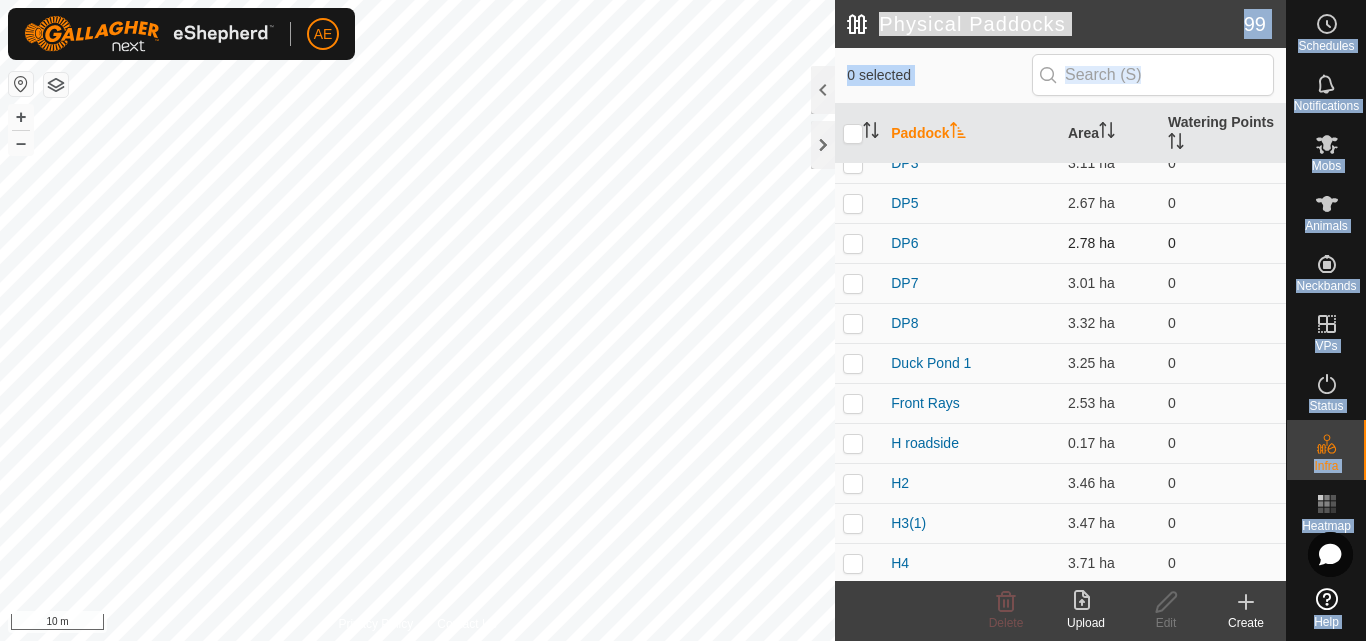 click at bounding box center [853, 243] 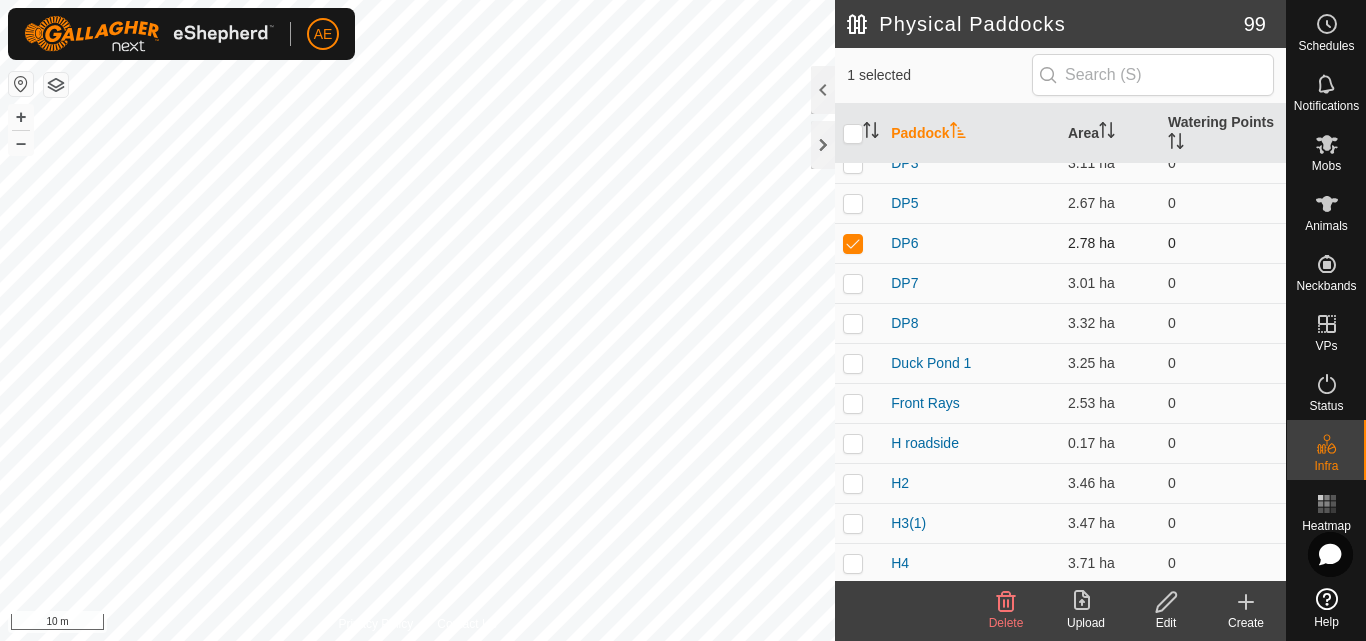 click at bounding box center [853, 243] 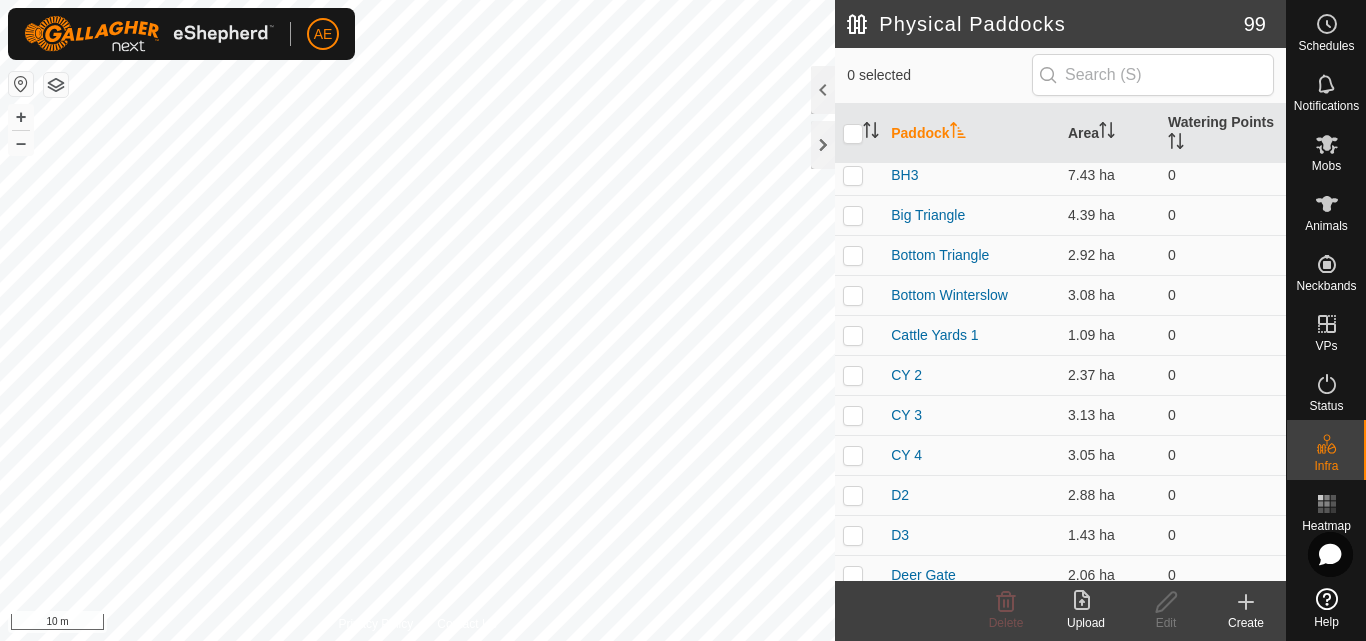 scroll, scrollTop: 118, scrollLeft: 0, axis: vertical 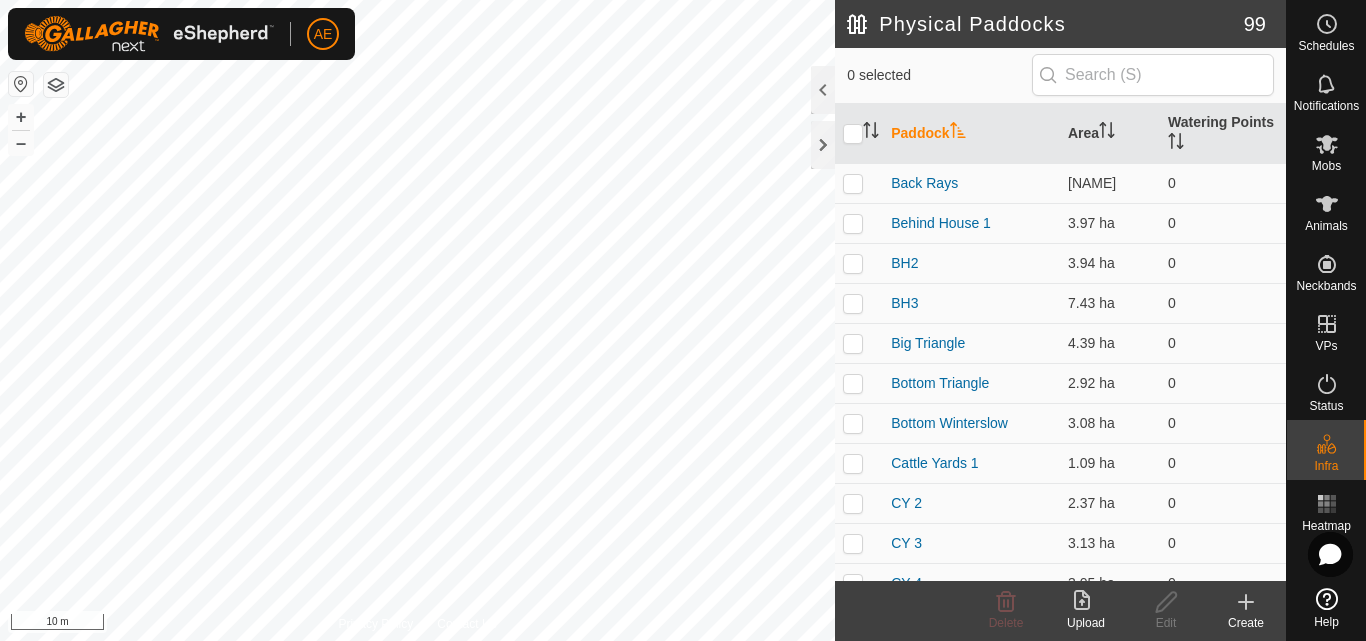 drag, startPoint x: 1270, startPoint y: 133, endPoint x: 1272, endPoint y: 158, distance: 25.079872 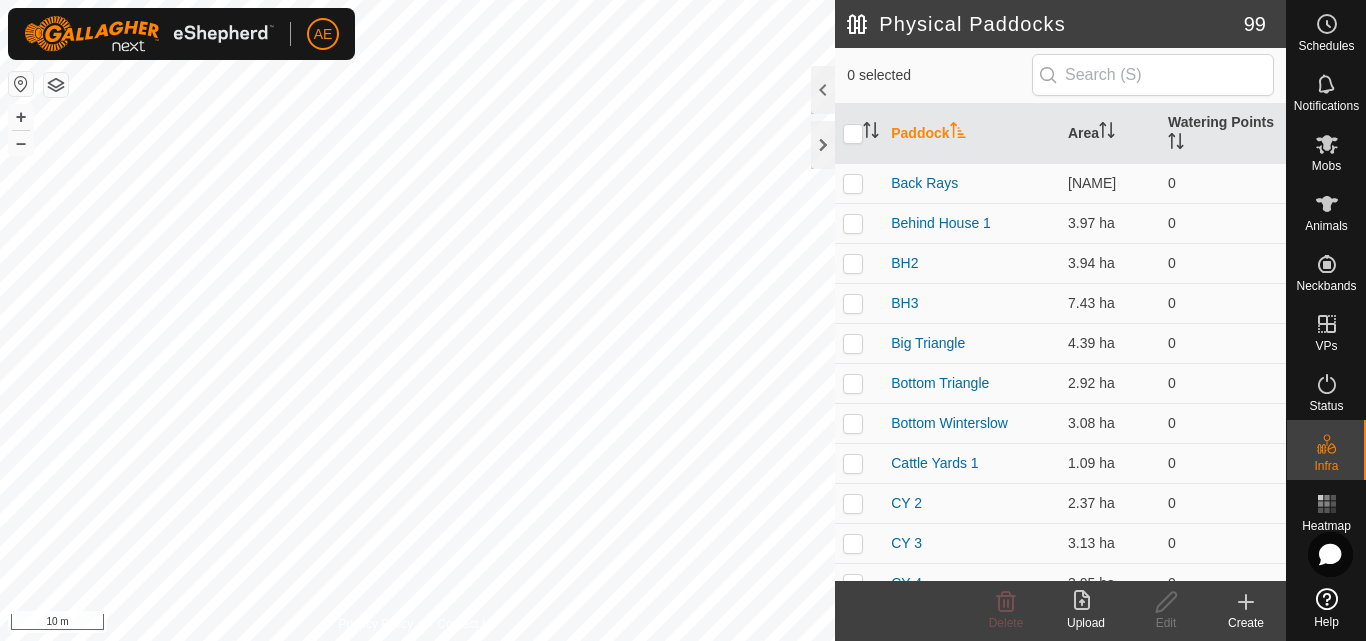 click on "Paddock   Area   Watering Points   Back Rays   2.59 ha   0   Behind House 1   3.97 ha   0   BH2   3.94 ha   0   BH3   7.43 ha   0   Big Triangle   4.39 ha   0   Bottom Triangle   2.92 ha   0   Bottom Winterslow   3.08 ha   0   Cattle Yards 1   1.09 ha   0   CY 2   2.37 ha   0   CY 3   3.13 ha   0   CY 4   3.05 ha   0   D2   2.88 ha   0   D3   1.43 ha   0   Deer Gate   2.06 ha   0   Dk 1   3.57 ha   1   DK 10   3.03 ha   0   DK 11   3.45 ha   0   DK 12   3.59 ha   0   DK 2   3.63 ha   1   DK 3   2.75 ha   0   DK 4   2.75 ha   0   DK 5   2.88 ha   0   DK 6   2.75 ha   0   DK 7   3.23 ha   0   DK 8   3.12 ha   0   DK 9   4.19 ha   0   Dog Kennels   0.36 ha   0   Dosatron 1   4.31 ha   0   DP 4   3.03 ha   0   DP2   3.05 ha   0   DP3   3.11 ha   0   DP5   2.67 ha   0   DP6   2.78 ha   0   DP7   3.01 ha   0   DP8   3.32 ha   0   Duck Pond 1   3.25 ha   0   Front Rays   2.53 ha   0   0.17 ha" at bounding box center (1060, 342) 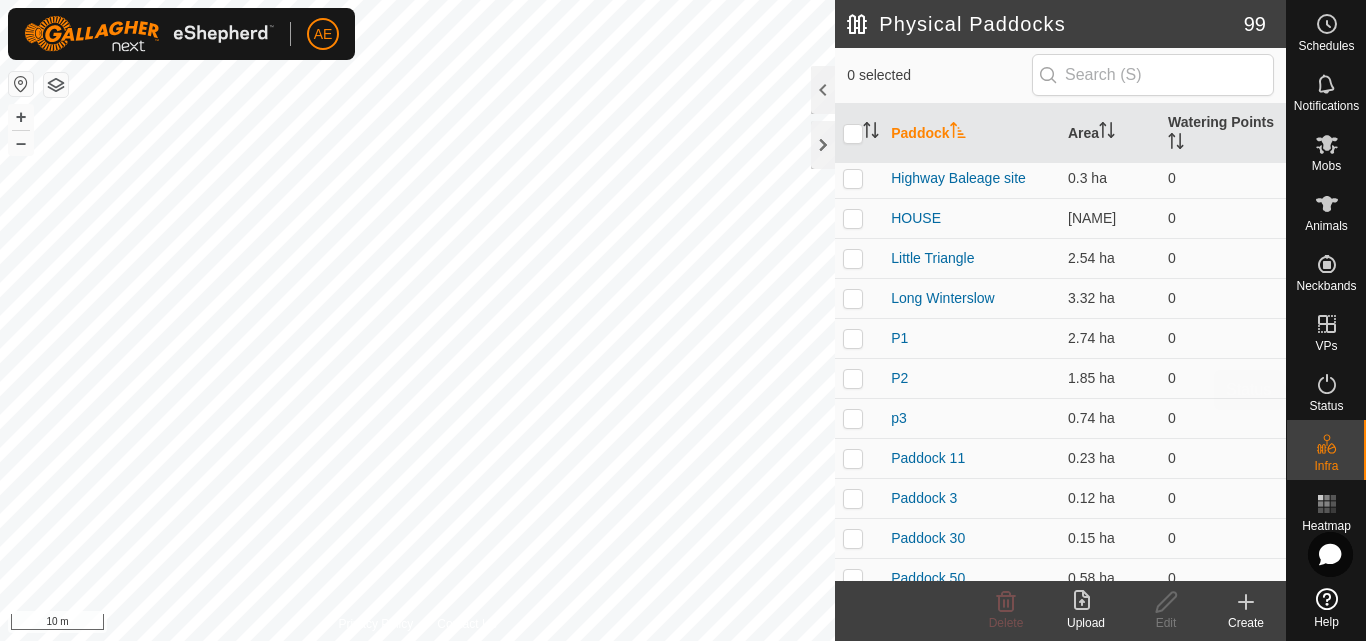 scroll, scrollTop: 1922, scrollLeft: 0, axis: vertical 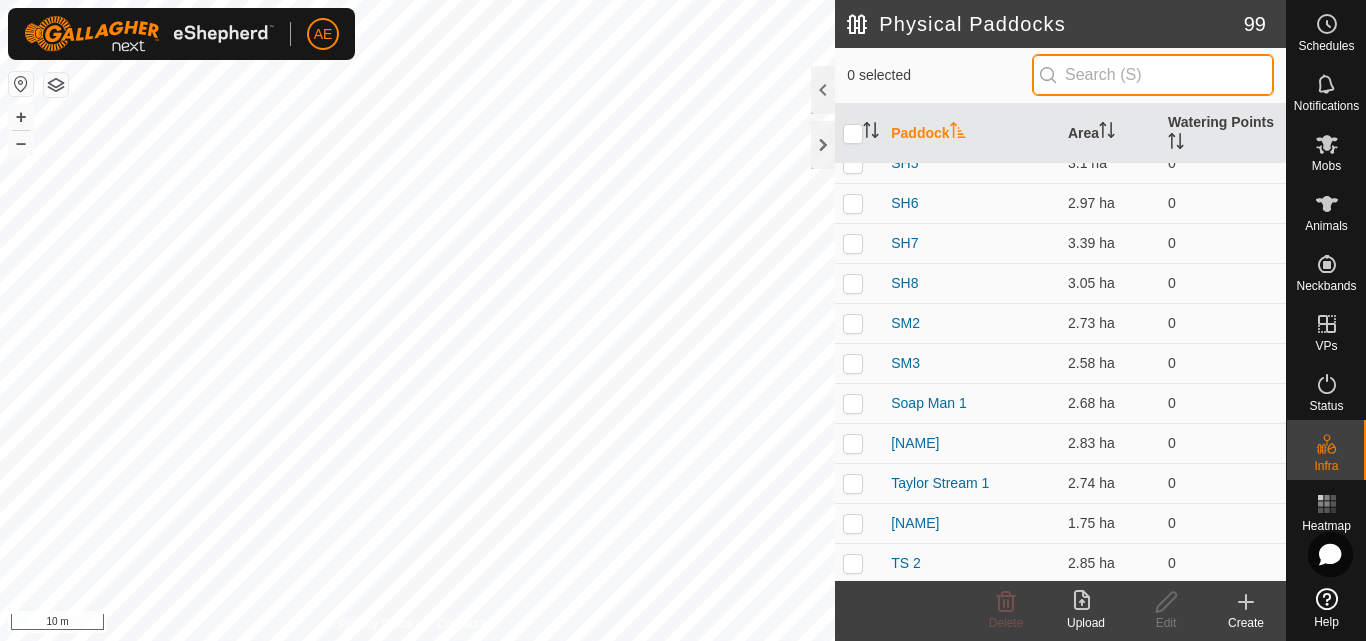 click at bounding box center (1153, 75) 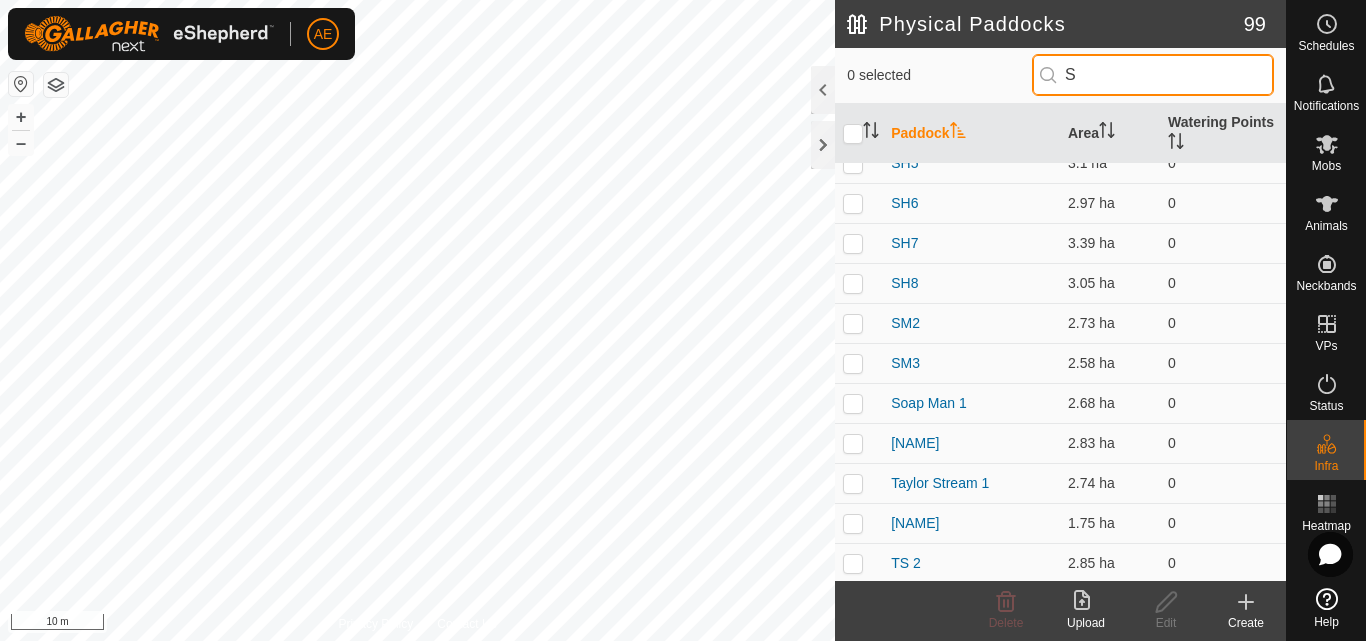 scroll, scrollTop: 0, scrollLeft: 0, axis: both 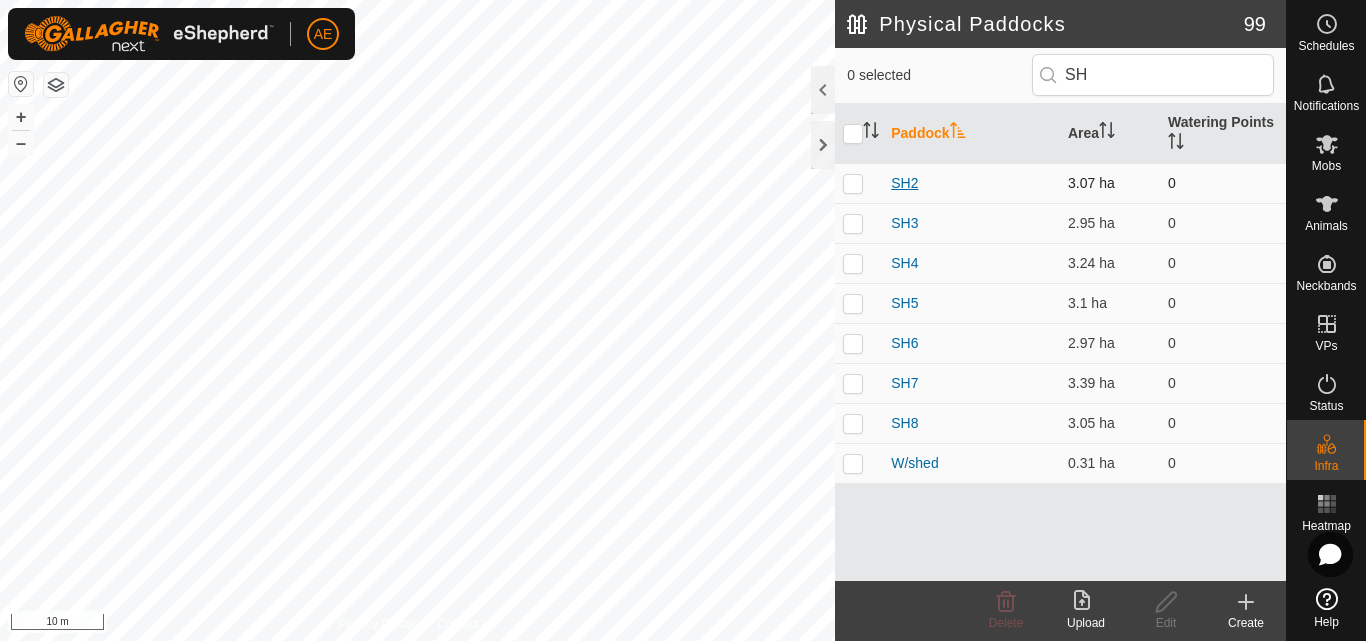 click on "SH2" at bounding box center (904, 183) 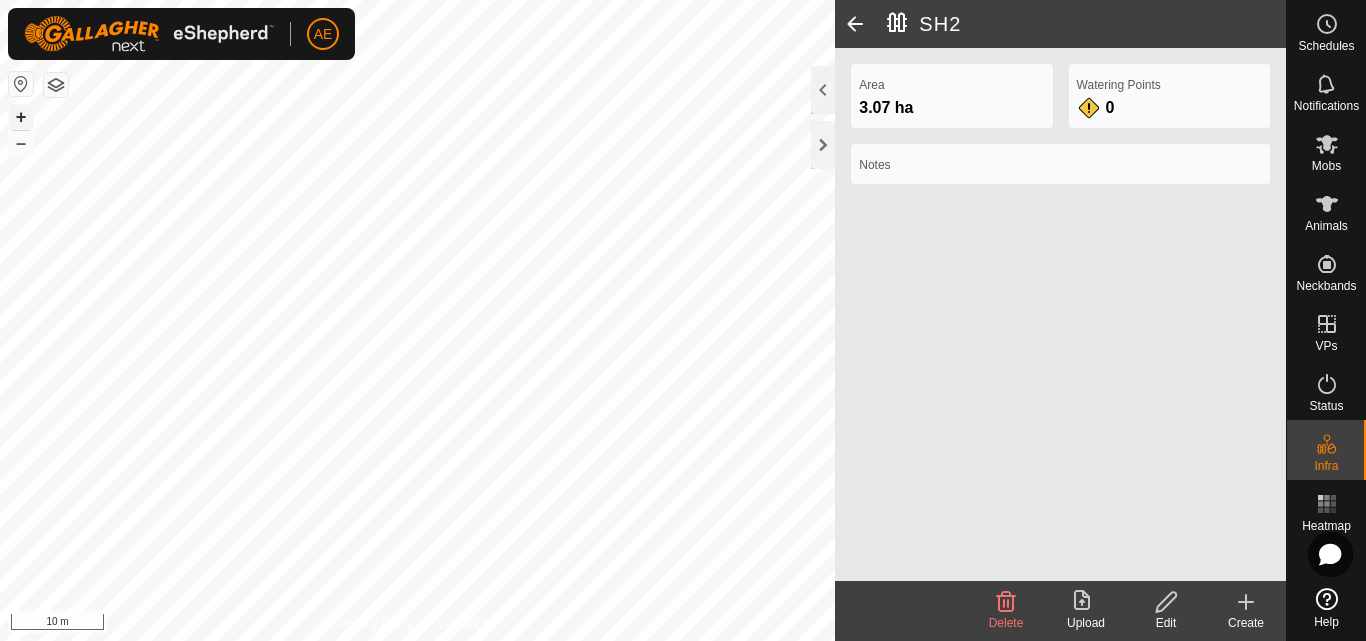 click on "+" at bounding box center [21, 117] 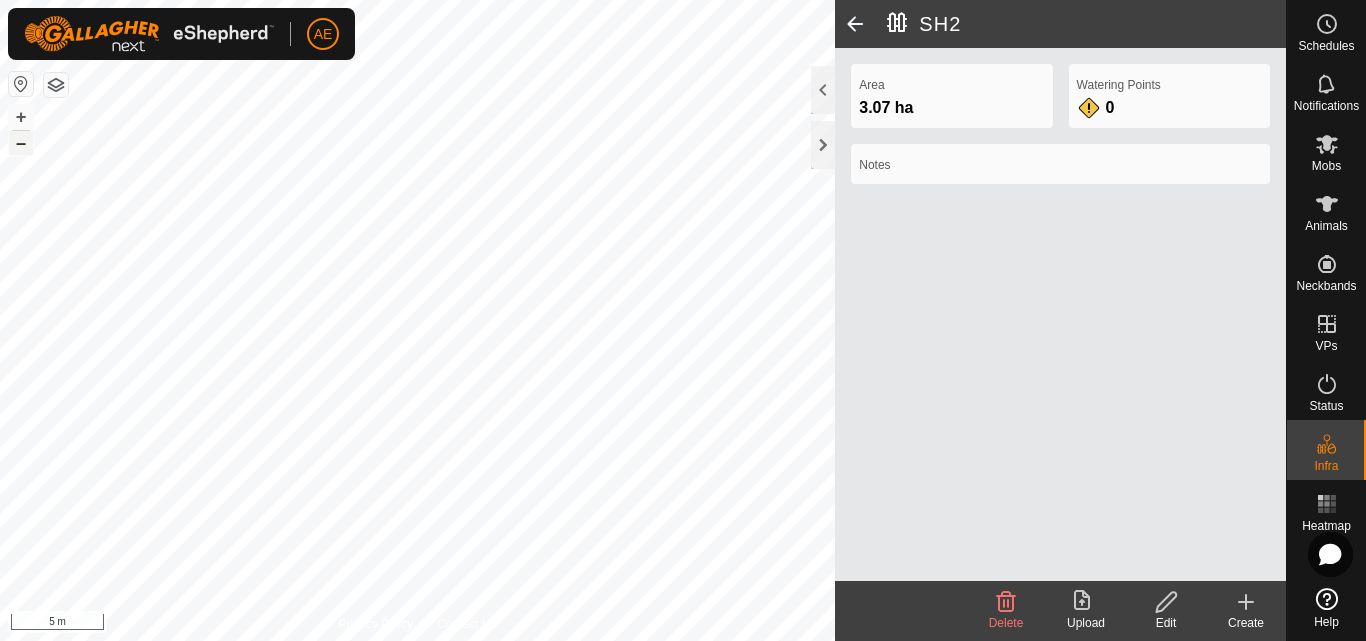 click on "–" at bounding box center [21, 143] 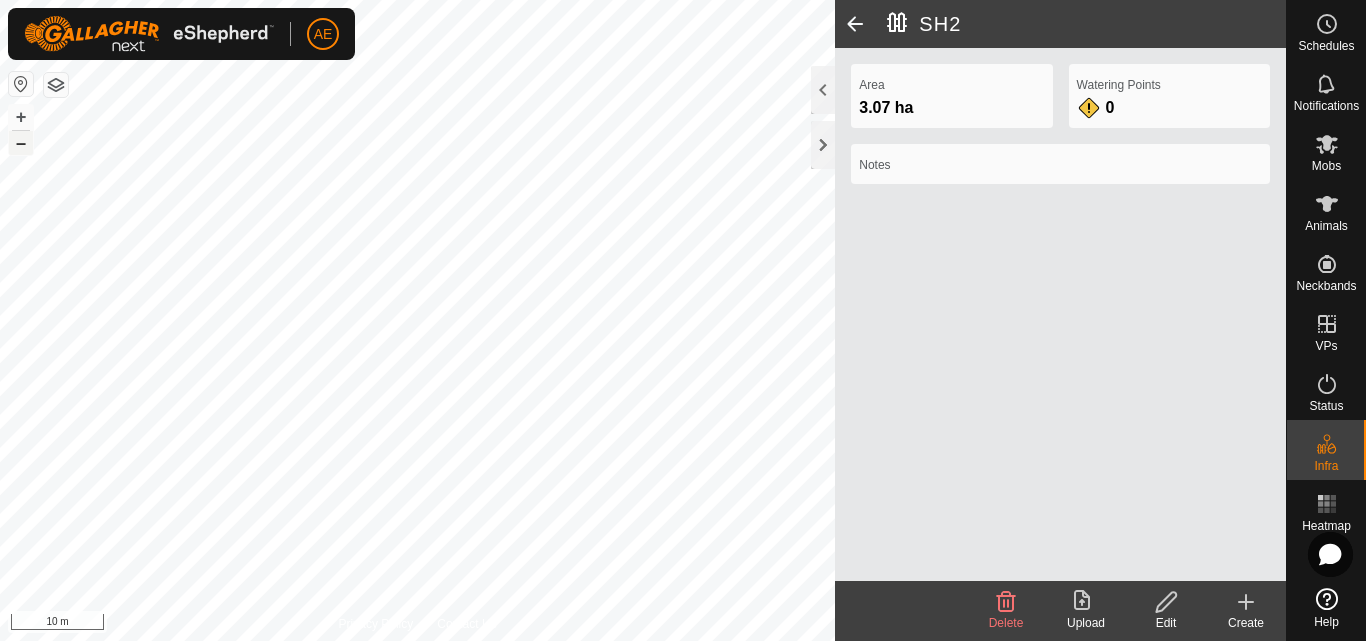 click on "–" at bounding box center [21, 143] 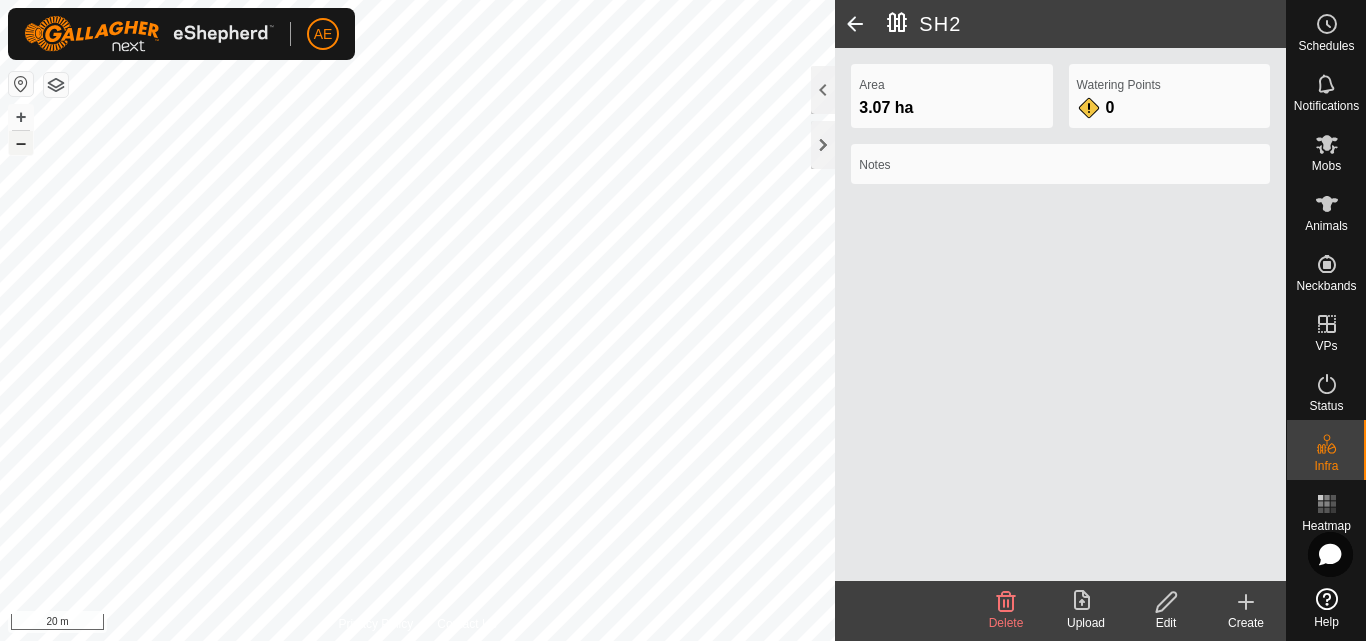 click on "–" at bounding box center (21, 143) 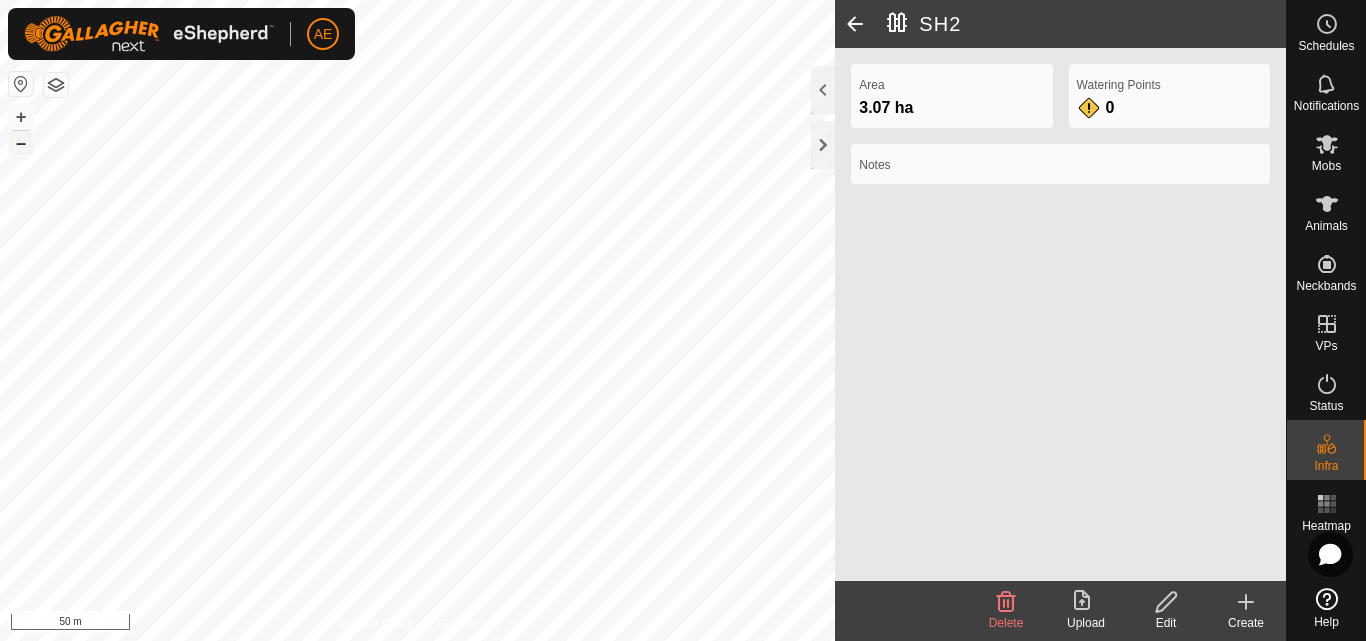 click on "–" at bounding box center [21, 143] 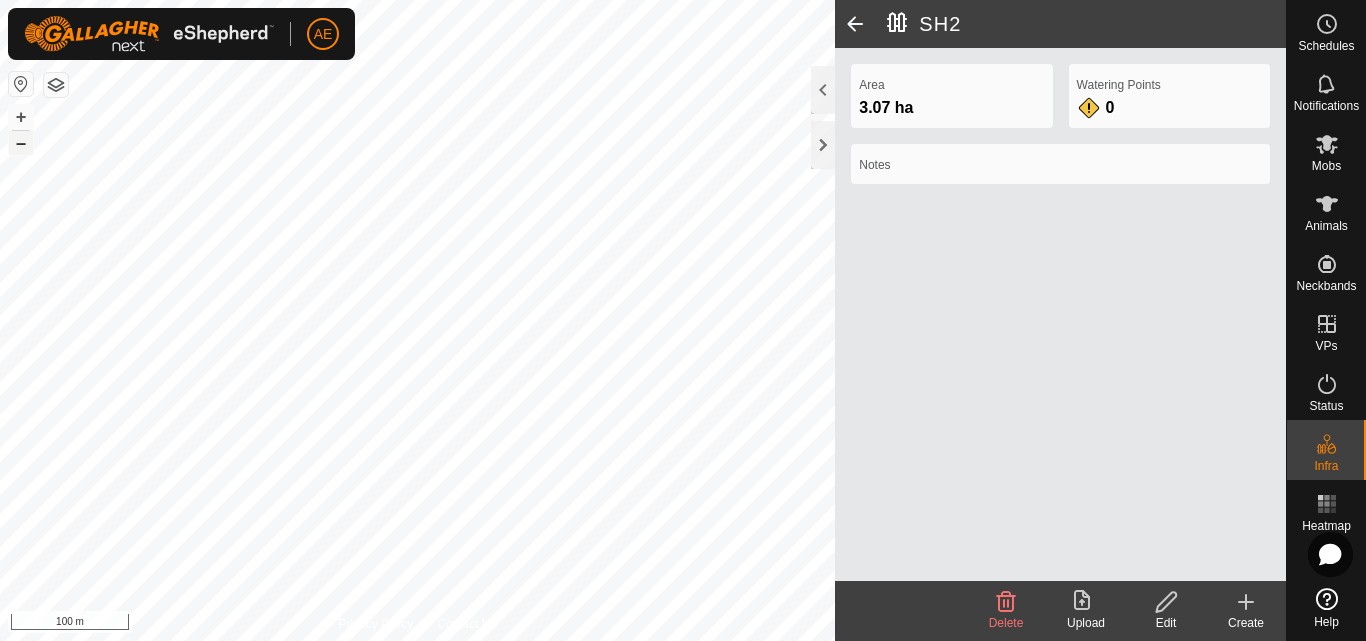 click on "–" at bounding box center (21, 143) 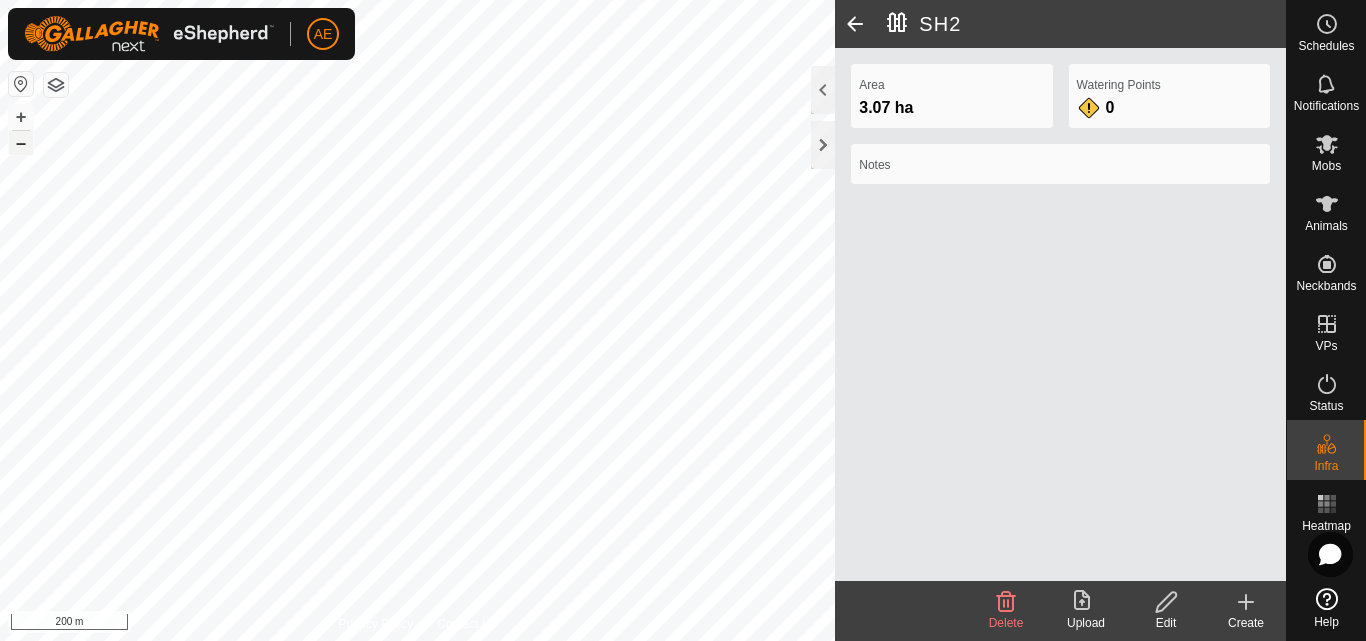 click on "–" at bounding box center [21, 143] 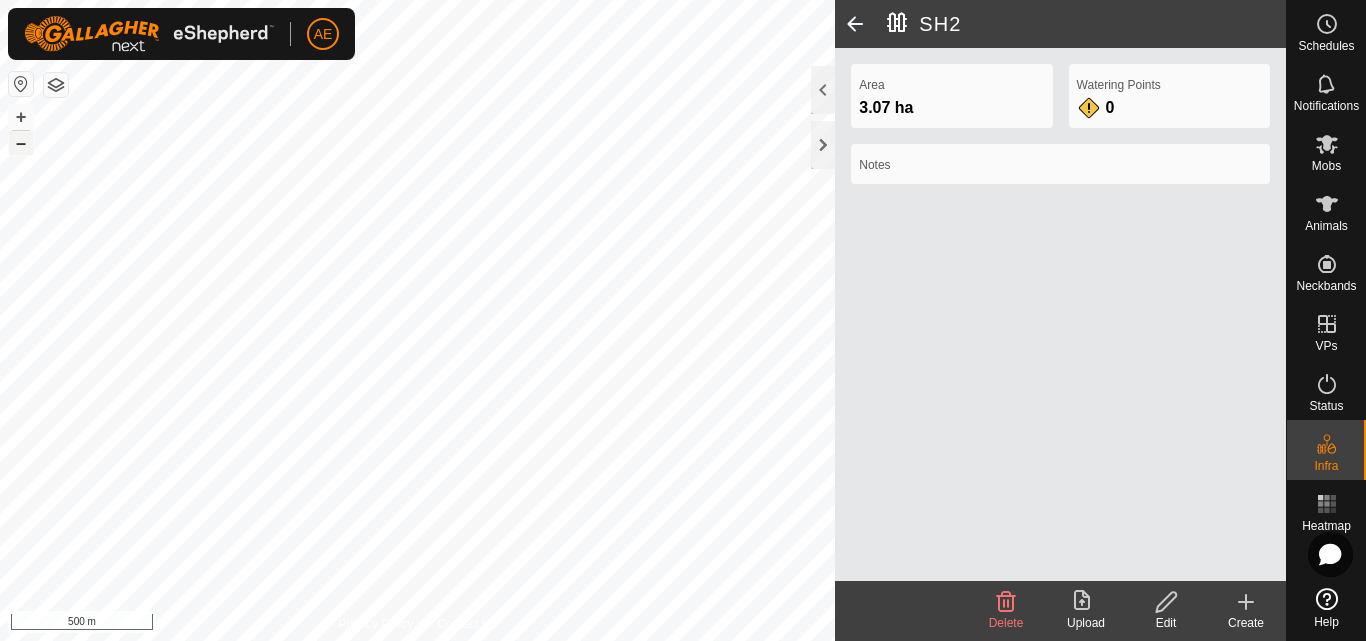 click on "–" at bounding box center (21, 143) 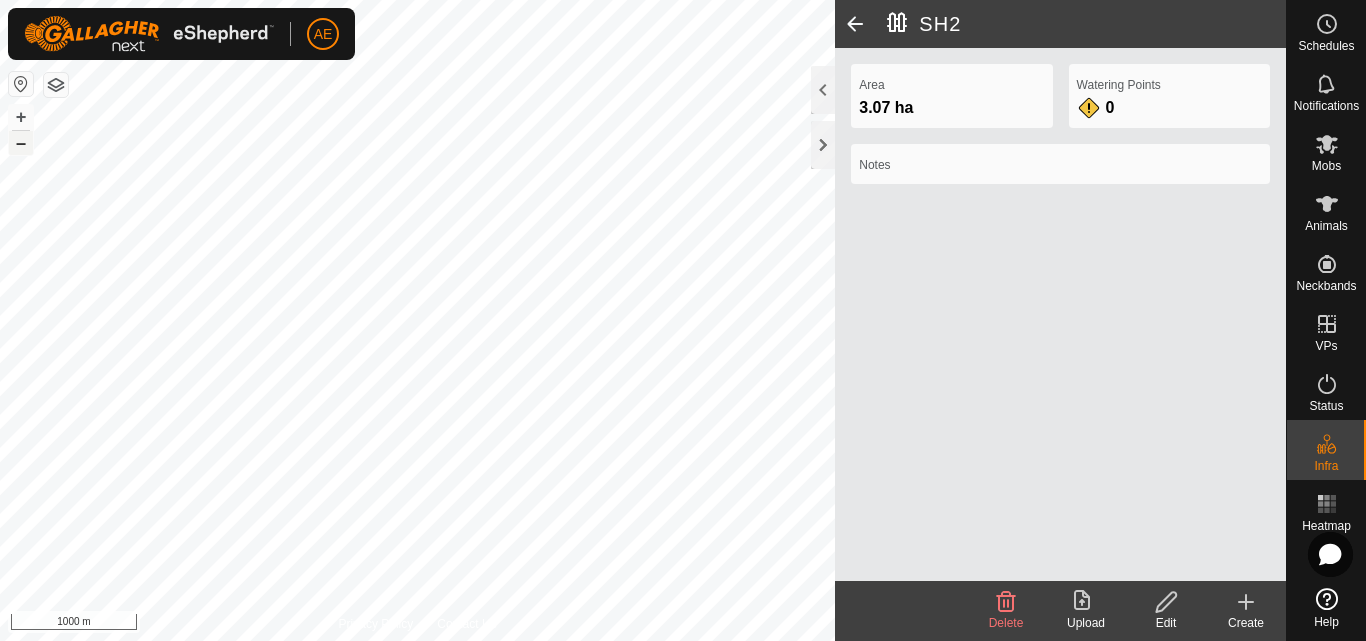 click on "–" at bounding box center (21, 143) 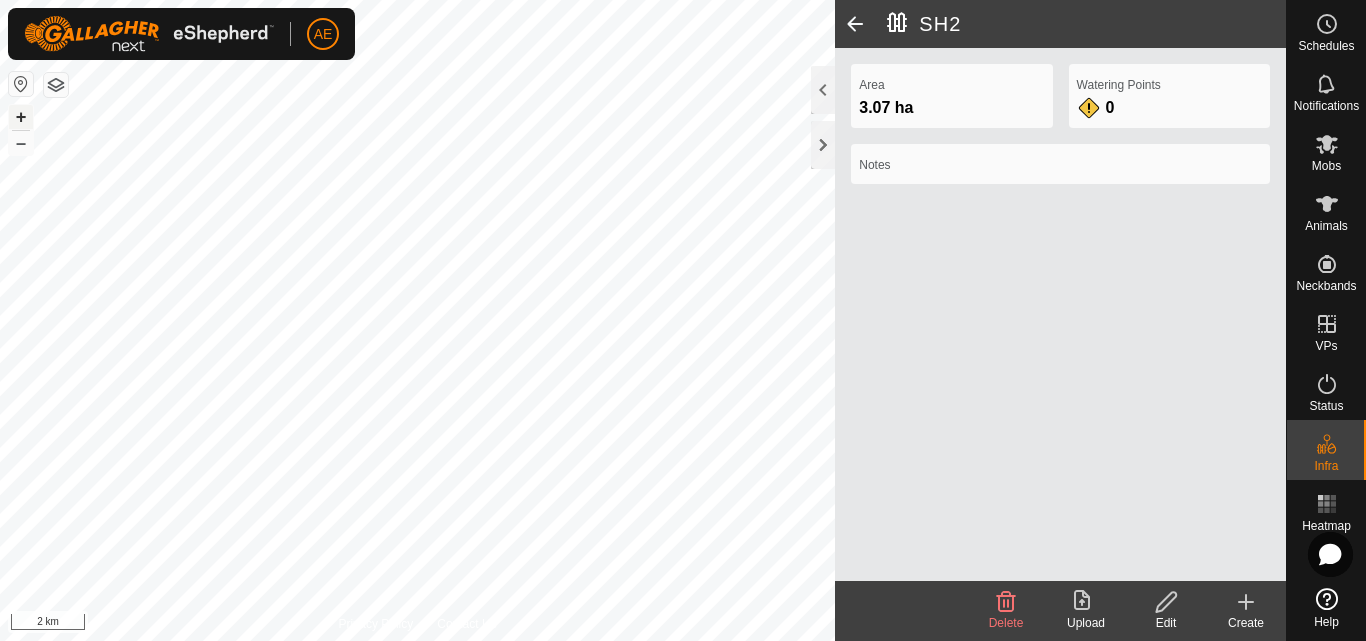 click on "+" at bounding box center [21, 117] 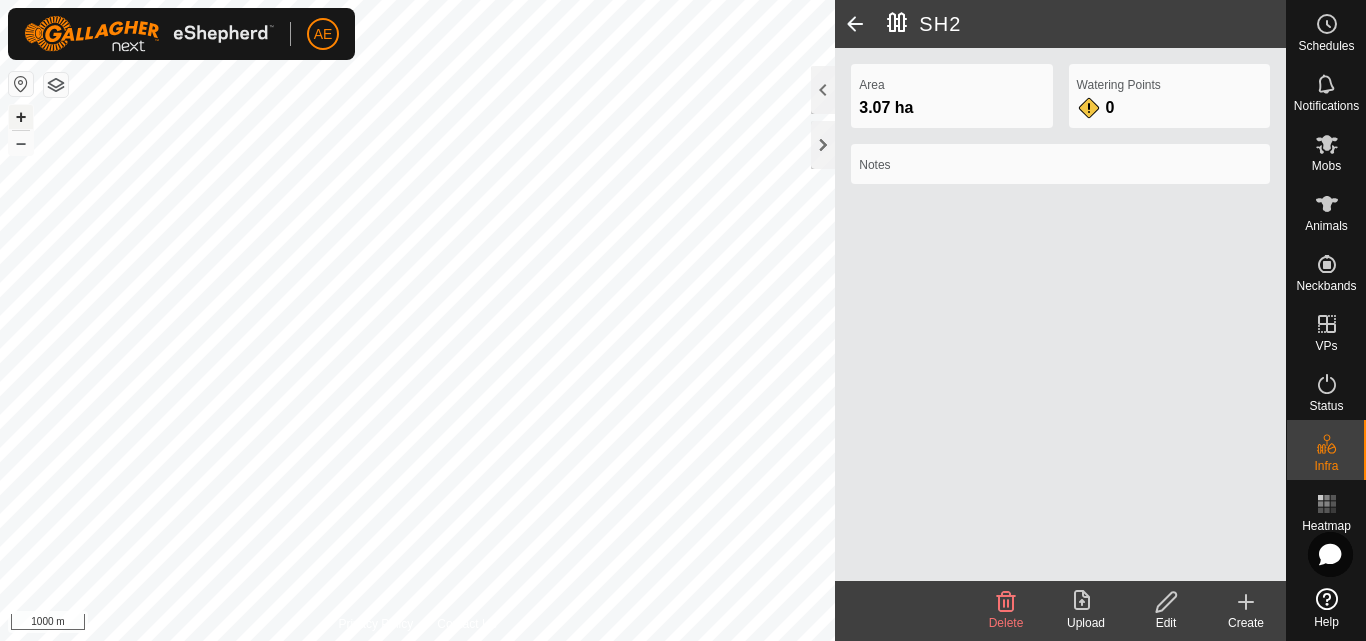 click on "+" at bounding box center (21, 117) 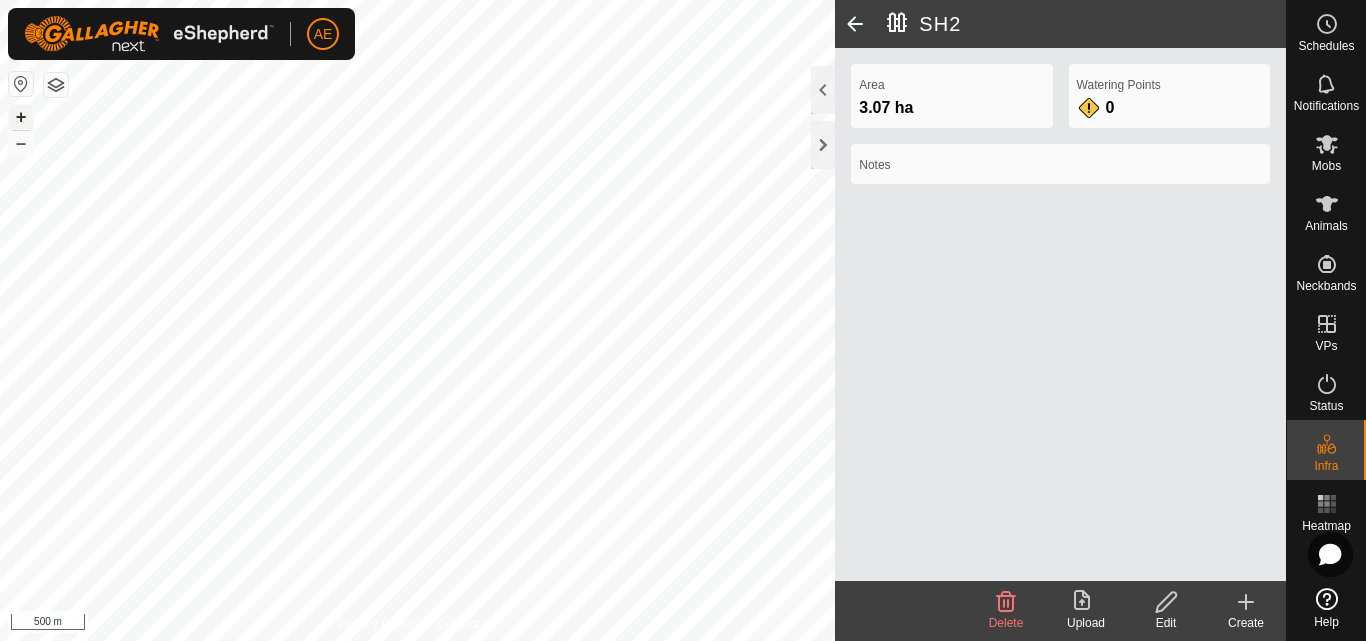 click on "+" at bounding box center [21, 117] 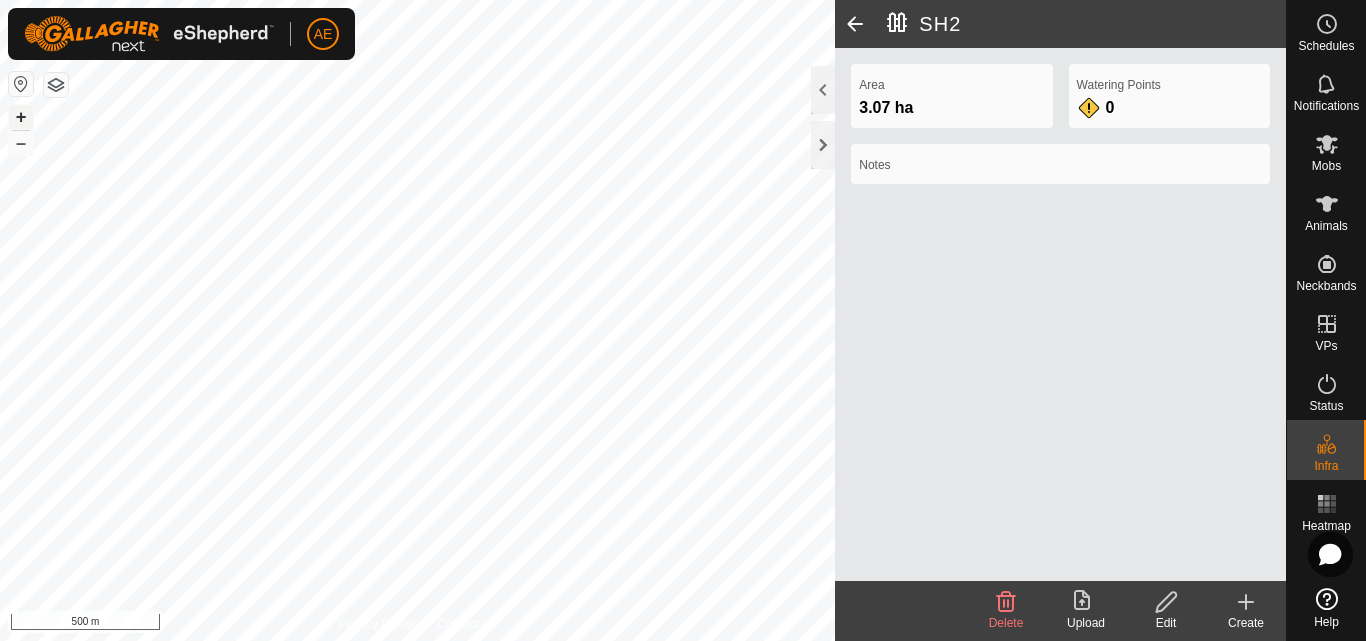 click on "+" at bounding box center [21, 117] 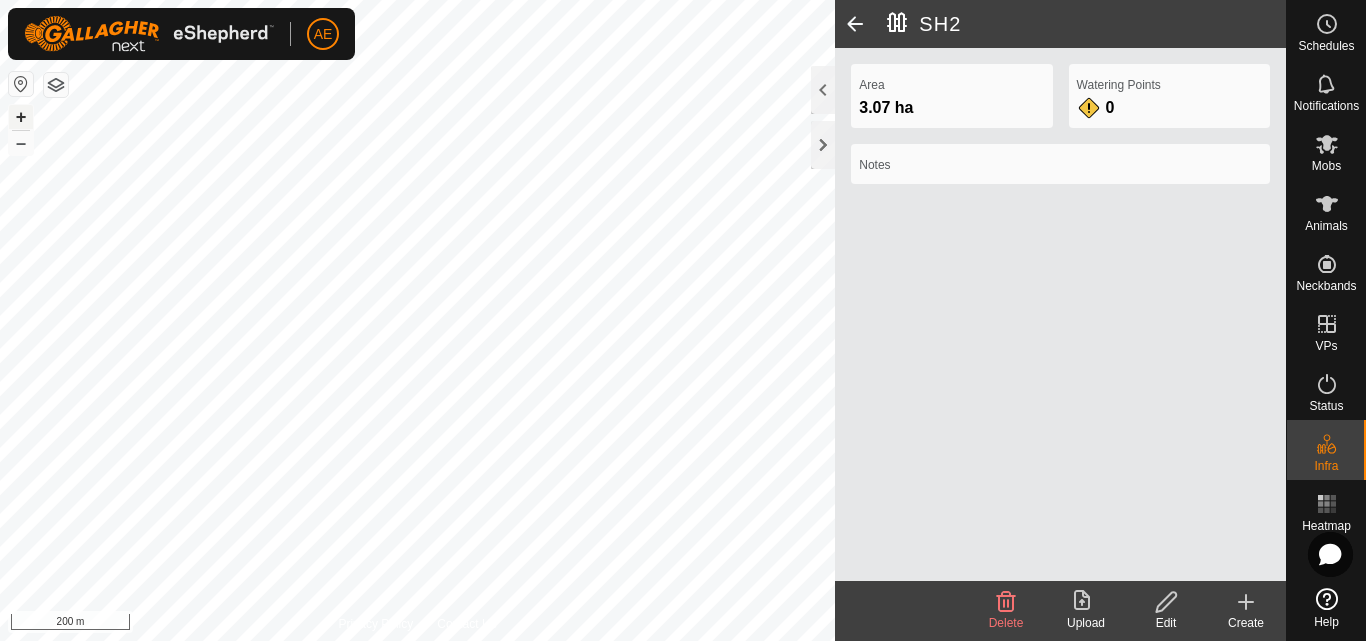 click on "+" at bounding box center (21, 117) 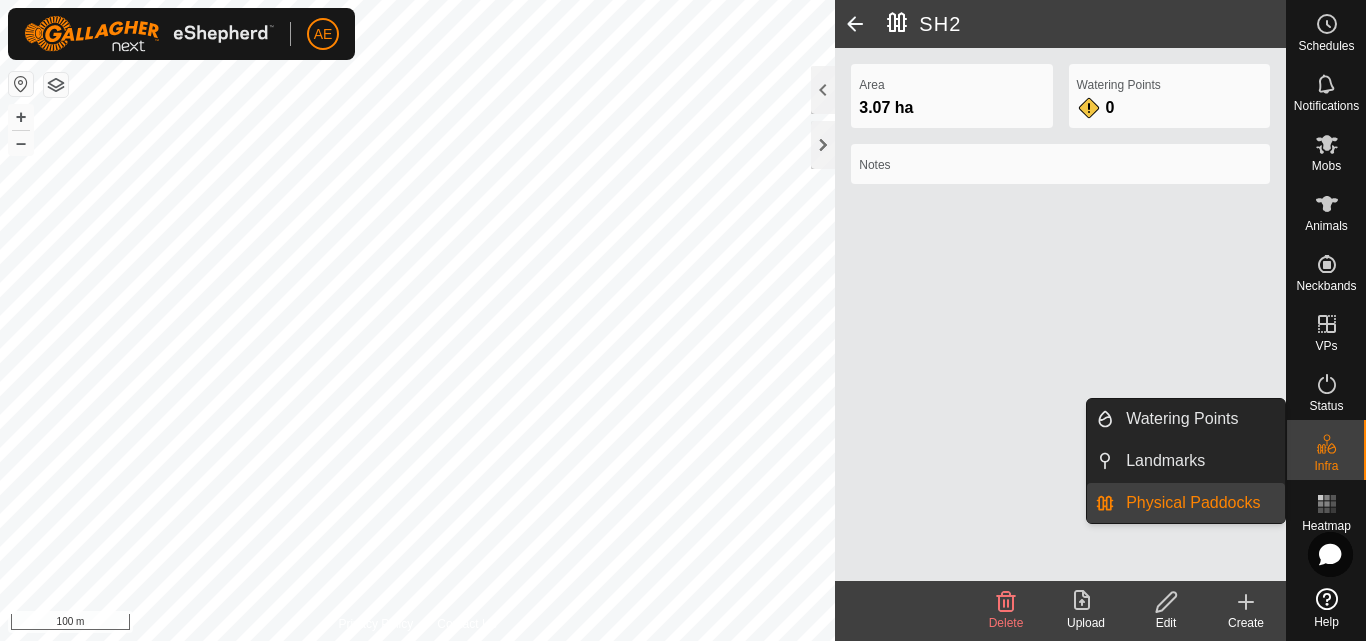 click on "Physical Paddocks" at bounding box center [1199, 503] 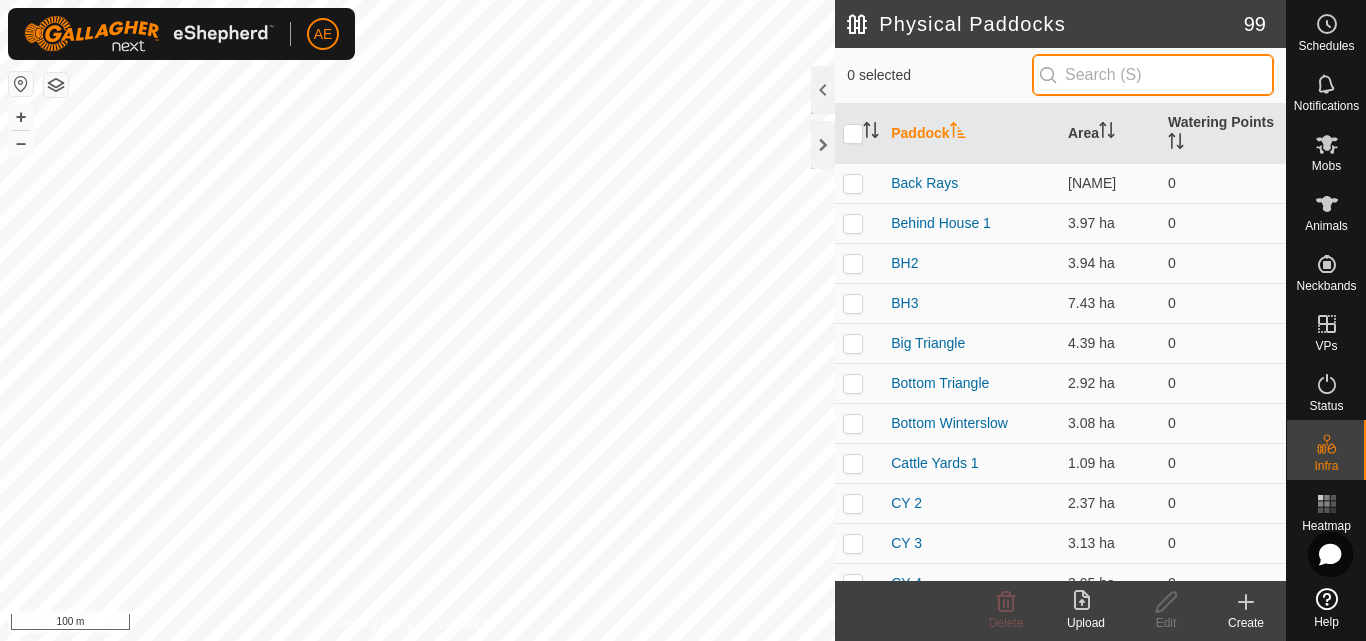 click at bounding box center (1153, 75) 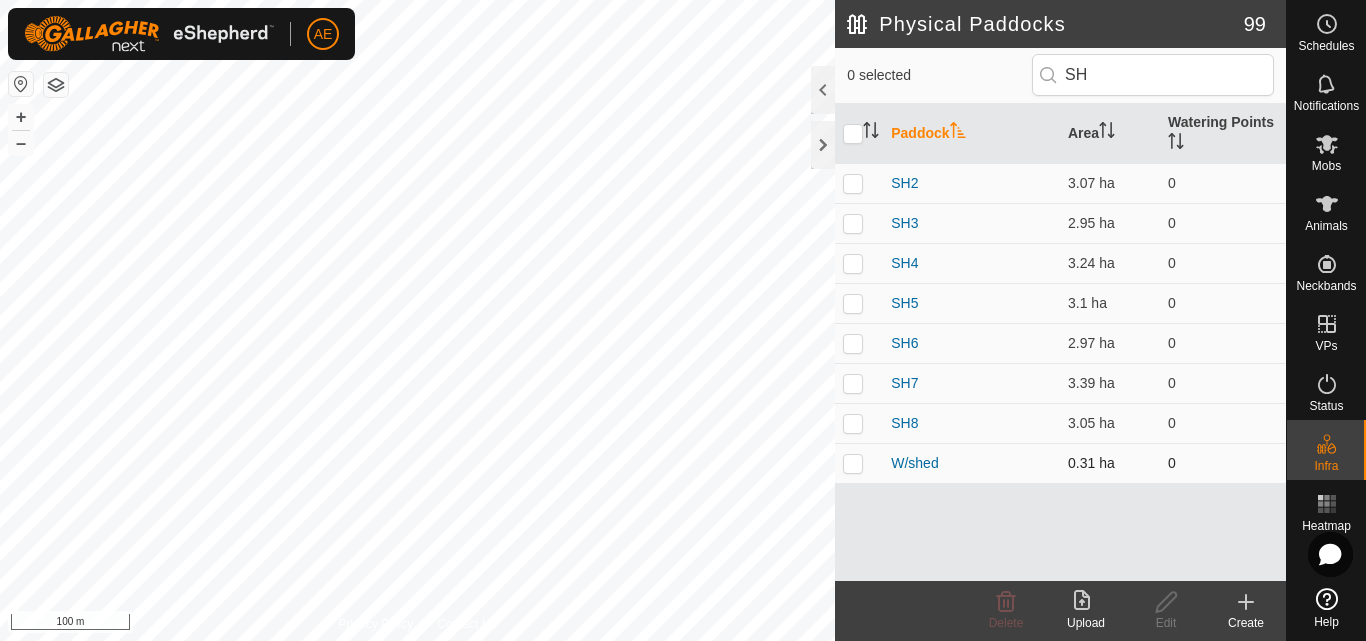 click on "W/shed" at bounding box center [971, 463] 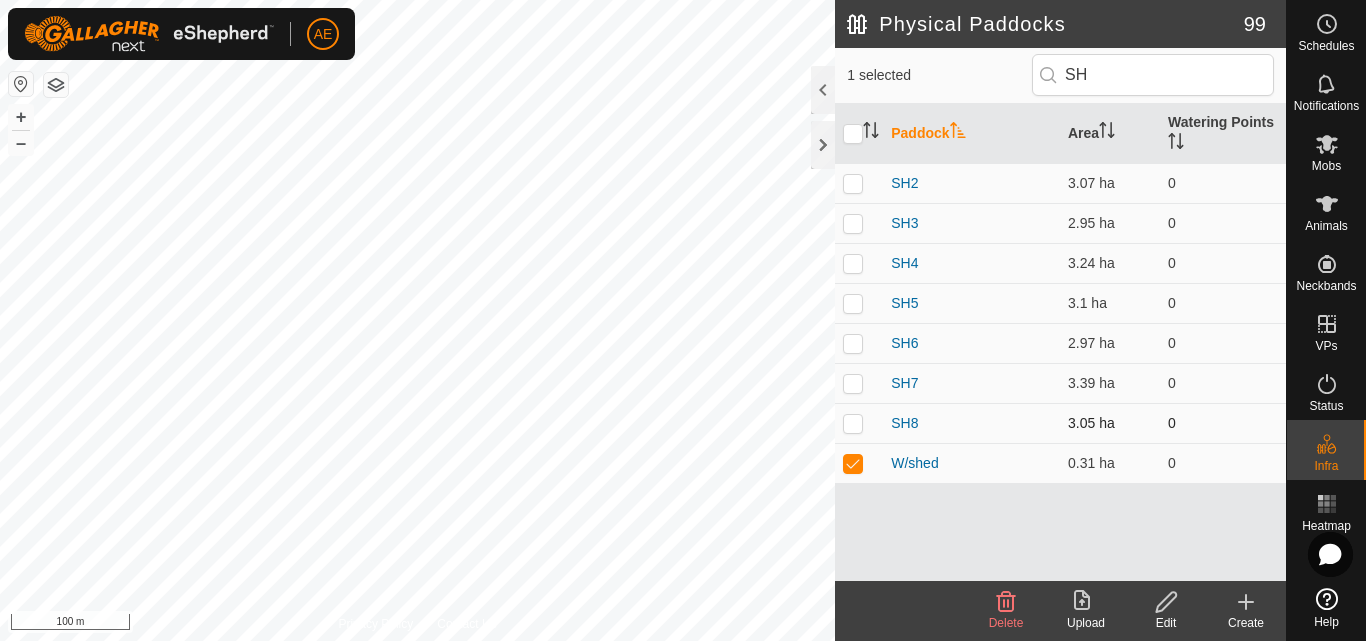 click at bounding box center (853, 423) 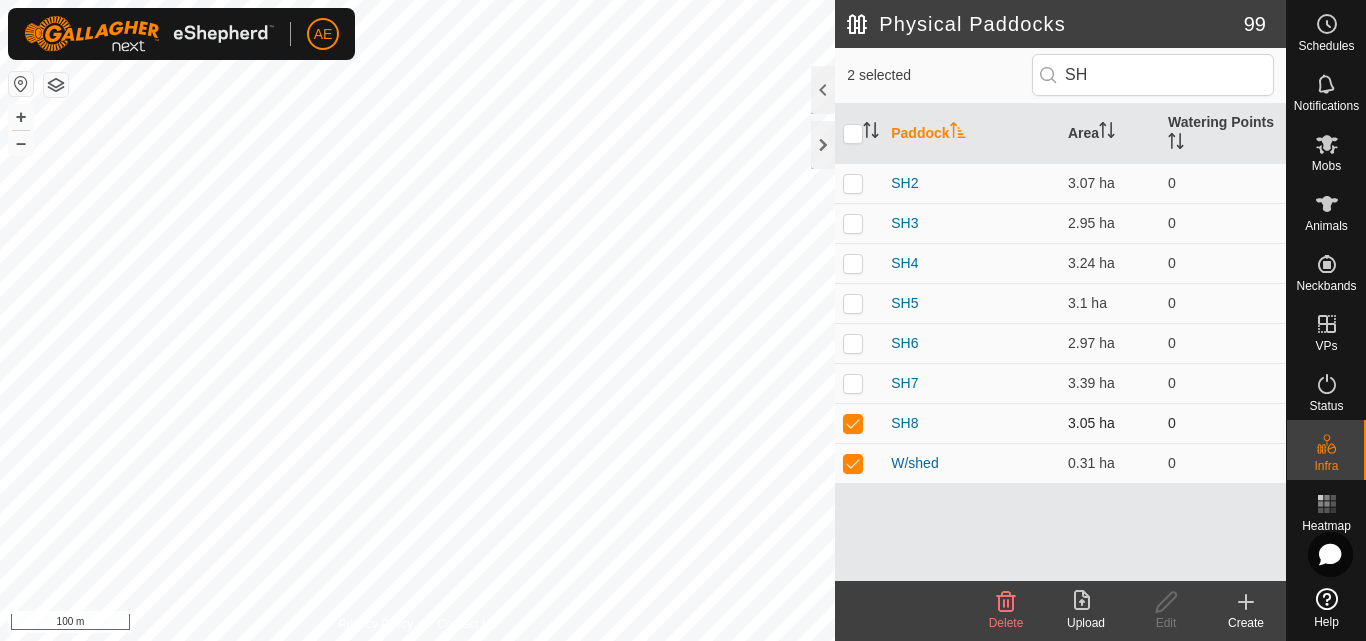 click at bounding box center (853, 423) 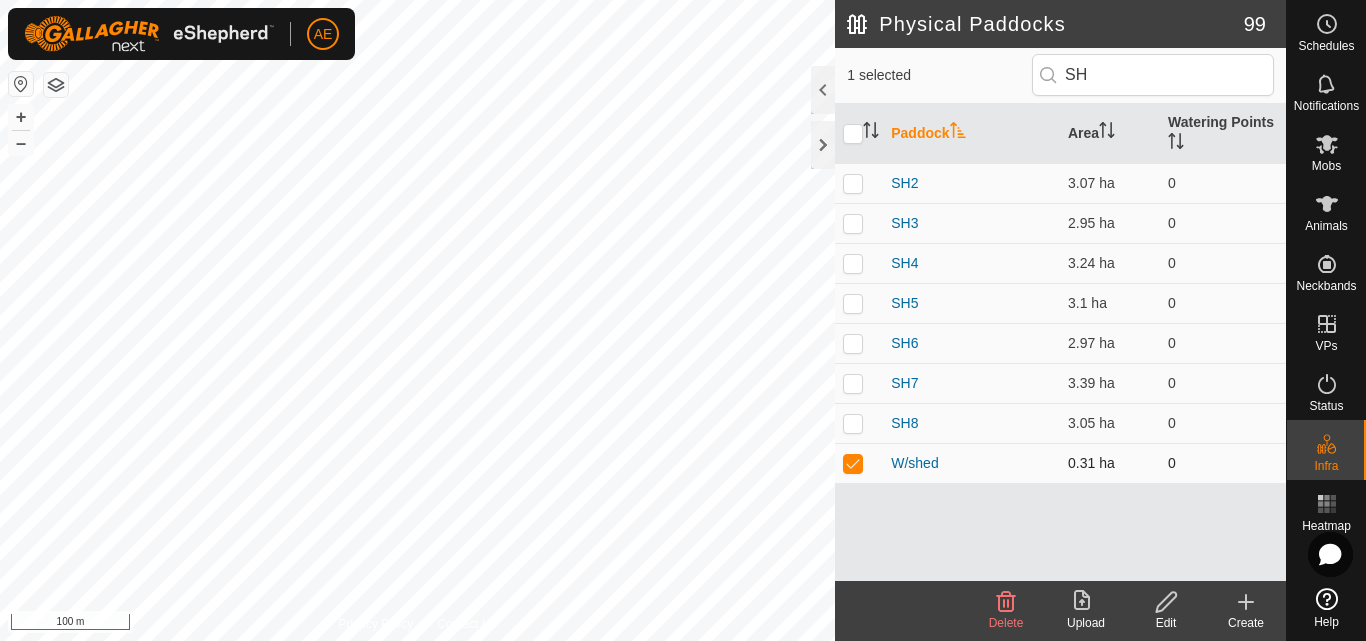 click at bounding box center (853, 463) 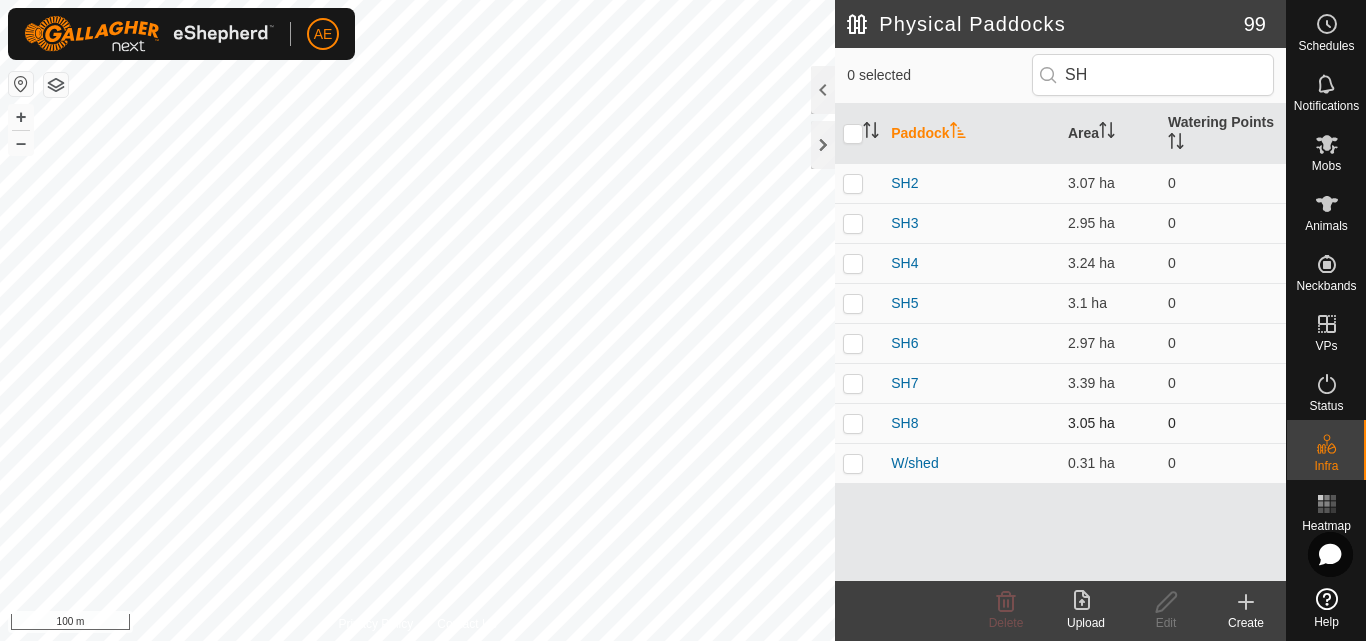 click at bounding box center (853, 423) 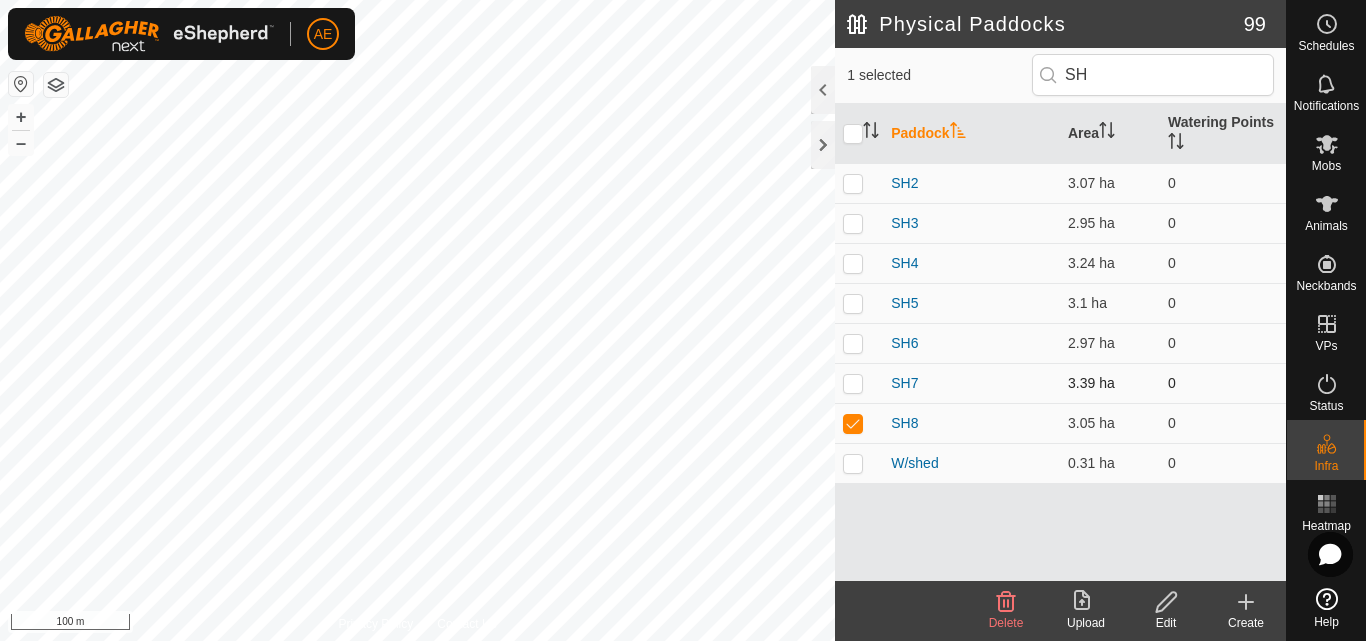 click at bounding box center (853, 383) 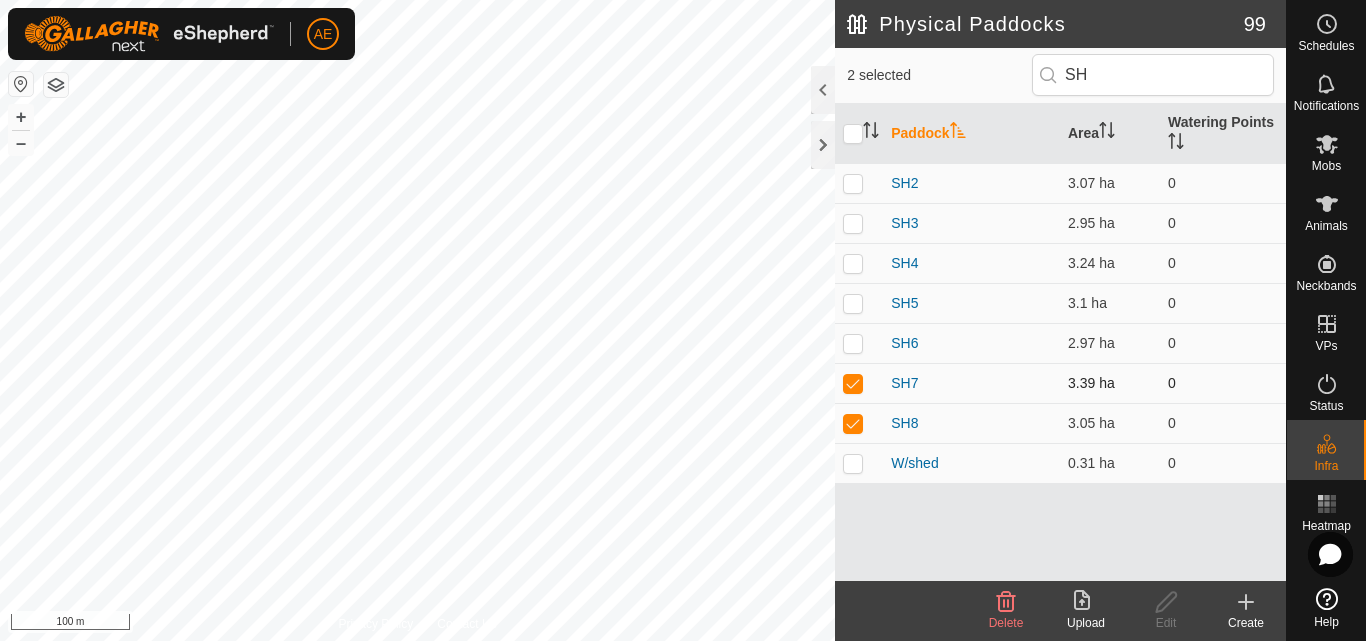 click at bounding box center [853, 383] 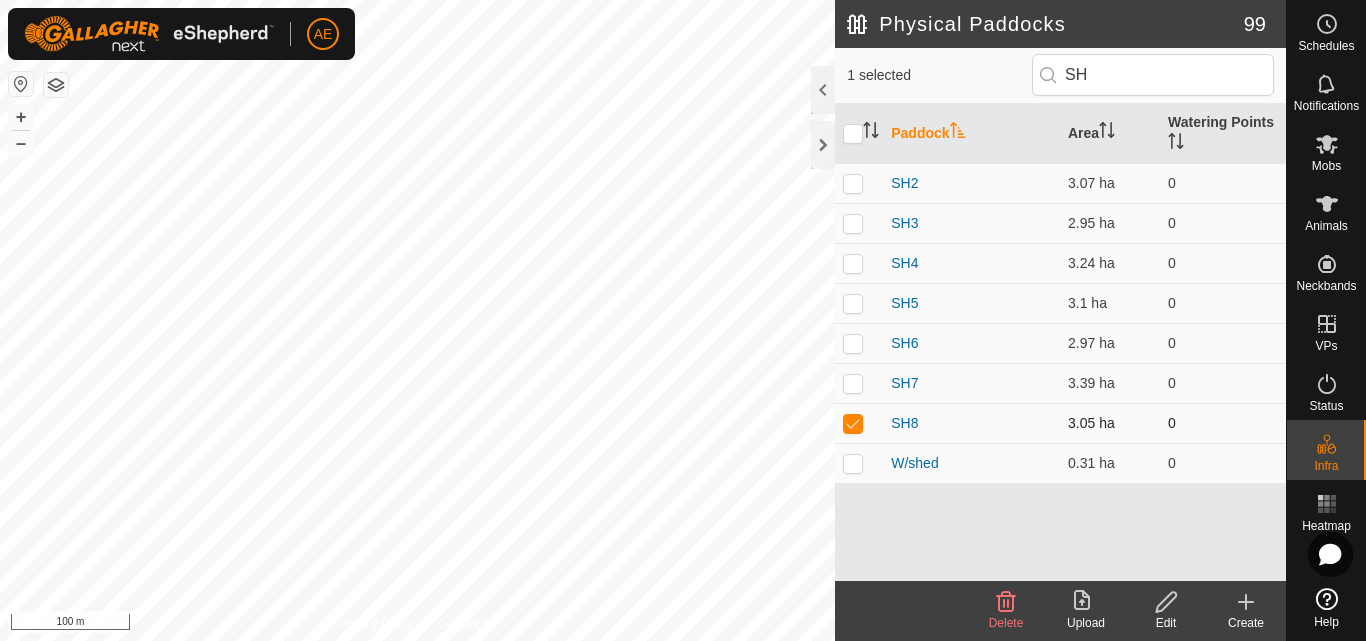 click at bounding box center [853, 423] 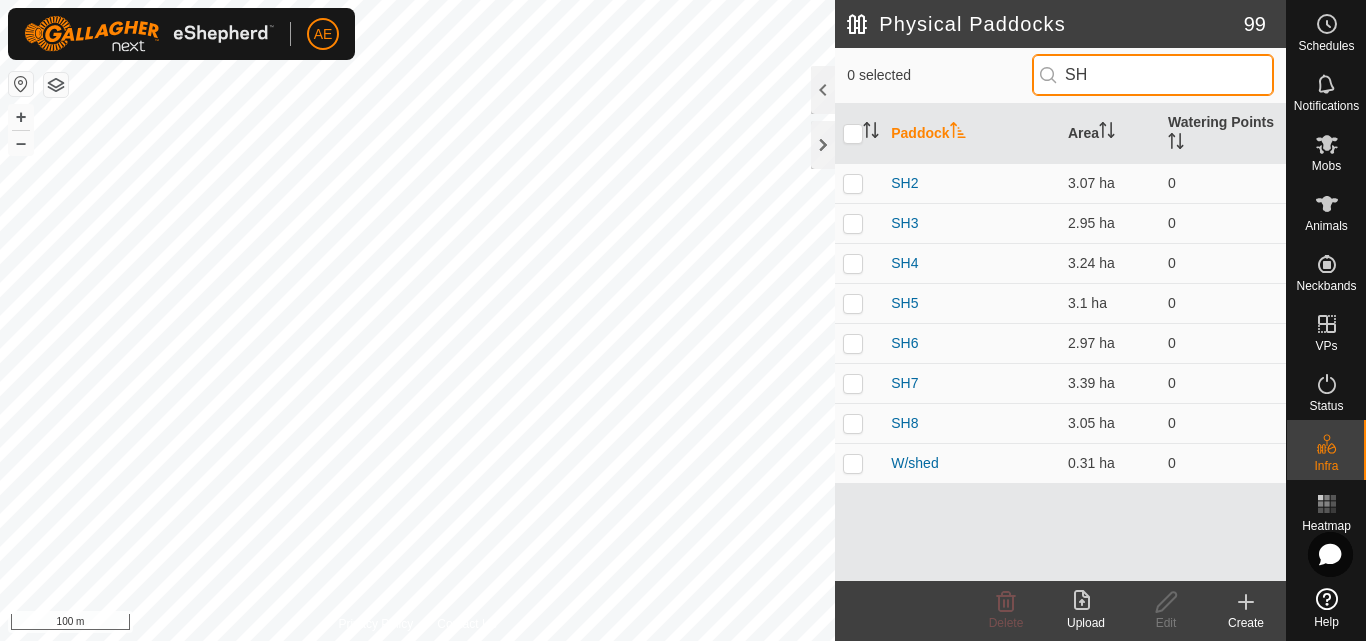 click on "SH" at bounding box center (1153, 75) 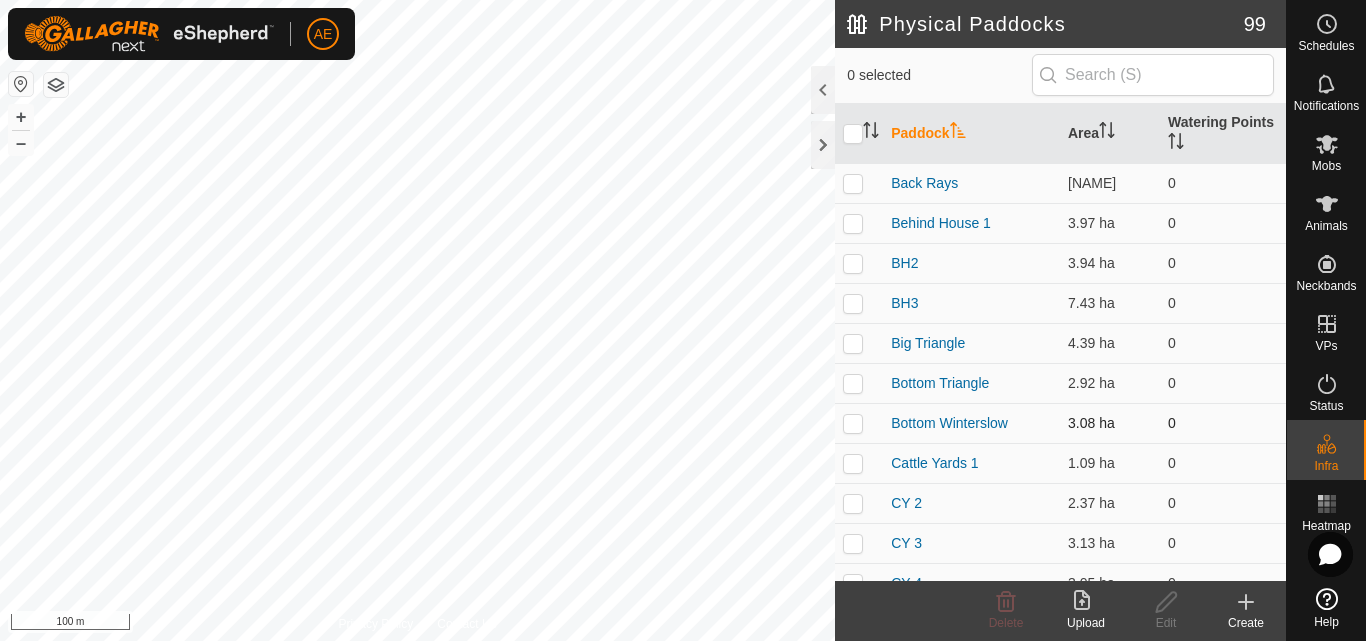 click at bounding box center [853, 423] 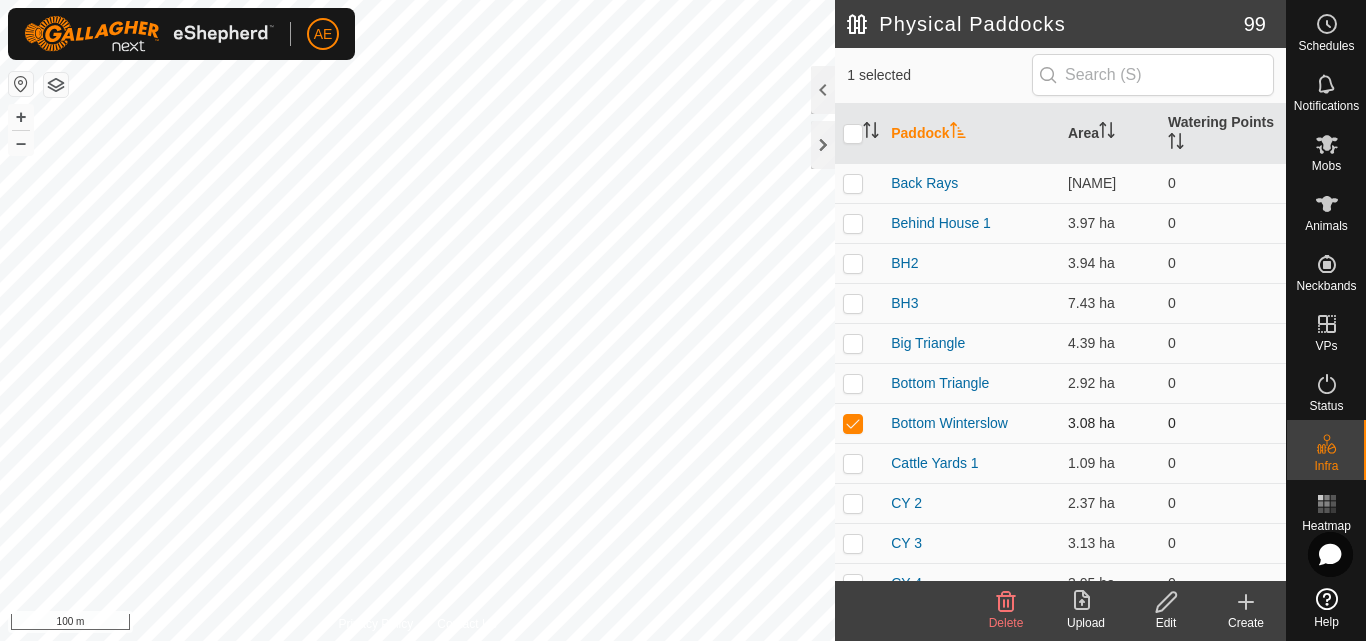 click at bounding box center [853, 423] 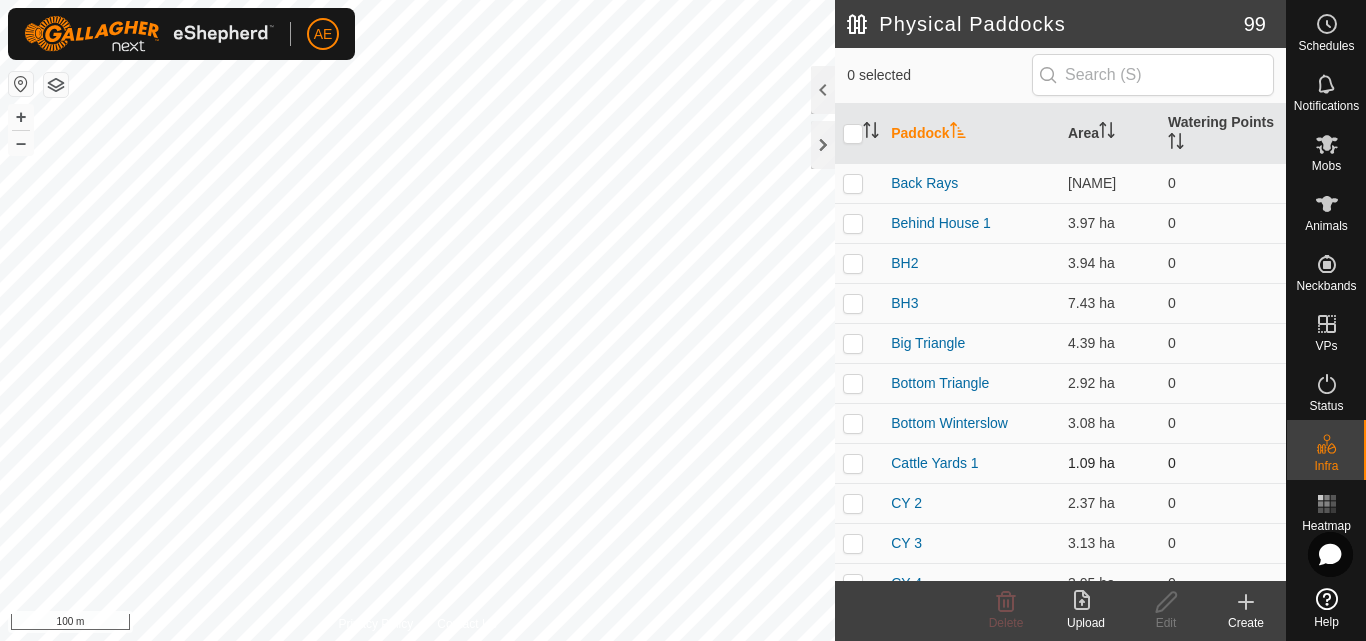 click at bounding box center [859, 463] 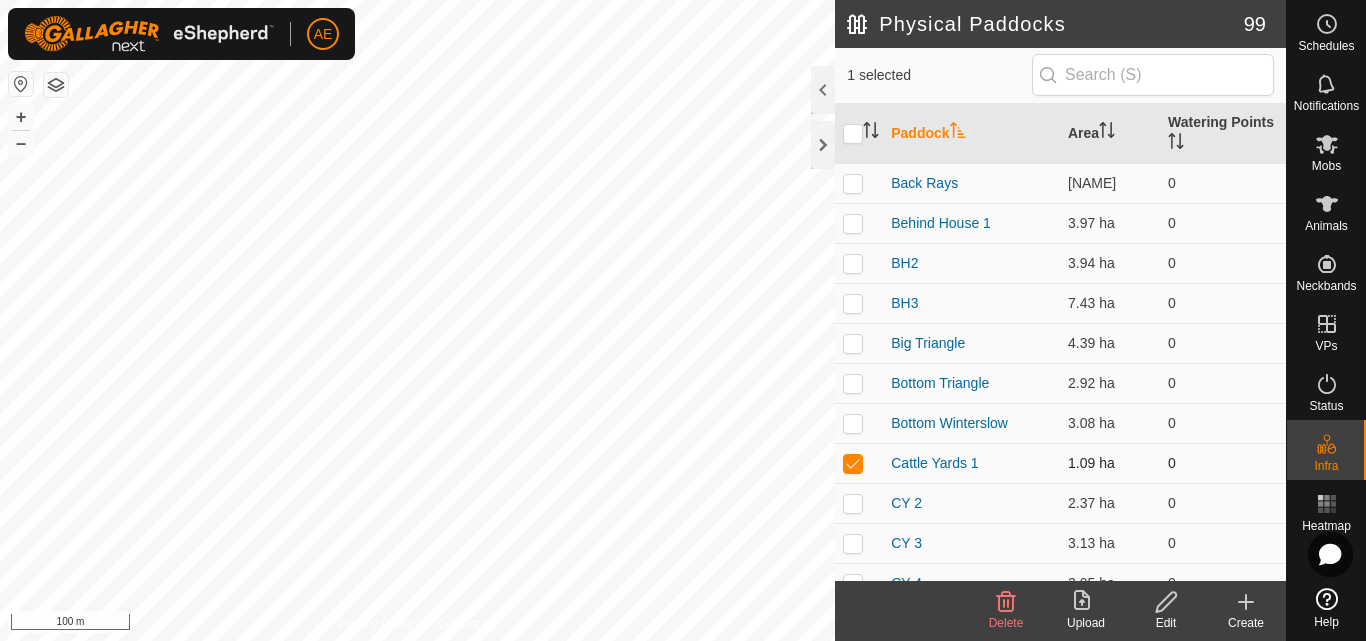 click at bounding box center [859, 463] 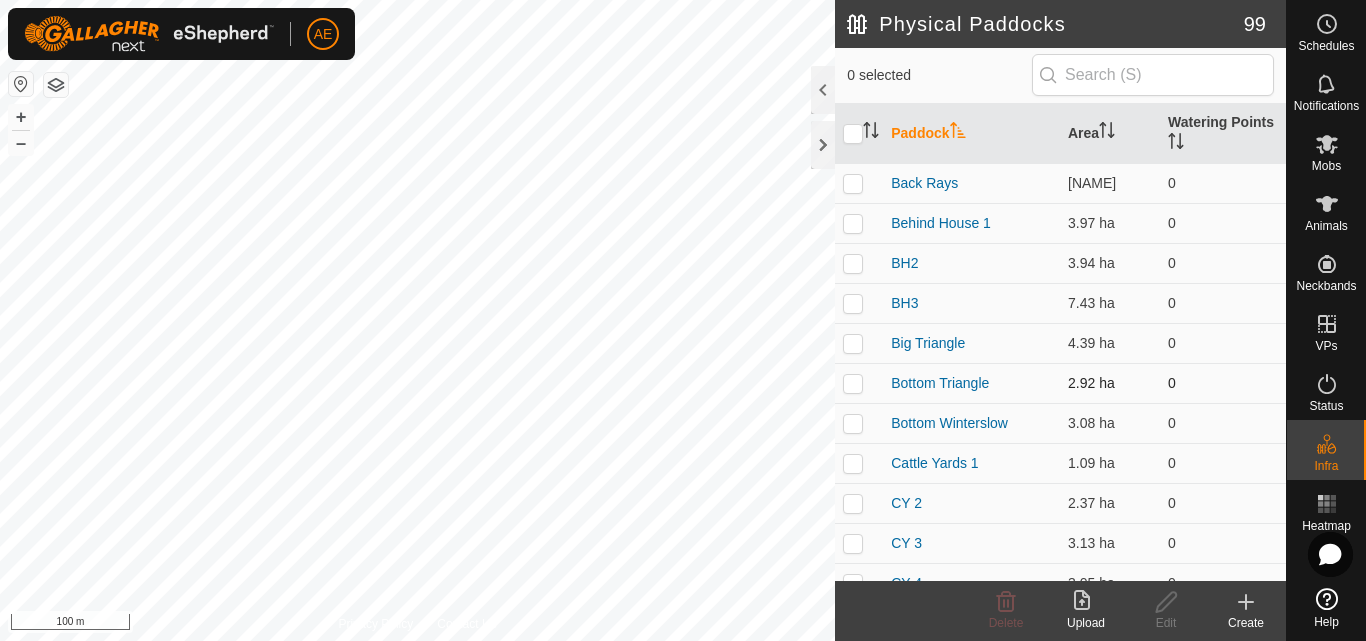 drag, startPoint x: 854, startPoint y: 453, endPoint x: 856, endPoint y: 390, distance: 63.03174 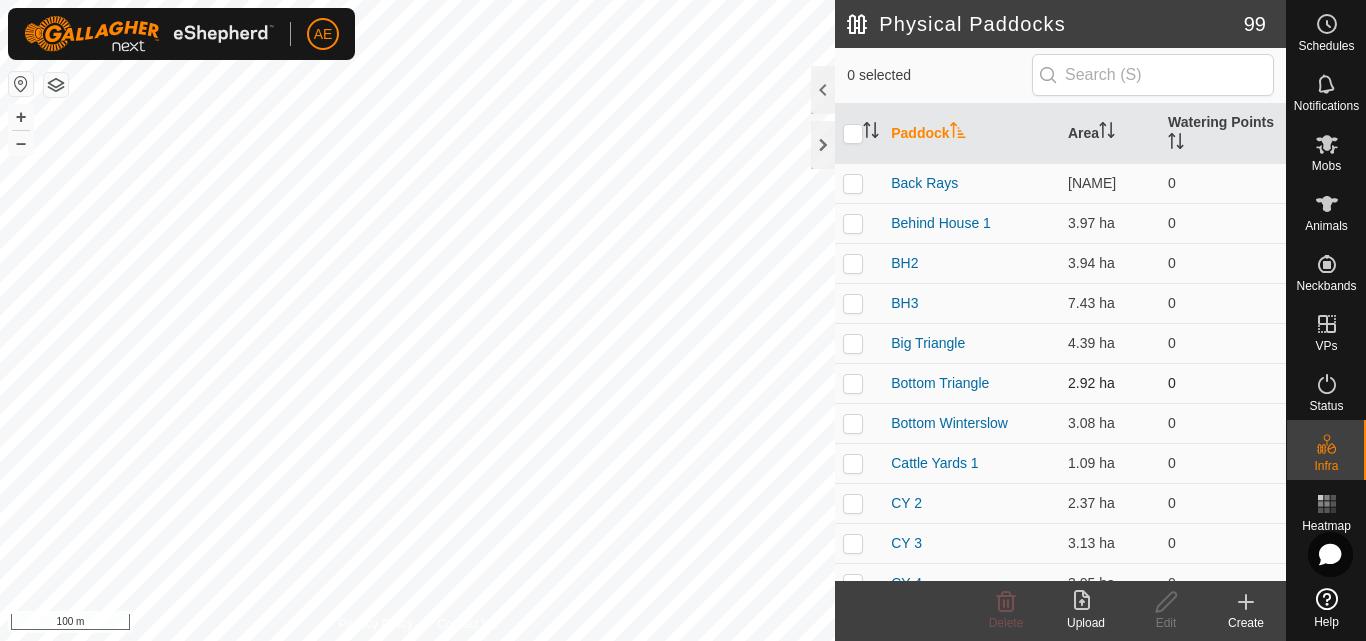 click on "Physical Paddocks 99 1 selected  Paddock   Area   Watering Points   Back Rays   2.59 ha   0   Behind House 1   3.97 ha   0   BH2   3.94 ha   0   BH3   7.43 ha   0   Big Triangle   4.39 ha   0   Bottom Triangle   2.92 ha   0   Bottom Winterslow   3.08 ha   0   Cattle Yards 1   1.09 ha   0   CY 2   2.37 ha   0   CY 3   3.13 ha   0   CY 4   3.05 ha   0   D2   2.88 ha   0   D3   1.43 ha   0   Deer Gate   2.06 ha   0   Dk 1   3.57 ha   1   DK 10   3.03 ha   0   DK 11   3.45 ha   0   DK 12   3.59 ha   0   DK 2   3.63 ha   1   DK 3   2.75 ha   0   DK 4   2.75 ha   0   DK 5   2.88 ha   0   DK 6   2.75 ha   0   DK 7   3.23 ha   0   DK 8   3.12 ha   0   DK 9   4.19 ha   0   Dog Kennels   0.36 ha   0   Dosatron 1   4.31 ha   0   DP 4   3.03 ha   0   DP2   3.05 ha   0   DP3   3.11 ha   0   DP5   2.67 ha   0   DP6   2.78 ha   0   DP7   3.01 ha   0   DP8   3.32 ha   0   Duck Pond 1   3.25 ha   0   Front Rays   2.53 ha   0   H roadside   0.17 ha   0   H2   3.46 ha   0   H3(1)   3.47 ha   0   H4   3.71 ha   0   H5(1)   3.6 ha   0   H6   2.91 ha   0   H7(1)   3.96 ha   0   Haybarn K   0   0" at bounding box center [1060, 2143] 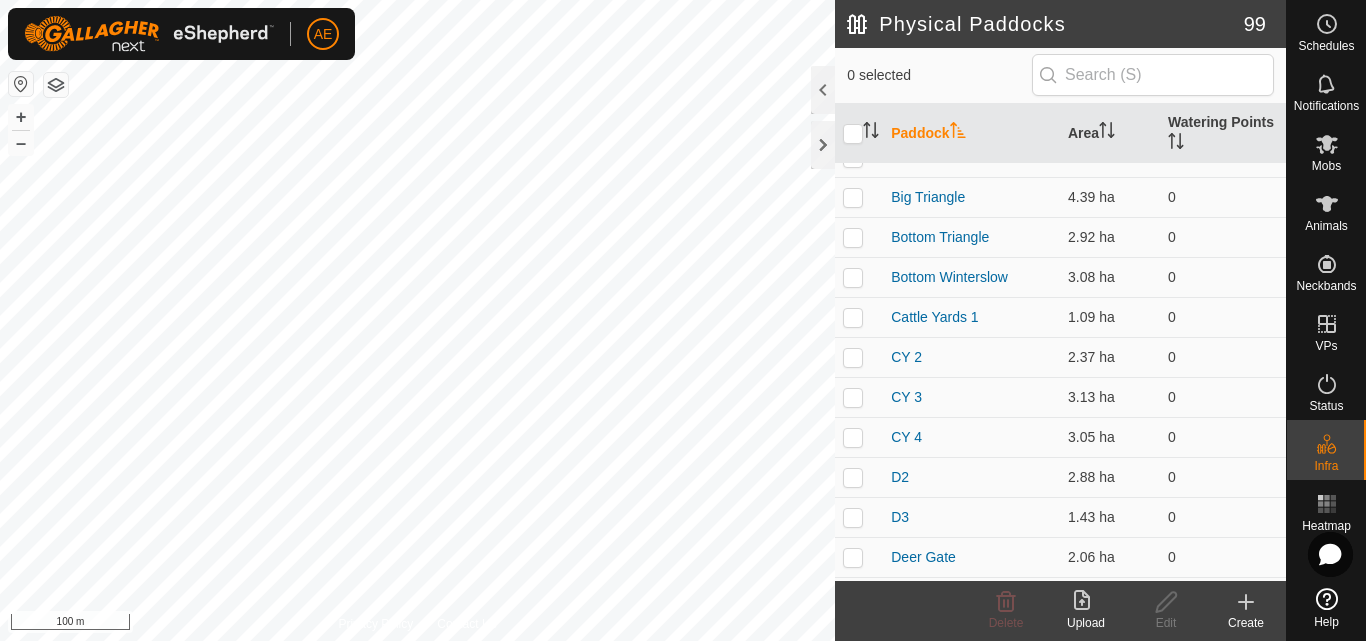 scroll, scrollTop: 182, scrollLeft: 0, axis: vertical 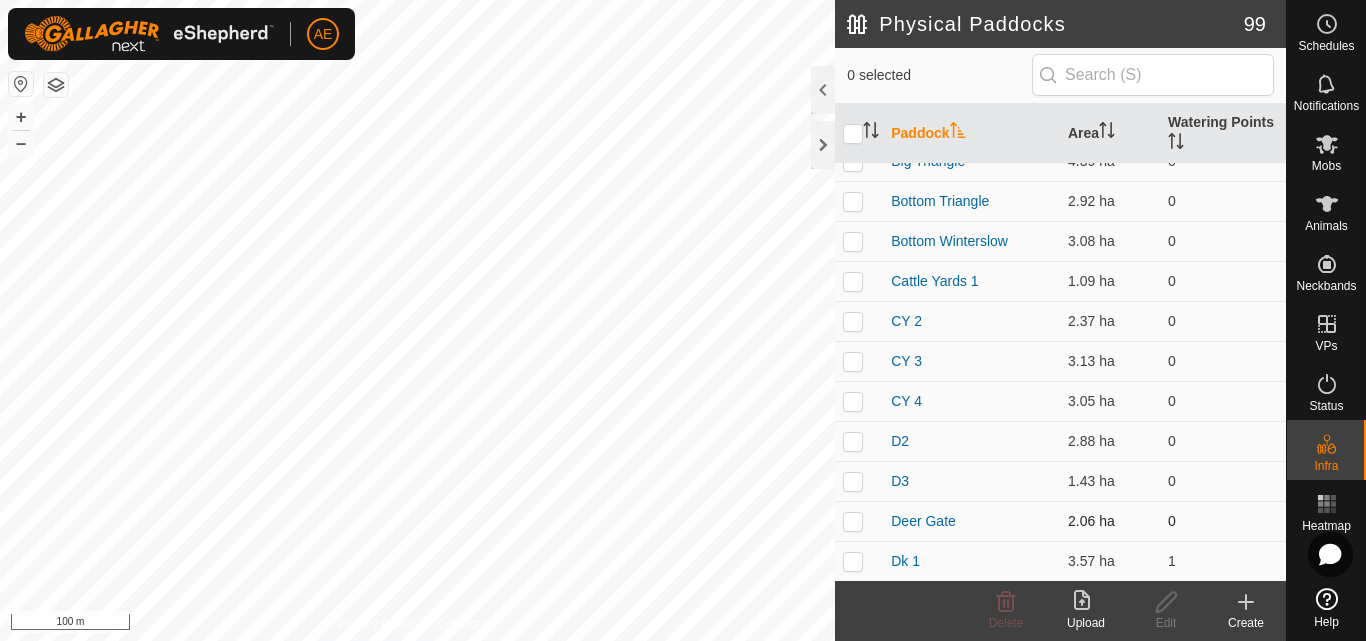 click at bounding box center [853, 521] 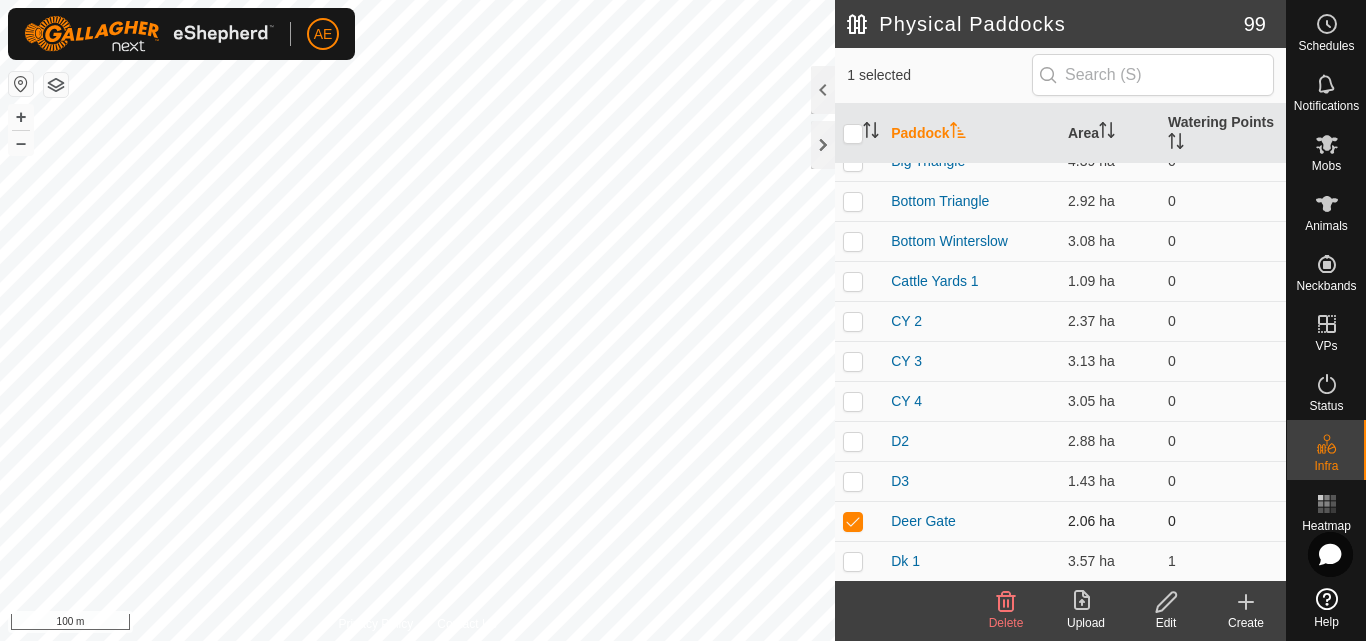 click at bounding box center (853, 521) 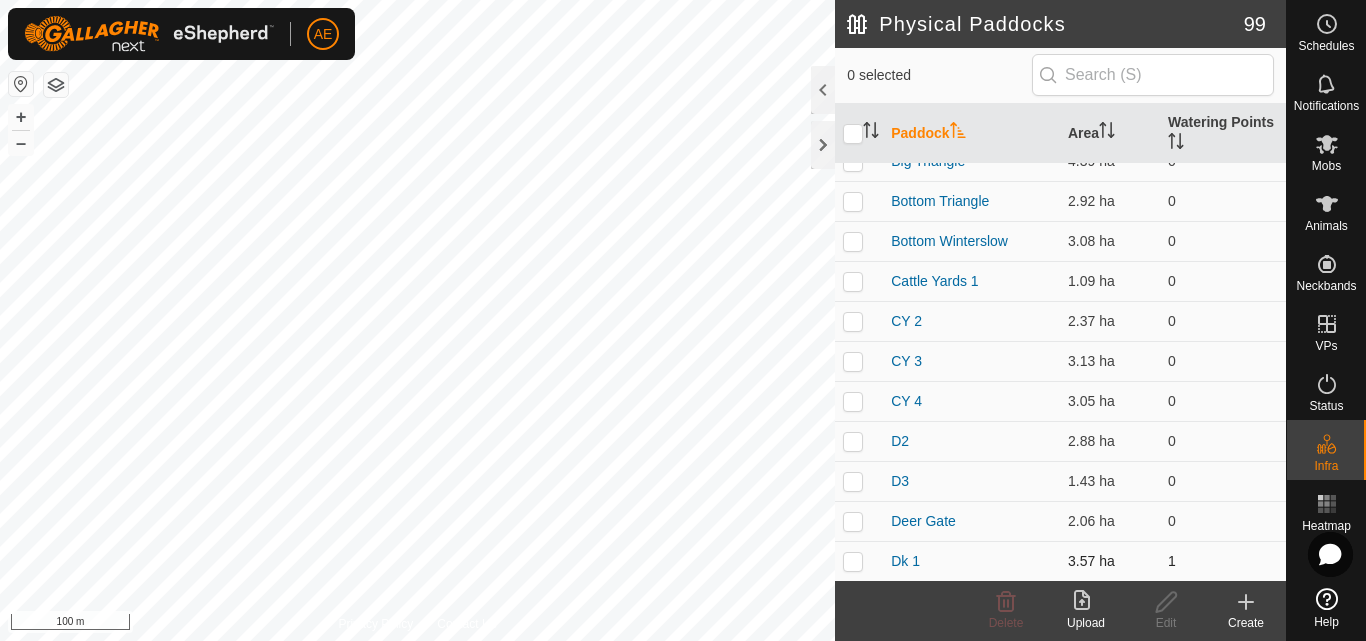 click at bounding box center [859, 561] 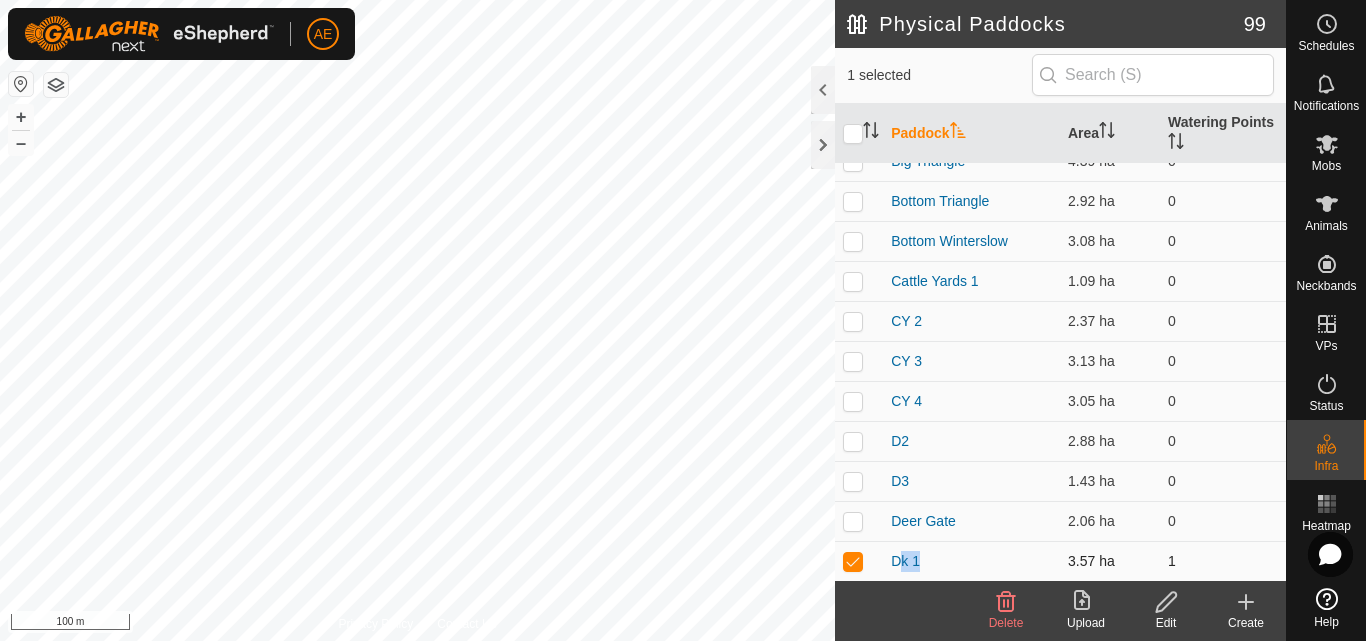 click at bounding box center (859, 561) 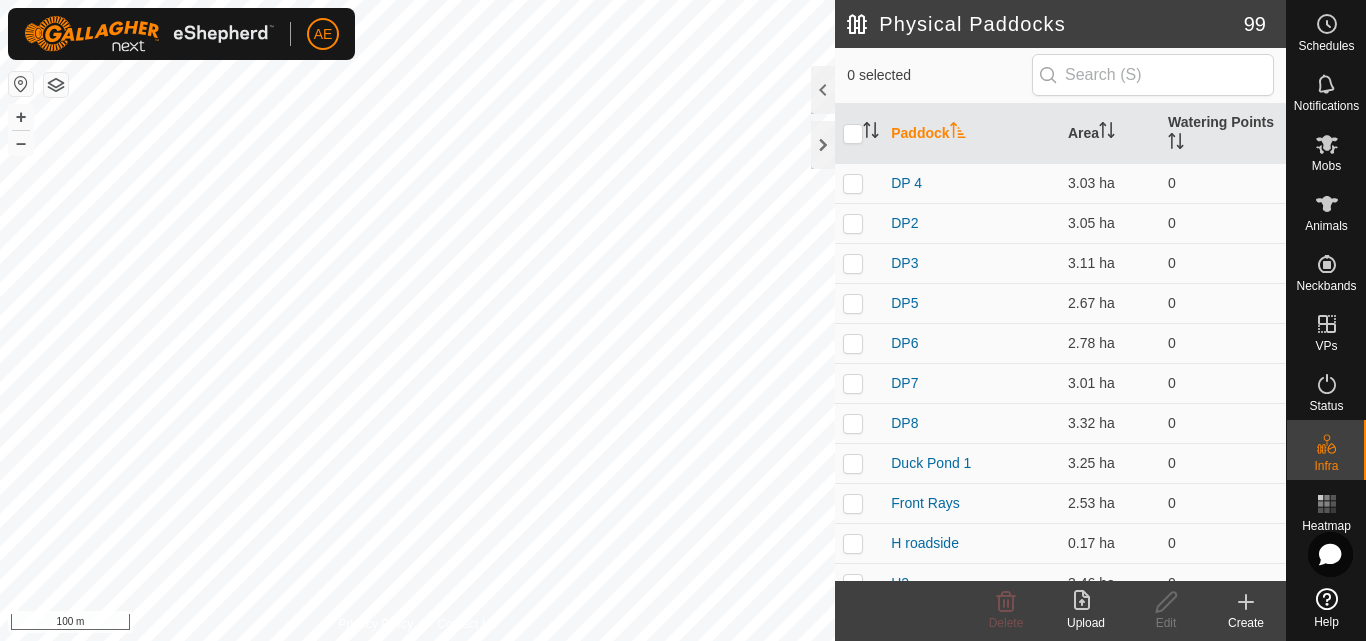scroll, scrollTop: 1129, scrollLeft: 0, axis: vertical 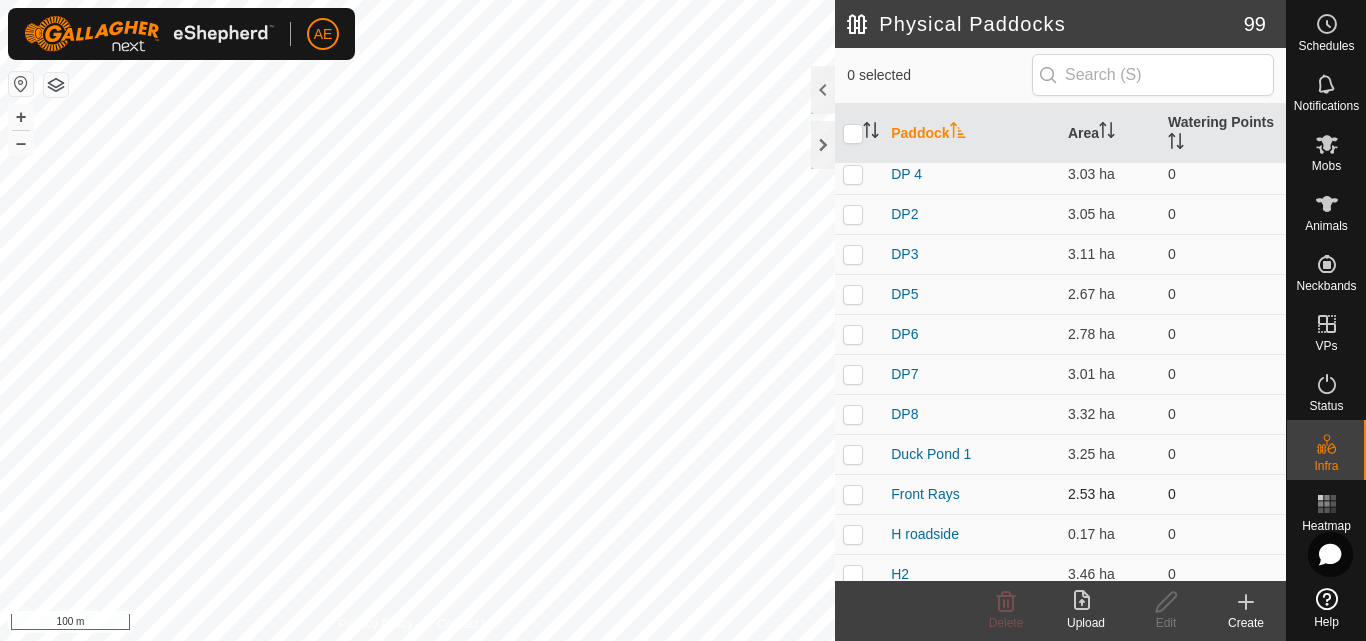 click at bounding box center [853, 494] 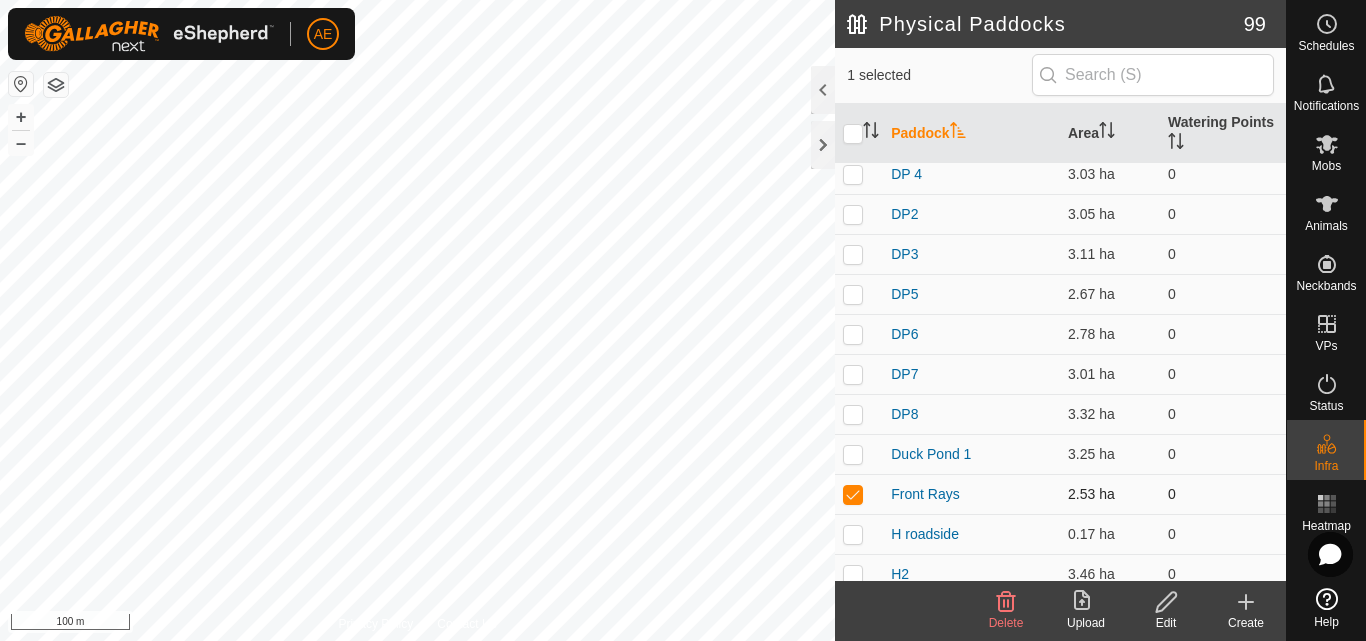 click at bounding box center (853, 494) 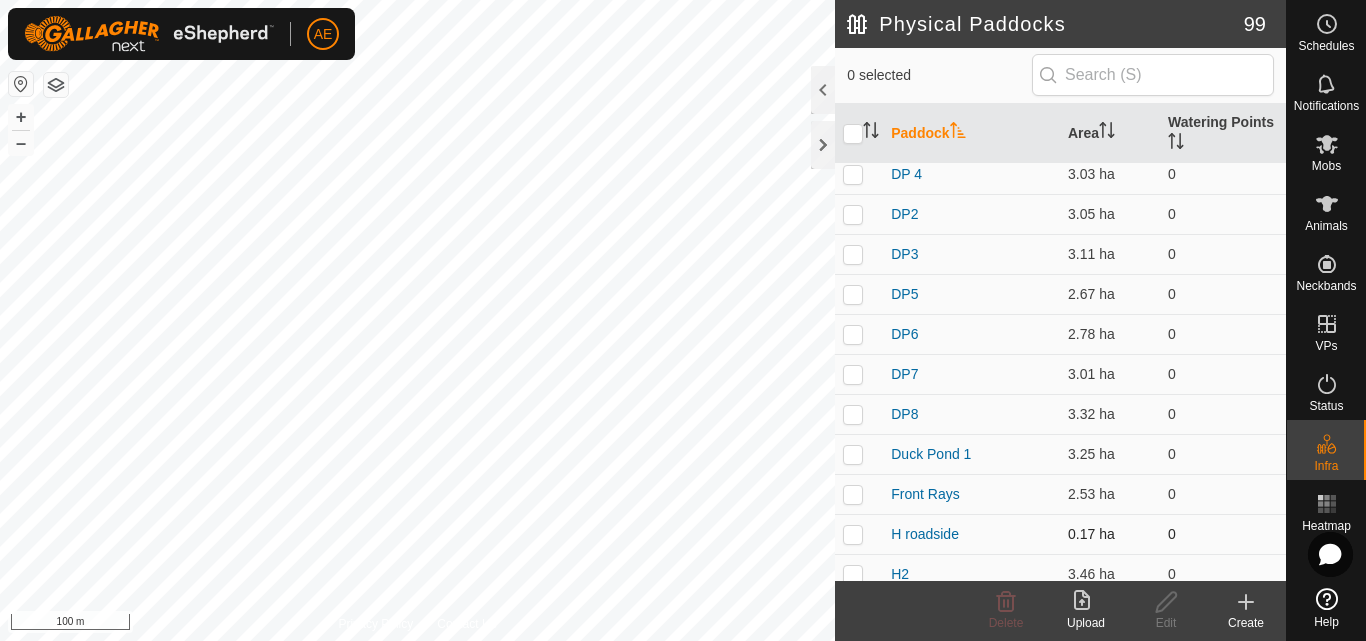 click at bounding box center (853, 534) 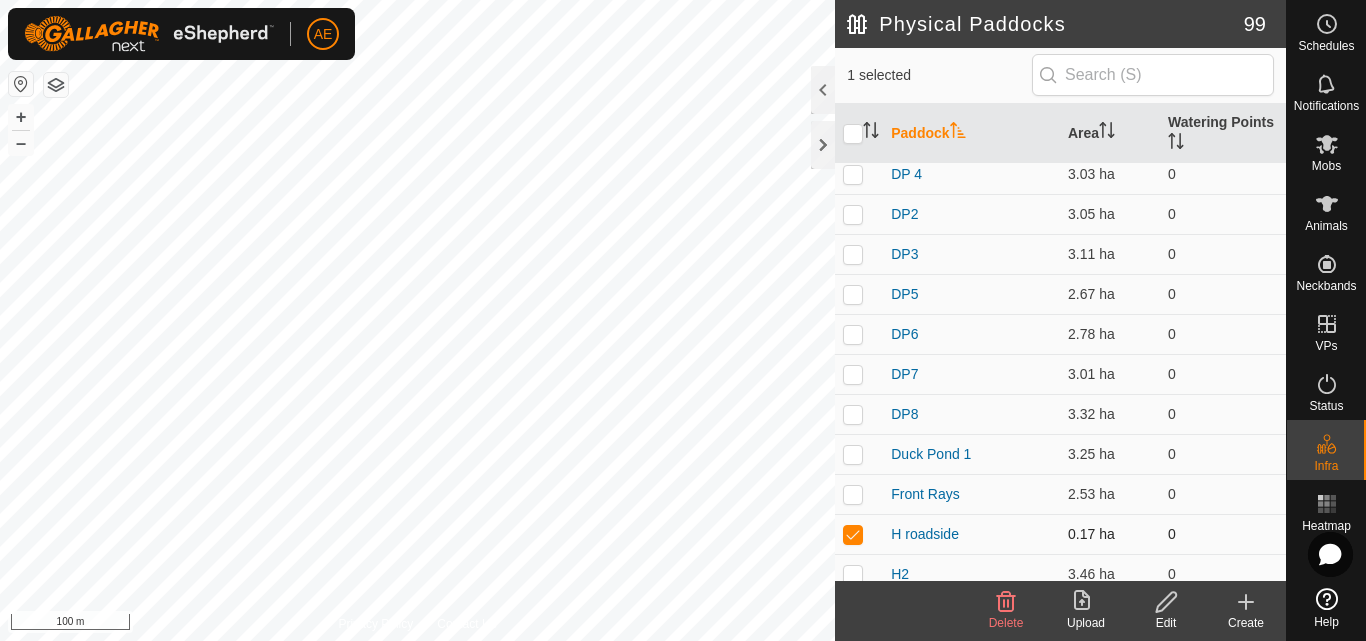 click at bounding box center (859, 534) 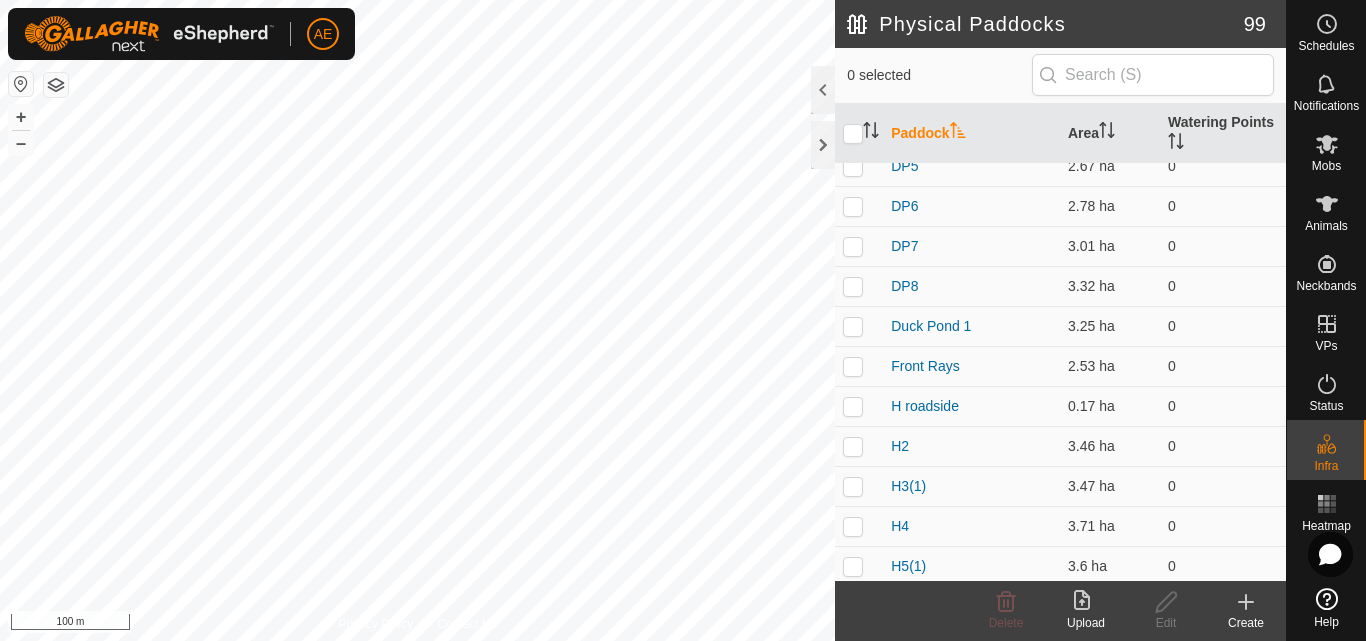 scroll, scrollTop: 1275, scrollLeft: 0, axis: vertical 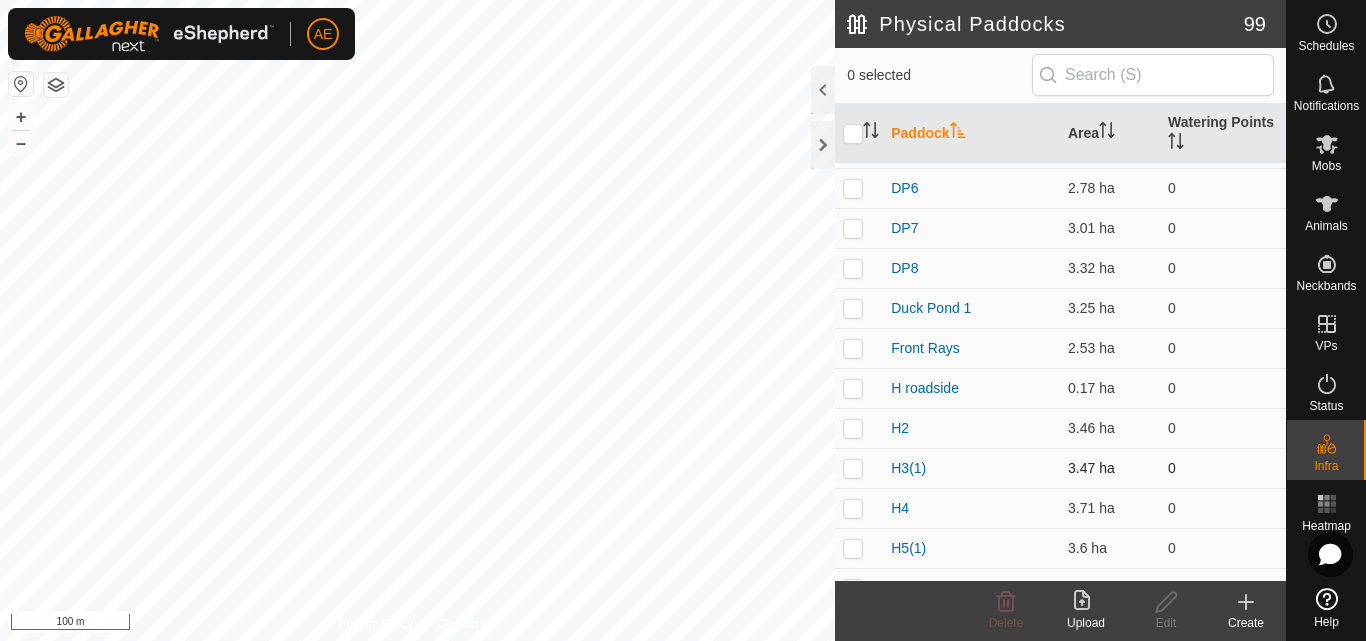 click at bounding box center [853, 468] 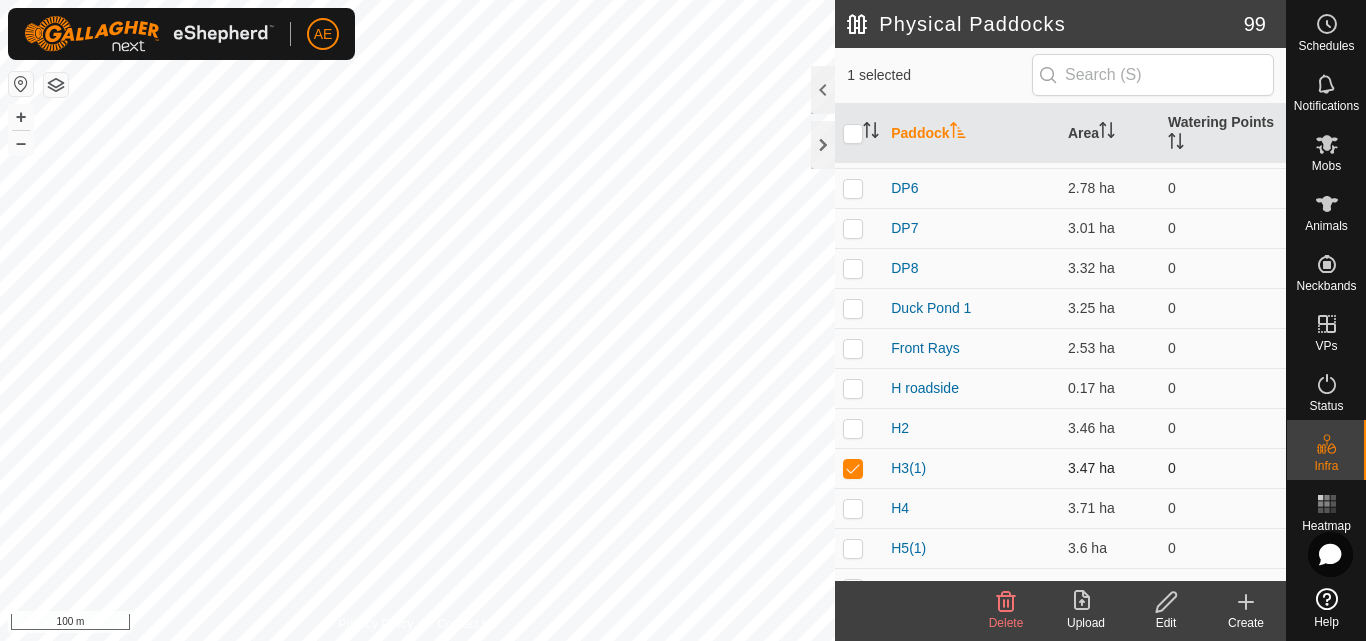 click at bounding box center [853, 468] 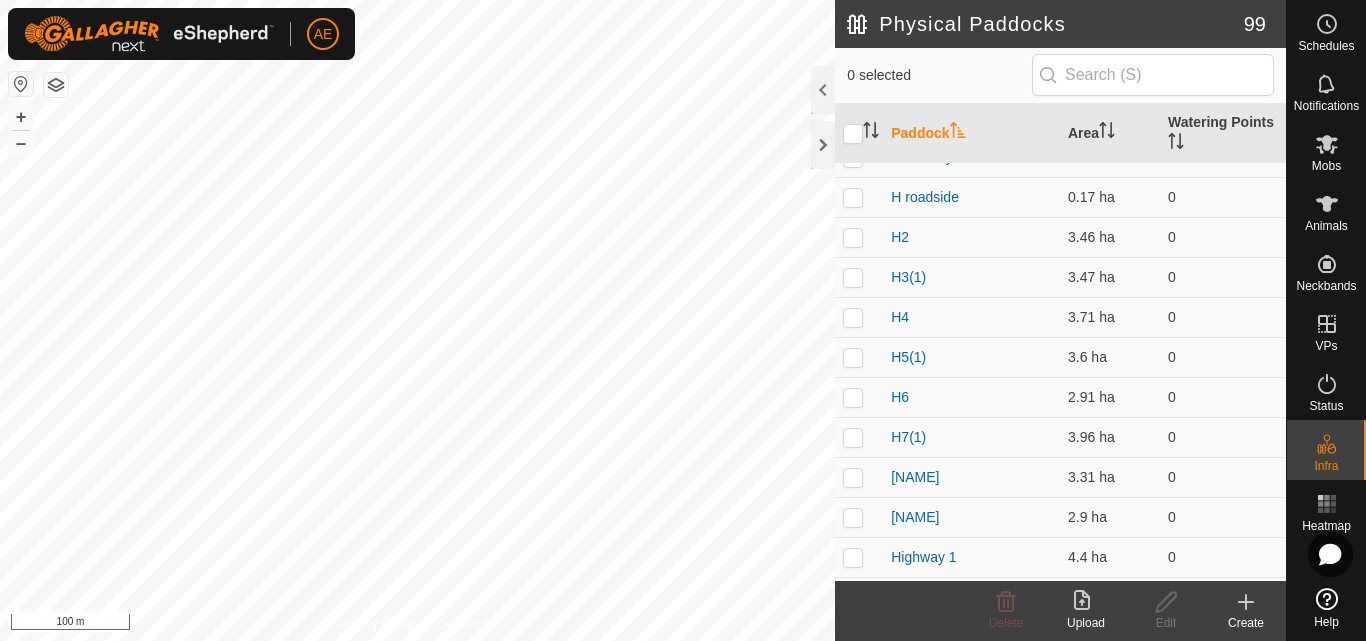 scroll, scrollTop: 1475, scrollLeft: 0, axis: vertical 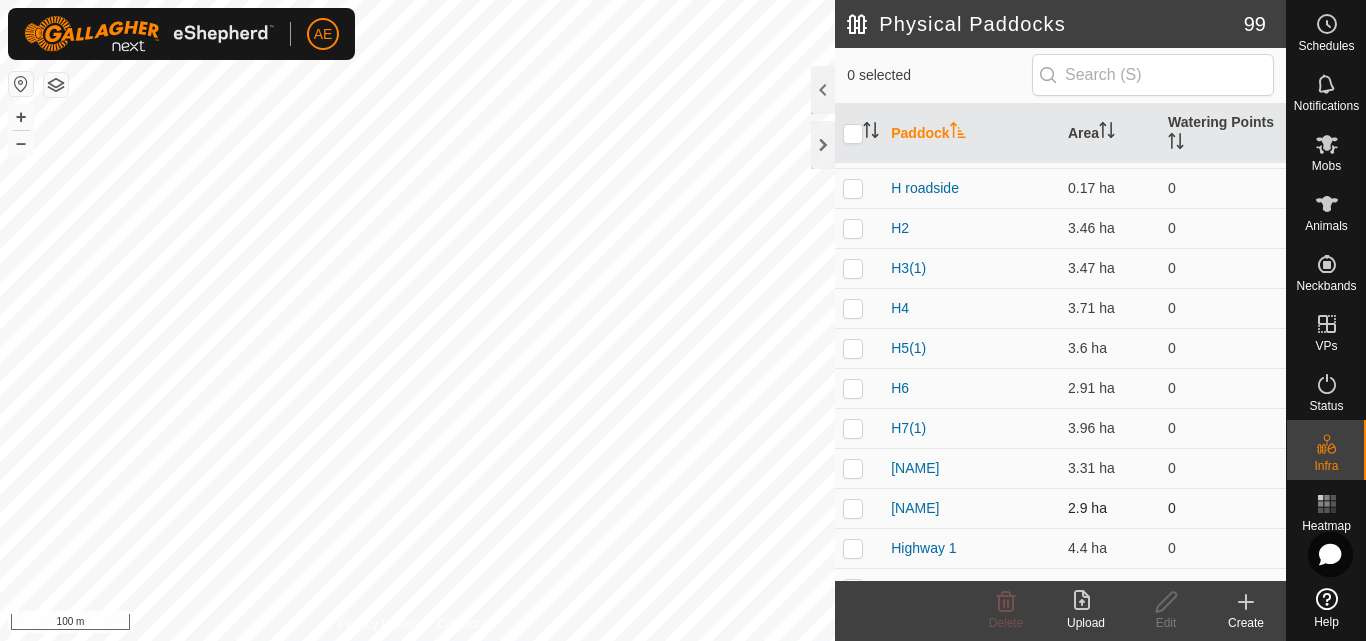 click at bounding box center (853, 508) 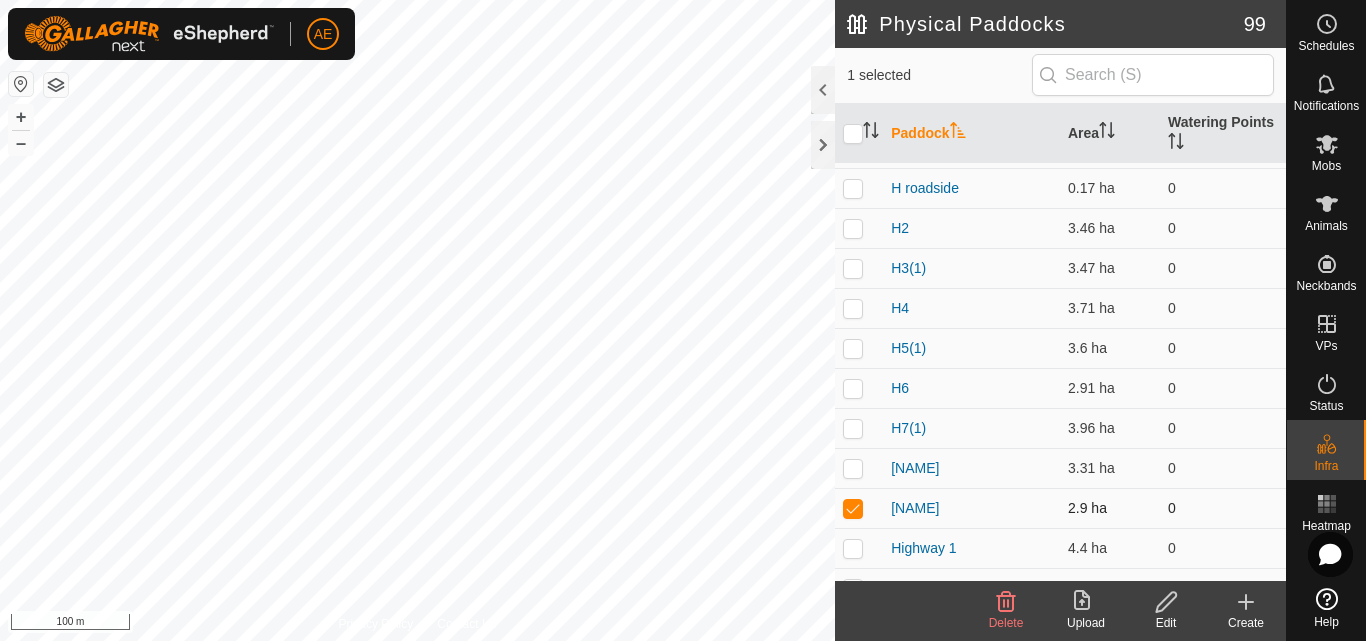 click at bounding box center (853, 508) 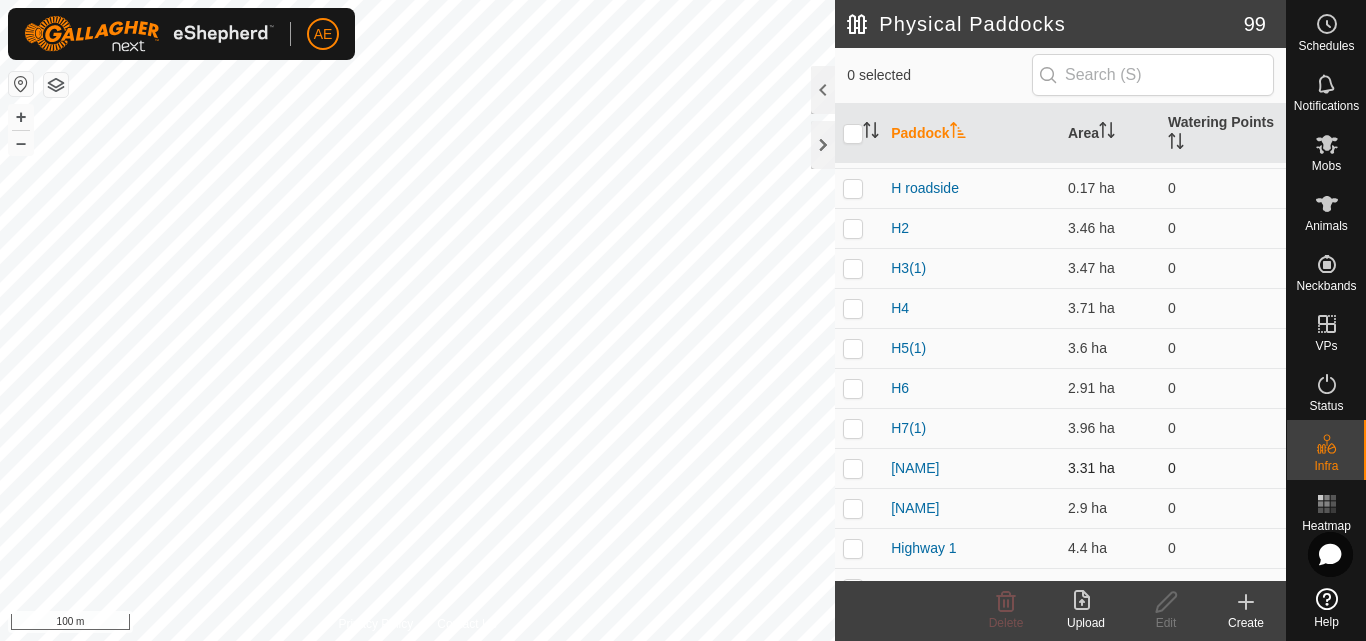 click at bounding box center (853, 468) 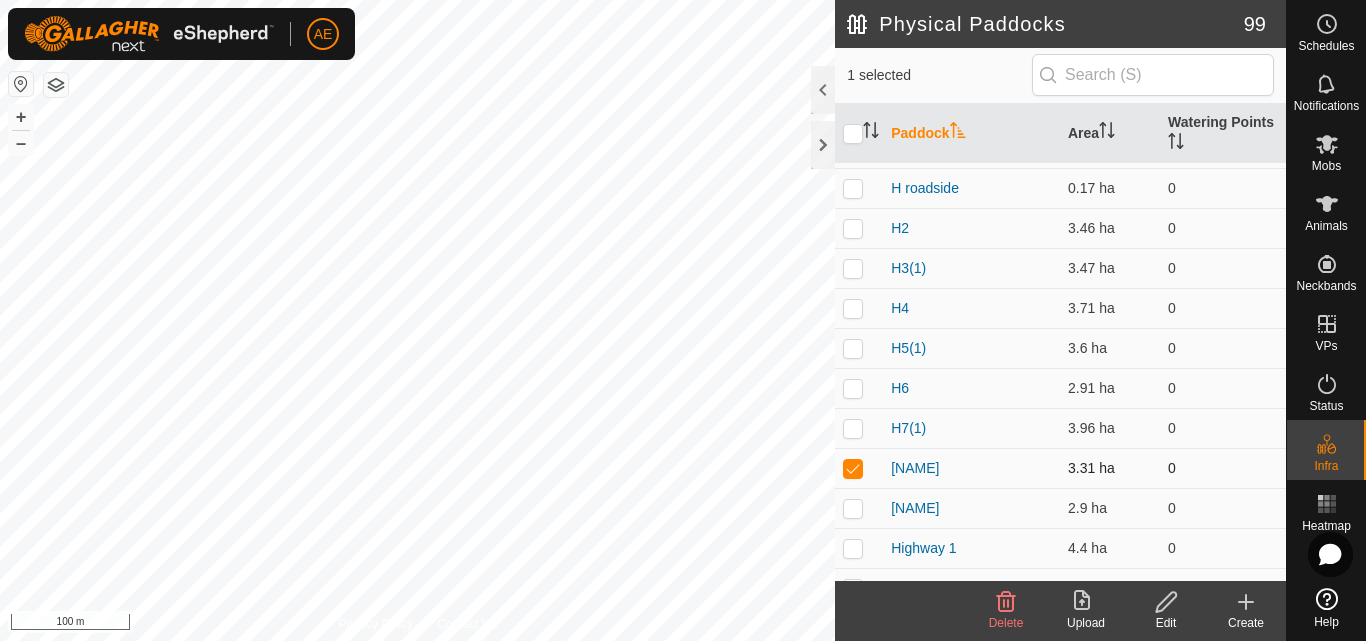 click at bounding box center [853, 468] 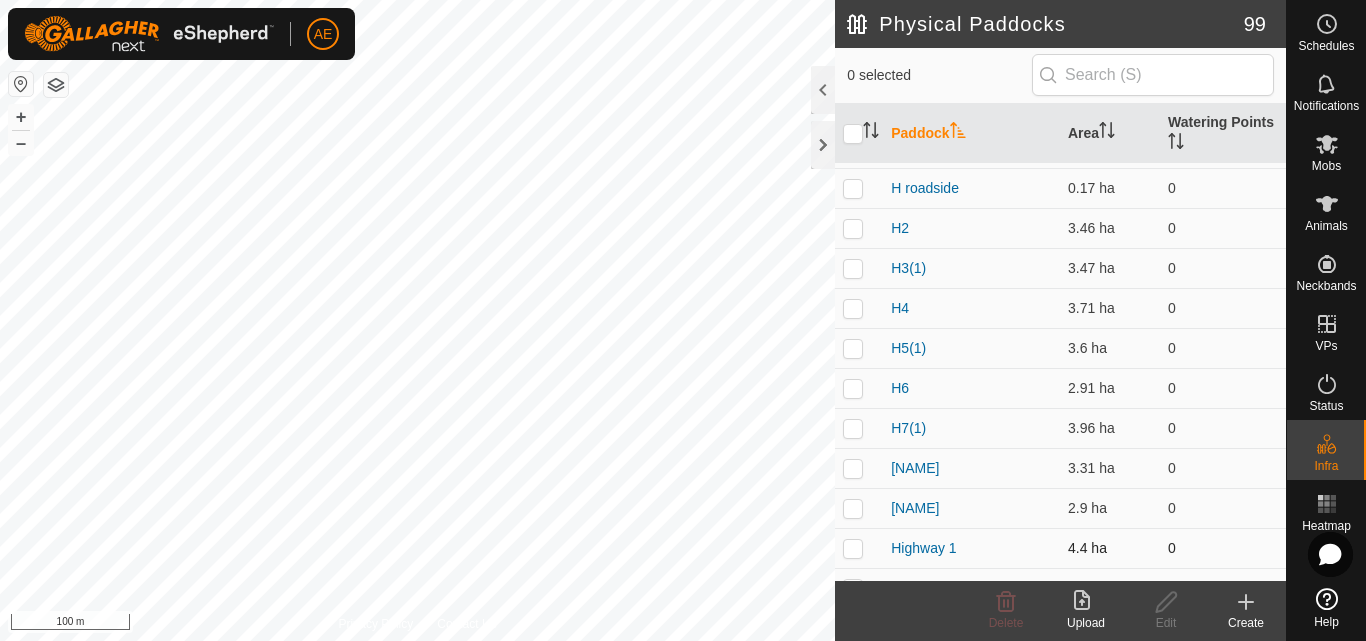 click at bounding box center (859, 548) 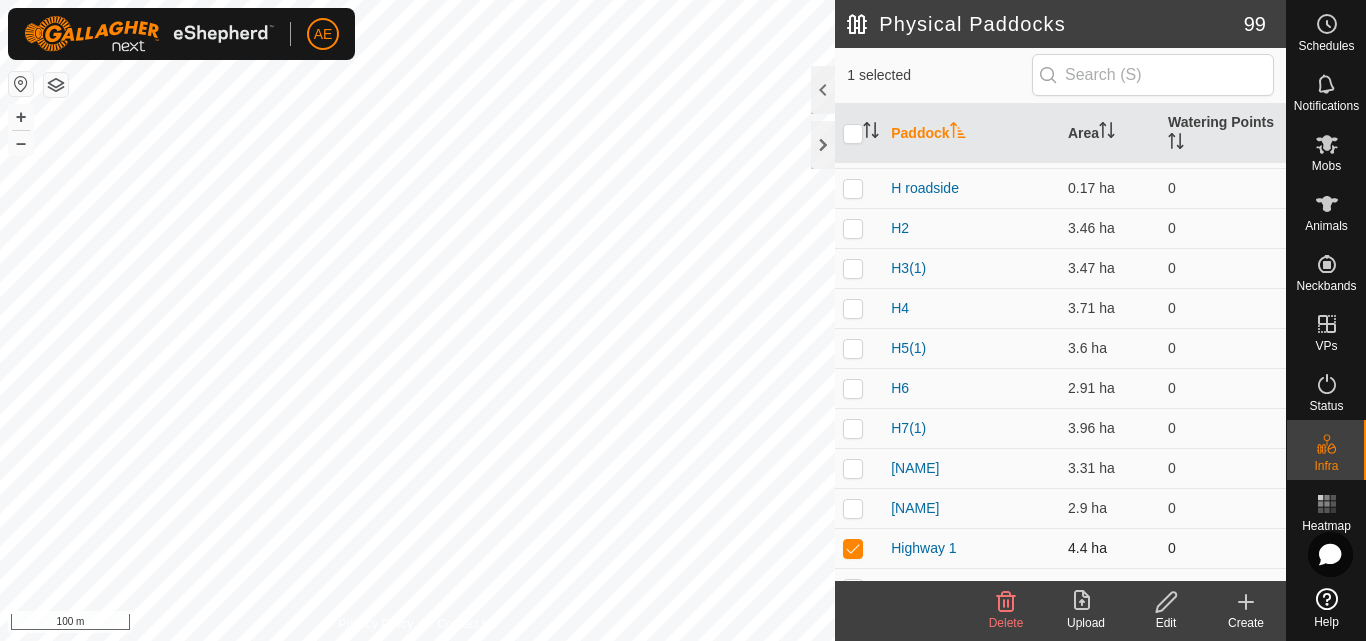 click at bounding box center (859, 548) 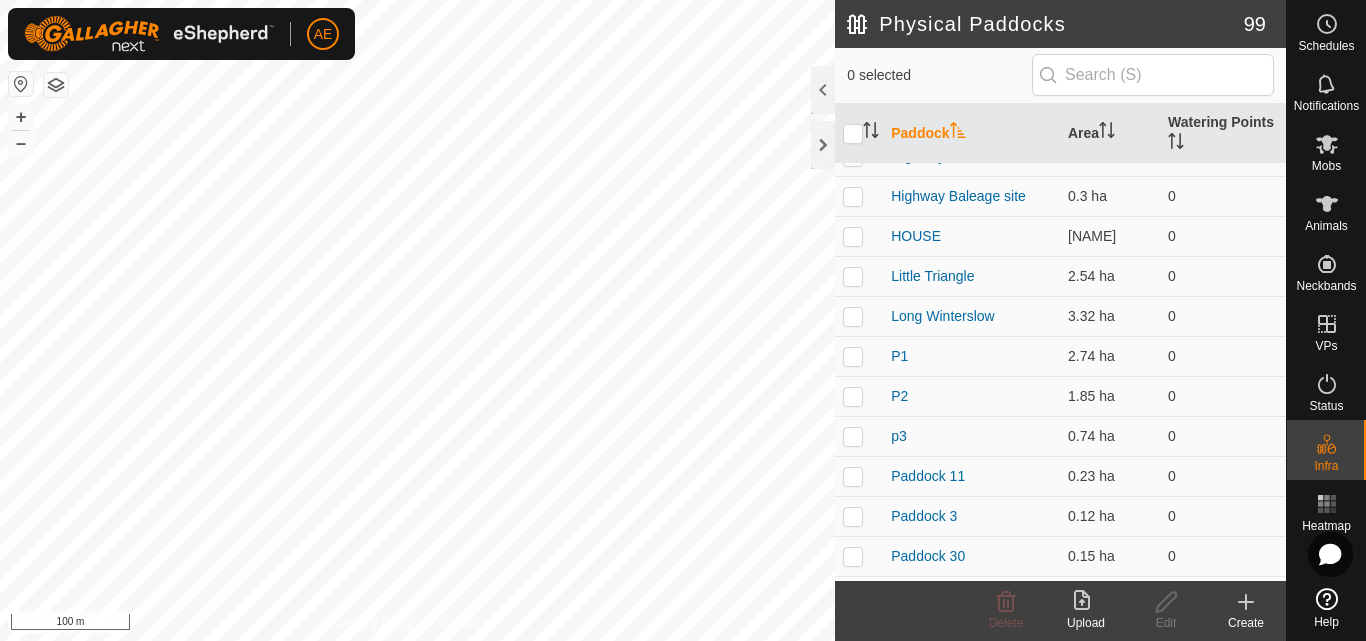 scroll, scrollTop: 1876, scrollLeft: 0, axis: vertical 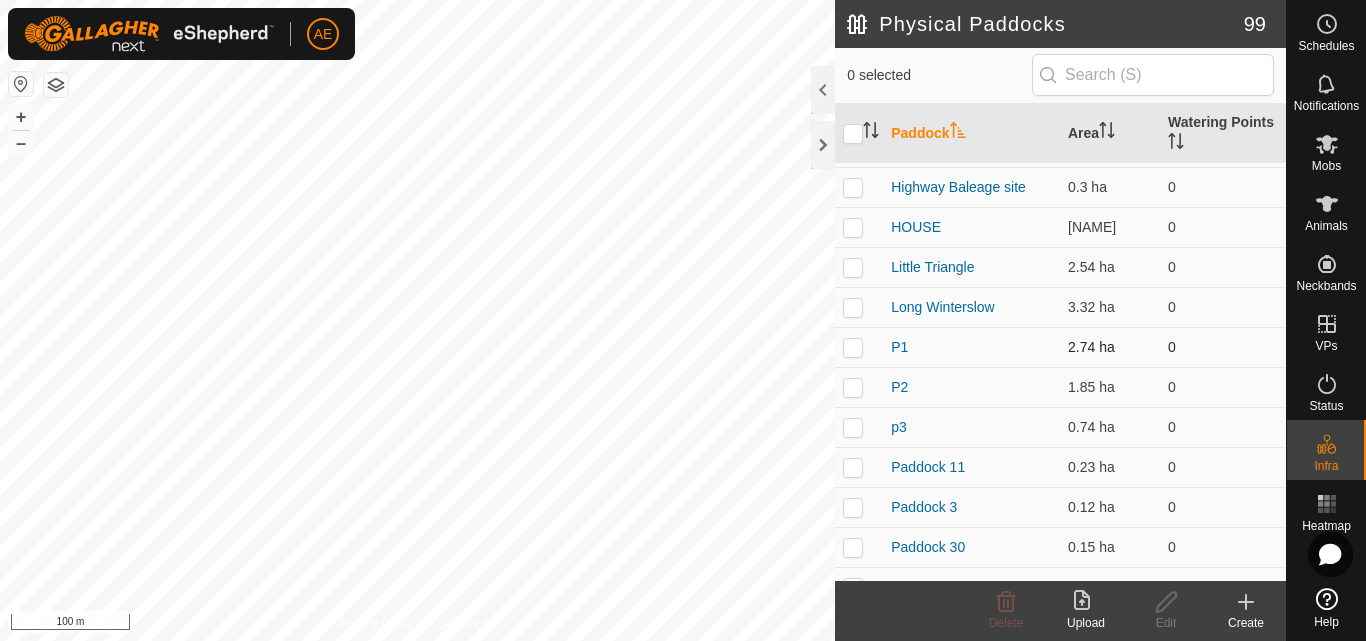 click at bounding box center [853, 347] 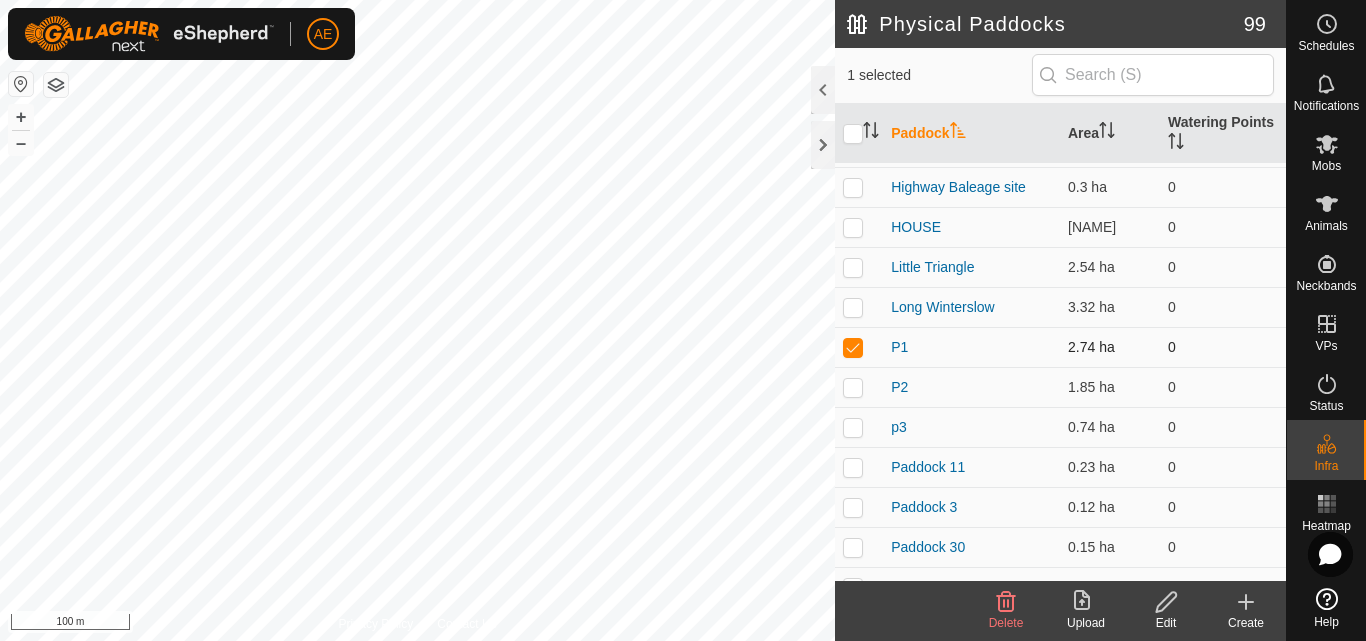 click at bounding box center (853, 347) 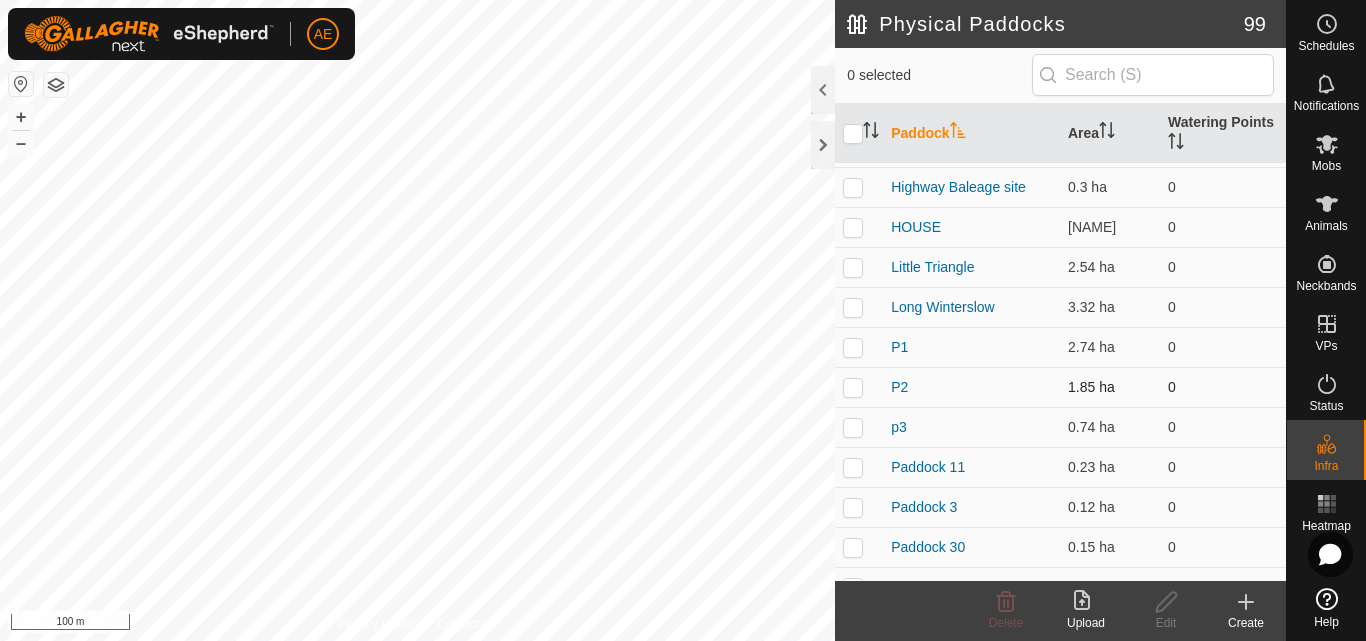 click at bounding box center [853, 387] 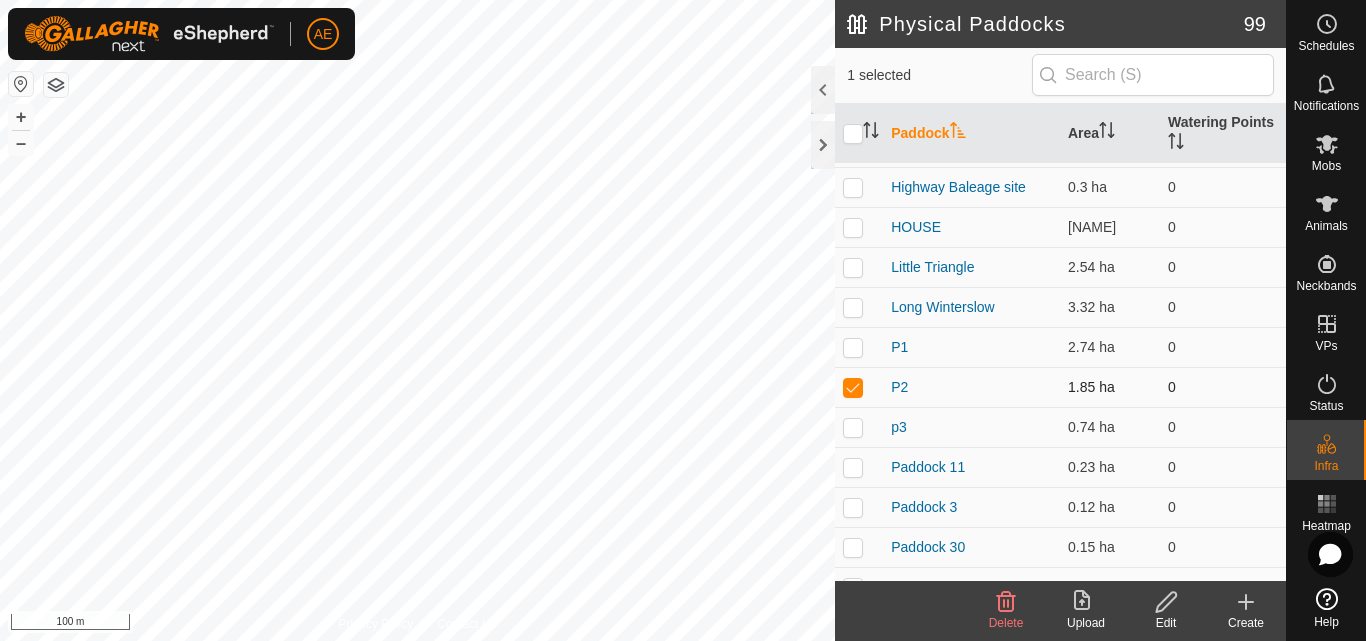 click at bounding box center [859, 387] 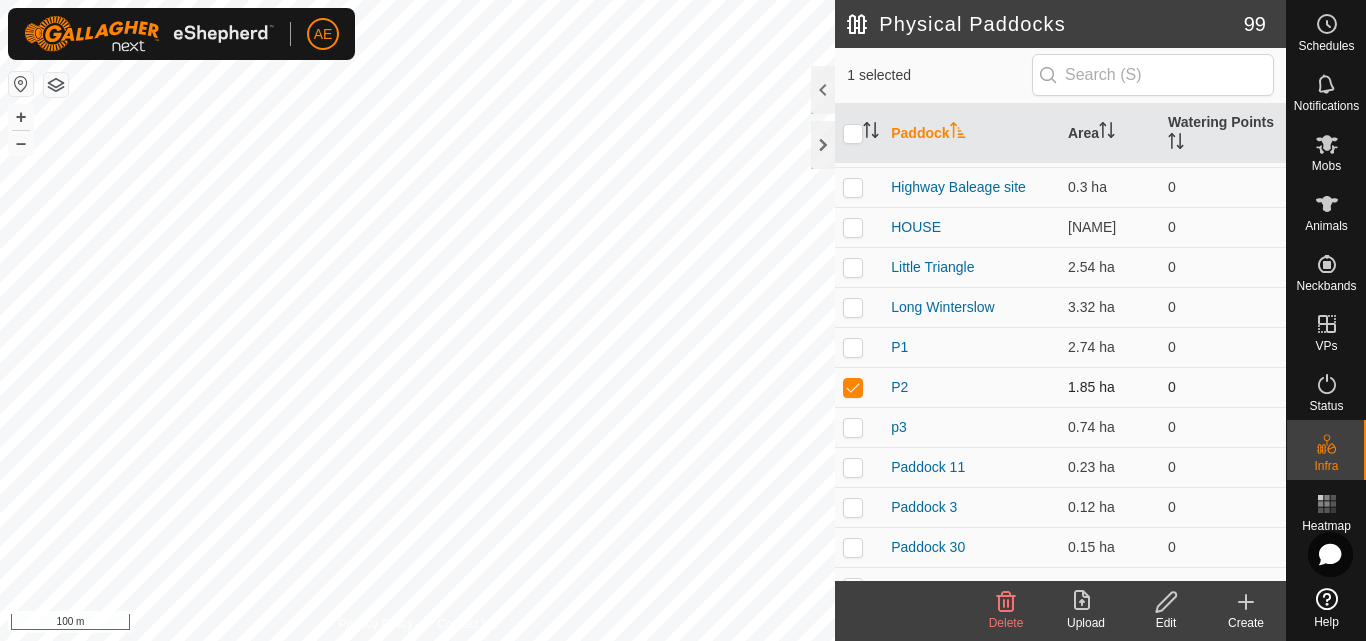 click at bounding box center (859, 387) 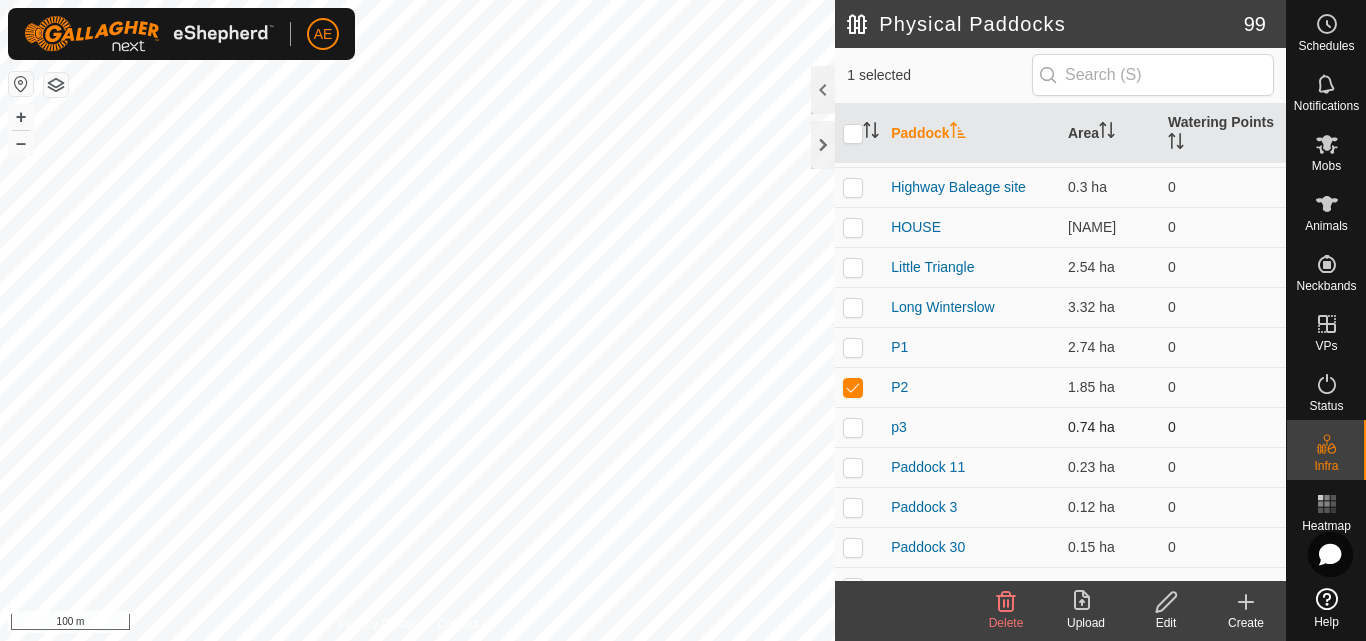 click at bounding box center (859, 427) 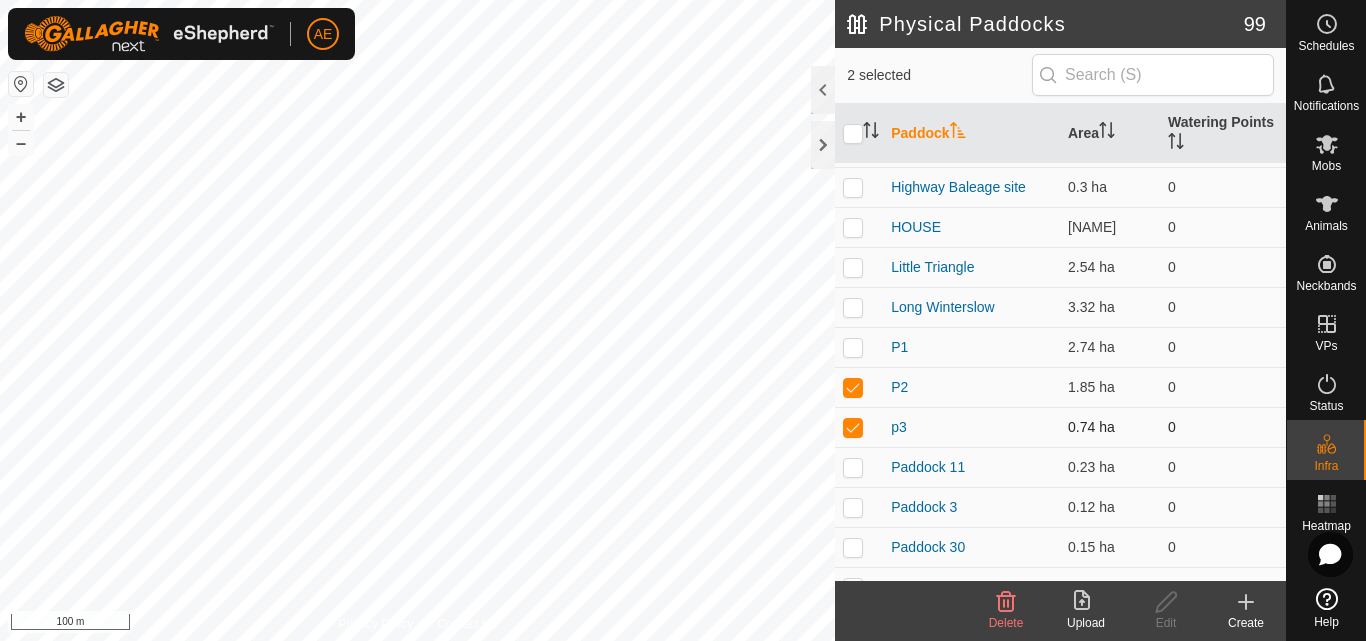 click at bounding box center (853, 427) 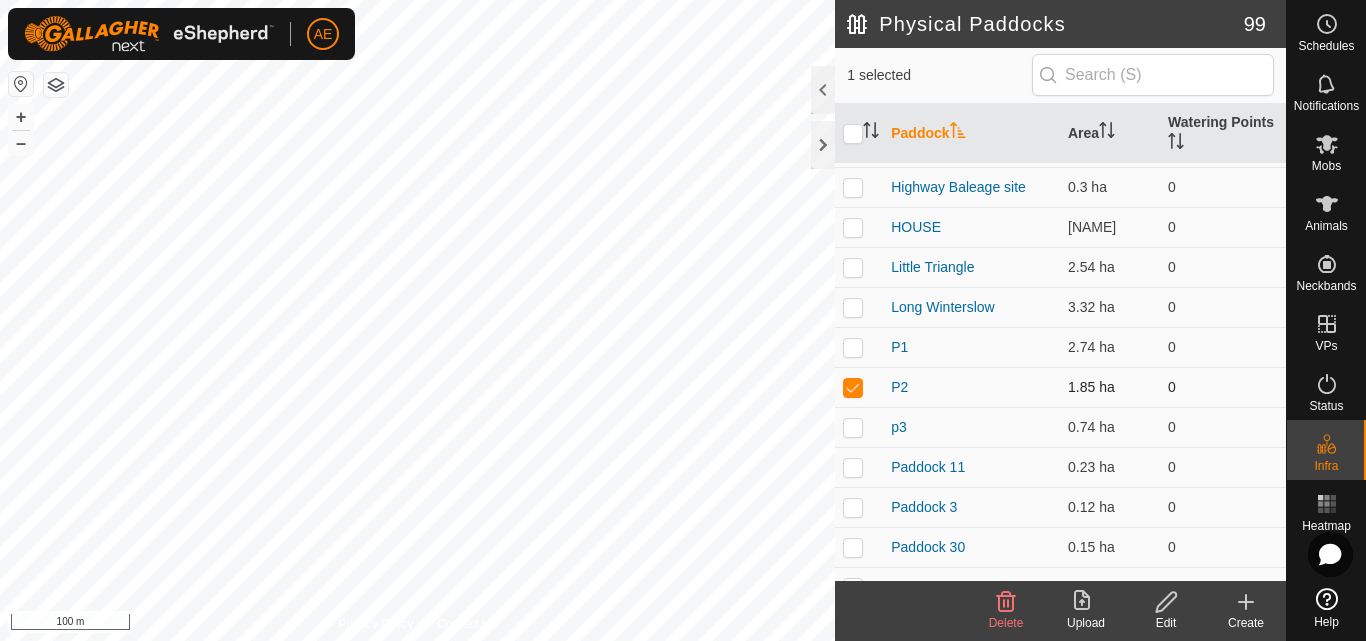 click at bounding box center [853, 387] 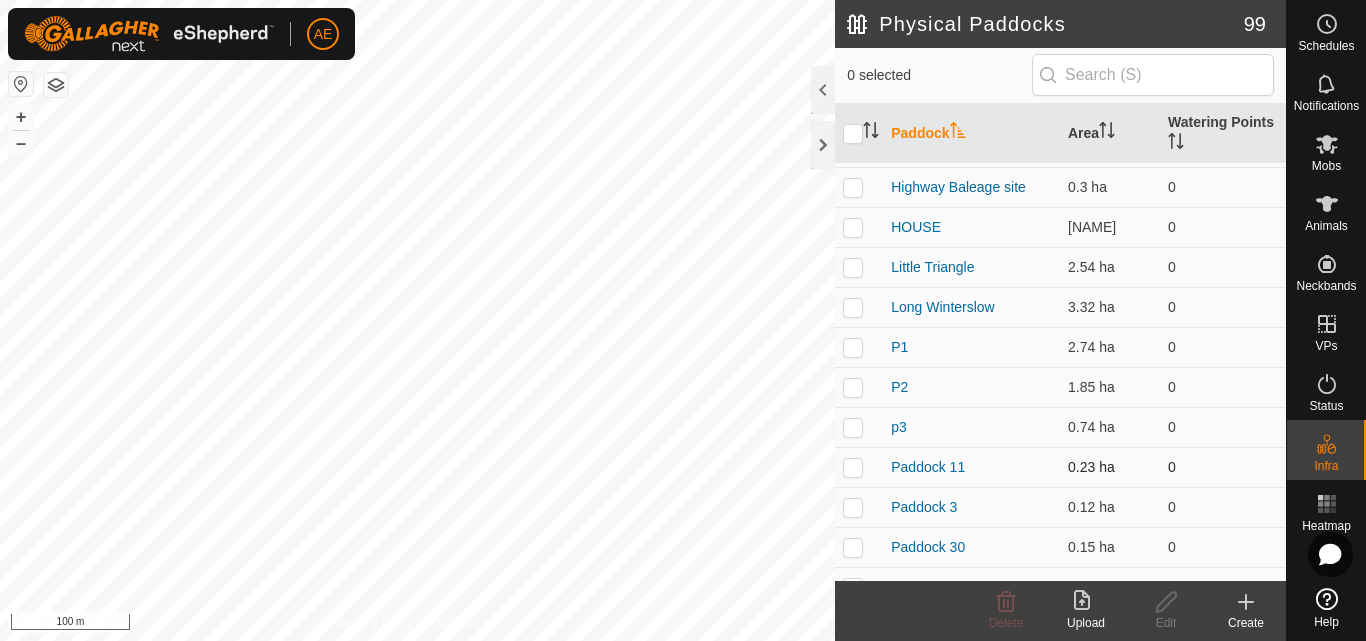 click at bounding box center [853, 467] 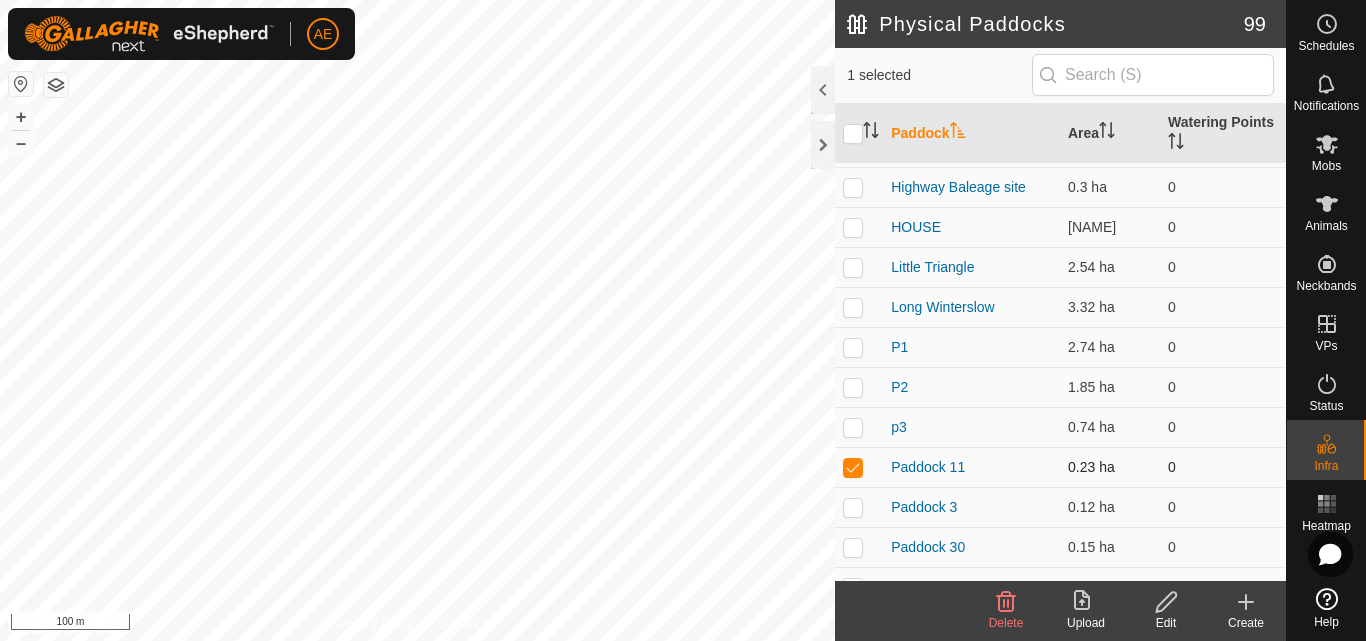 click at bounding box center [853, 467] 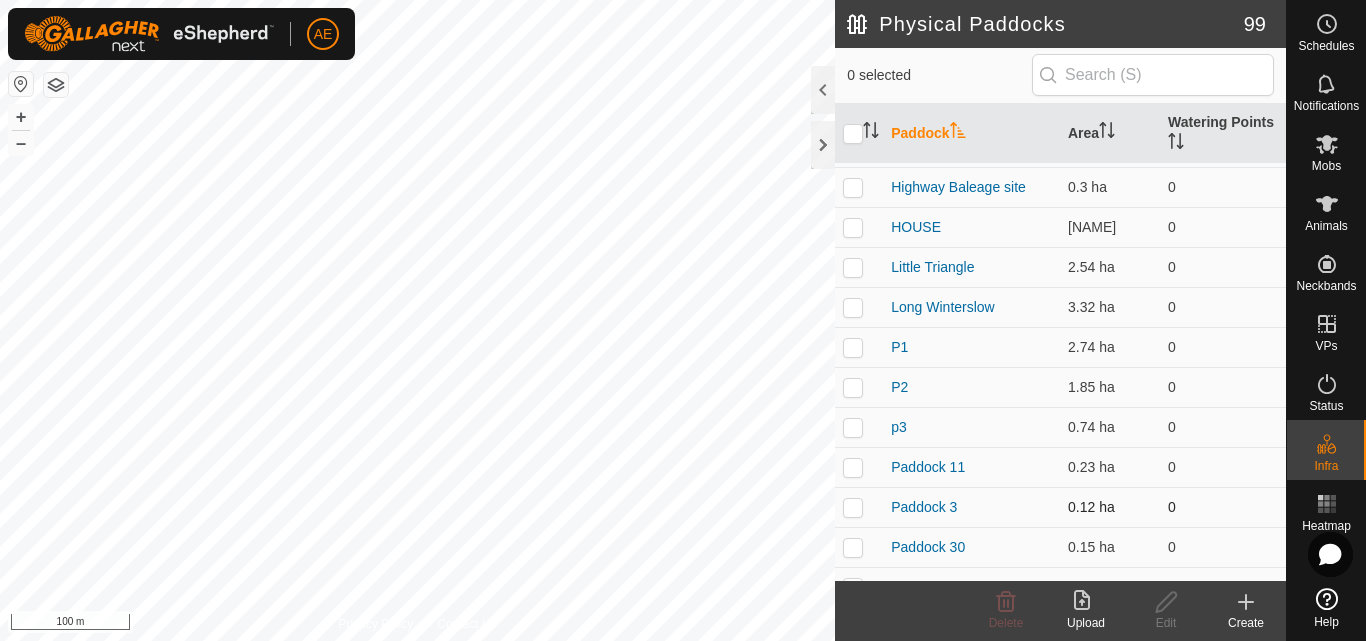 click at bounding box center (853, 507) 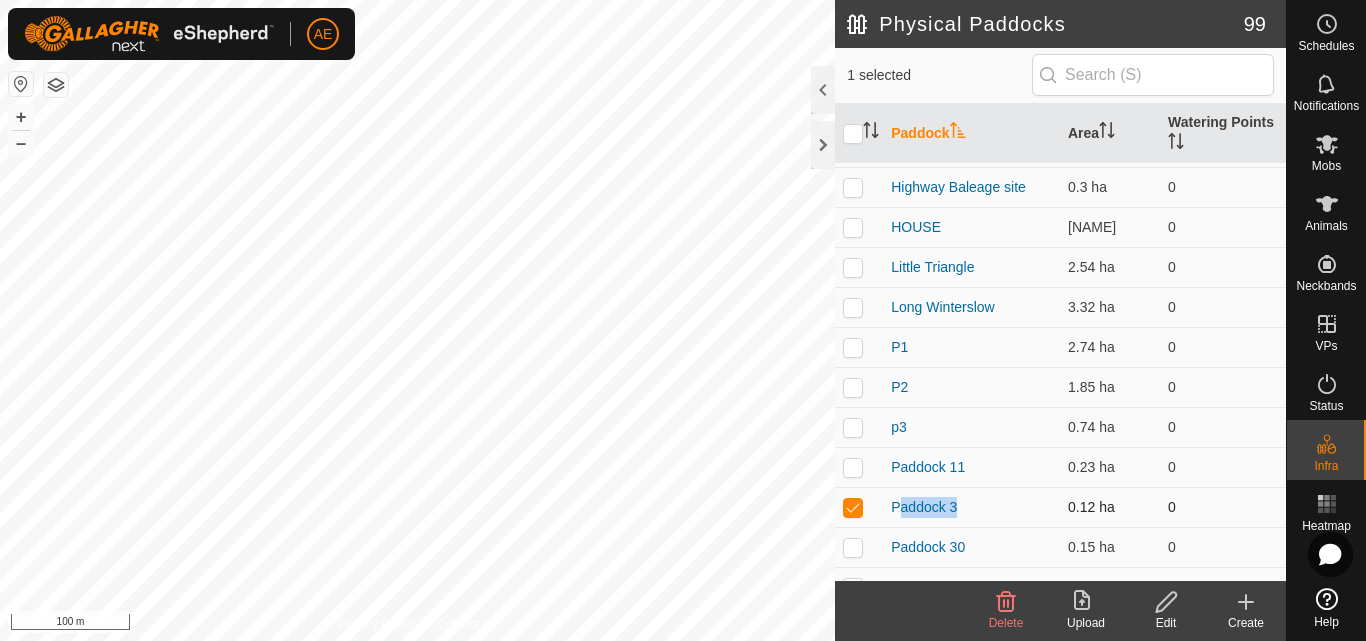click at bounding box center [853, 507] 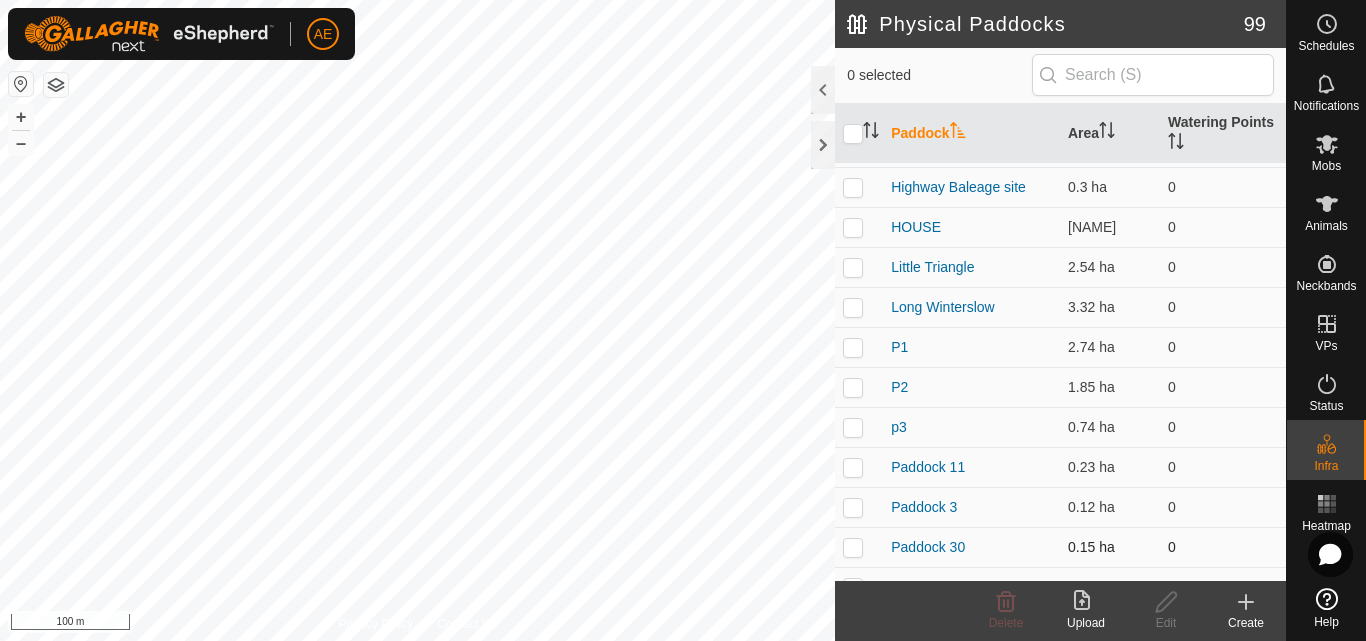 click at bounding box center [859, 547] 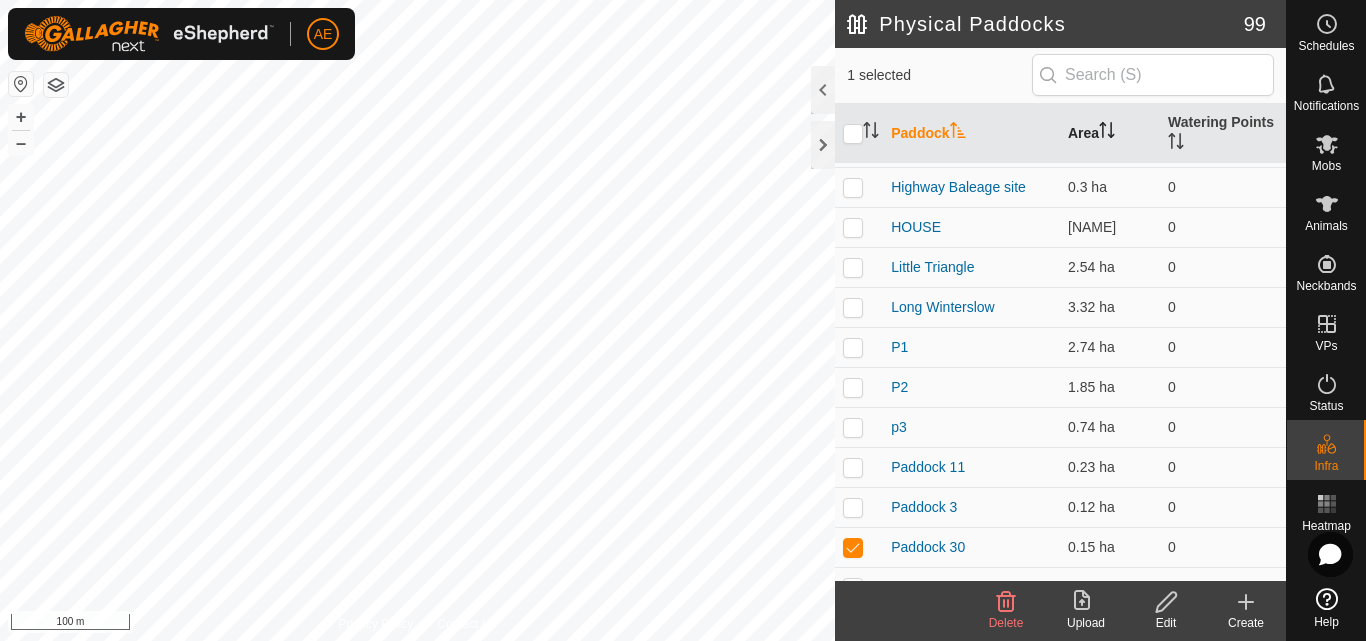 click on "Area" at bounding box center (1110, 134) 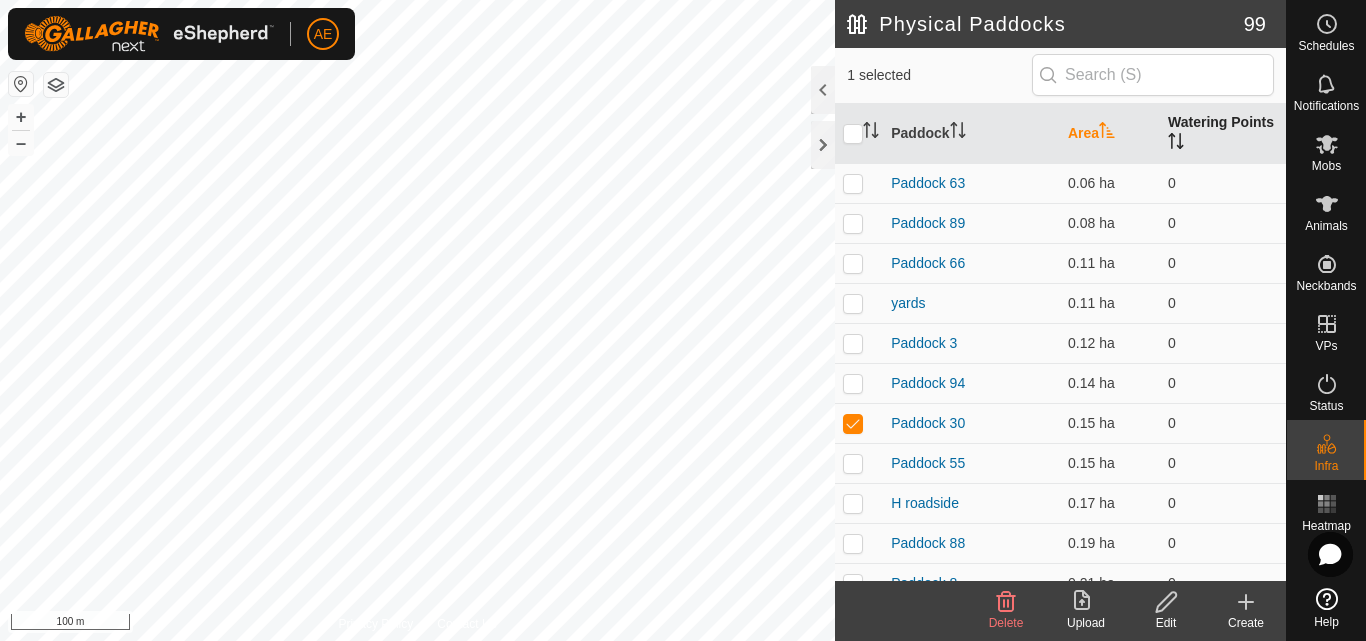 click on "Watering Points" at bounding box center [1223, 134] 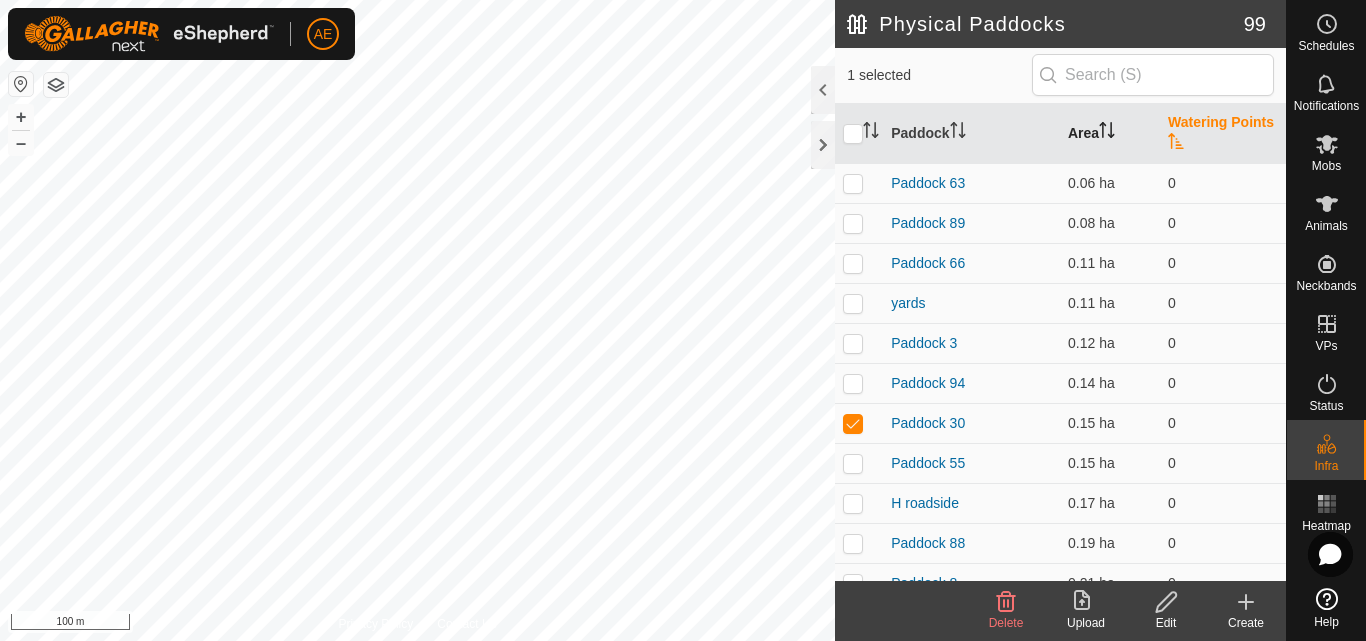 click on "Area" at bounding box center (1110, 134) 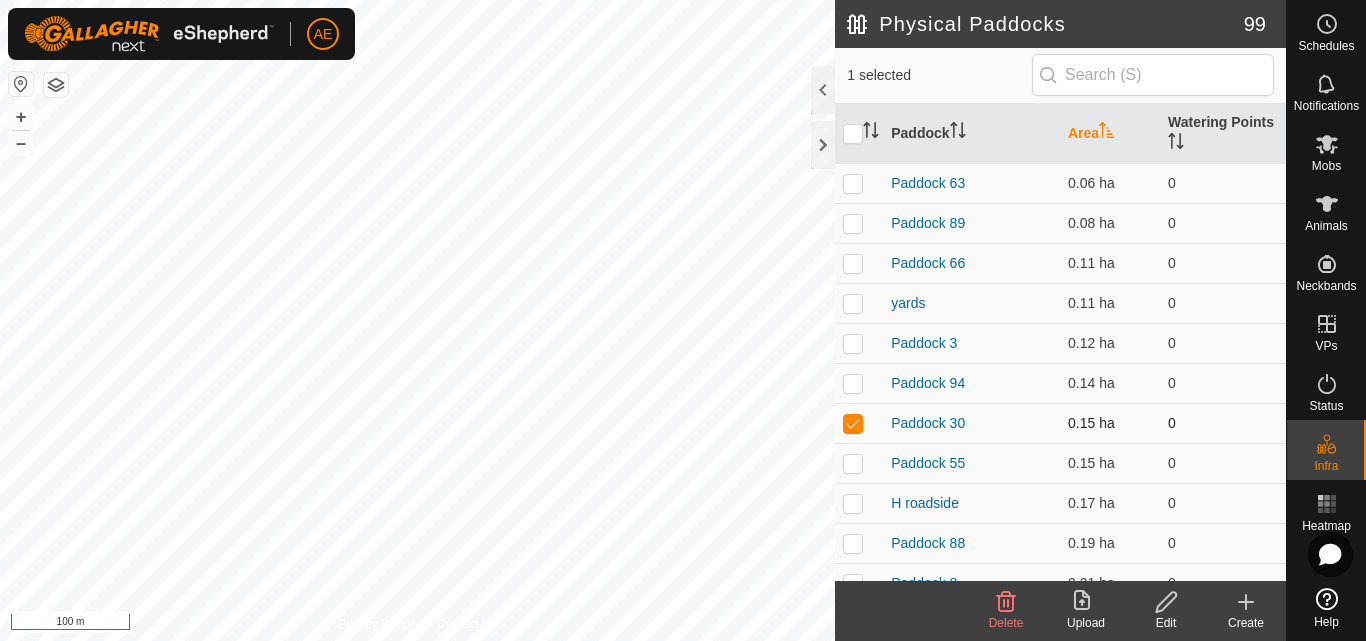 click at bounding box center (853, 423) 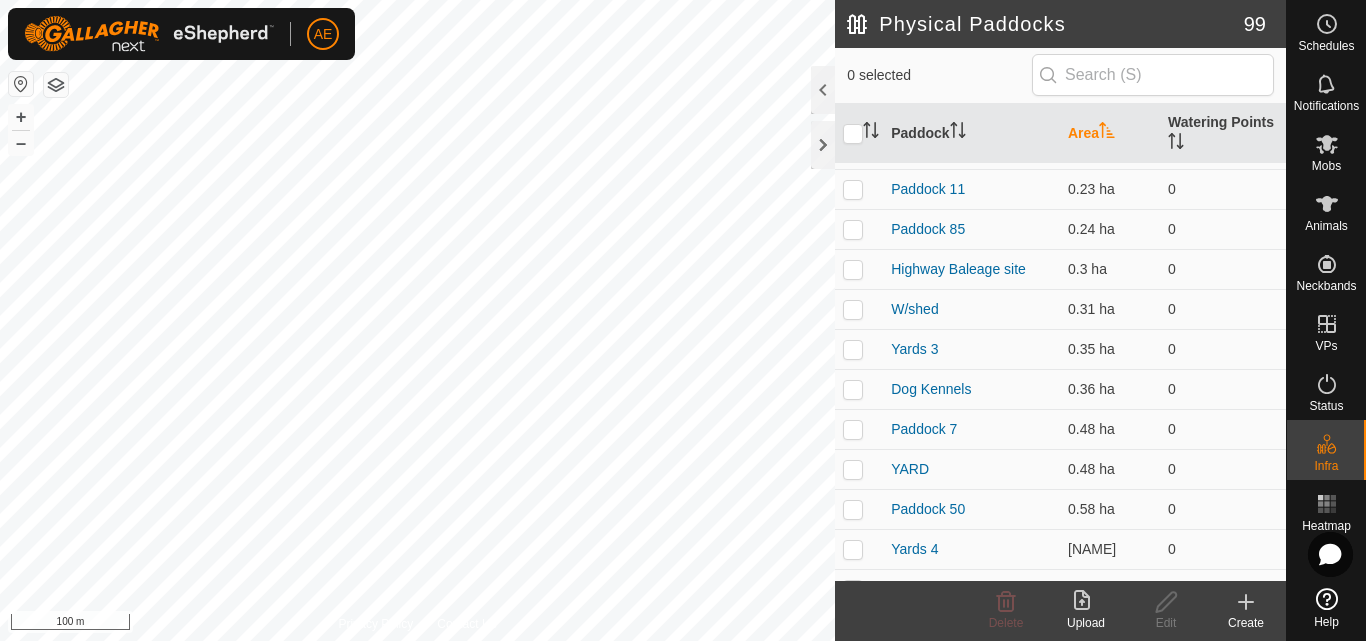 scroll, scrollTop: 501, scrollLeft: 0, axis: vertical 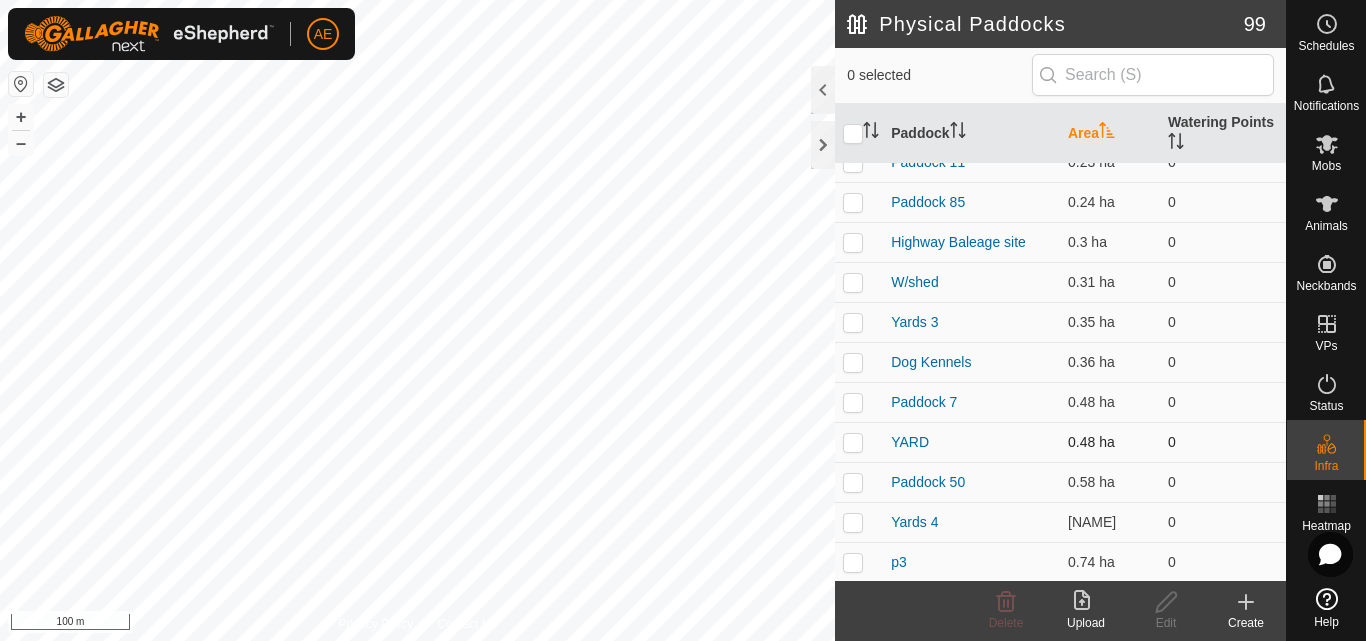 click at bounding box center (853, 442) 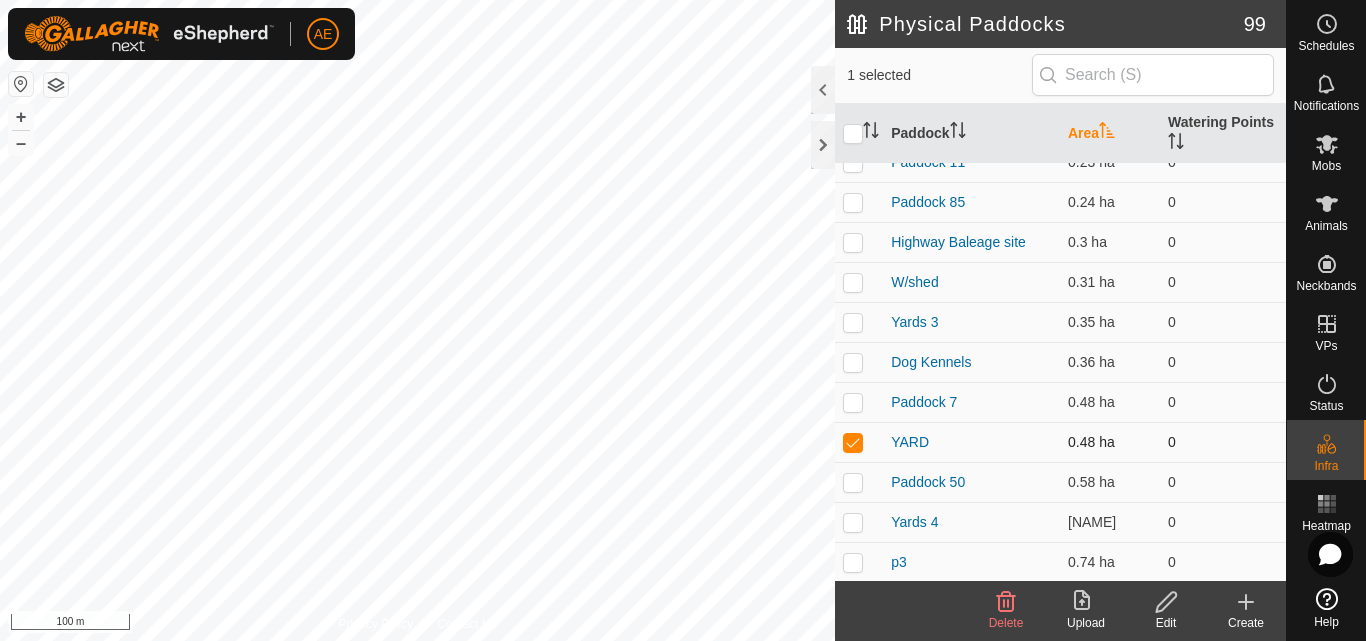 click at bounding box center [853, 442] 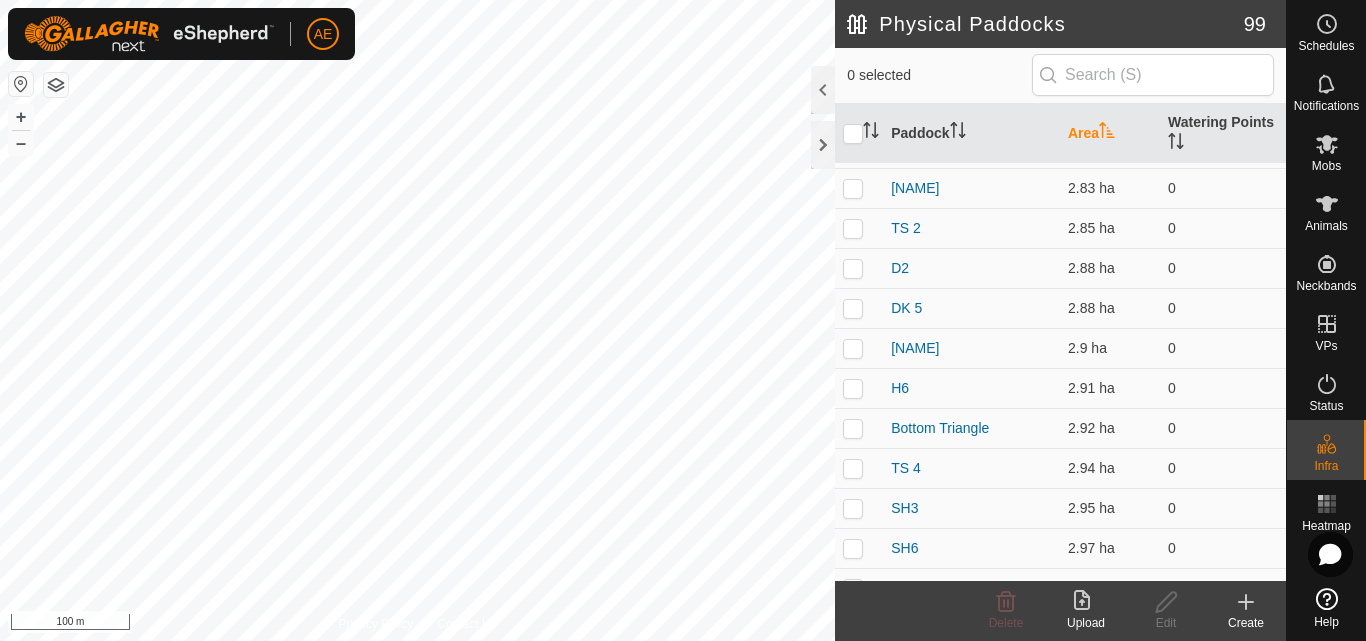 scroll, scrollTop: 1713, scrollLeft: 0, axis: vertical 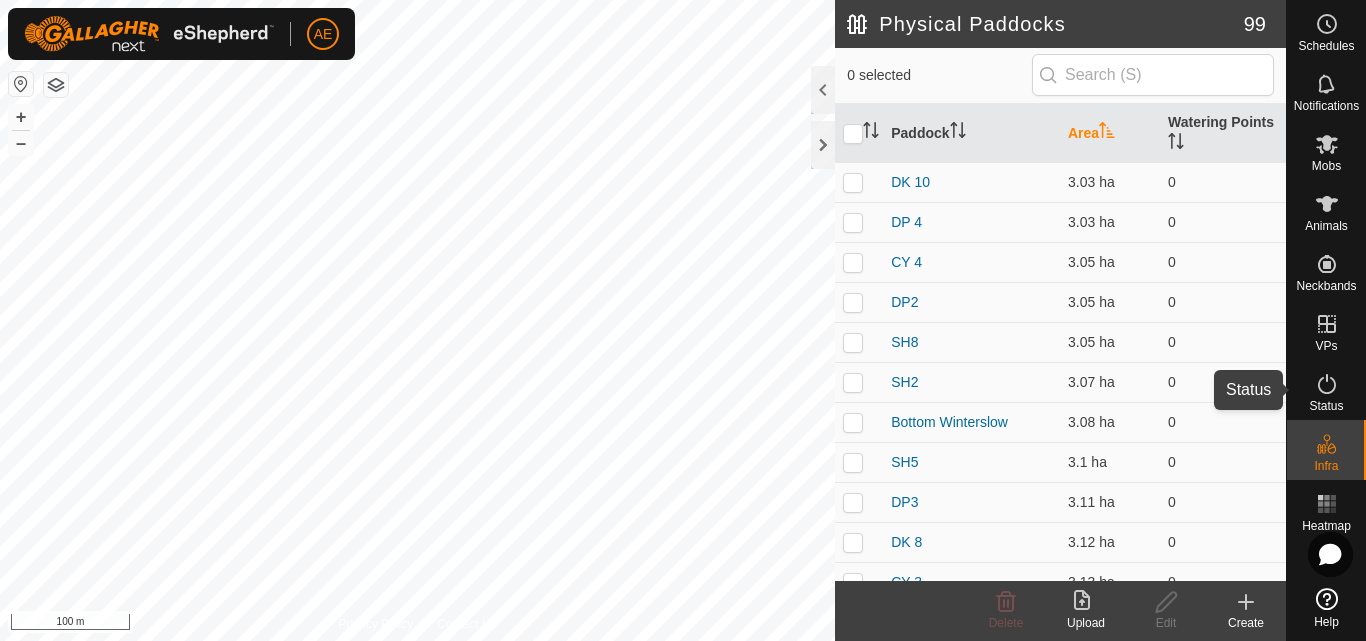 click on "Status" at bounding box center [1326, 406] 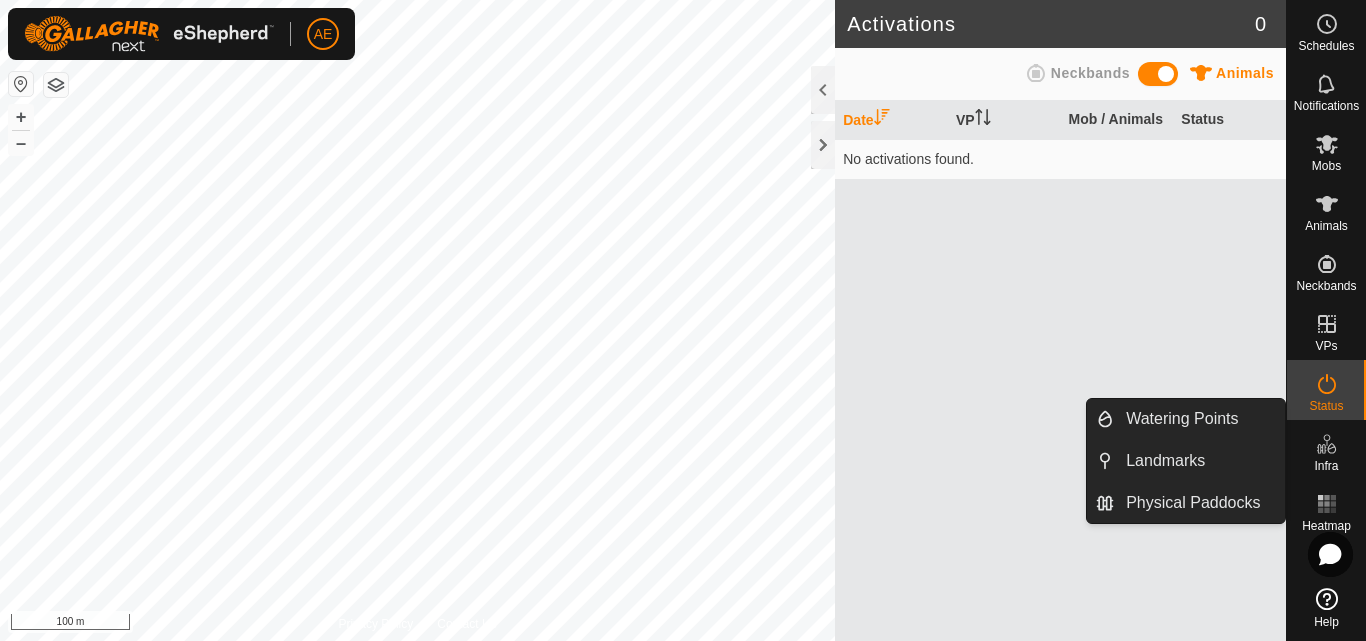 click 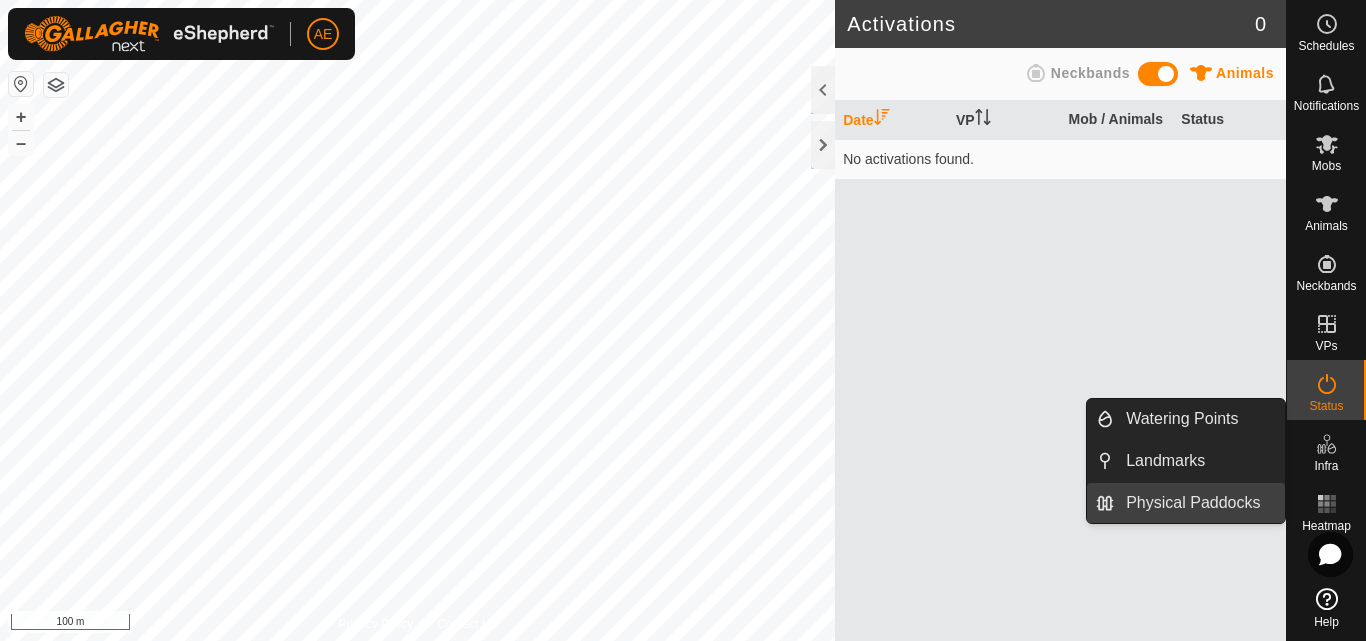 click on "Physical Paddocks" at bounding box center [1199, 503] 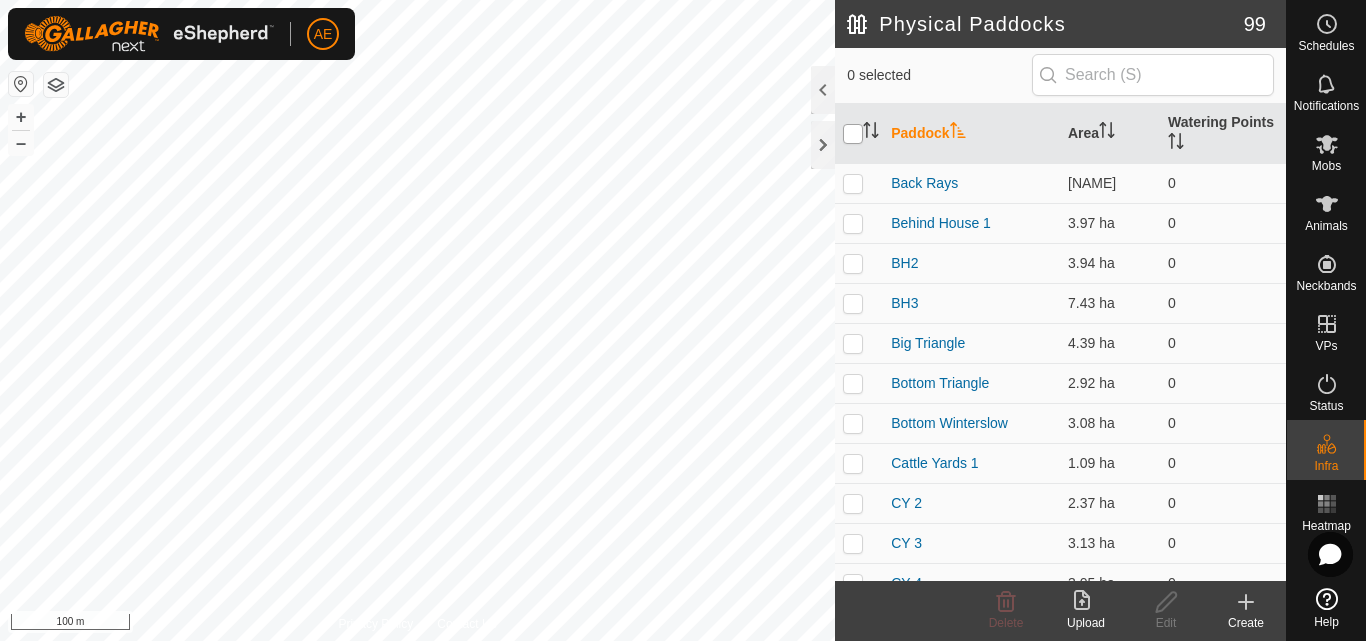 click at bounding box center [853, 134] 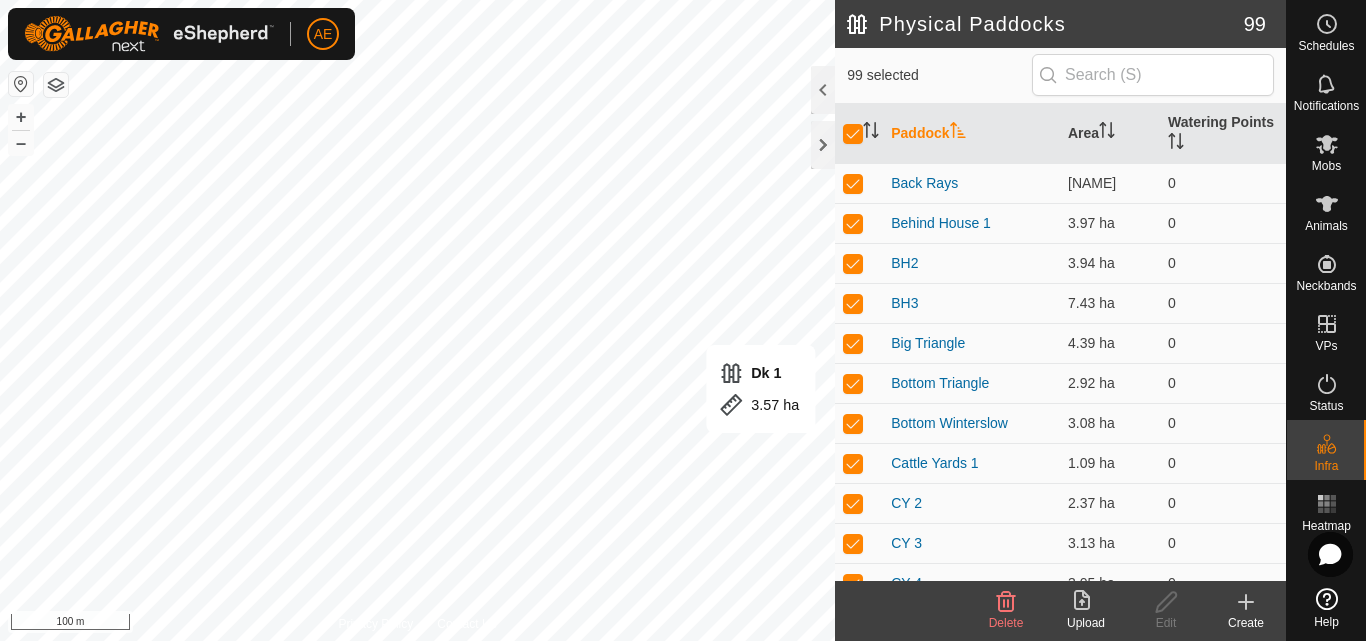 click 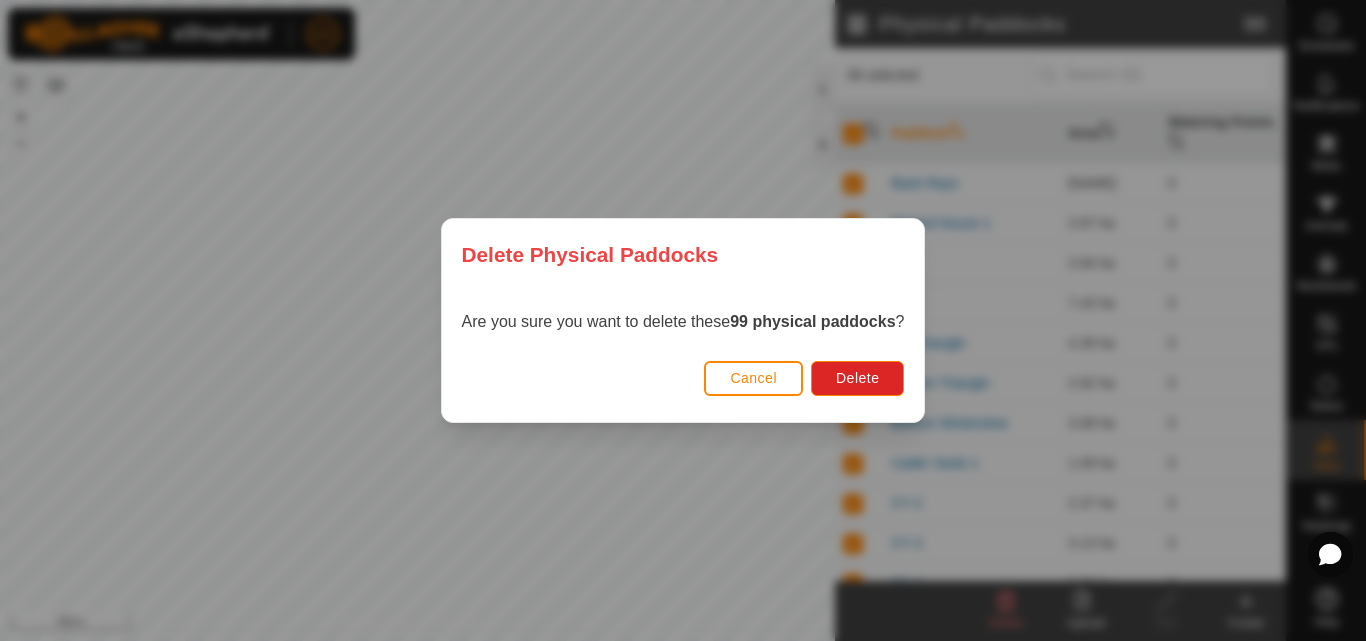 click on "Are you sure you want to delete these  99 physical paddocks ?" at bounding box center (683, 322) 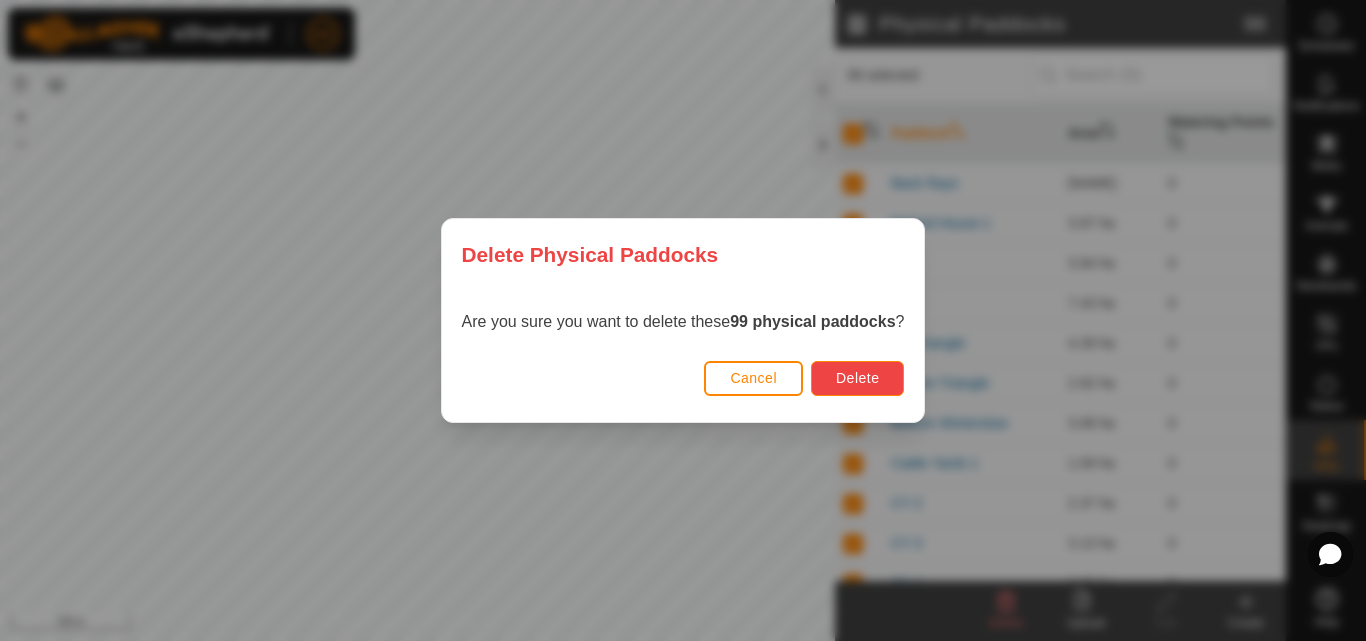 click on "Delete" at bounding box center [857, 378] 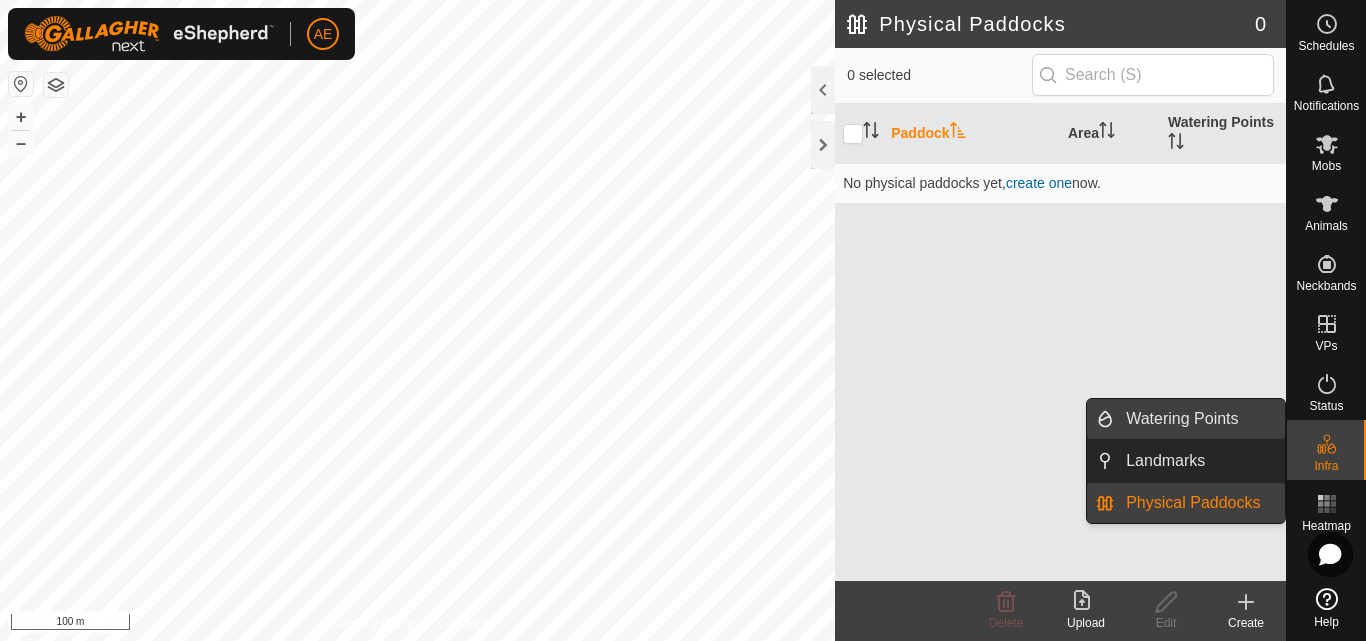 click on "Watering Points" at bounding box center [1199, 419] 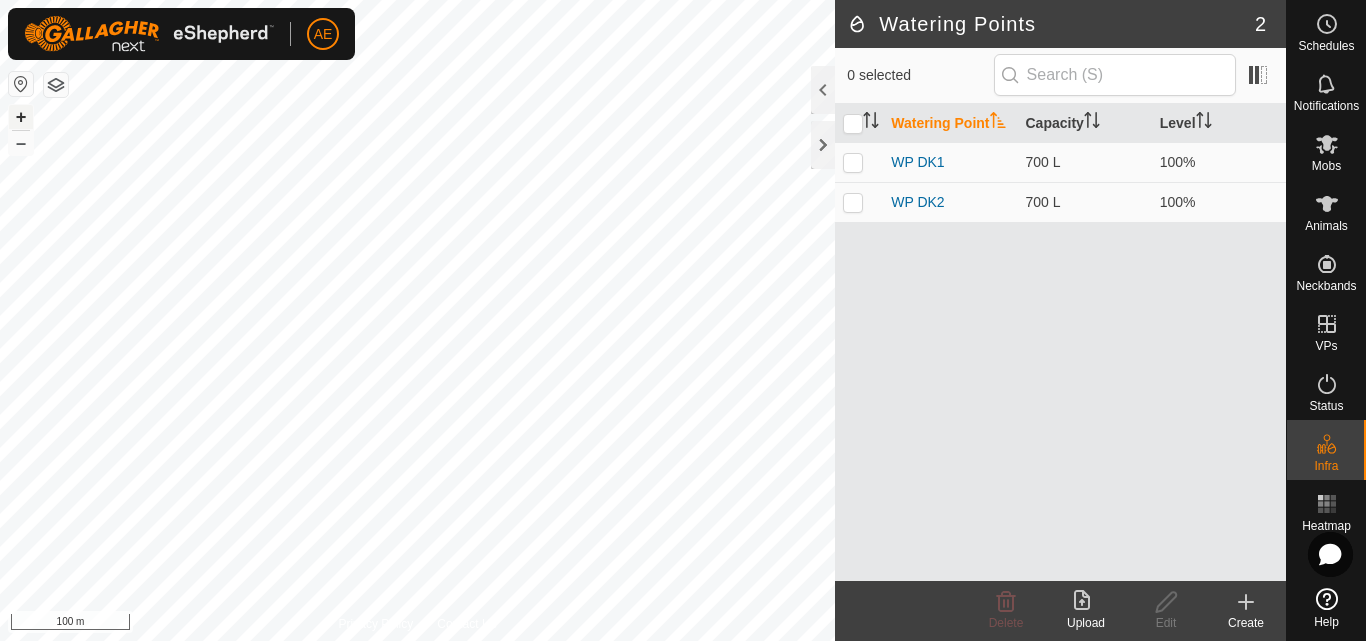 click on "+" at bounding box center (21, 117) 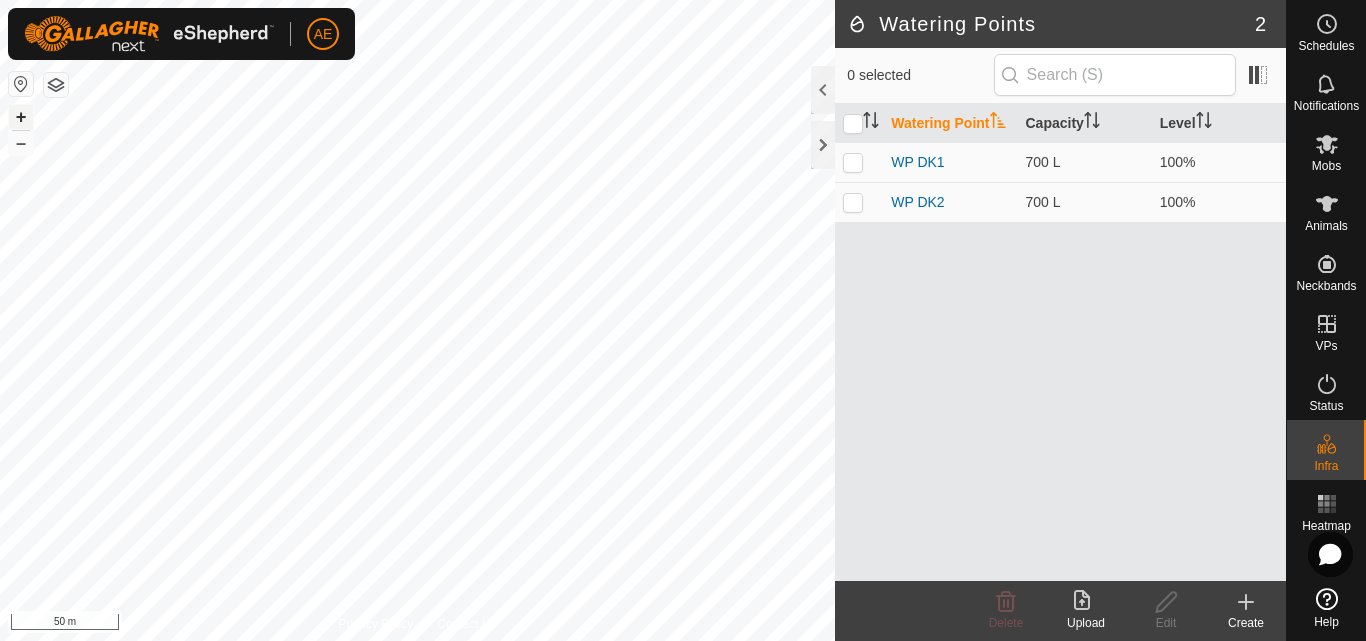 click on "+" at bounding box center [21, 117] 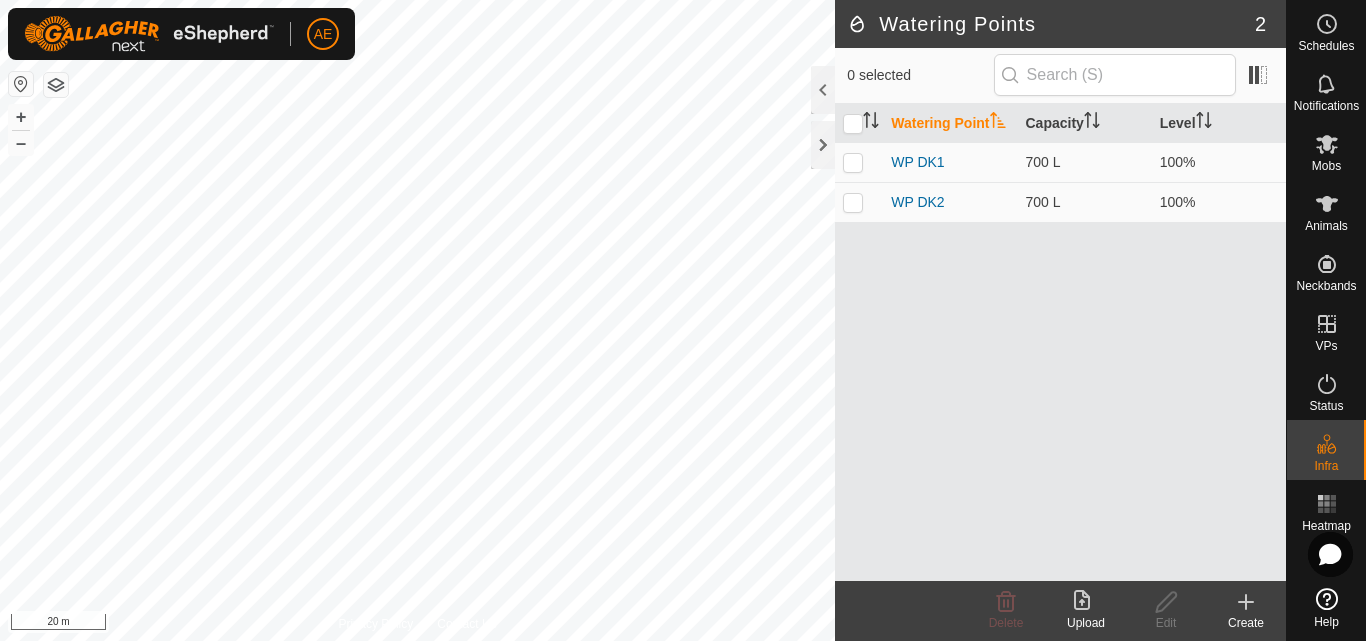 drag, startPoint x: 1044, startPoint y: 242, endPoint x: 943, endPoint y: 313, distance: 123.458496 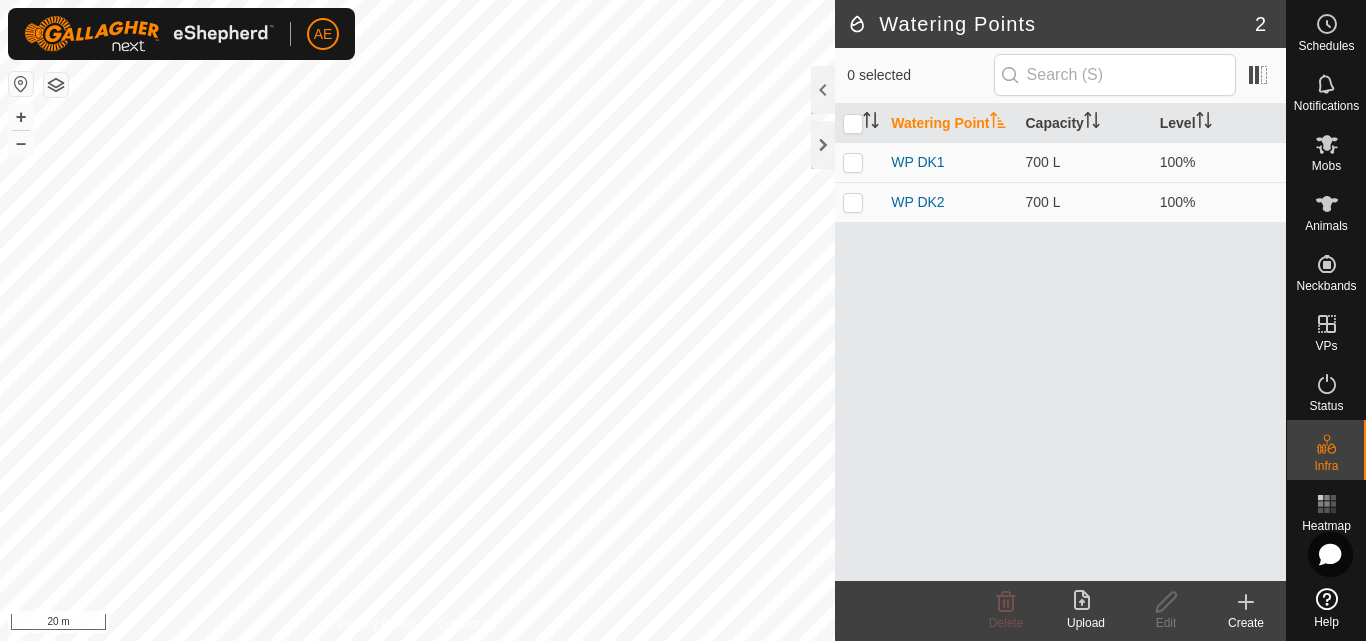 click on "Watering Point   Capacity   Level   WP DK1   700 L   100%   WP DK2   700 L   100%" at bounding box center (1060, 342) 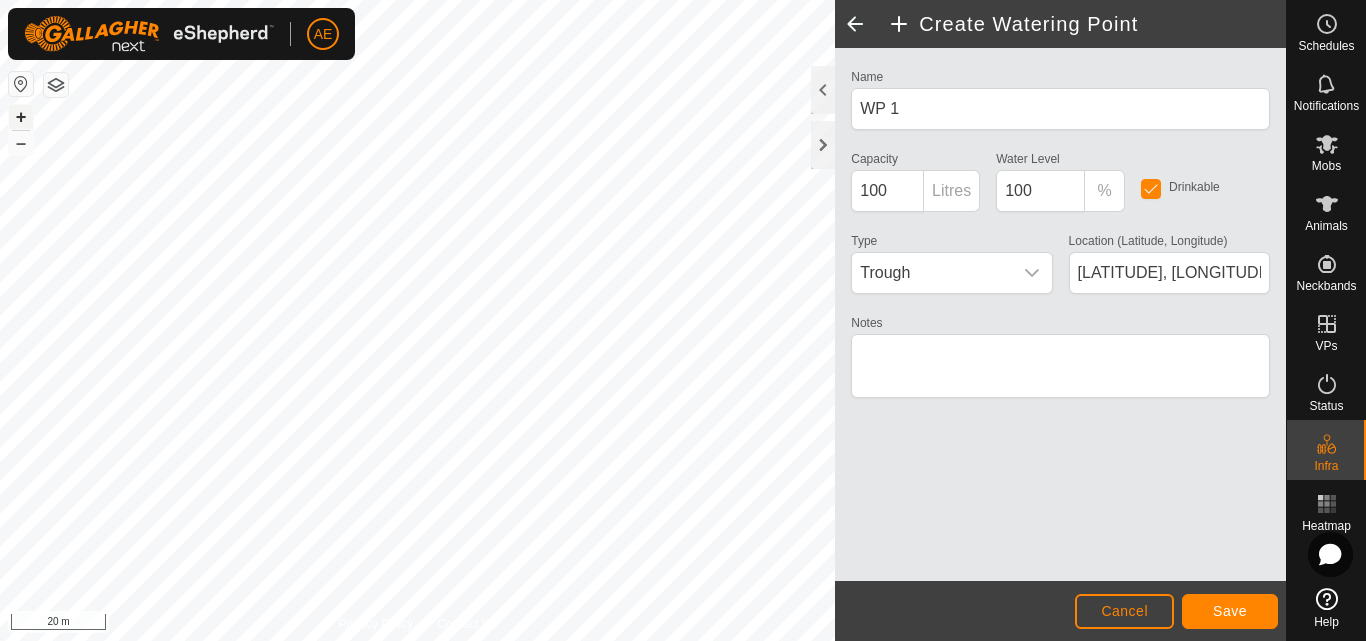 click on "+" at bounding box center [21, 117] 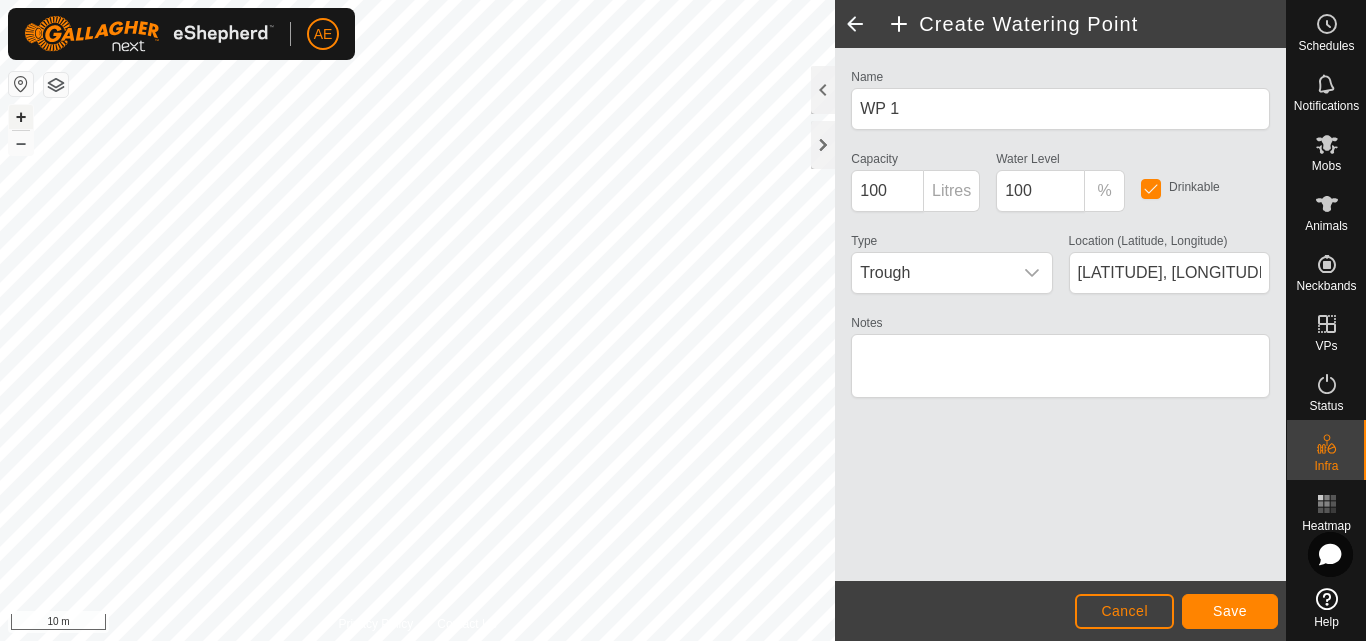 click on "+" at bounding box center [21, 117] 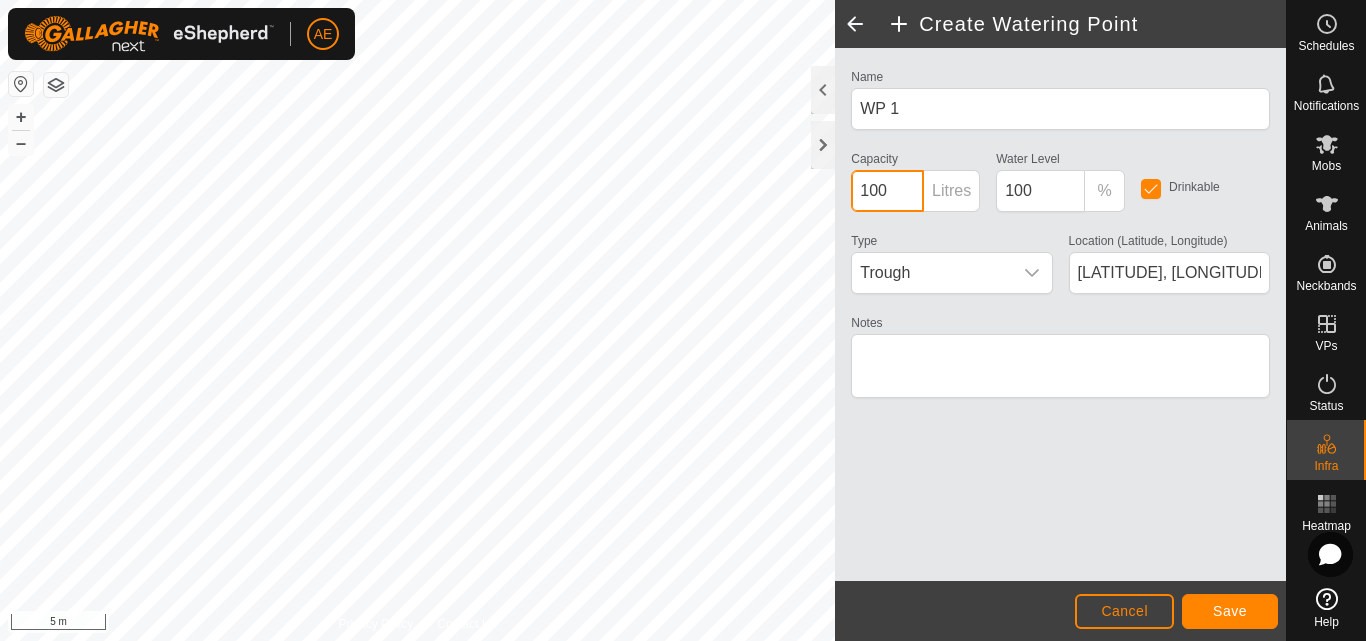 click on "100" at bounding box center (887, 191) 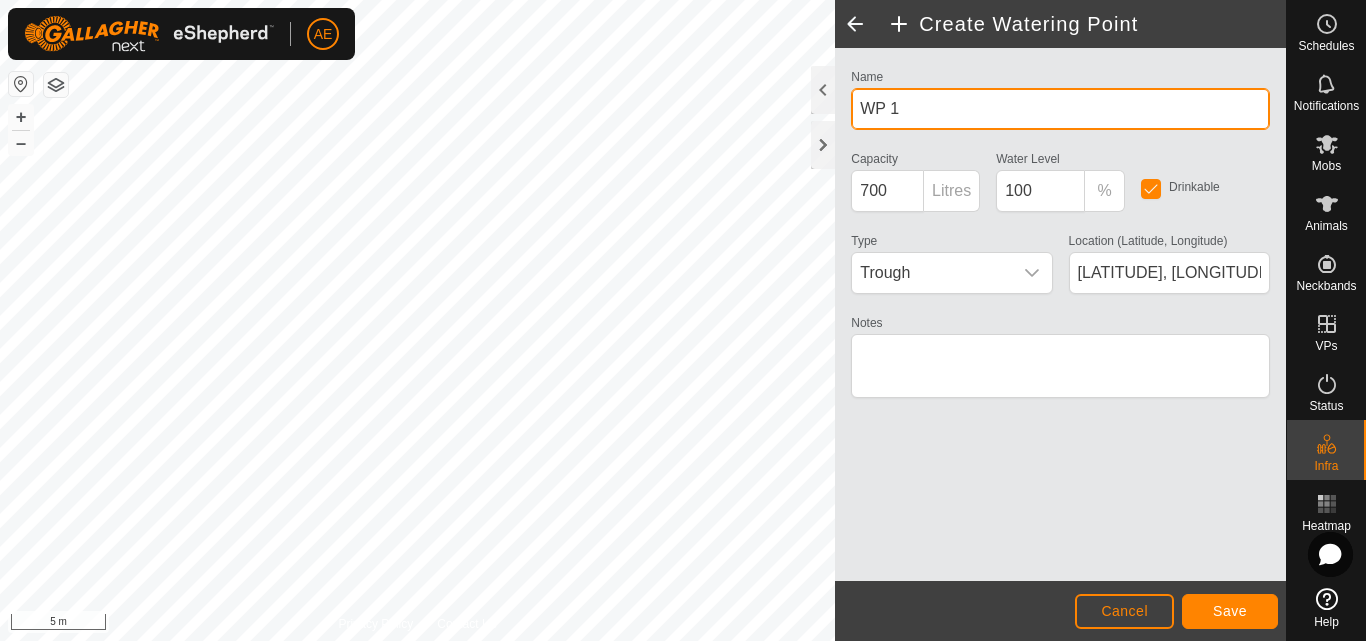 click on "WP 1" at bounding box center (1060, 109) 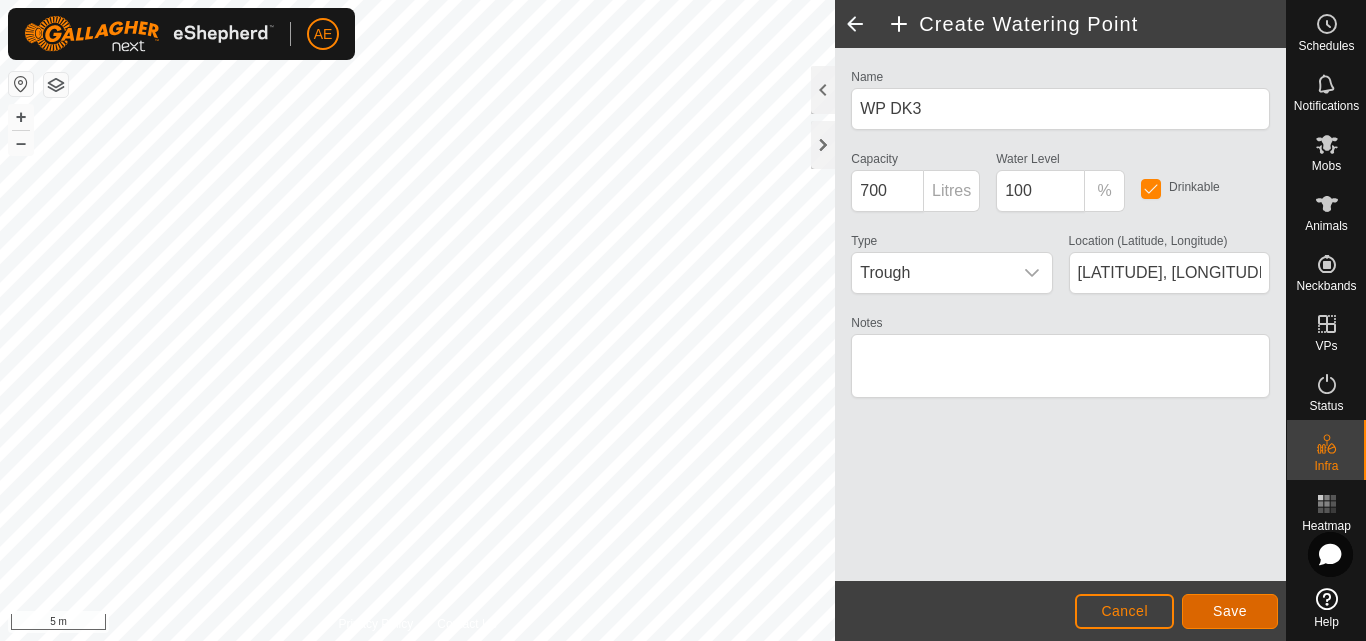click on "Save" 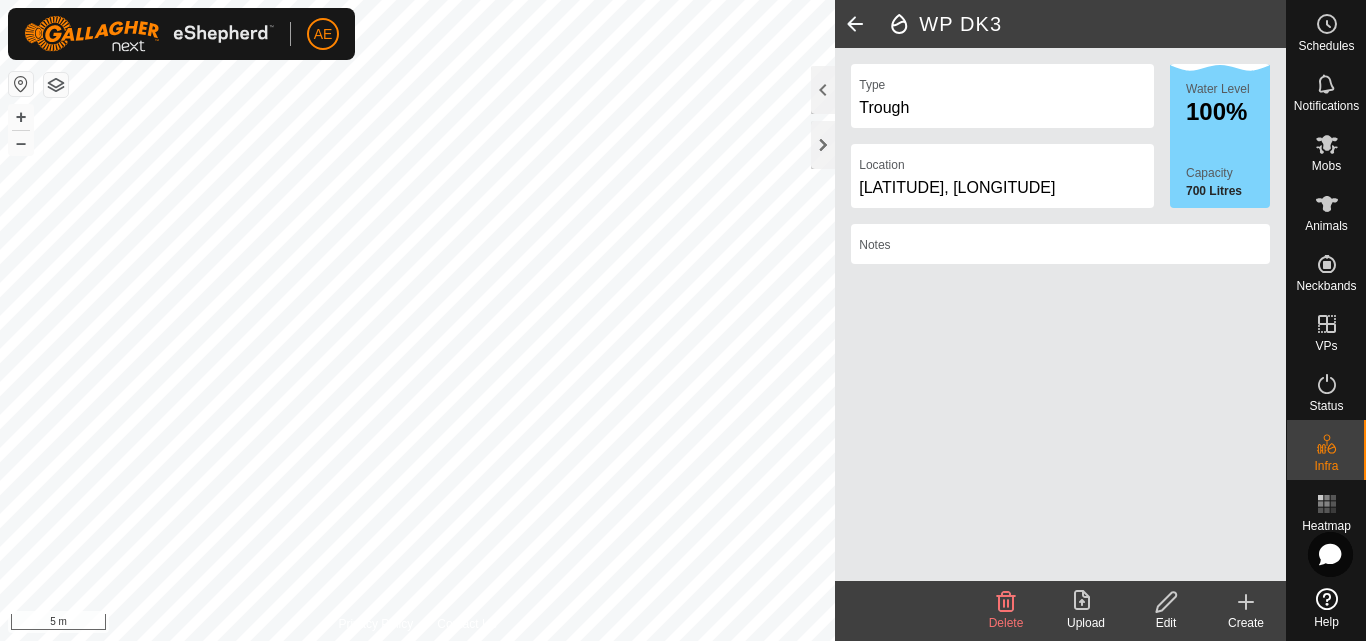 click 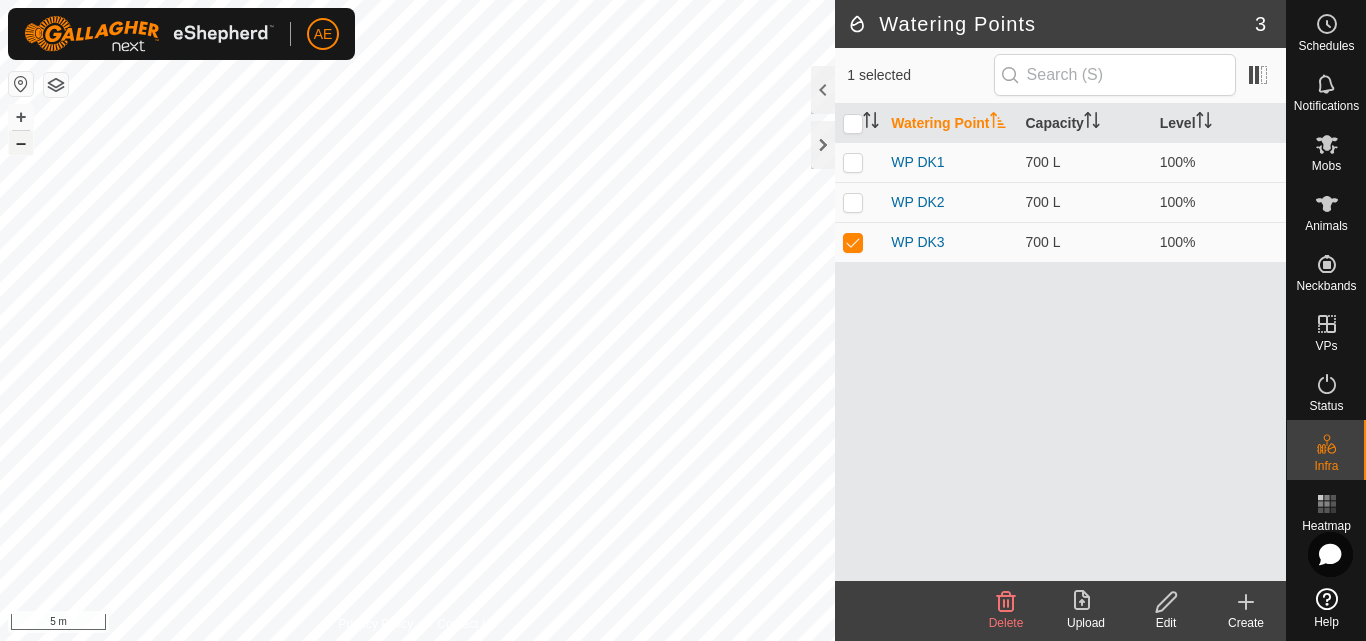 click on "–" at bounding box center [21, 143] 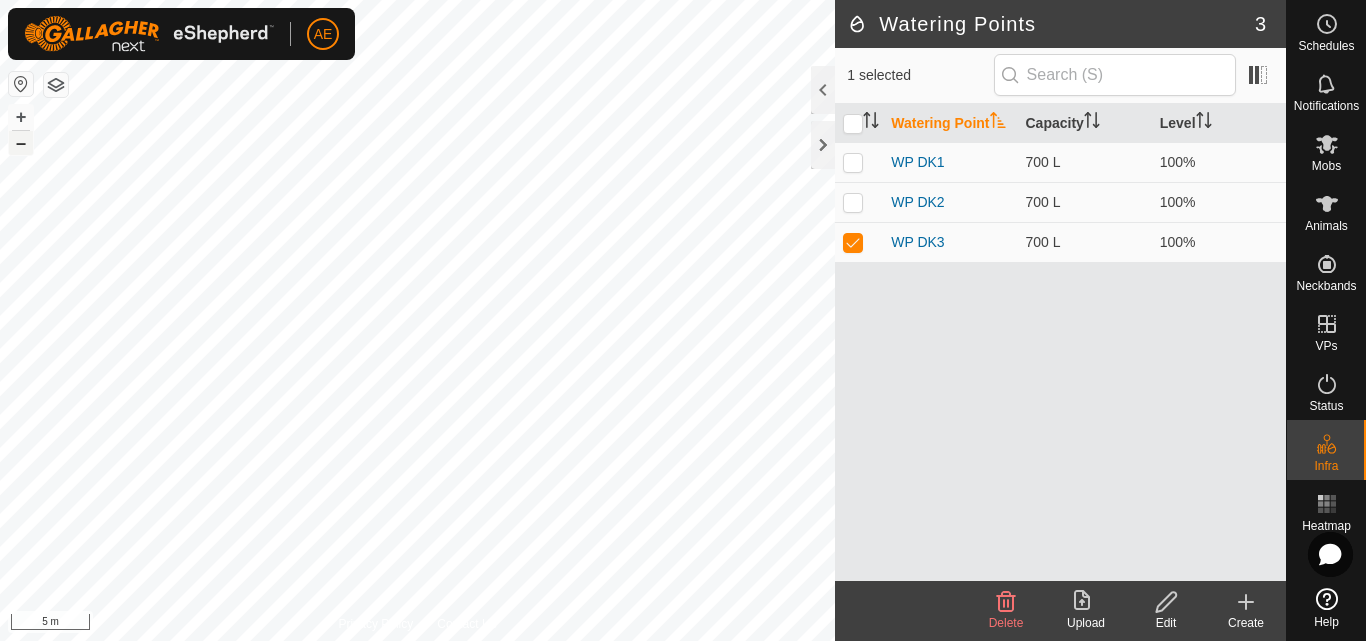click on "–" at bounding box center [21, 143] 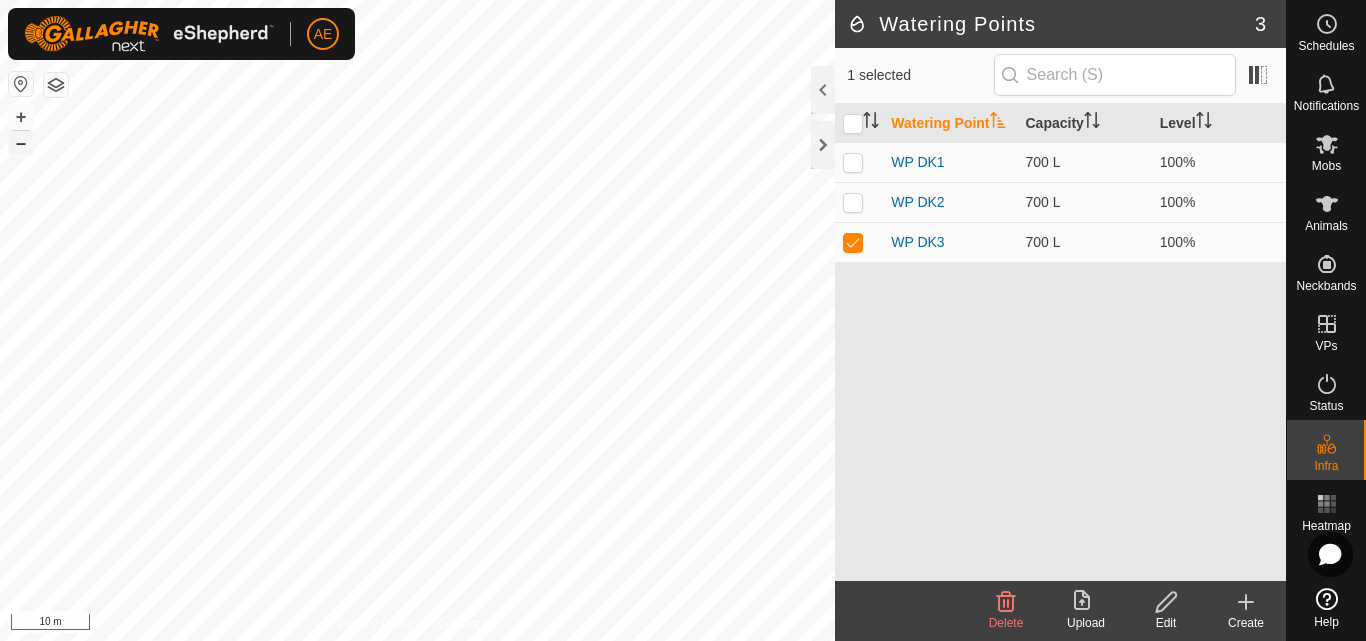 click on "–" at bounding box center [21, 143] 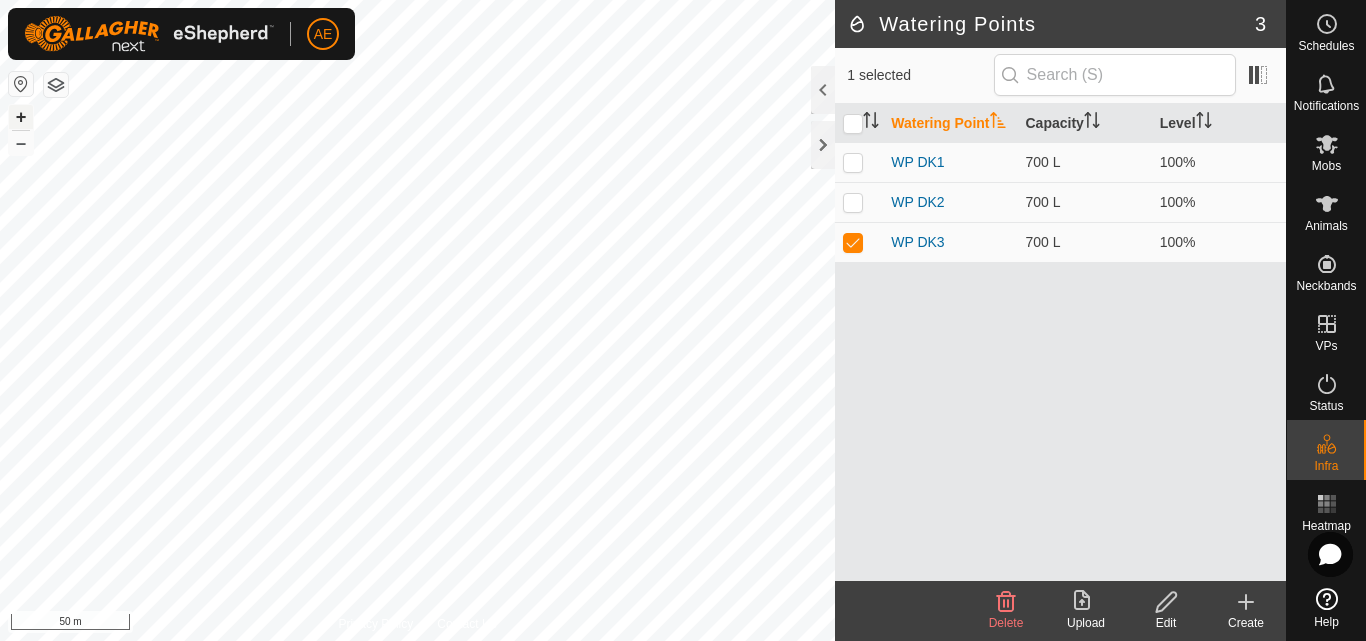 click on "+" at bounding box center (21, 117) 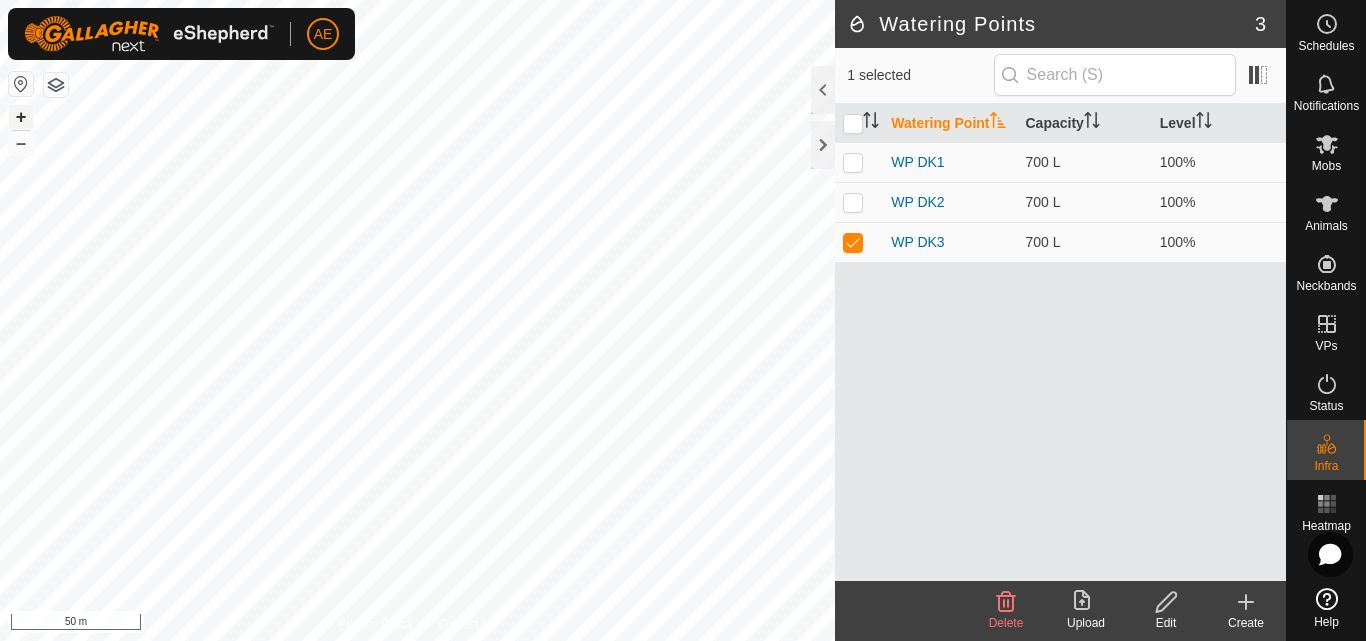 click on "+" at bounding box center (21, 117) 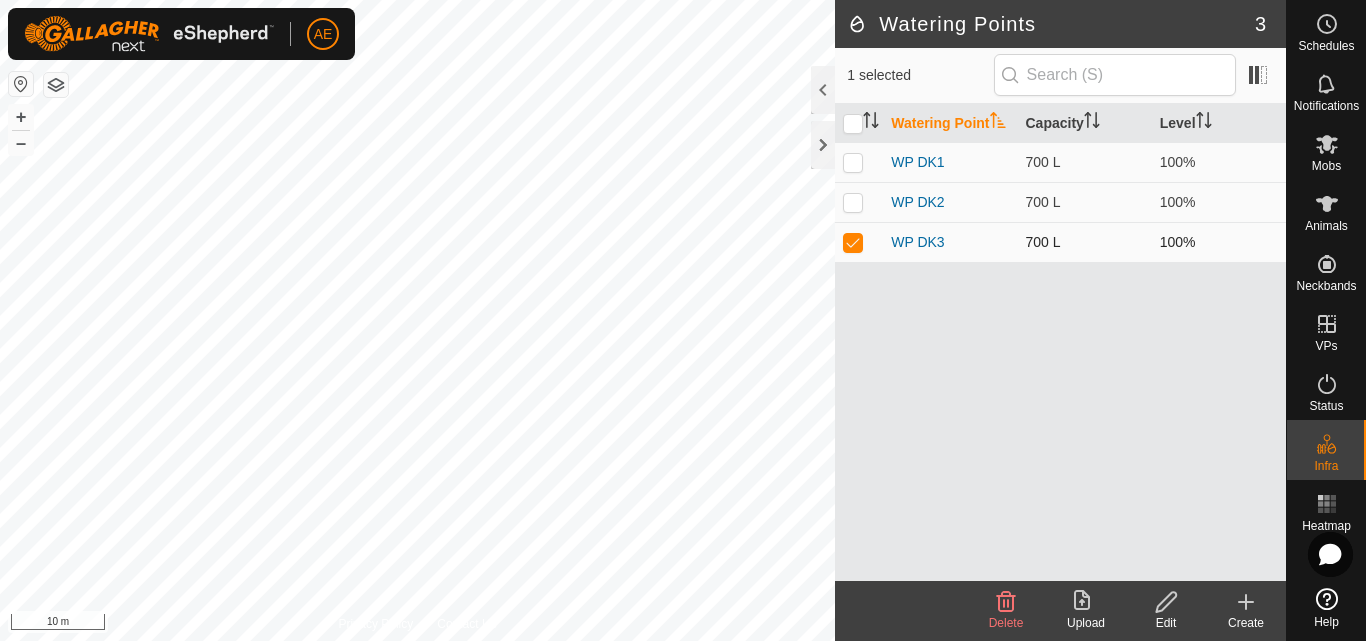 click at bounding box center (859, 242) 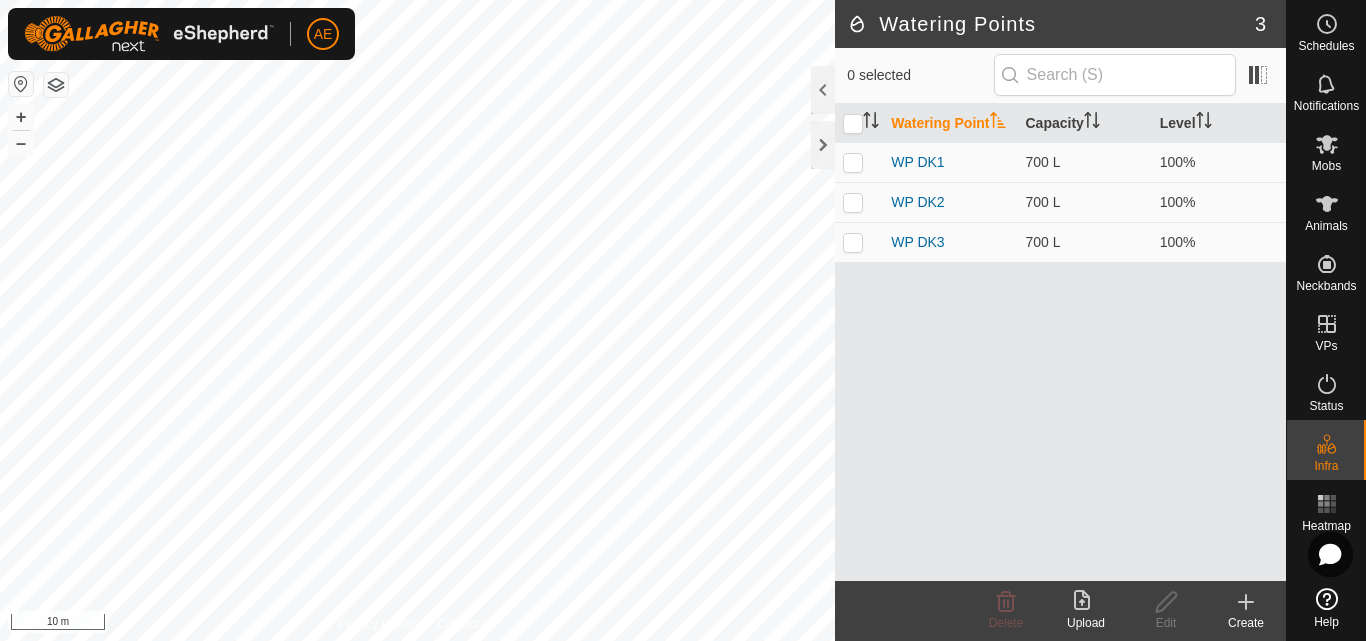 click on "Create" 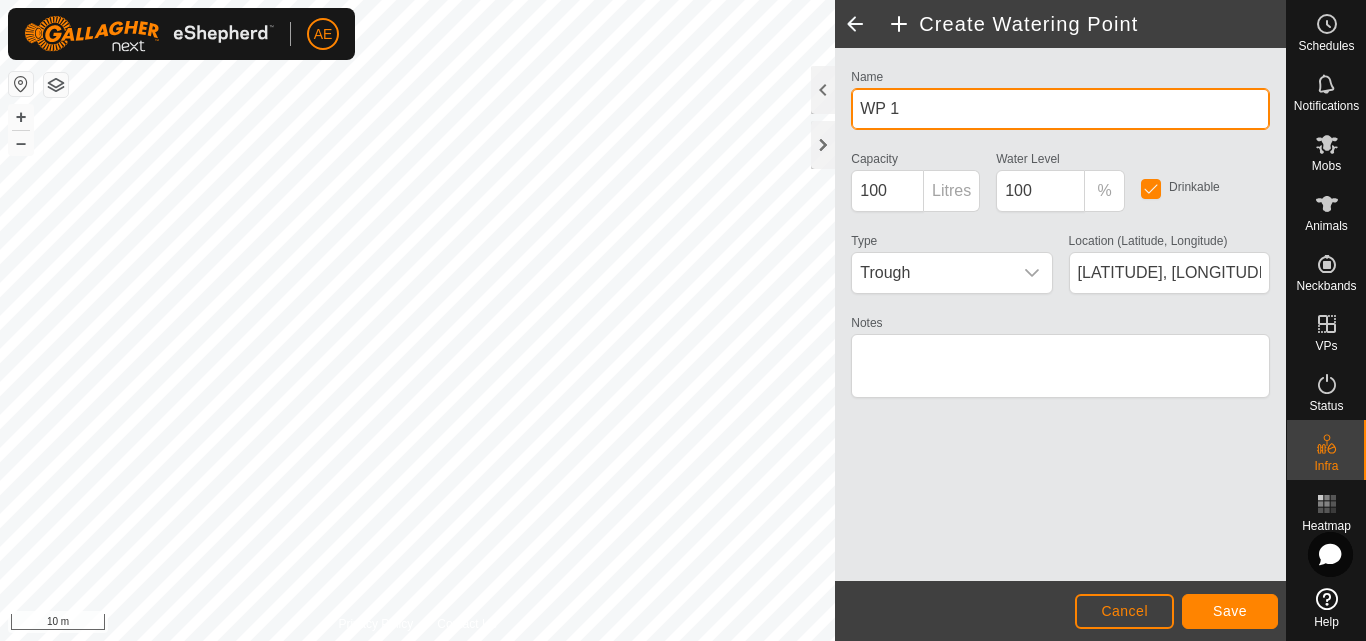 click on "WP 1" at bounding box center [1060, 109] 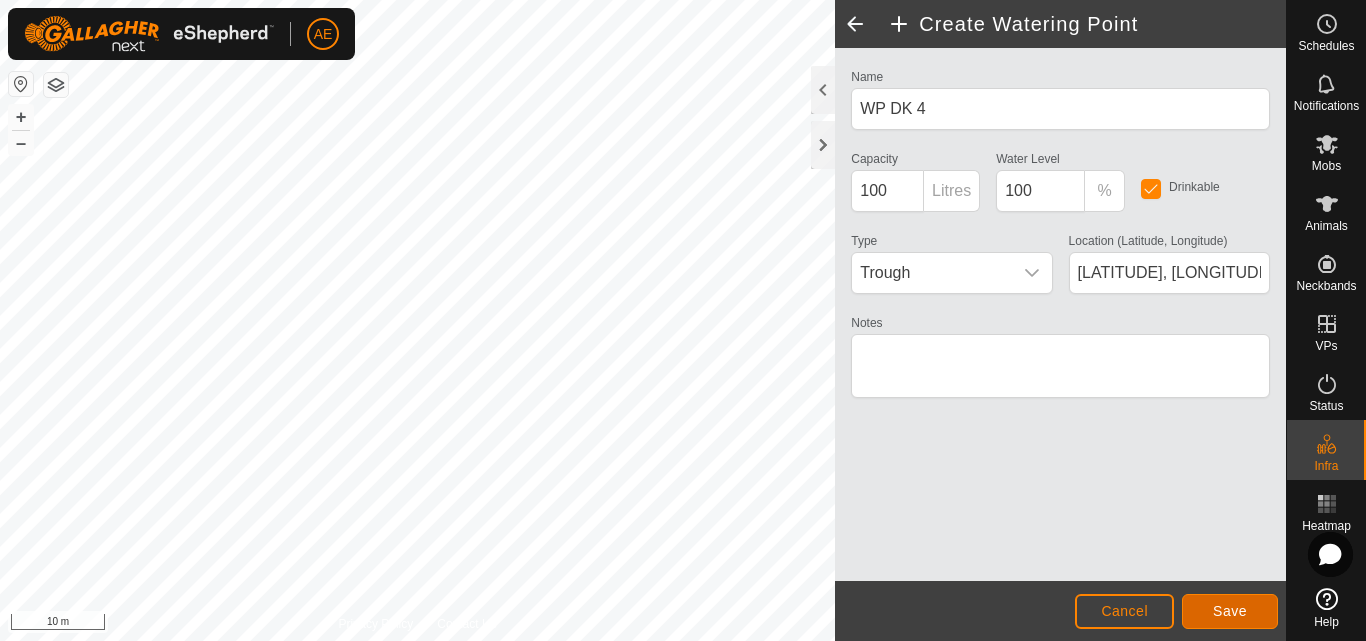 click on "Save" 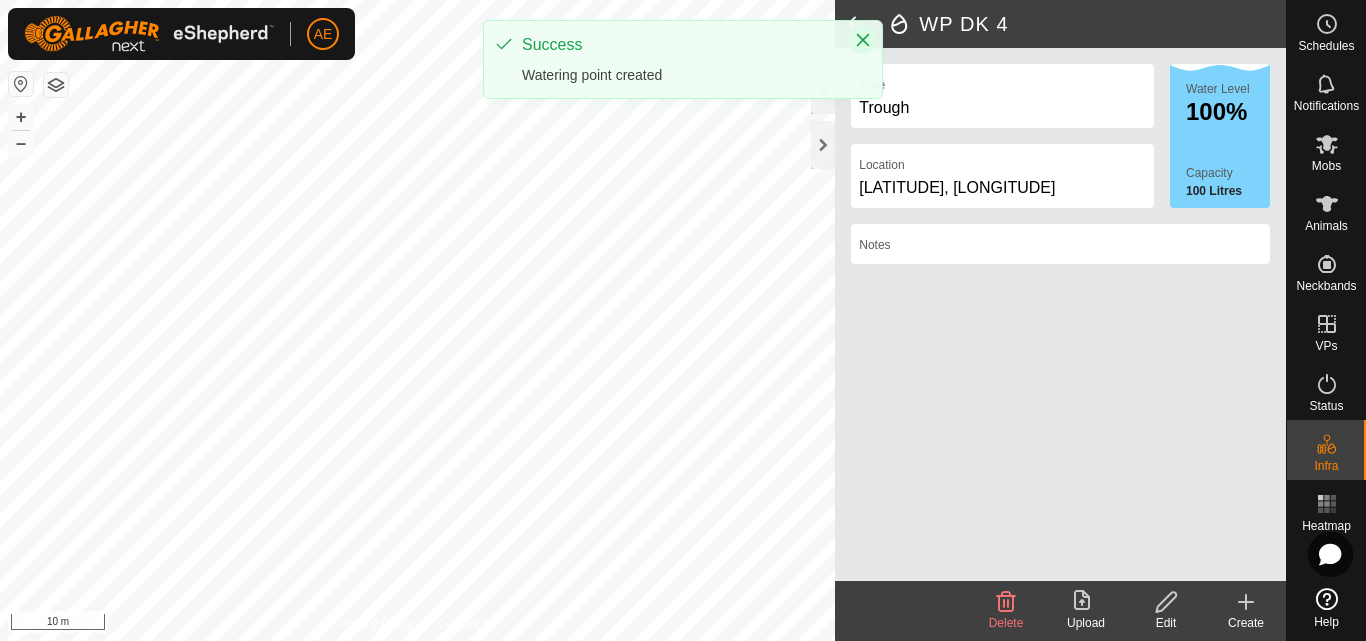 click 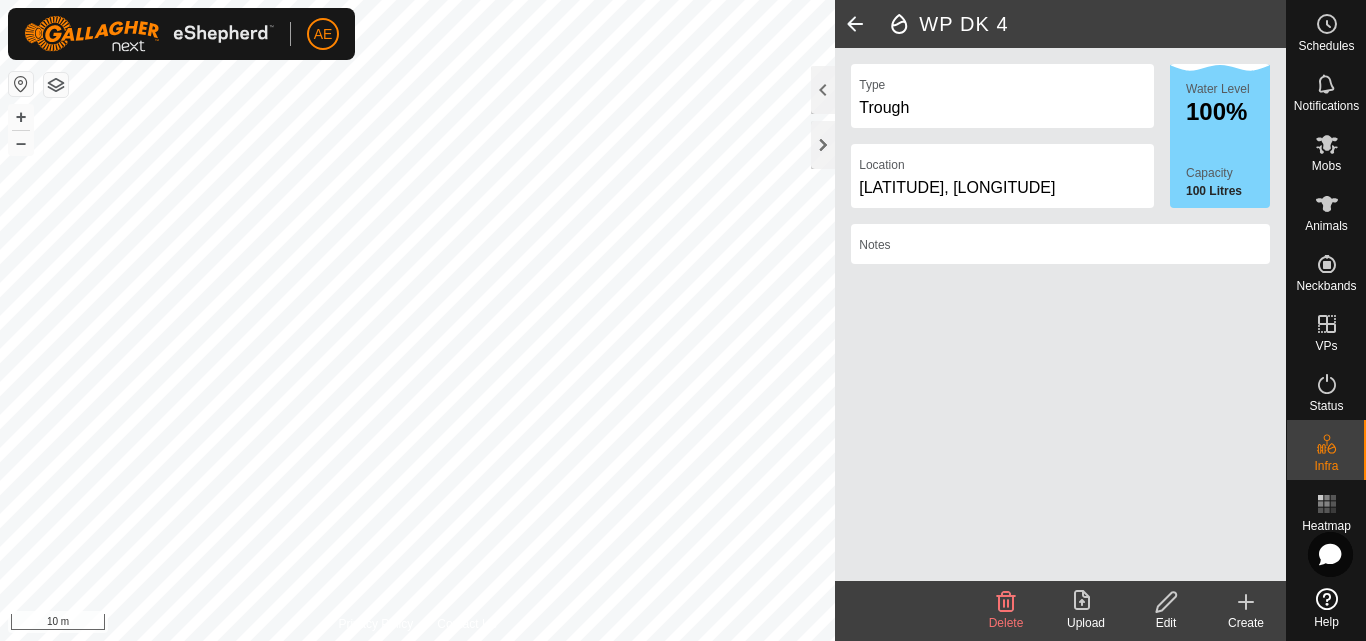 click 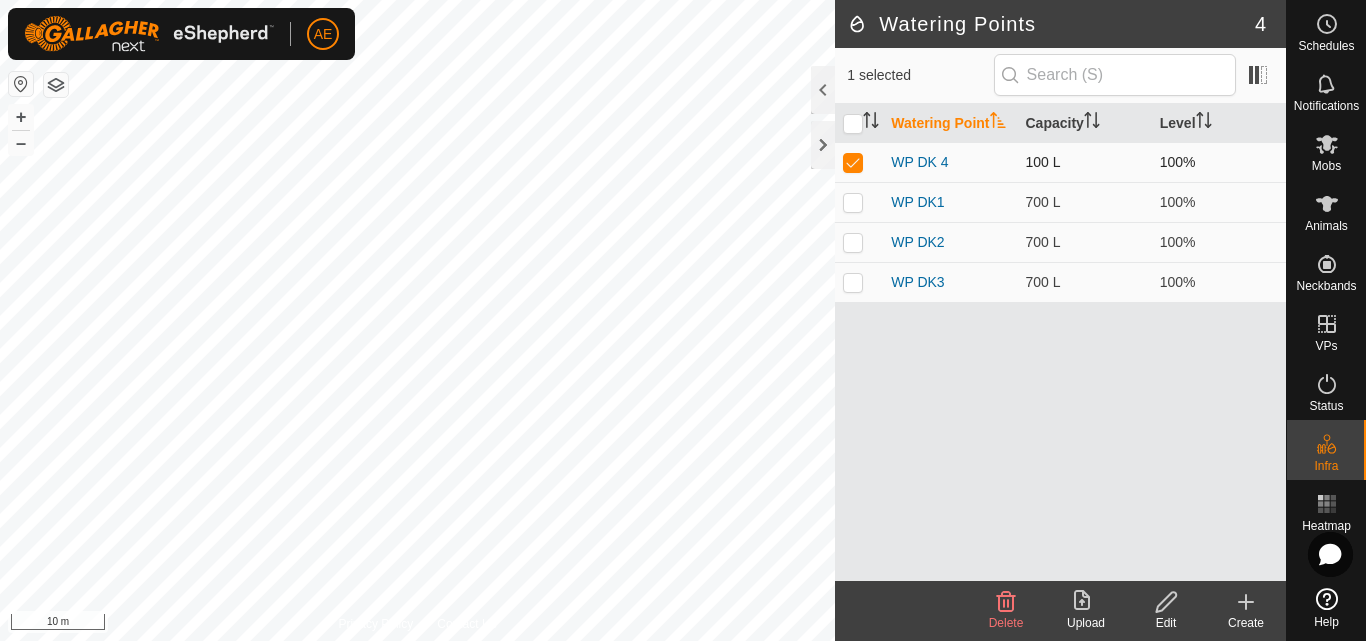 click at bounding box center (853, 162) 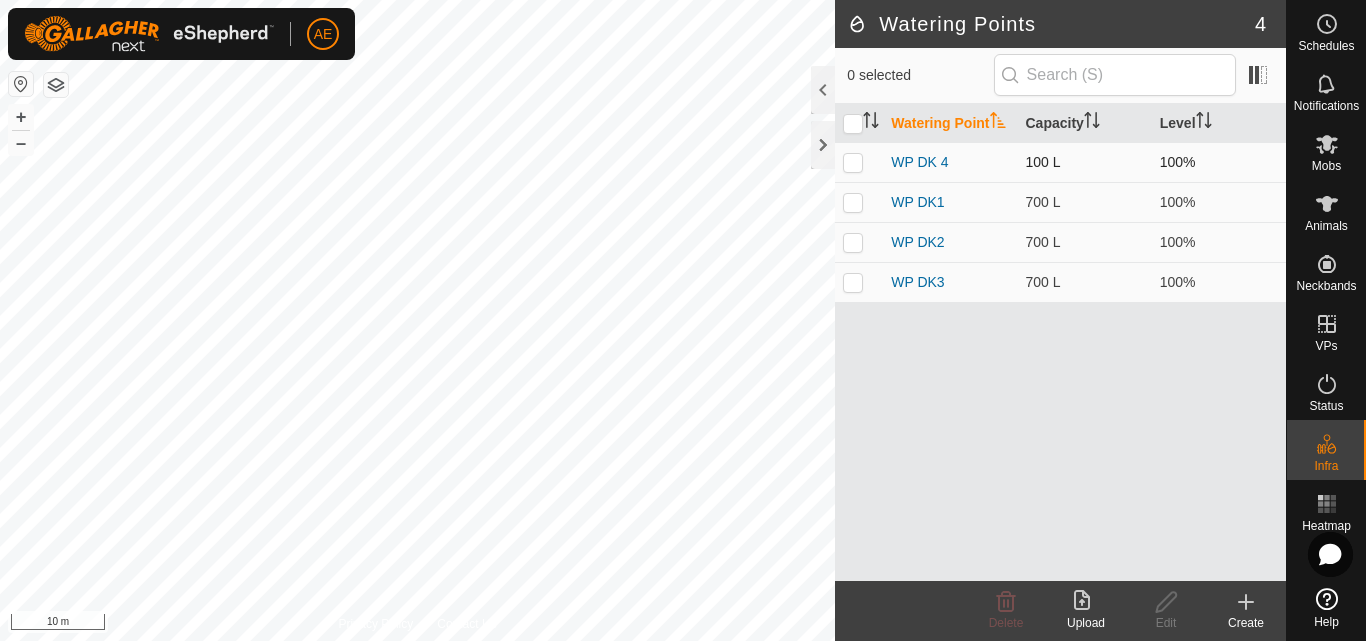 click on "100 L" at bounding box center [1084, 162] 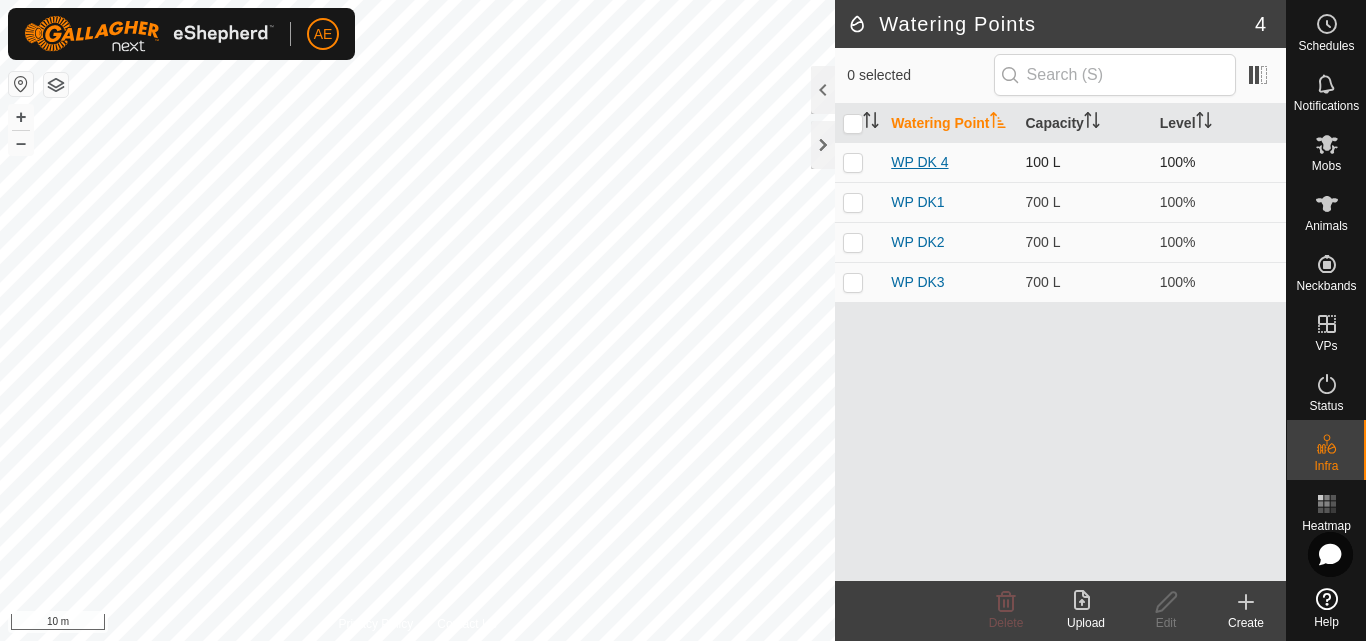 click on "WP DK 4" at bounding box center [919, 162] 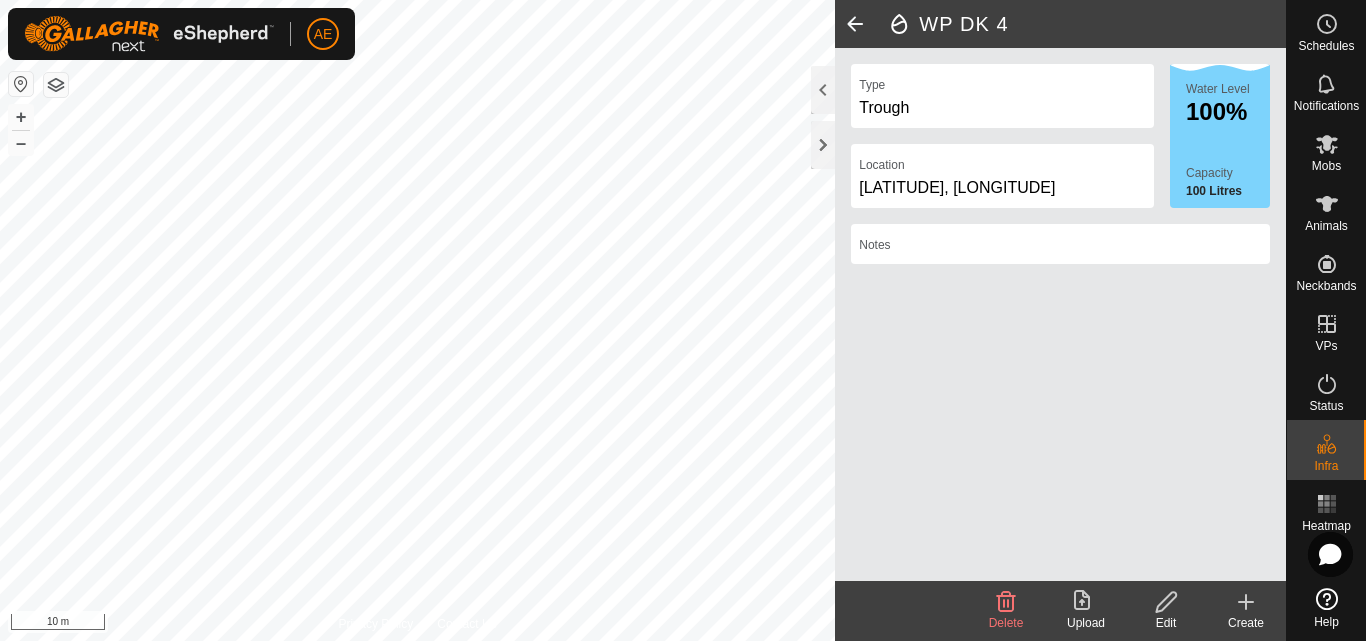 click 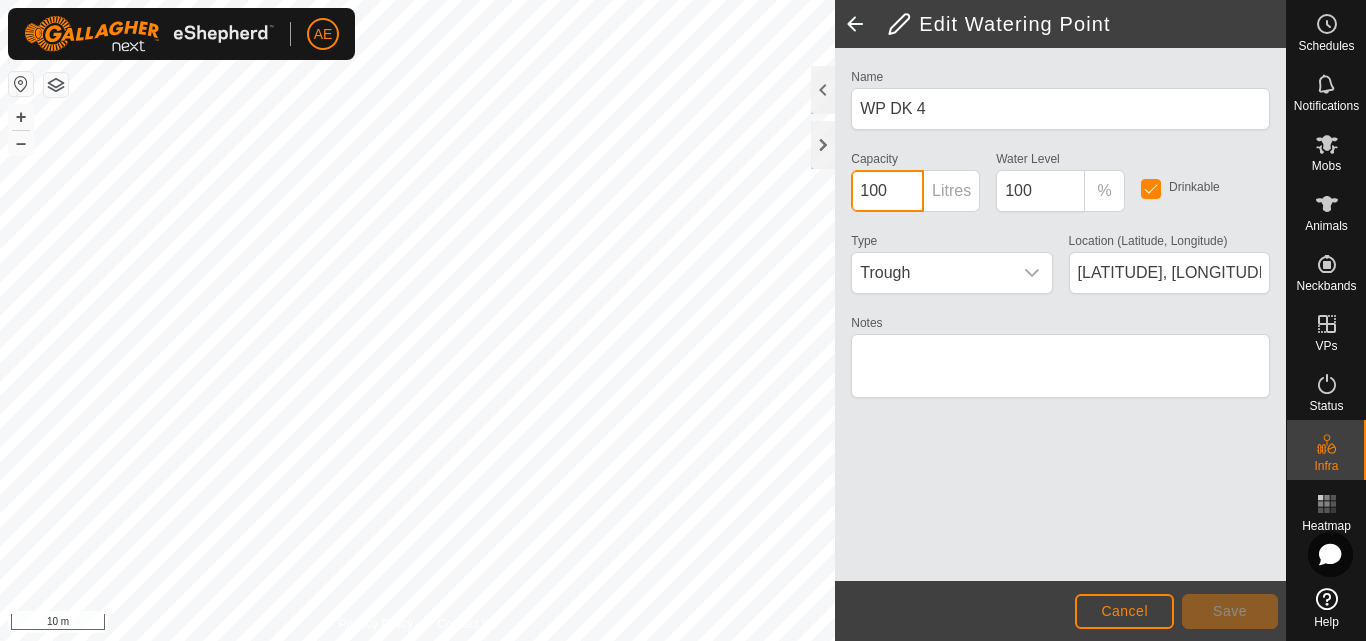 click on "100" at bounding box center (887, 191) 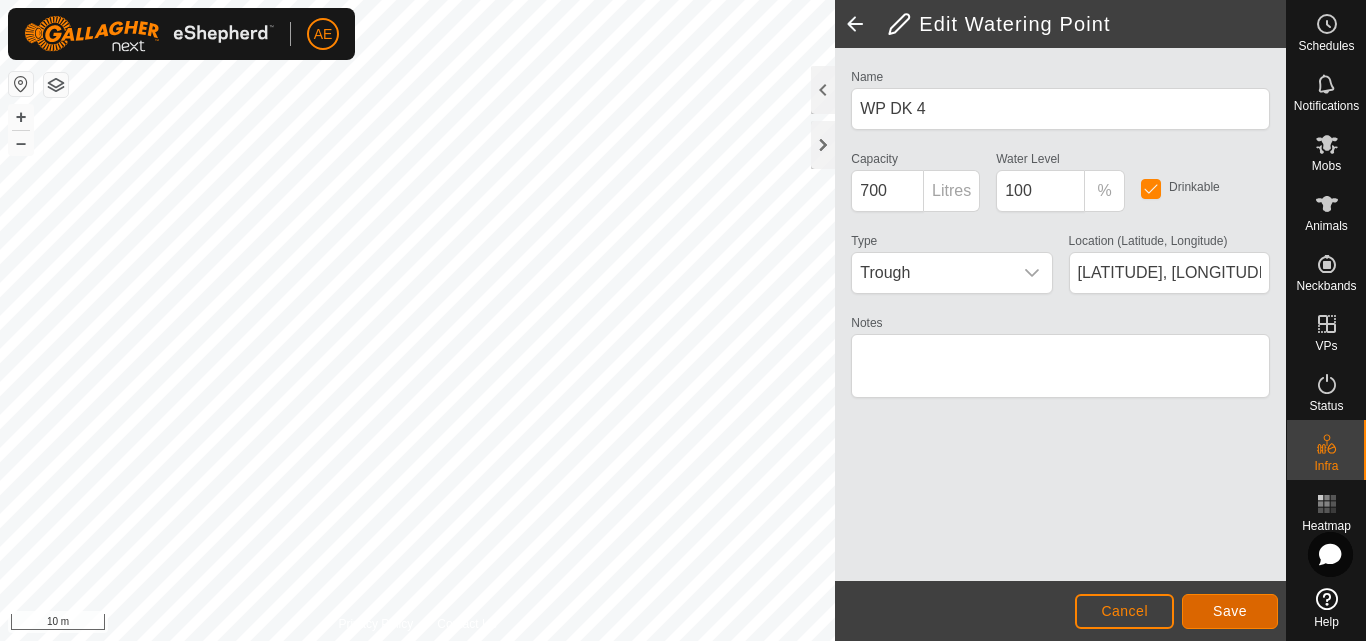 click on "Save" 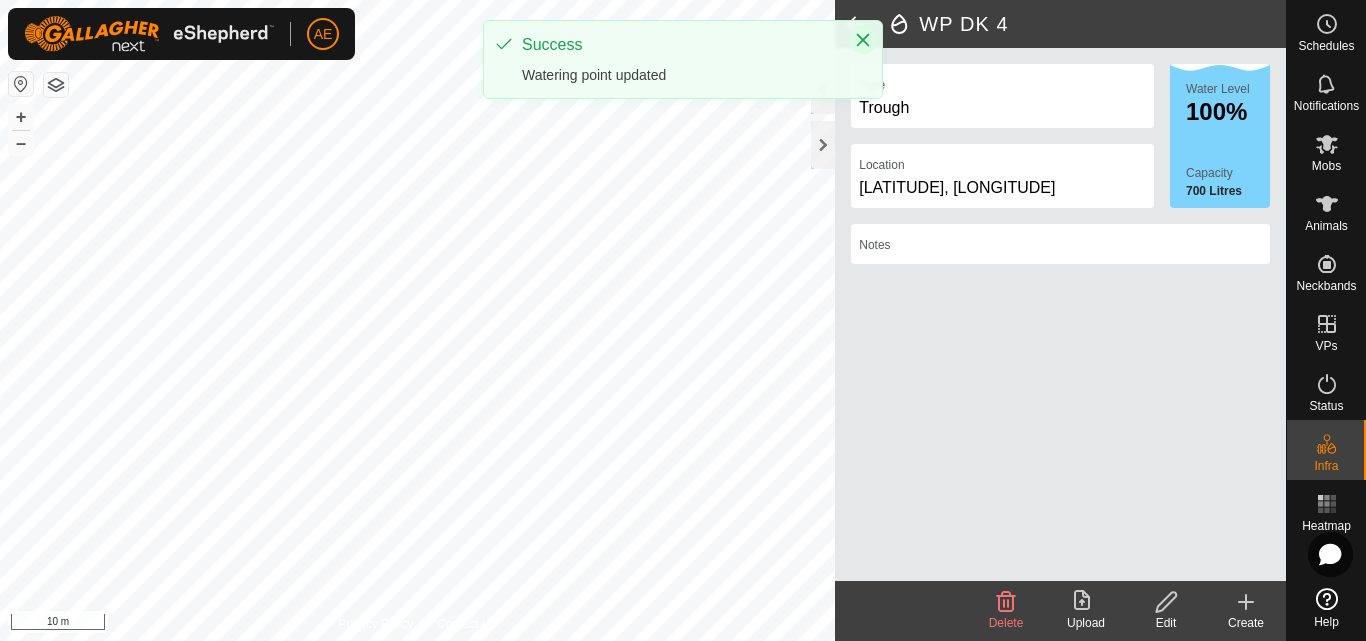 click 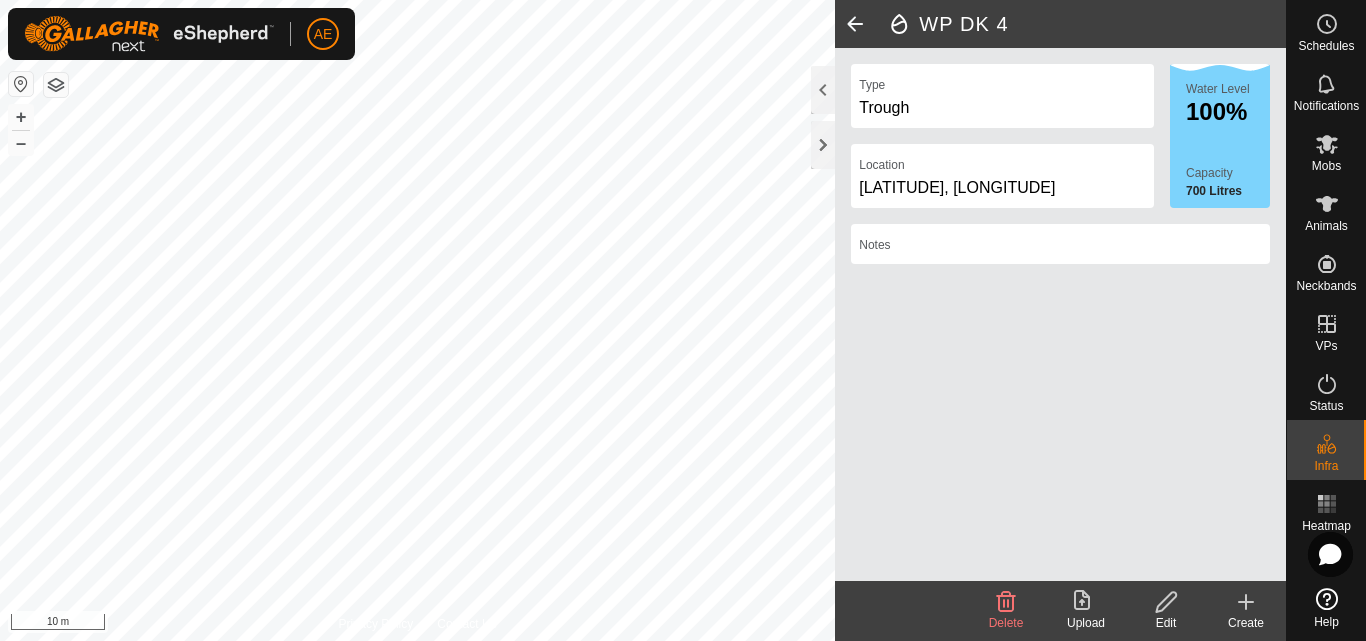 click 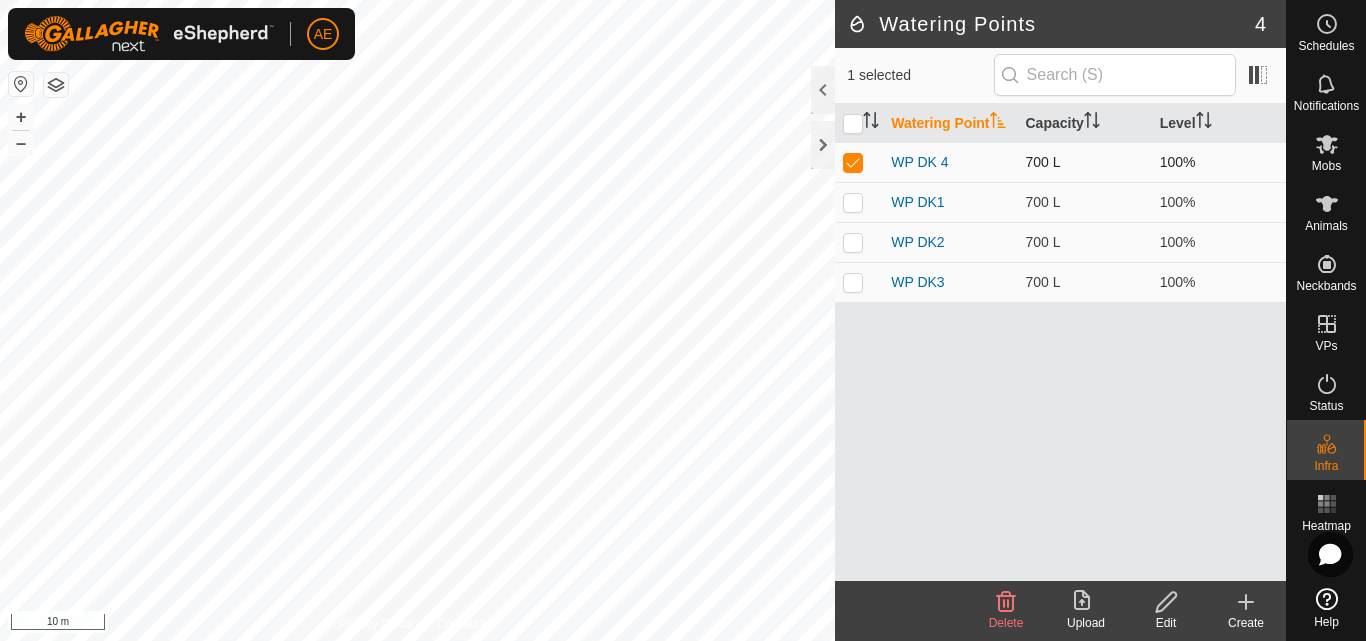 click at bounding box center [853, 162] 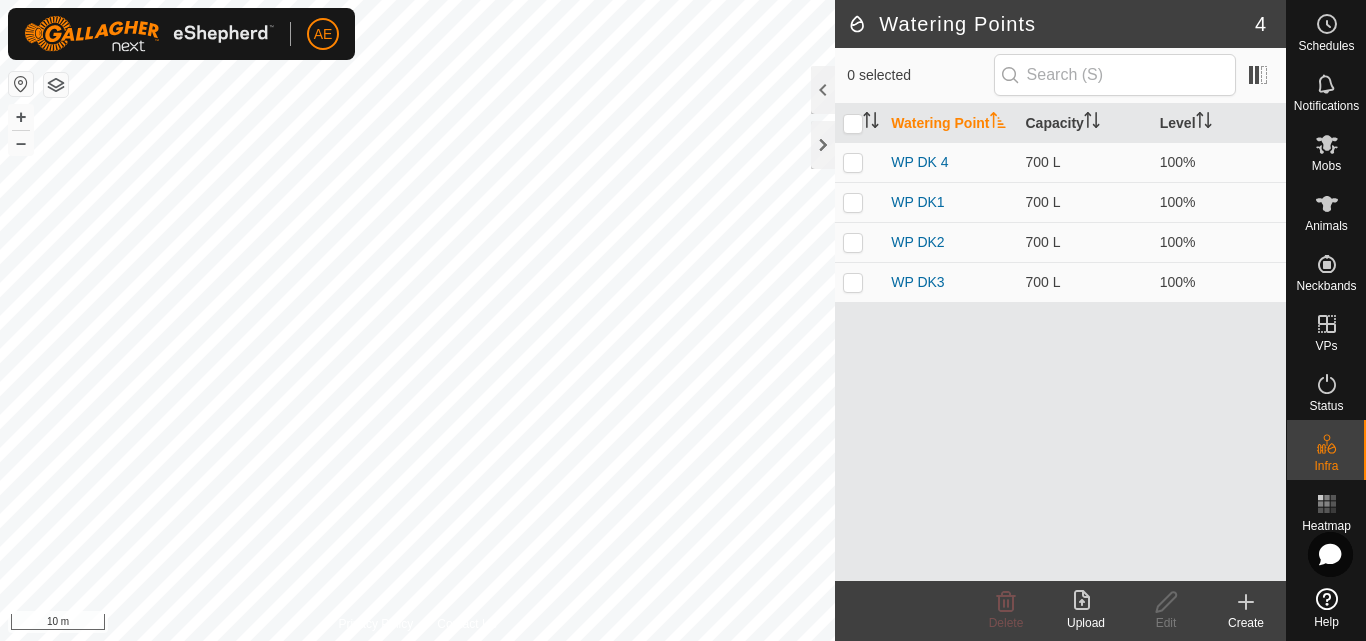 click on "Watering Points 4 0 selected  Watering Point   Capacity   Level   WP DK 4   700 L   100%   WP DK1   700 L   100%   WP DK2   700 L   100%   WP DK3   700 L   100%  Delete  Upload   Edit   Create  Privacy Policy Contact Us + – ⇧ i 10 m" at bounding box center (683, 320) 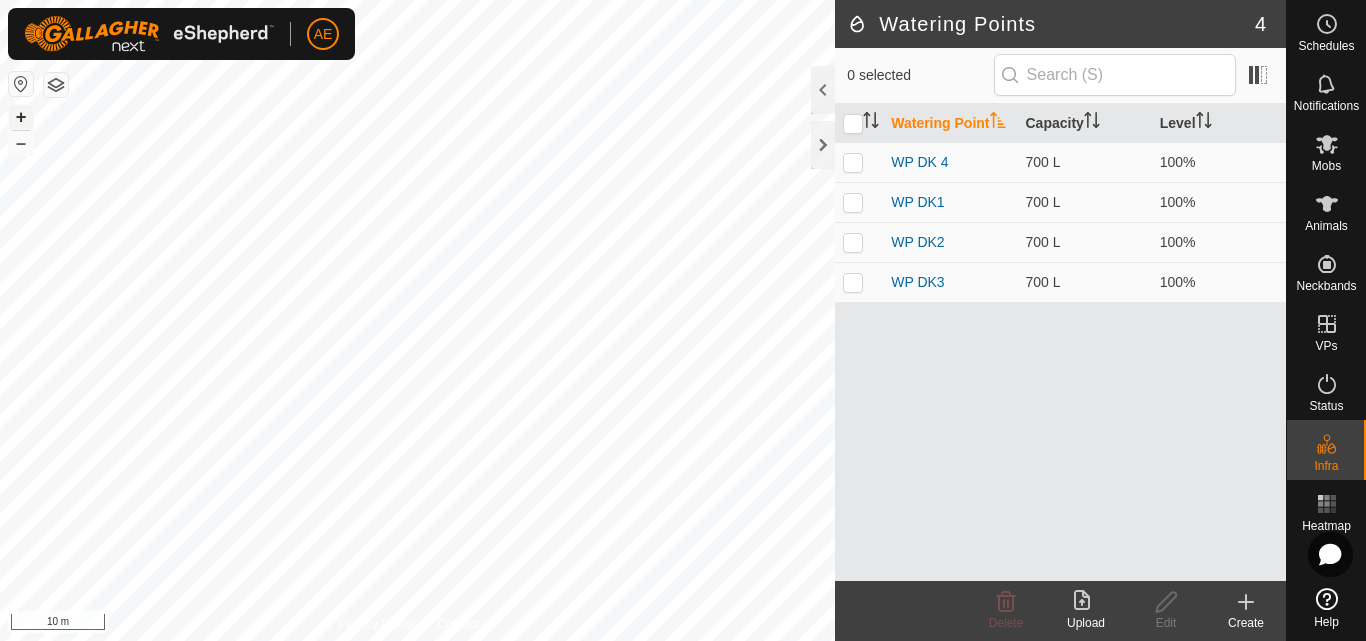 click on "+" at bounding box center (21, 117) 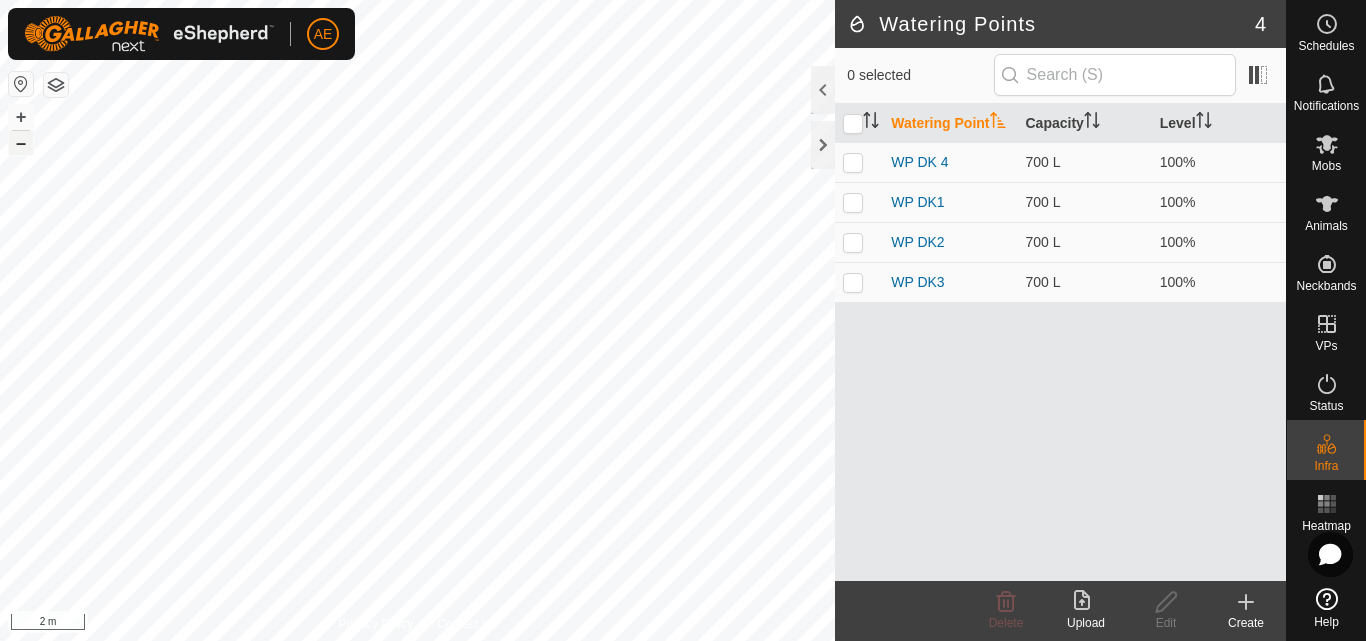 click on "–" at bounding box center [21, 143] 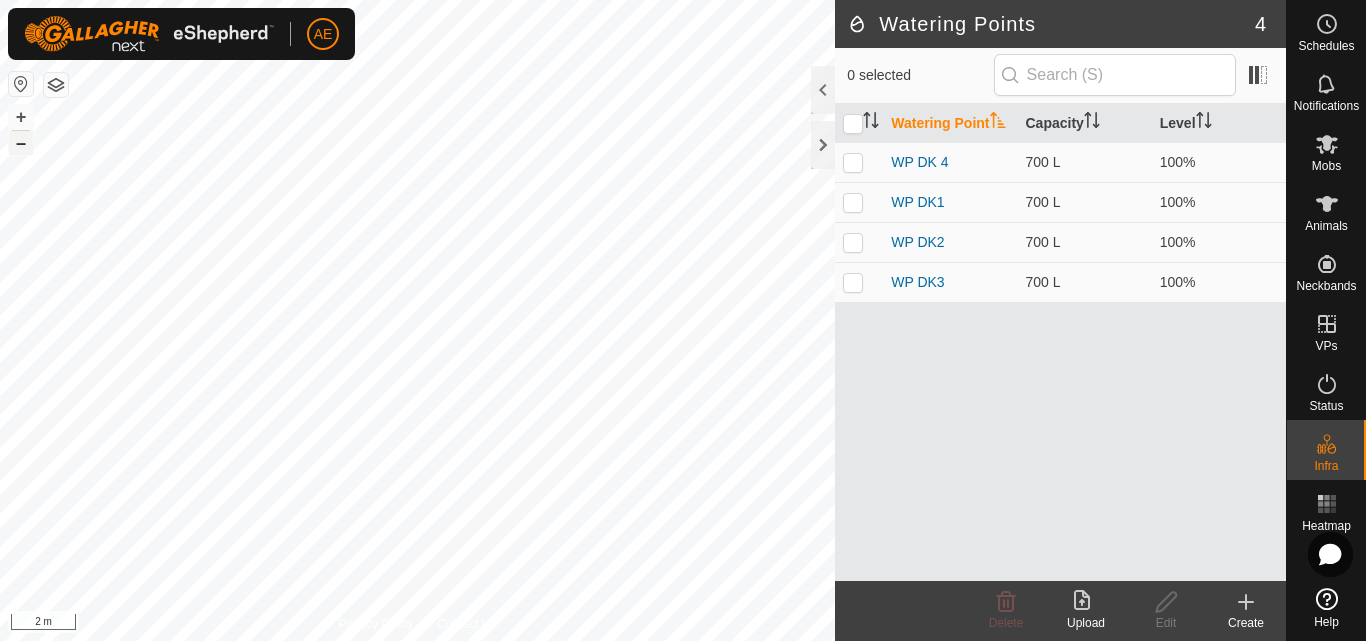 click on "–" at bounding box center (21, 143) 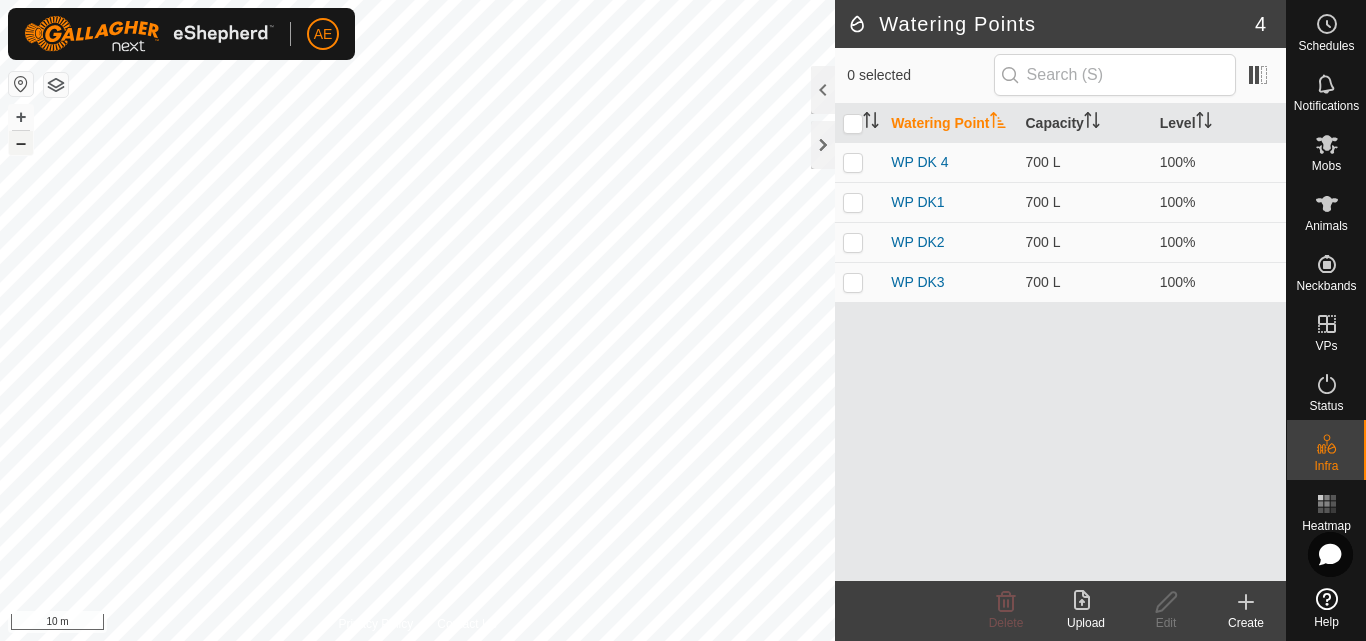 click on "–" at bounding box center [21, 143] 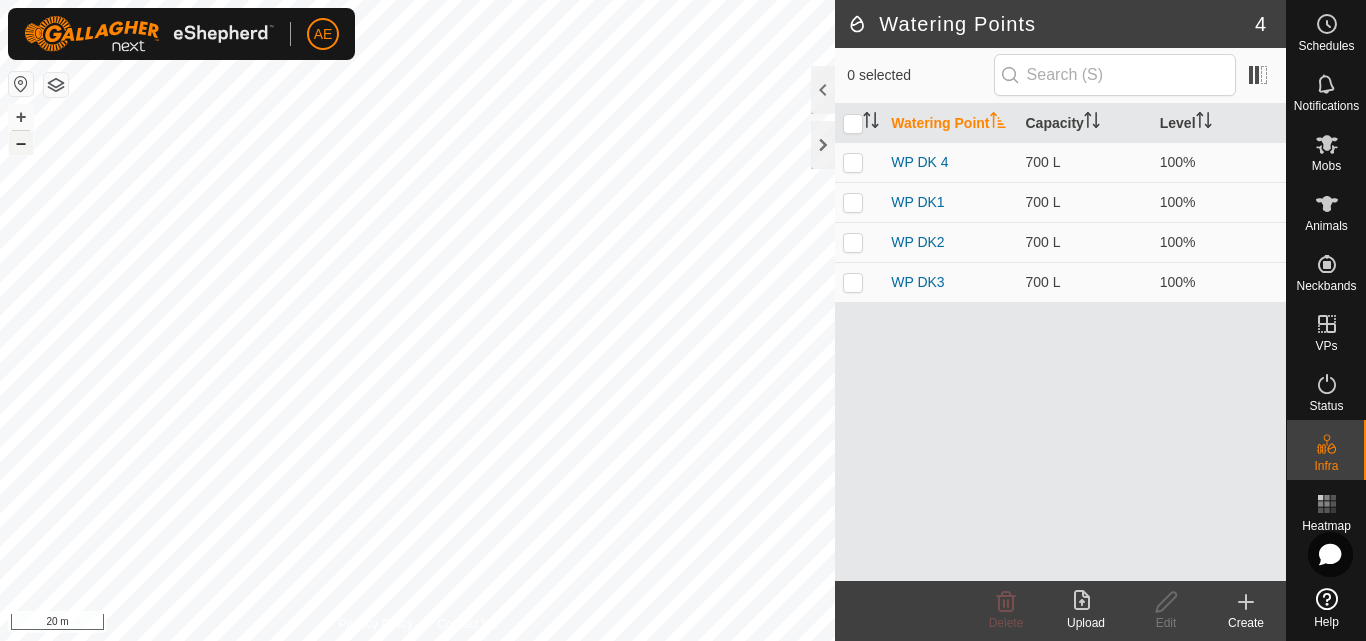 click on "–" at bounding box center (21, 143) 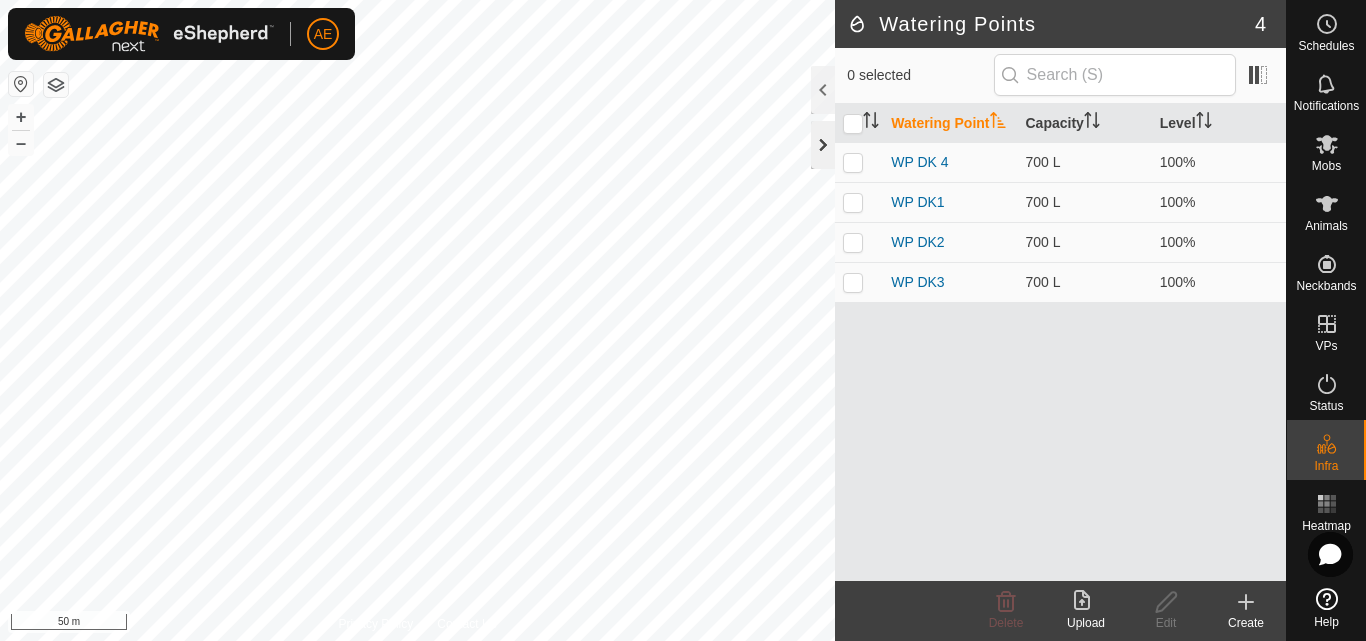 click 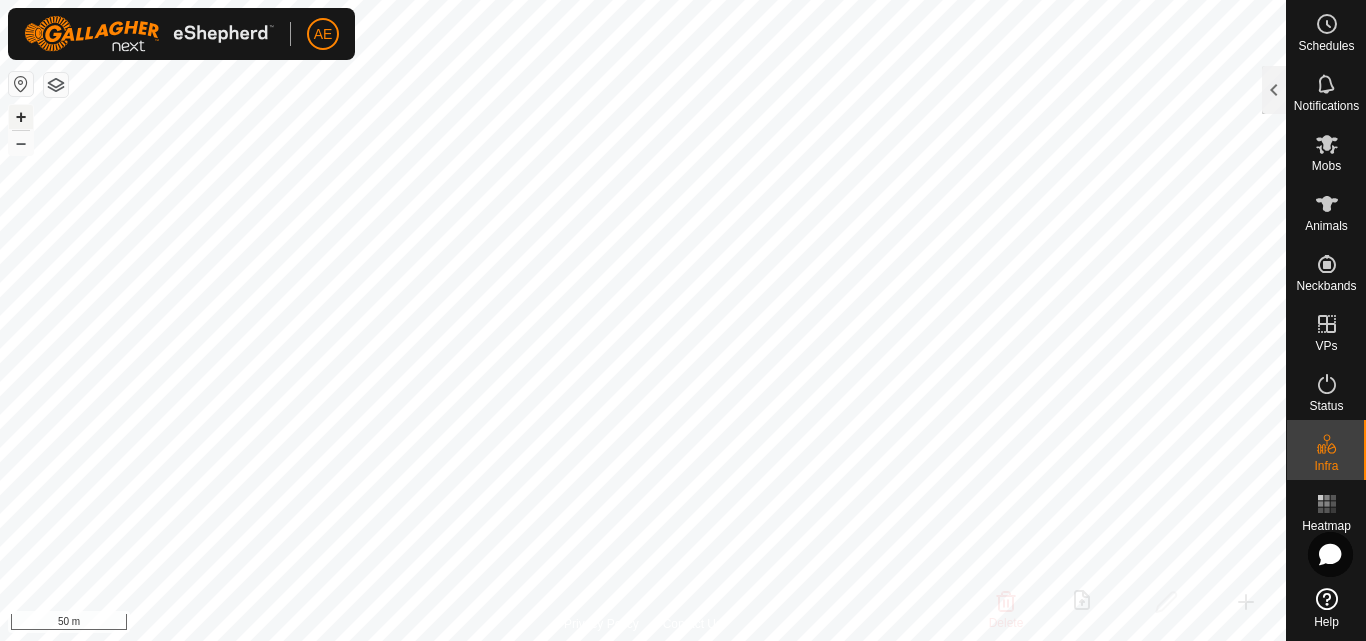 click on "+" at bounding box center (21, 117) 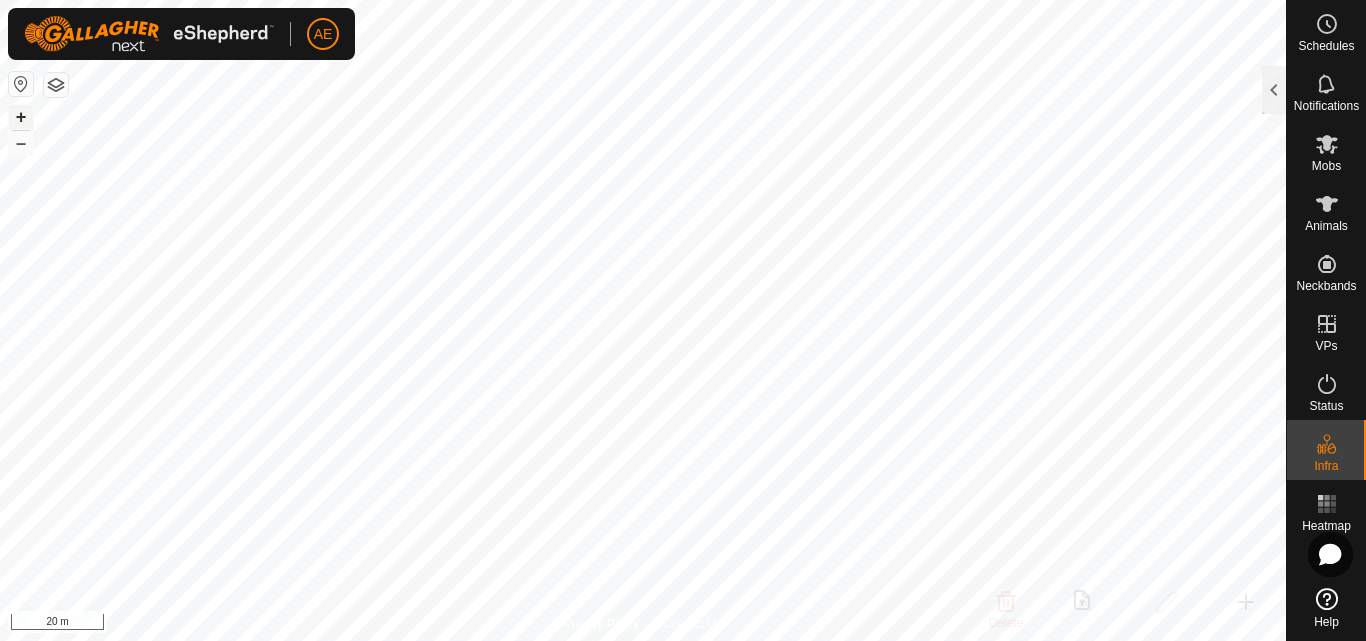 click on "+" at bounding box center [21, 117] 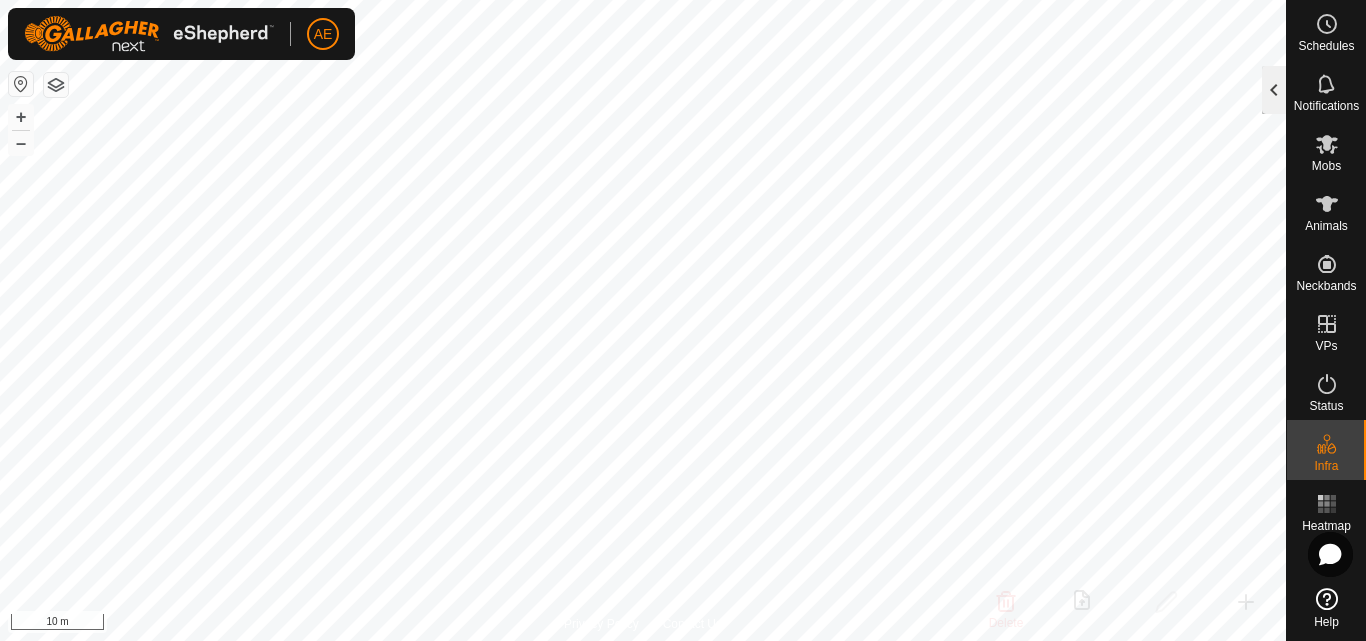 click 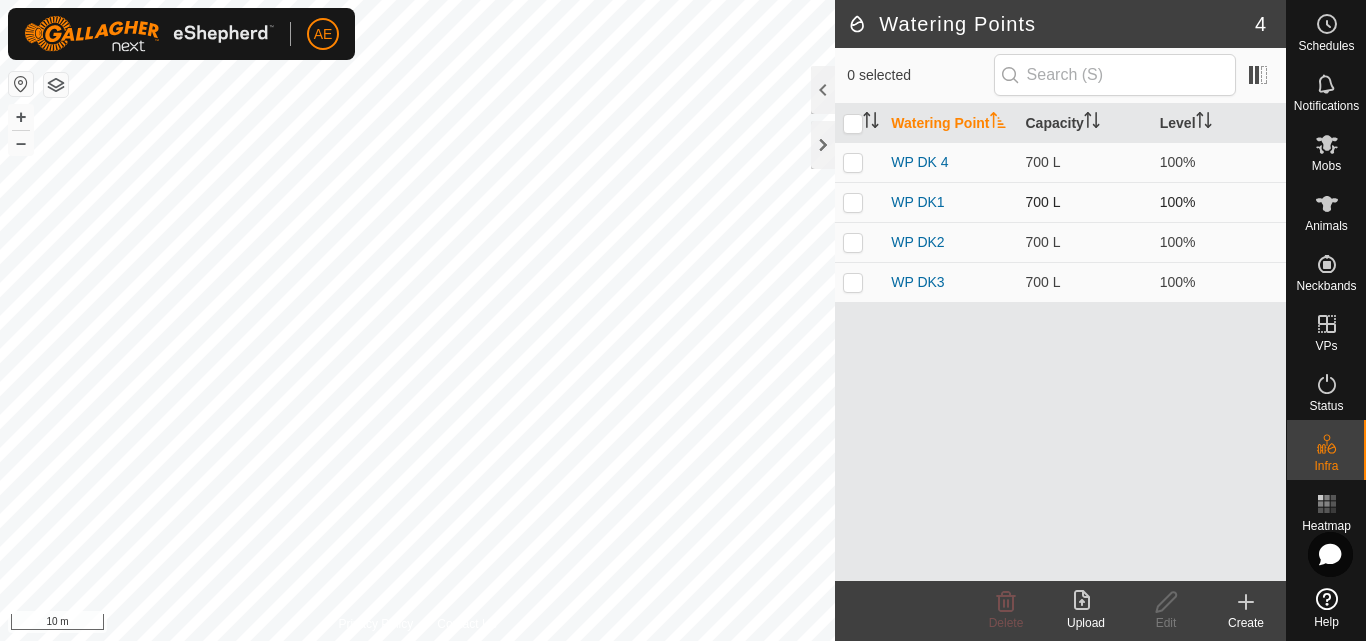 click on "WP DK1" at bounding box center (950, 202) 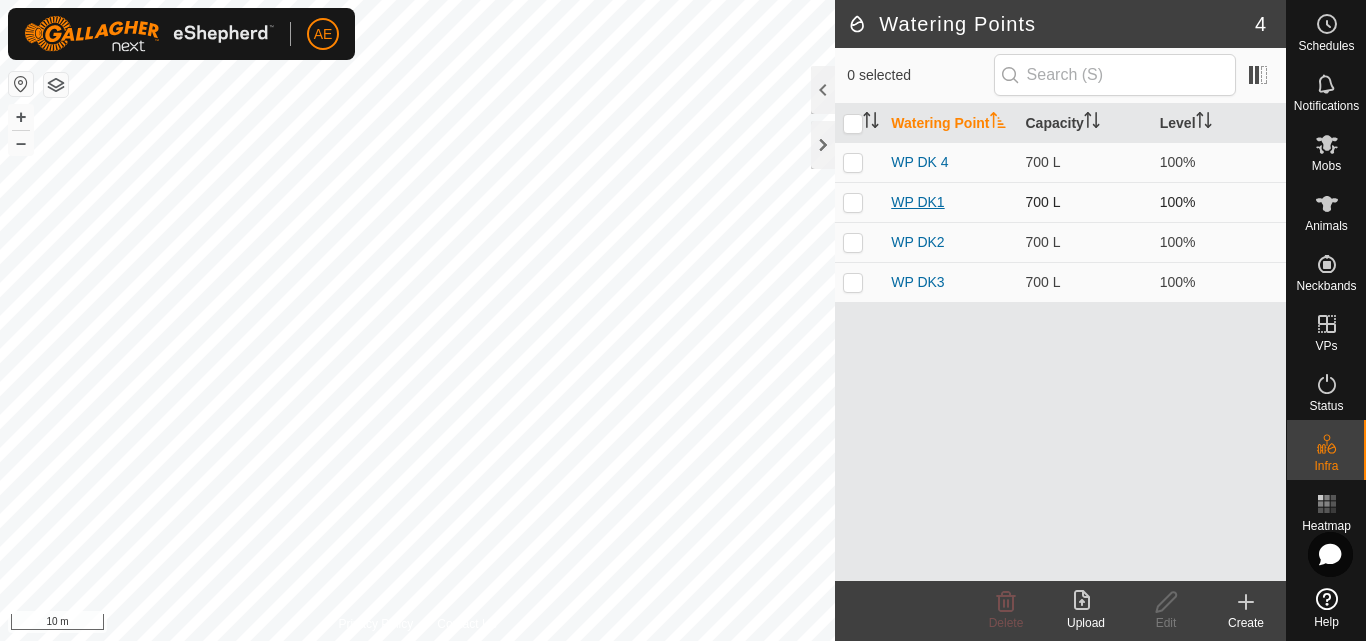 click on "WP DK1" at bounding box center [917, 202] 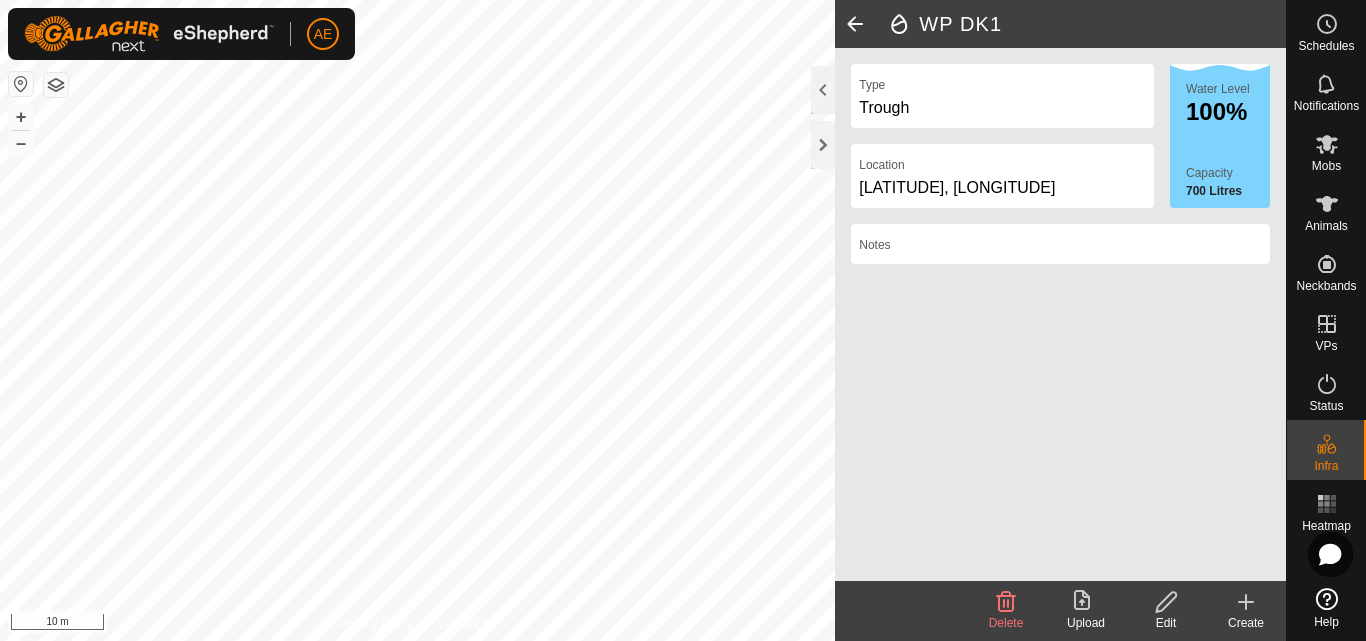 click 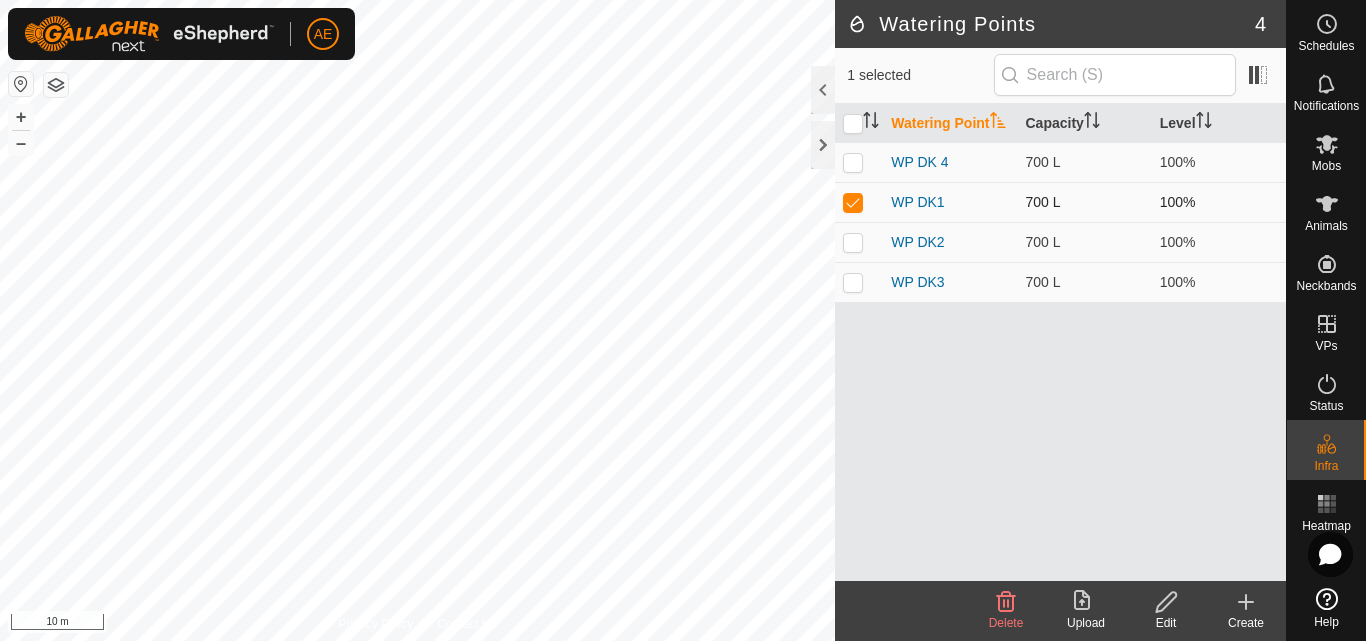 click at bounding box center [859, 202] 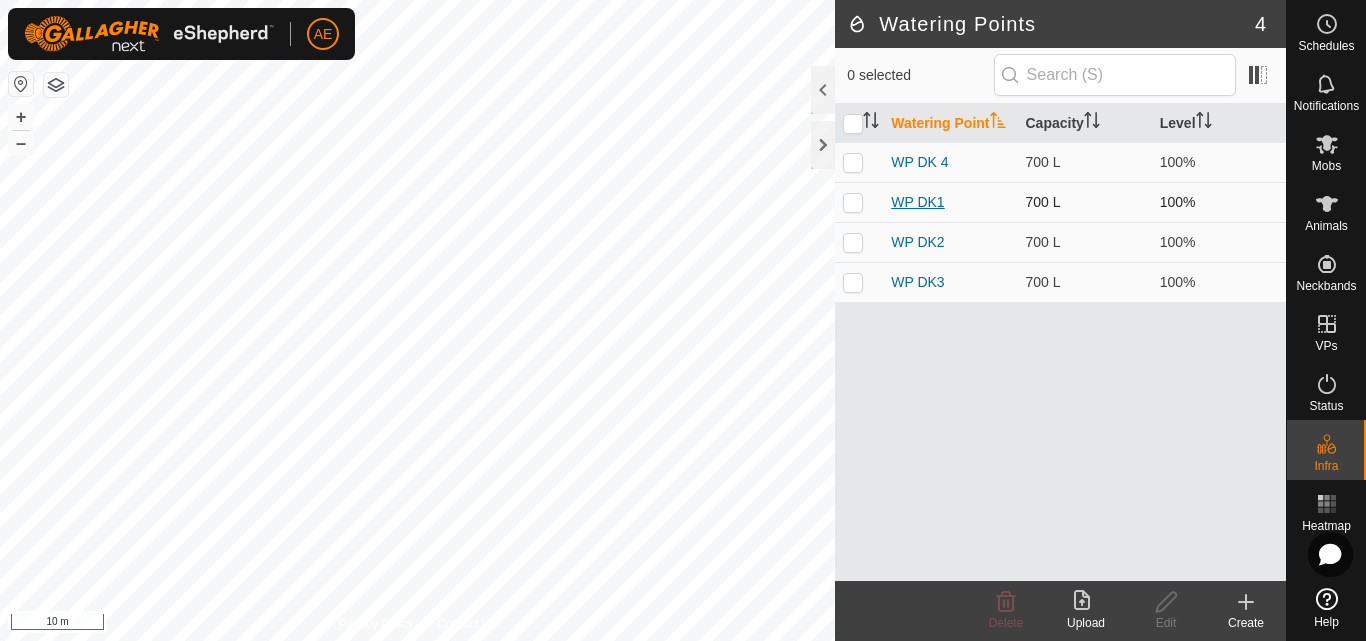 click on "WP DK1" at bounding box center (917, 202) 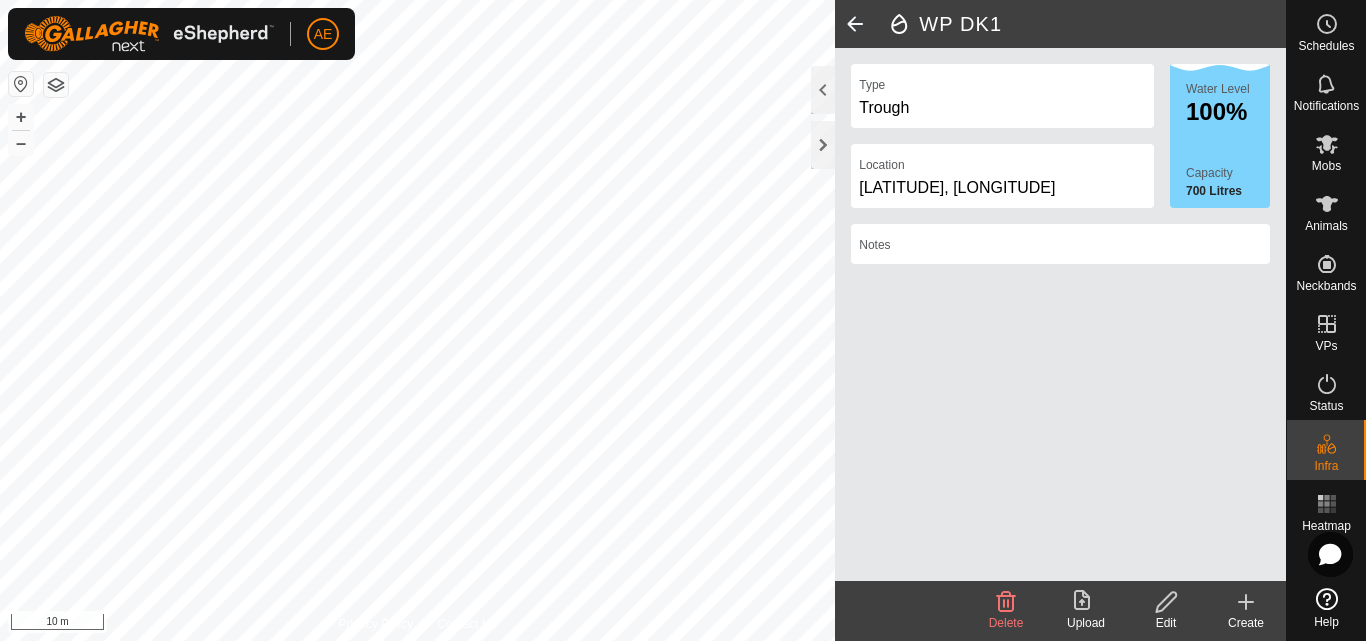 click 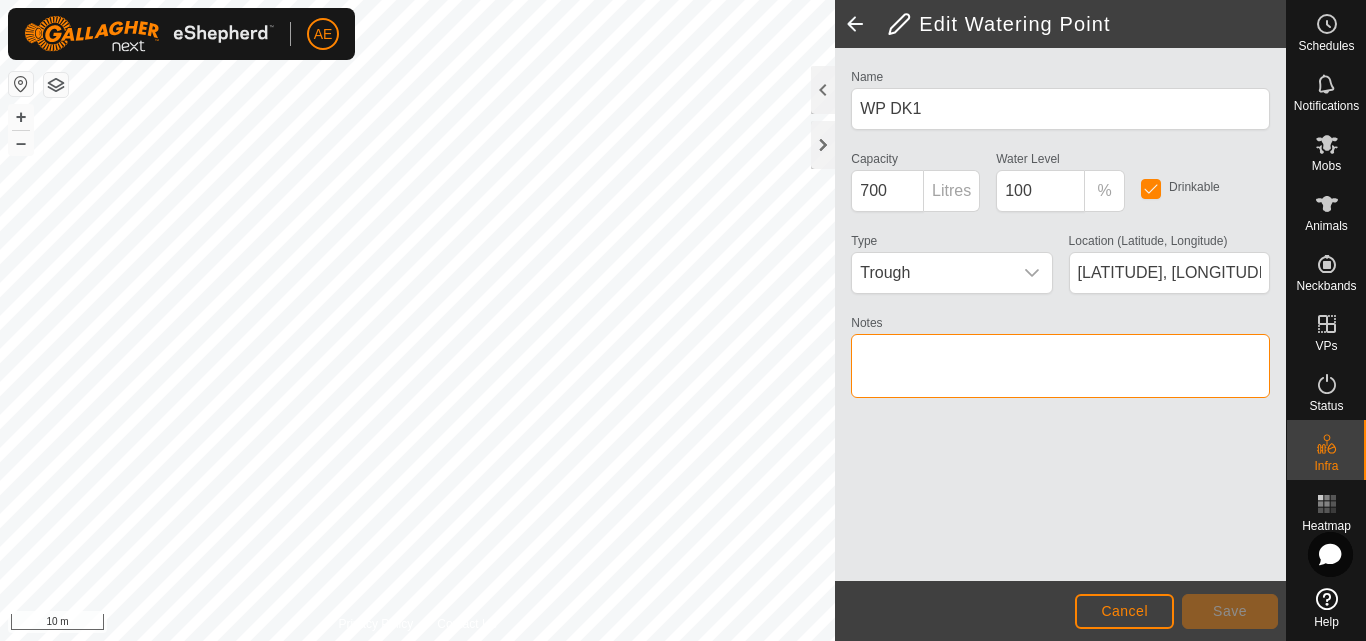 click on "Notes" at bounding box center (1060, 366) 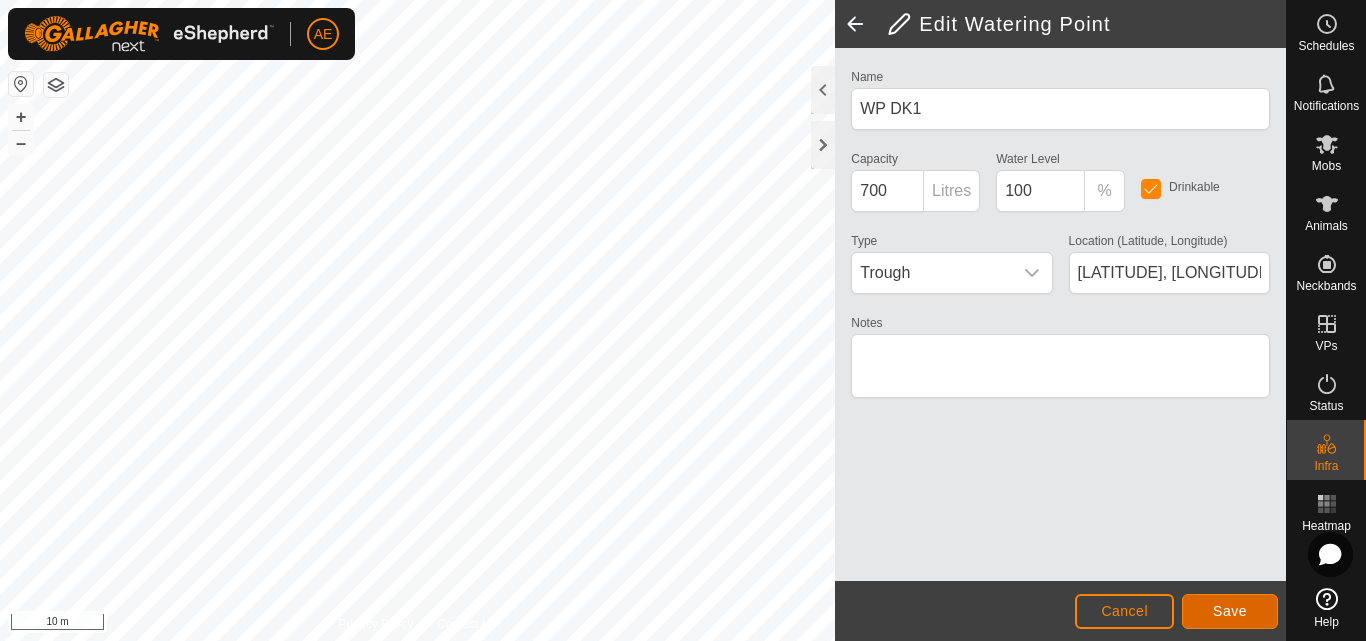 click on "Save" 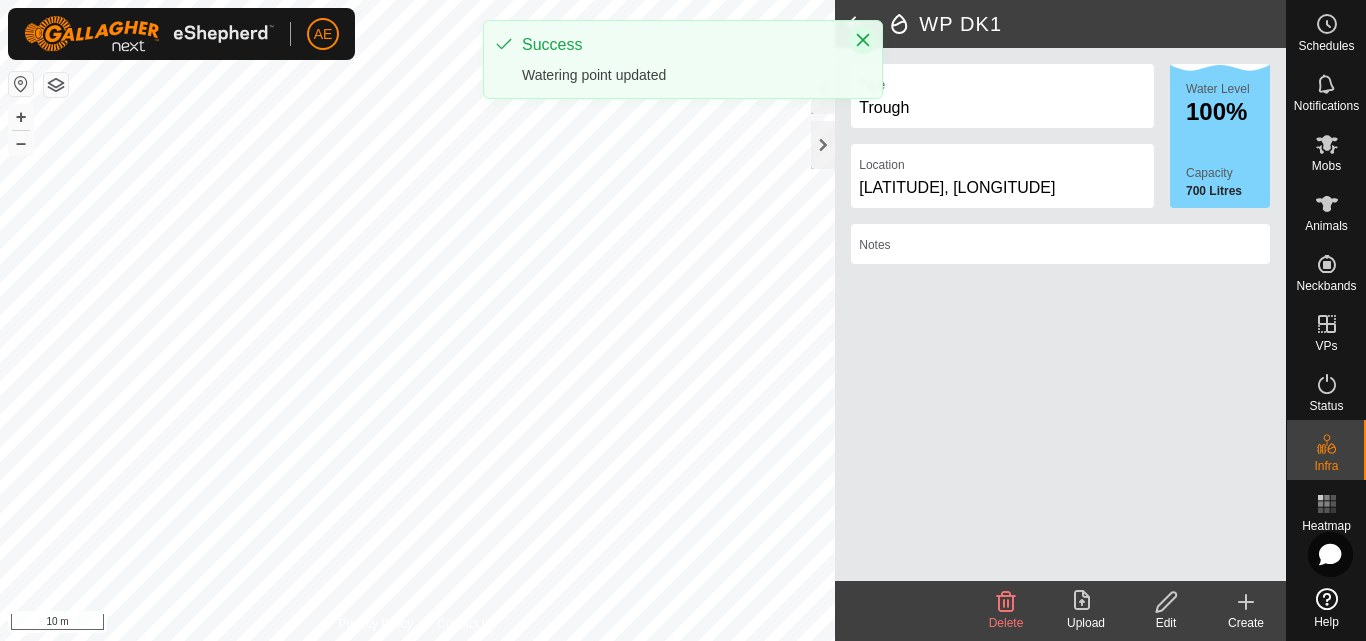 click 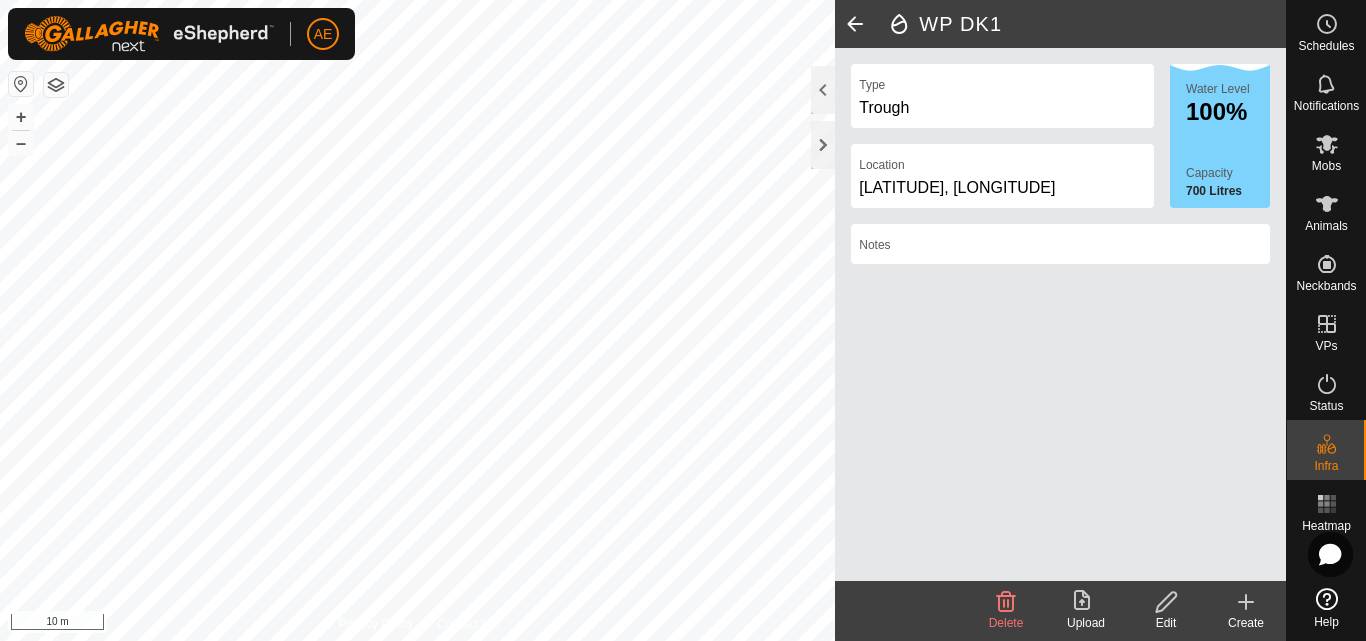 click 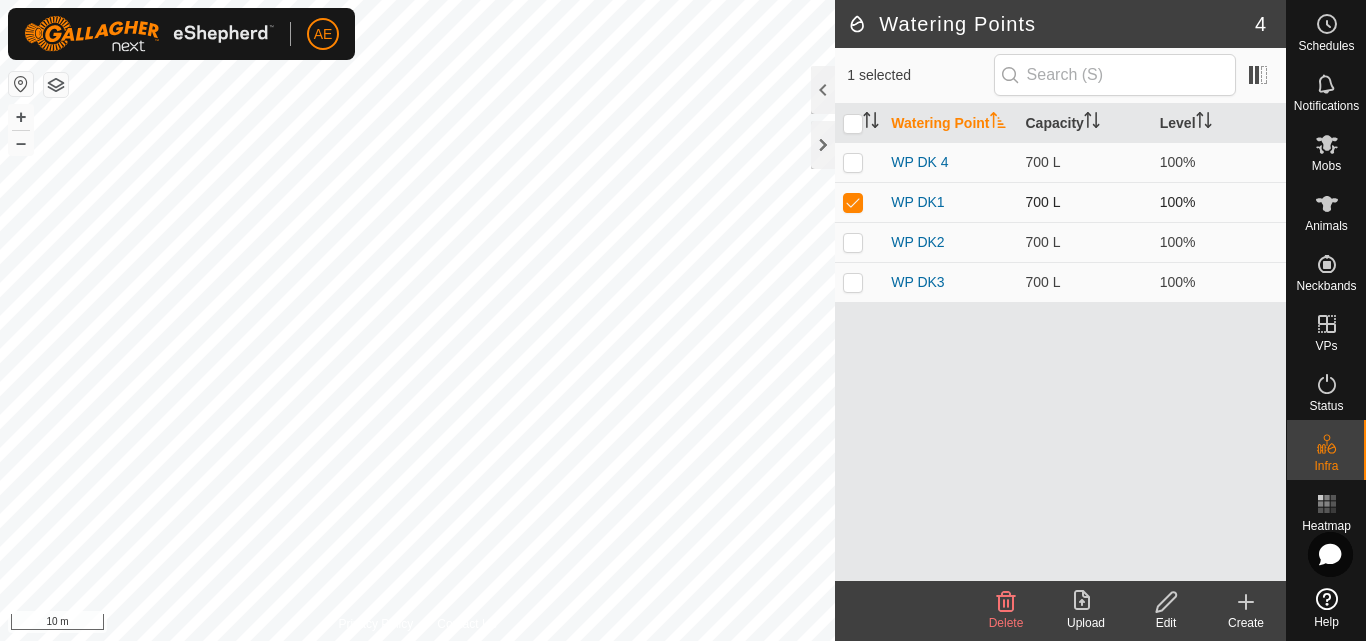 click at bounding box center [859, 202] 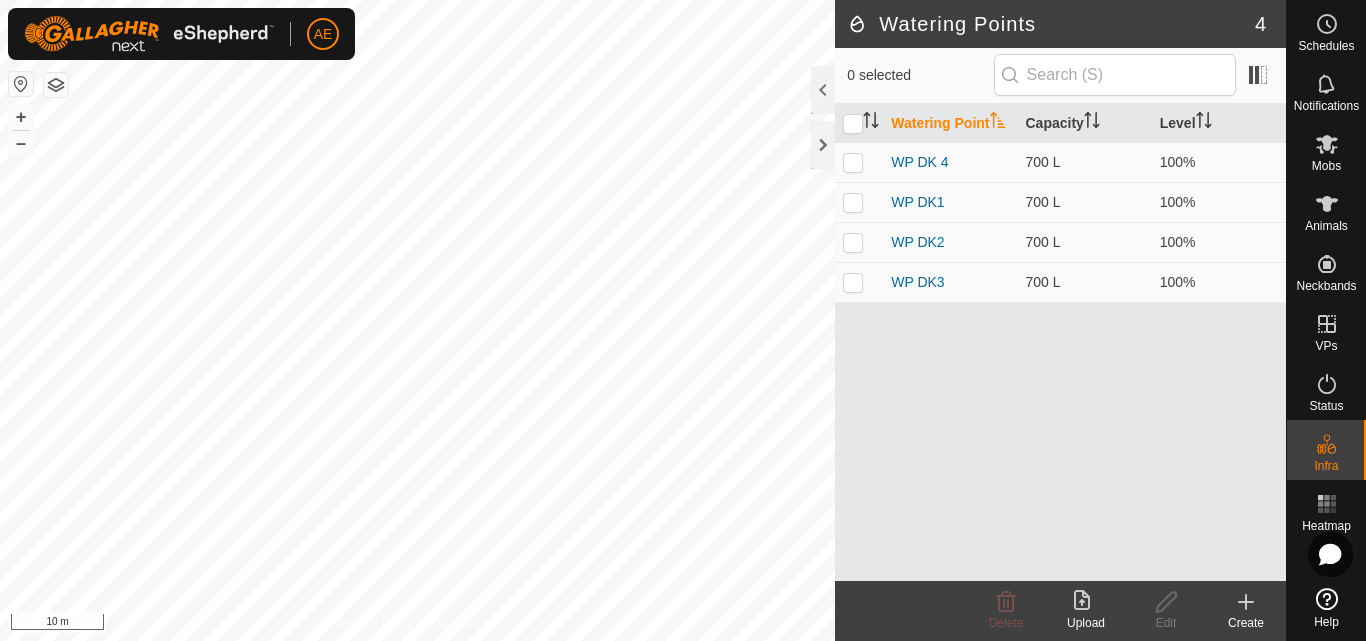 click on "Create" 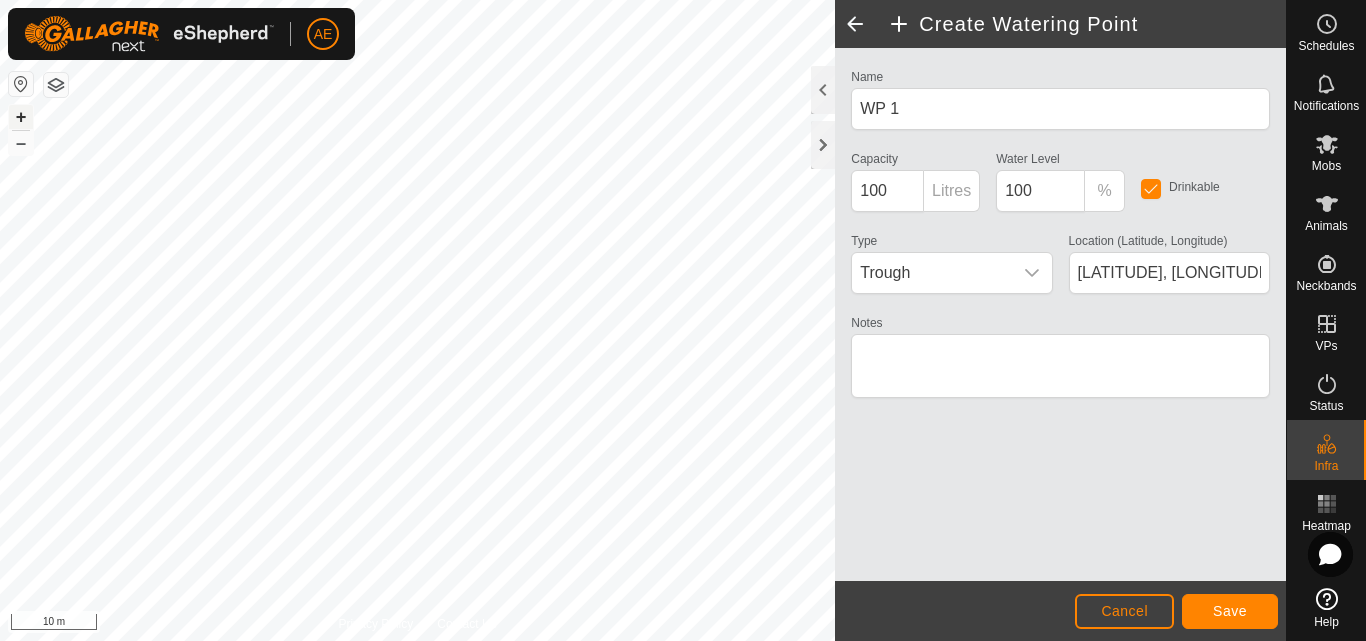 click on "+" at bounding box center (21, 117) 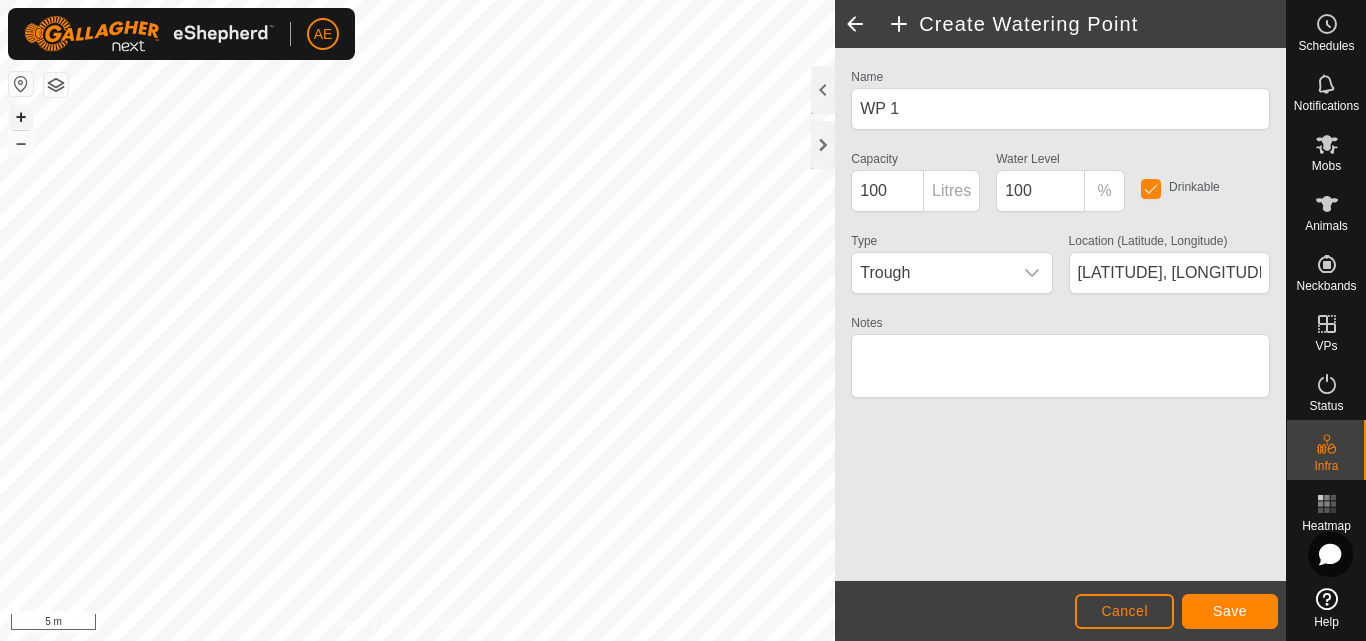 click on "+" at bounding box center (21, 117) 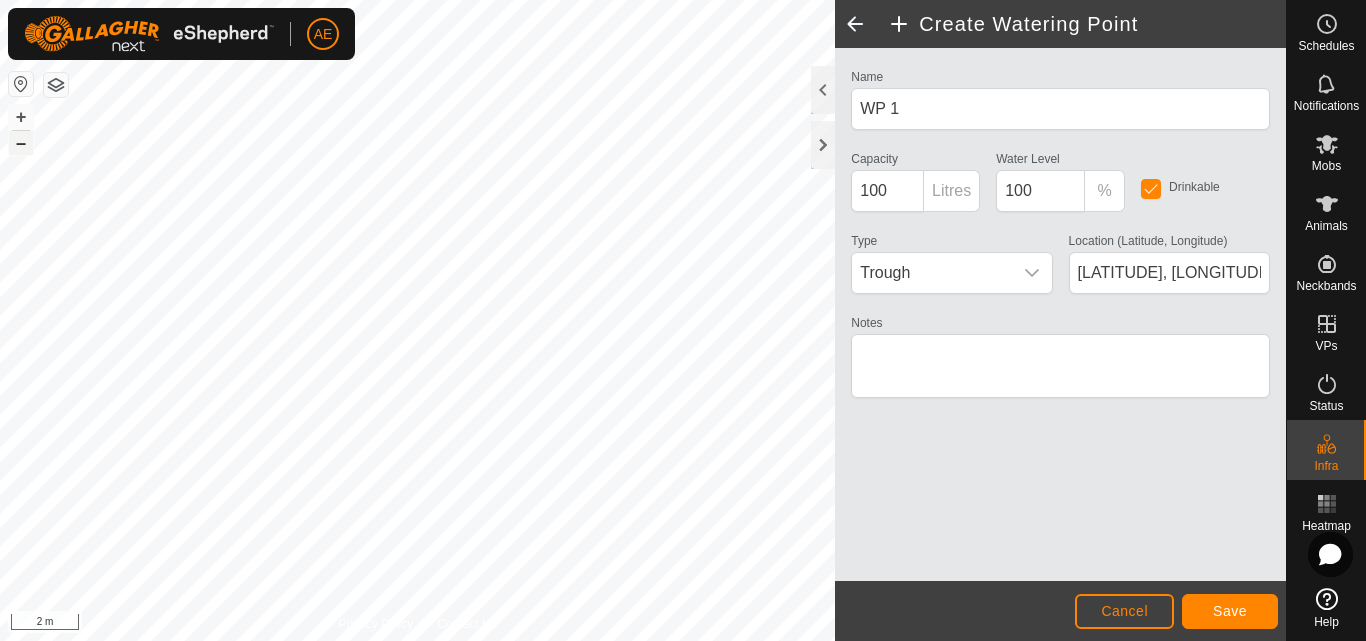 click on "–" at bounding box center [21, 143] 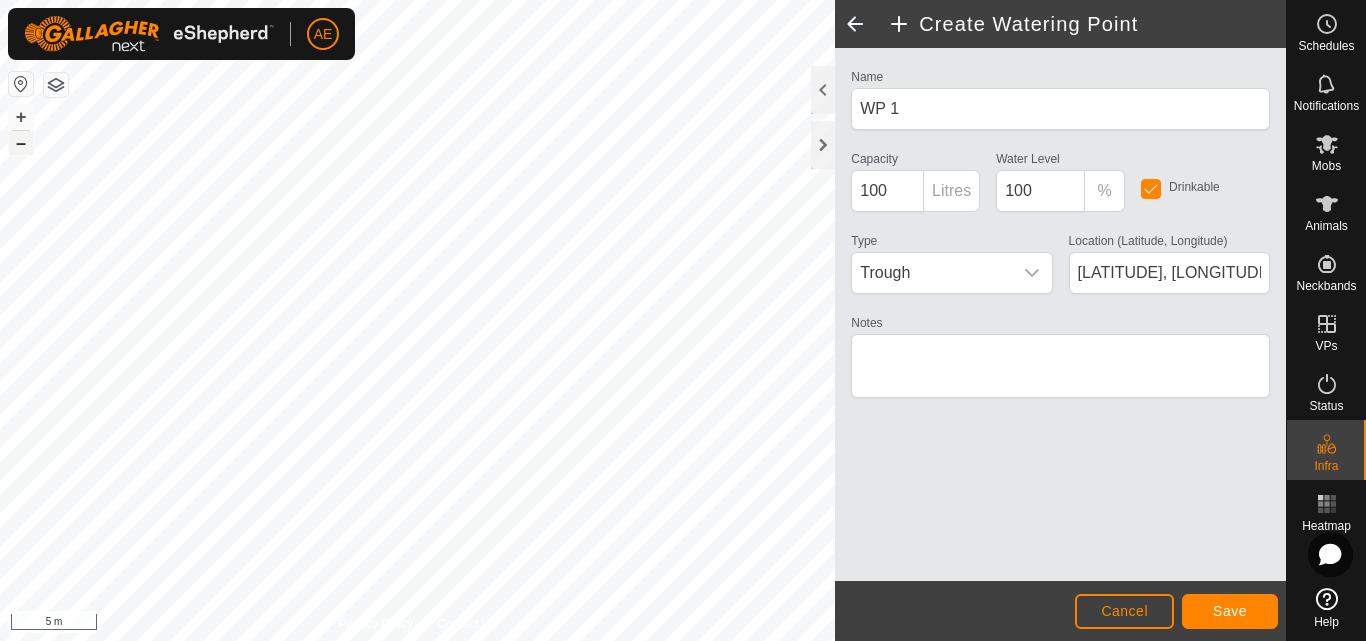 click on "–" at bounding box center (21, 143) 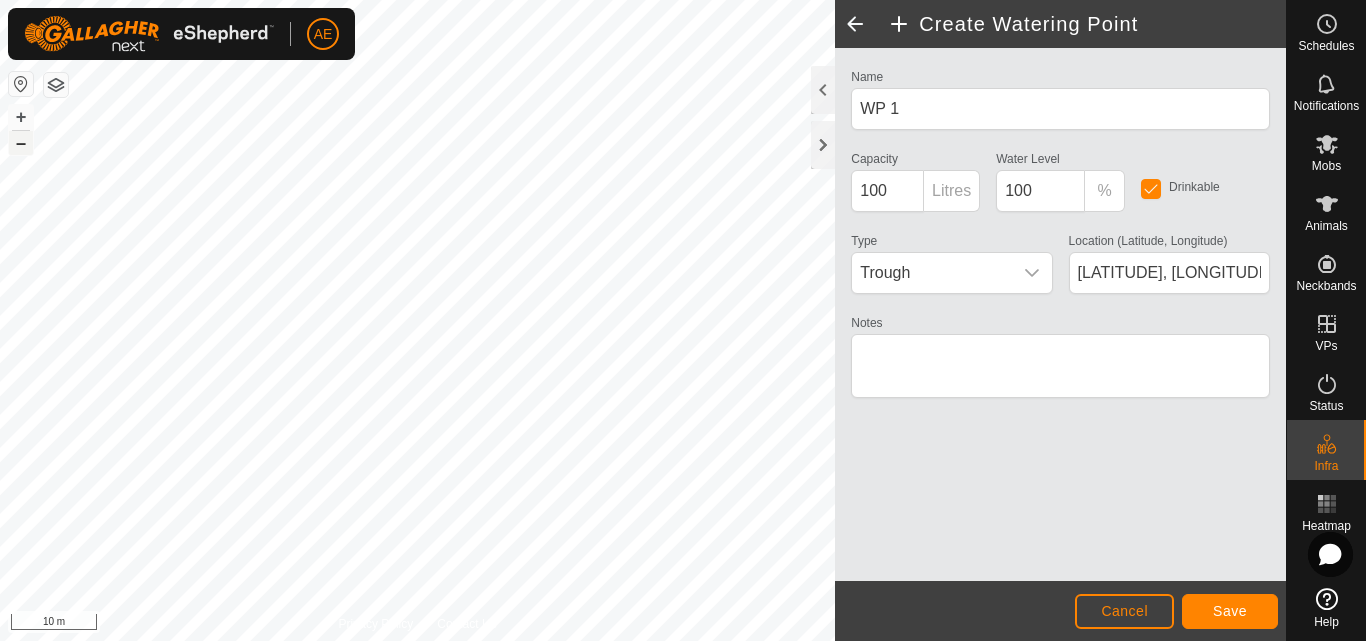 click on "–" at bounding box center (21, 143) 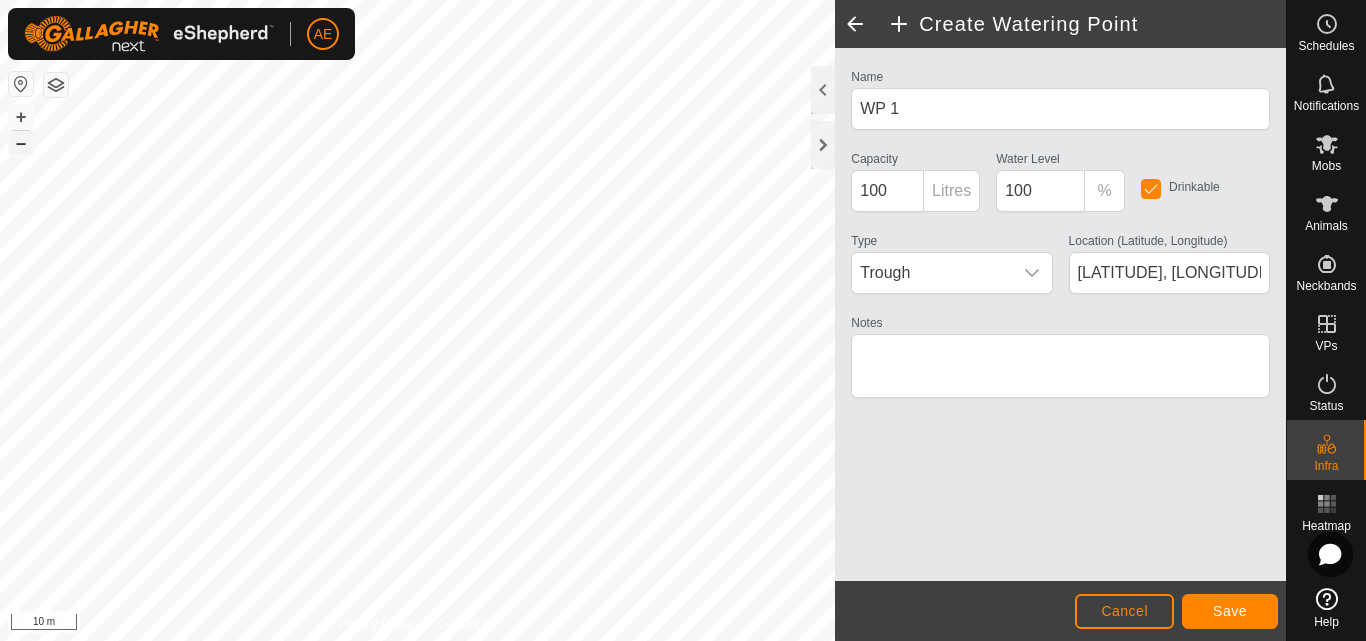 click on "–" at bounding box center (21, 143) 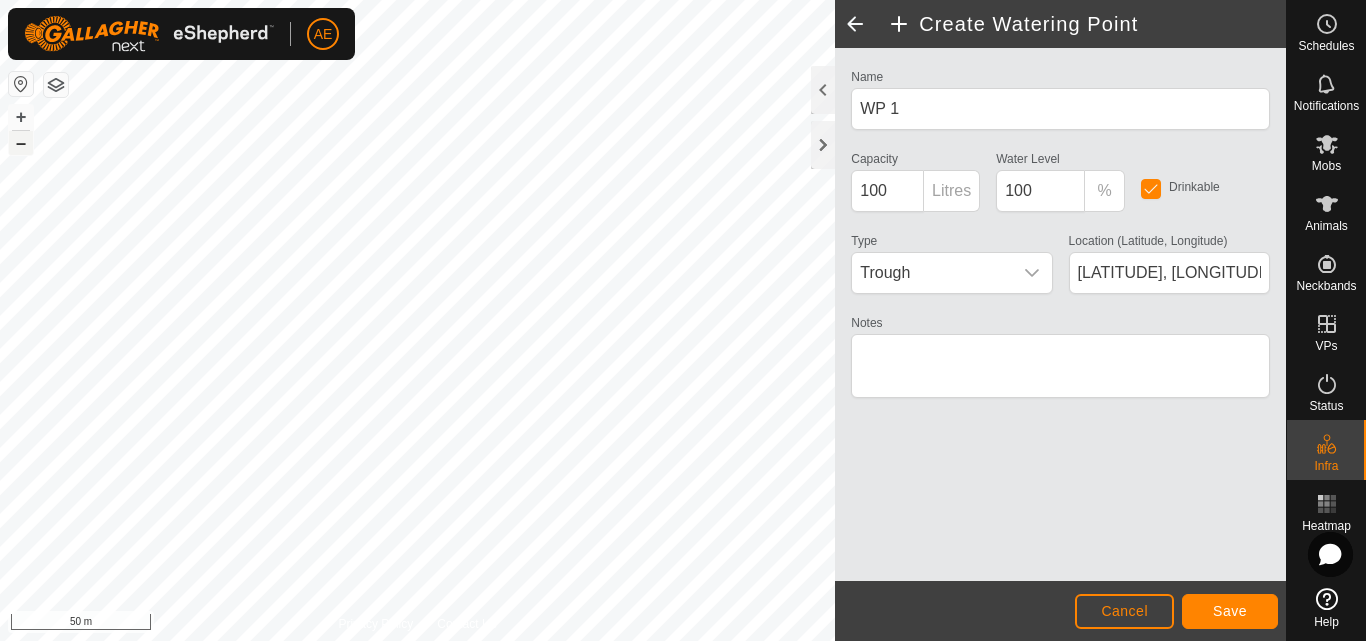 click on "–" at bounding box center [21, 143] 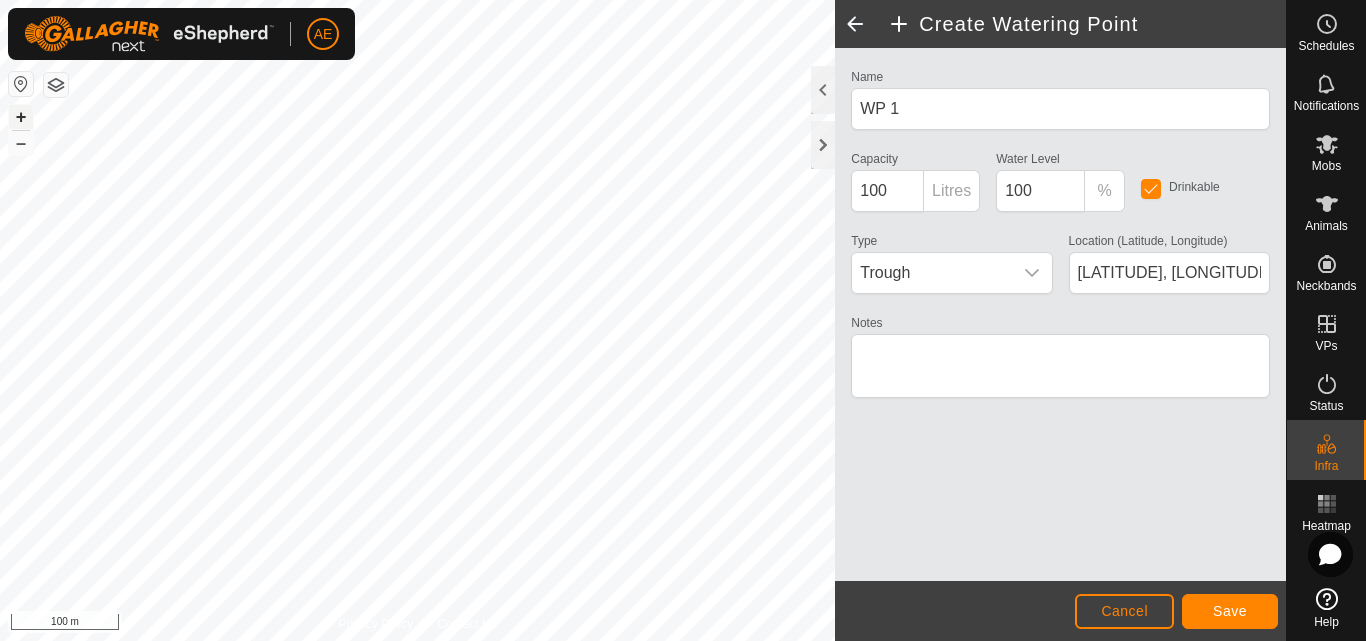 click on "+" at bounding box center (21, 117) 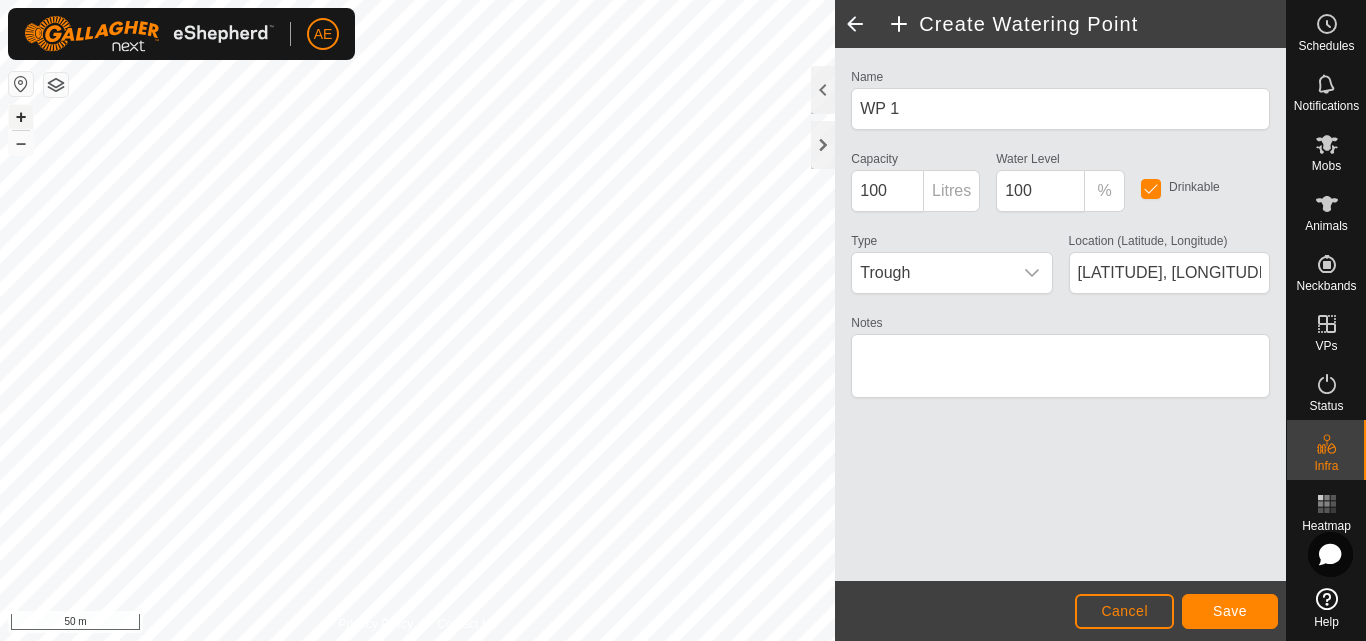 click on "+" at bounding box center [21, 117] 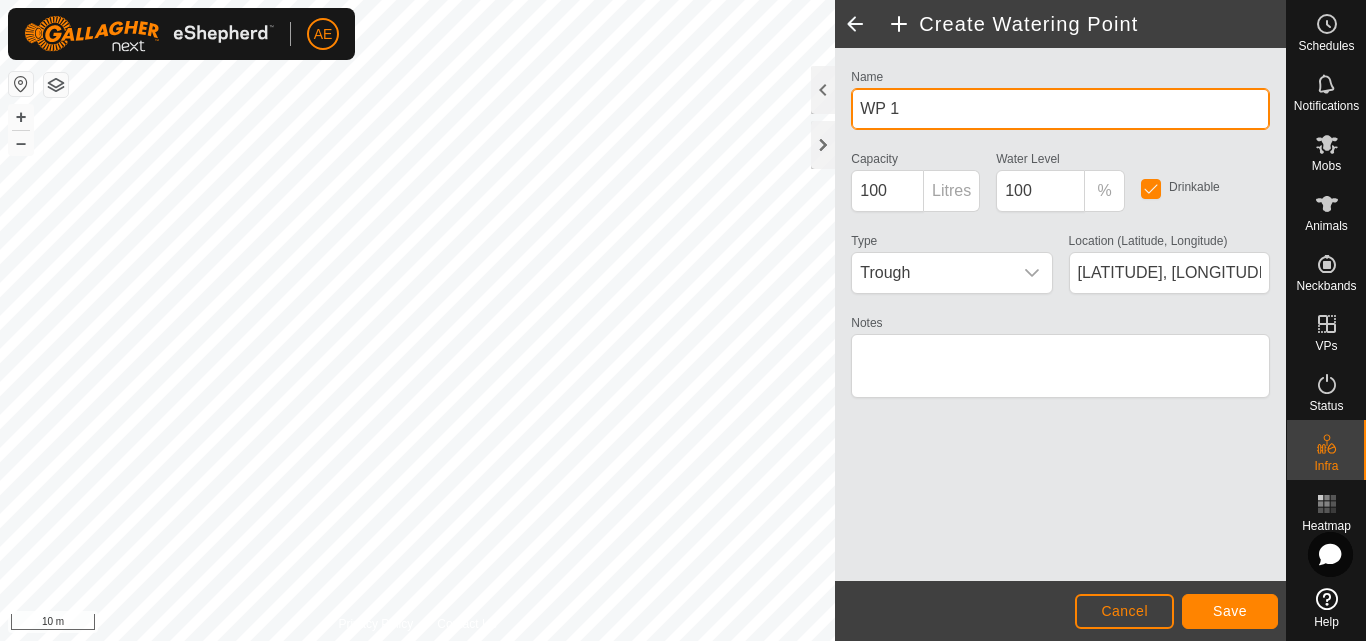 click on "WP 1" at bounding box center [1060, 109] 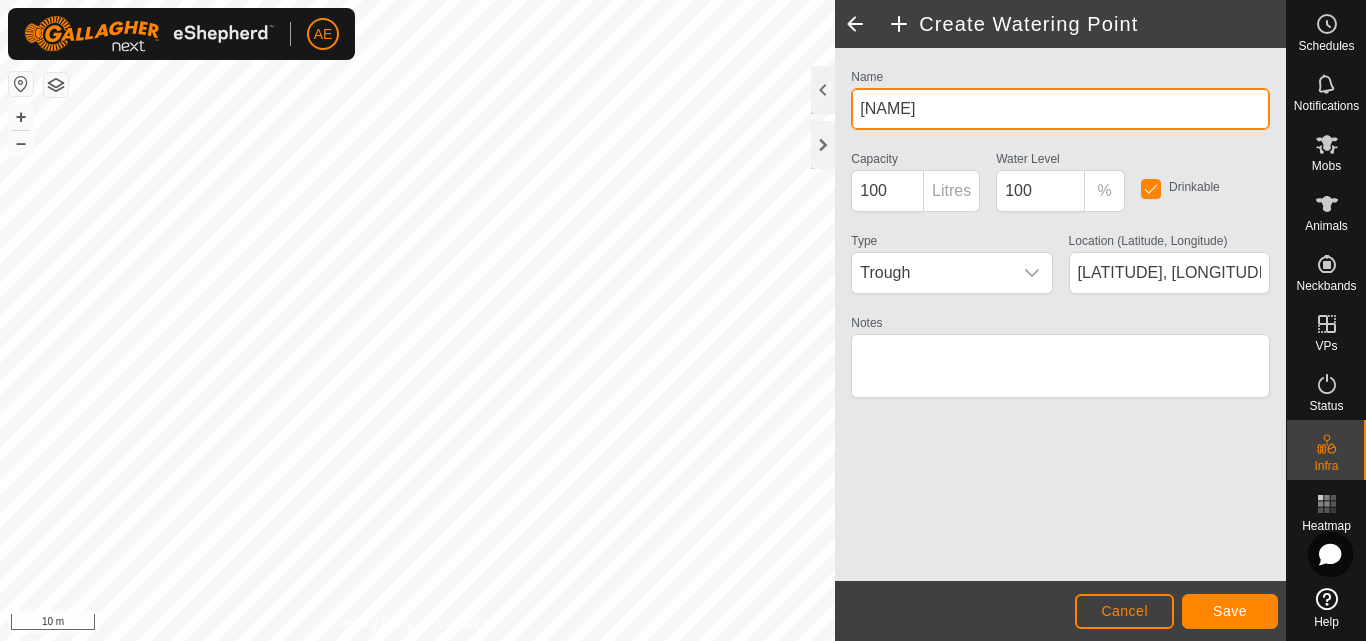 click on "[NAME]" at bounding box center (1060, 109) 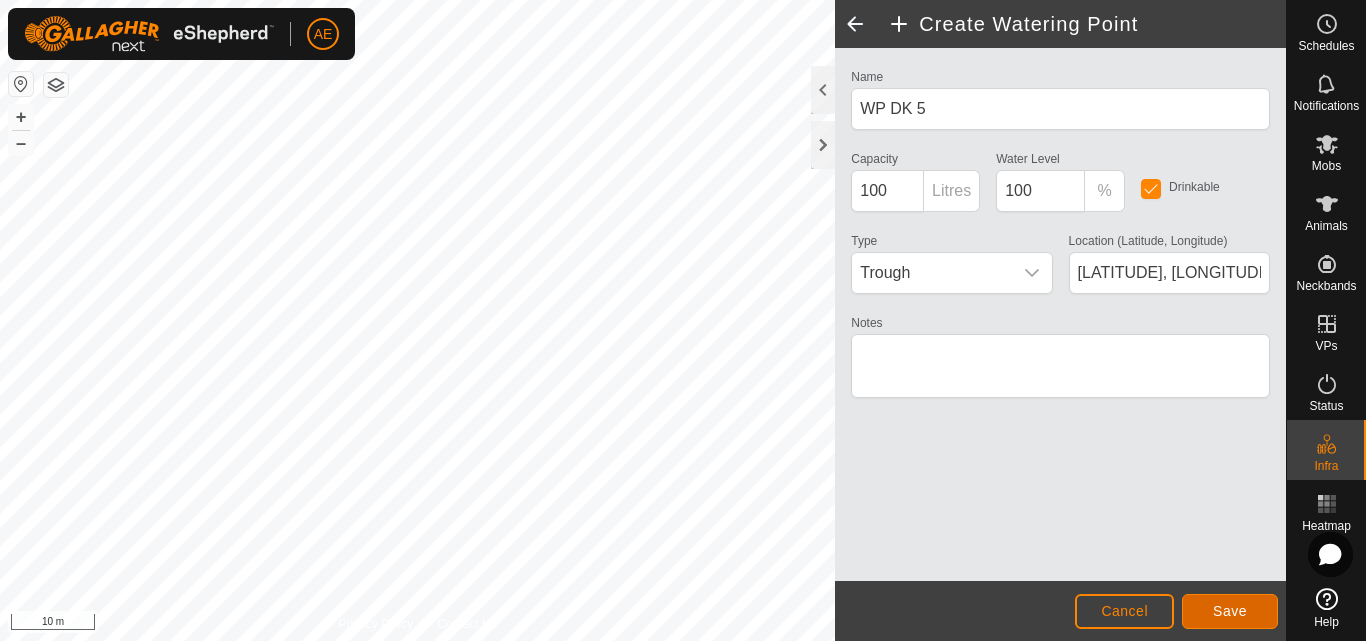 click on "Save" 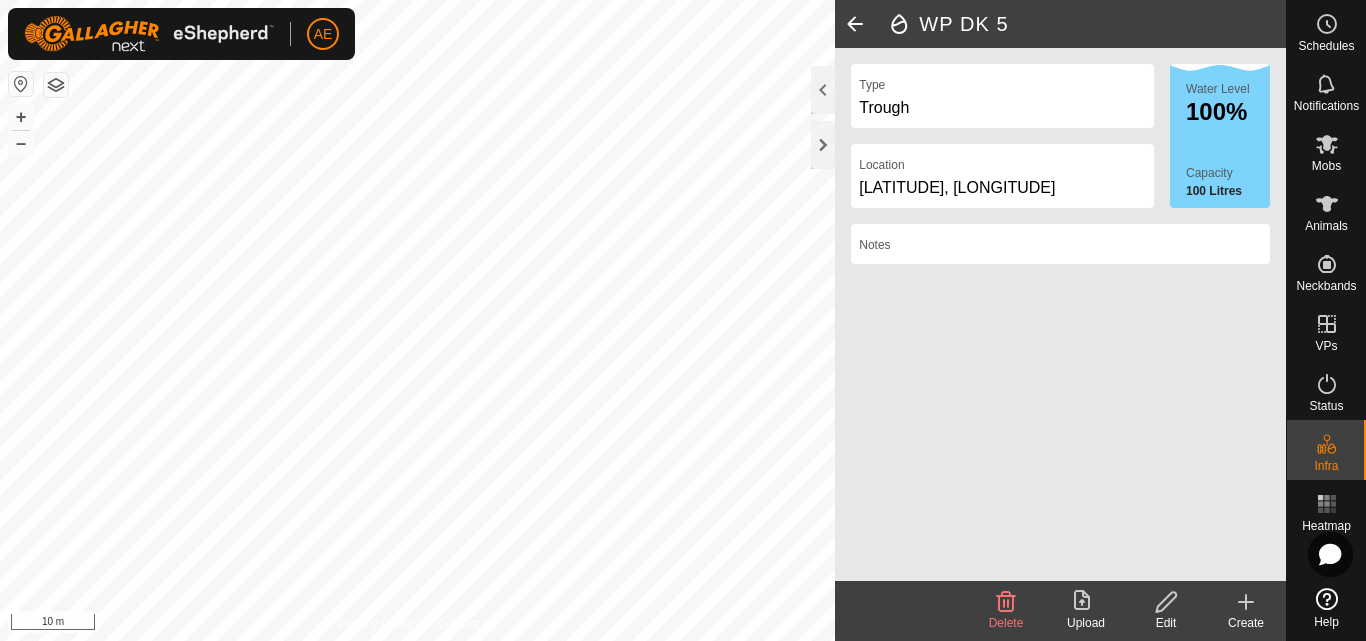 click 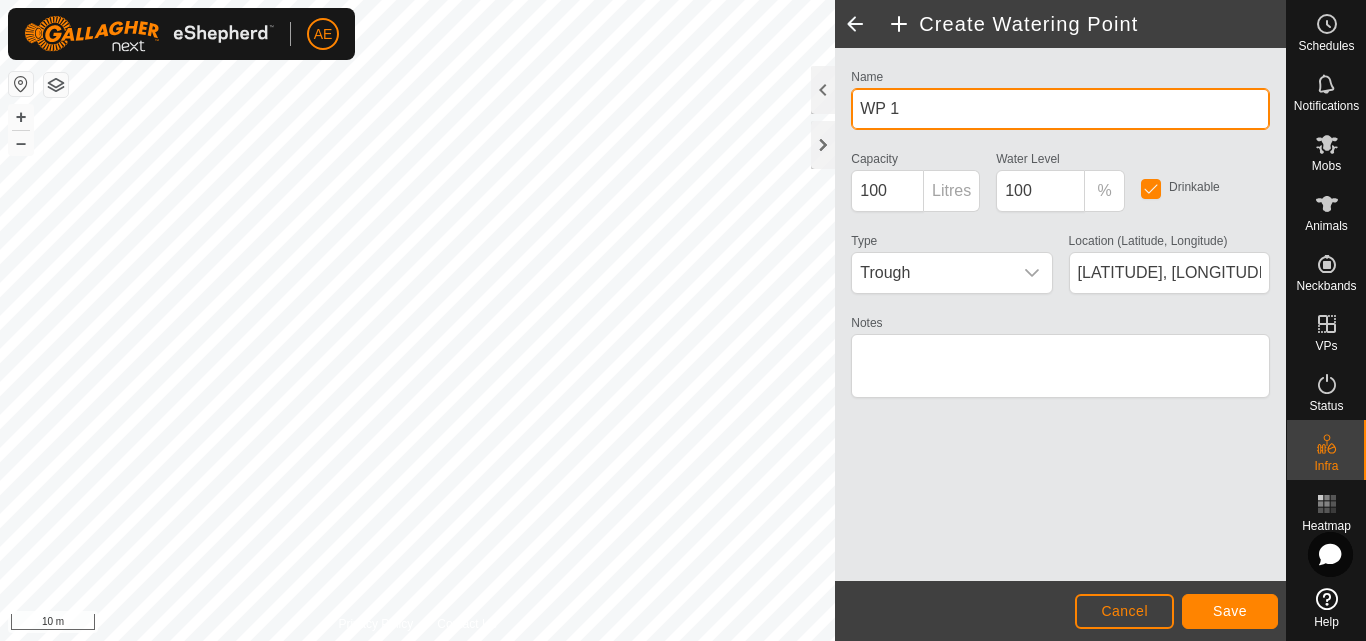 click on "WP 1" at bounding box center [1060, 109] 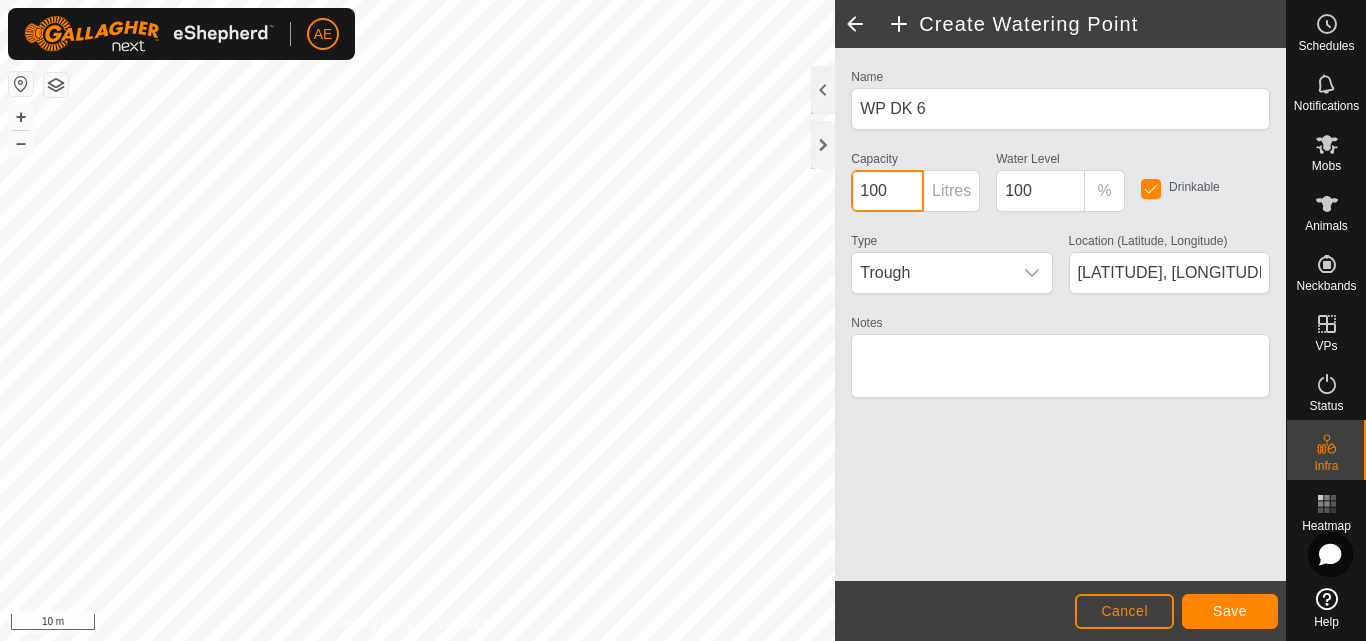 click on "100" at bounding box center [887, 191] 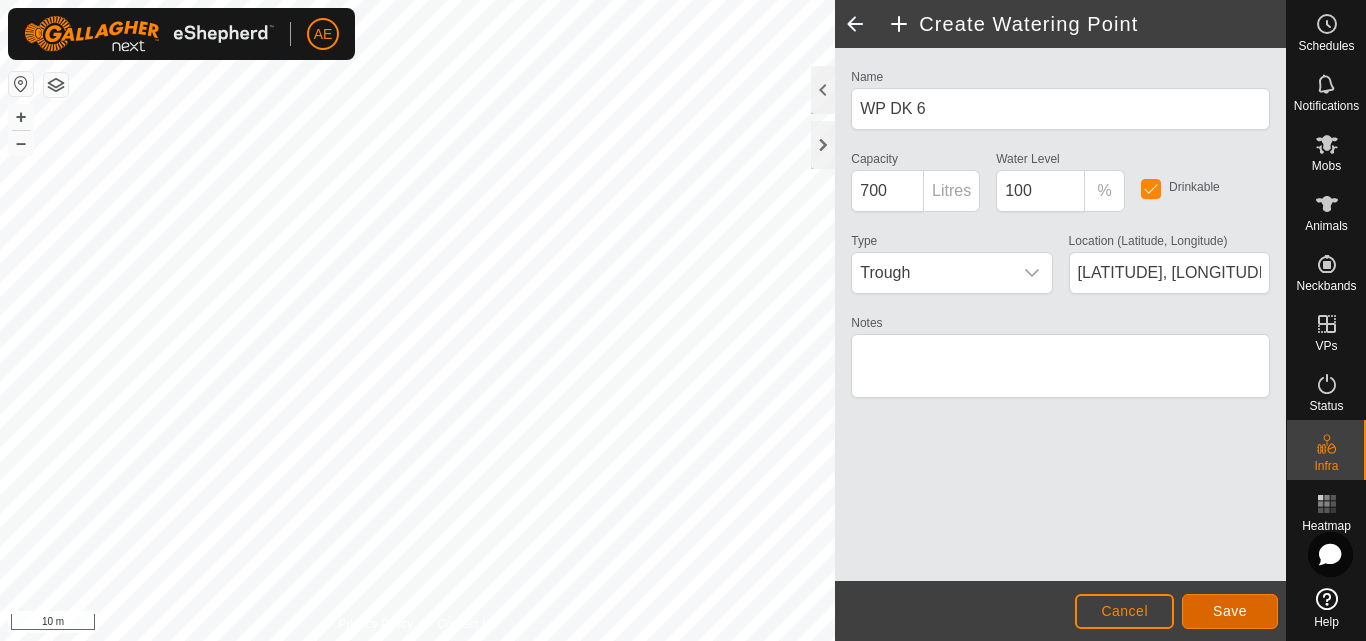 click on "Save" 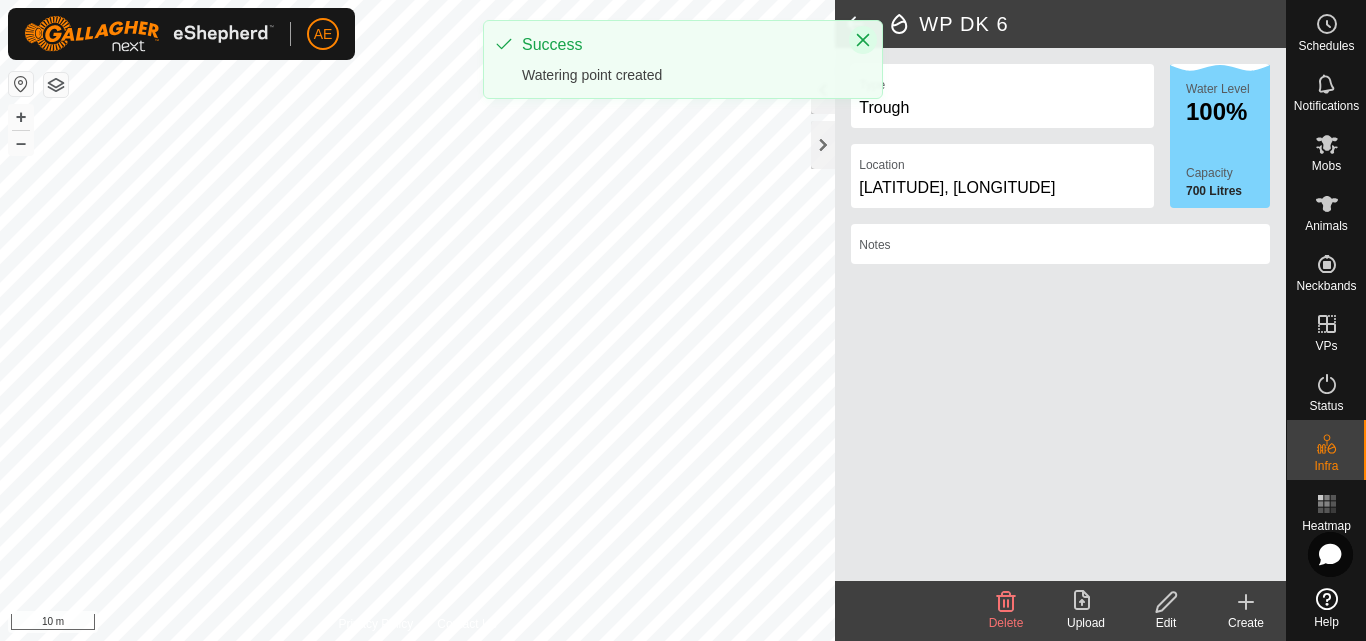 click 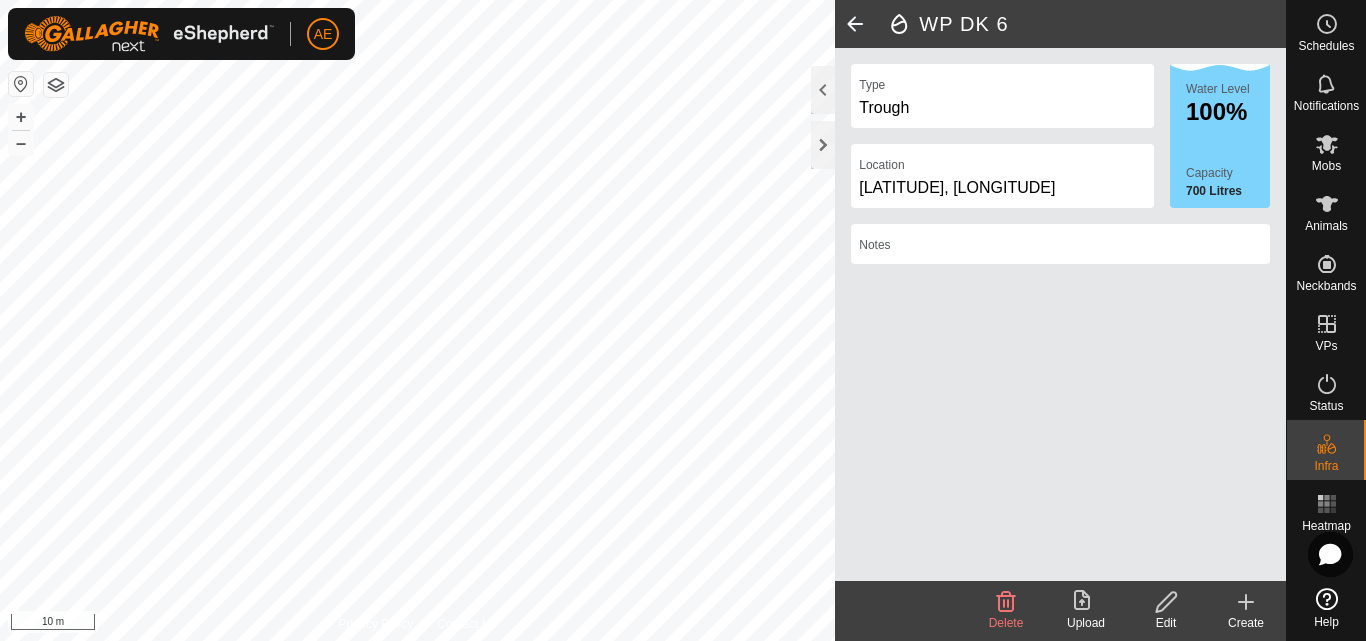 click 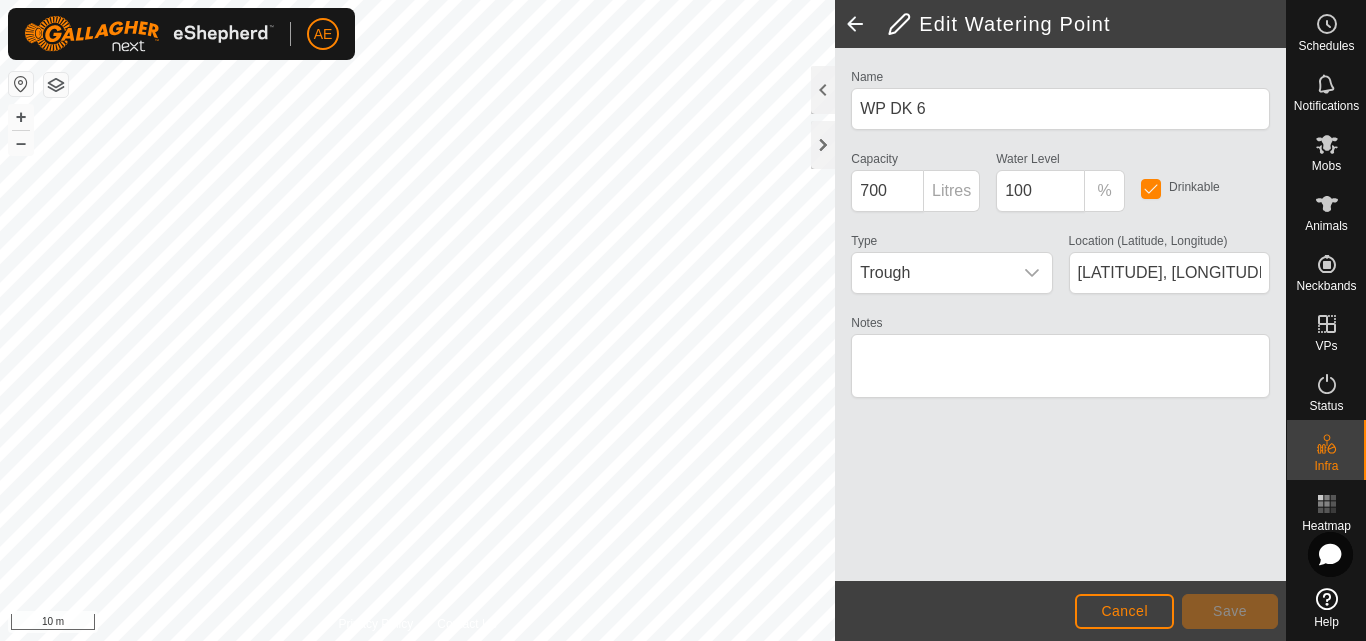 click 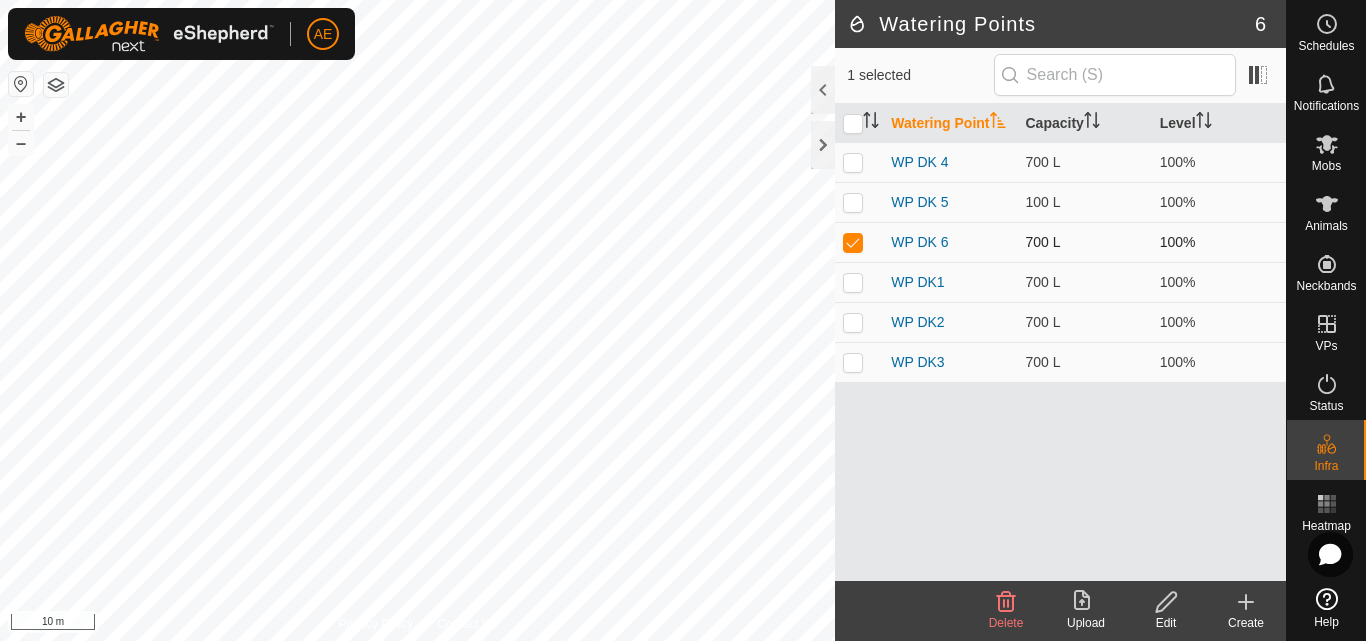 click at bounding box center (853, 242) 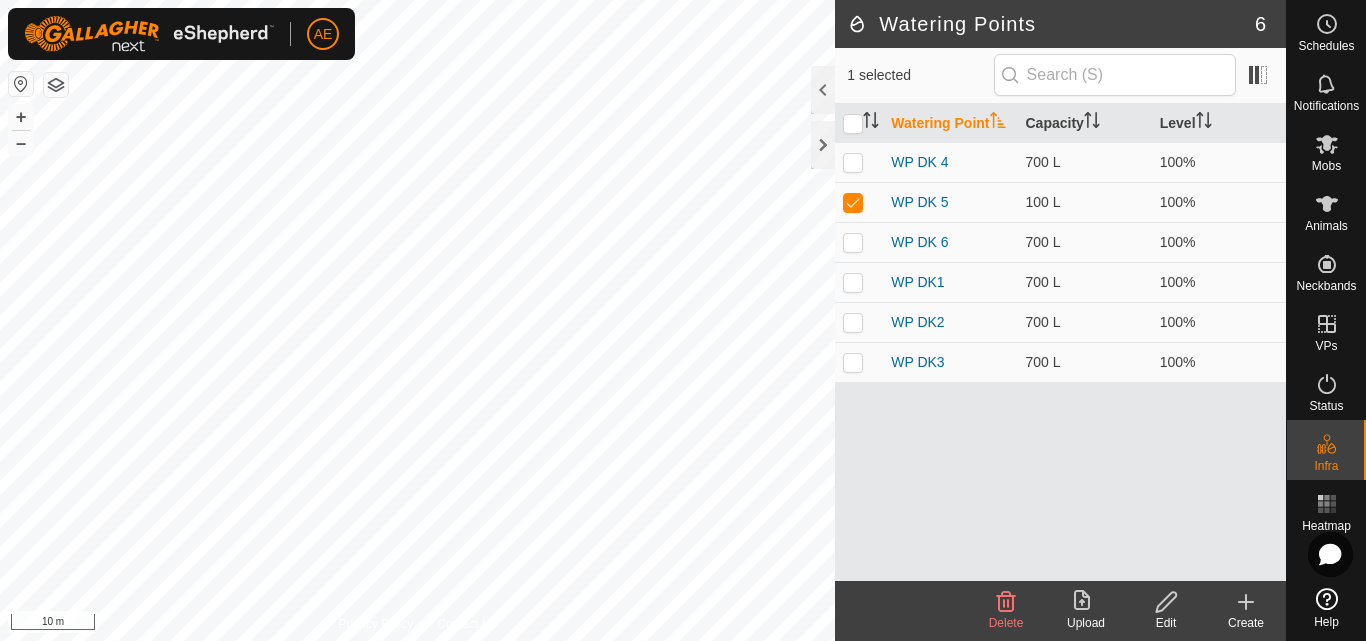 click on "Edit" 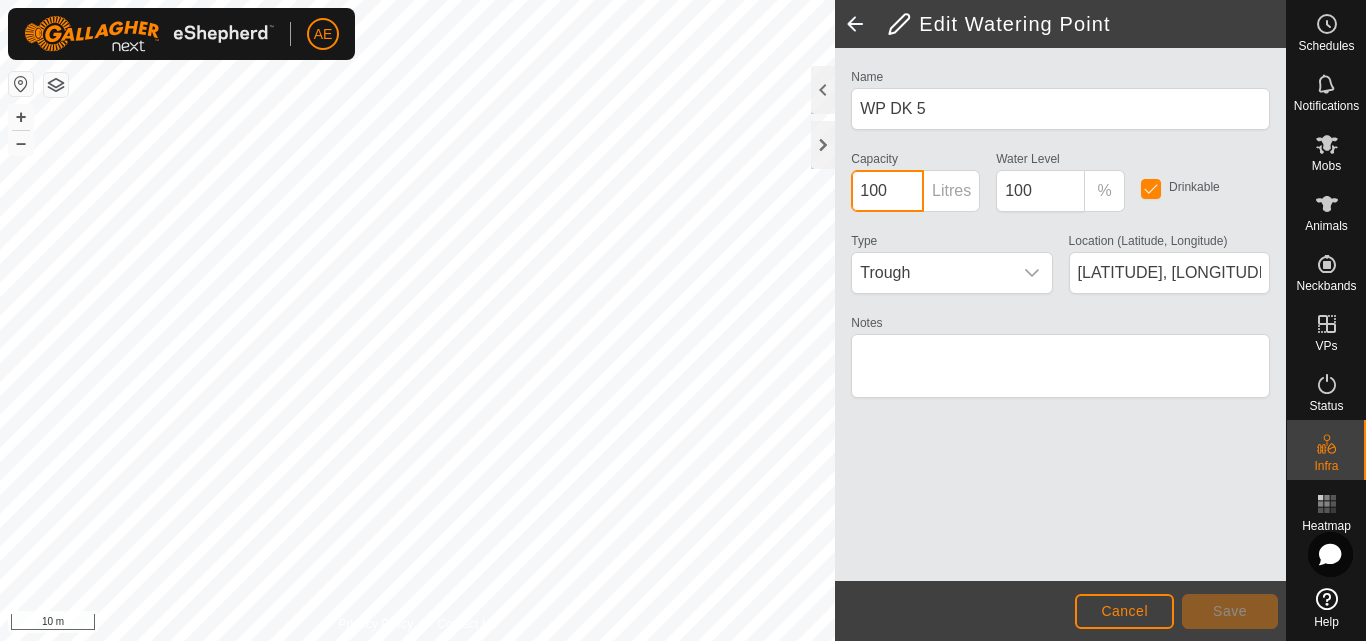 click on "100" at bounding box center (887, 191) 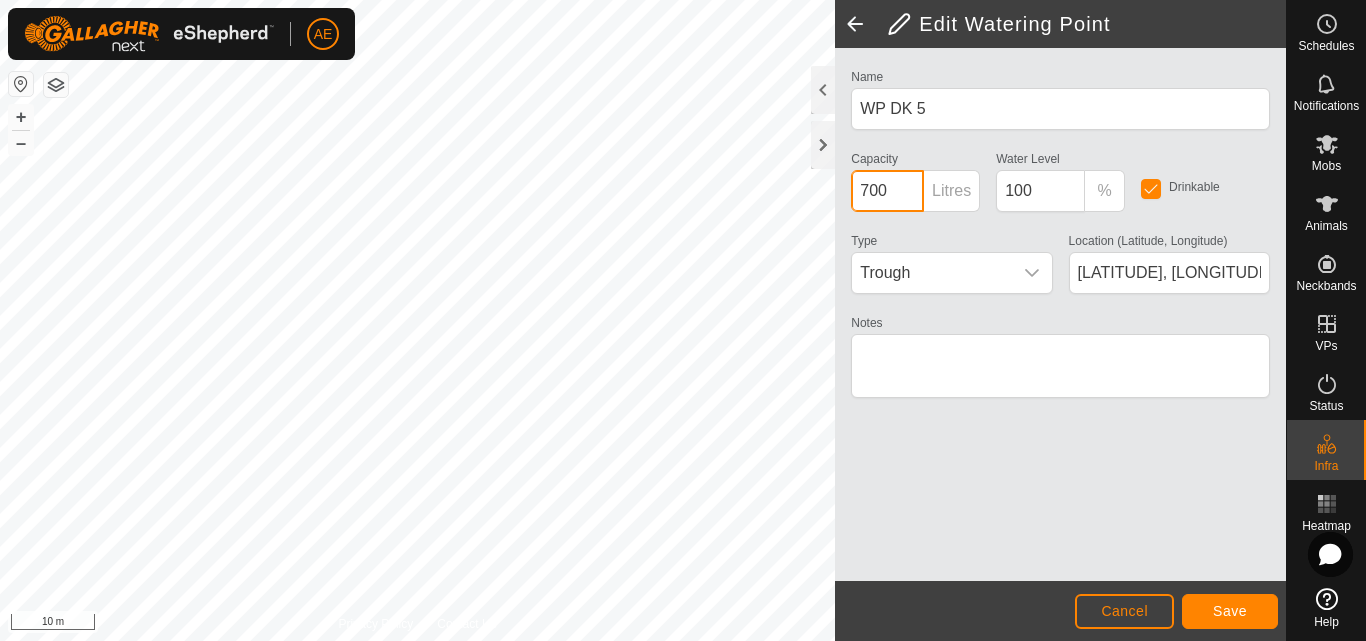 click on "700" at bounding box center [887, 191] 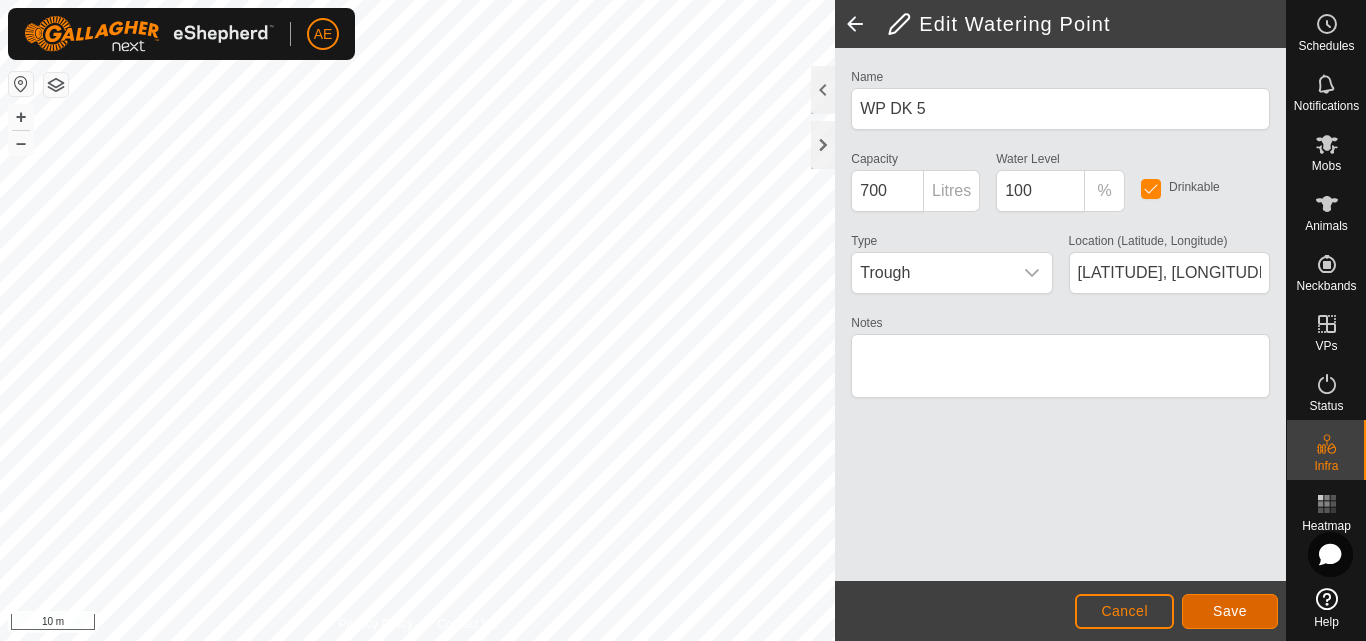 click on "Save" 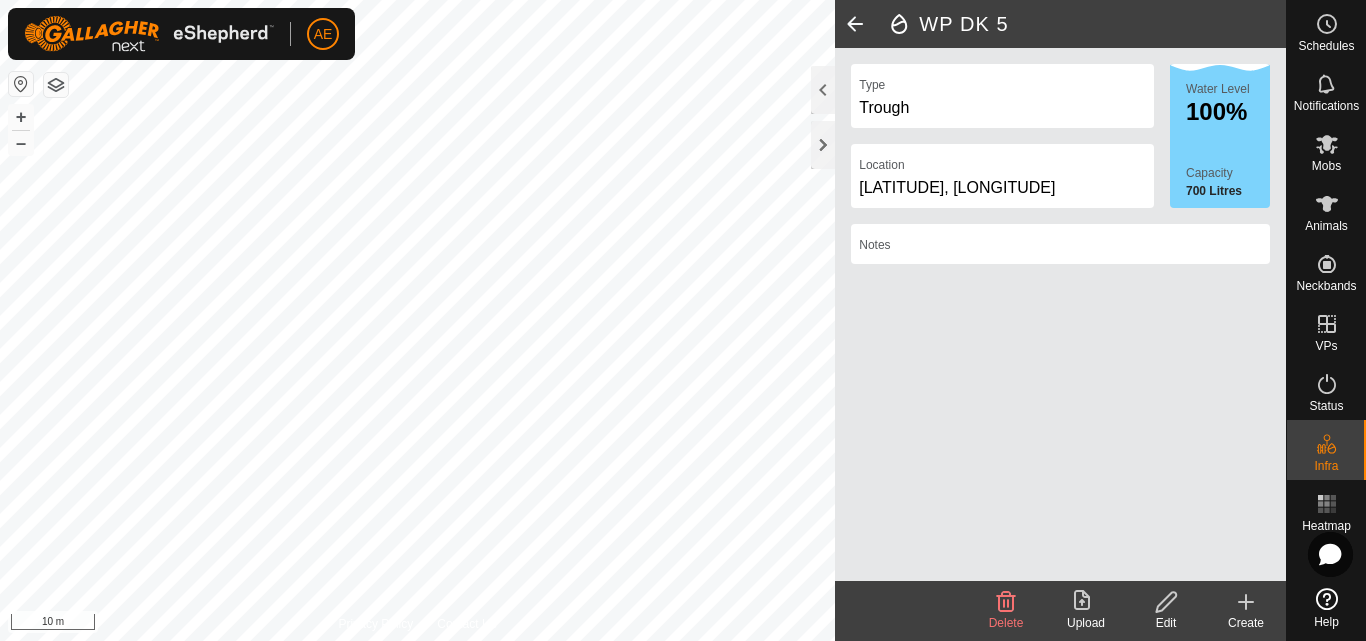 click 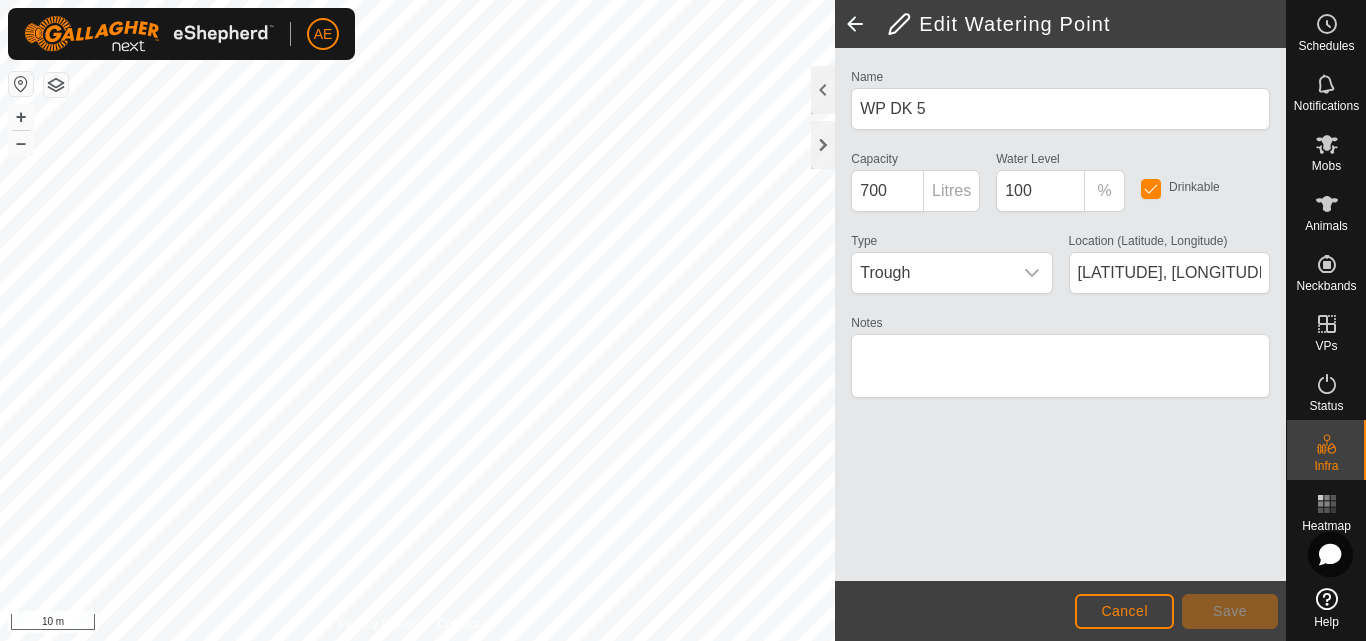 click 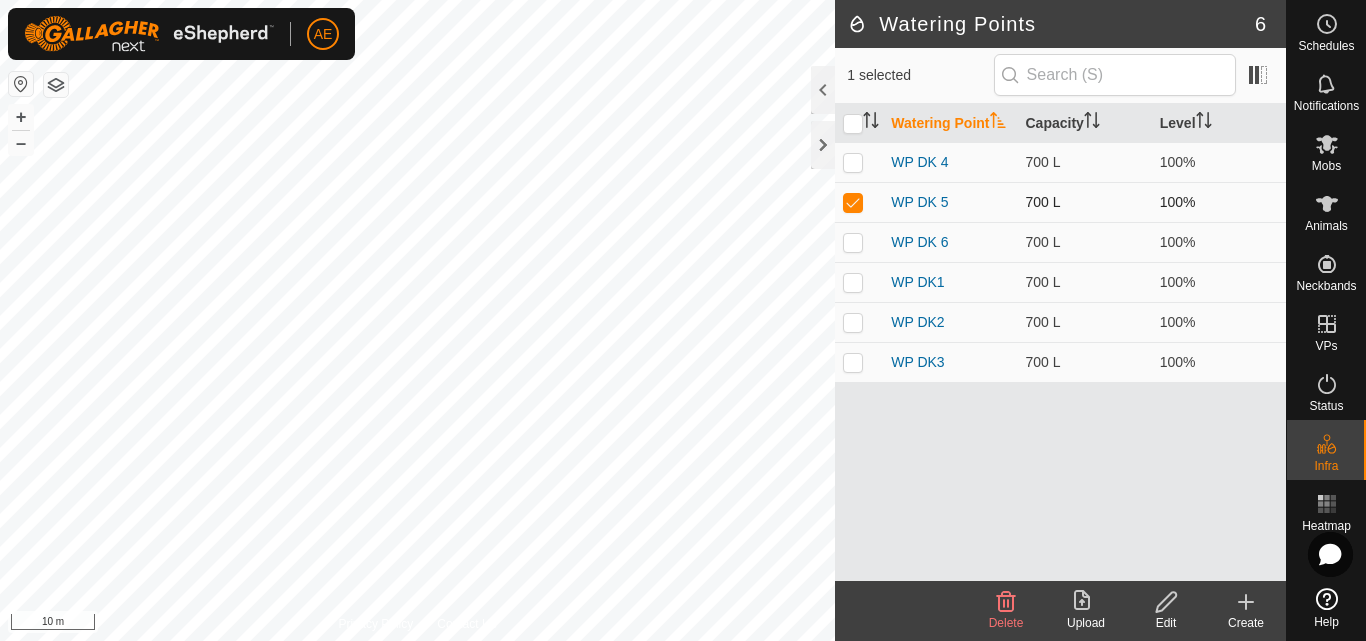 click at bounding box center [853, 202] 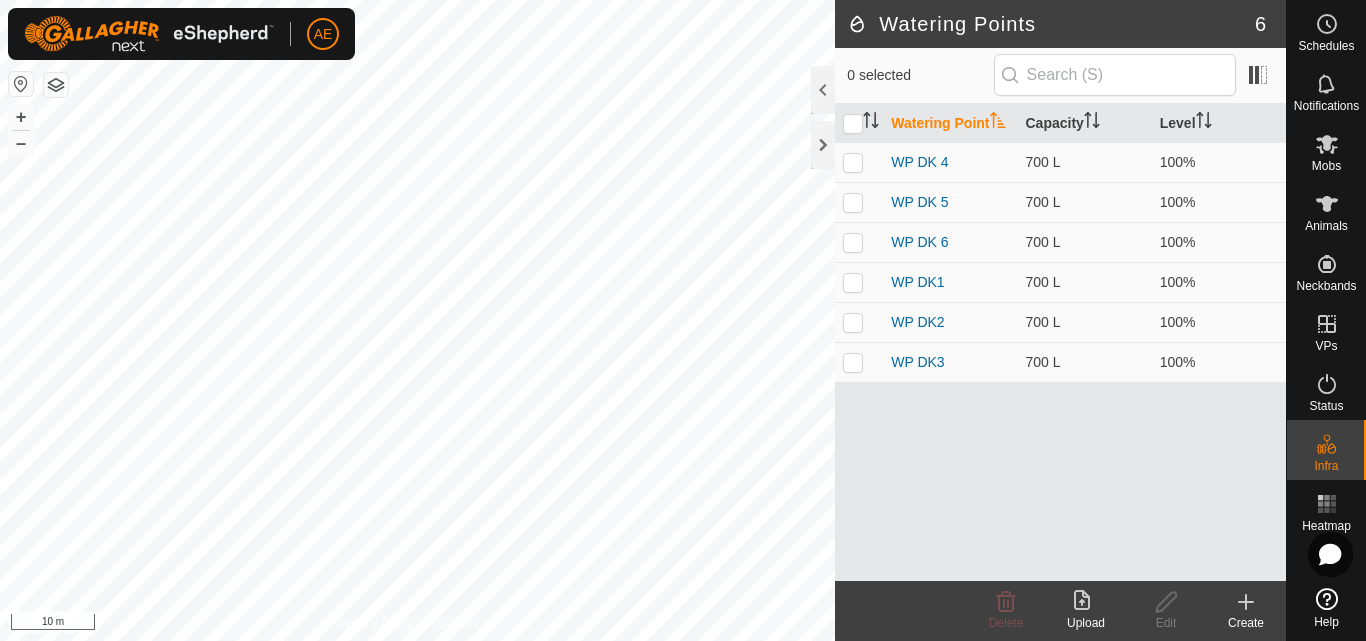 click on "Create" 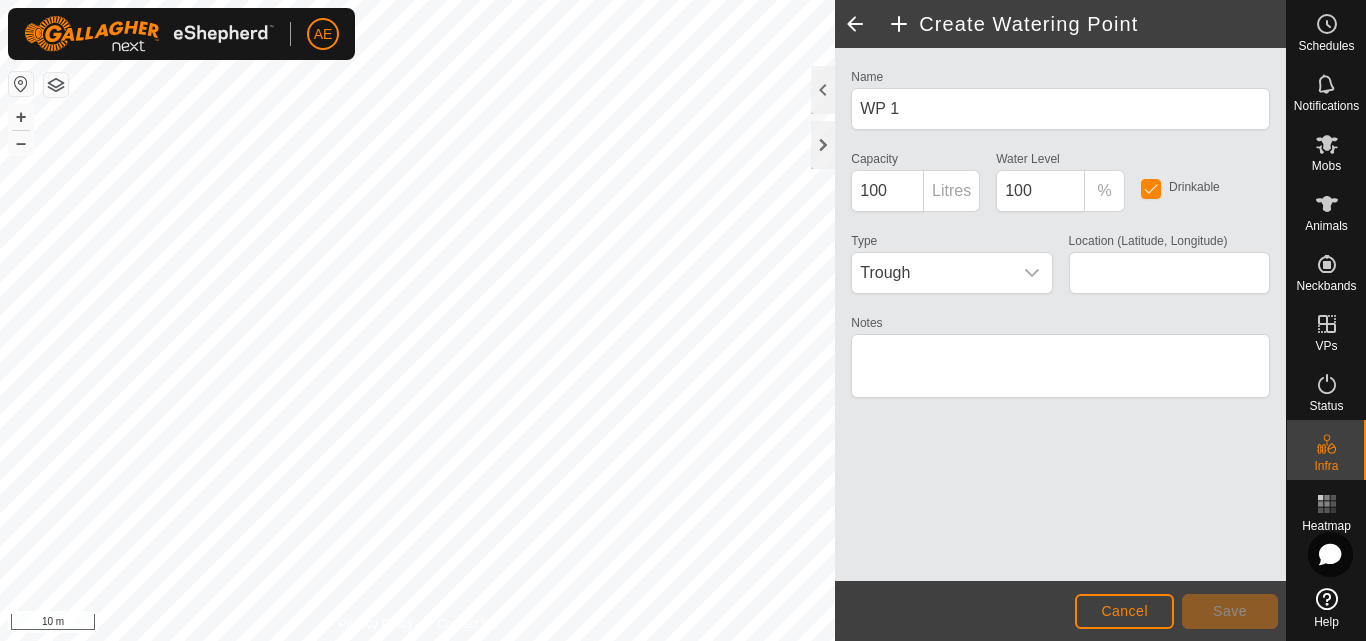 click on "WP 1
Type:   trough
Capacity:  100L
Water Level:  100%
Drinkable:  Yes
+ – ⇧ i 10 m" at bounding box center [417, 320] 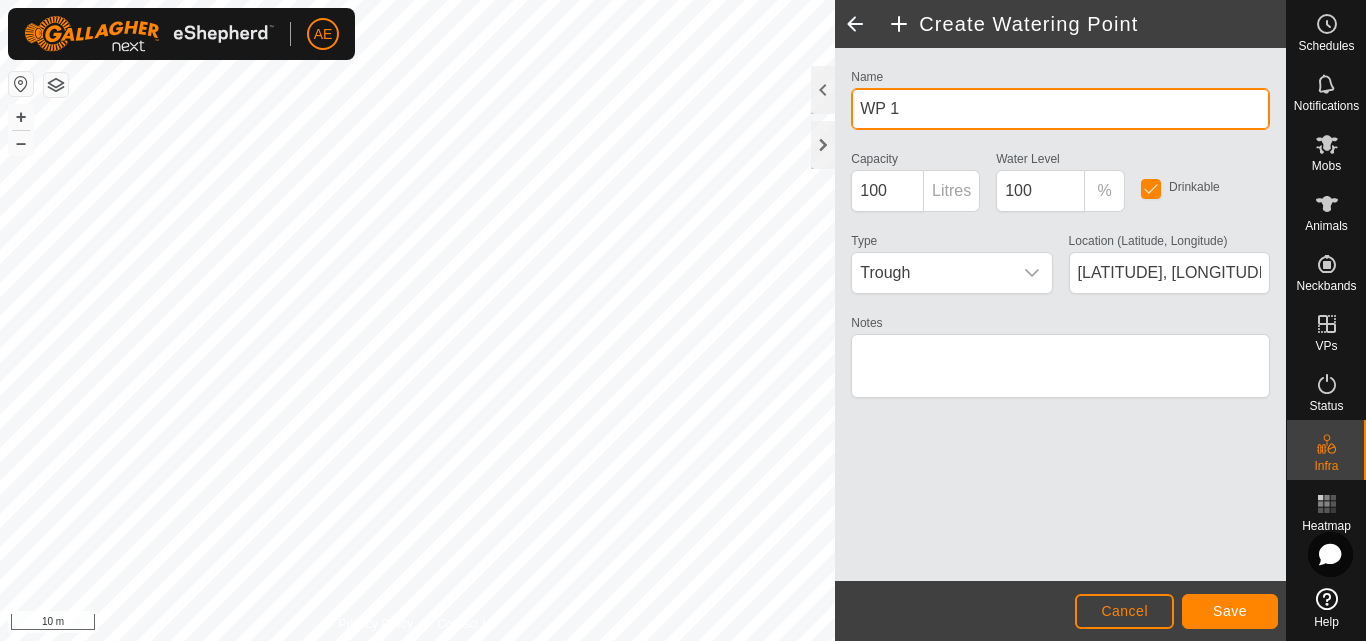 click on "WP 1" at bounding box center [1060, 109] 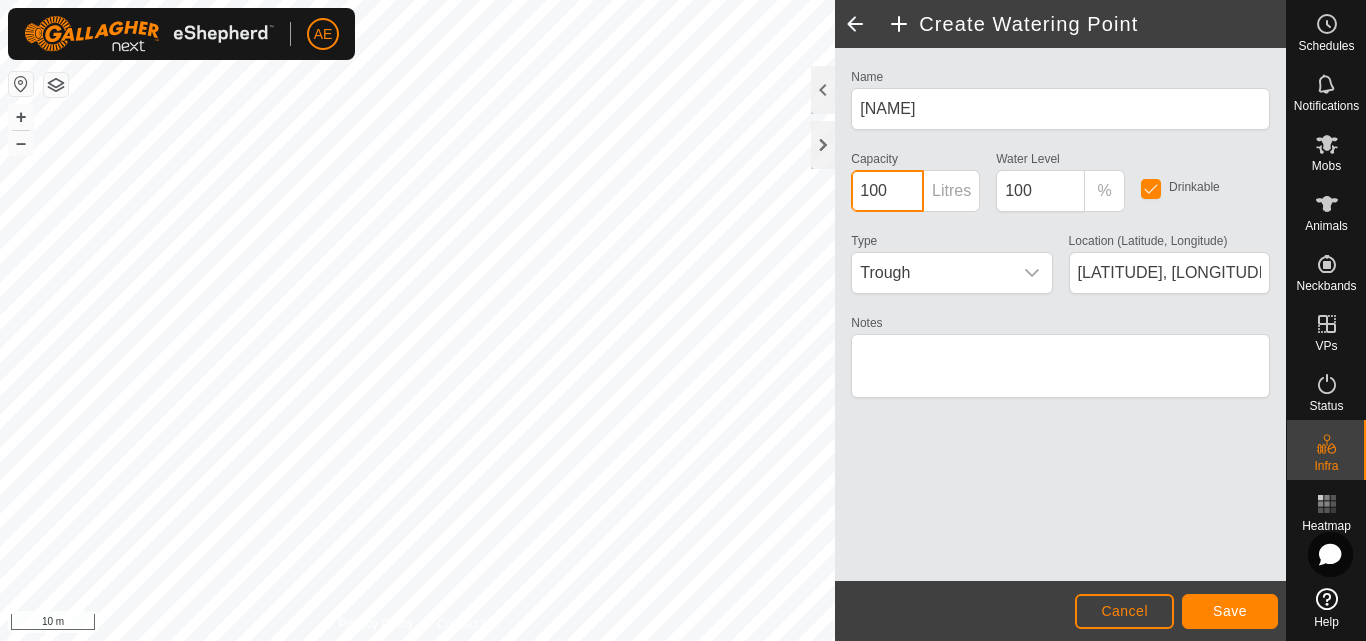 click on "100" at bounding box center (887, 191) 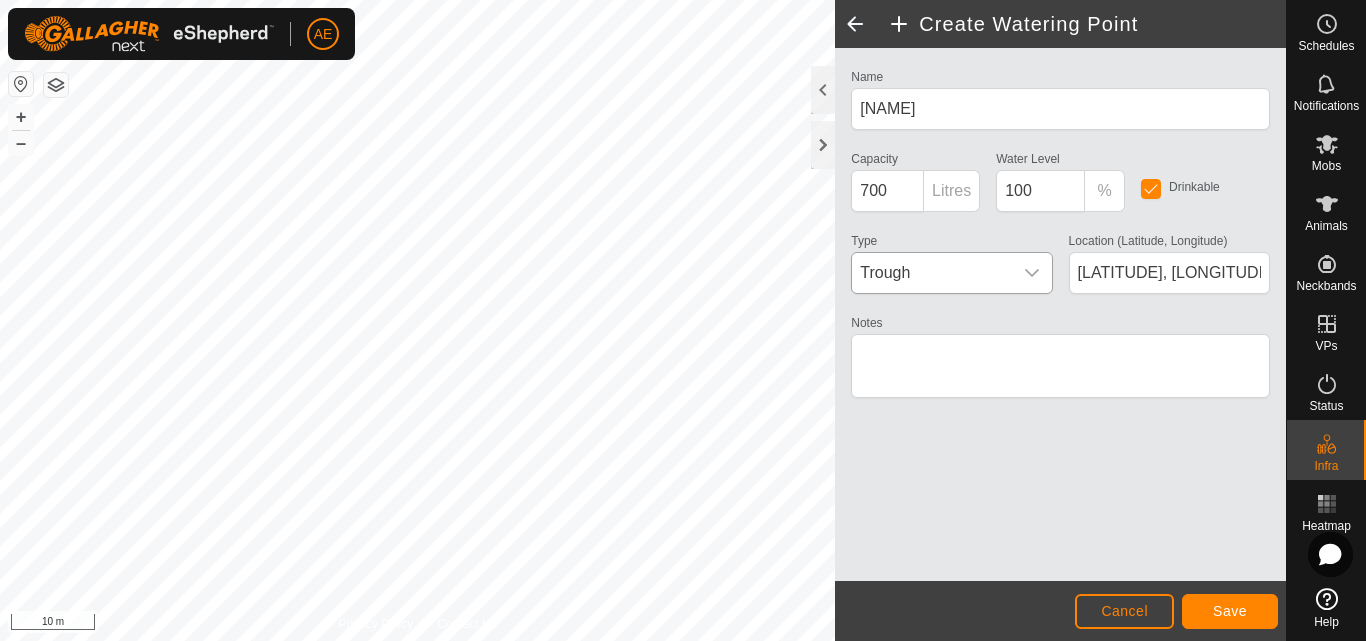 click 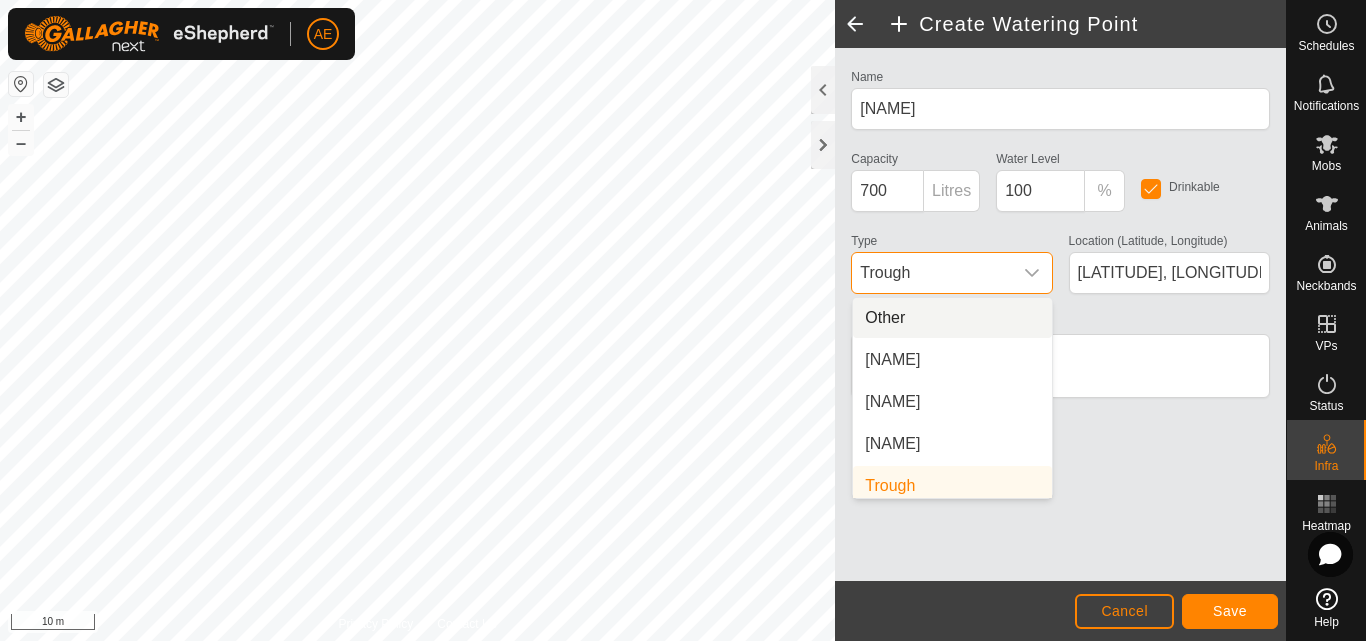 scroll, scrollTop: 8, scrollLeft: 0, axis: vertical 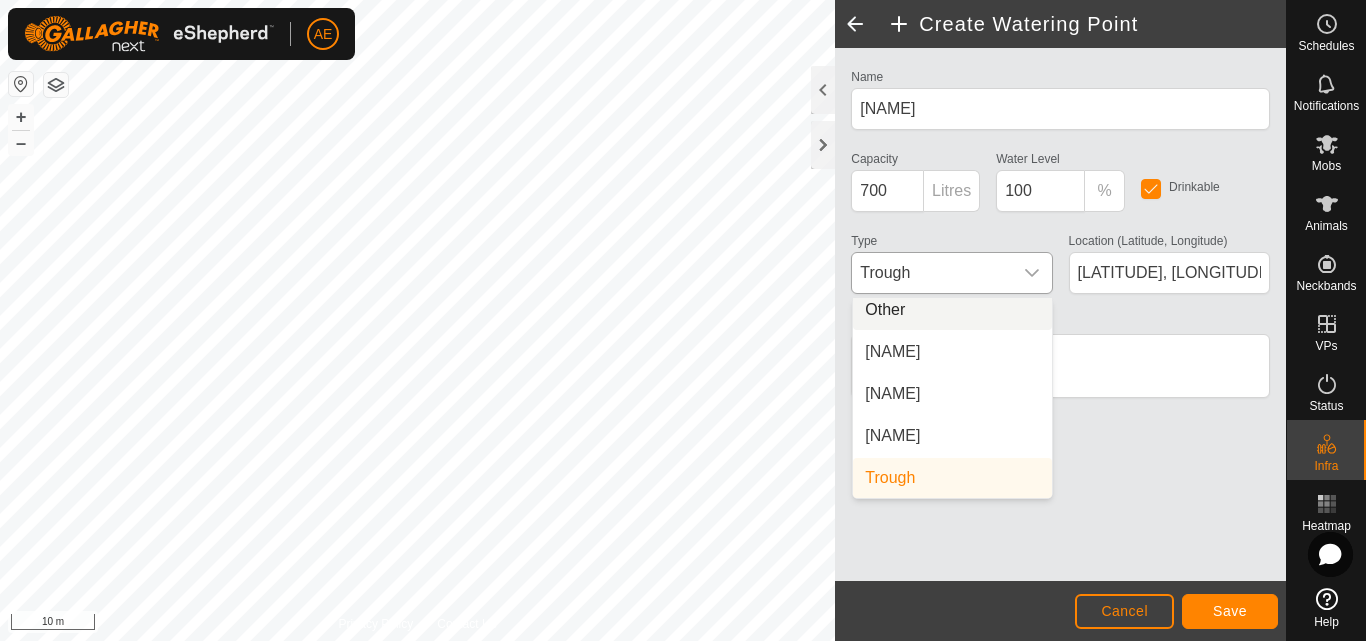 click 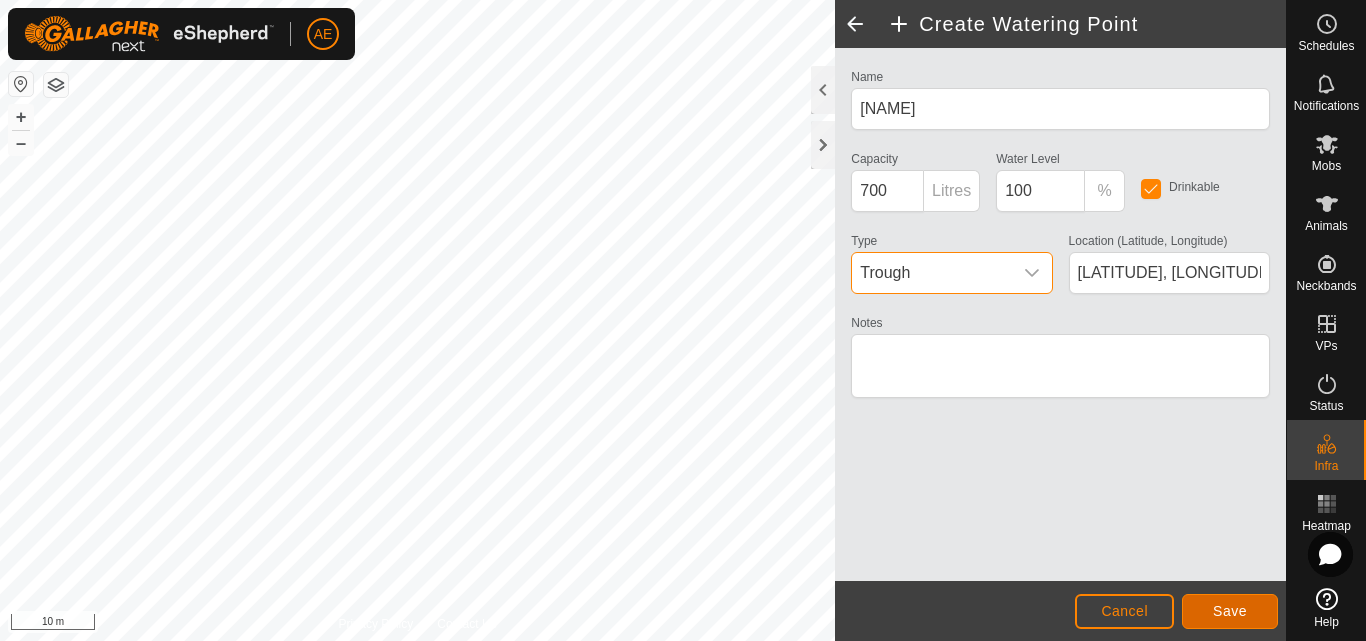 click on "Save" 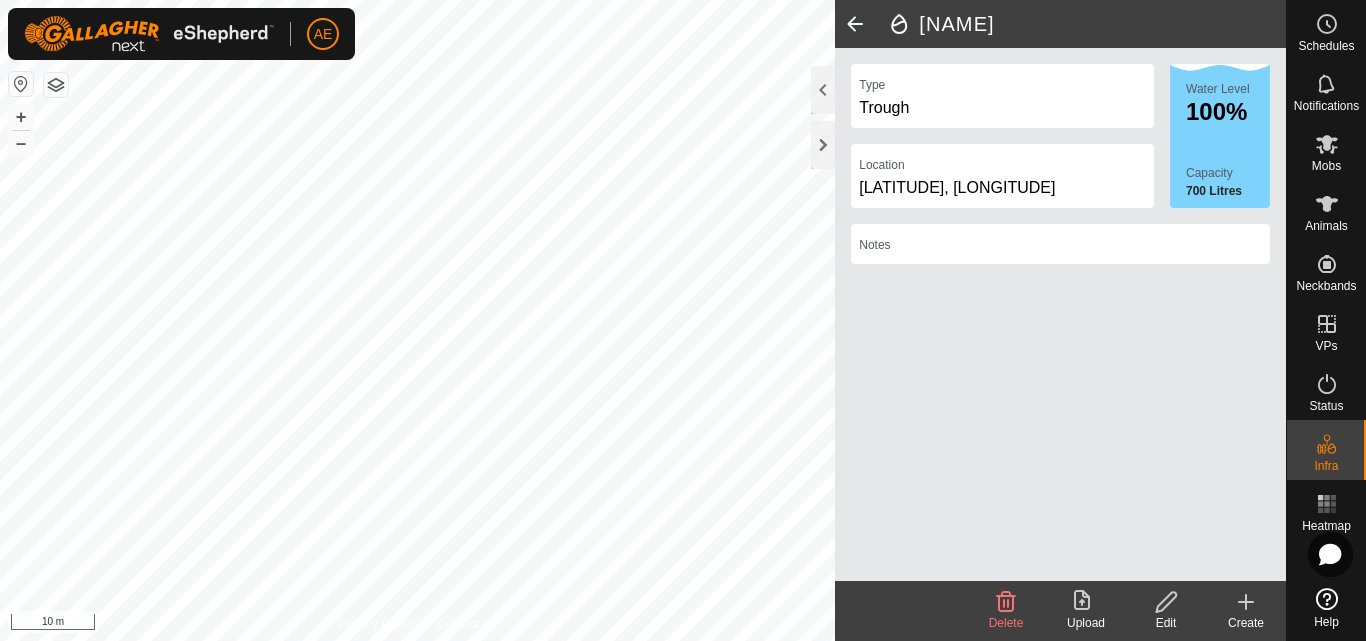click 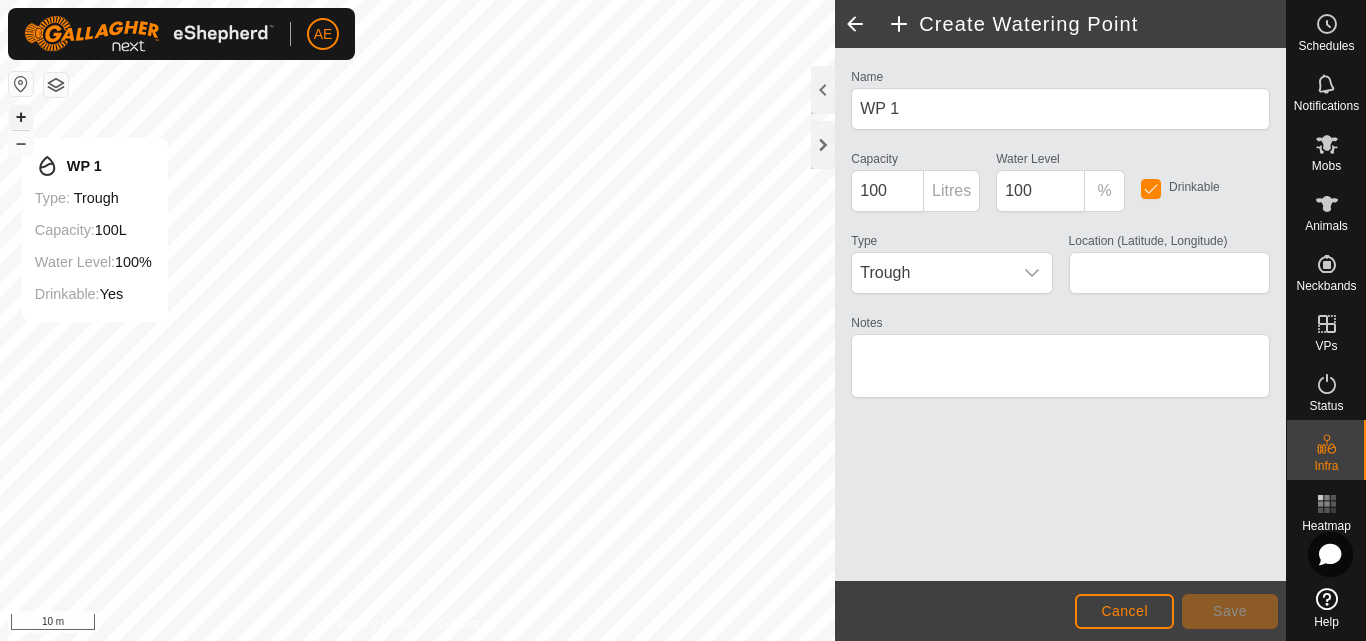 click on "+" at bounding box center (21, 117) 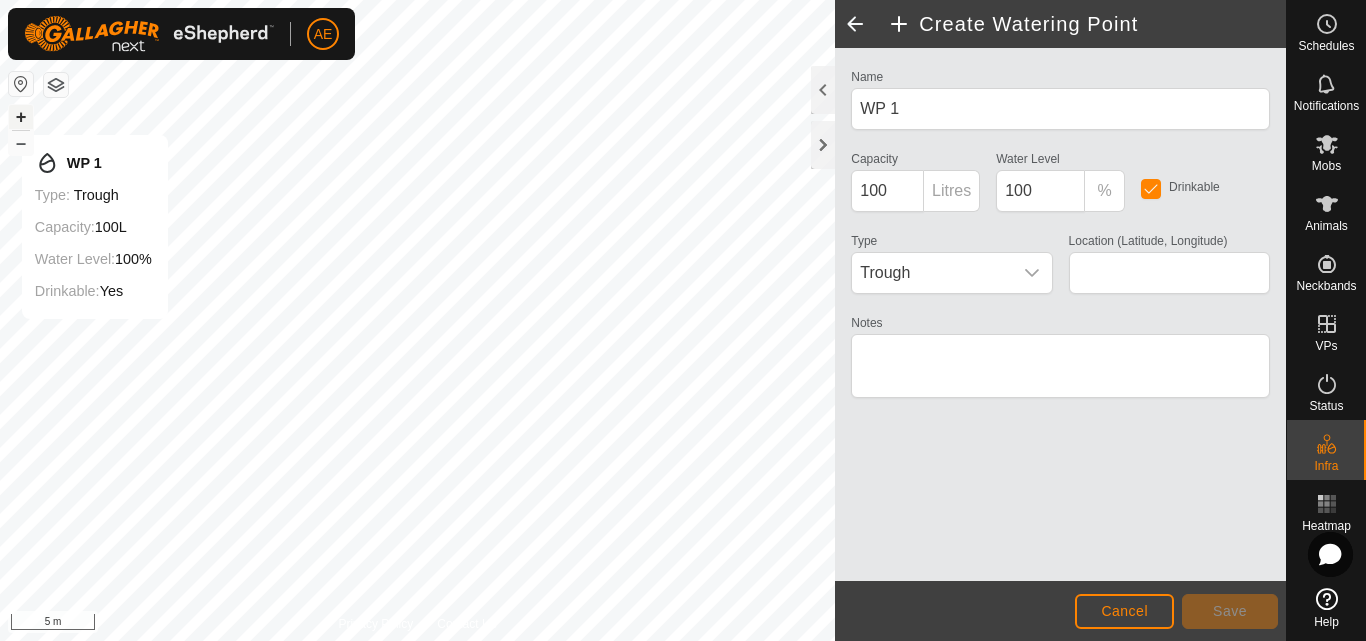 click on "+" at bounding box center [21, 117] 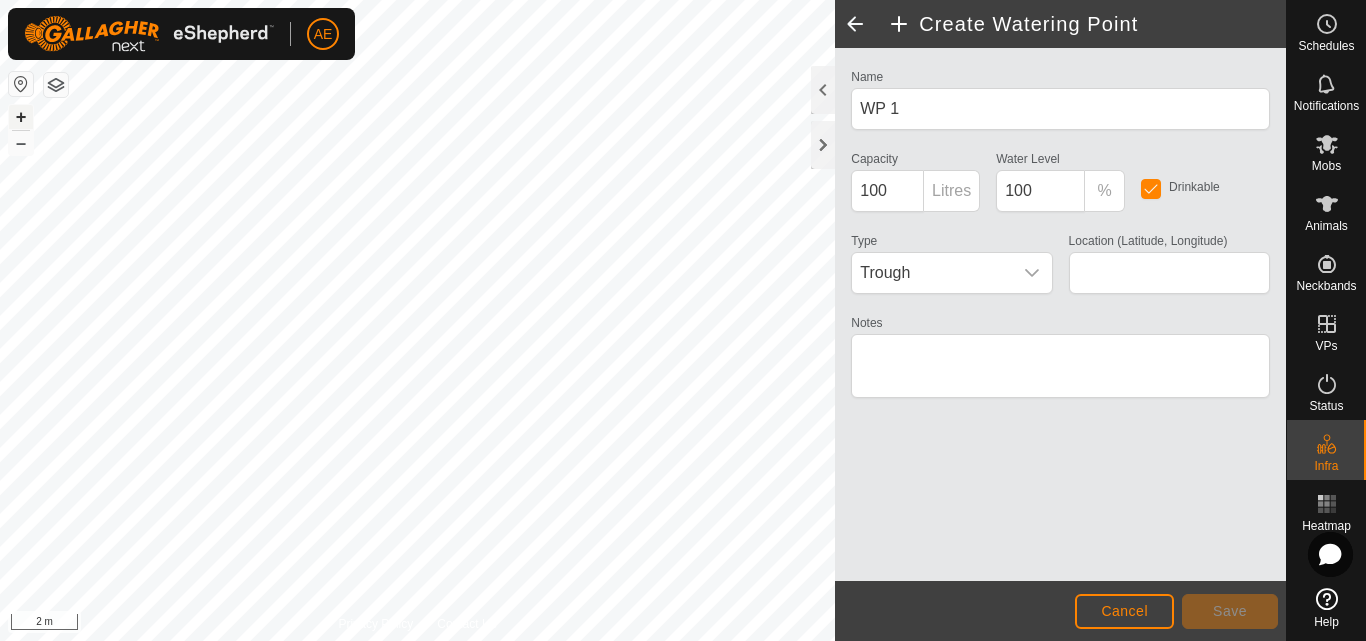 click on "+" at bounding box center (21, 117) 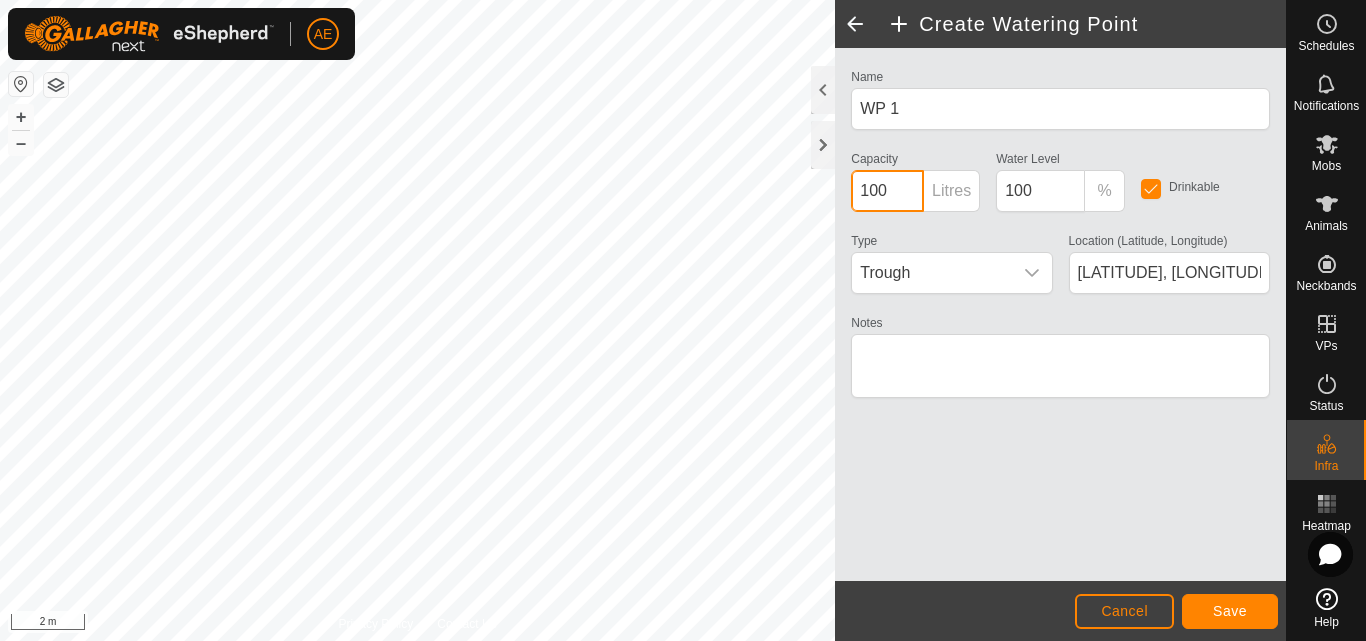 click on "100" at bounding box center (887, 191) 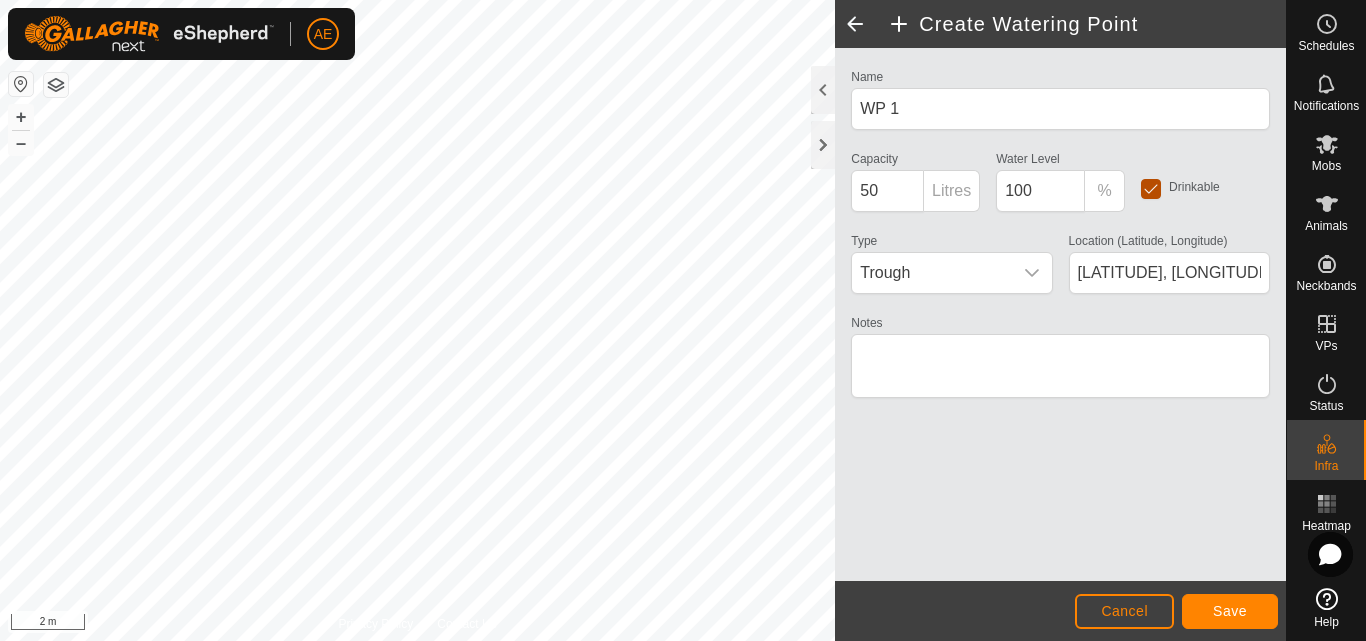 click at bounding box center (1151, 189) 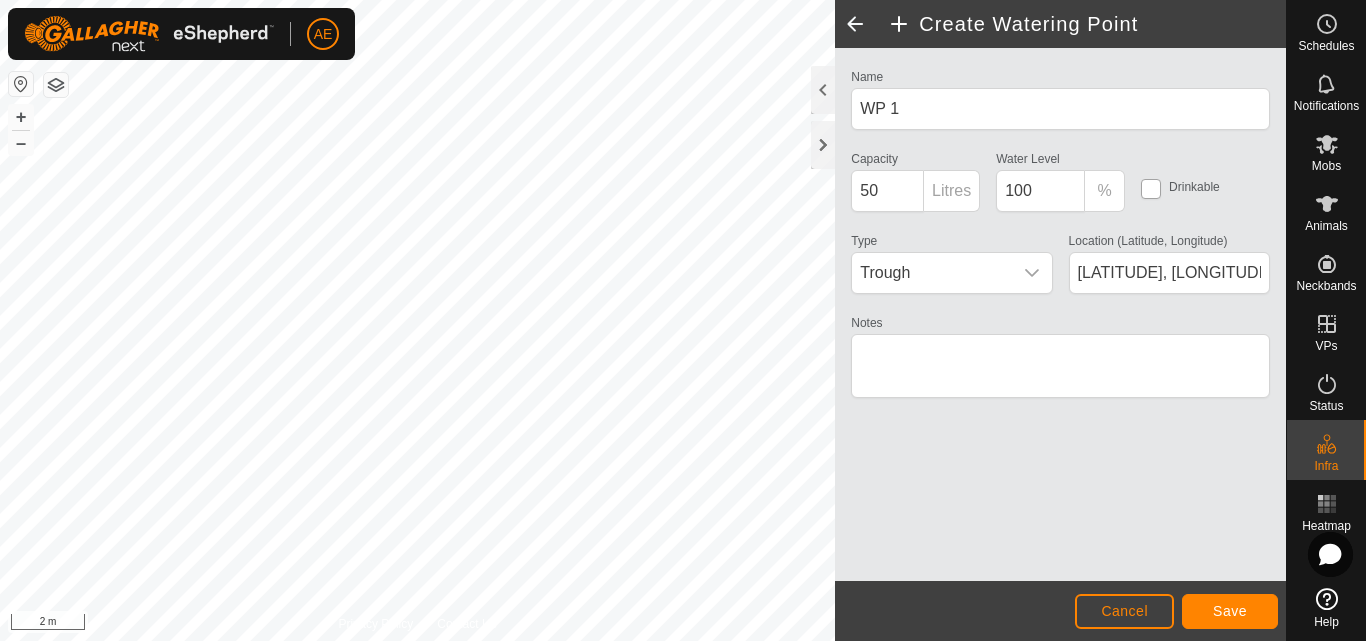 click at bounding box center [1151, 189] 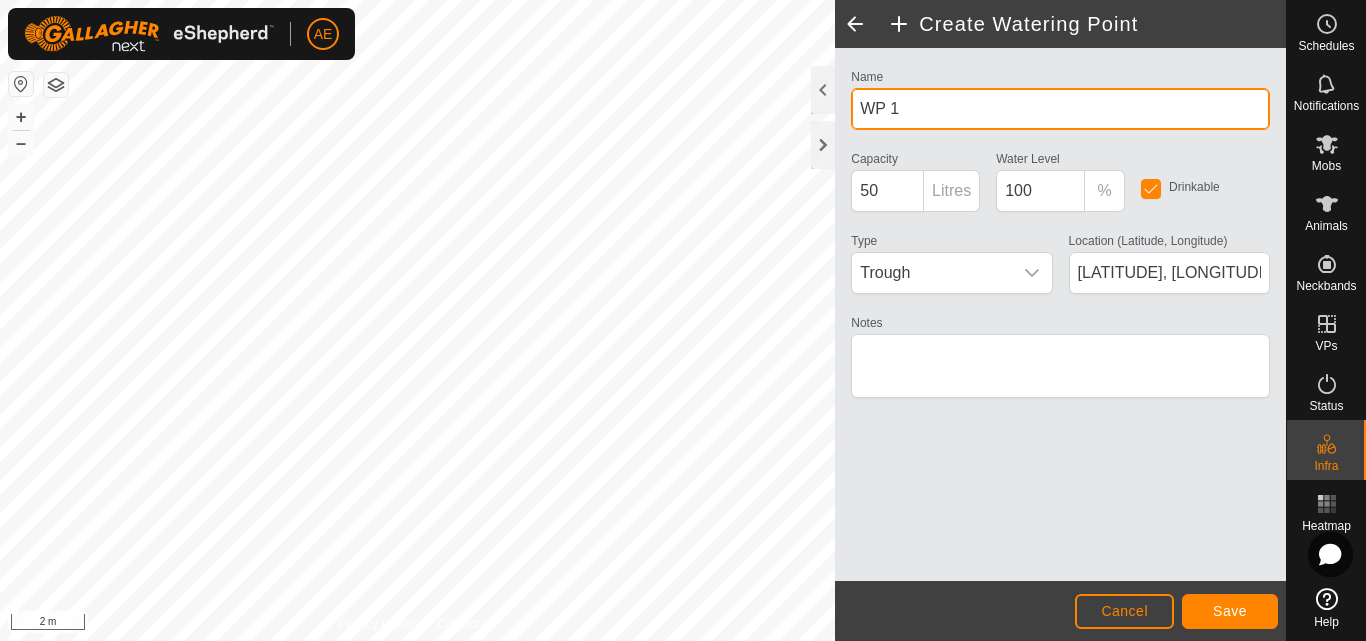 click on "WP 1" at bounding box center (1060, 109) 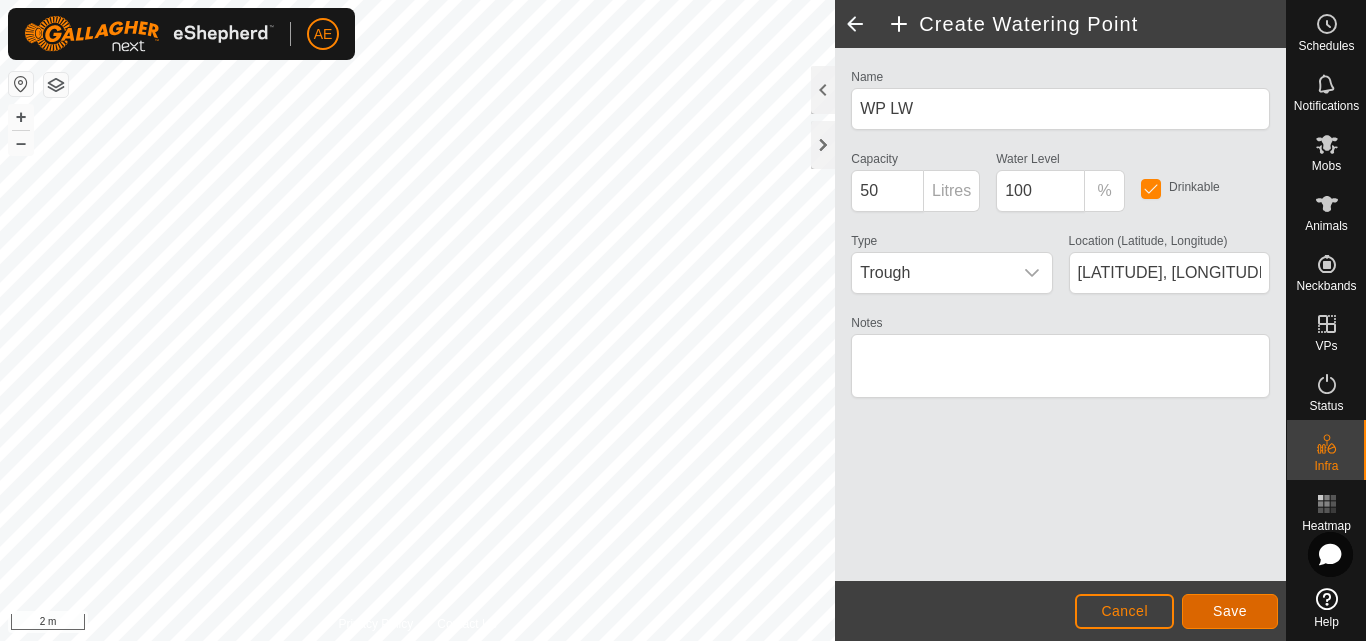 click on "Save" 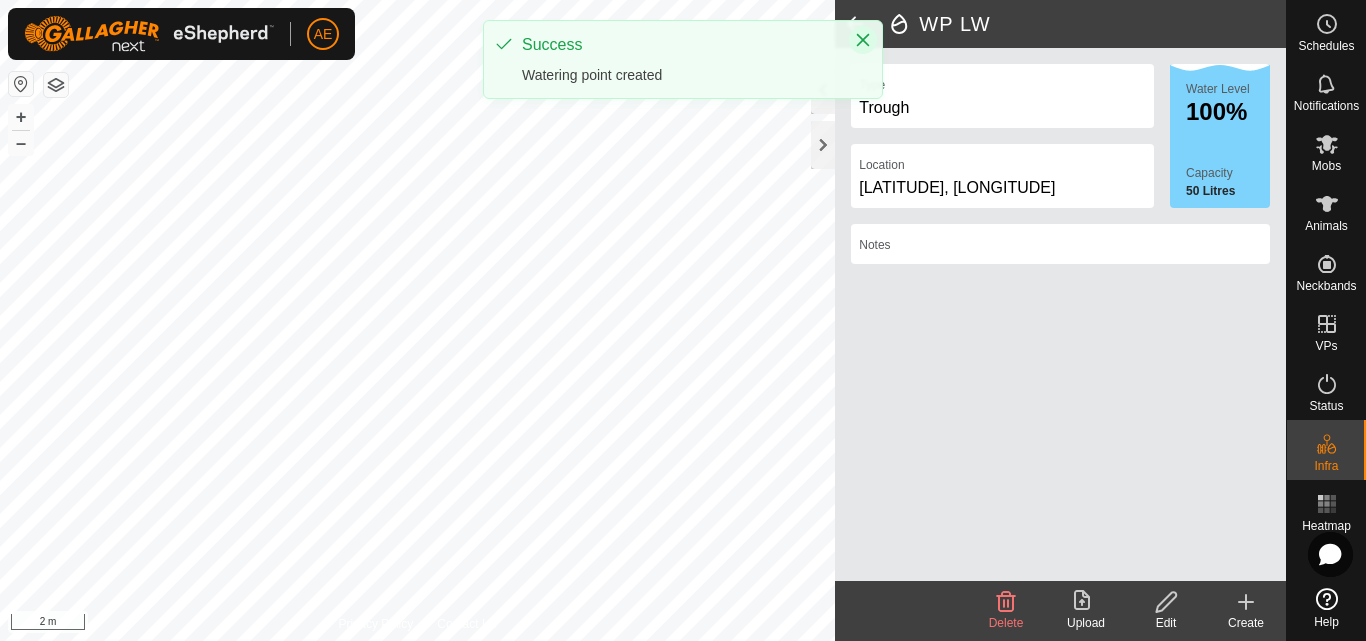 click 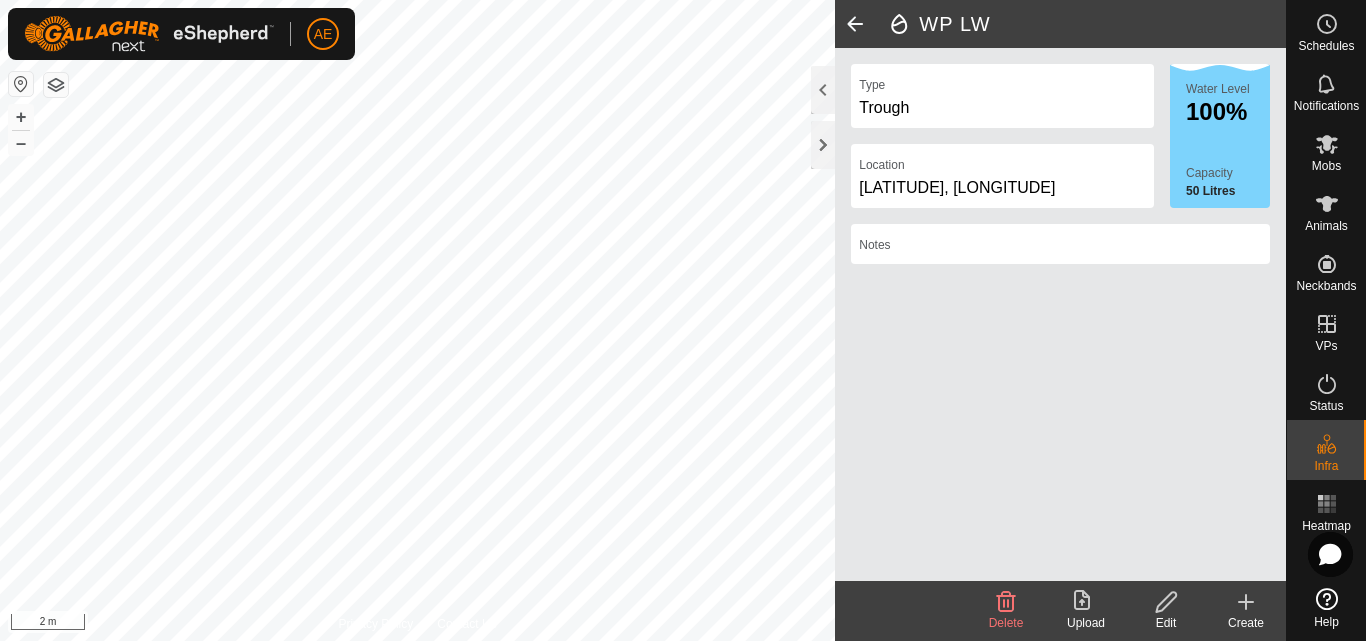 click 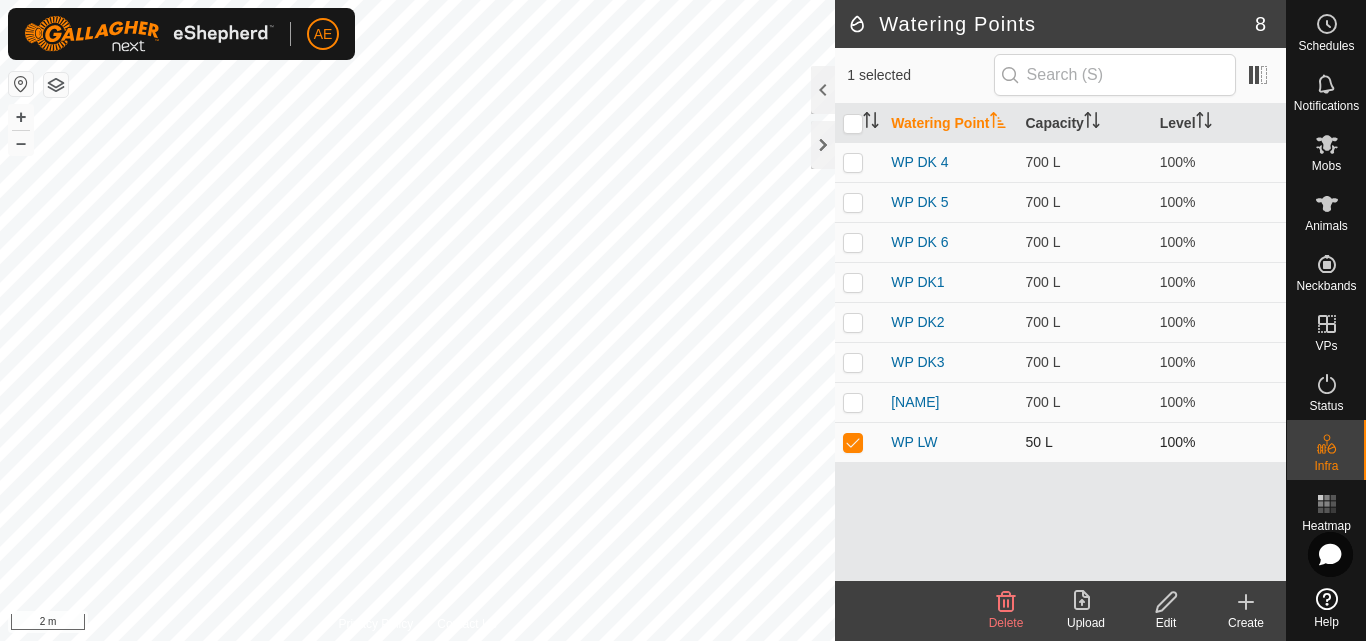 click at bounding box center [853, 442] 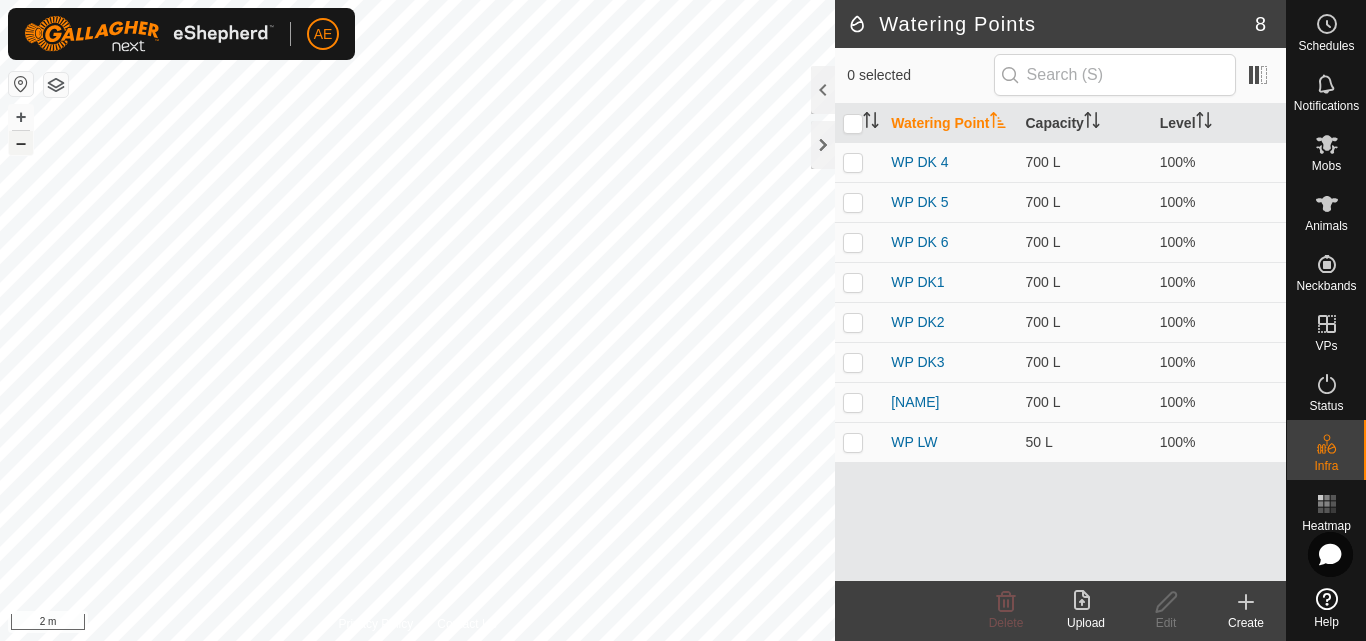 click on "–" at bounding box center (21, 143) 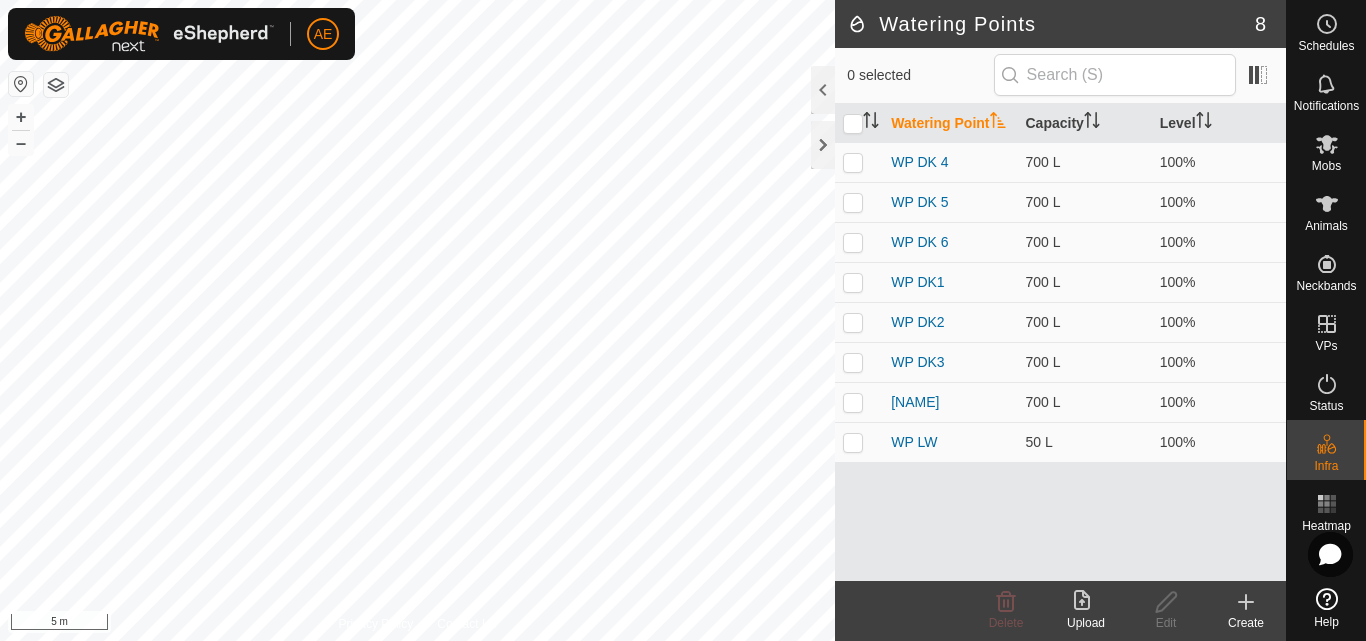 click on "+ –" at bounding box center (21, 130) 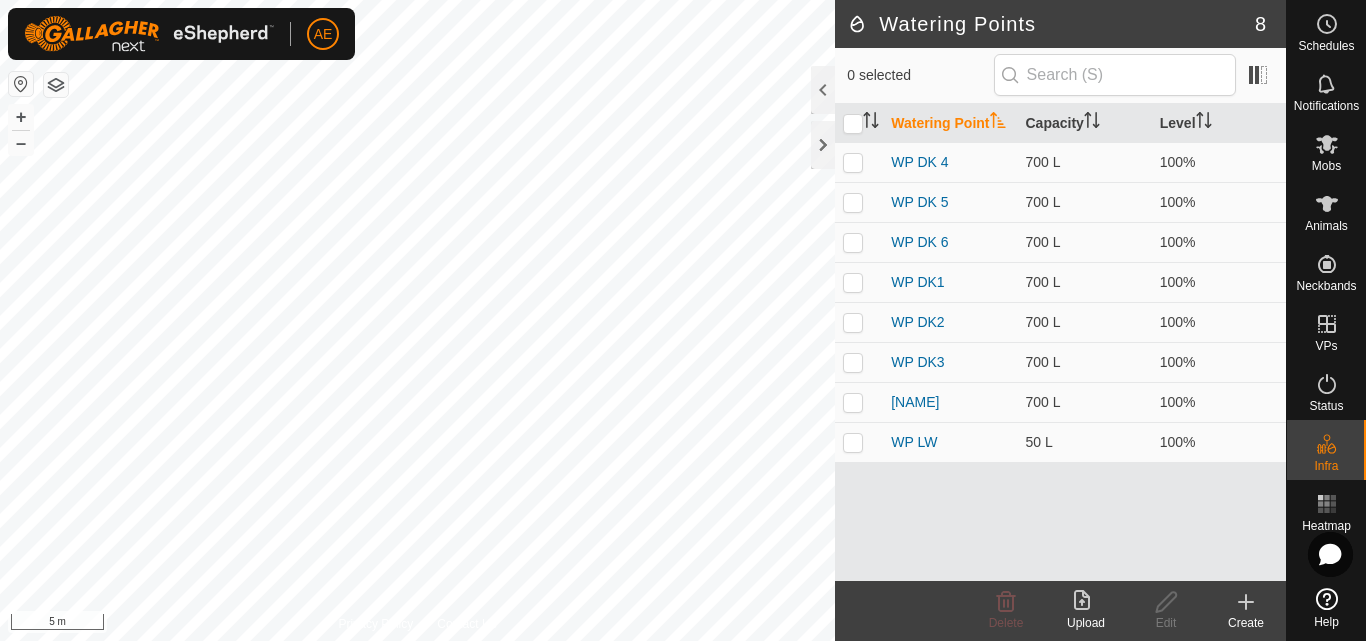 click on "+ –" at bounding box center [21, 130] 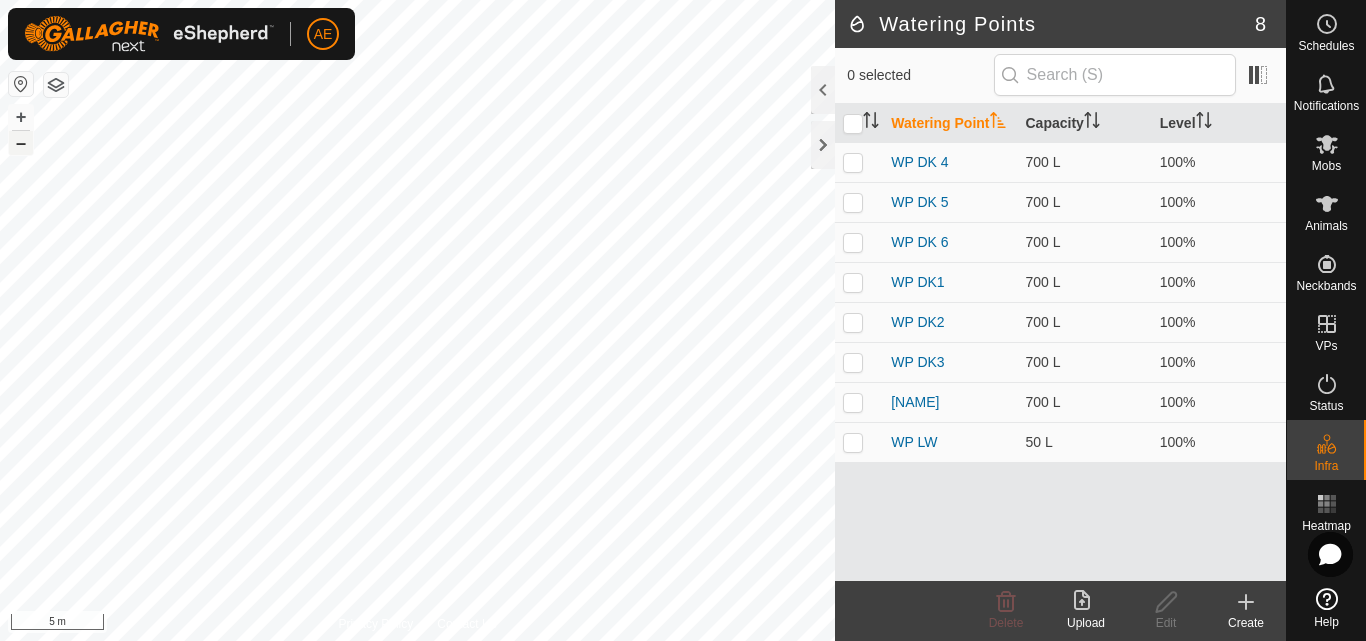 click on "–" at bounding box center [21, 143] 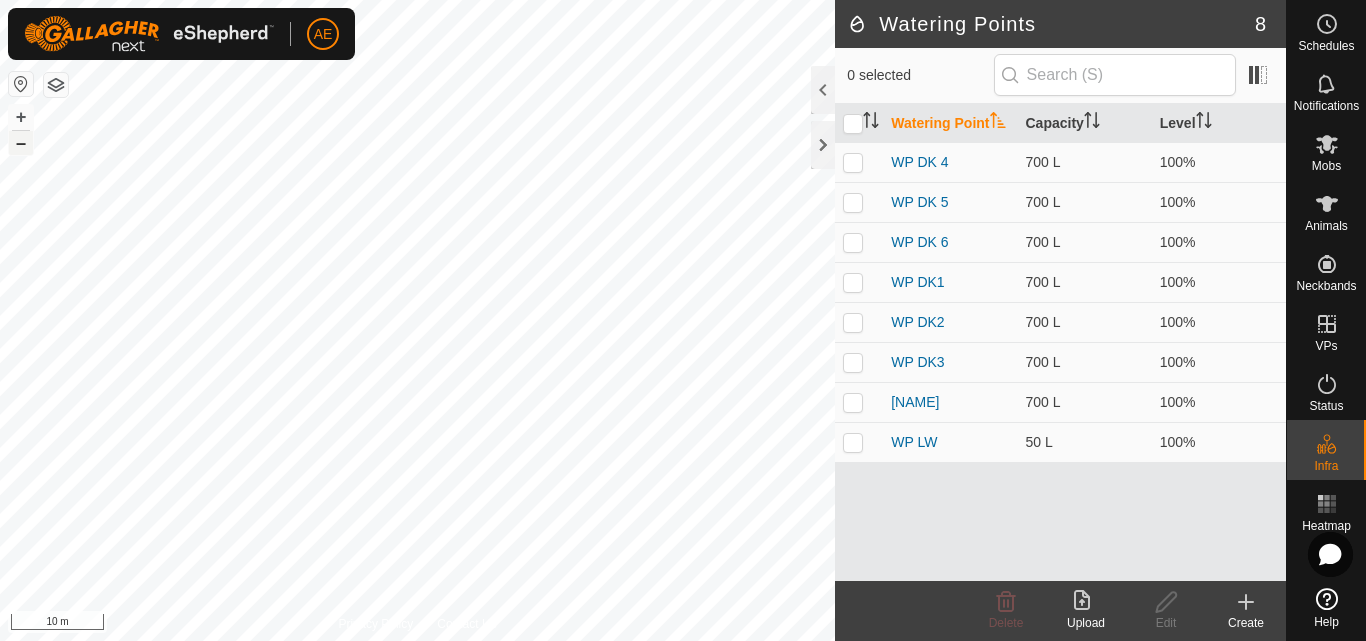 click on "–" at bounding box center [21, 143] 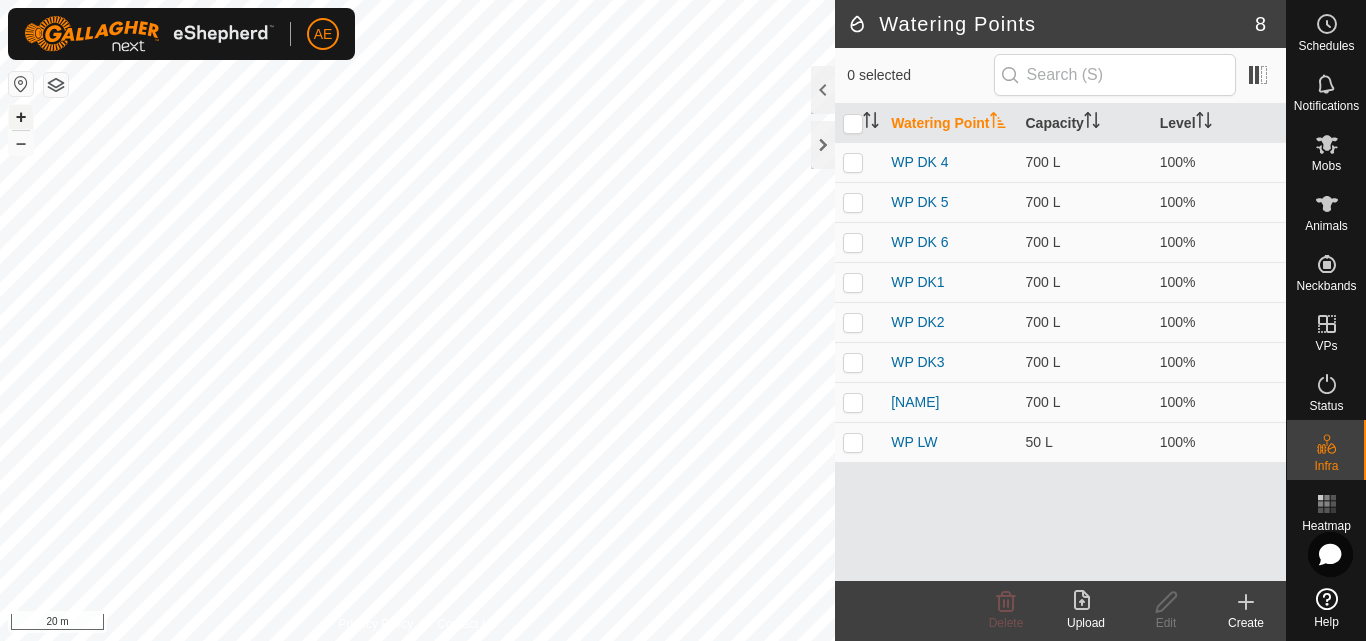click on "+" at bounding box center [21, 117] 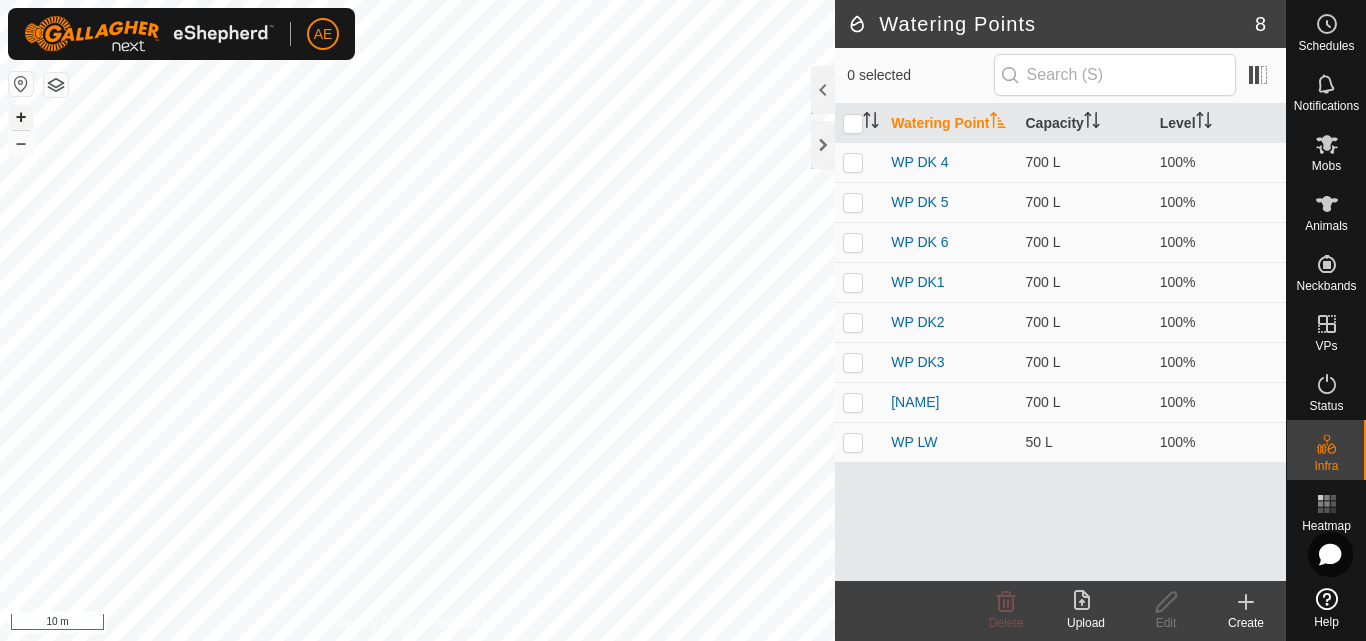 click on "+" at bounding box center [21, 117] 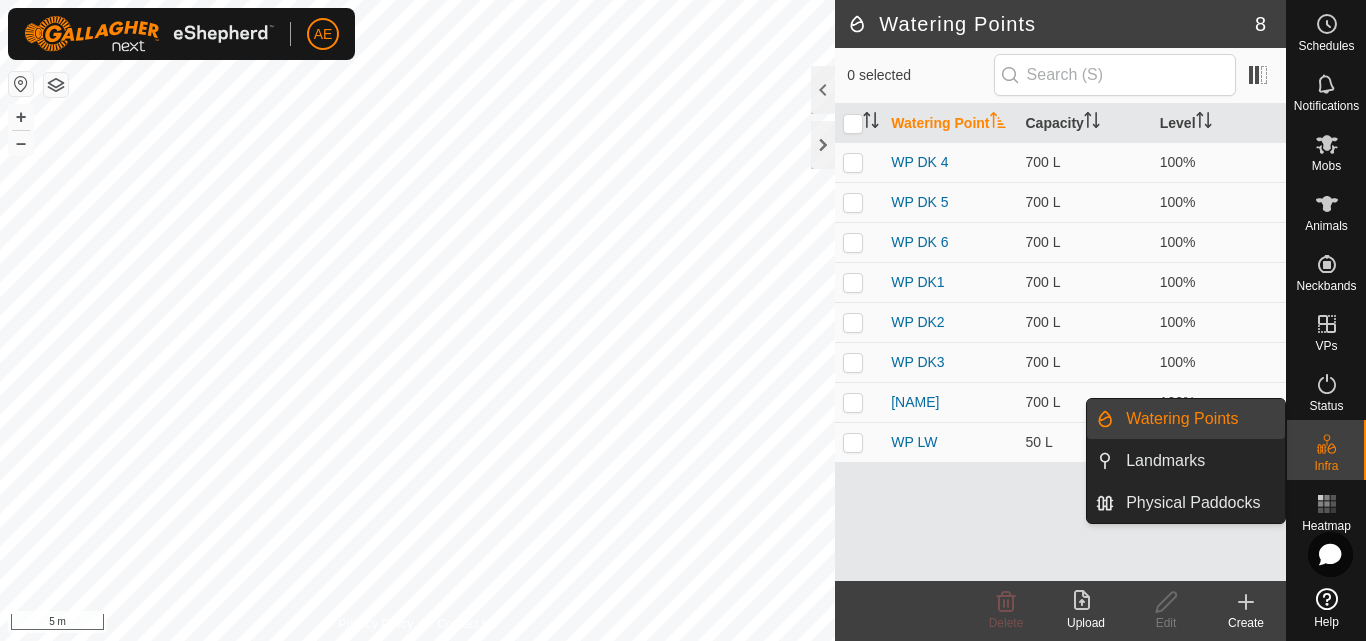 click 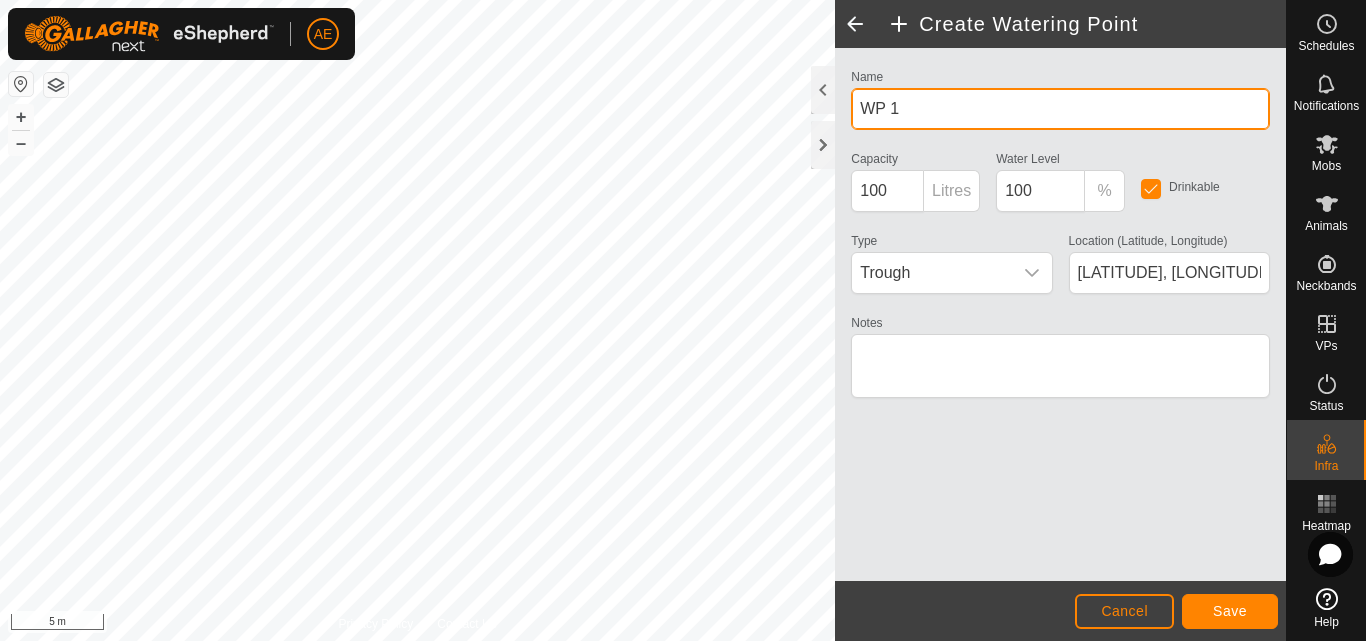 click on "WP 1" at bounding box center (1060, 109) 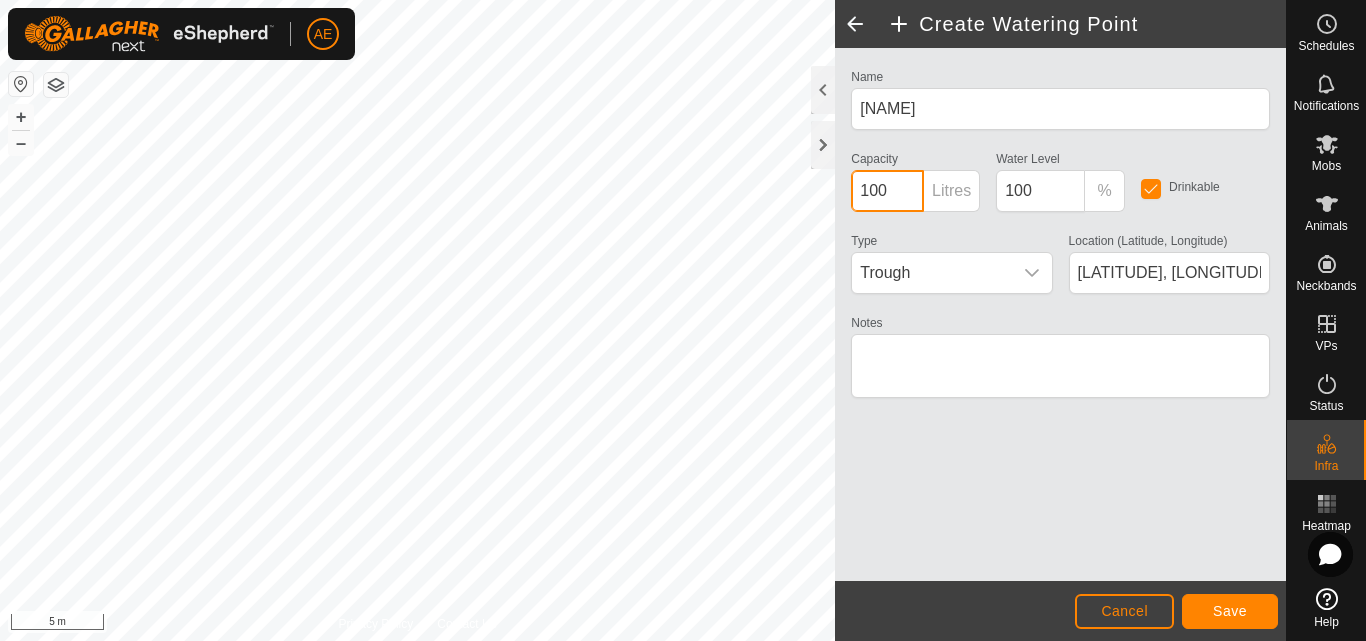 click on "100" at bounding box center (887, 191) 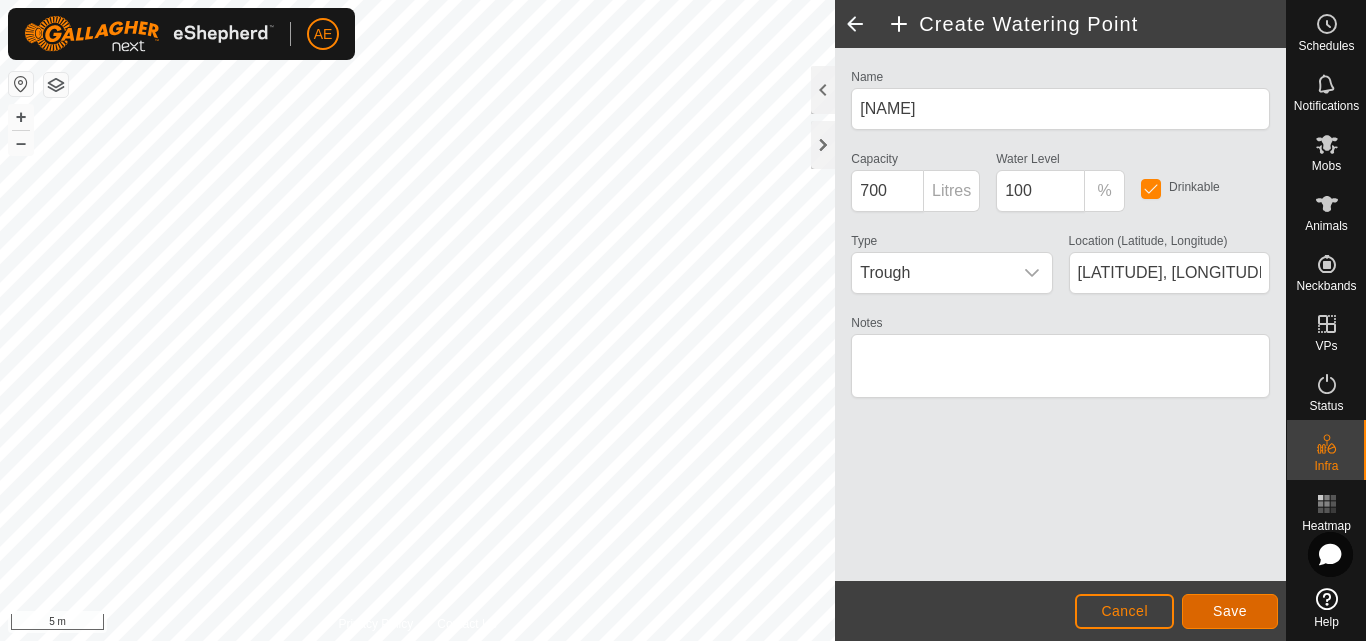 click on "Save" 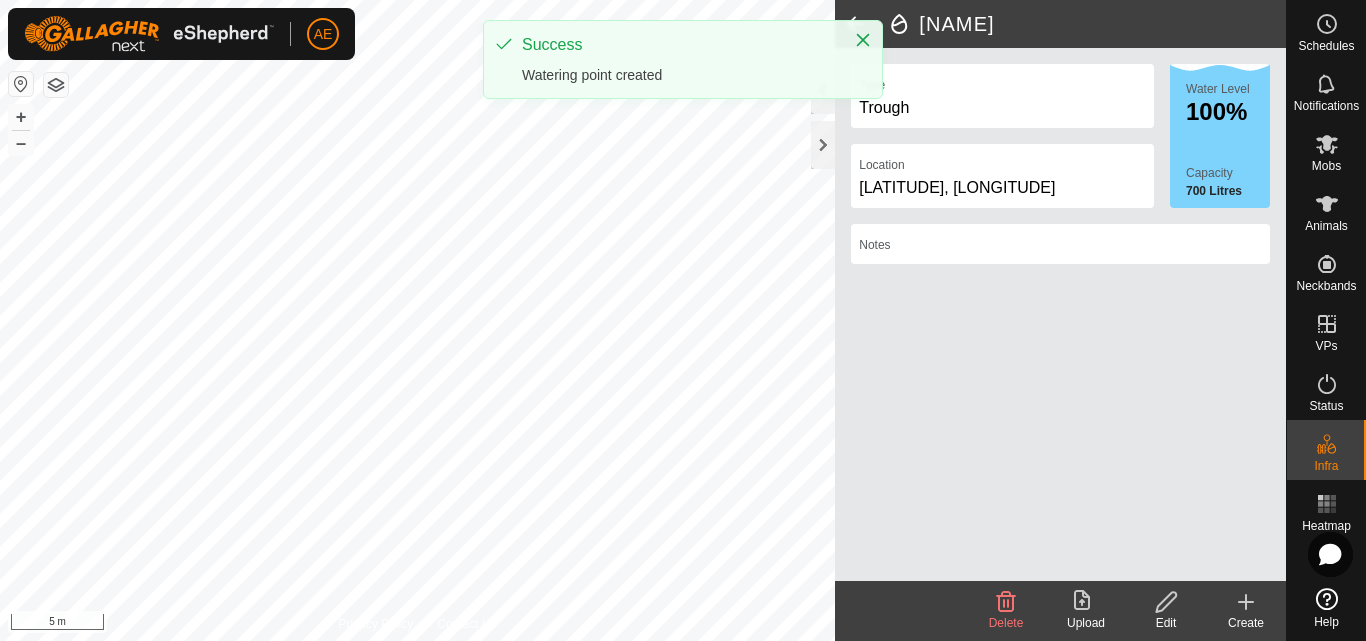click 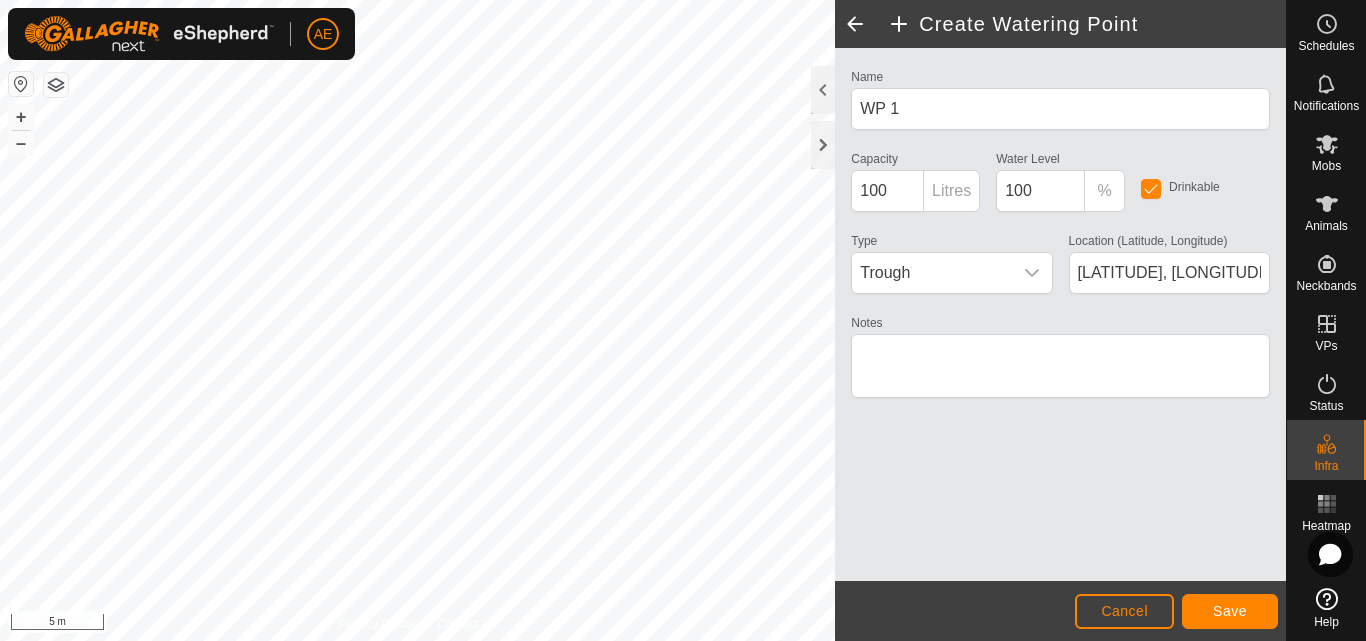click on "Name WP 1 Capacity 100 Litres Water Level  100 % Drinkable Type Trough Location (Latitude, Longitude) -43.621134, 171.464133 Notes" 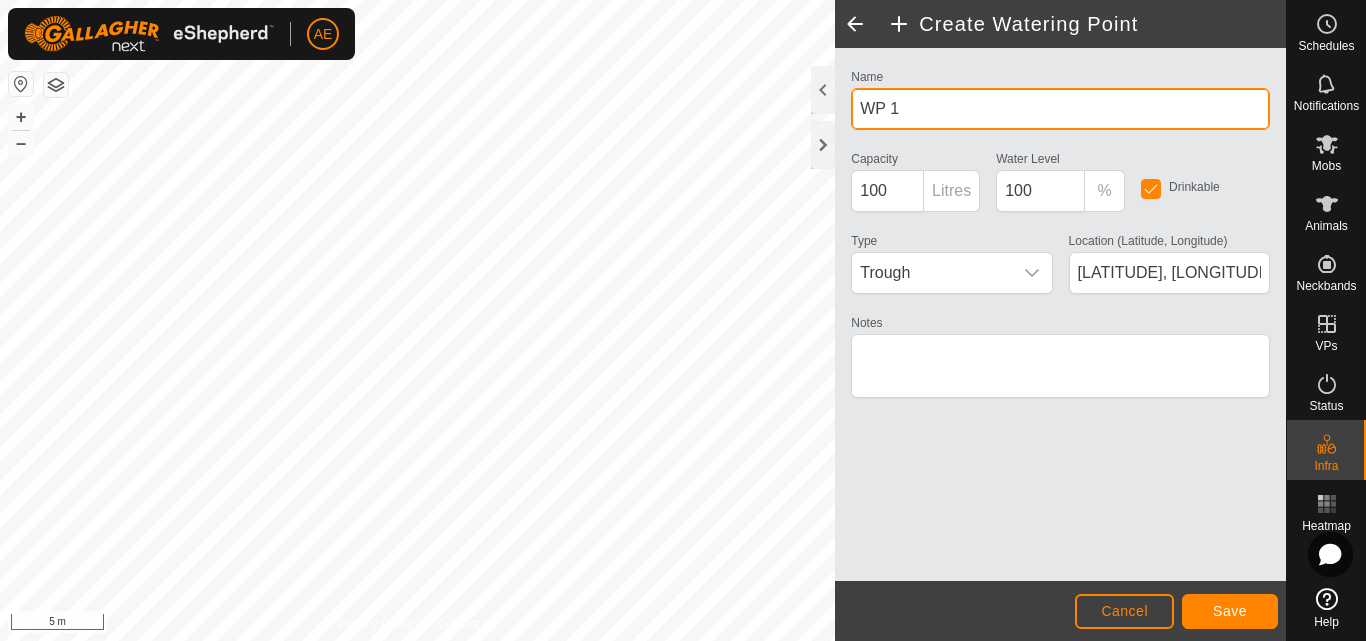 click on "WP 1" at bounding box center [1060, 109] 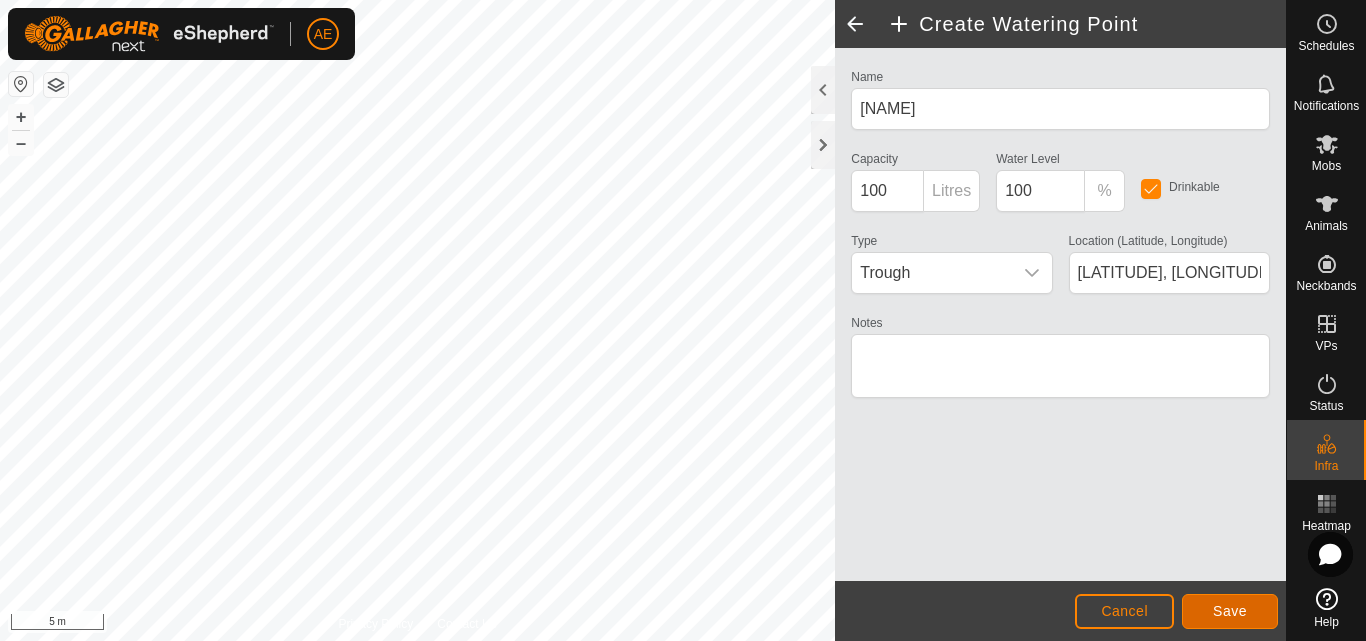 click on "Save" 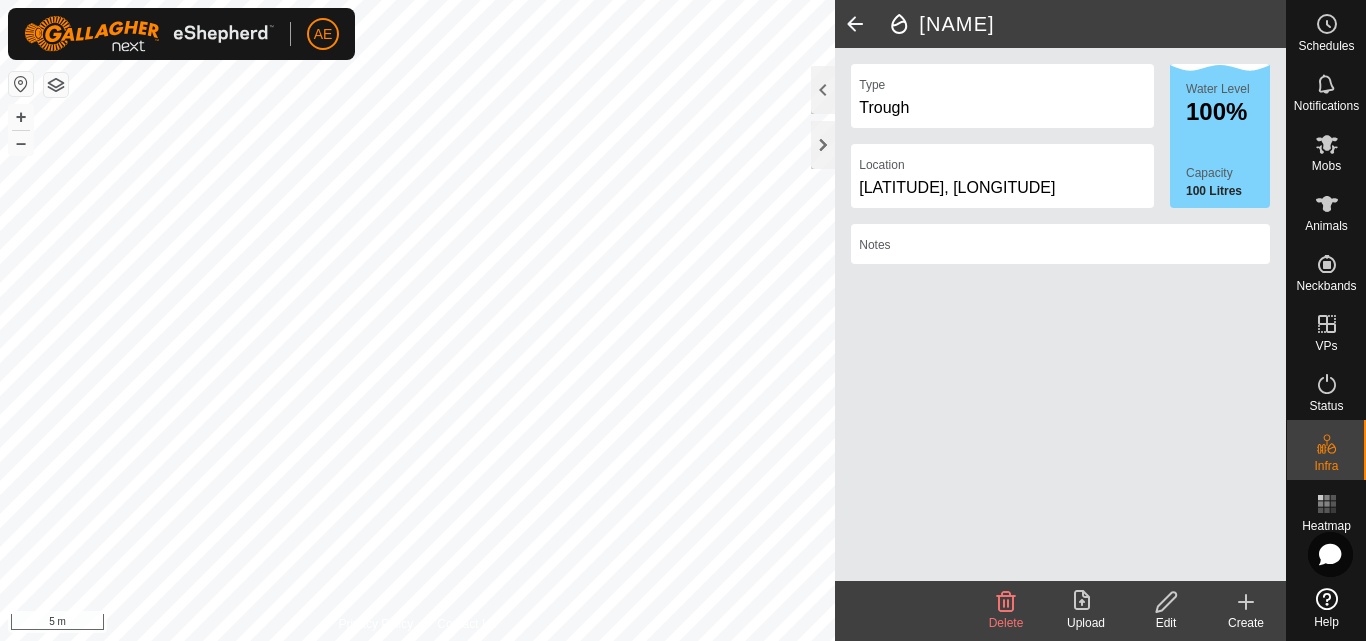 click 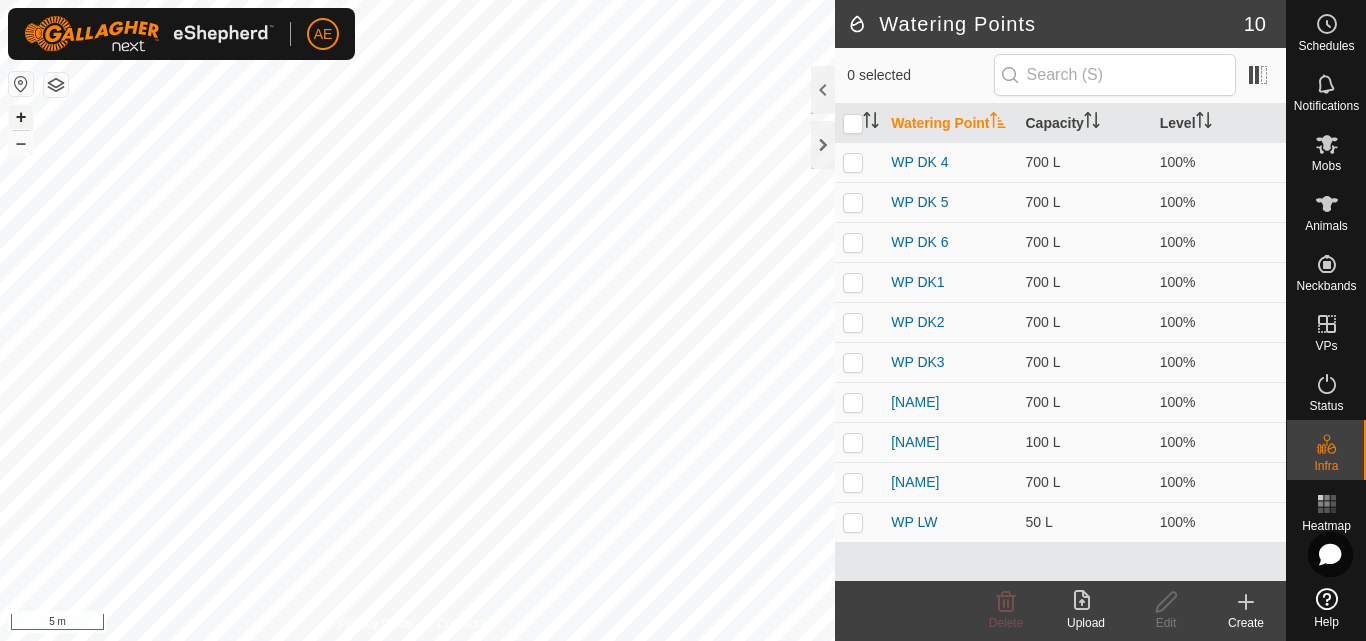 click on "+" at bounding box center [21, 117] 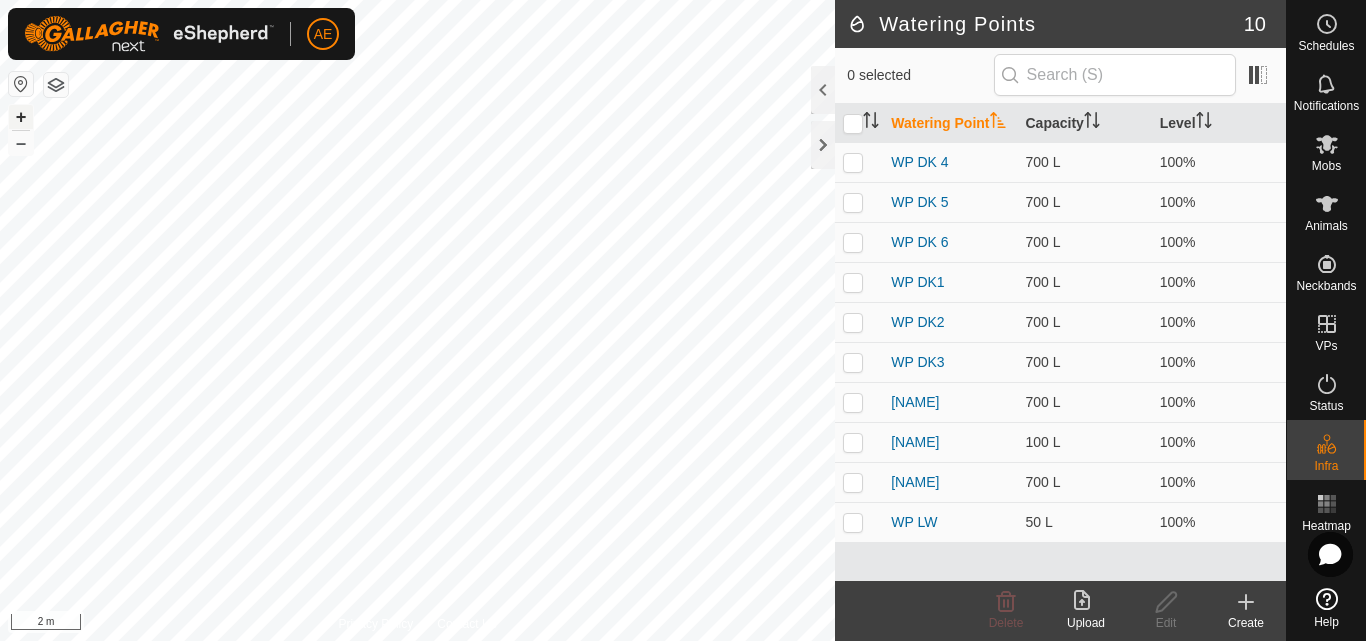 click on "+" at bounding box center (21, 117) 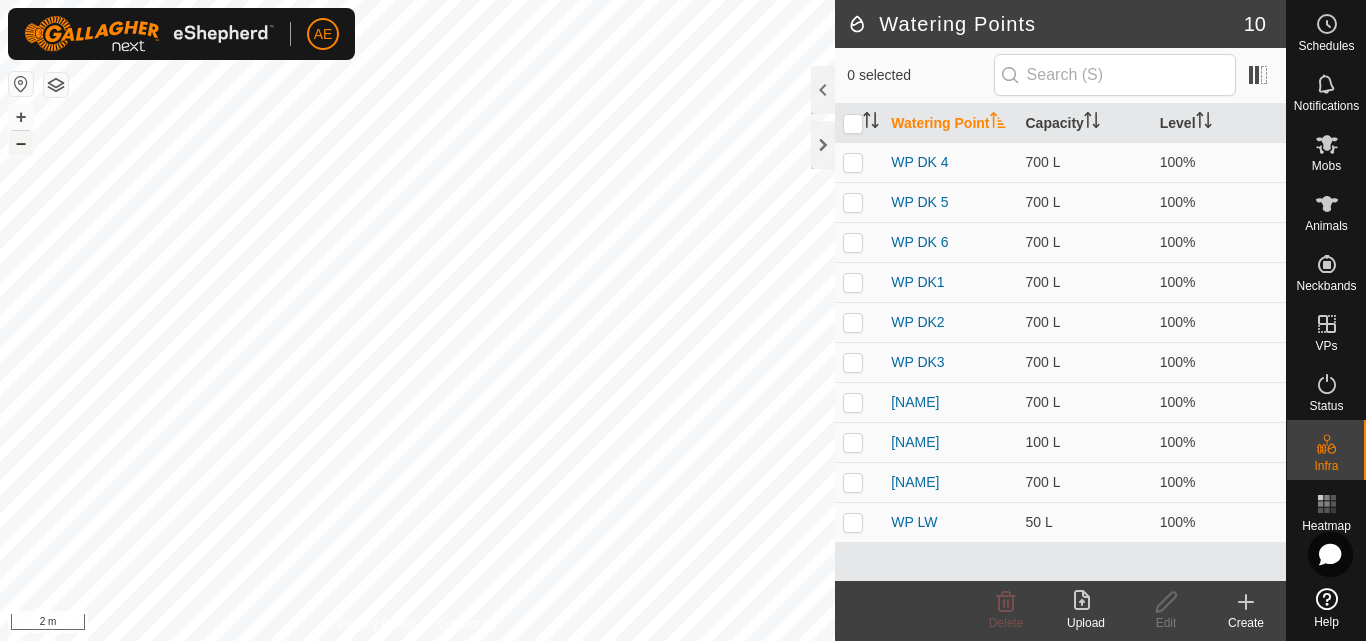 click on "–" at bounding box center [21, 143] 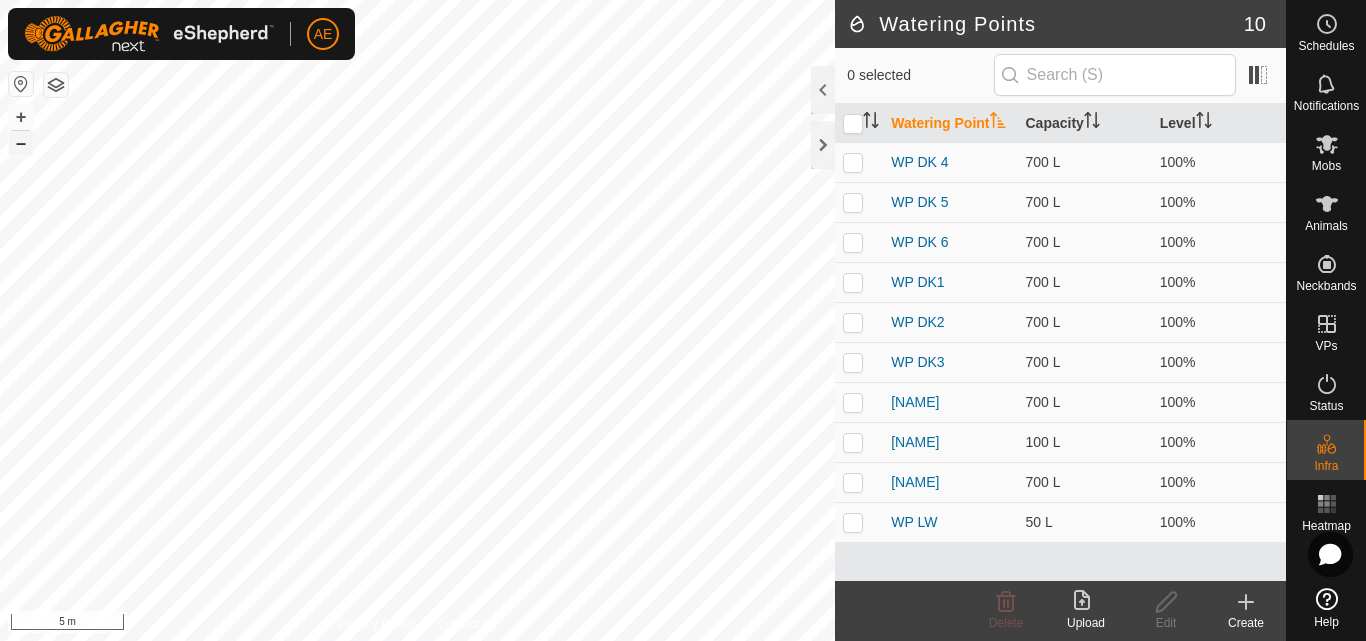click on "–" at bounding box center (21, 143) 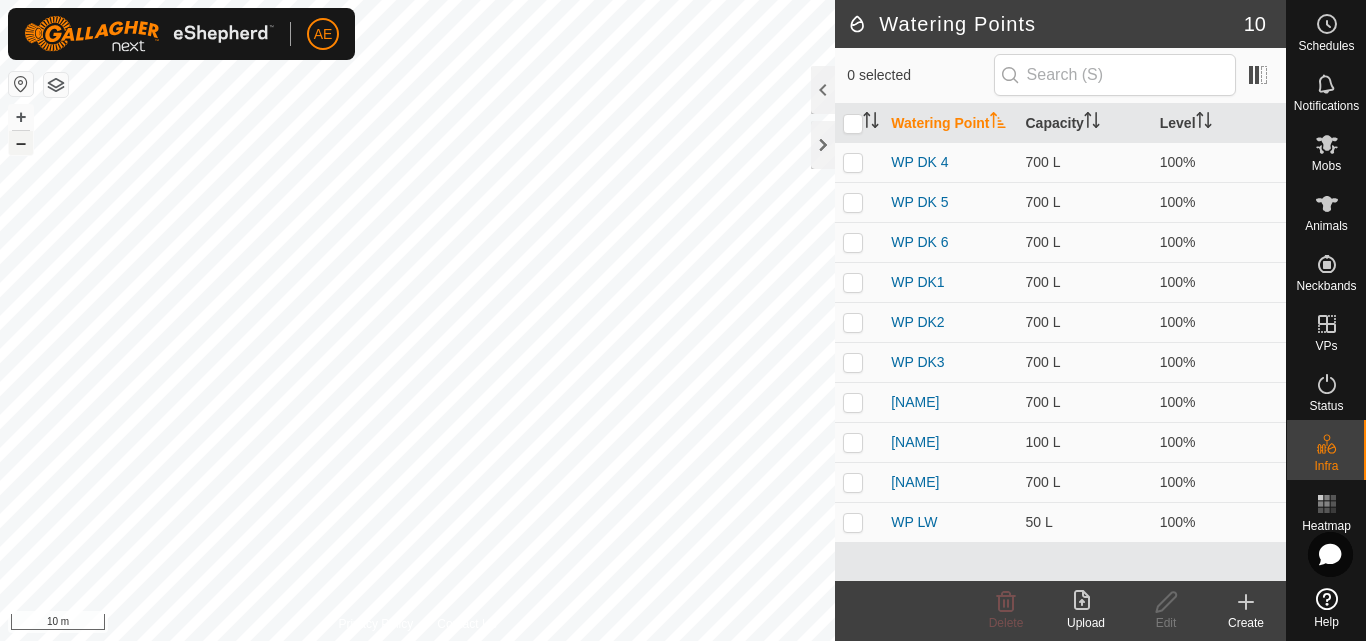click on "–" at bounding box center (21, 143) 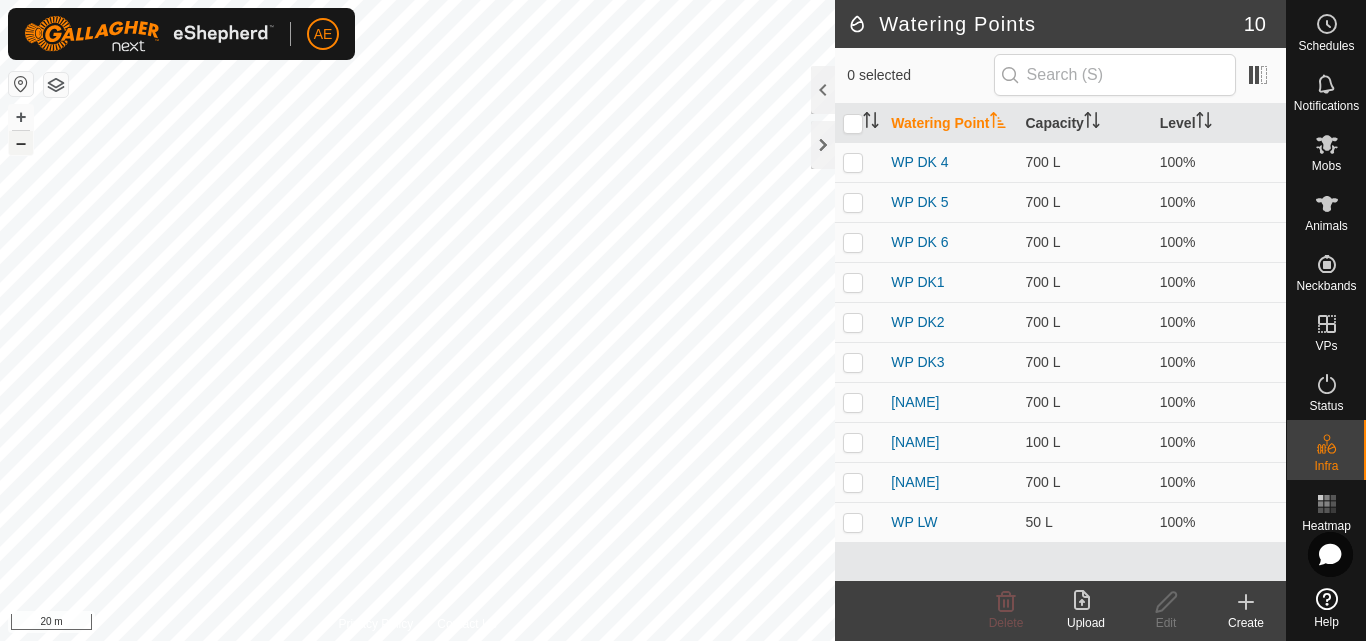 click on "–" at bounding box center [21, 143] 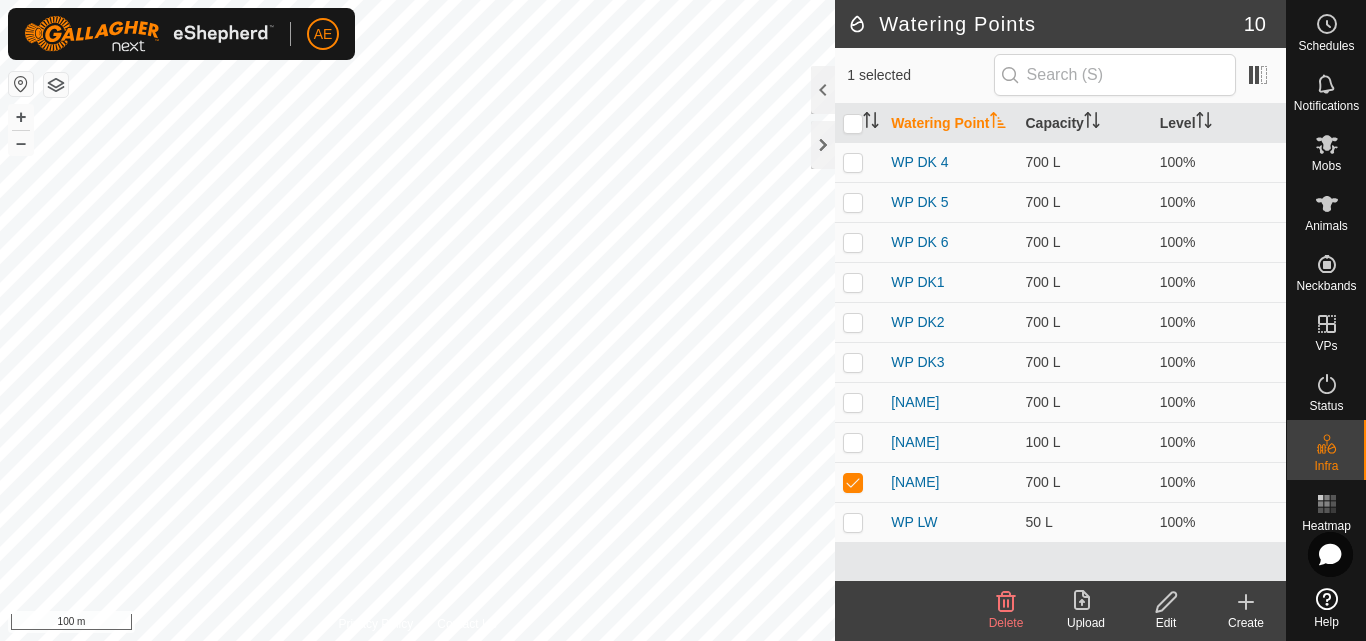 click 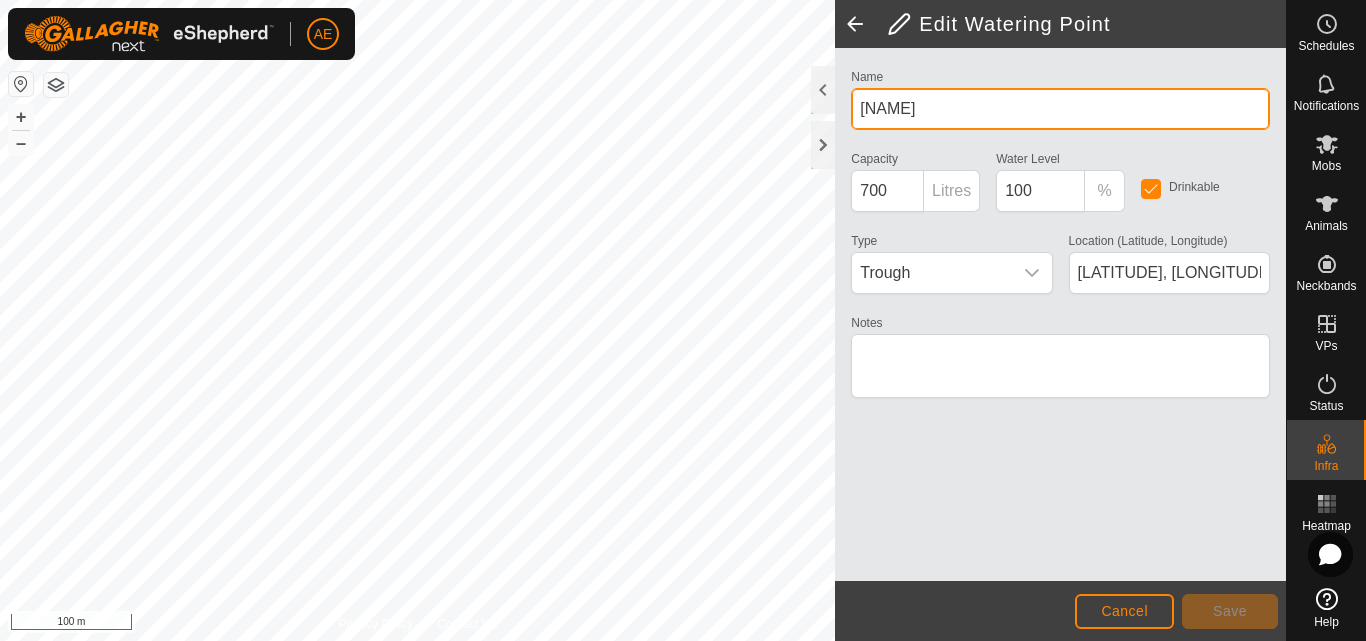 click on "[NAME]" at bounding box center [1060, 109] 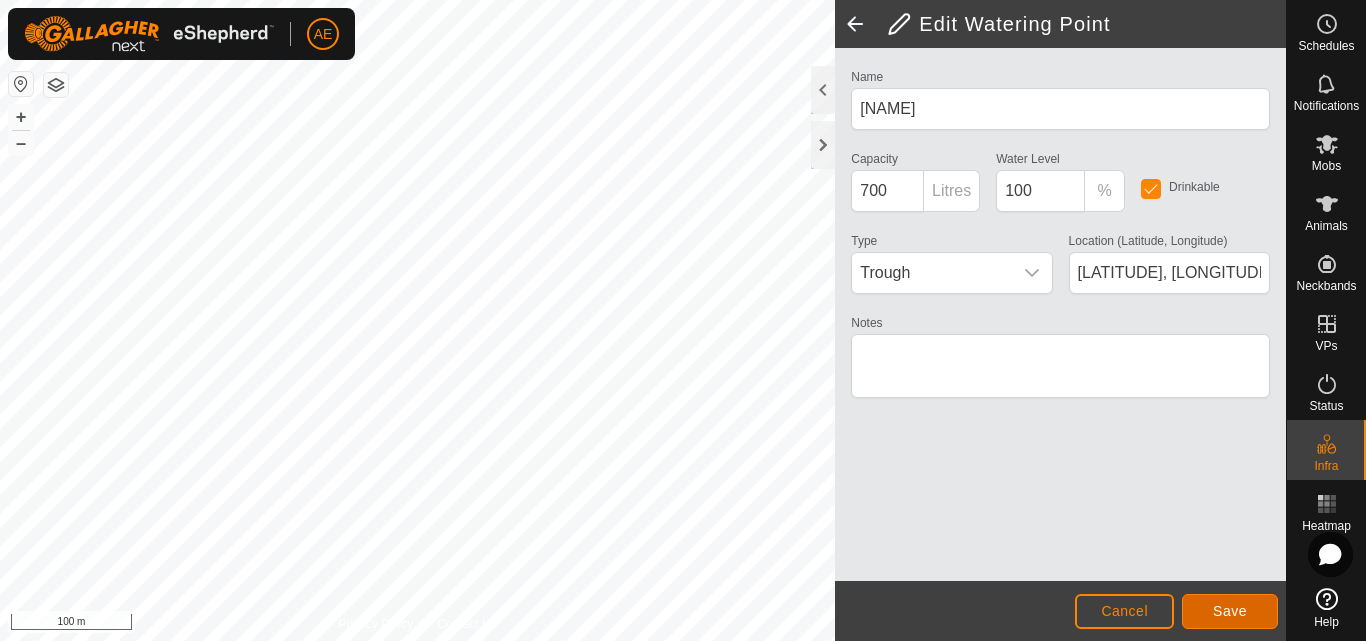 click on "Save" 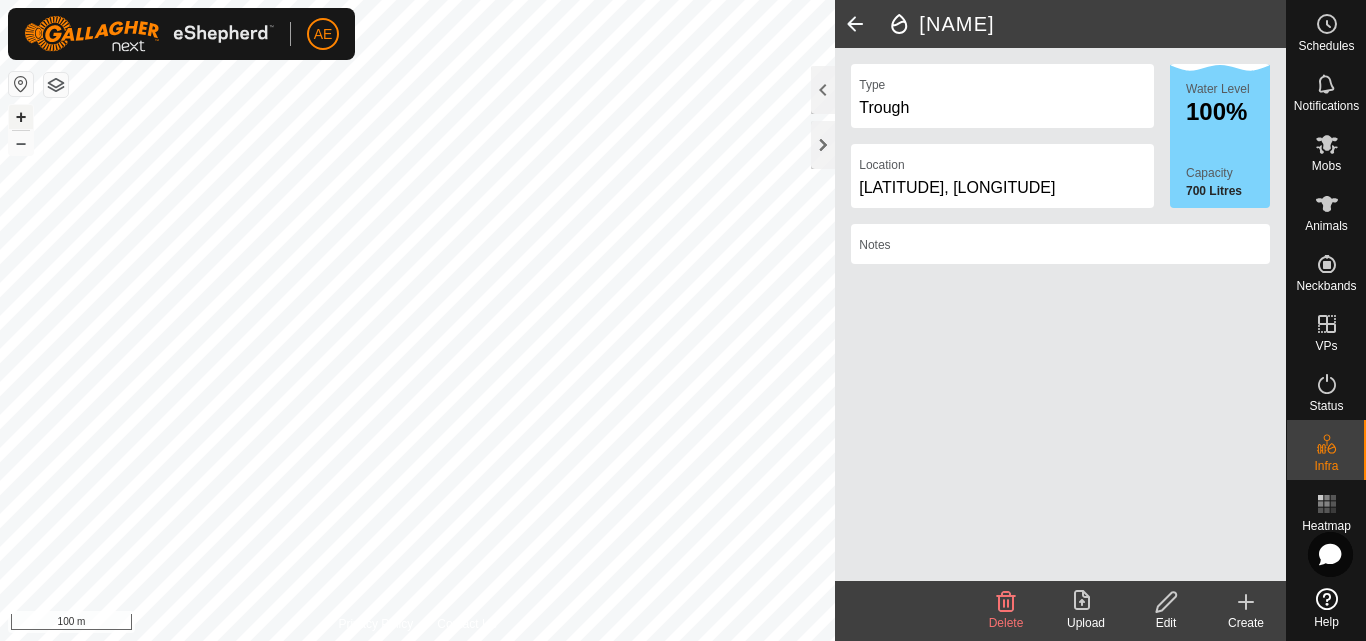 click on "+" at bounding box center [21, 117] 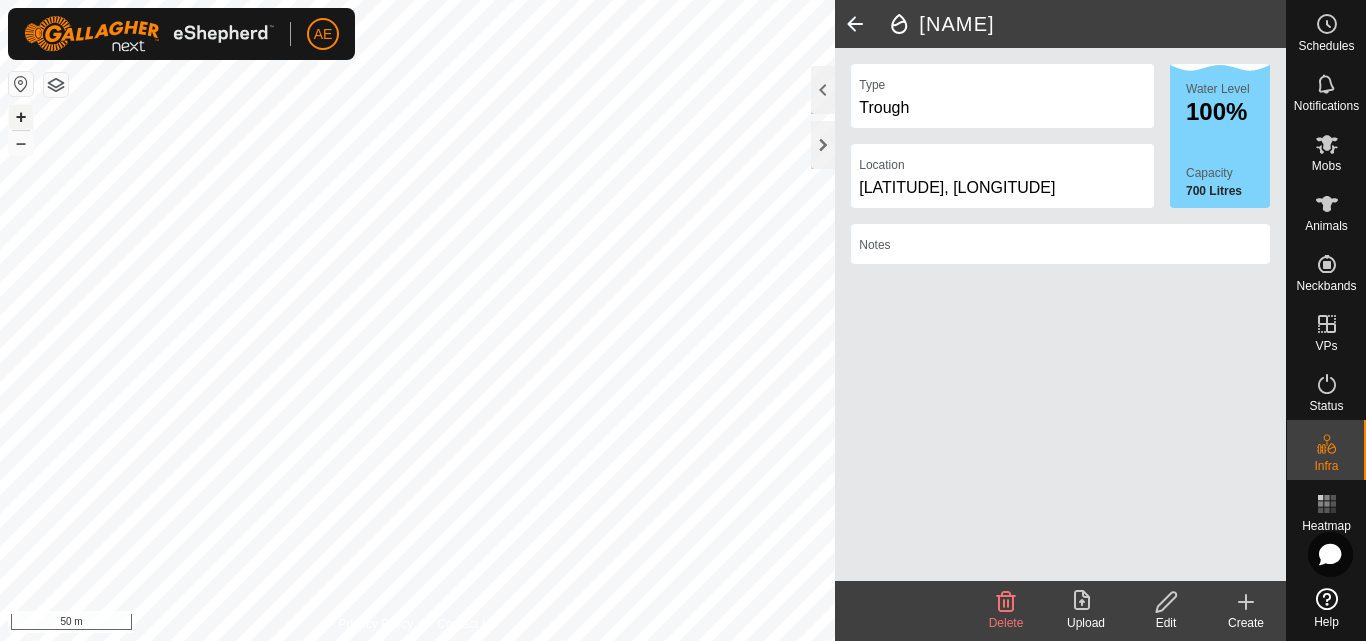 click on "+" at bounding box center [21, 117] 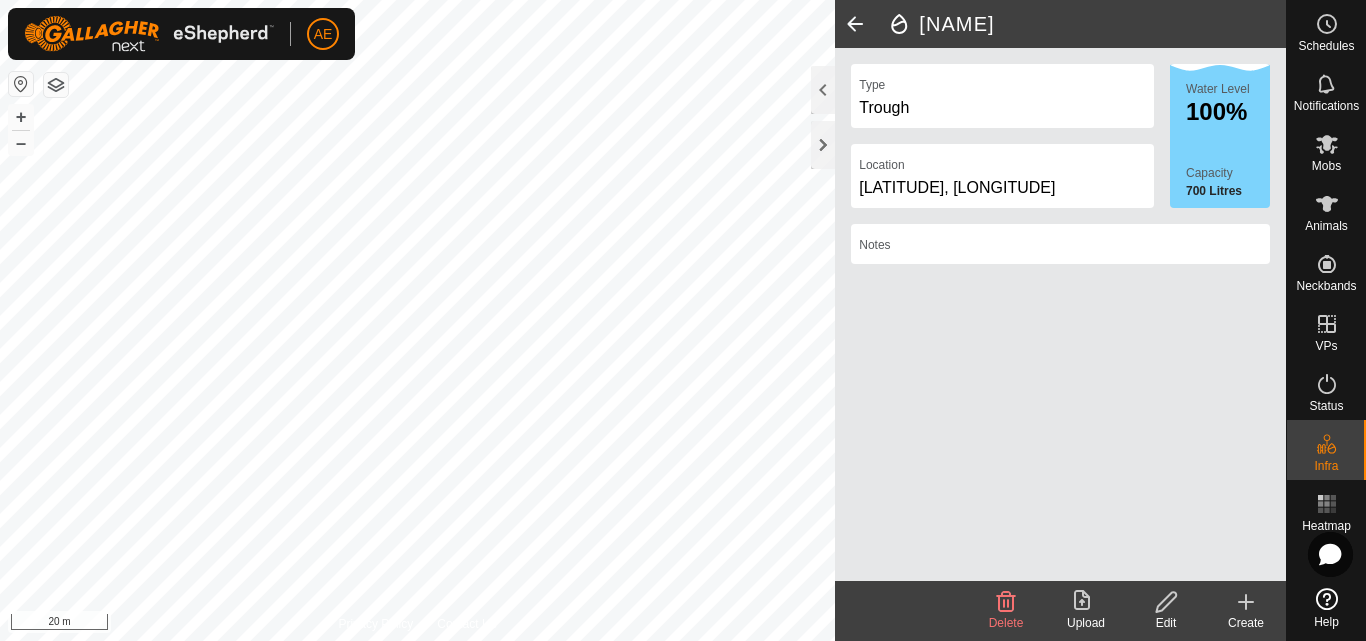 click 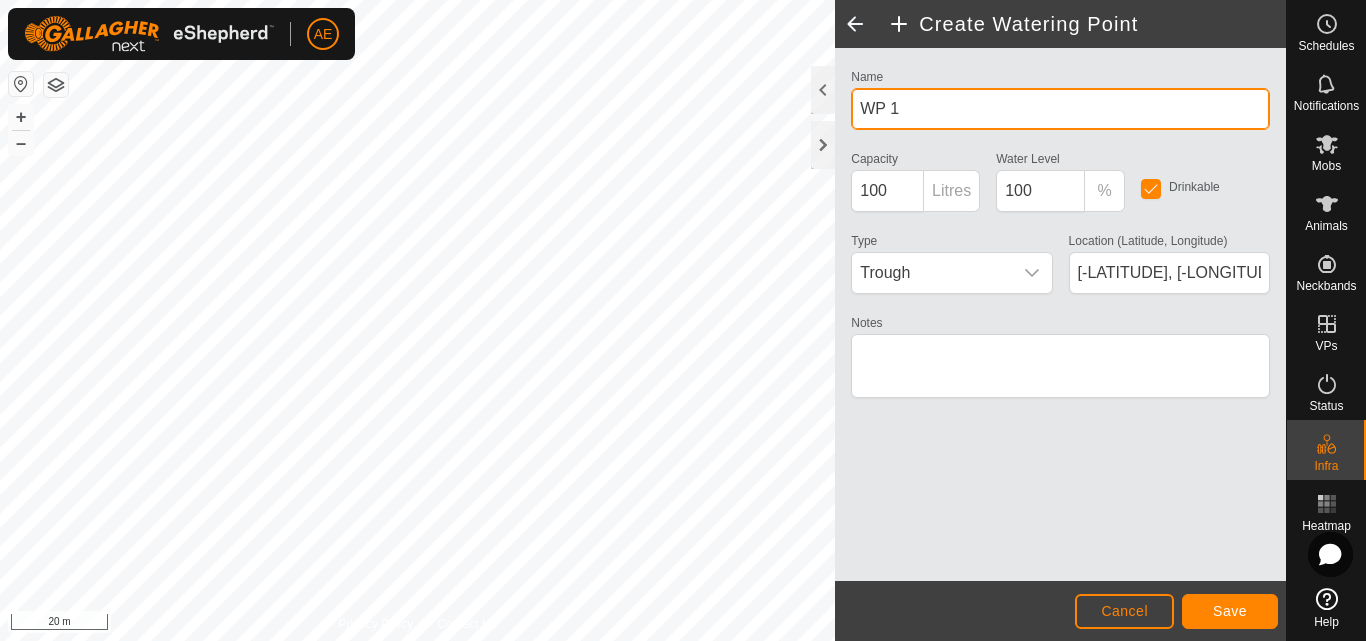 click on "WP 1" at bounding box center (1060, 109) 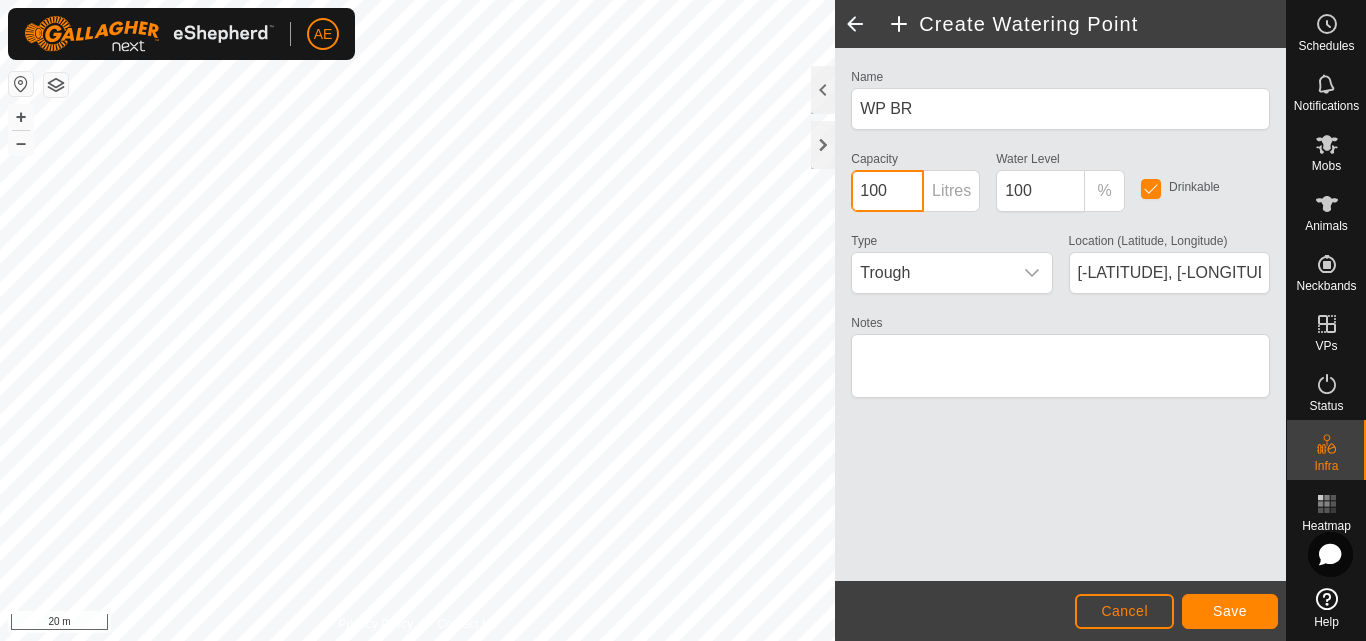 click on "100" at bounding box center (887, 191) 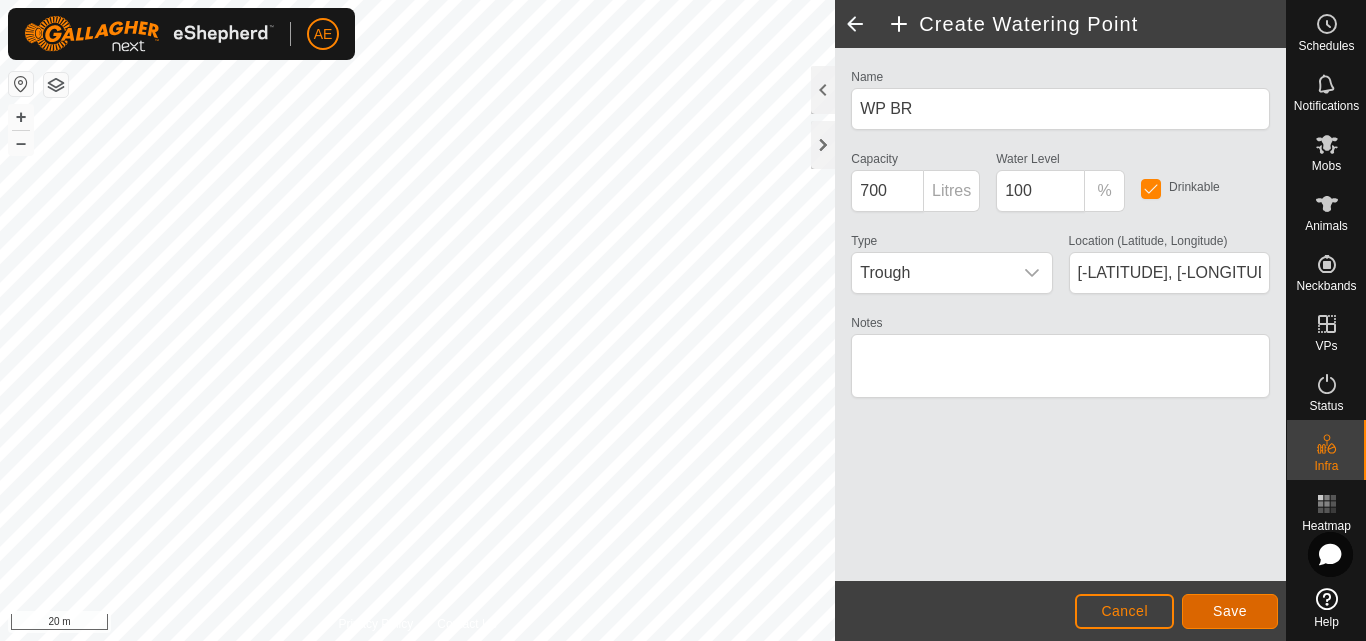 click on "Save" 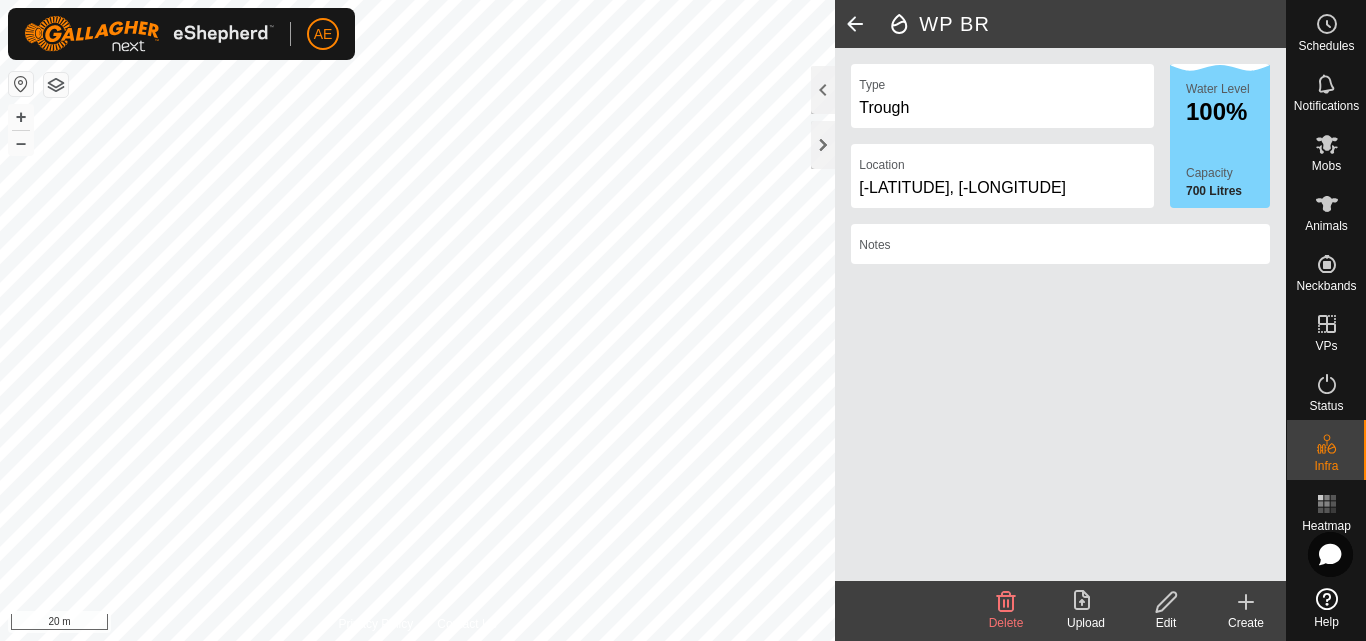 click 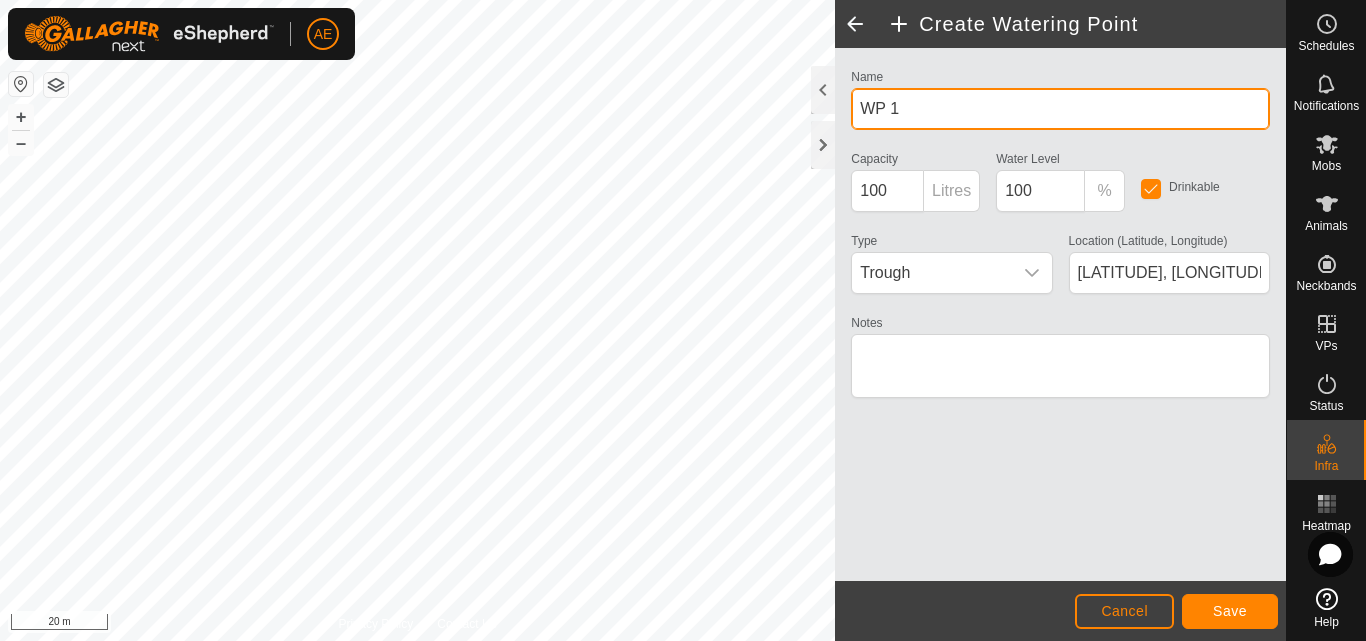 click on "WP 1" at bounding box center (1060, 109) 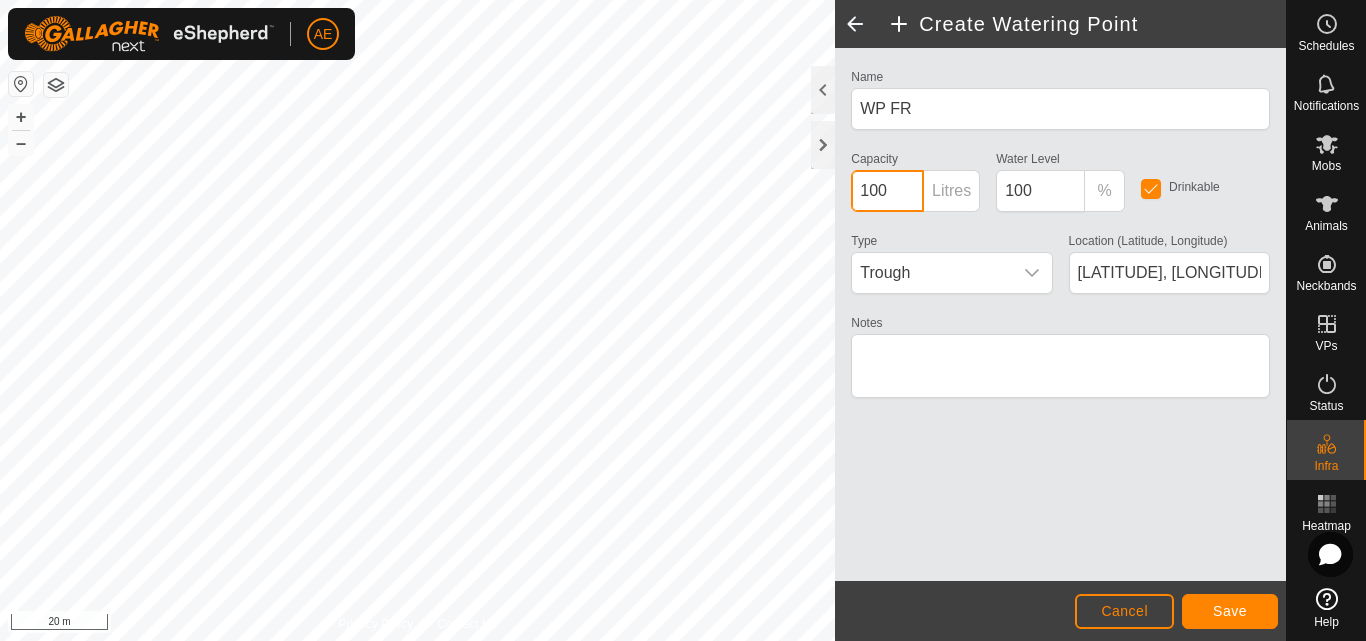 click on "100" at bounding box center (887, 191) 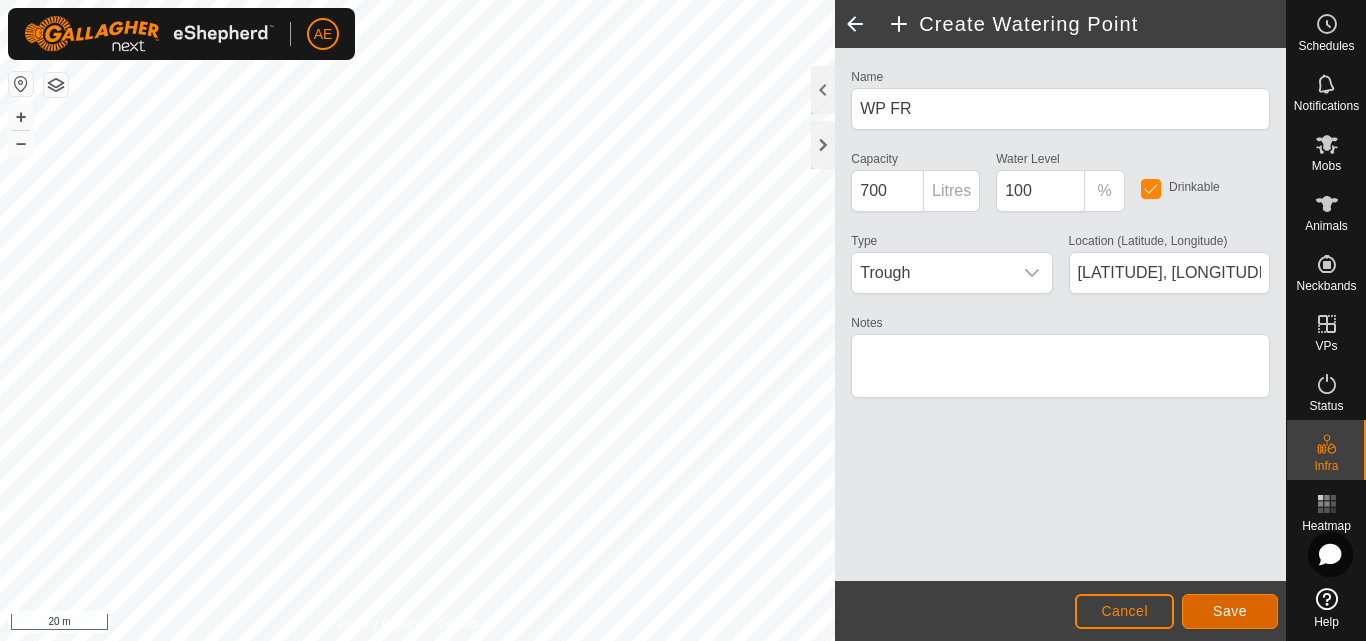 click on "Save" 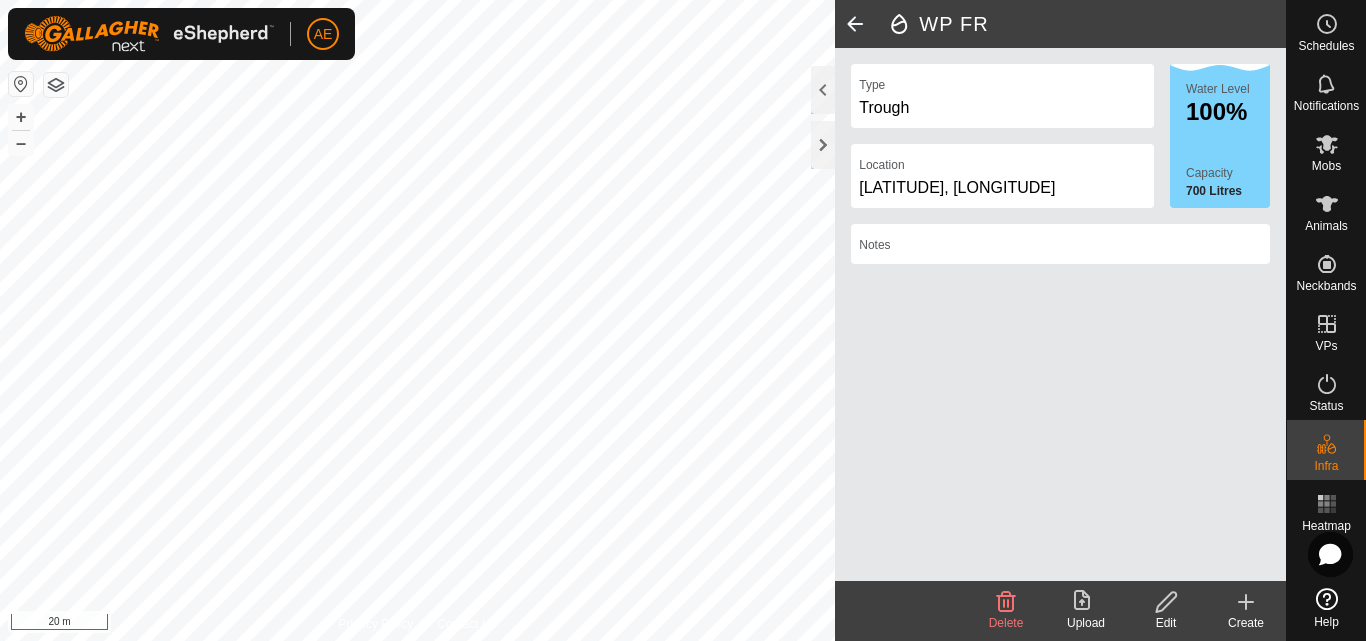click on "Create" 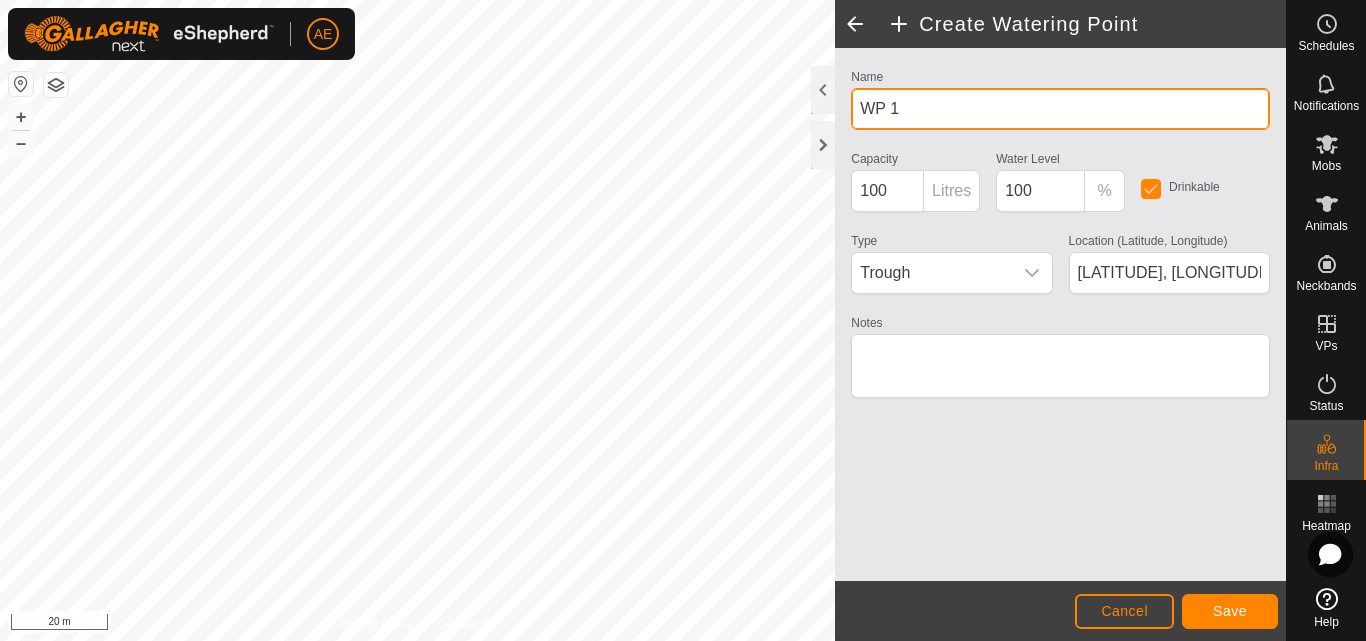 click on "WP 1" at bounding box center (1060, 109) 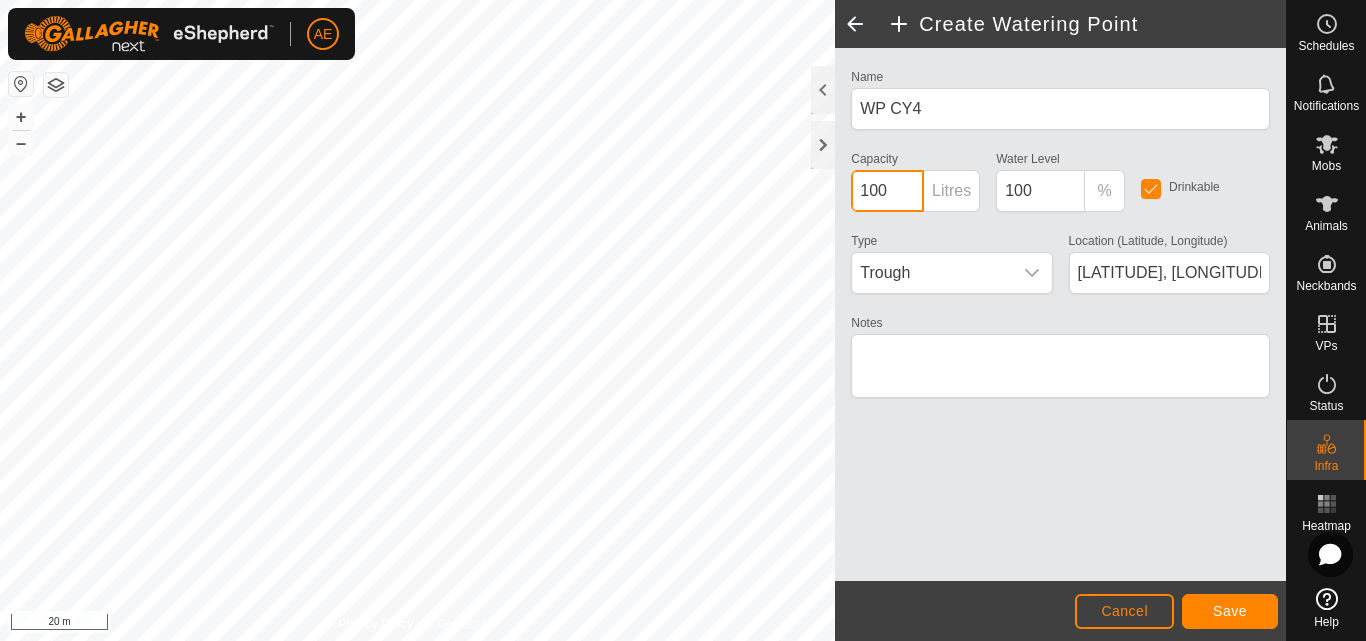 click on "100" at bounding box center (887, 191) 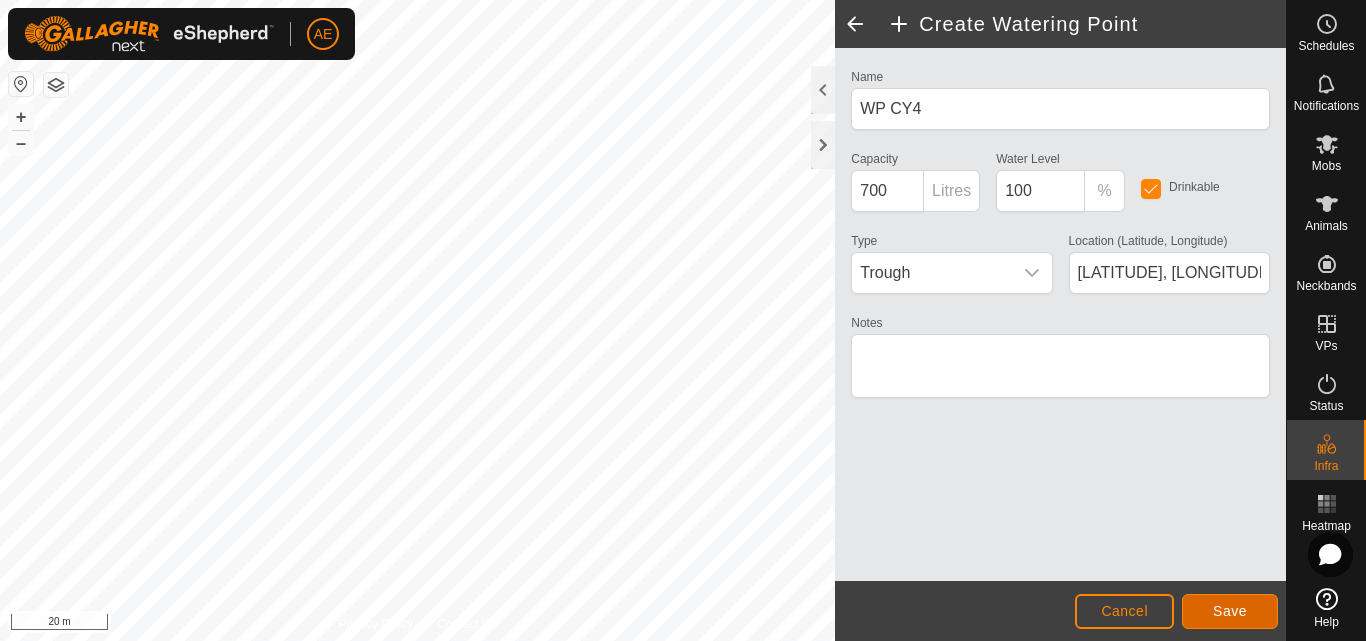 click on "Save" 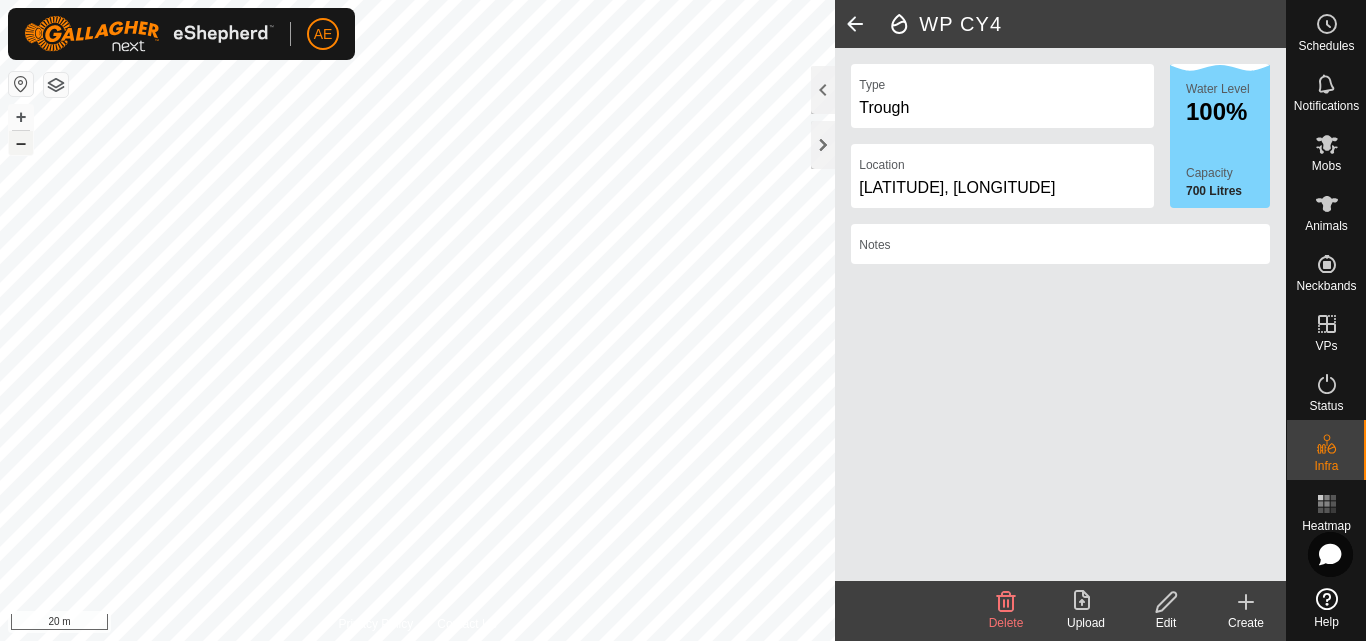 click on "–" at bounding box center (21, 143) 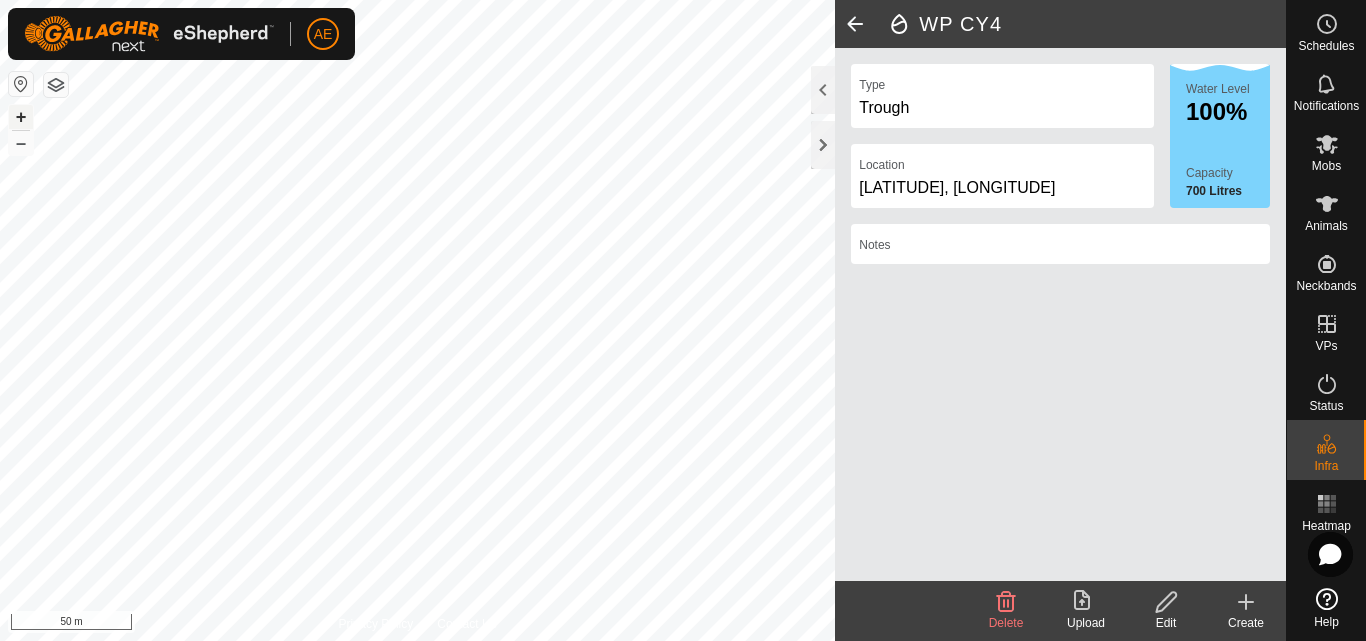 click on "+" at bounding box center [21, 117] 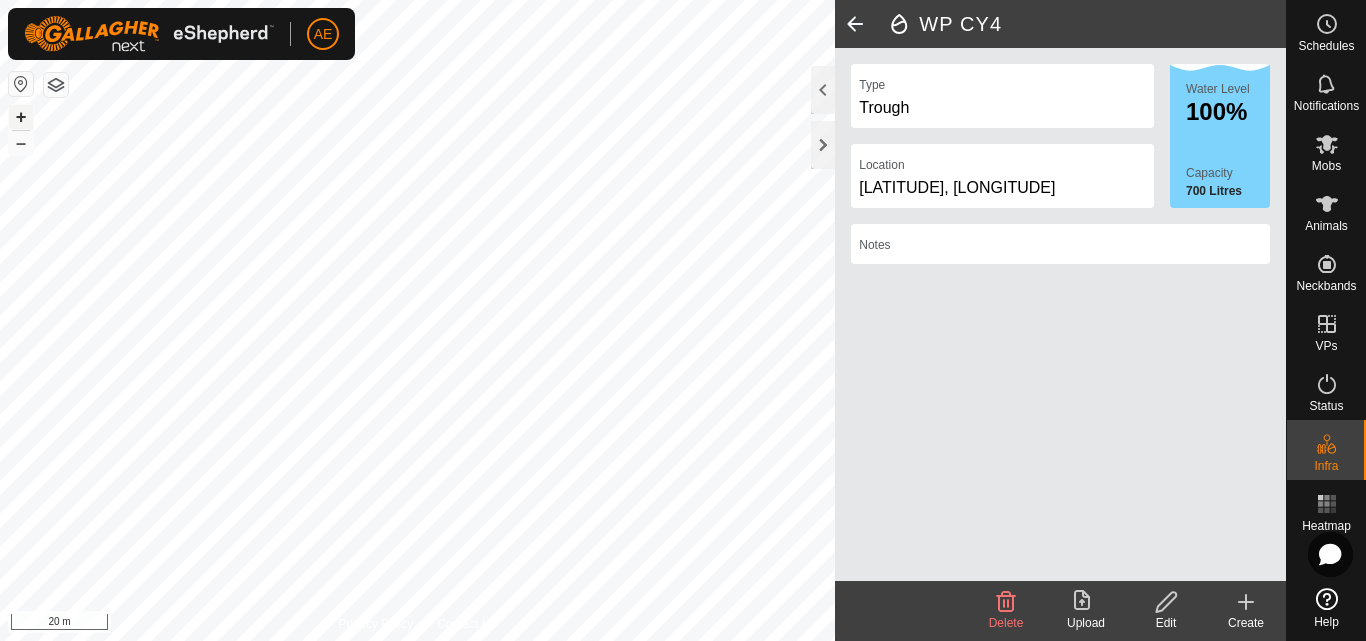 click on "+" at bounding box center (21, 117) 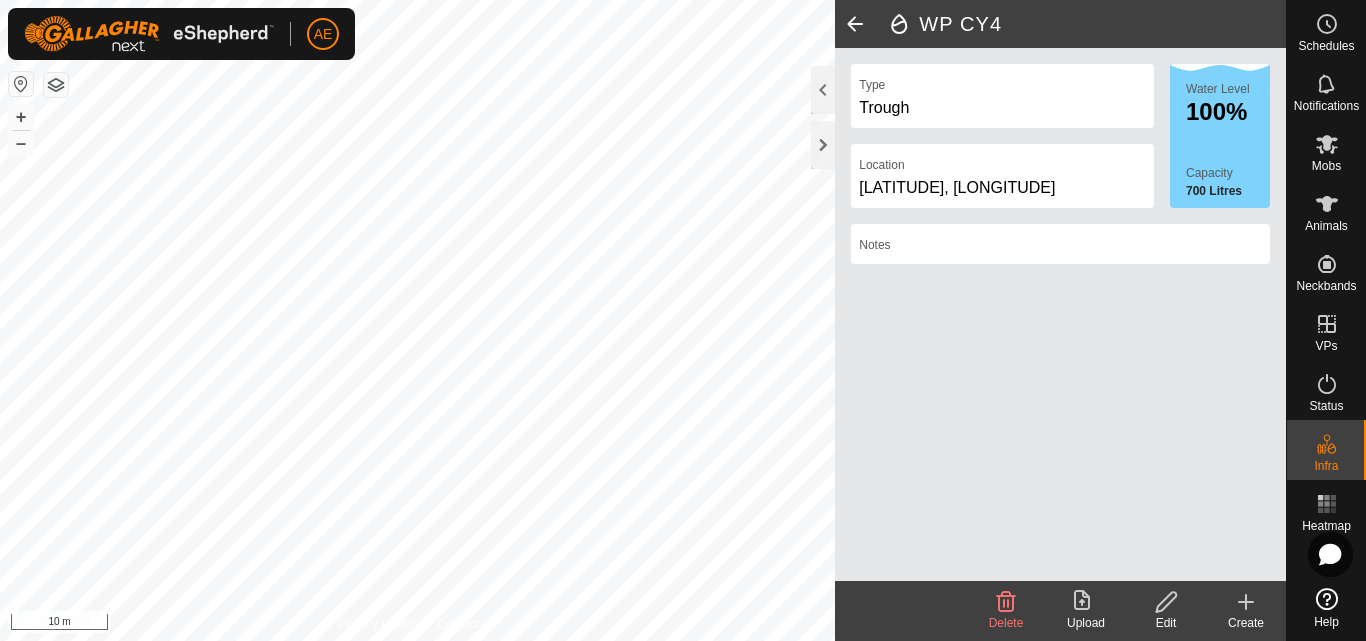 click 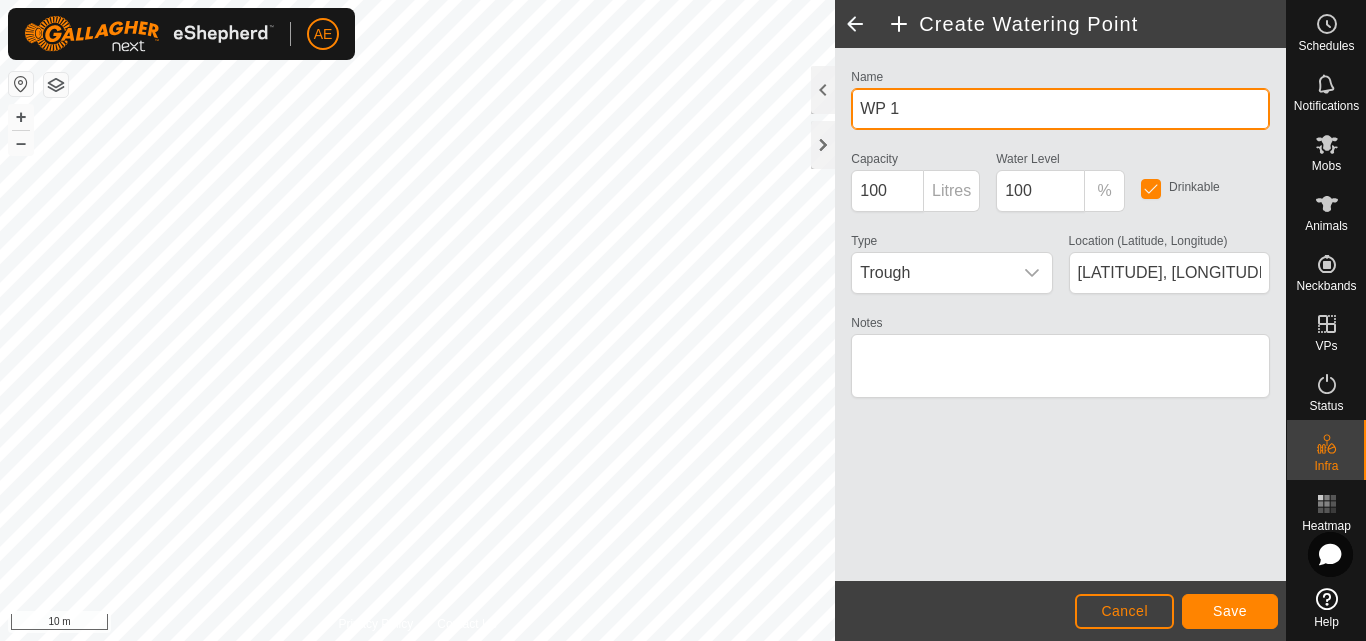 click on "WP 1" at bounding box center (1060, 109) 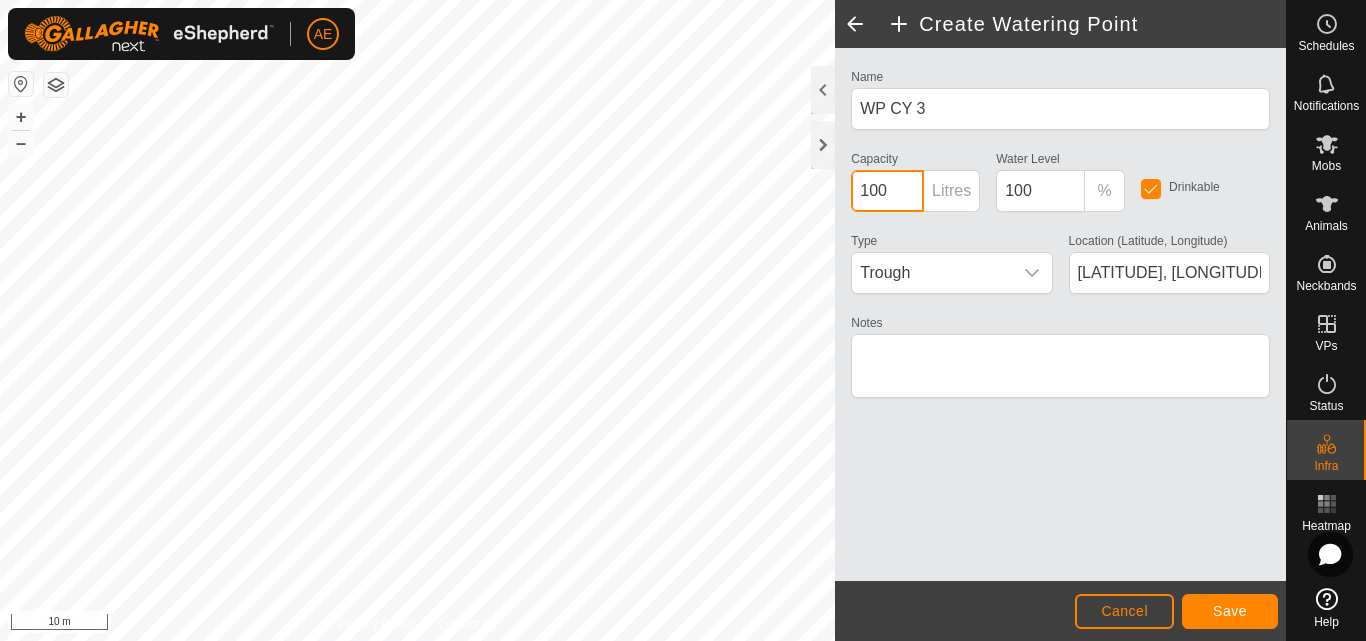 click on "100" at bounding box center (887, 191) 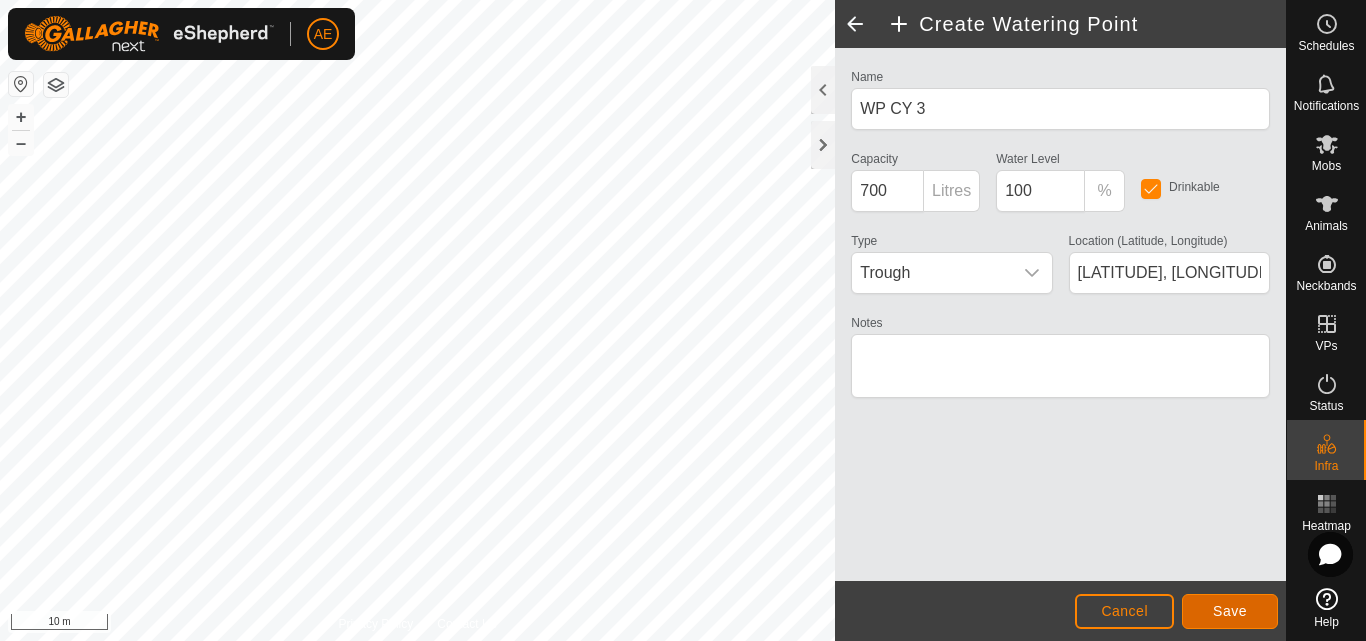 click on "Save" 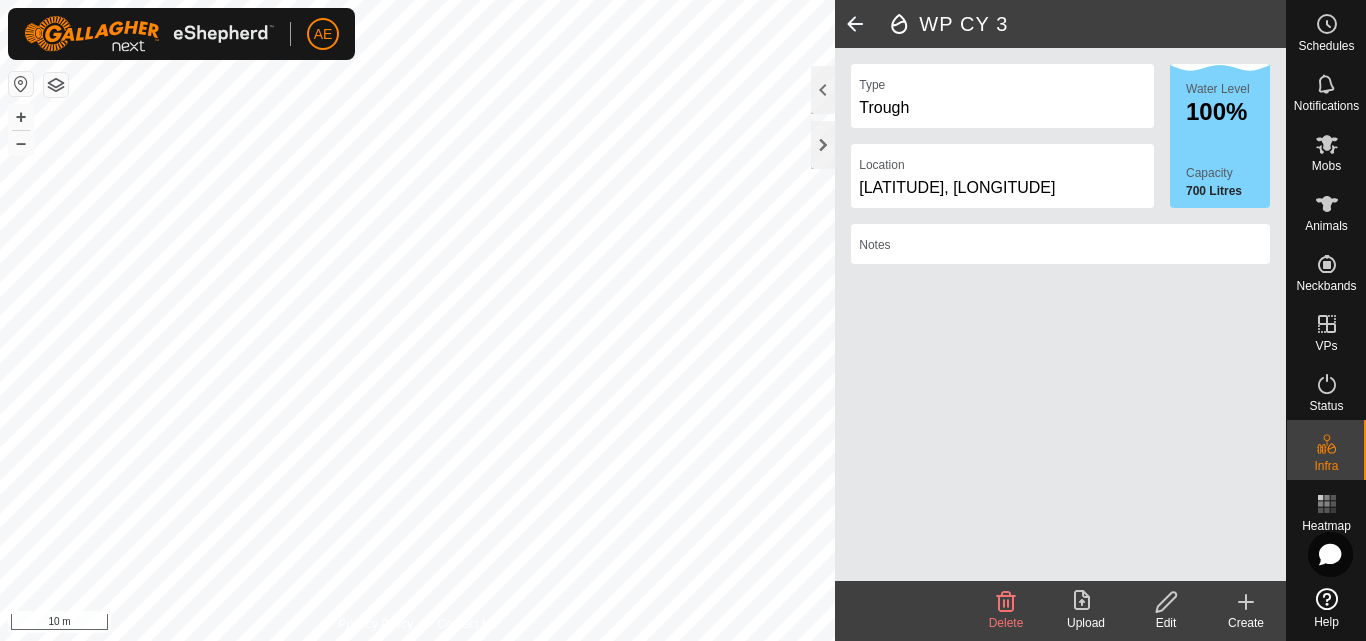 click 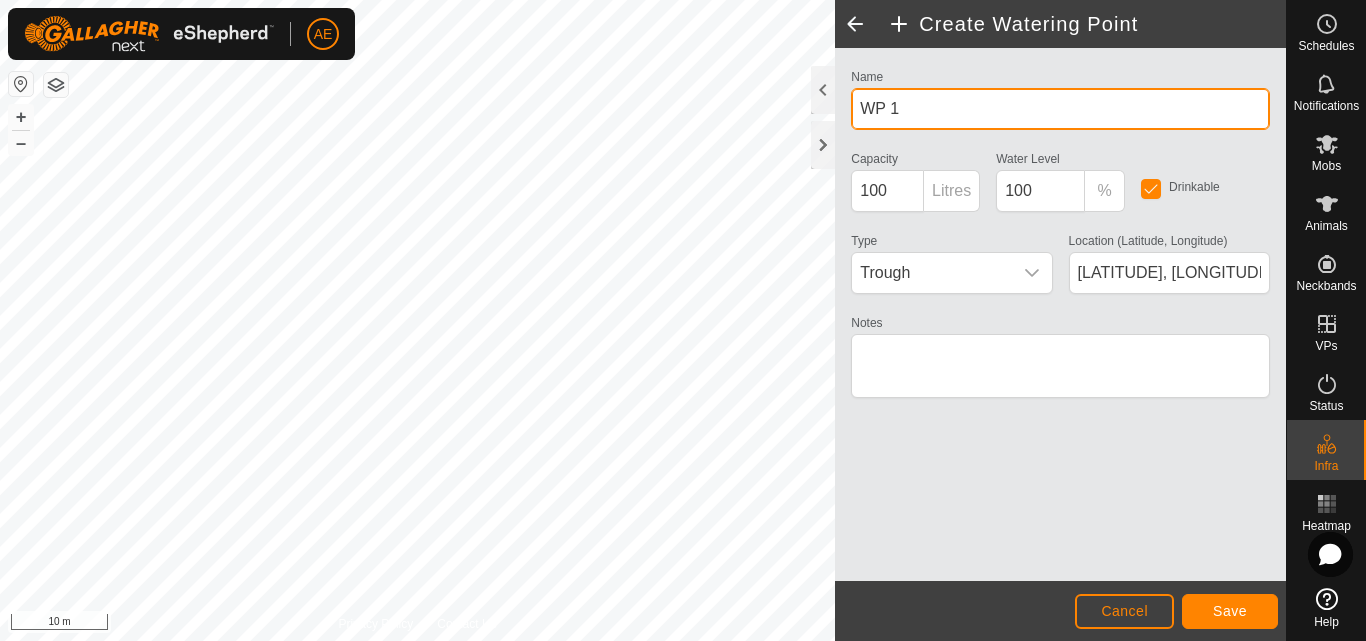 click on "WP 1" at bounding box center (1060, 109) 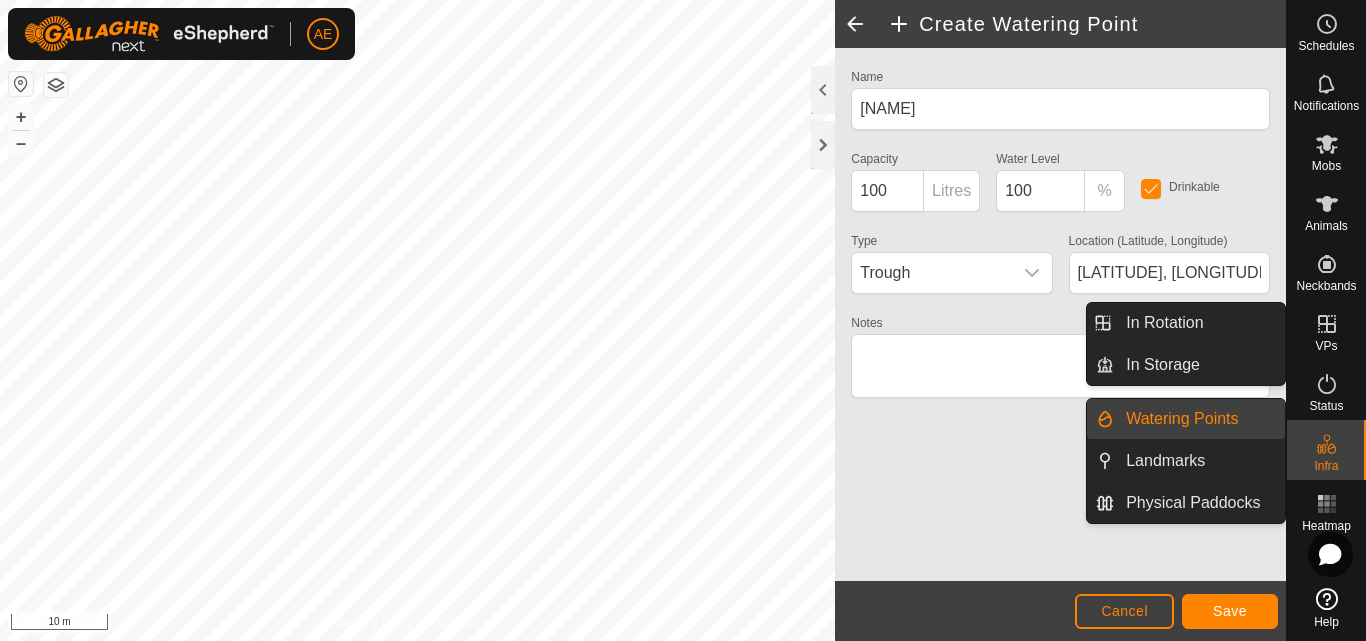 click on "Watering Points" at bounding box center (1199, 419) 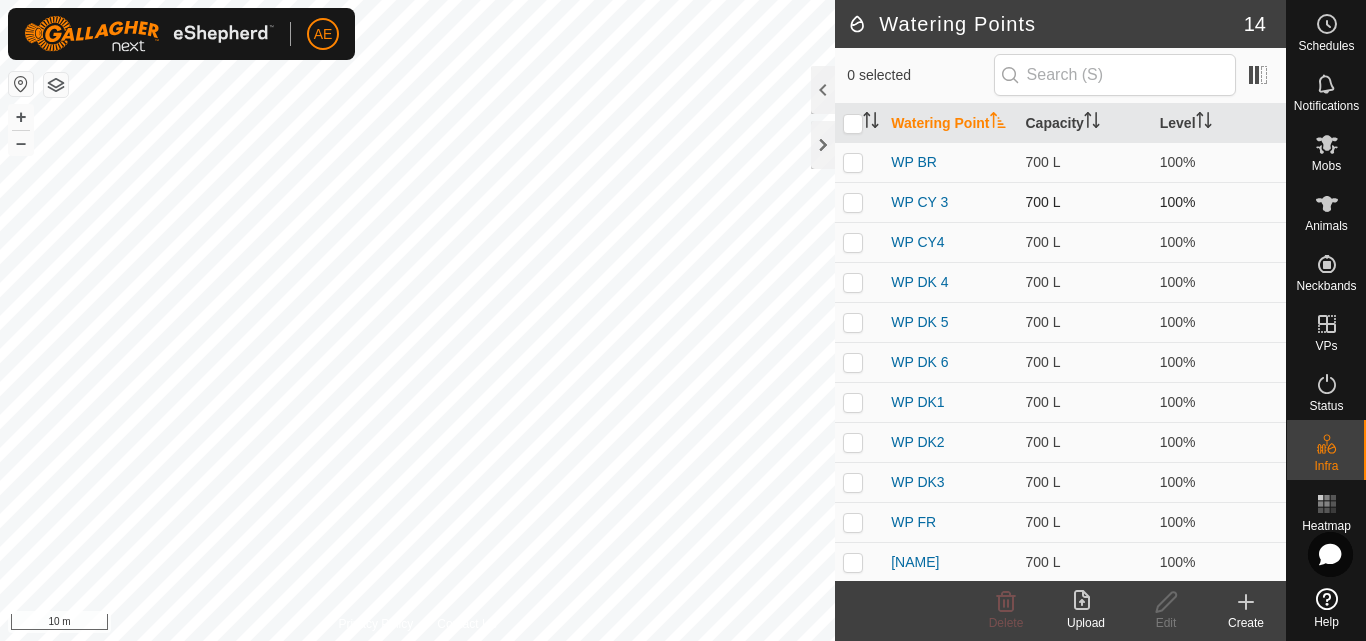 click at bounding box center [853, 202] 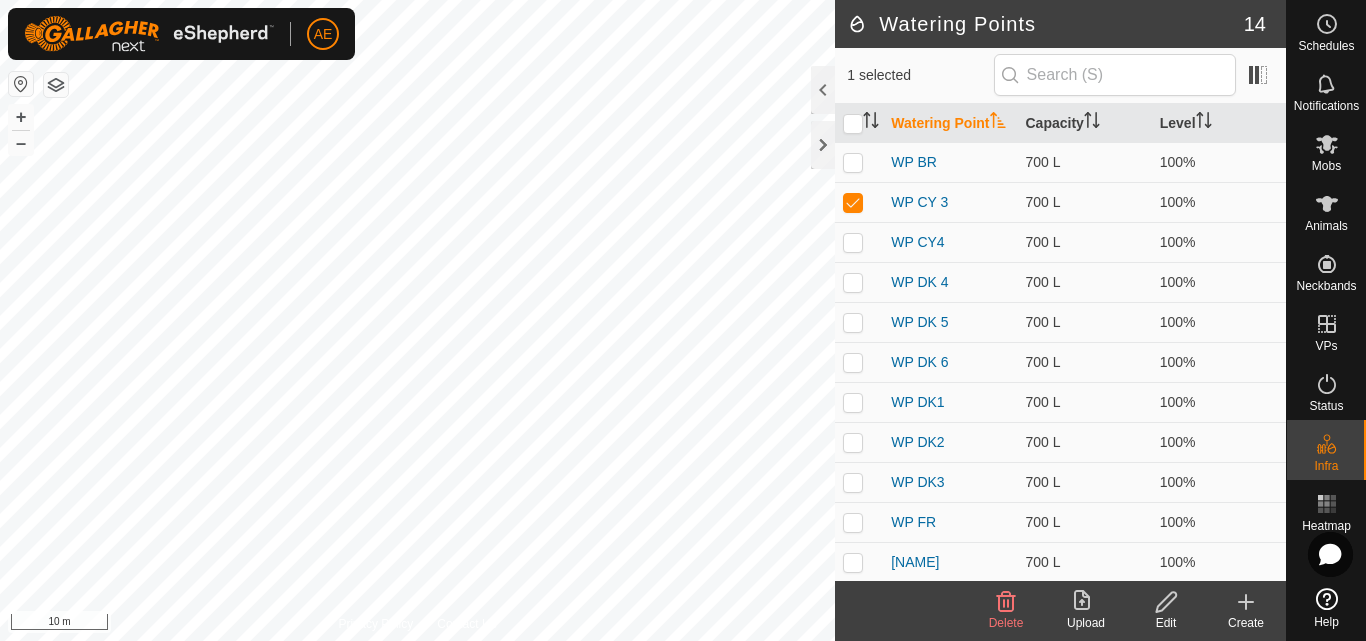 click 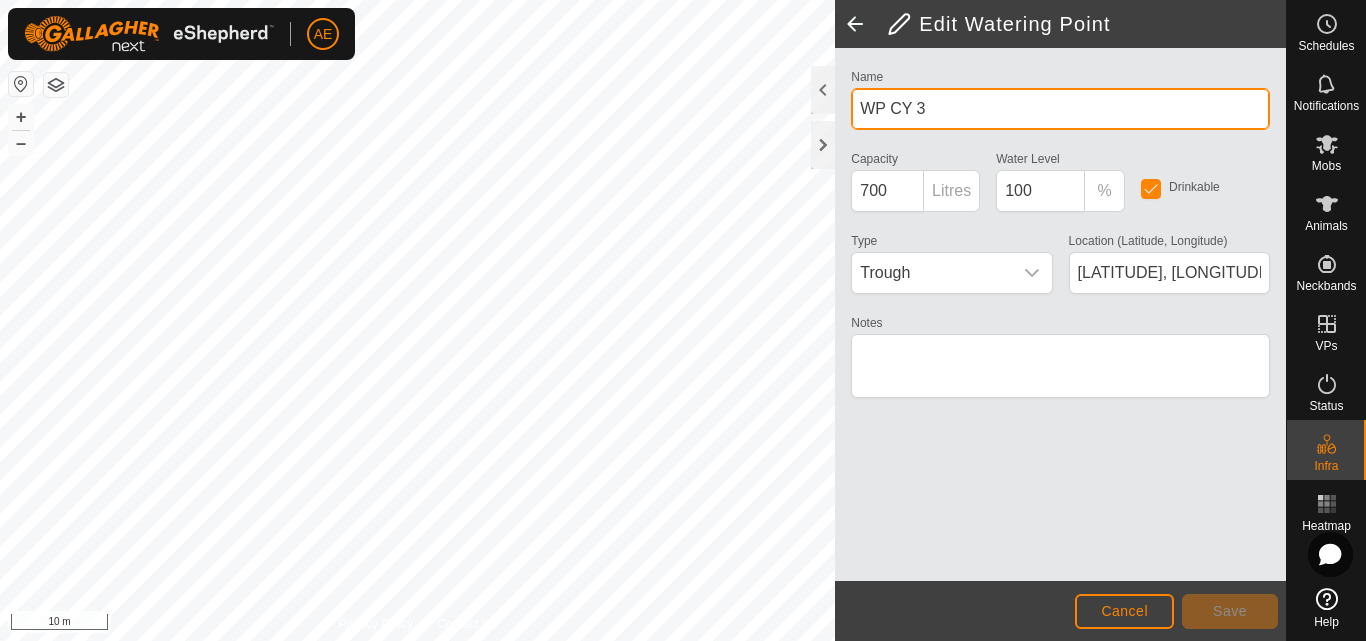 click on "WP CY 3" at bounding box center (1060, 109) 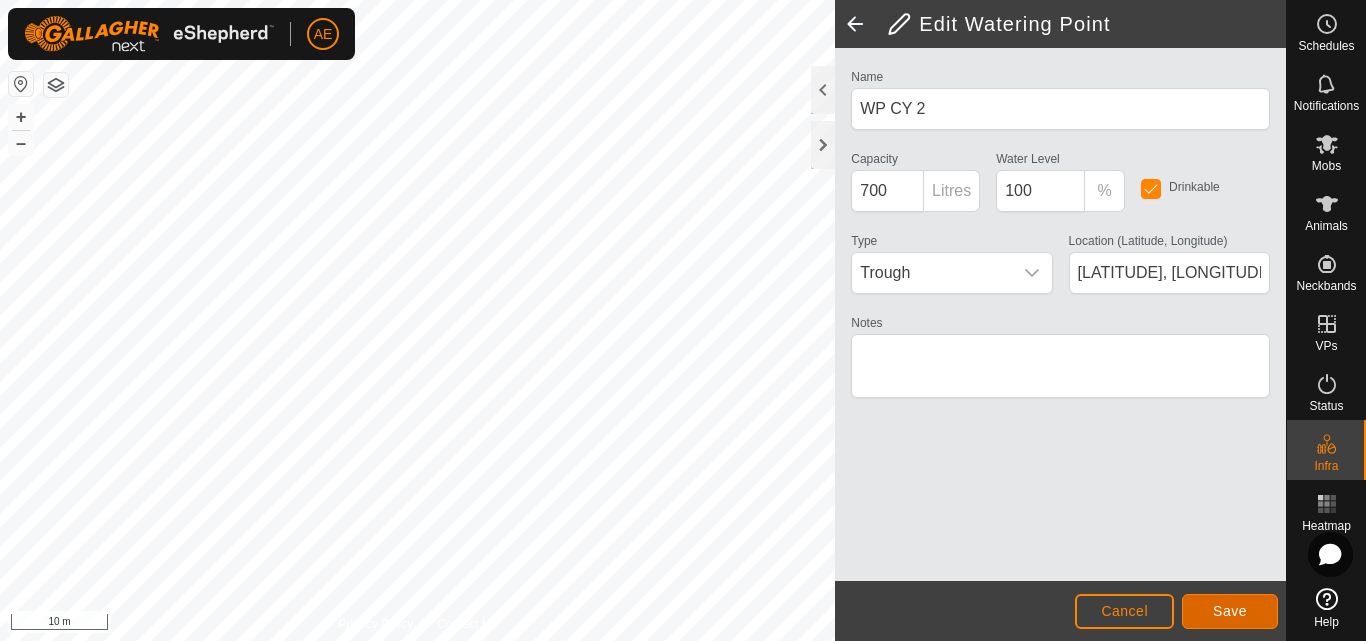 click on "Save" 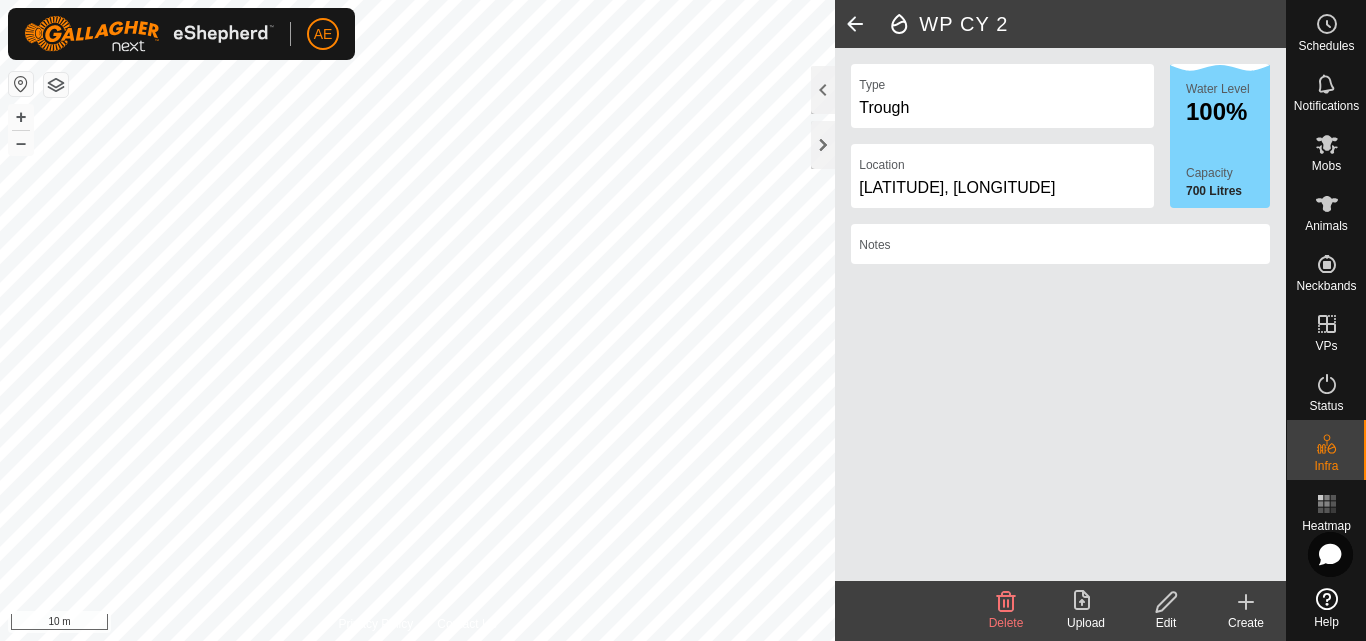 click 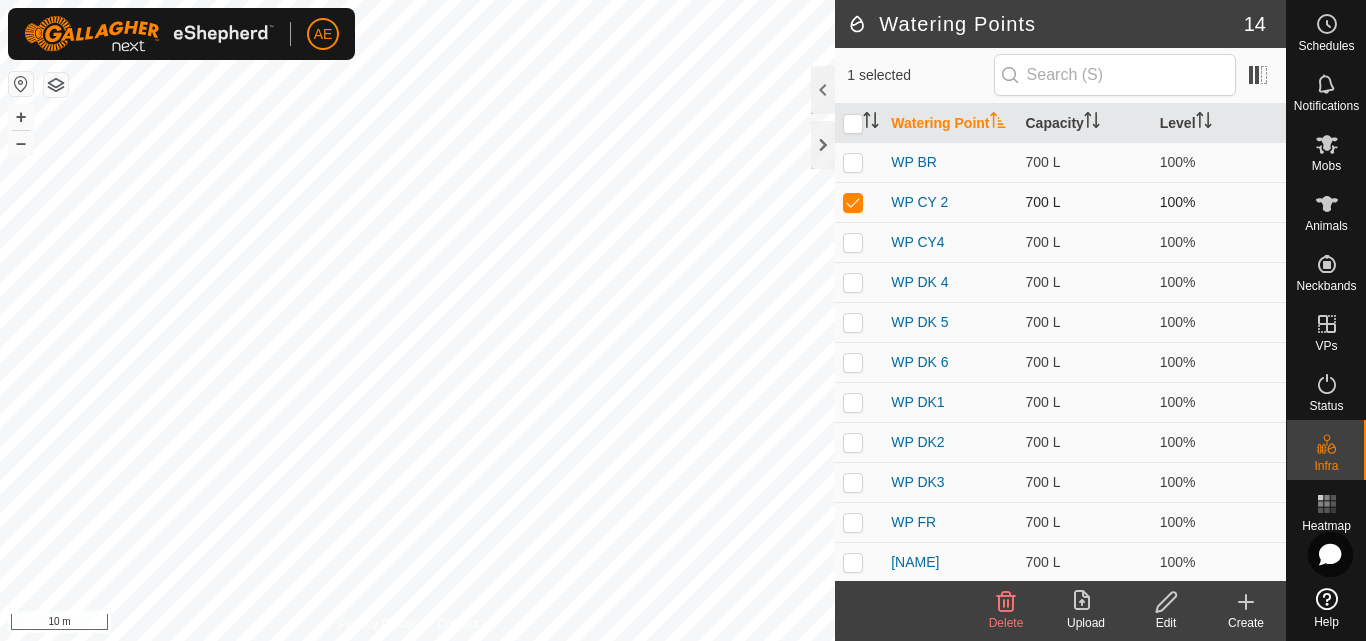 click at bounding box center (853, 202) 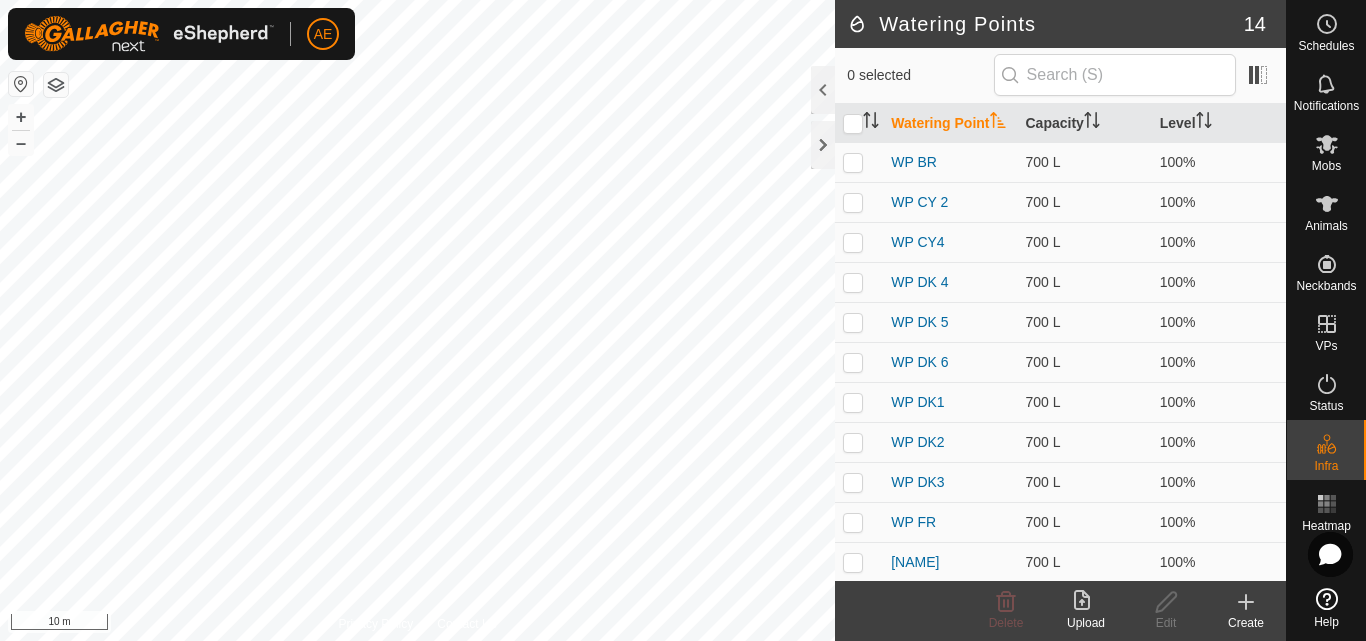click 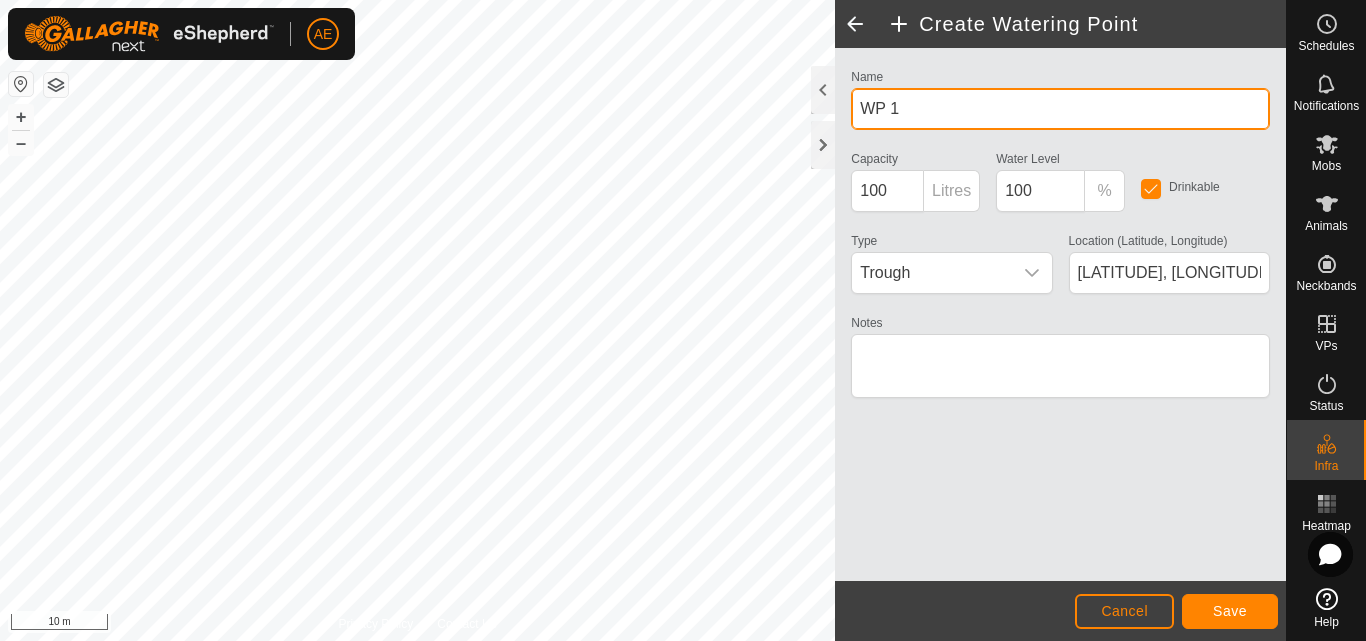 click on "WP 1" at bounding box center (1060, 109) 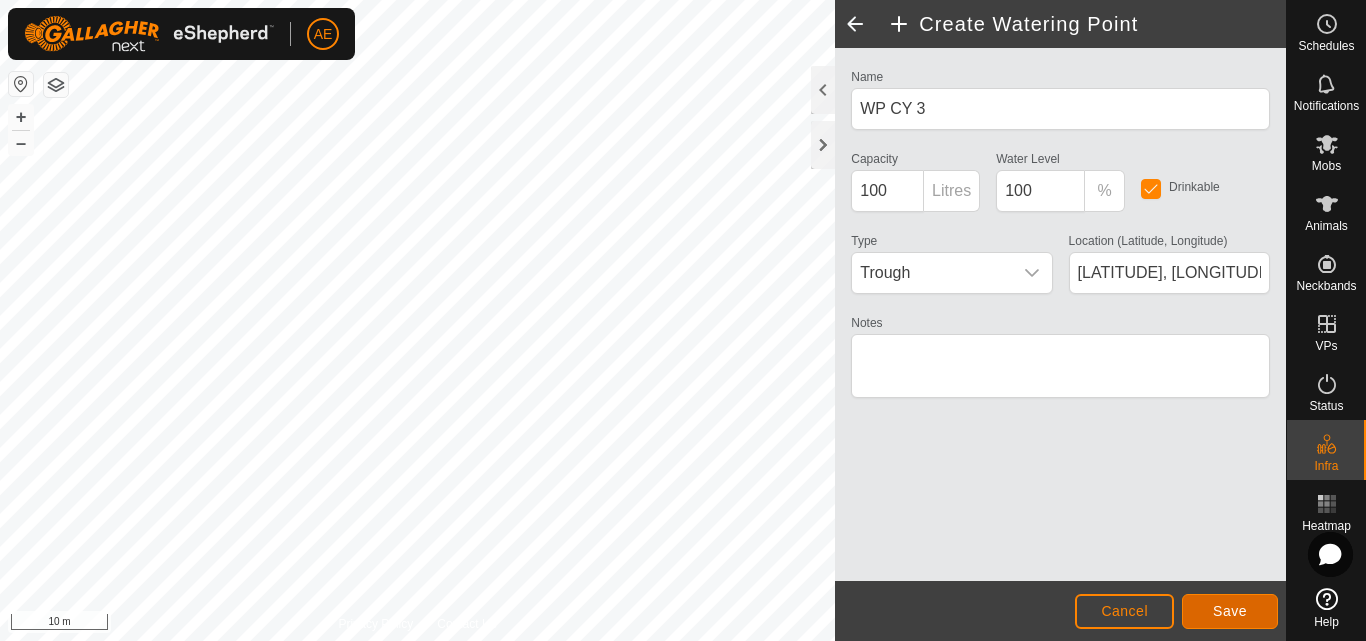 click on "Save" 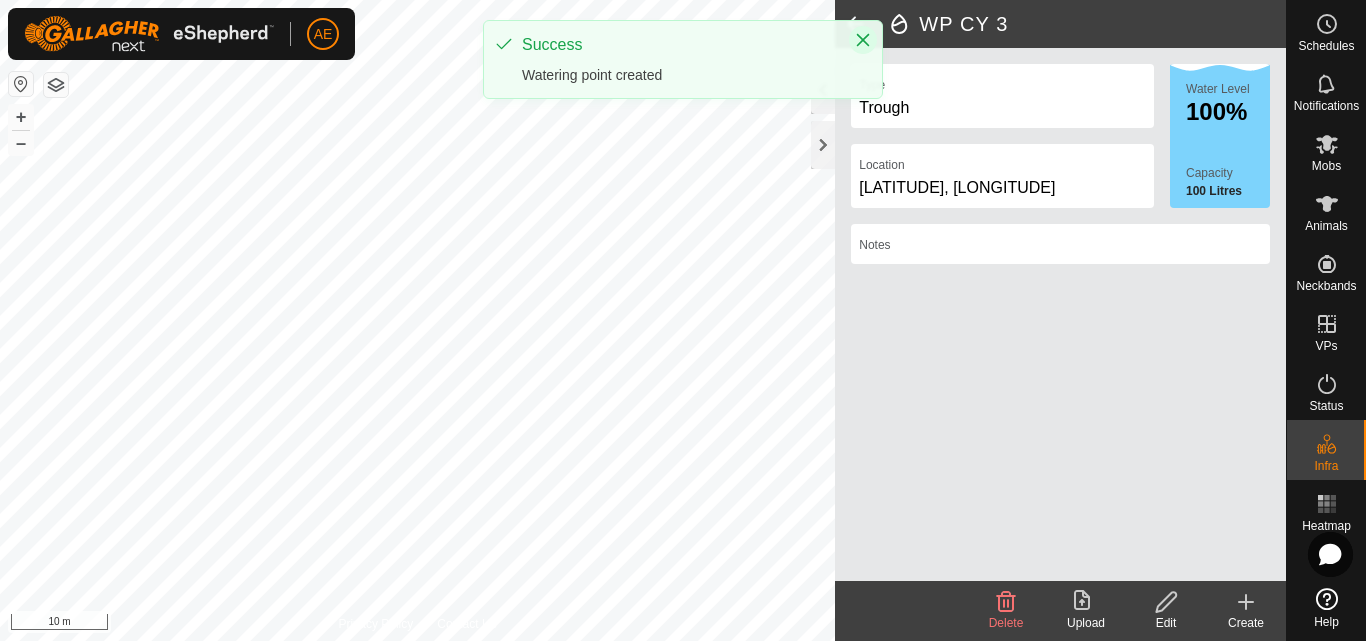 click 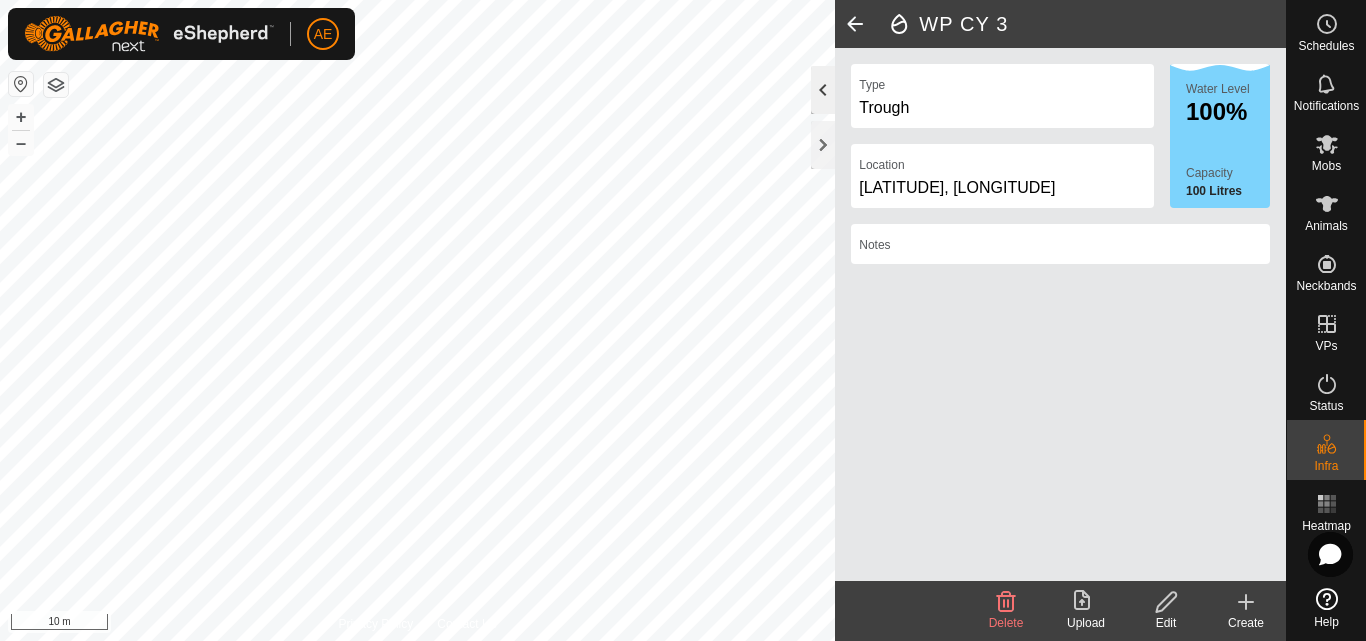 click on "AE Schedules Notifications Mobs Animals Neckbands VPs Status Infra Heatmap Help Privacy Policy Contact Us
WP CY4
Type:   trough
Capacity:  700L
Water Level:  100%
Drinkable:  Yes
+ – ⇧ i 10 m  WP CY 3  Type Trough Location [-LATITUDE], [-LONGITUDE] Water Level 100% Capacity 100 Litres Notes Delete  Upload   Edit   Create" at bounding box center [683, 320] 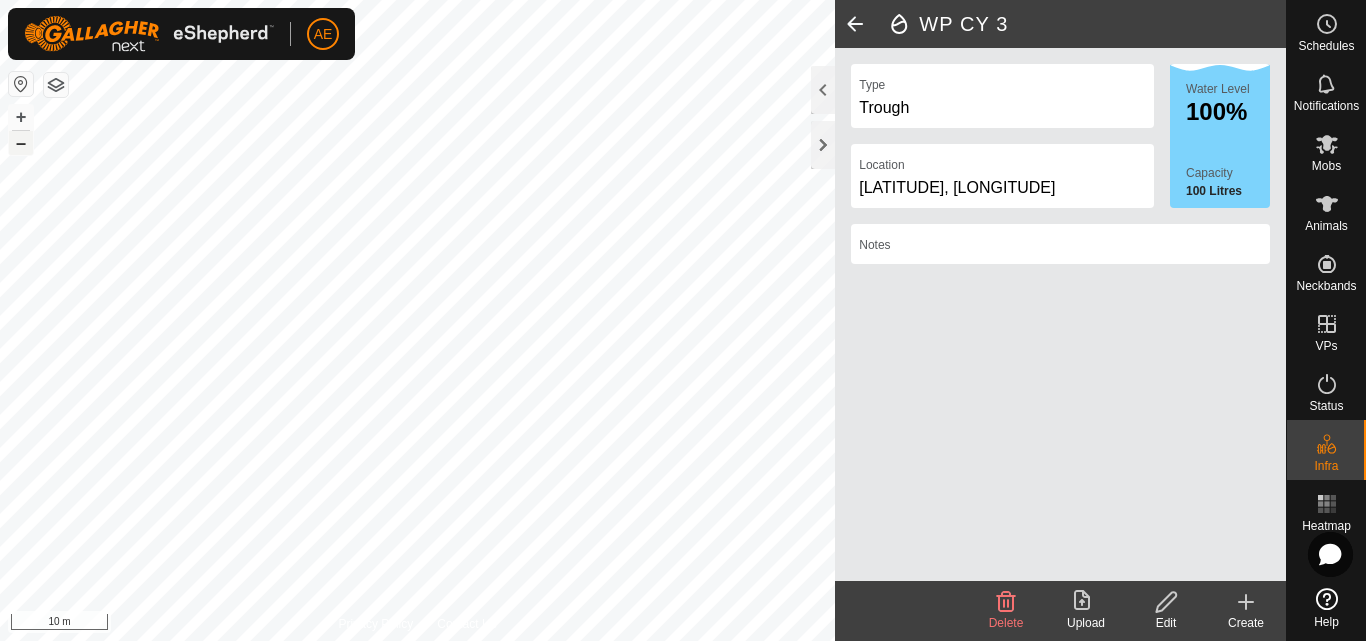 click on "–" at bounding box center [21, 143] 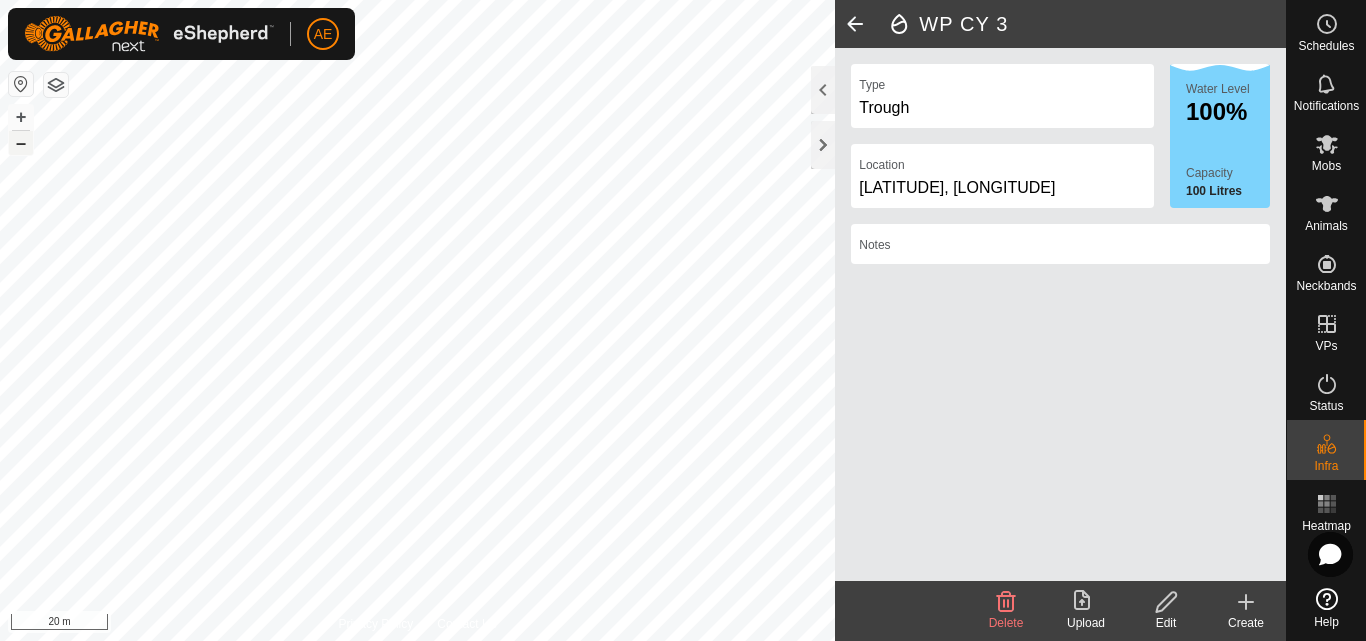 click on "–" at bounding box center [21, 143] 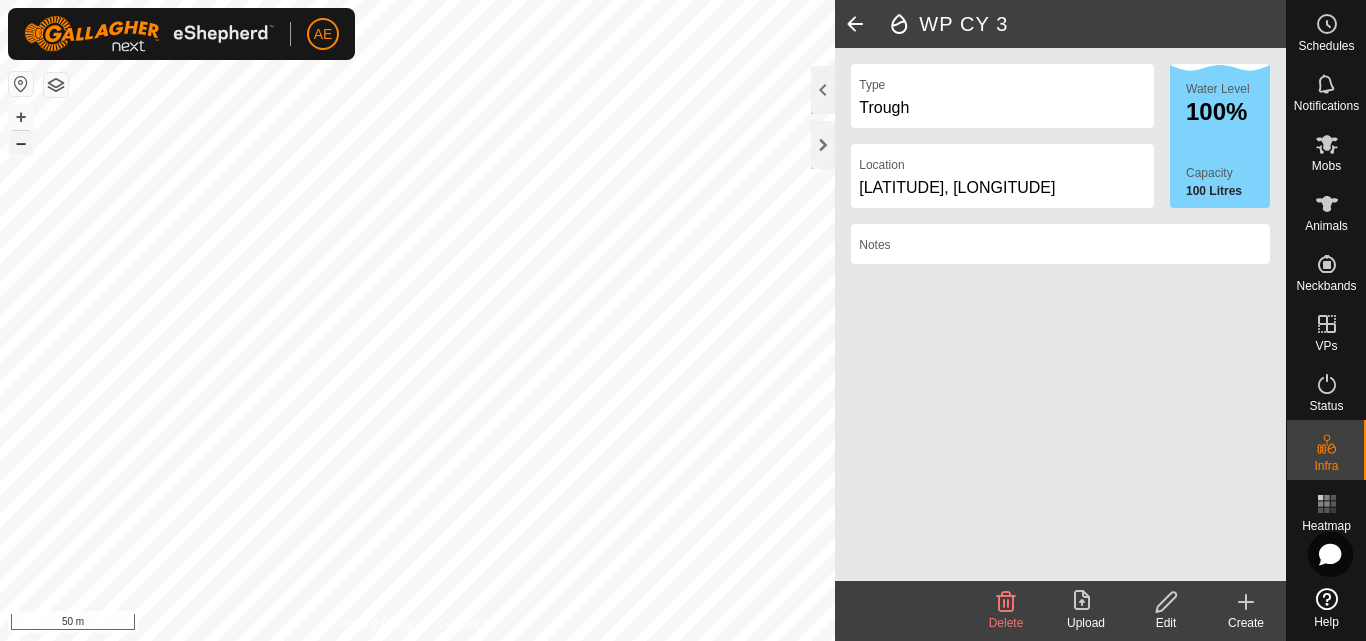 click on "–" at bounding box center (21, 143) 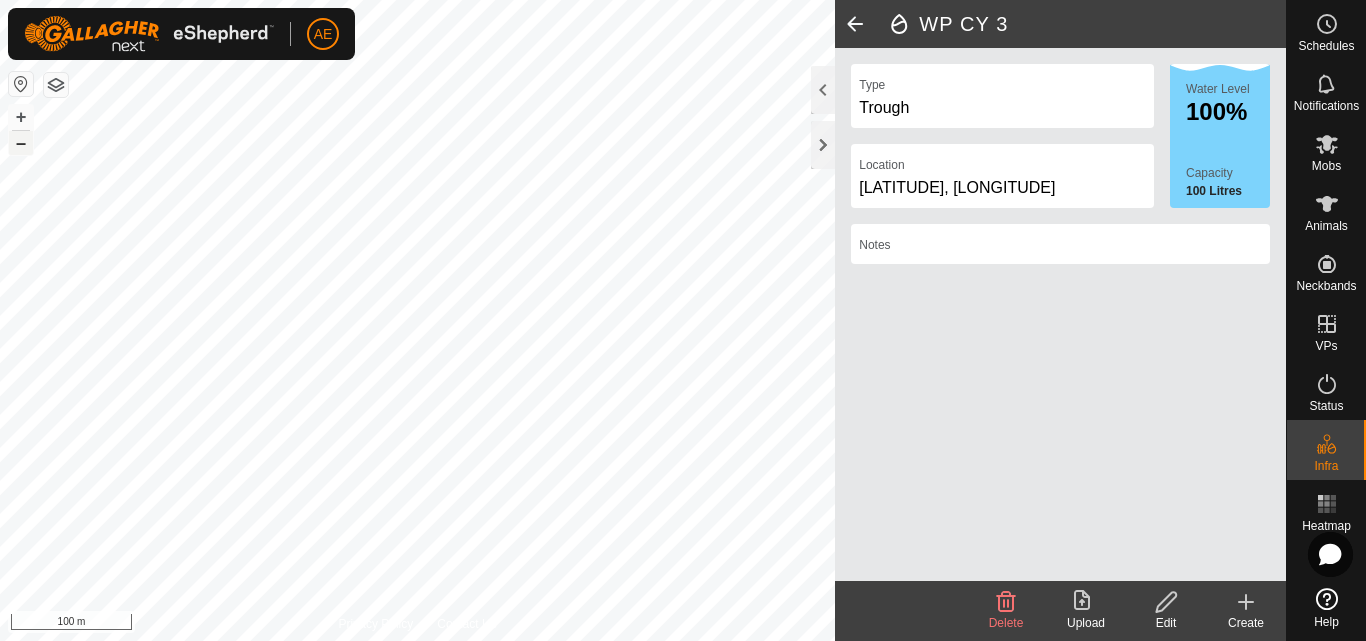 click on "–" at bounding box center (21, 143) 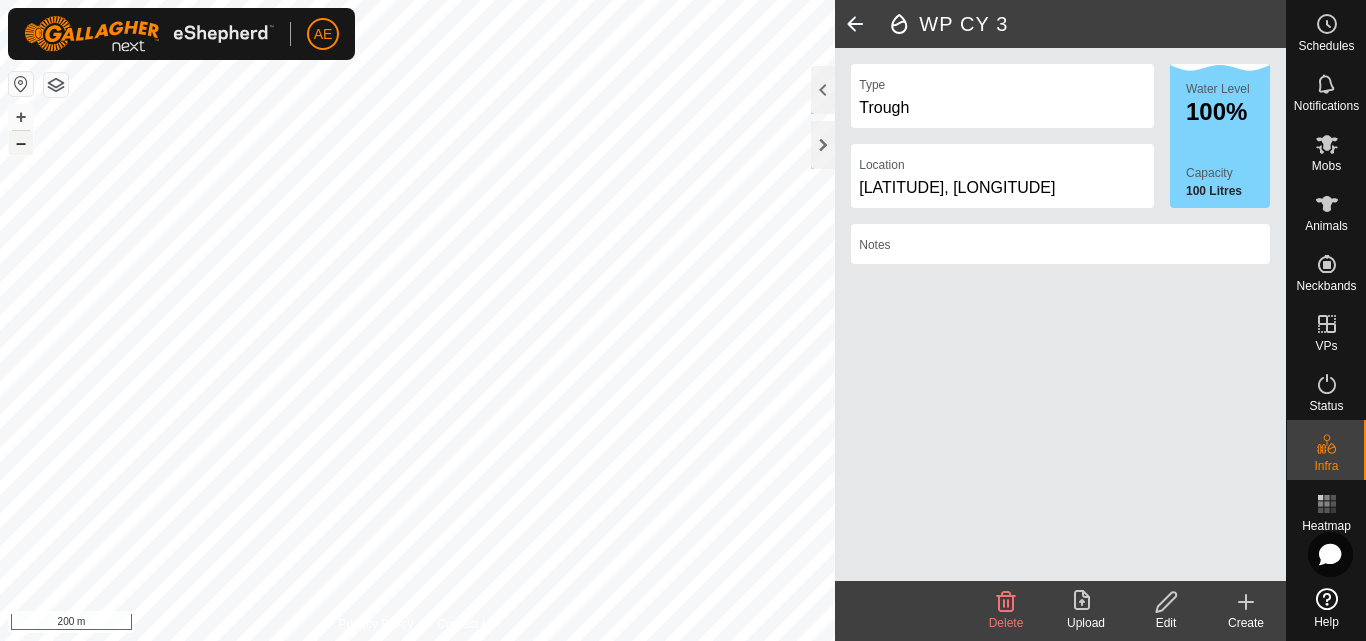 click on "–" at bounding box center [21, 143] 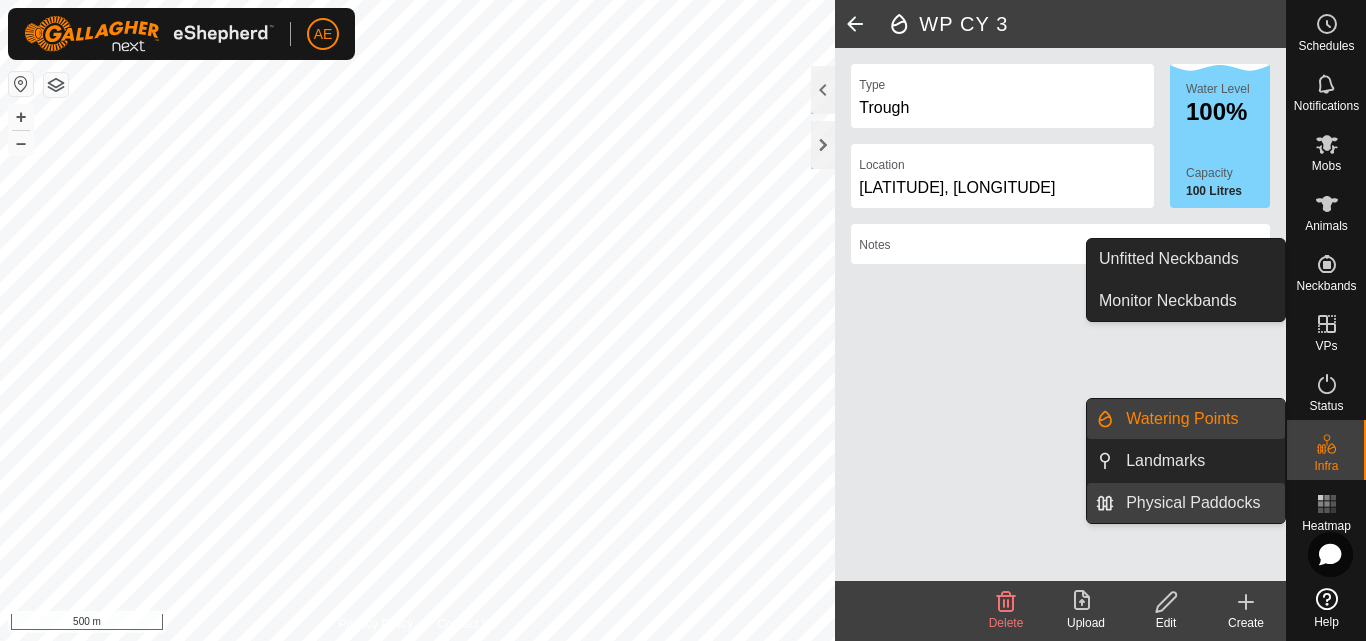 click on "Physical Paddocks" at bounding box center (1199, 503) 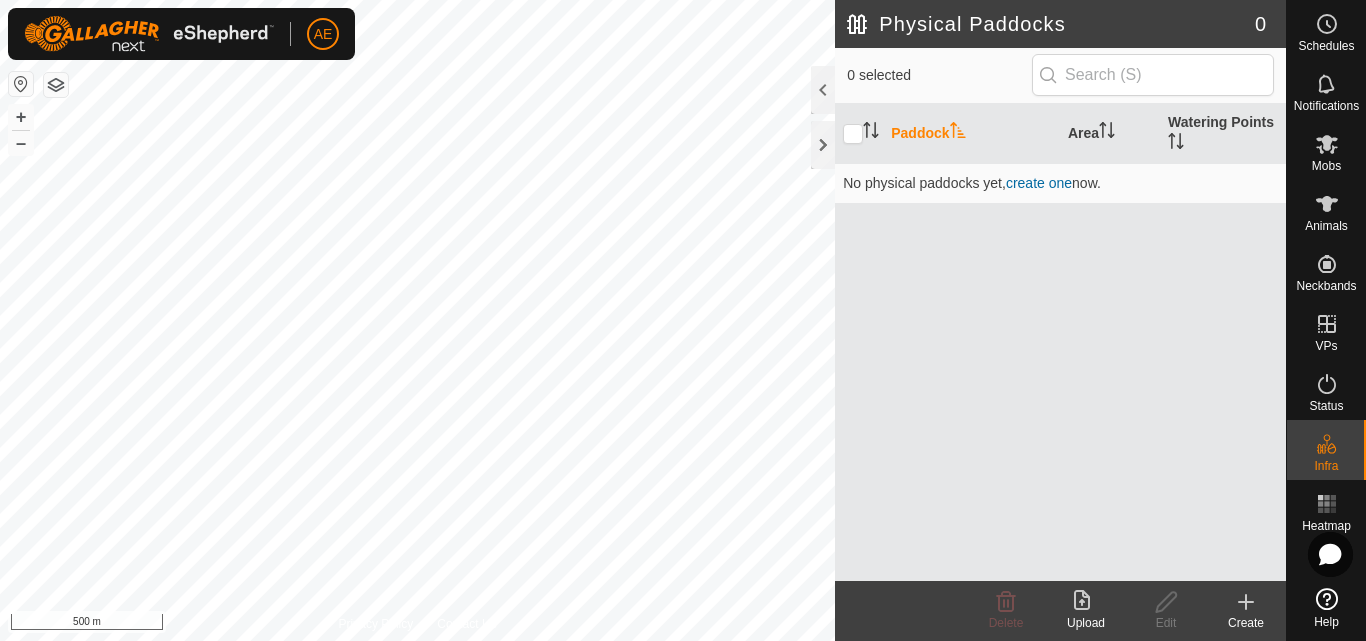 click on "Create" 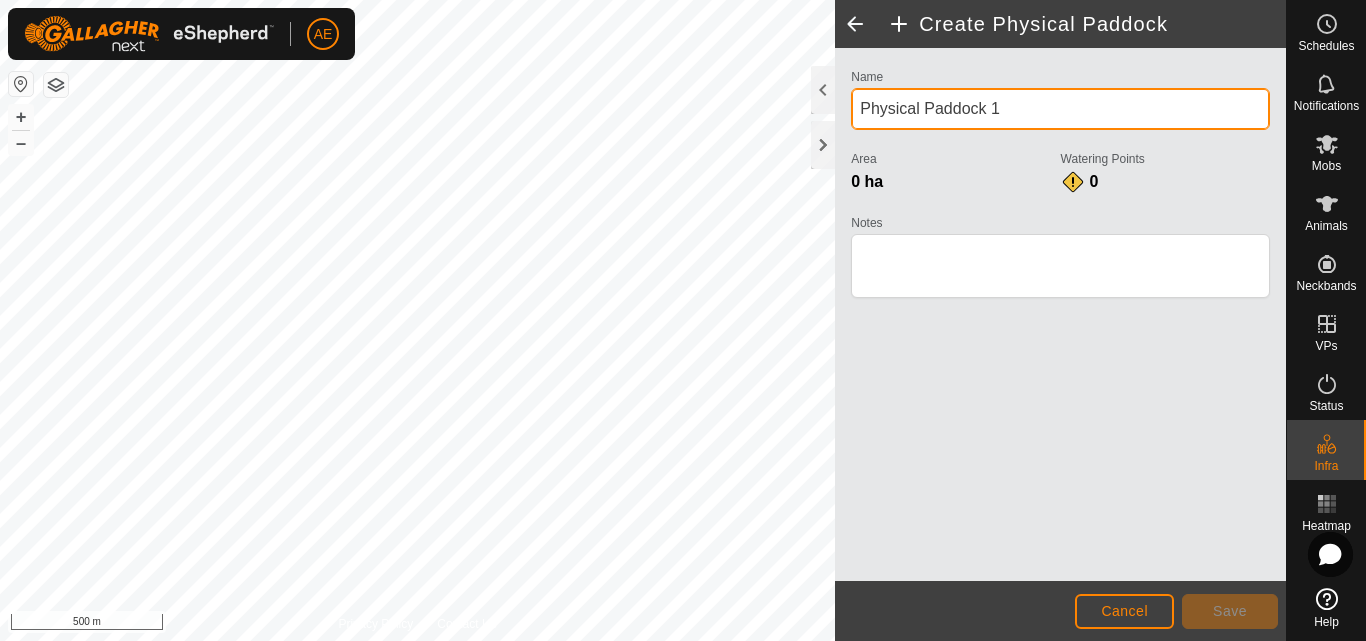 click on "Physical Paddock 1" at bounding box center (1060, 109) 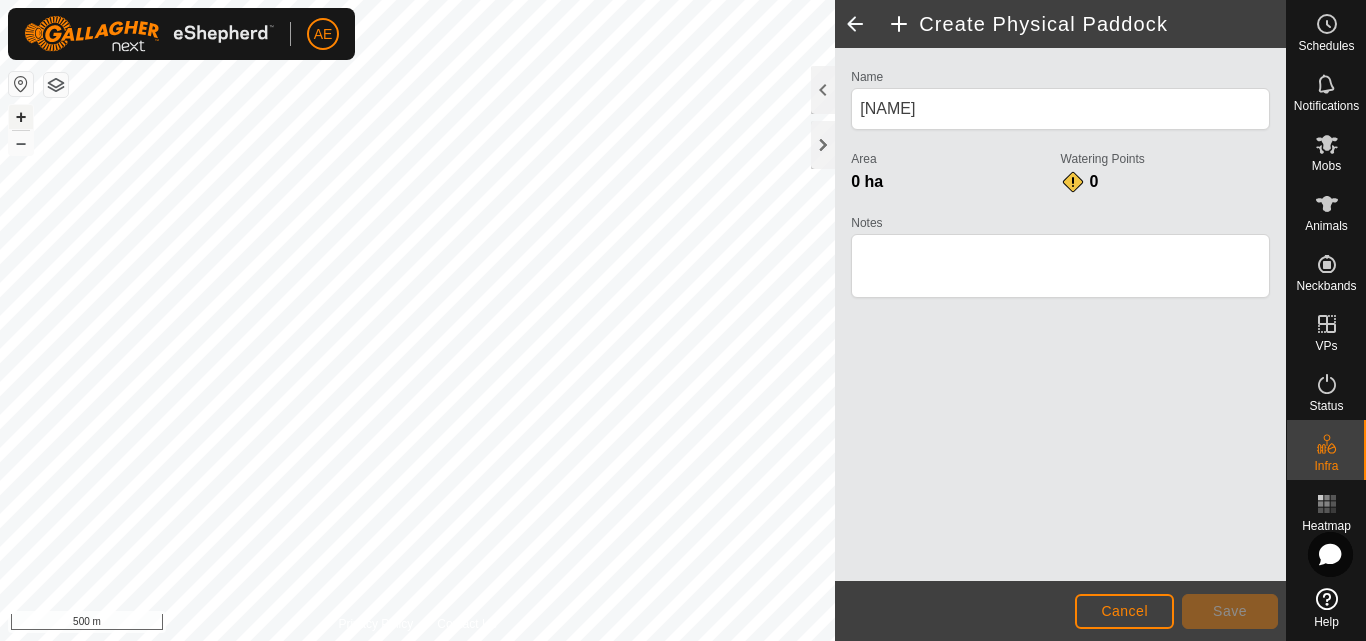 click on "+" at bounding box center [21, 117] 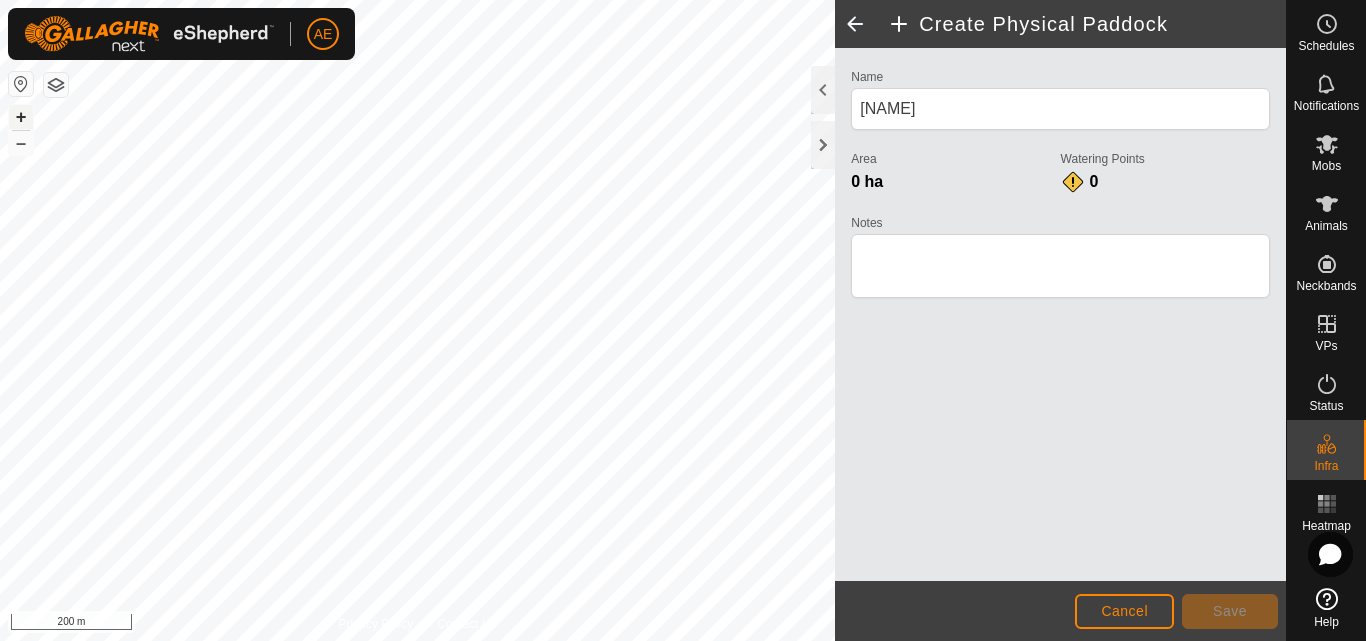 click on "+" at bounding box center (21, 117) 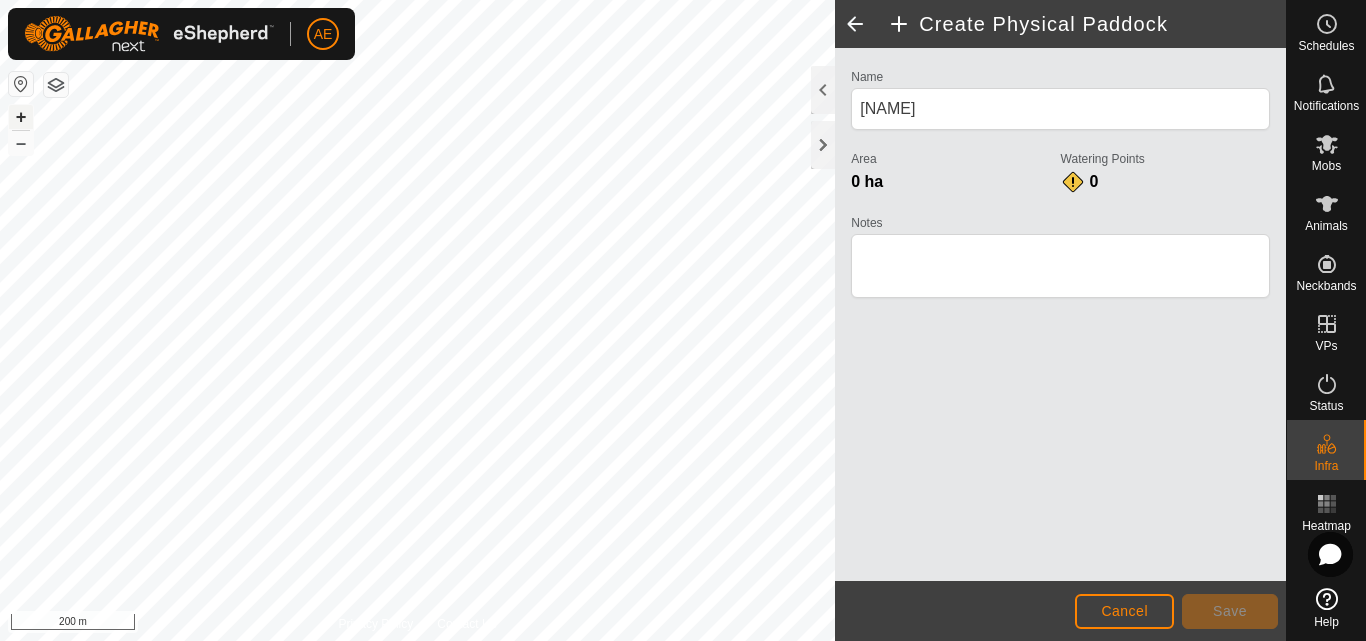 click on "+" at bounding box center (21, 117) 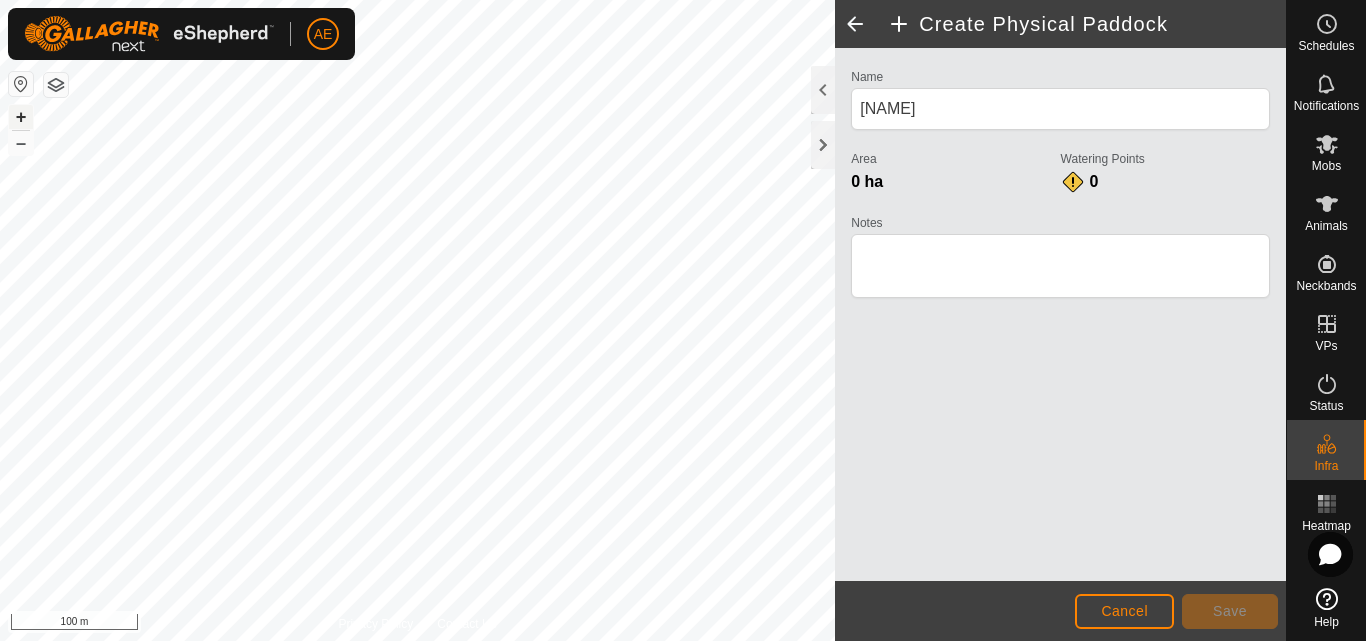 click on "+" at bounding box center [21, 117] 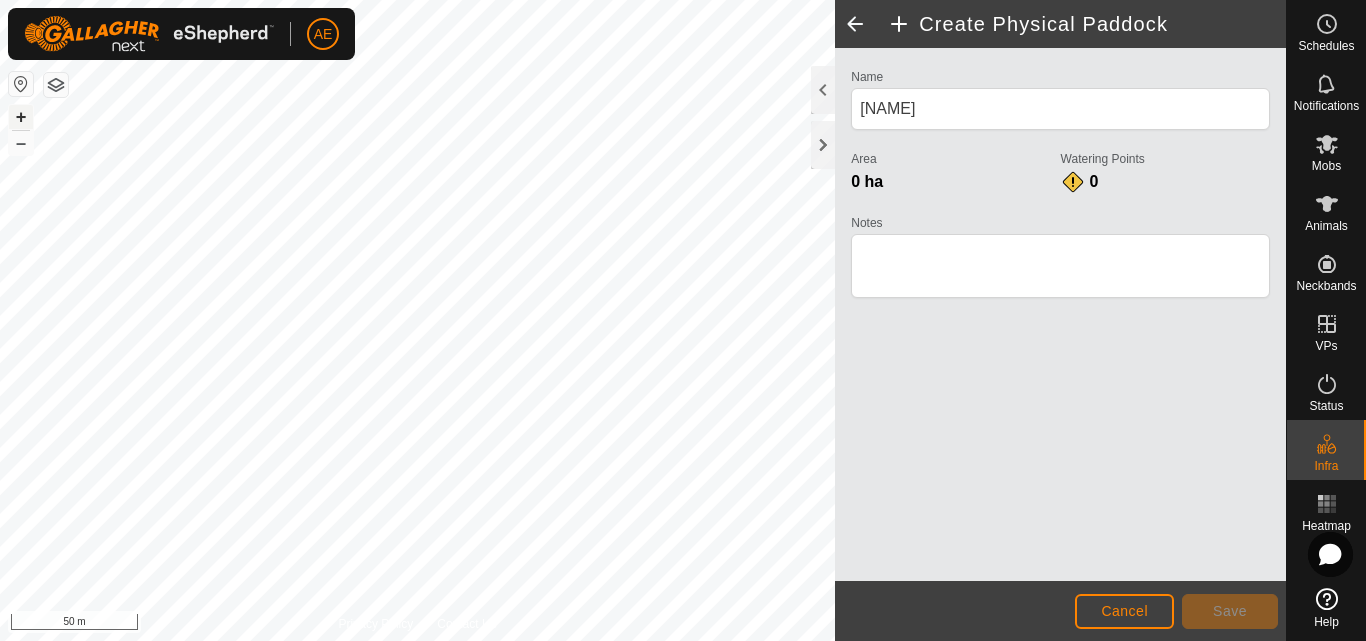 click on "+" at bounding box center [21, 117] 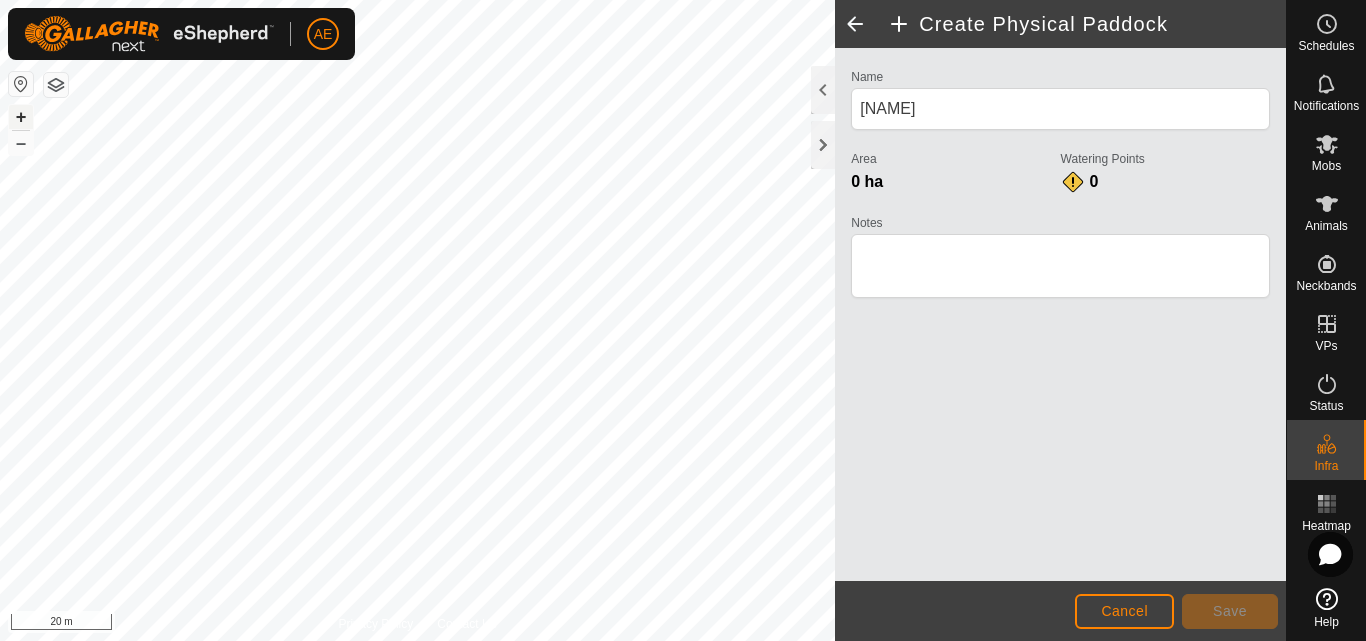 click on "+" at bounding box center (21, 117) 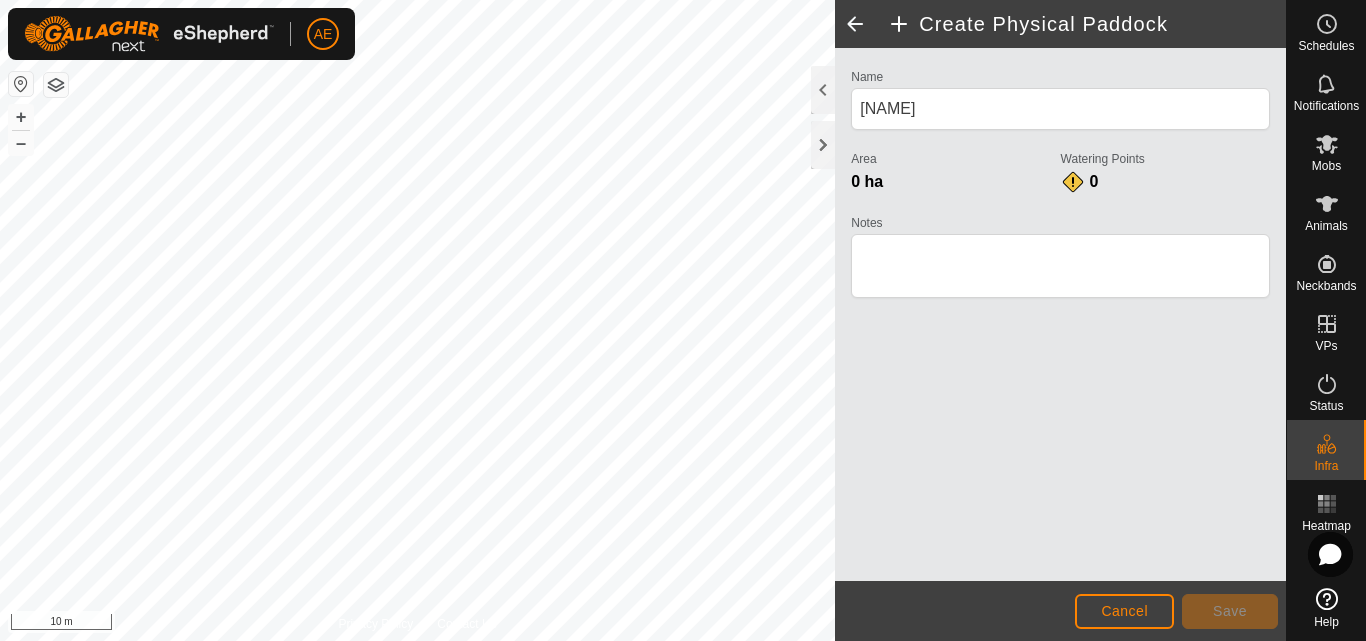 click on "AE Schedules Notifications Mobs Animals Neckbands VPs Status Infra Heatmap Help Privacy Policy Contact Us
Cattle Yards
+ – ⇧ i 10 m  Create Physical Paddock  Name DK 1 Area 0 ha  Watering Points 0 Notes                    Cancel Save" at bounding box center (683, 320) 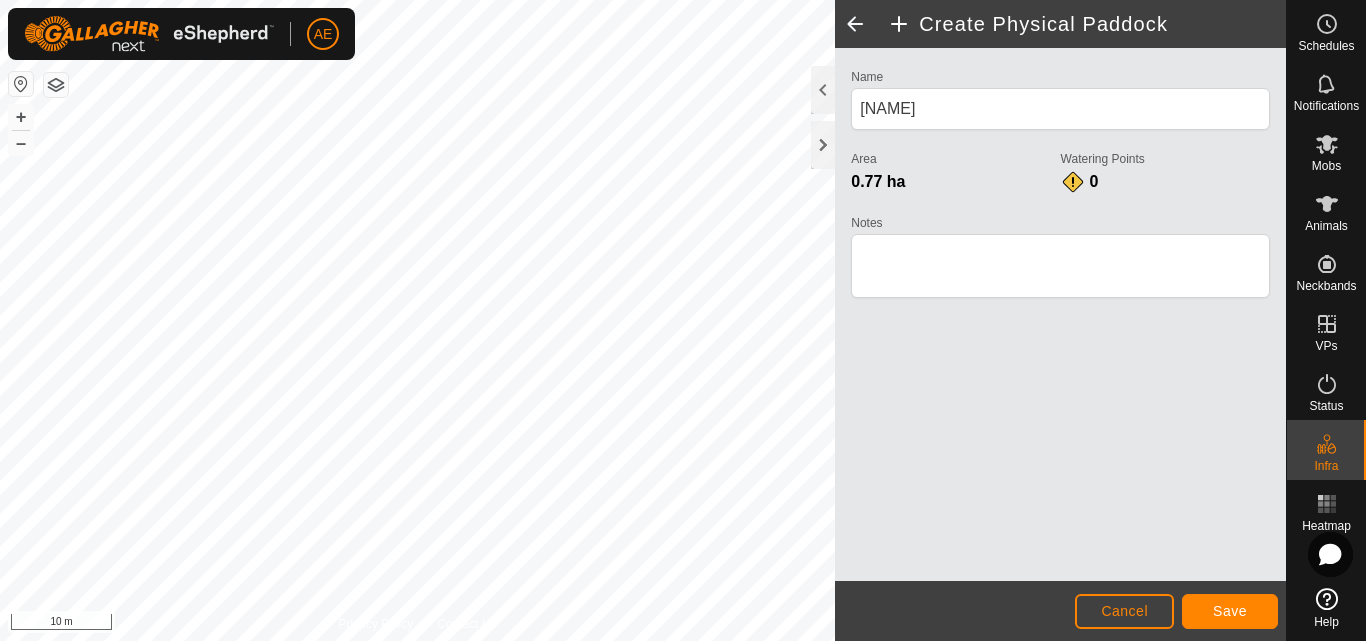 click on "Create Physical Paddock  Name DK 1 Area 0.77 ha  Watering Points 0 Notes                    Cancel Save" at bounding box center [683, 320] 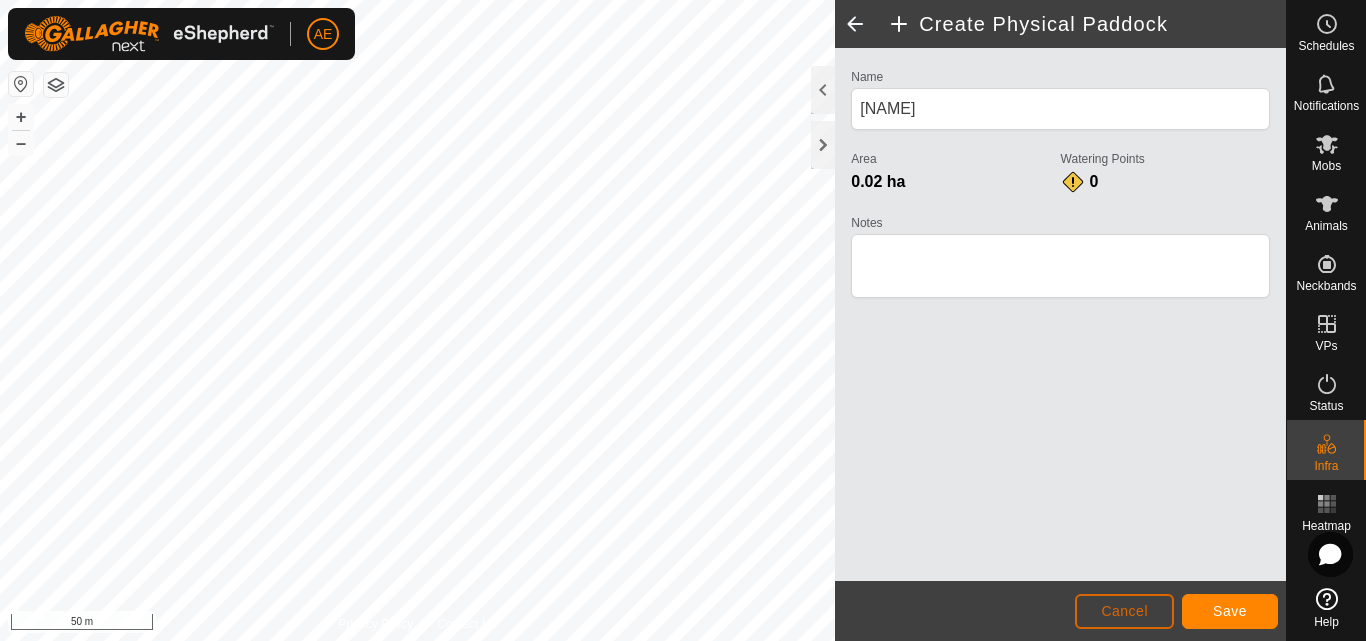 click on "Cancel" 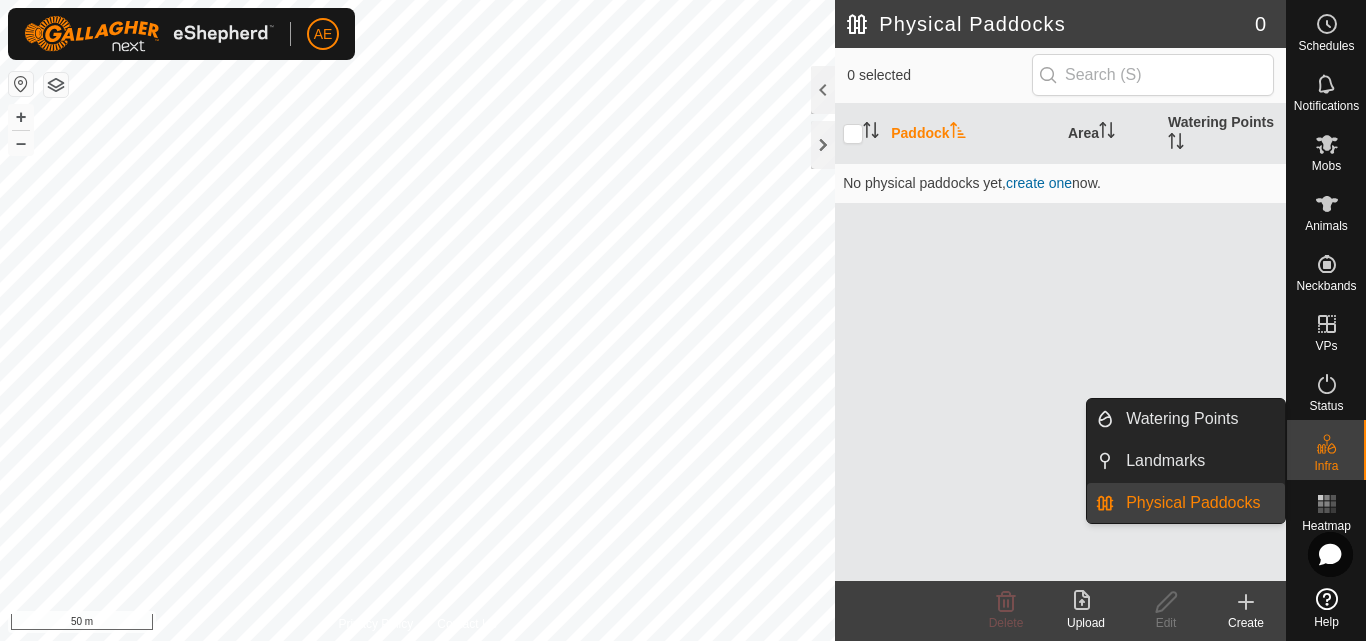 click on "Physical Paddocks" at bounding box center [1199, 503] 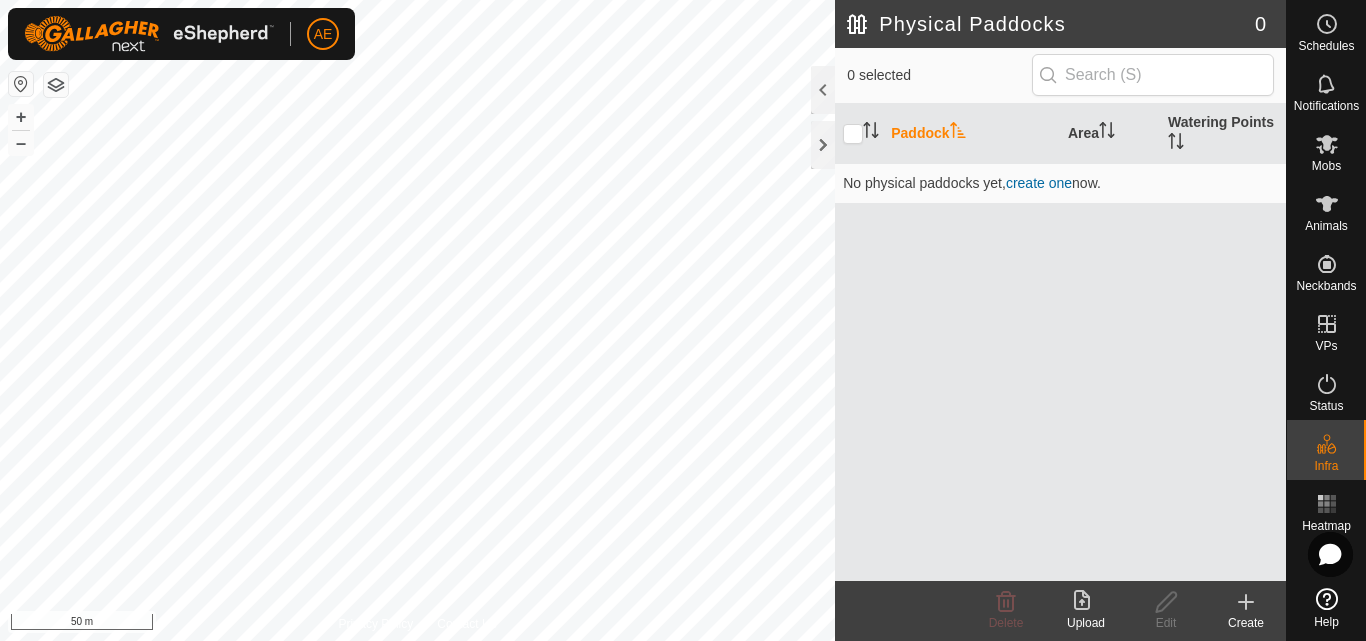 click 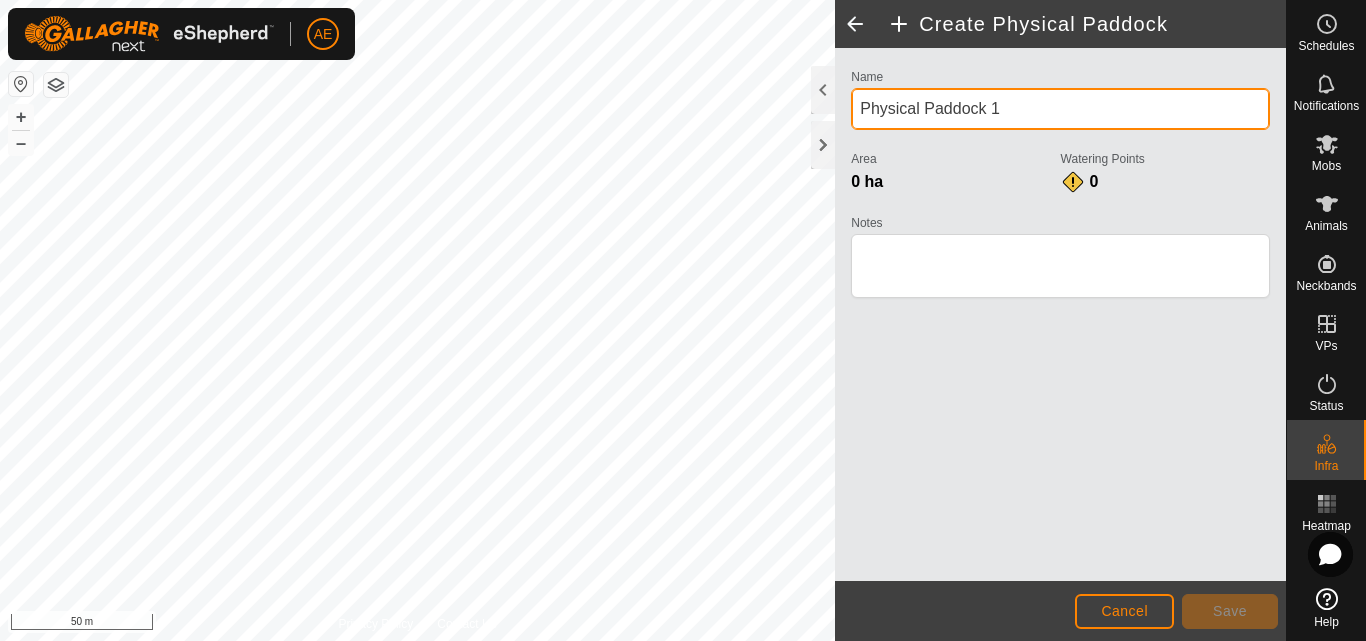 click on "Physical Paddock 1" at bounding box center [1060, 109] 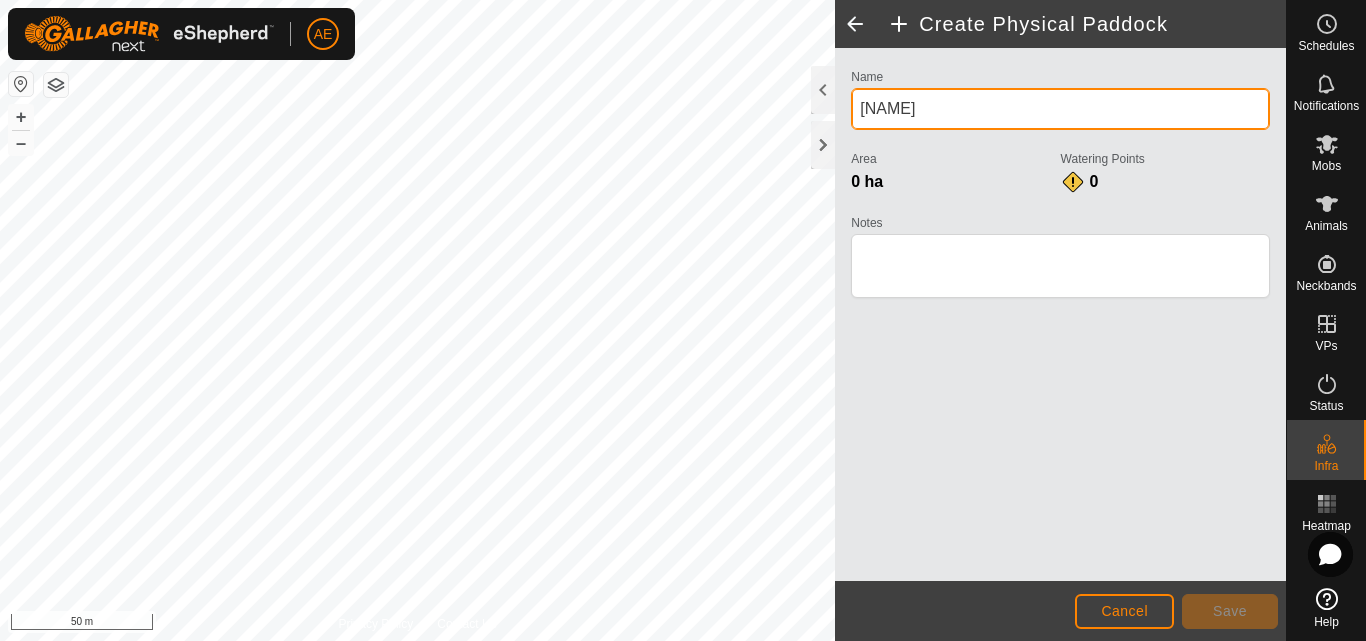 click on "[NAME]" at bounding box center (1060, 109) 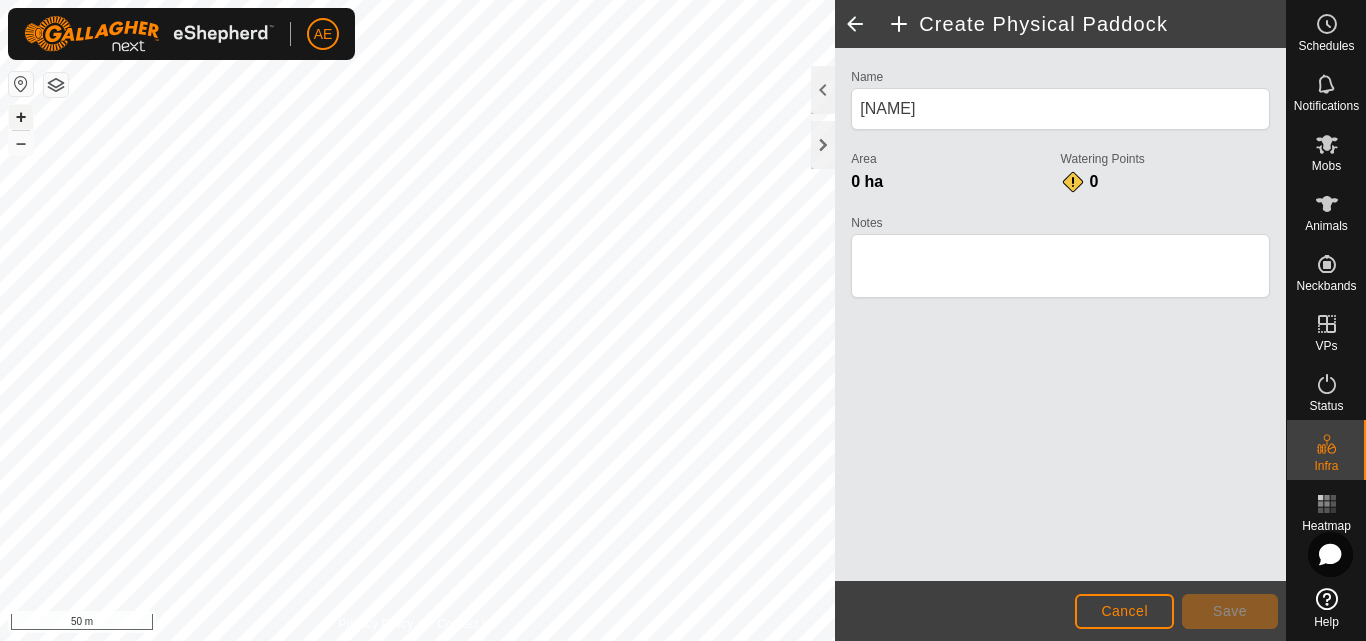 click on "+" at bounding box center (21, 117) 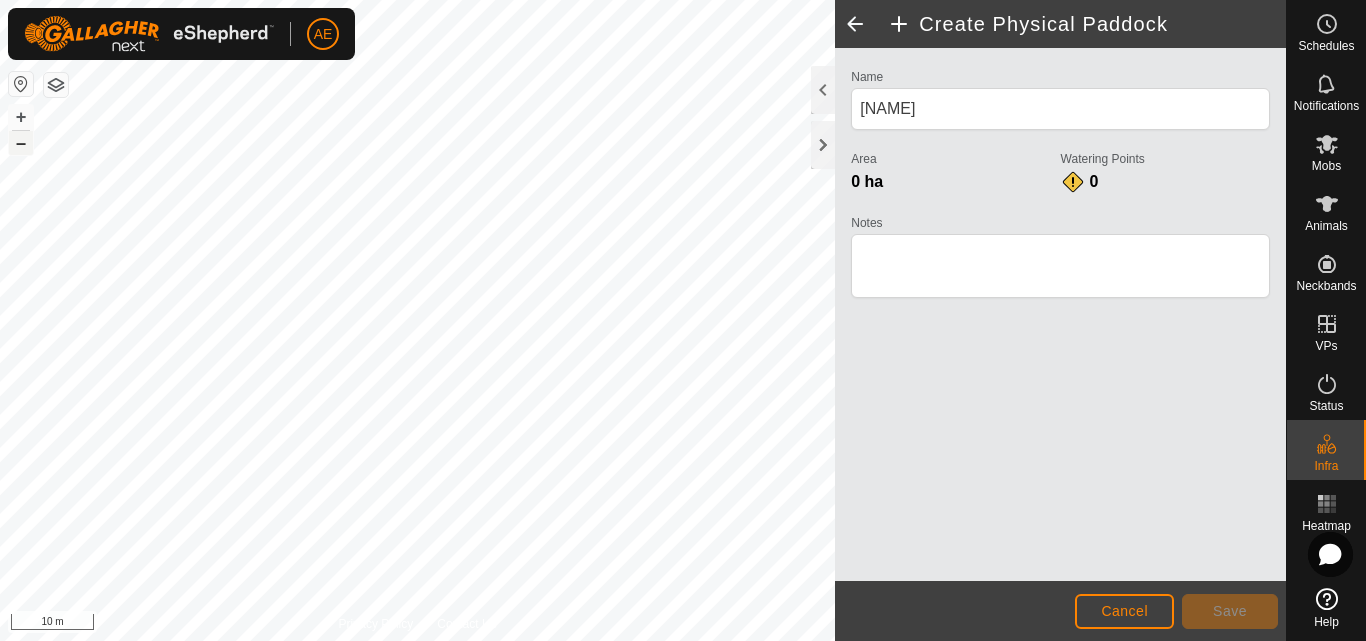 click on "–" at bounding box center (21, 143) 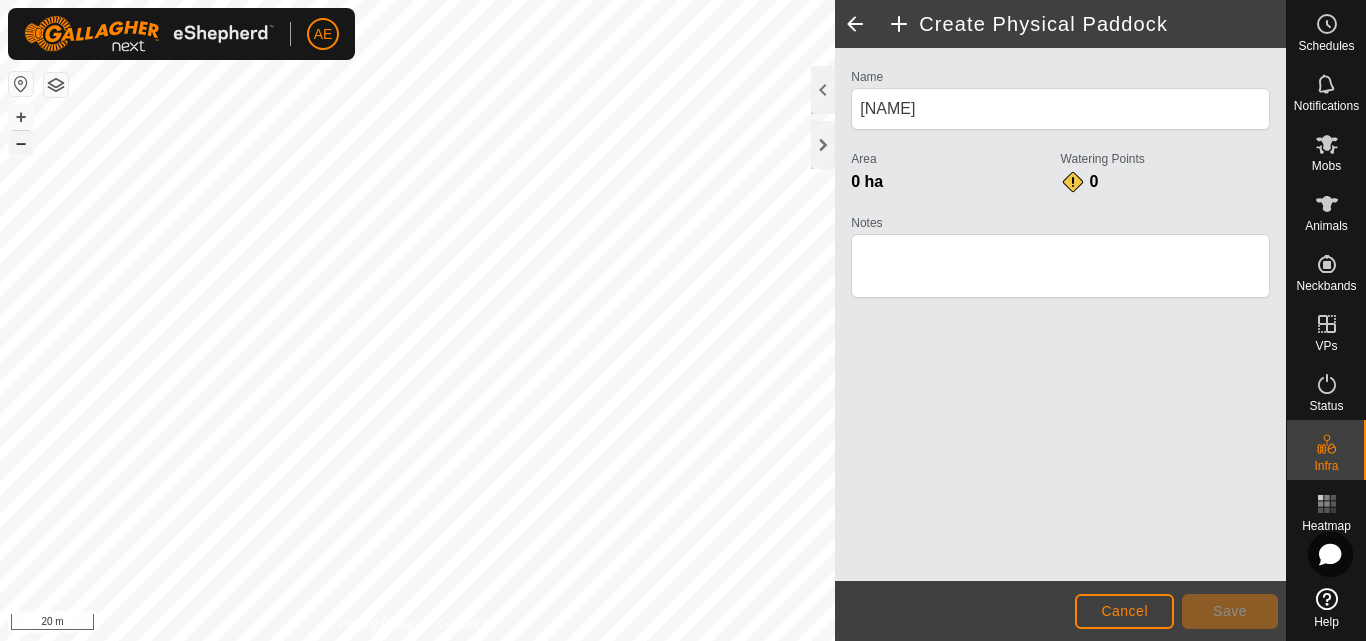 click on "–" at bounding box center (21, 143) 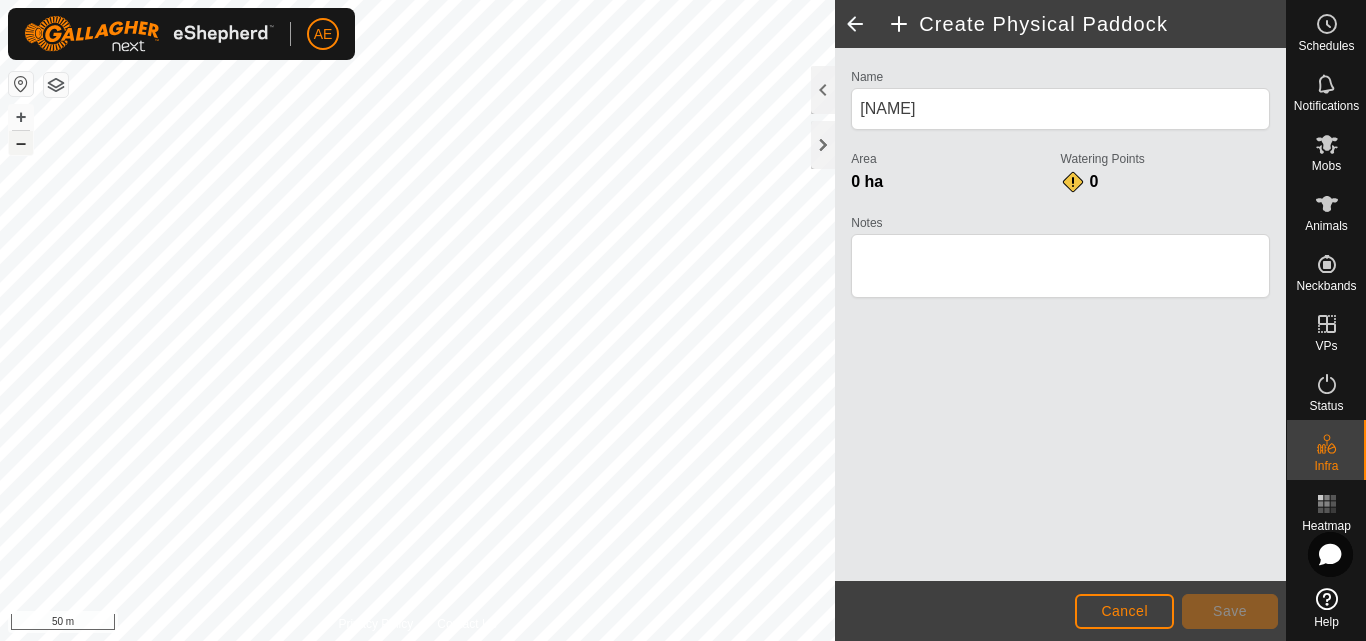 click on "–" at bounding box center [21, 143] 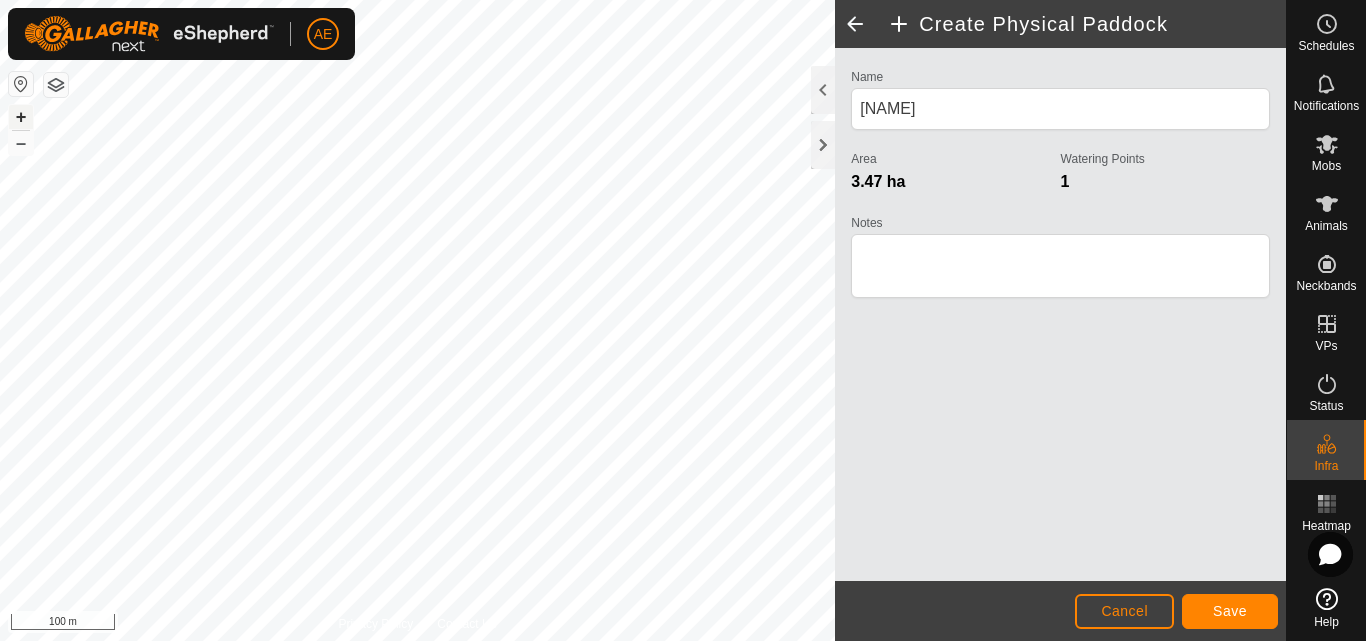click on "+" at bounding box center [21, 117] 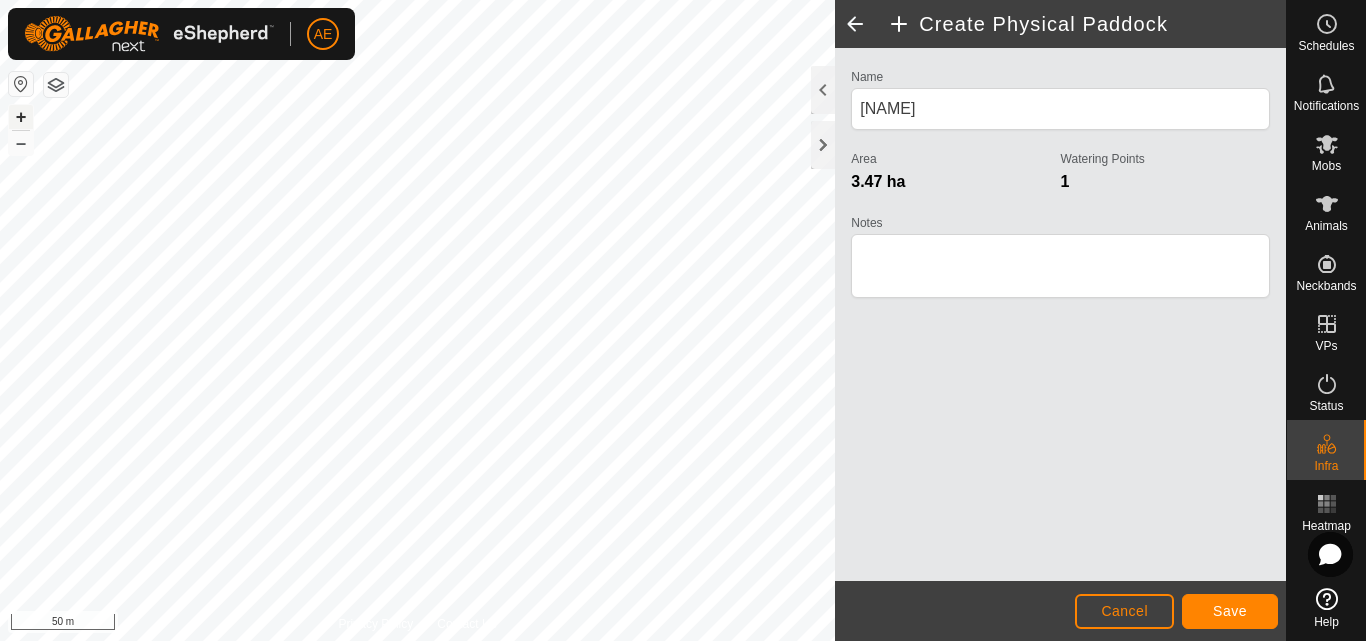 click on "+" at bounding box center [21, 117] 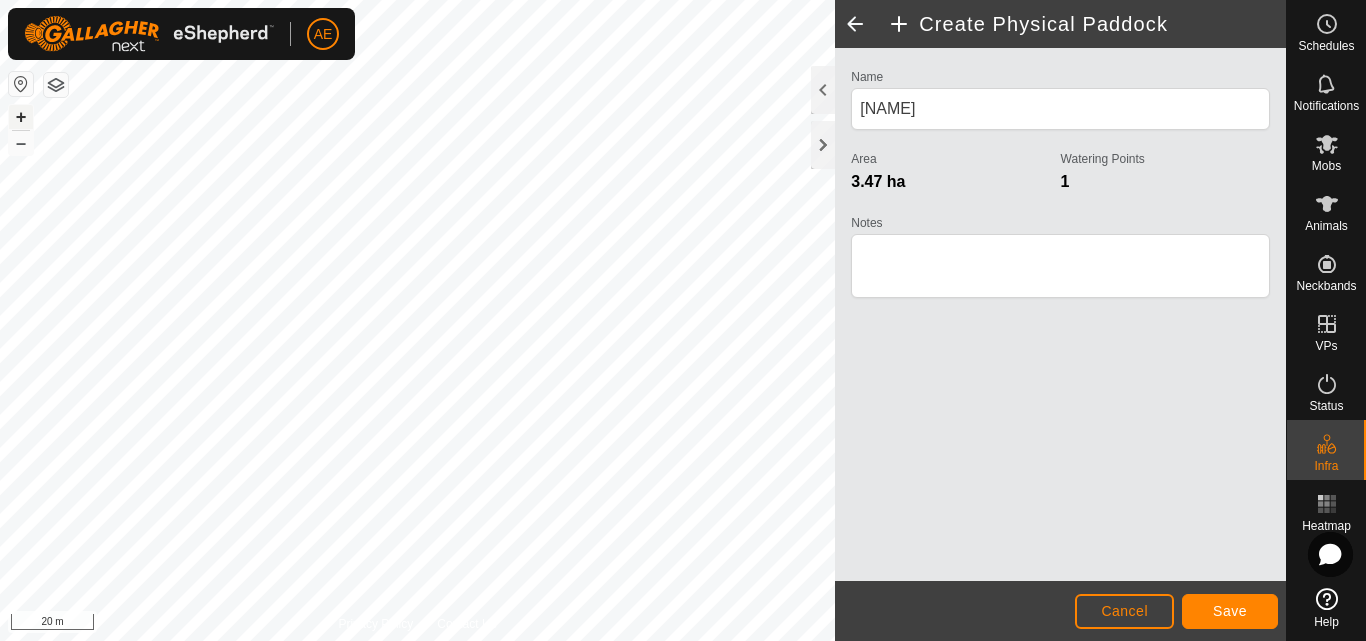 click on "+" at bounding box center (21, 117) 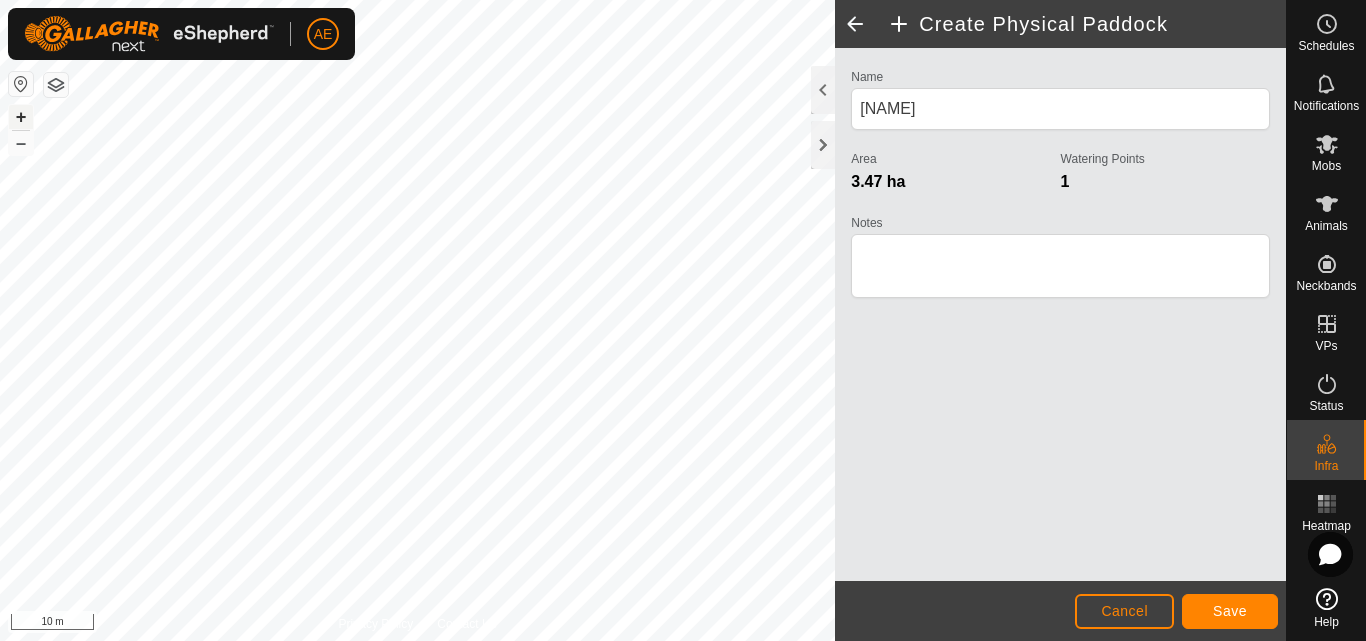click on "+" at bounding box center [21, 117] 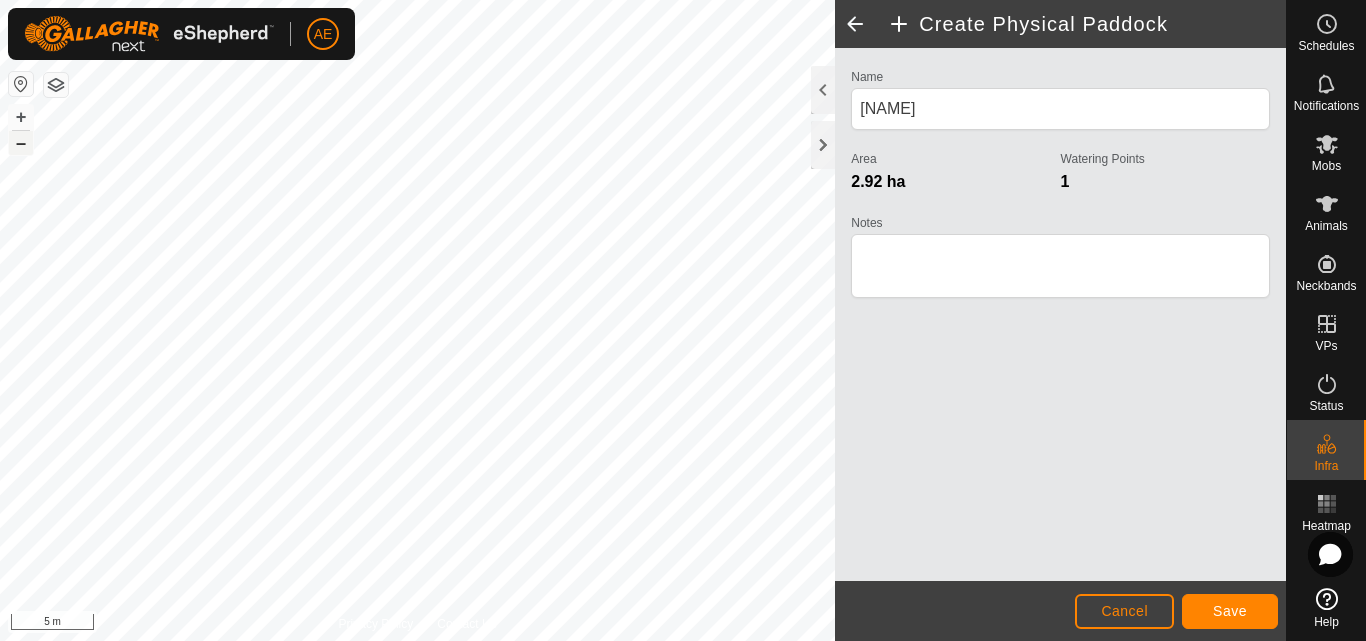 click on "–" at bounding box center [21, 143] 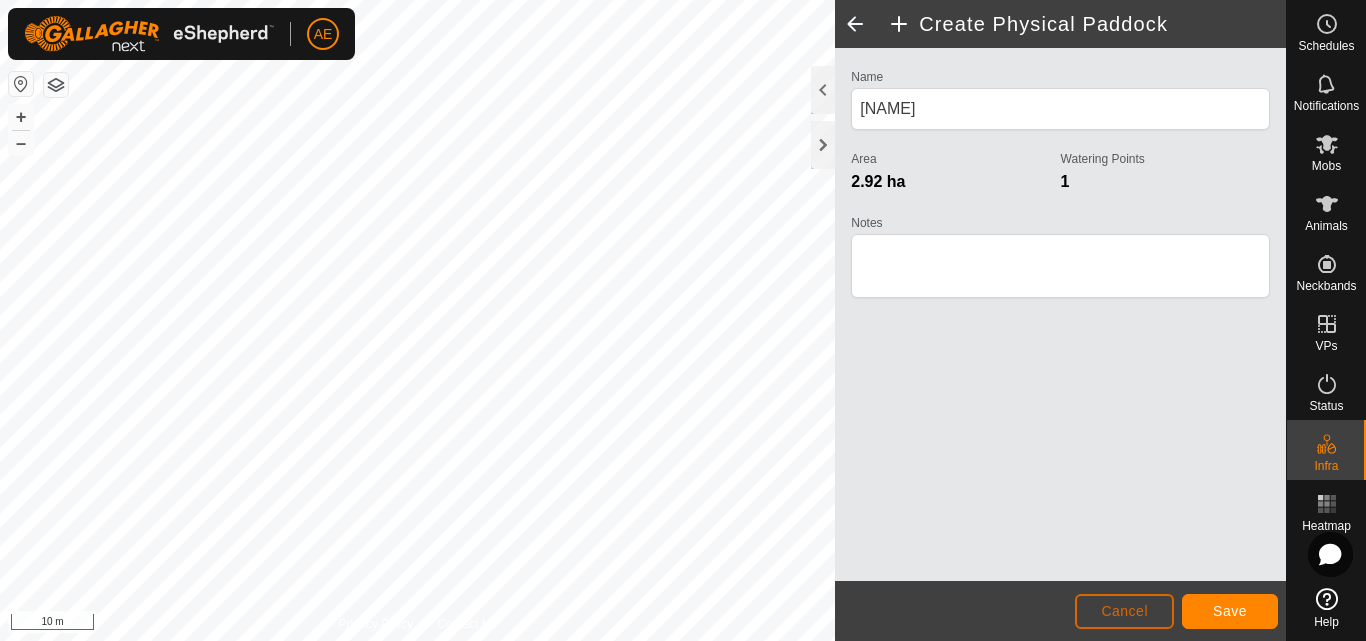 click on "Cancel" 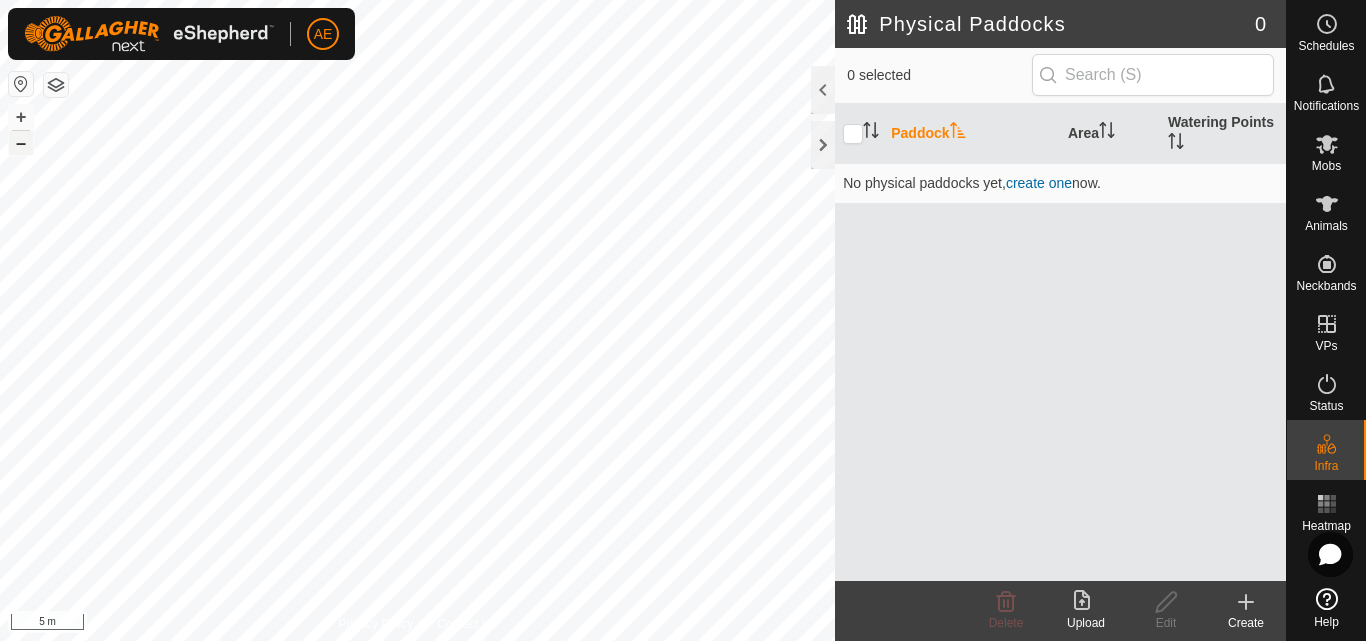 click on "–" at bounding box center [21, 143] 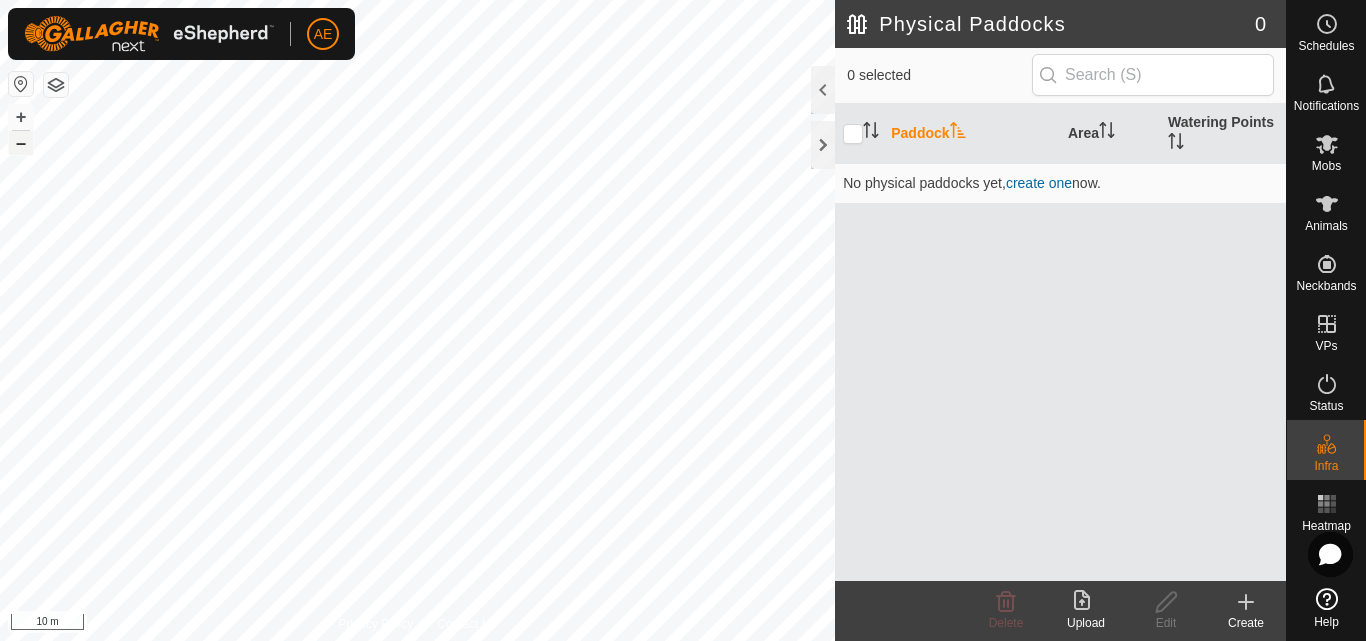 click on "–" at bounding box center (21, 143) 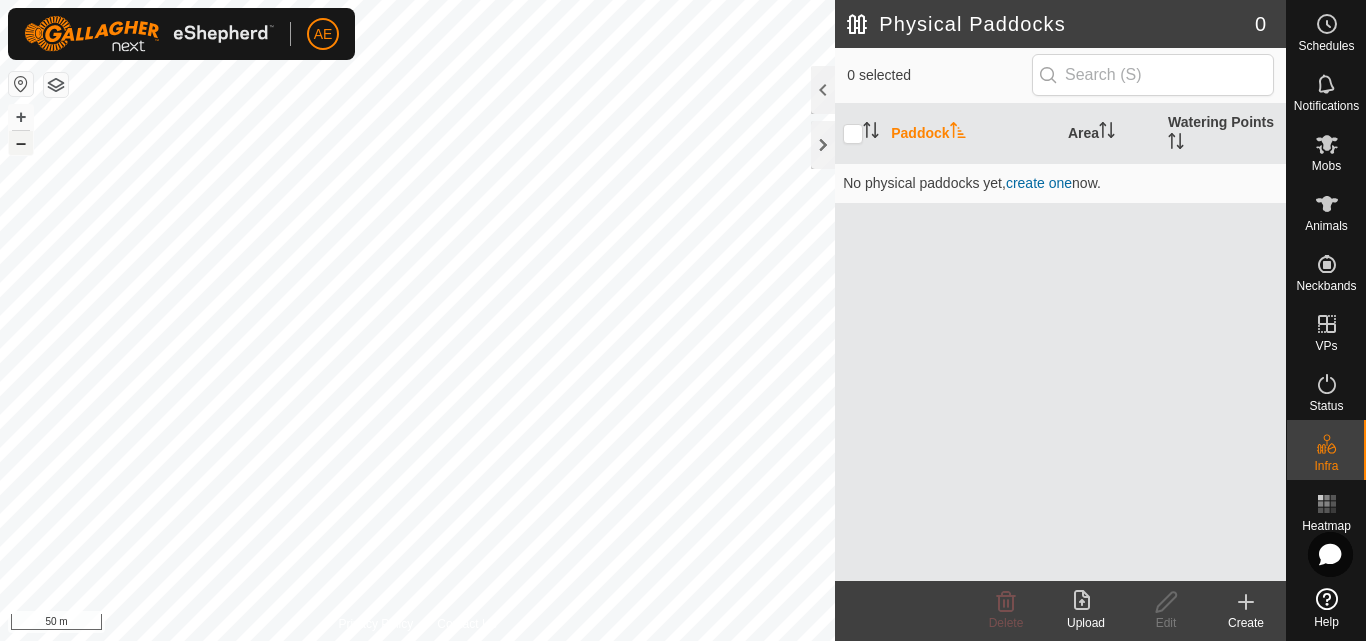 click on "–" at bounding box center (21, 143) 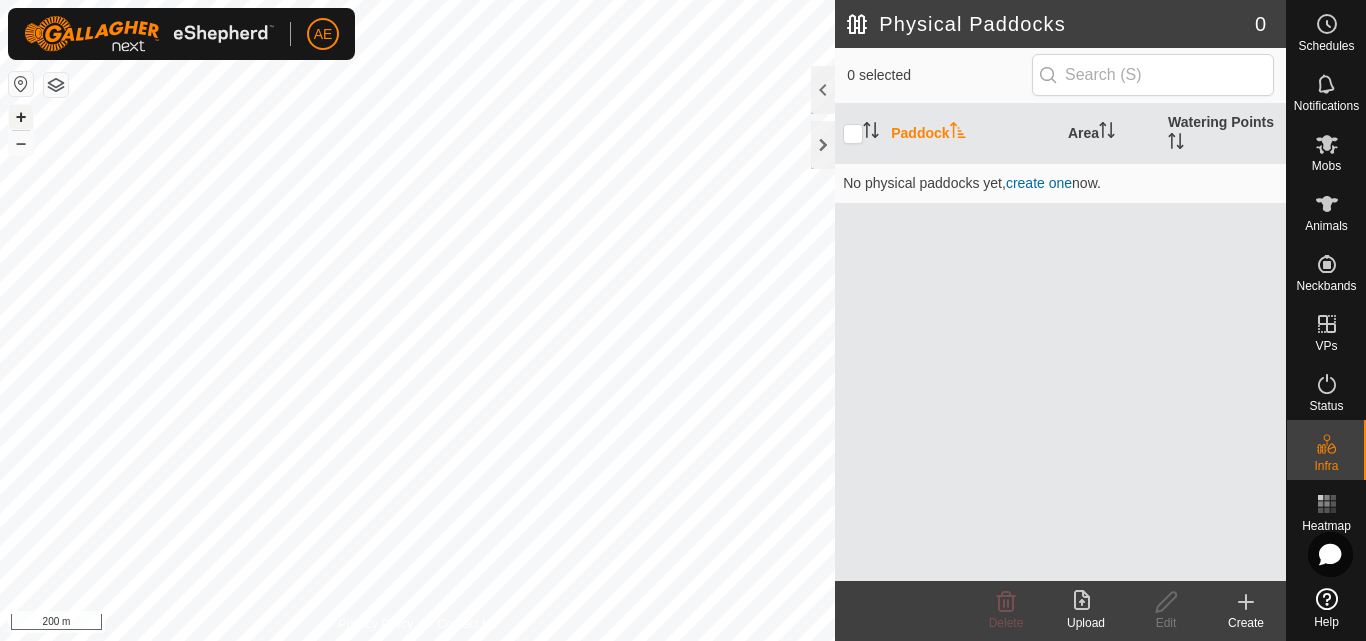 click on "+" at bounding box center [21, 117] 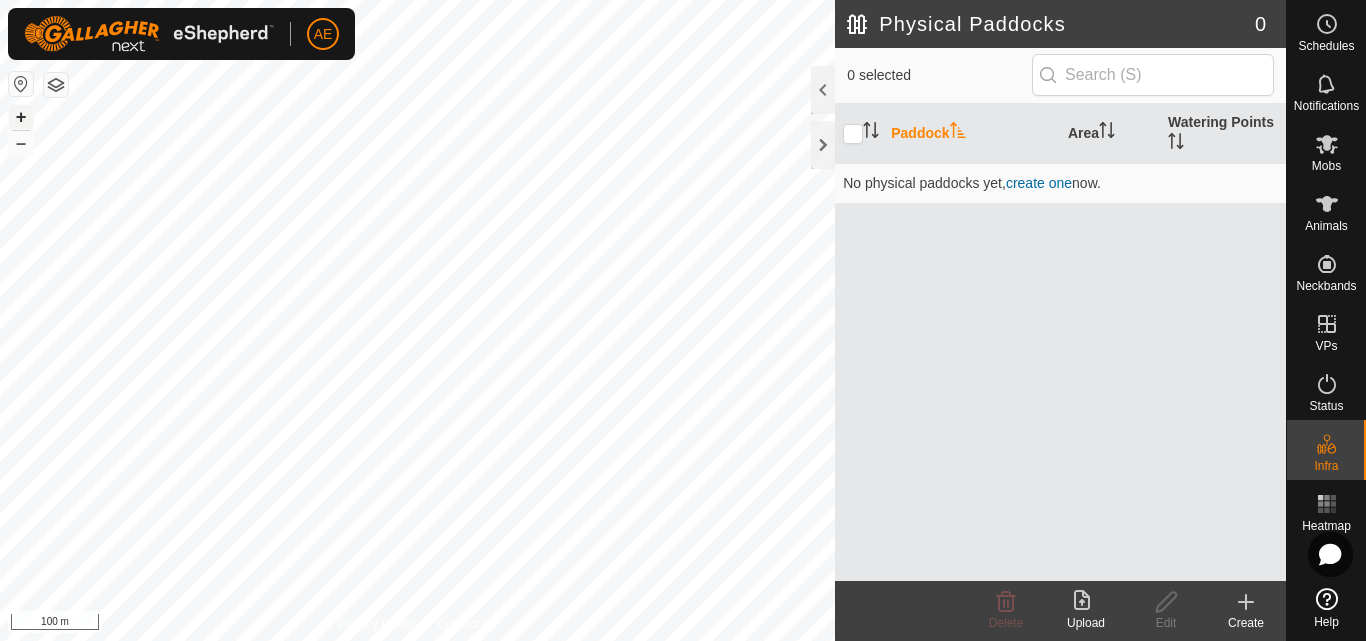 click on "+" at bounding box center (21, 117) 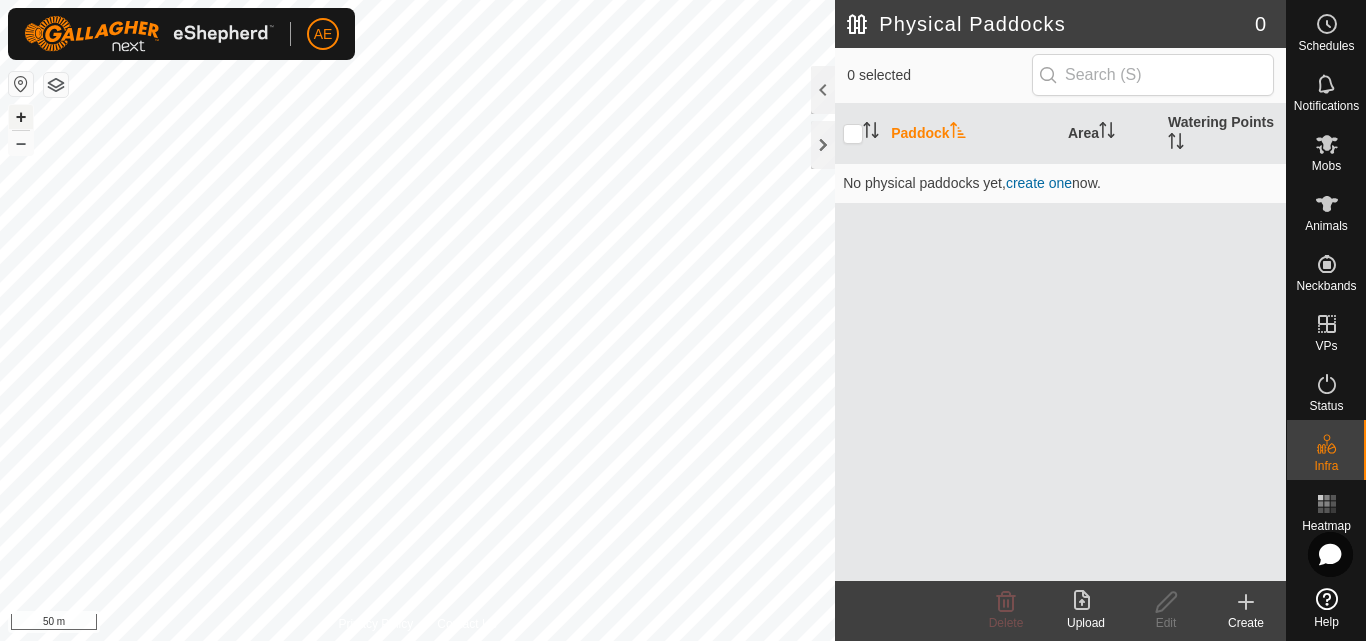 click on "+" at bounding box center [21, 117] 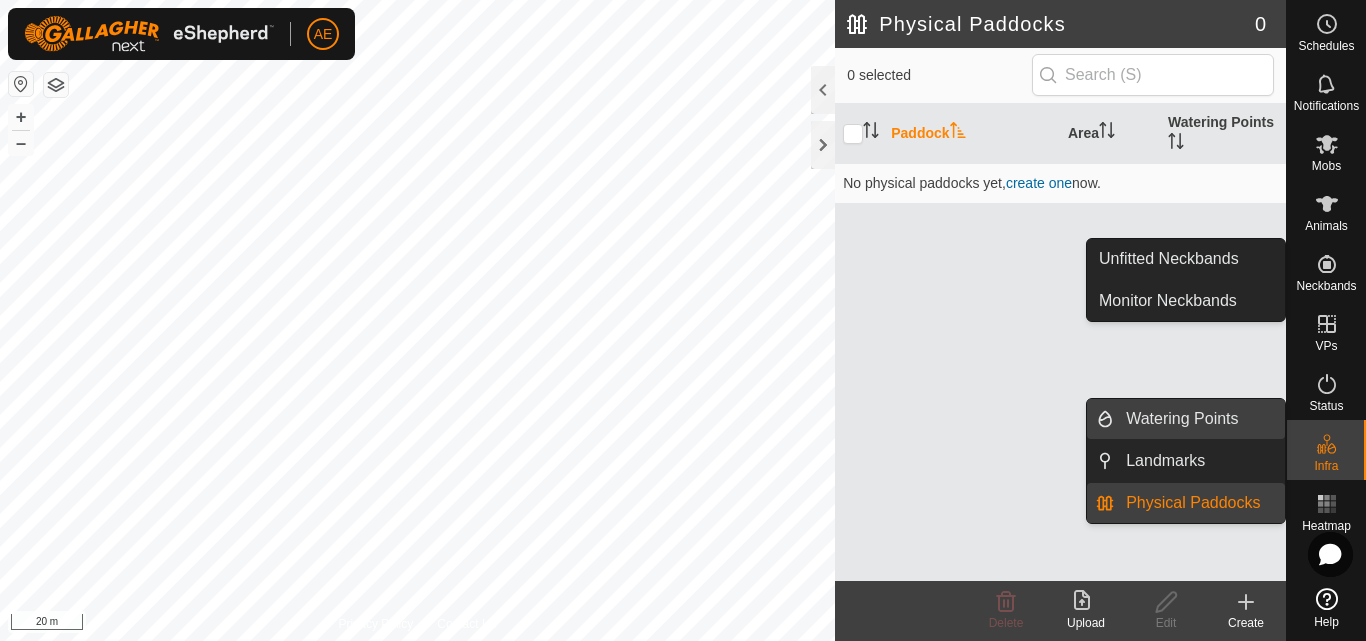 click on "Watering Points" at bounding box center [1199, 419] 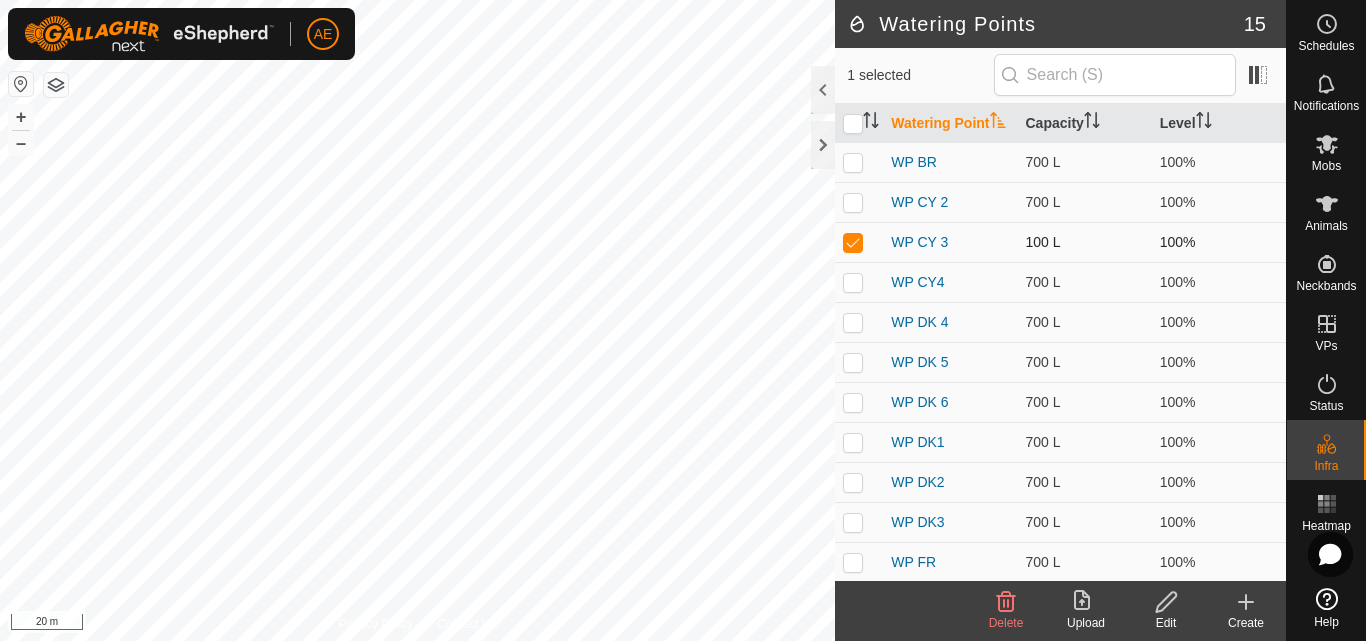 click at bounding box center [853, 242] 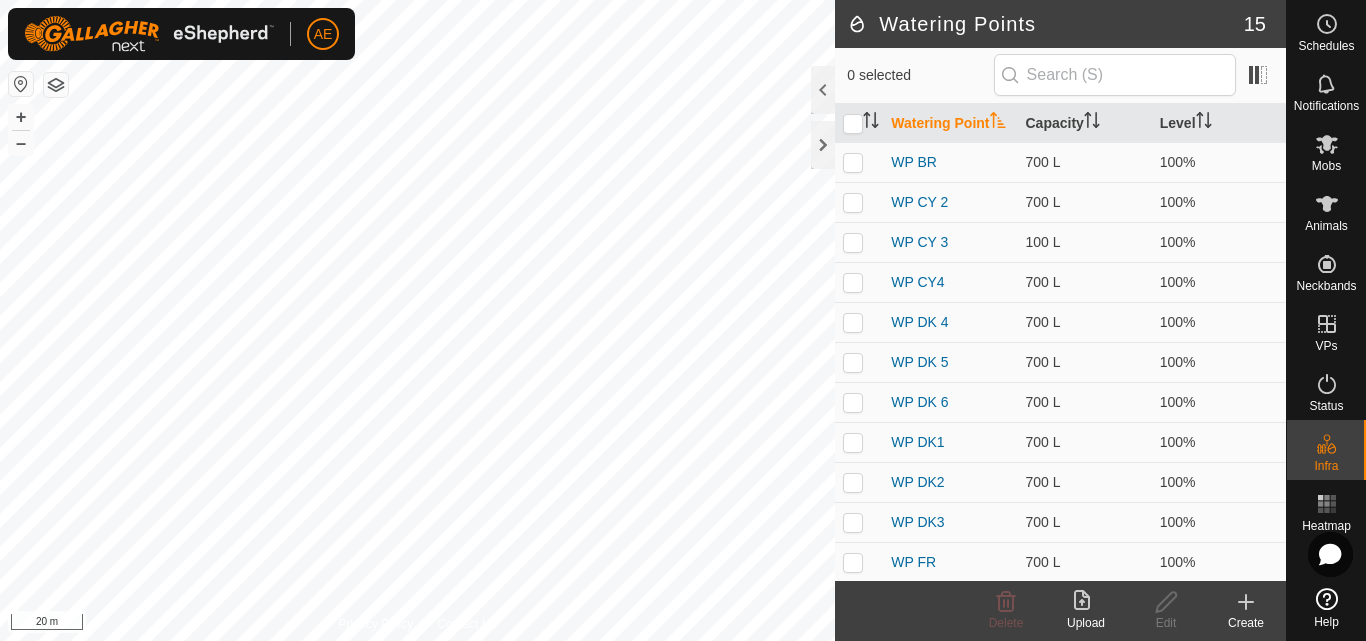 click 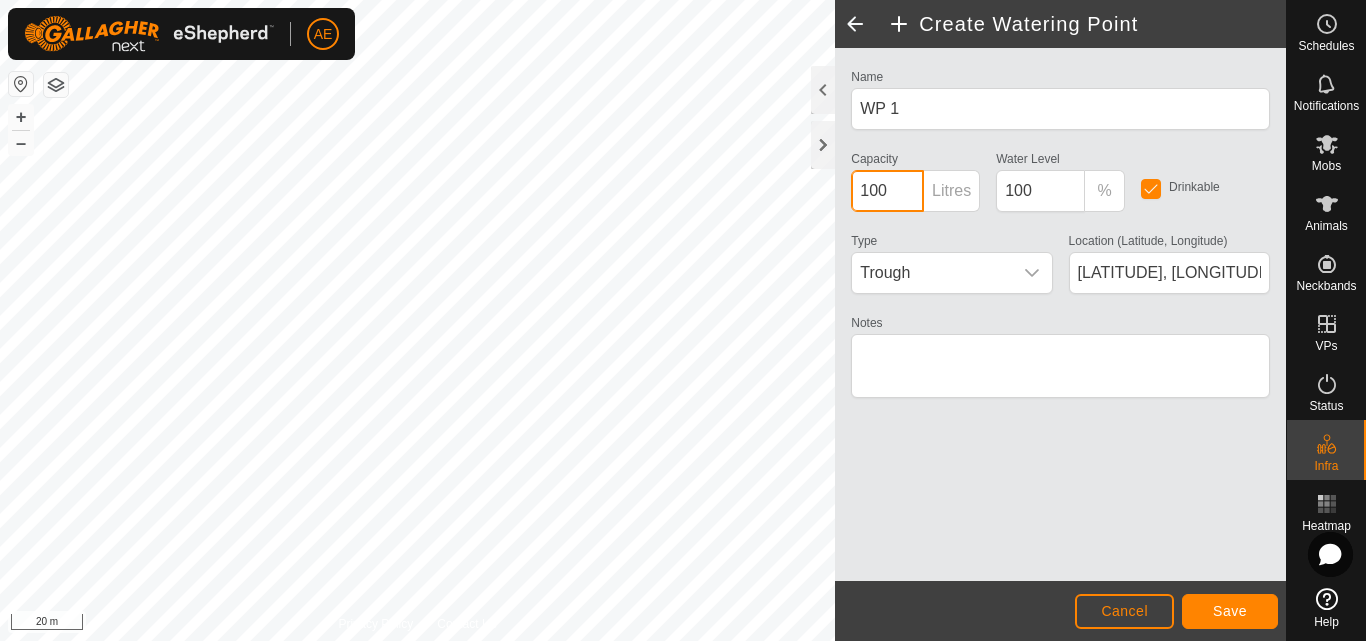 click on "100" at bounding box center [887, 191] 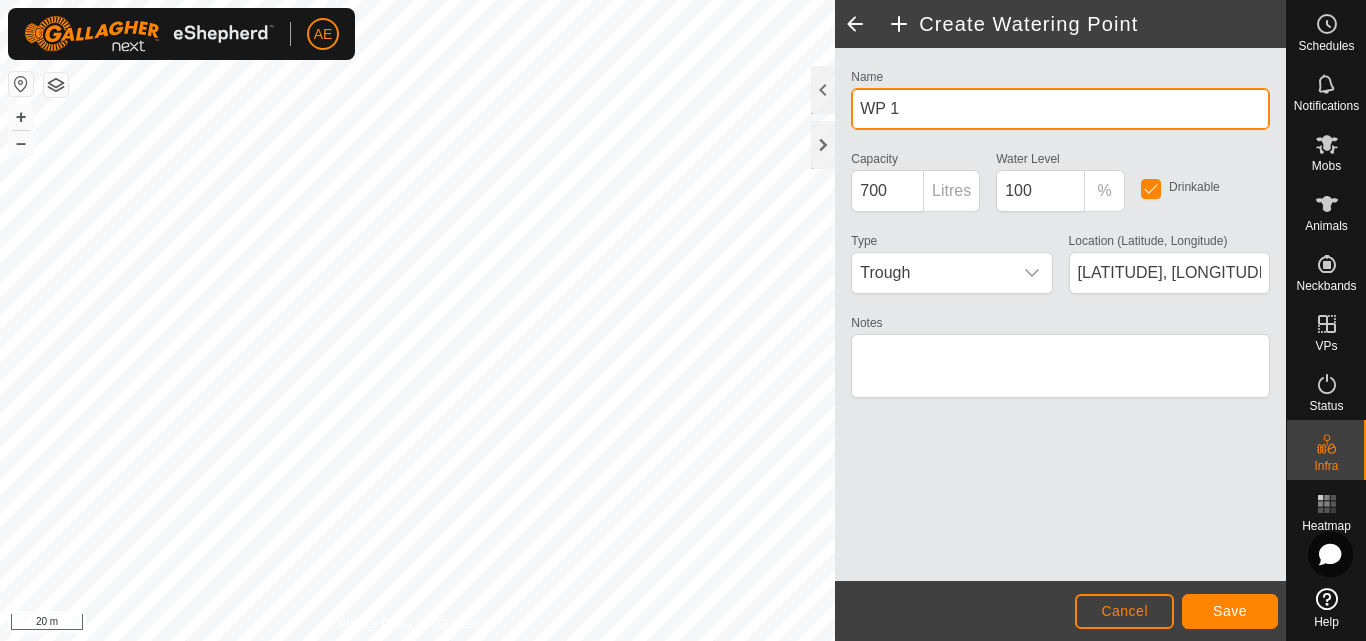 click on "WP 1" at bounding box center [1060, 109] 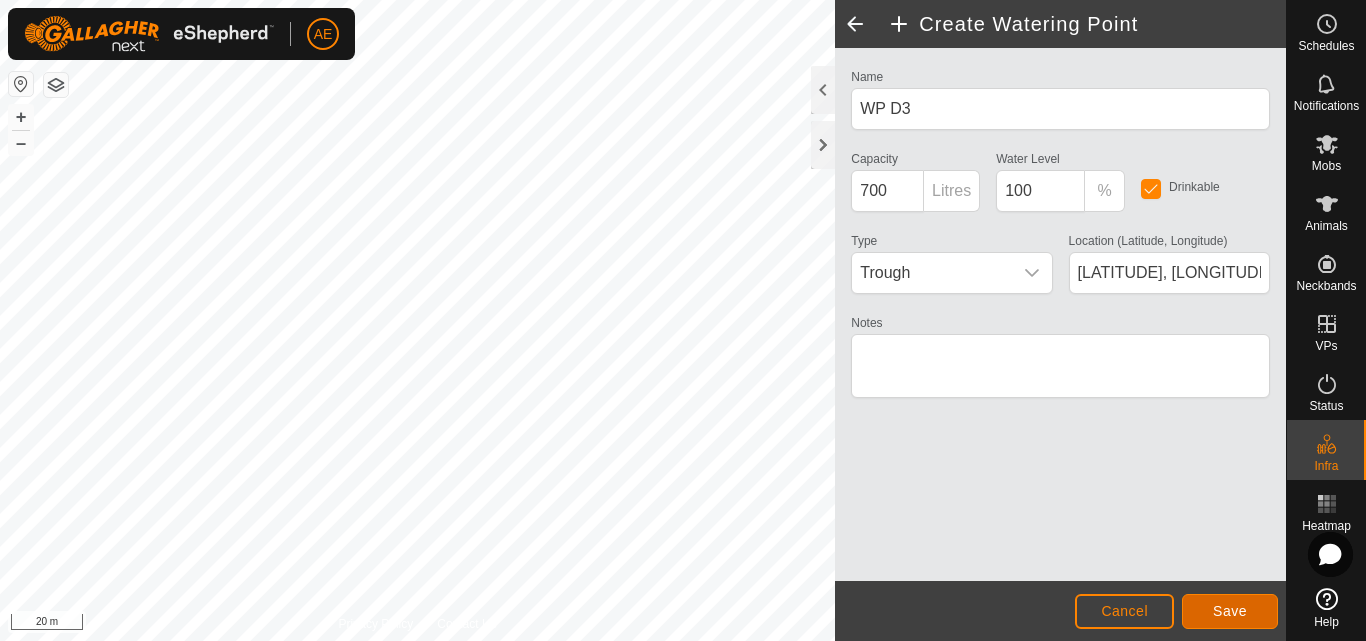 click on "Save" 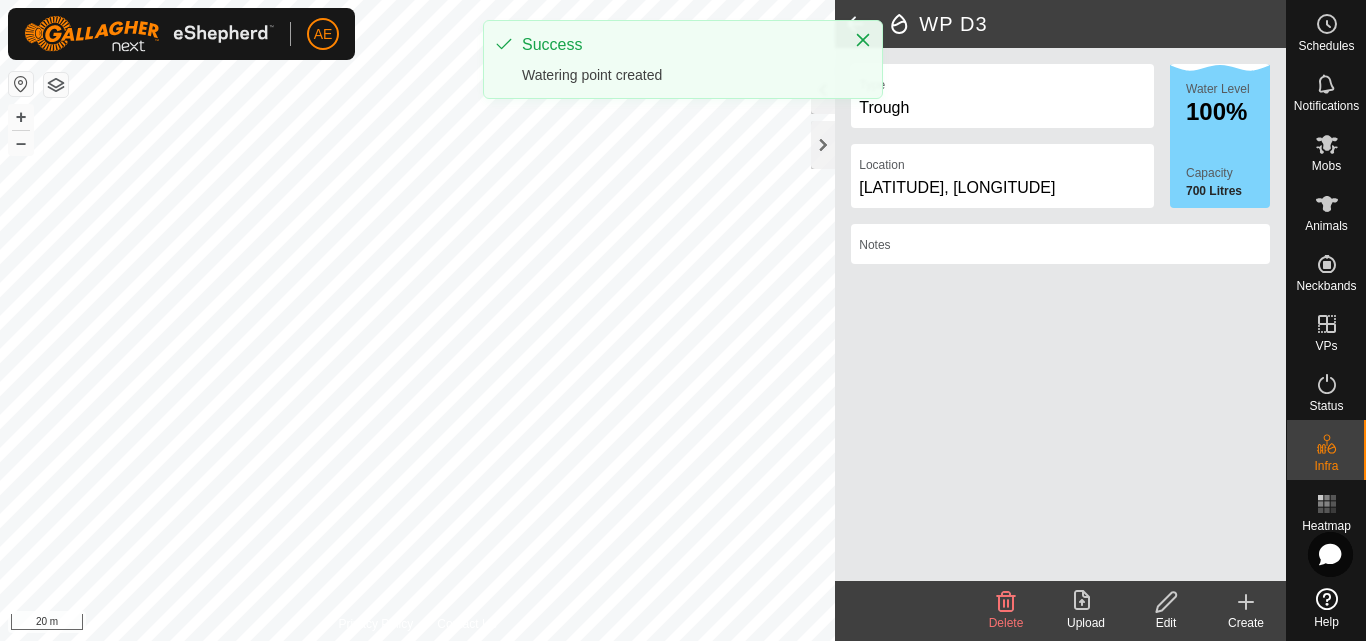 click 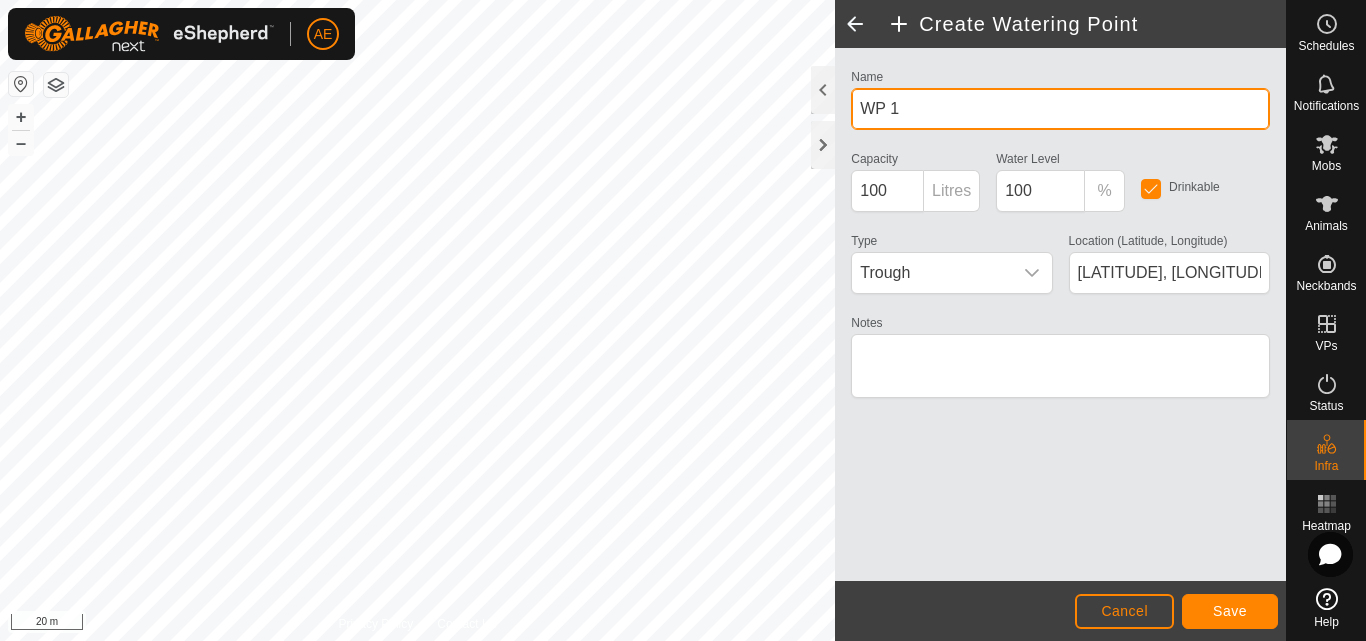 click on "WP 1" at bounding box center [1060, 109] 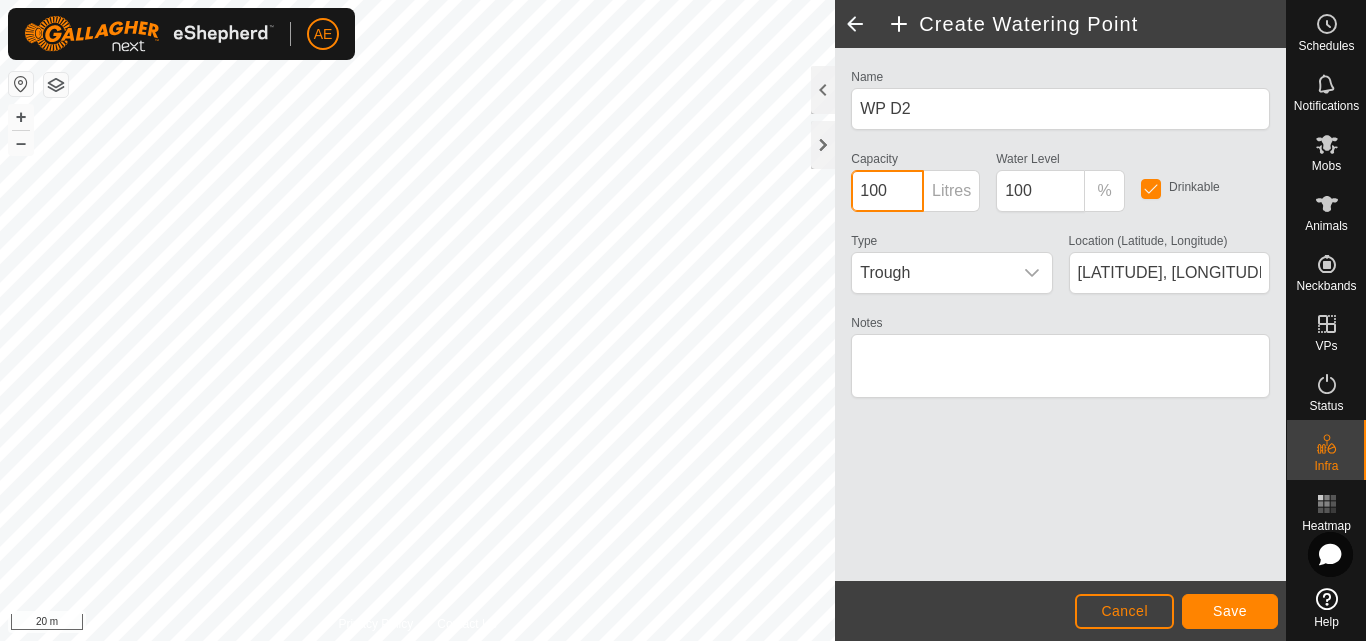 click on "100" at bounding box center [887, 191] 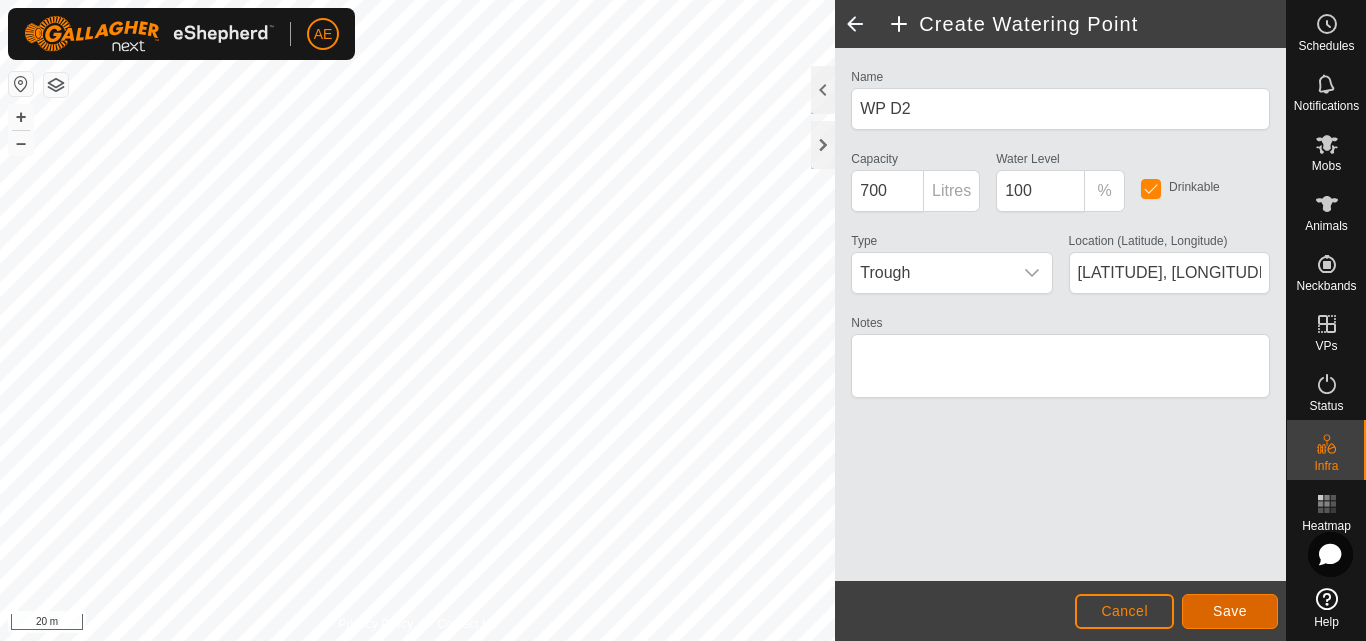 click on "Save" 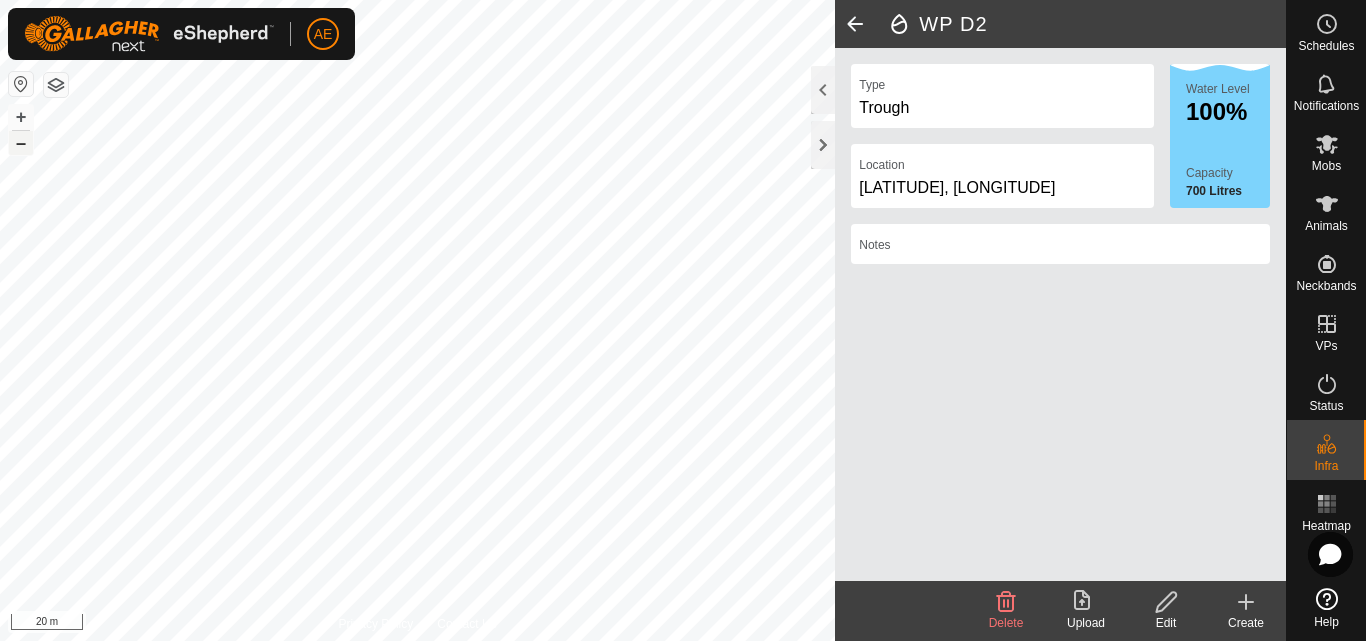 click on "–" at bounding box center [21, 143] 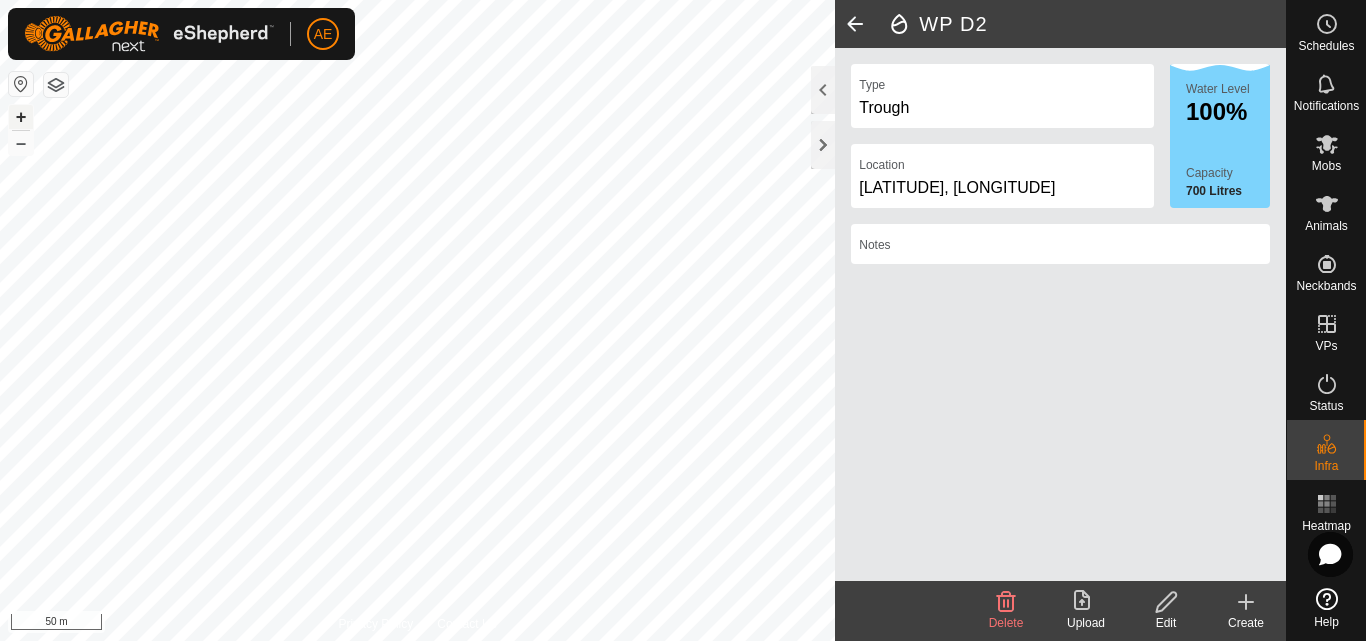 click on "+" at bounding box center [21, 117] 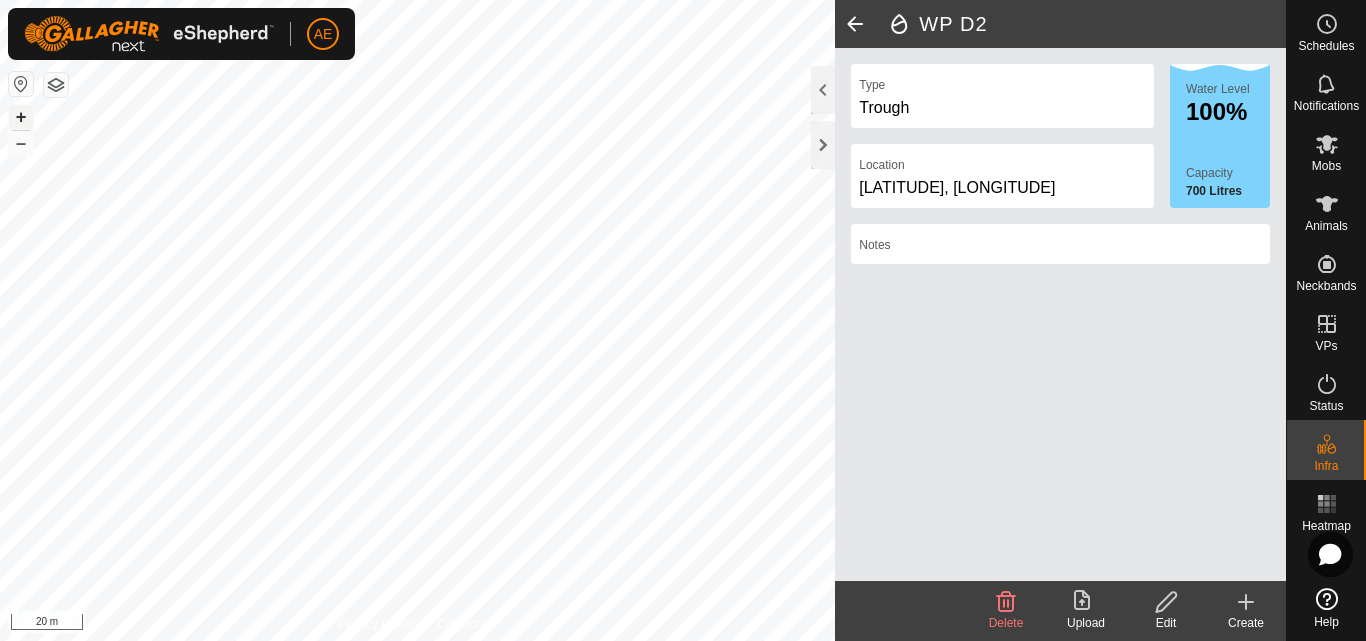 click on "+" at bounding box center (21, 117) 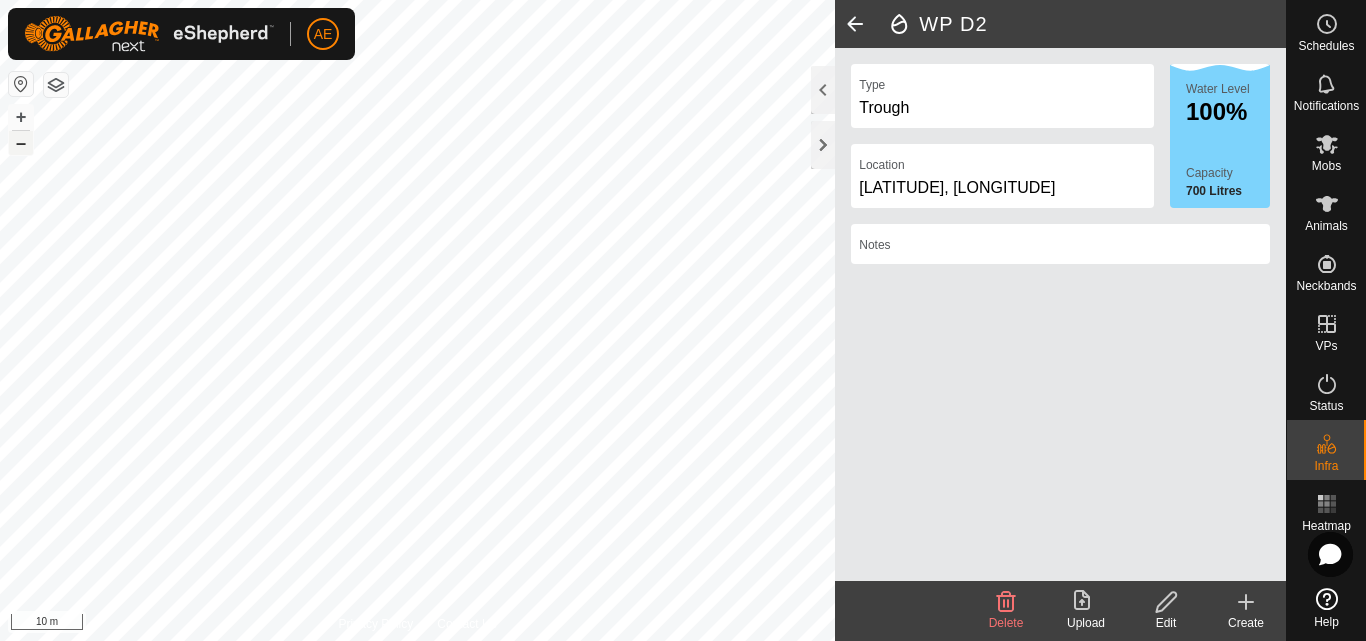 click on "–" at bounding box center [21, 143] 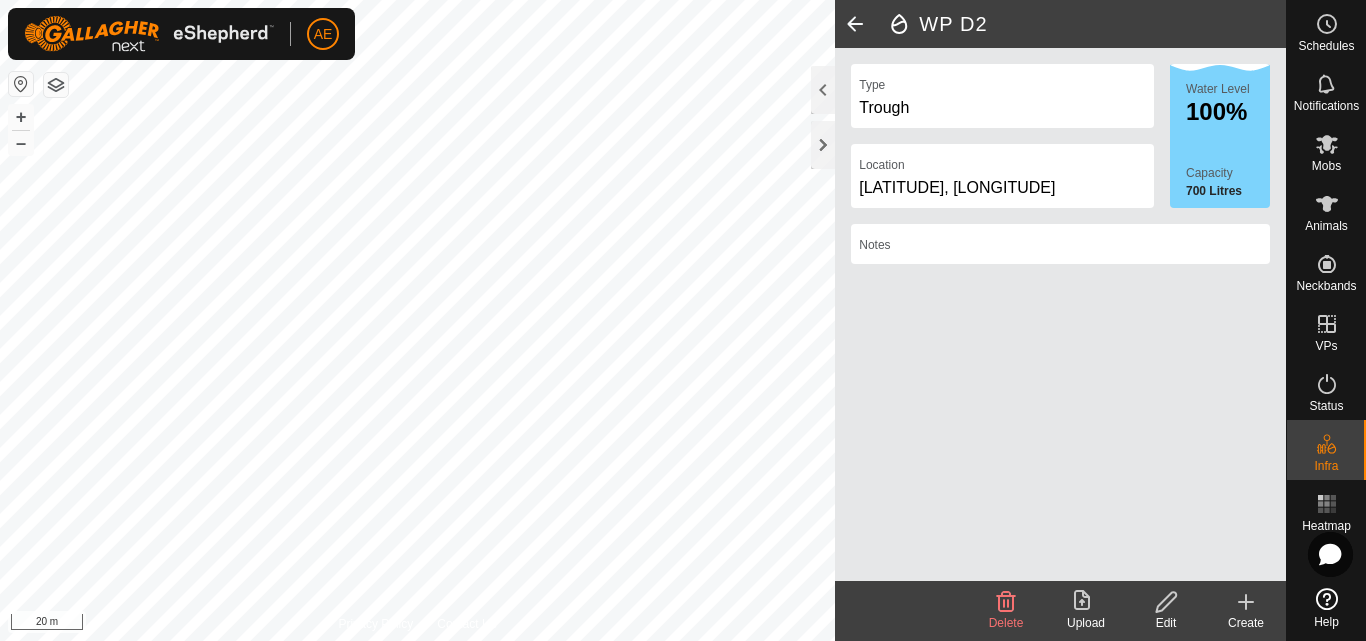 click 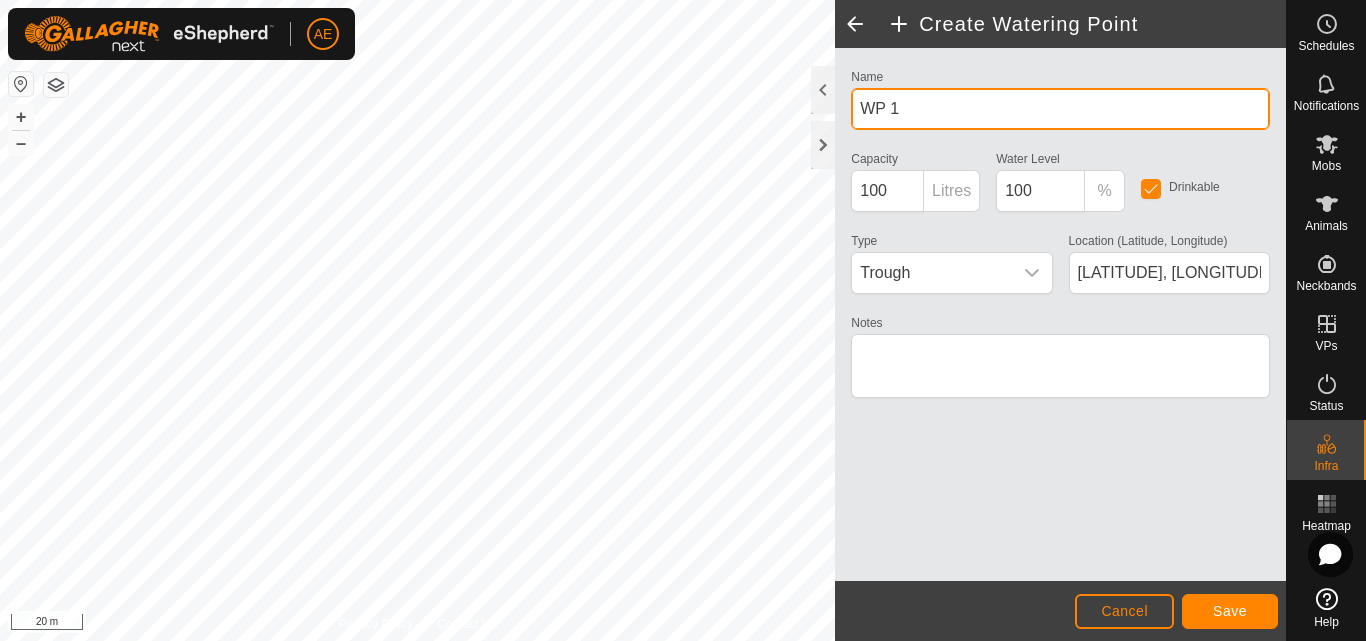 click on "WP 1" at bounding box center (1060, 109) 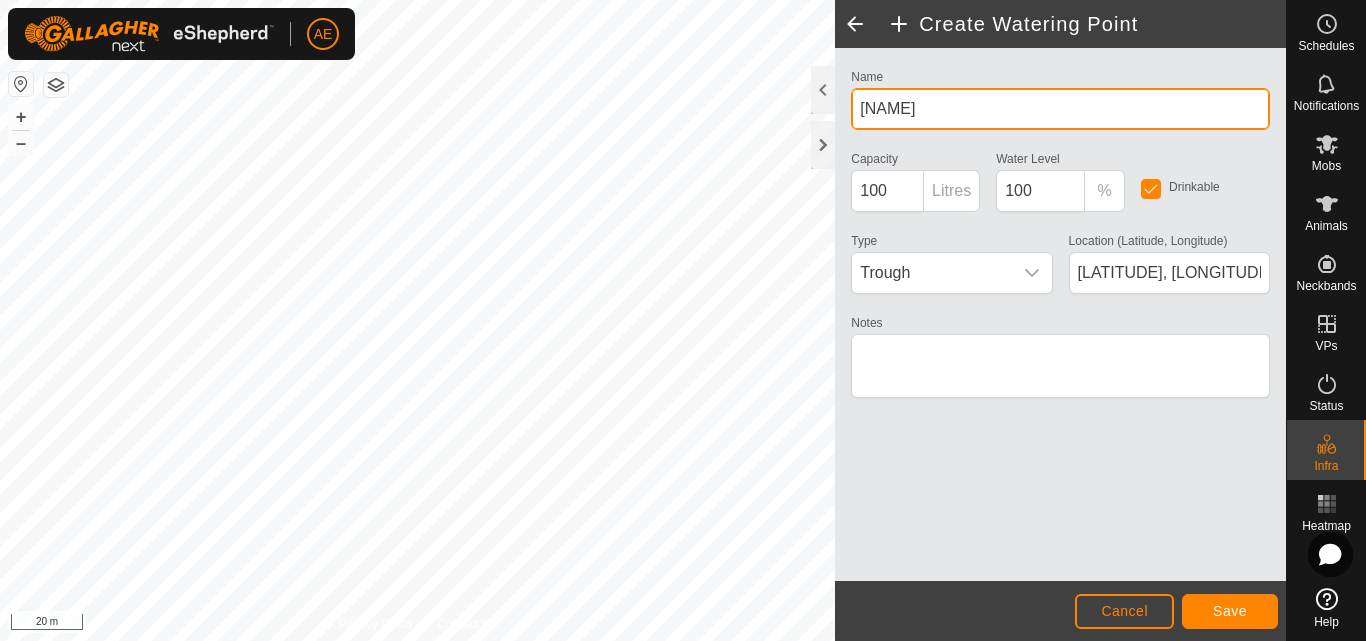 click on "[NAME]" at bounding box center [1060, 109] 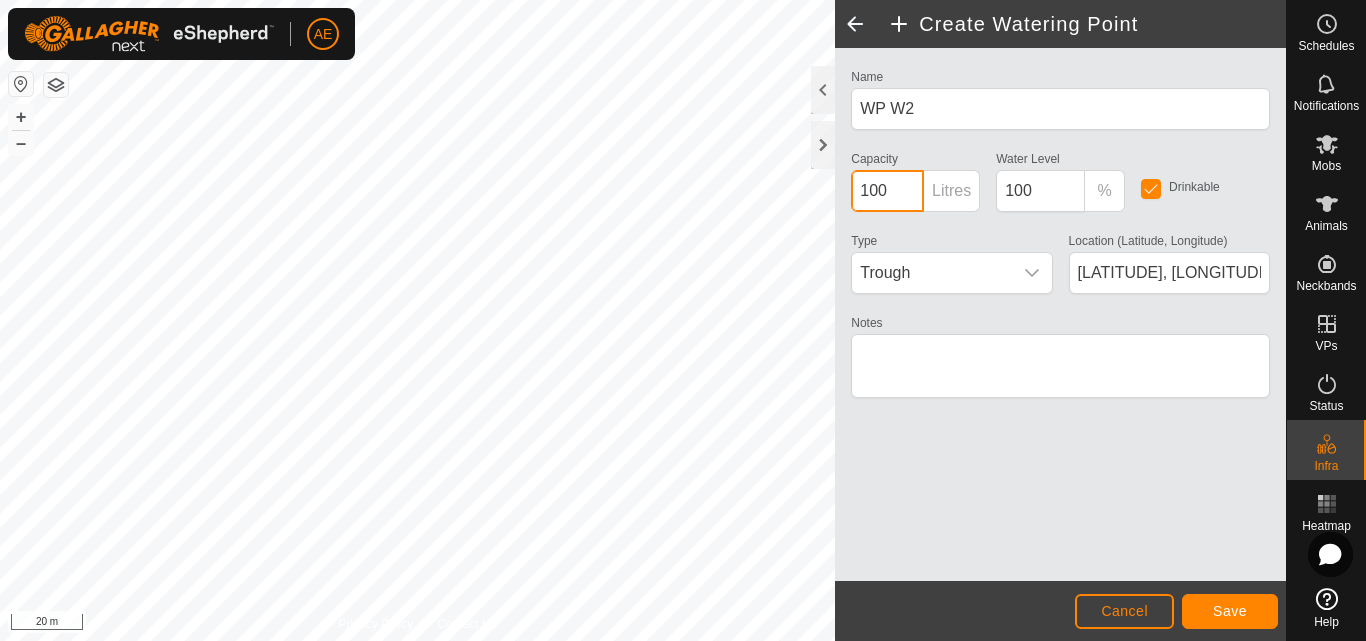 click on "100" at bounding box center (887, 191) 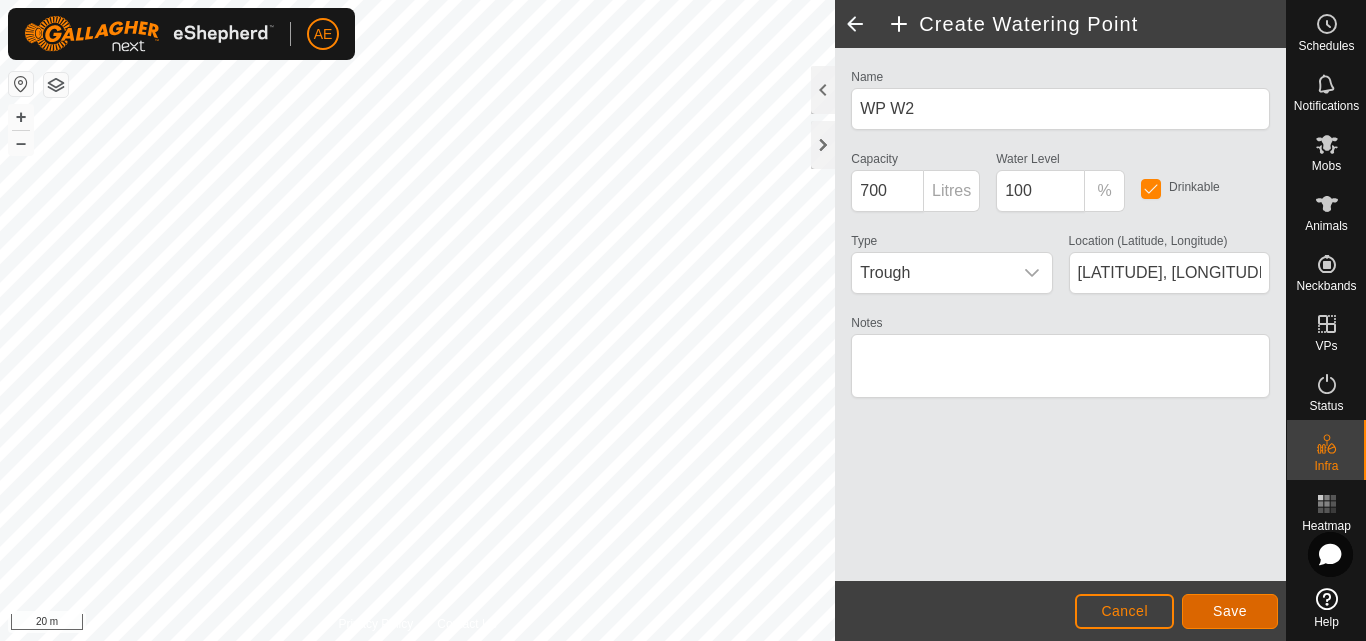 click on "Save" 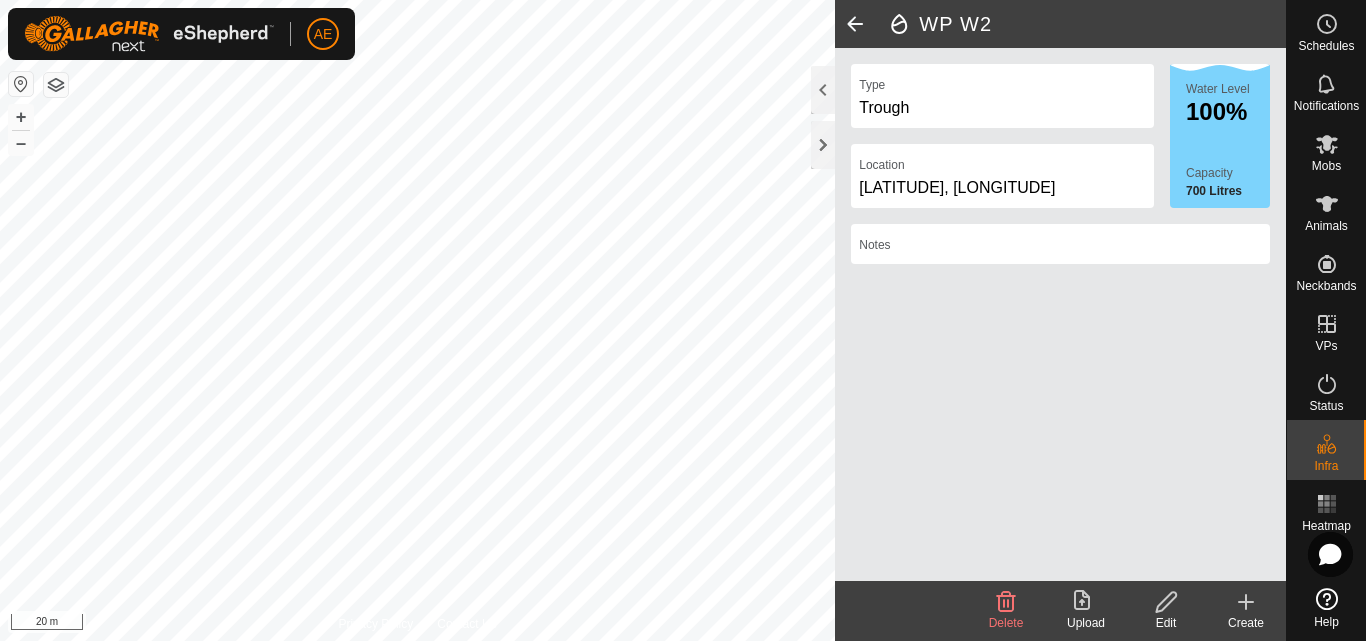click on "AE Schedules Notifications Mobs Animals Neckbands VPs Status Infra Heatmap Help Privacy Policy Contact Us
WP 1
Type:   trough
Capacity:  100L
Water Level:  100%
Drinkable:  Yes
+ – ⇧ i 20 m  WP W2  Type Trough Location [-LATITUDE], [-LONGITUDE] Water Level 100% Capacity 700 Litres Notes Delete  Upload   Edit   Create" at bounding box center (683, 320) 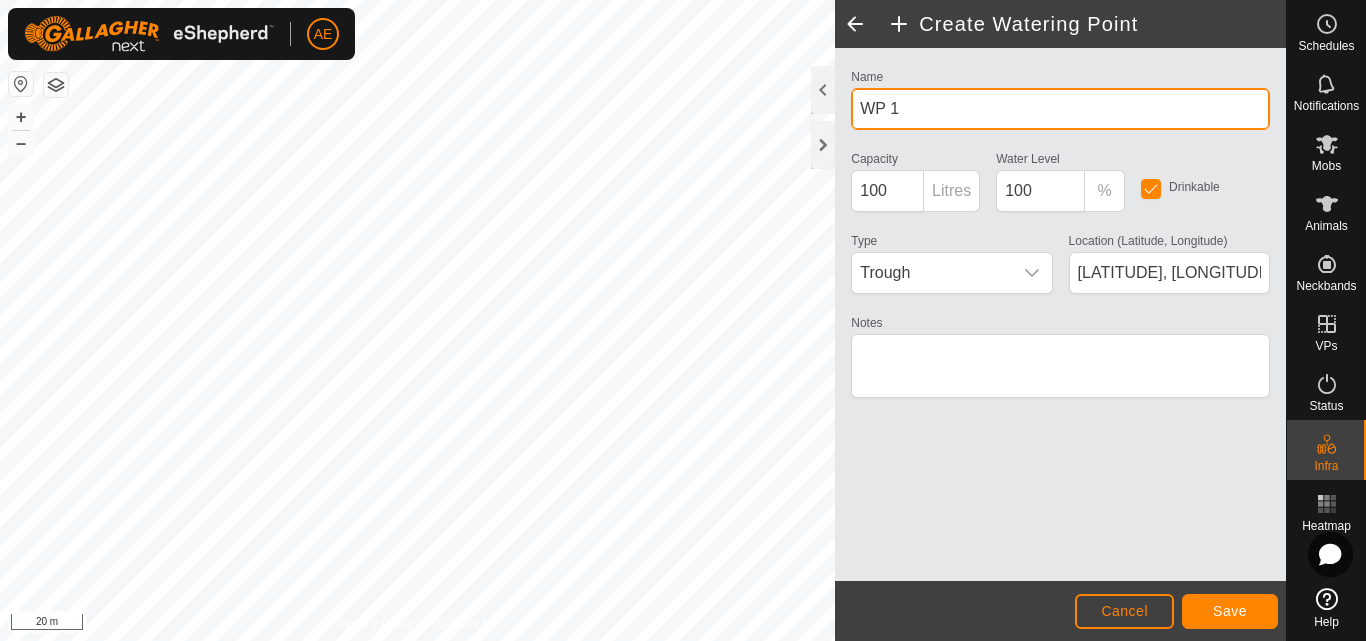 click on "WP 1" at bounding box center (1060, 109) 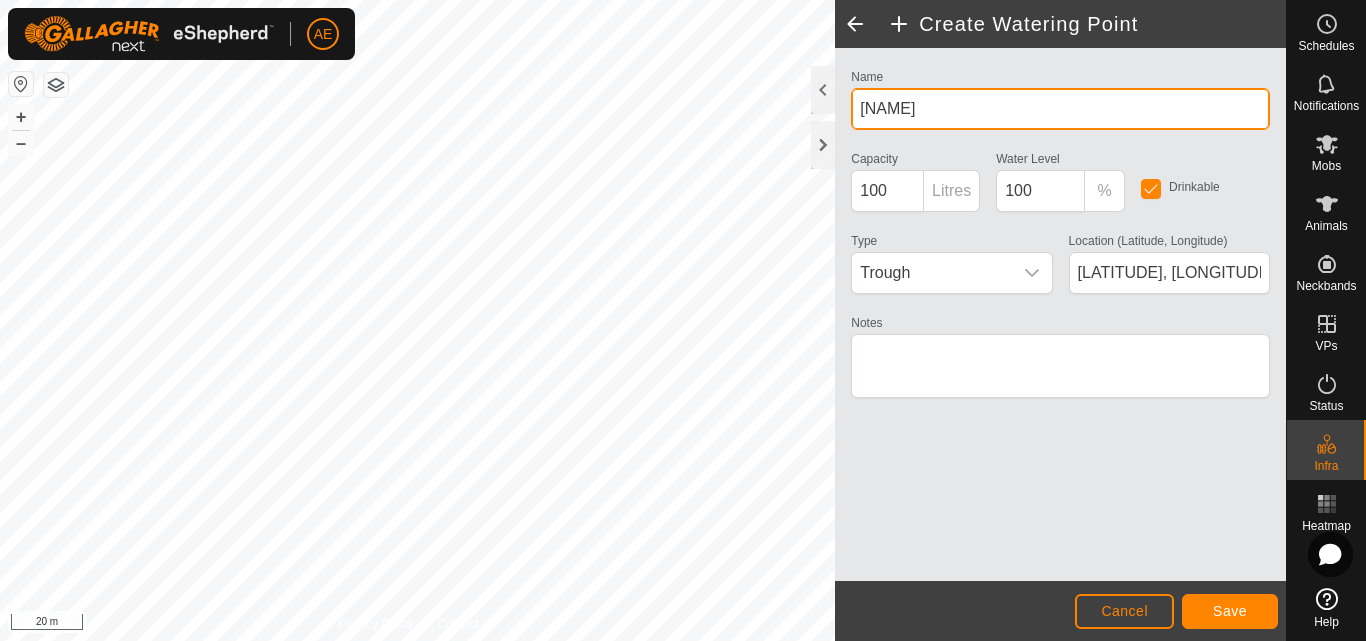 click on "[NAME]" at bounding box center (1060, 109) 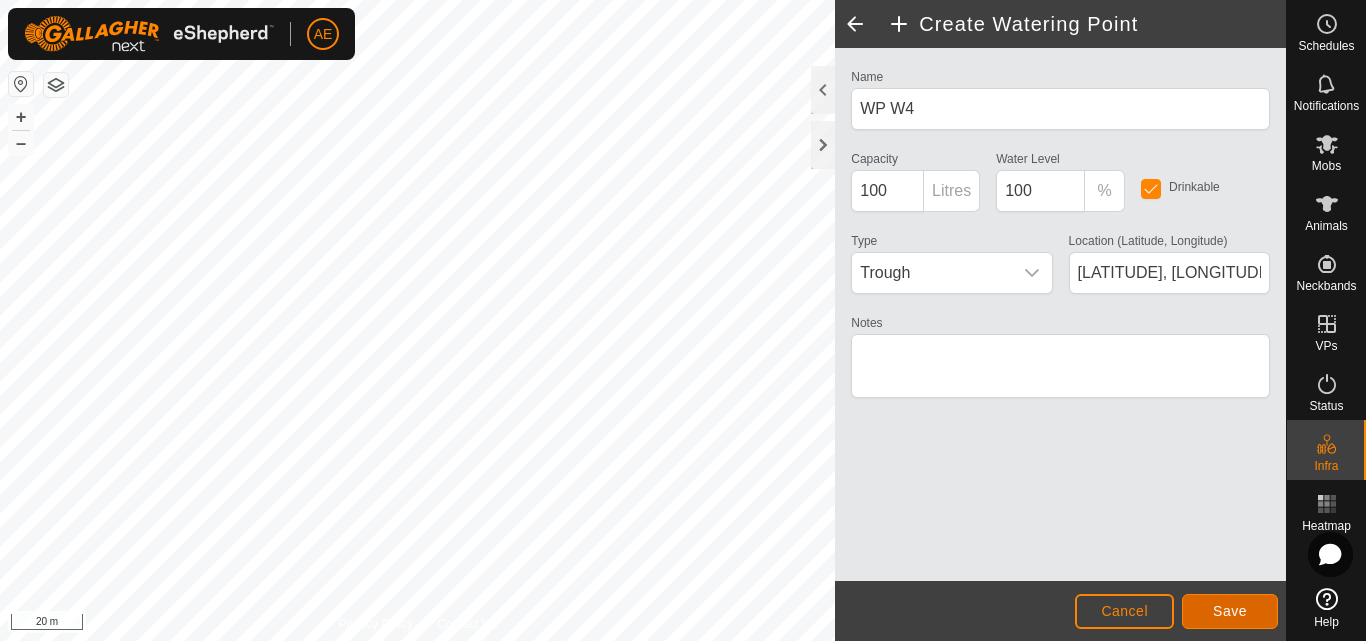 click on "Save" 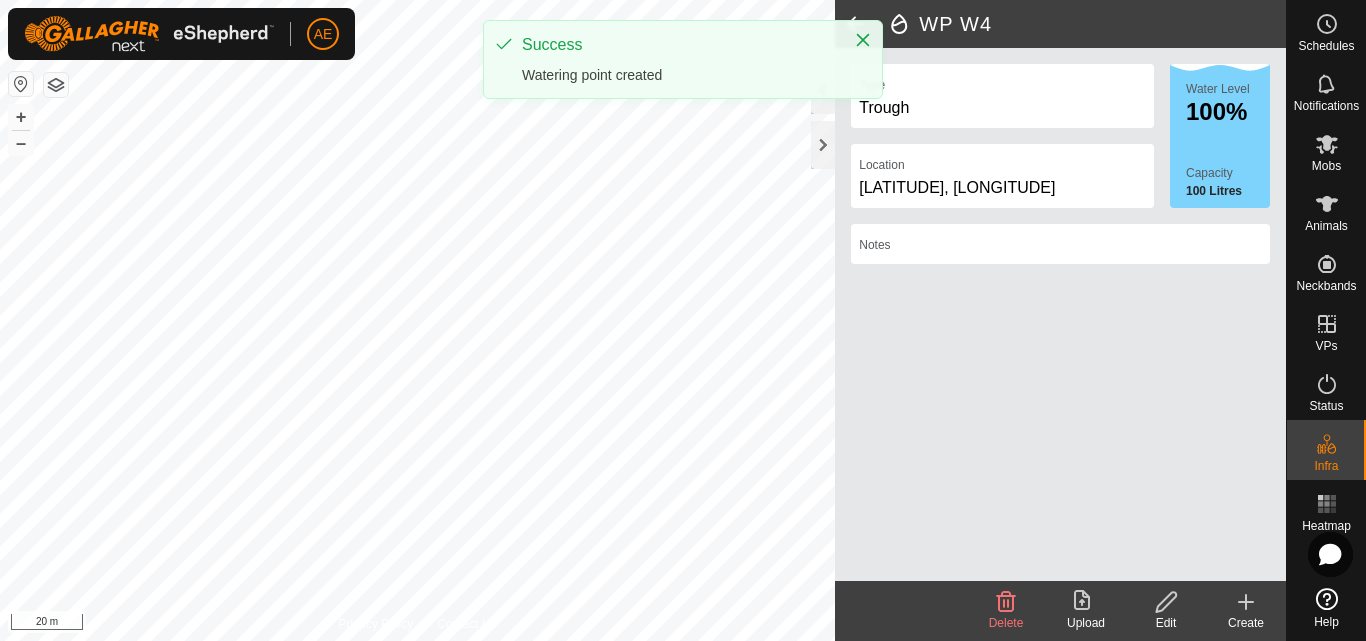 click 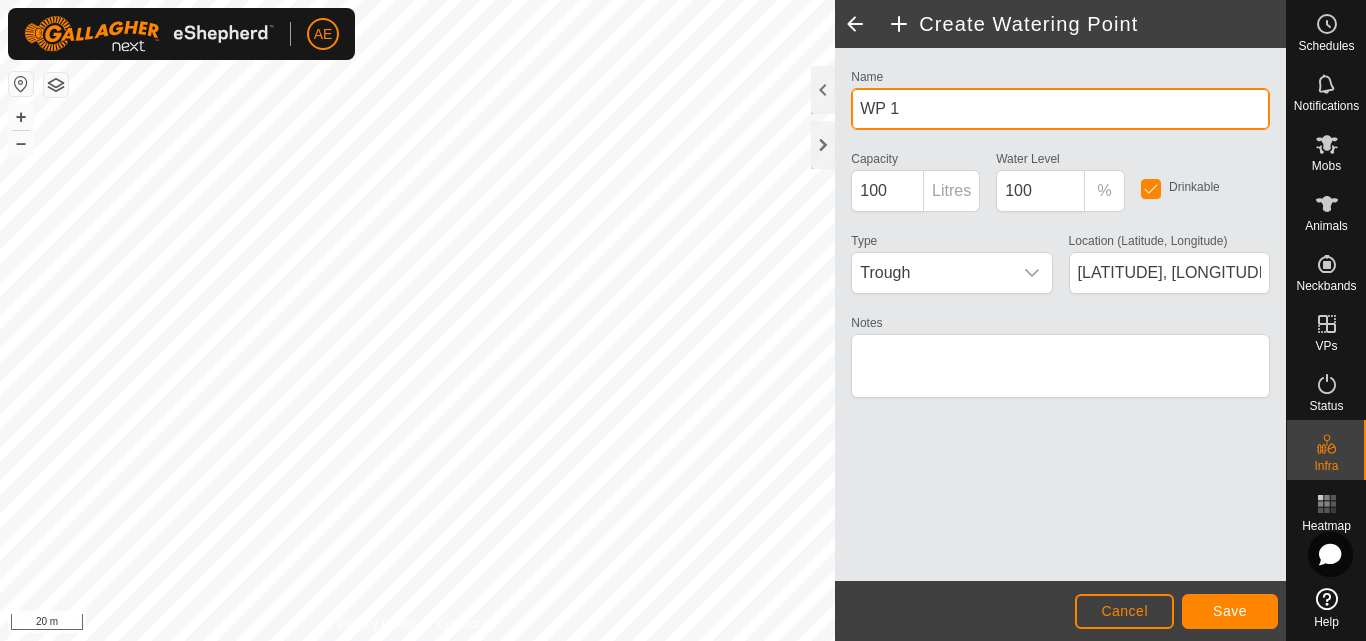 click on "WP 1" at bounding box center [1060, 109] 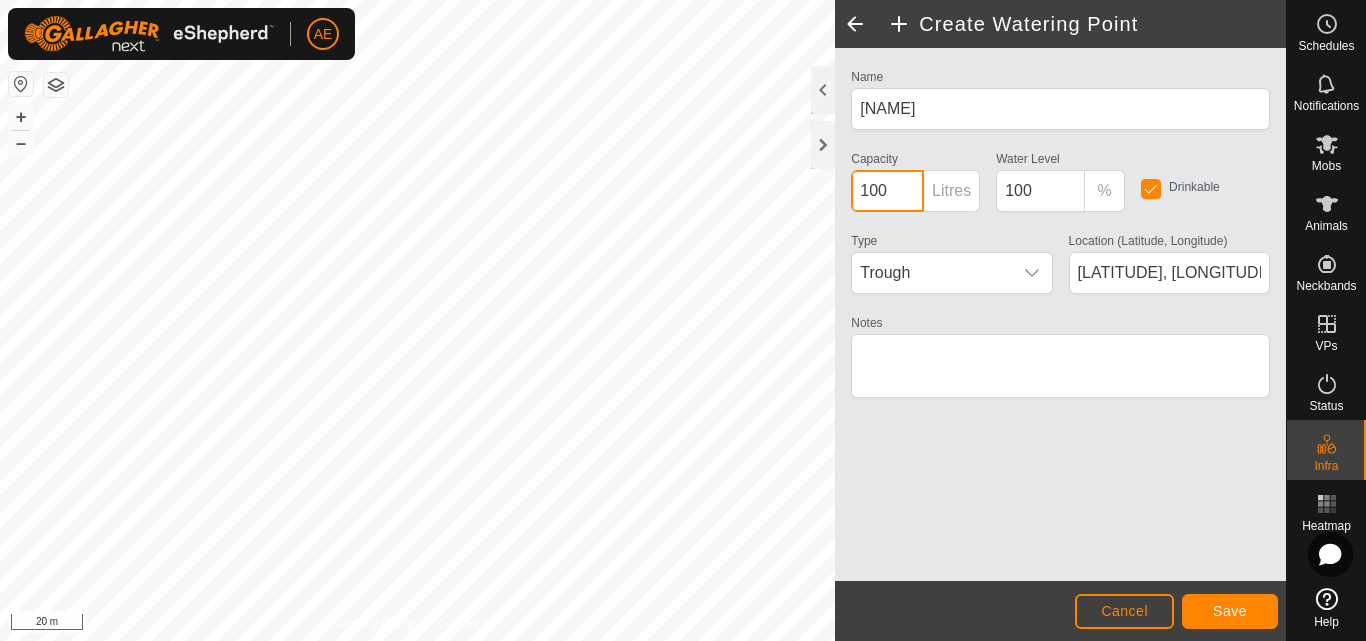 click on "100" at bounding box center [887, 191] 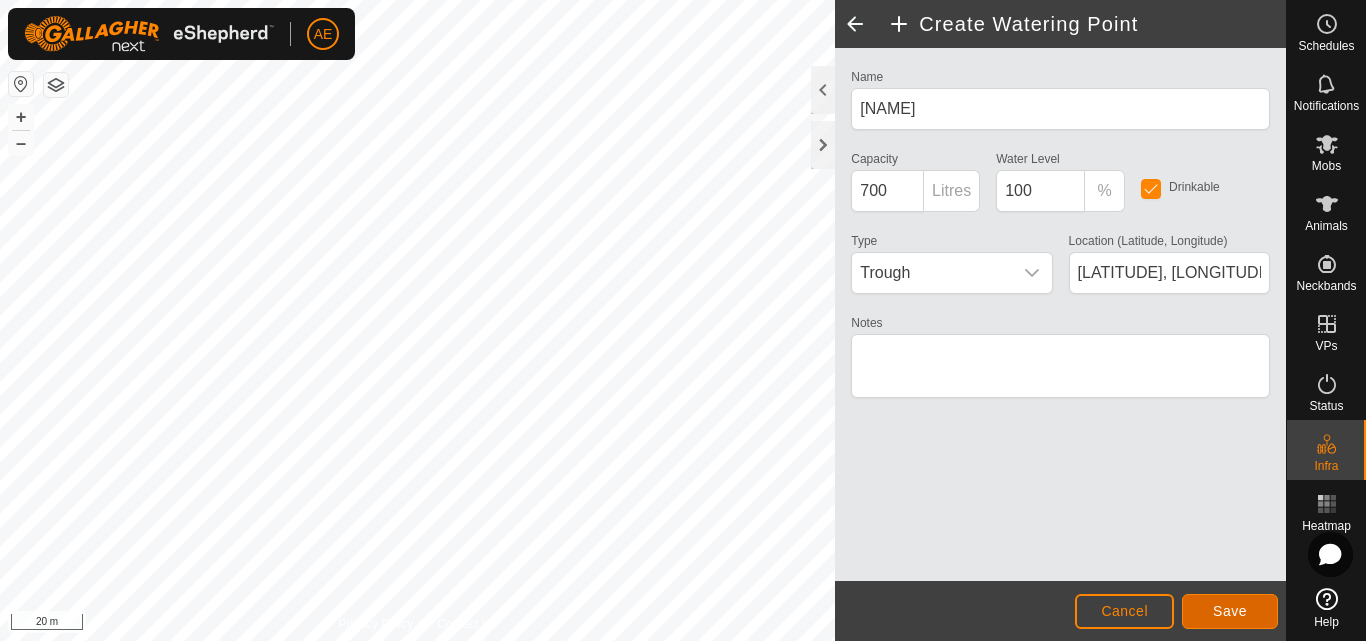 click on "Save" 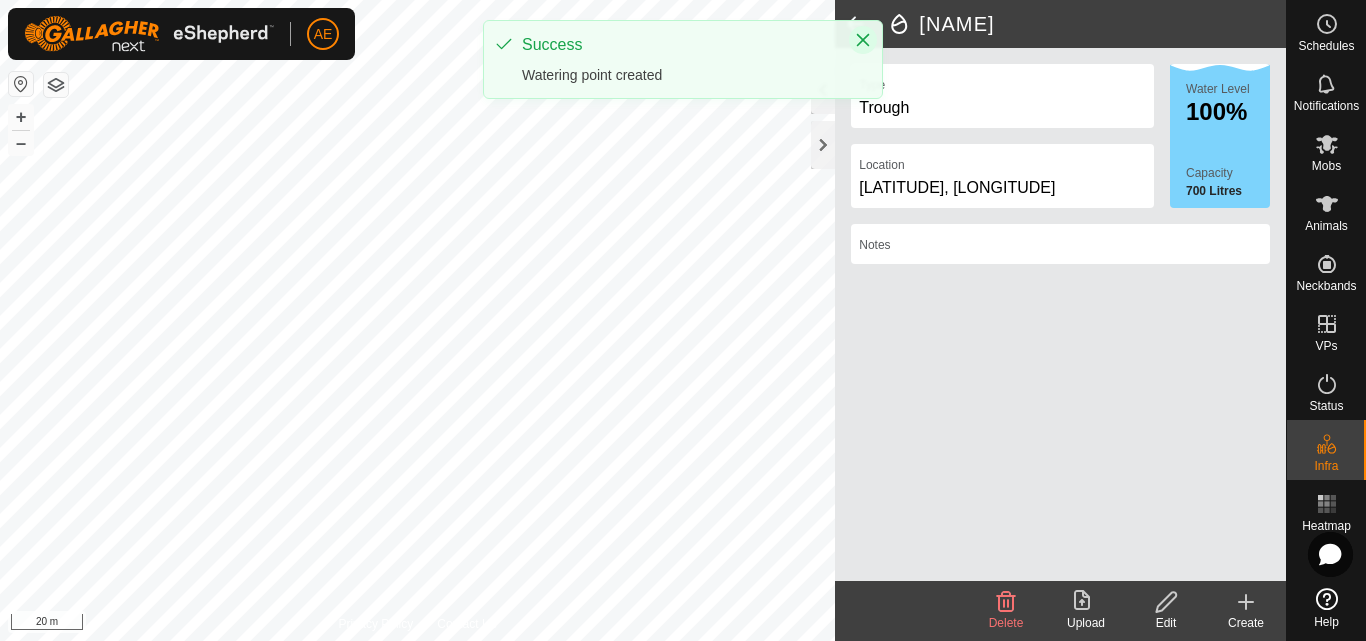 click 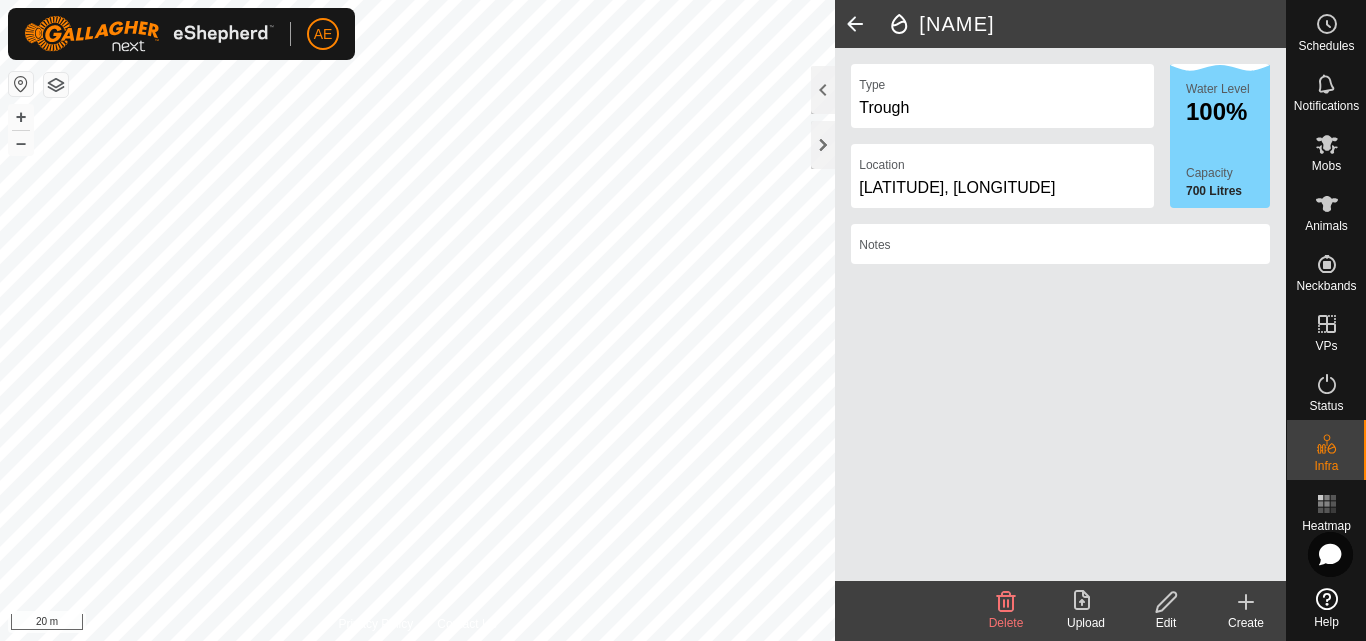 click 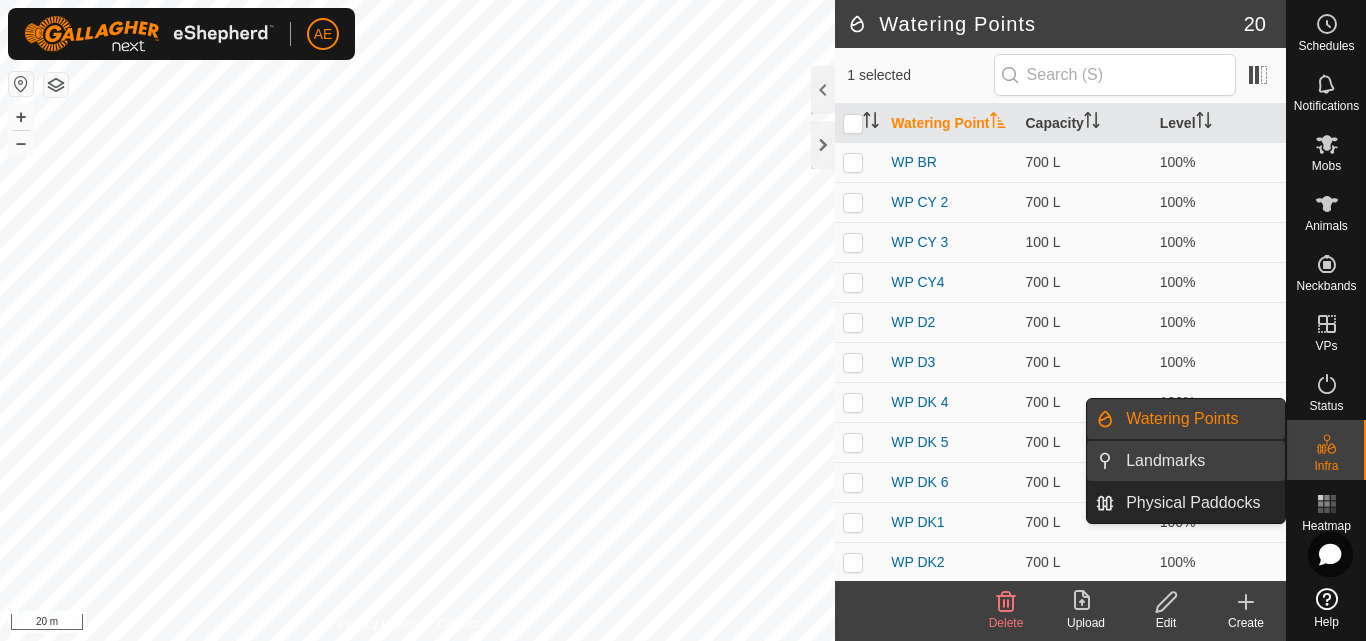 click on "Landmarks" at bounding box center [1199, 461] 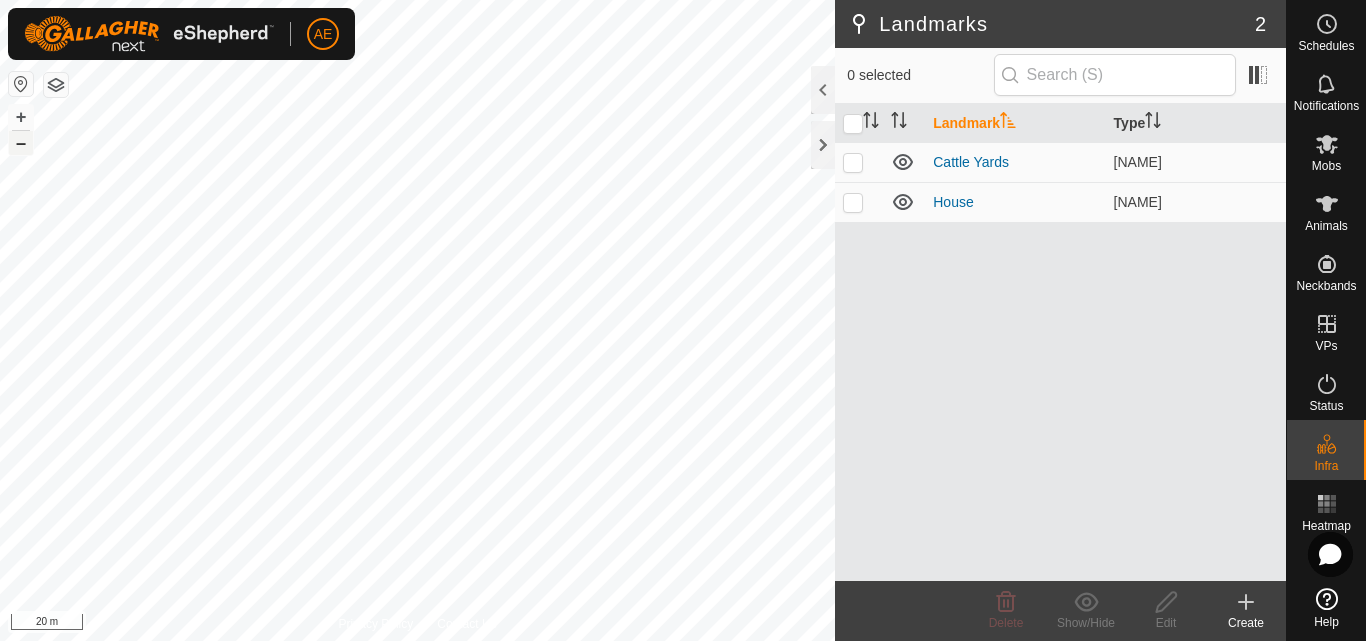 click on "–" at bounding box center [21, 143] 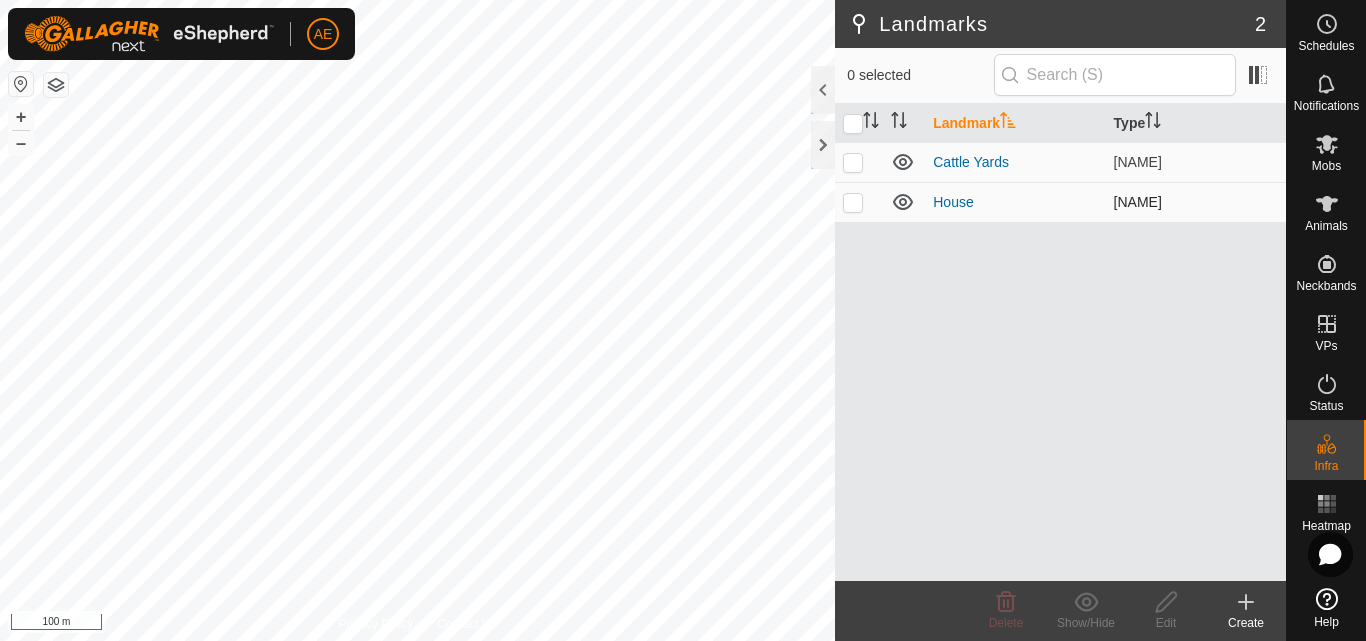 click 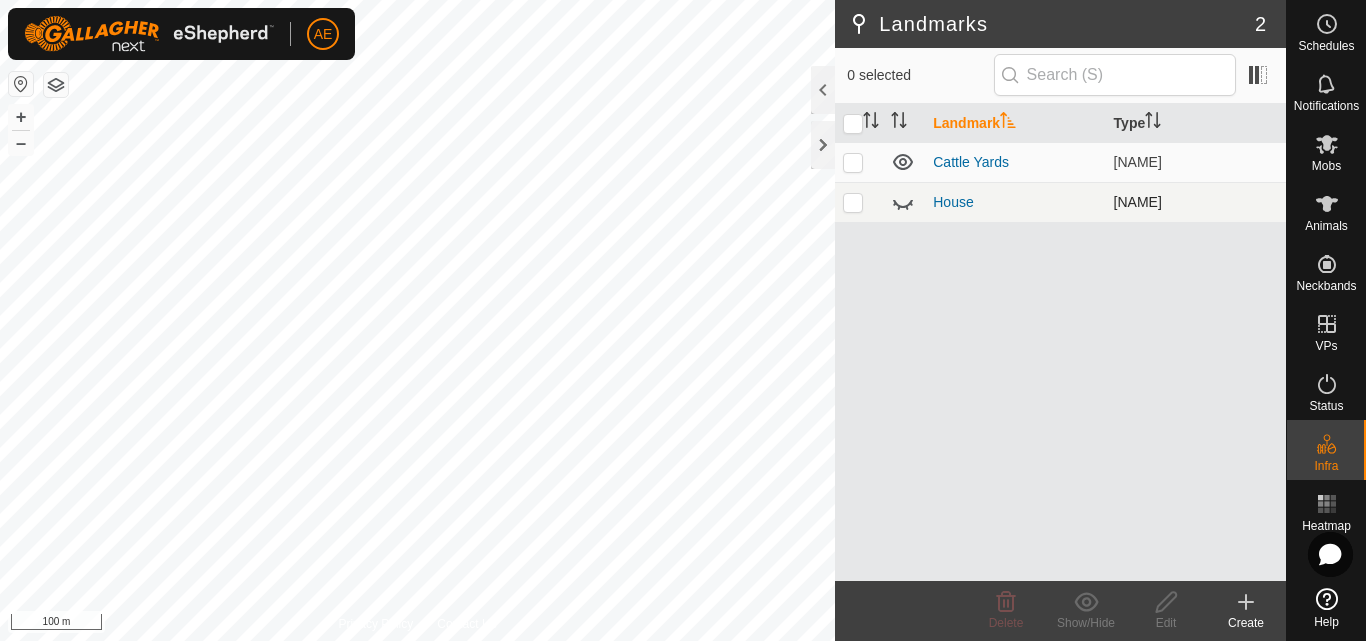 click 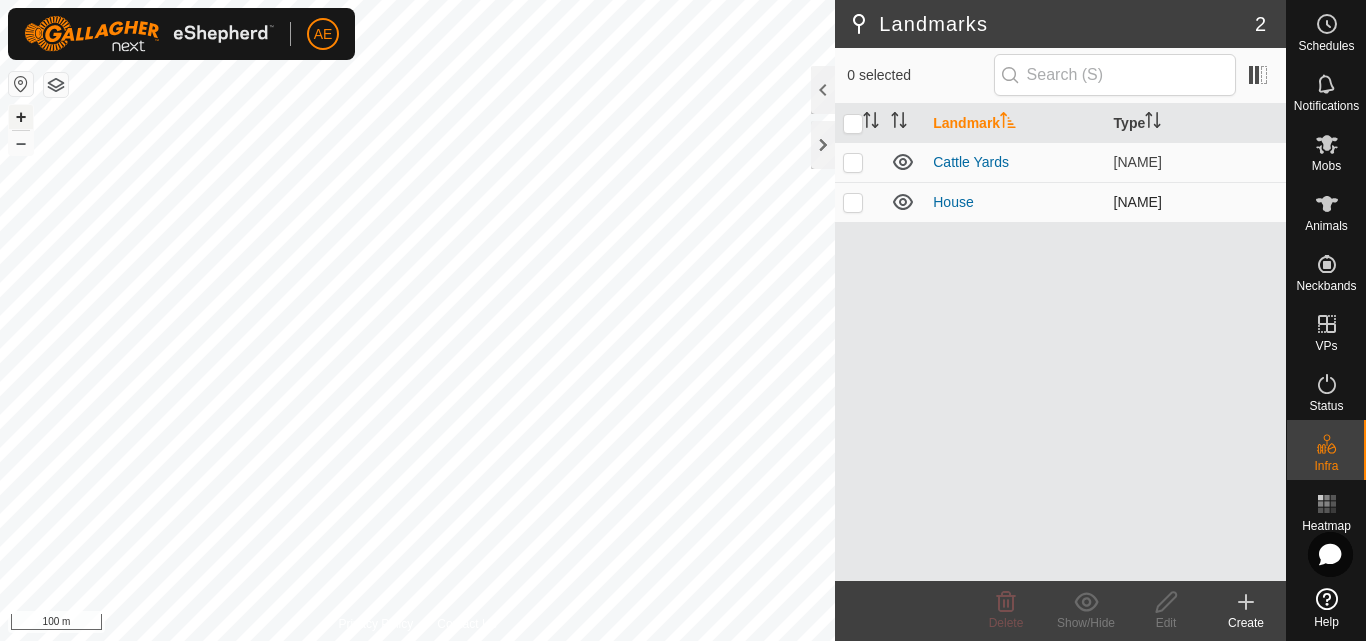 click on "+" at bounding box center (21, 117) 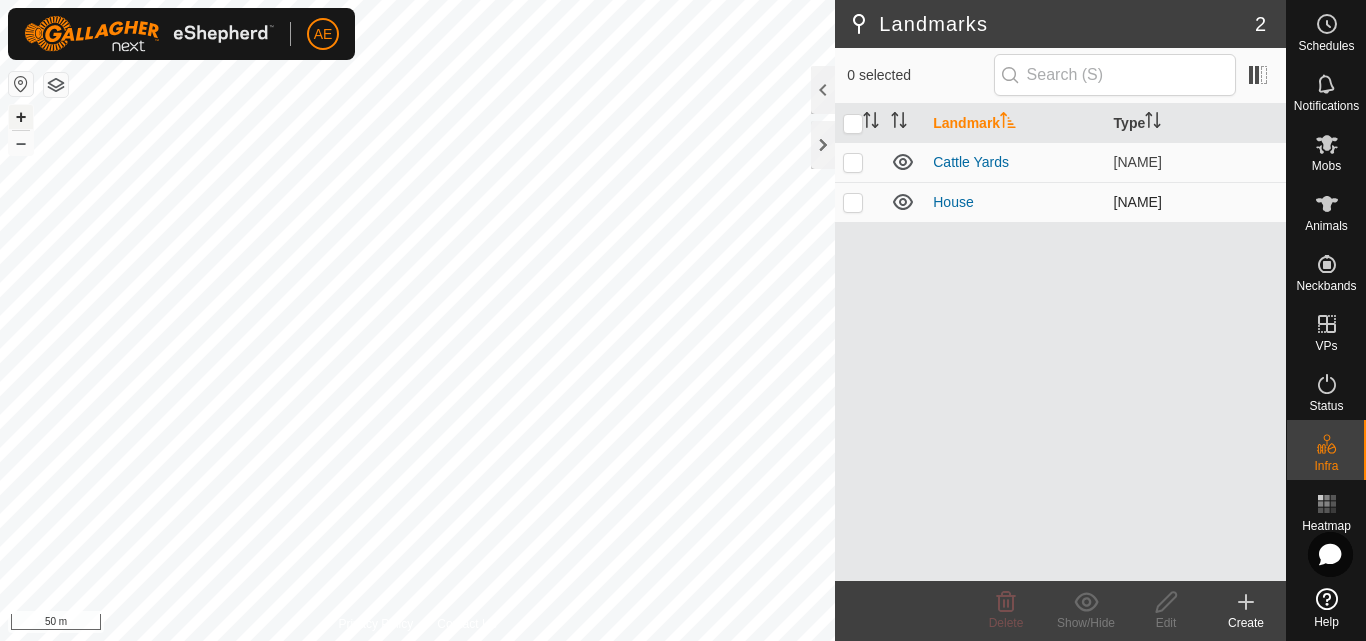 click on "+" at bounding box center (21, 117) 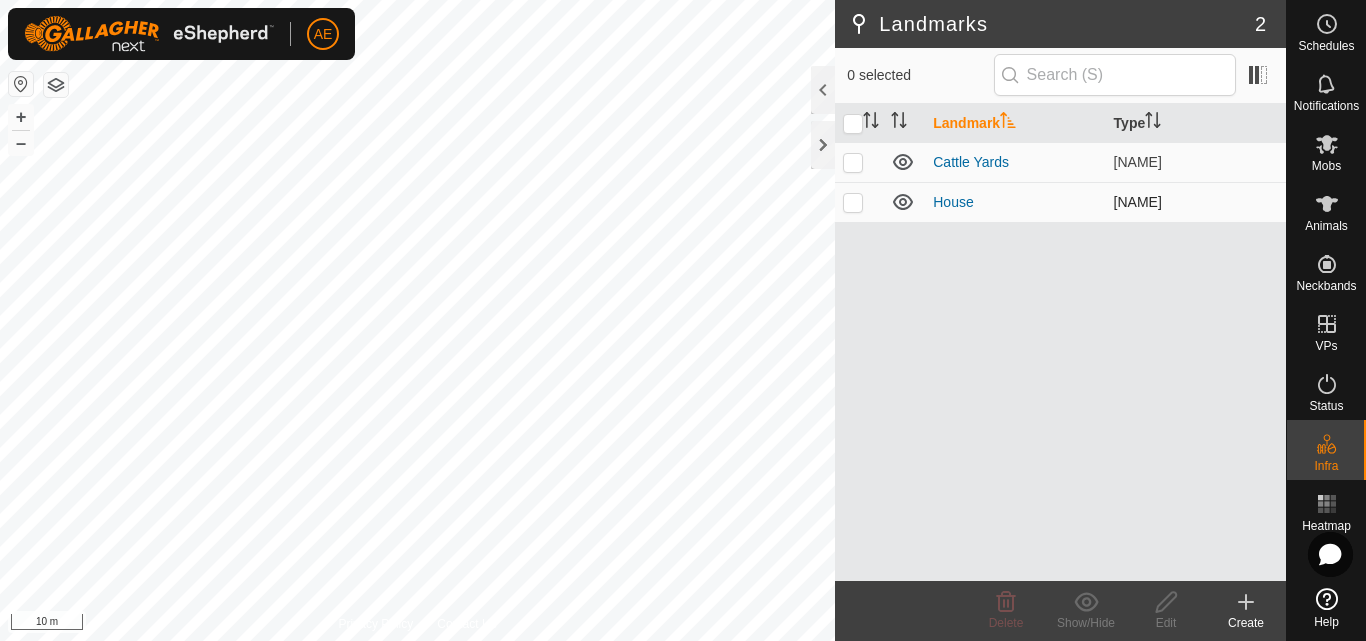 click 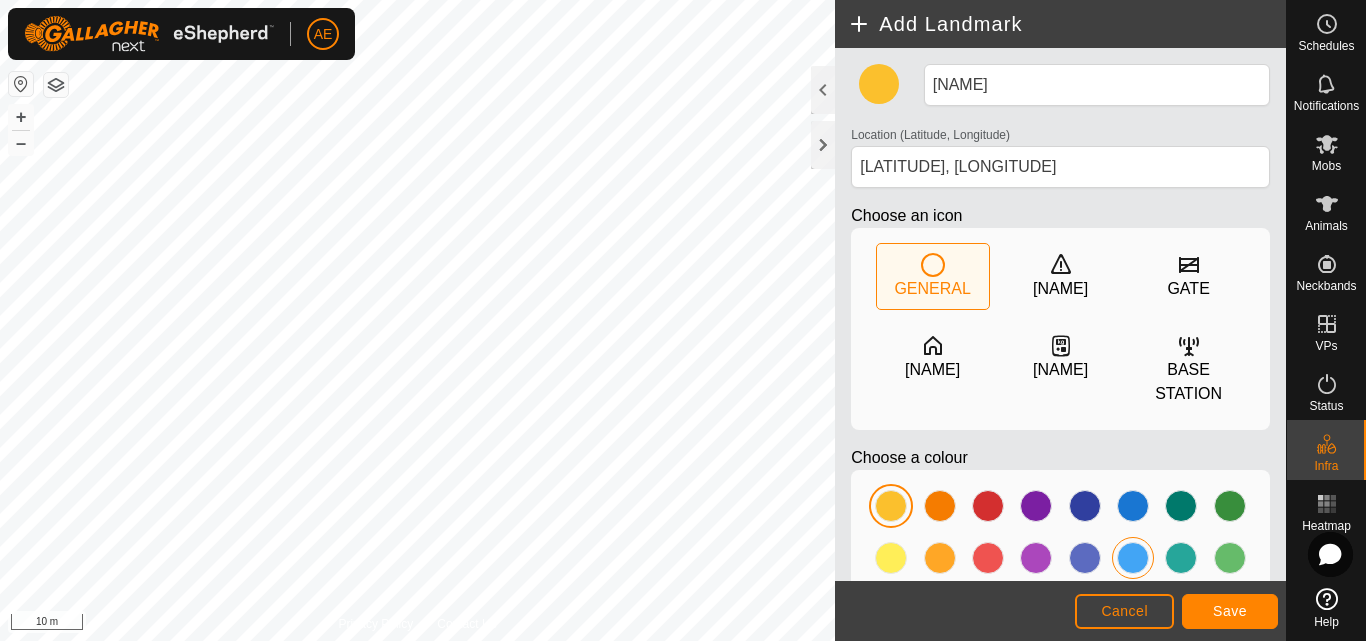 click 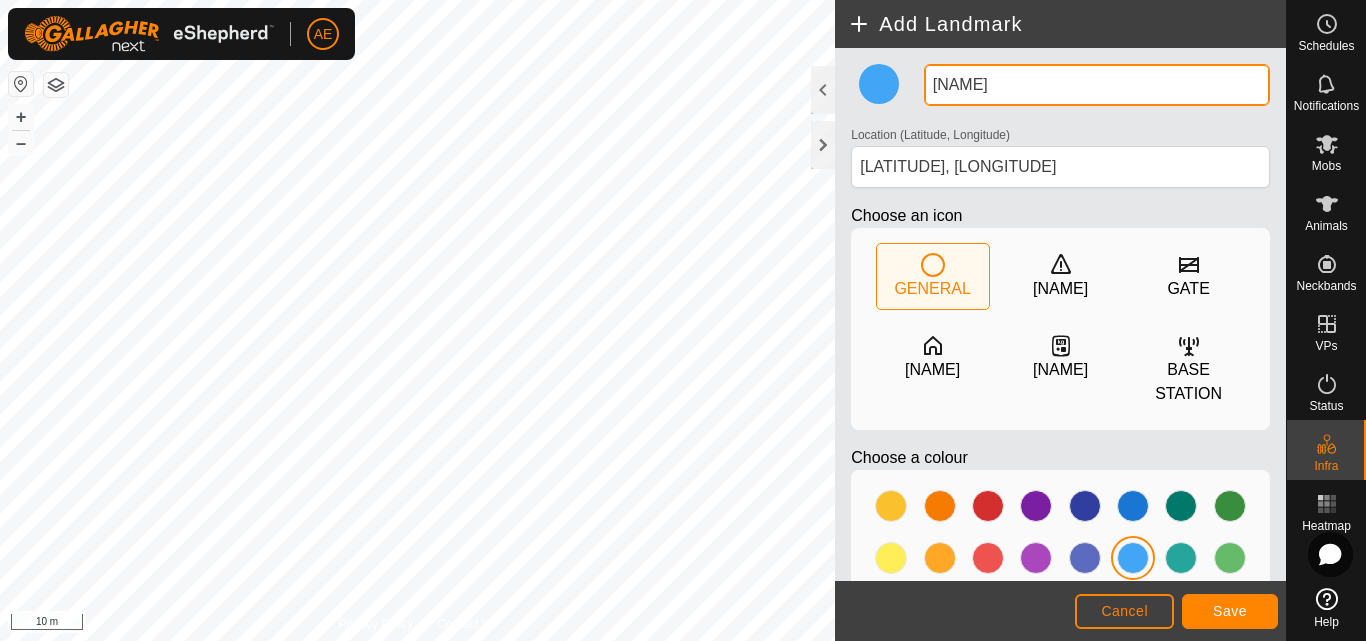 click on "[NAME]" at bounding box center [1097, 85] 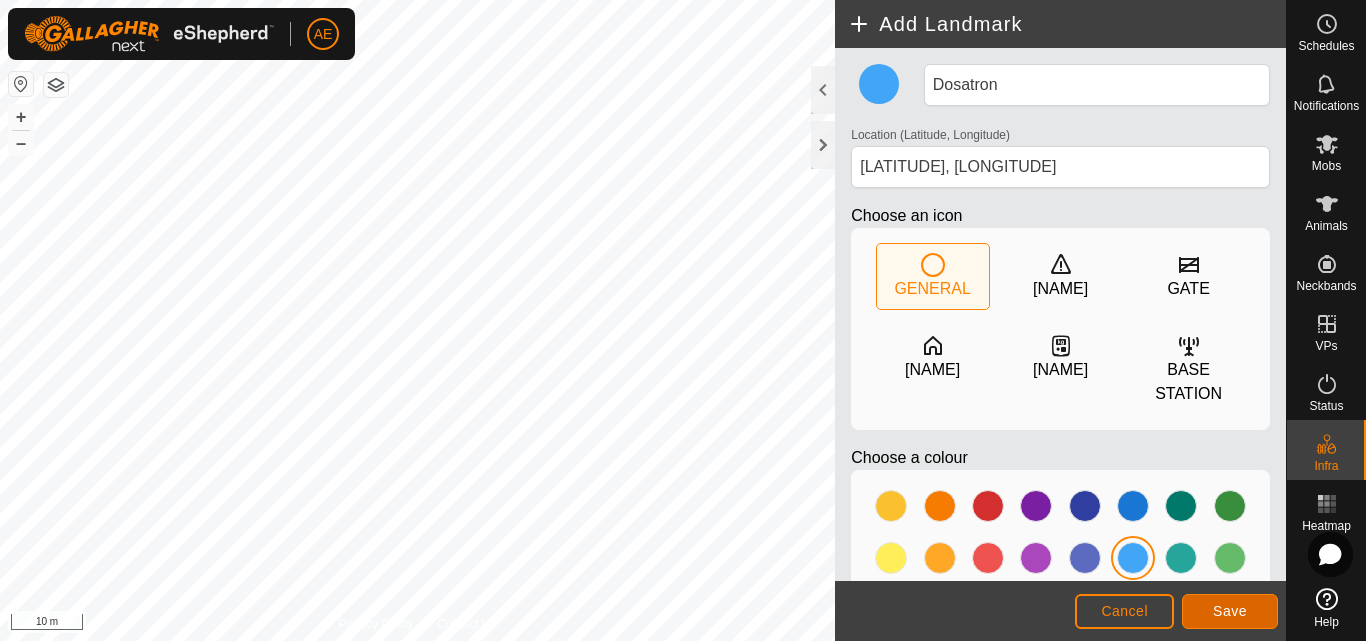 click on "Save" 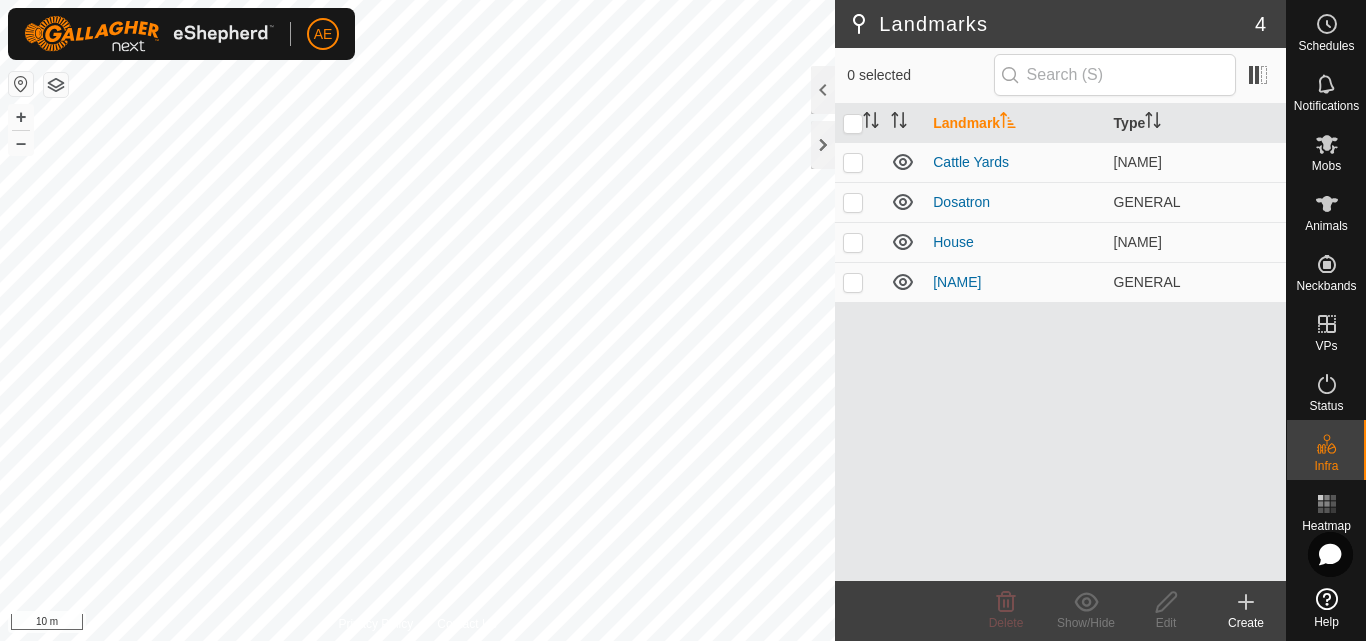 click on "Create" 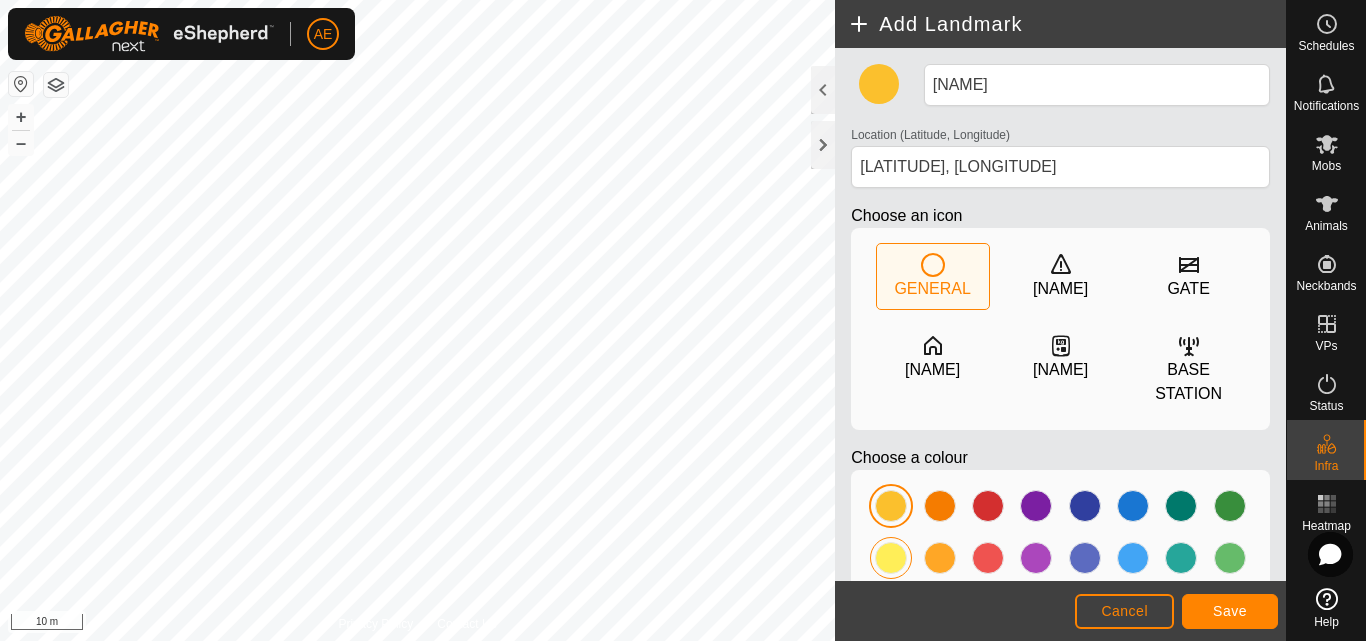 click 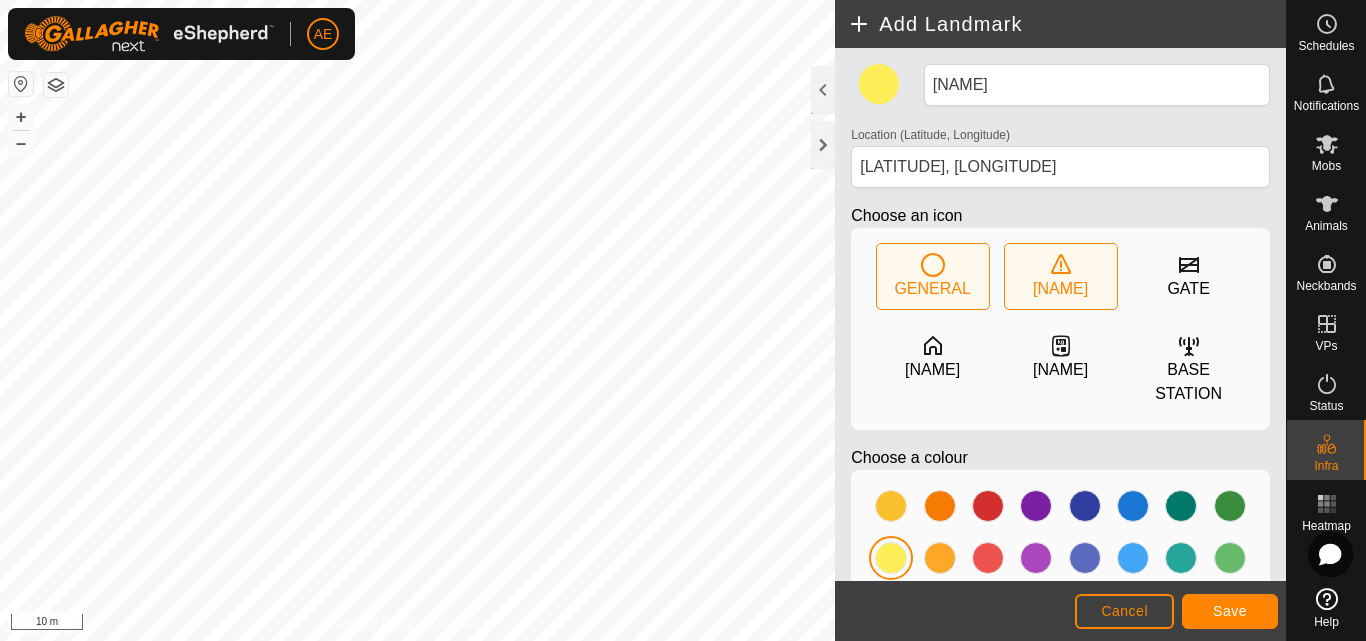 click on "[NAME]" 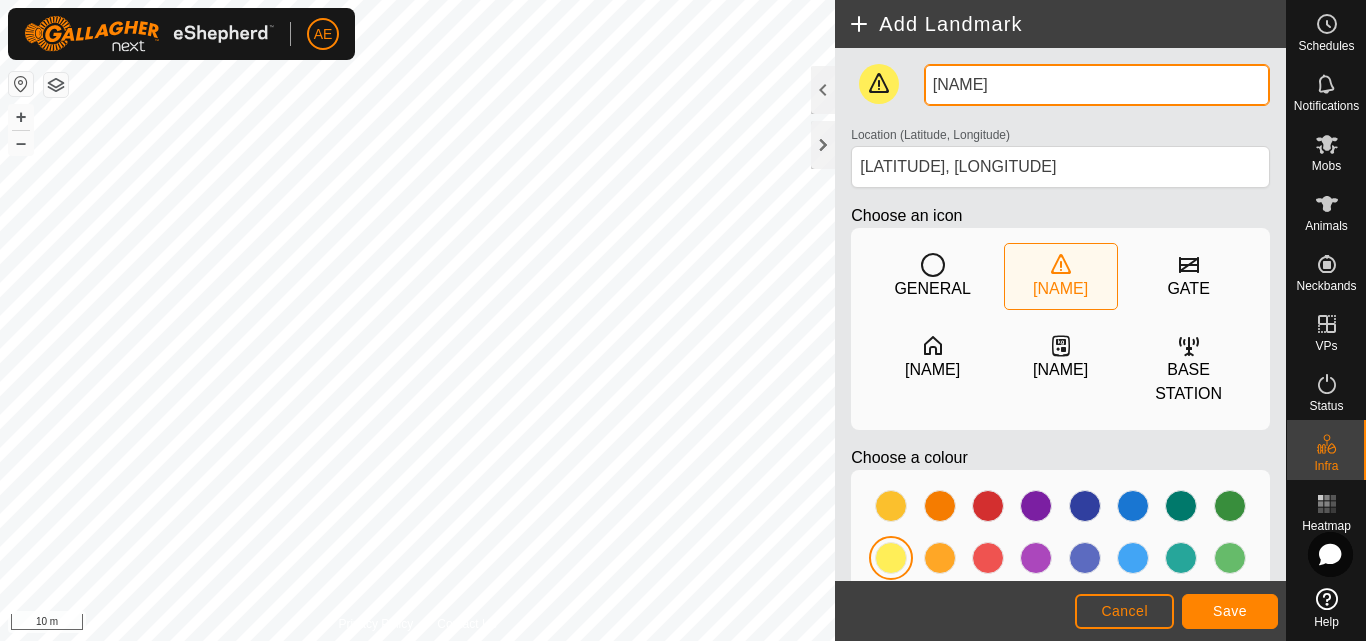 click on "[NAME]" at bounding box center (1097, 85) 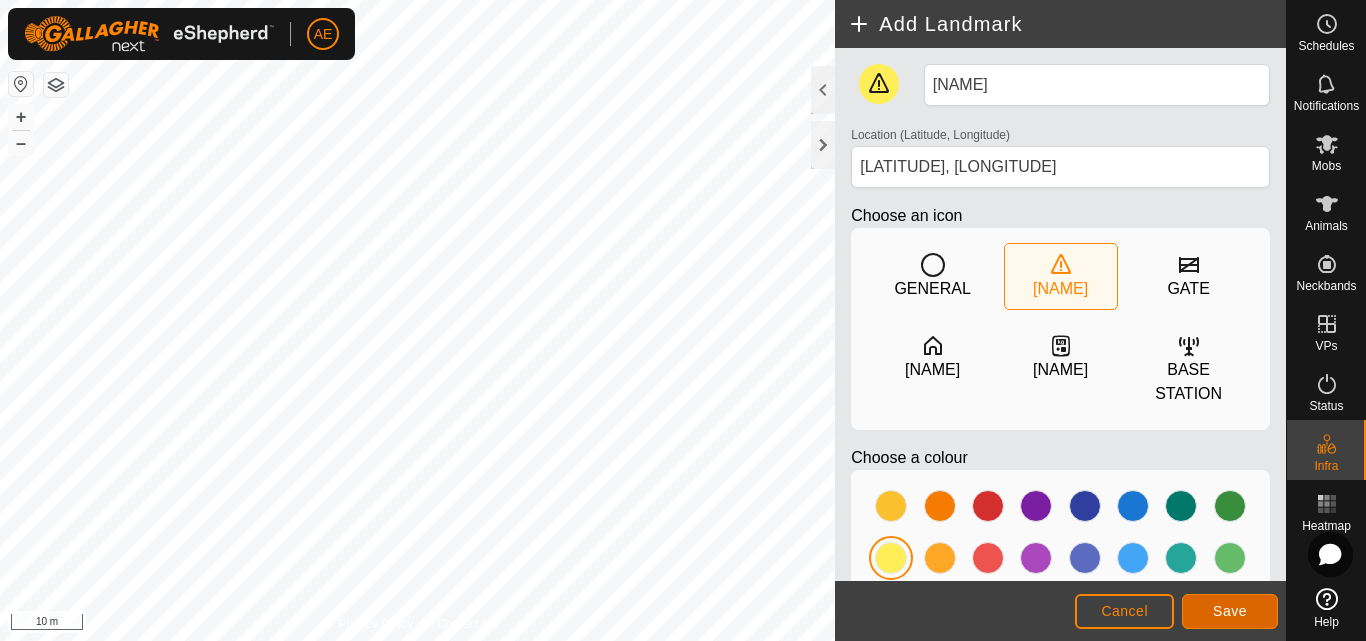 click on "Save" 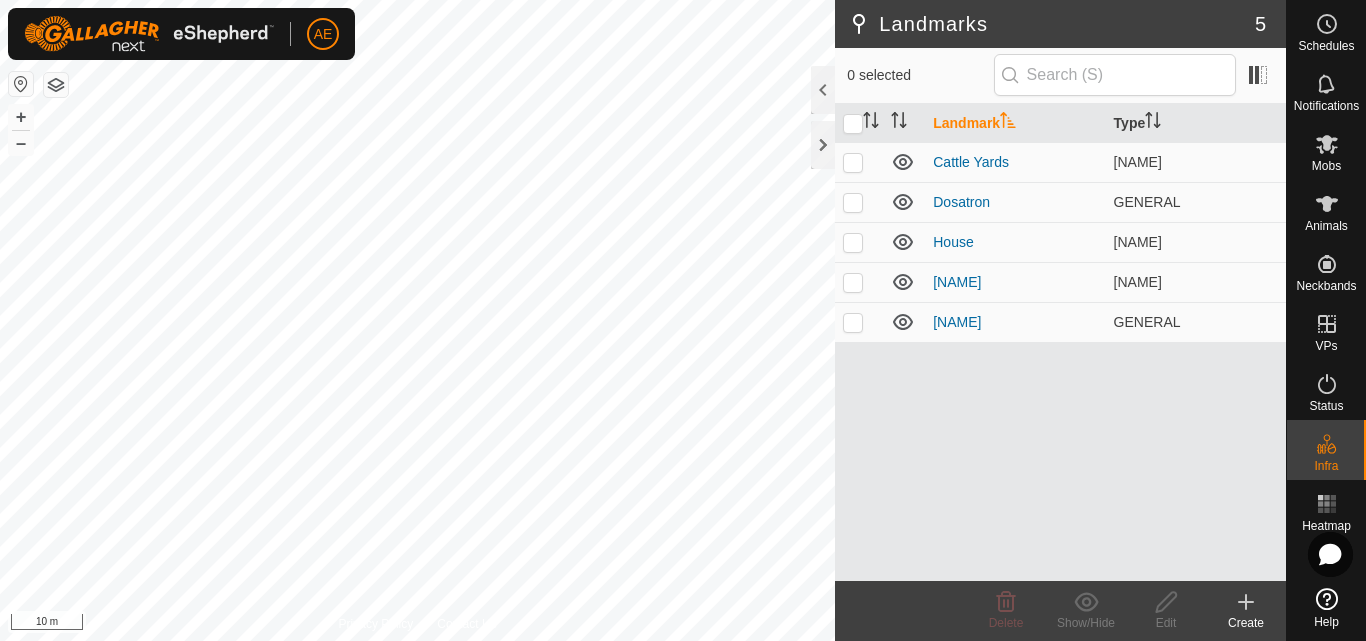 click on "Create" 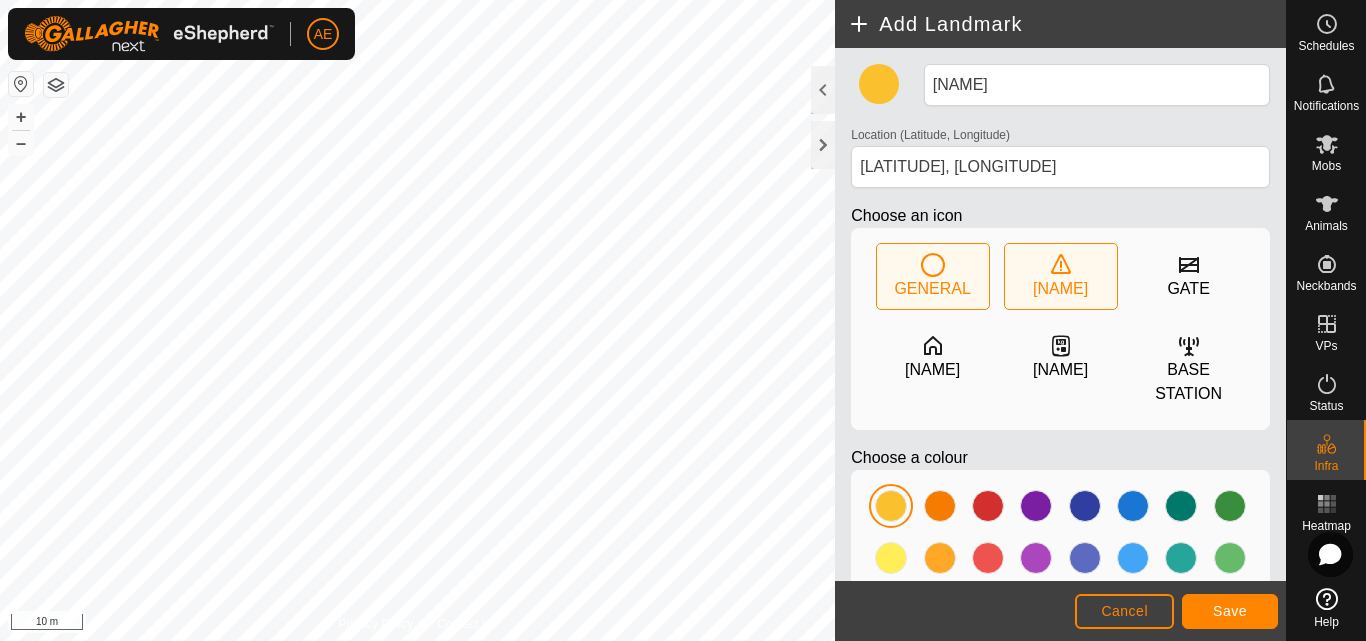 click 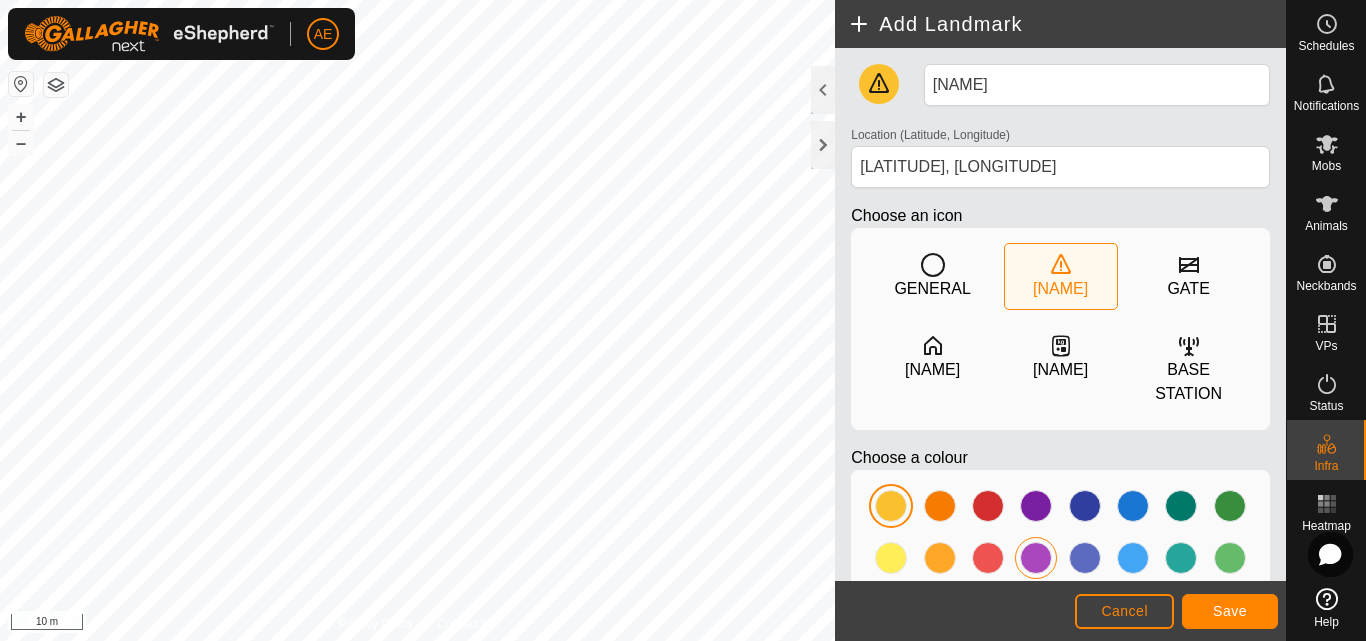 click 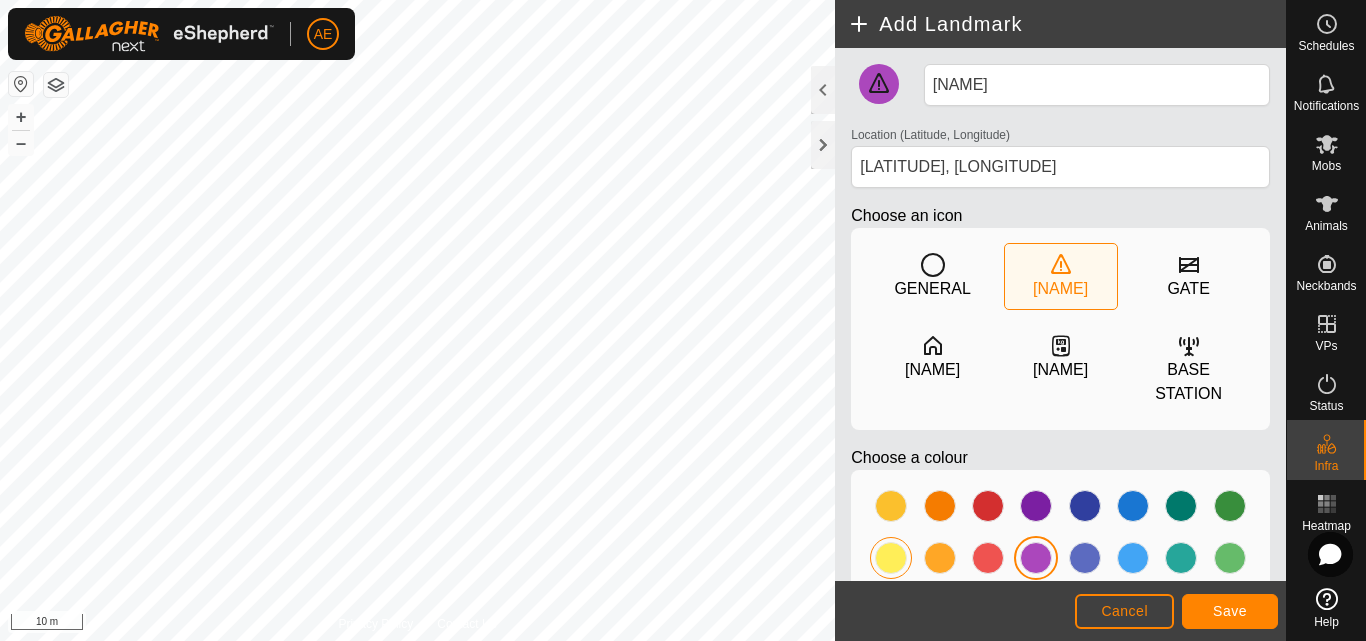 click 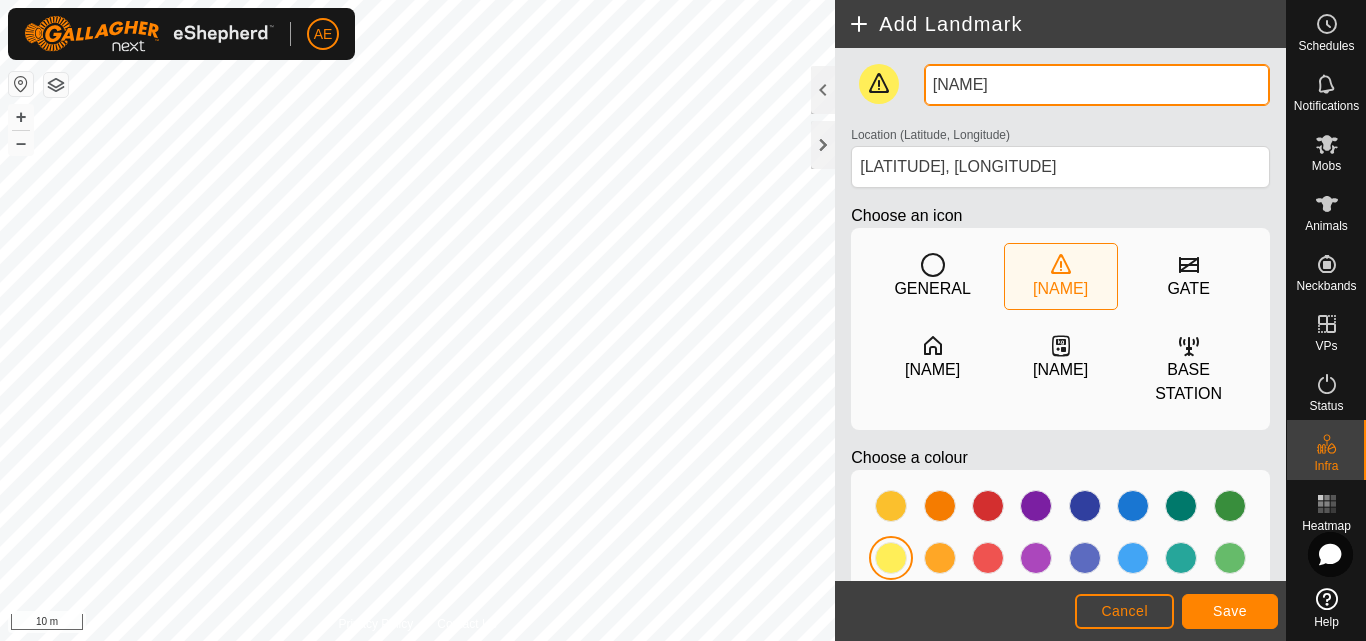 click on "[NAME]" at bounding box center (1097, 85) 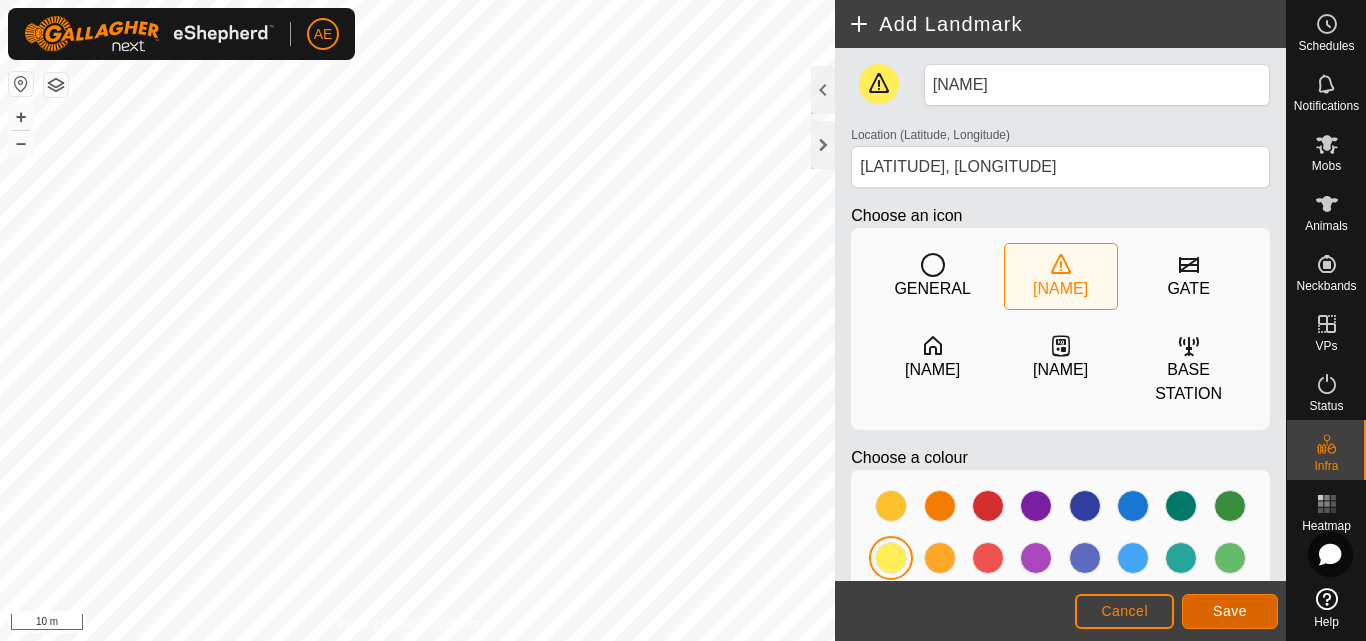 click on "Save" 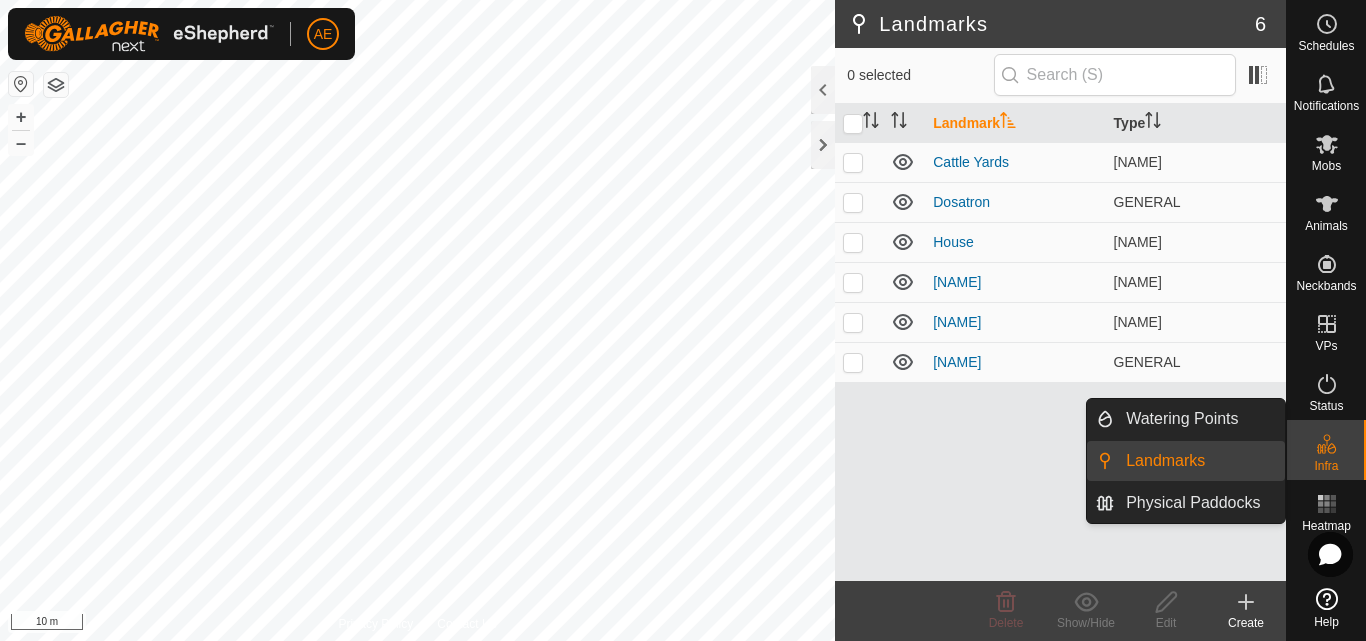 click at bounding box center [1327, 444] 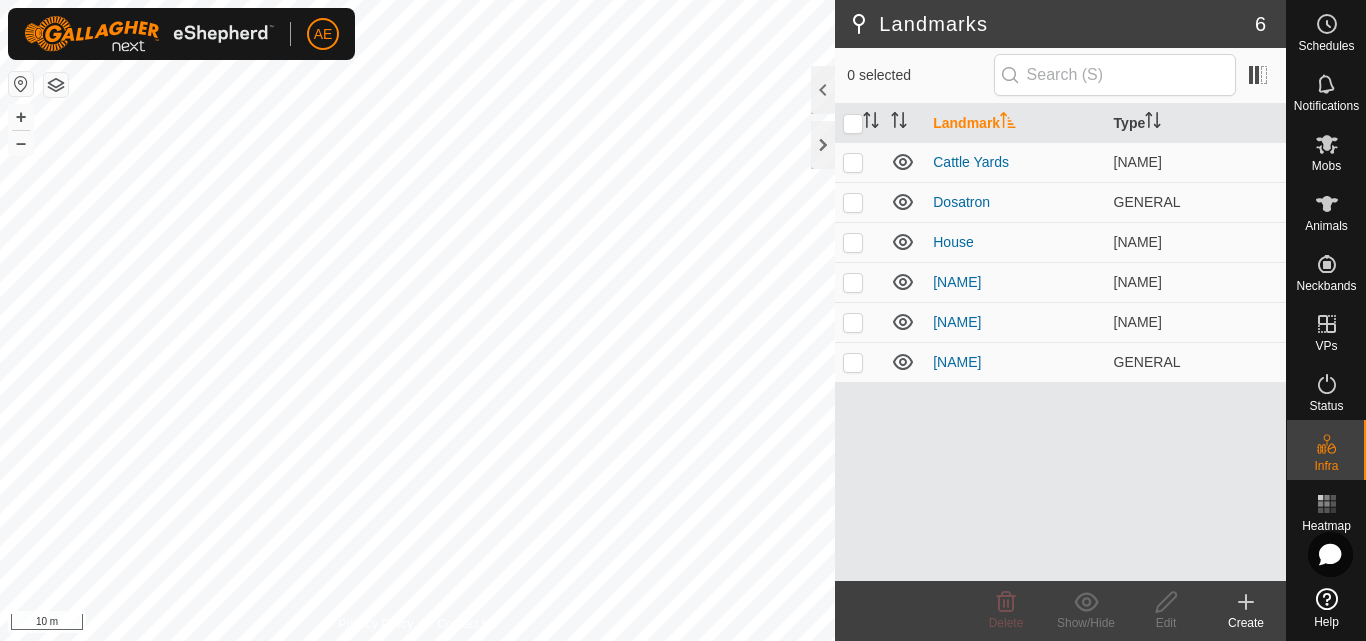 click 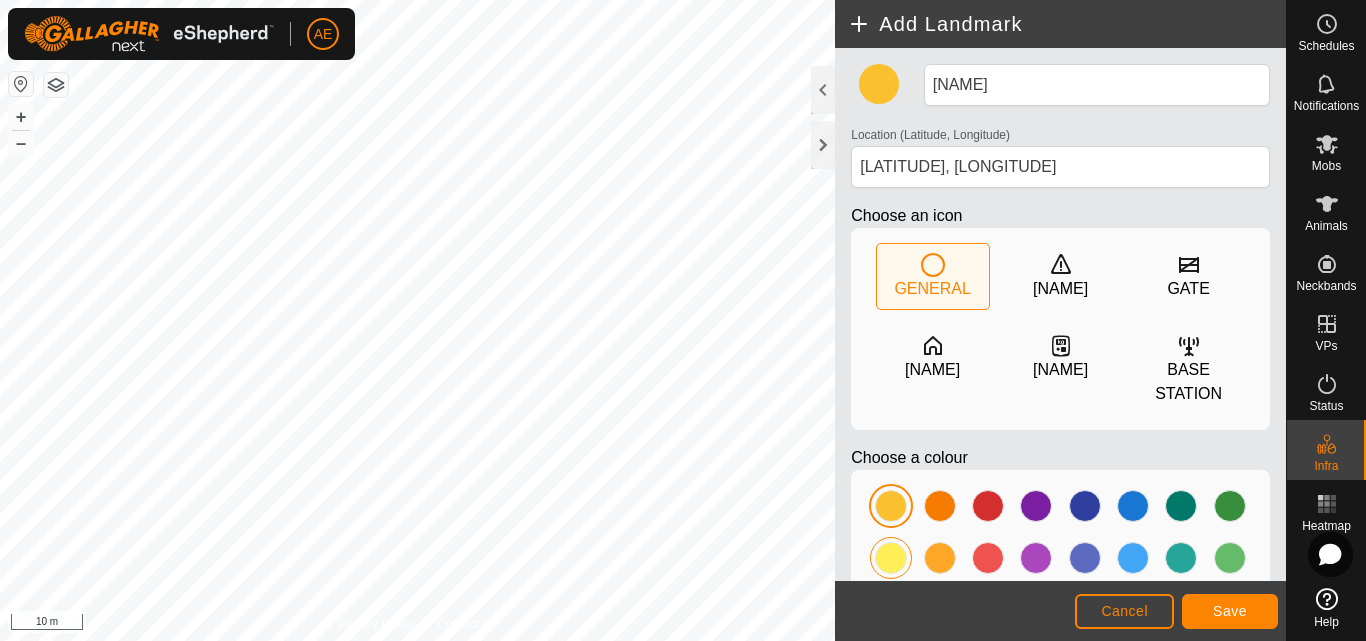 click 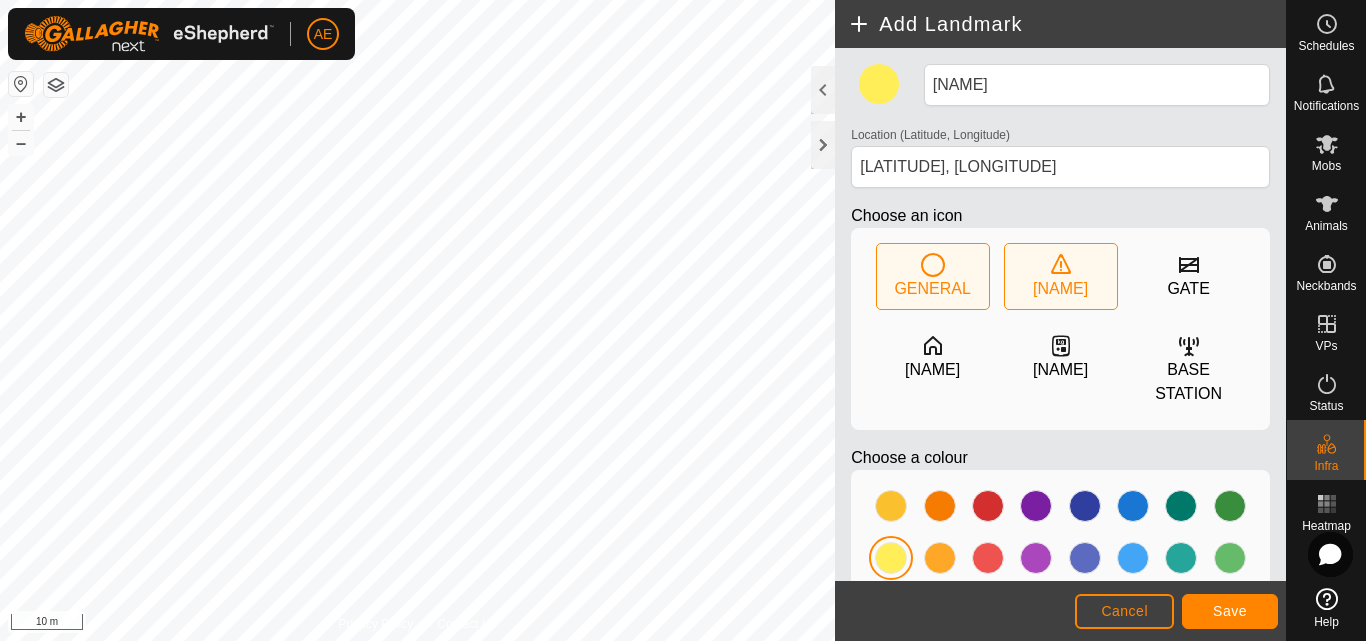 click on "[NAME]" 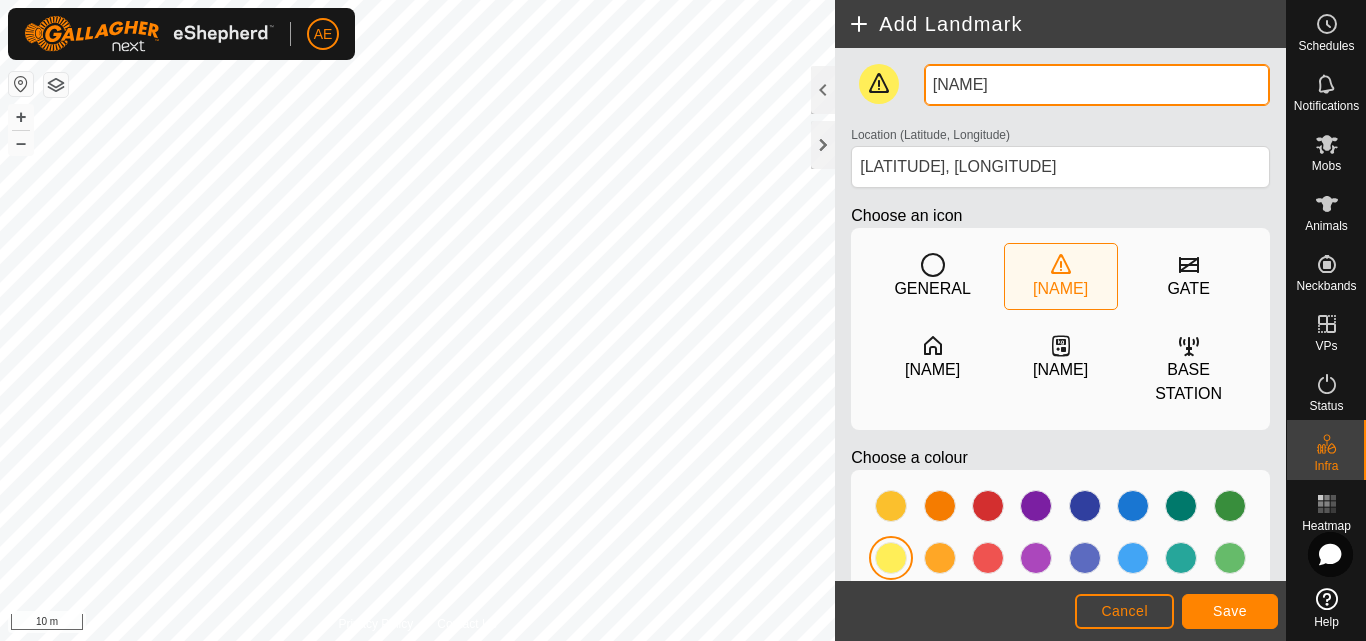 click on "[NAME]" at bounding box center (1097, 85) 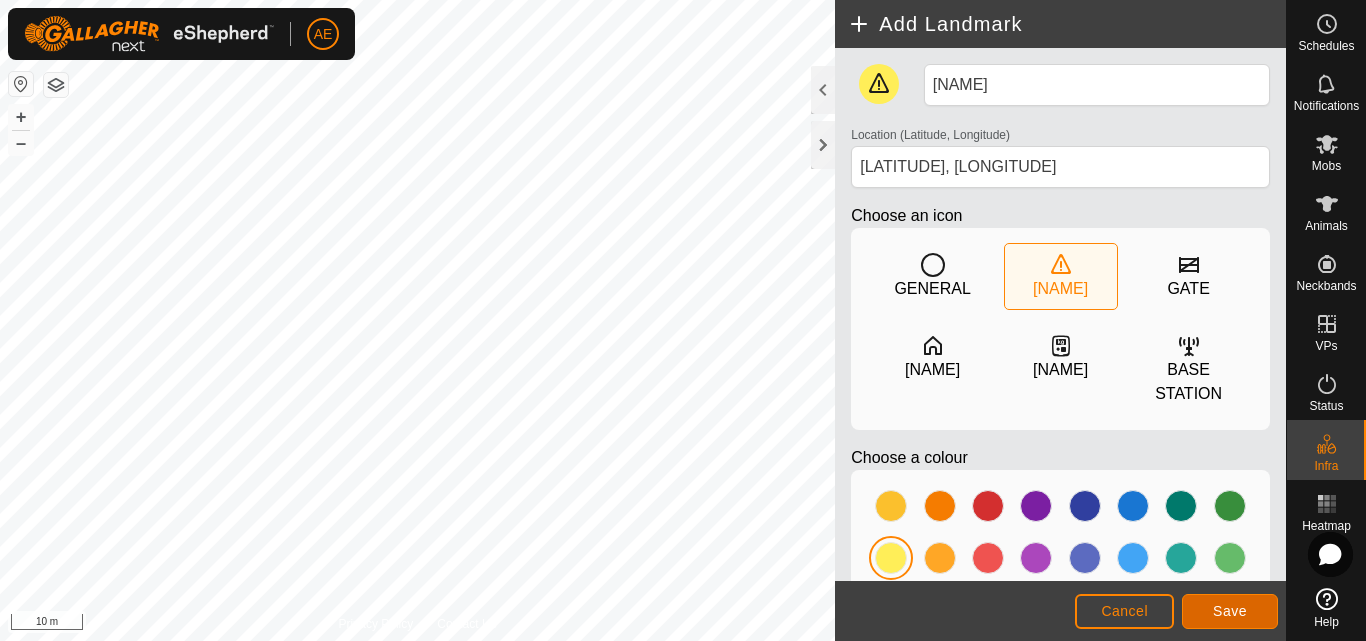 click on "Save" 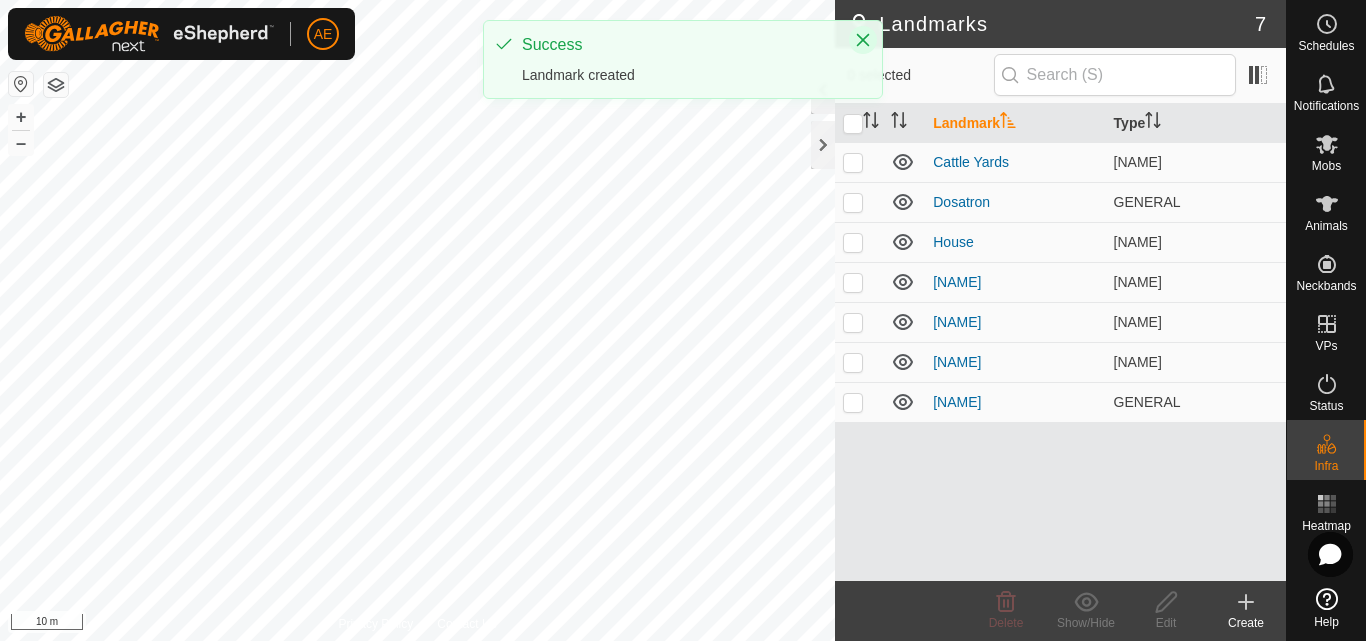 click 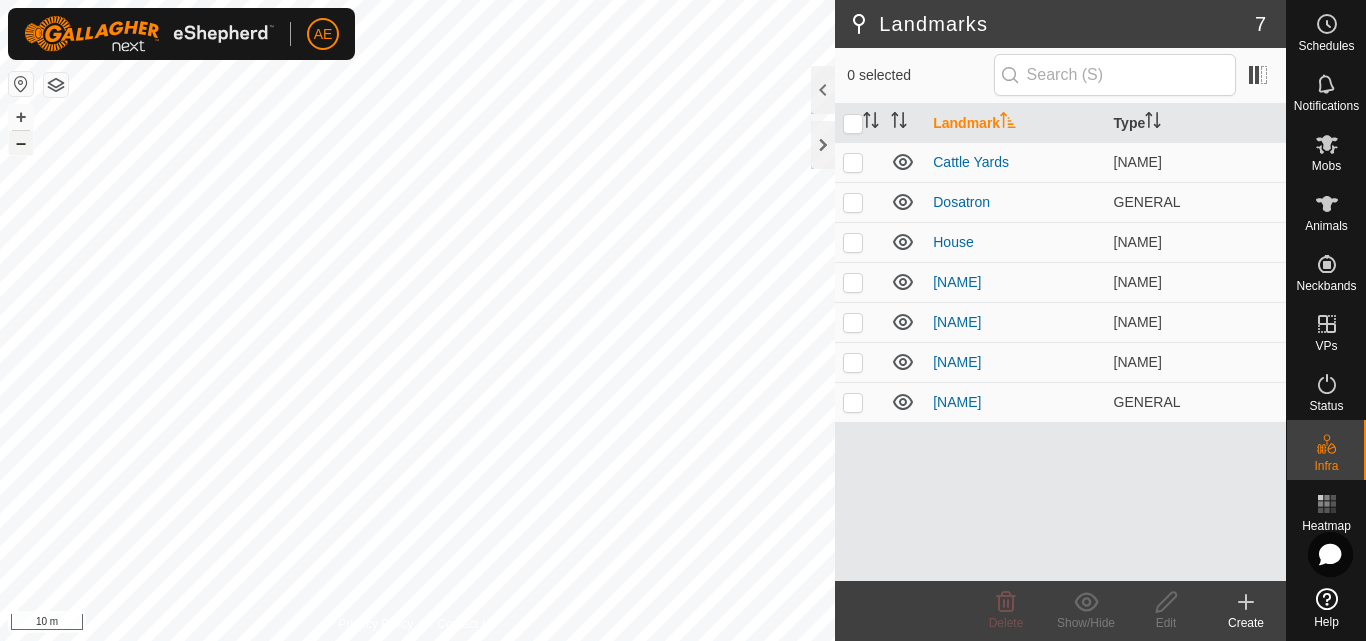 click on "–" at bounding box center [21, 143] 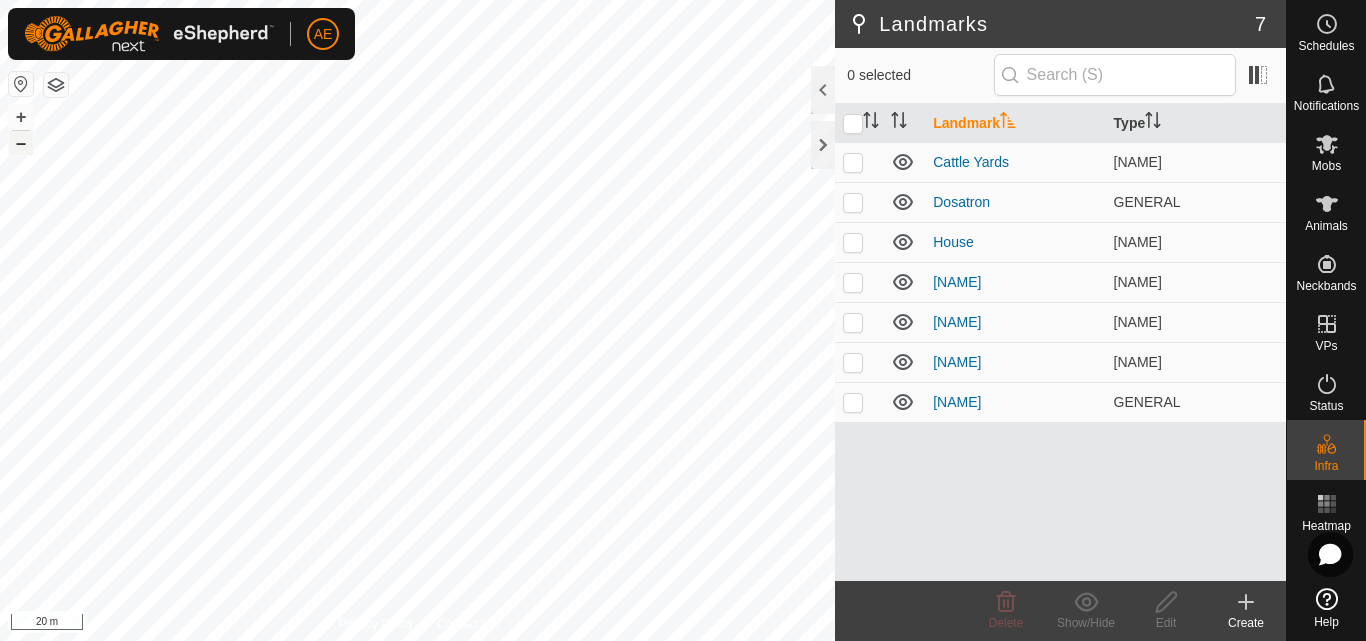 click on "–" at bounding box center [21, 143] 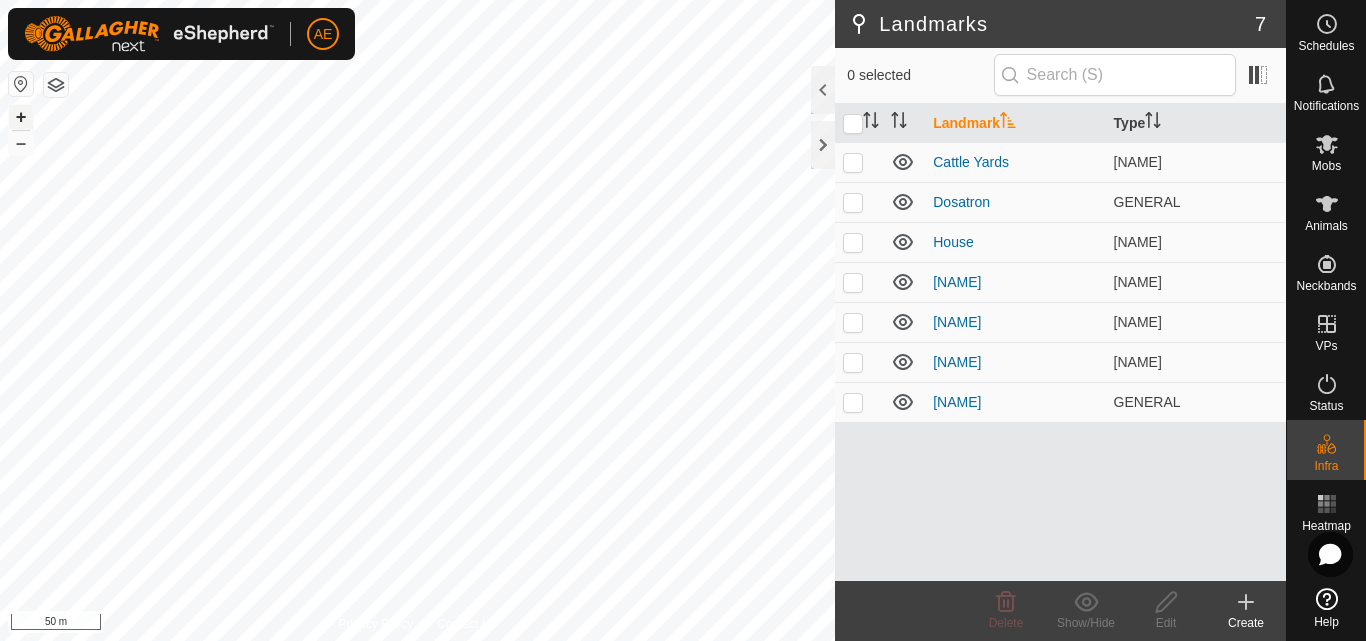 click on "+" at bounding box center [21, 117] 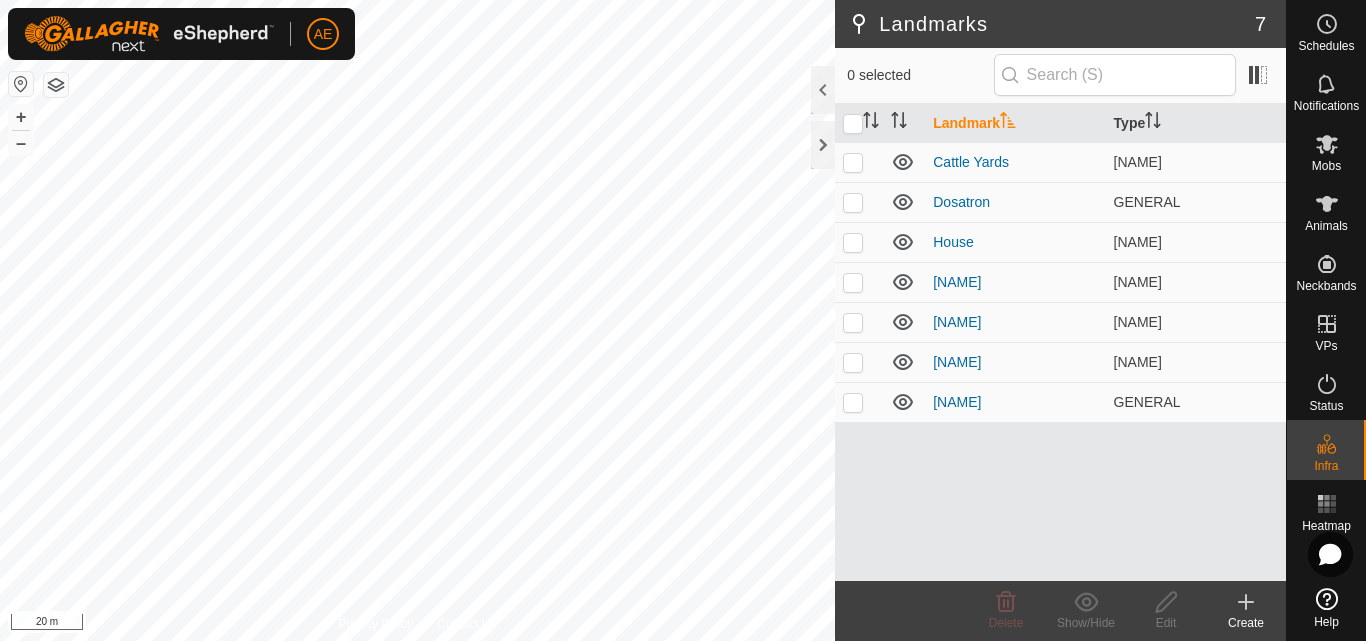 click on "Create" 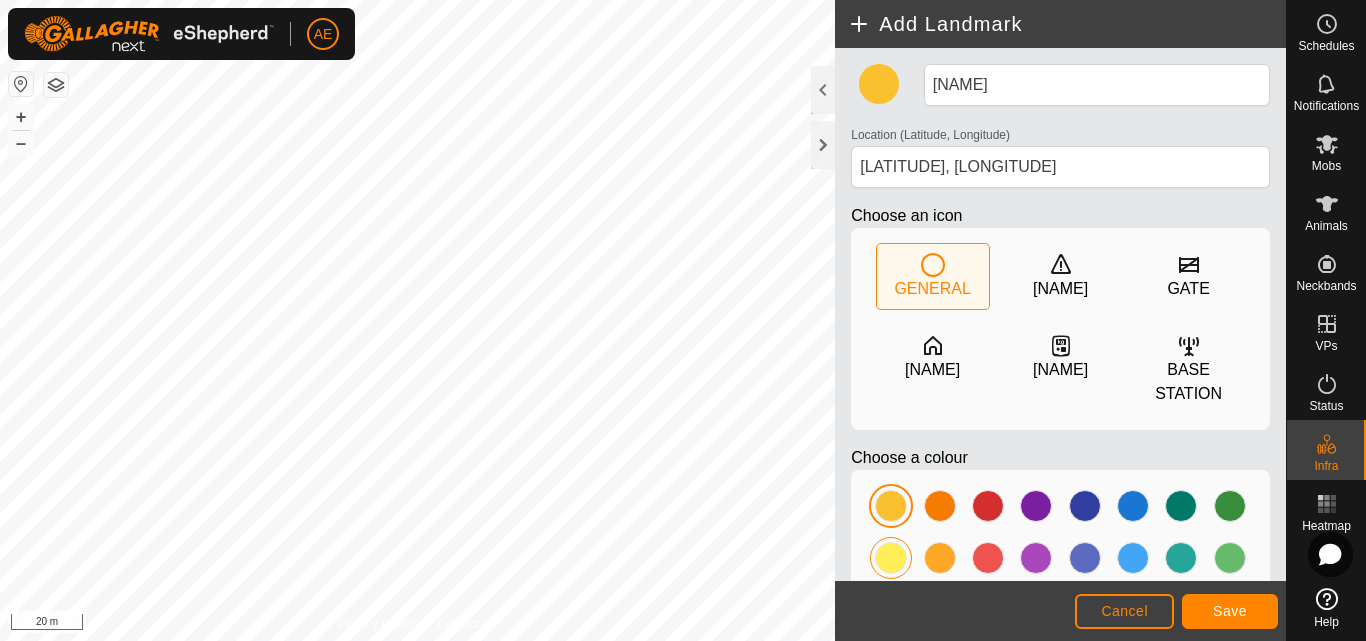 click 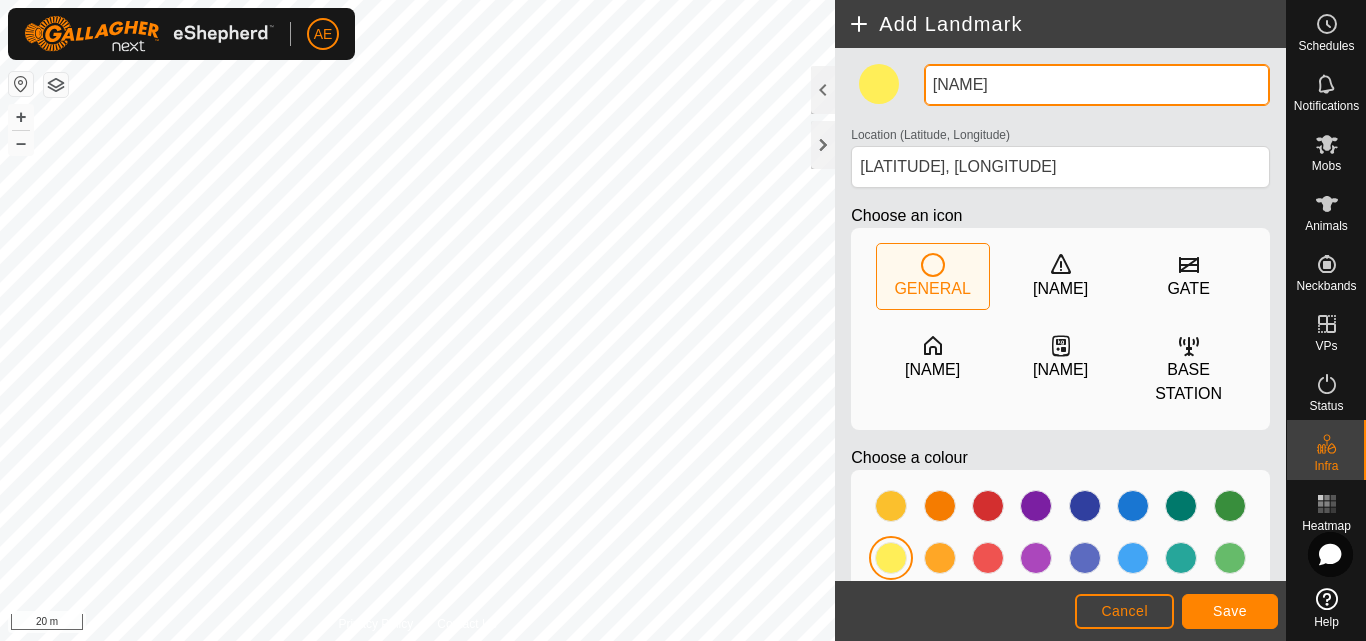 click on "[NAME]" at bounding box center (1097, 85) 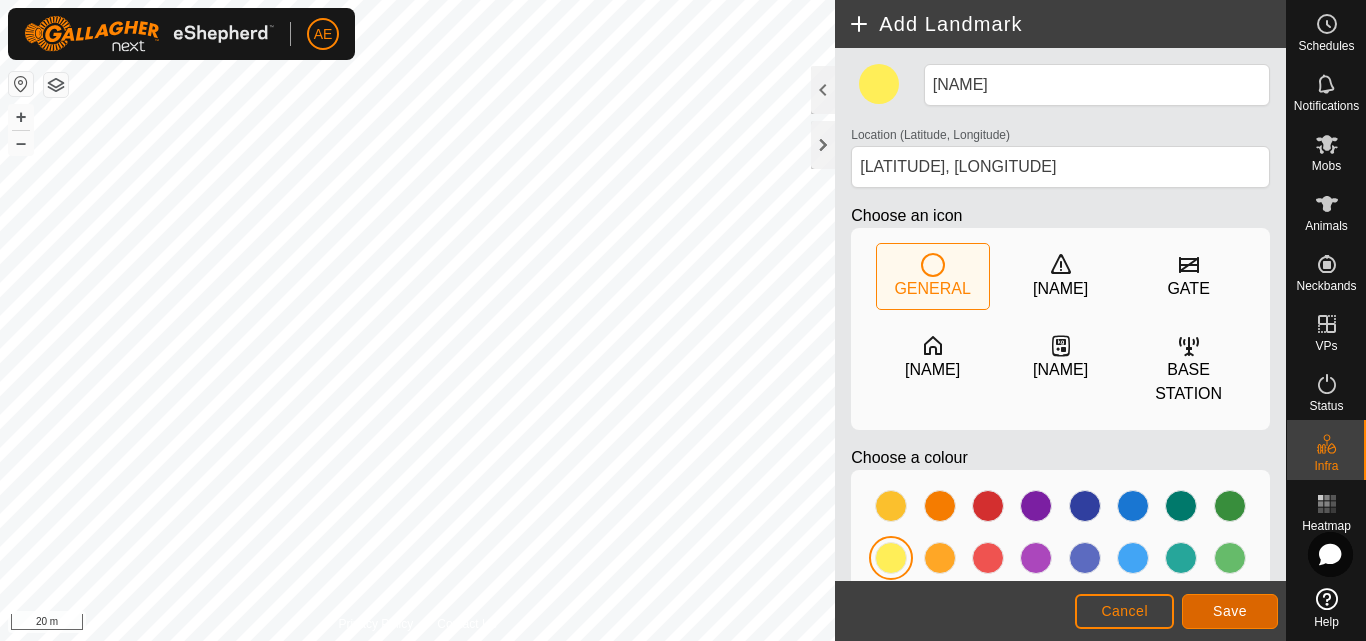 click on "Save" 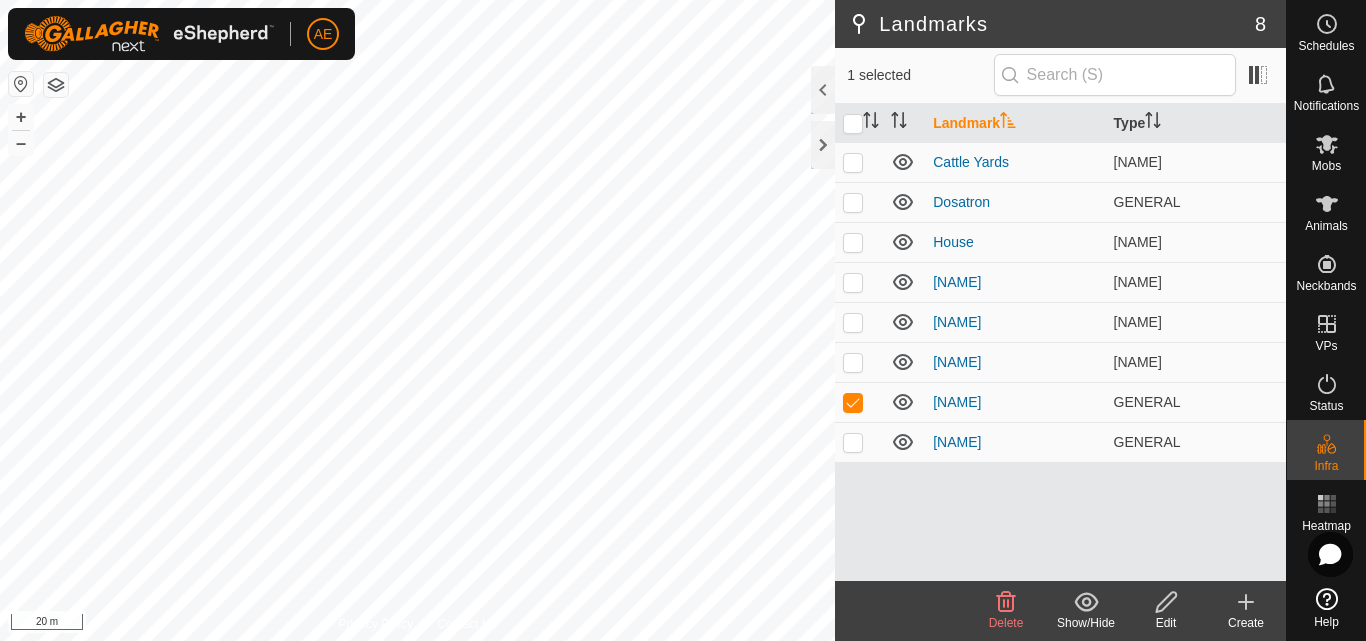 click 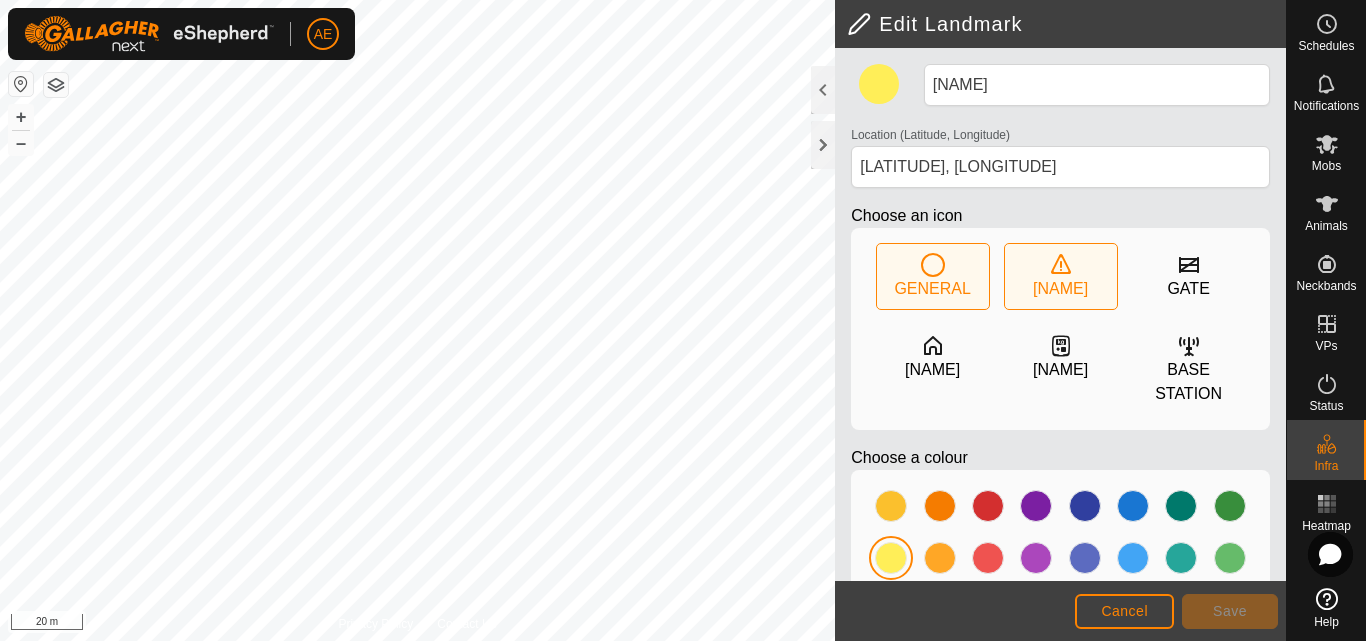 click on "[NAME]" 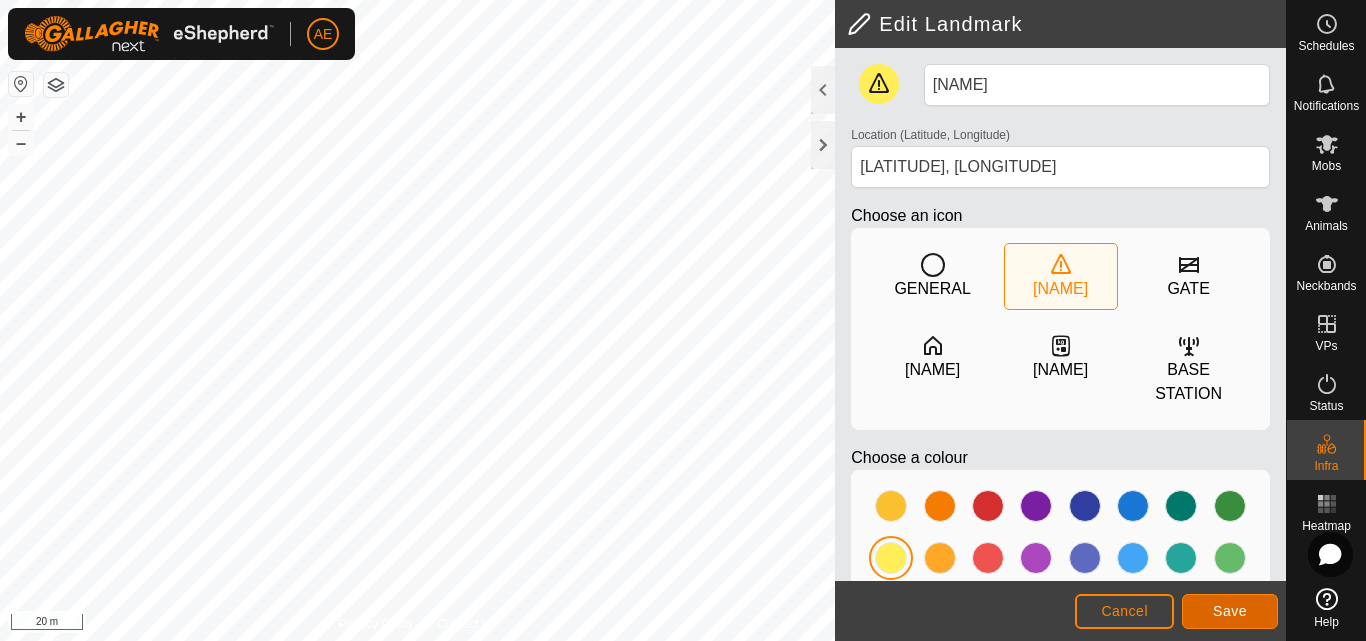 click on "Save" 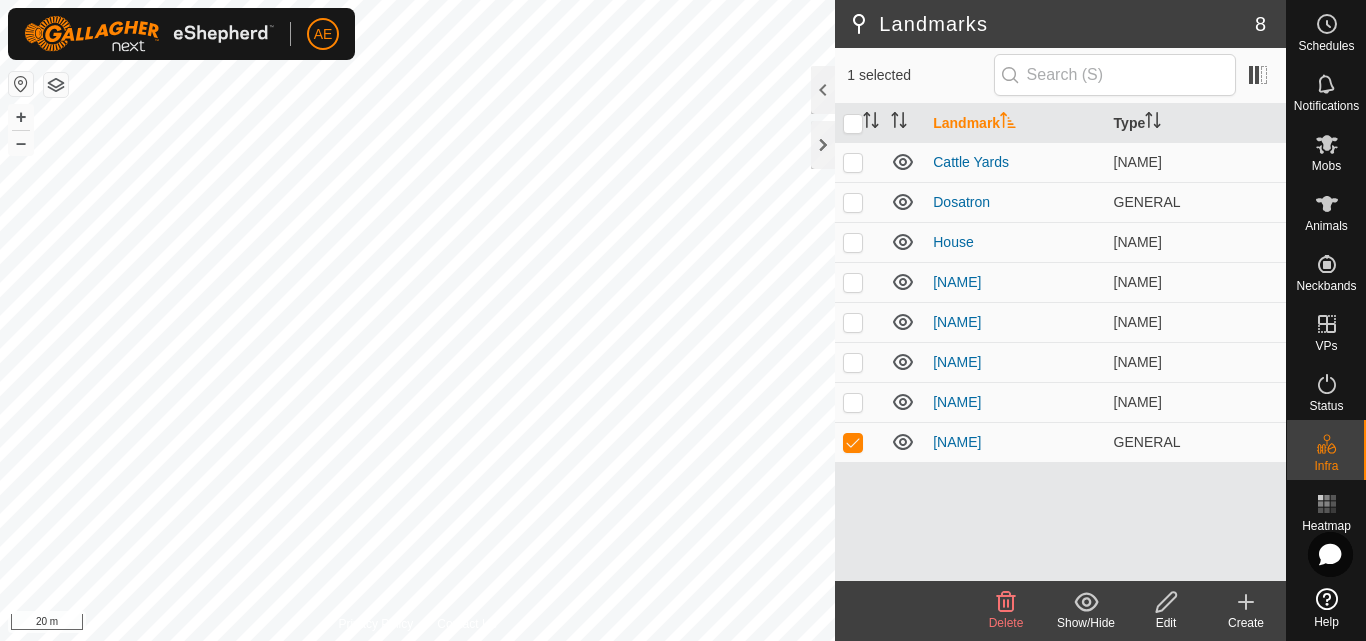 click 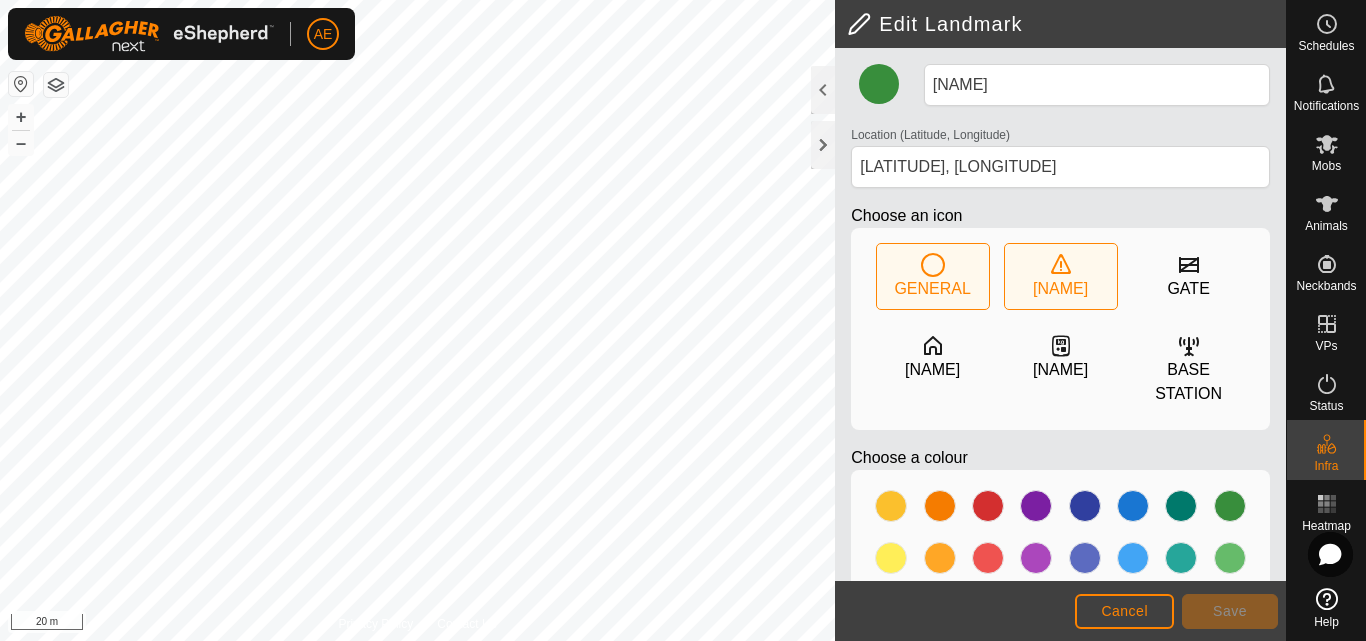 click on "[NAME]" 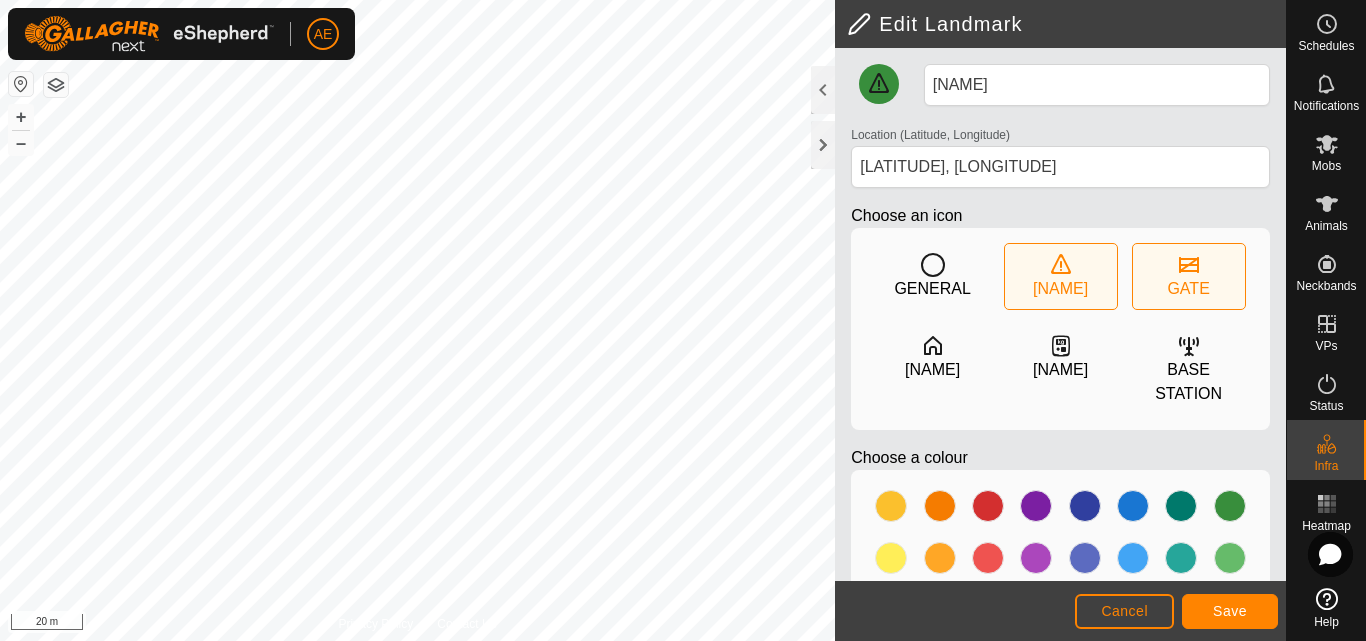click on "GATE" 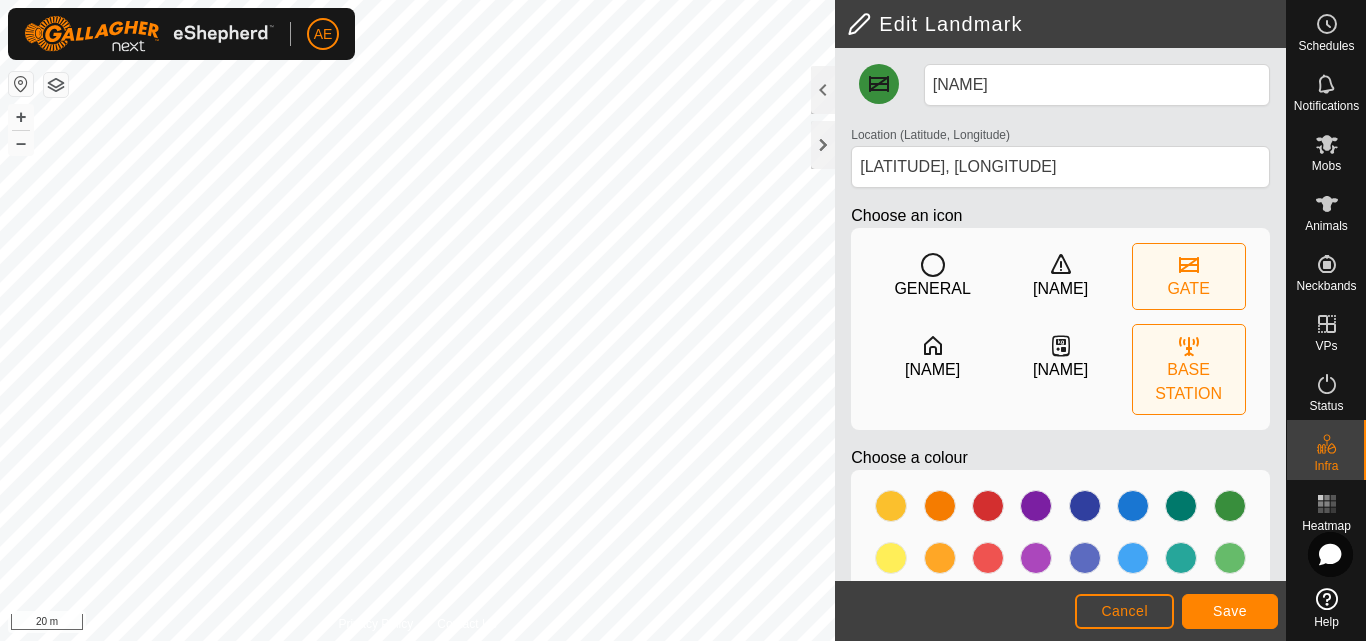 click on "BASE STATION" 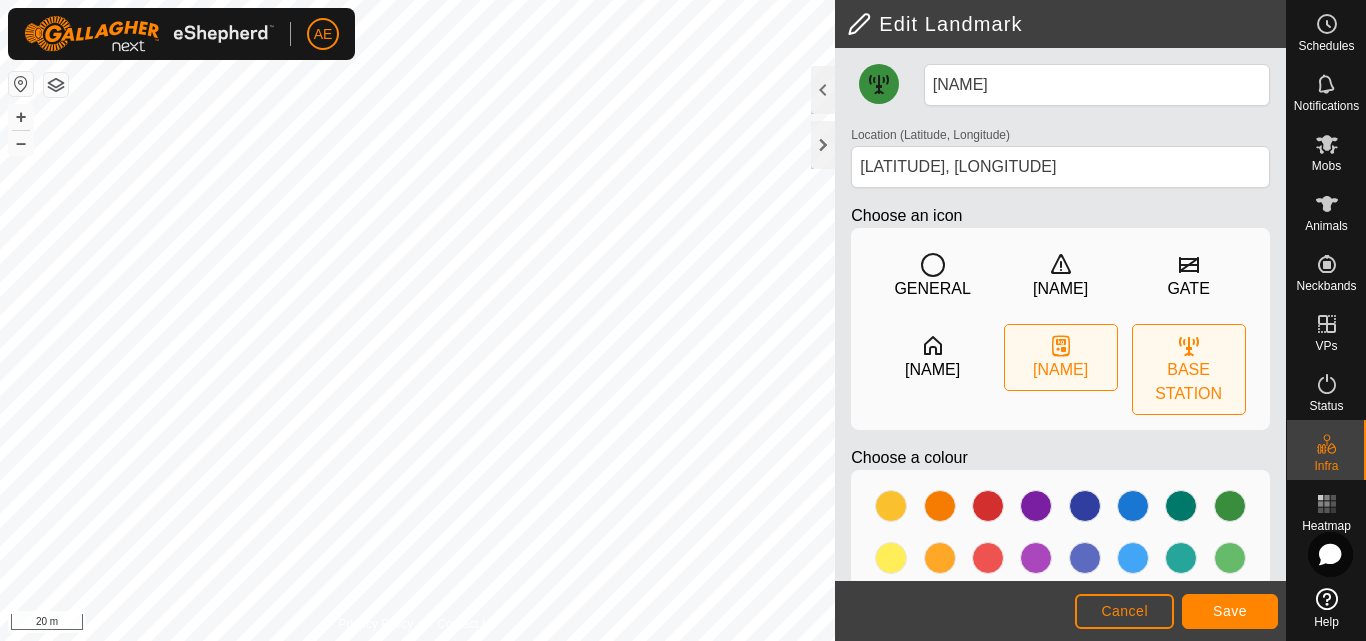 click 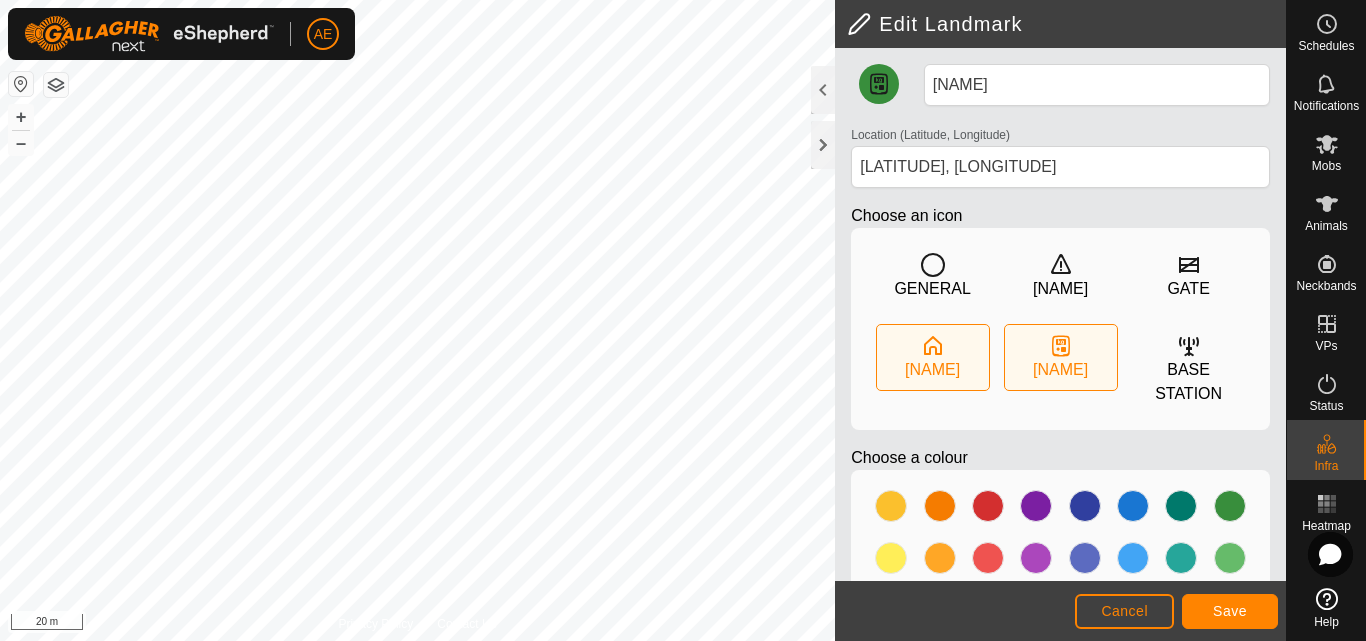 click on "[NAME]" 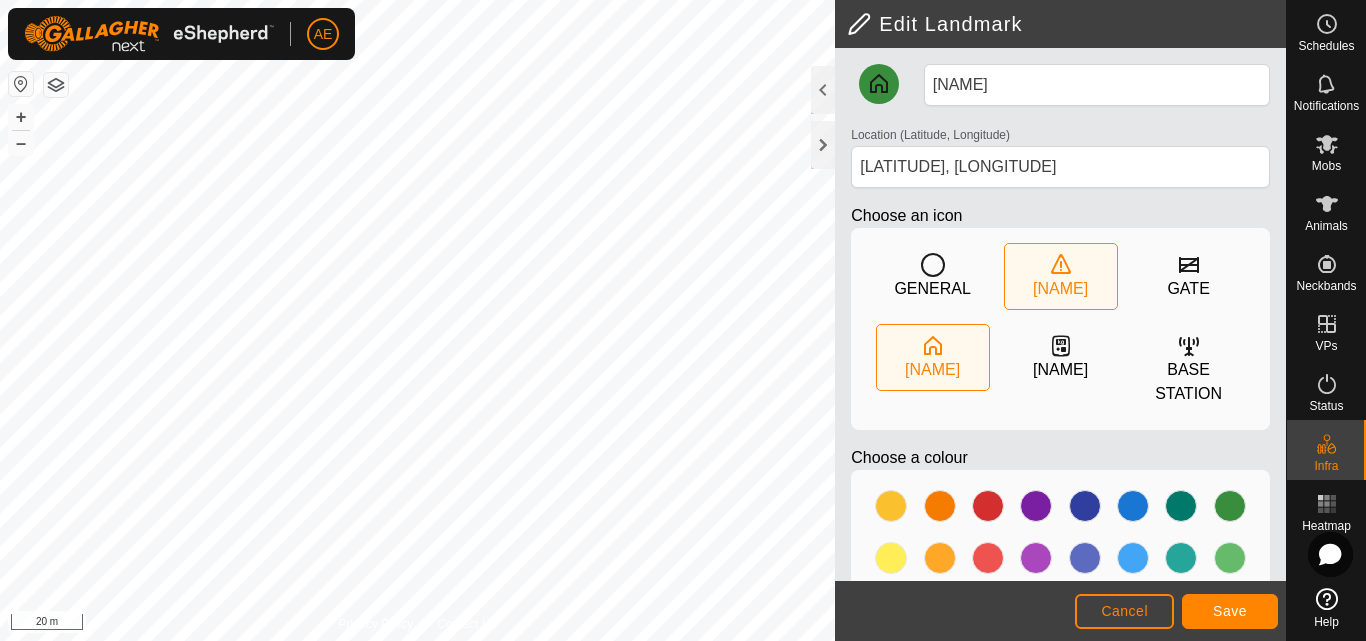 click on "[NAME]" 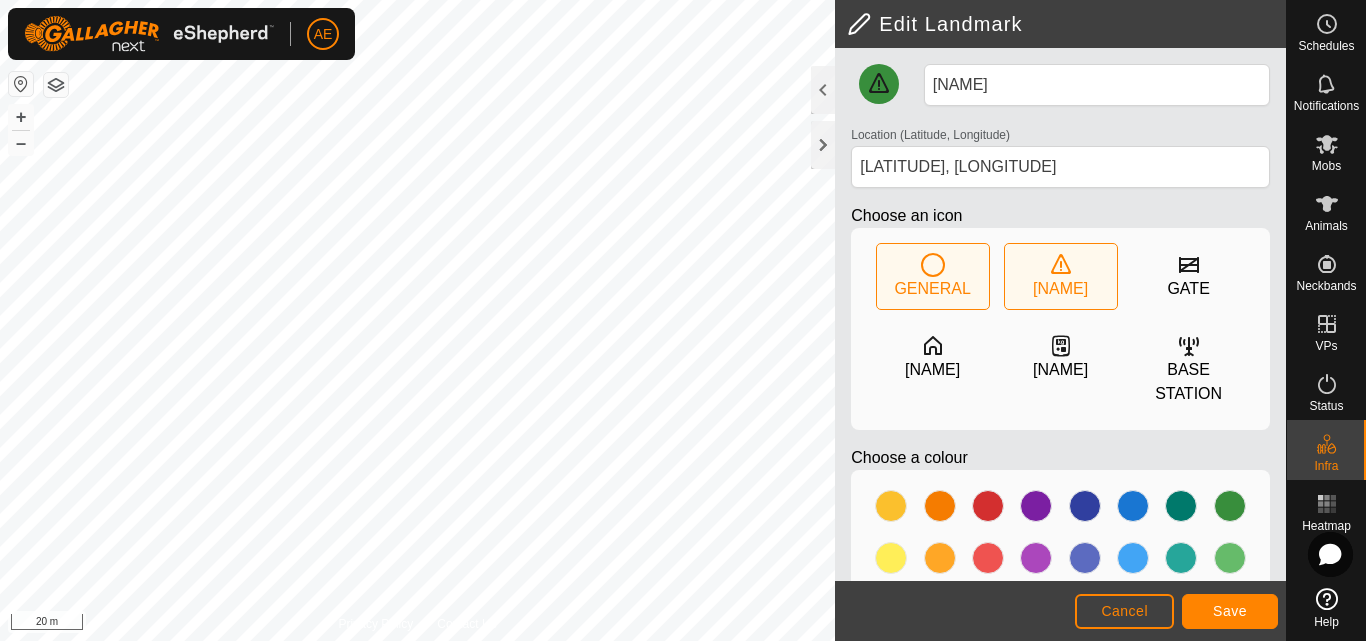 click on "GENERAL" 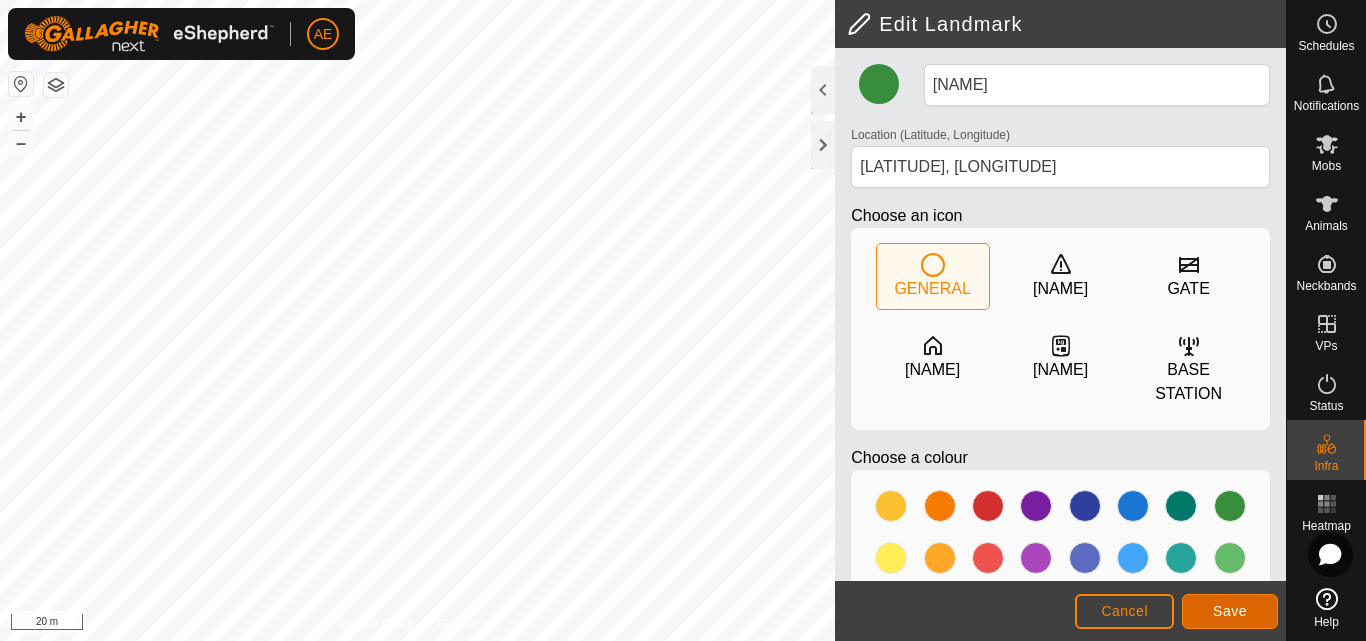click on "Save" 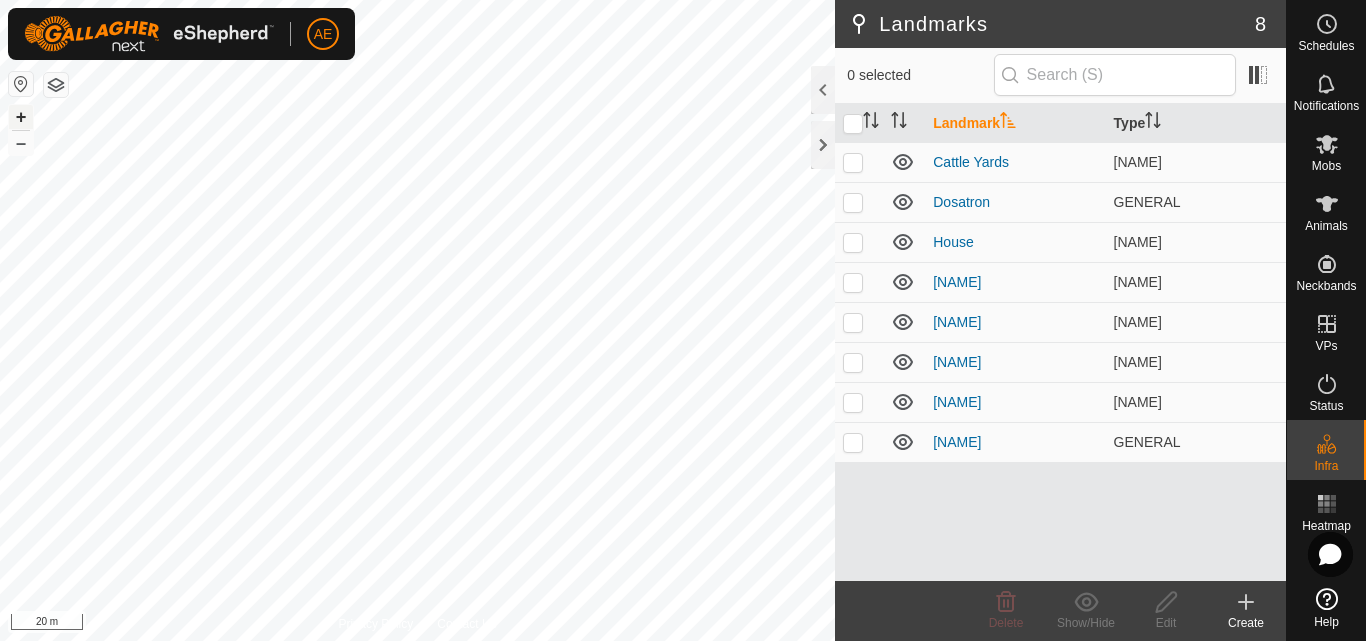 click on "+" at bounding box center (21, 117) 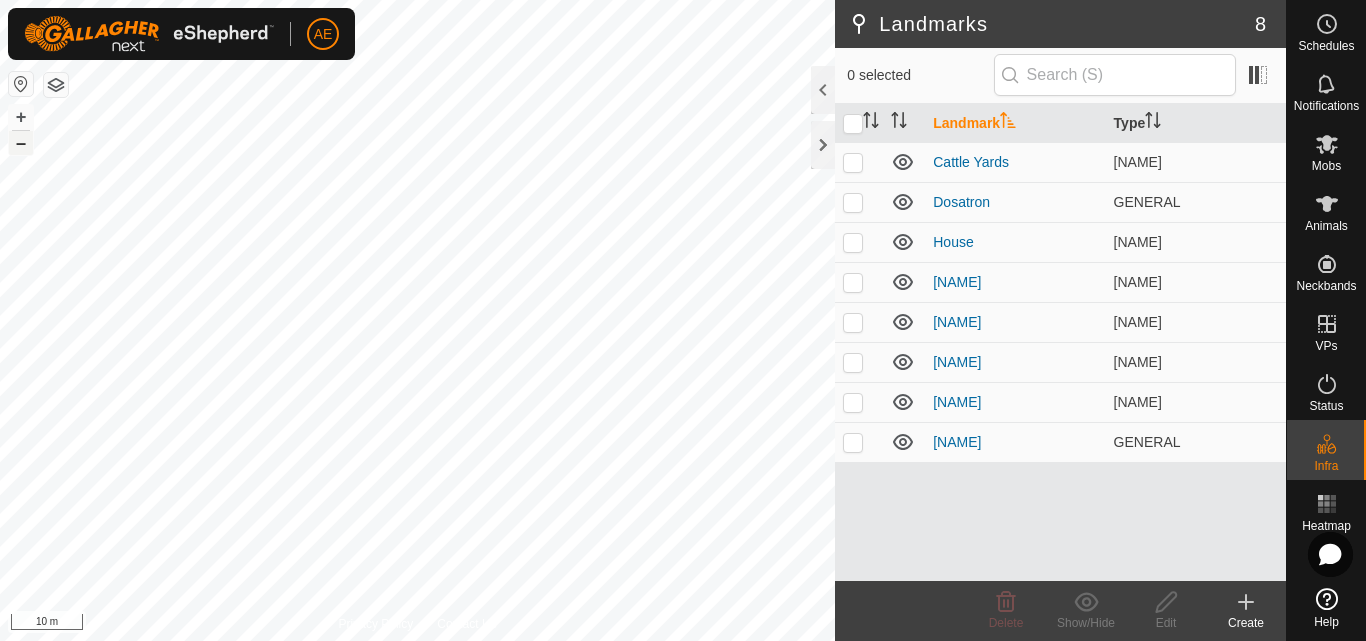 click on "–" at bounding box center [21, 143] 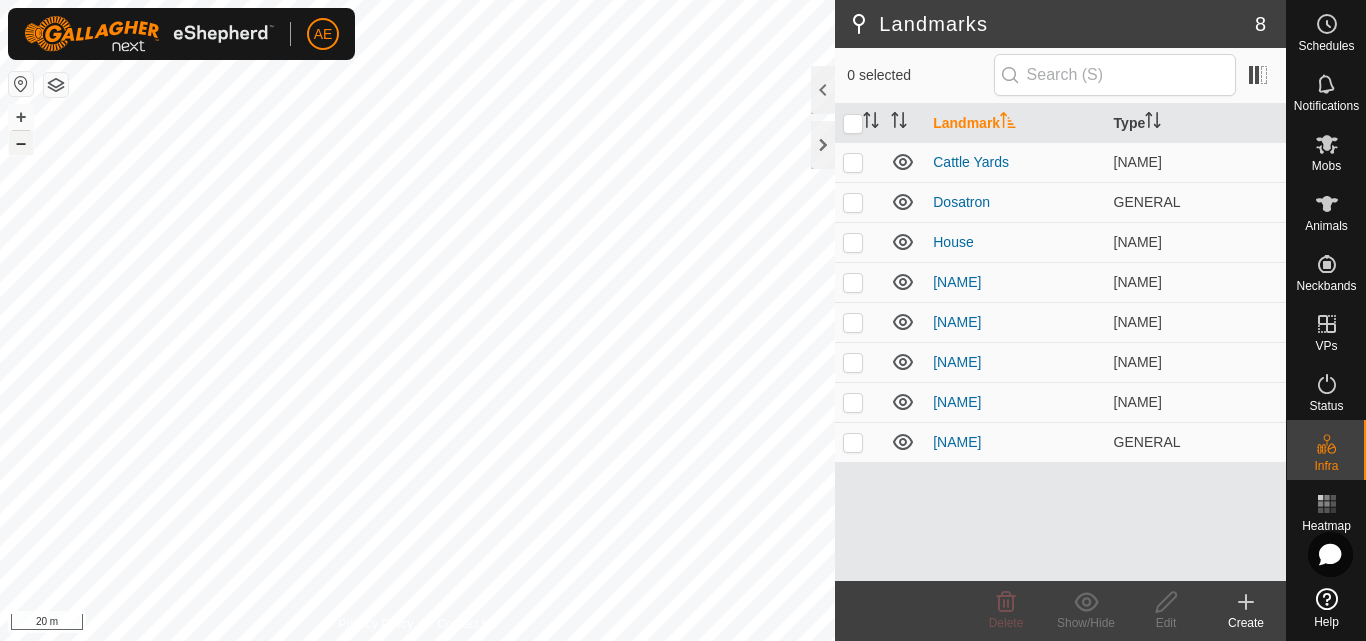 click on "–" at bounding box center (21, 143) 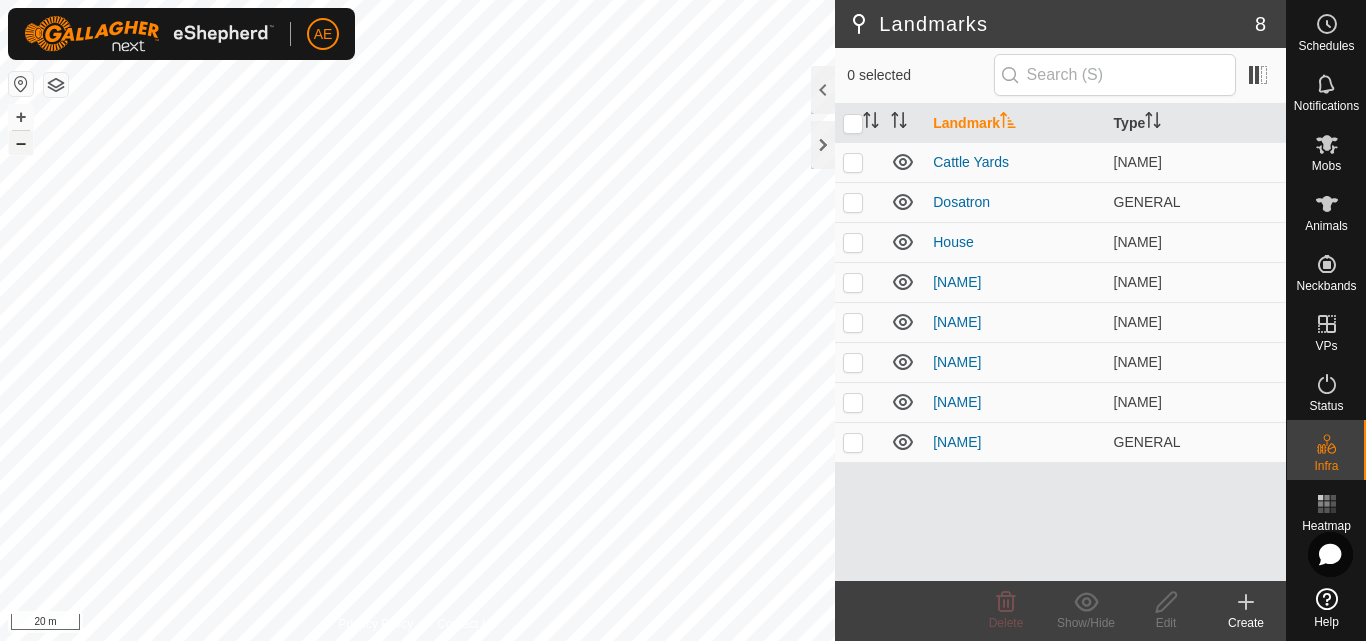 click on "–" at bounding box center [21, 143] 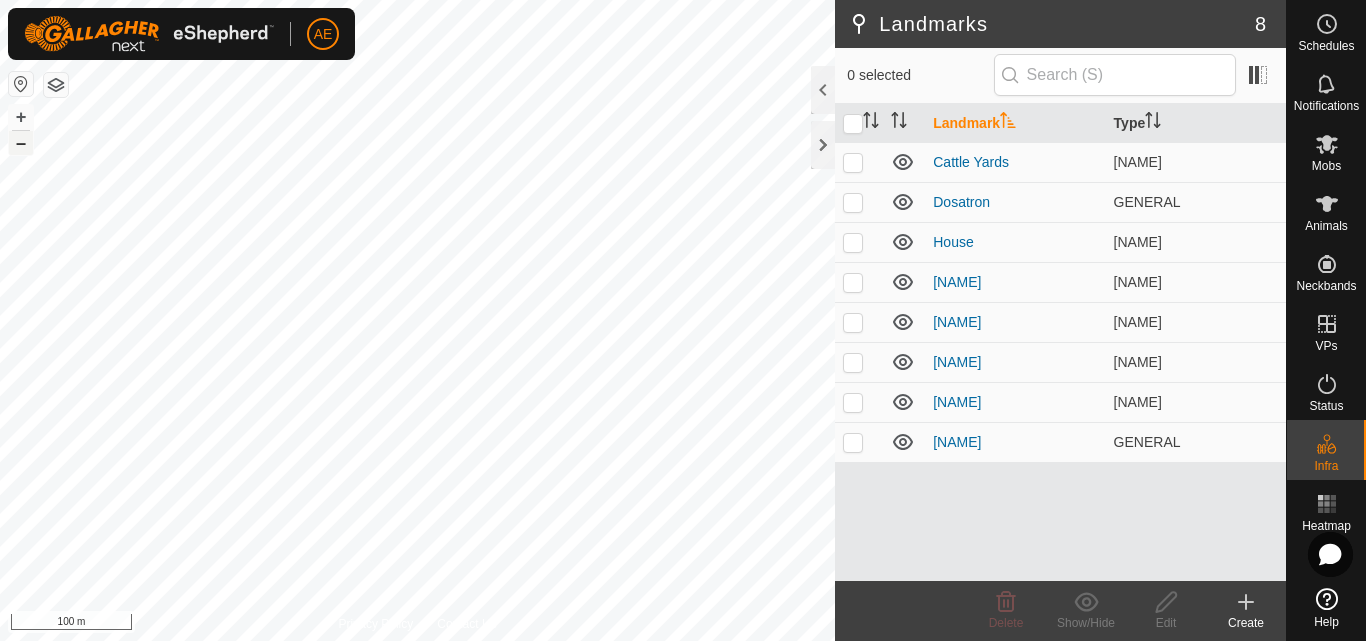 click on "–" at bounding box center [21, 143] 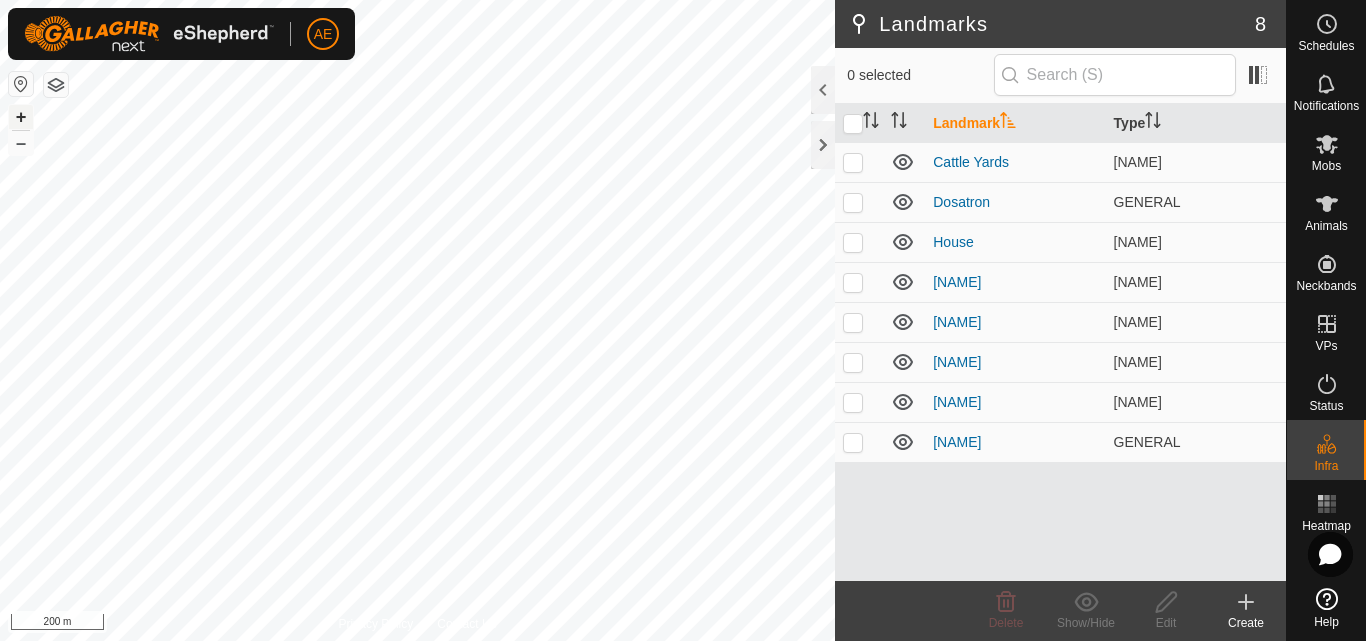 click on "+" at bounding box center [21, 117] 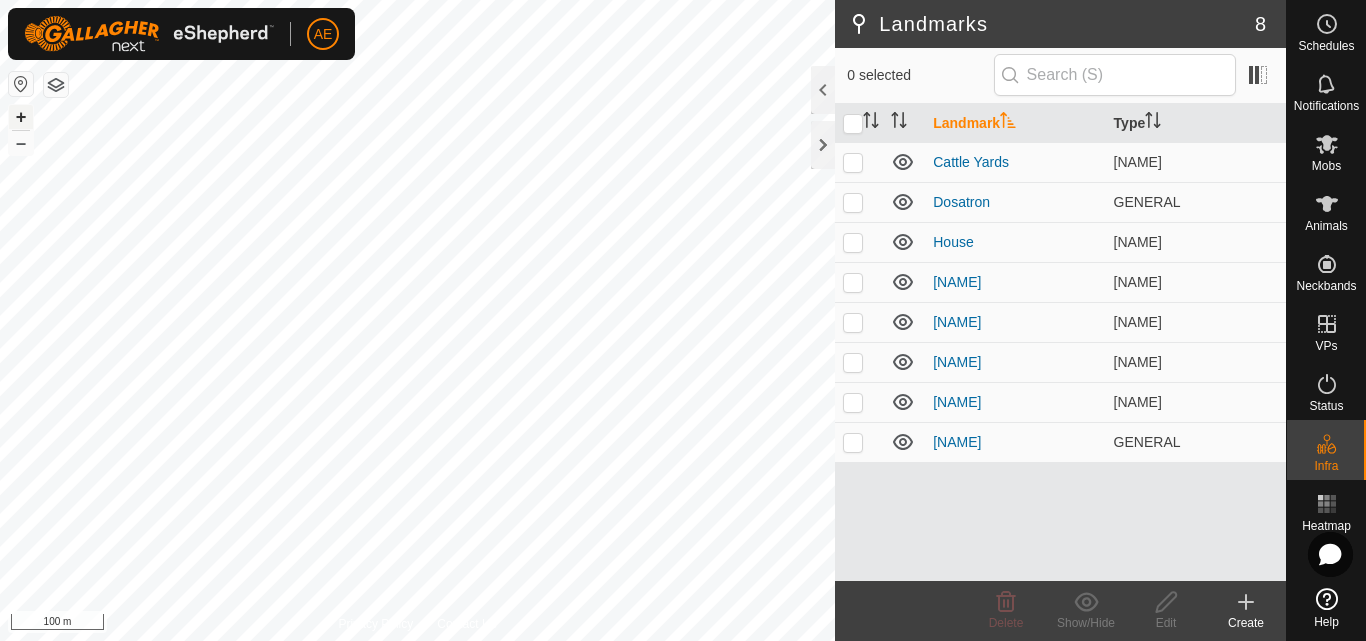 click on "+" at bounding box center (21, 117) 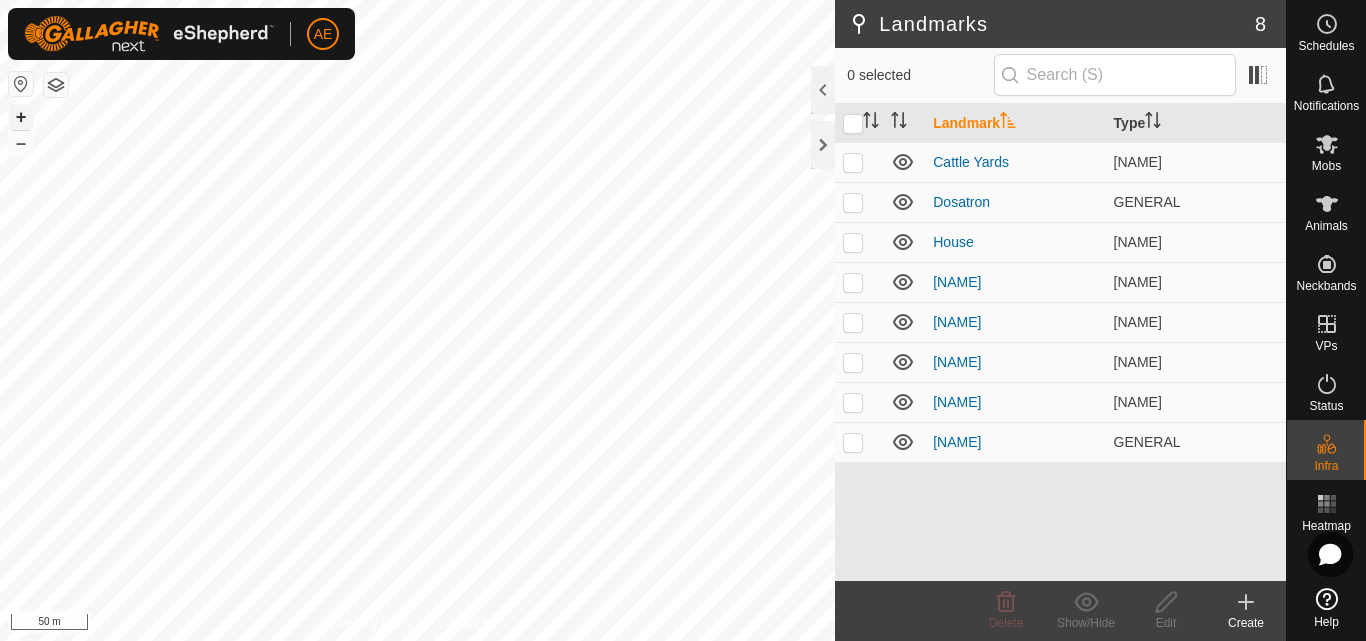 click on "+" at bounding box center (21, 117) 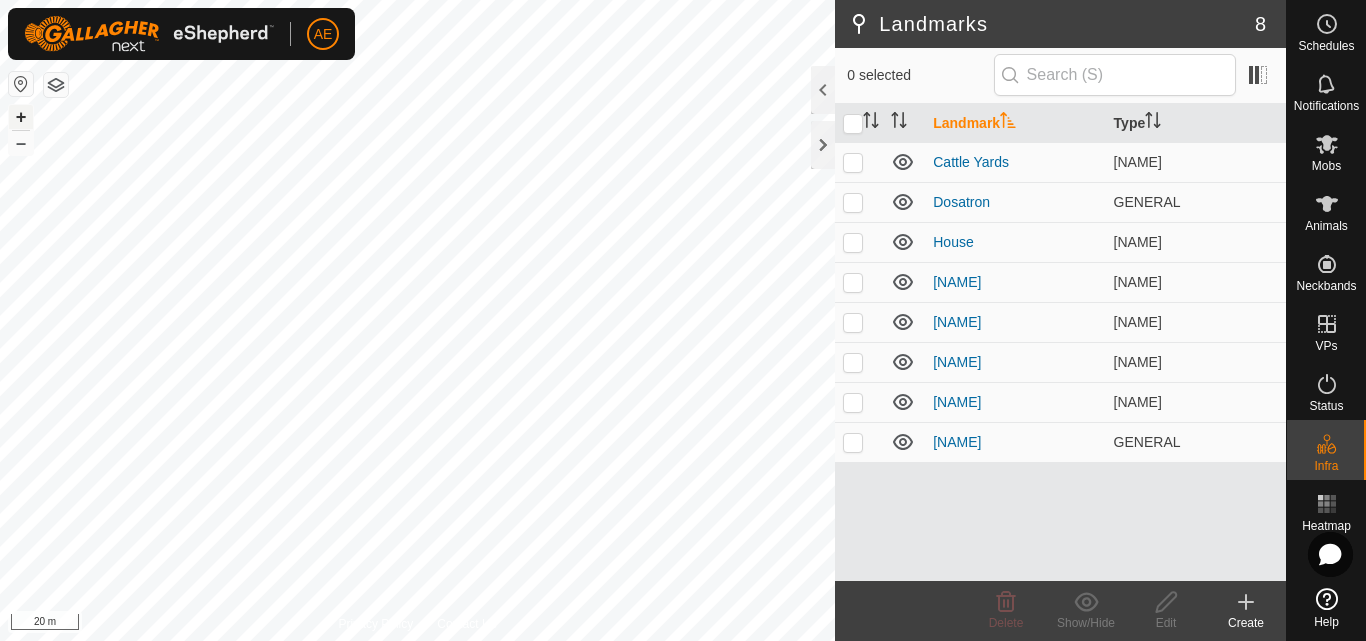 click on "+" at bounding box center (21, 117) 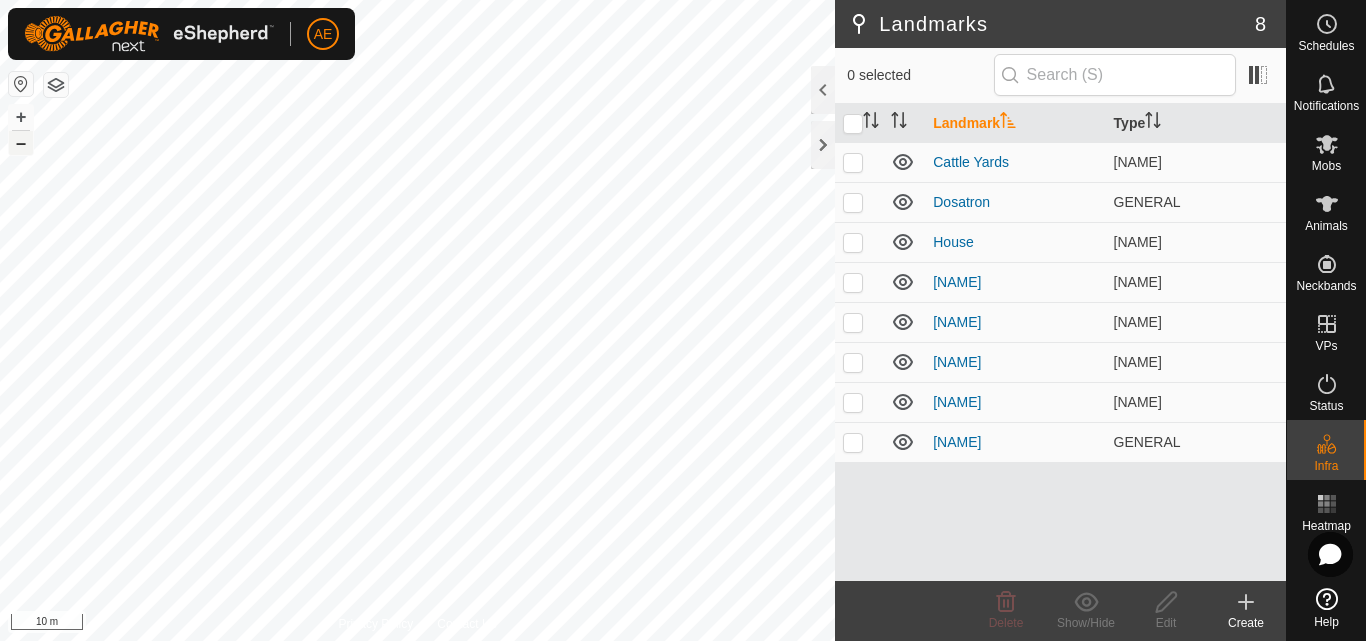 click on "–" at bounding box center [21, 143] 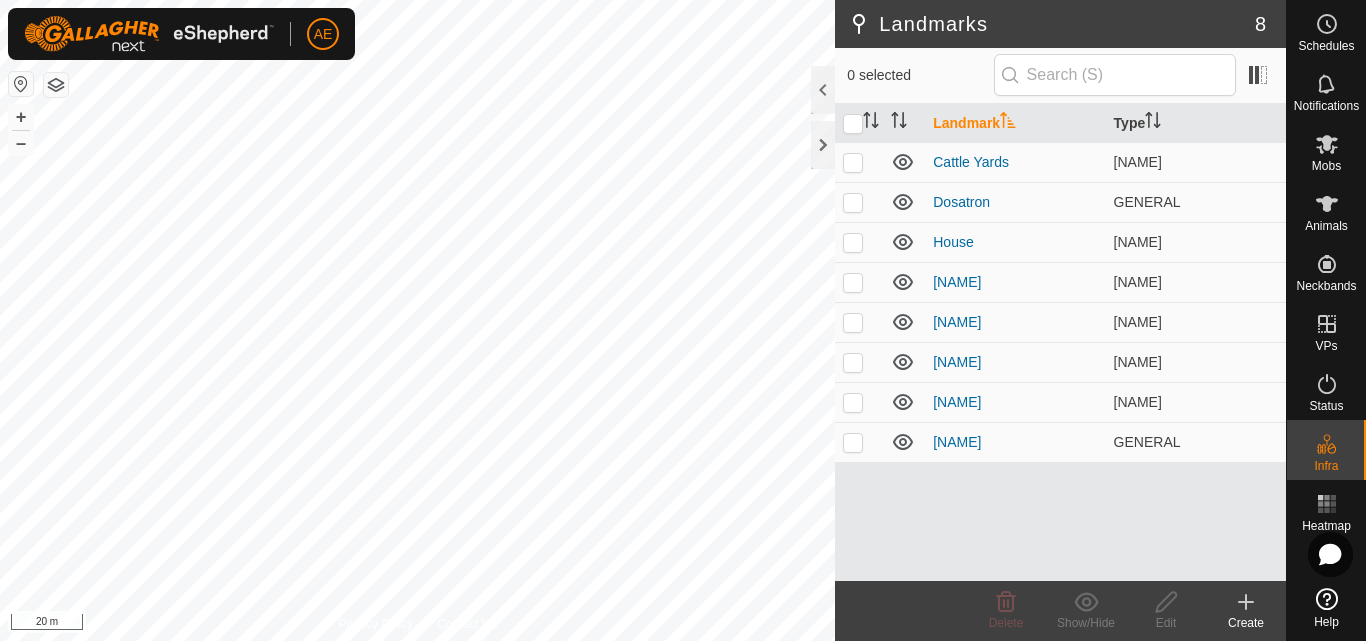 click on "[NAME]" at bounding box center (683, 320) 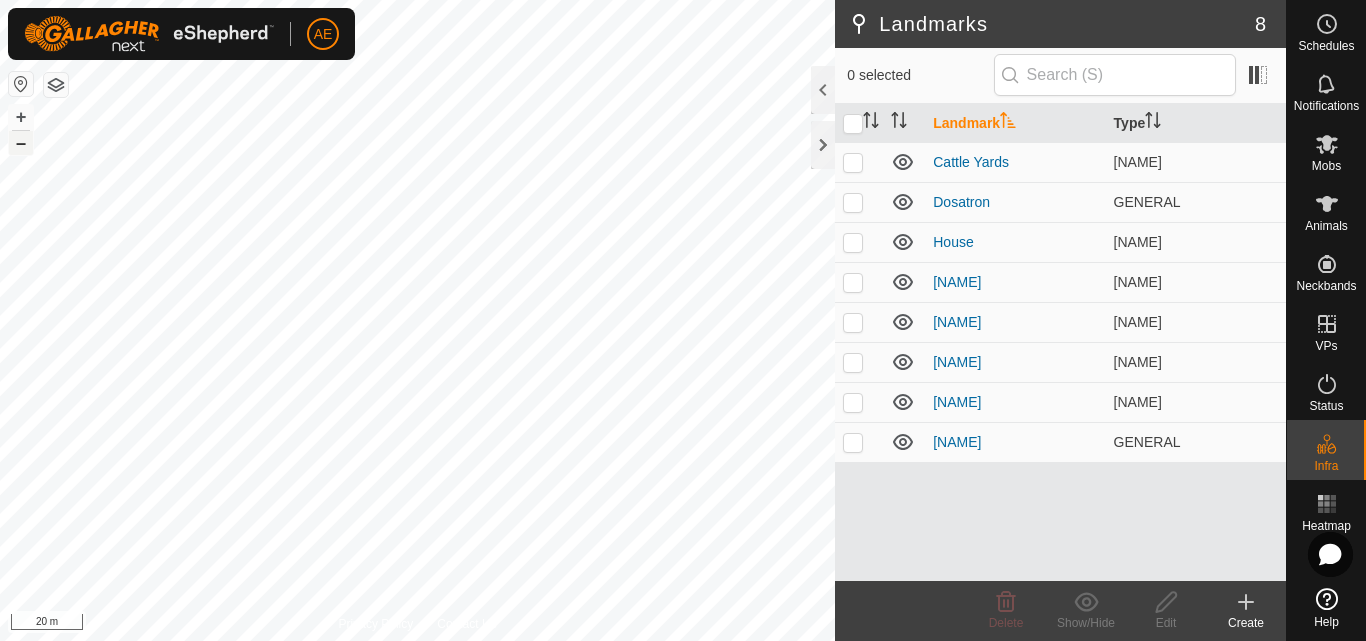 click on "–" at bounding box center [21, 143] 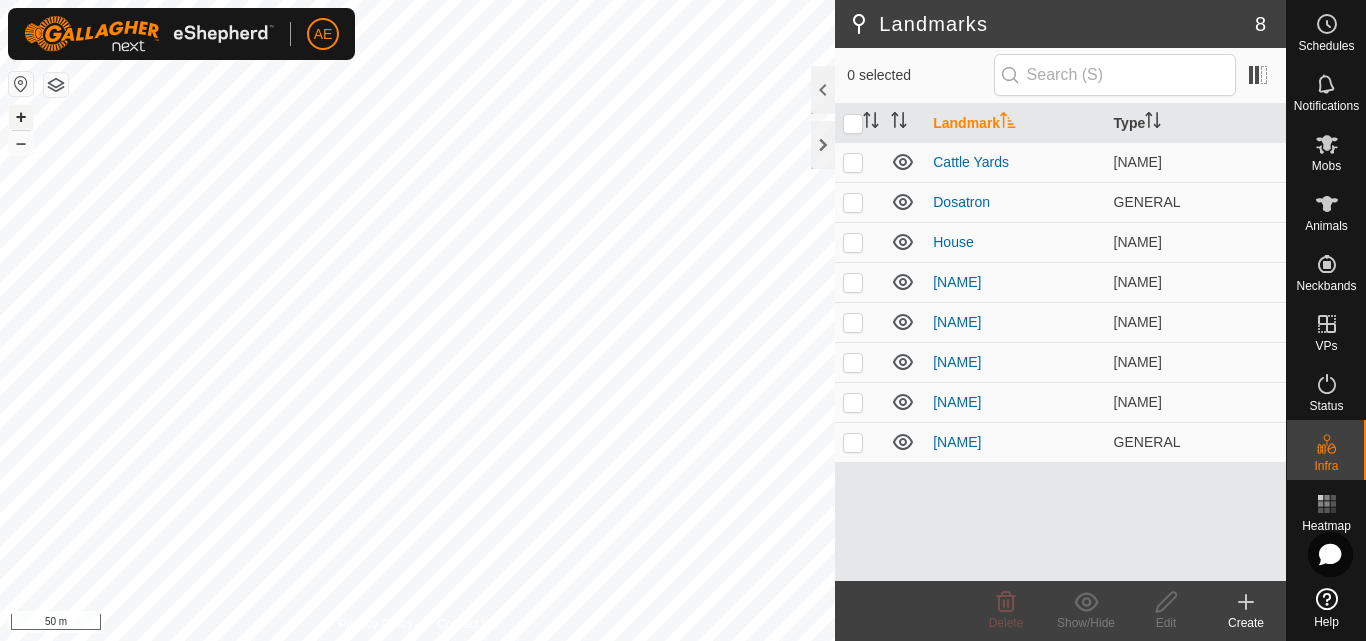 click on "+" at bounding box center (21, 117) 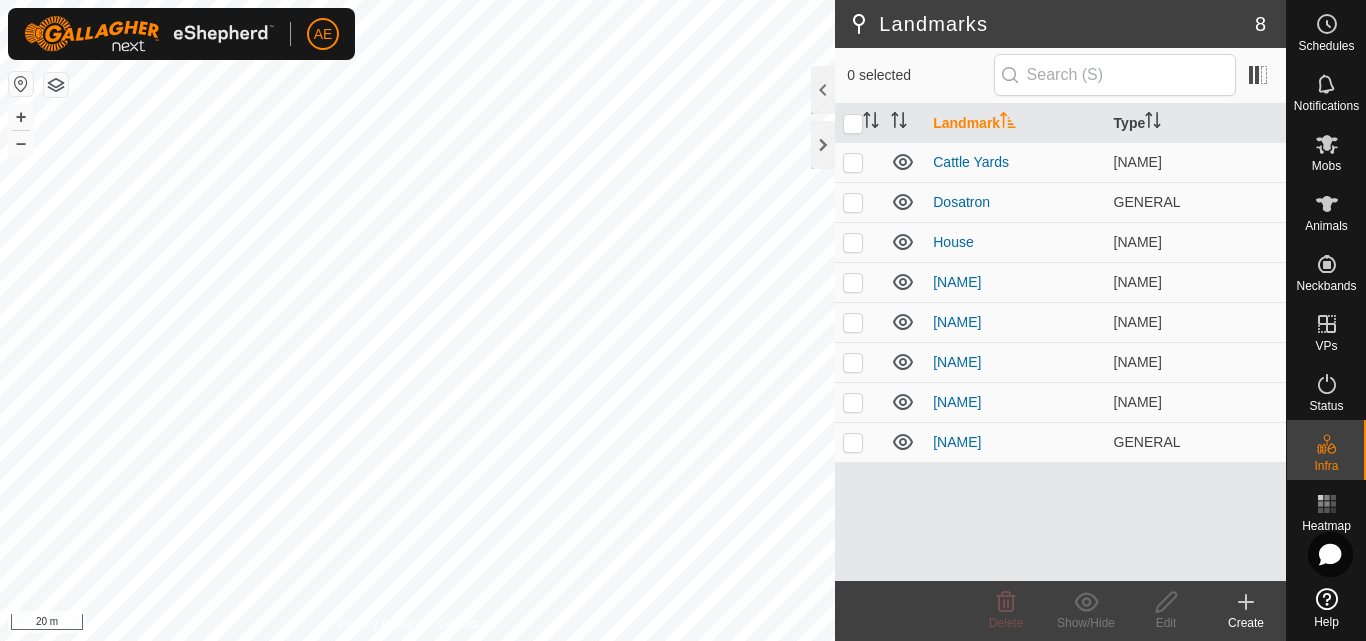 click 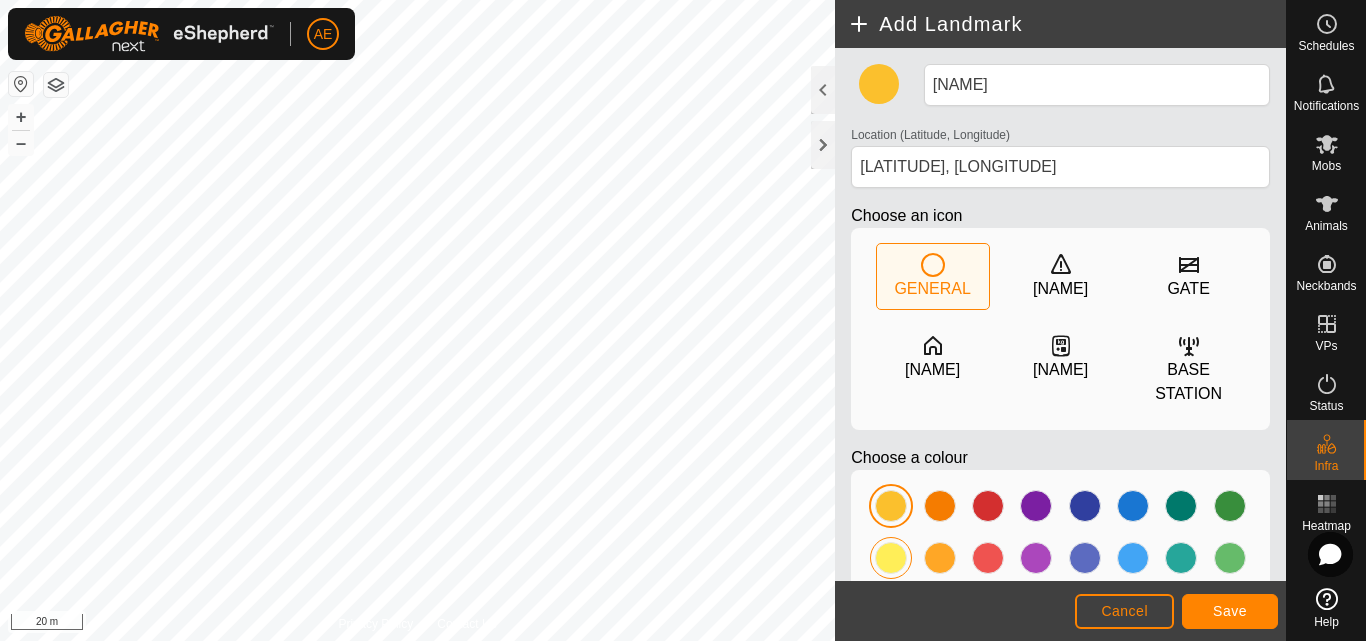 click 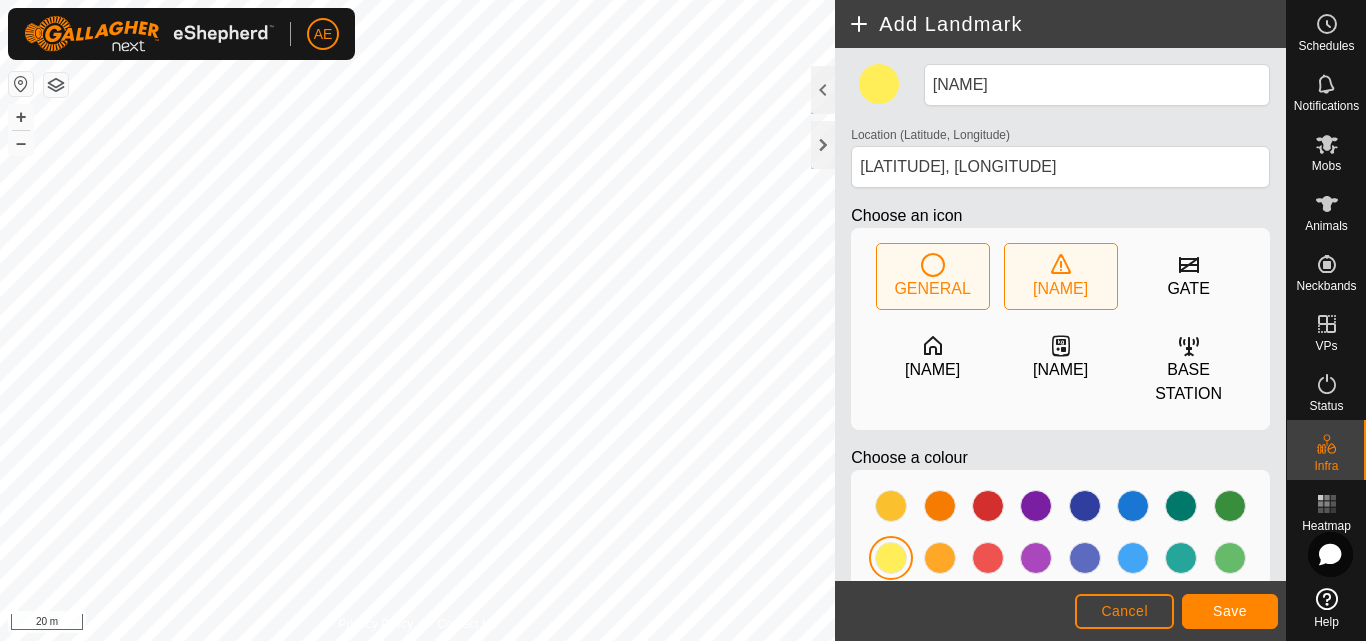 click 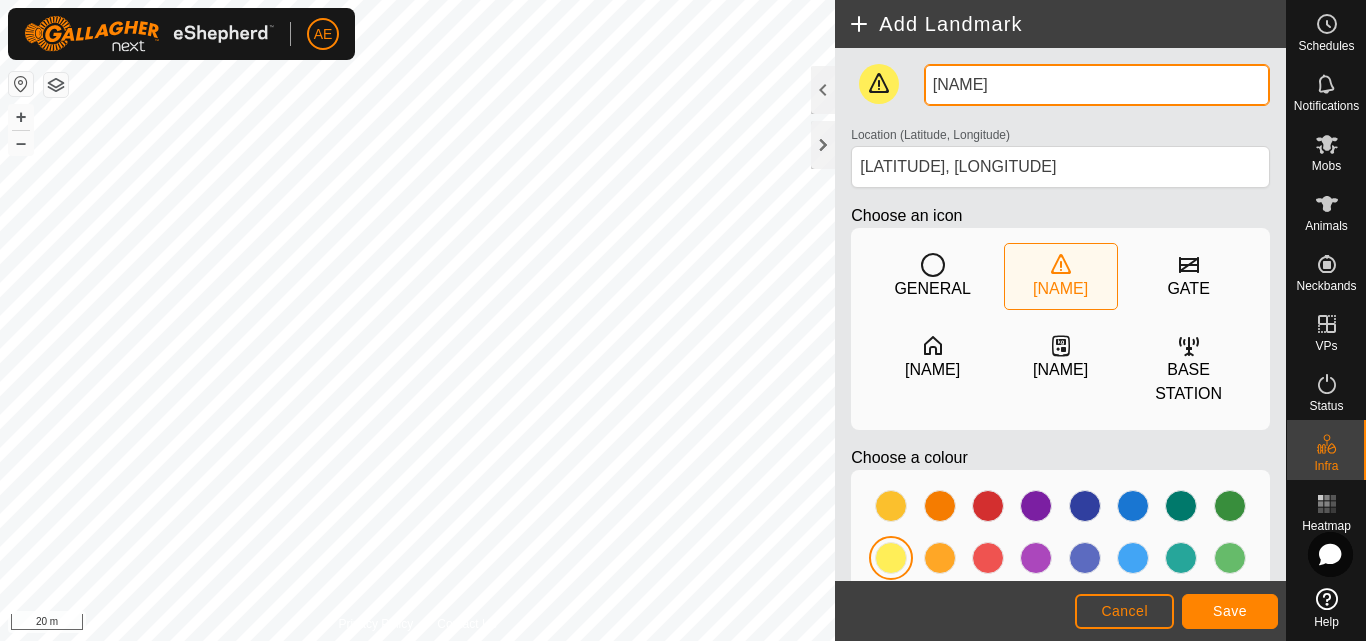 click on "[NAME]" at bounding box center [1097, 85] 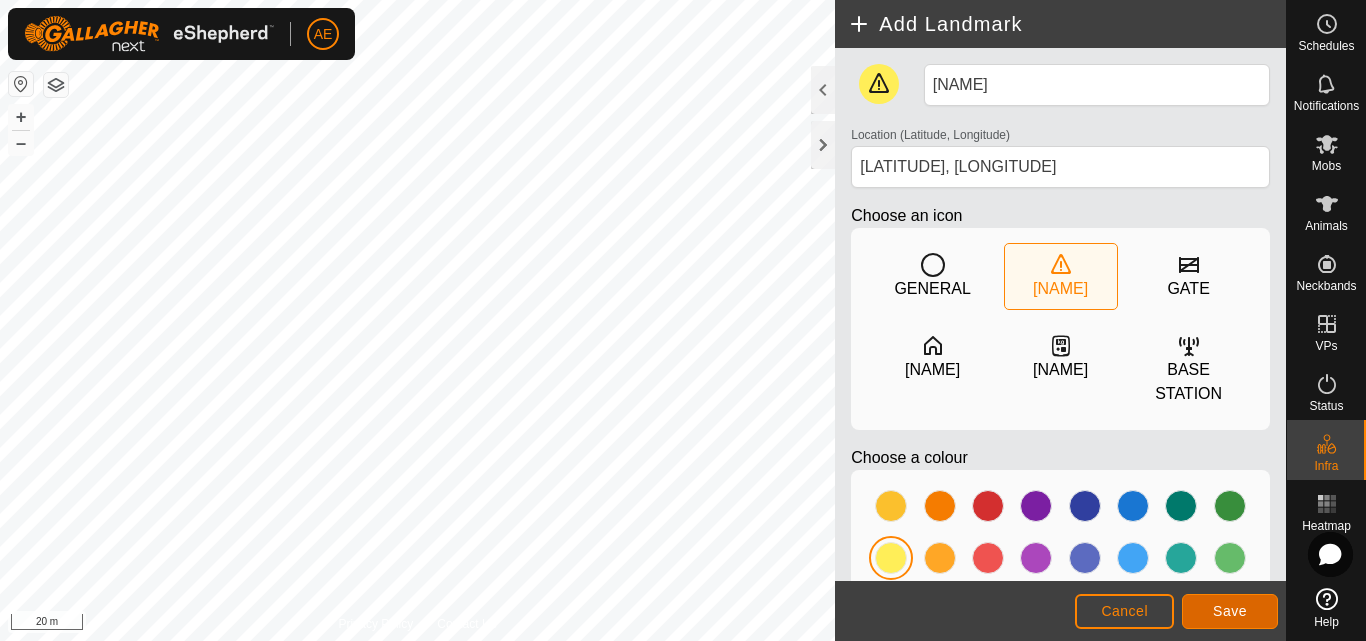 click on "Save" 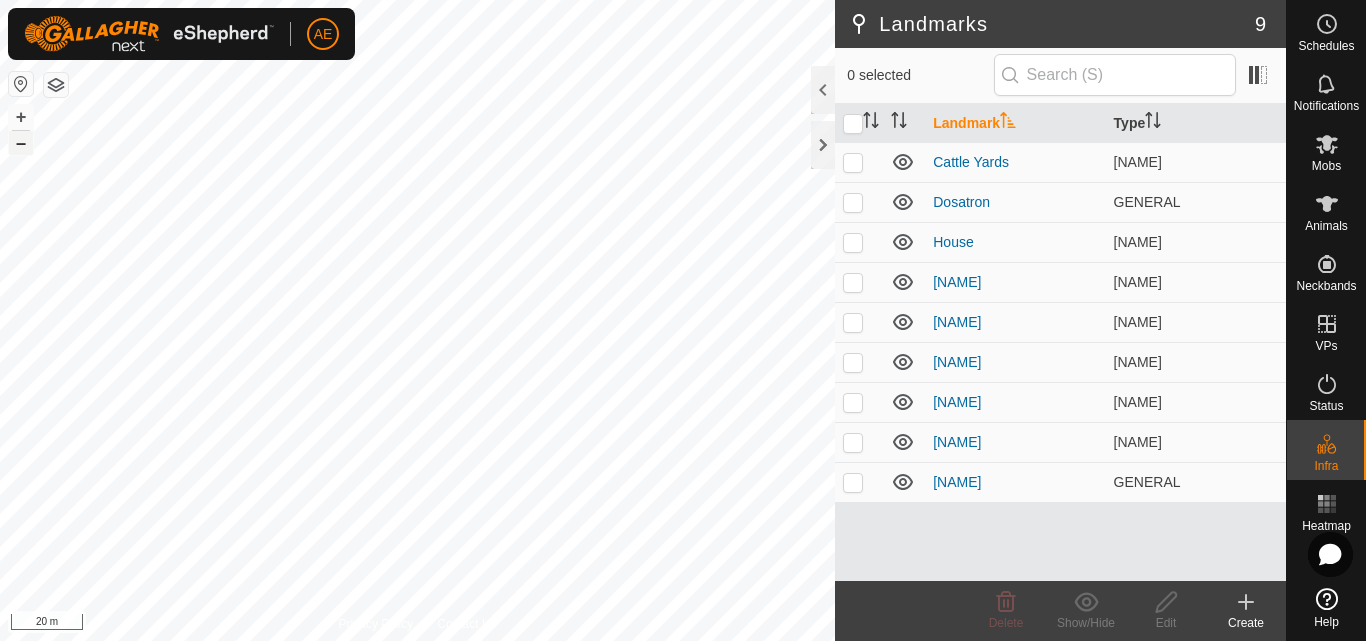 click on "–" at bounding box center (21, 143) 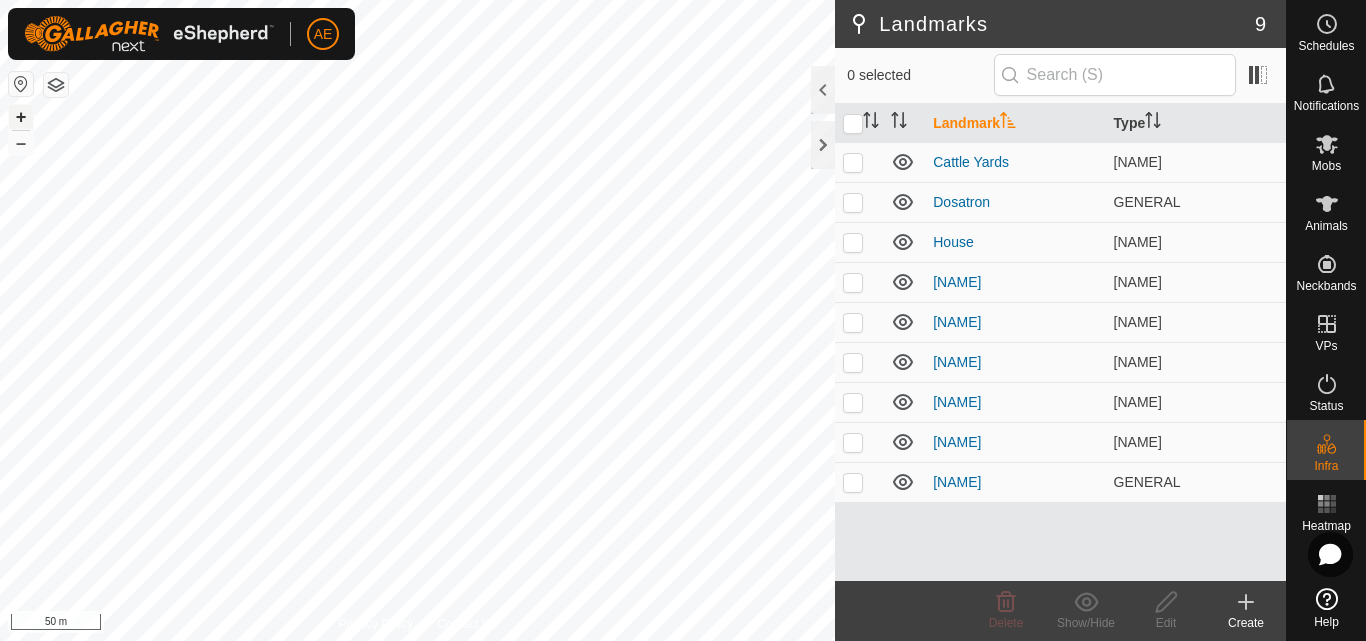 click on "+" at bounding box center [21, 117] 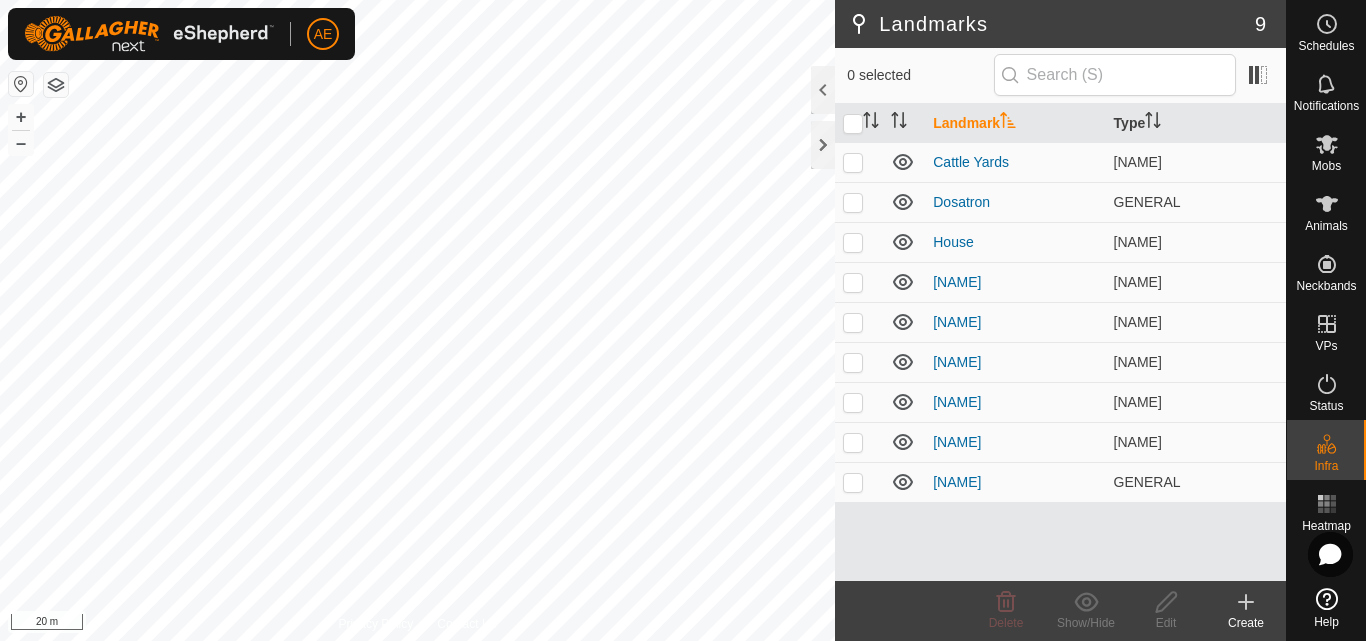 click 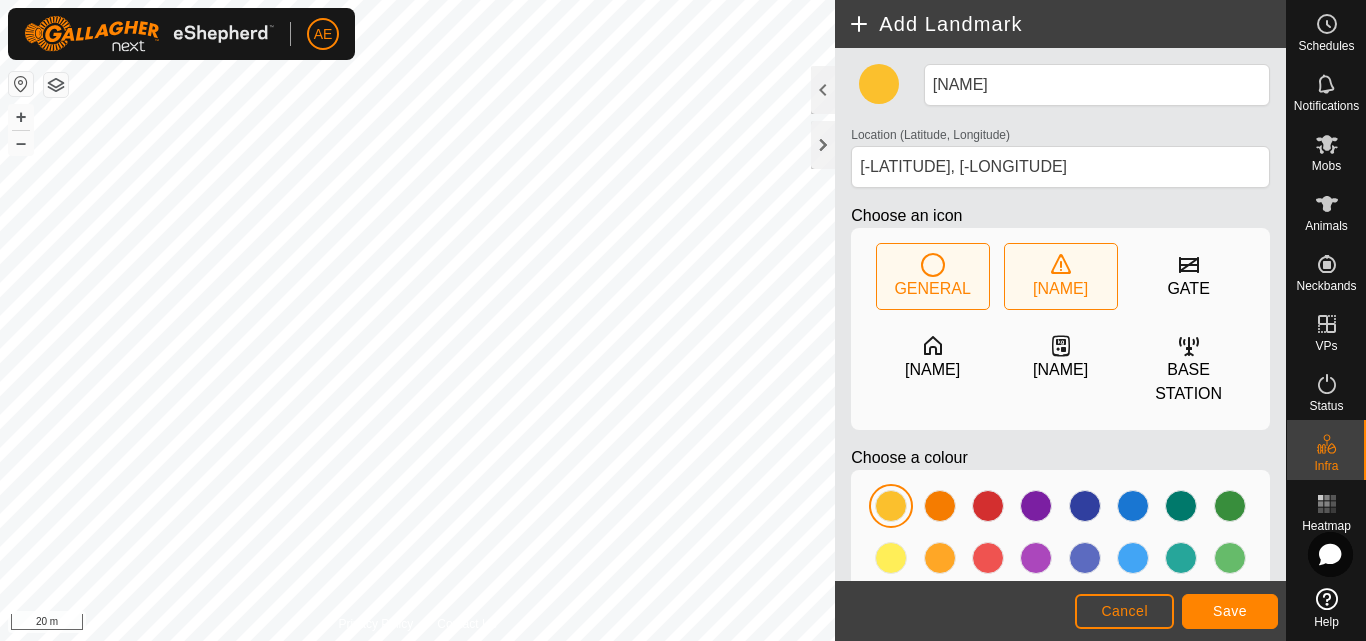 click on "[NAME]" 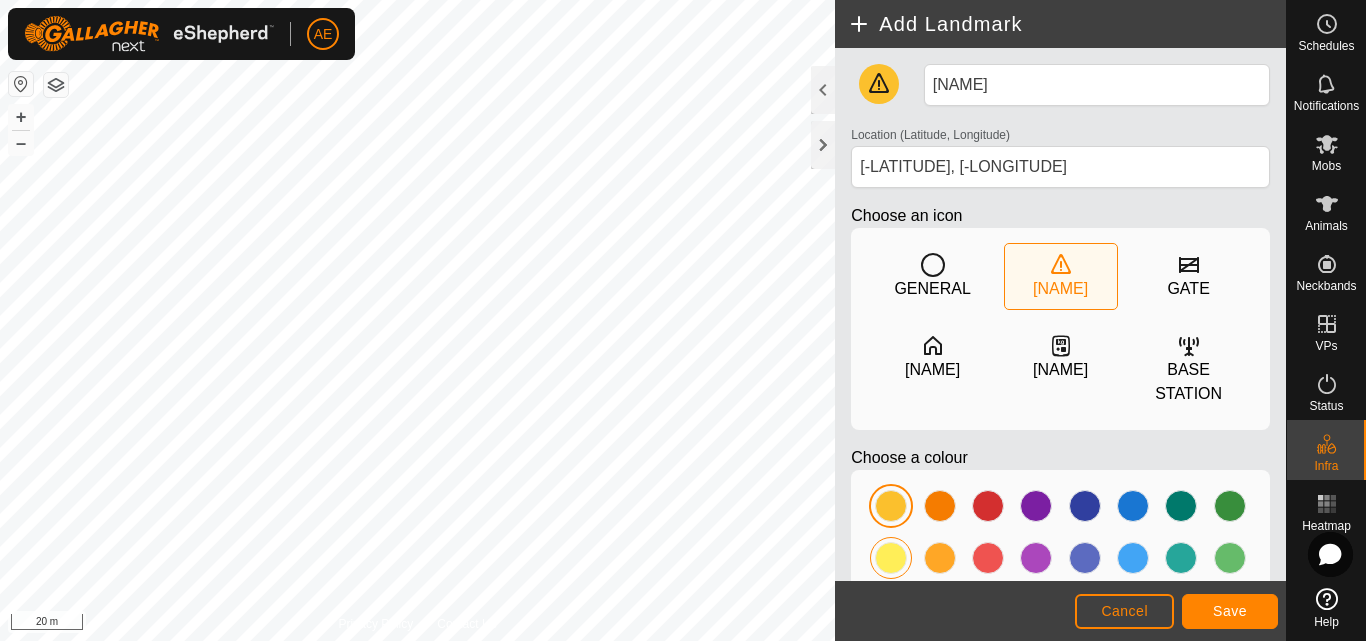 click 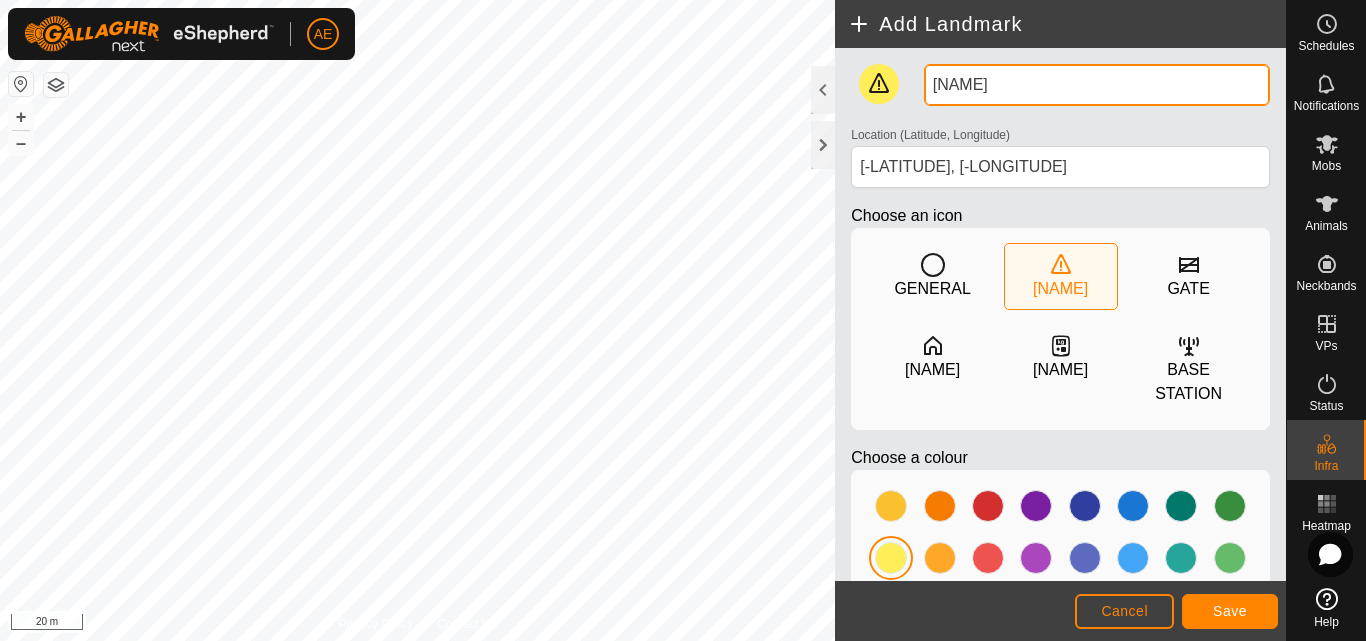 click on "[NAME]" at bounding box center (1097, 85) 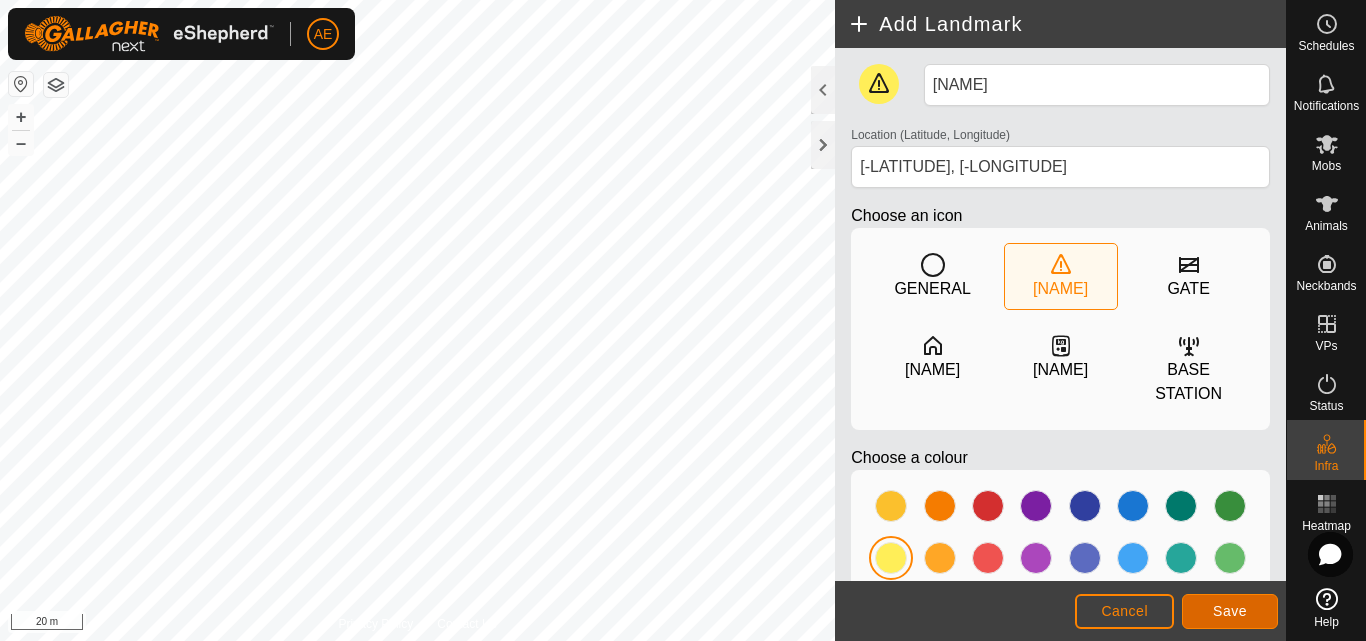 click on "Save" 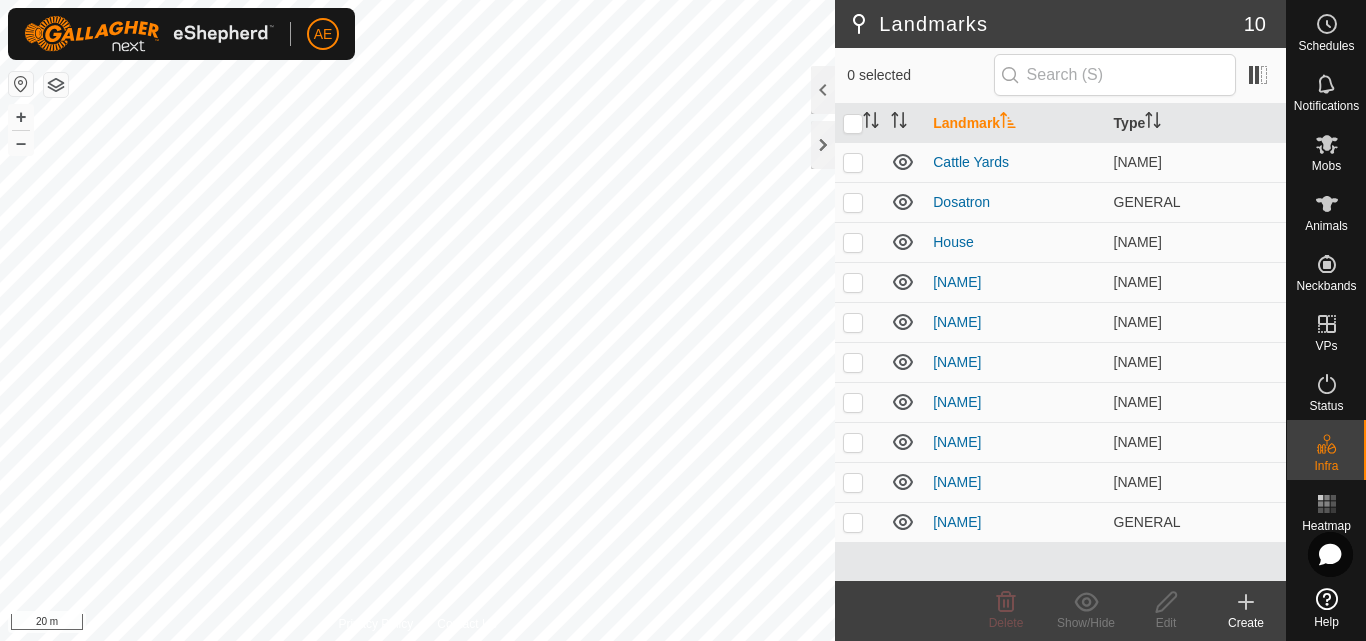 click 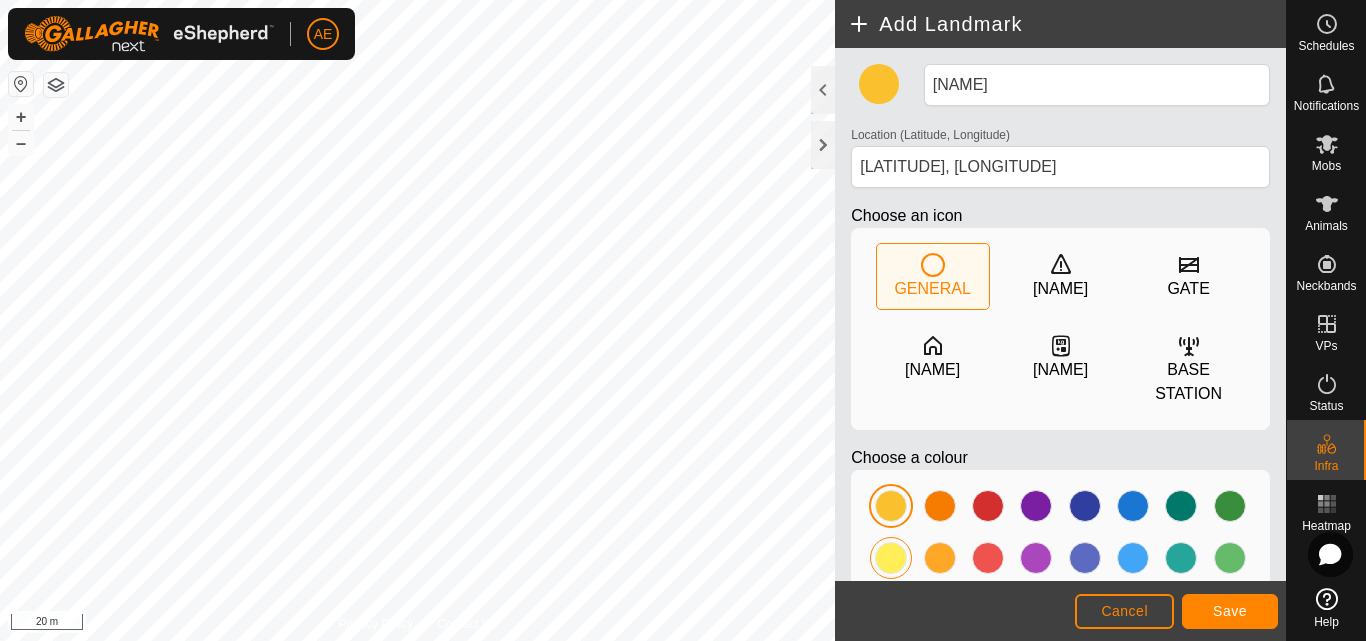click 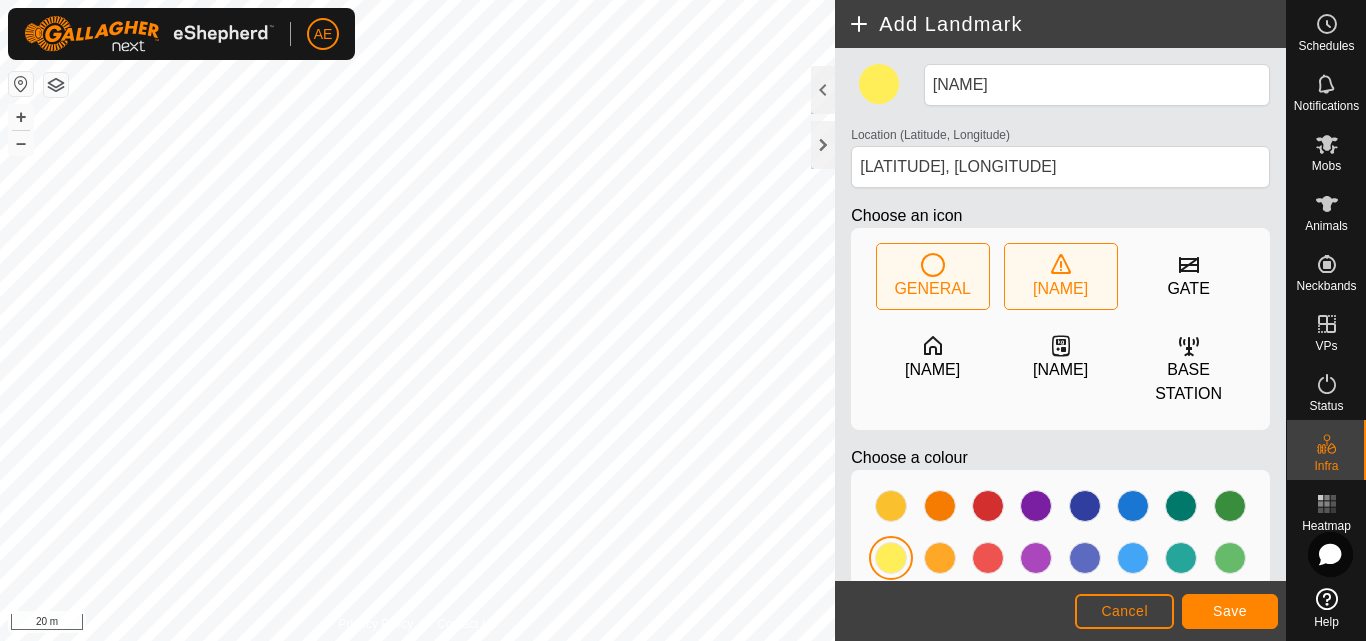 click on "[NAME]" 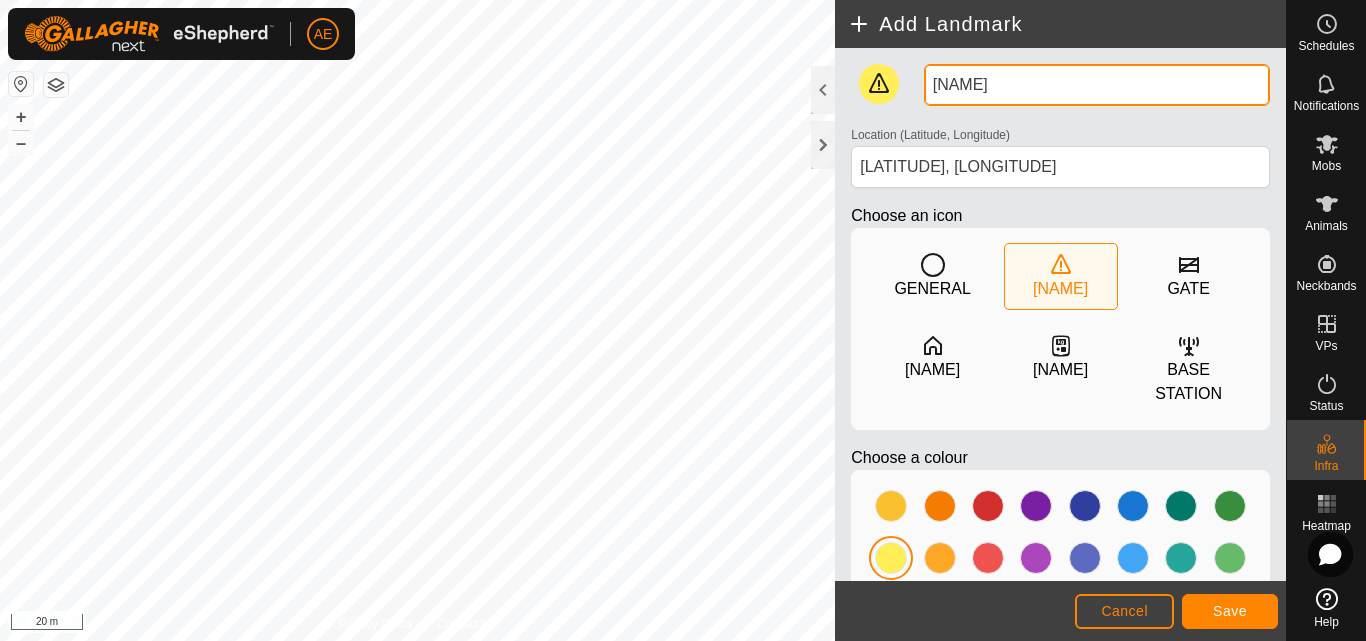 click on "[NAME]" at bounding box center [1097, 85] 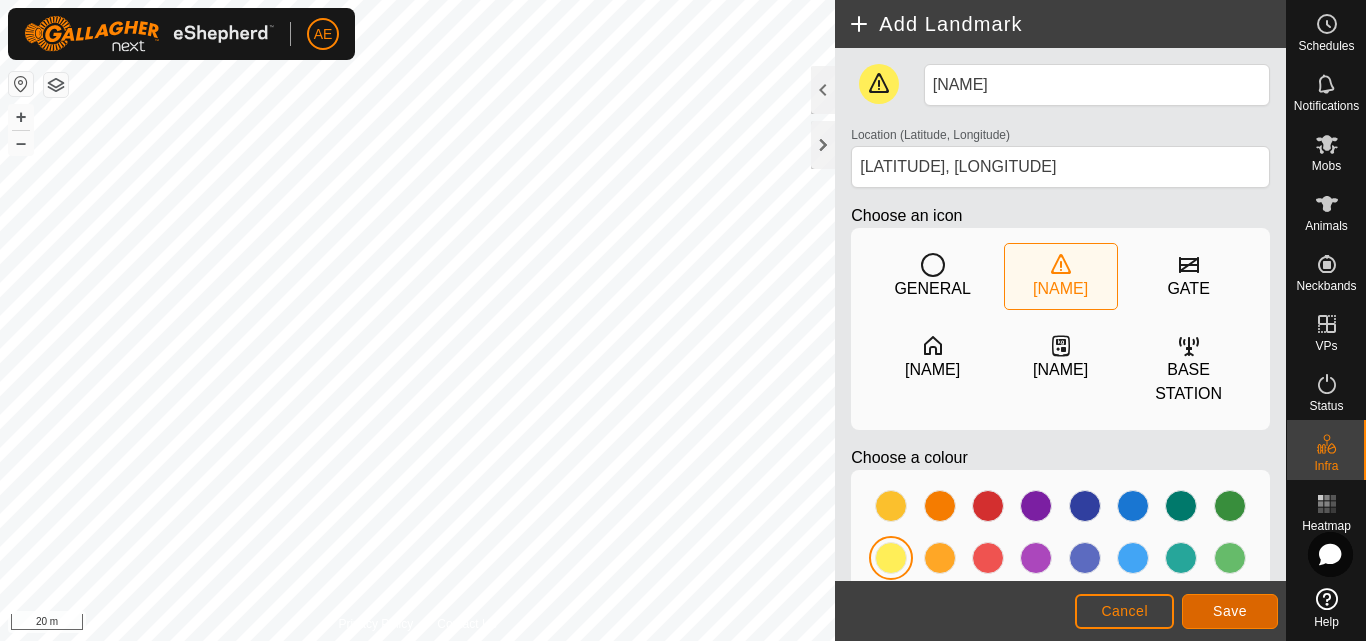 click on "Save" 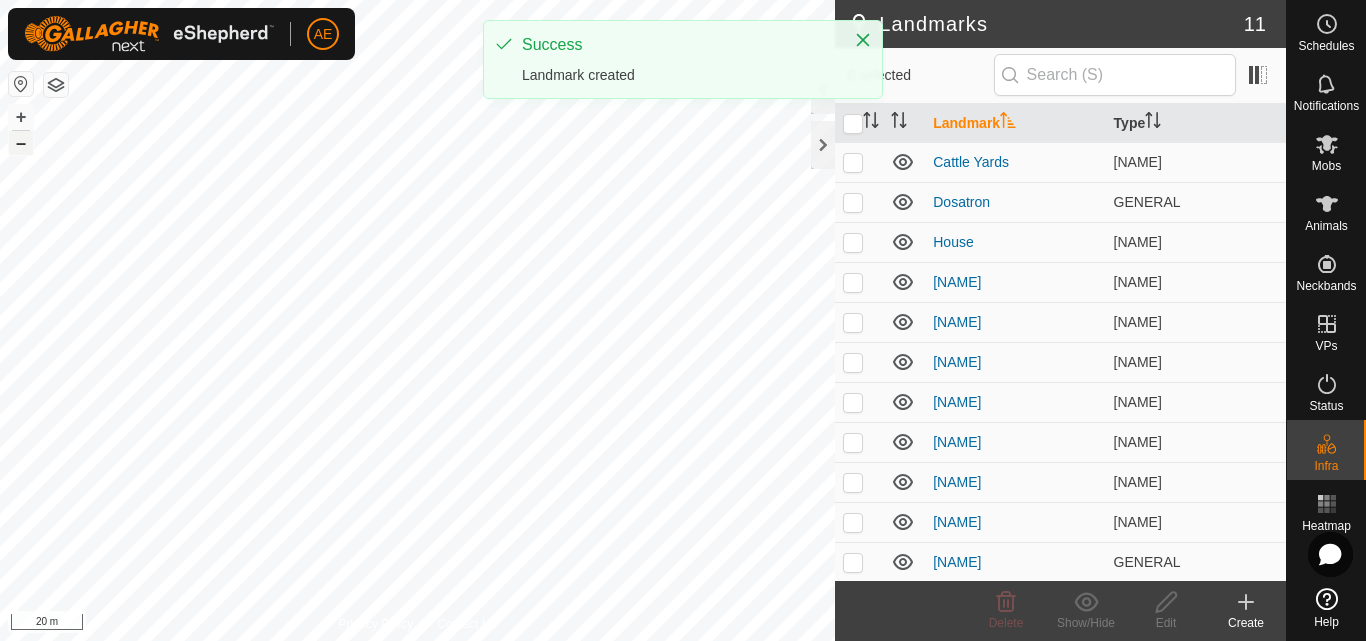 click on "–" at bounding box center (21, 143) 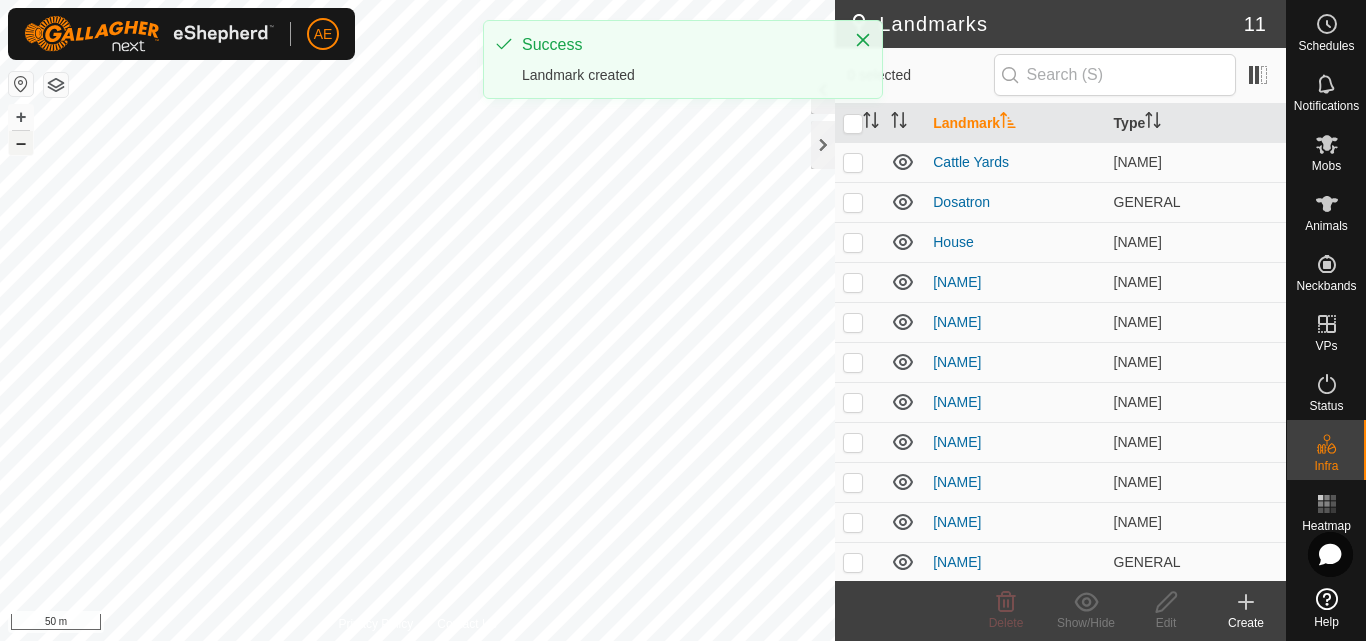 click on "–" at bounding box center [21, 143] 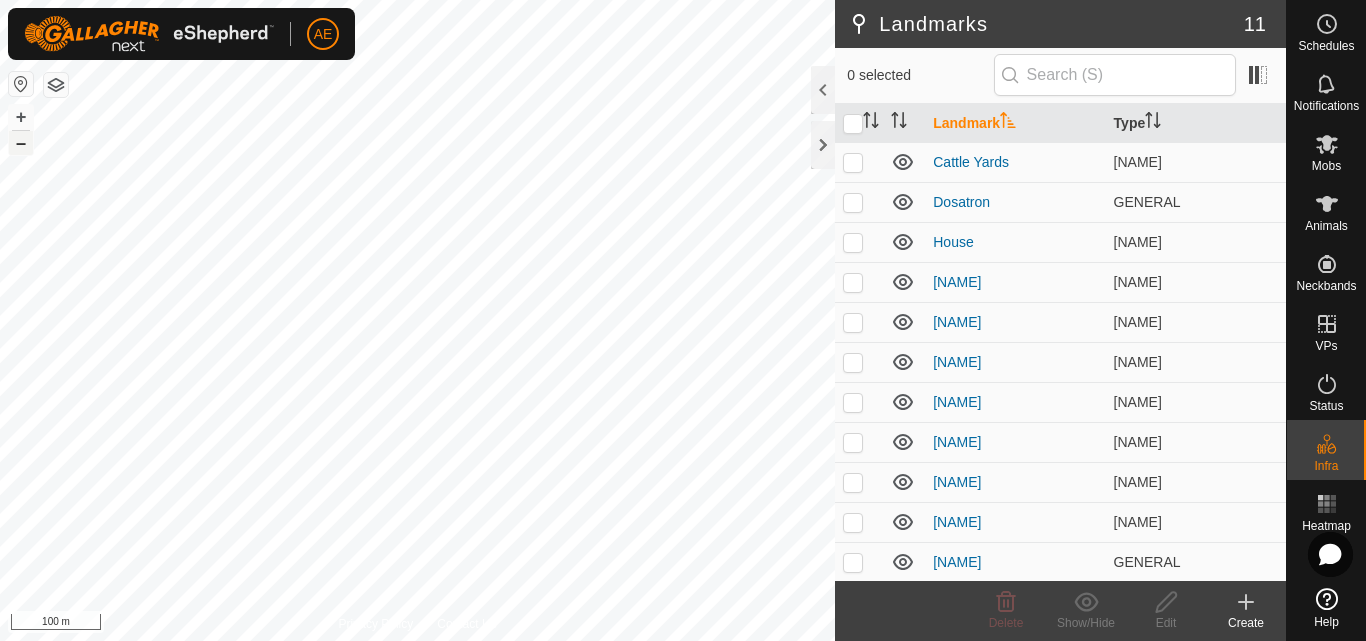 click on "–" at bounding box center (21, 143) 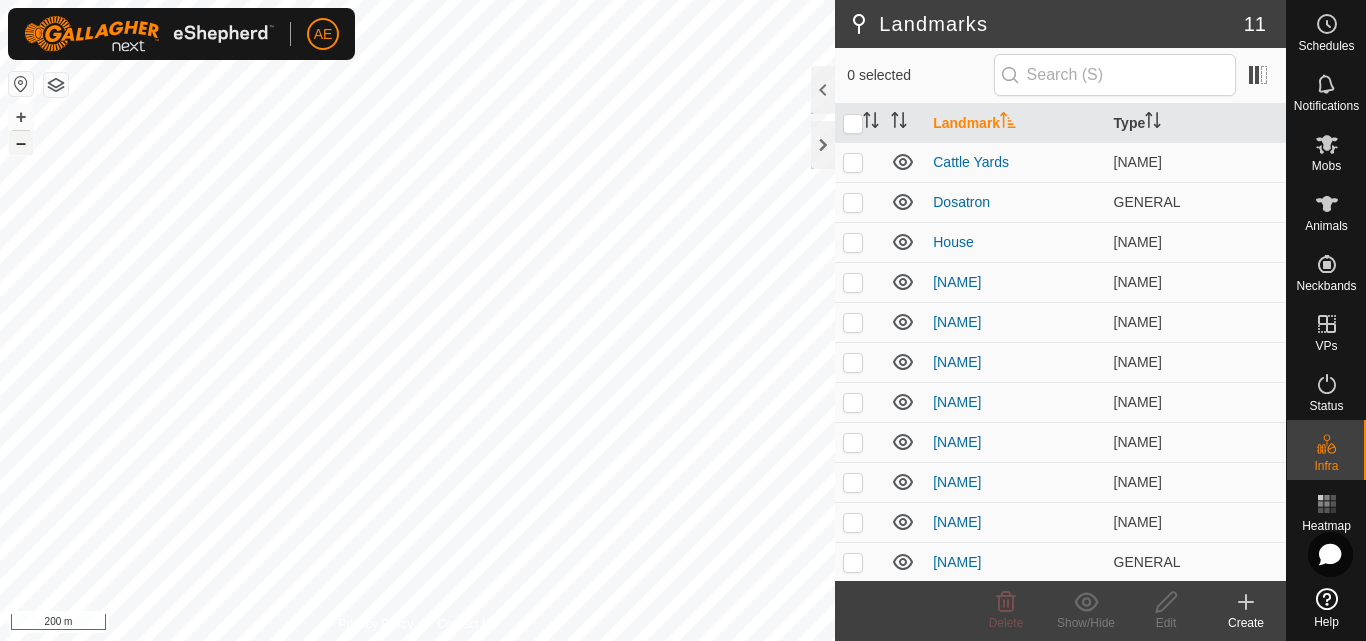 click on "–" at bounding box center (21, 143) 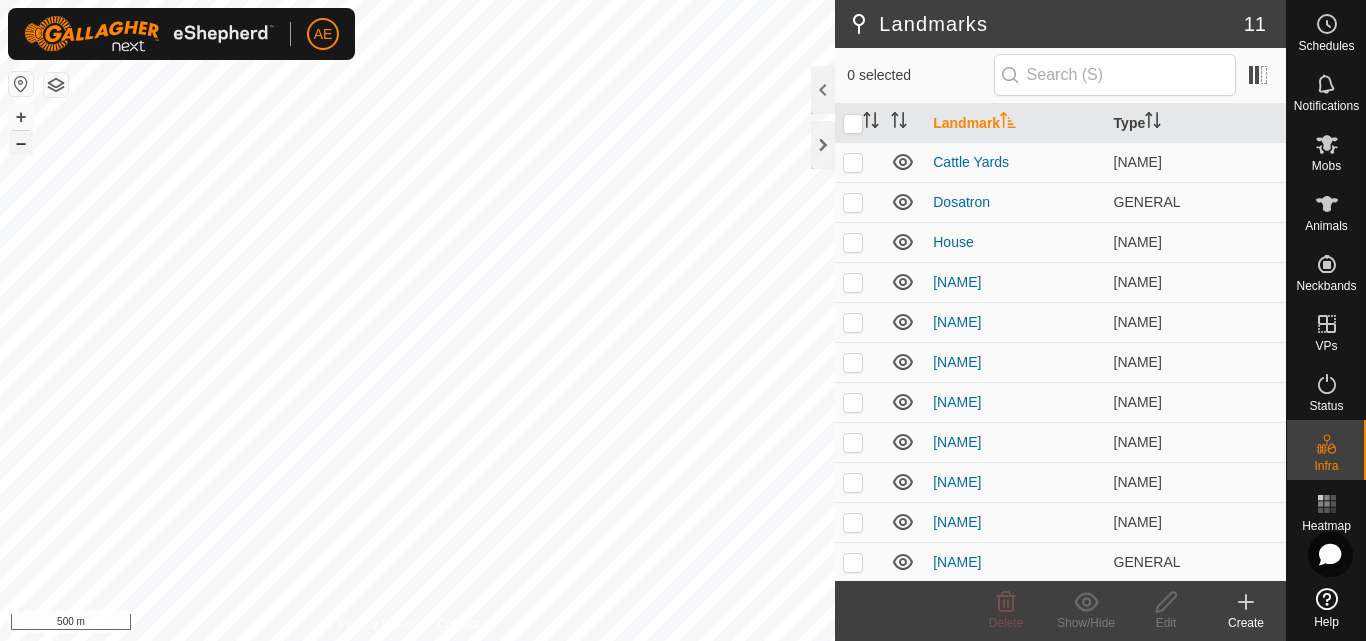 click on "–" at bounding box center [21, 143] 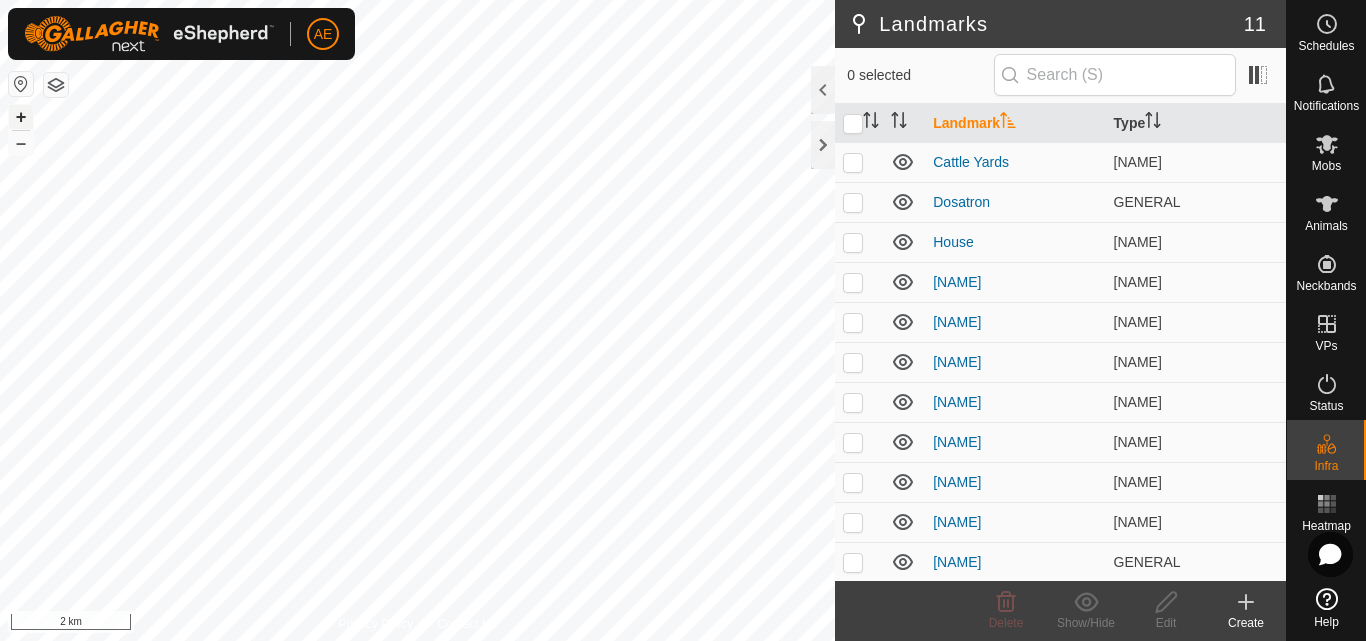 click on "+" at bounding box center (21, 117) 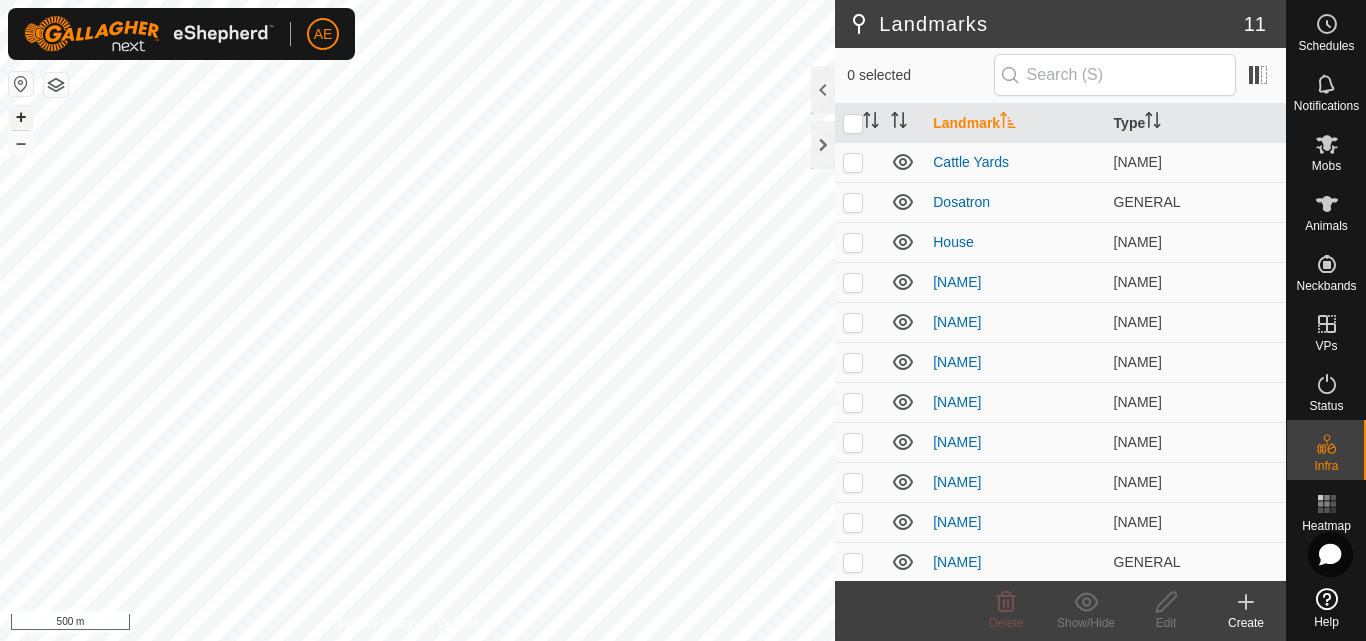 click on "+" at bounding box center (21, 117) 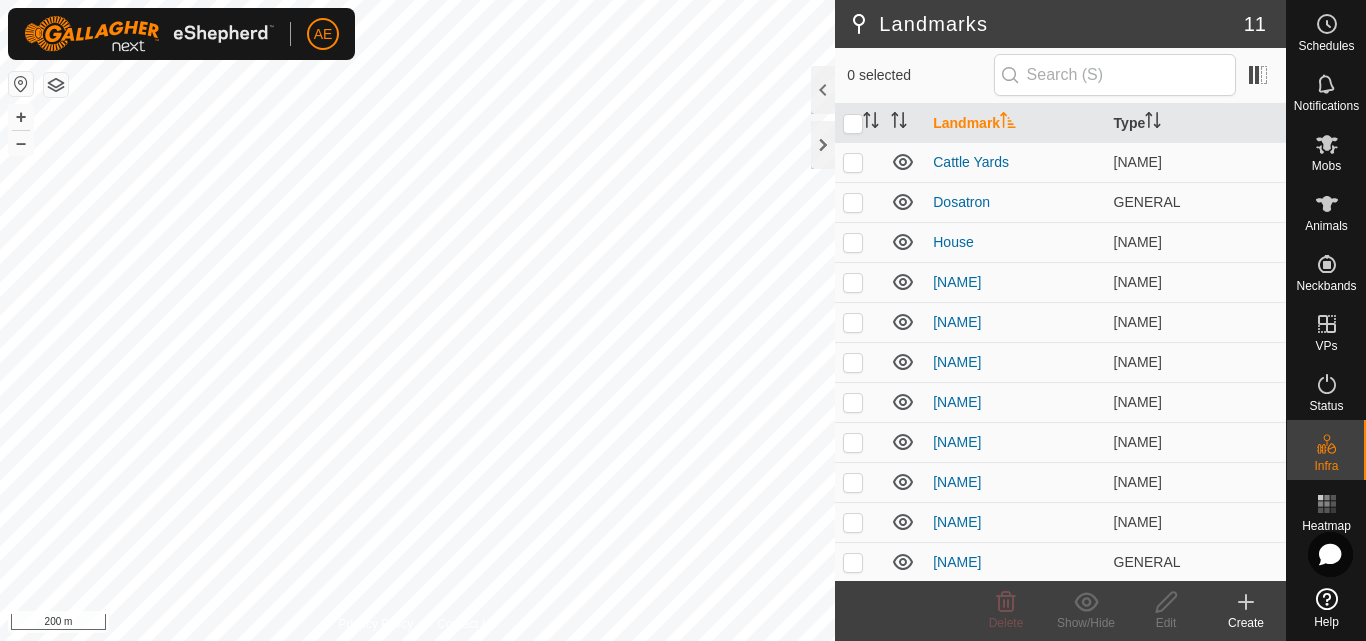 click on "+ –" at bounding box center [21, 130] 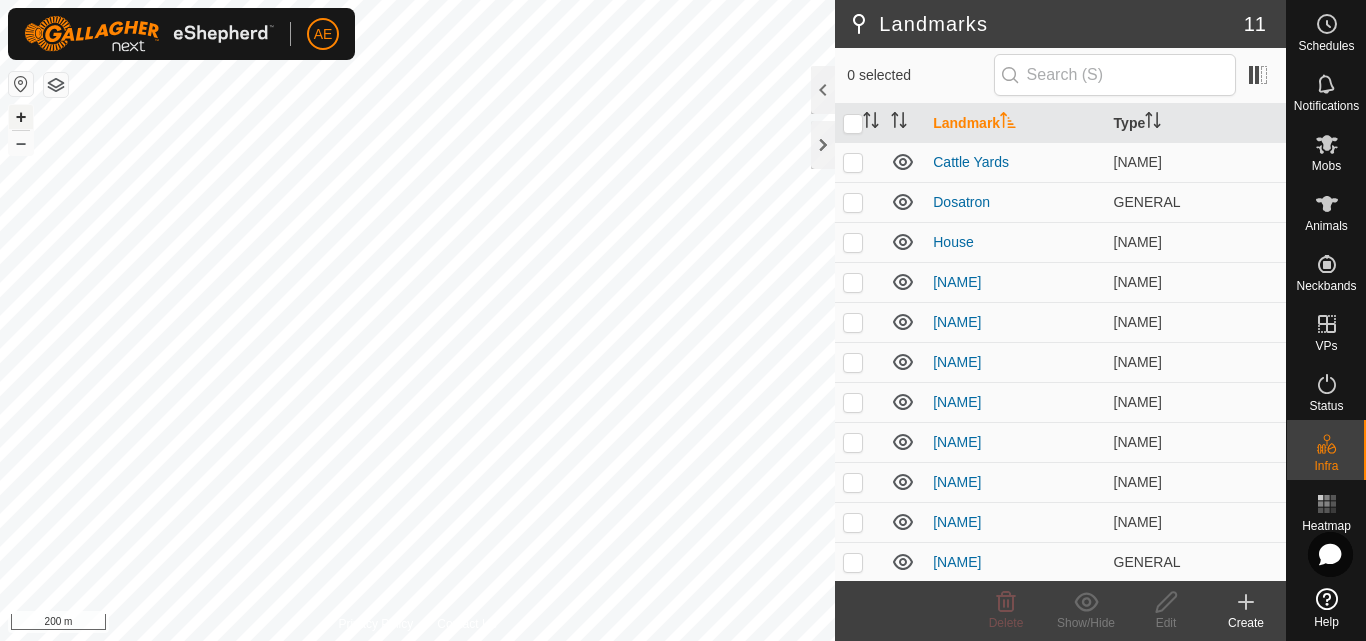 click on "+" at bounding box center (21, 117) 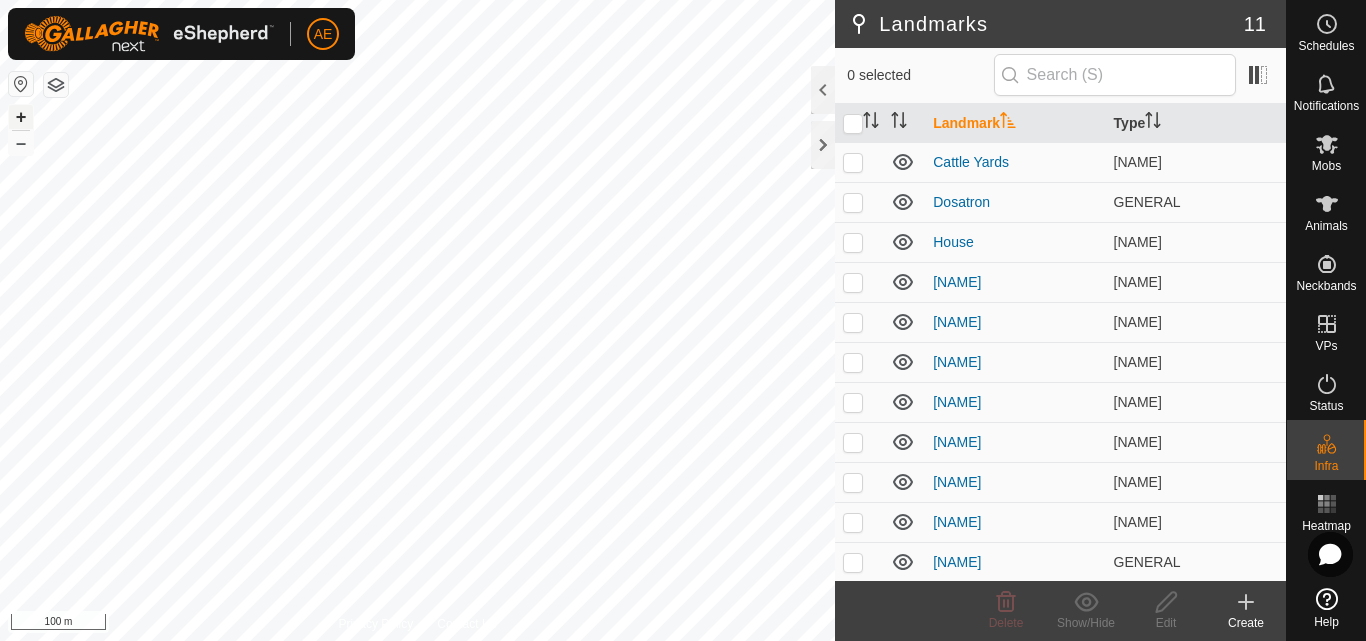 click on "+" at bounding box center [21, 117] 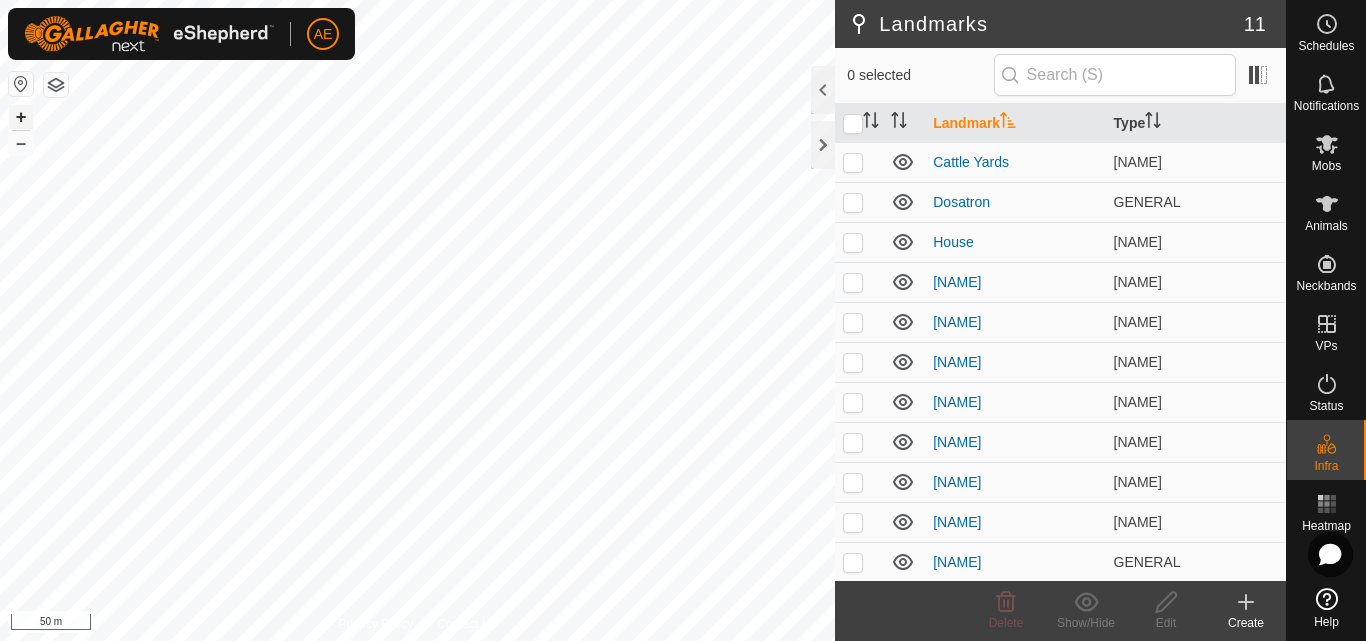 click on "+" at bounding box center [21, 117] 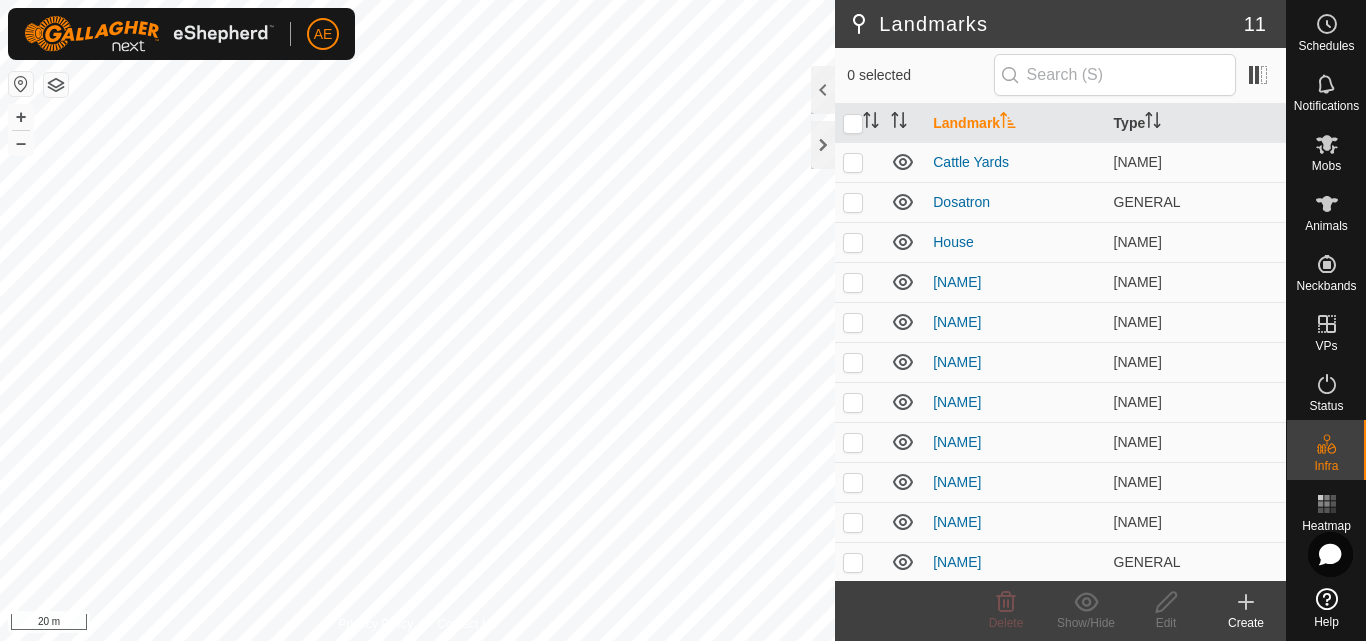 click on "Create" 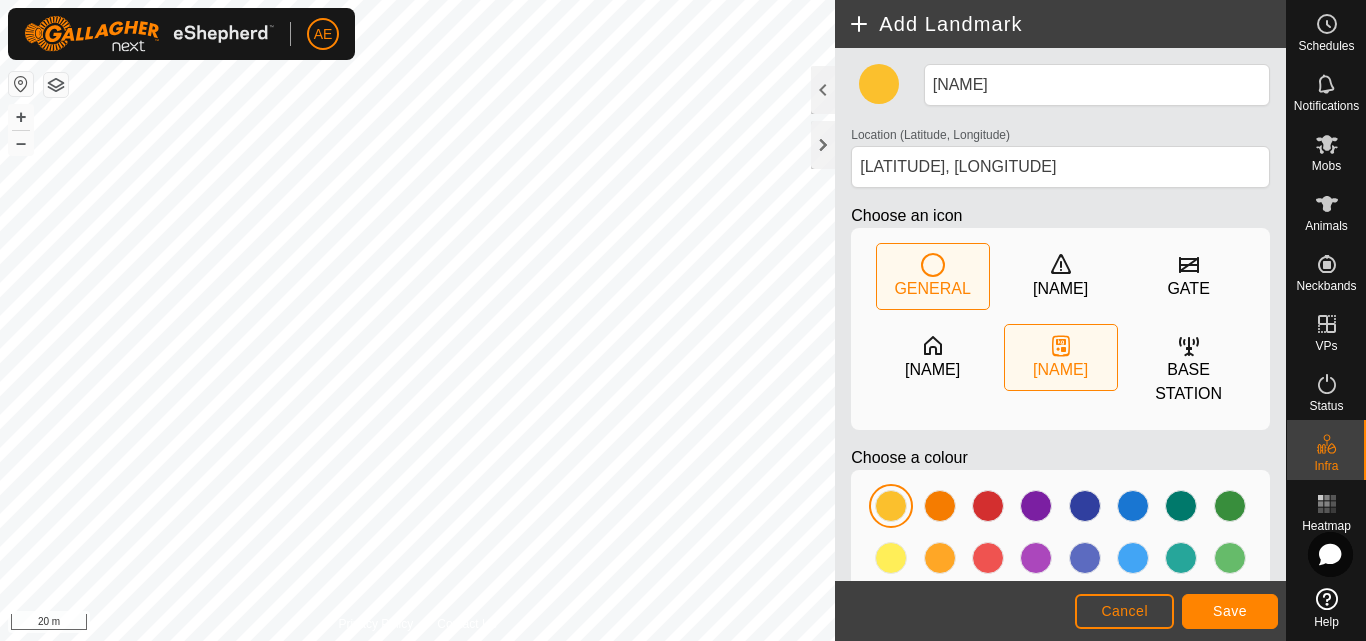 click on "[NAME]" 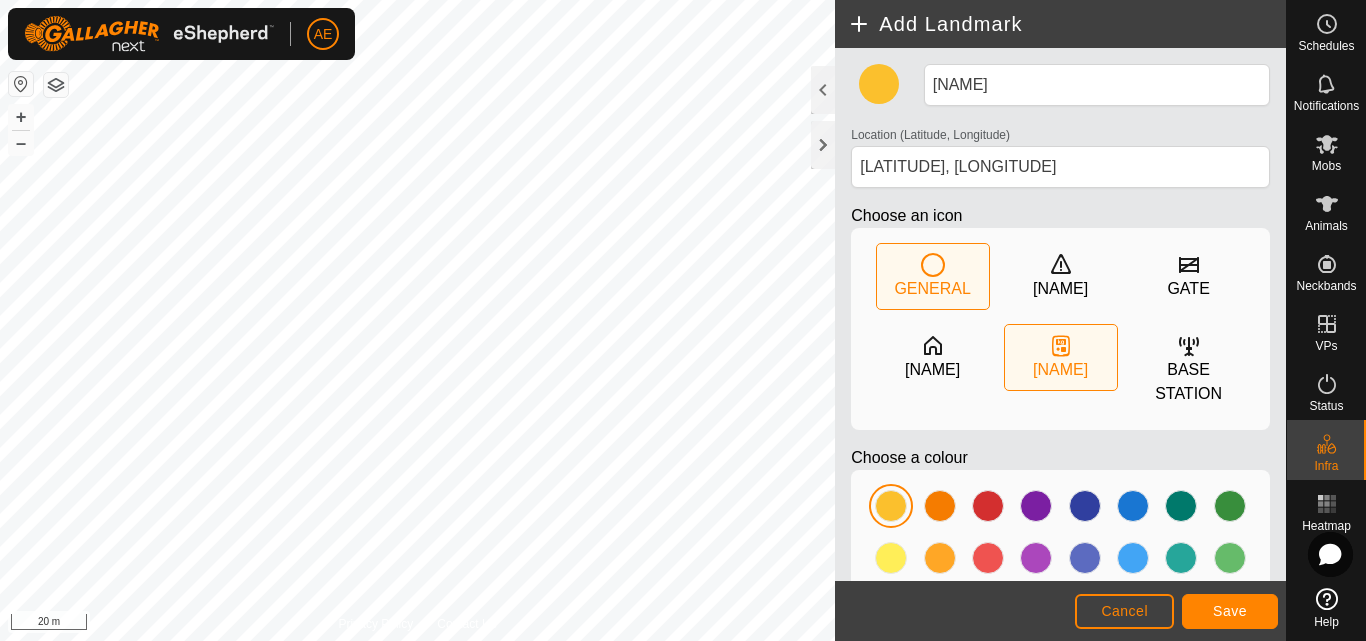 click on "[NAME]" 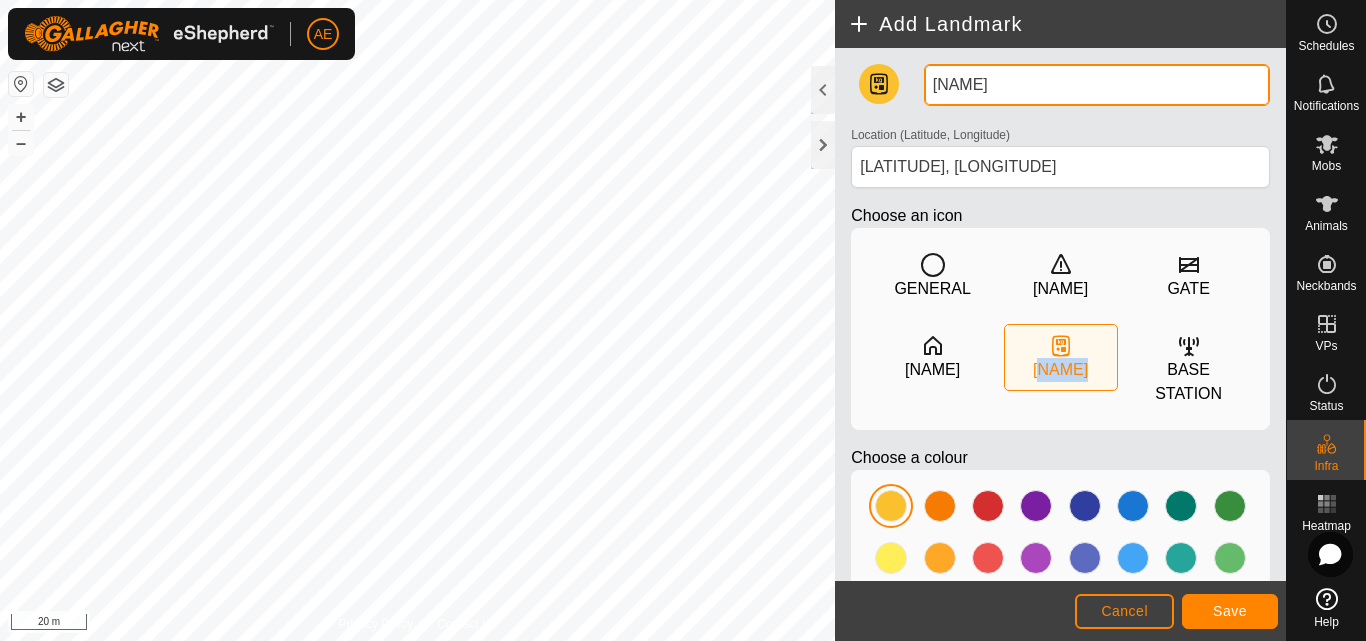 click on "[NAME]" at bounding box center (1097, 85) 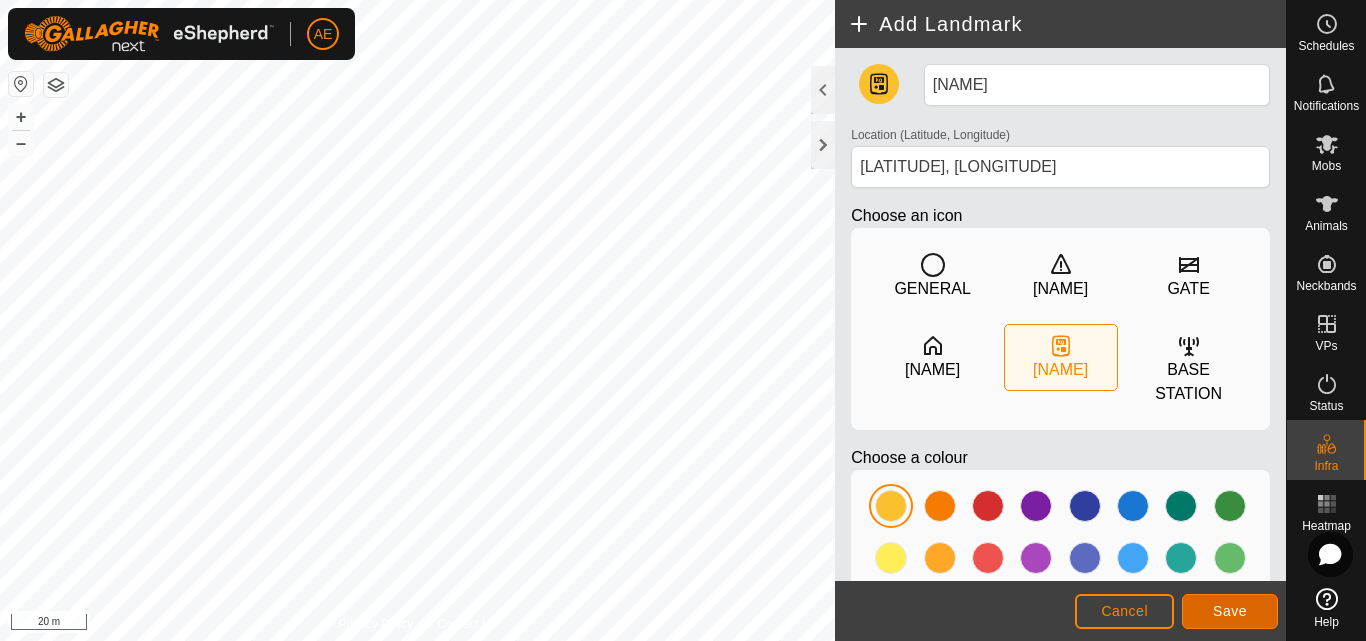 click on "Save" 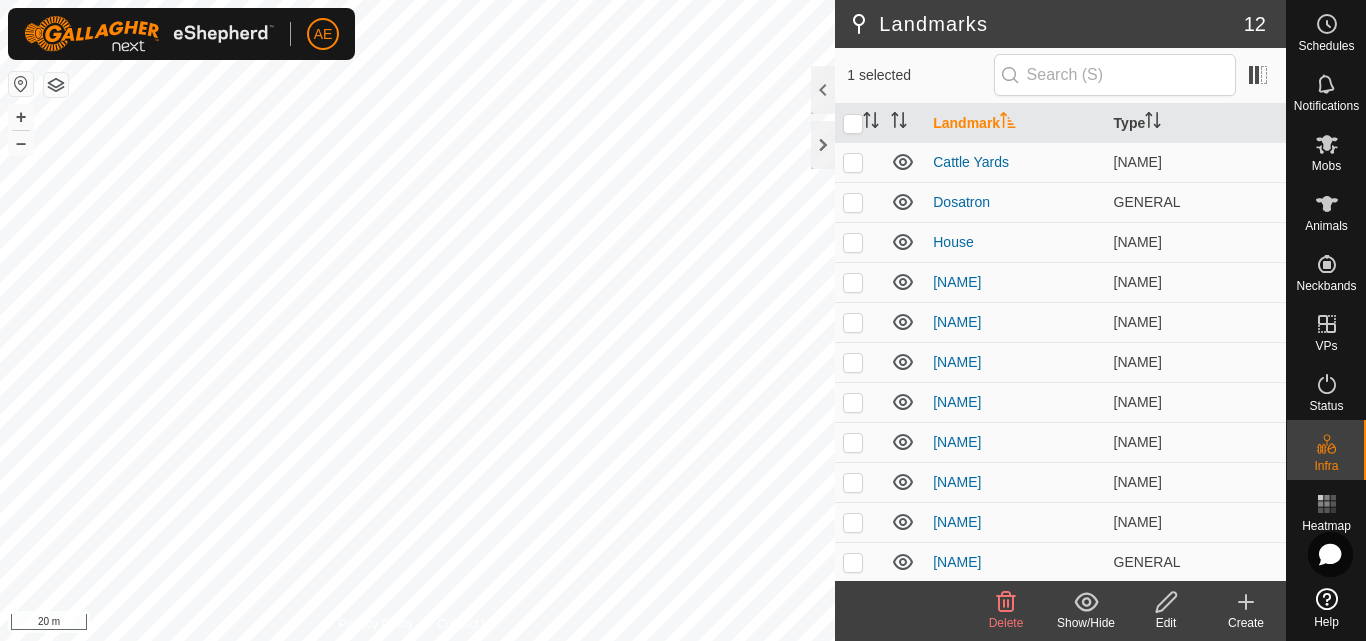 click 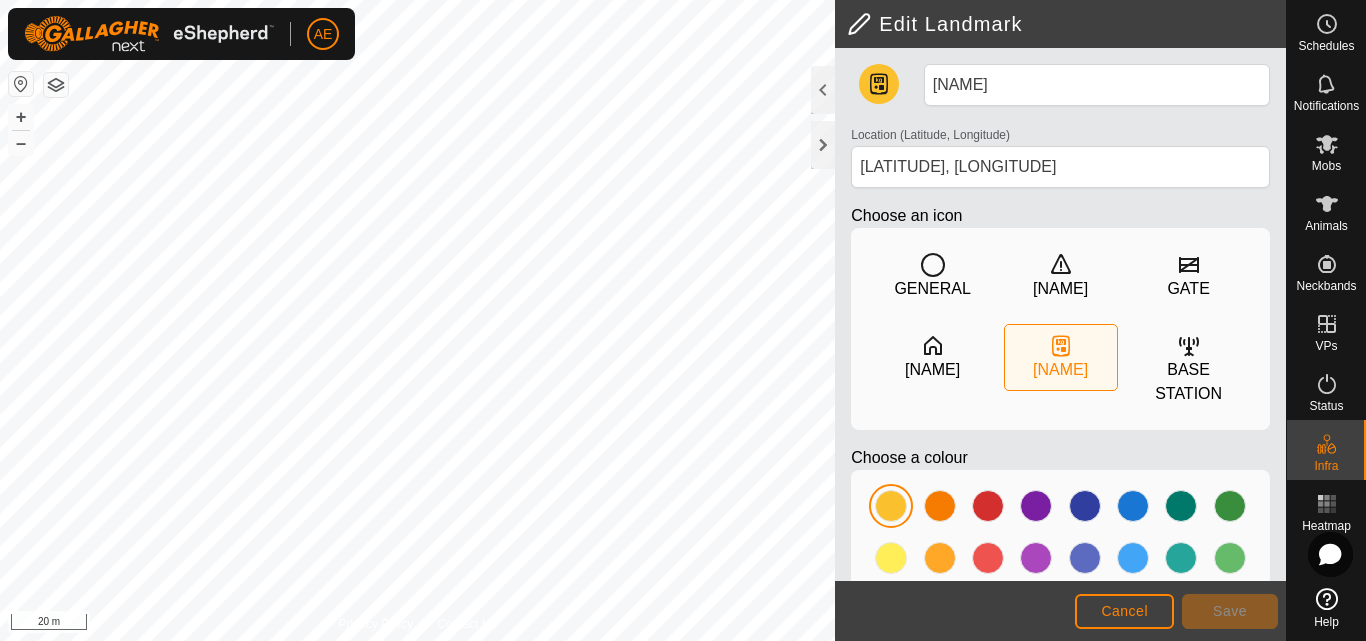 drag, startPoint x: 1024, startPoint y: 505, endPoint x: 1017, endPoint y: 464, distance: 41.59327 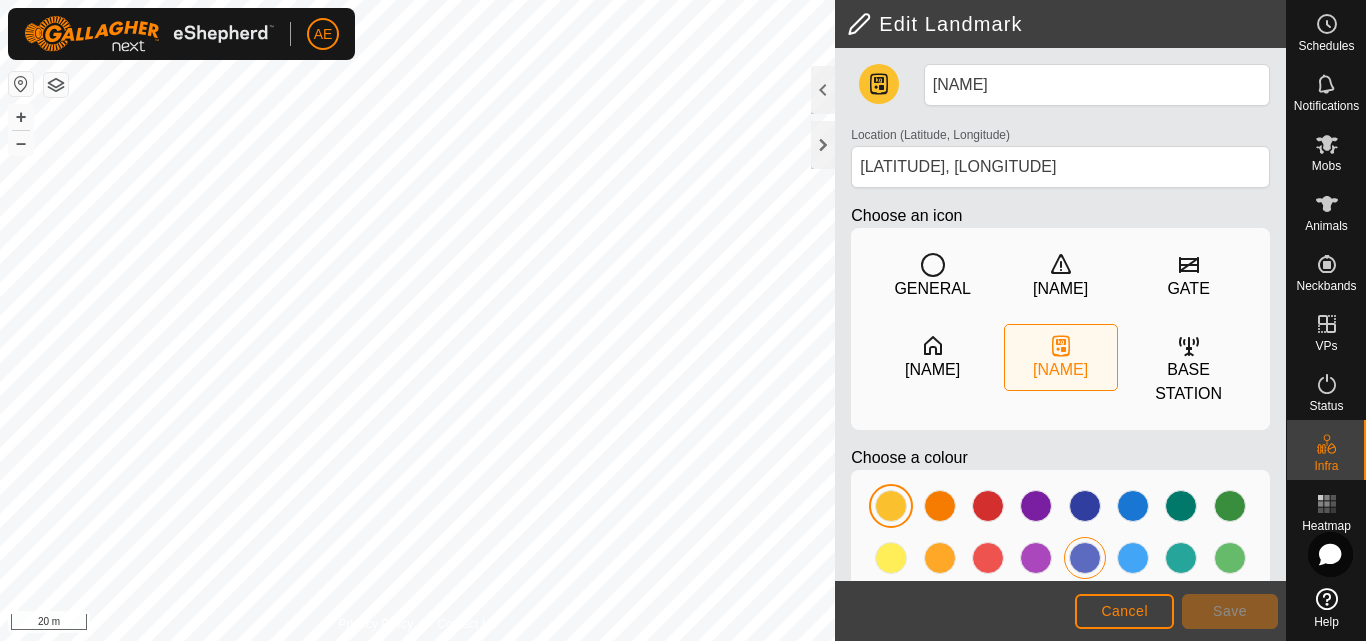 click 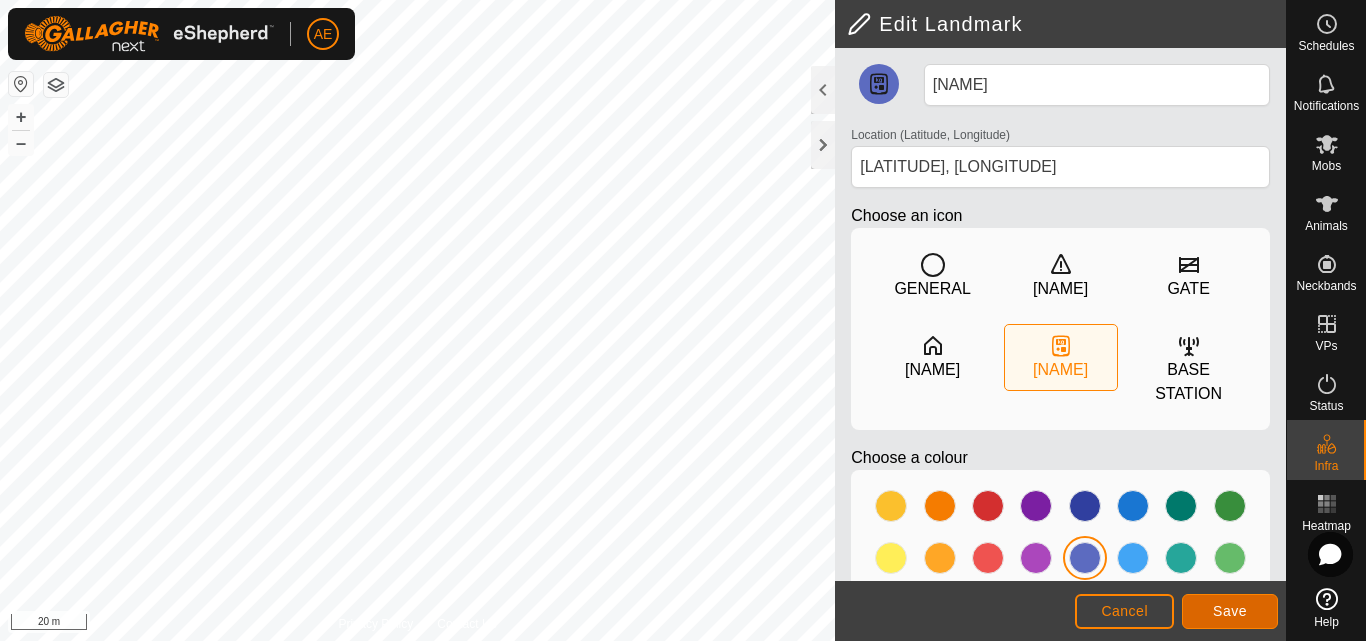 click on "Save" 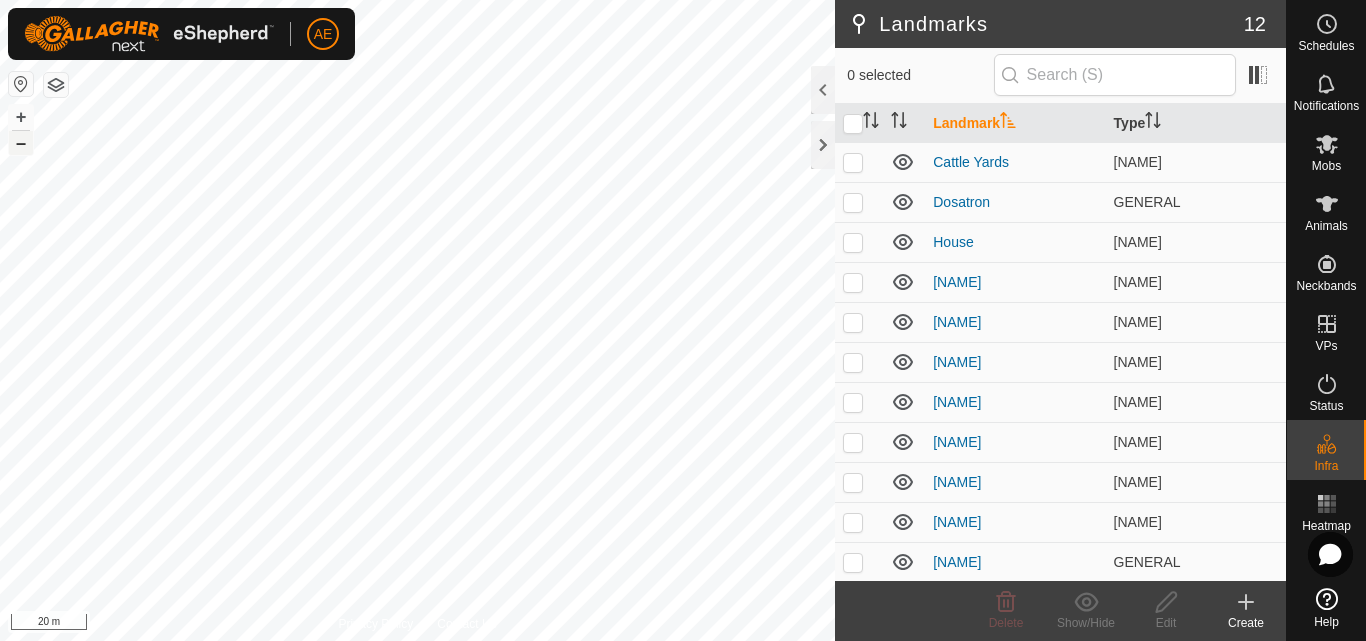 click on "–" at bounding box center (21, 143) 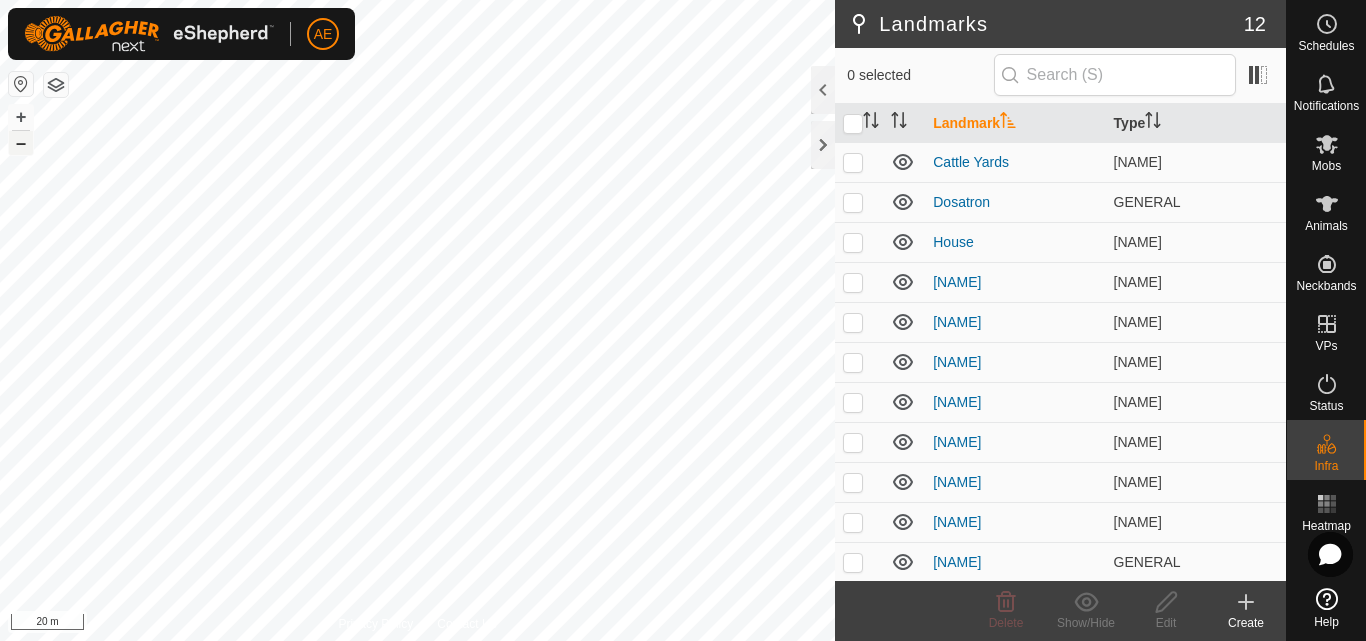 click on "–" at bounding box center (21, 143) 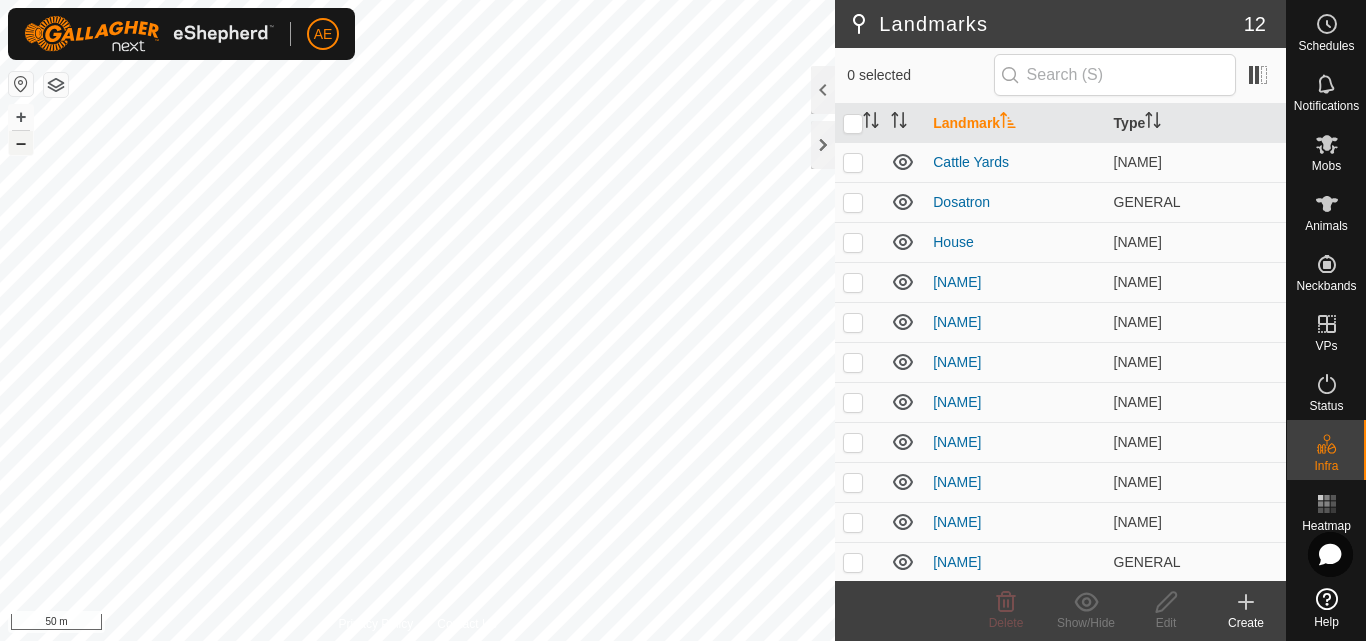 click on "–" at bounding box center (21, 143) 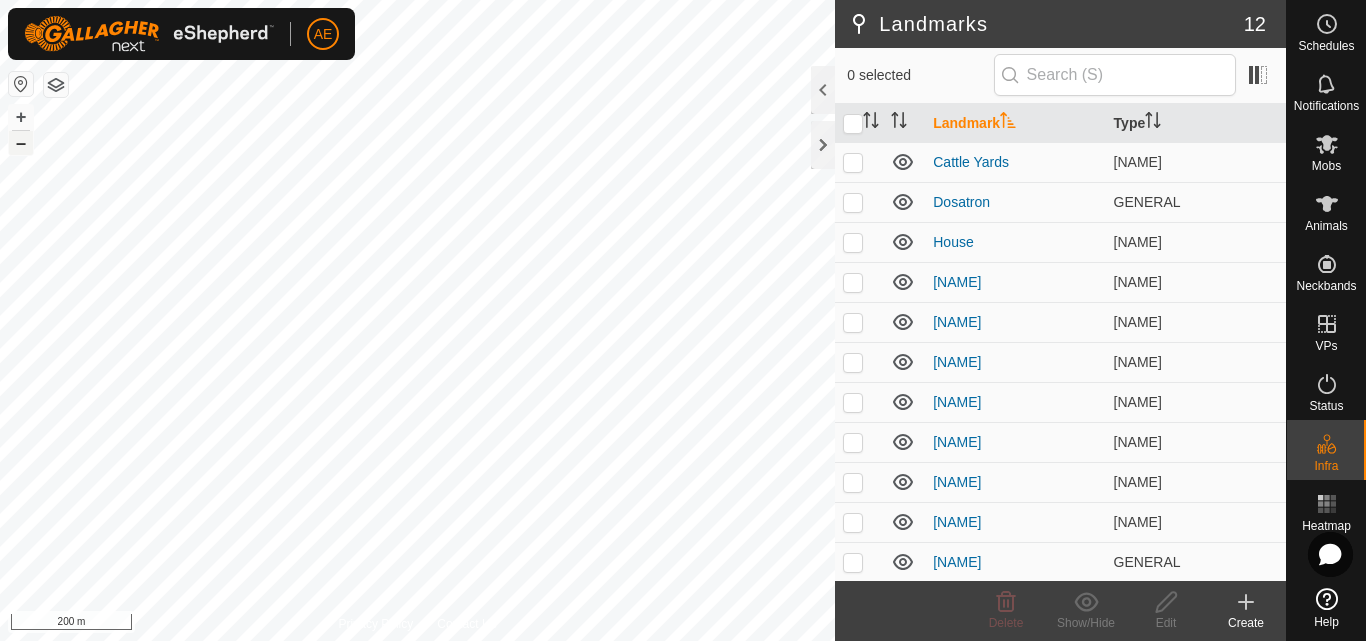 click on "–" at bounding box center (21, 143) 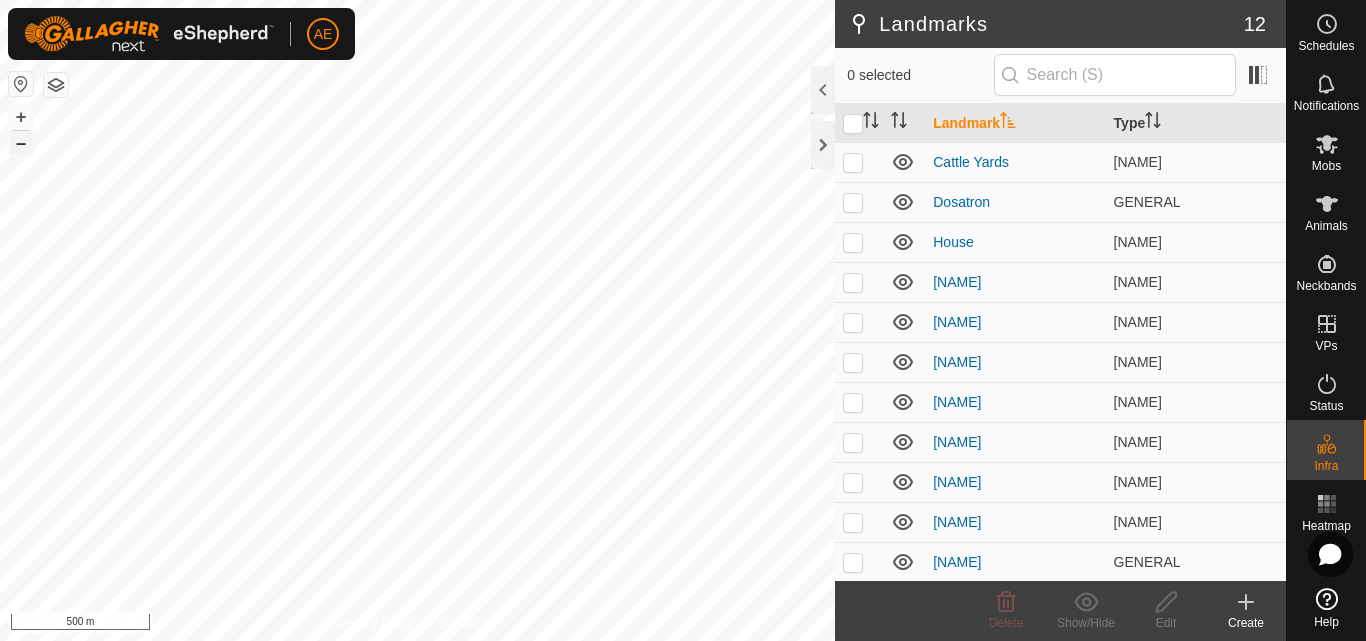 click on "–" at bounding box center [21, 143] 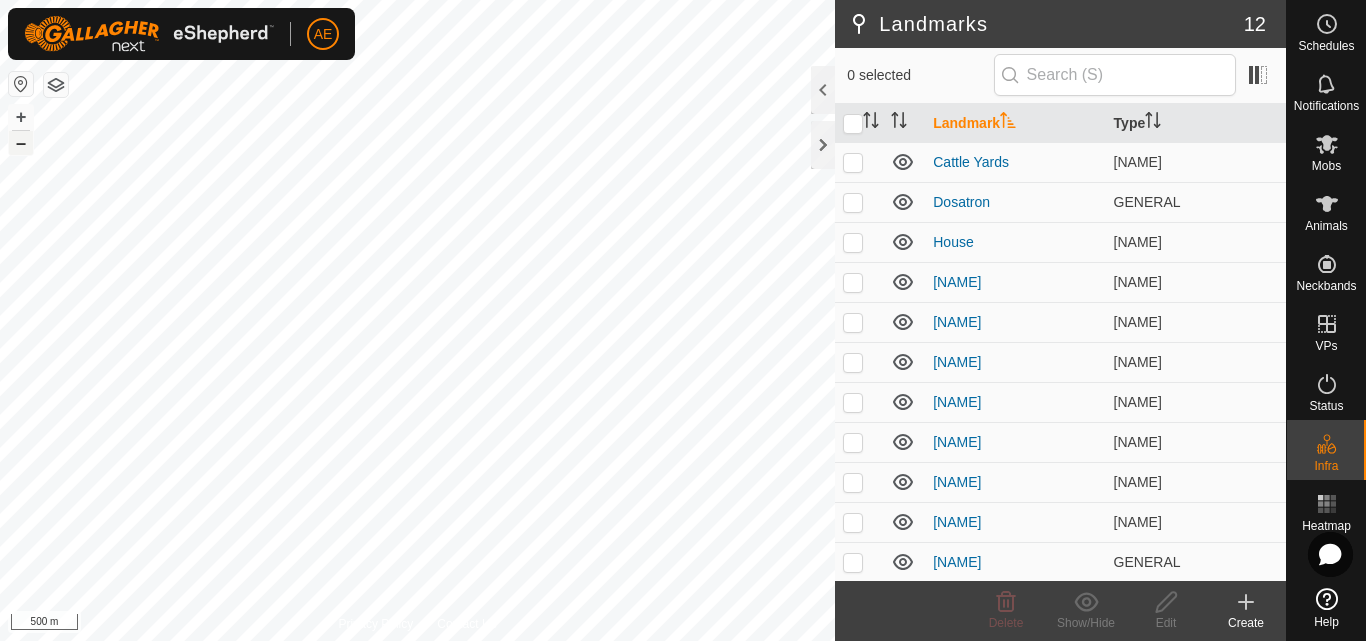click on "–" at bounding box center [21, 143] 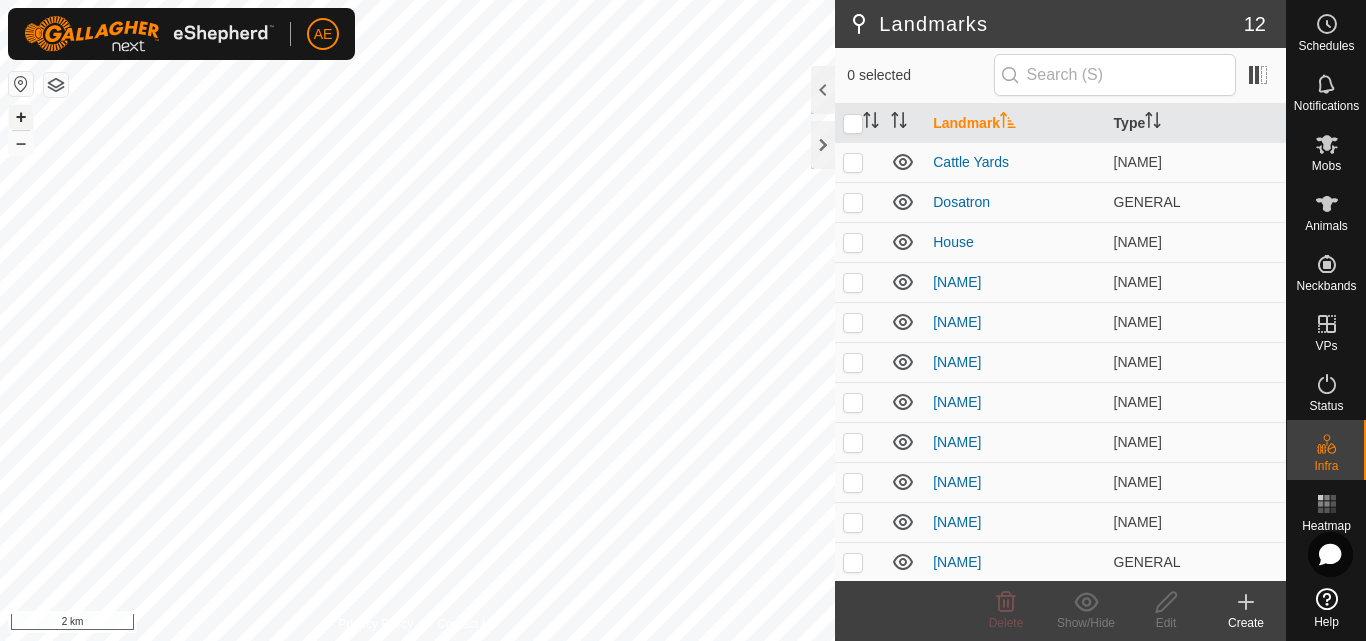 click on "+" at bounding box center (21, 117) 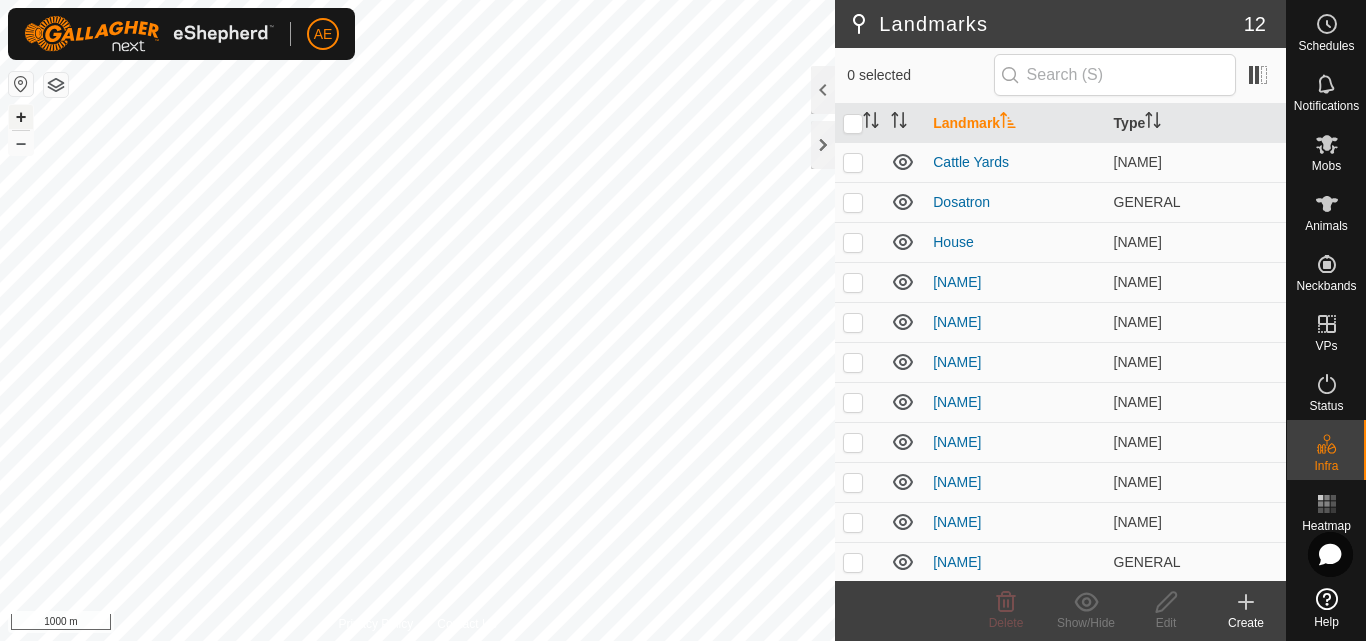 click on "+" at bounding box center (21, 117) 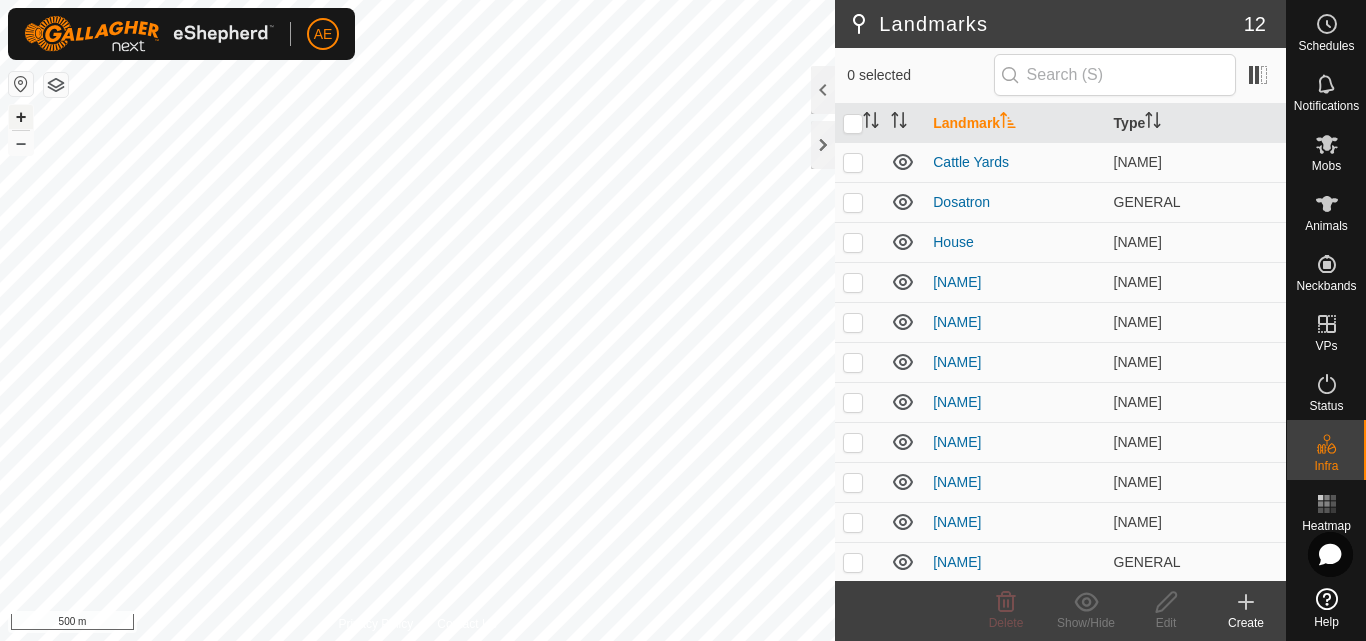 click on "+" at bounding box center [21, 117] 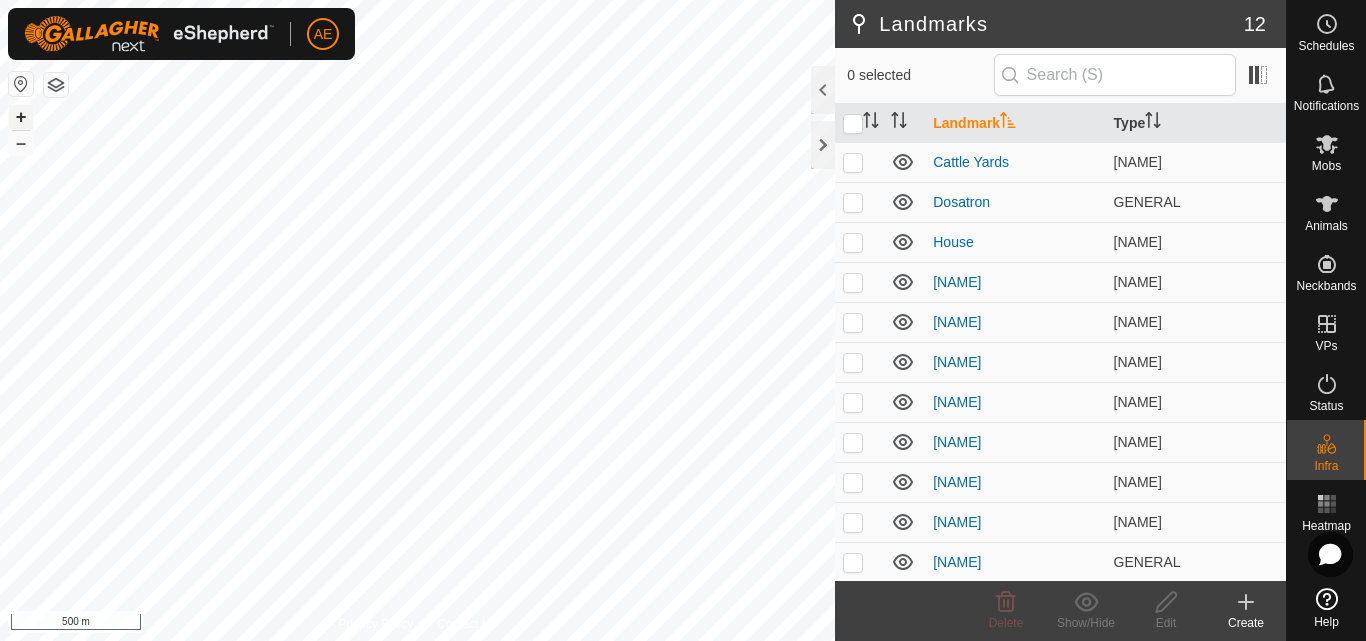 click on "+" at bounding box center [21, 117] 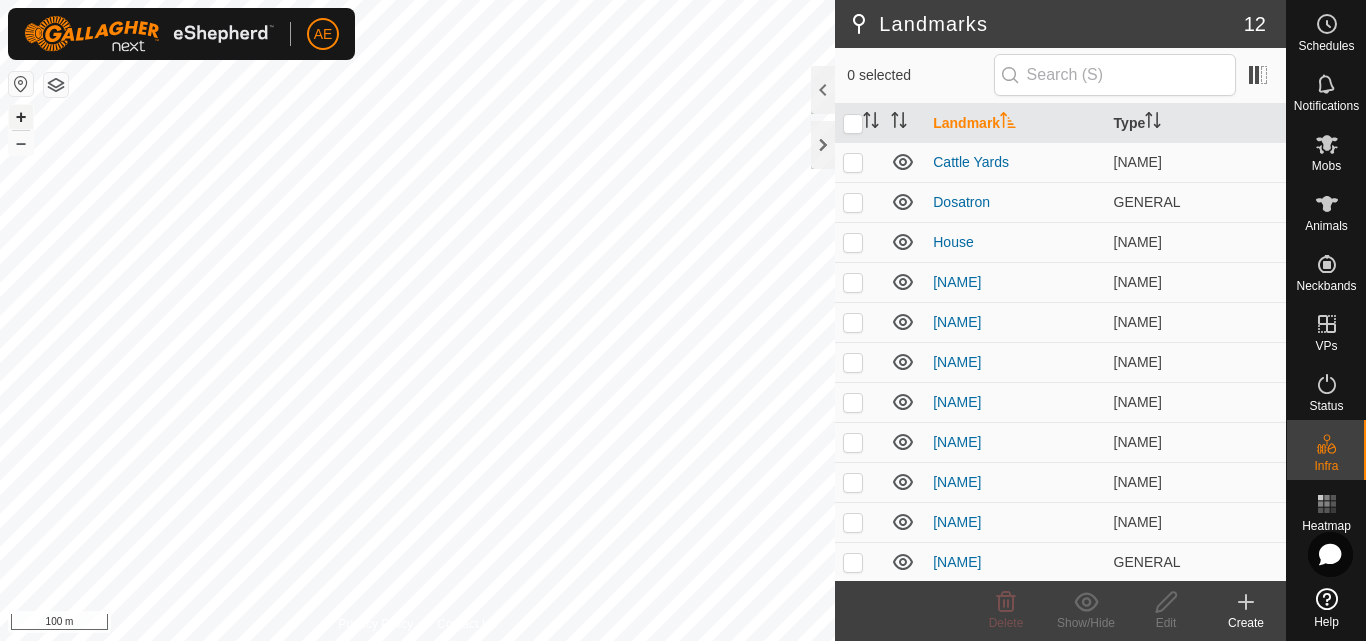 click on "+" at bounding box center [21, 117] 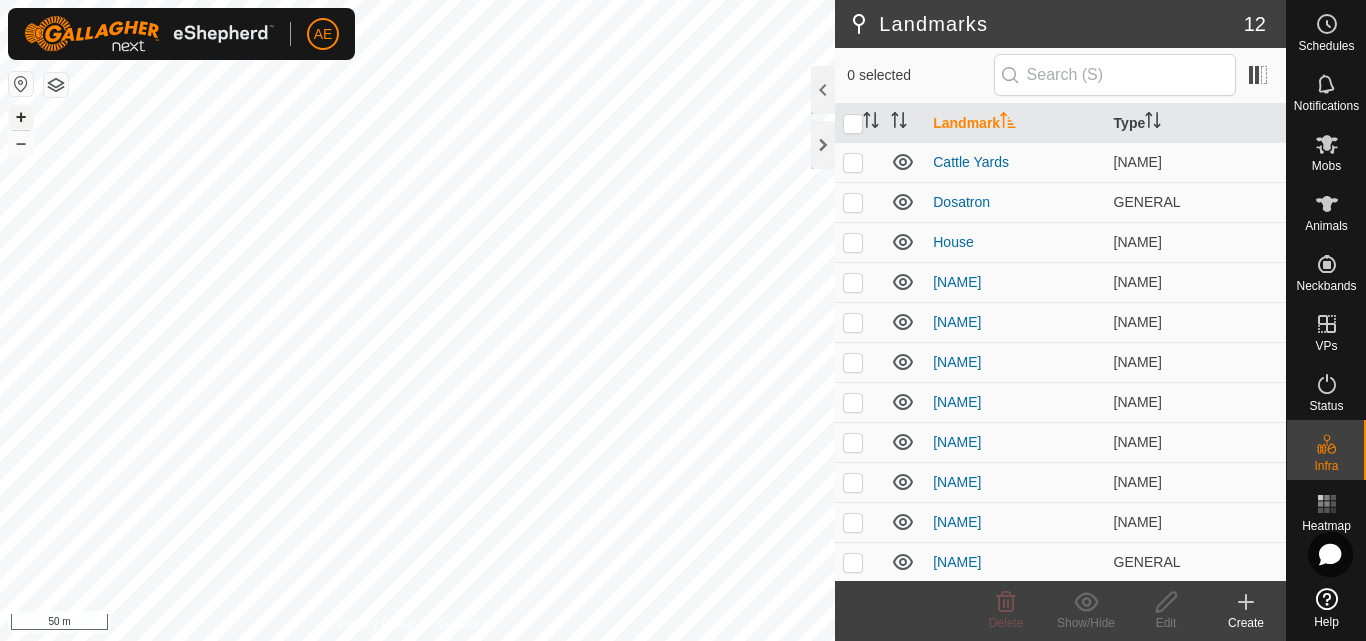 click on "+" at bounding box center [21, 117] 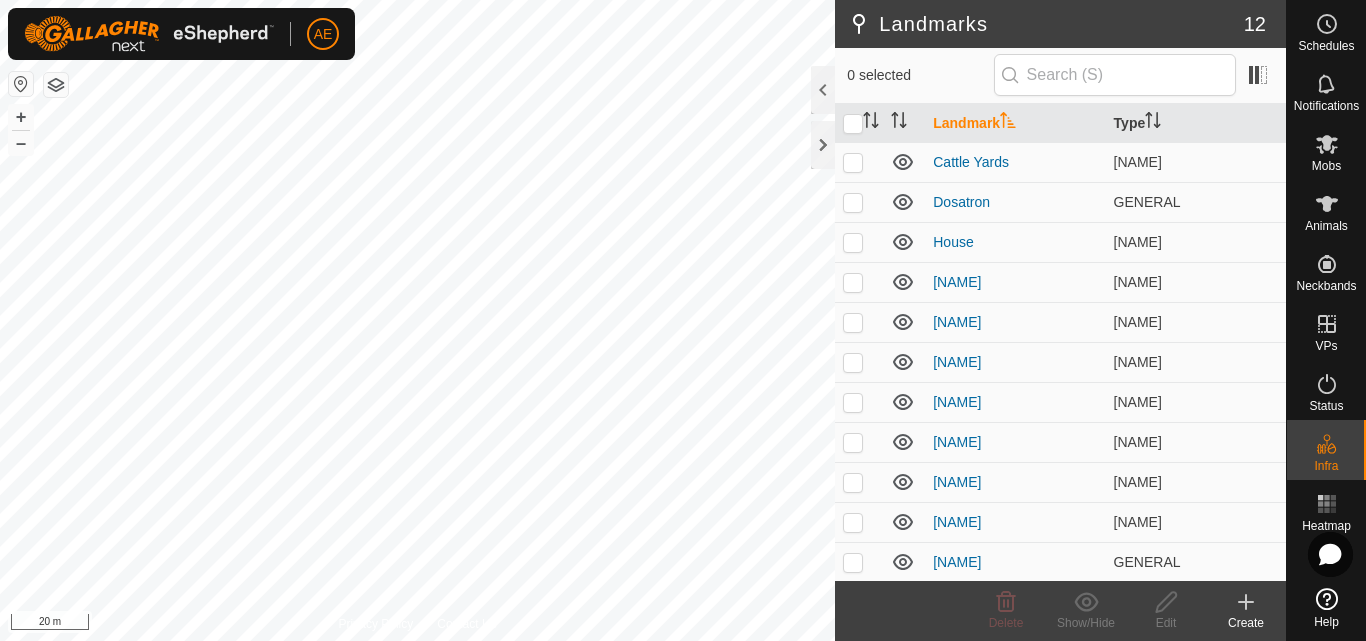 click 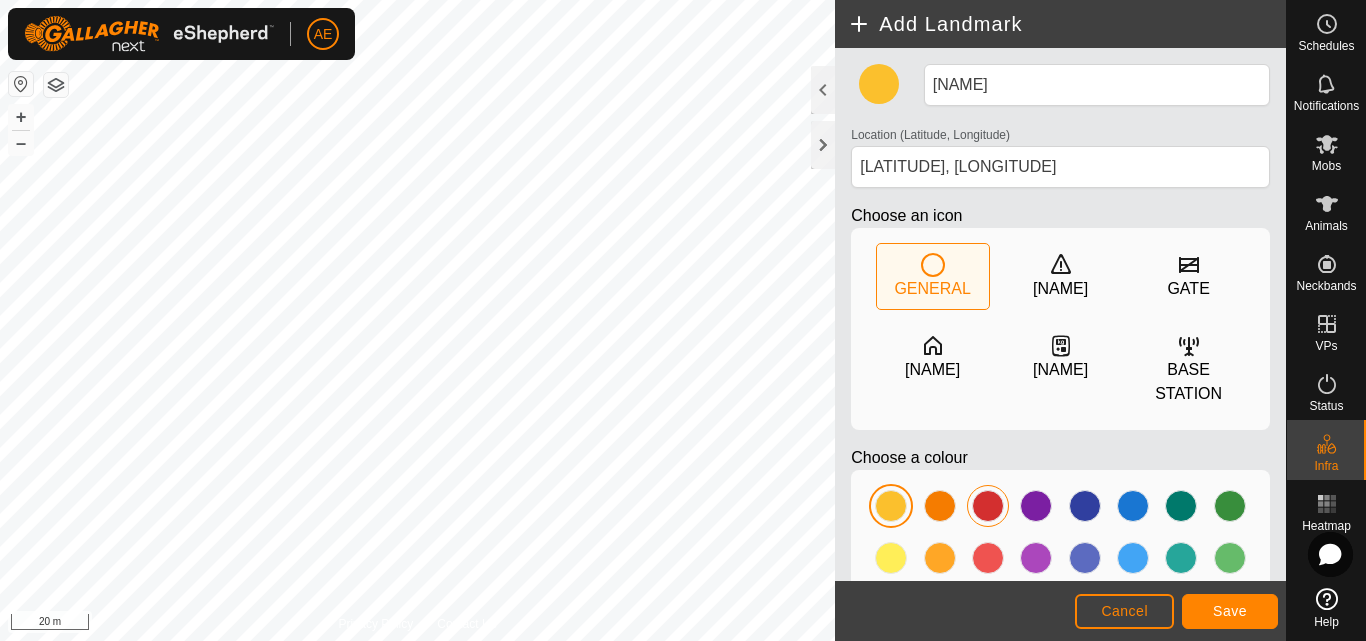 click 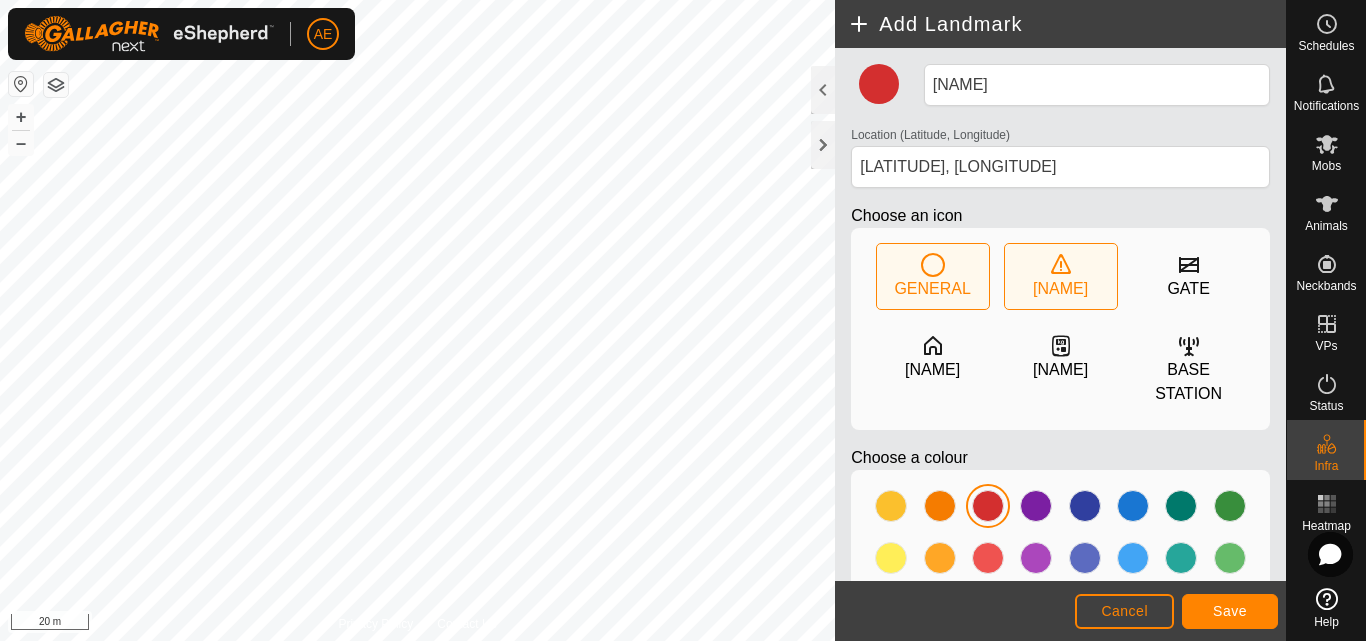 click 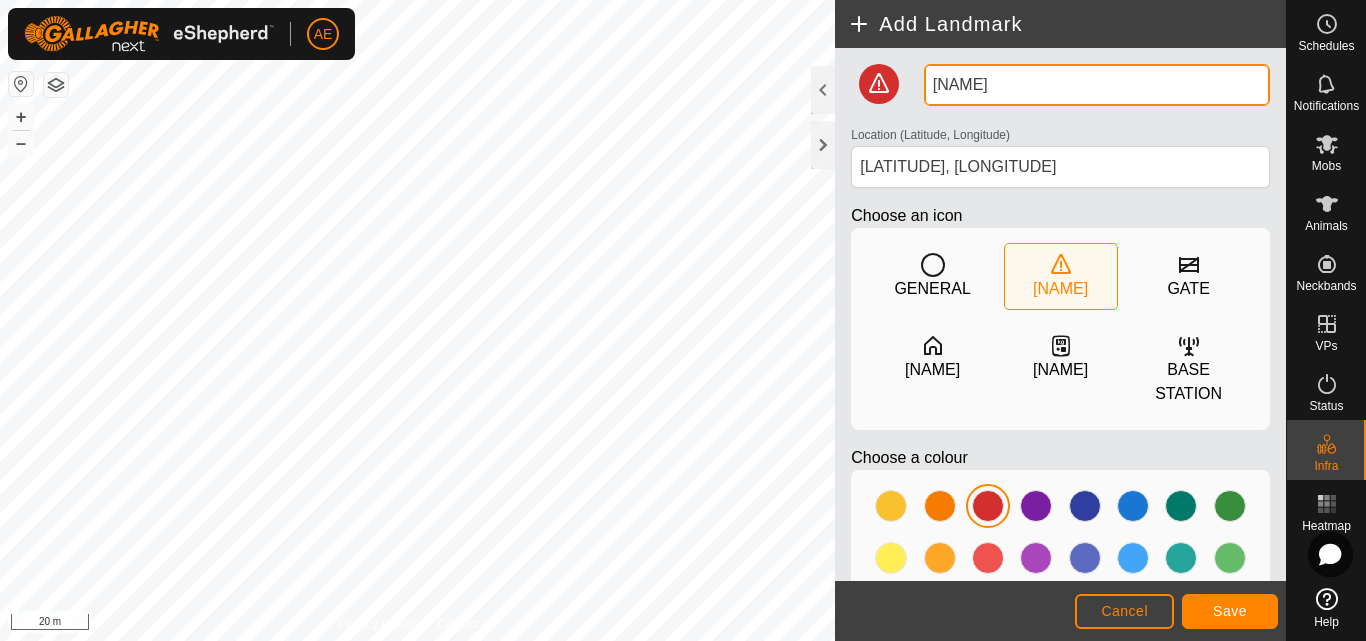 click on "[NAME]" at bounding box center (1097, 85) 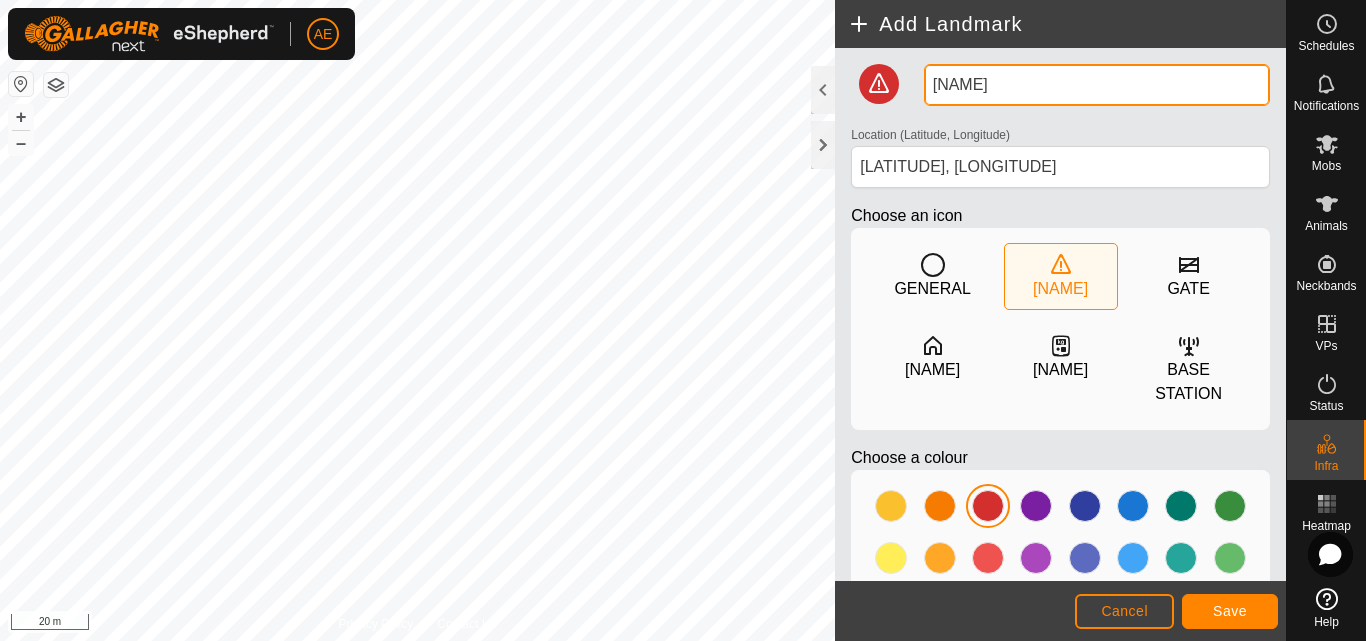 click on "[NAME]" at bounding box center (1097, 85) 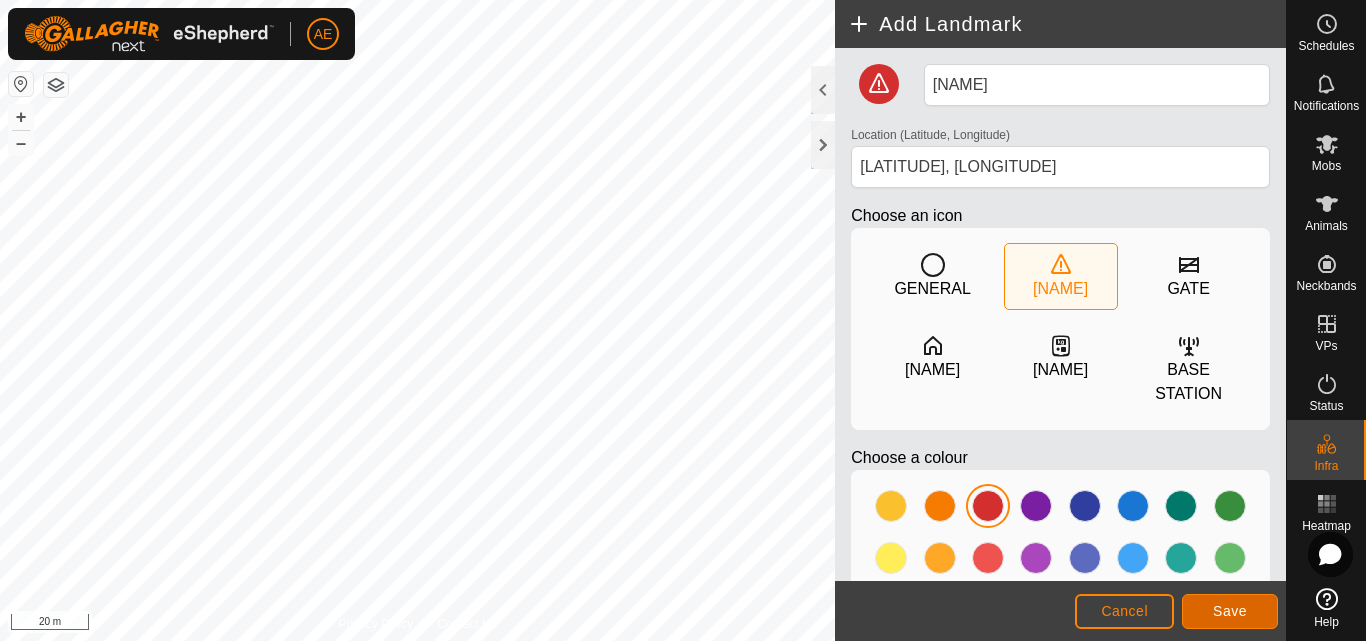 click on "Save" 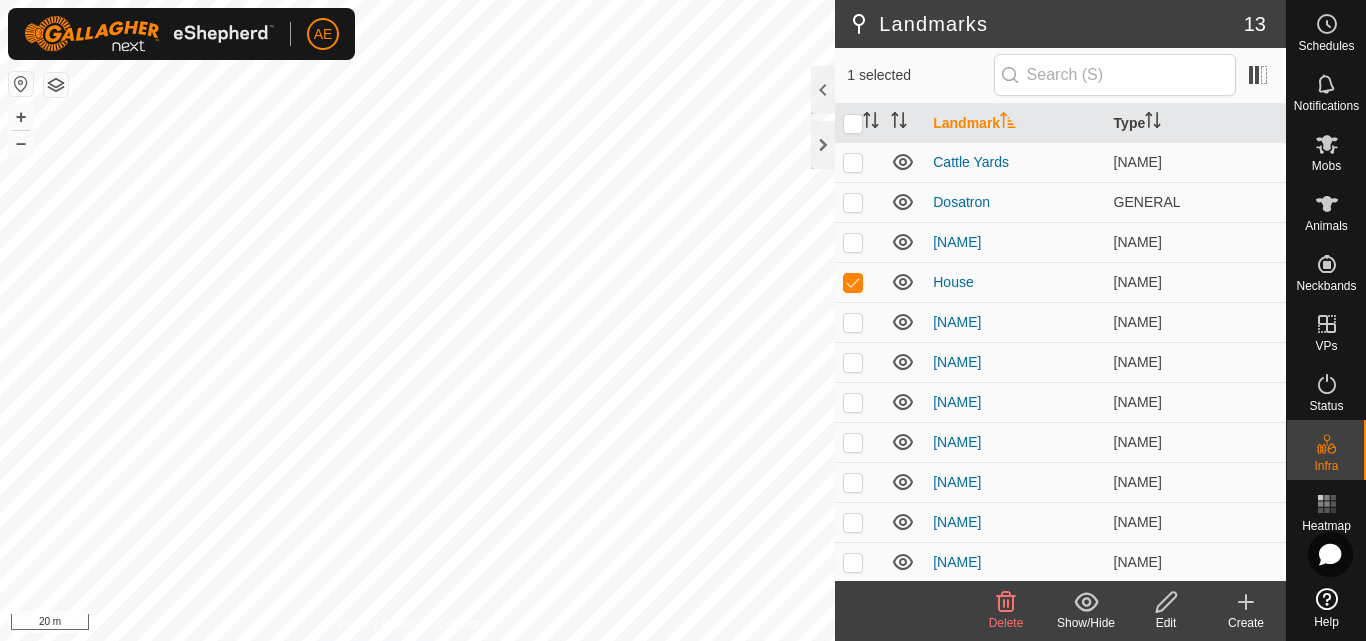 click 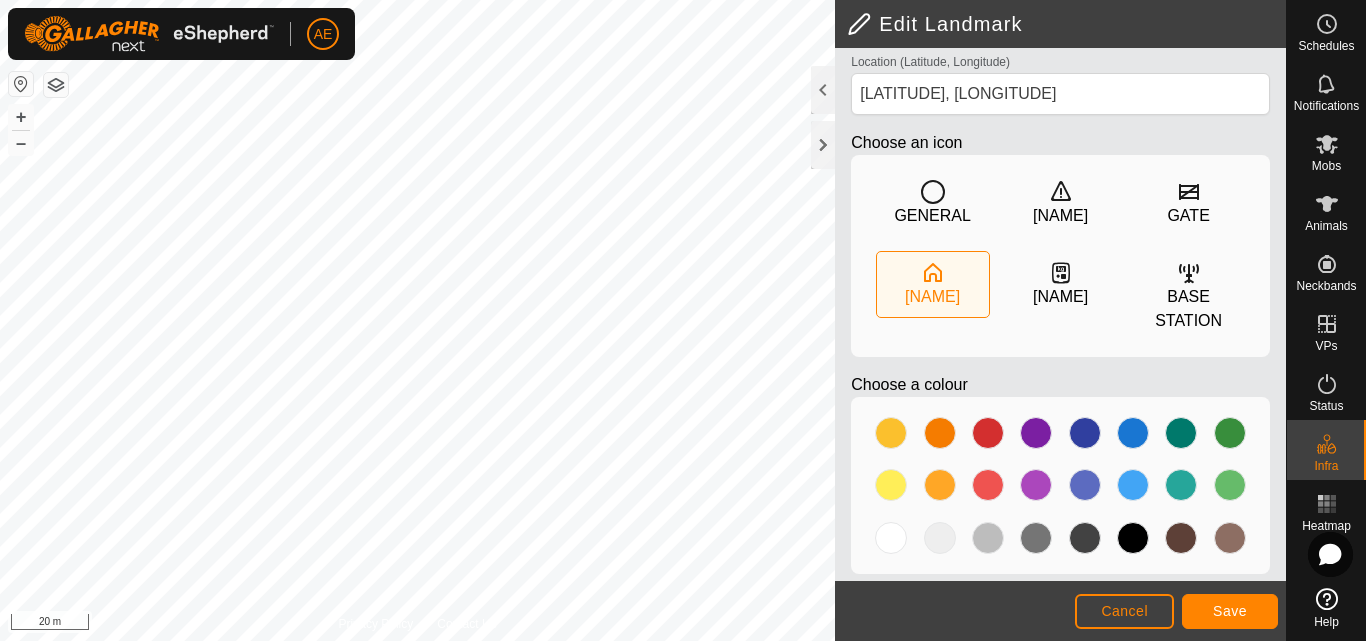 scroll, scrollTop: 98, scrollLeft: 0, axis: vertical 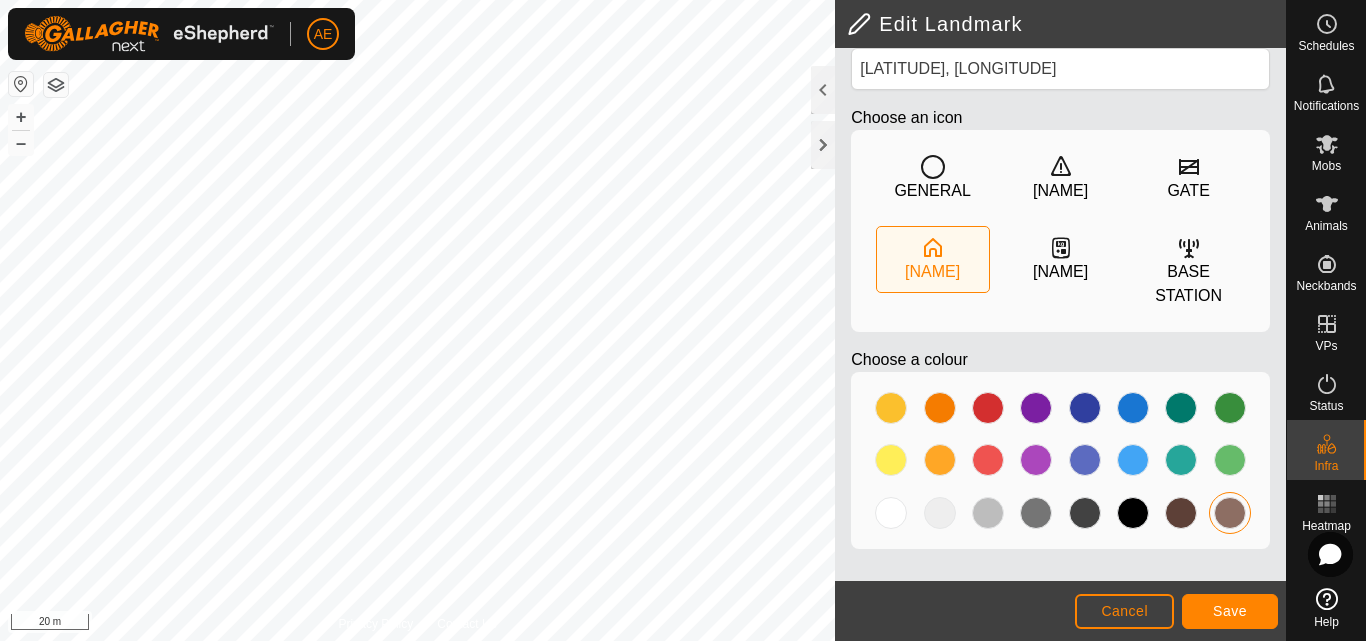 click 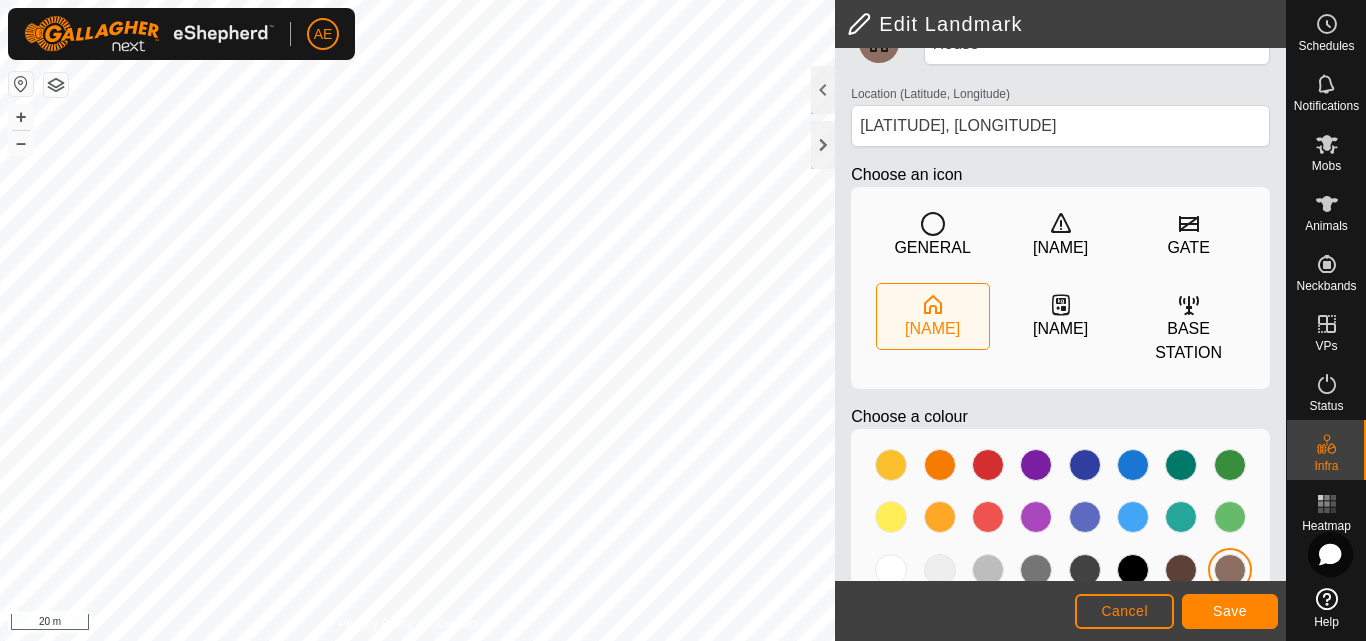 scroll, scrollTop: 98, scrollLeft: 0, axis: vertical 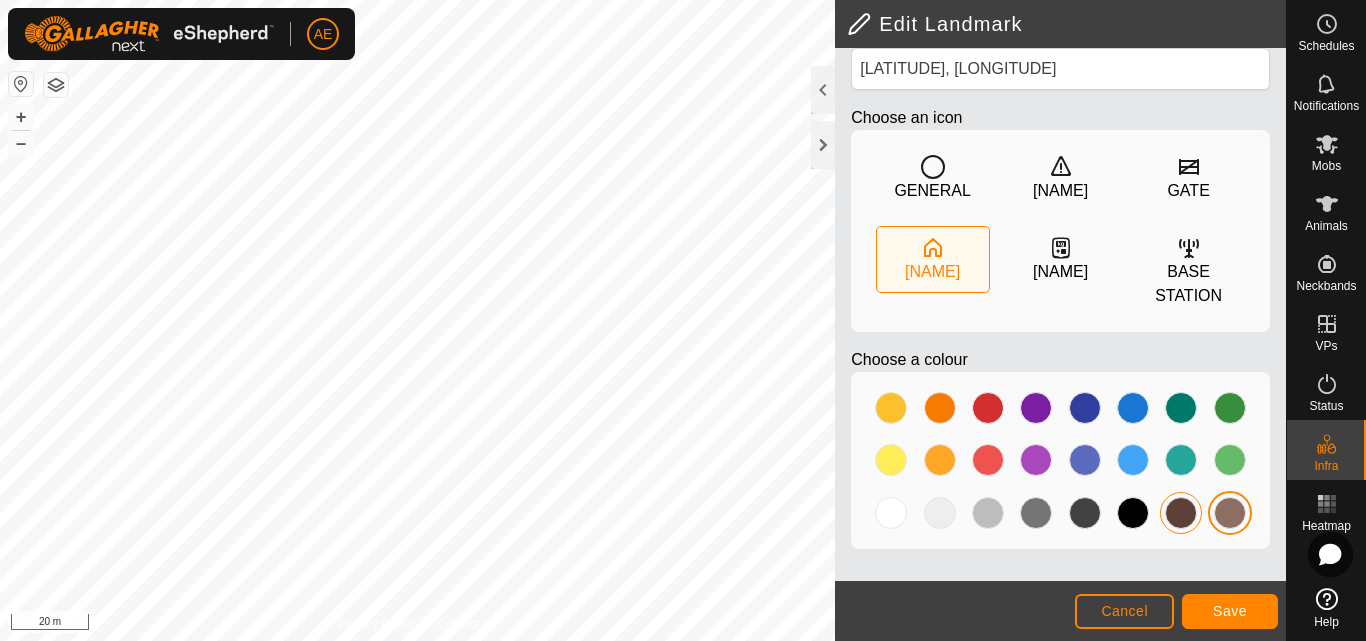 click 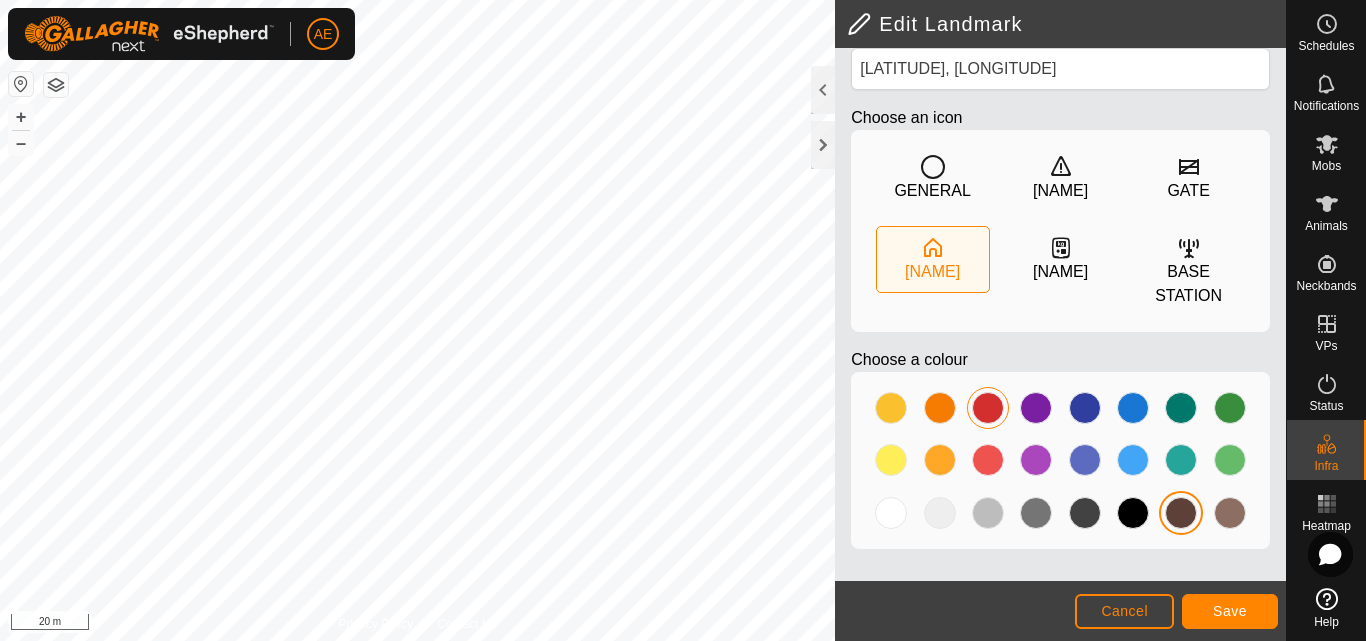 click 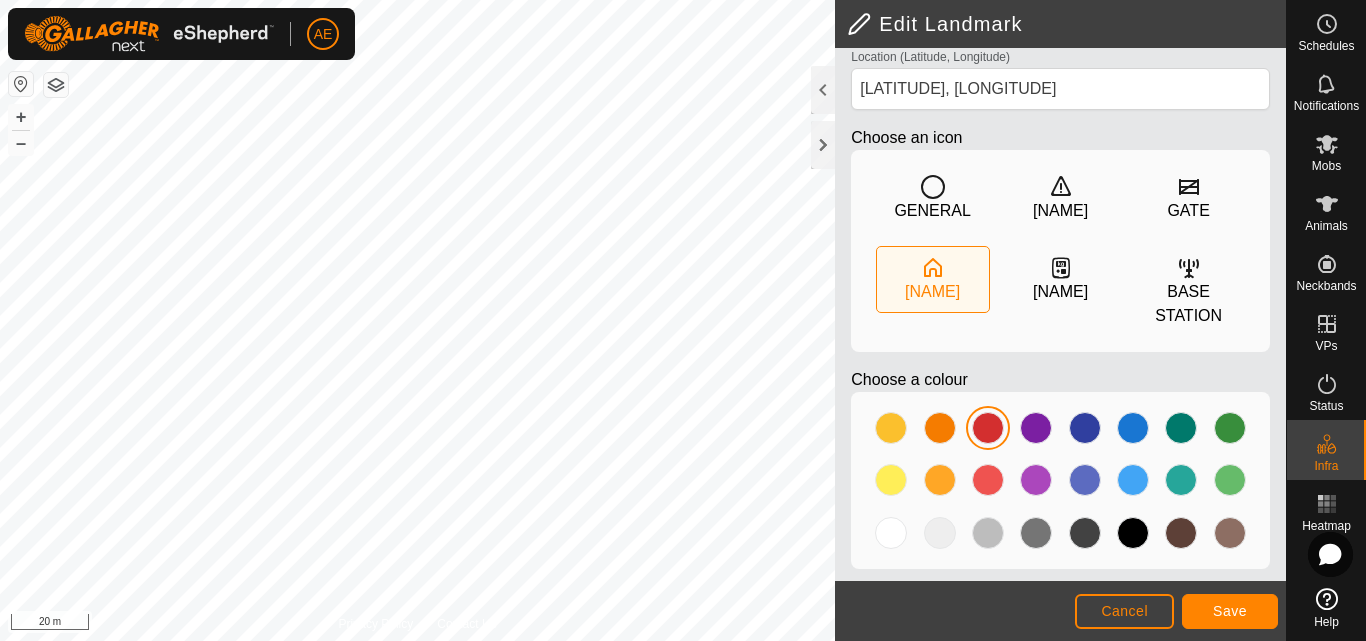 scroll, scrollTop: 98, scrollLeft: 0, axis: vertical 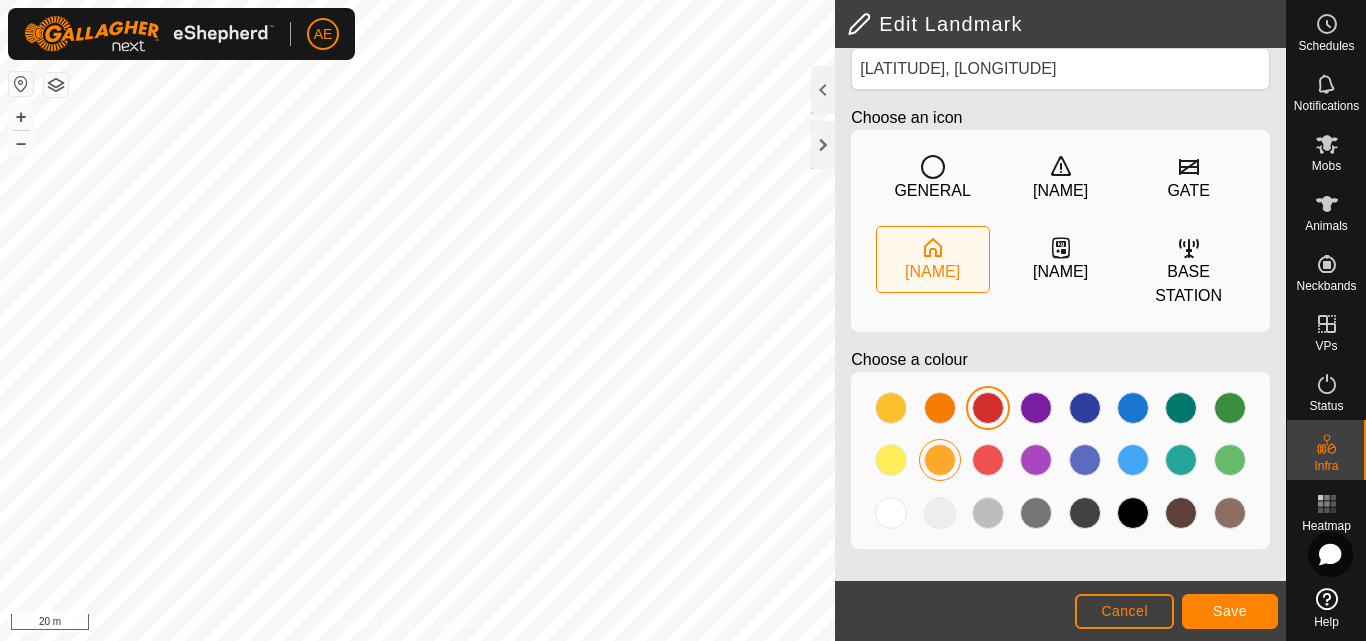 click 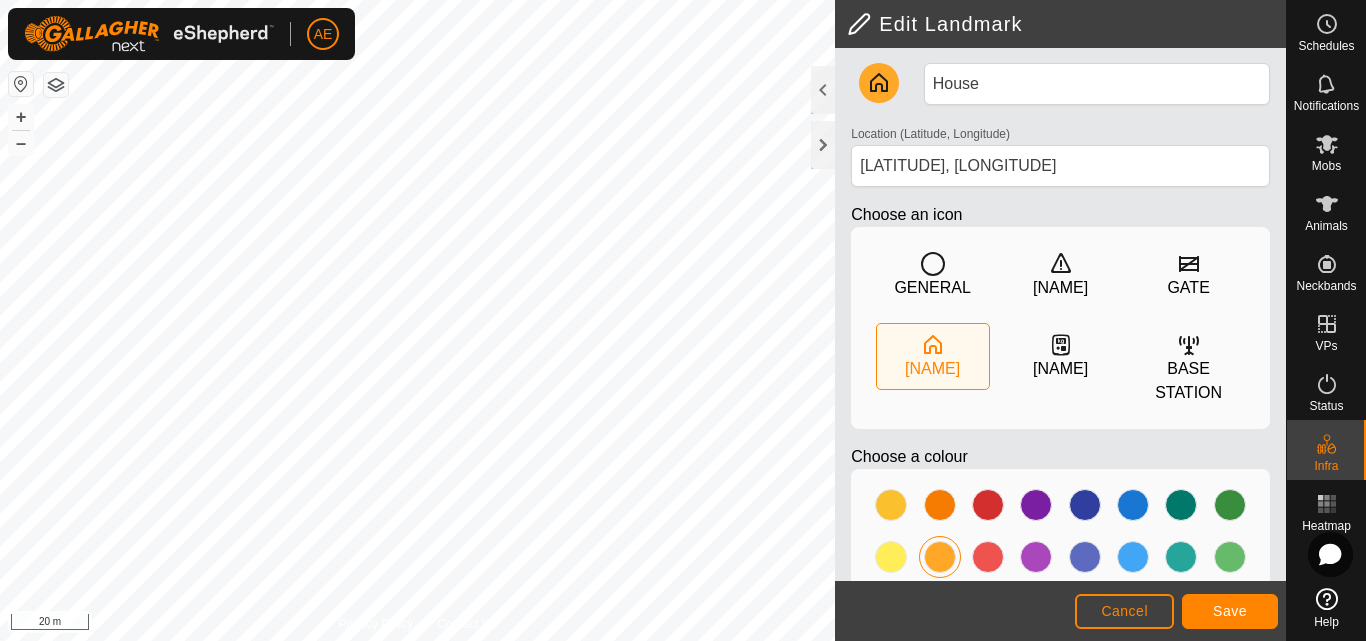 scroll, scrollTop: 0, scrollLeft: 0, axis: both 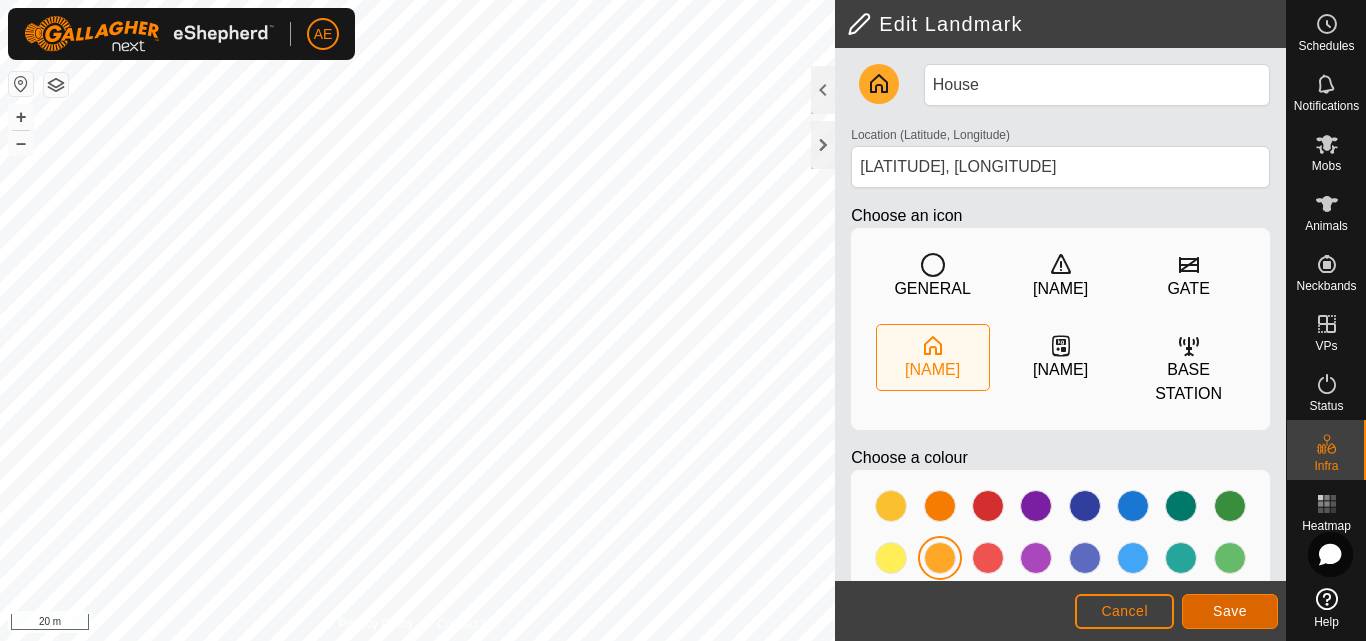 click on "Save" 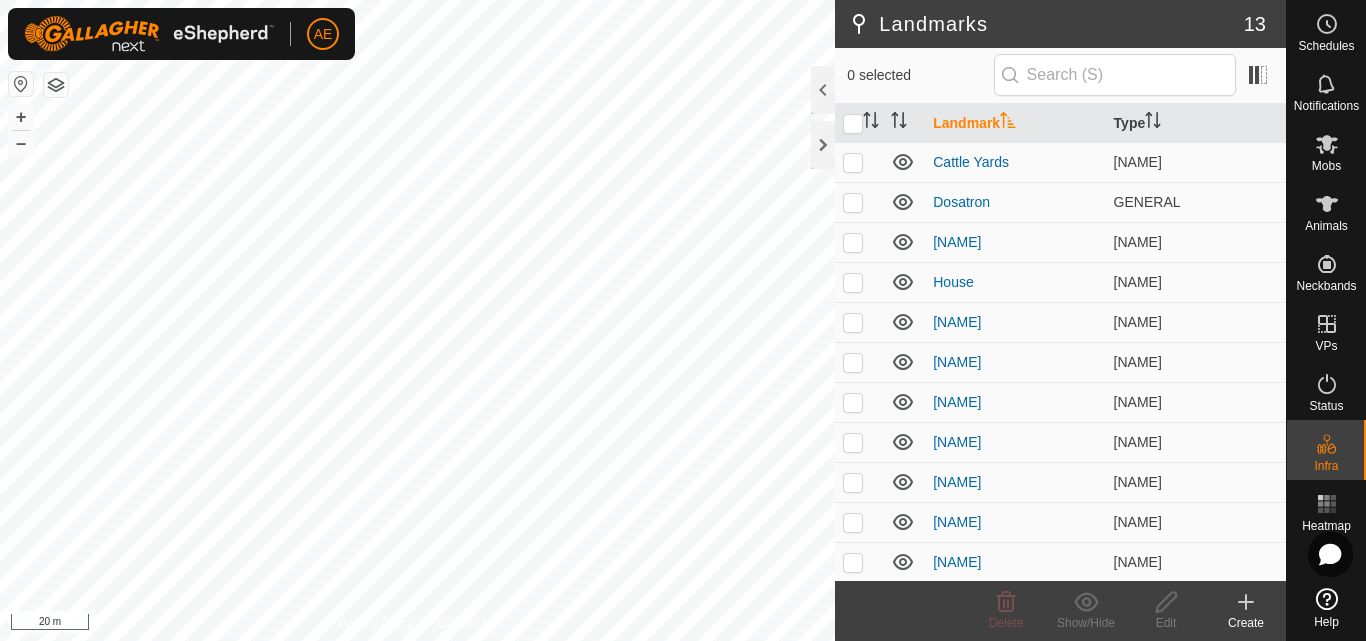 click on "Landmark   Type   Cattle Yards   WEIGH  Dosatron   GENERAL  fire pile   HAZARD  House   HOME  rockpile   HAZARD  rockpile   HAZARD  rockpile   HAZARD  rockpile   HAZARD  rockpile   HAZARD  rockpile   HAZARD  rockpile   HAZARD  Rubbish dump   GENERAL  sheep yards   WEIGH Delete  Show/Hide   Edit   Create  Privacy Policy Contact Us + – ⇧ i 20 m" at bounding box center [683, 320] 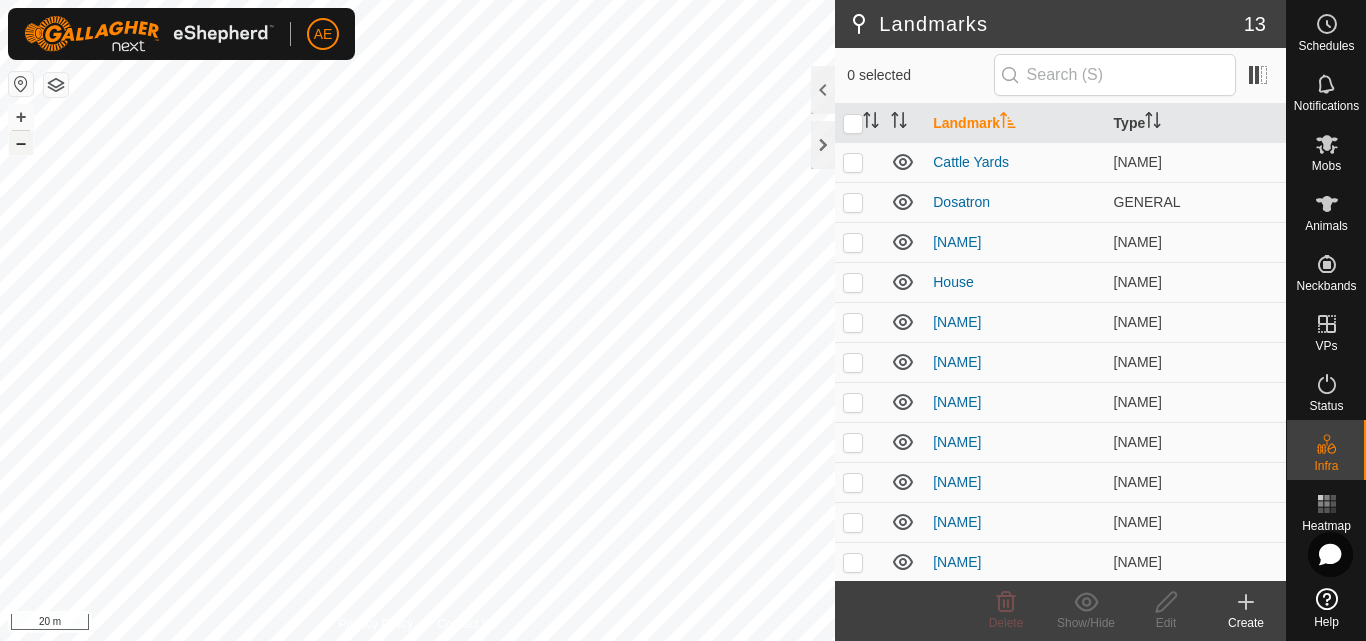 click on "–" at bounding box center (21, 143) 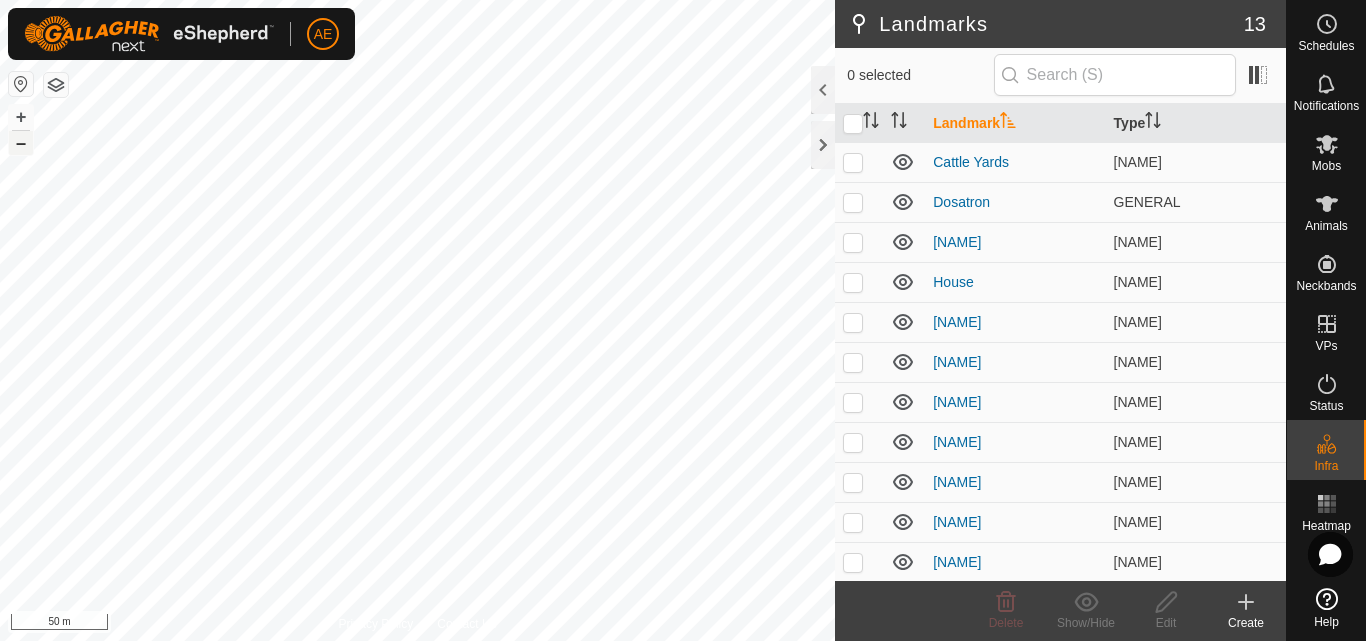 click on "–" at bounding box center (21, 143) 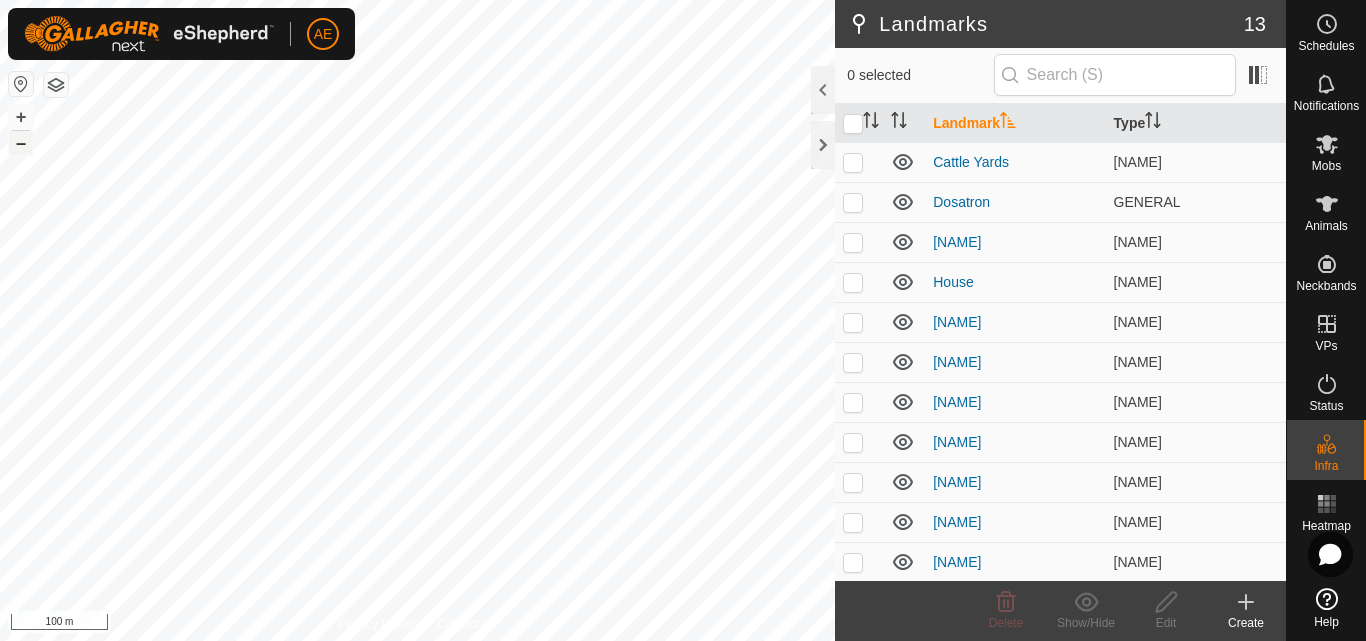 click on "–" at bounding box center (21, 143) 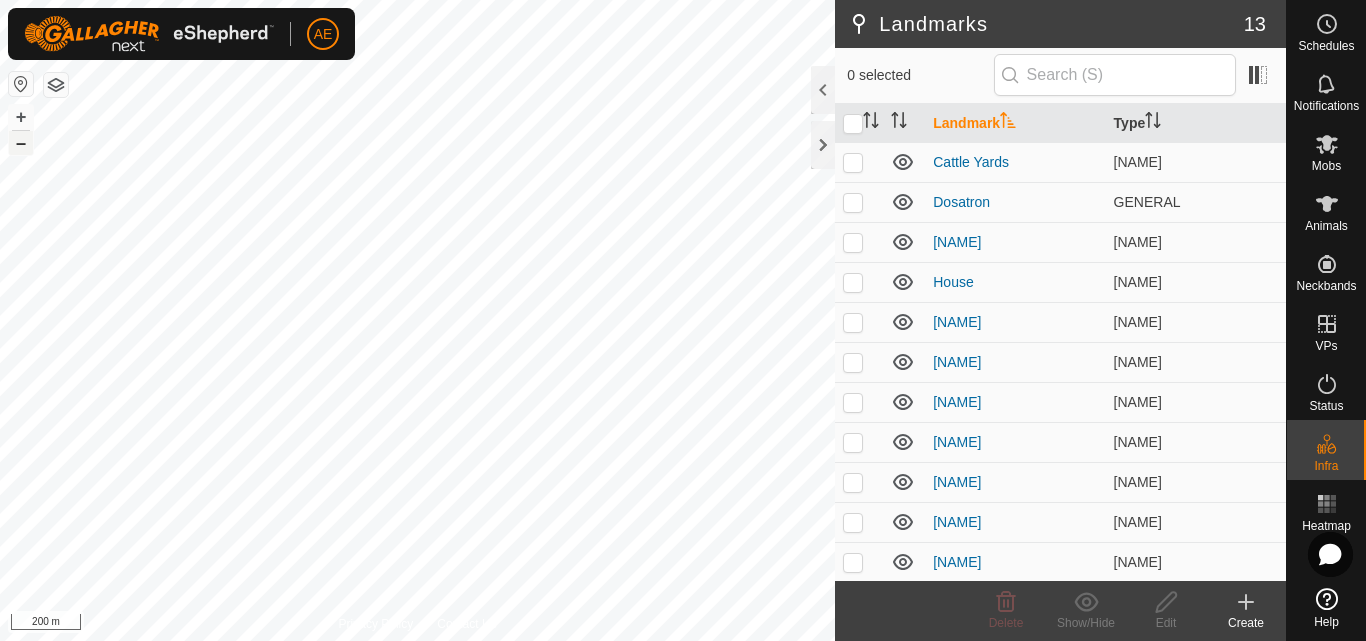 click on "–" at bounding box center (21, 143) 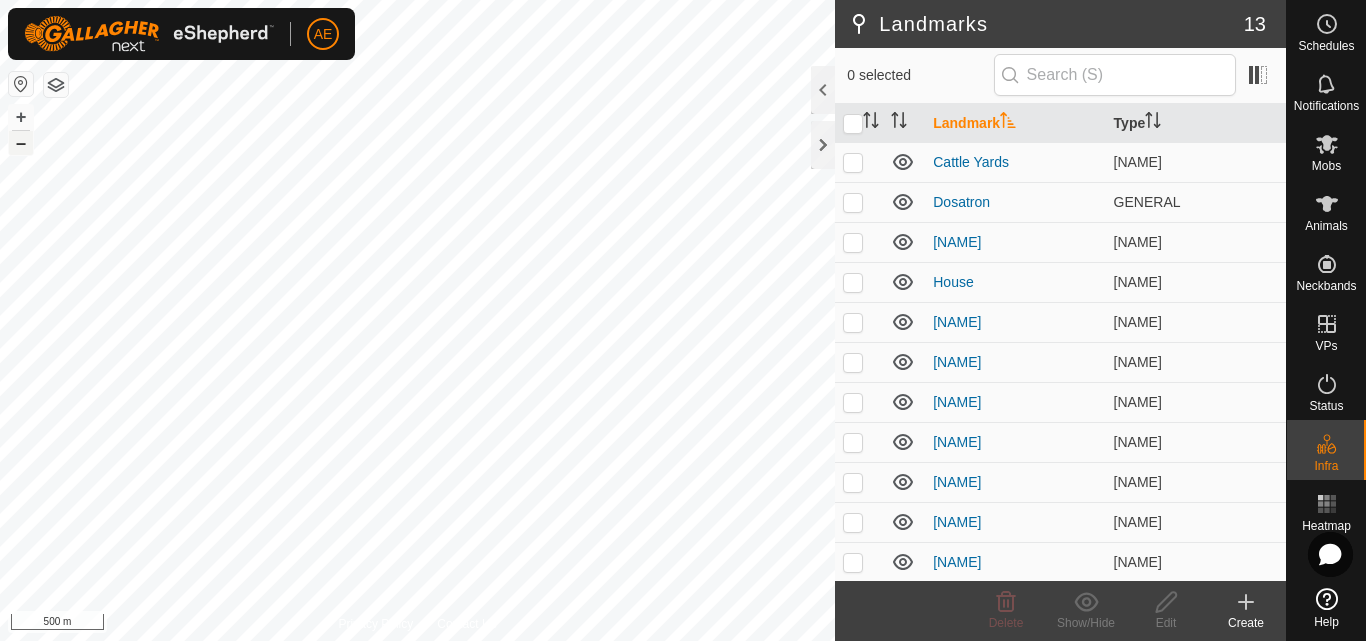 click on "–" at bounding box center [21, 143] 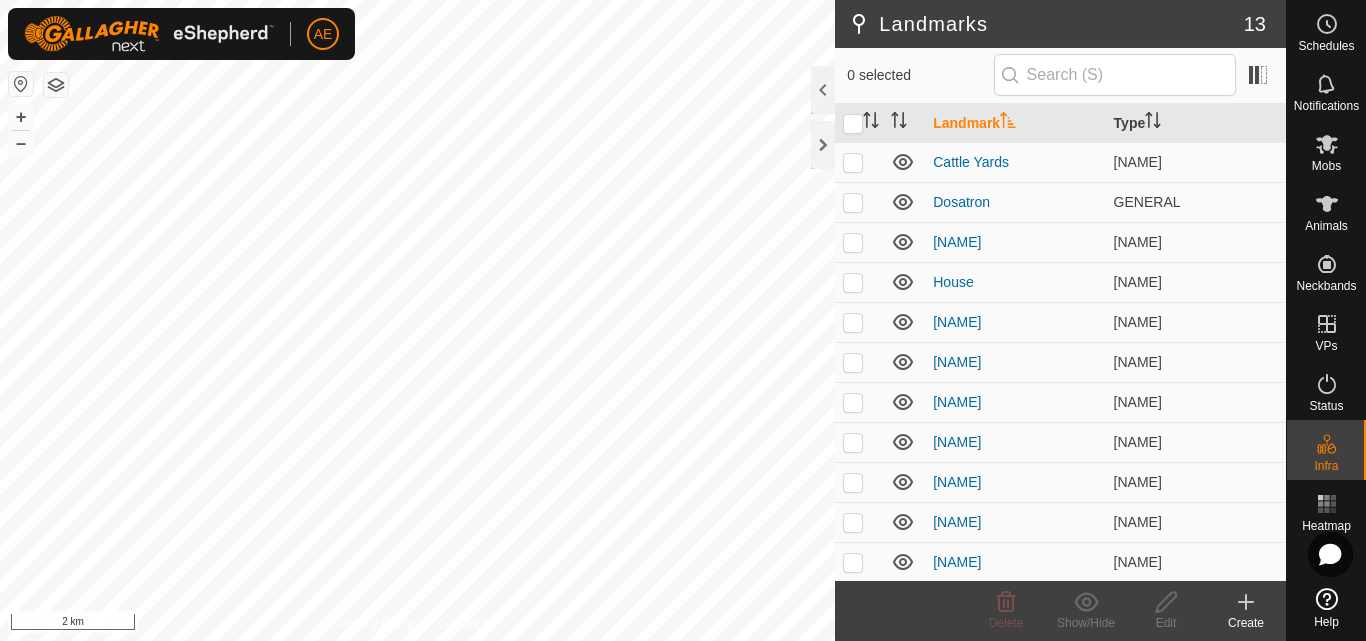 click on "[NAME]" at bounding box center (683, 320) 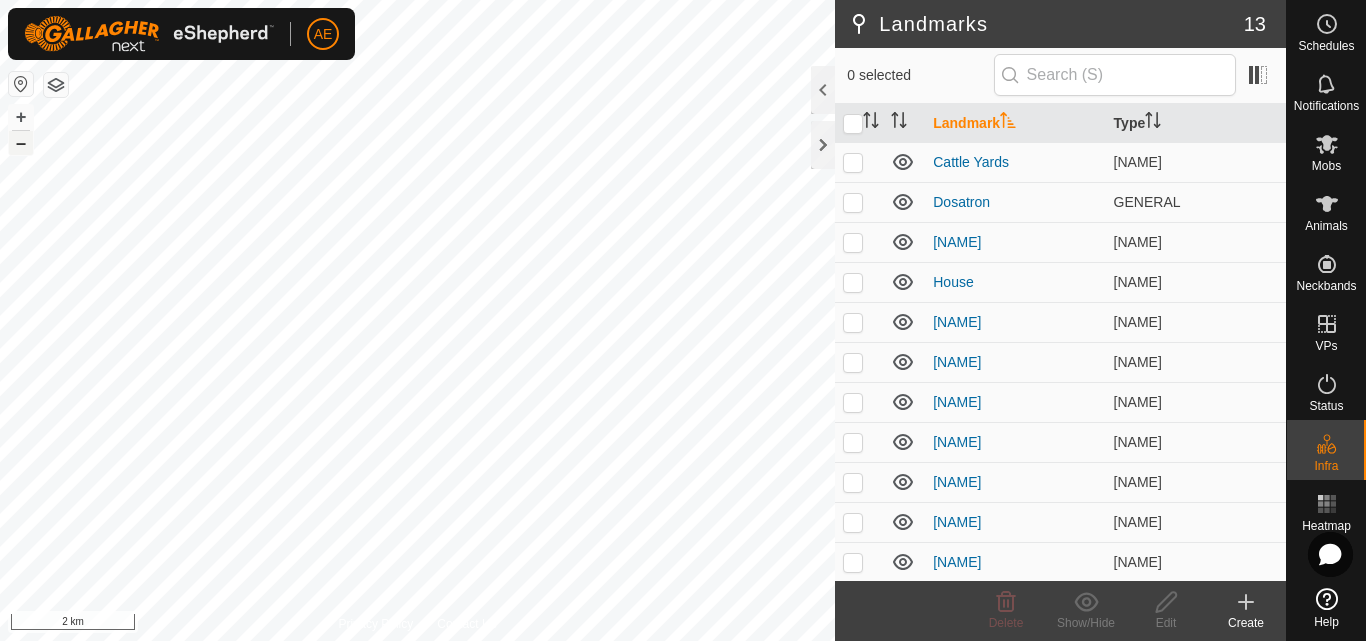 click on "–" at bounding box center [21, 143] 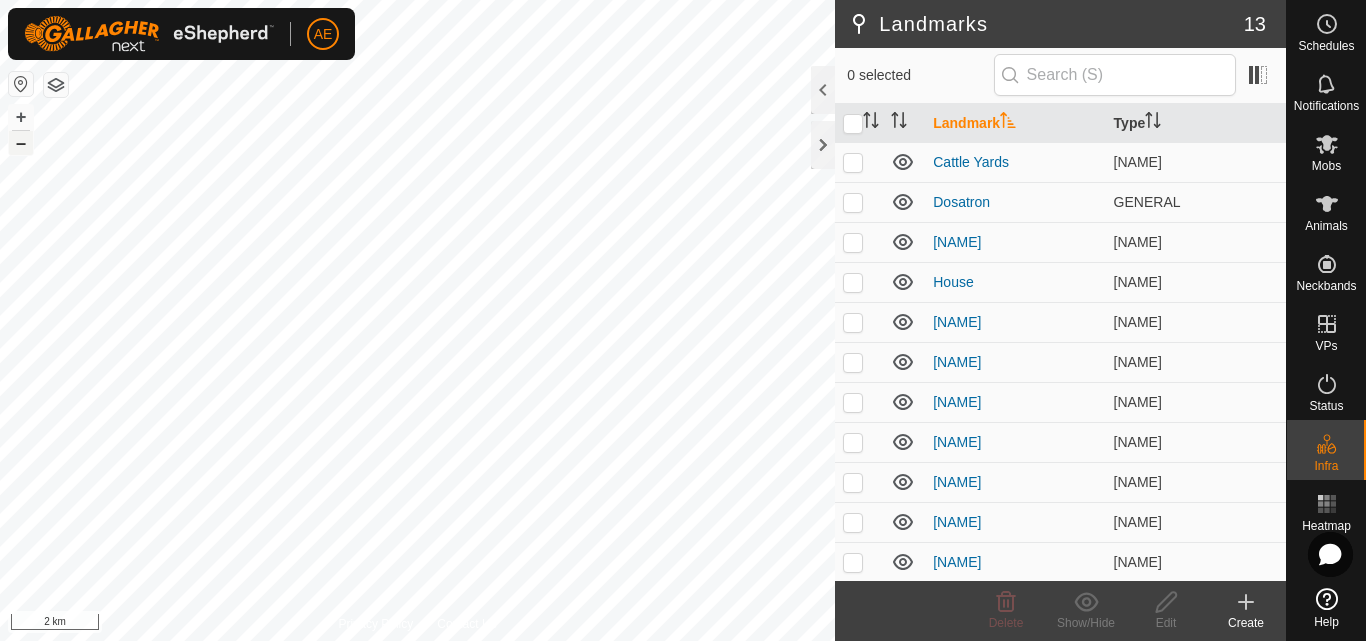 click on "–" at bounding box center (21, 143) 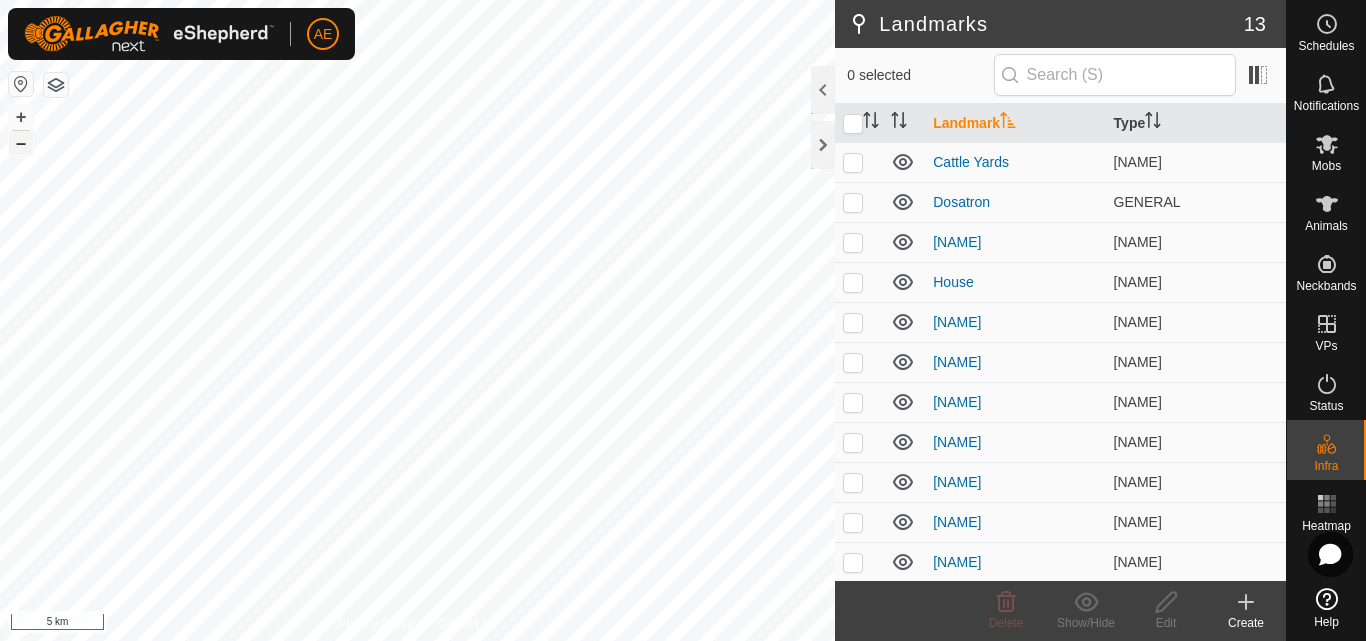 click on "–" at bounding box center (21, 143) 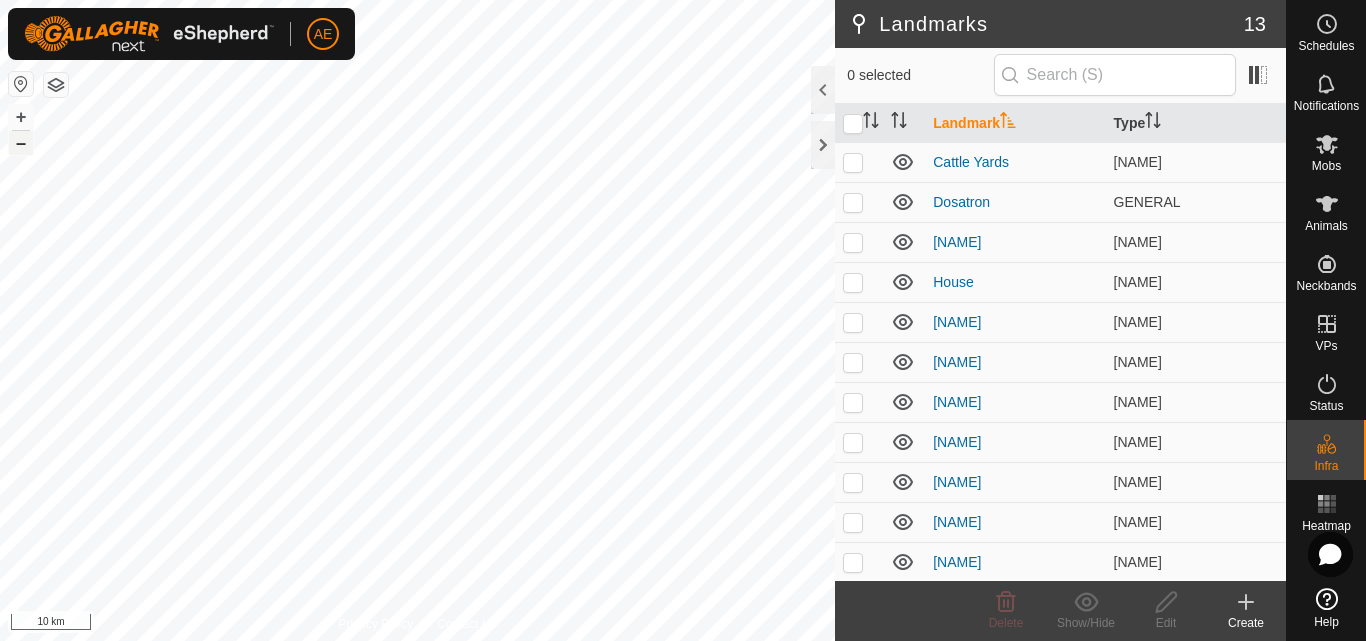 click on "–" at bounding box center (21, 143) 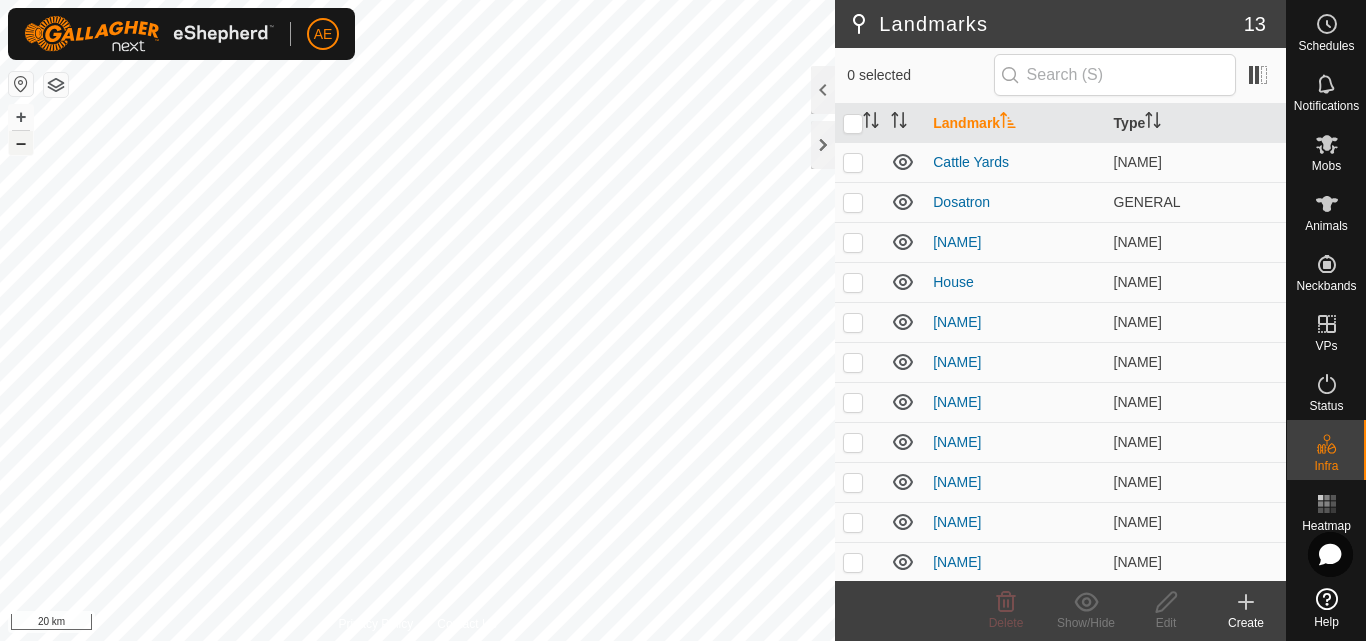 click on "–" at bounding box center [21, 143] 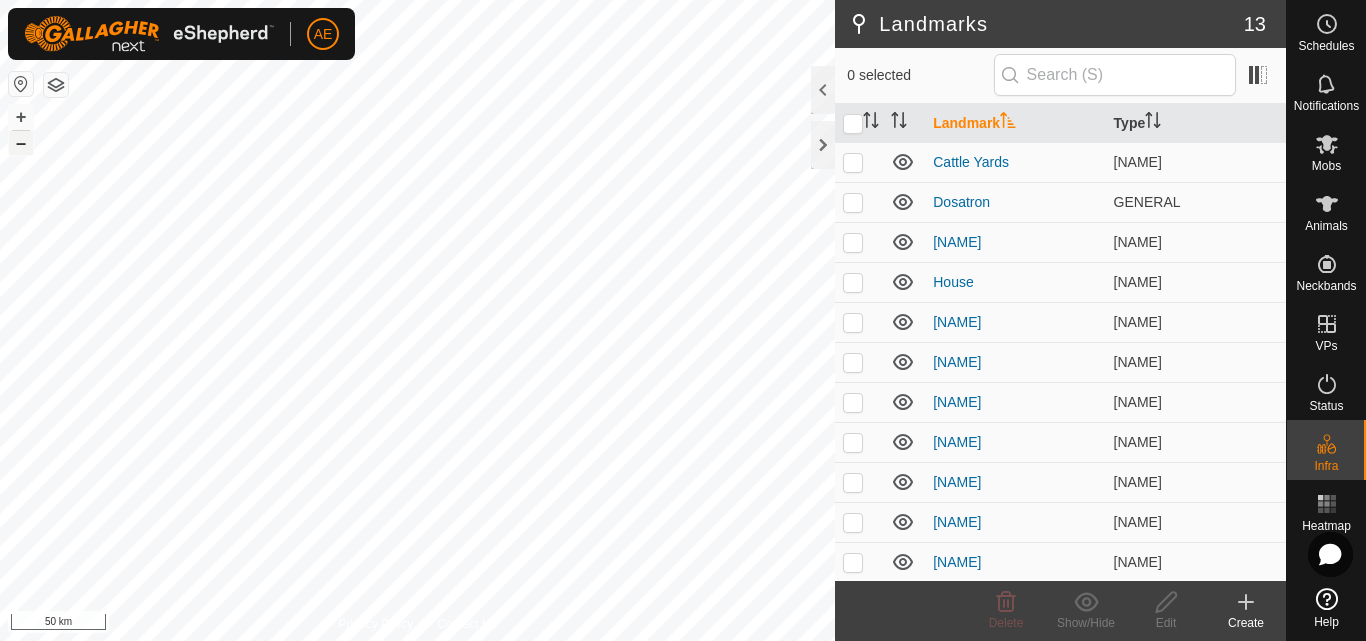 click on "–" at bounding box center [21, 143] 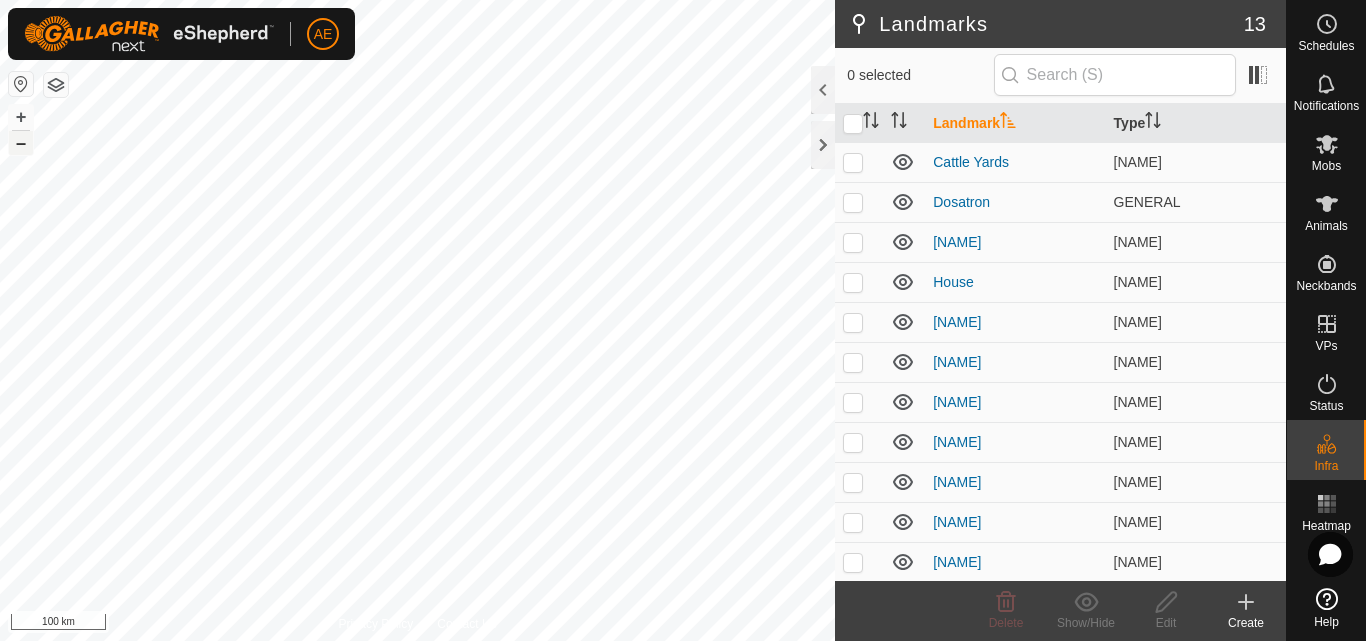 click on "–" at bounding box center (21, 143) 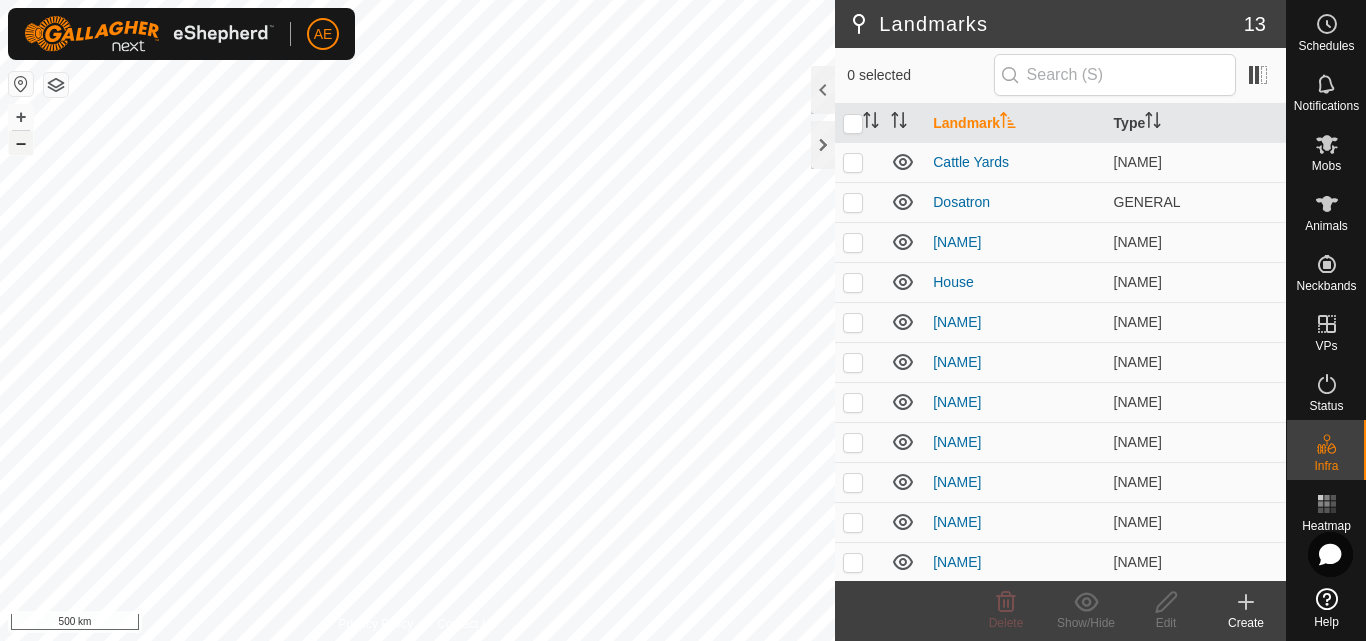 click on "–" at bounding box center (21, 143) 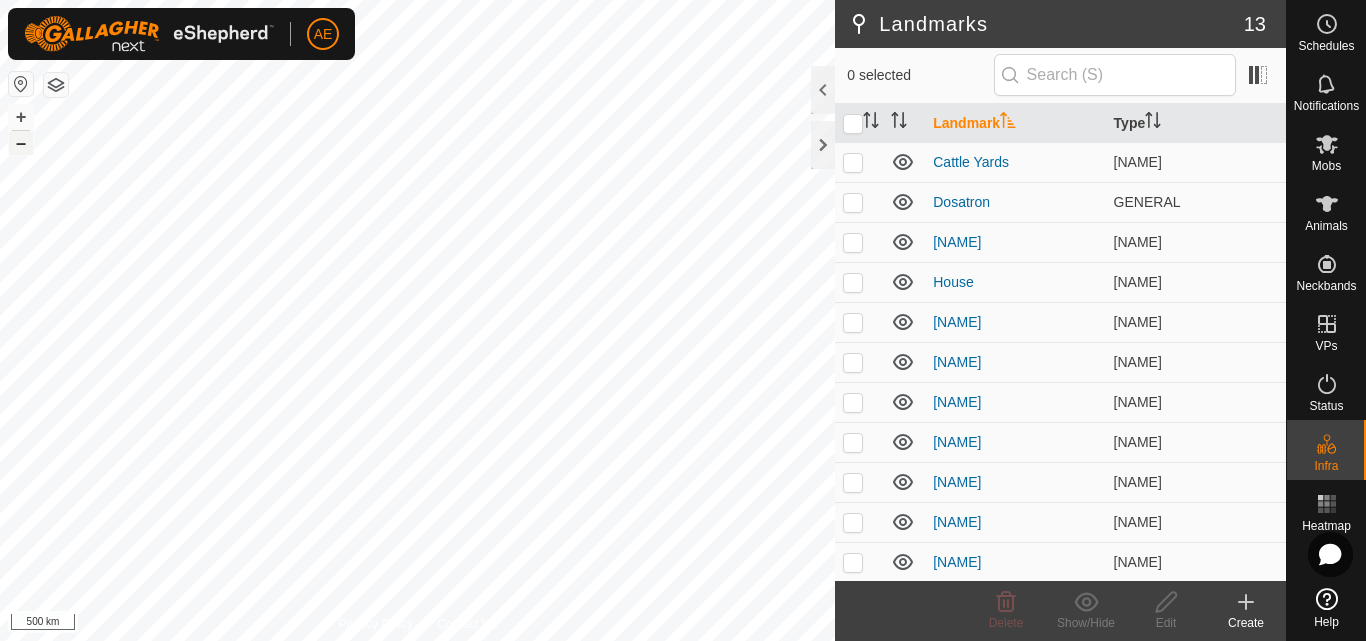 click on "–" at bounding box center [21, 143] 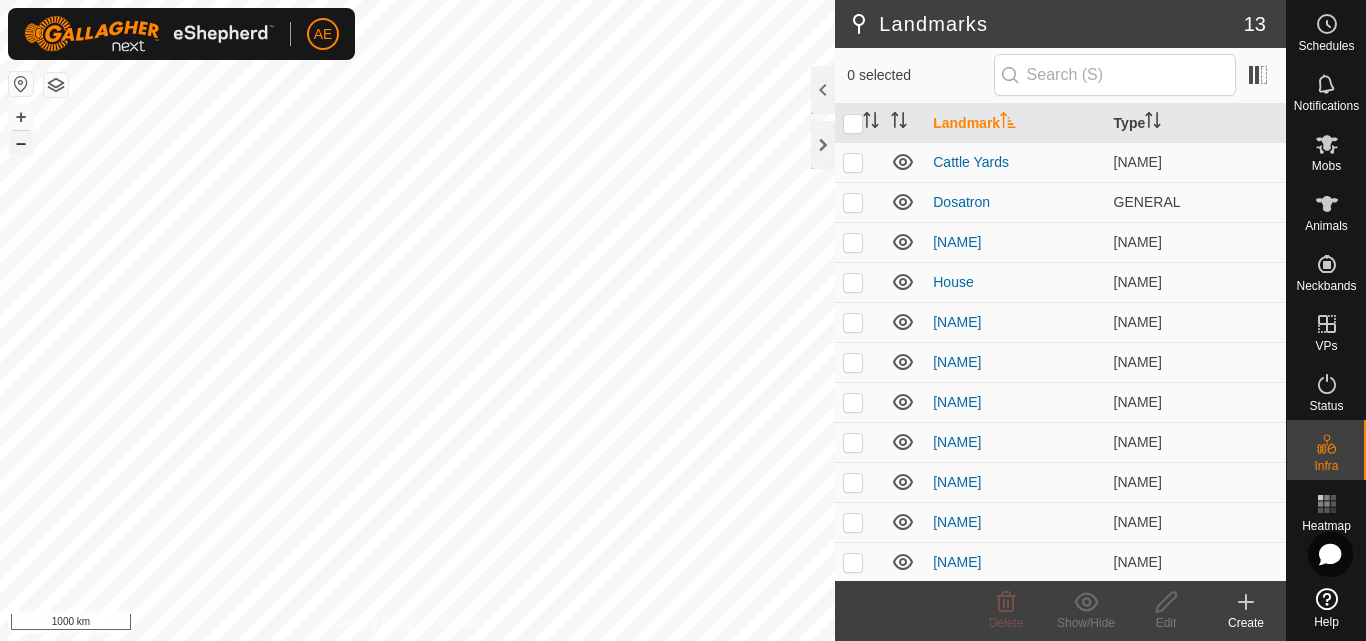 click on "–" at bounding box center [21, 143] 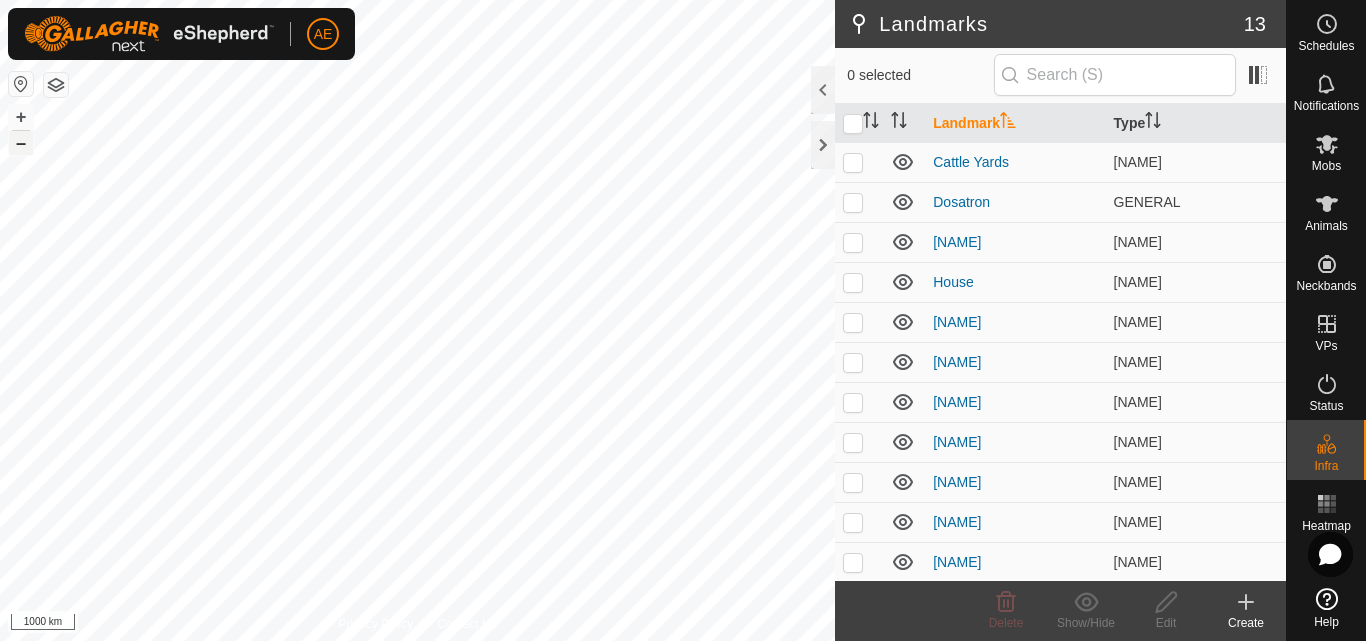 click on "–" at bounding box center [21, 143] 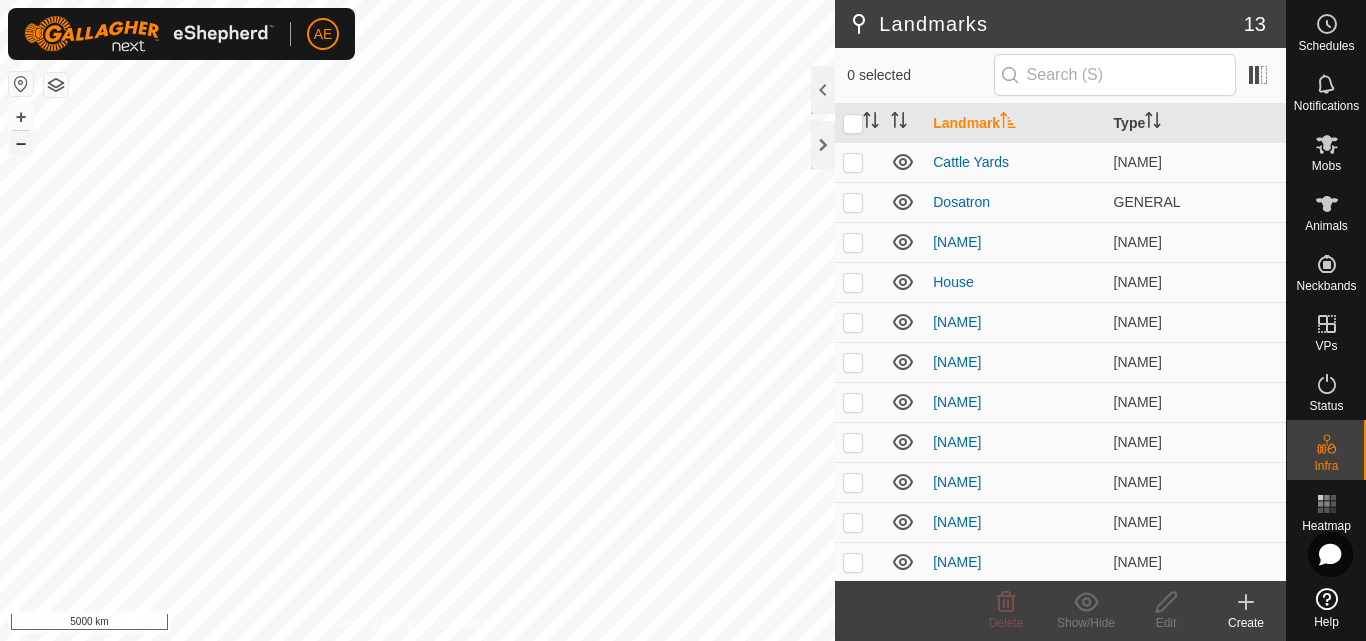 click on "–" at bounding box center [21, 143] 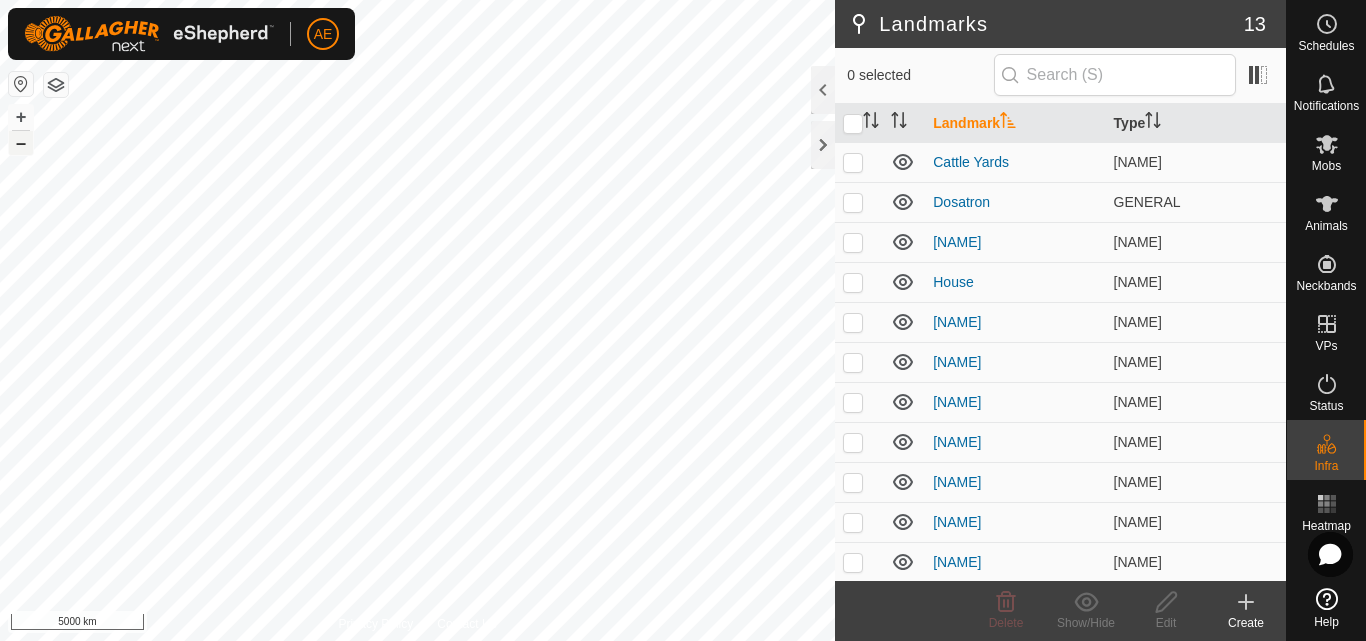 click on "–" at bounding box center (21, 143) 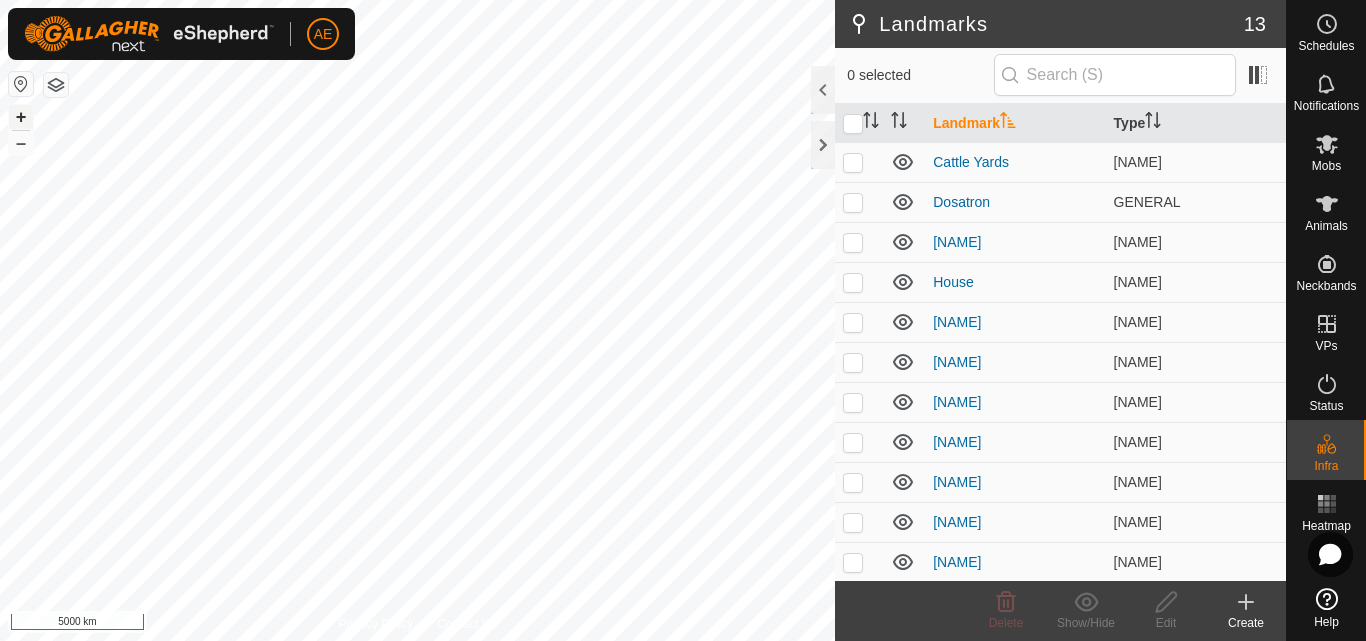 click on "+" at bounding box center [21, 117] 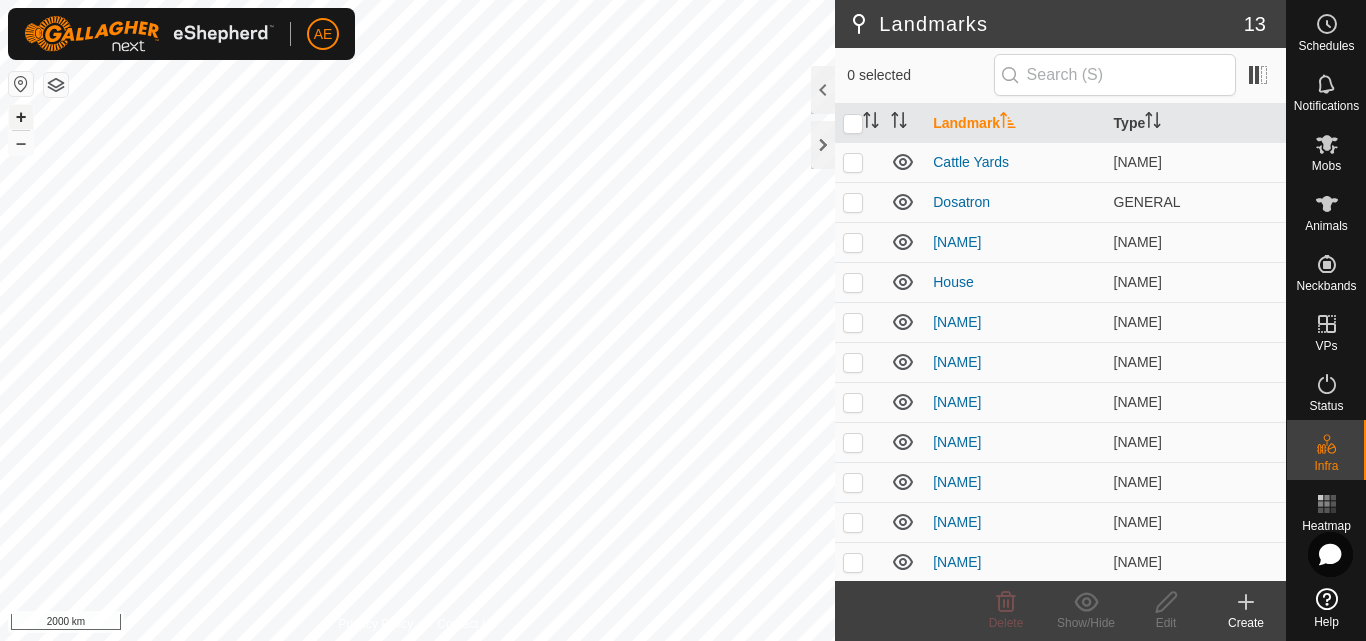 click on "+" at bounding box center [21, 117] 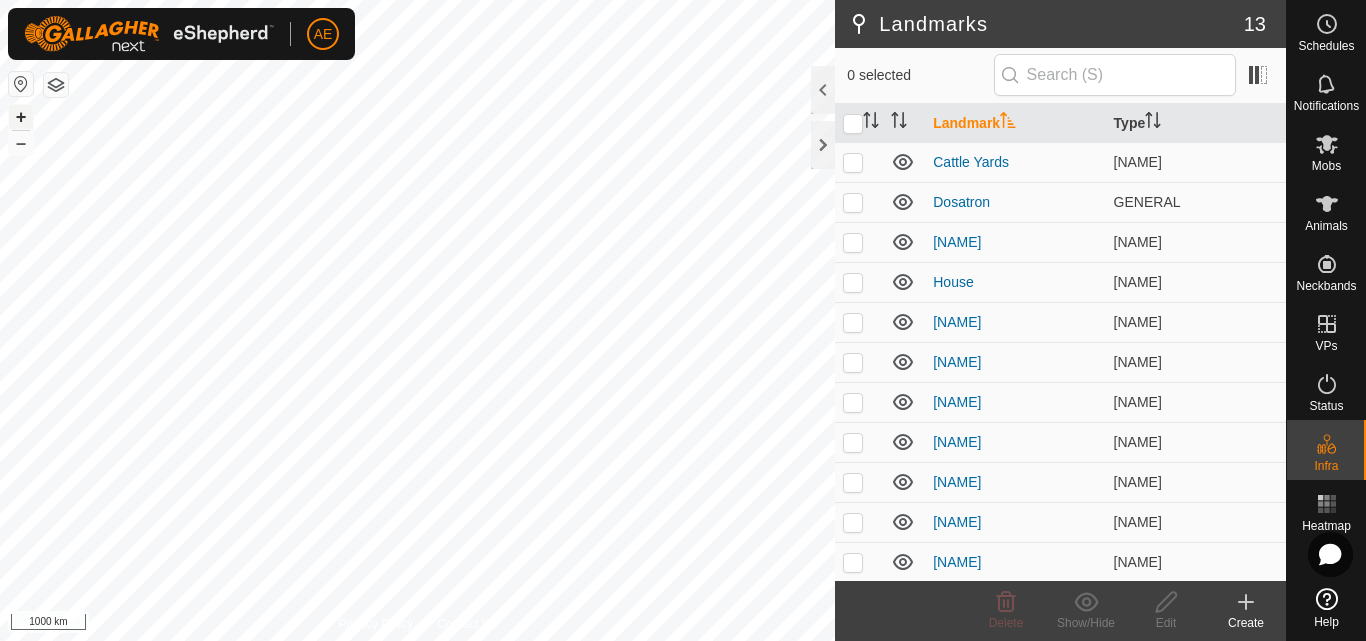 click on "+" at bounding box center (21, 117) 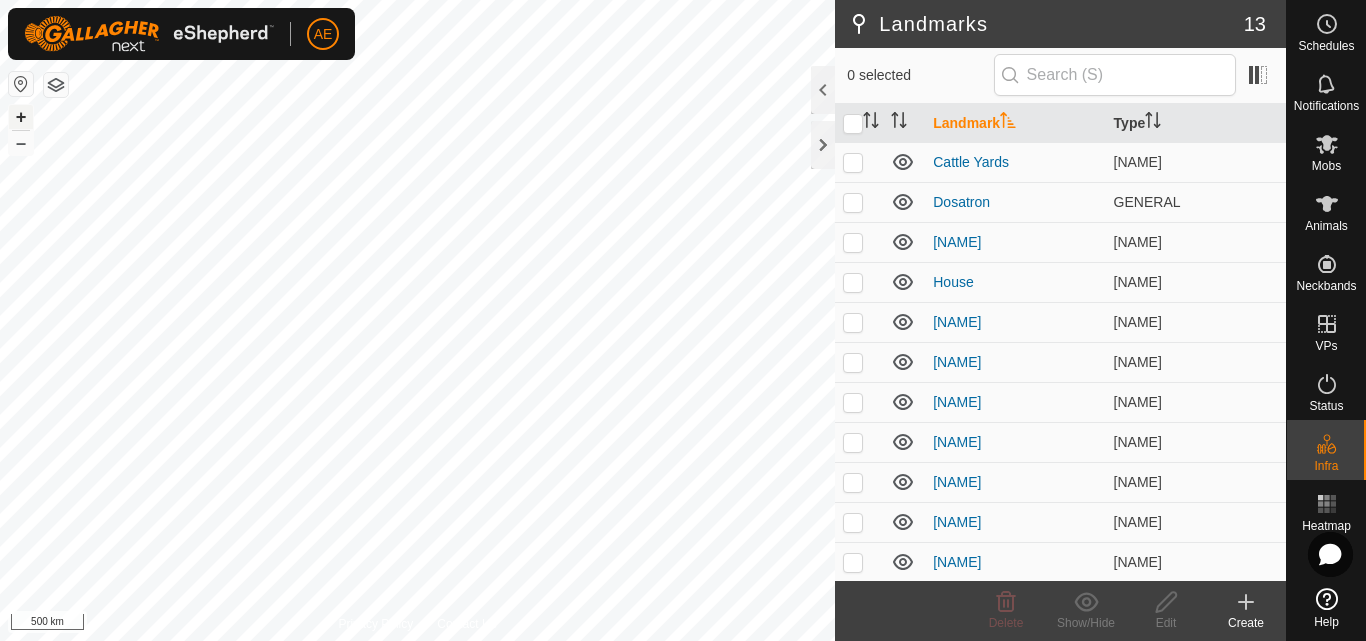click on "+" at bounding box center [21, 117] 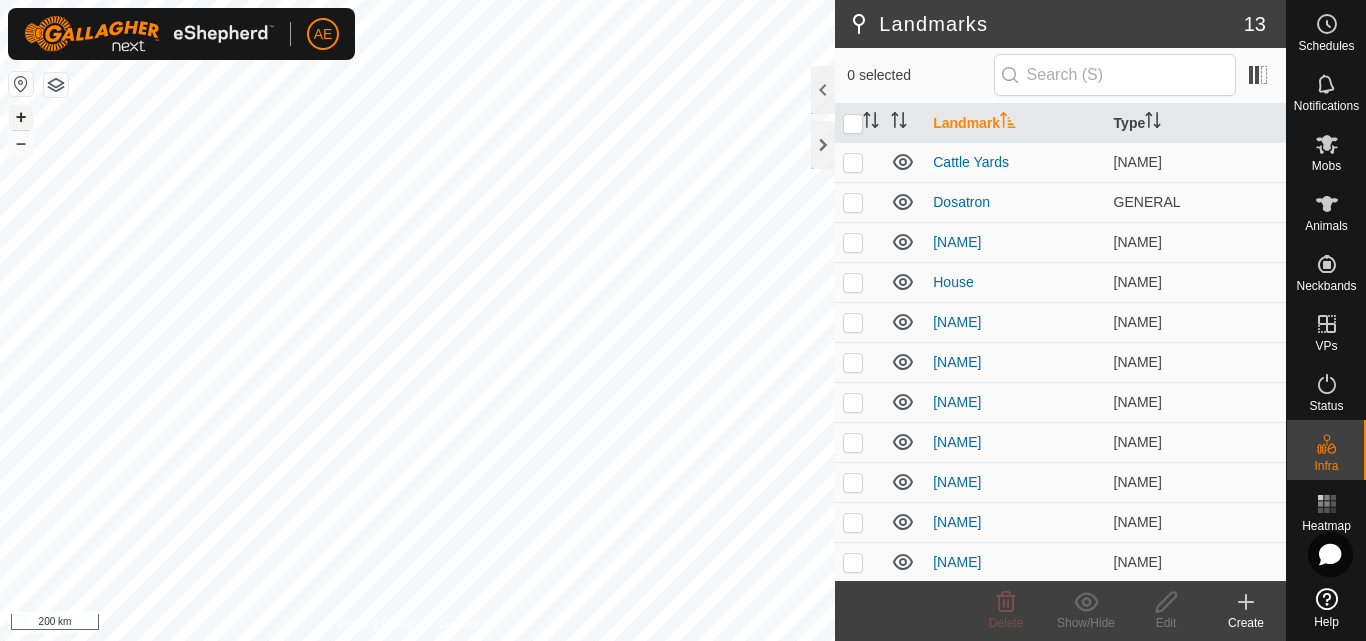 click on "+" at bounding box center (21, 117) 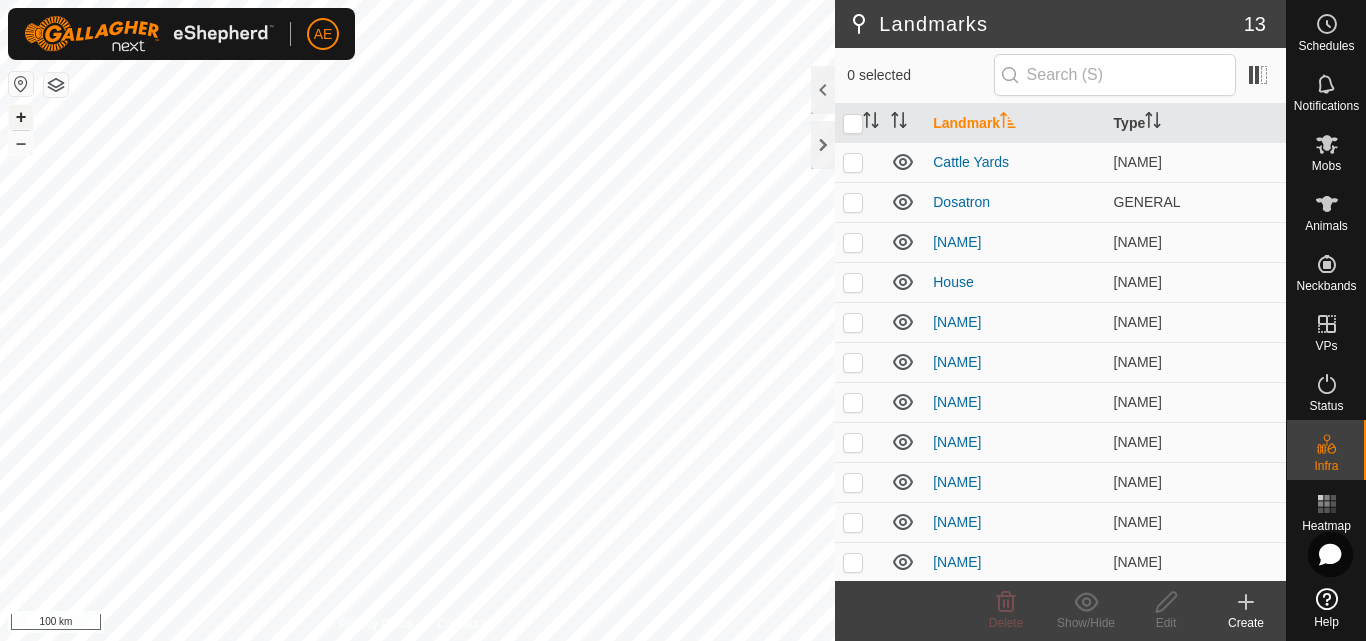 click on "+" at bounding box center [21, 117] 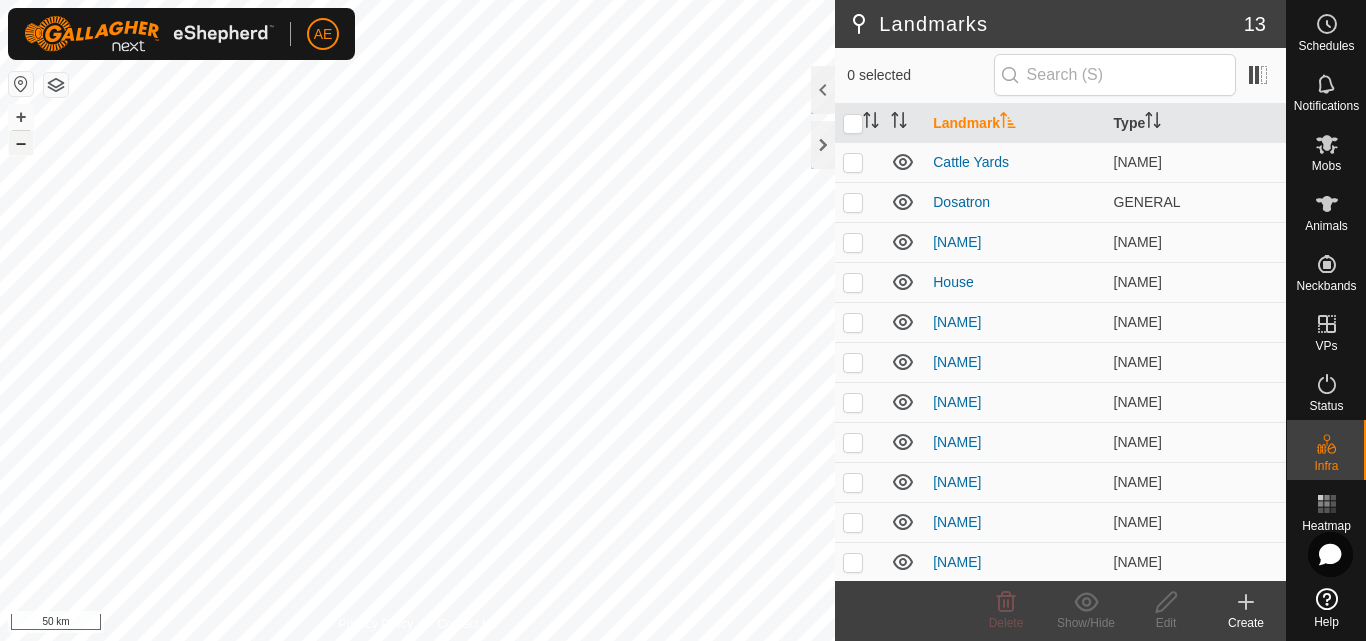 click on "–" at bounding box center (21, 143) 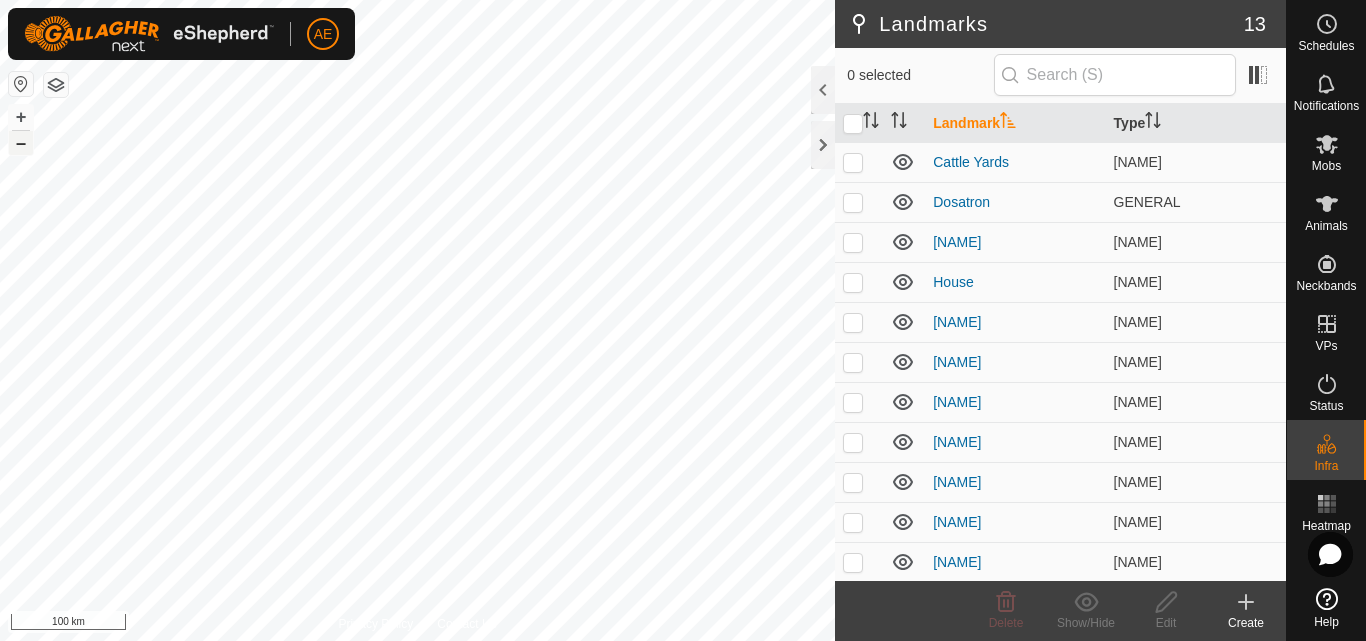 click on "–" at bounding box center [21, 143] 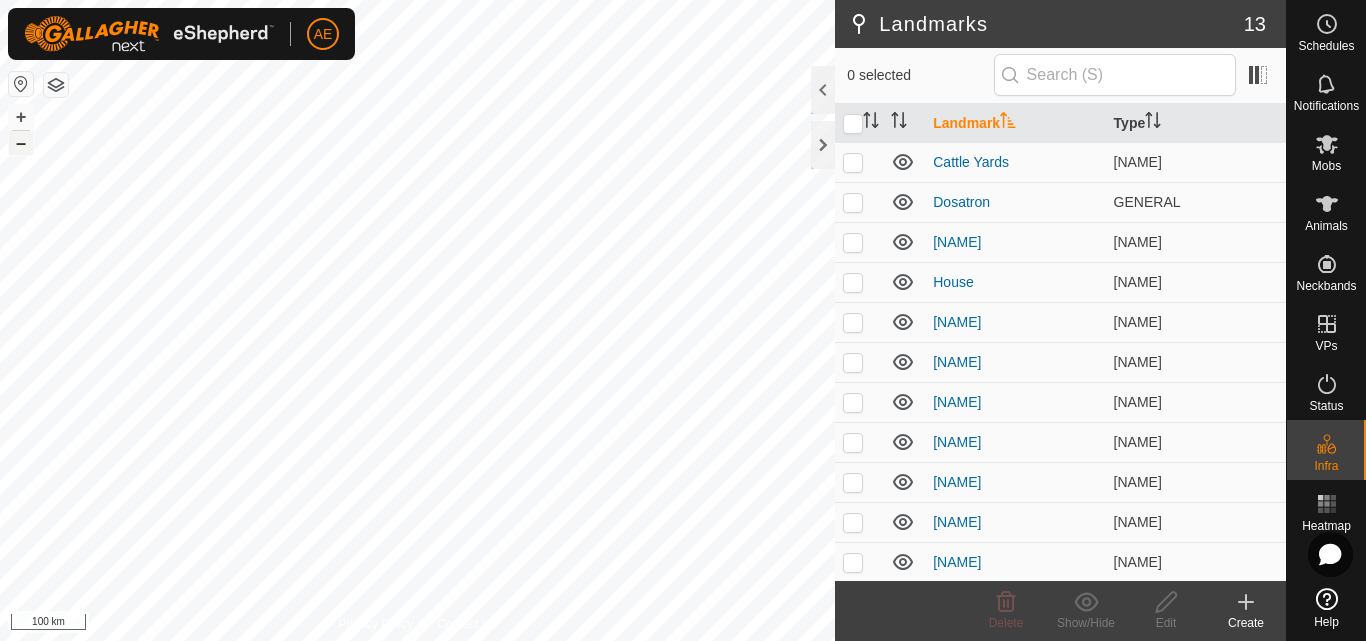 click on "–" at bounding box center [21, 143] 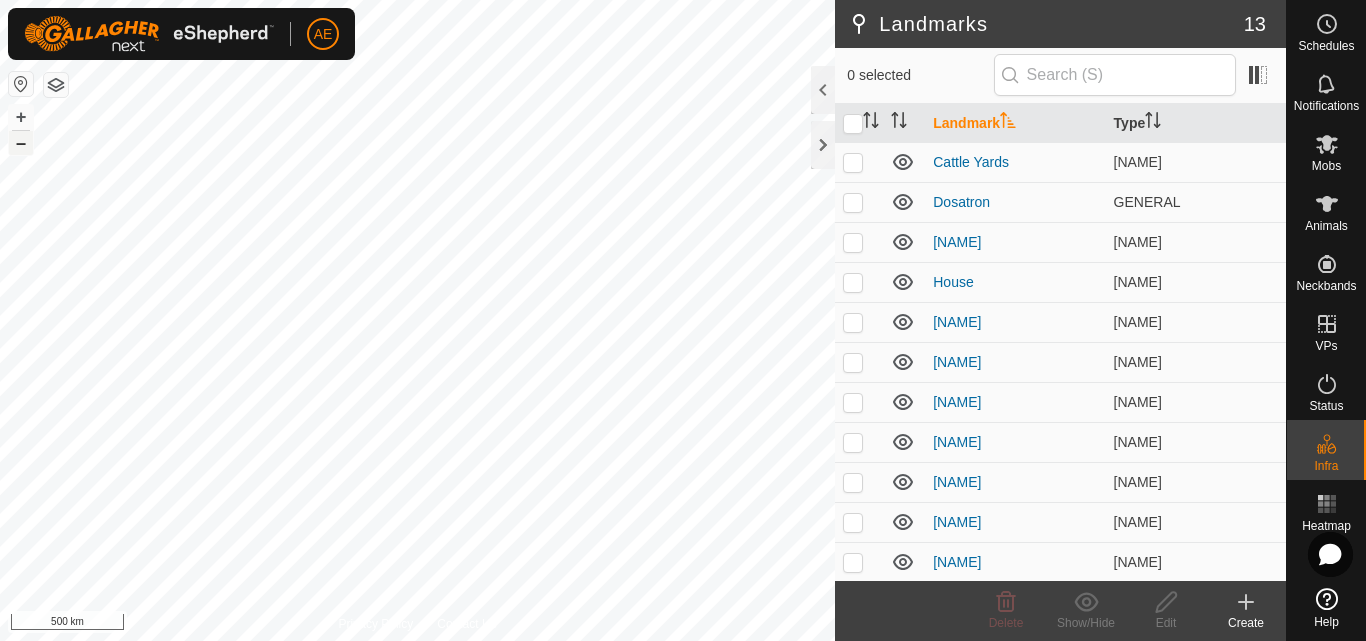 click on "–" at bounding box center [21, 143] 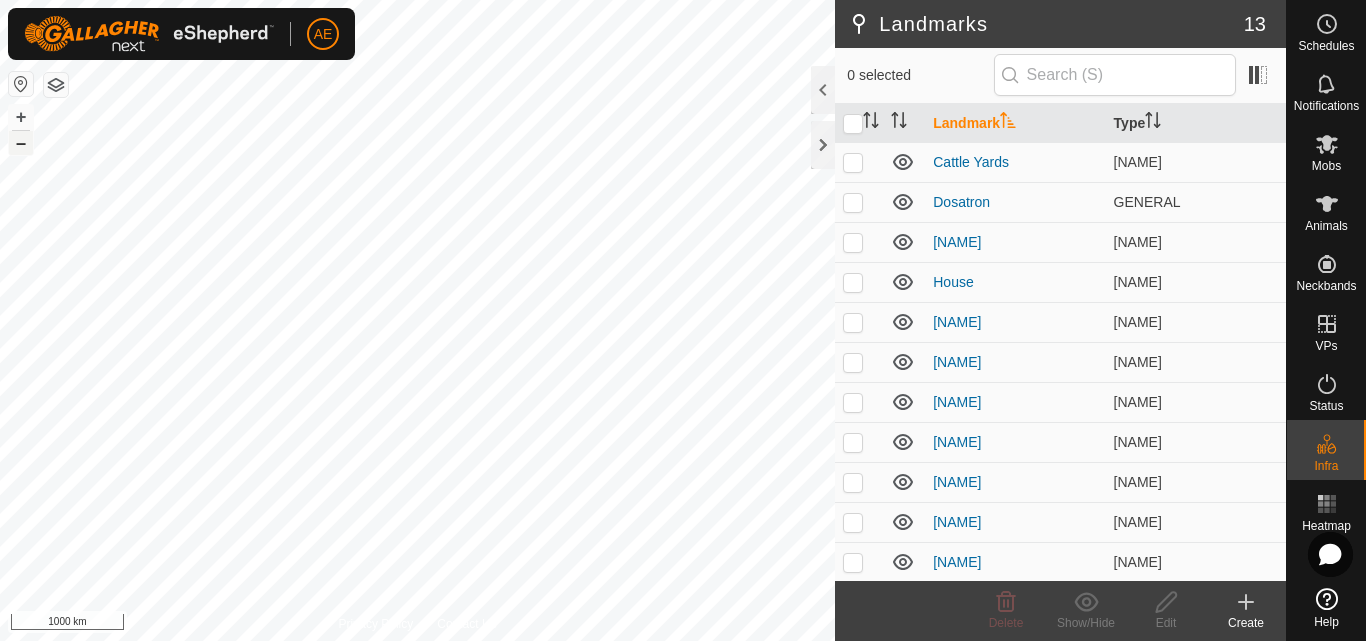 click on "–" at bounding box center (21, 143) 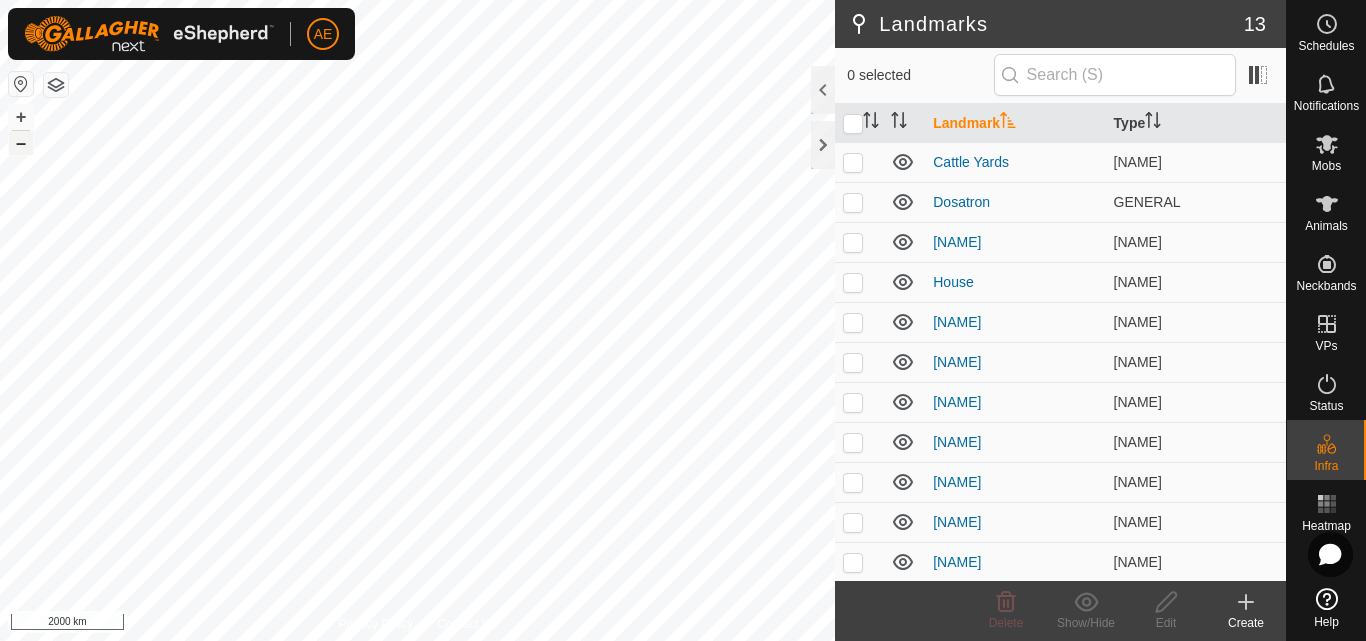 click on "–" at bounding box center (21, 143) 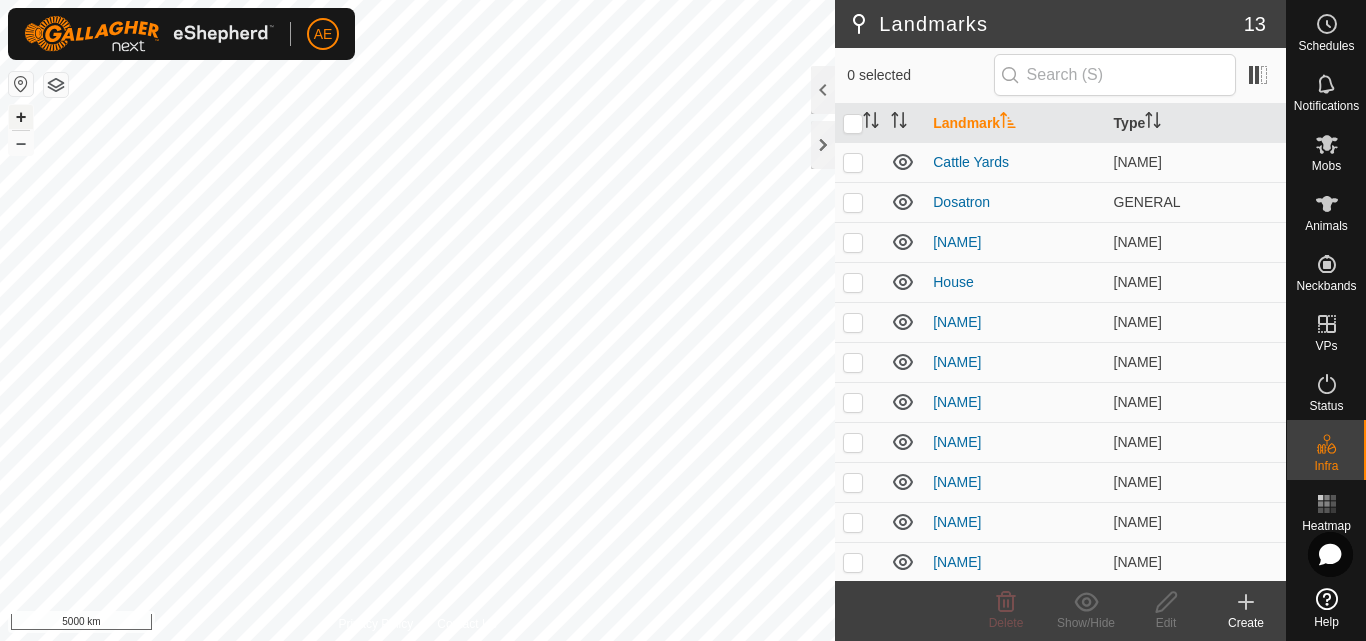 click on "+" at bounding box center [21, 117] 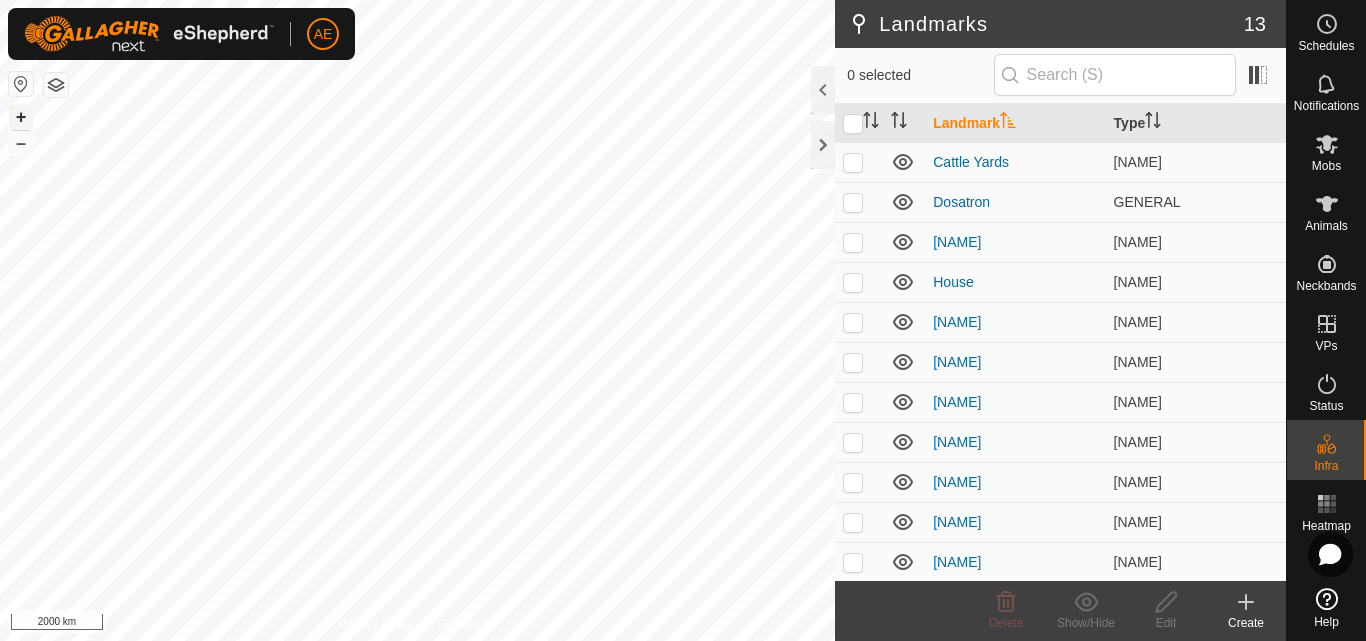 click on "+" at bounding box center [21, 117] 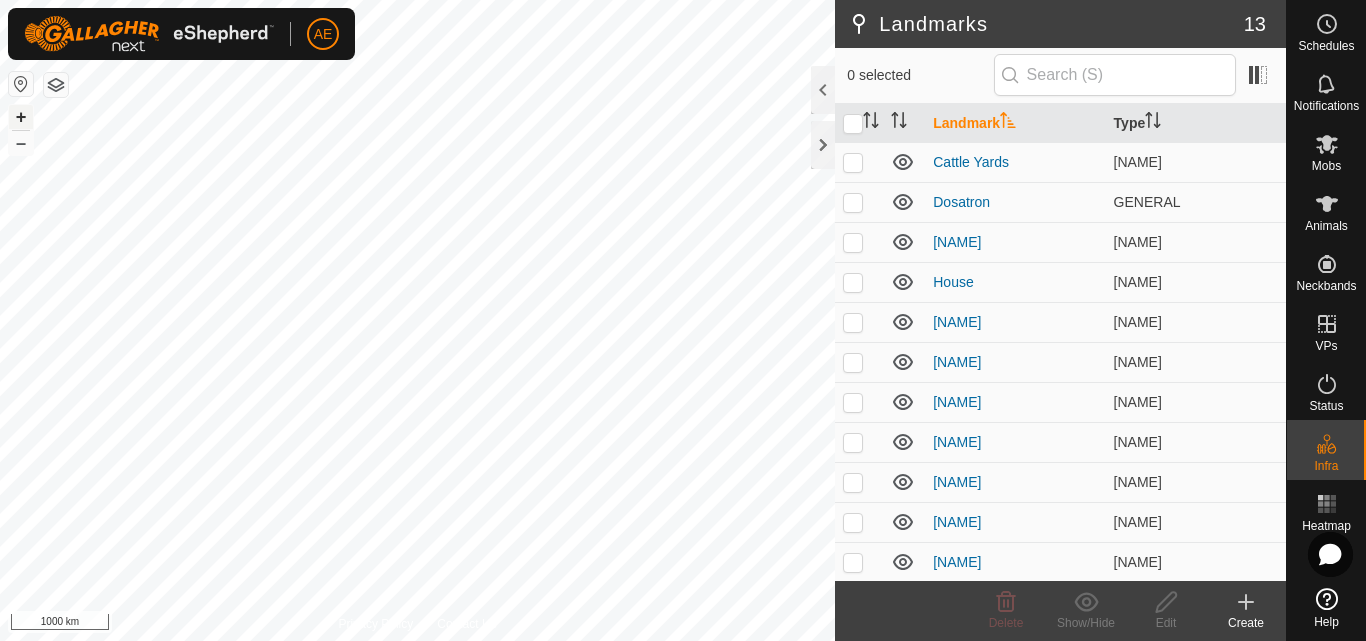 click on "+" at bounding box center (21, 117) 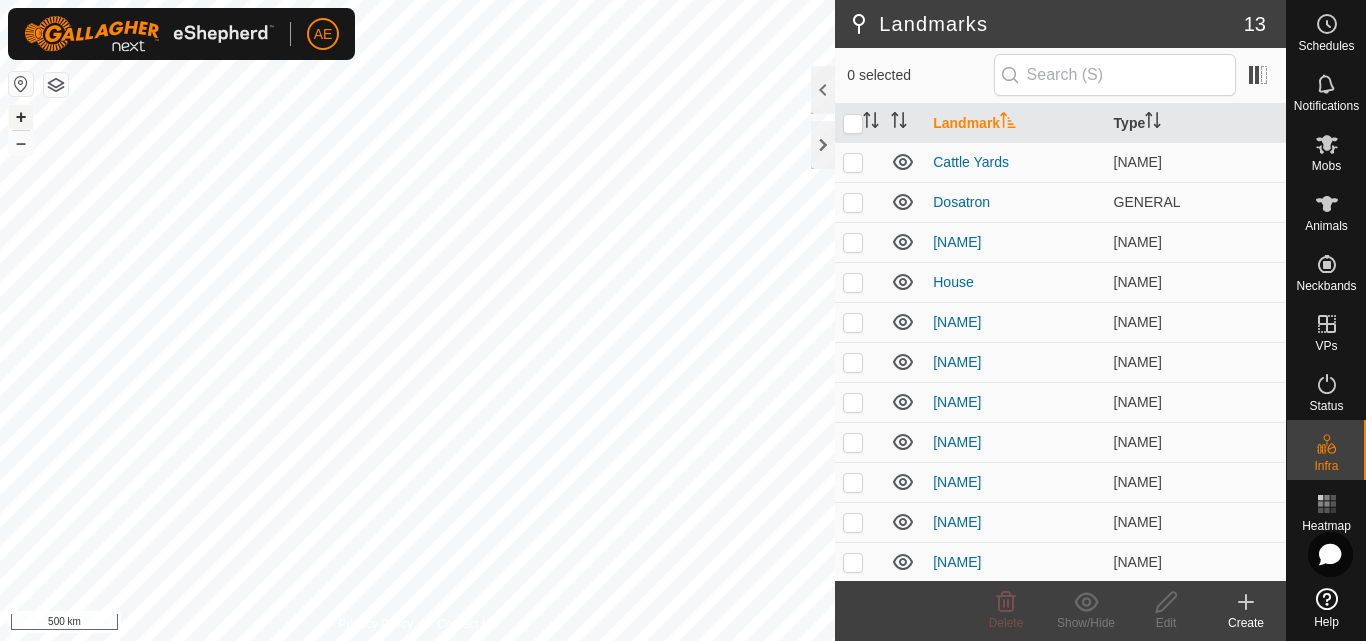 click on "+" at bounding box center [21, 117] 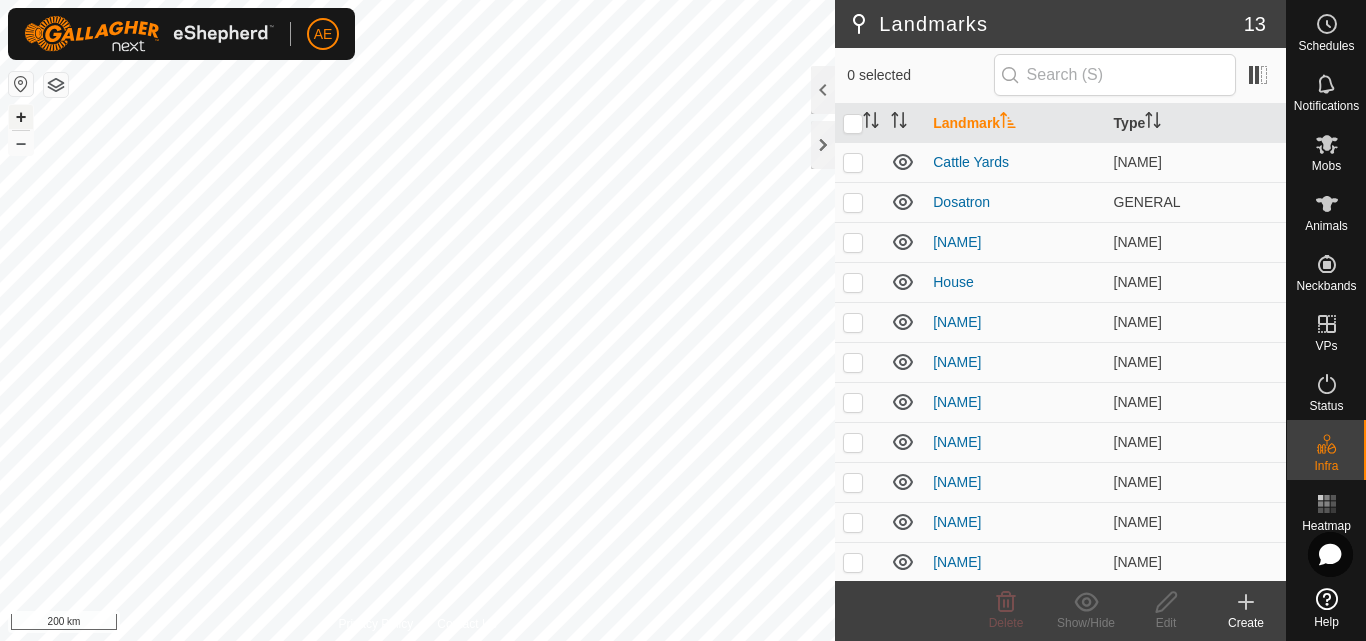click on "+" at bounding box center [21, 117] 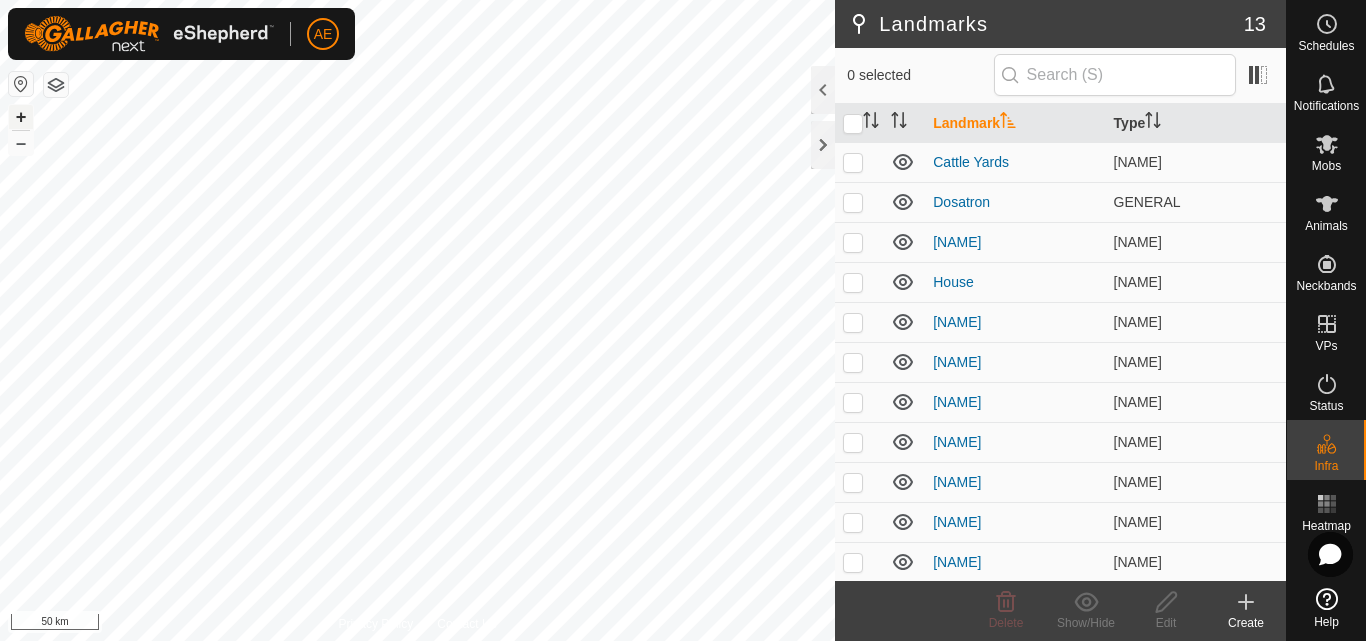 click on "+" at bounding box center [21, 117] 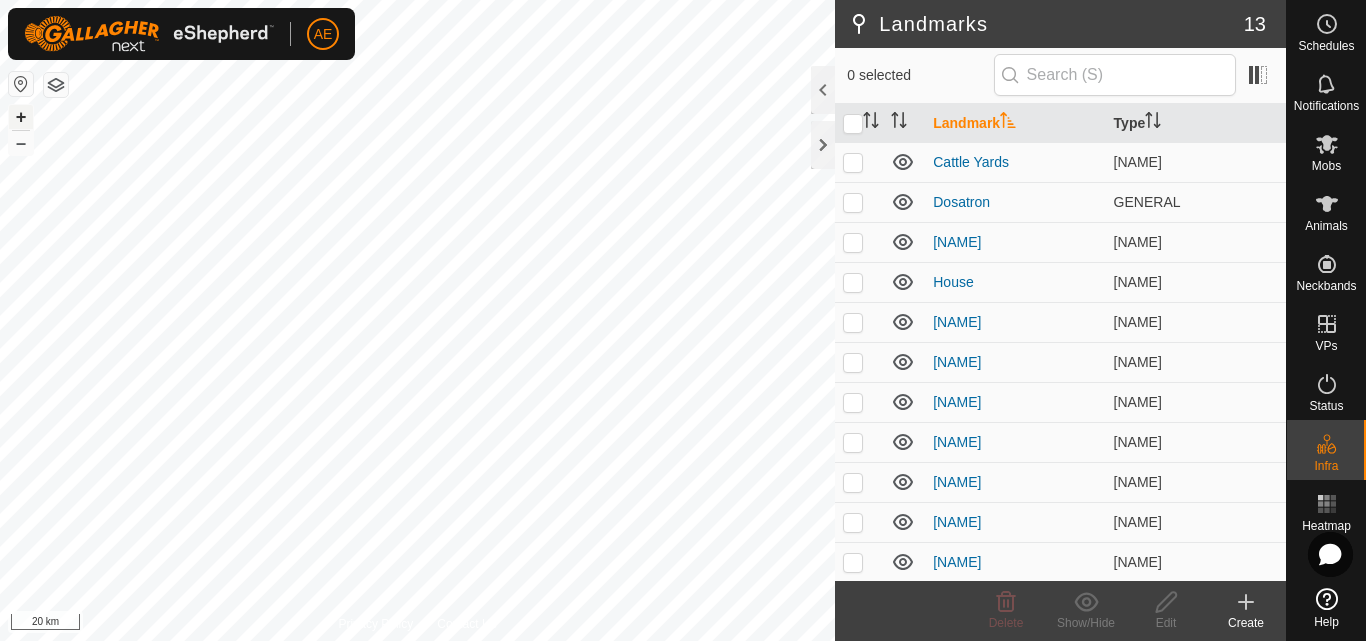 click on "+" at bounding box center (21, 117) 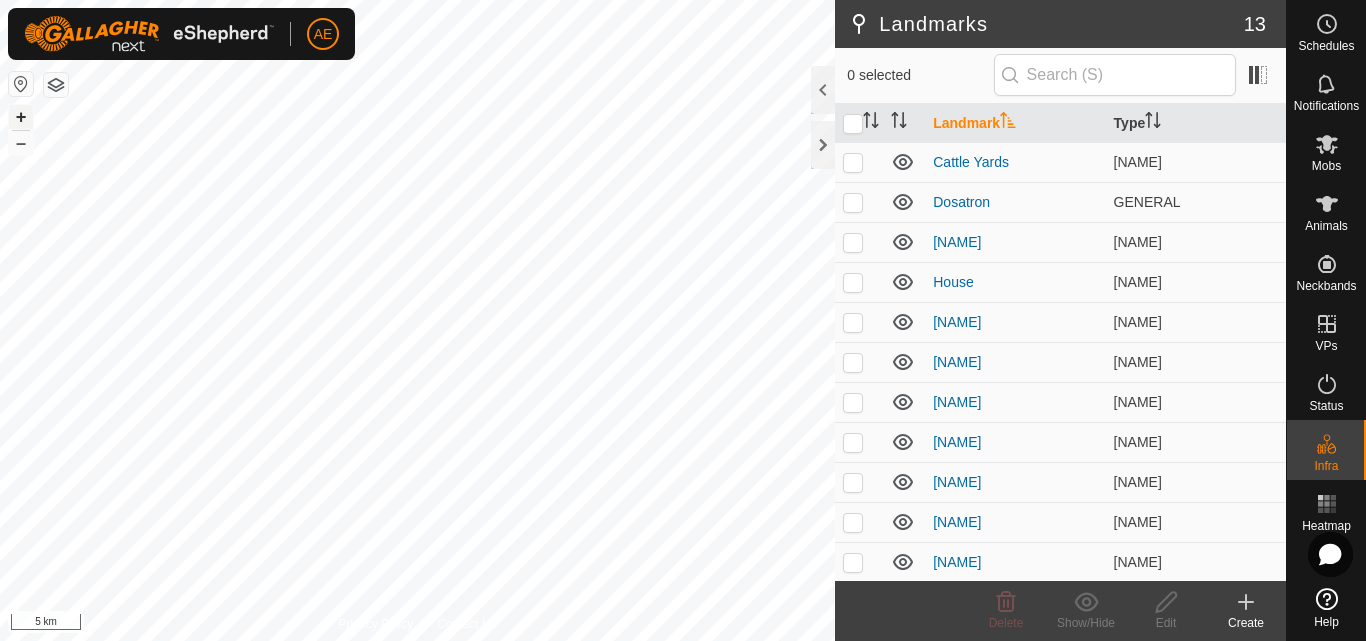 click on "+" at bounding box center [21, 117] 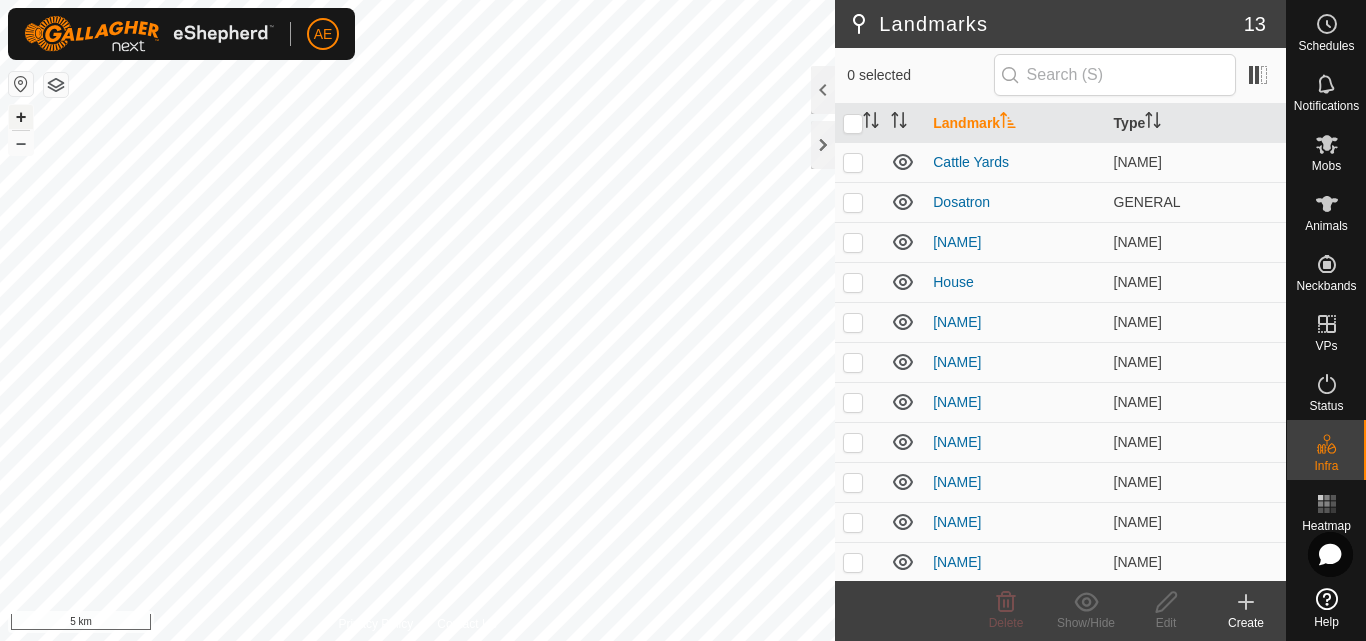 click on "+" at bounding box center (21, 117) 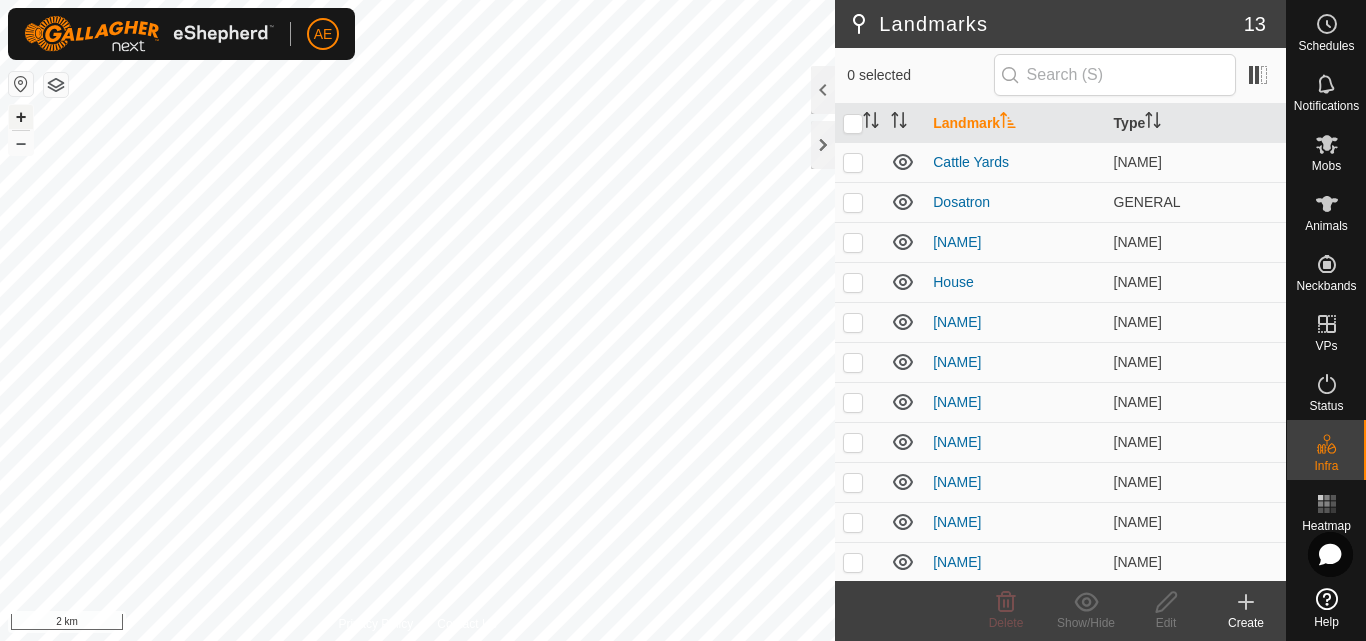 click on "+" at bounding box center (21, 117) 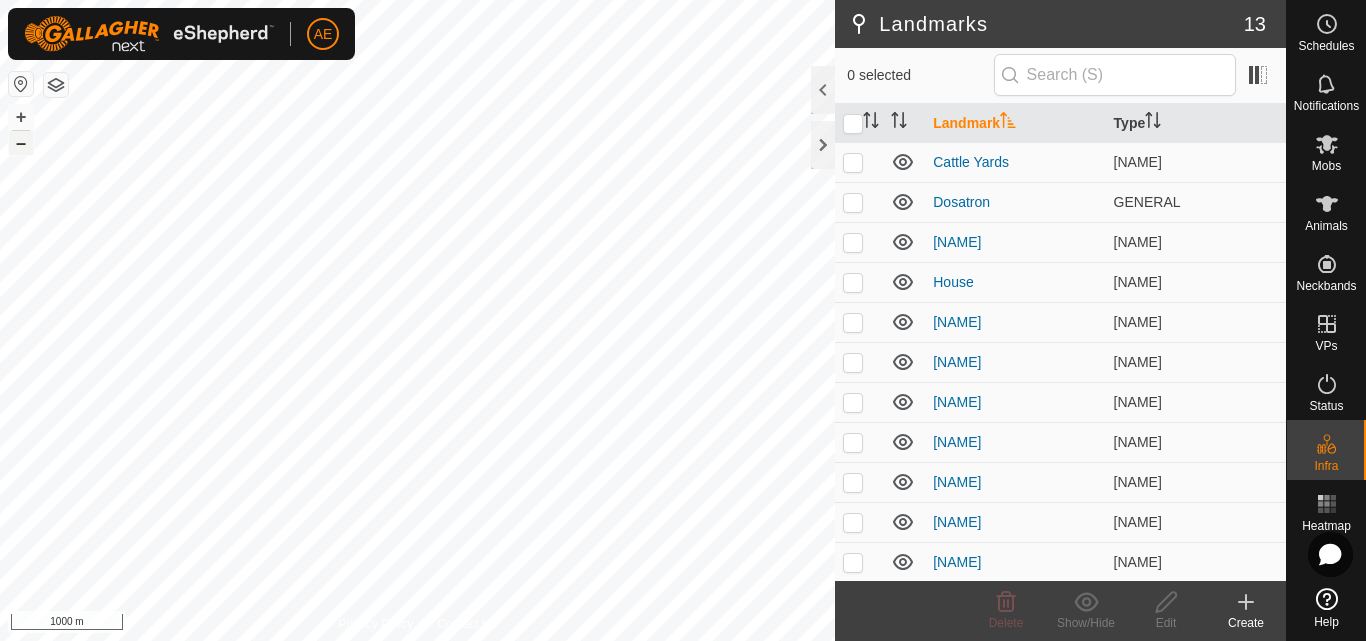 drag, startPoint x: 27, startPoint y: 114, endPoint x: 22, endPoint y: 147, distance: 33.37664 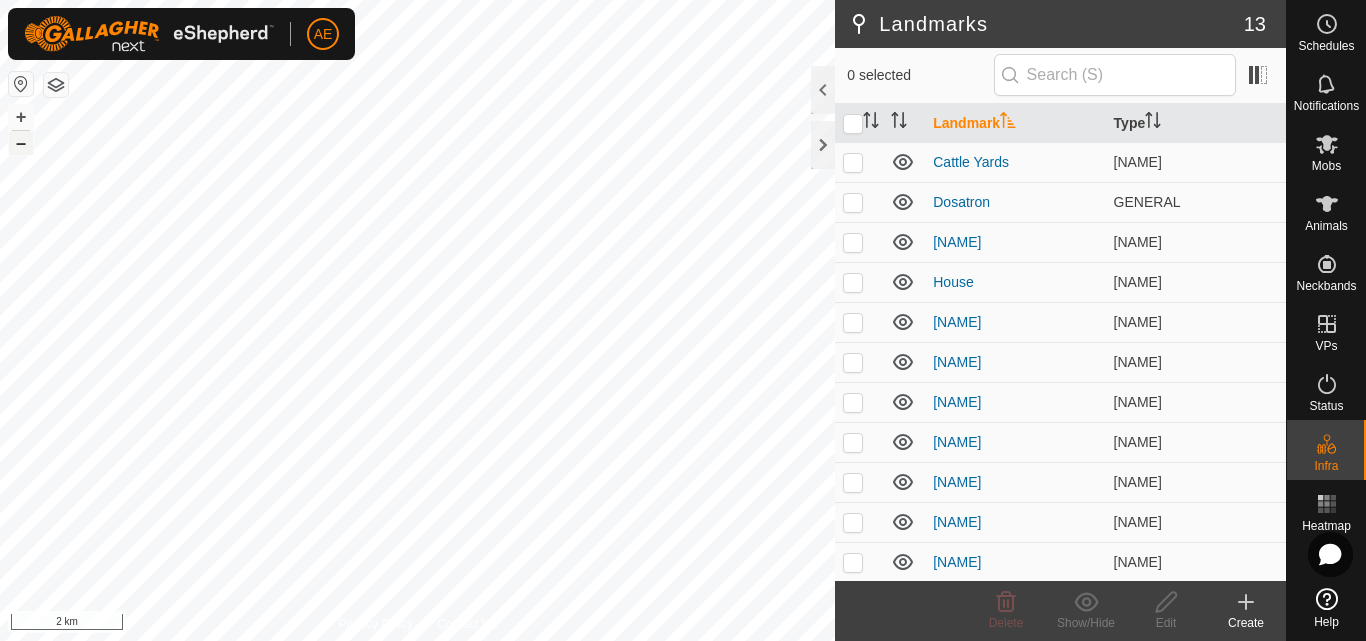 click on "–" at bounding box center (21, 143) 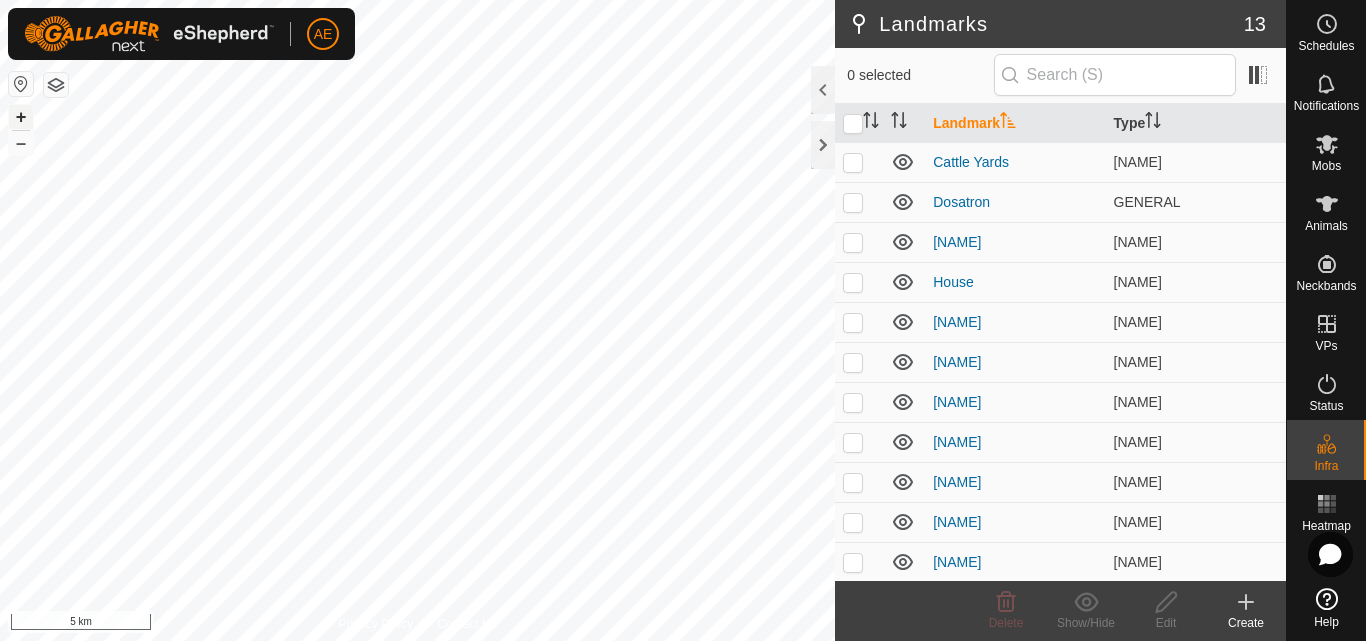 click on "+" at bounding box center (21, 117) 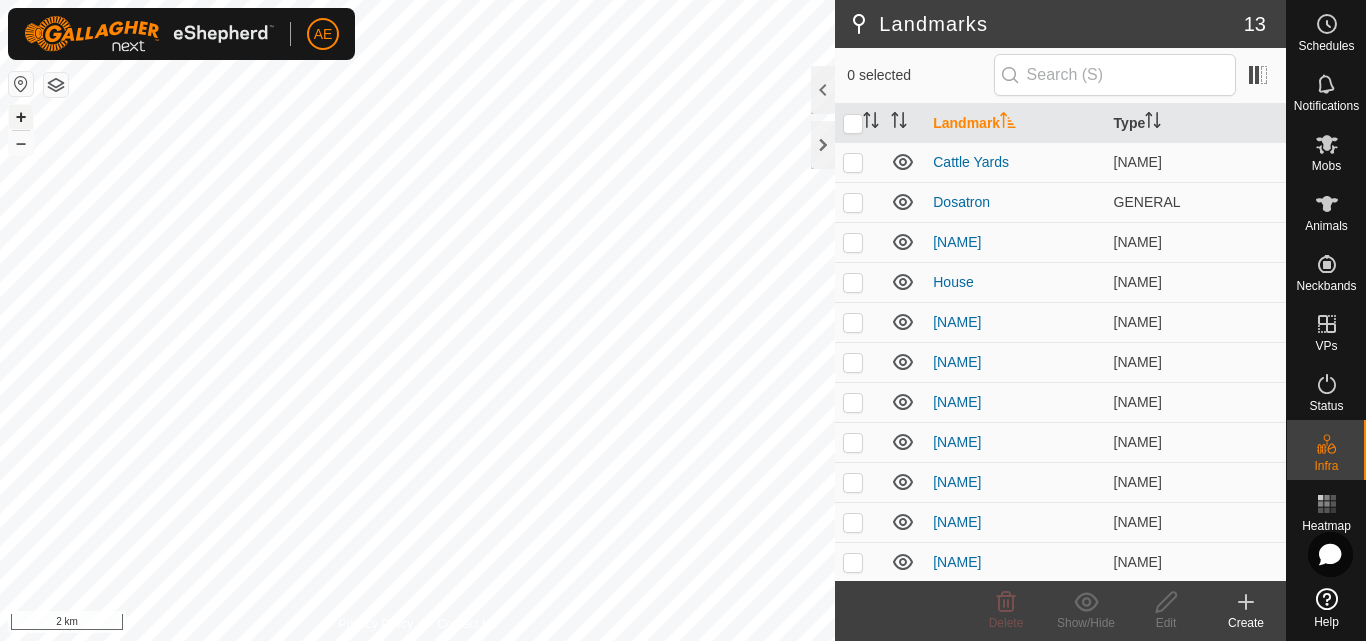 click on "+" at bounding box center (21, 117) 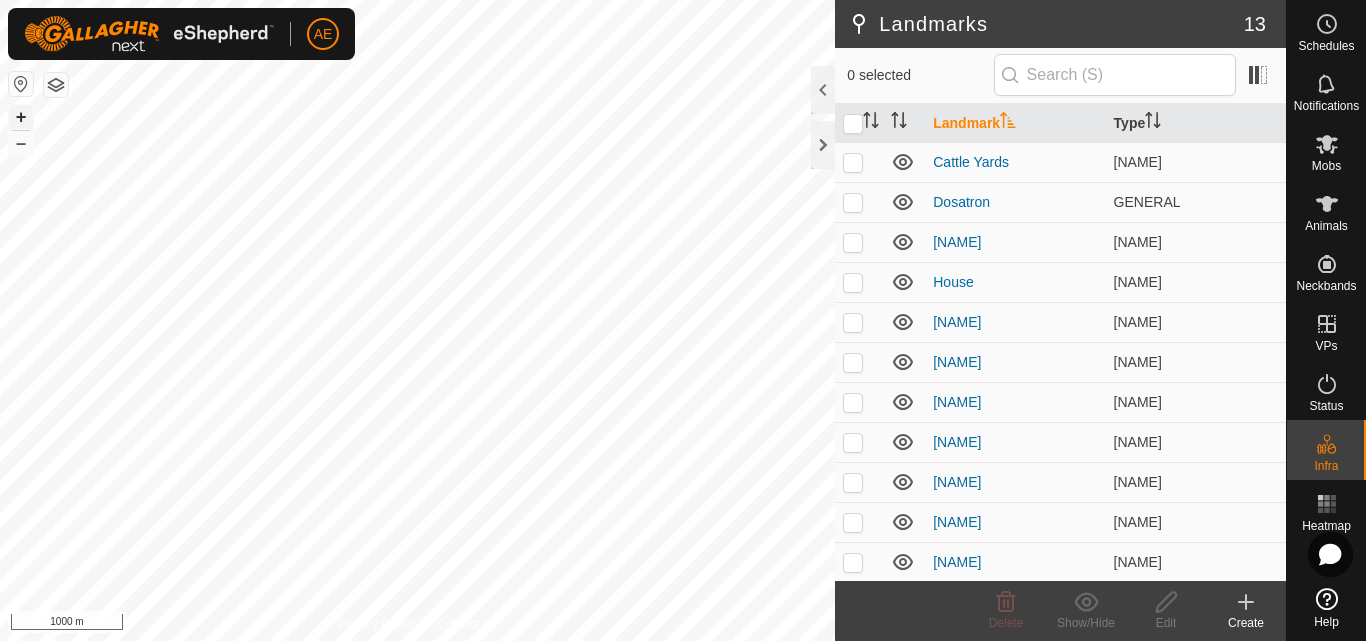 click on "+" at bounding box center [21, 117] 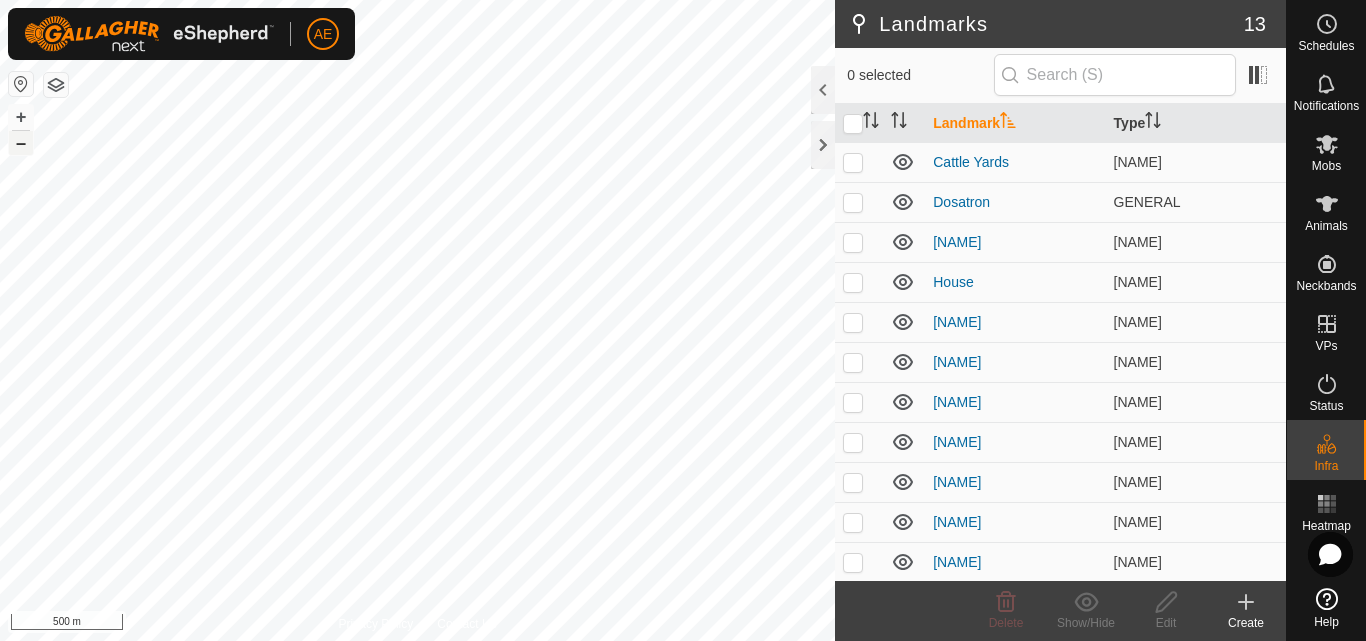 click on "–" at bounding box center (21, 143) 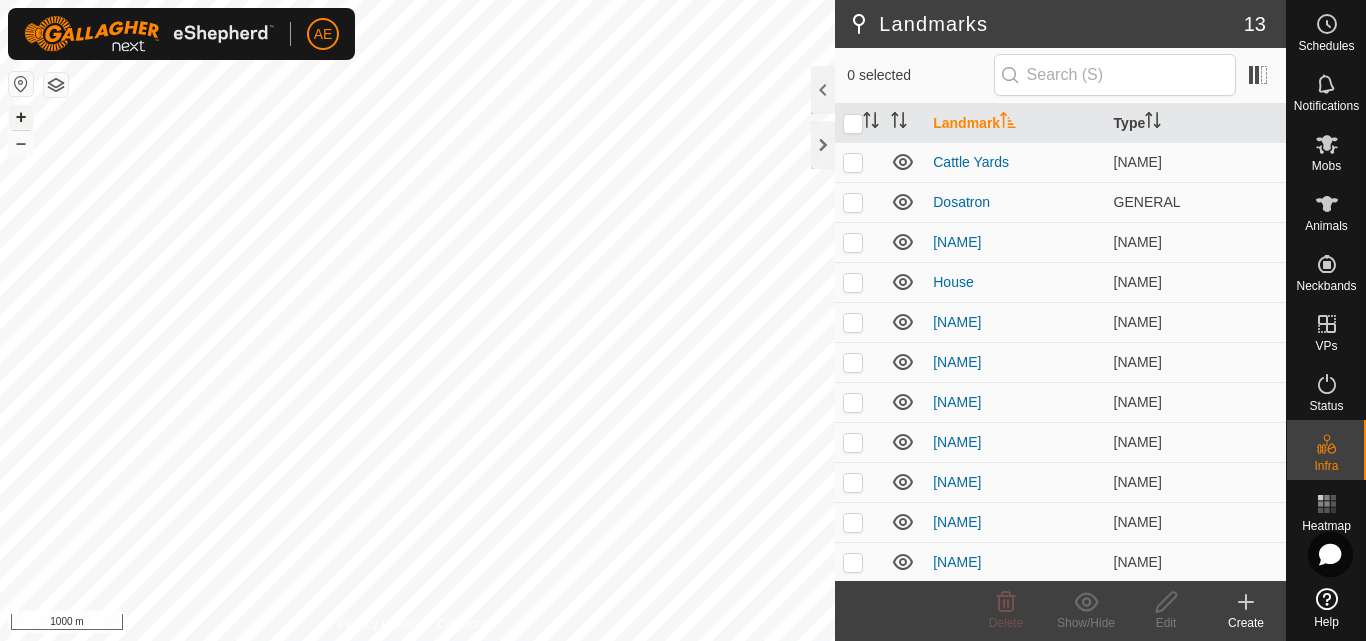 click on "+" at bounding box center [21, 117] 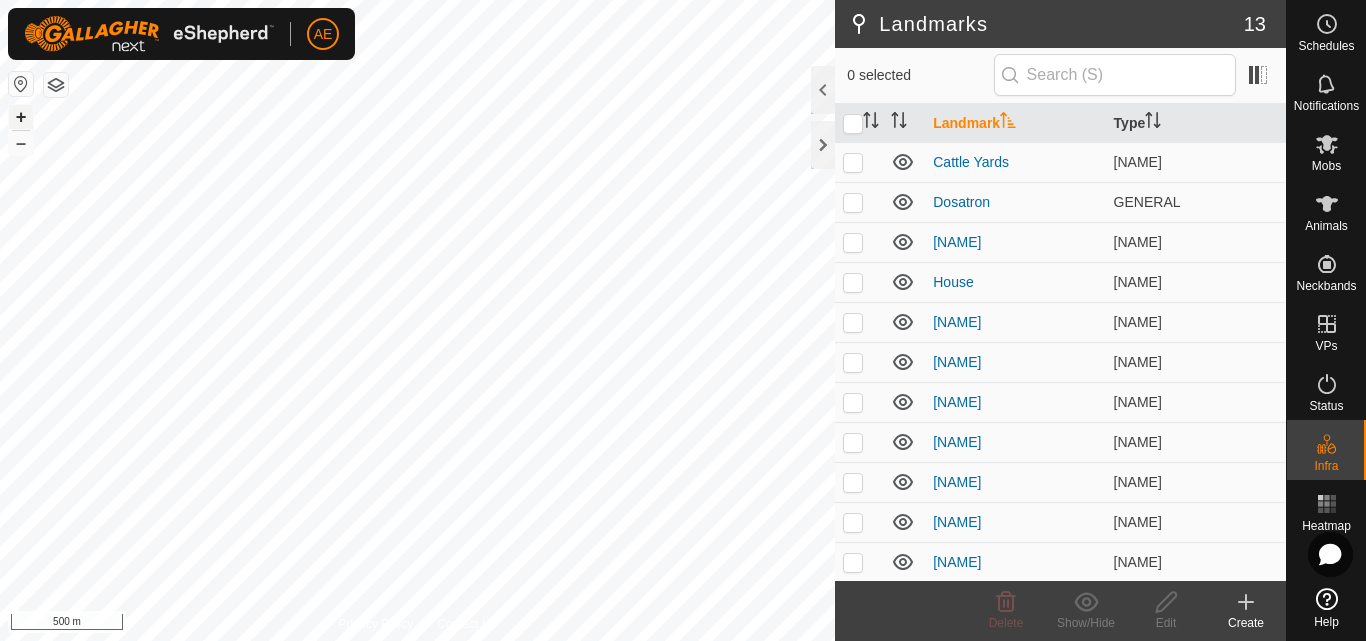 click on "+" at bounding box center (21, 117) 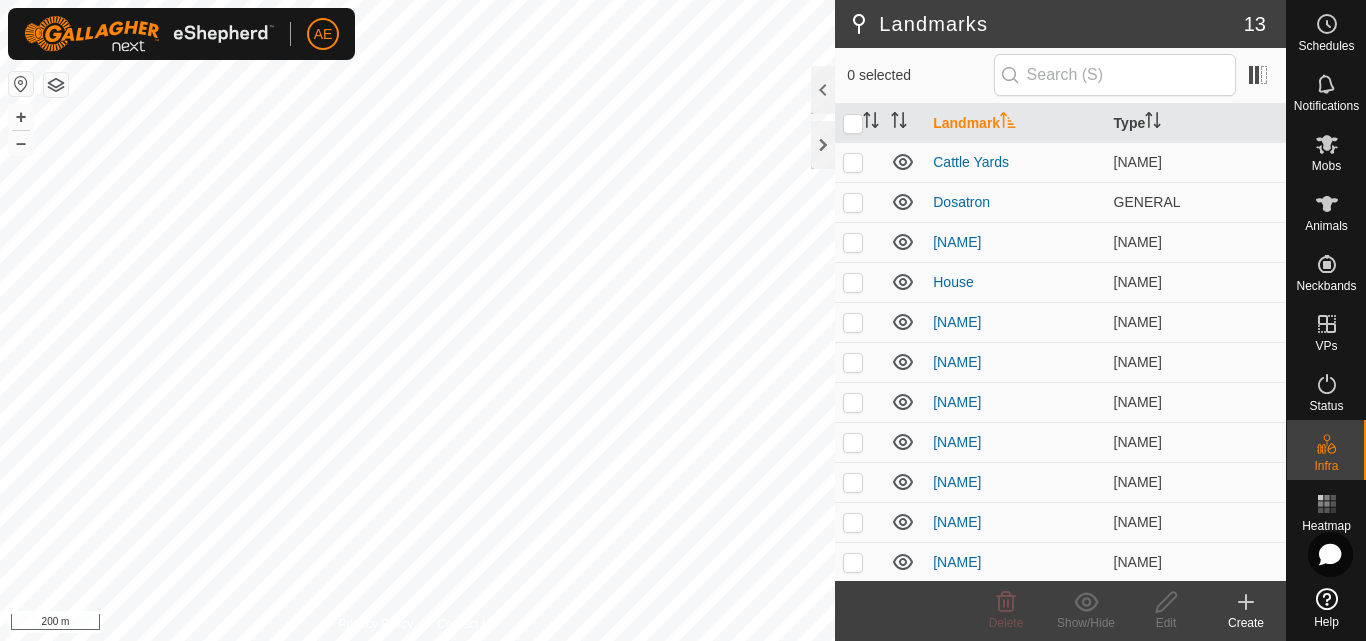 click on "Create" 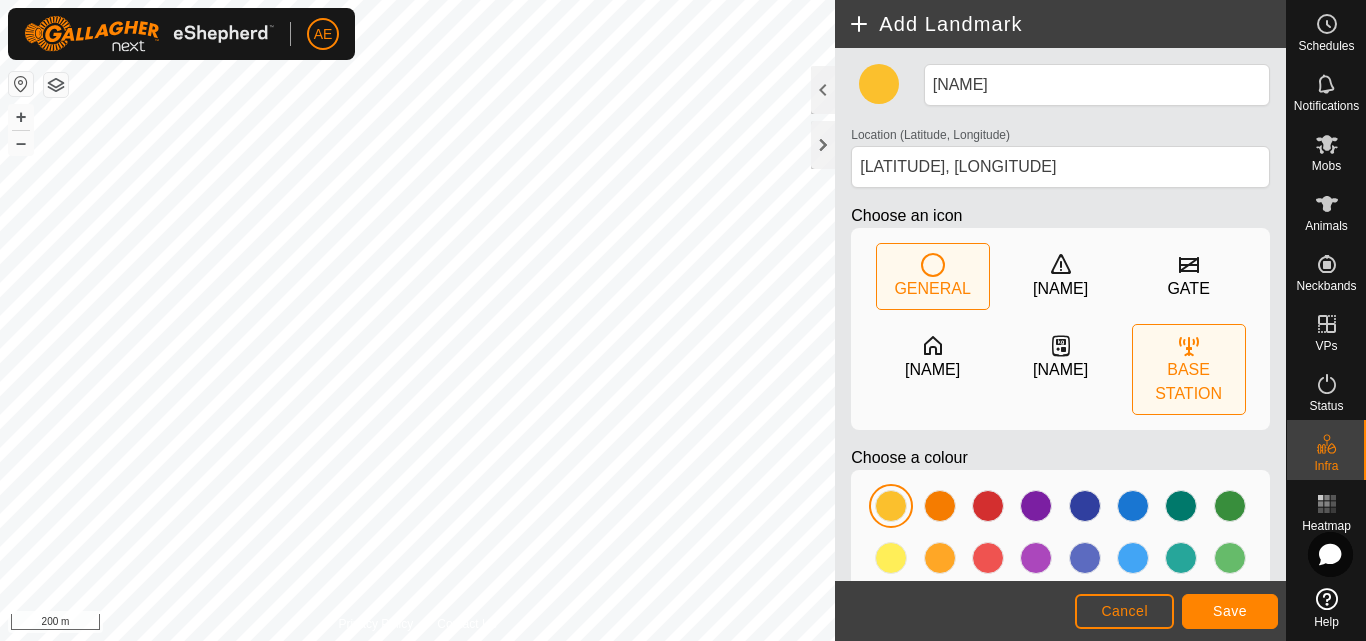click on "BASE STATION" 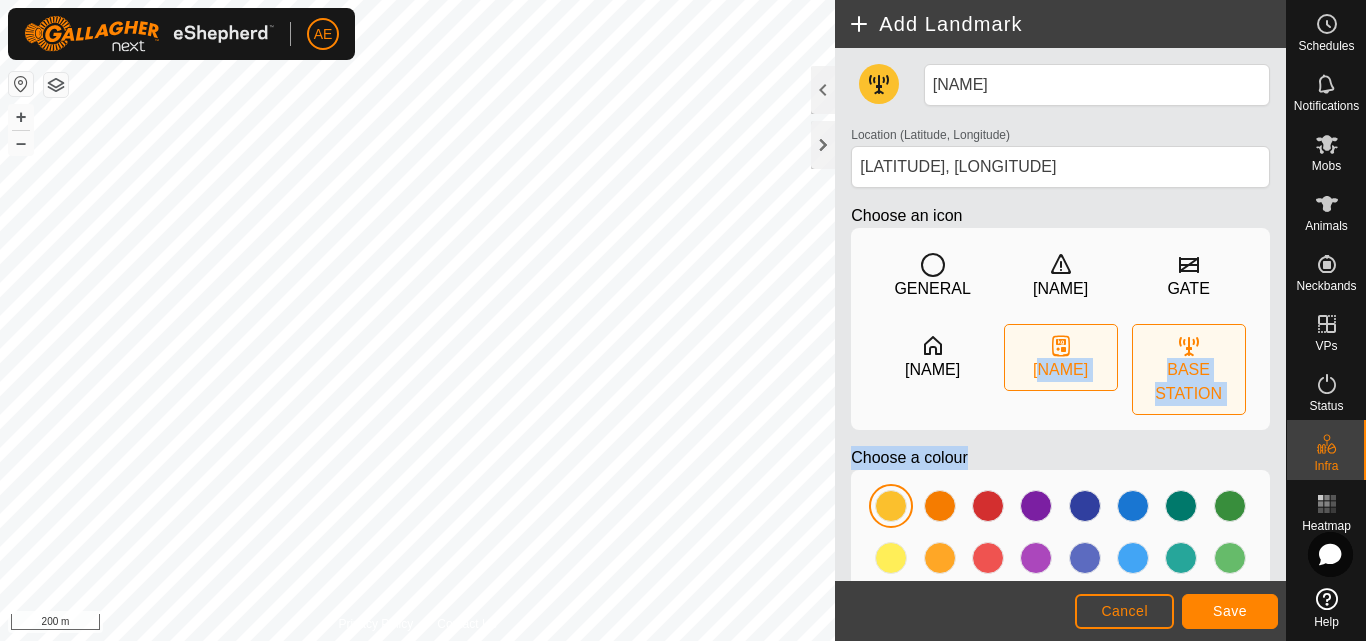 drag, startPoint x: 1060, startPoint y: 456, endPoint x: 1015, endPoint y: 361, distance: 105.11898 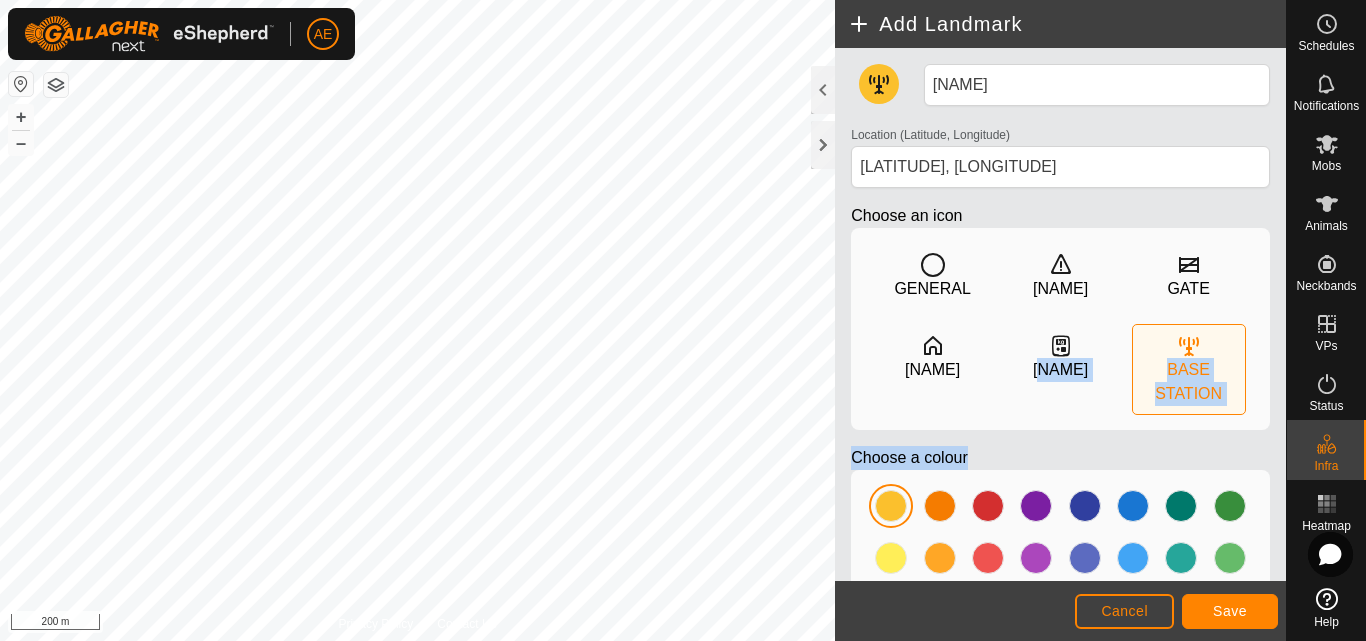 click on "BASE STATION" 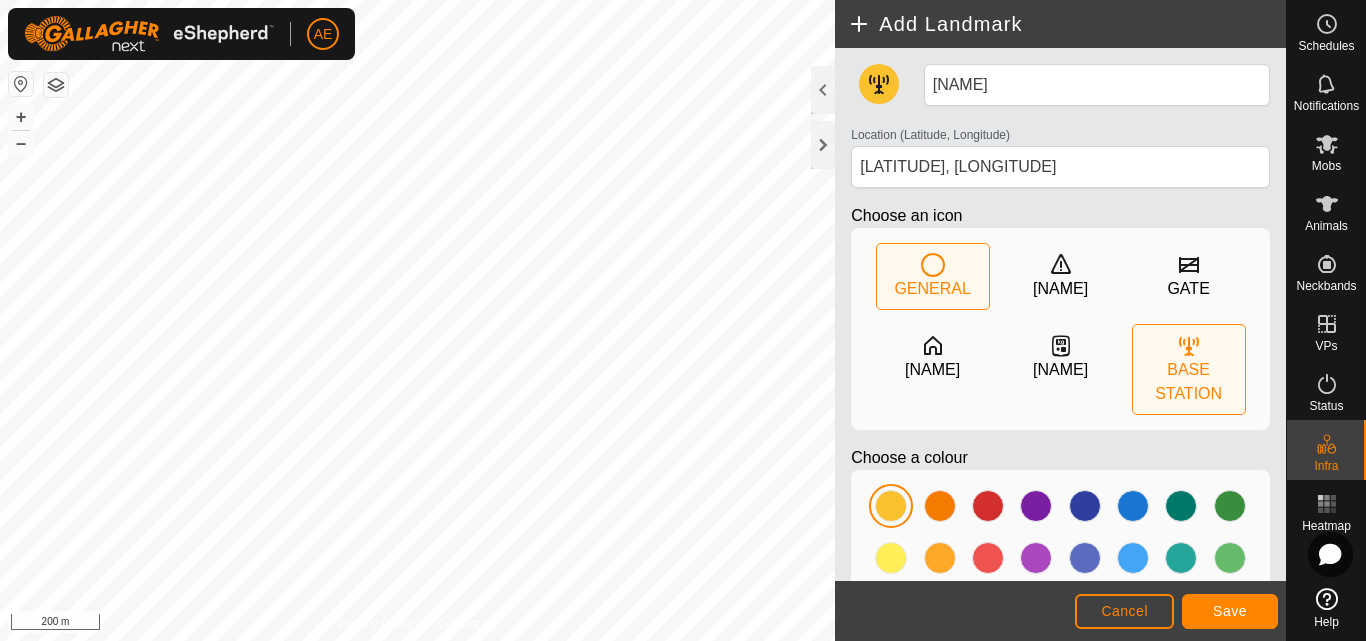 click on "GENERAL" 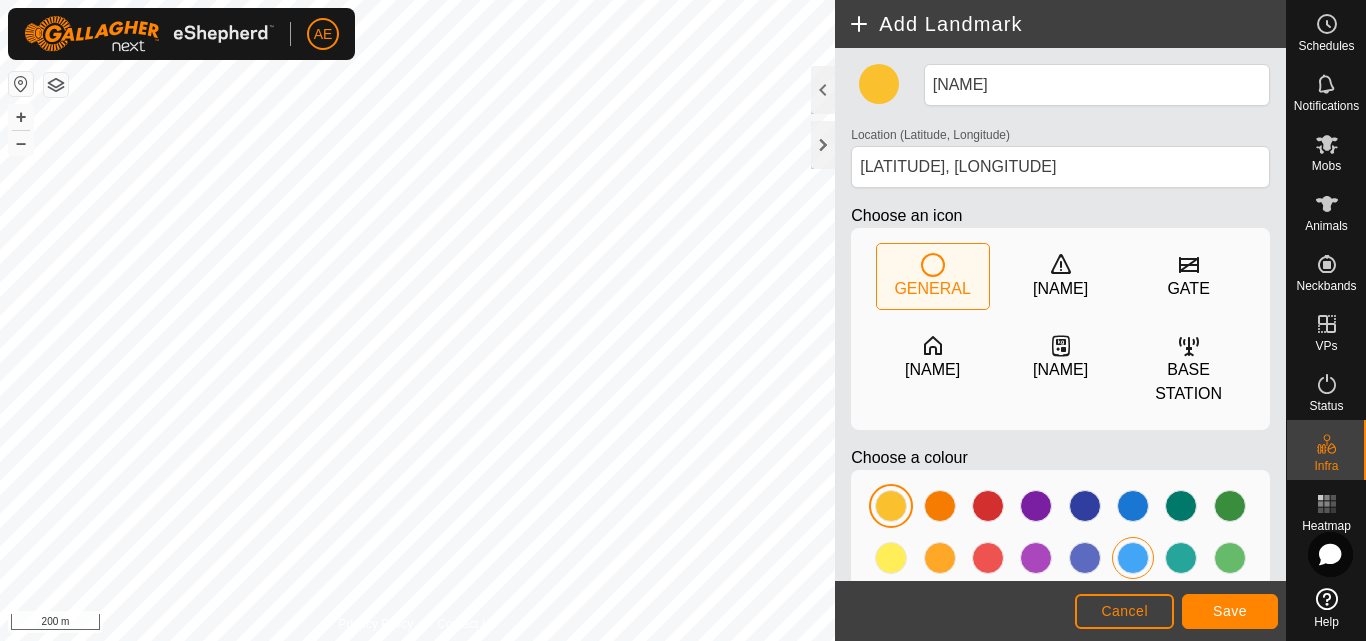 drag, startPoint x: 1124, startPoint y: 556, endPoint x: 1120, endPoint y: 538, distance: 18.439089 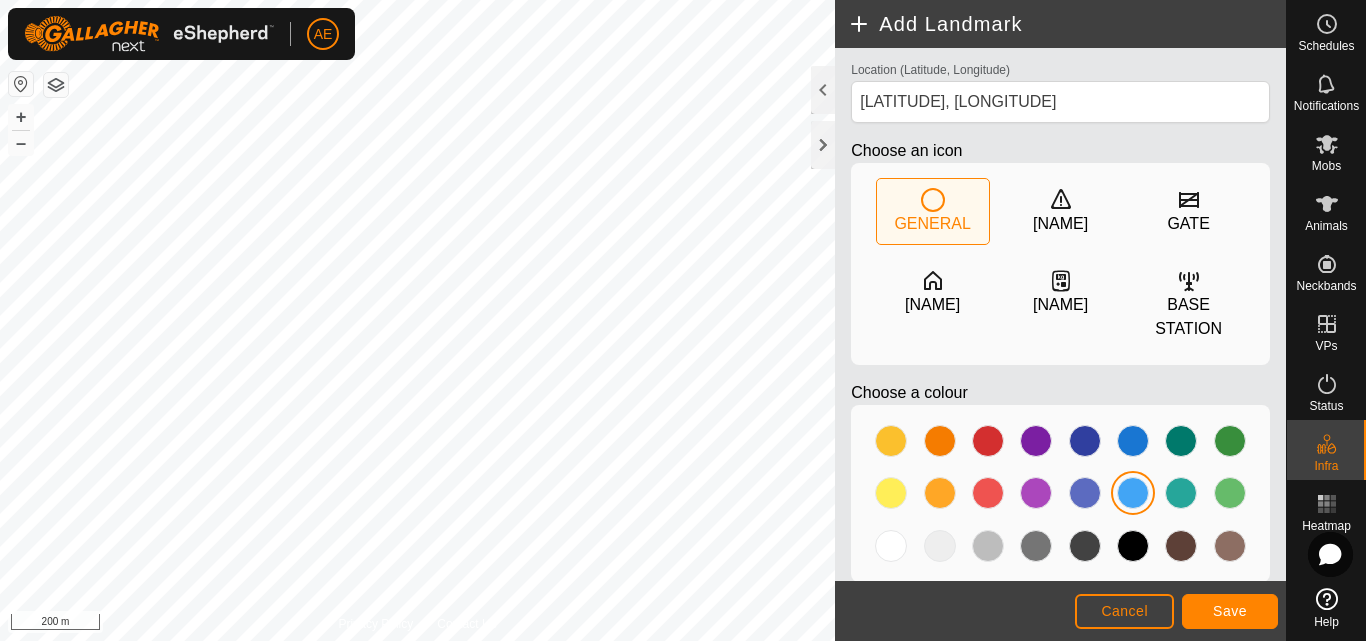 scroll, scrollTop: 98, scrollLeft: 0, axis: vertical 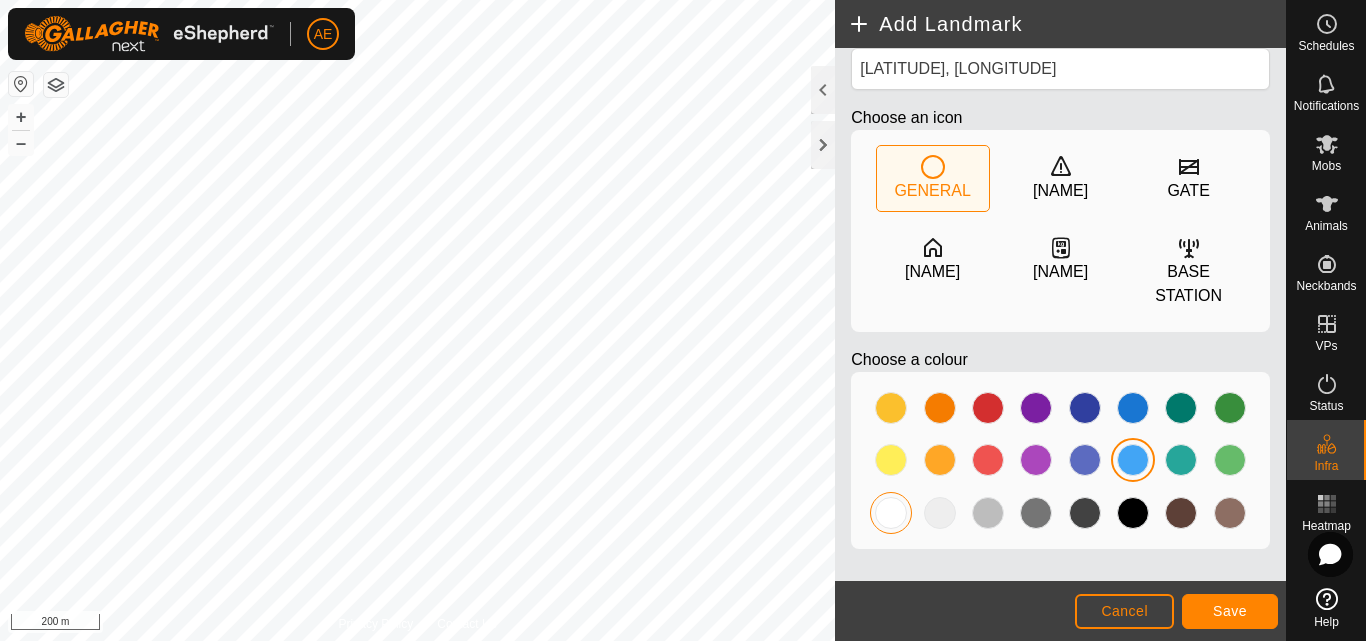 click 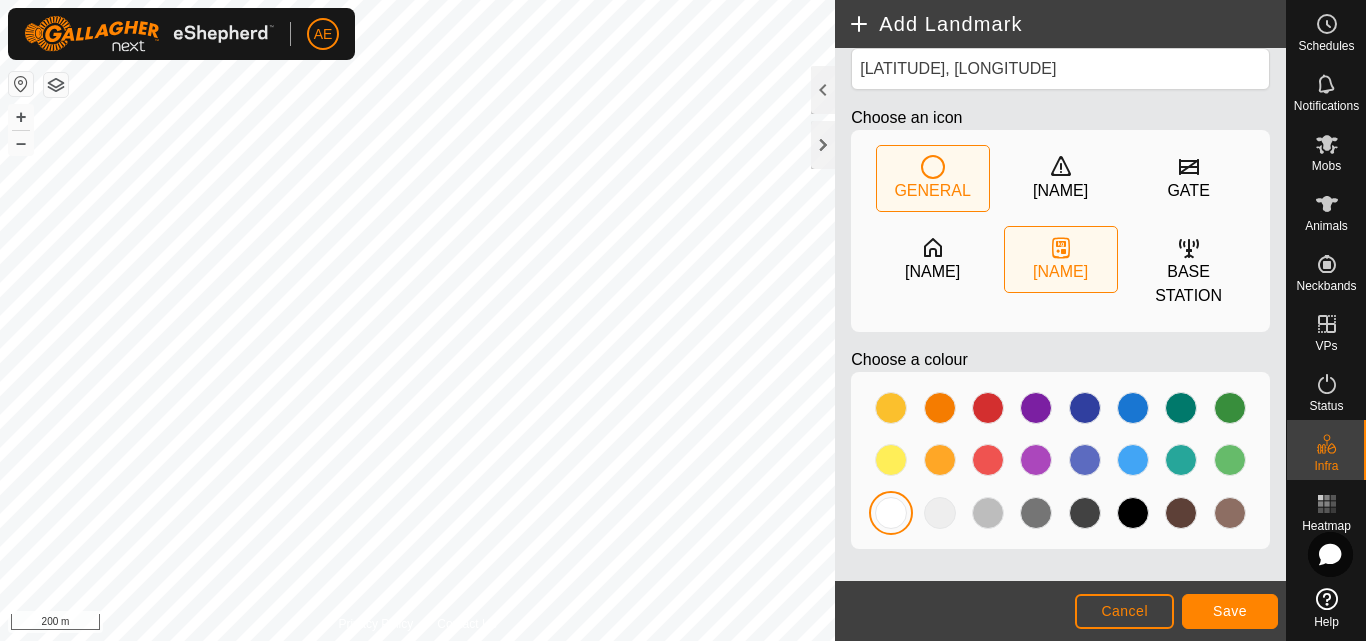 click on "[NAME]" 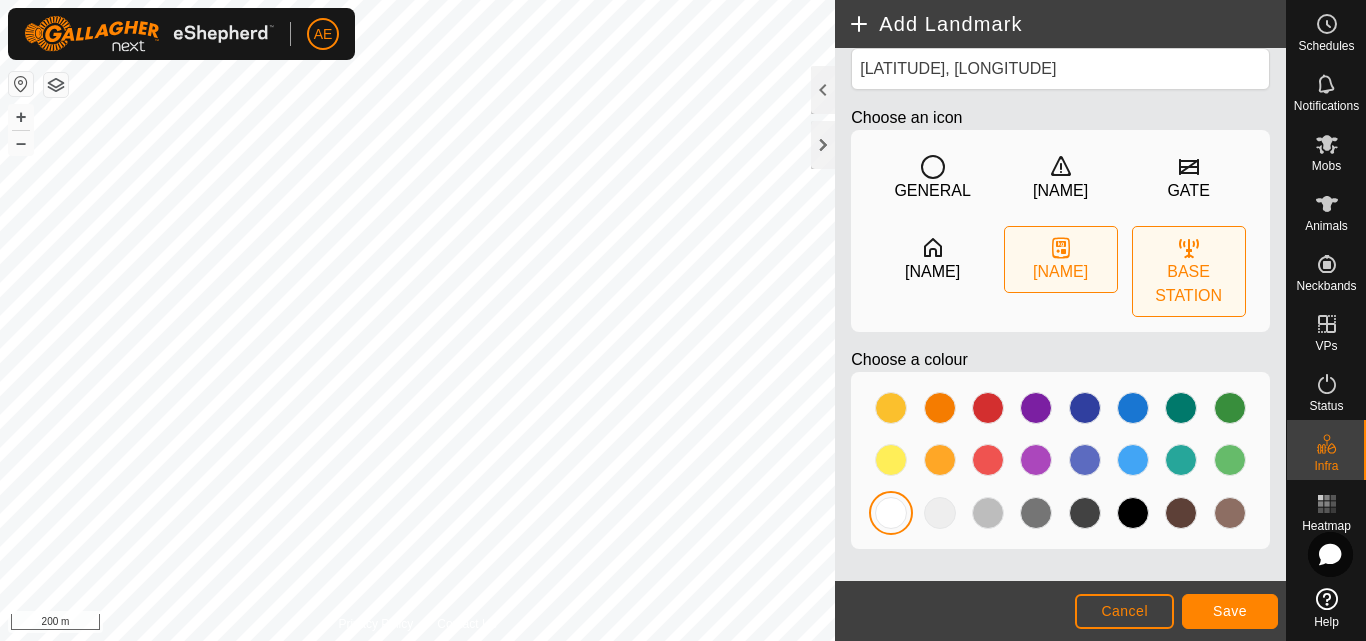 click on "BASE STATION" 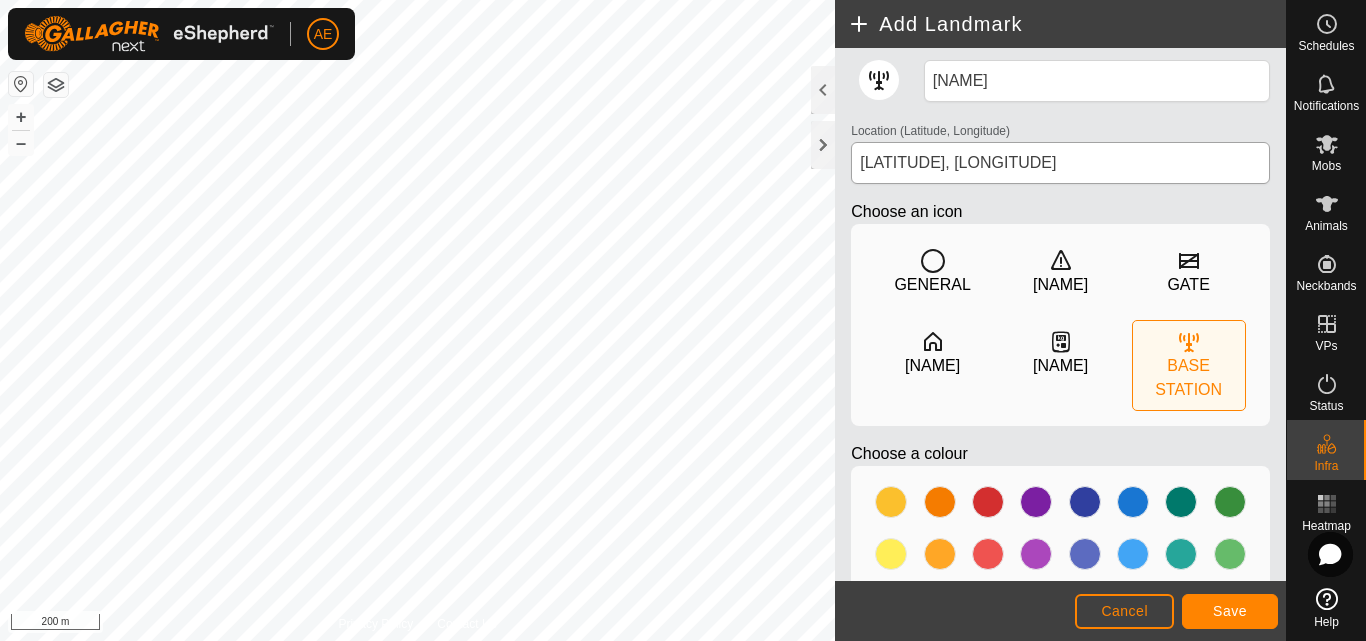 scroll, scrollTop: 0, scrollLeft: 0, axis: both 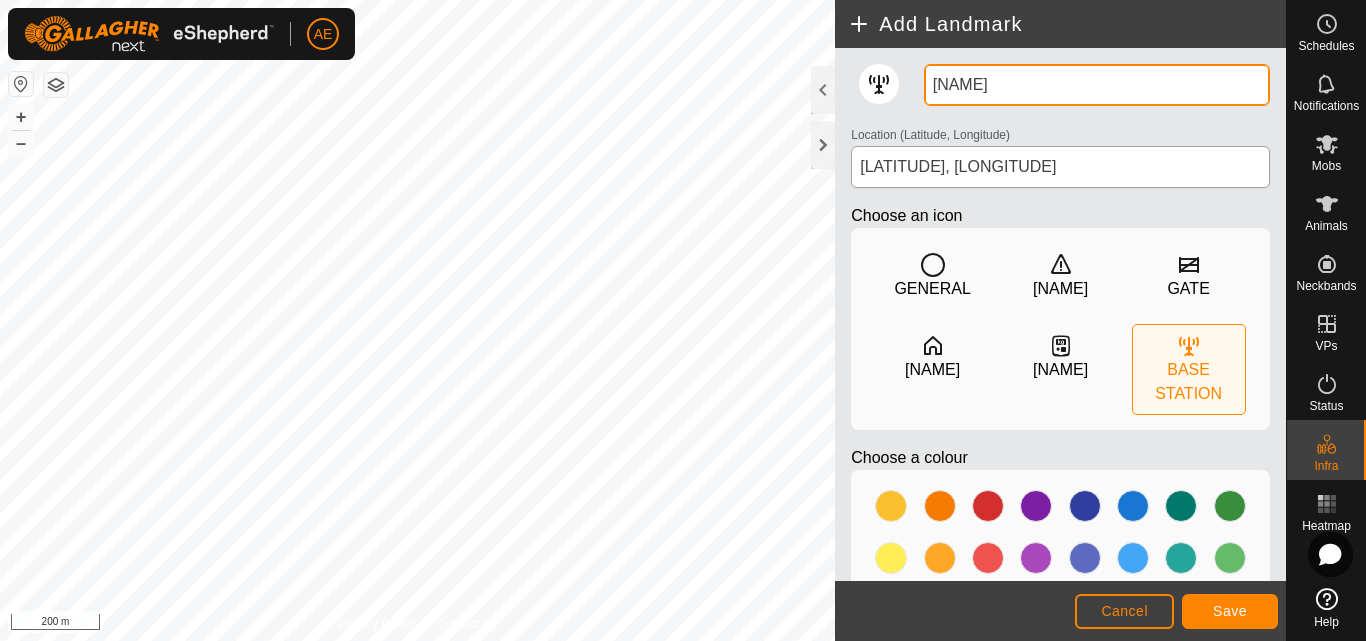 click on "[NAME]" at bounding box center (1097, 85) 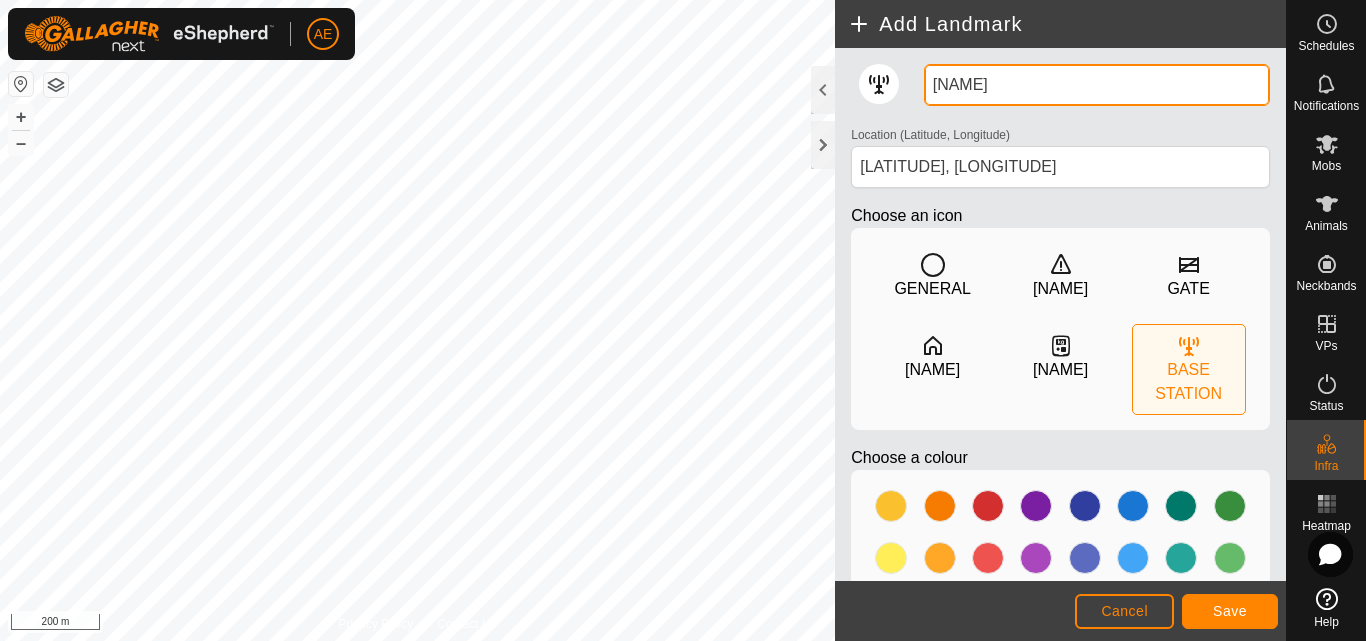 click on "[NAME]" at bounding box center [1097, 85] 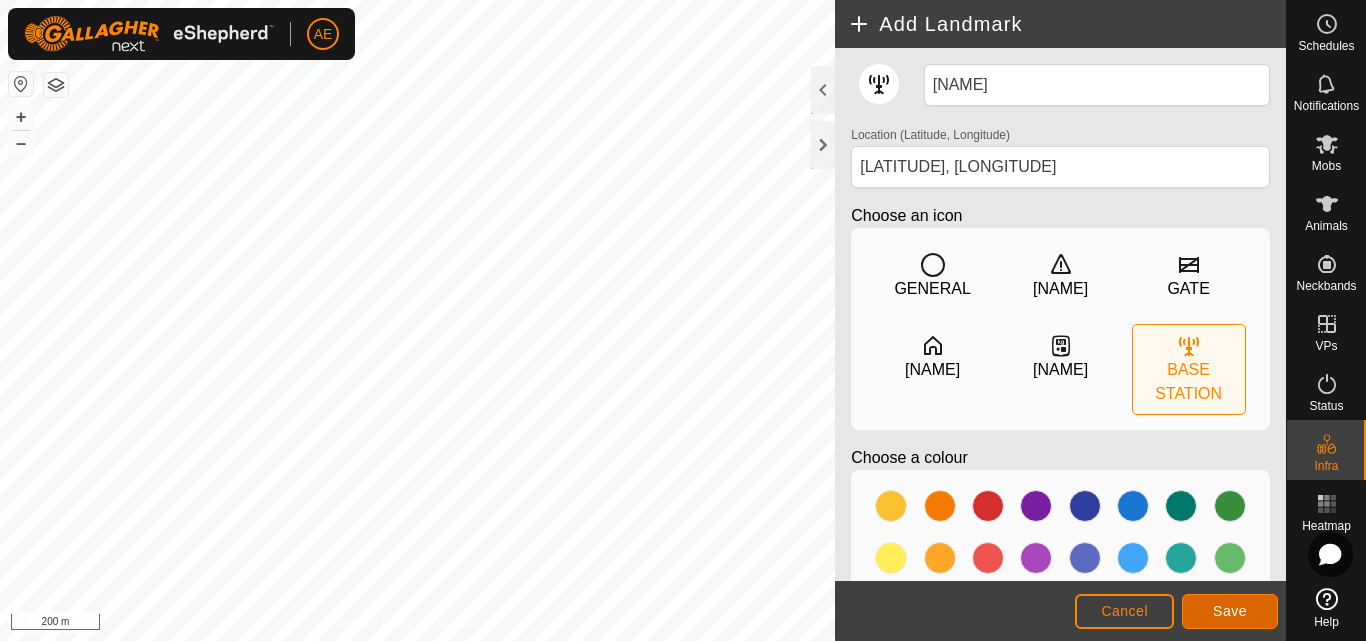click on "Save" 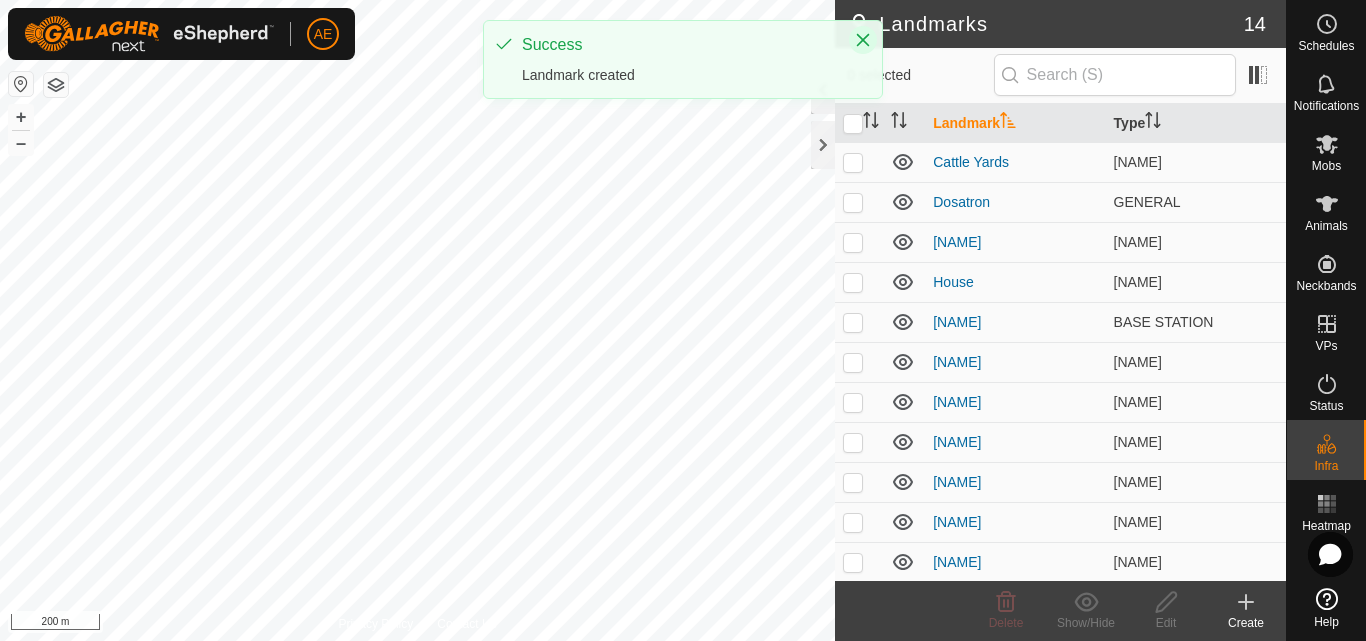 click 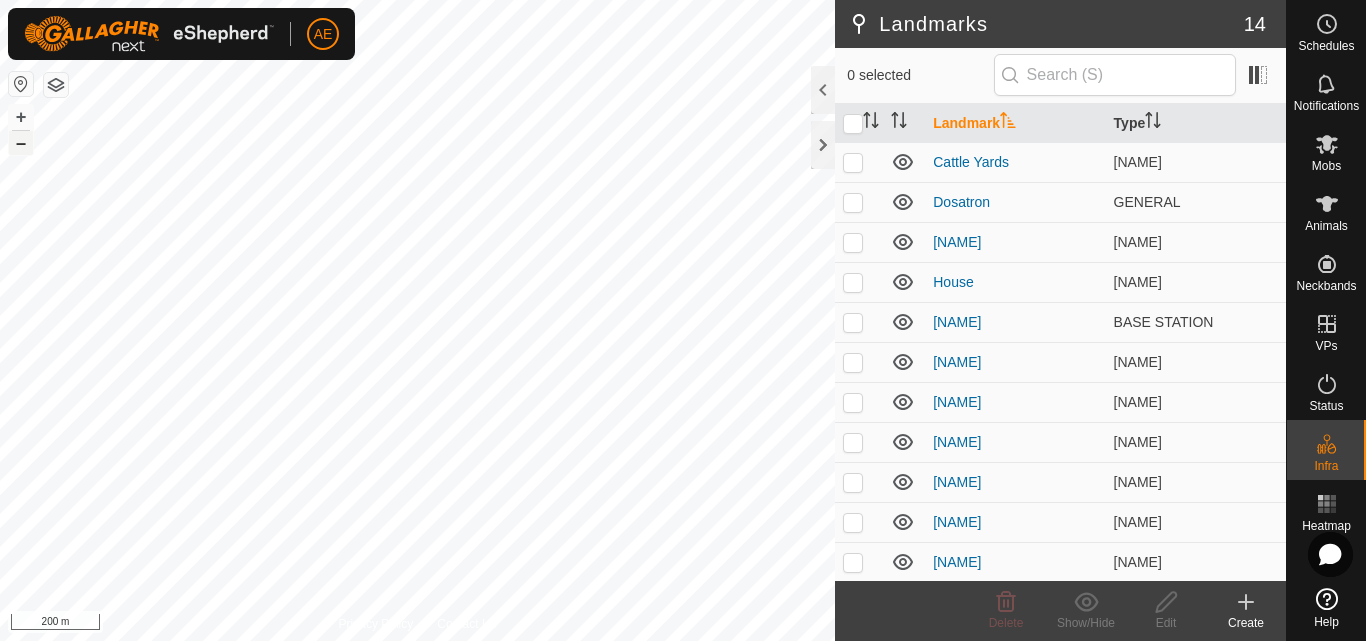 click on "–" at bounding box center [21, 143] 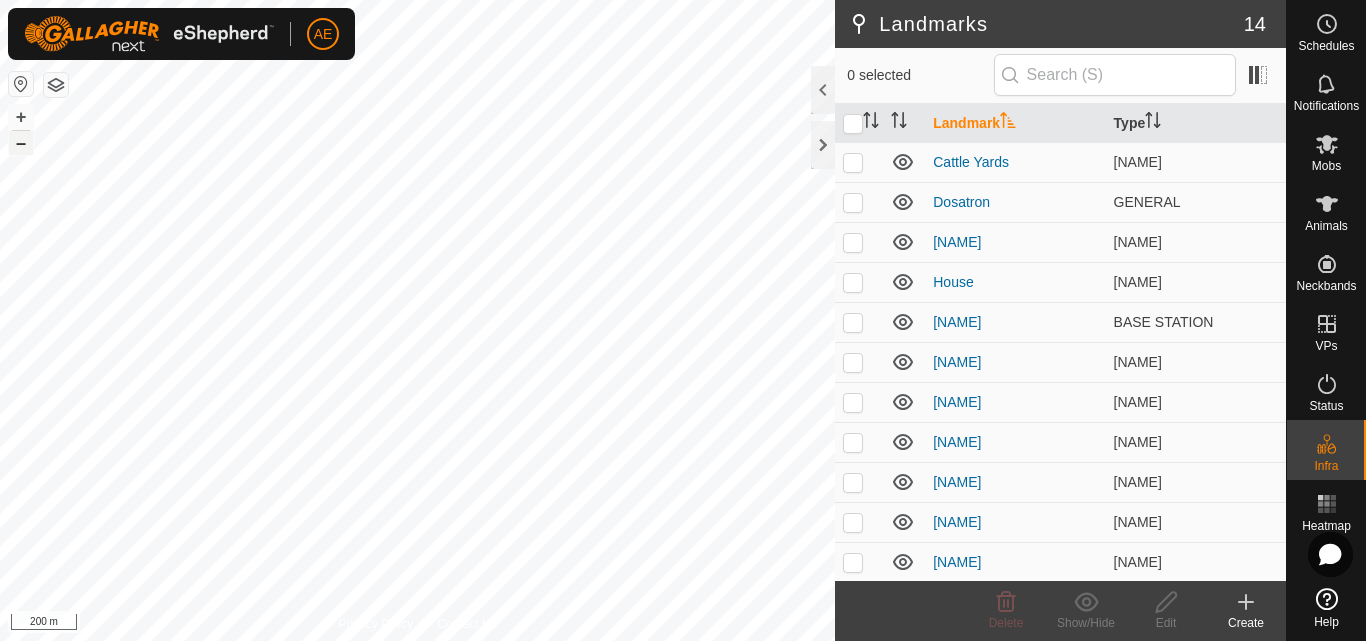 click on "–" at bounding box center (21, 143) 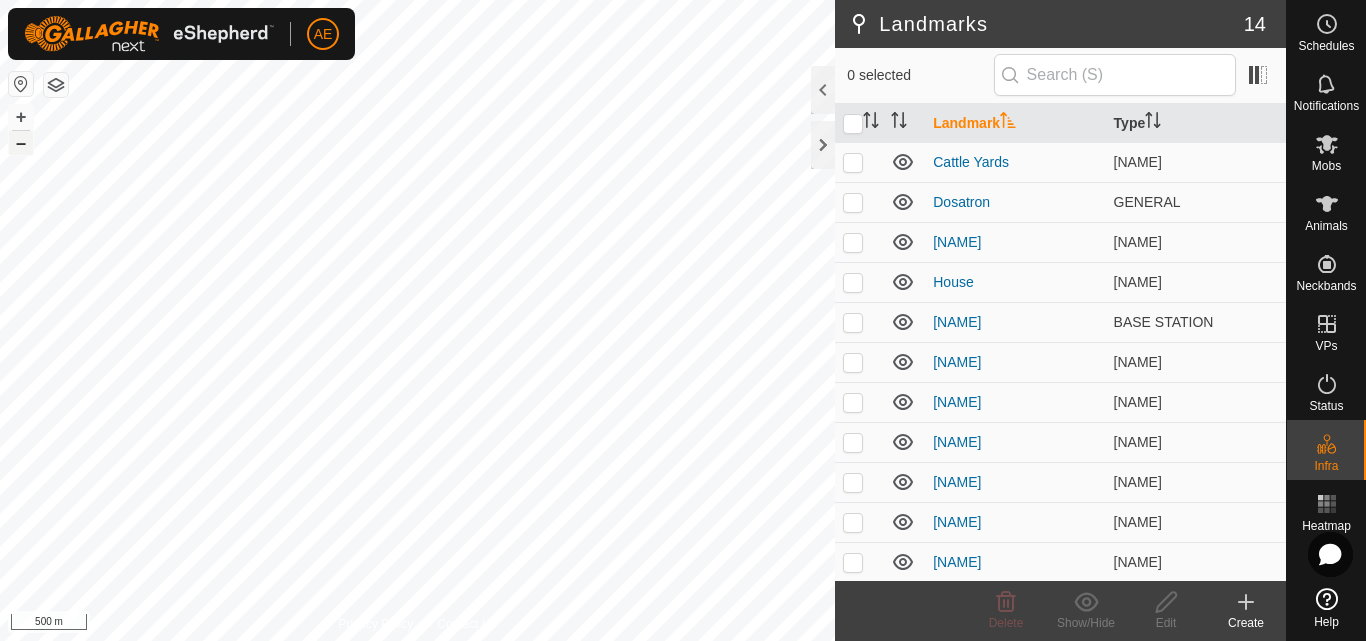 click on "–" at bounding box center [21, 143] 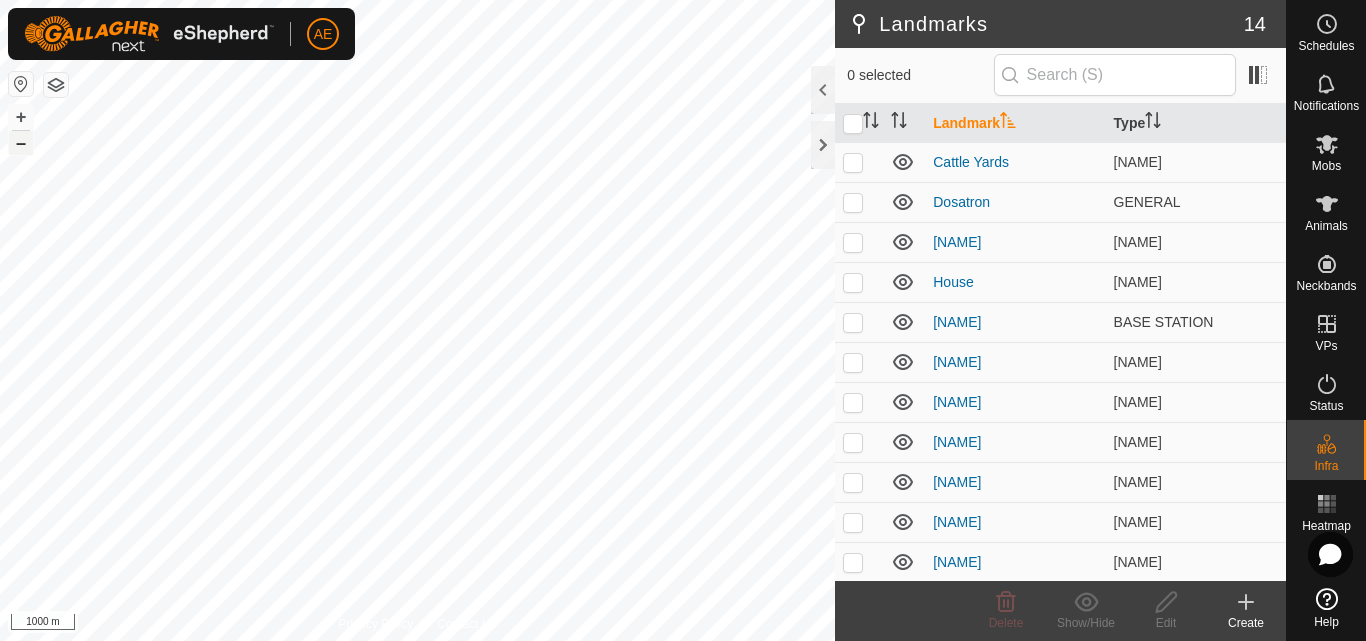 click on "–" at bounding box center (21, 143) 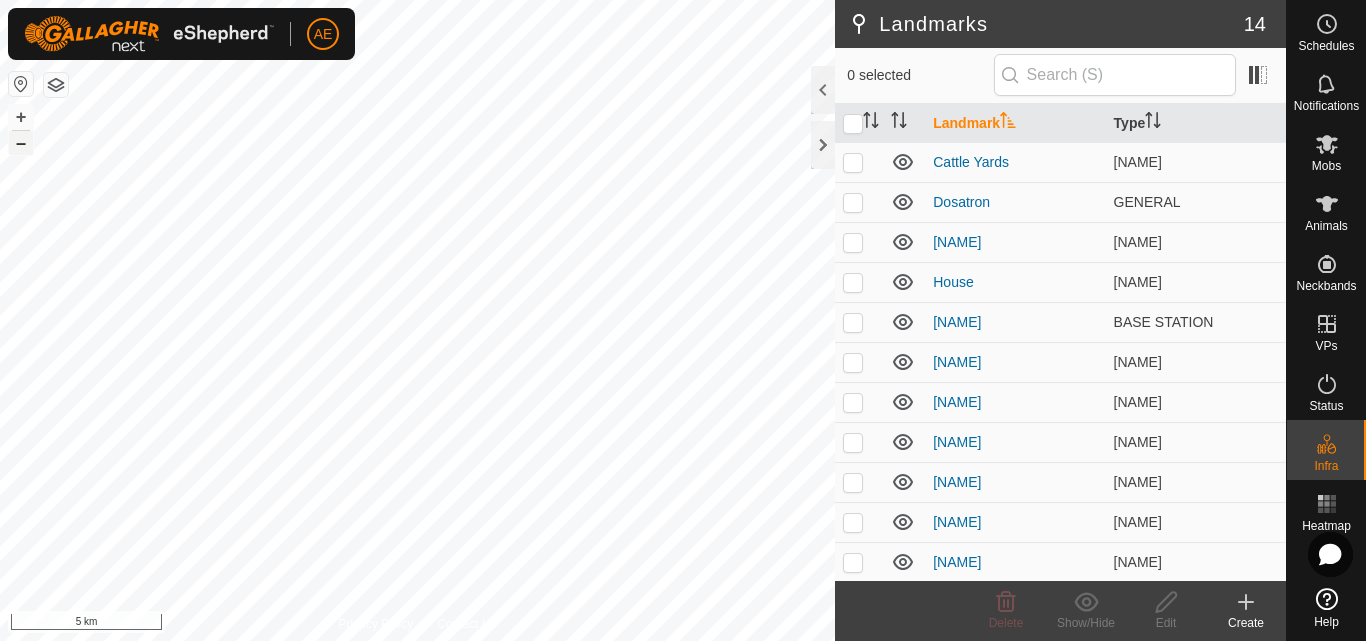 click on "–" at bounding box center (21, 143) 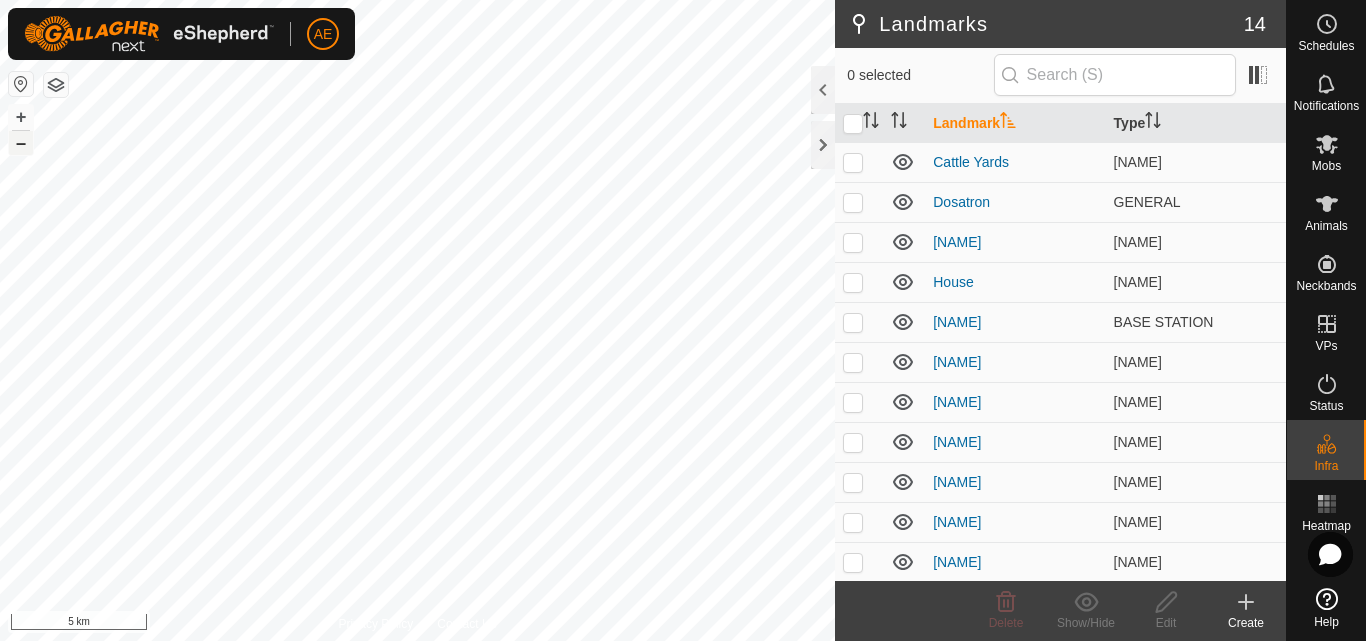 click on "–" at bounding box center (21, 143) 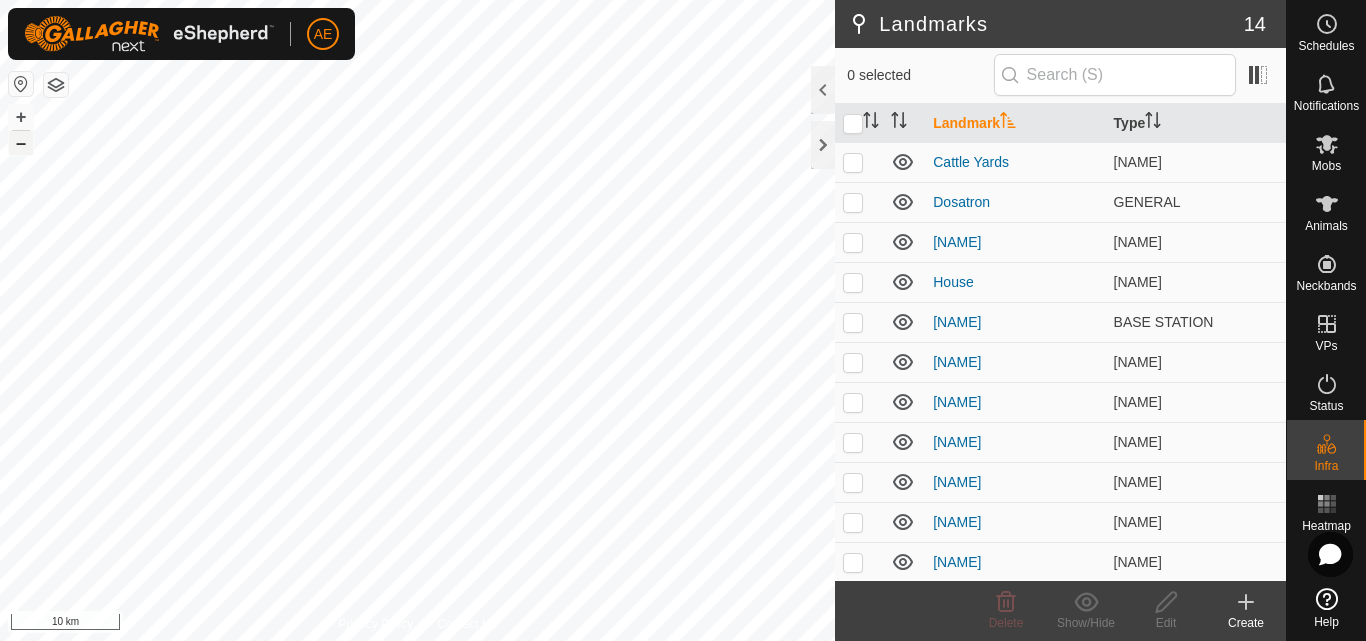 click on "–" at bounding box center [21, 143] 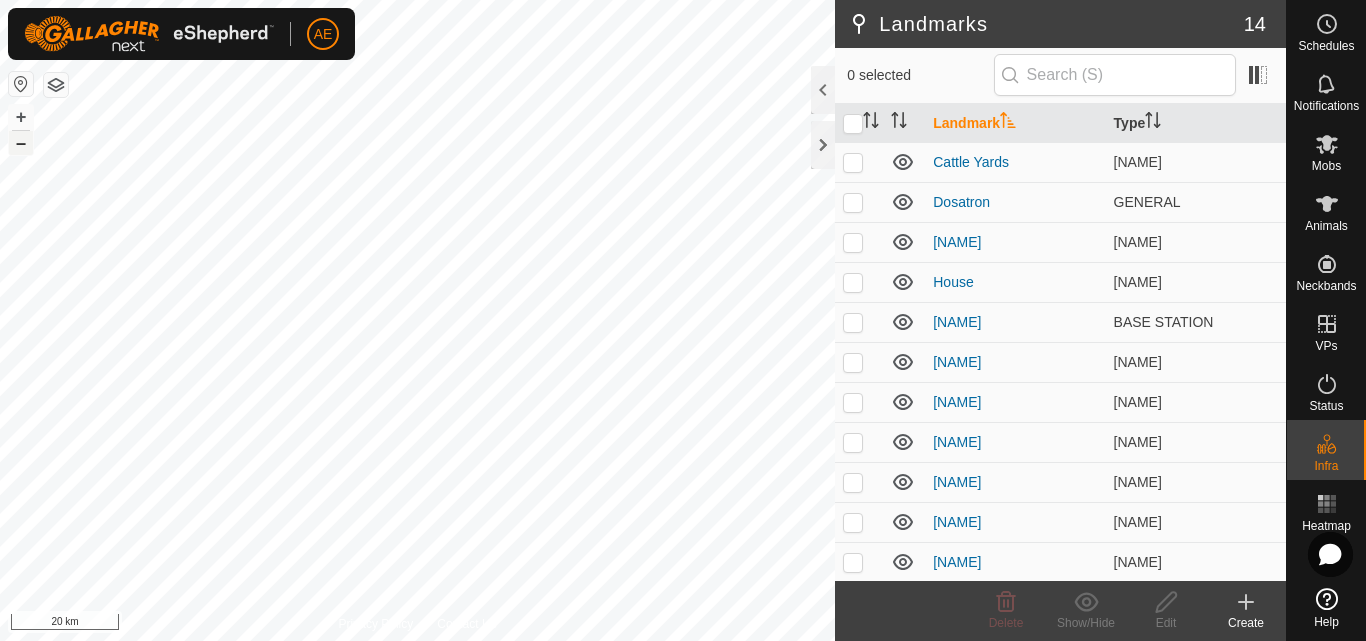 click on "–" at bounding box center [21, 143] 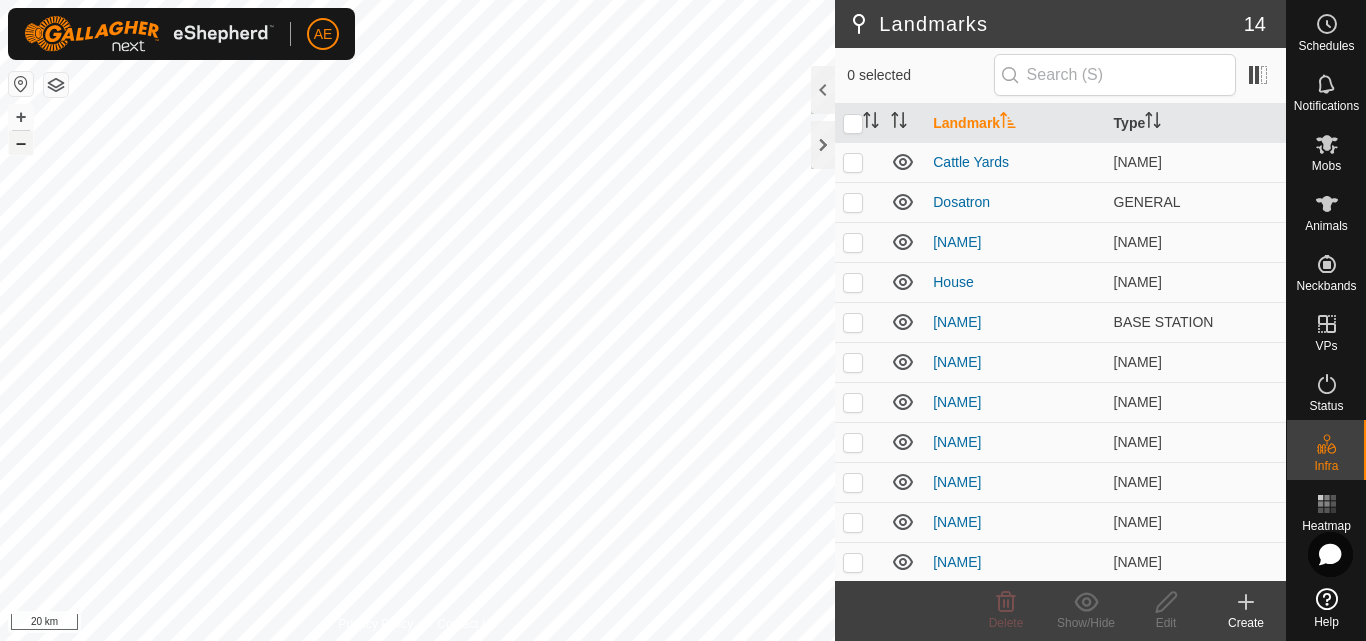 click on "–" at bounding box center (21, 143) 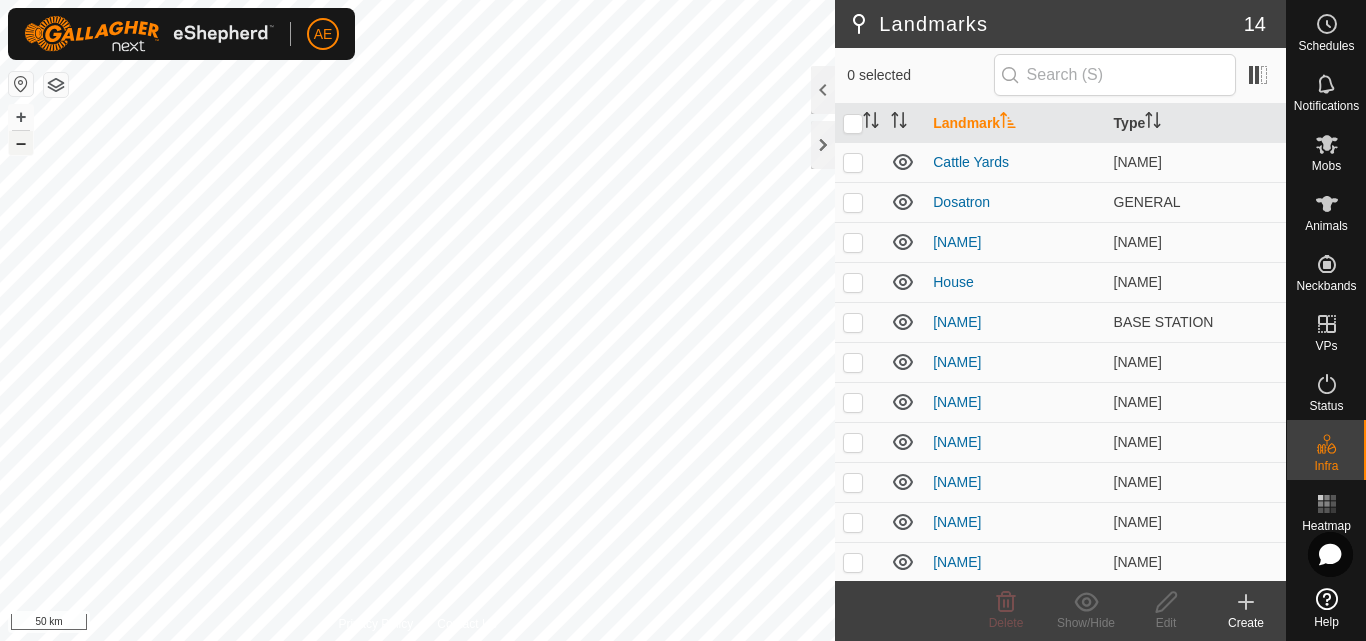 click on "–" at bounding box center (21, 143) 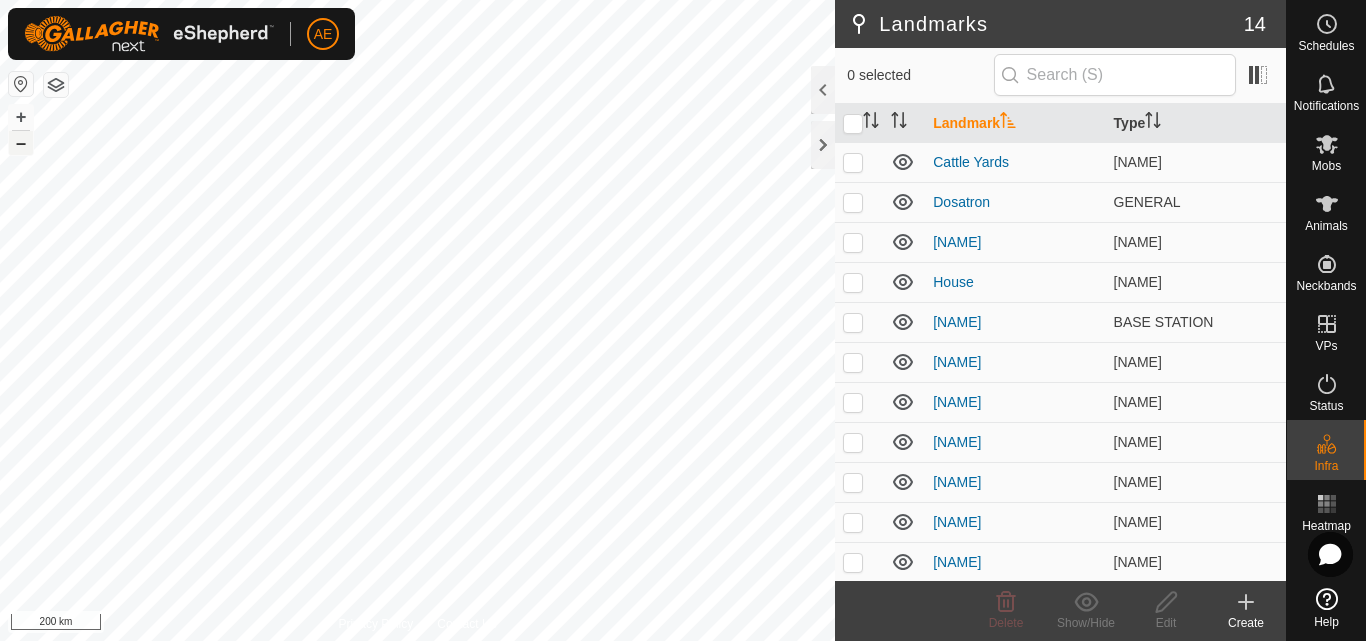 click on "–" at bounding box center (21, 143) 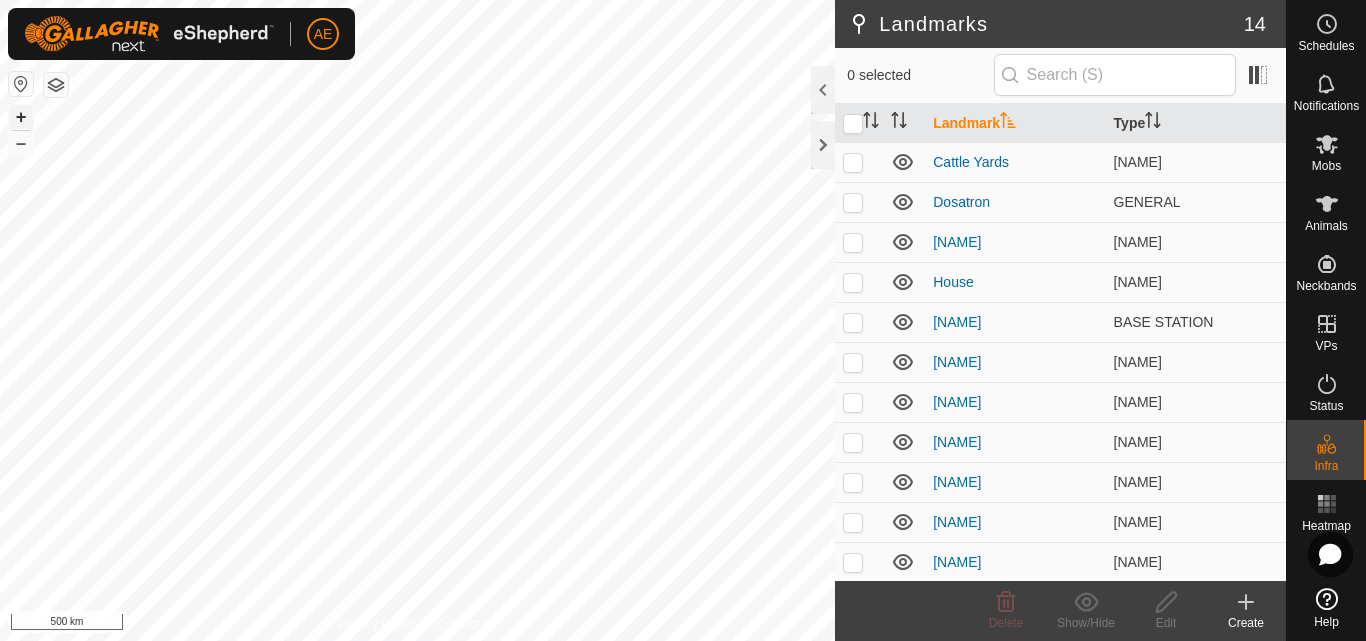 click on "+" at bounding box center [21, 117] 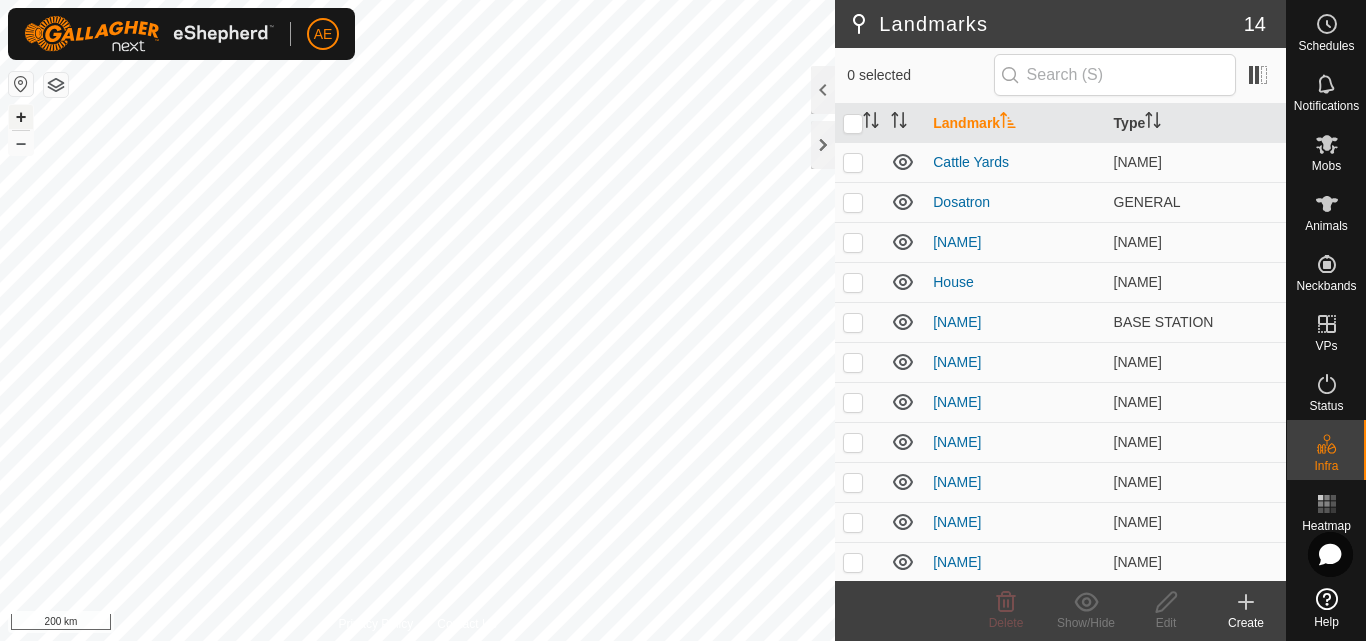 click on "+" at bounding box center (21, 117) 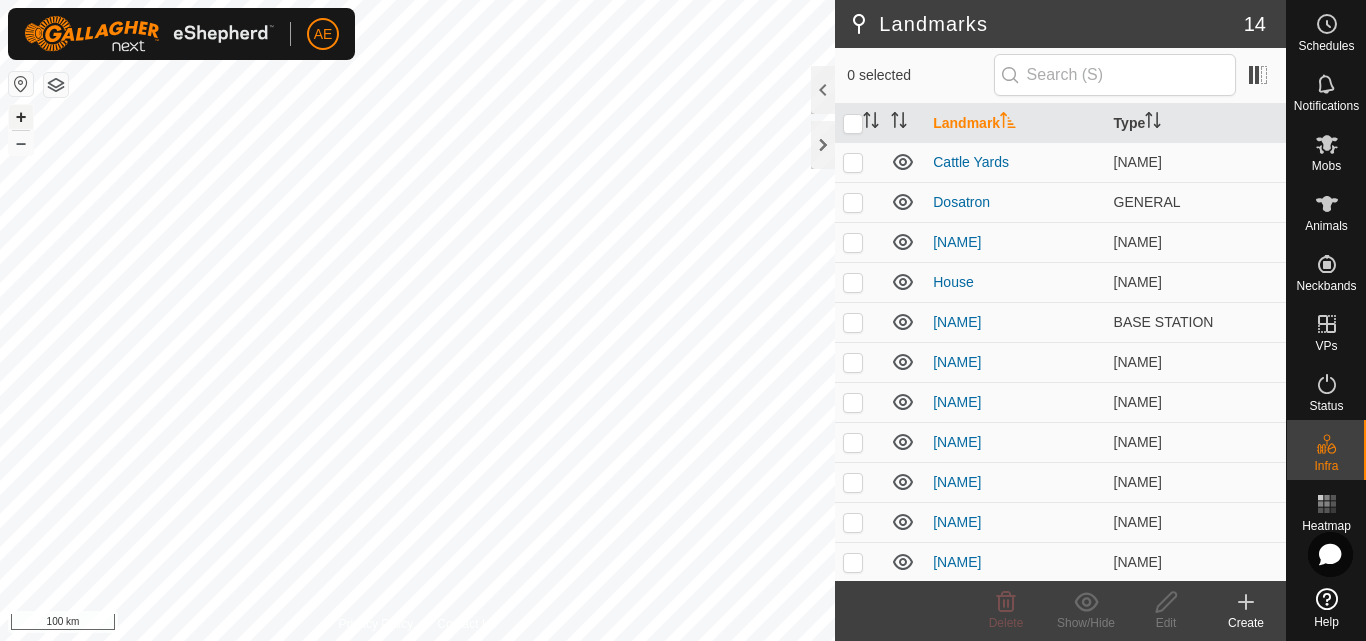 click on "+" at bounding box center (21, 117) 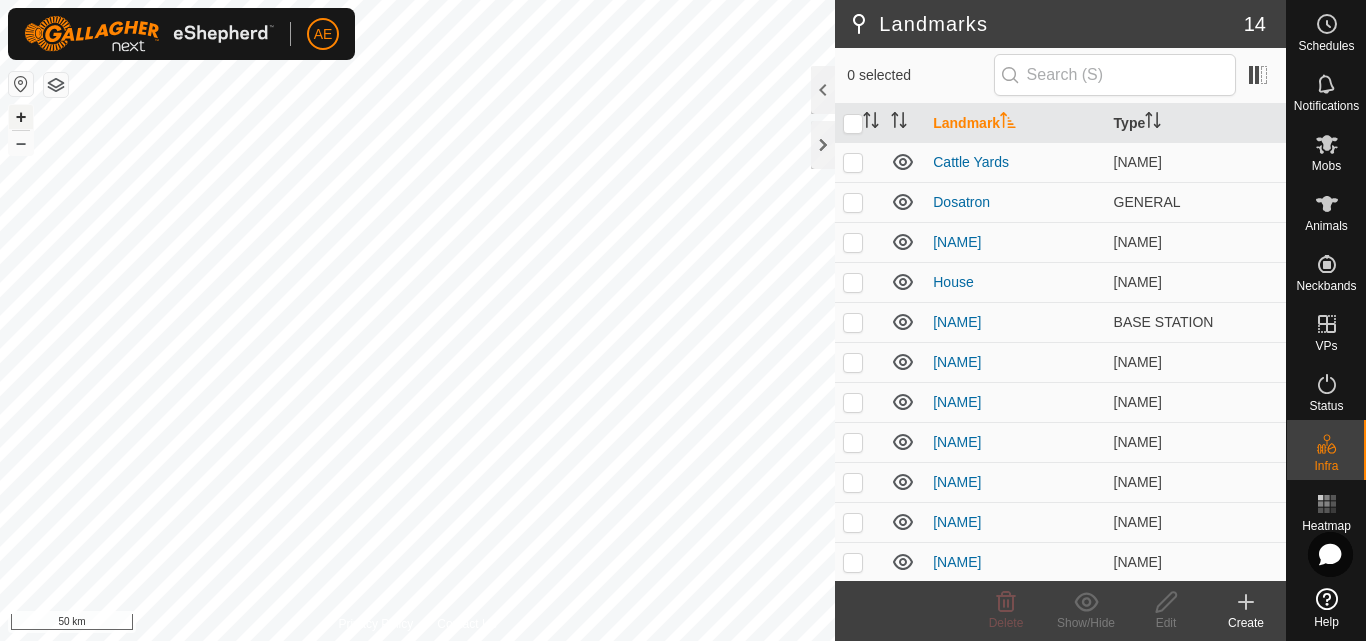 click on "+" at bounding box center [21, 117] 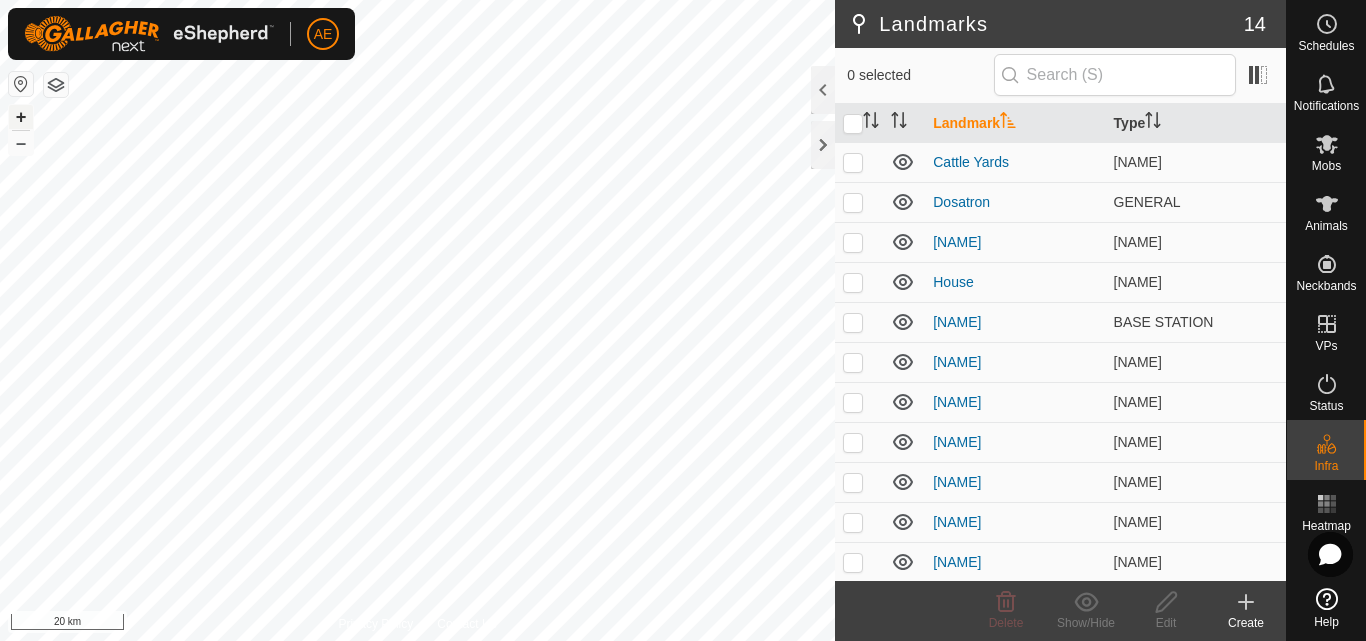click on "+" at bounding box center (21, 117) 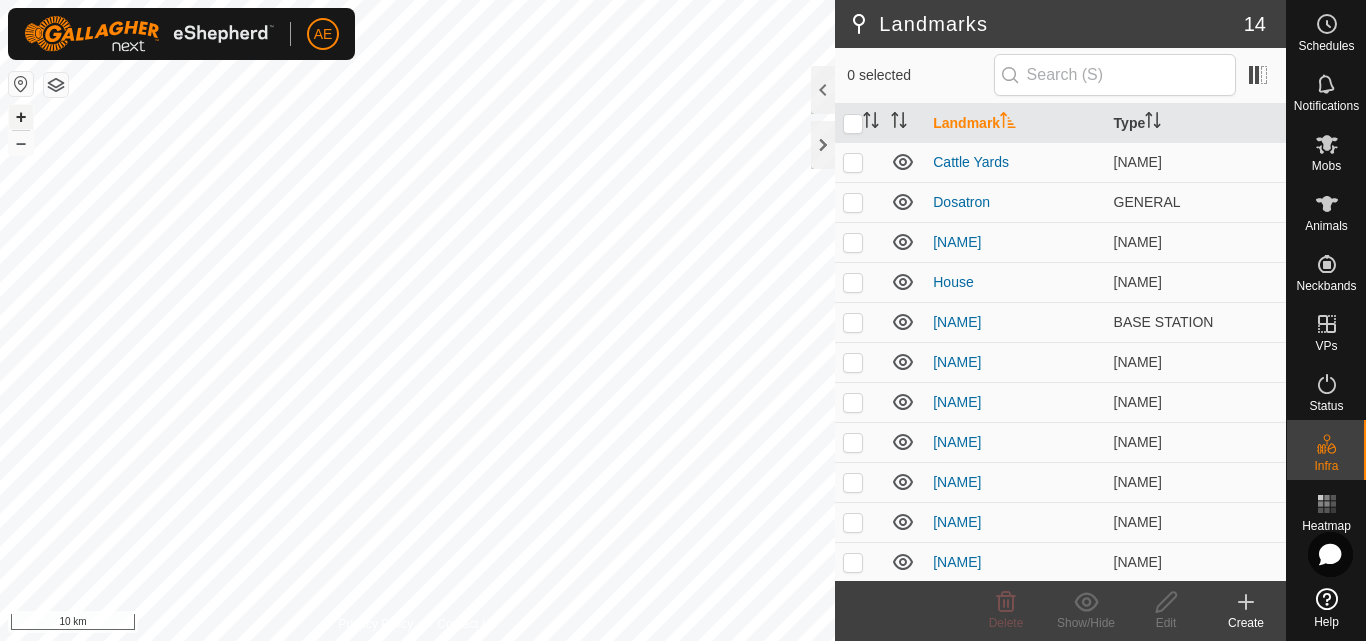 click on "+" at bounding box center [21, 117] 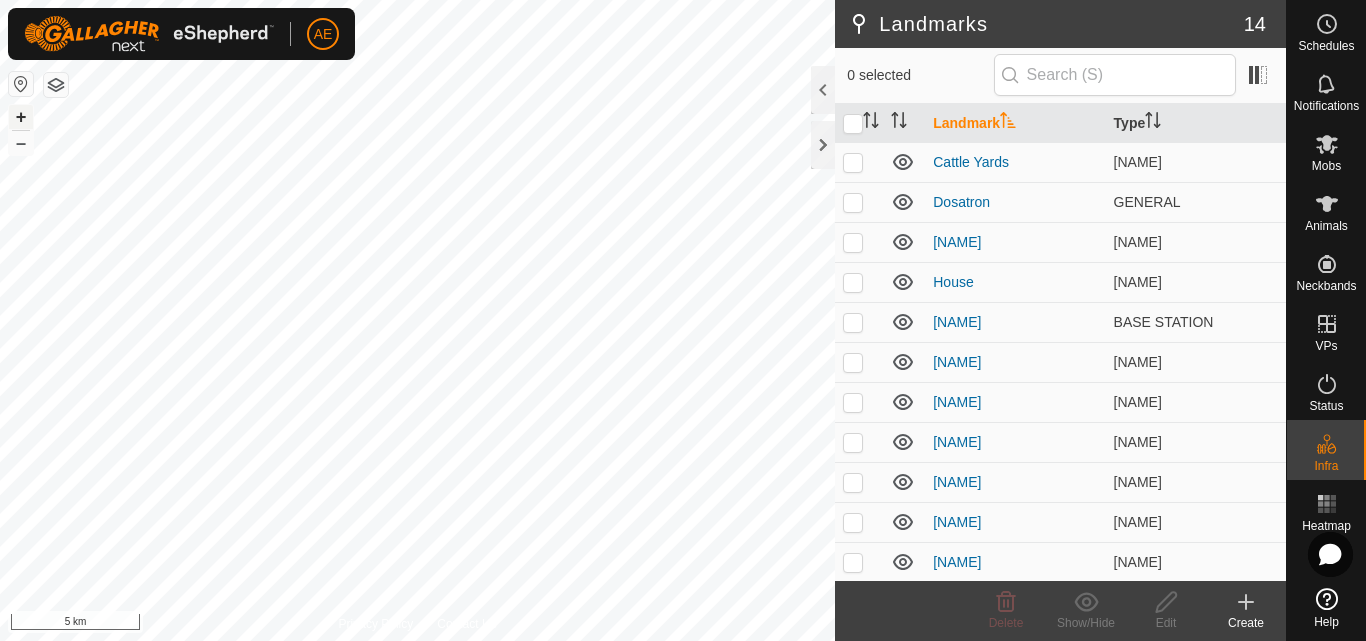 click on "+" at bounding box center (21, 117) 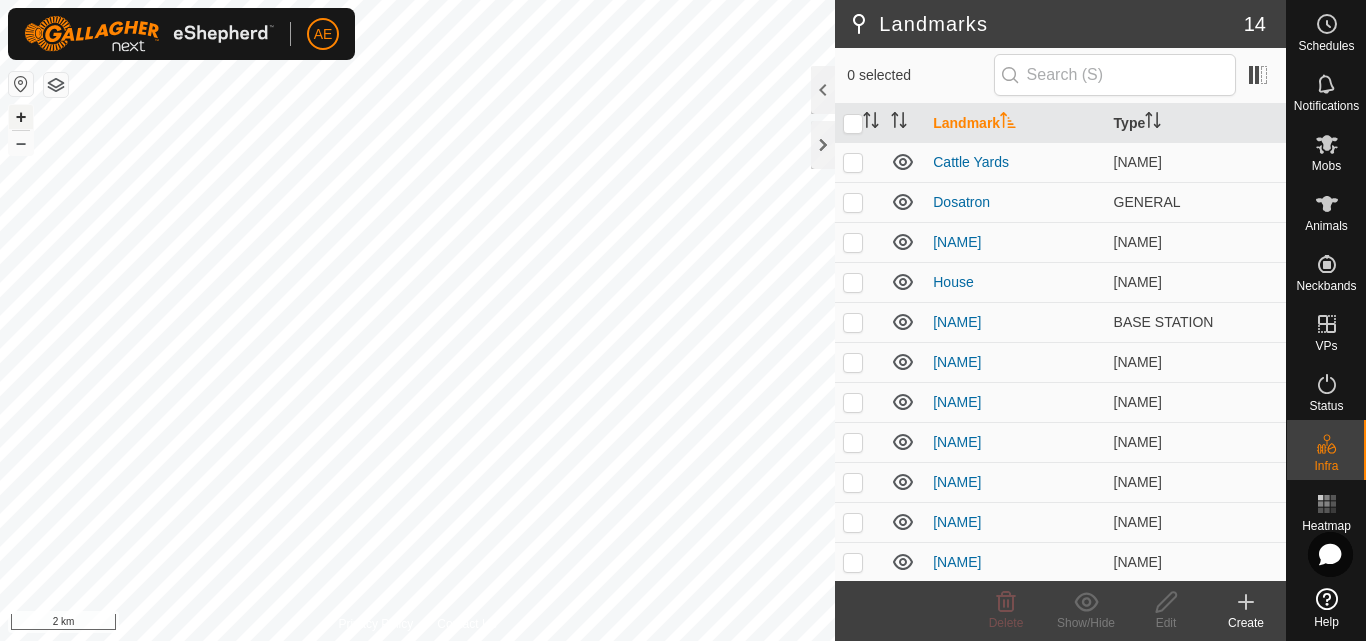 click on "+" at bounding box center [21, 117] 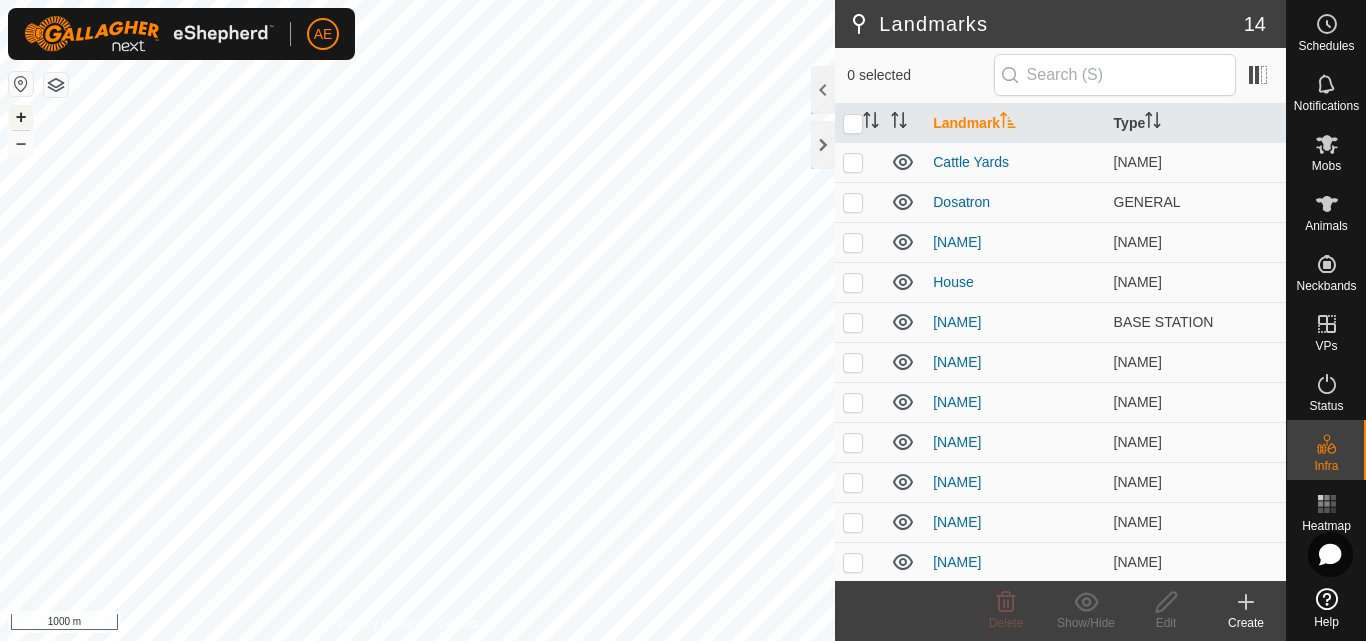 click on "+" at bounding box center [21, 117] 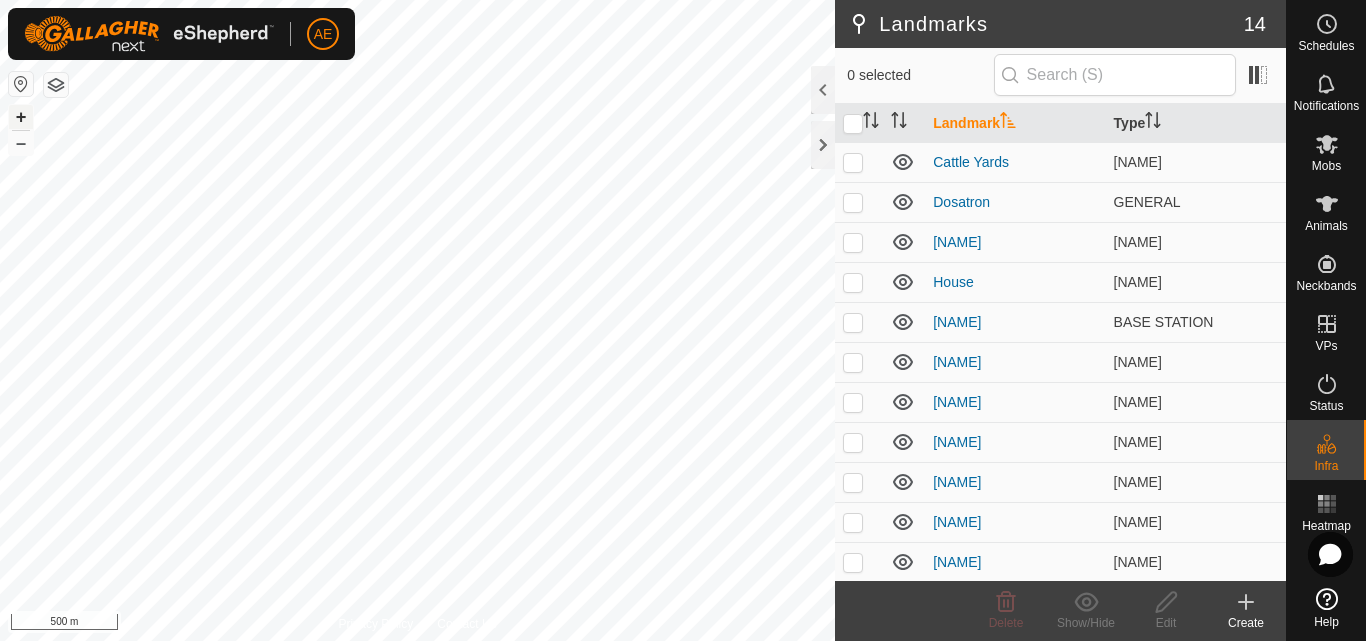 click on "+" at bounding box center (21, 117) 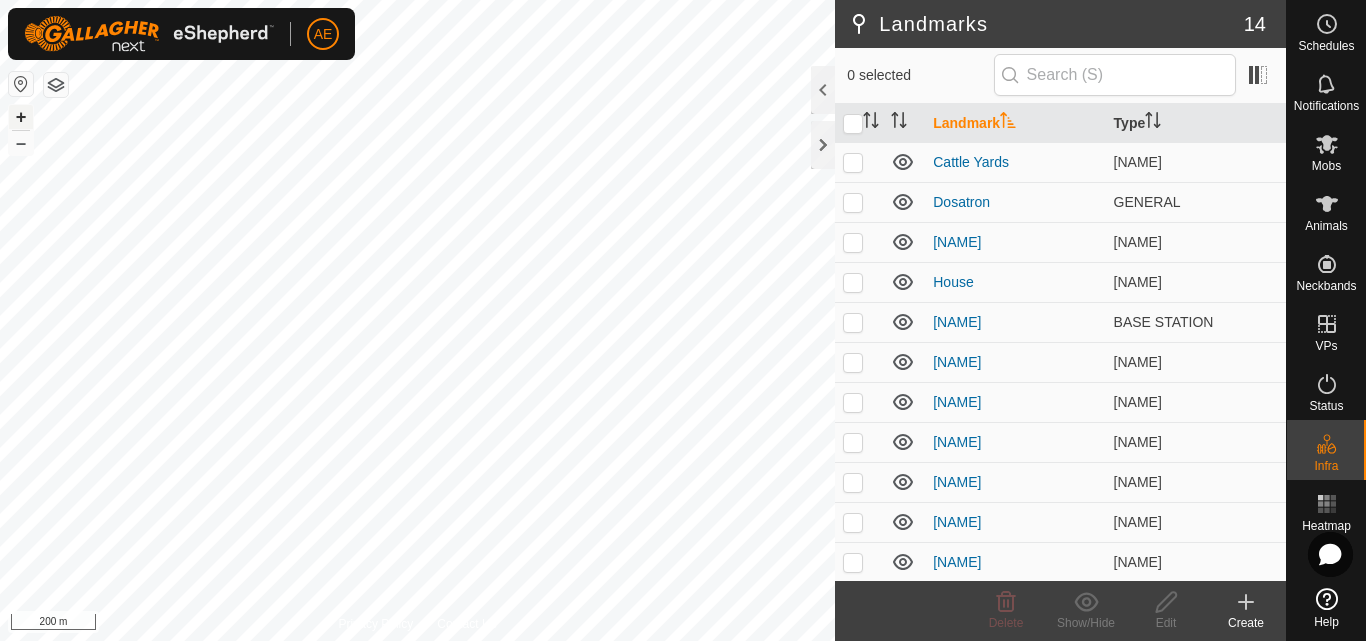 click on "+" at bounding box center [21, 117] 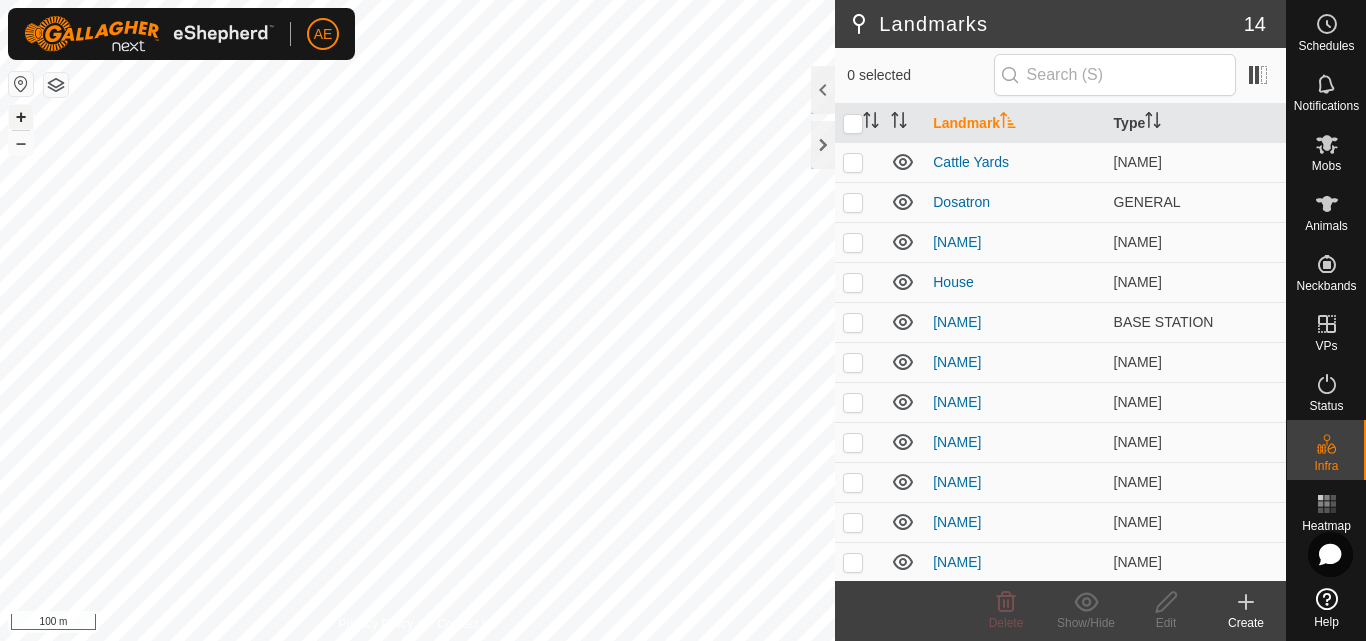 click on "+" at bounding box center (21, 117) 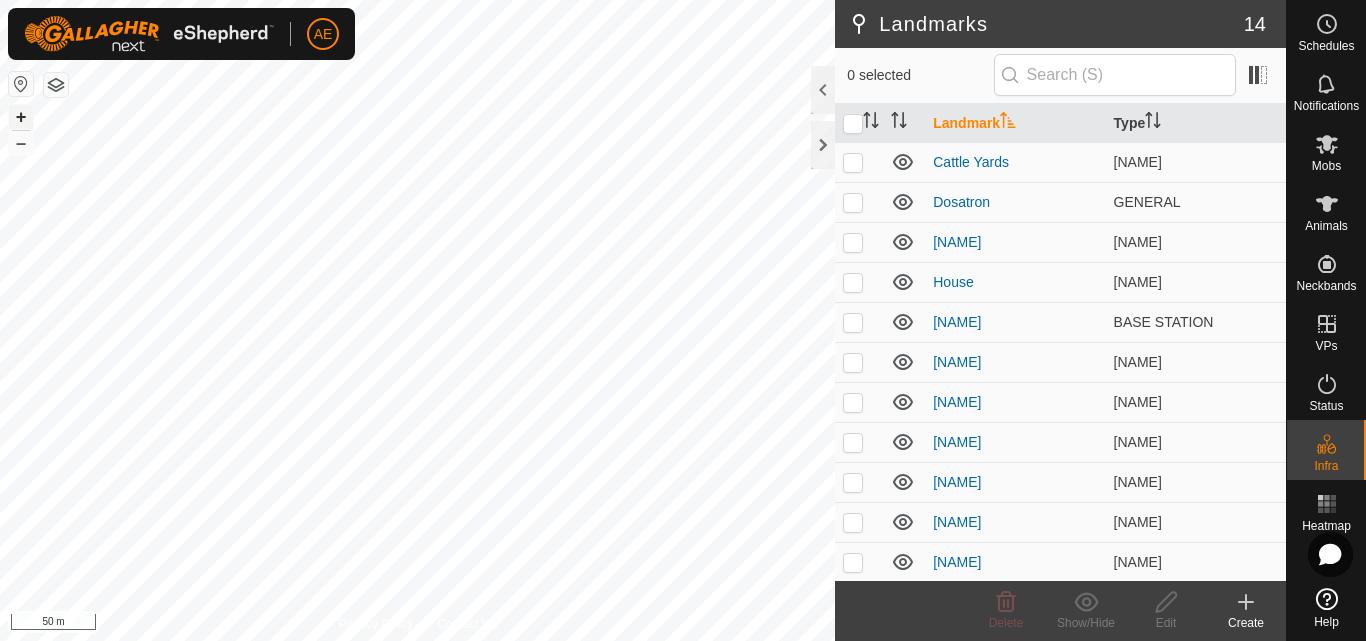 click on "+" at bounding box center (21, 117) 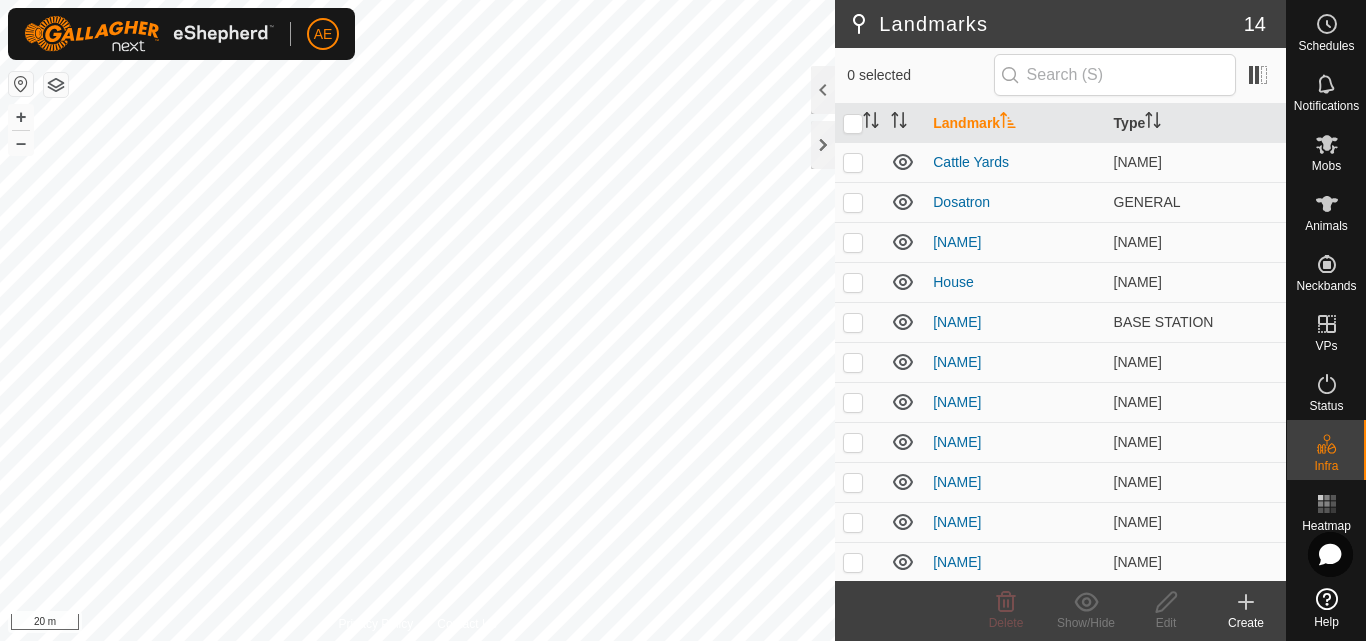 click 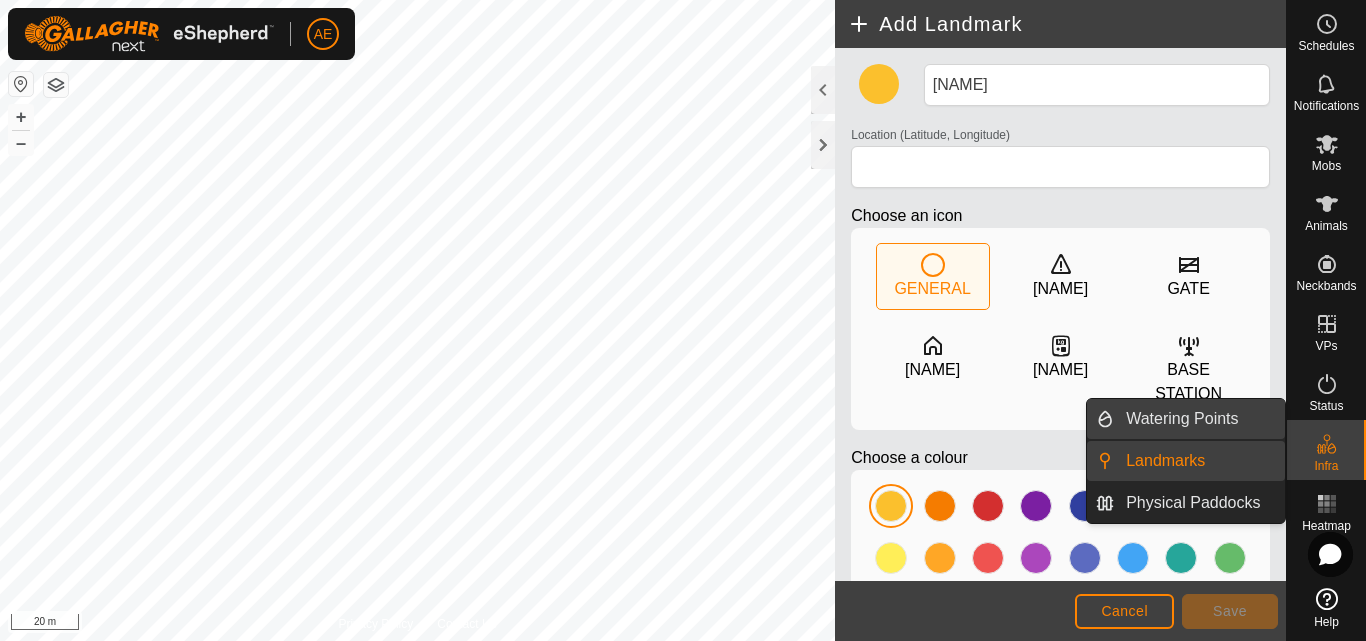 click on "Watering Points" at bounding box center [1199, 419] 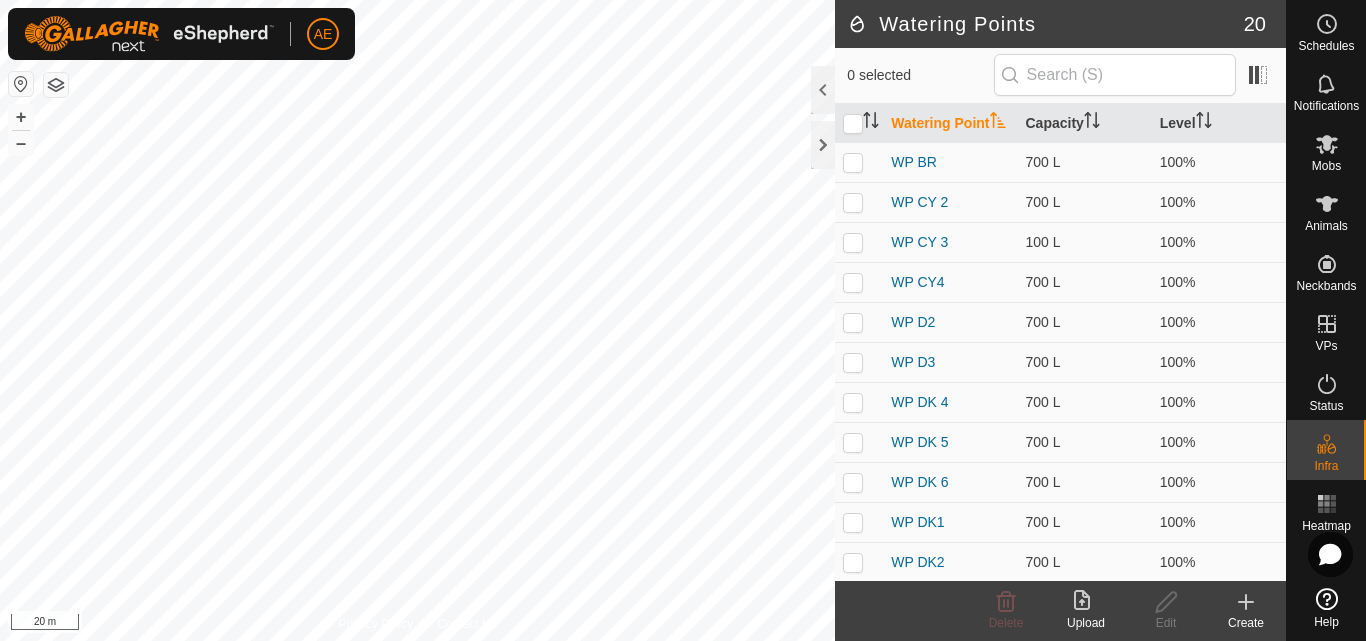 click 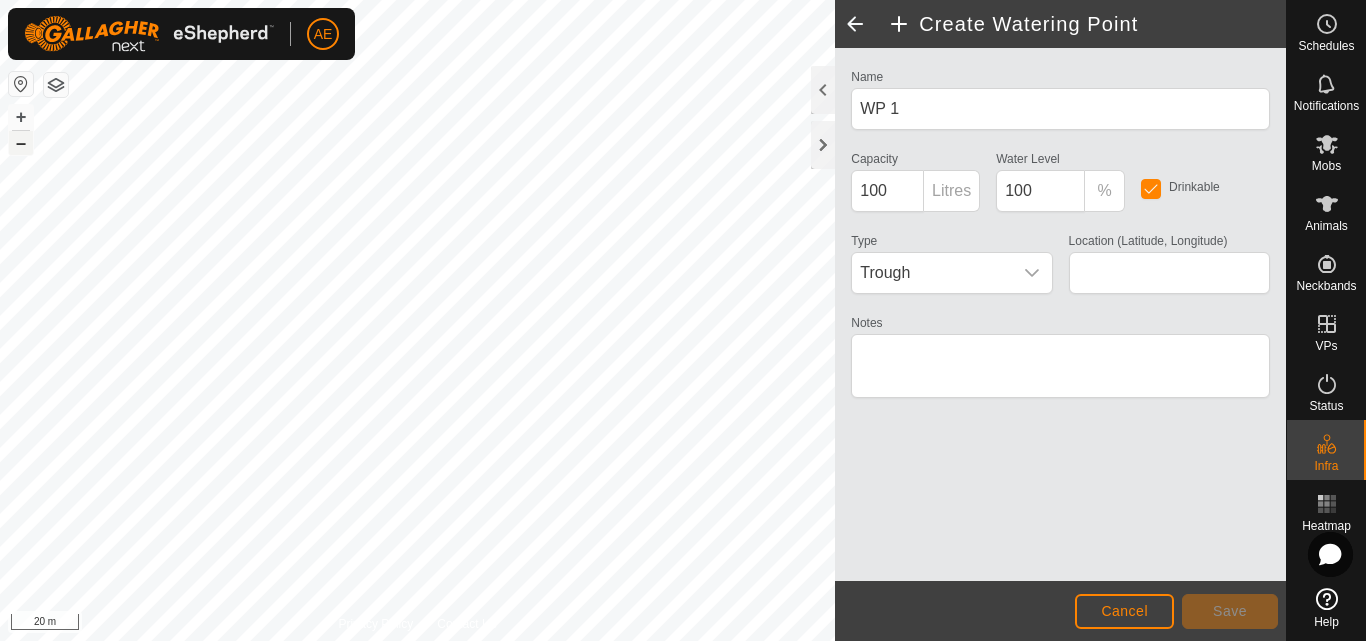 click on "–" at bounding box center [21, 143] 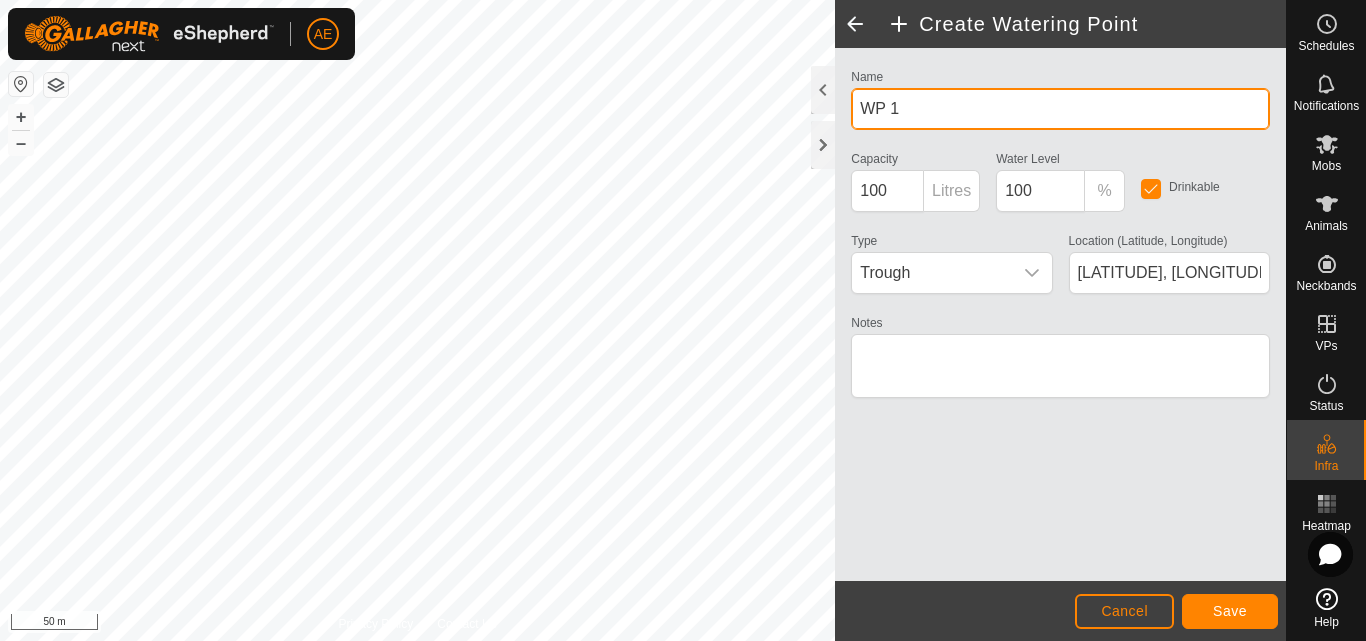 click on "WP 1" at bounding box center (1060, 109) 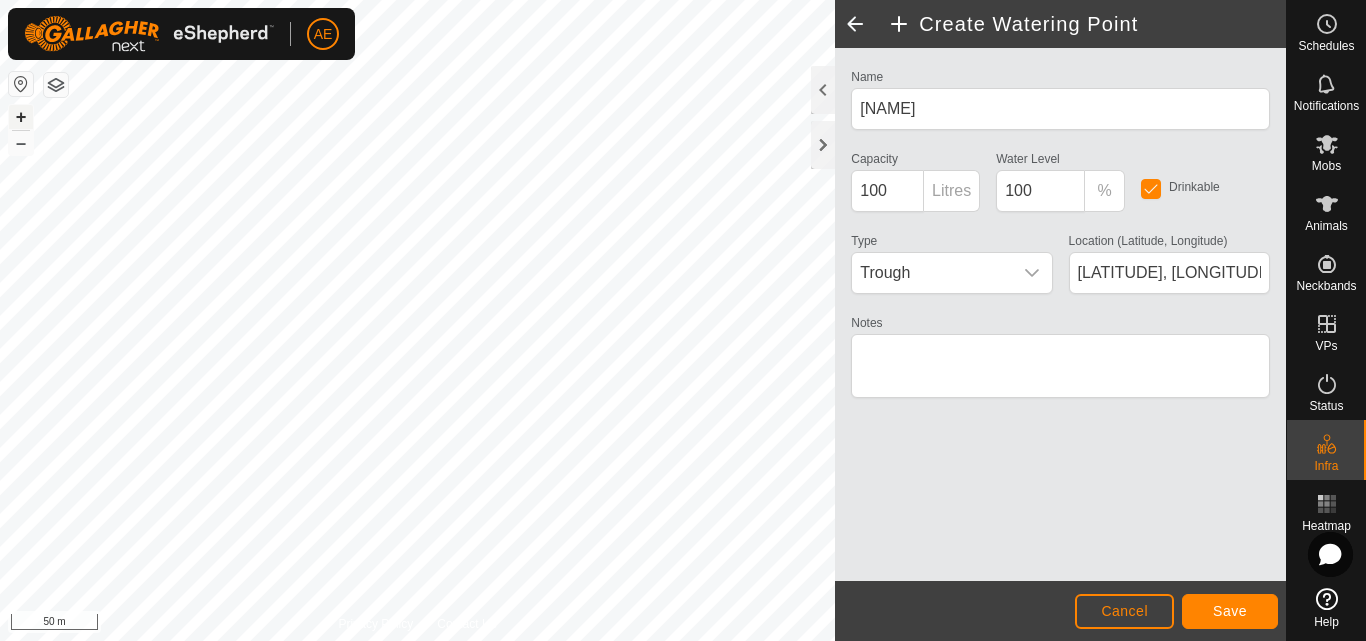 click on "+" at bounding box center (21, 117) 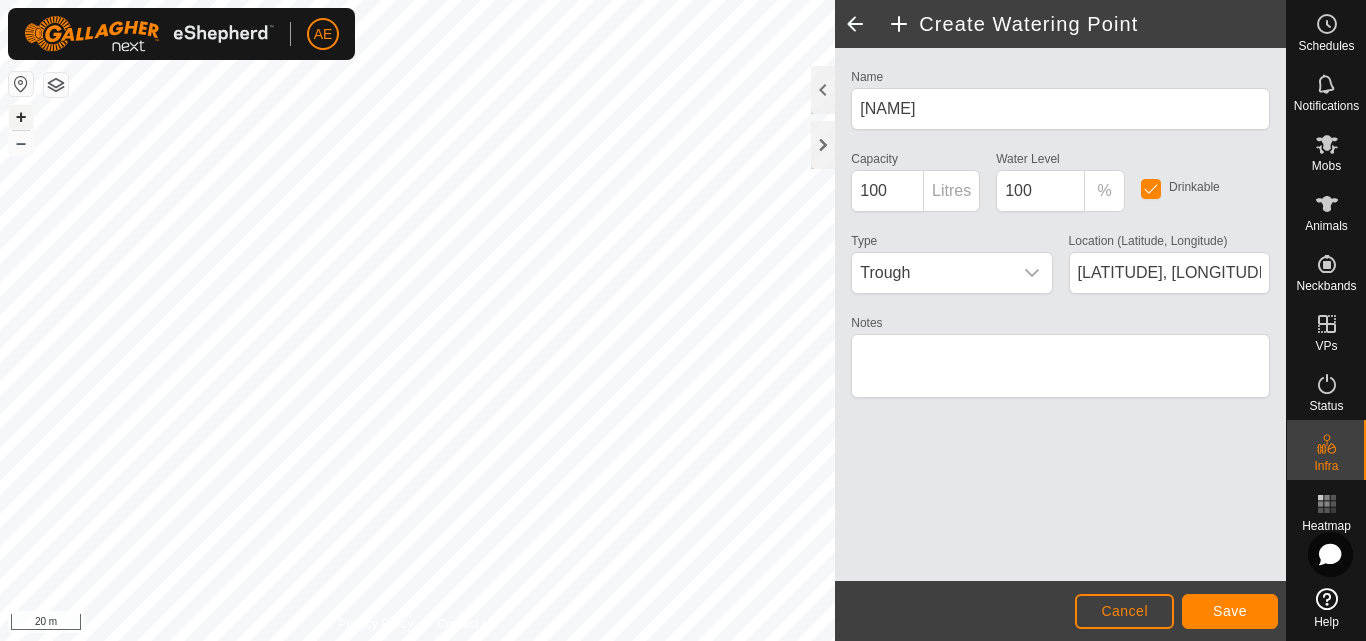 click on "+" at bounding box center [21, 117] 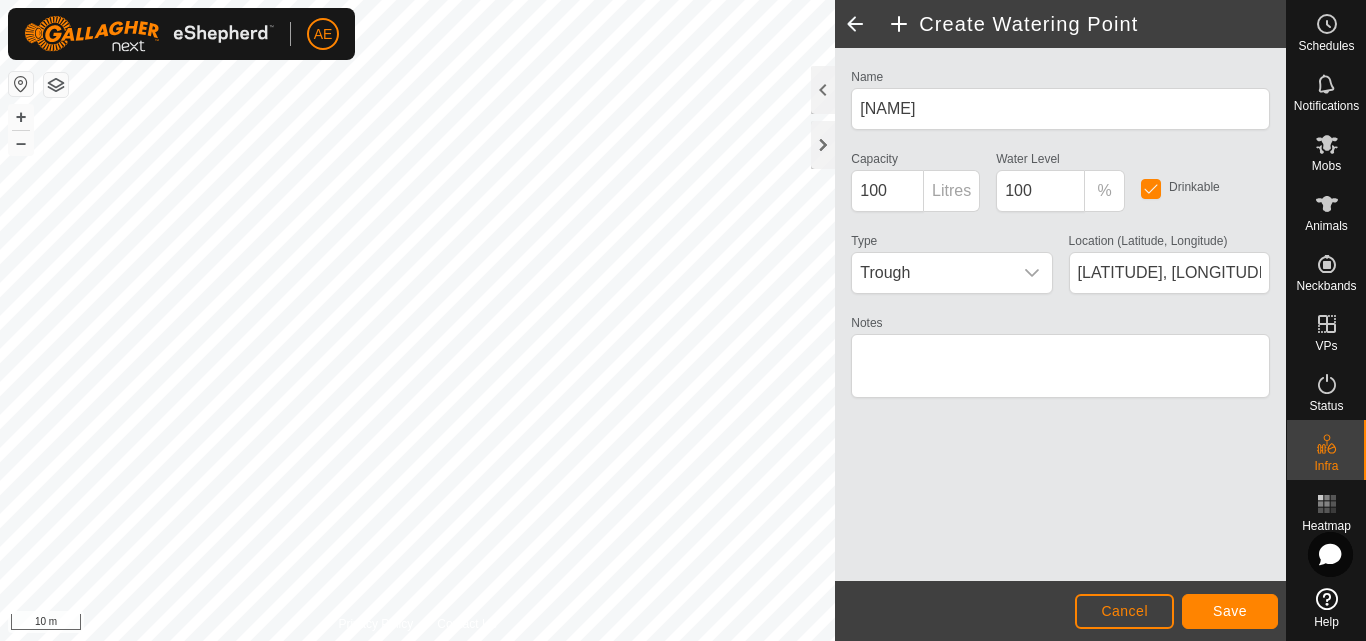 click on "Create Watering Point  Name WP Capacity 100 Litres Water Level  100 % Drinkable Type Trough Location (Latitude, Longitude) -43.626184, 171.470033 Notes                  Cancel Save" 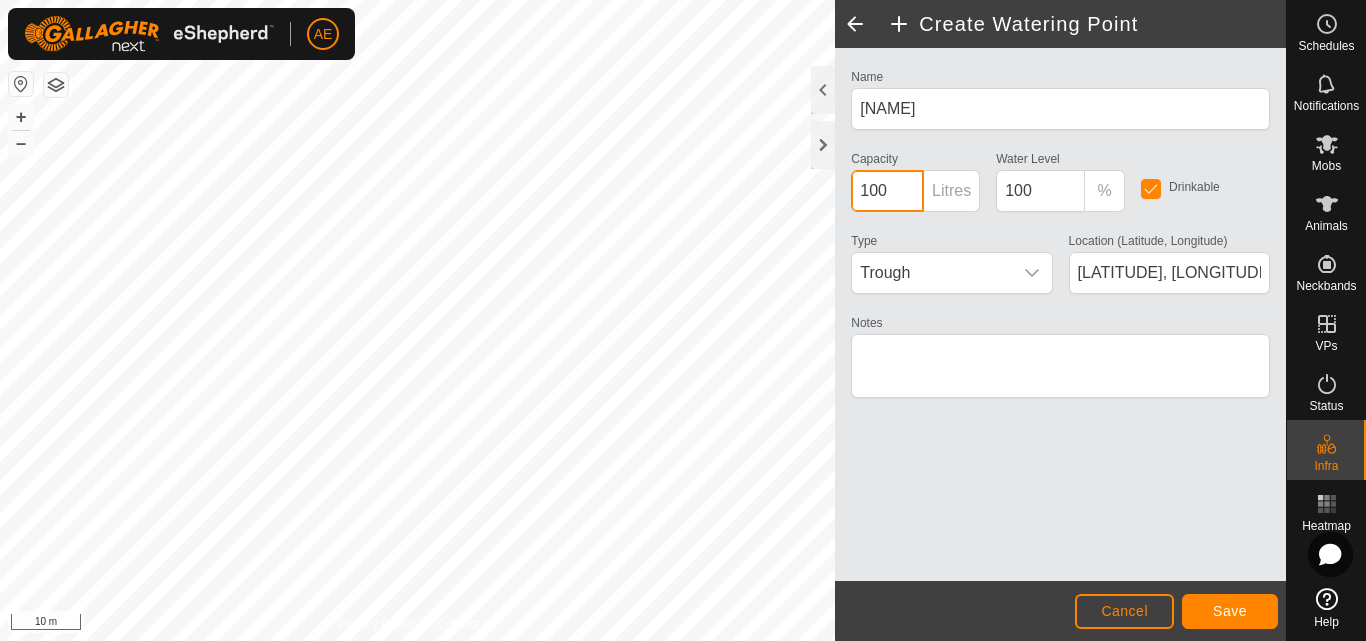 click on "100" at bounding box center (887, 191) 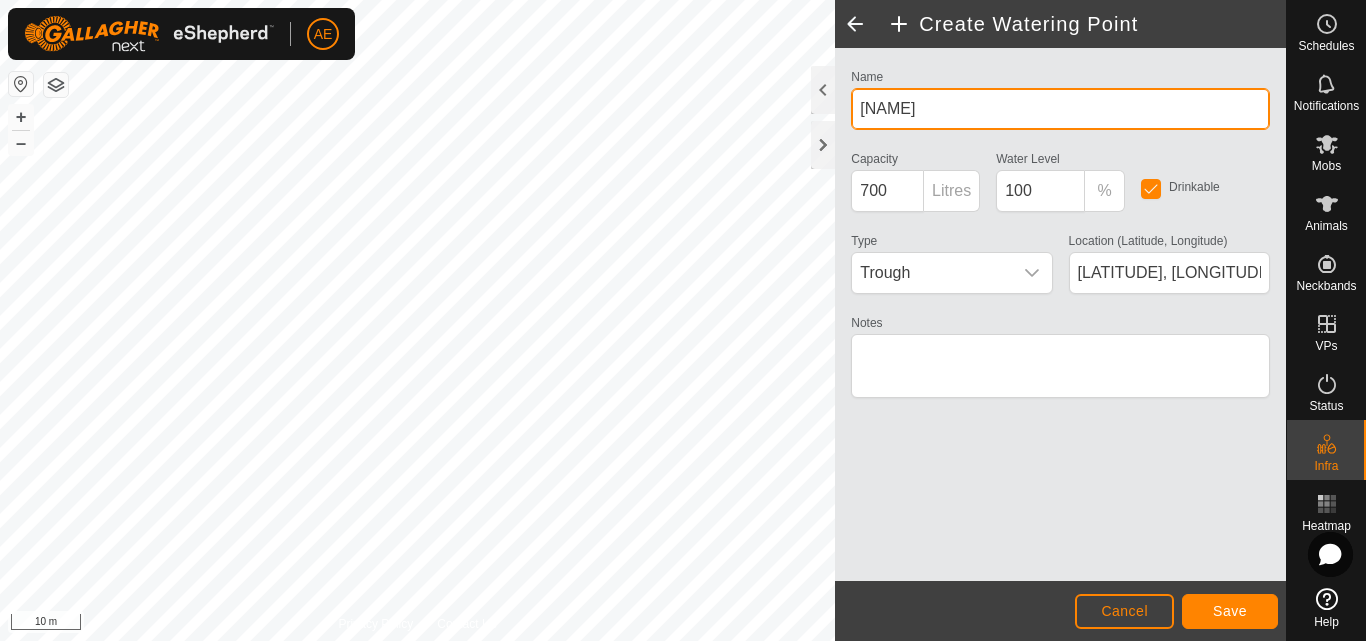 click on "[NAME]" at bounding box center [1060, 109] 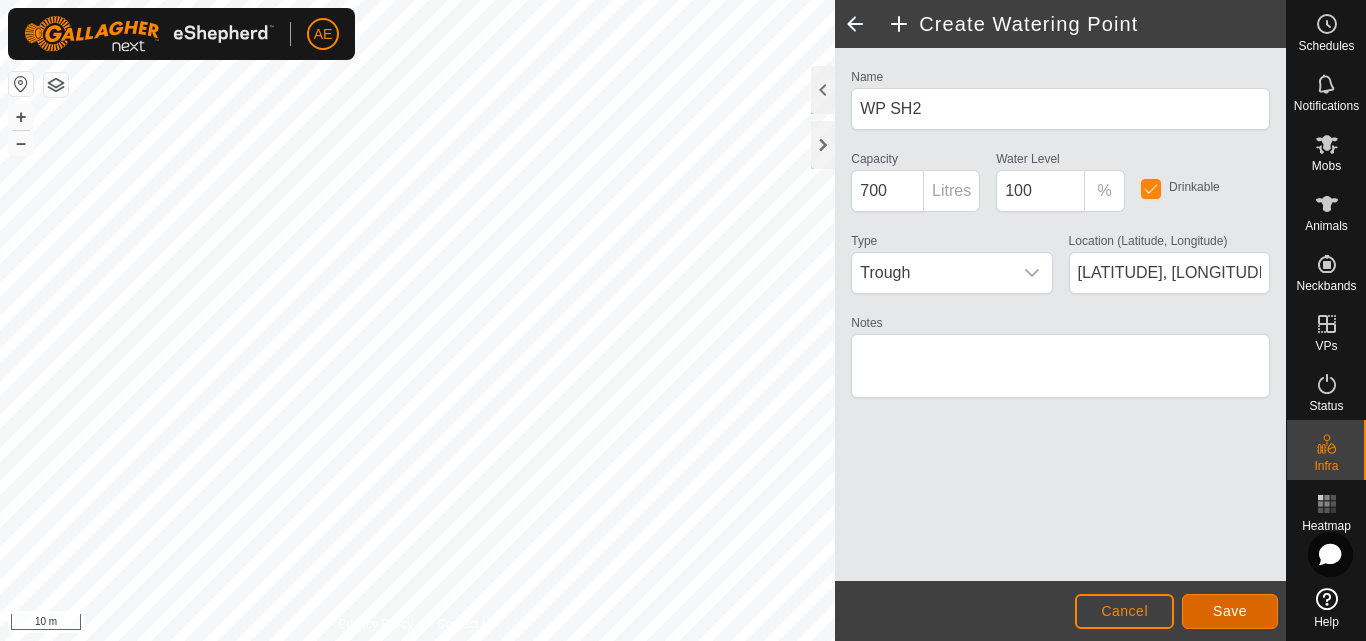 click on "Save" 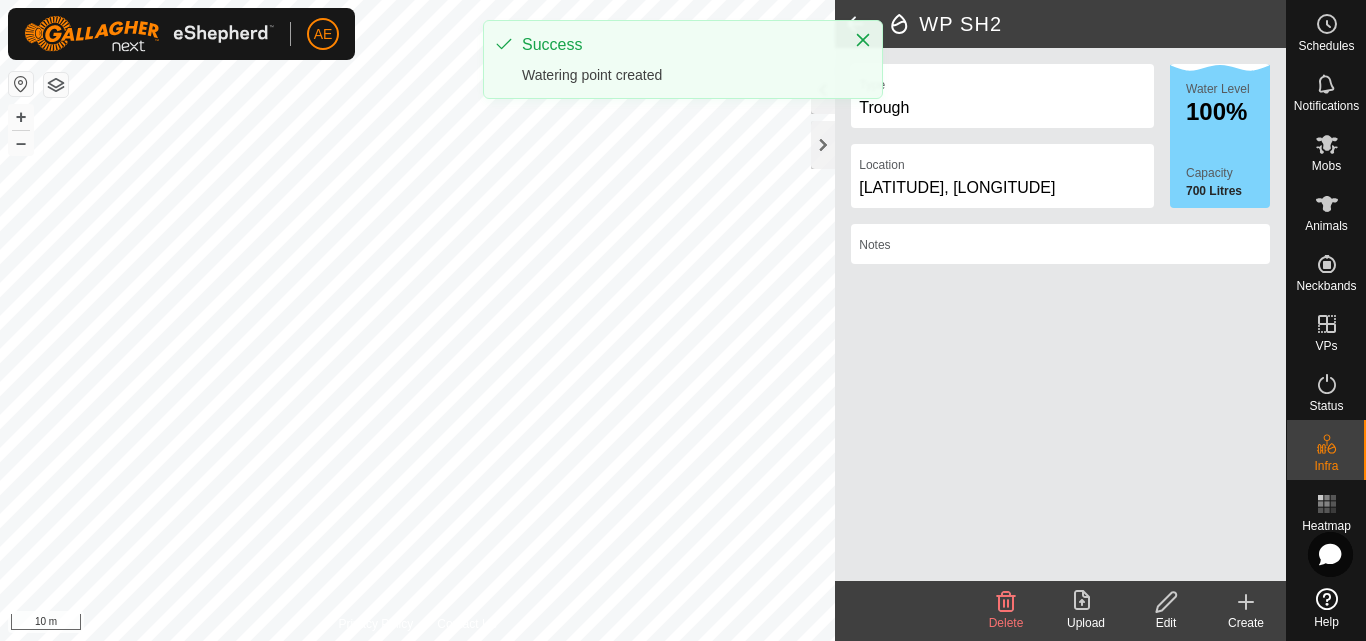 click 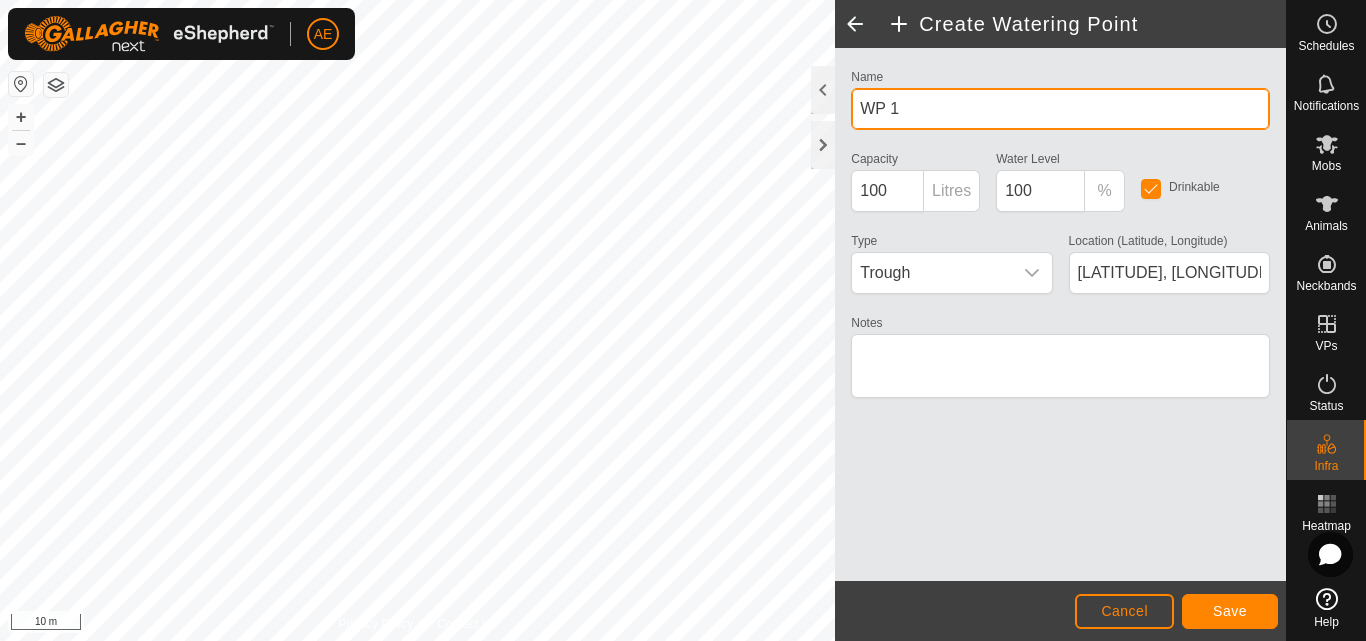 click on "WP 1" at bounding box center (1060, 109) 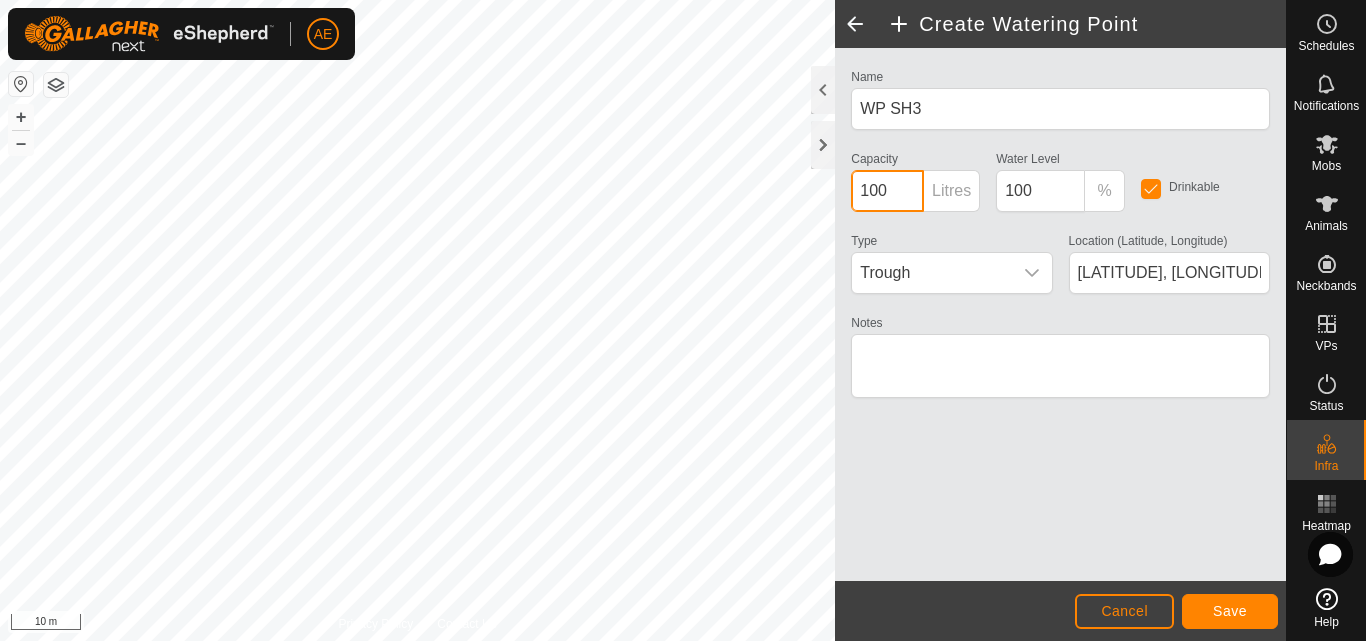 click on "100" at bounding box center [887, 191] 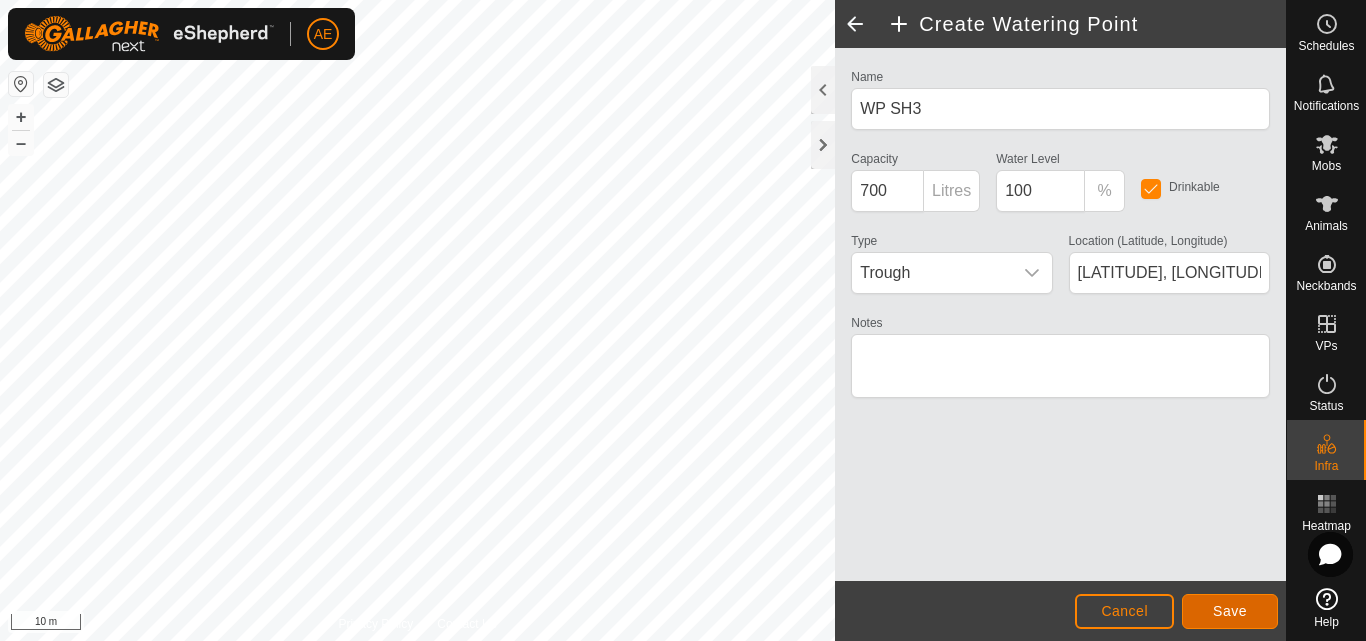 click on "Save" 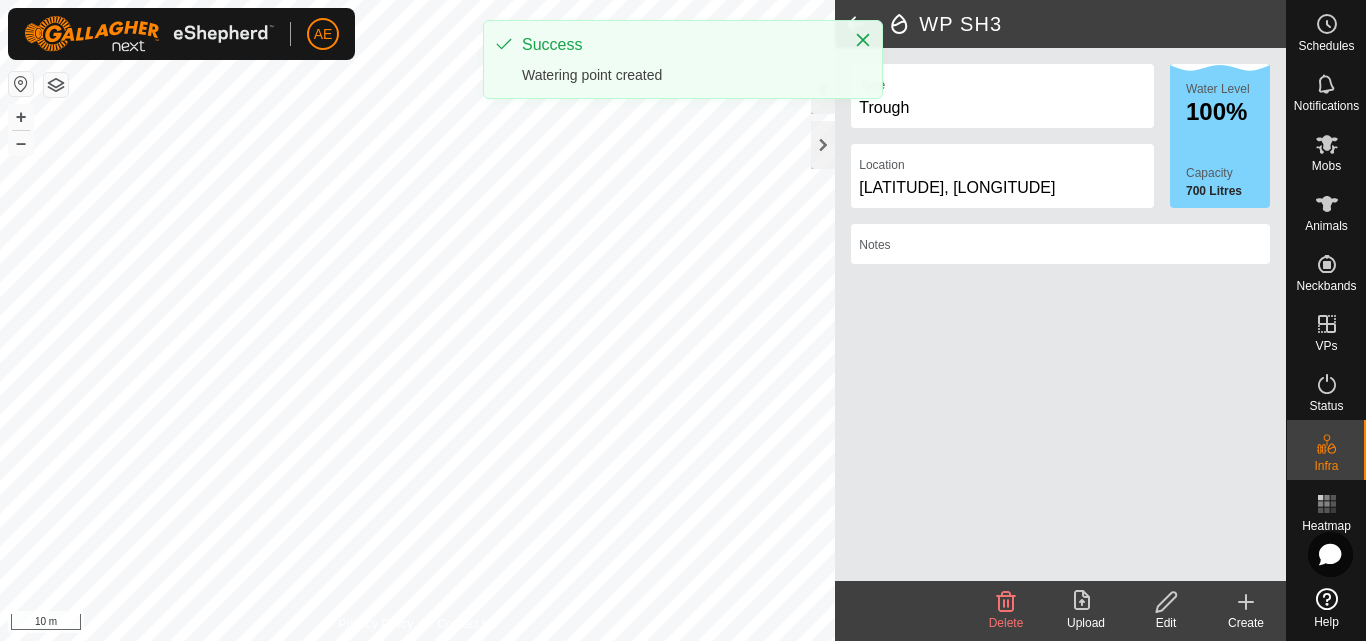 click on "Success  Watering point created" 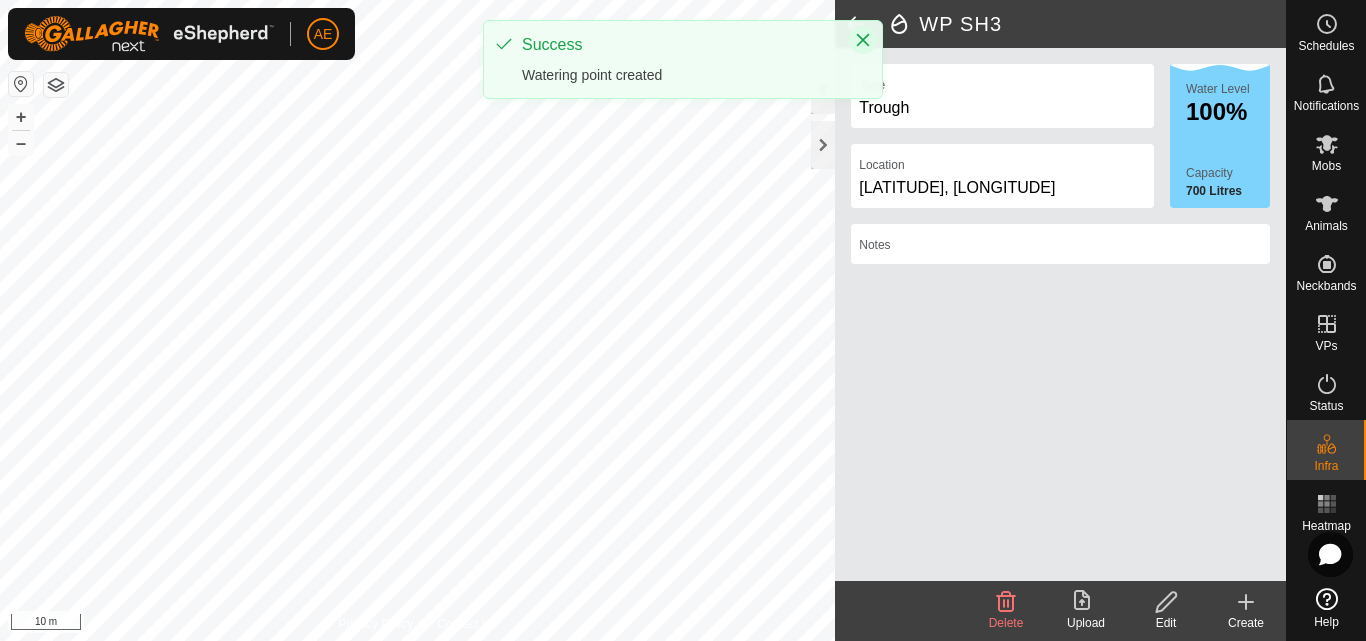 click 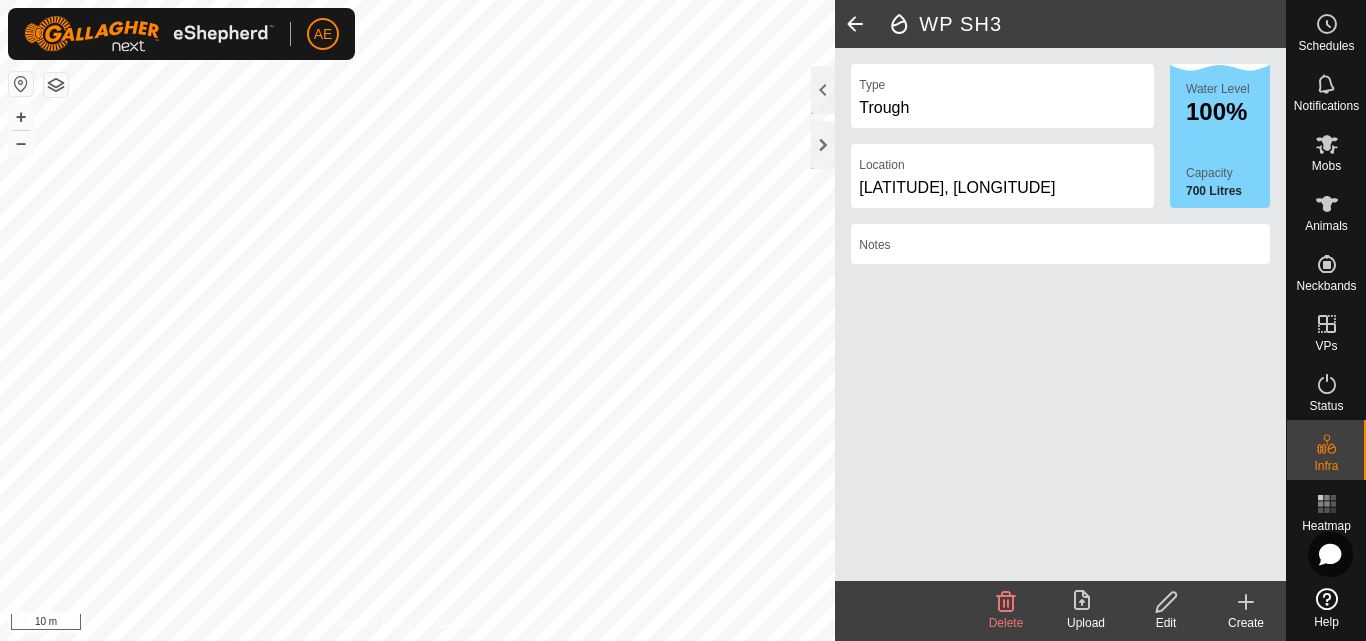 click 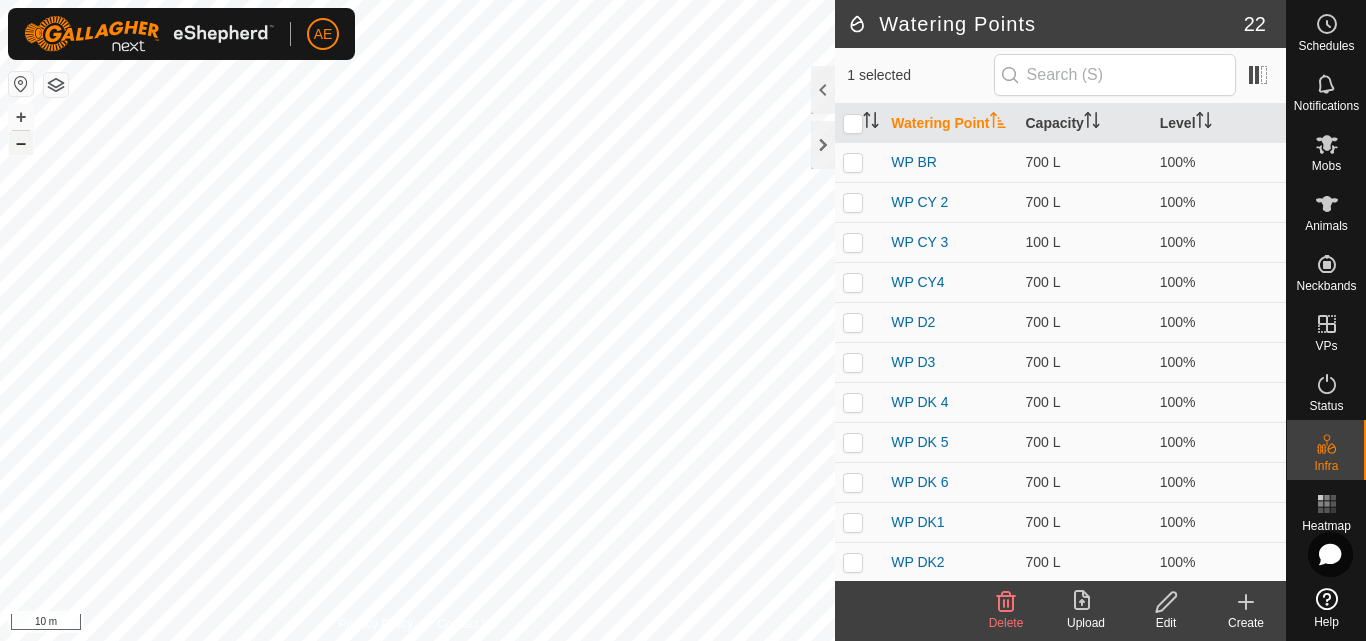 click on "–" at bounding box center (21, 143) 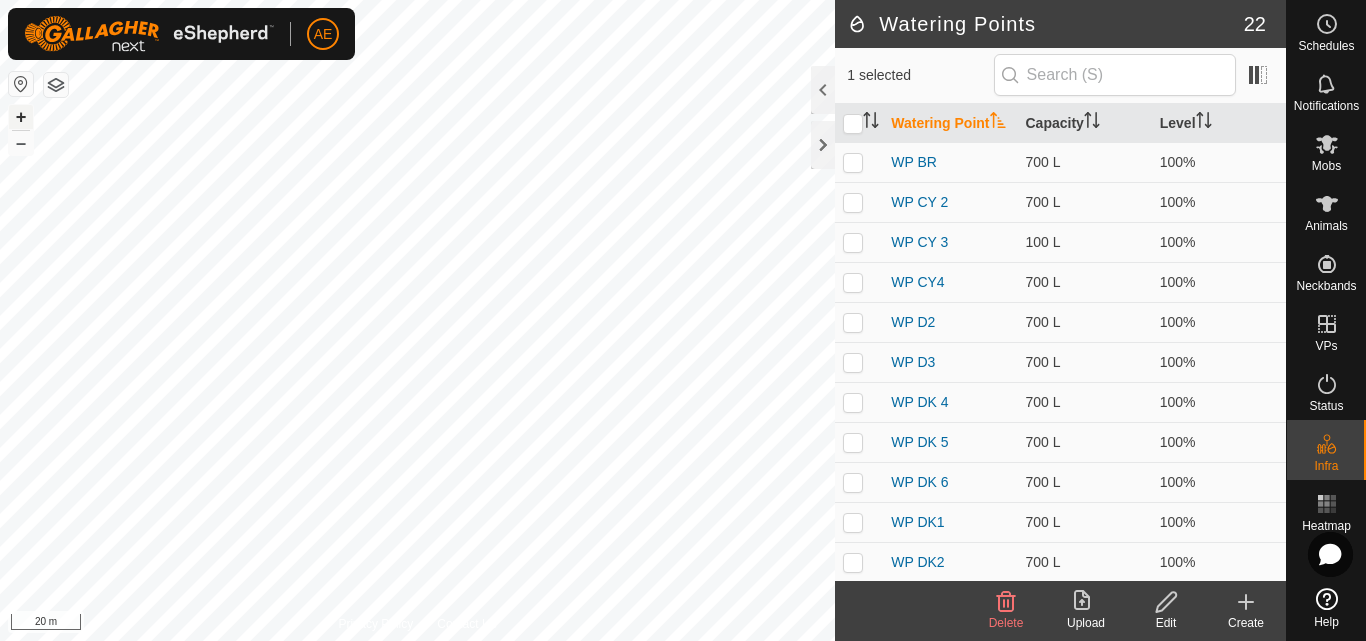 click on "+" at bounding box center [21, 117] 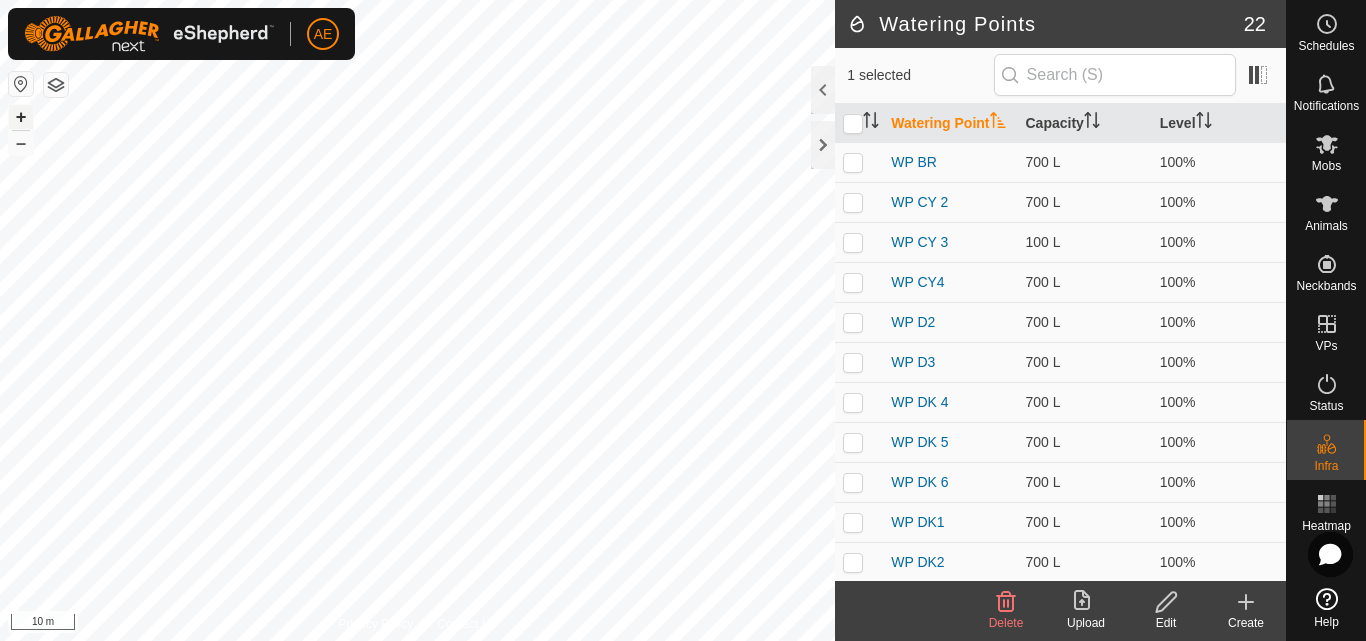 click on "+" at bounding box center [21, 117] 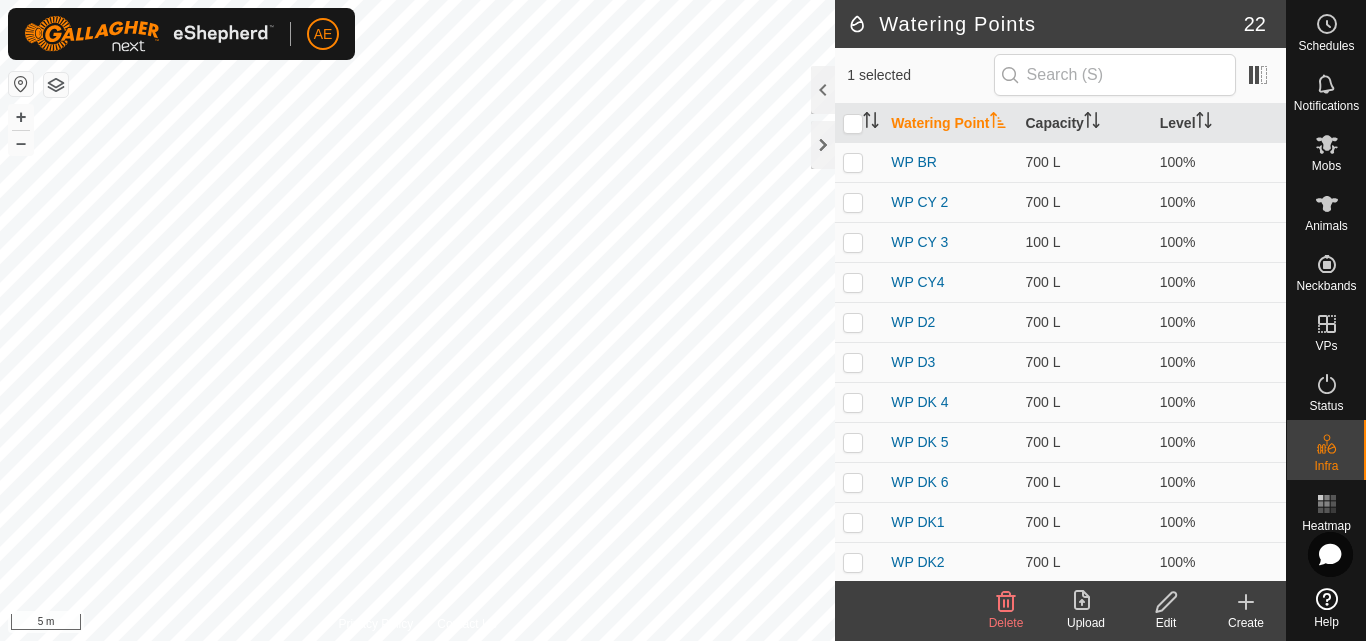 click 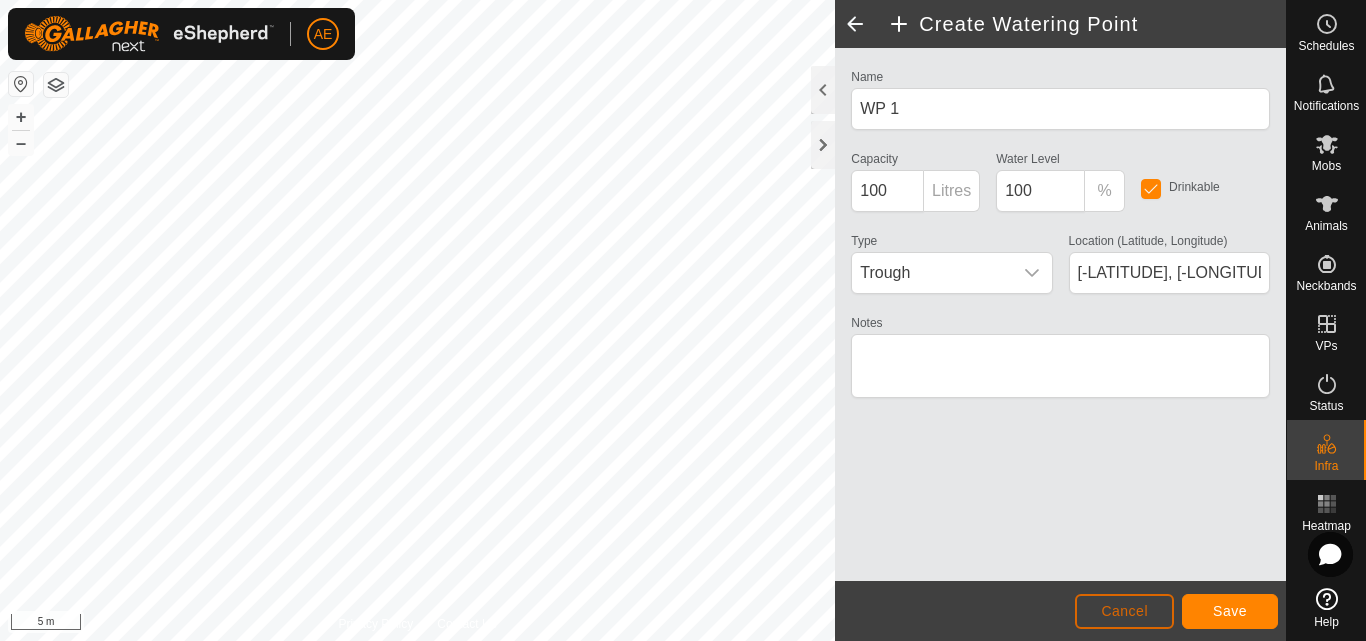 click on "Cancel" 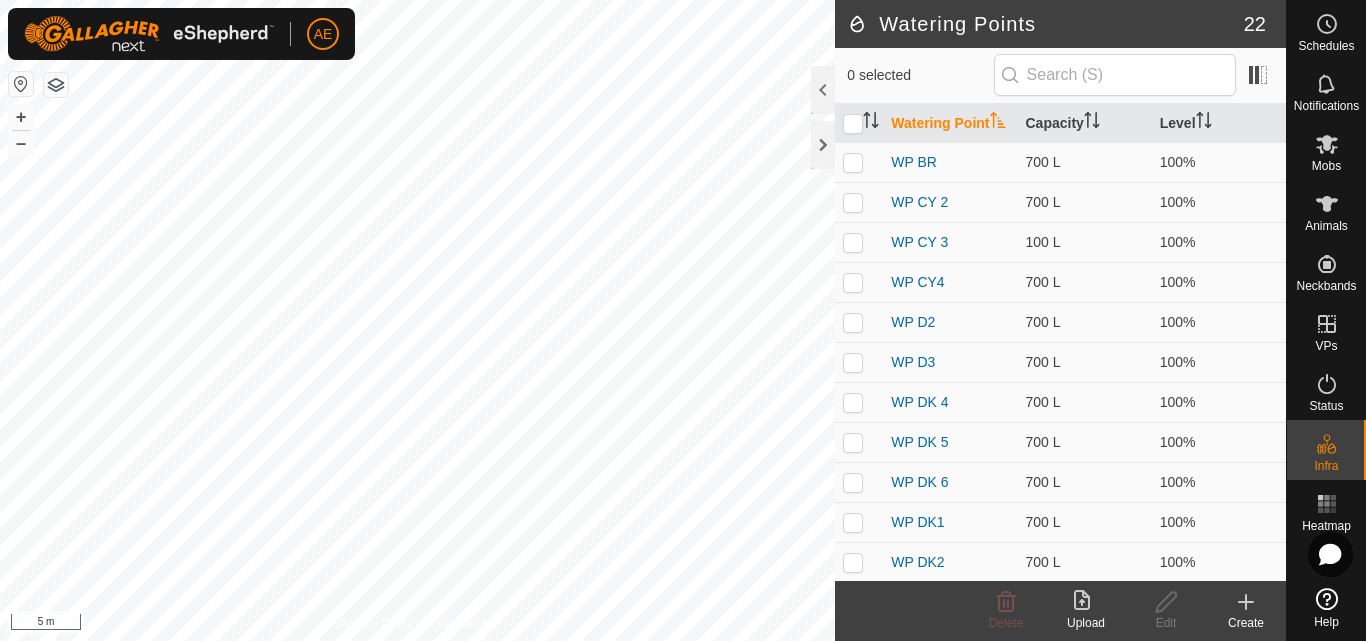click 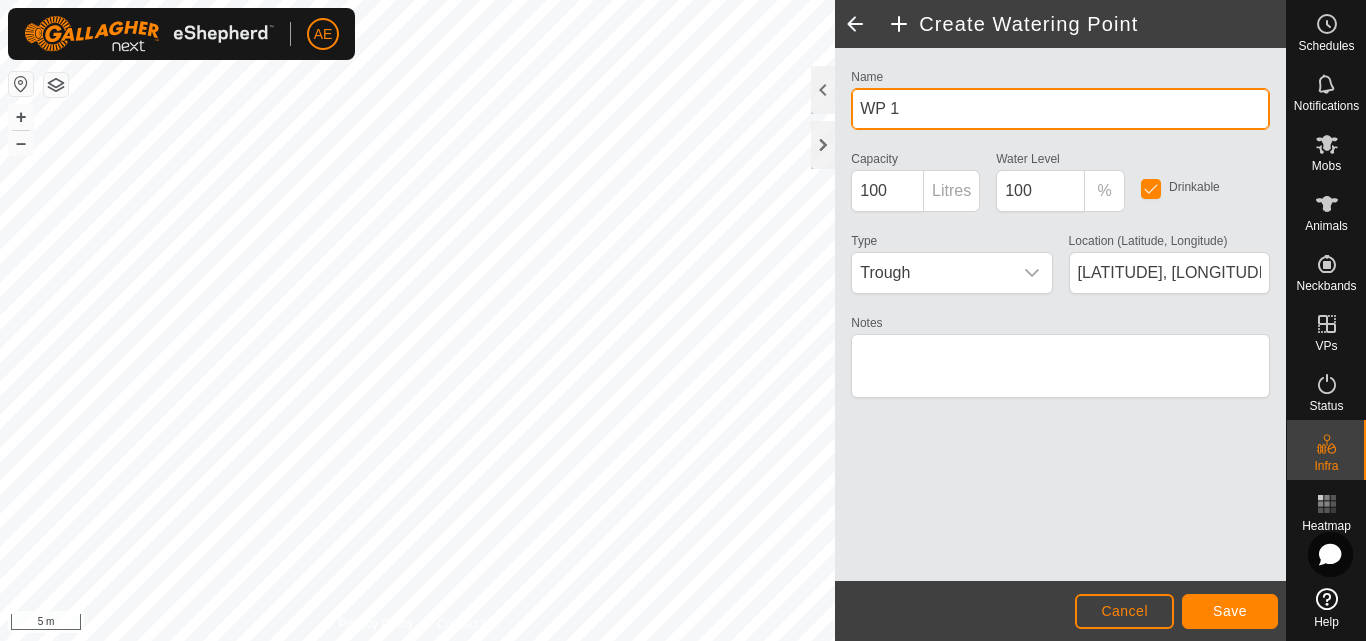 click on "WP 1" at bounding box center [1060, 109] 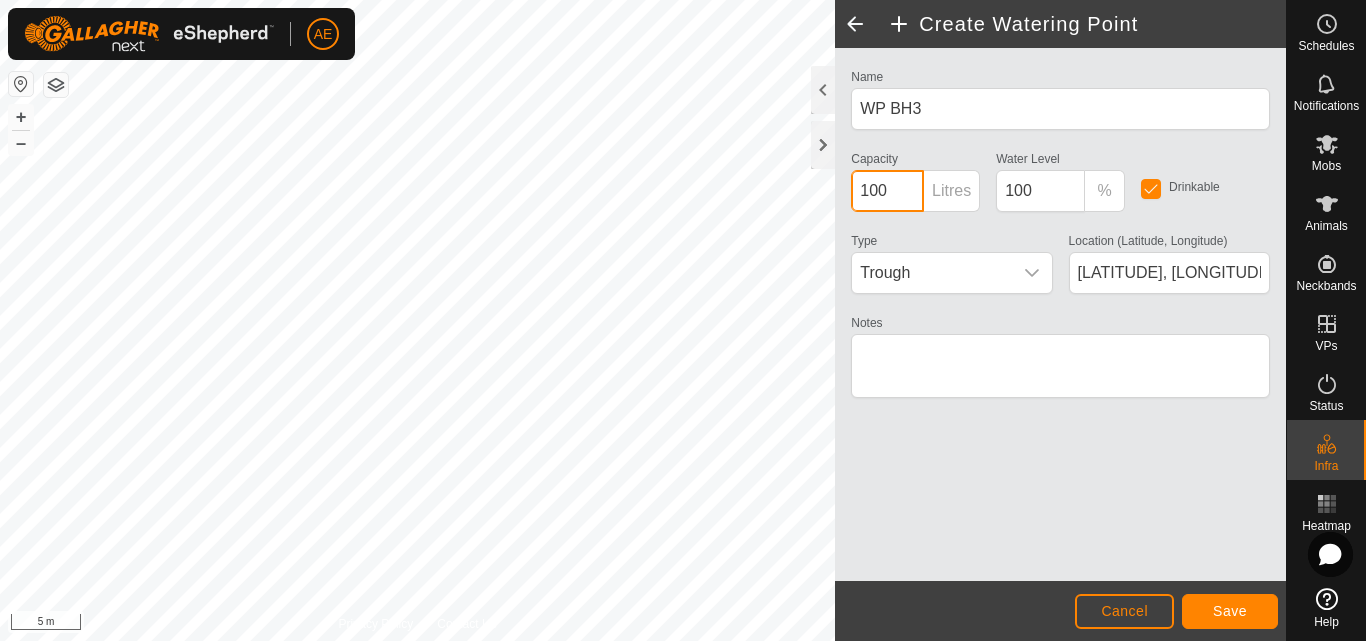 click on "100" at bounding box center [887, 191] 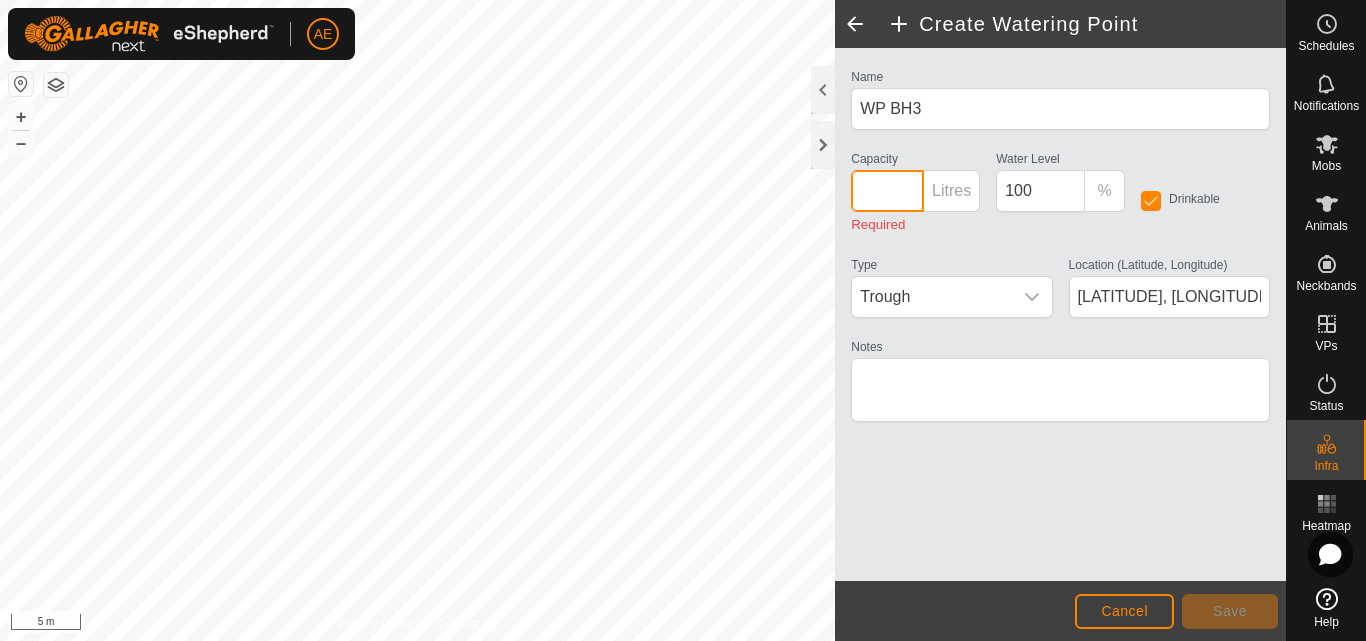 paste on "700" 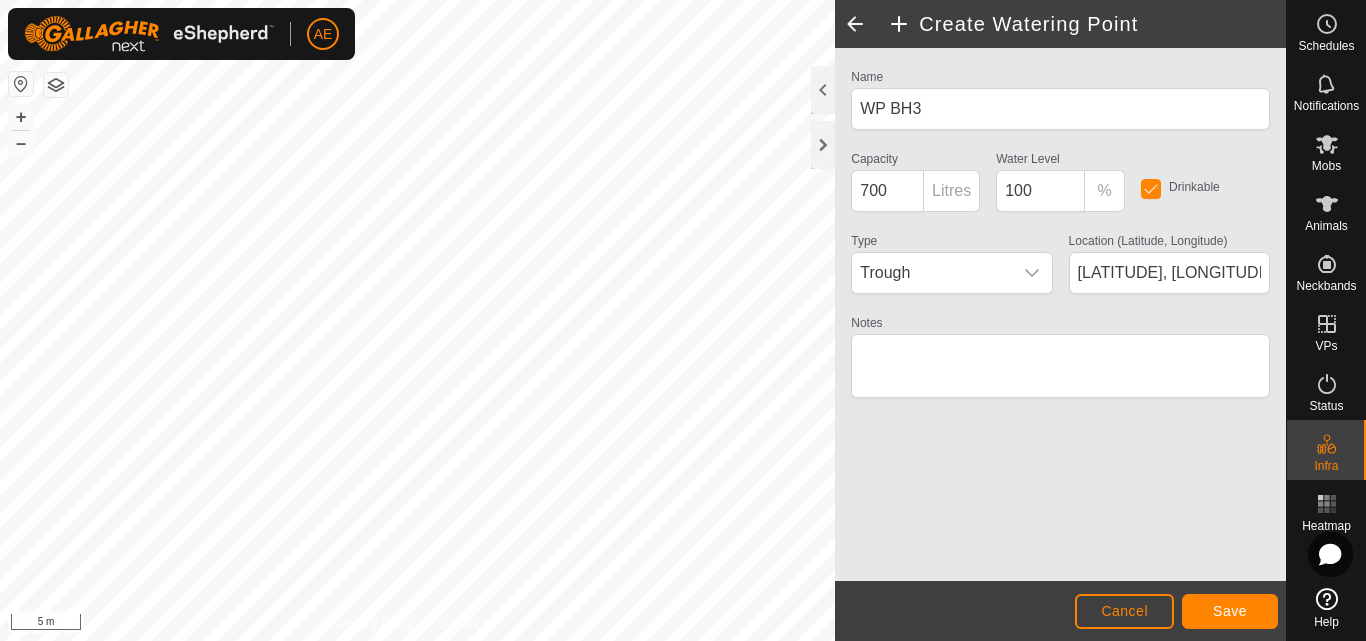 click on "Cancel Save" 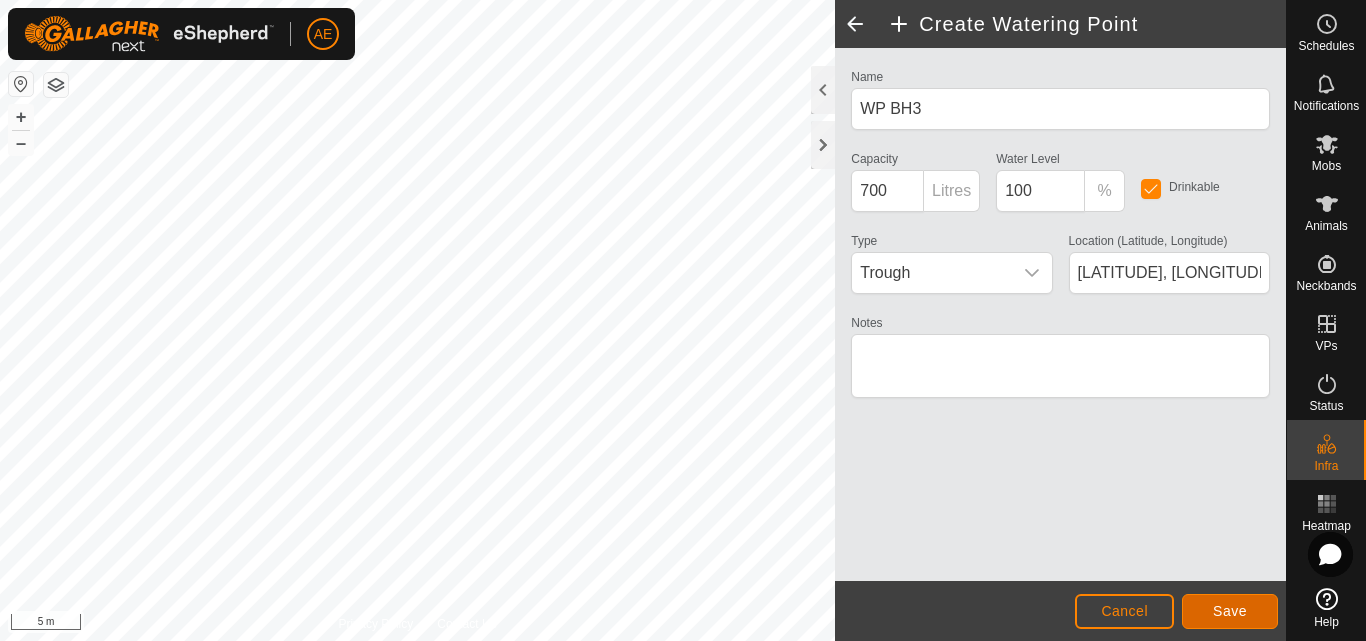 click on "Save" 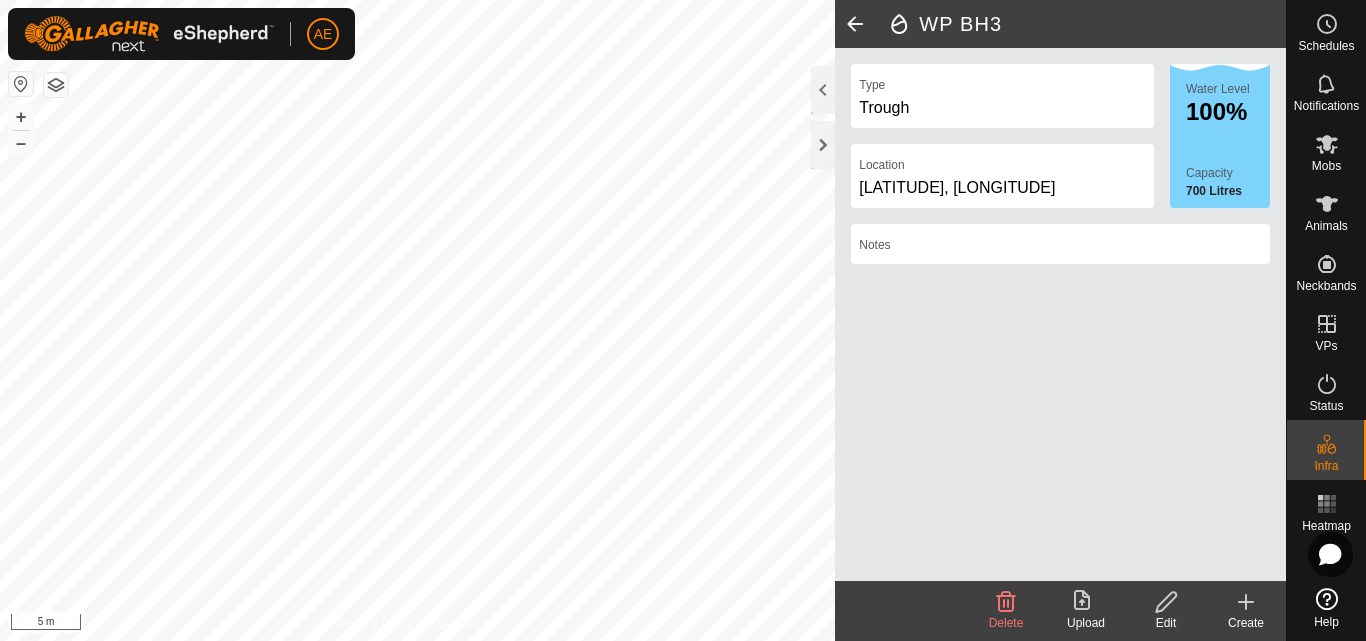 click 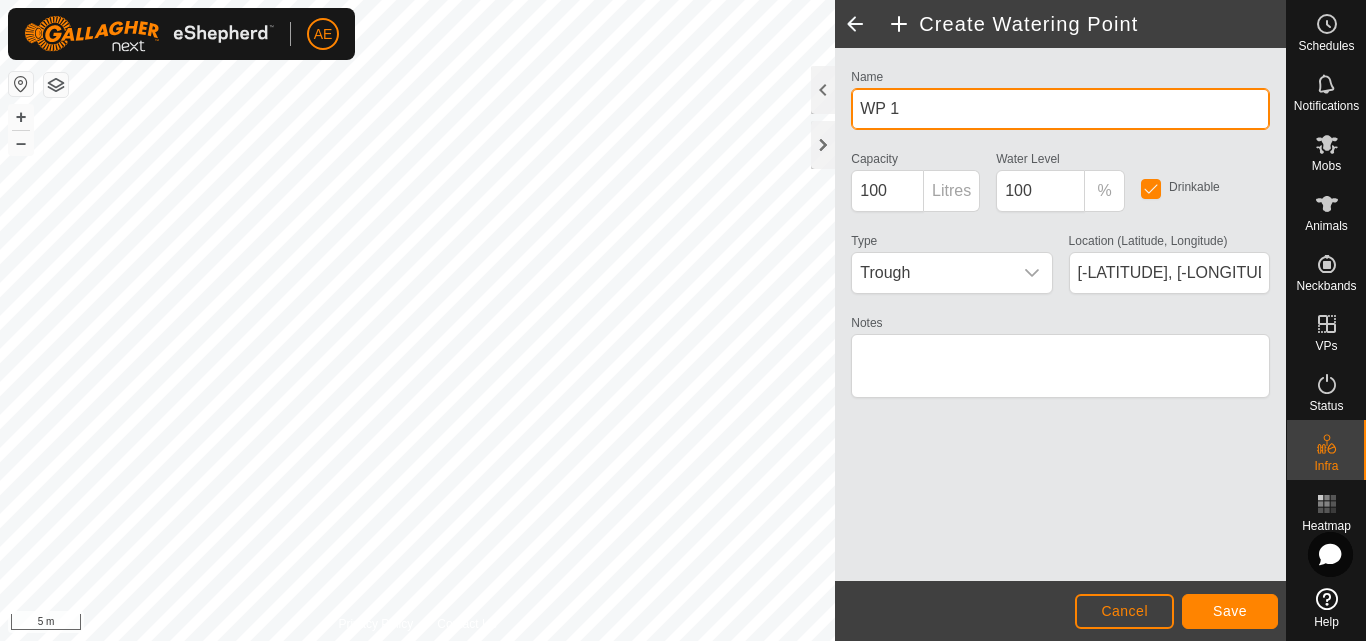 click on "WP 1" at bounding box center (1060, 109) 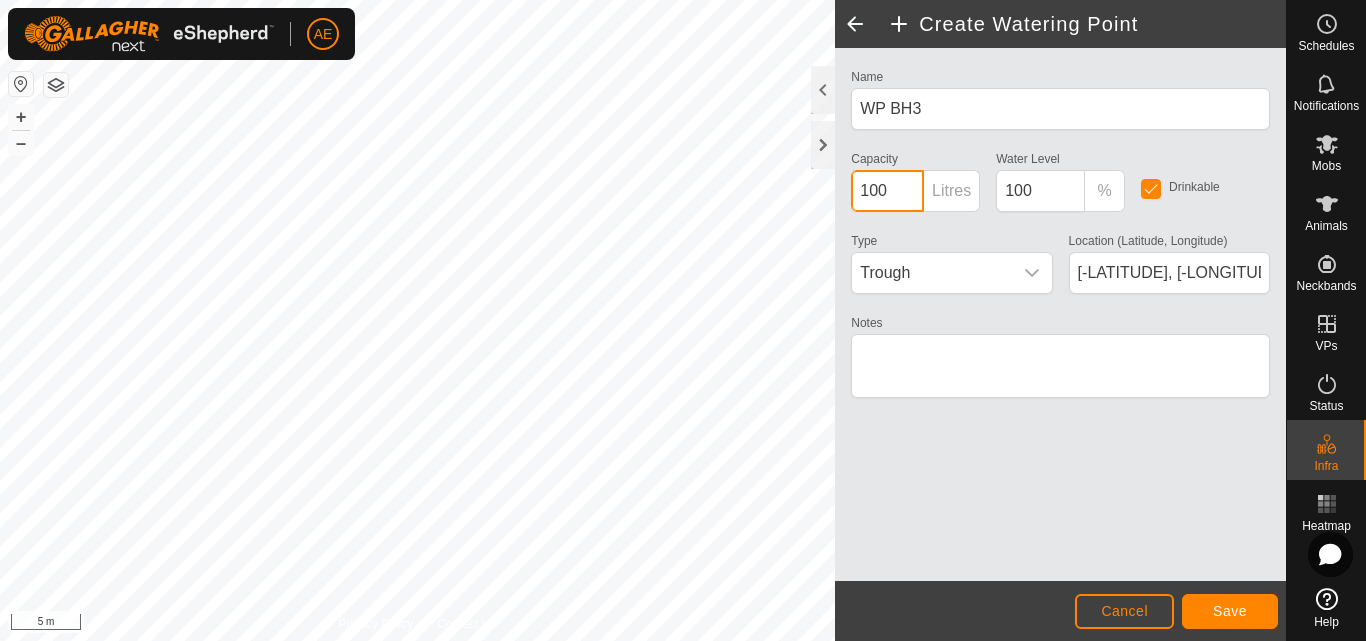 click on "100" at bounding box center [887, 191] 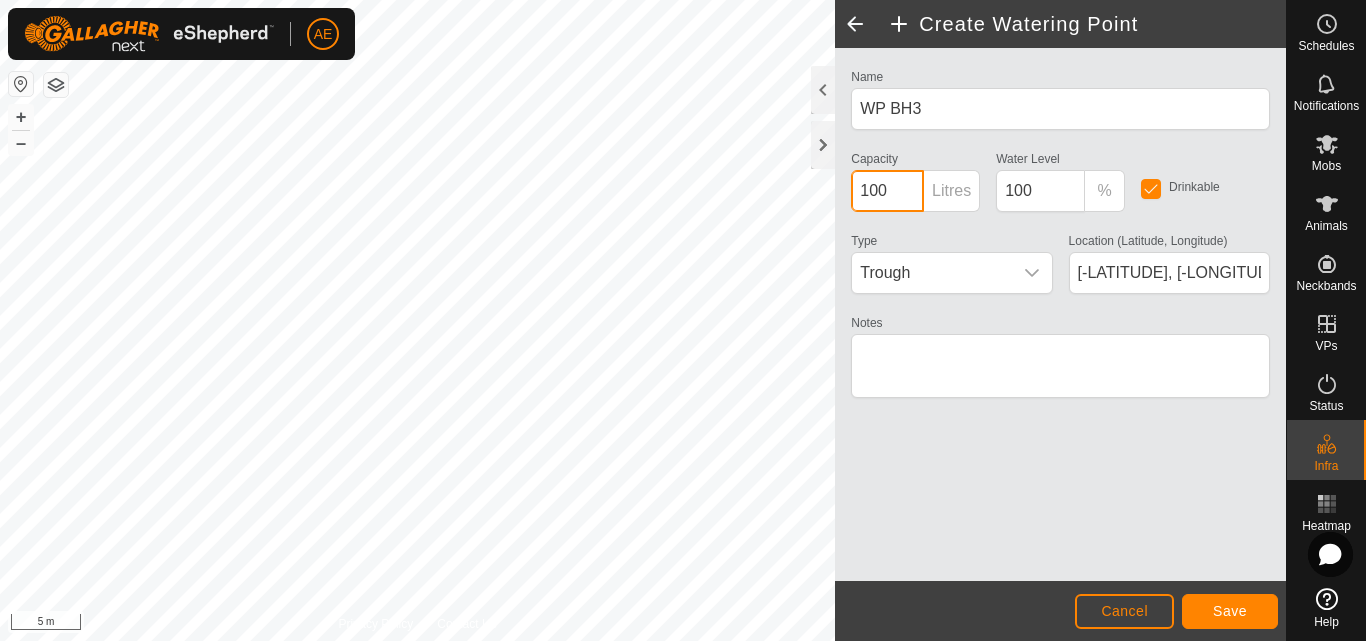 paste on "700" 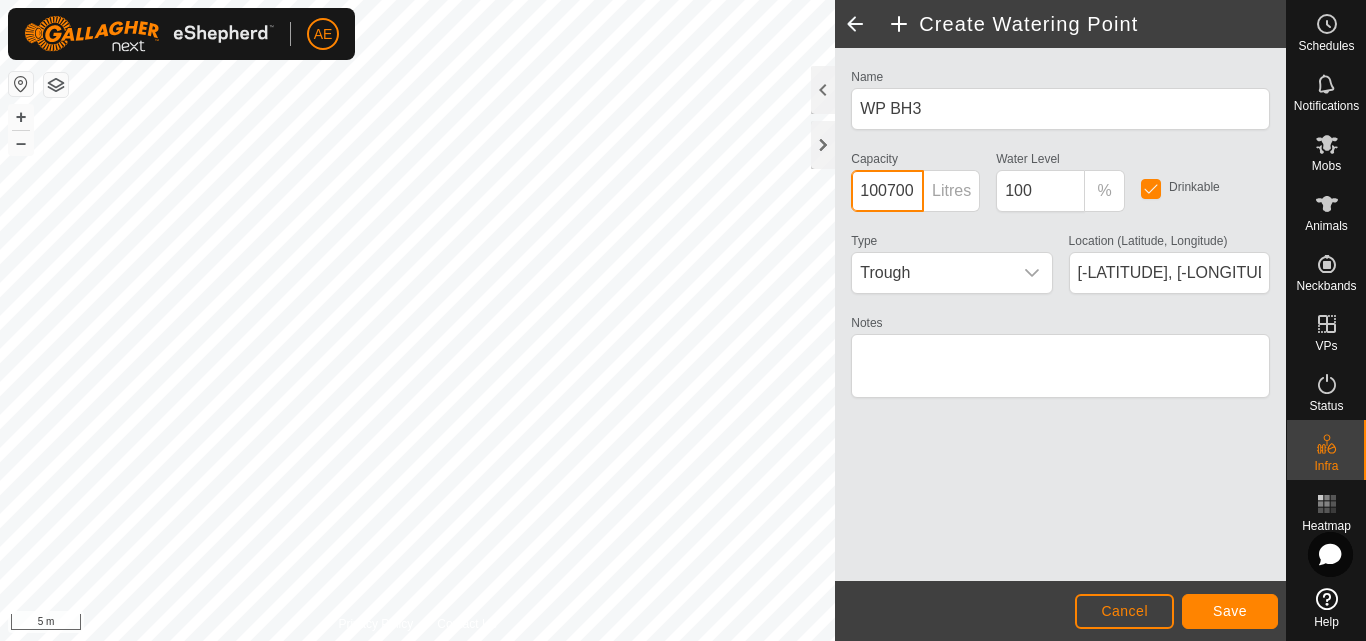 click on "100700" at bounding box center (887, 191) 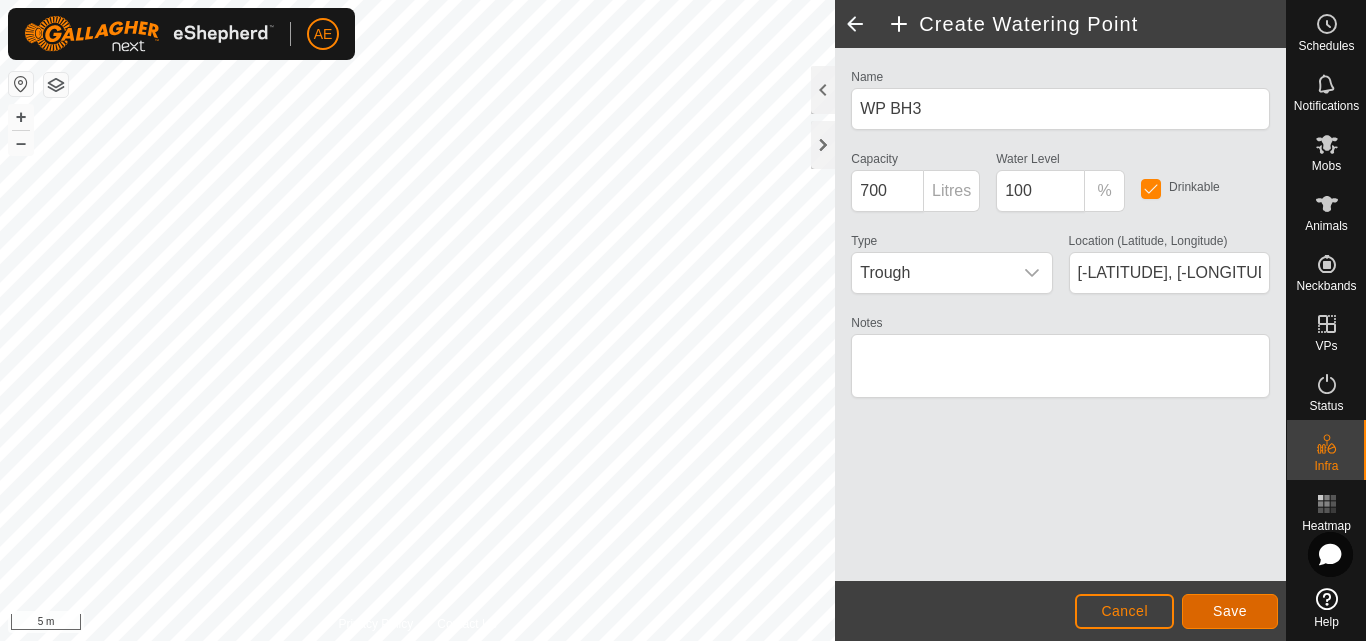 click on "Save" 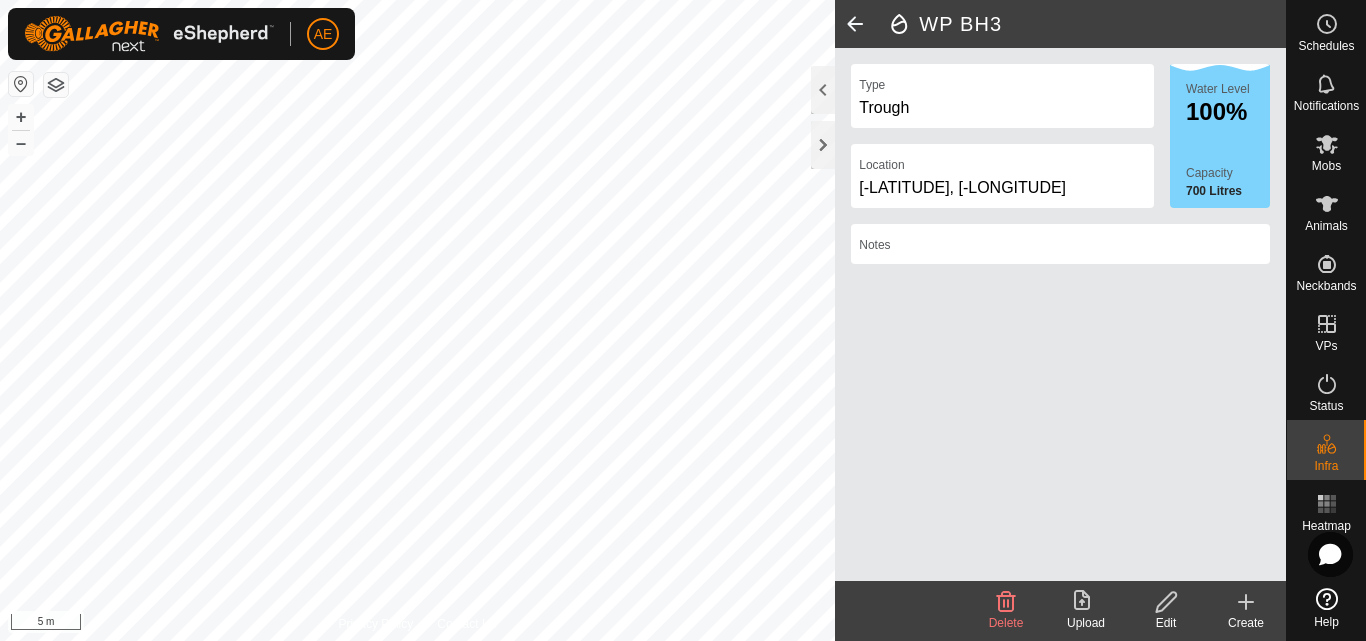 click 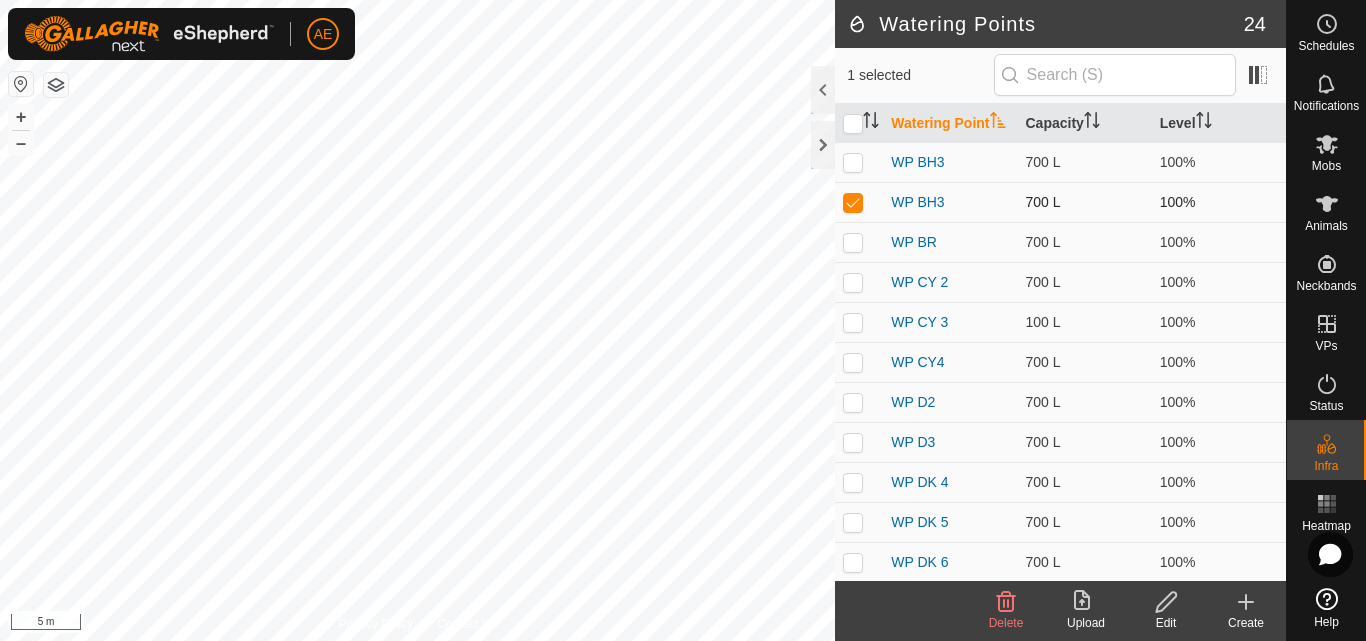 click at bounding box center [853, 202] 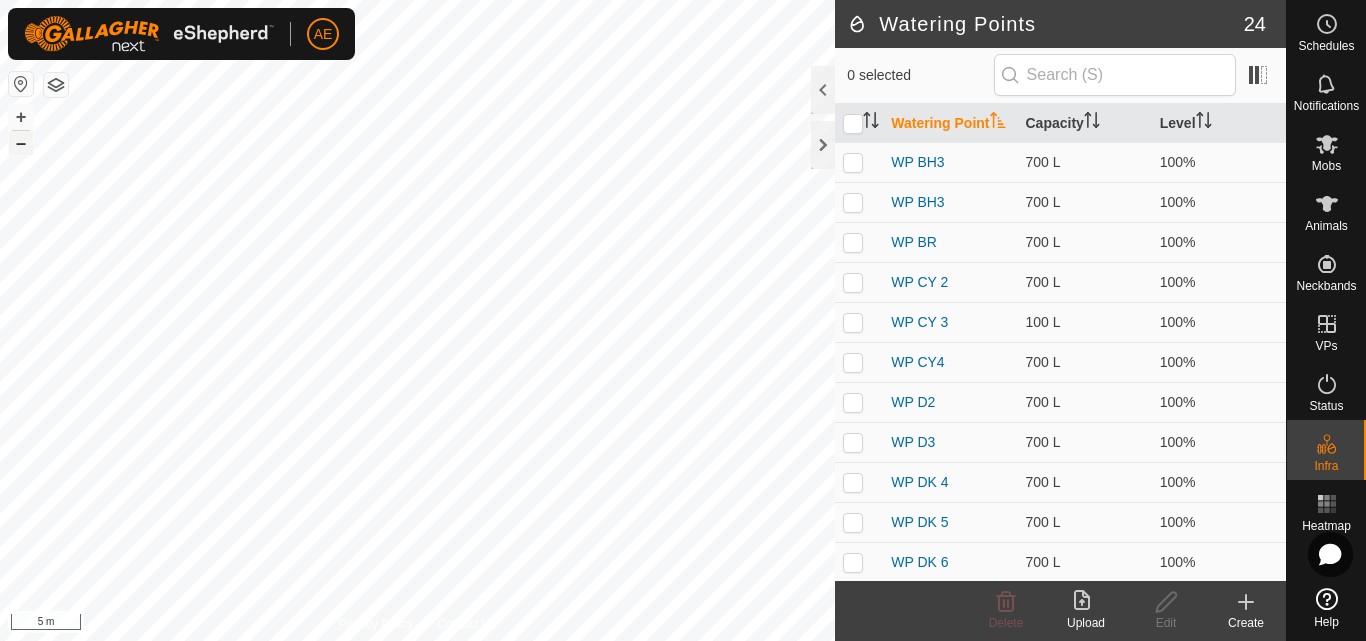 click on "–" at bounding box center [21, 143] 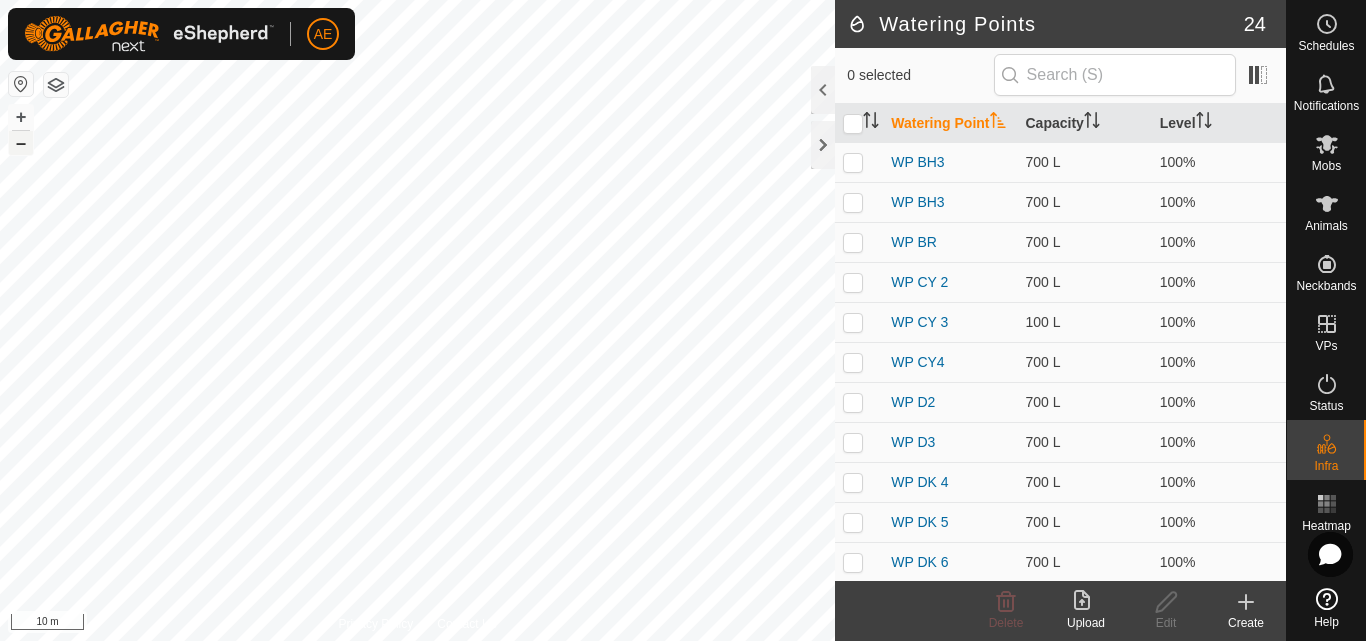 click on "–" at bounding box center (21, 143) 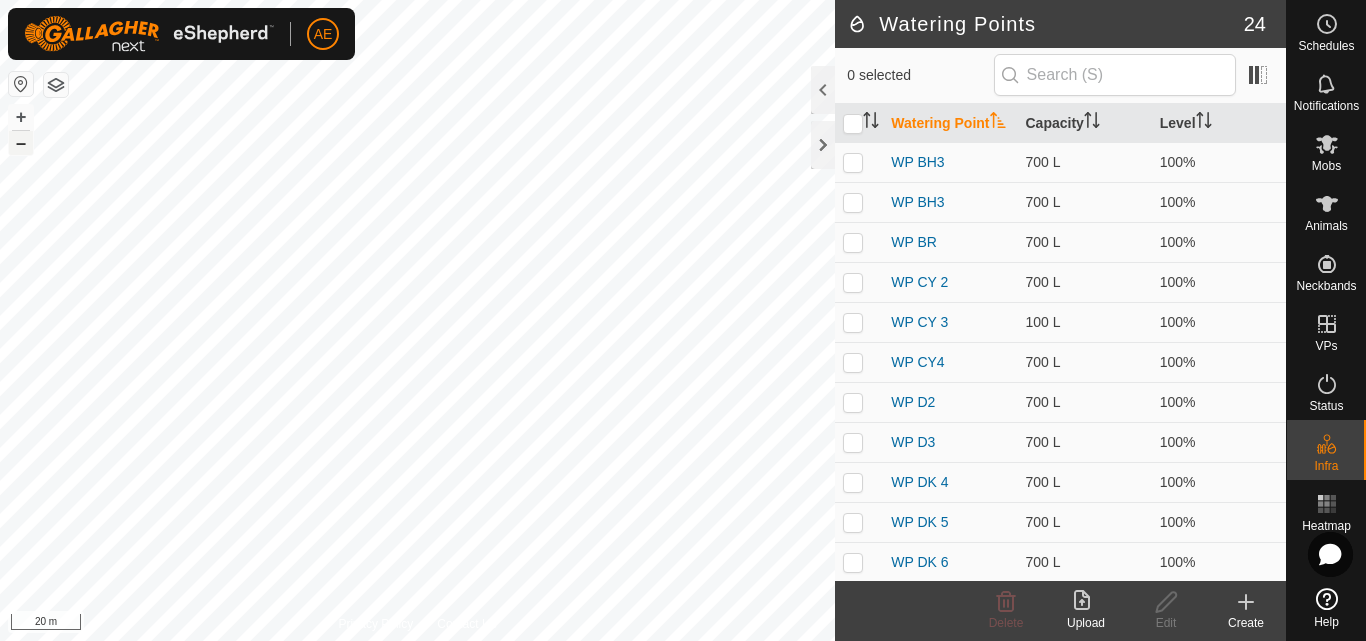 click on "–" at bounding box center [21, 143] 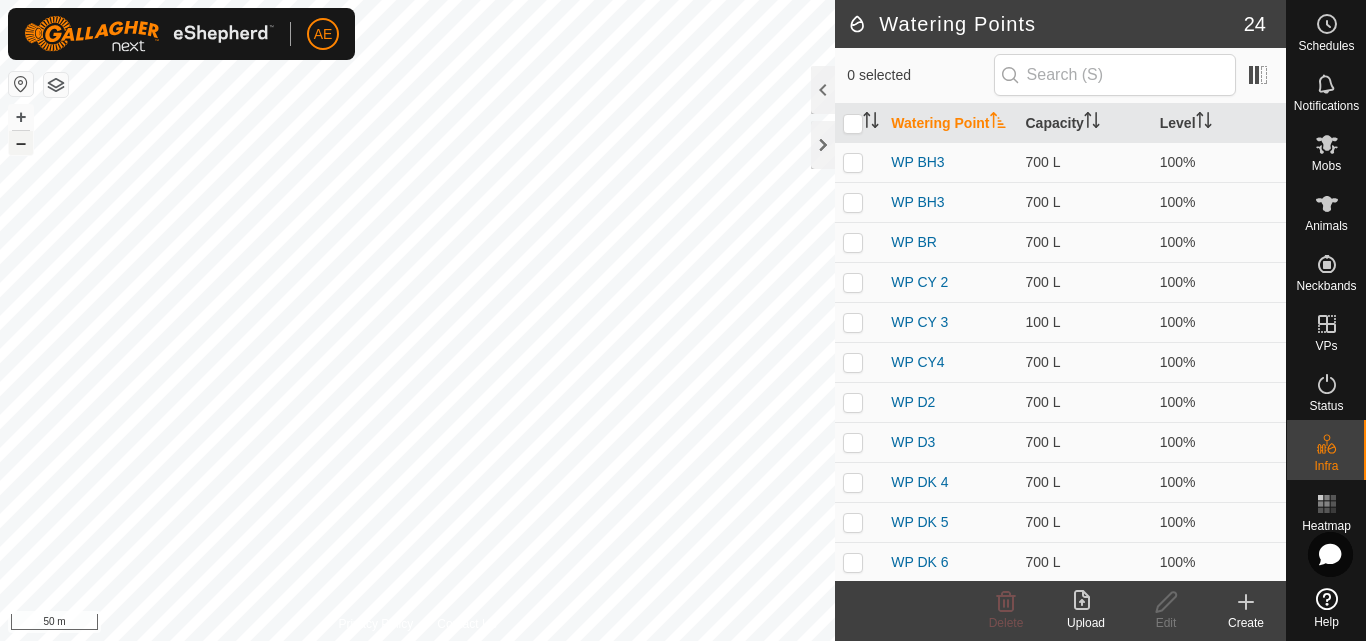 click on "–" at bounding box center [21, 143] 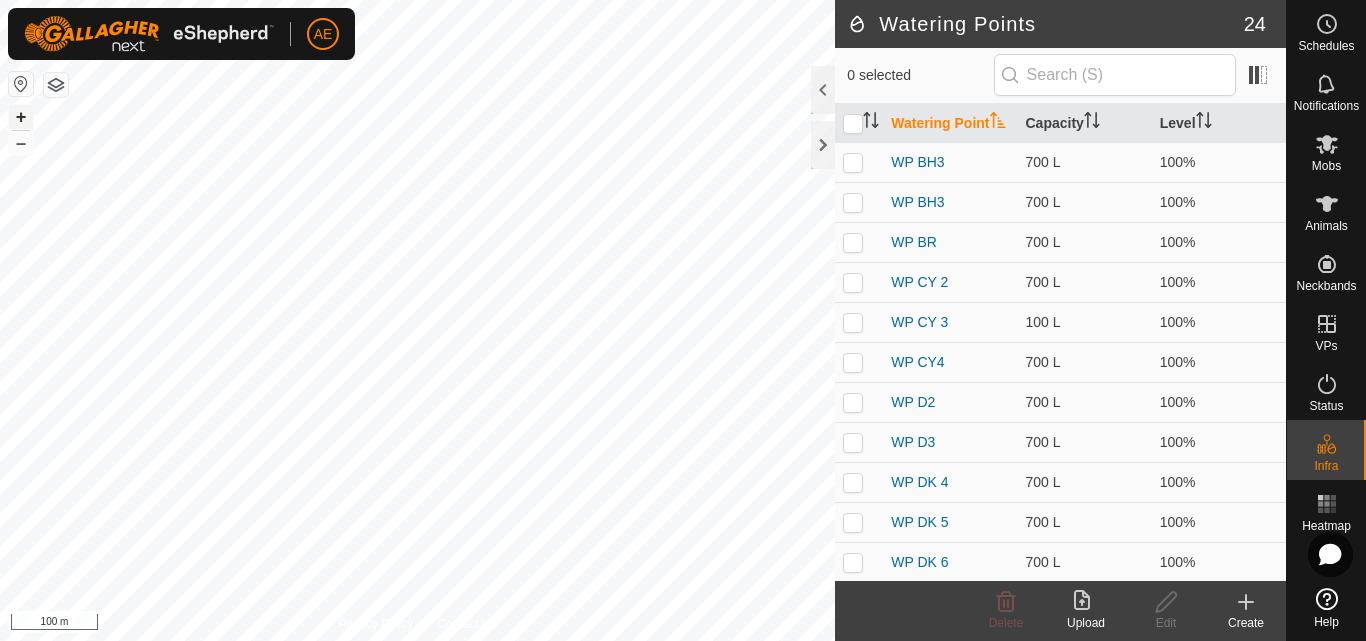 click on "+" at bounding box center (21, 117) 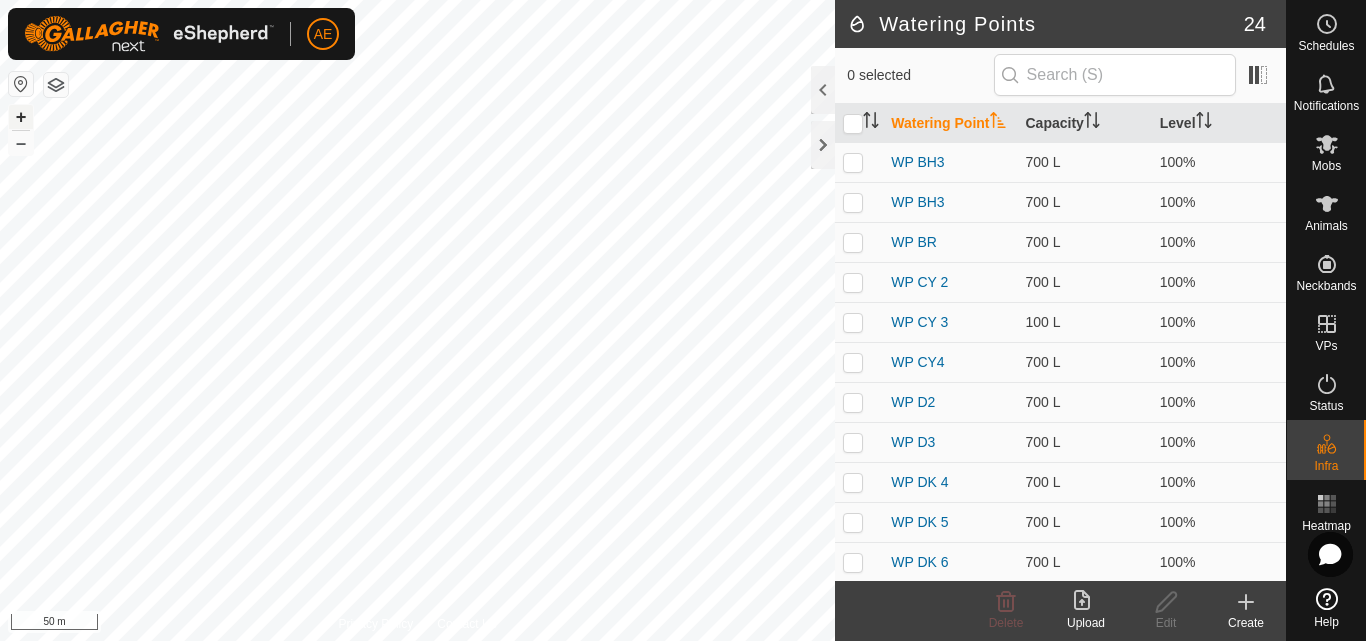 click on "+" at bounding box center [21, 117] 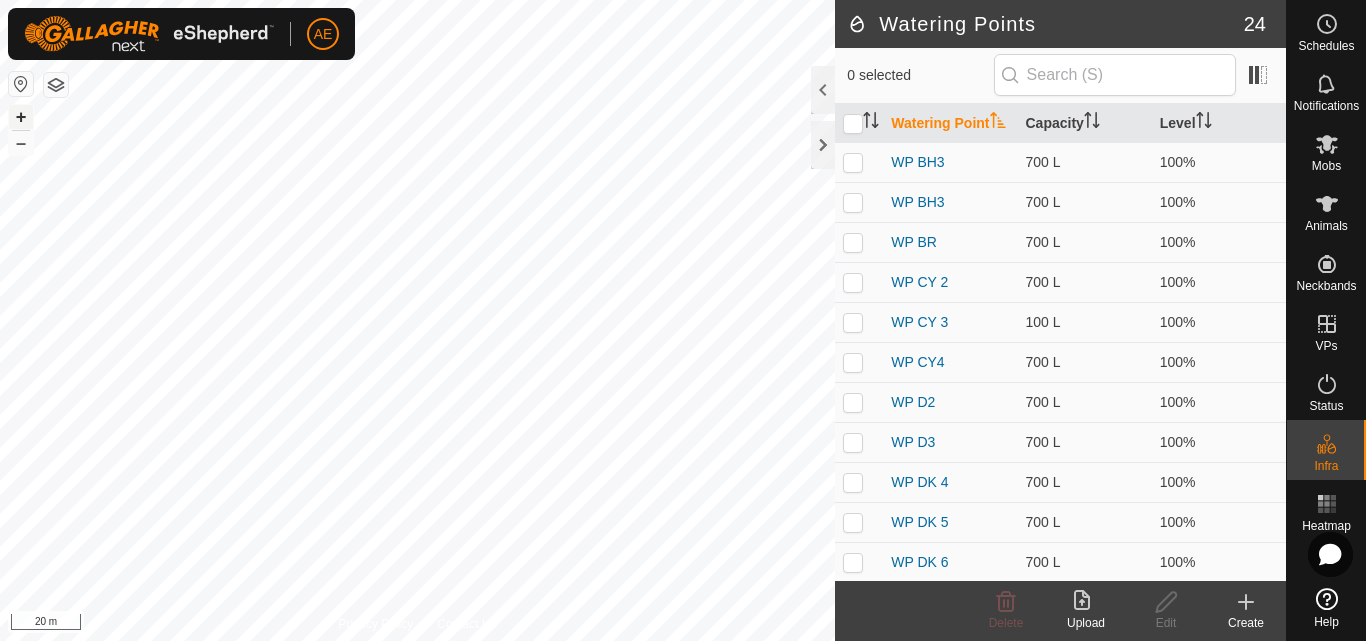click on "+" at bounding box center [21, 117] 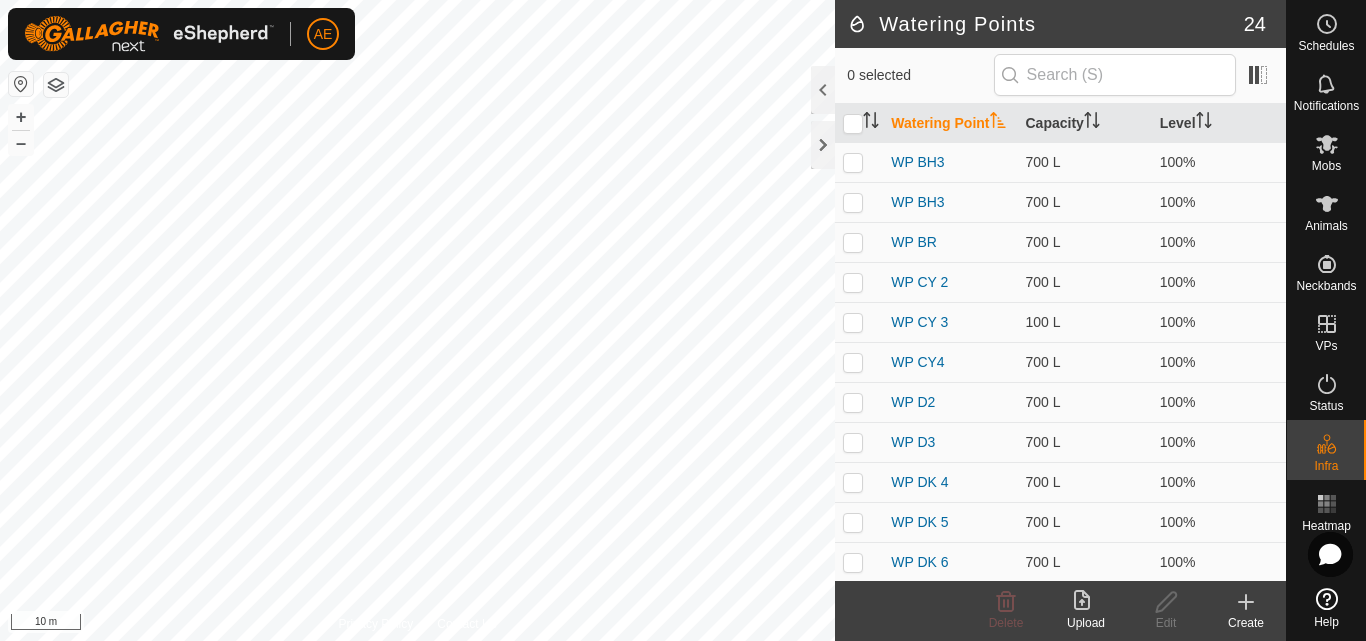 click 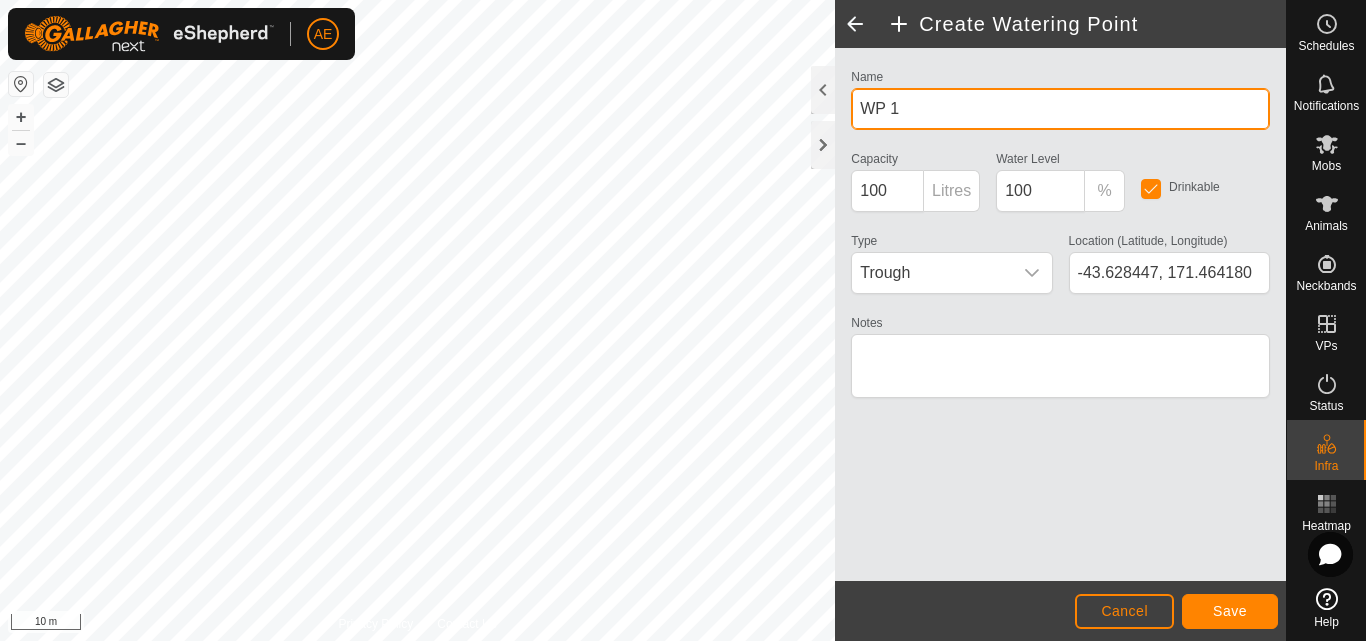 click on "WP 1" at bounding box center [1060, 109] 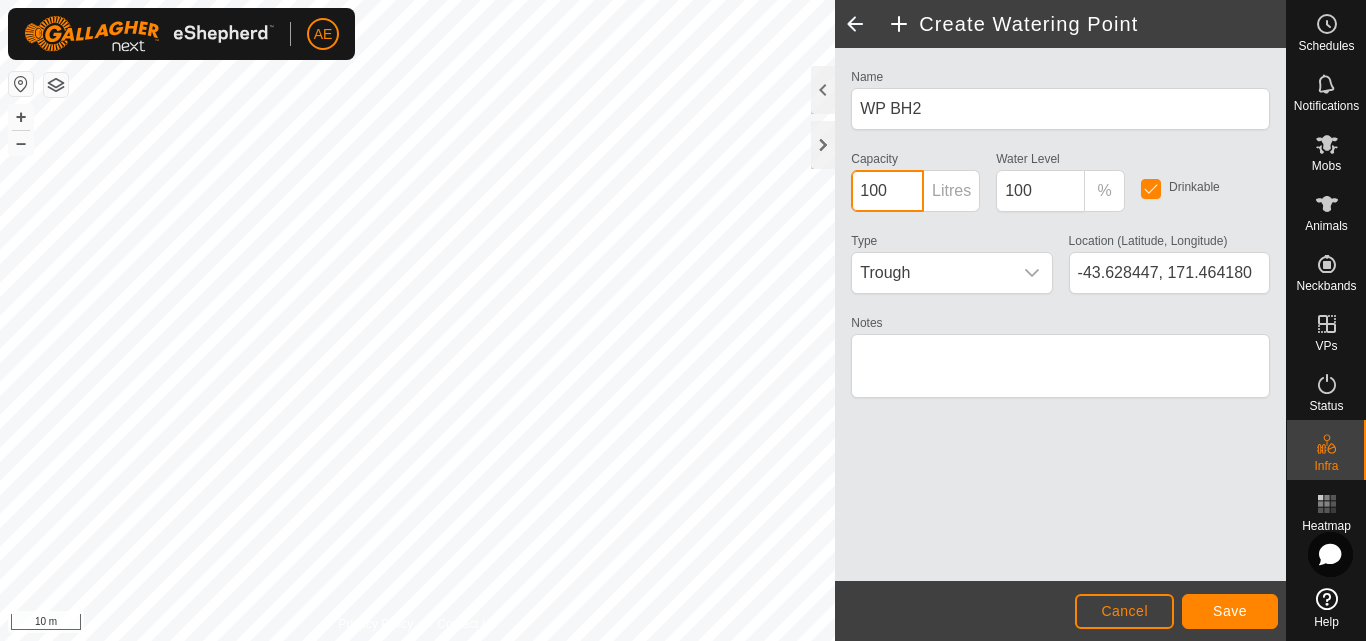 click on "100" at bounding box center (887, 191) 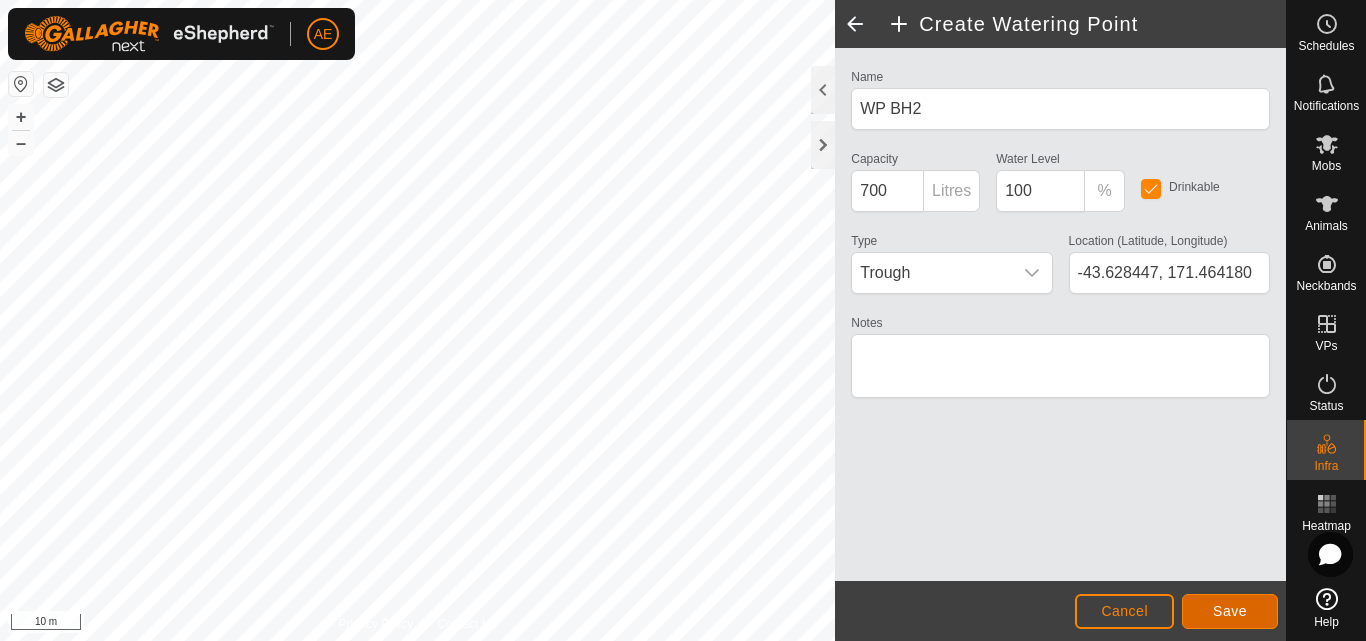 click on "Save" 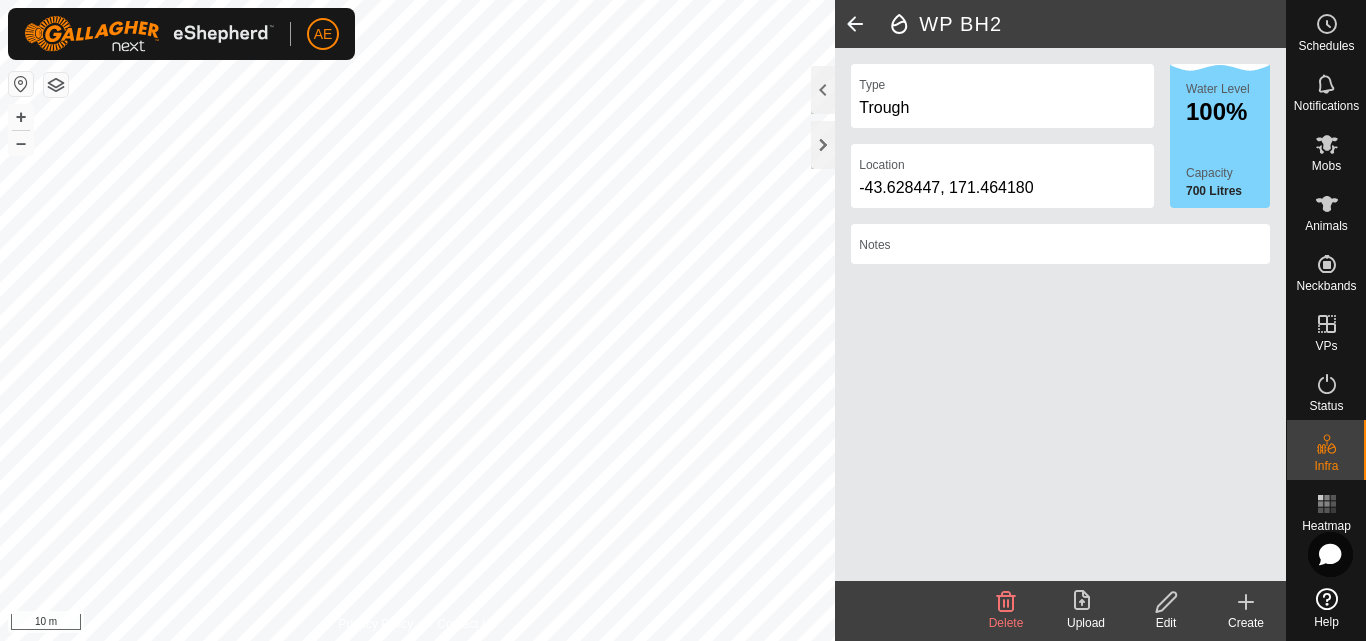 click 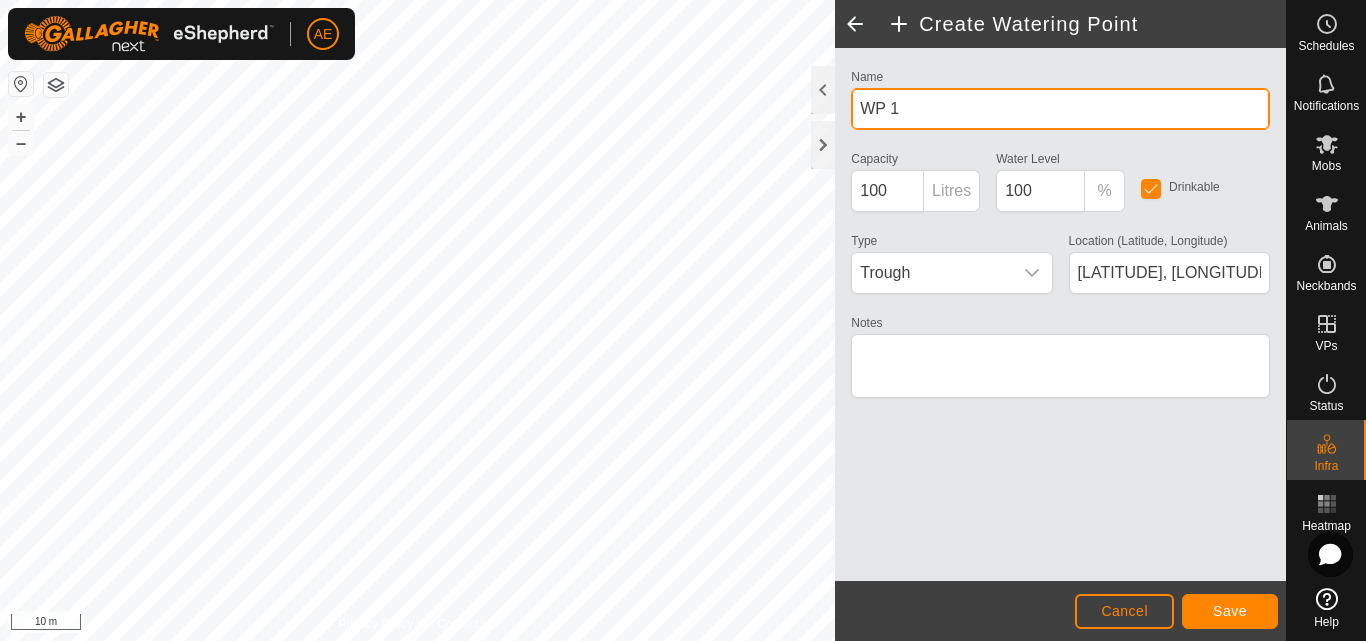 click on "WP 1" at bounding box center [1060, 109] 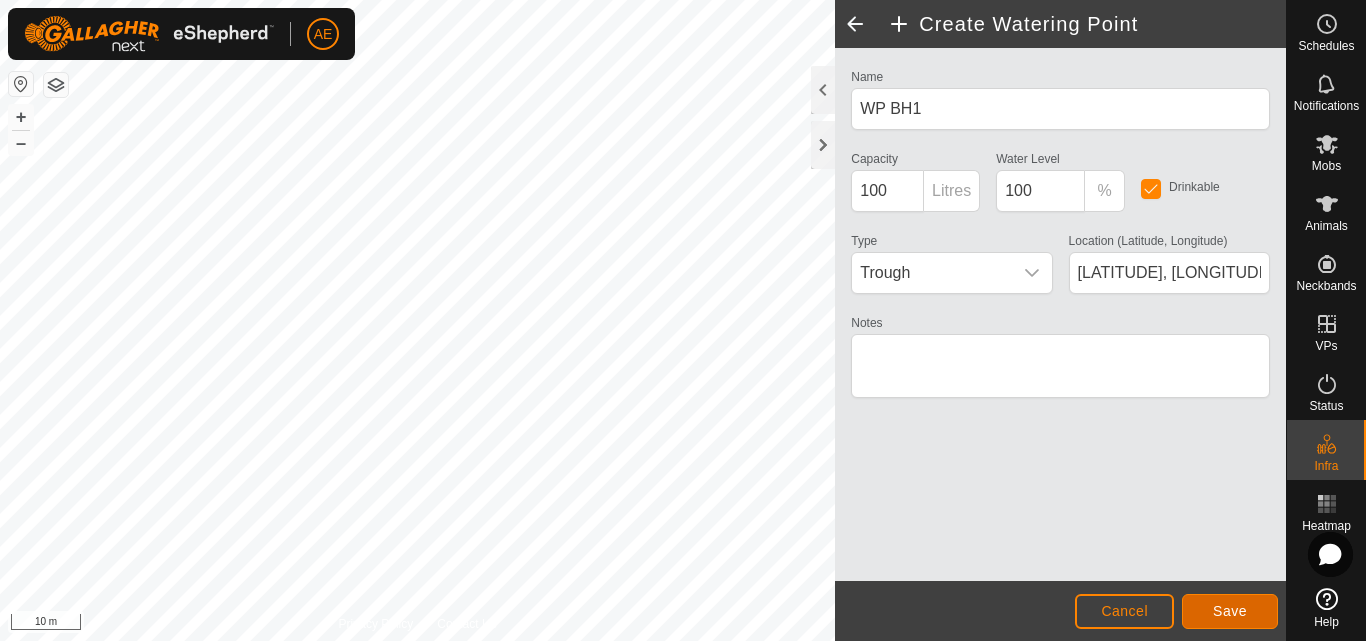 click on "Save" 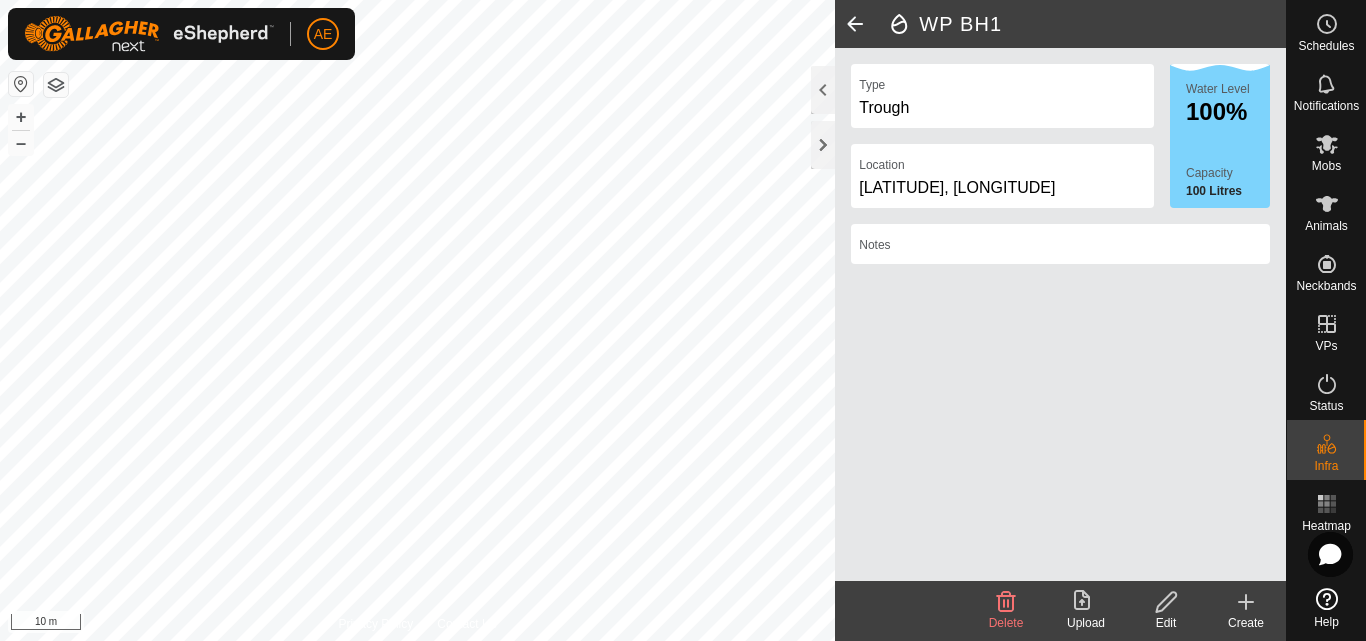 click 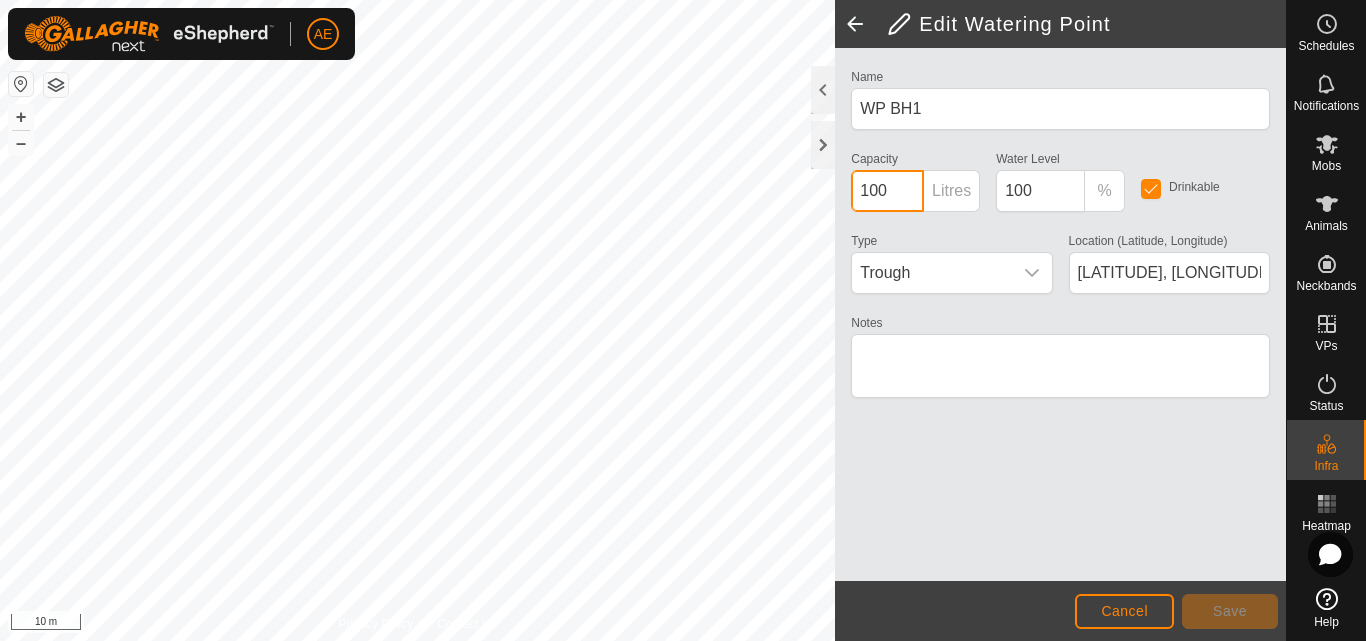 click on "100" at bounding box center [887, 191] 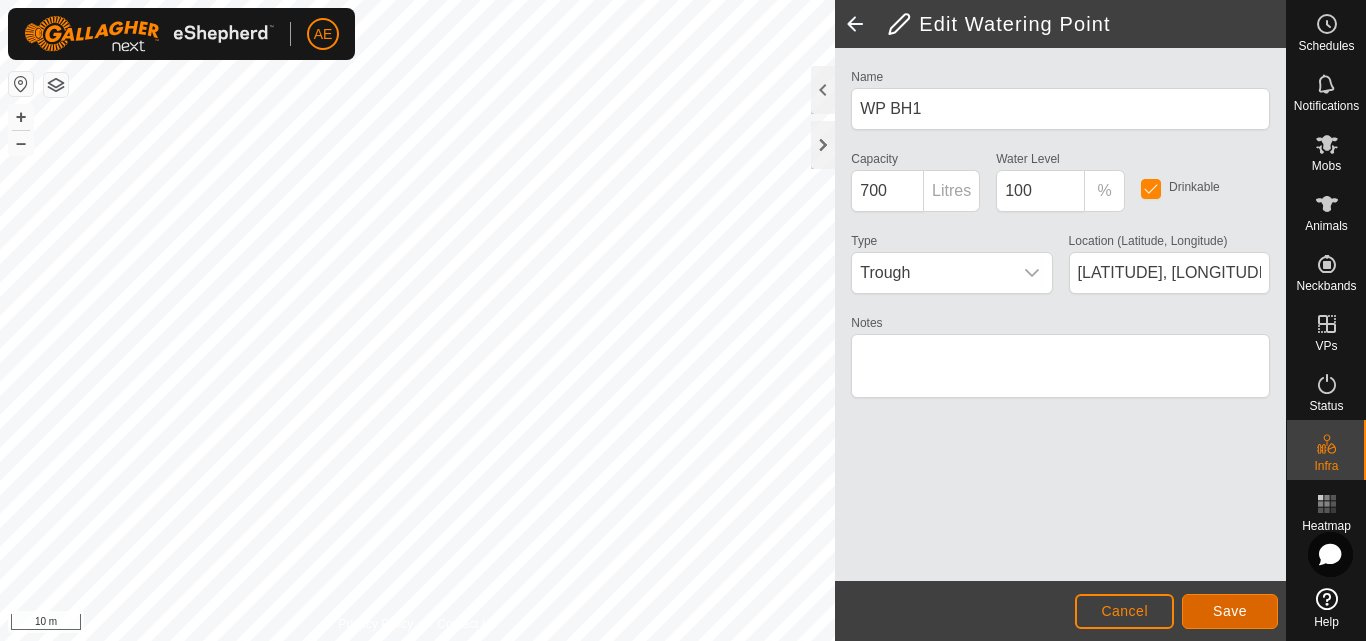 click on "Save" 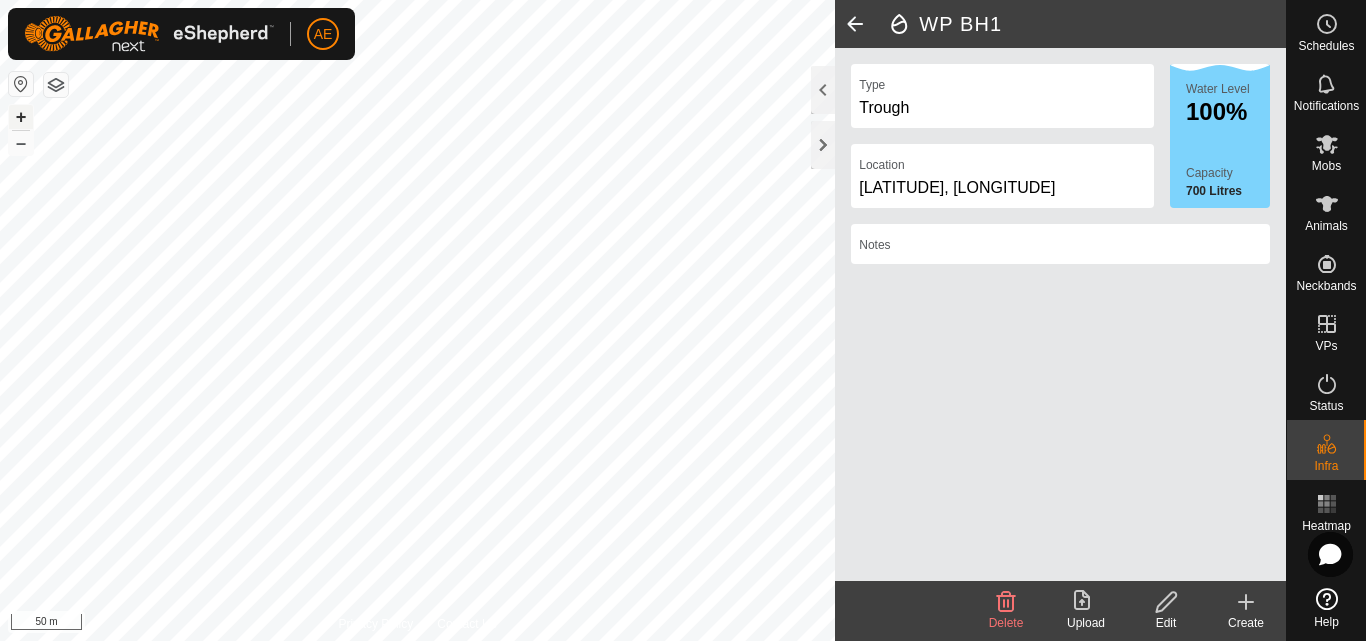 click on "+" at bounding box center (21, 117) 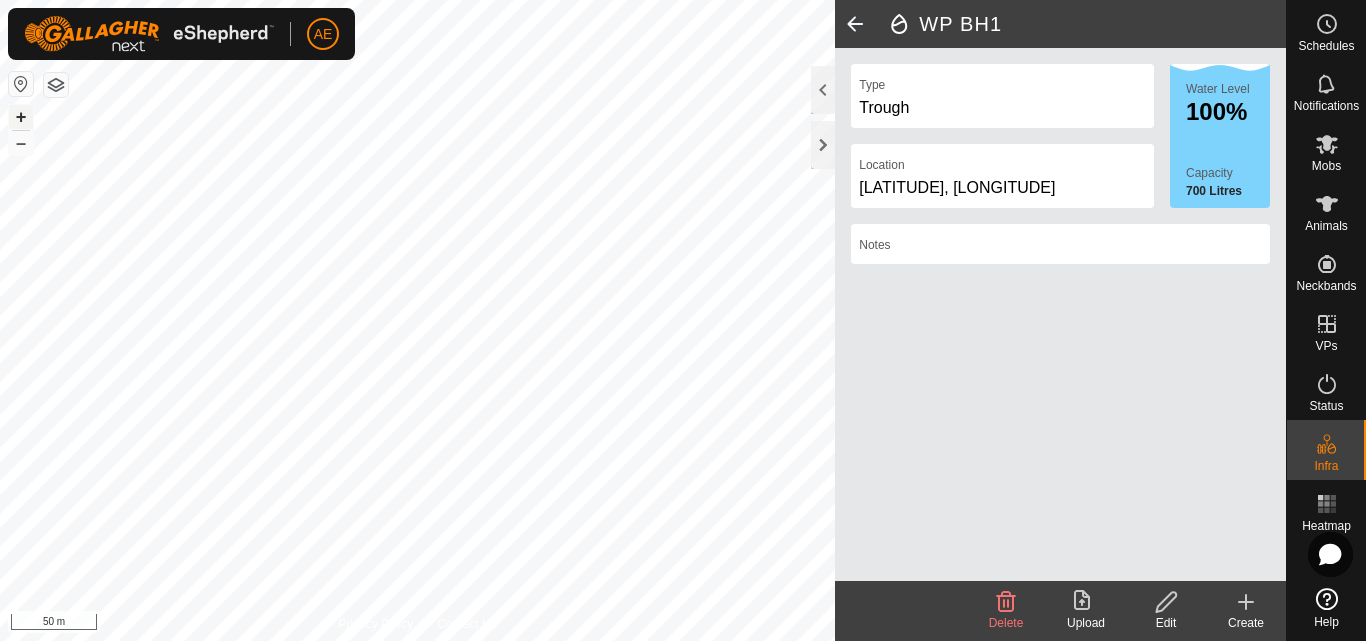 click on "+" at bounding box center (21, 117) 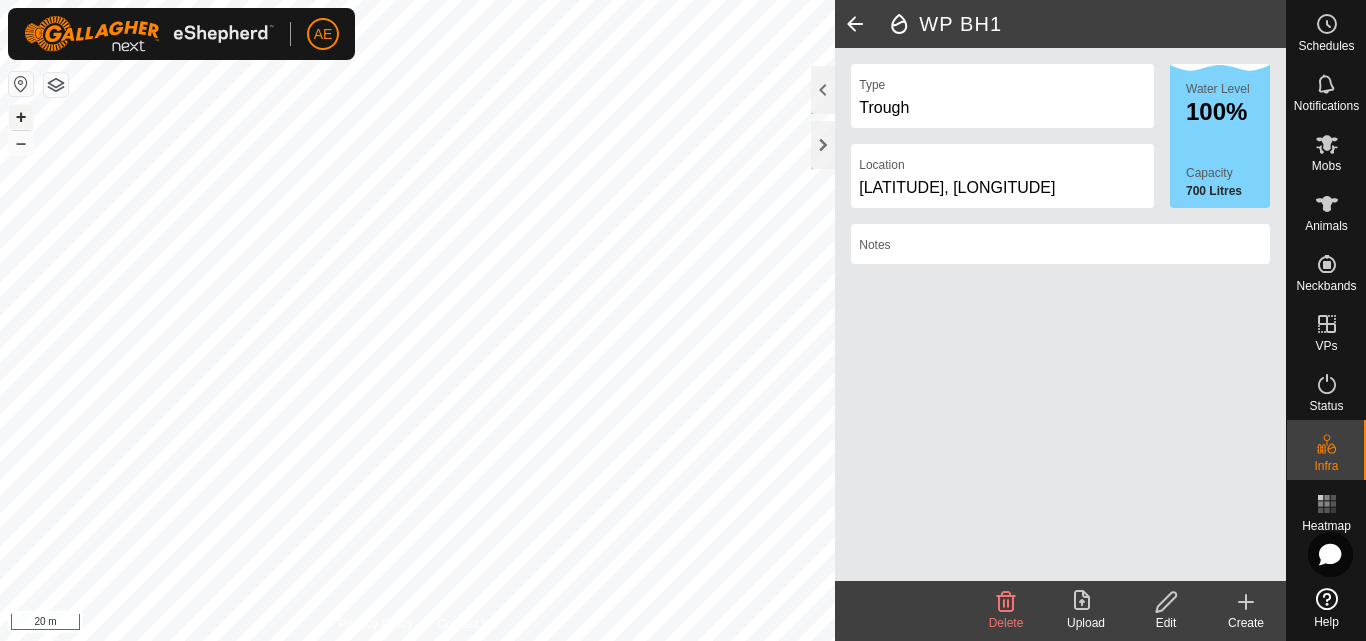 click on "+" at bounding box center [21, 117] 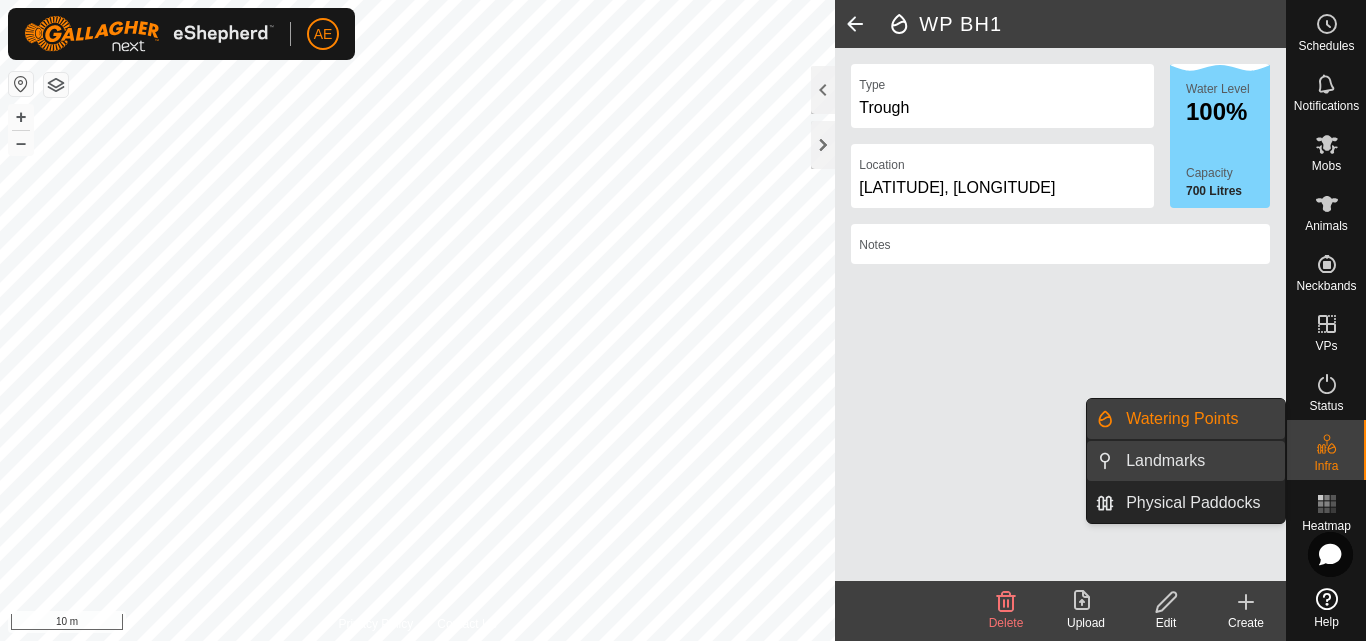 click on "Landmarks" at bounding box center [1199, 461] 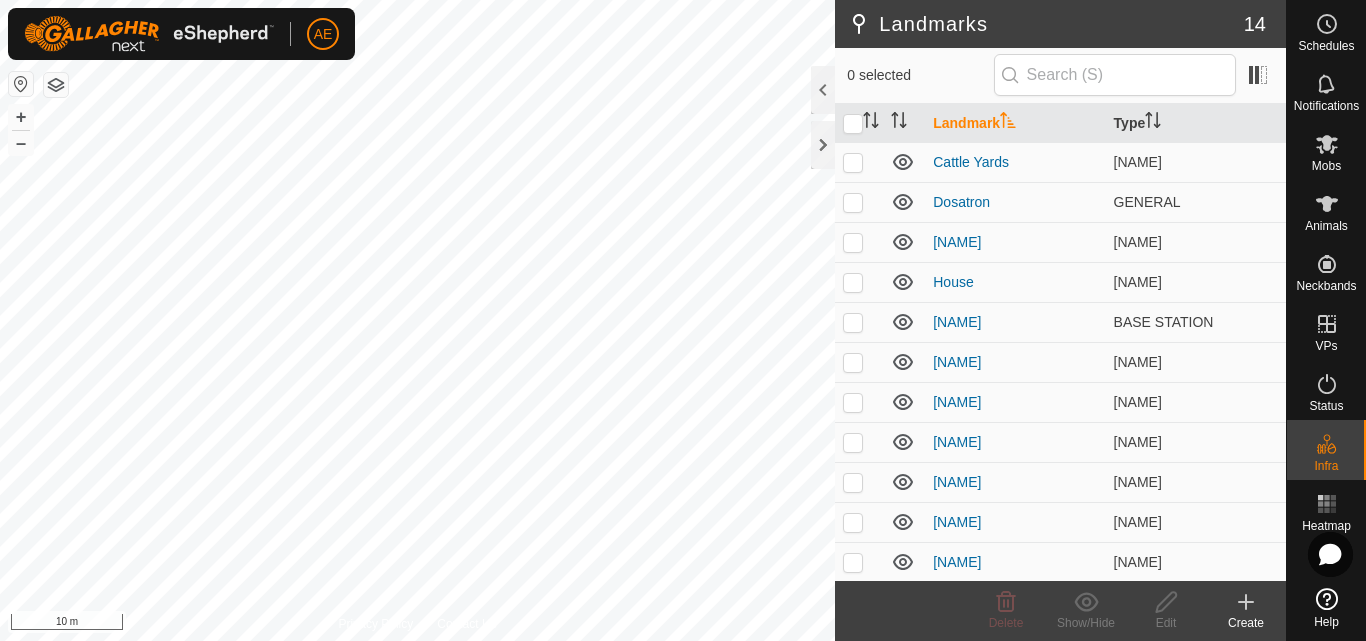 click on "Create" 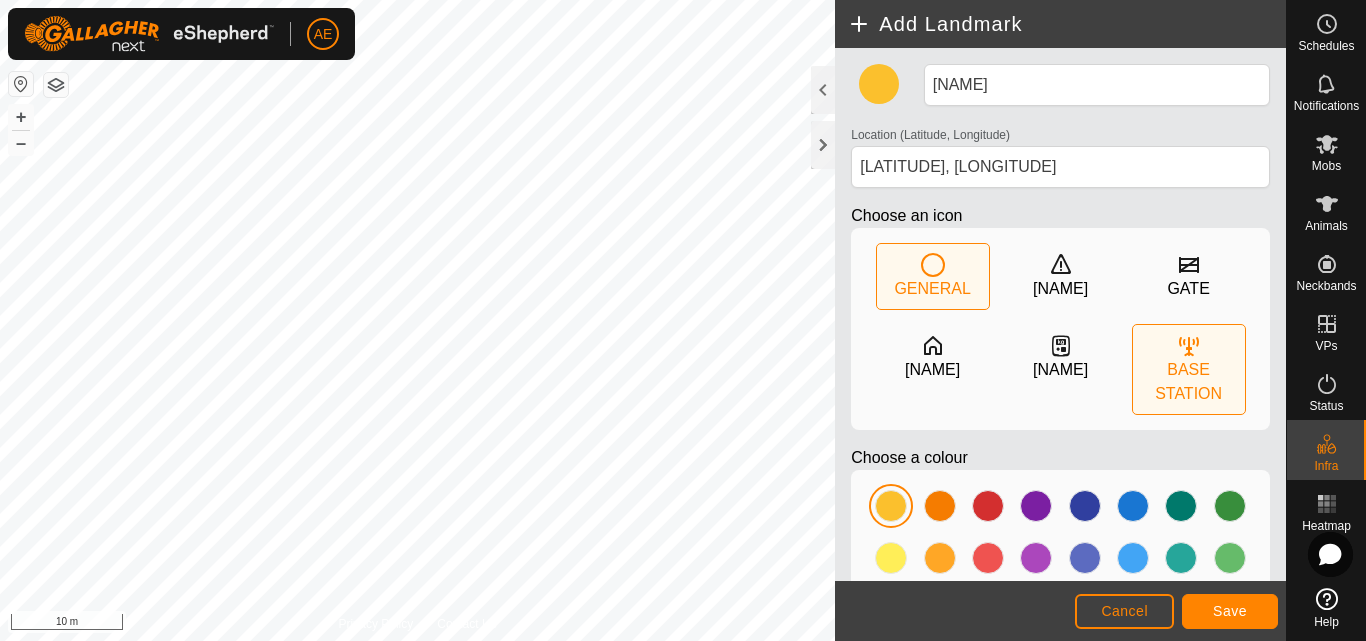 click on "BASE STATION" 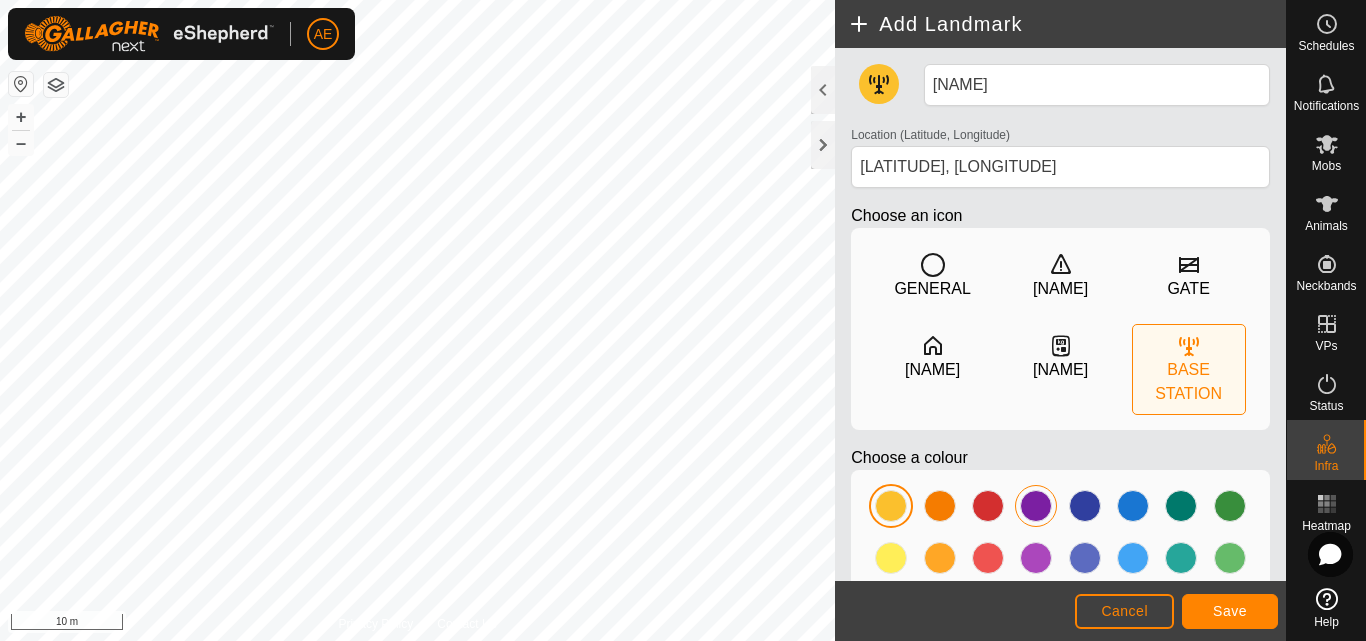 drag, startPoint x: 1101, startPoint y: 535, endPoint x: 1034, endPoint y: 492, distance: 79.61156 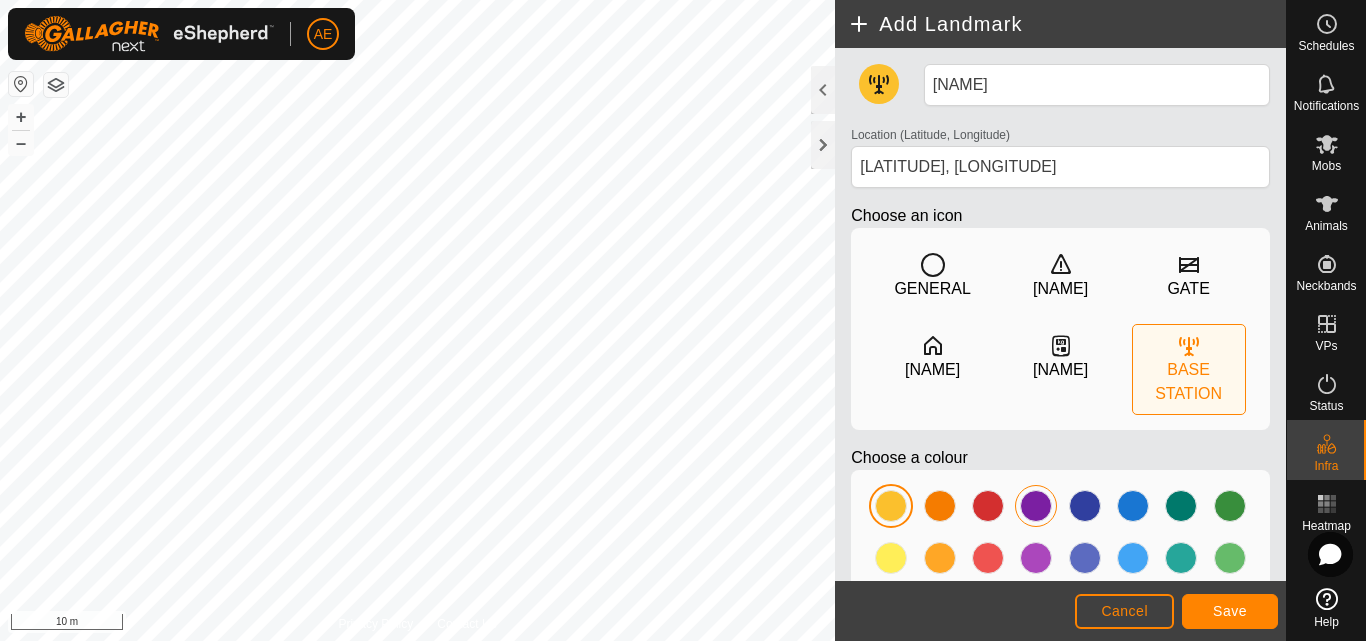 click 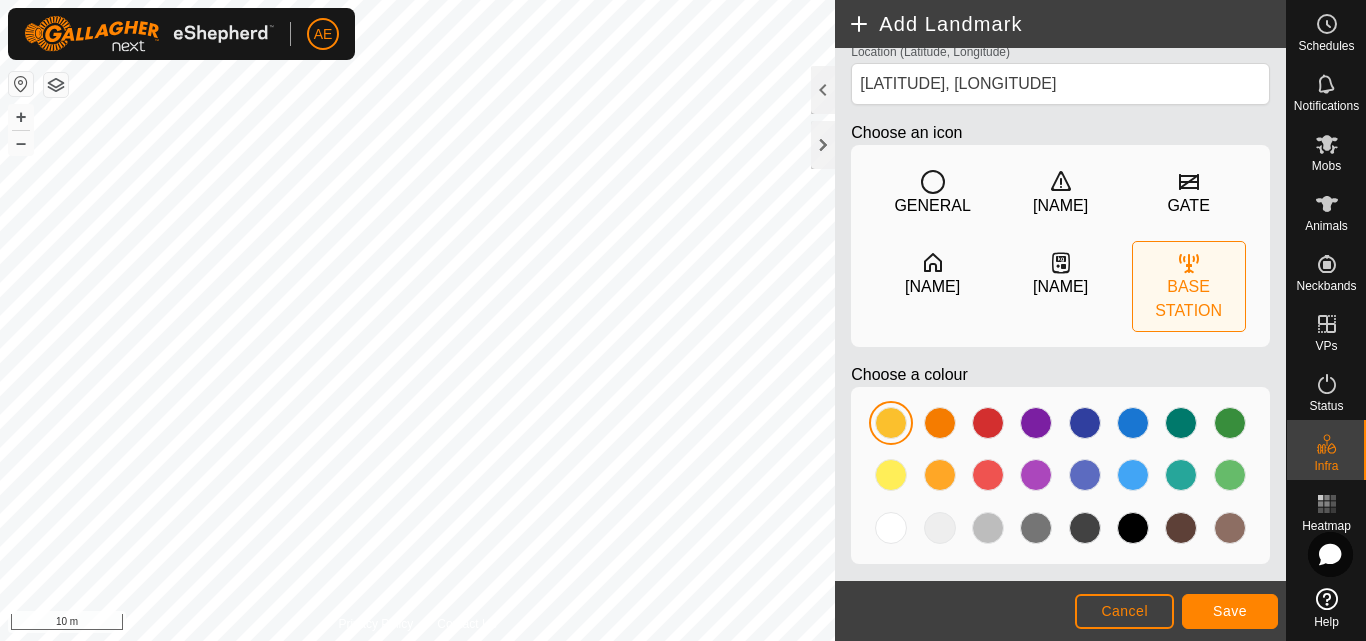 scroll, scrollTop: 98, scrollLeft: 0, axis: vertical 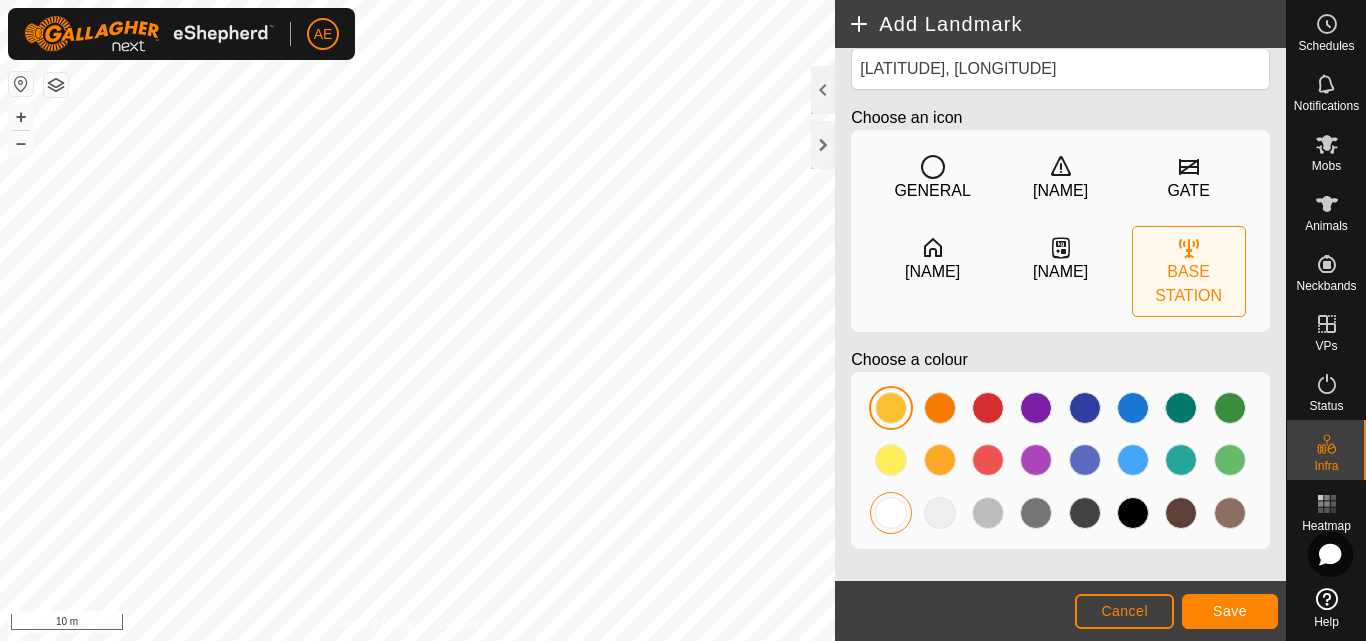 click 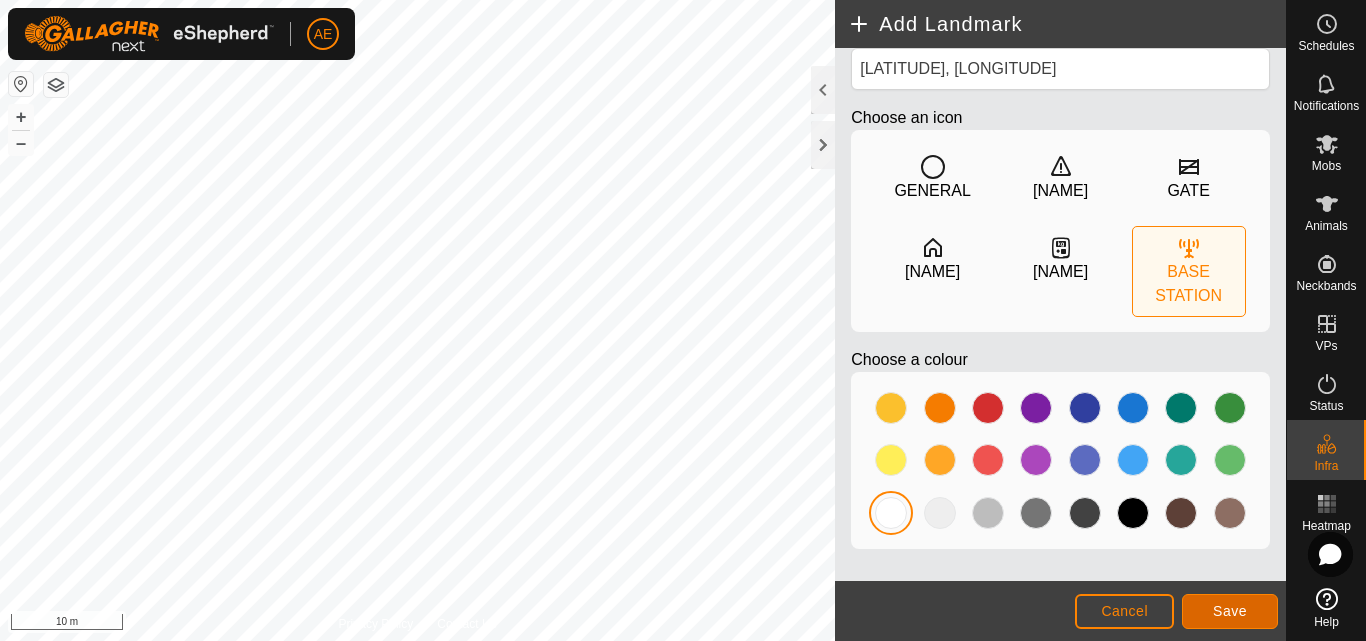 click on "Save" 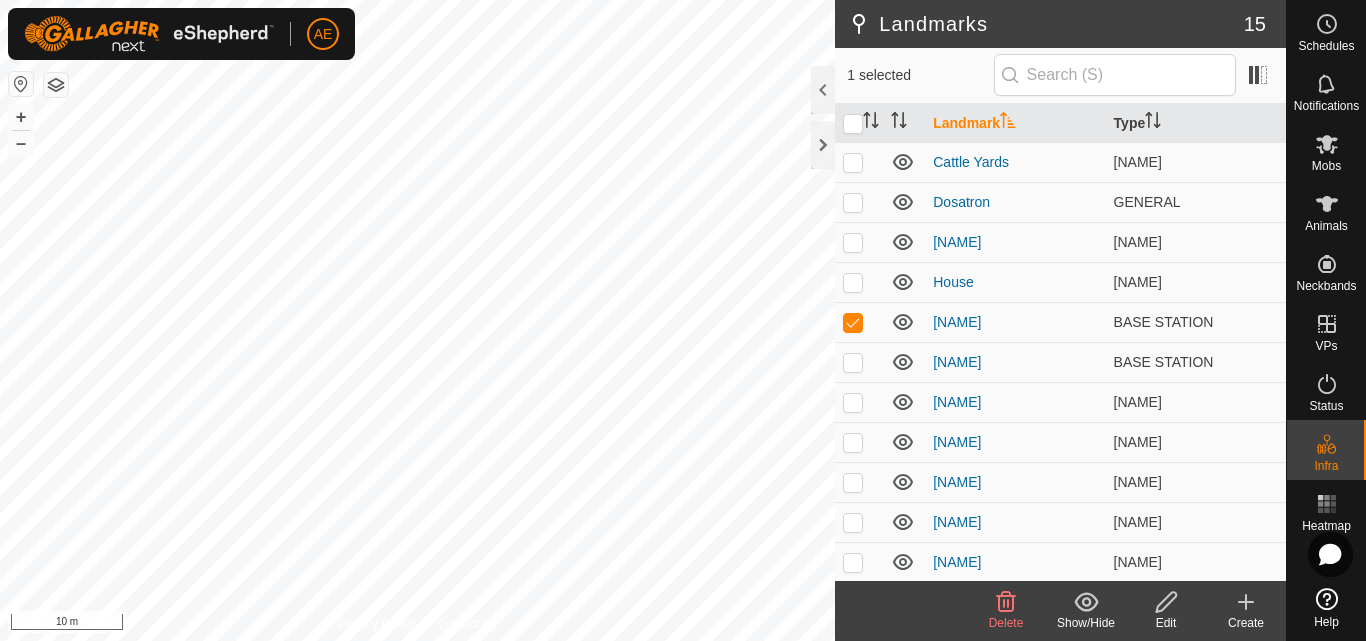 click 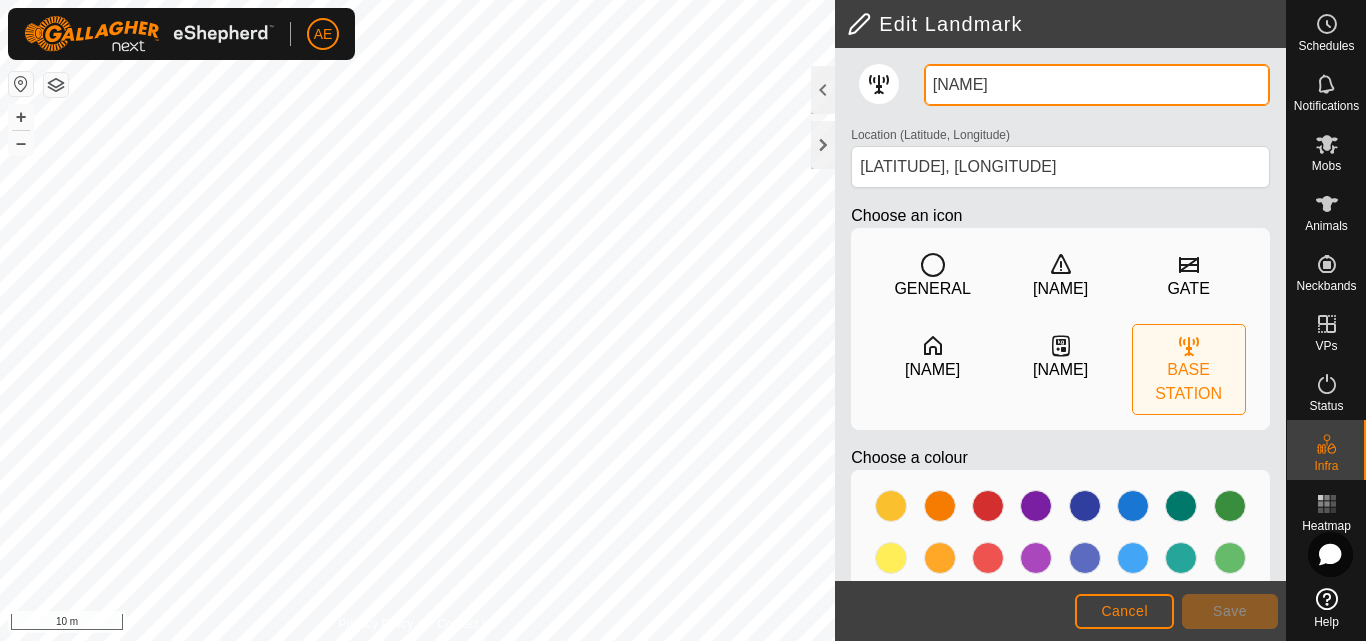 click on "[NAME]" at bounding box center [1097, 85] 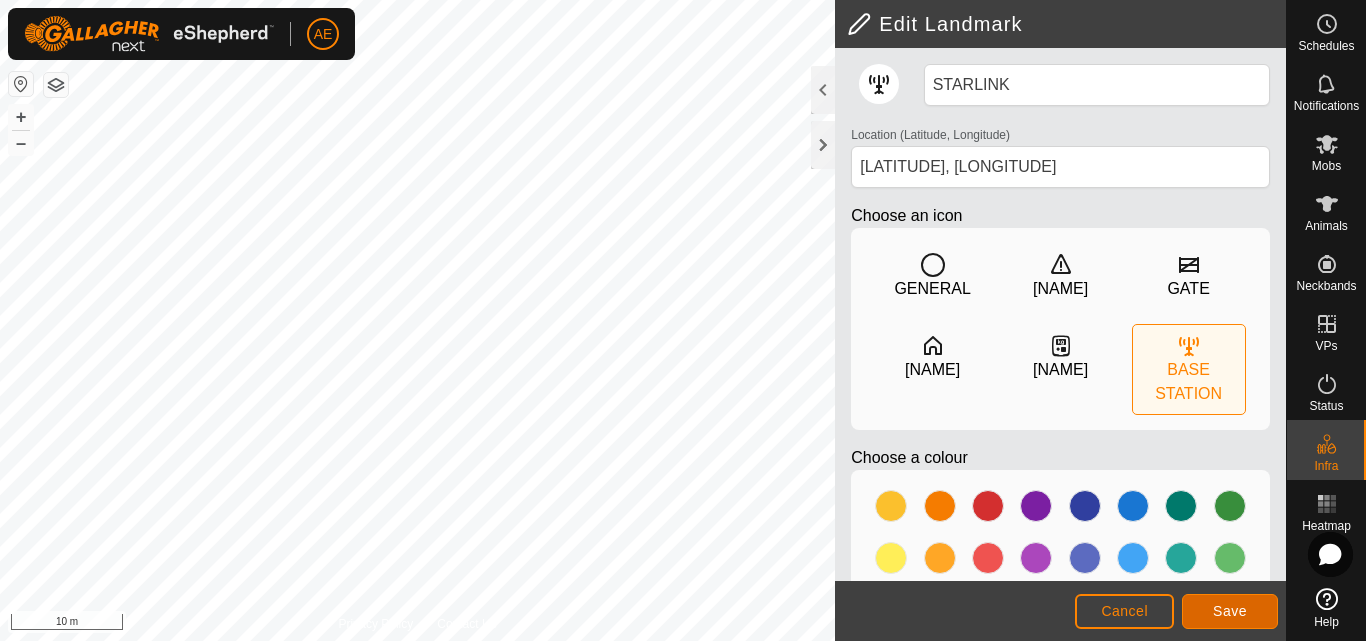 click on "Save" 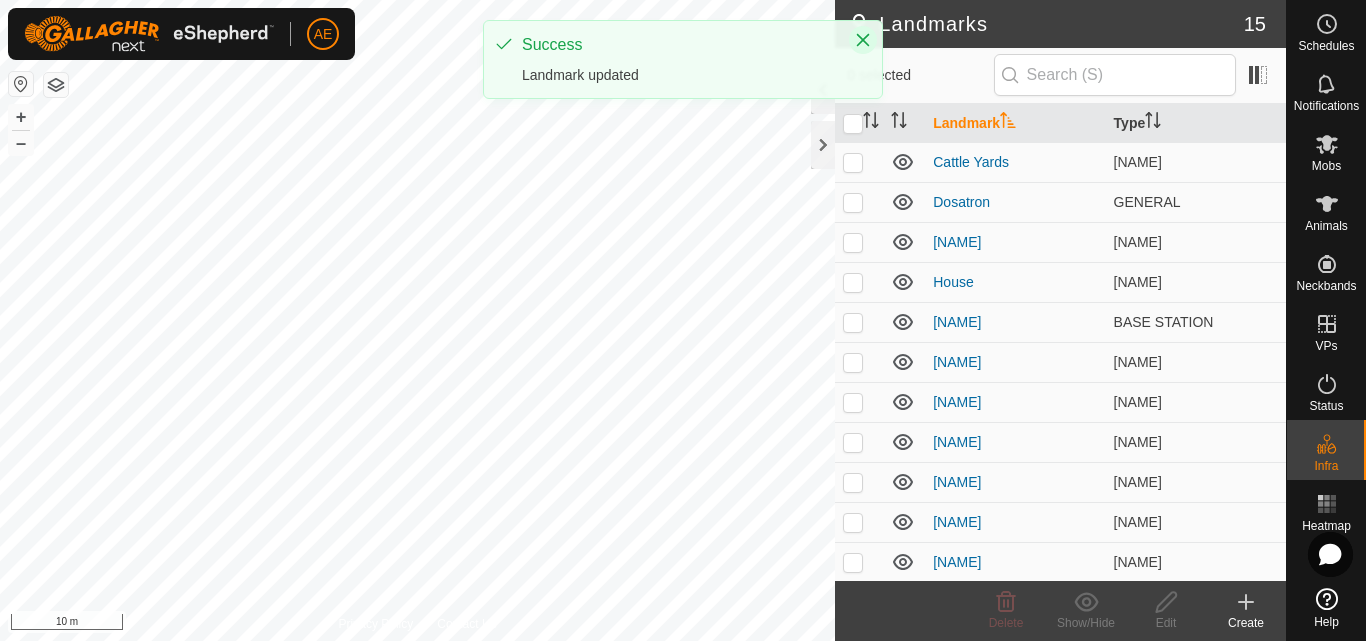 click 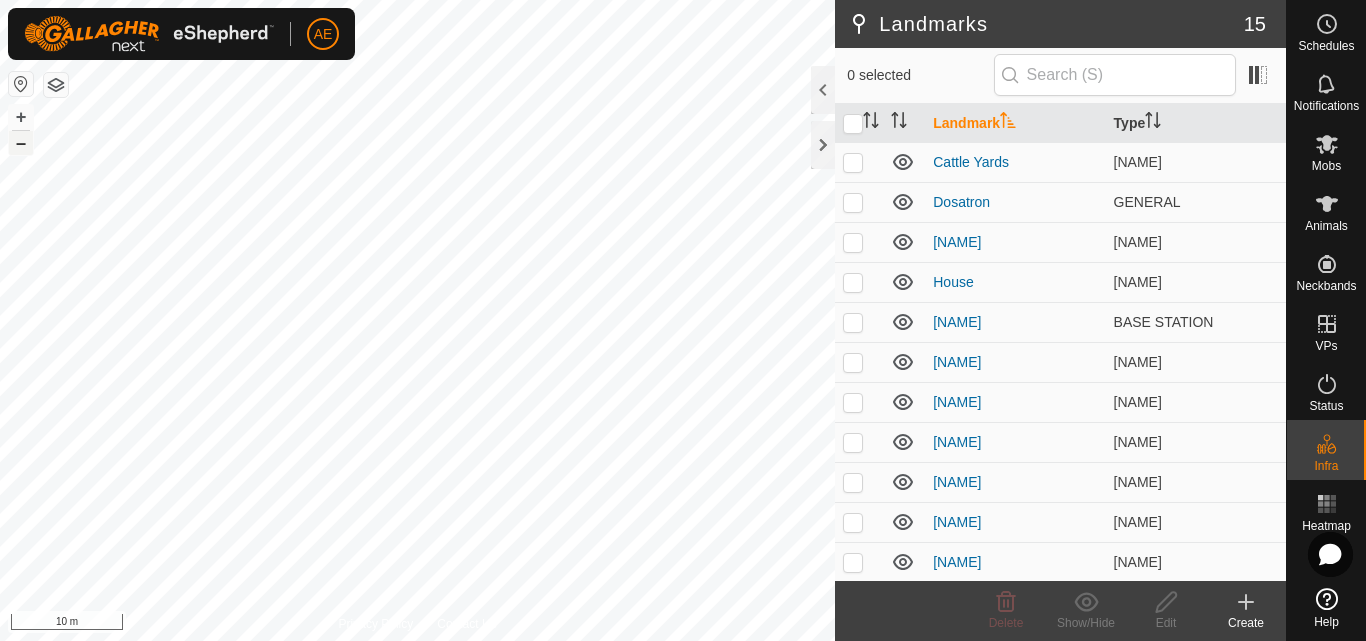 click on "–" at bounding box center [21, 143] 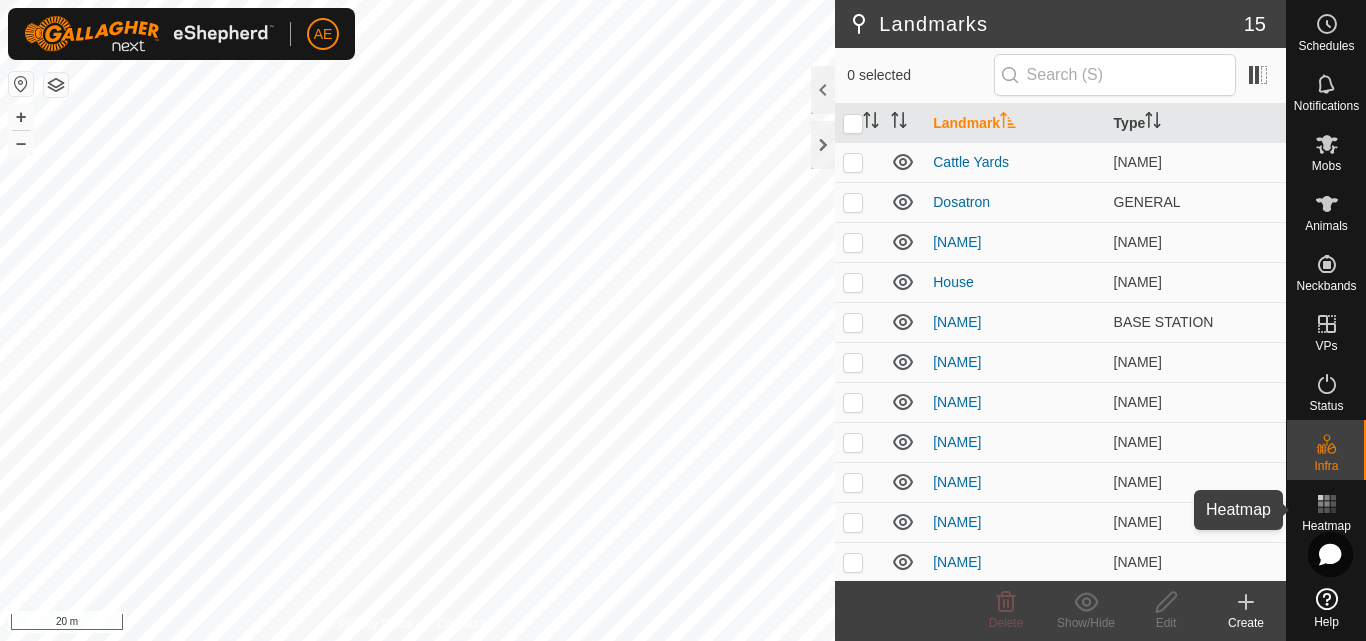 click 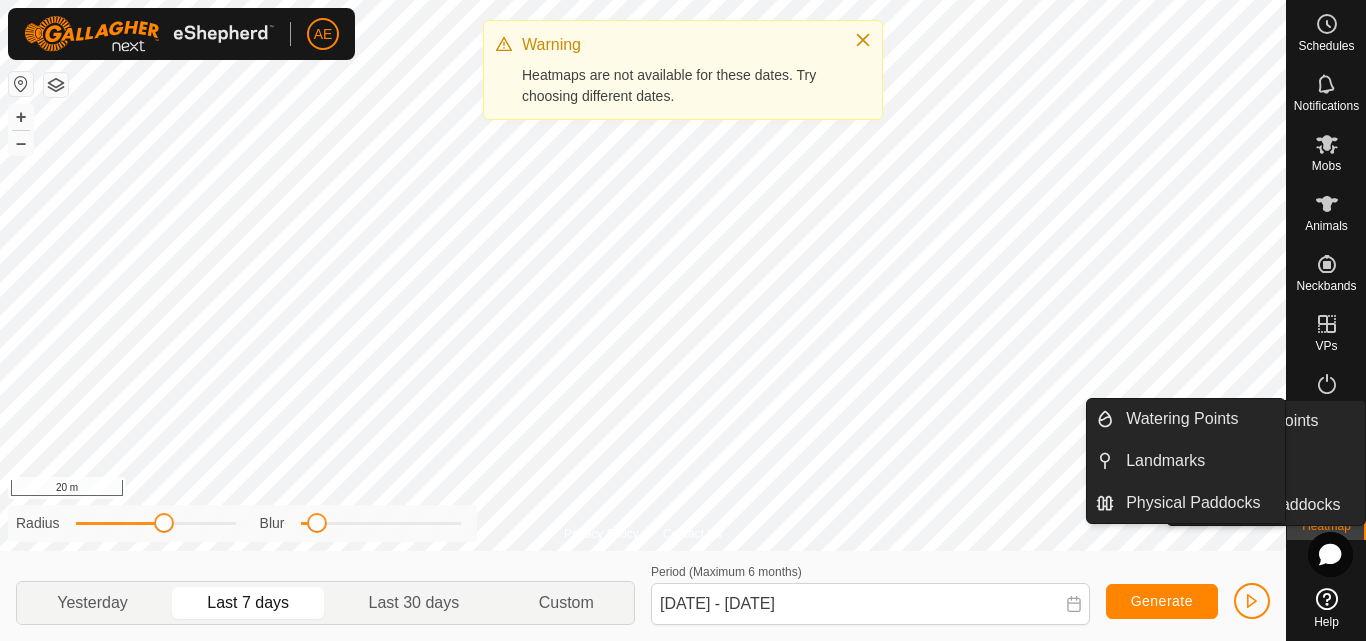 click 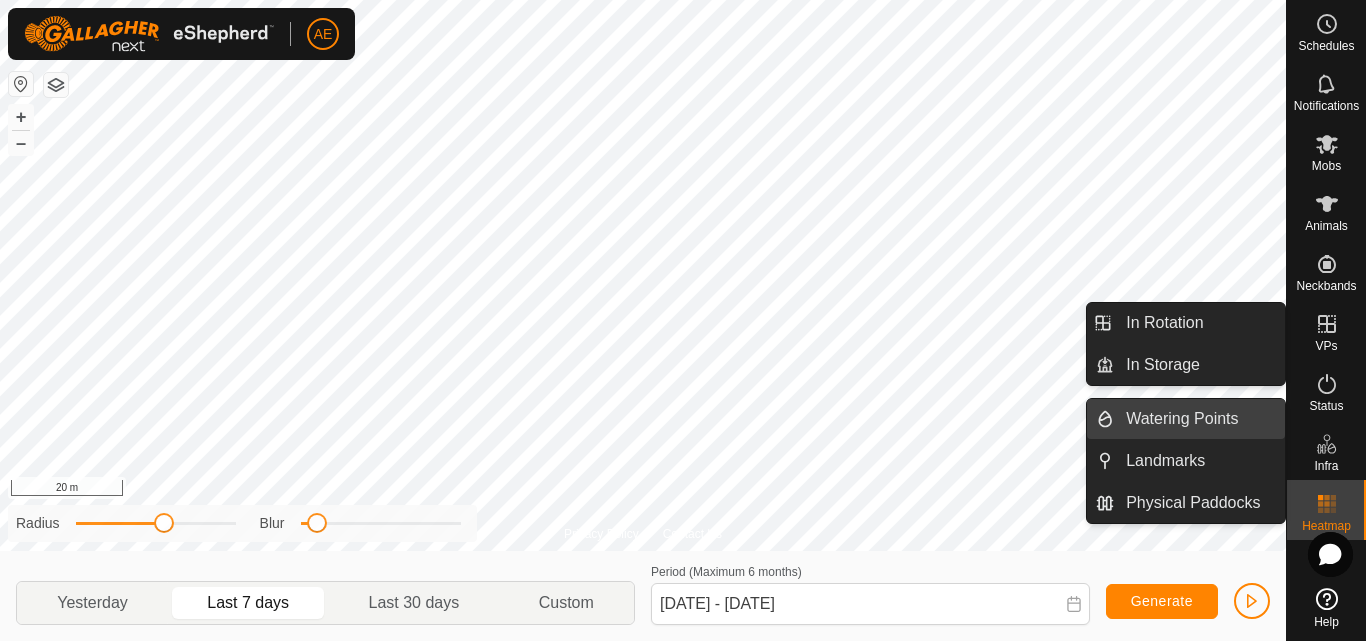 scroll, scrollTop: 0, scrollLeft: 0, axis: both 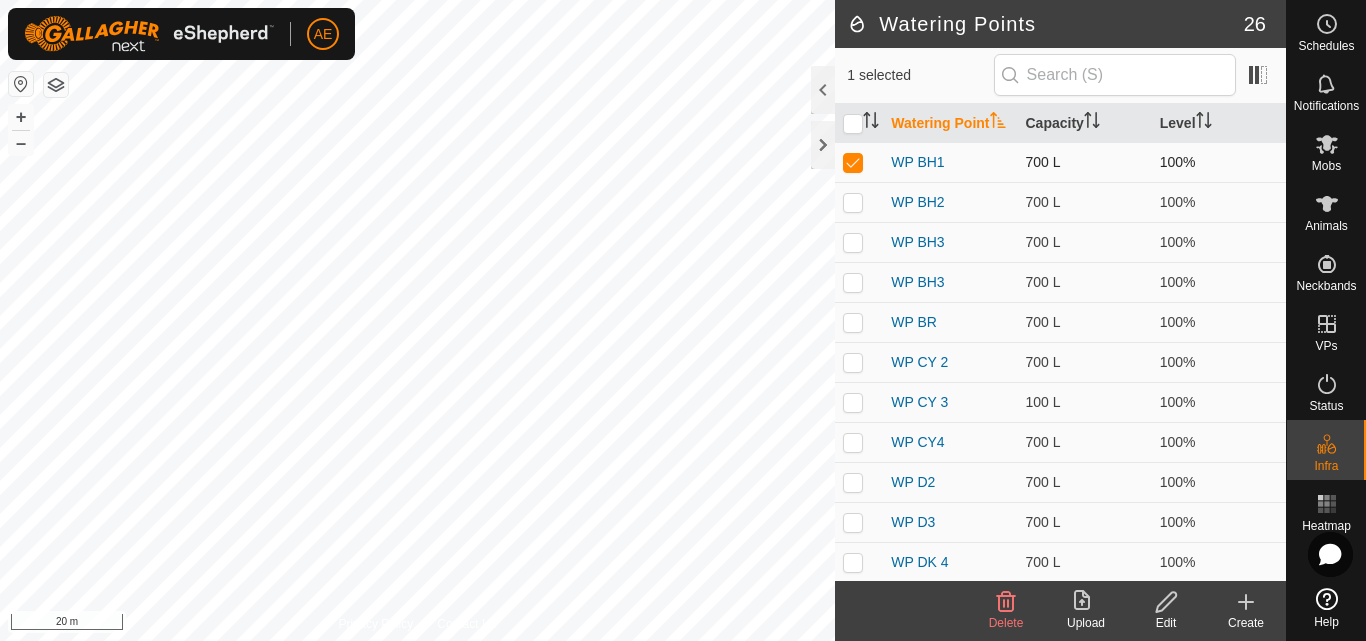 click at bounding box center [853, 162] 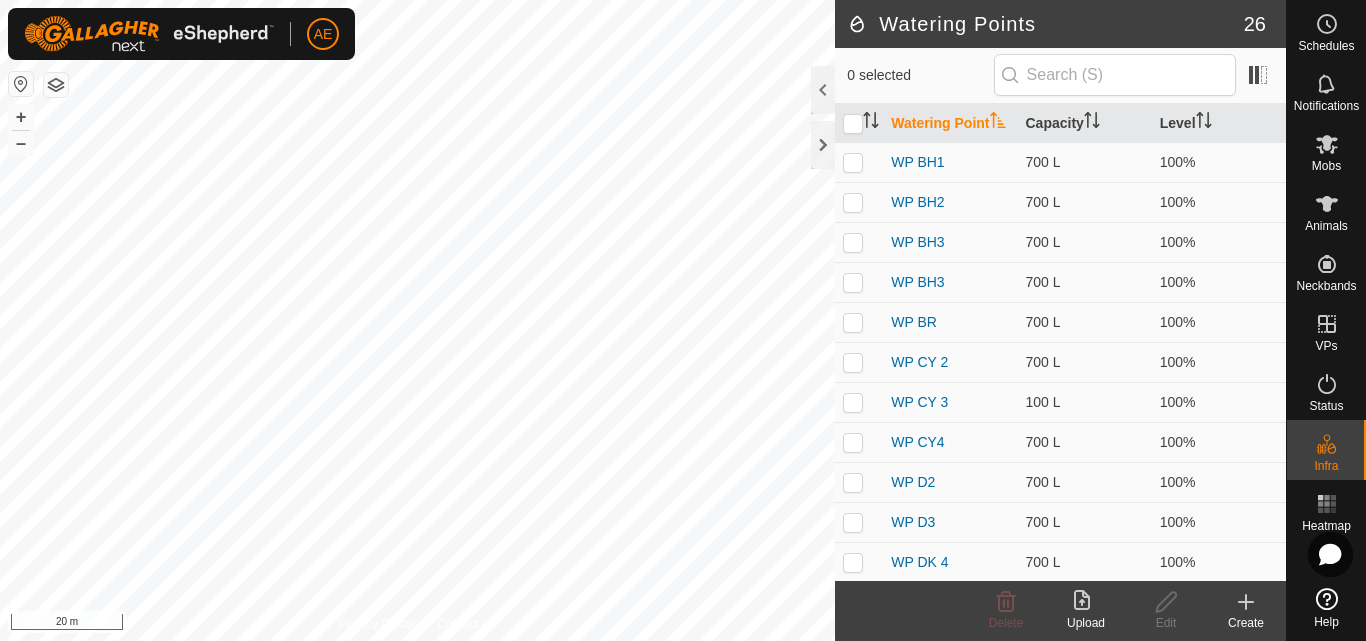 click 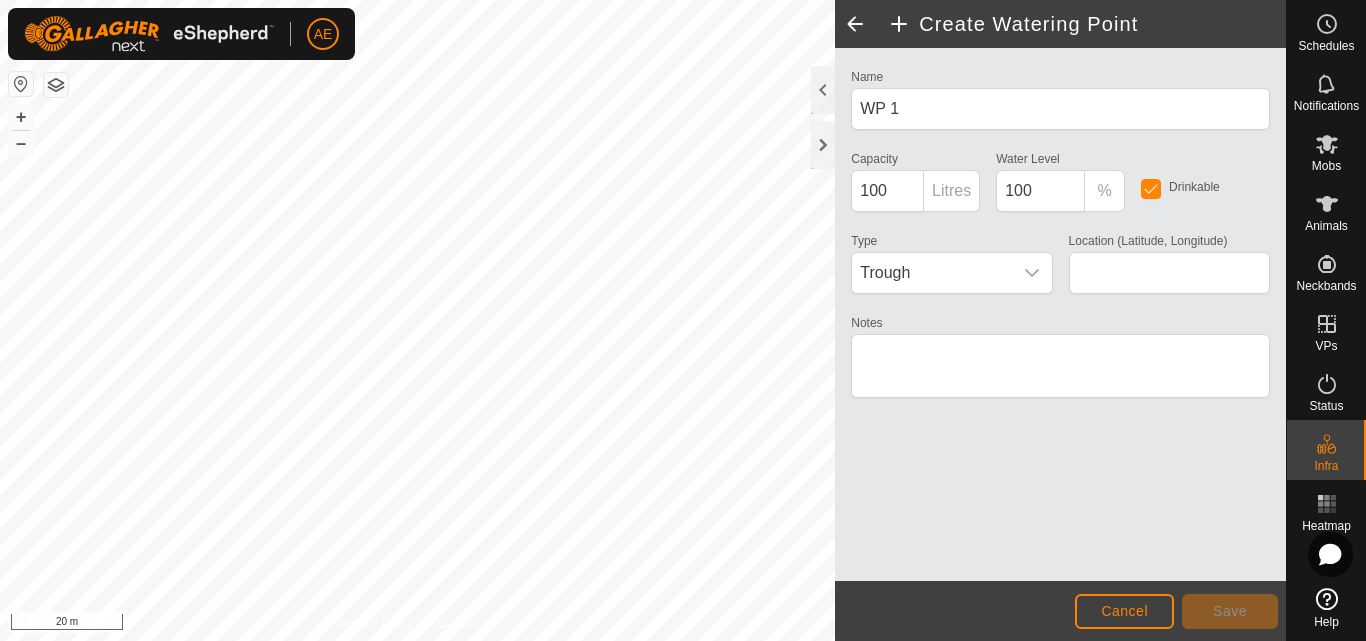 type on "-43.633062, 171.469168" 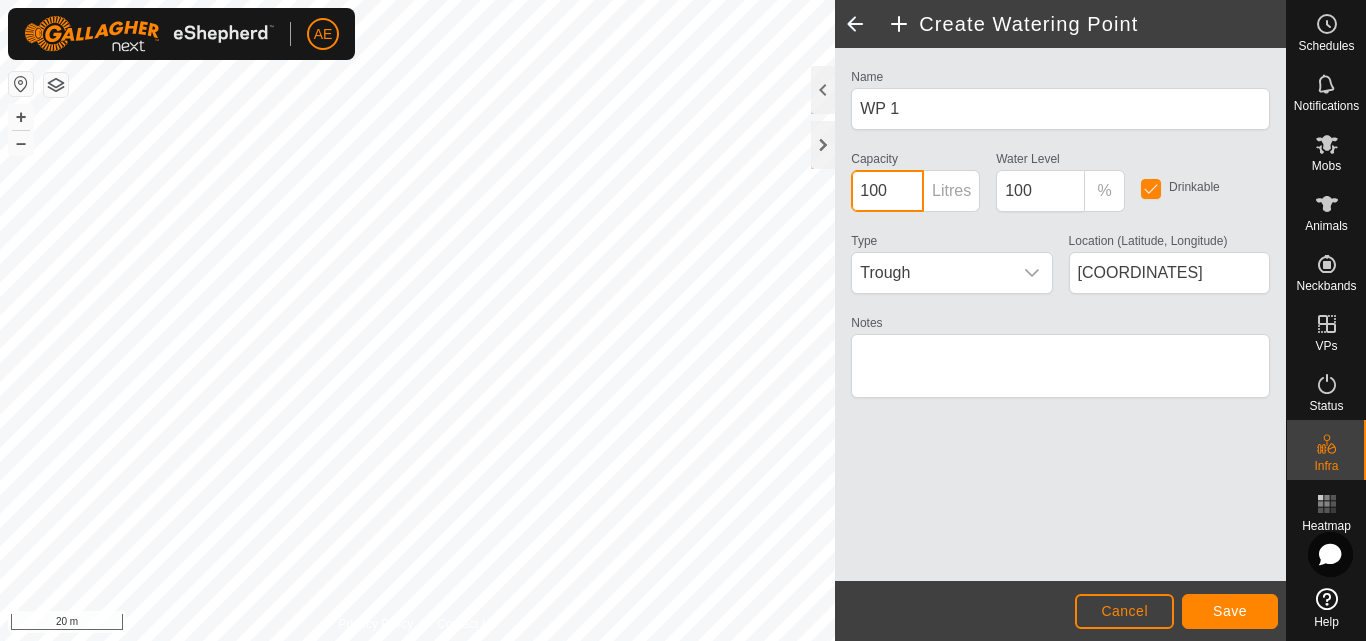 click on "100" at bounding box center (887, 191) 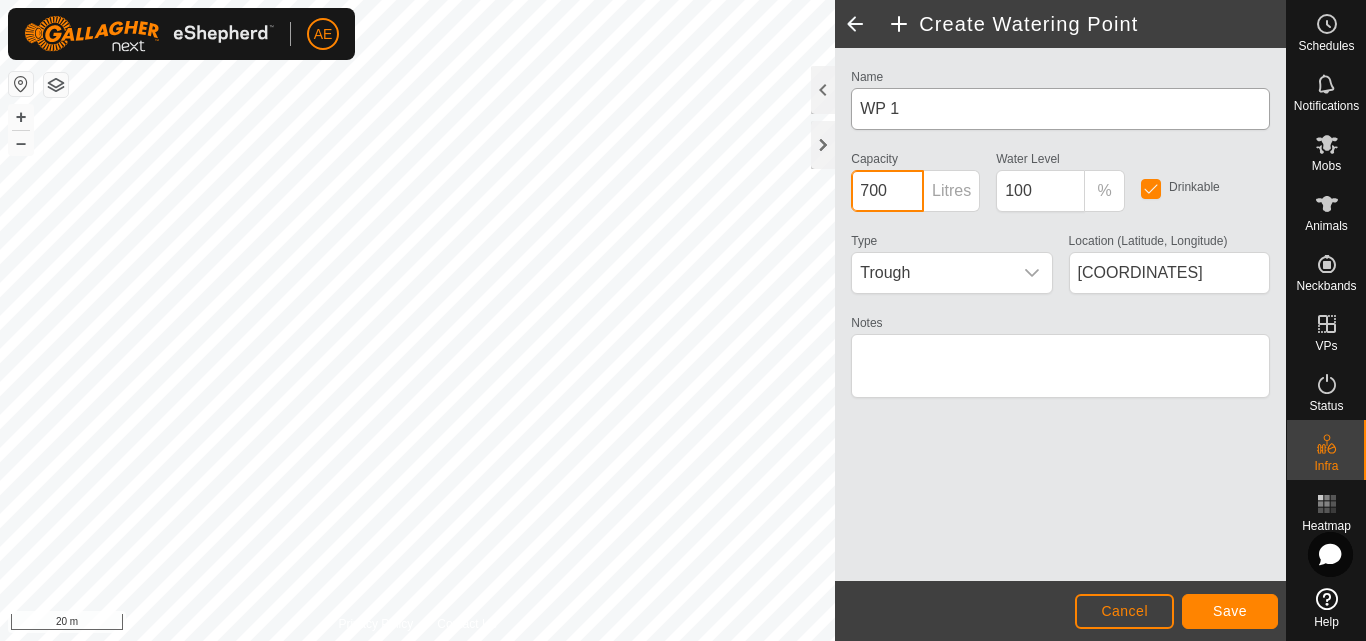 type on "700" 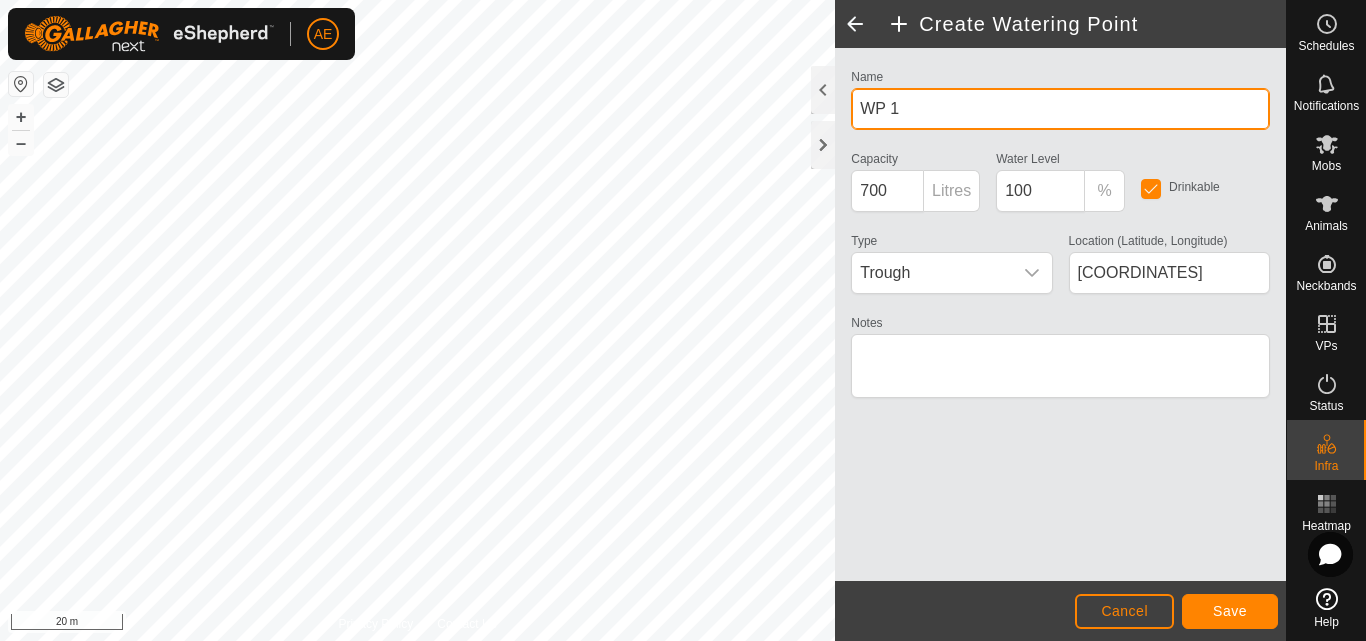 click on "WP 1" at bounding box center [1060, 109] 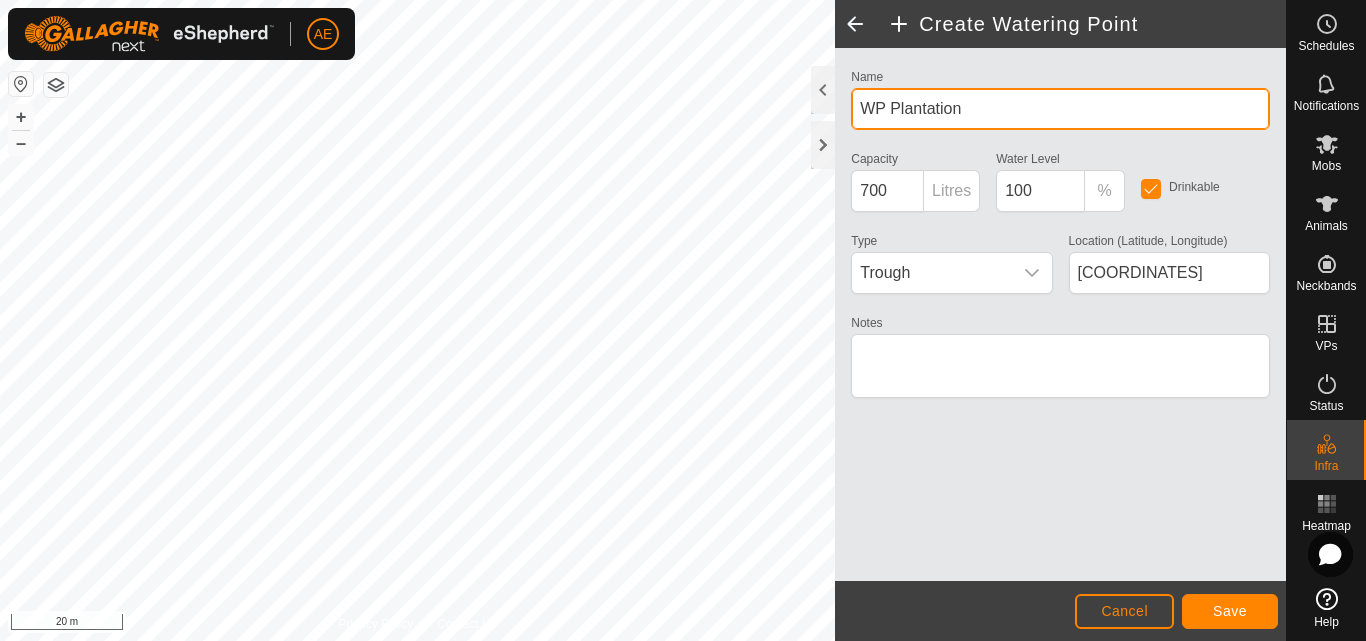 type on "WP Plantation" 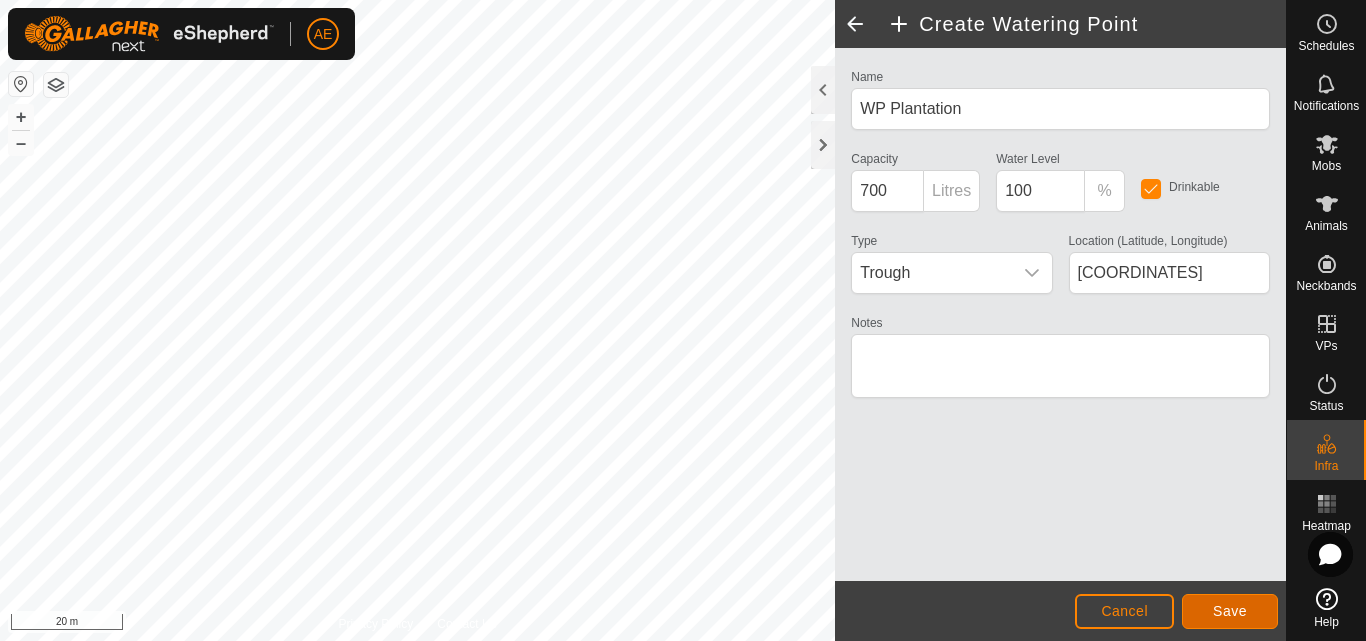 click on "Save" 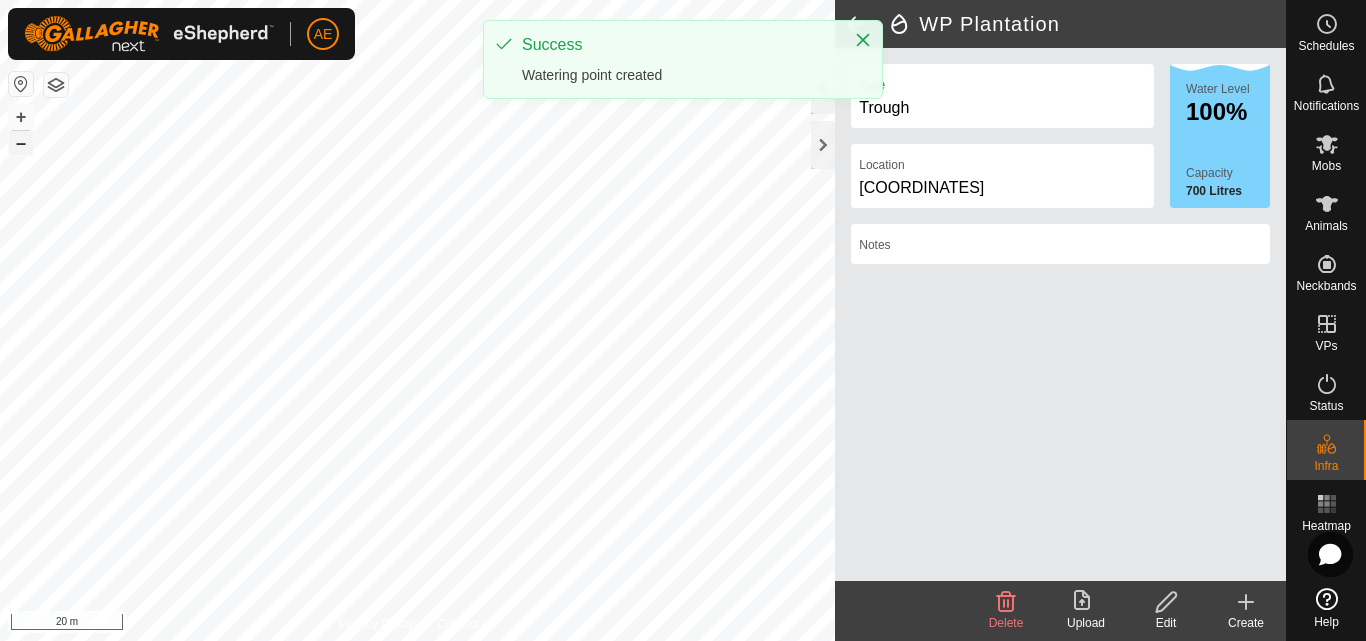 click on "–" at bounding box center (21, 143) 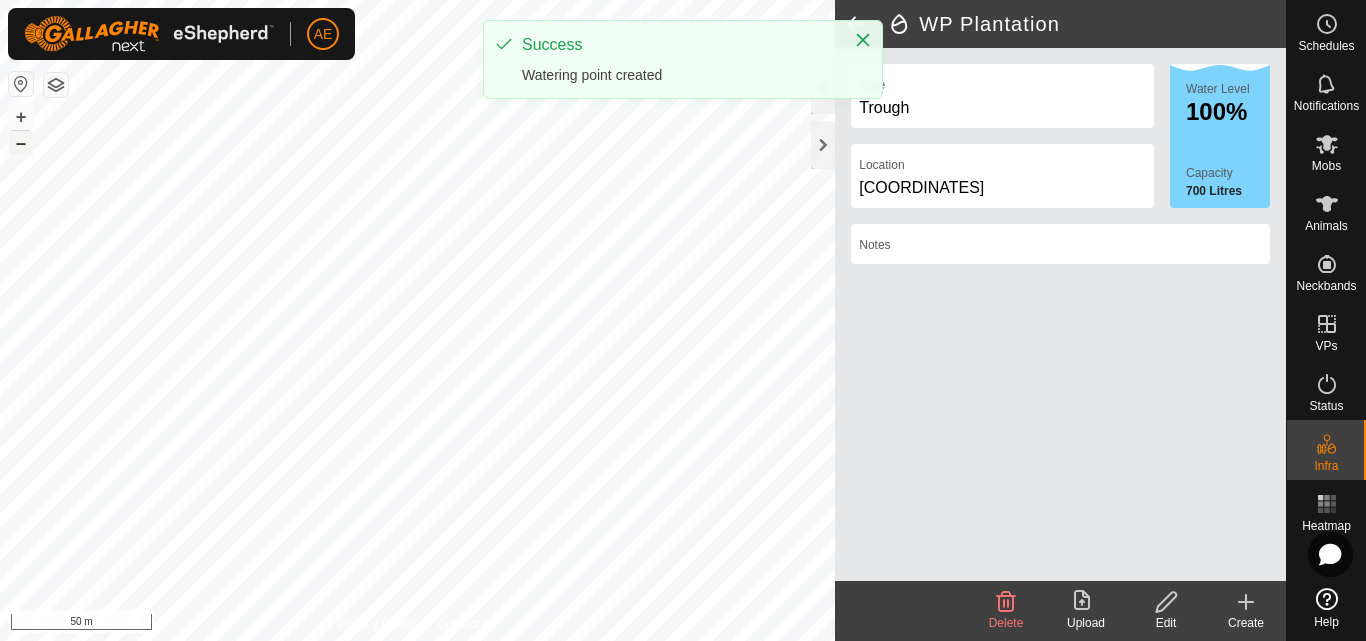 click on "–" at bounding box center [21, 143] 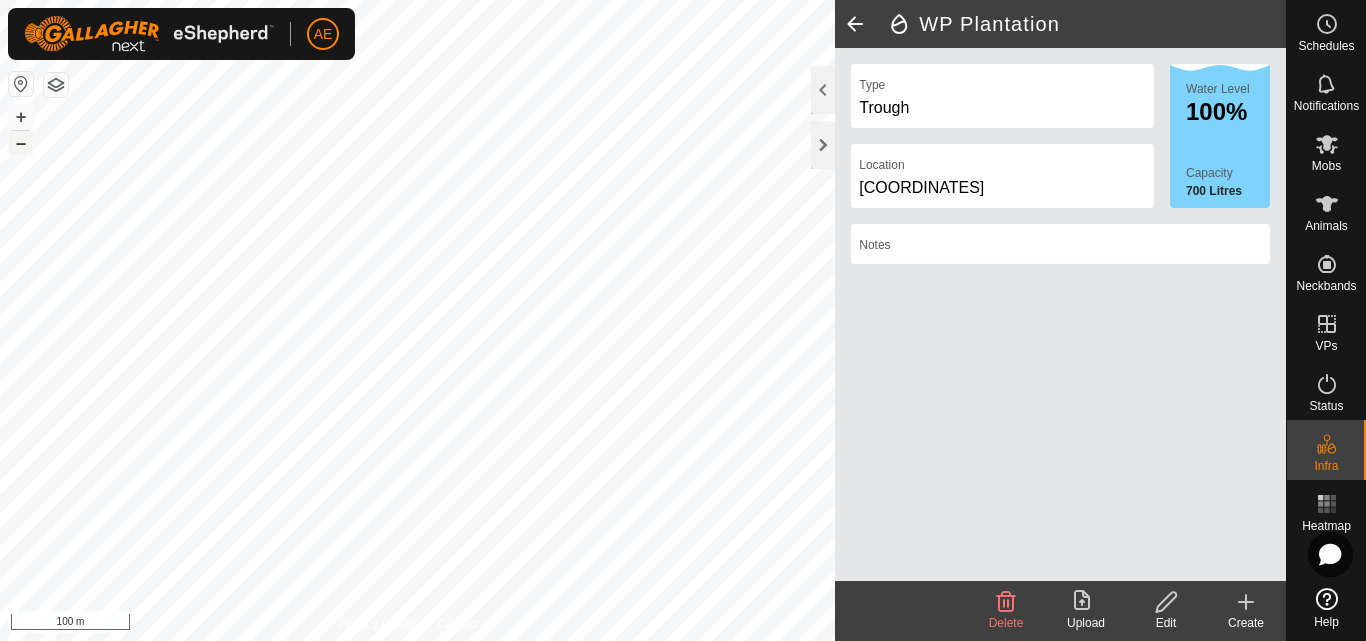 click on "–" at bounding box center (21, 143) 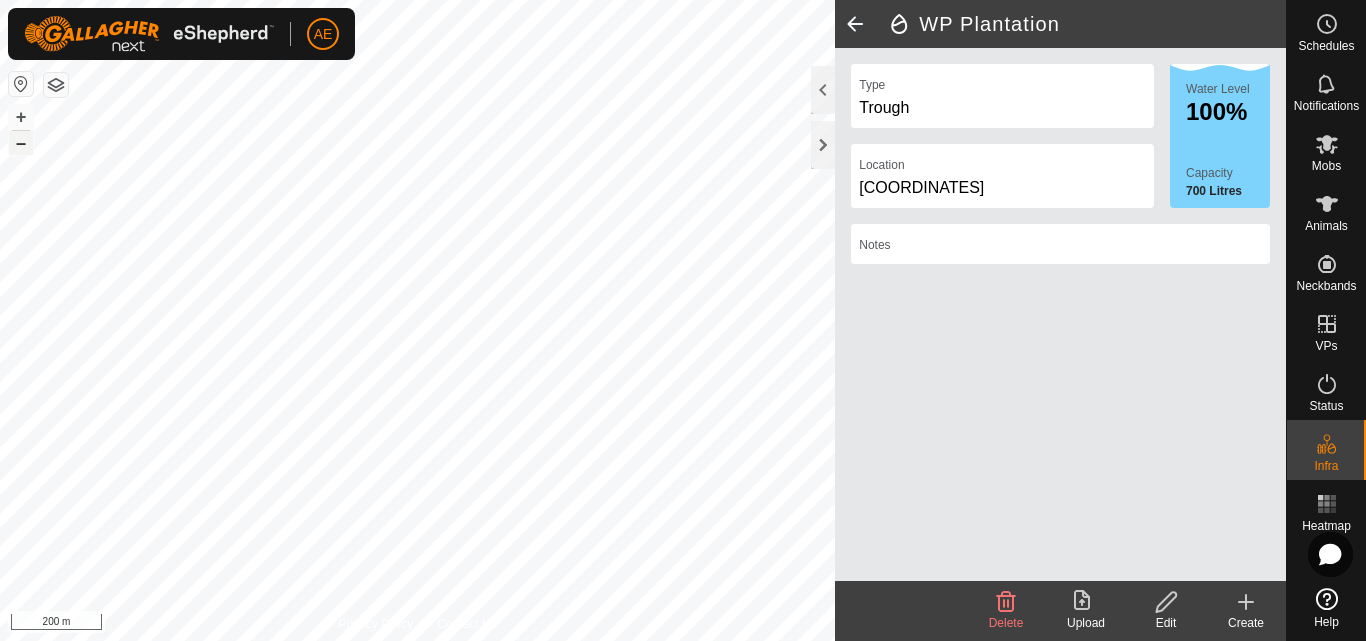 click on "–" at bounding box center [21, 143] 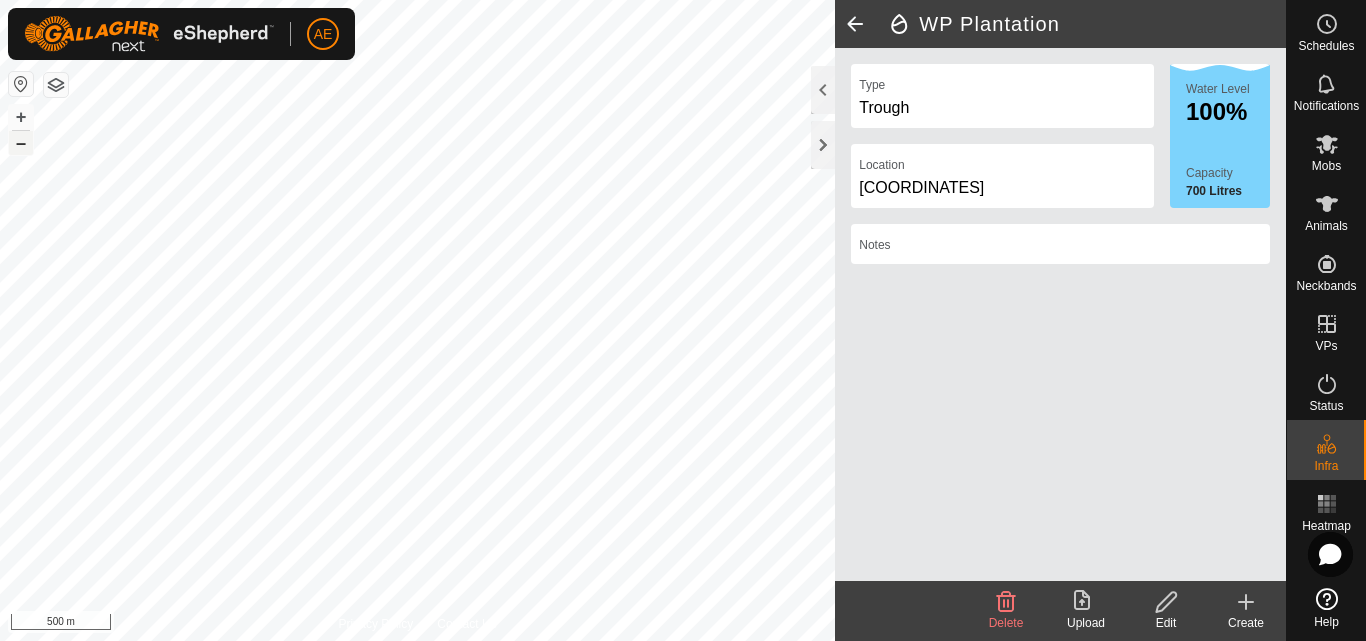 click on "–" at bounding box center (21, 143) 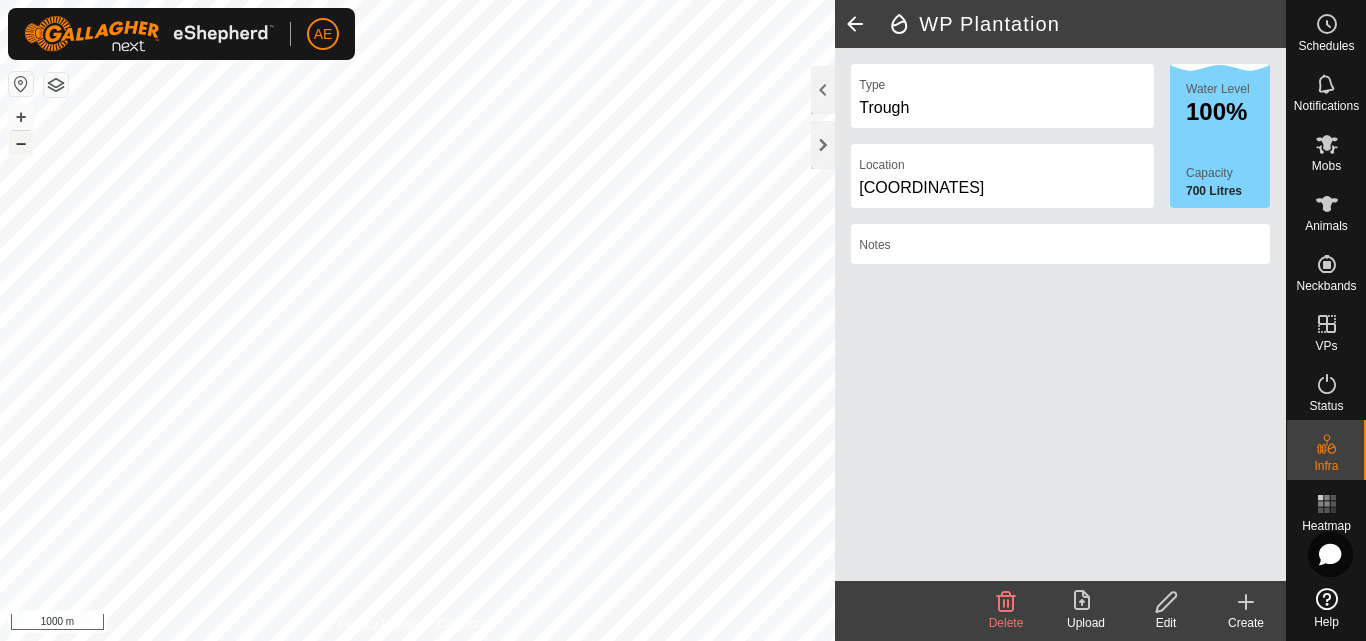 click on "–" at bounding box center (21, 143) 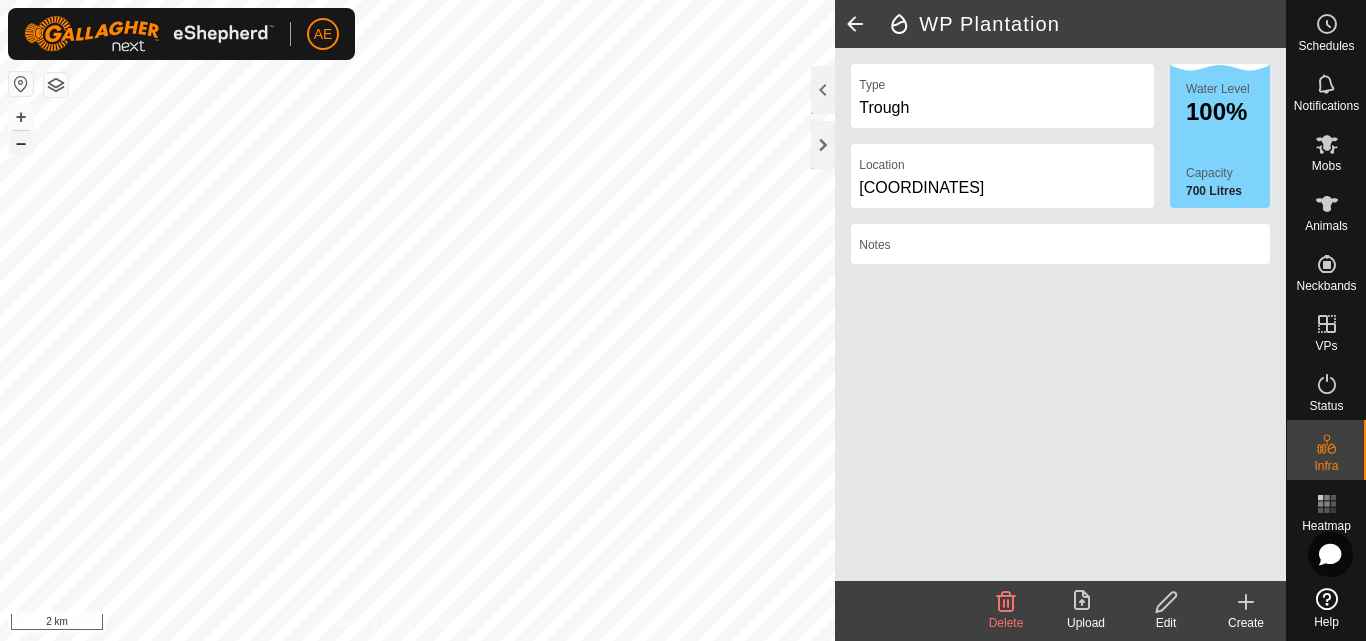 click on "–" at bounding box center [21, 143] 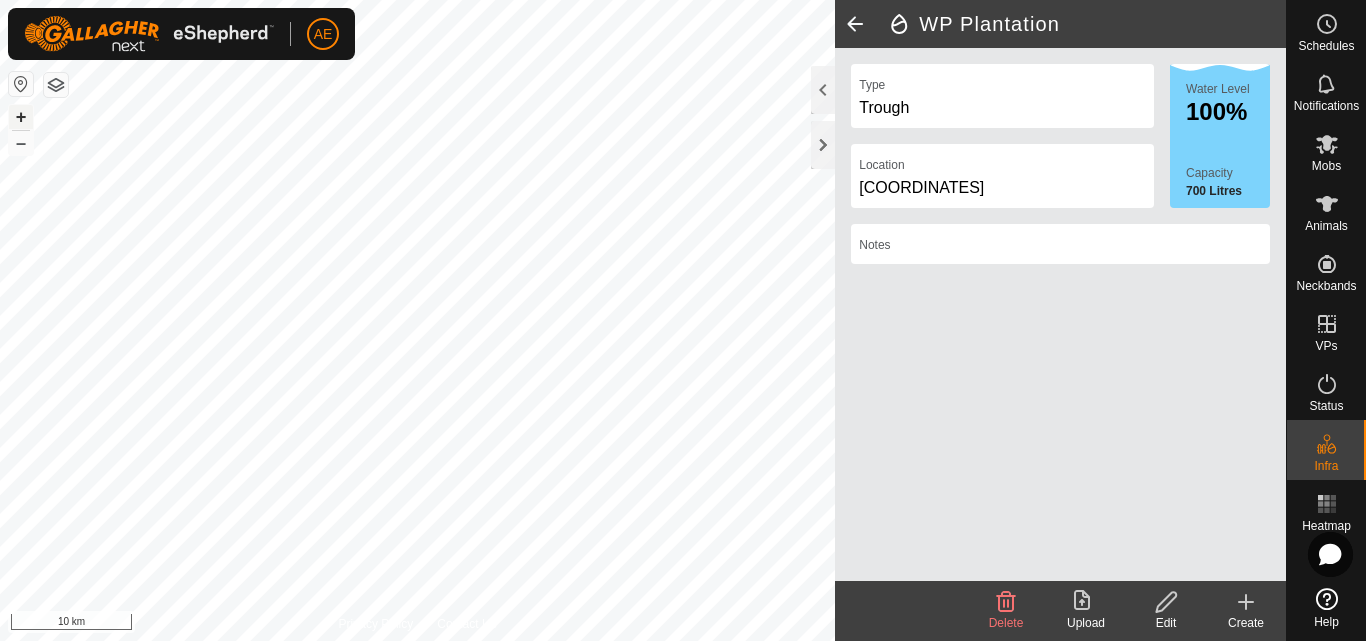 click on "+" at bounding box center [21, 117] 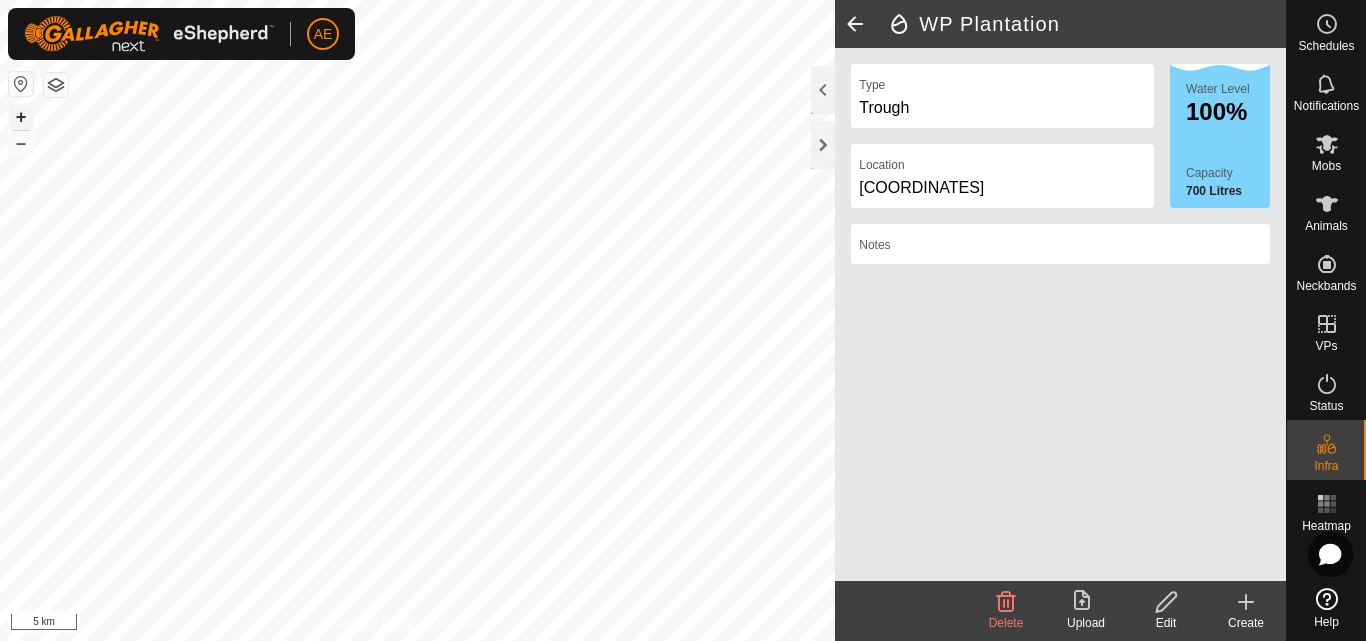 click on "+" at bounding box center [21, 117] 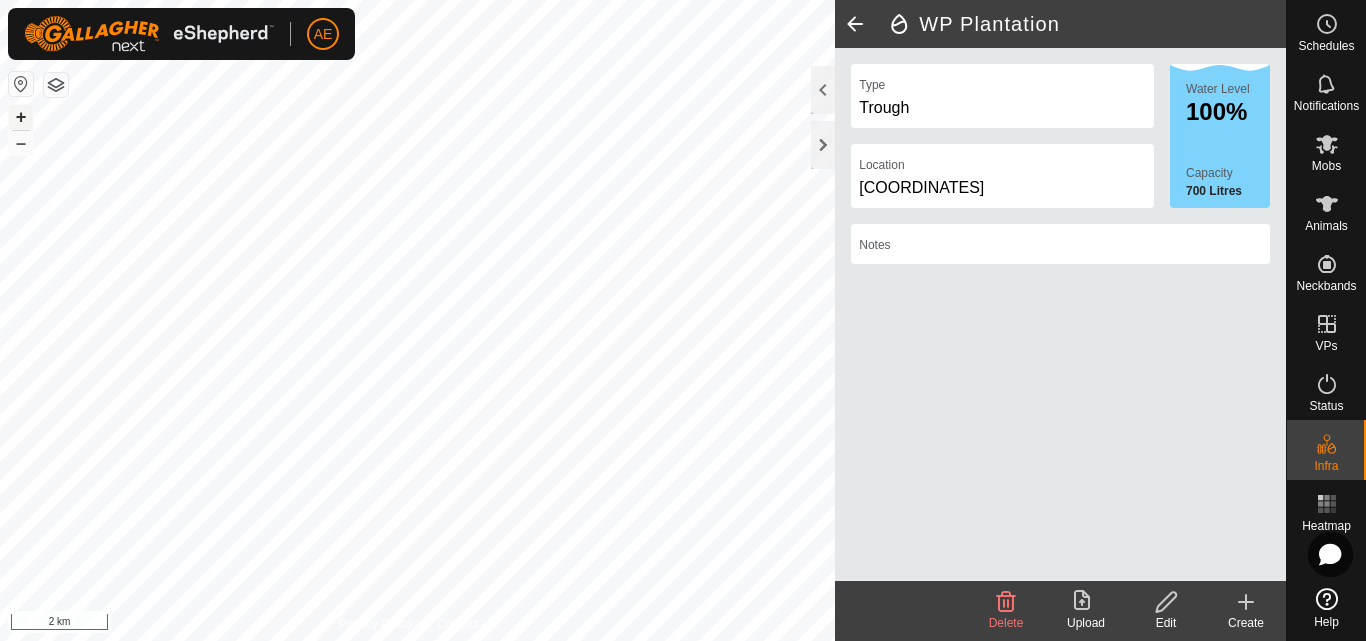click on "+" at bounding box center (21, 117) 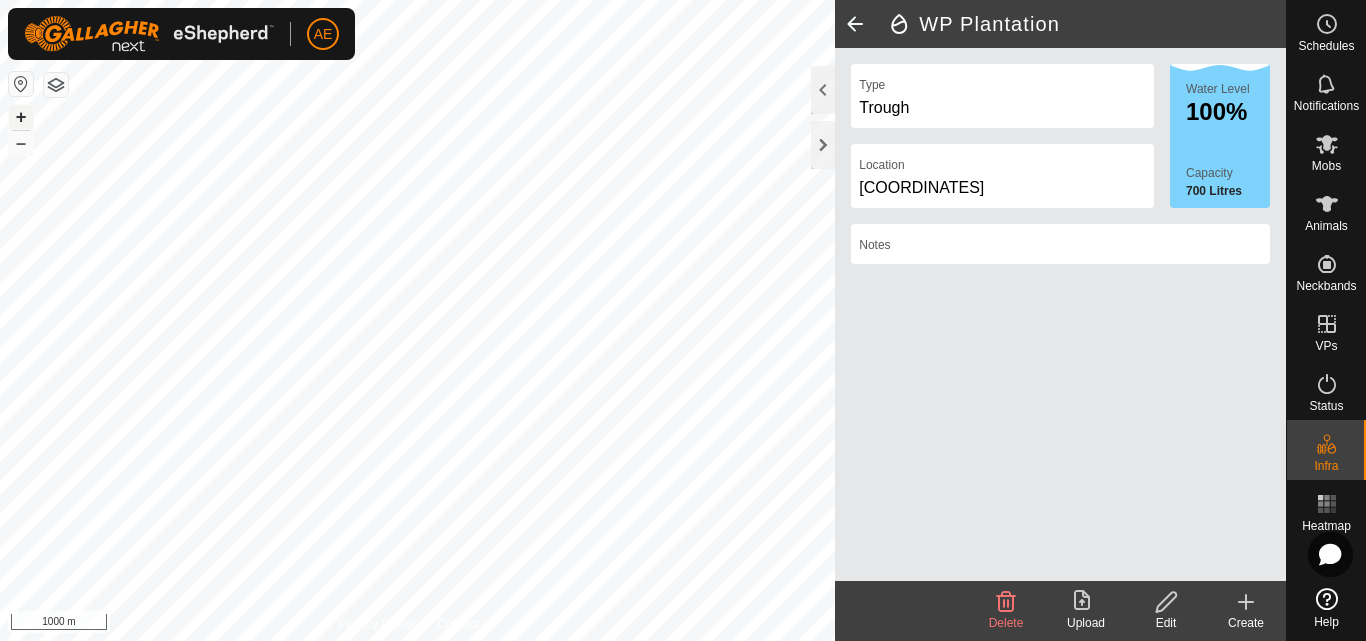 click on "+" at bounding box center [21, 117] 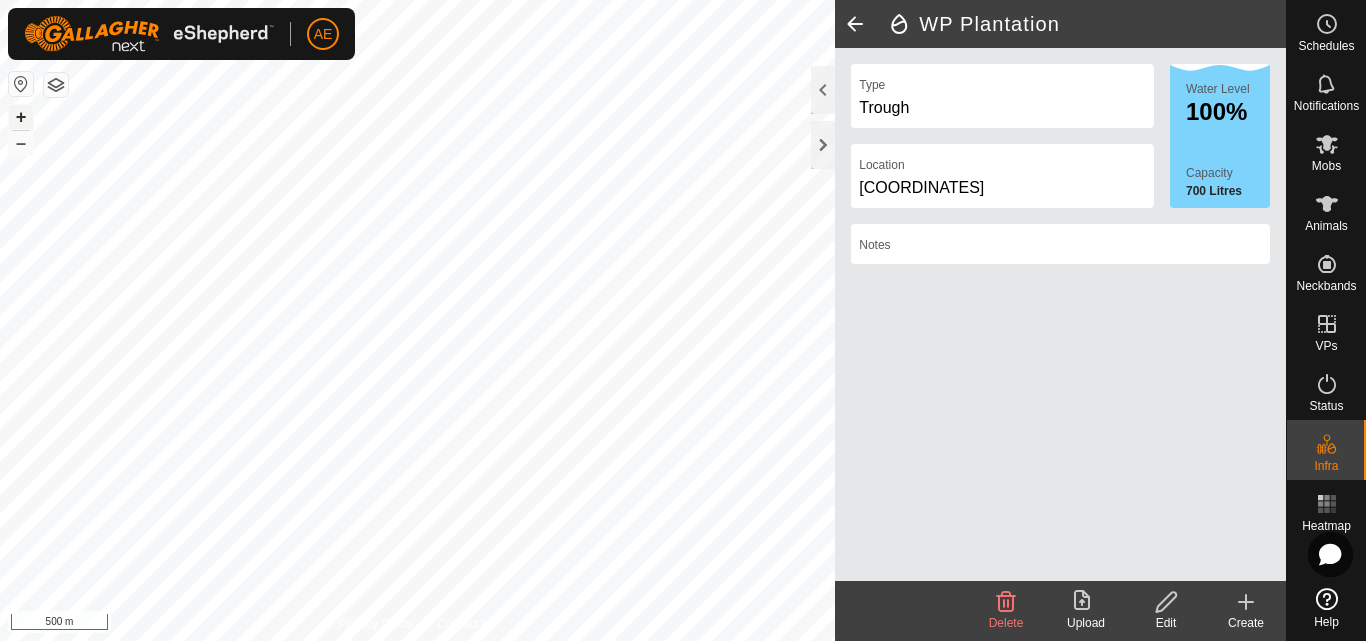 click on "+" at bounding box center [21, 117] 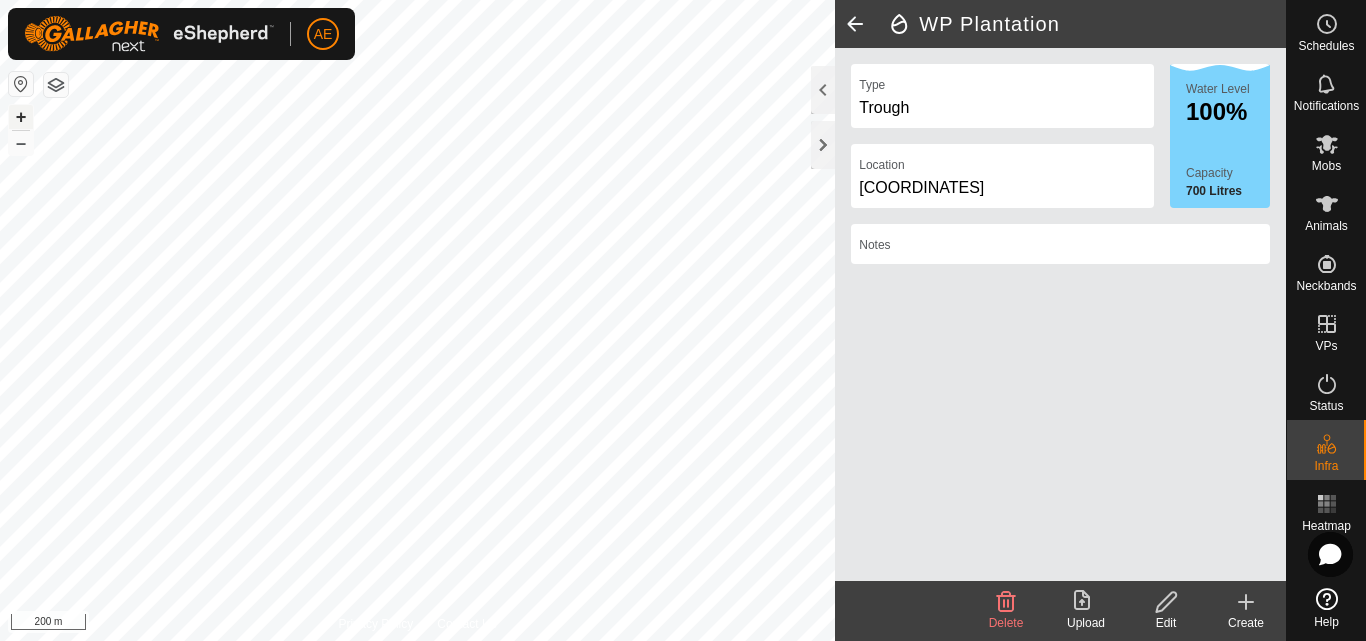 click on "+" at bounding box center (21, 117) 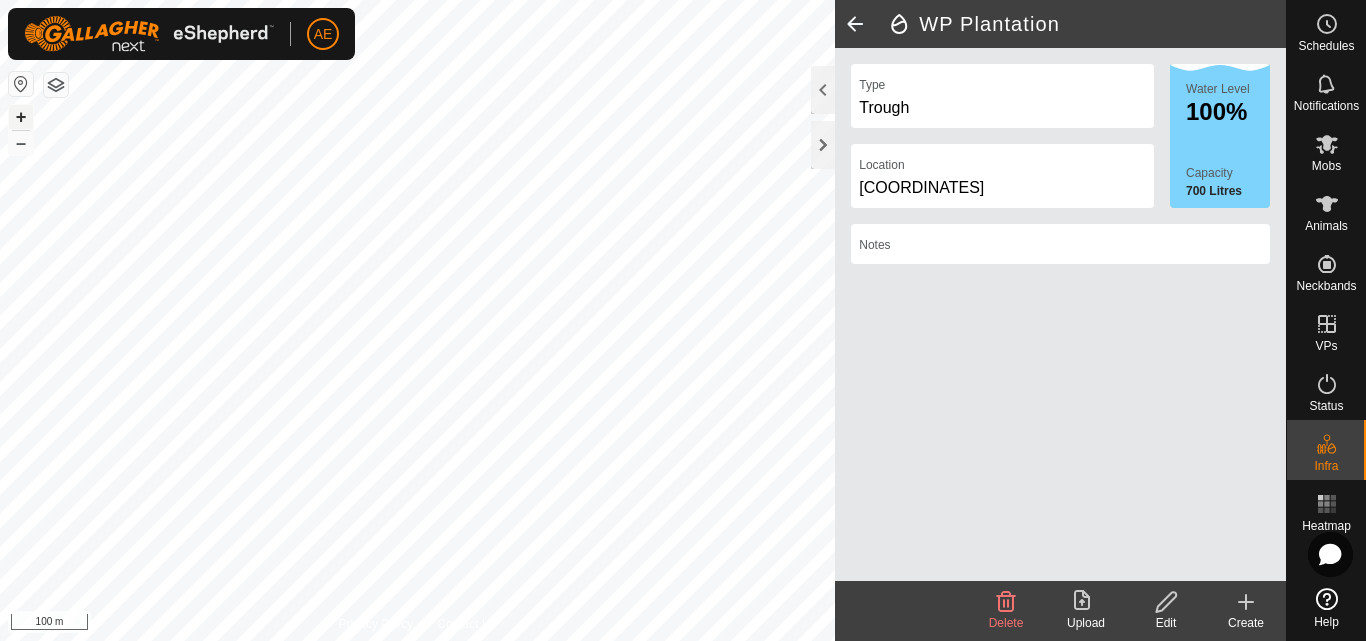 click on "+" at bounding box center (21, 117) 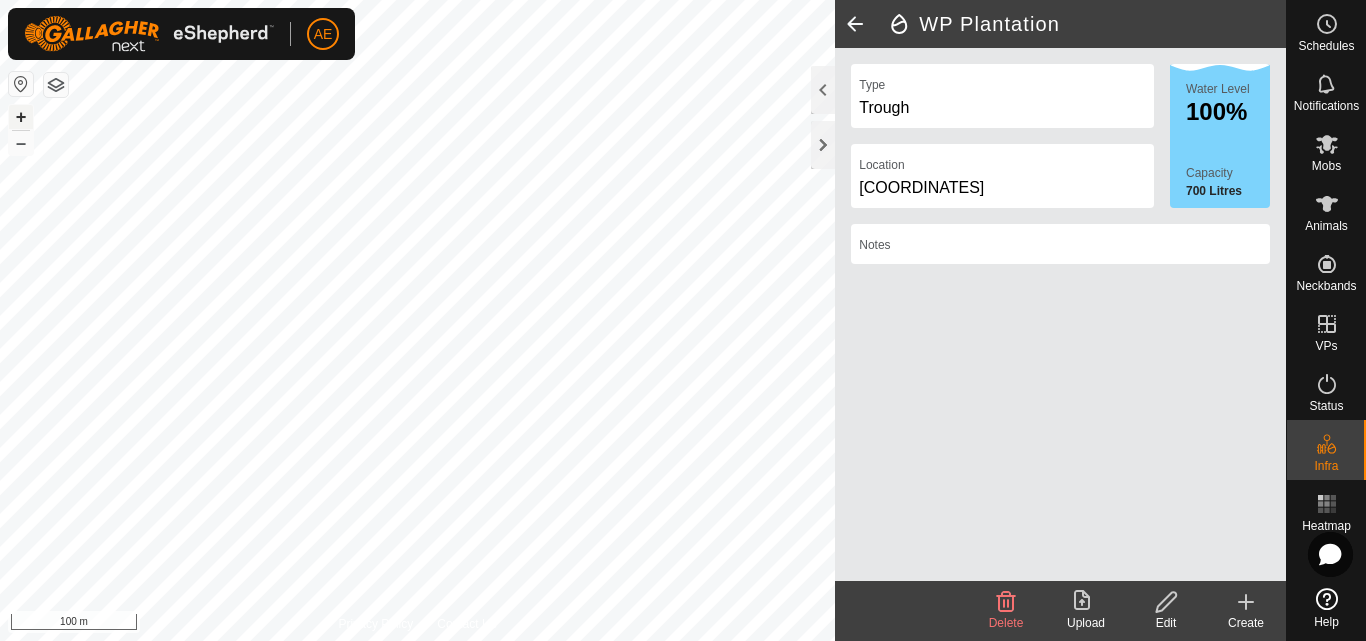 click on "+" at bounding box center [21, 117] 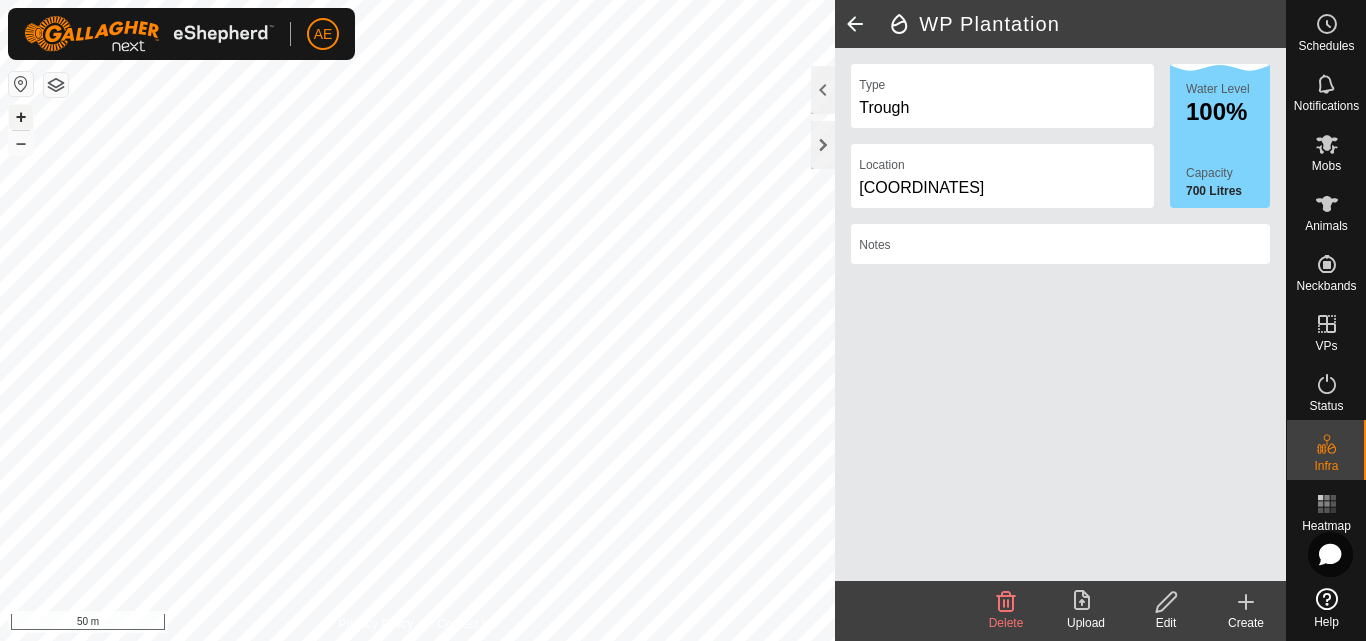 click on "+" at bounding box center [21, 117] 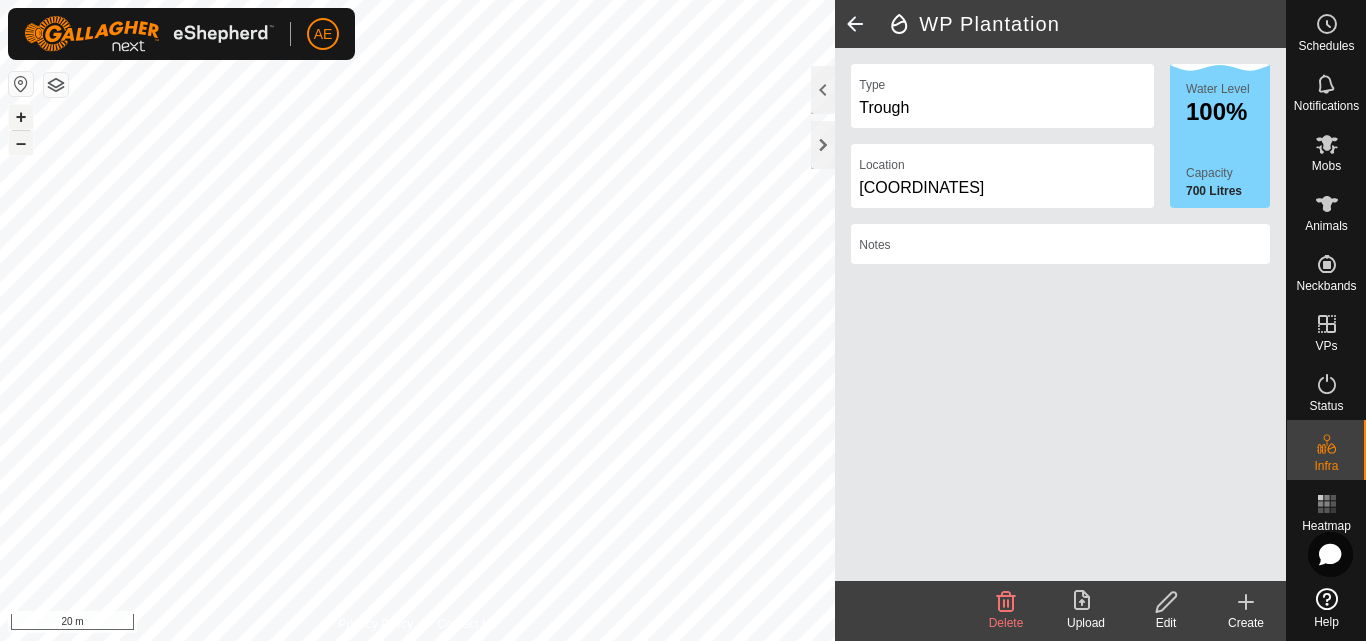click on "Mt Hutt
+ – ⇧ i 20 m" at bounding box center [417, 320] 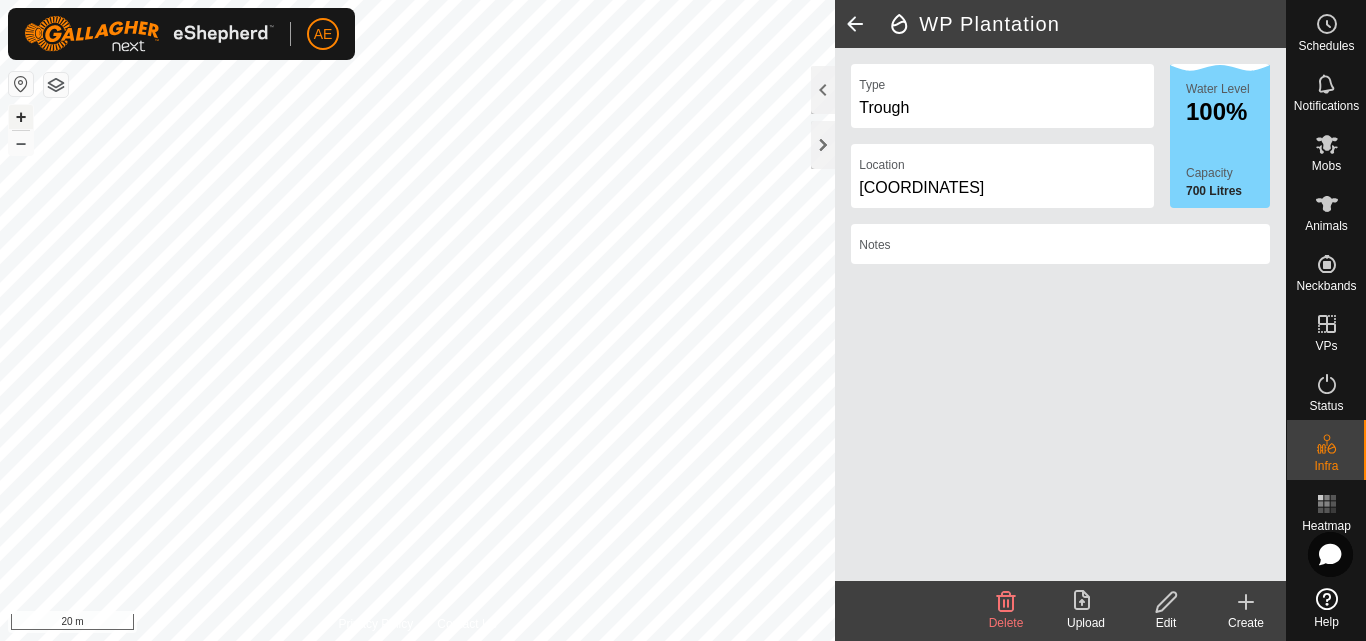 click on "+" at bounding box center (21, 117) 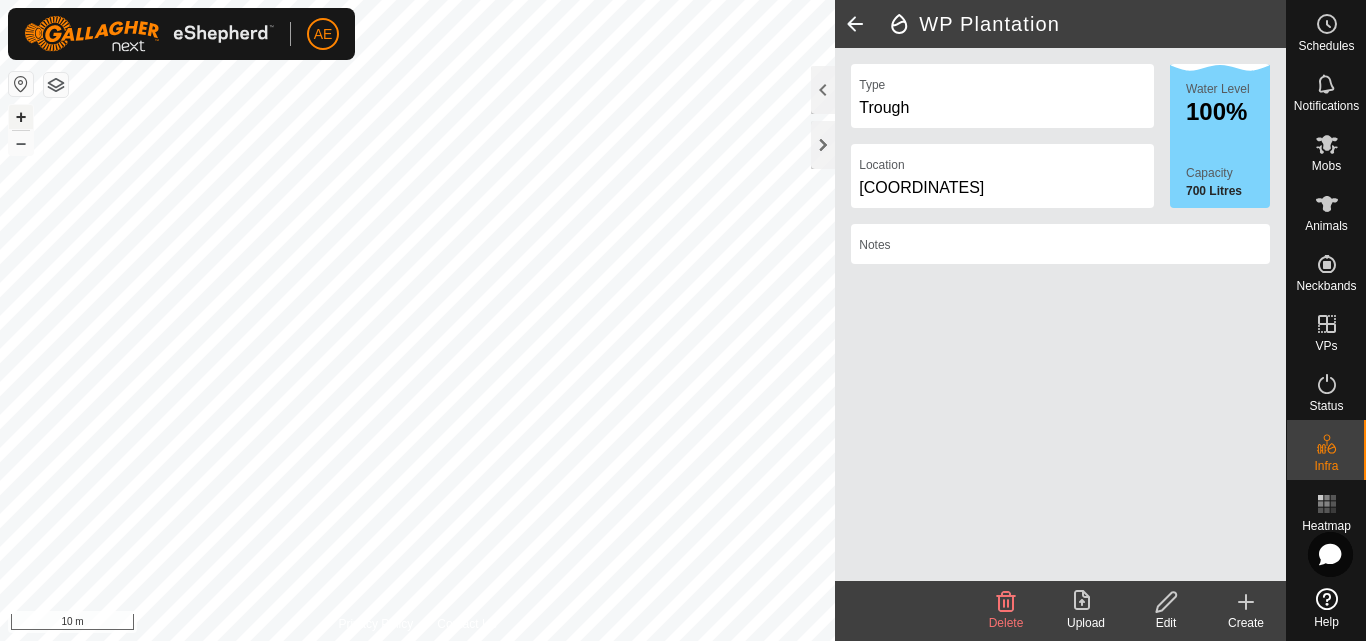 click on "+" at bounding box center [21, 117] 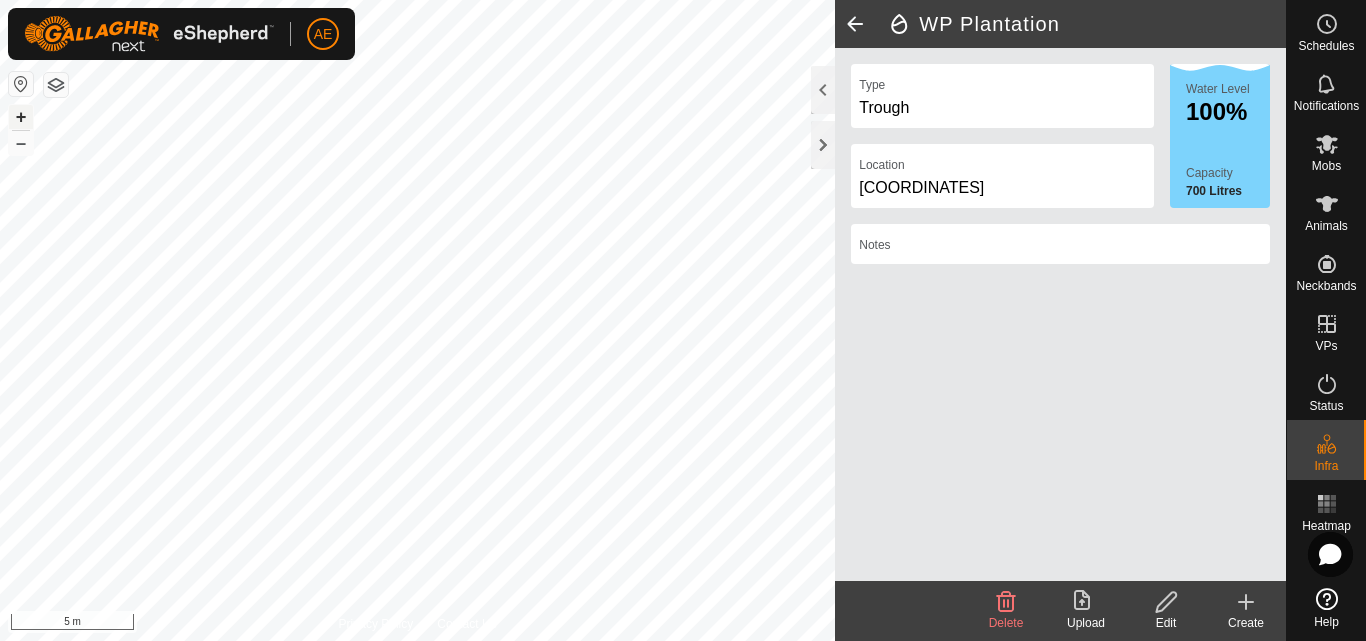 click on "+" at bounding box center (21, 117) 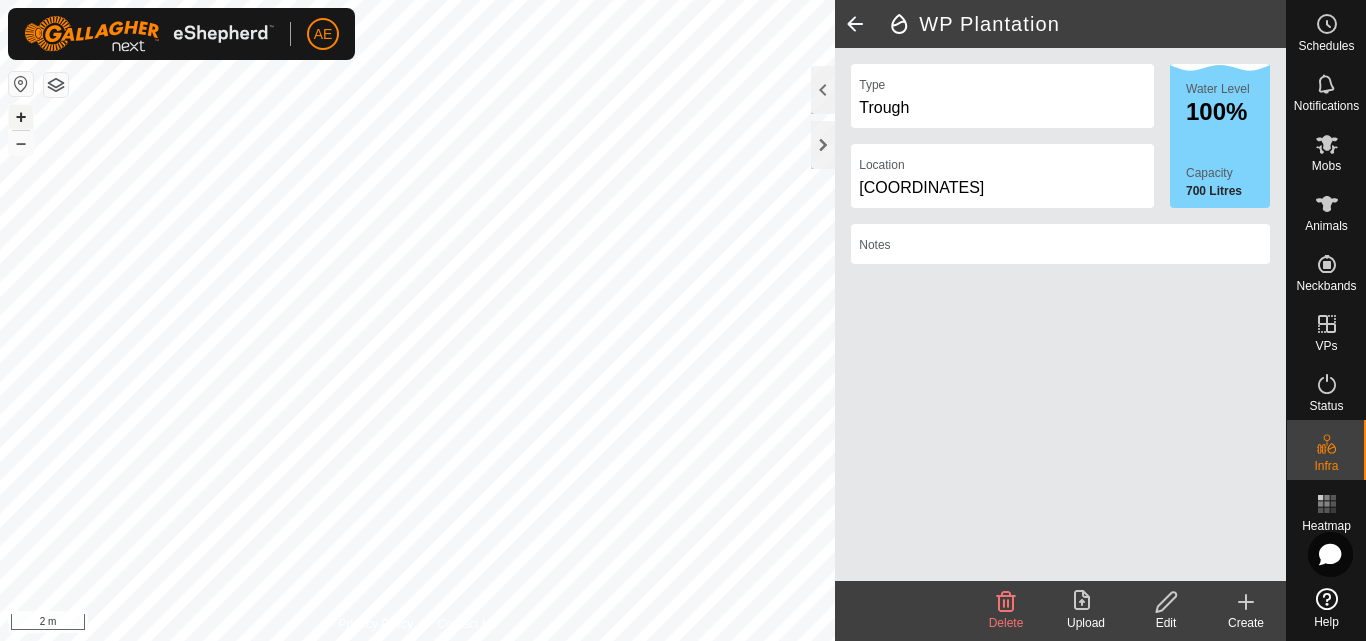 click on "+" at bounding box center [21, 117] 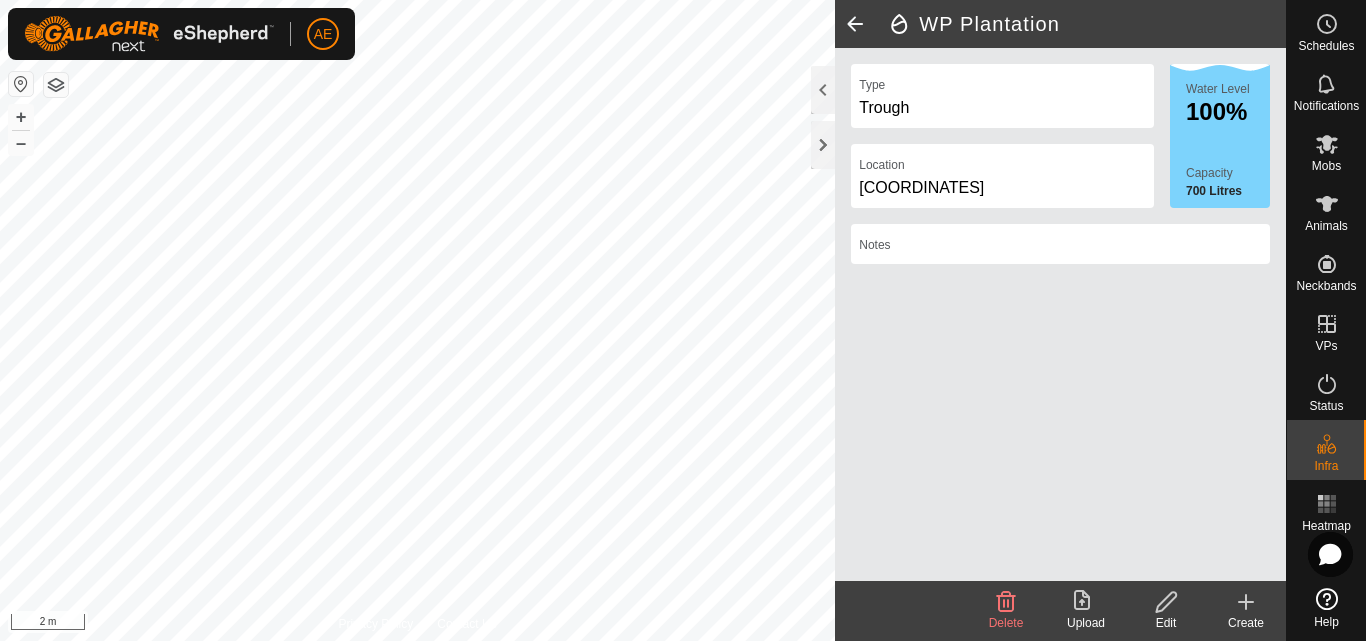 click 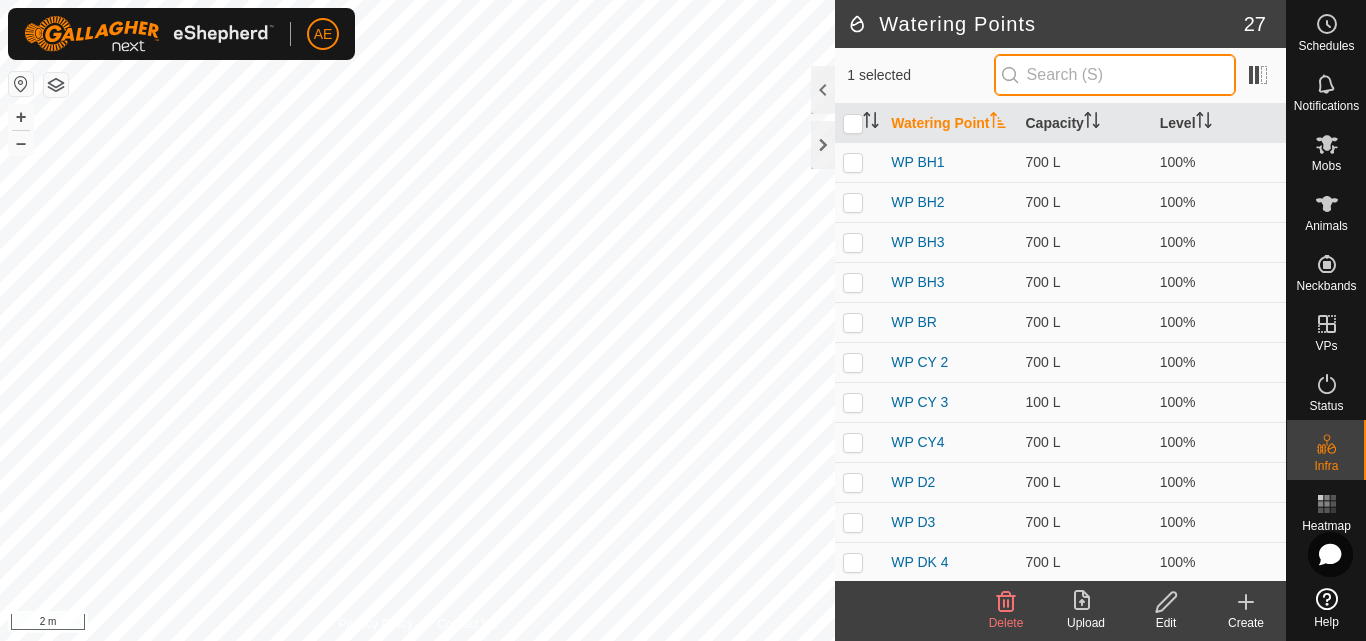 drag, startPoint x: 1041, startPoint y: 73, endPoint x: 1033, endPoint y: 66, distance: 10.630146 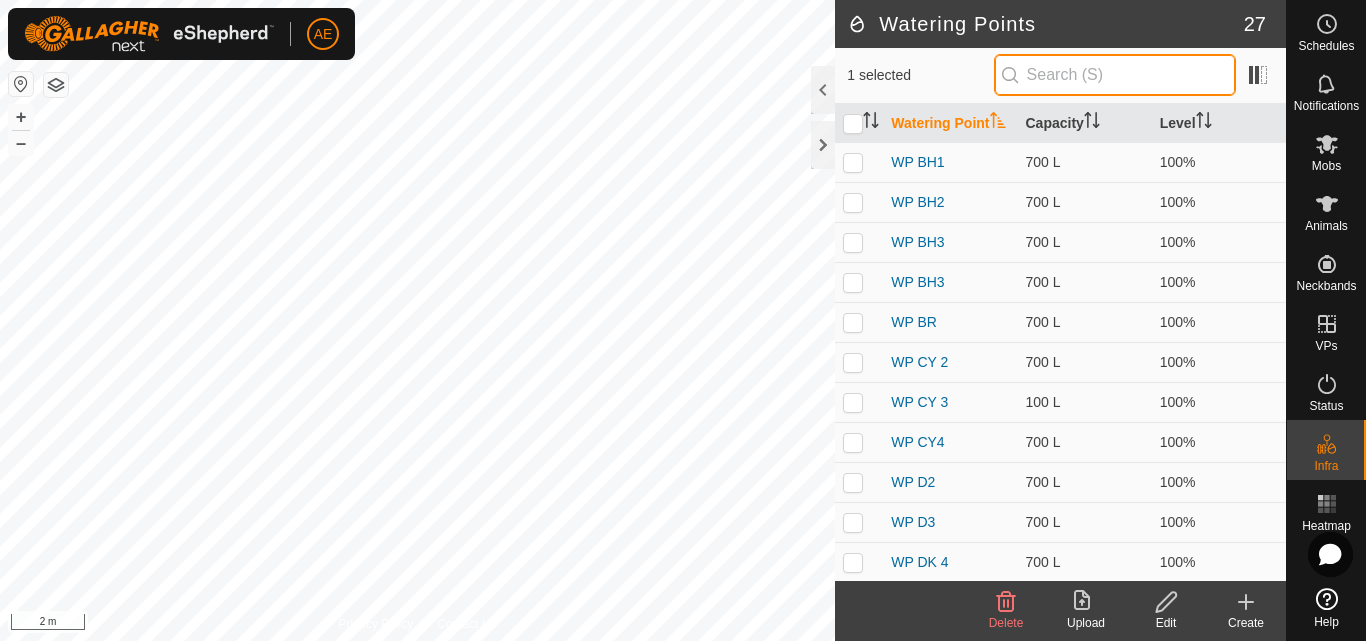 click at bounding box center (1115, 75) 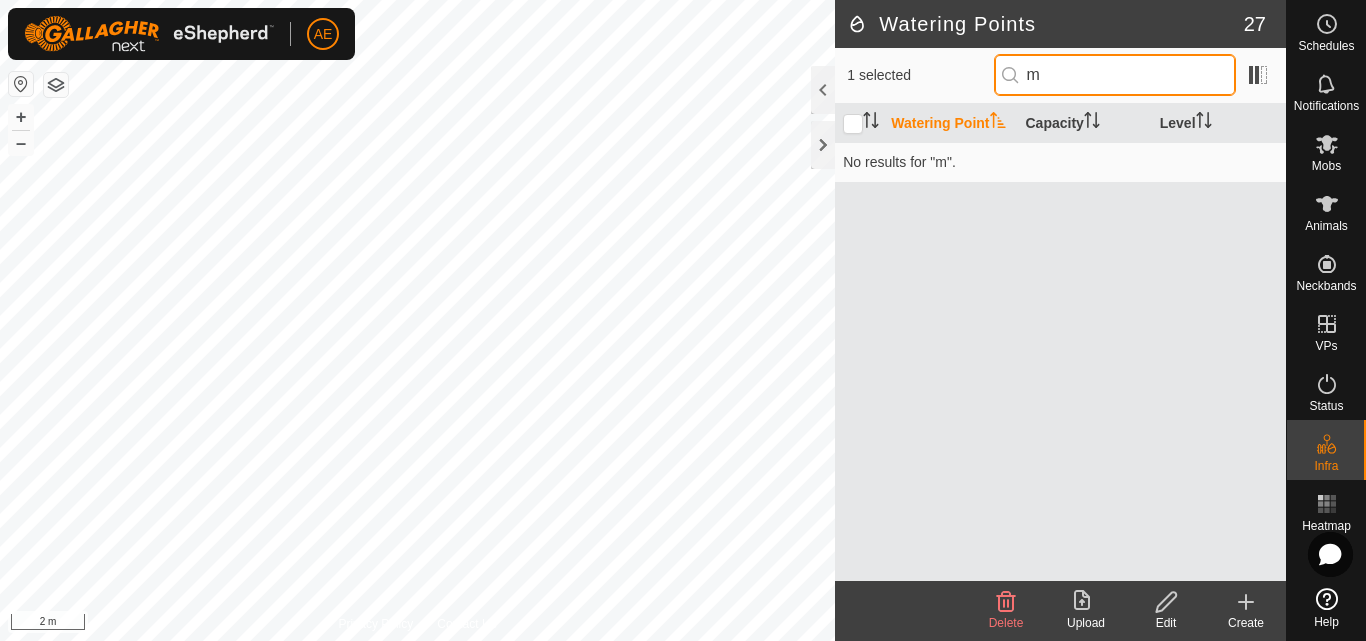 type on "m" 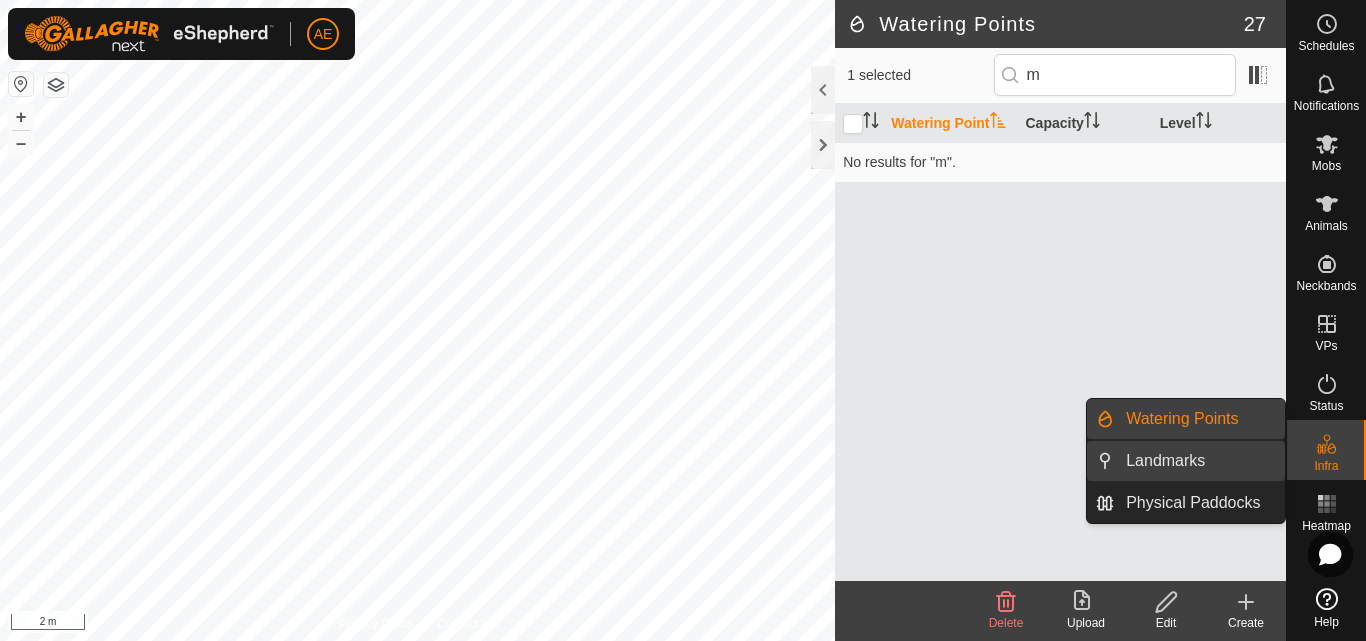 click on "Landmarks" at bounding box center [1199, 461] 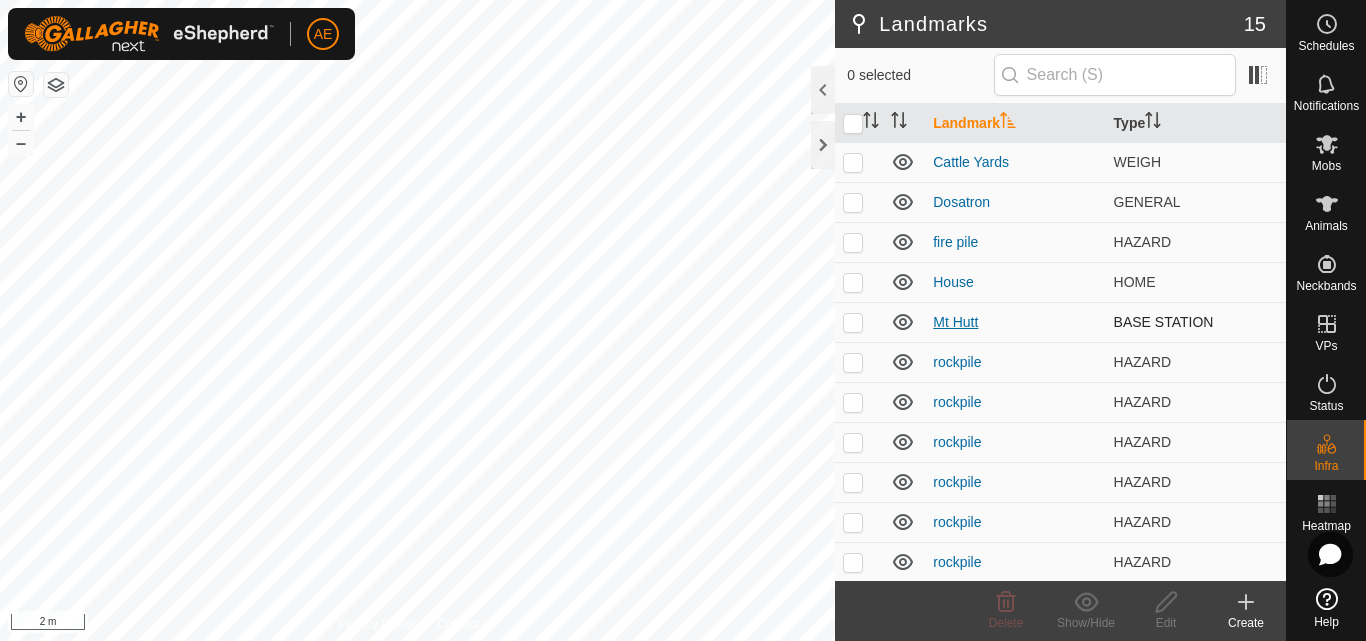 click on "[NAME]" at bounding box center (955, 322) 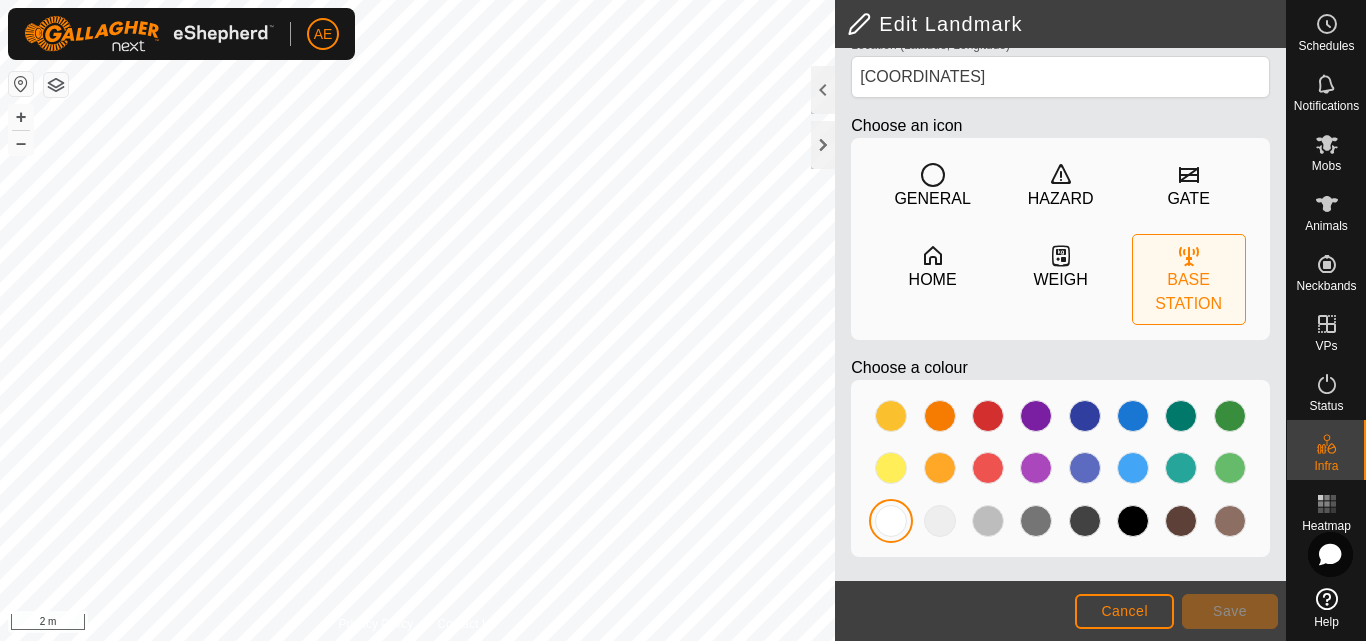 scroll, scrollTop: 98, scrollLeft: 0, axis: vertical 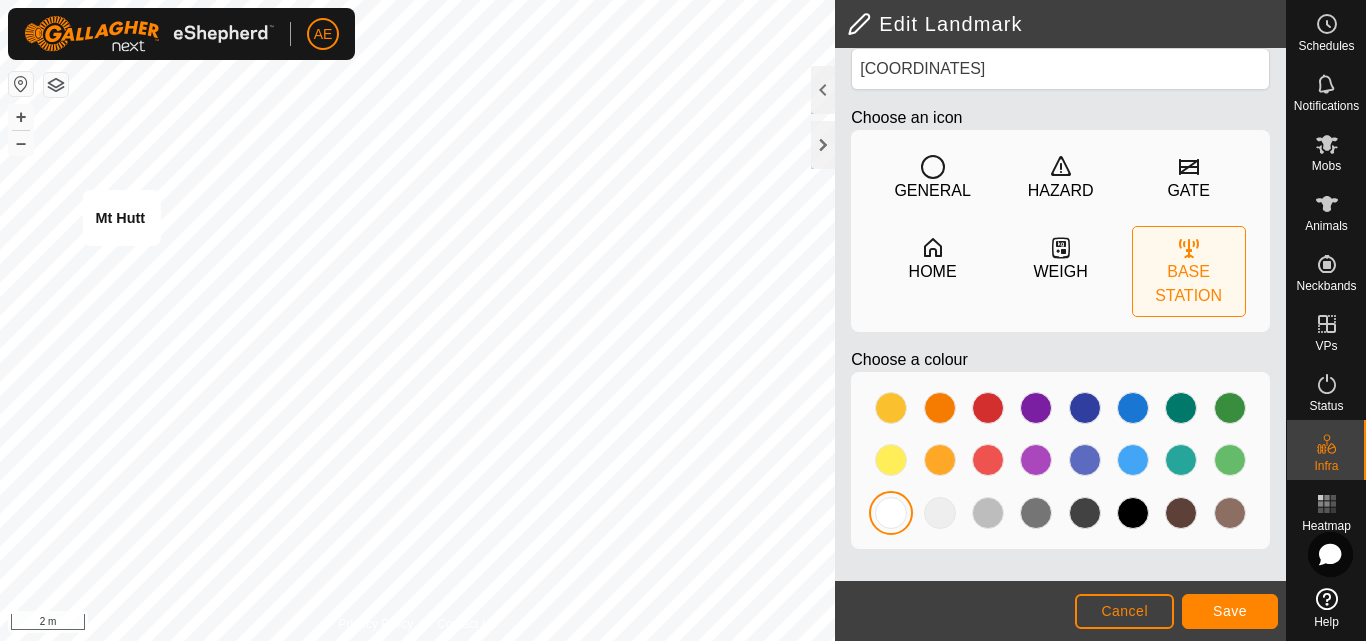 type on "-43.484643, 171.531939" 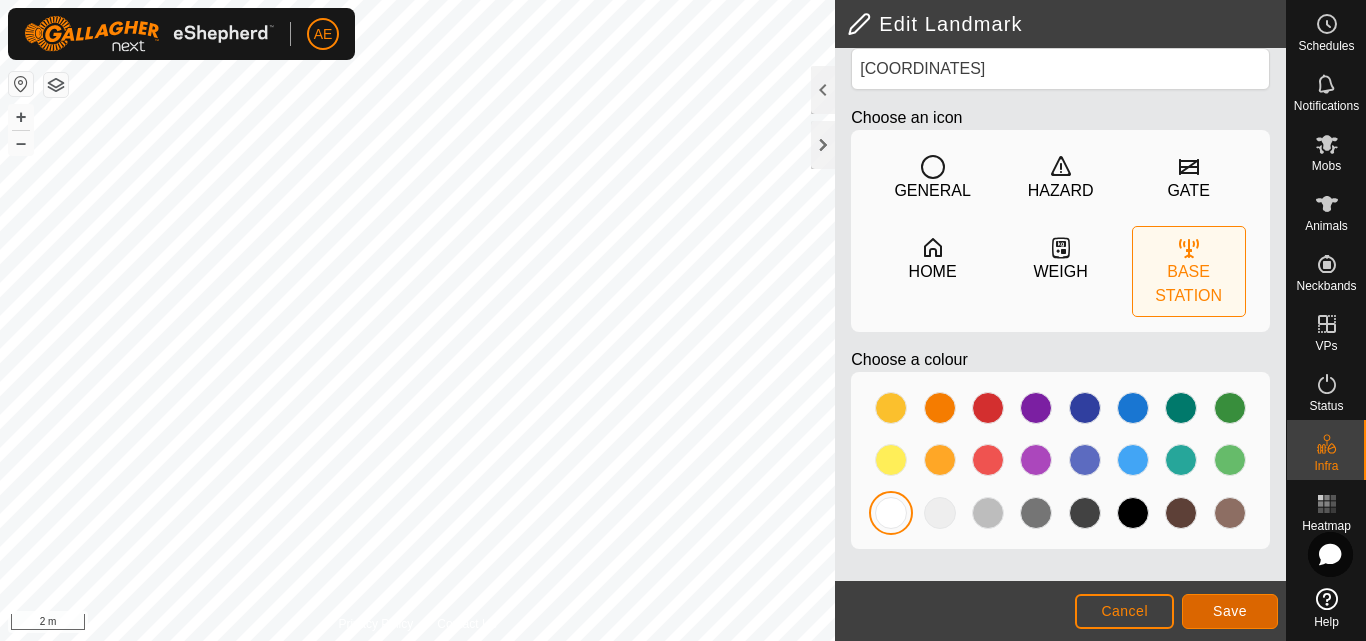 click on "Save" 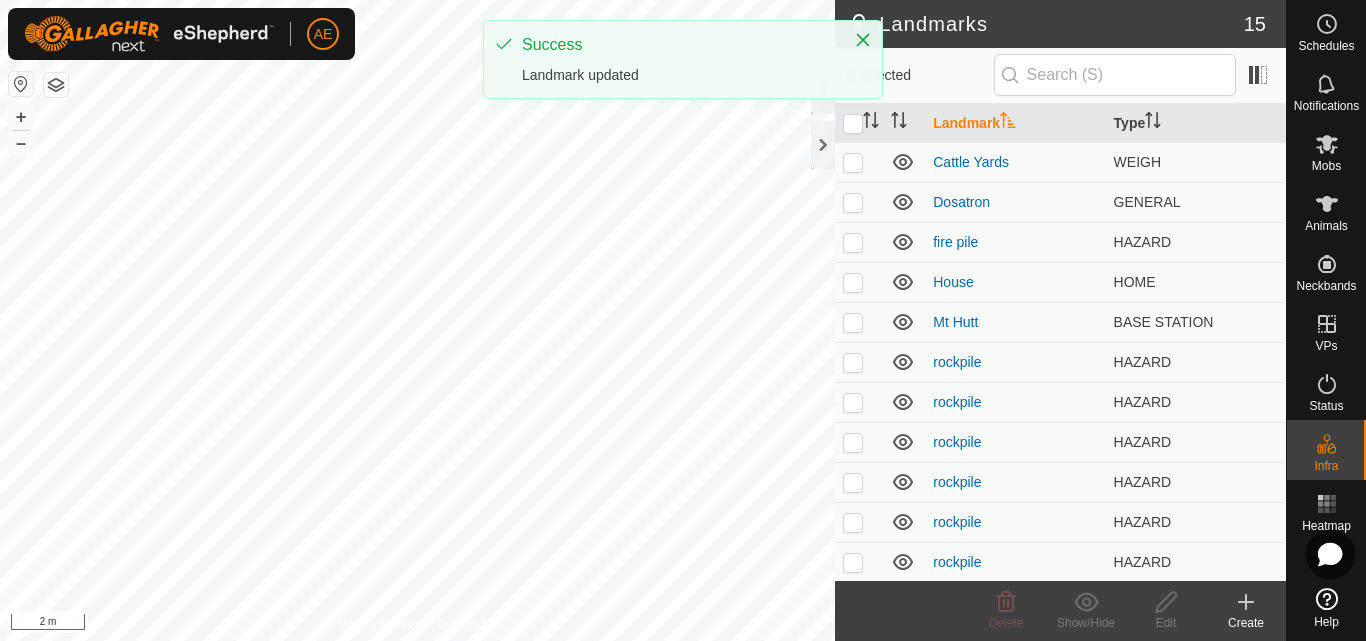 click 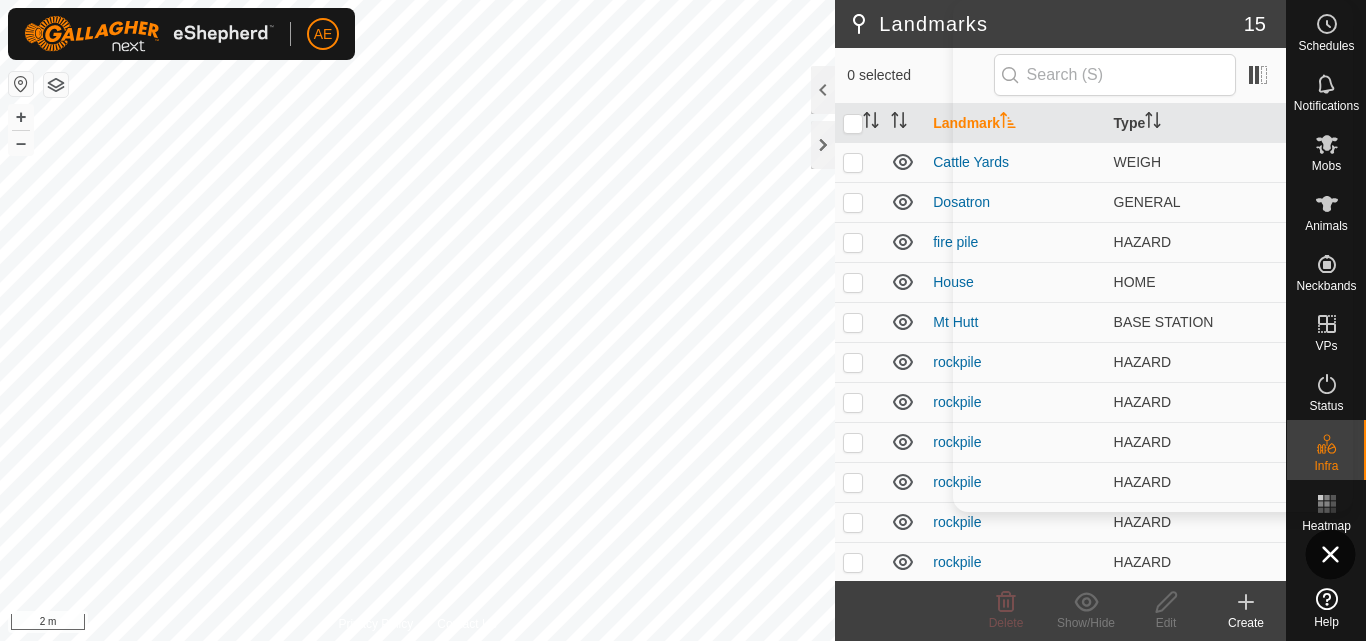 click at bounding box center [1331, 555] 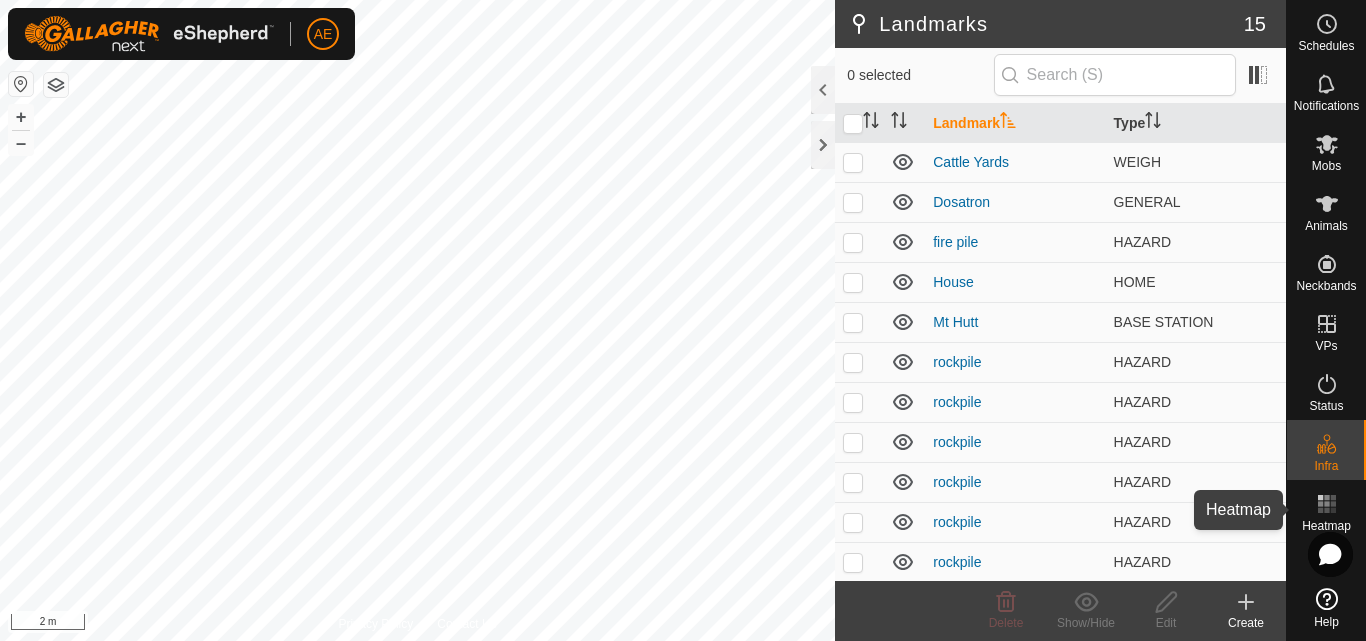 click 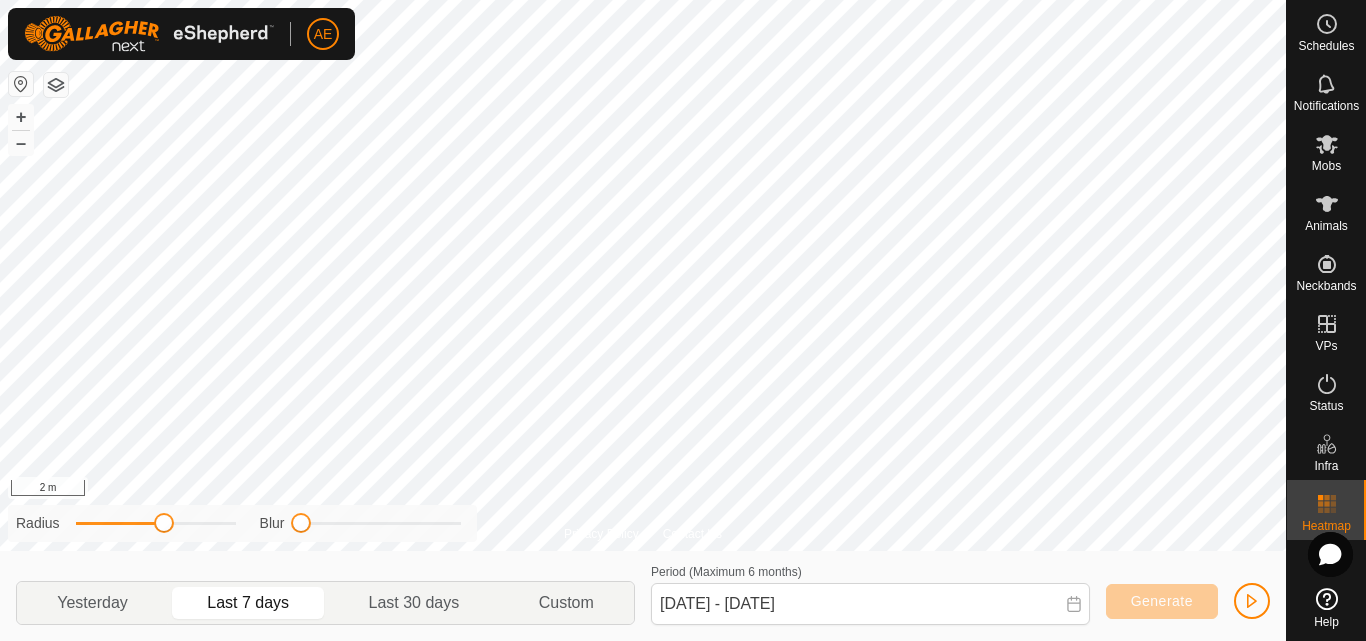 drag, startPoint x: 313, startPoint y: 521, endPoint x: 158, endPoint y: 567, distance: 161.6818 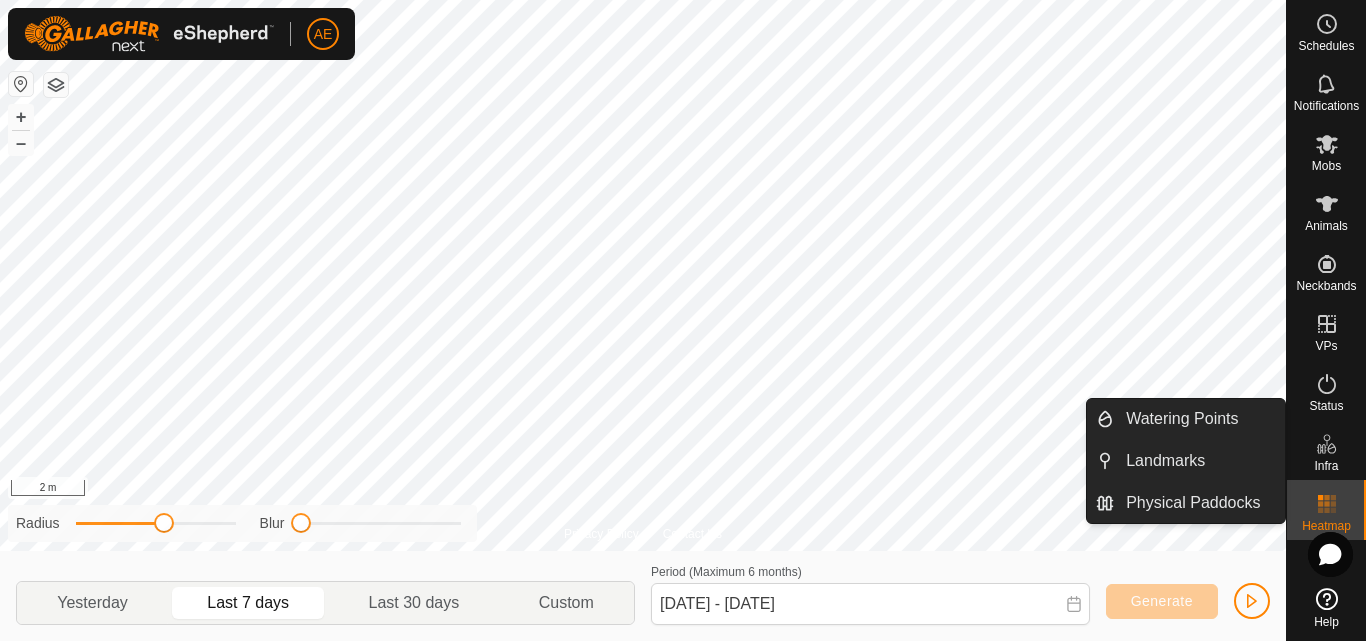 click 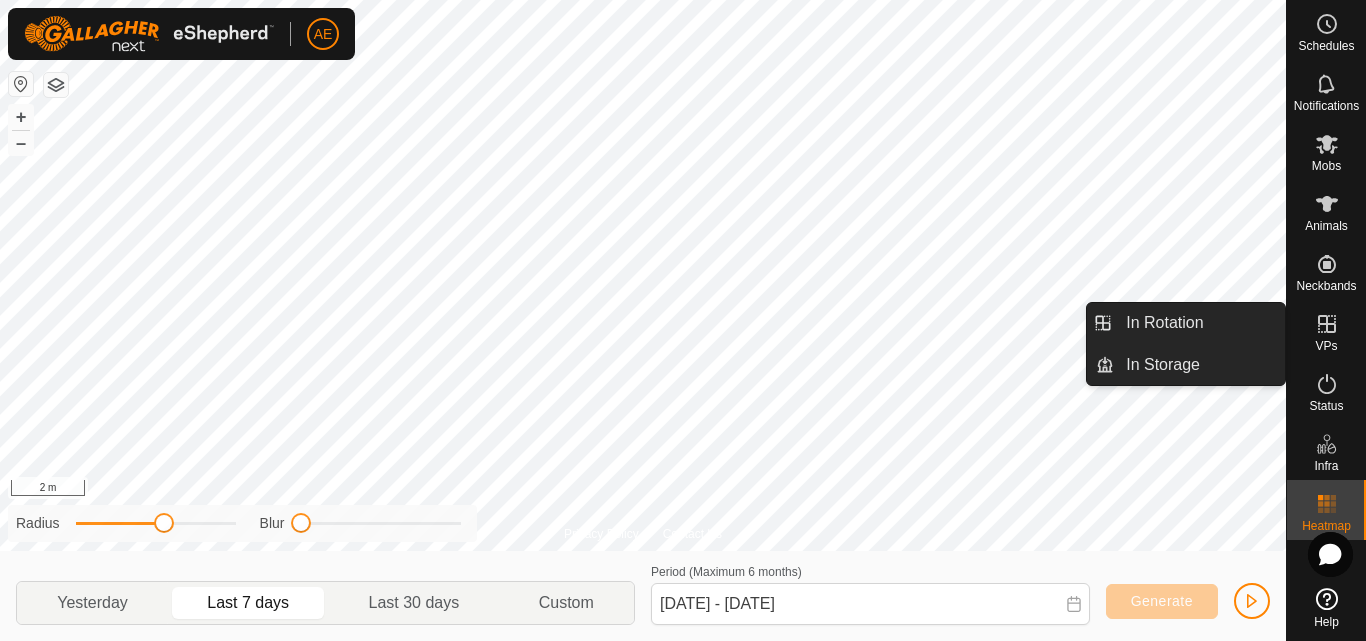 click on "VPs" at bounding box center (1326, 330) 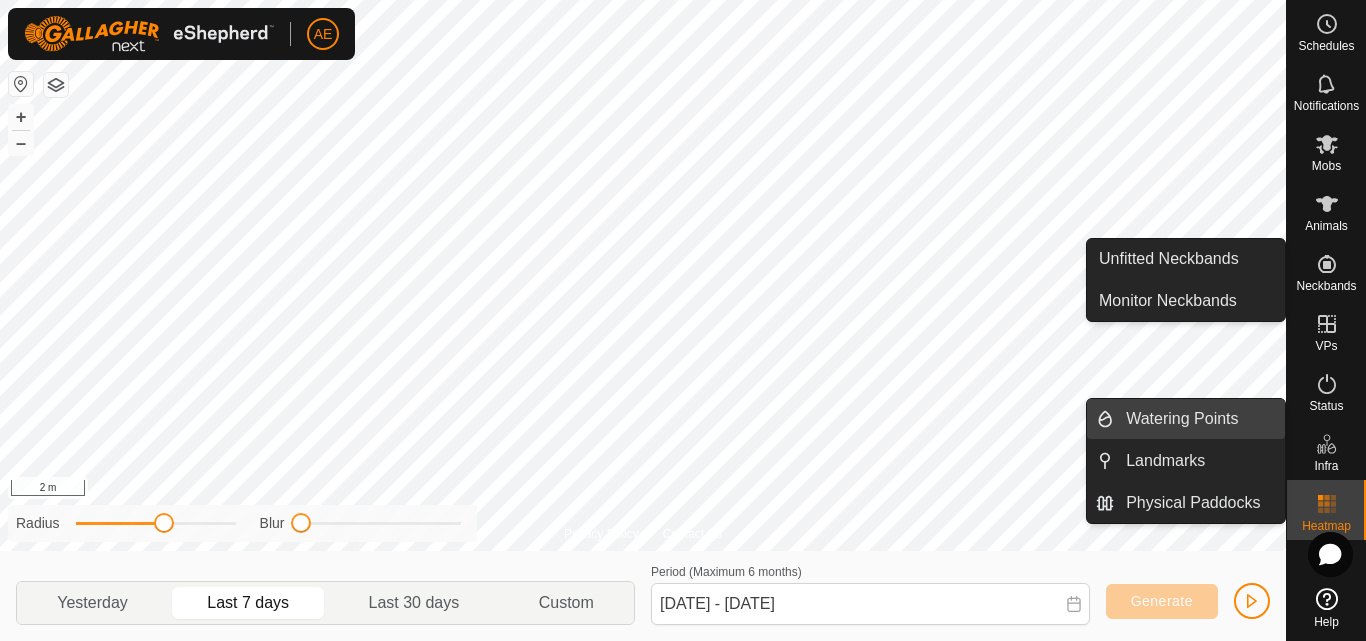 click on "Watering Points" at bounding box center (1199, 419) 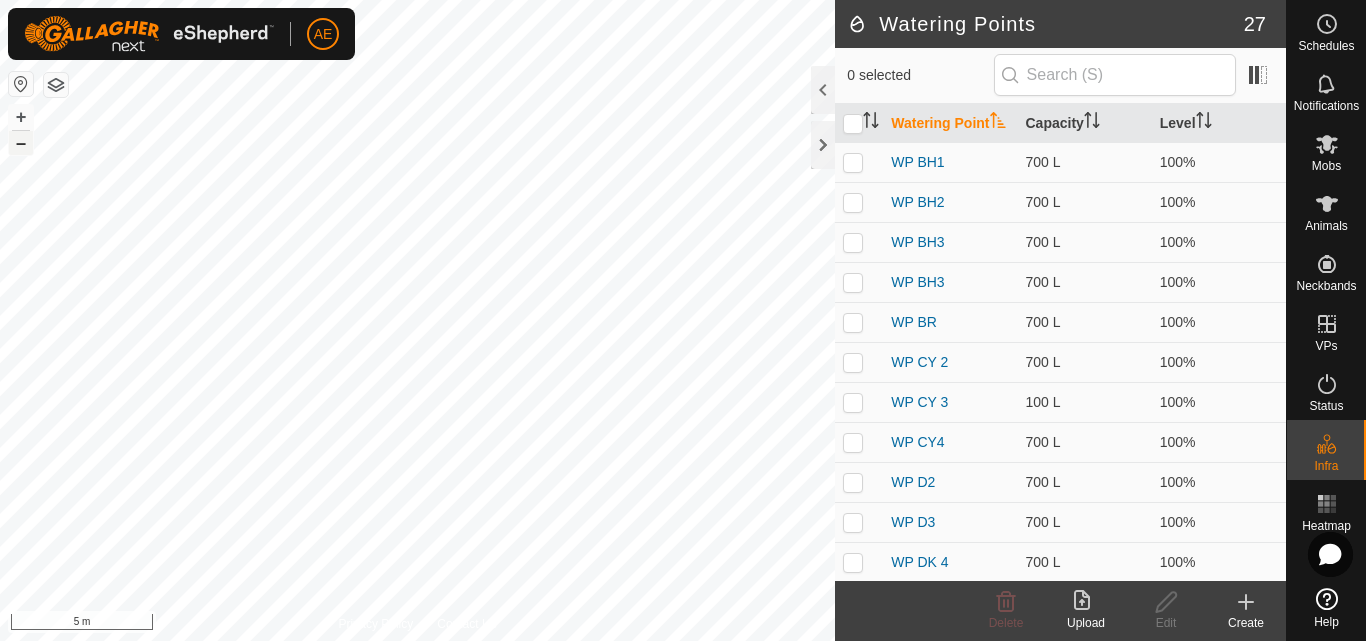 click on "–" at bounding box center [21, 143] 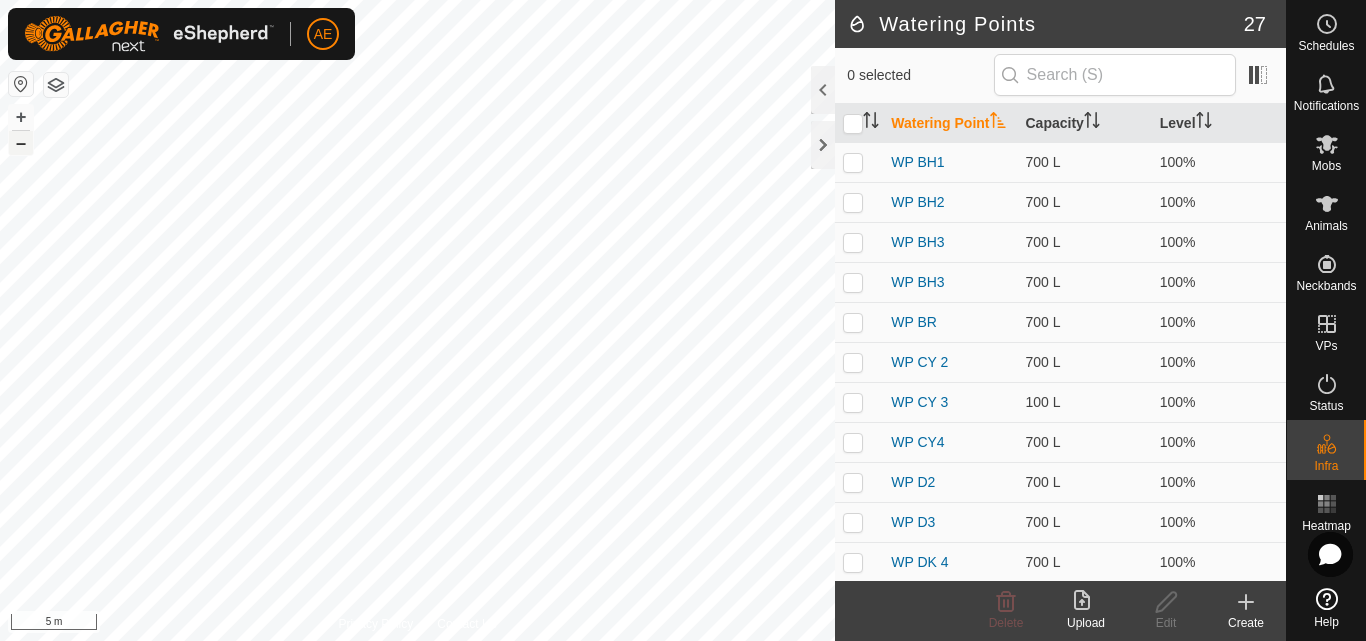 click on "–" at bounding box center (21, 143) 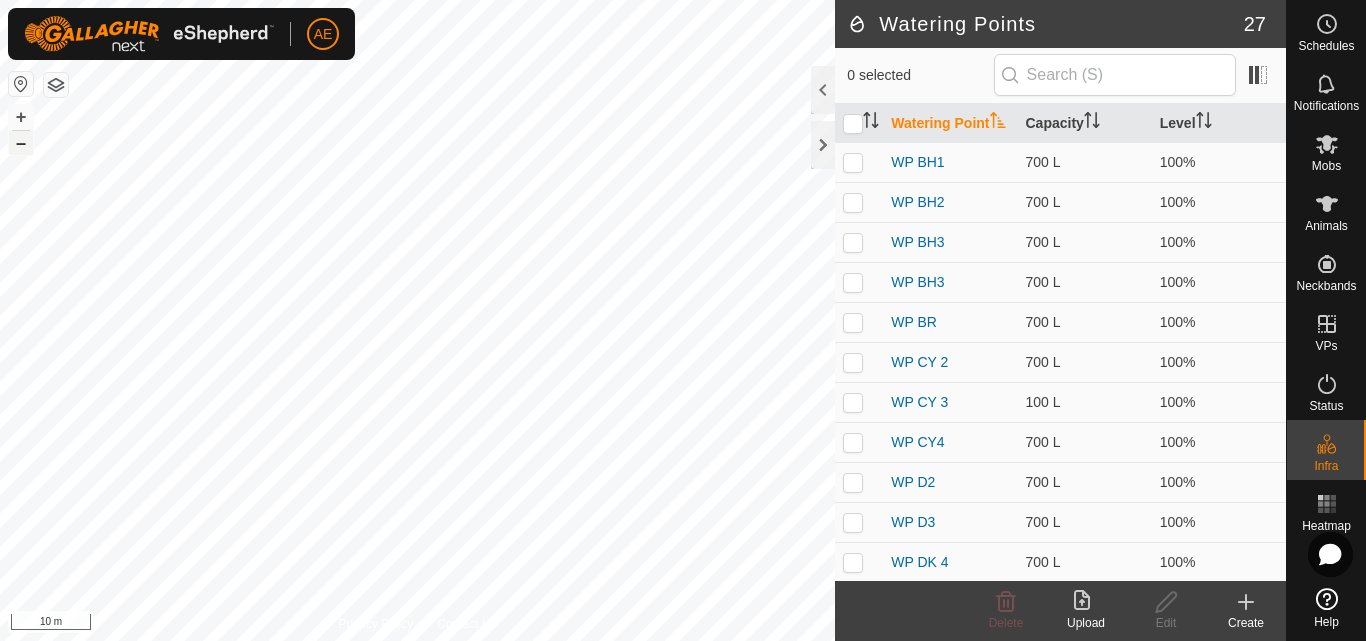 click on "–" at bounding box center (21, 143) 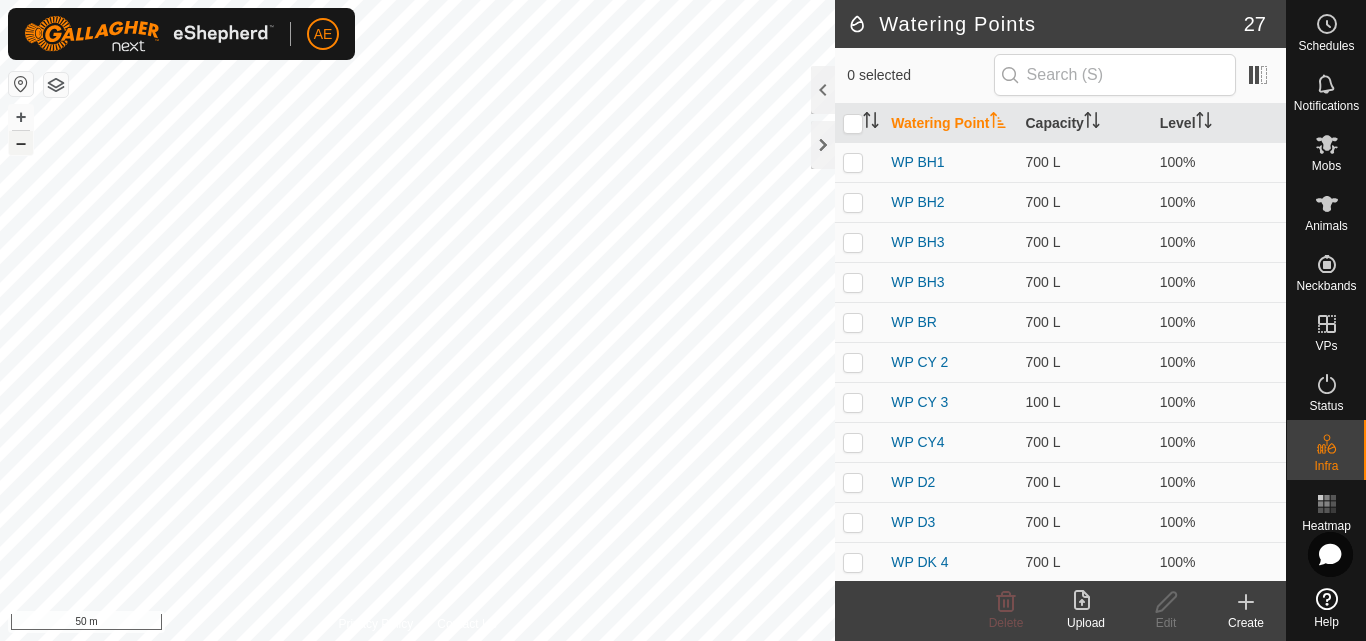 click on "–" at bounding box center [21, 143] 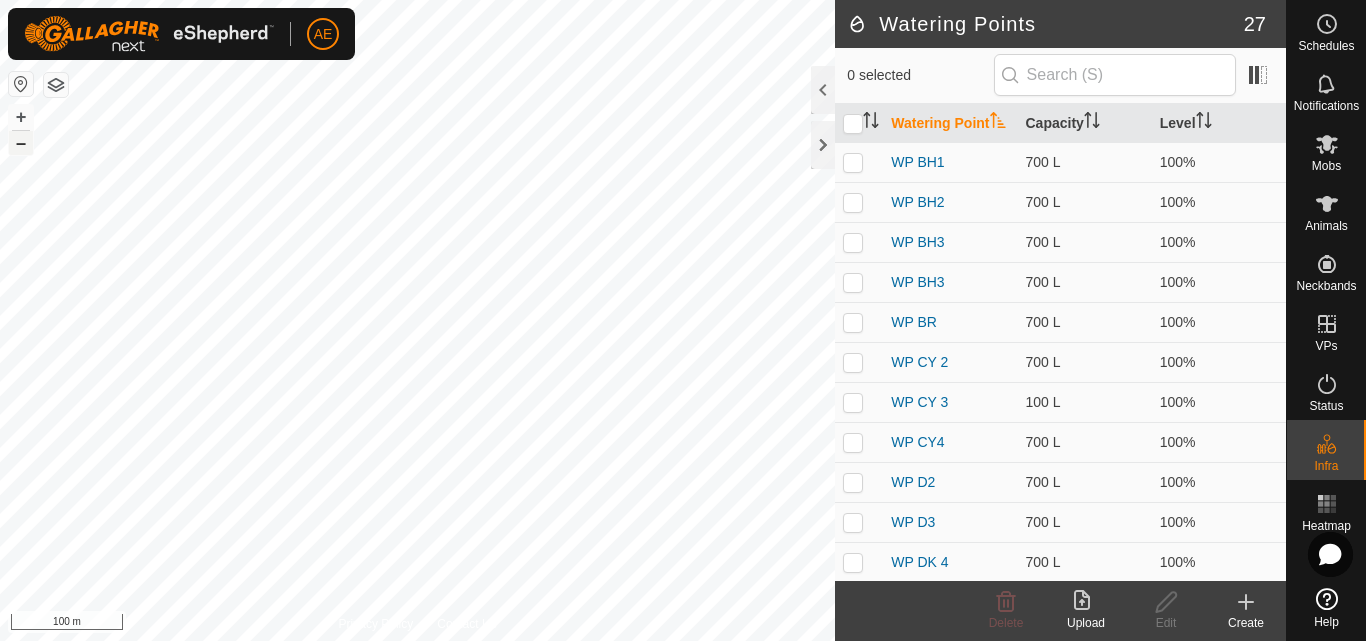 click on "–" at bounding box center (21, 143) 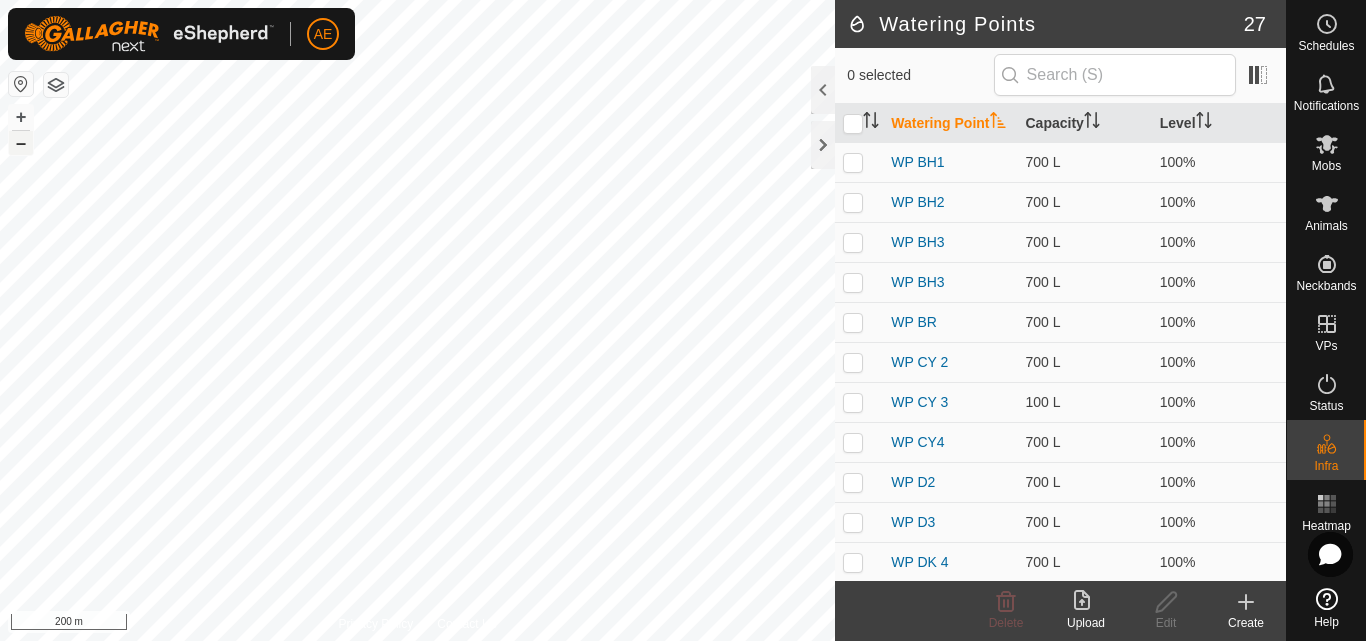 click on "–" at bounding box center [21, 143] 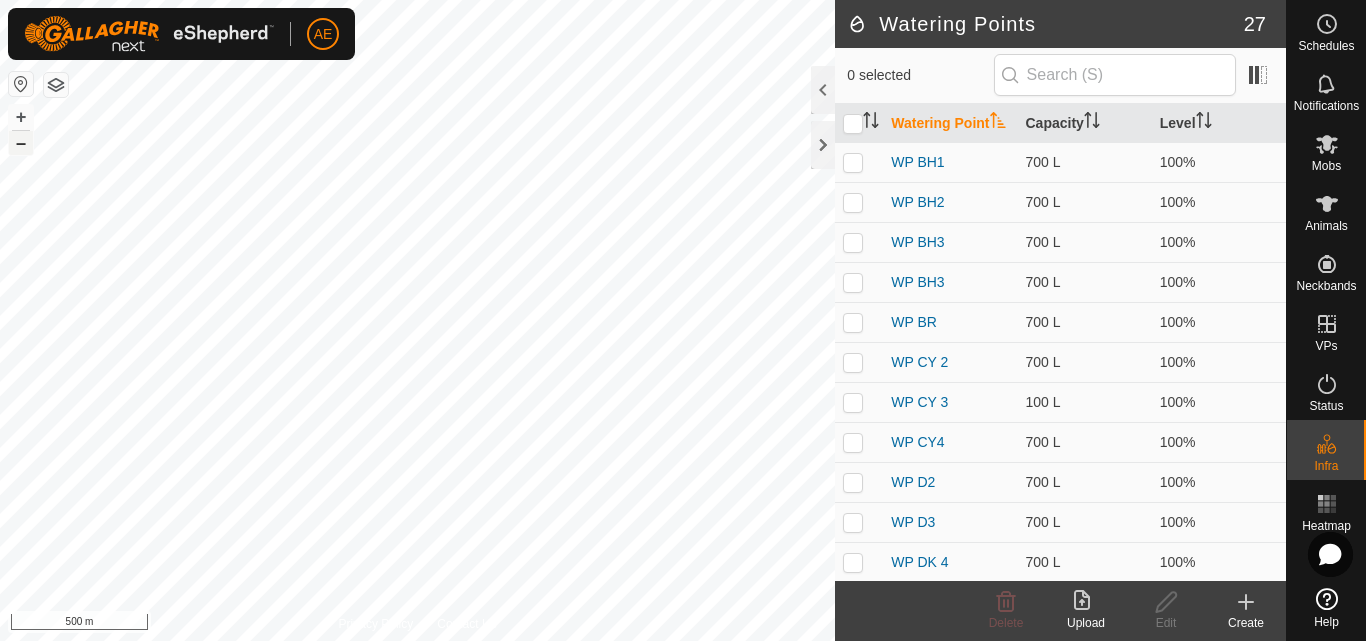 click on "–" at bounding box center [21, 143] 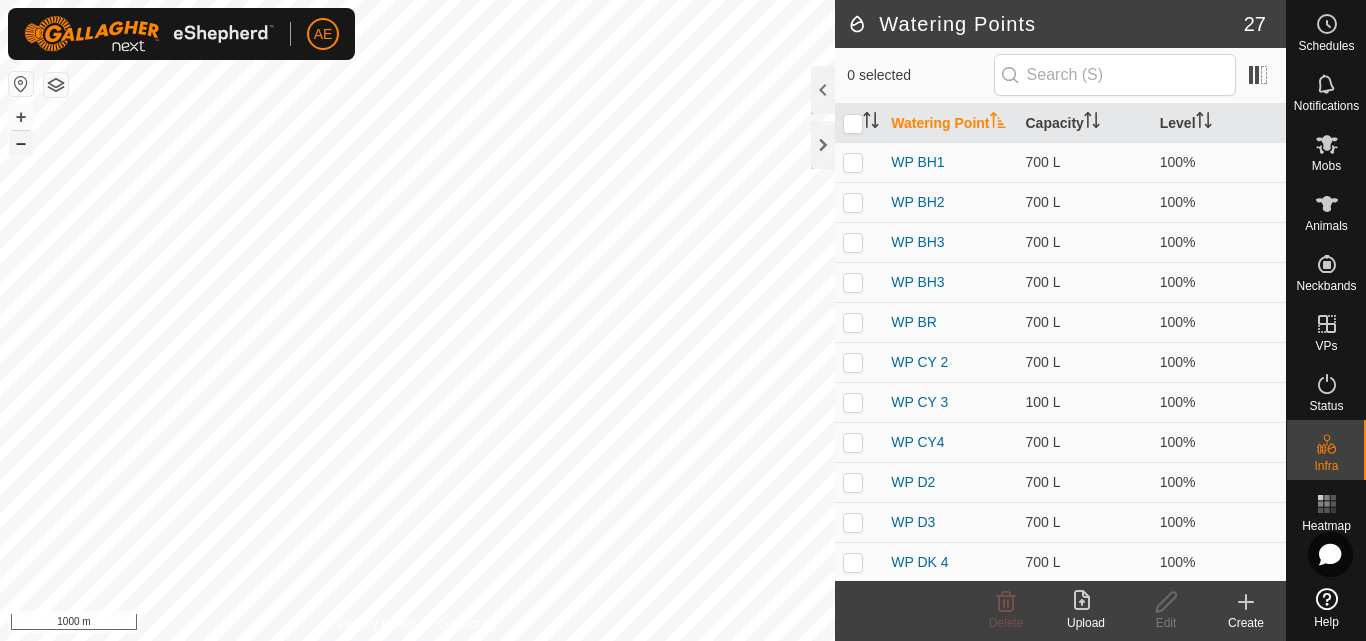 click on "–" at bounding box center [21, 143] 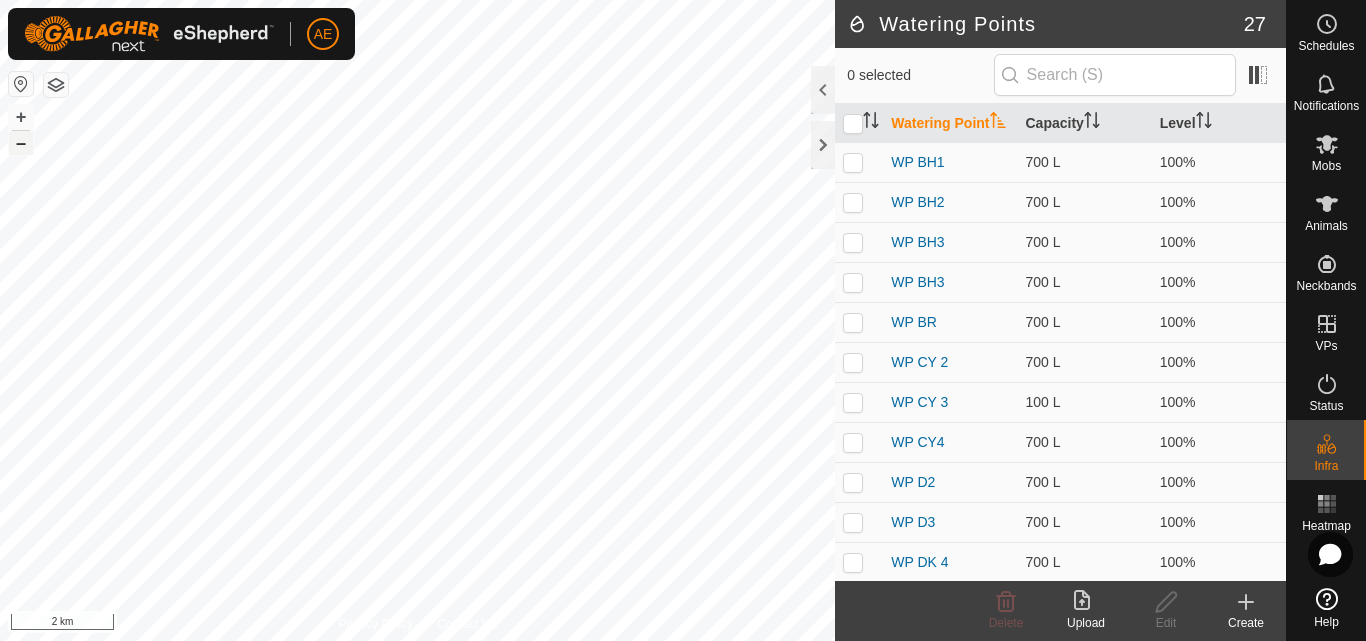 click on "–" at bounding box center [21, 143] 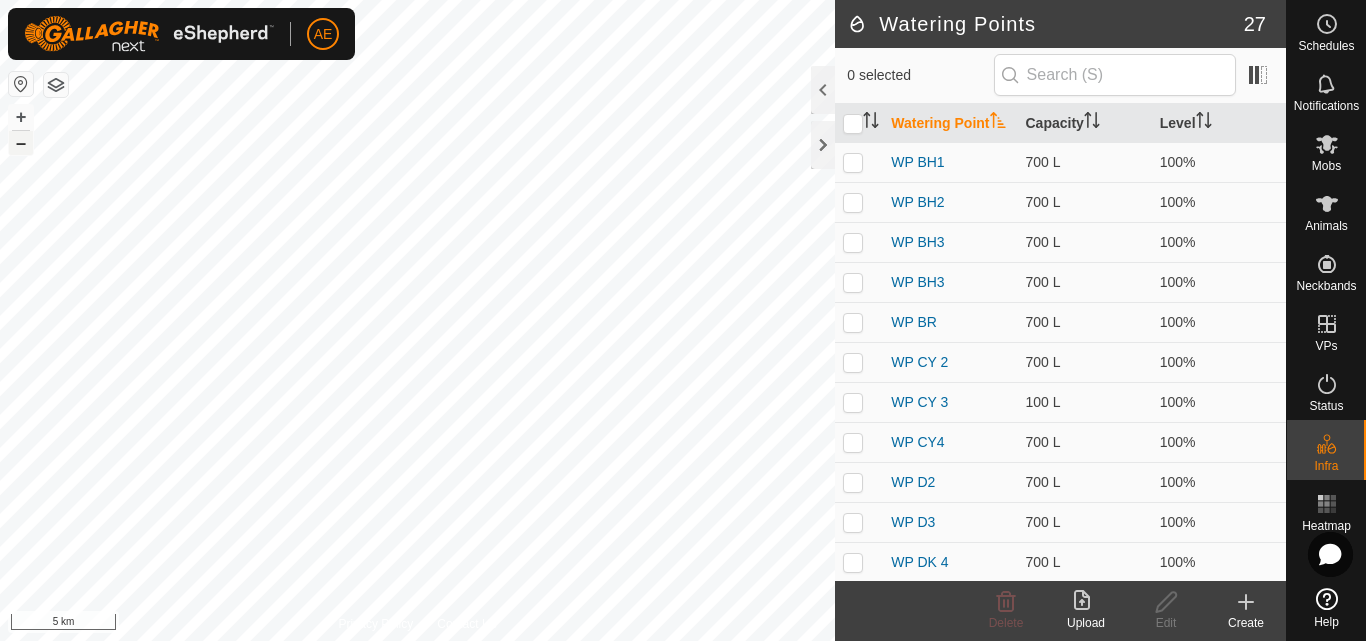 click on "–" at bounding box center [21, 143] 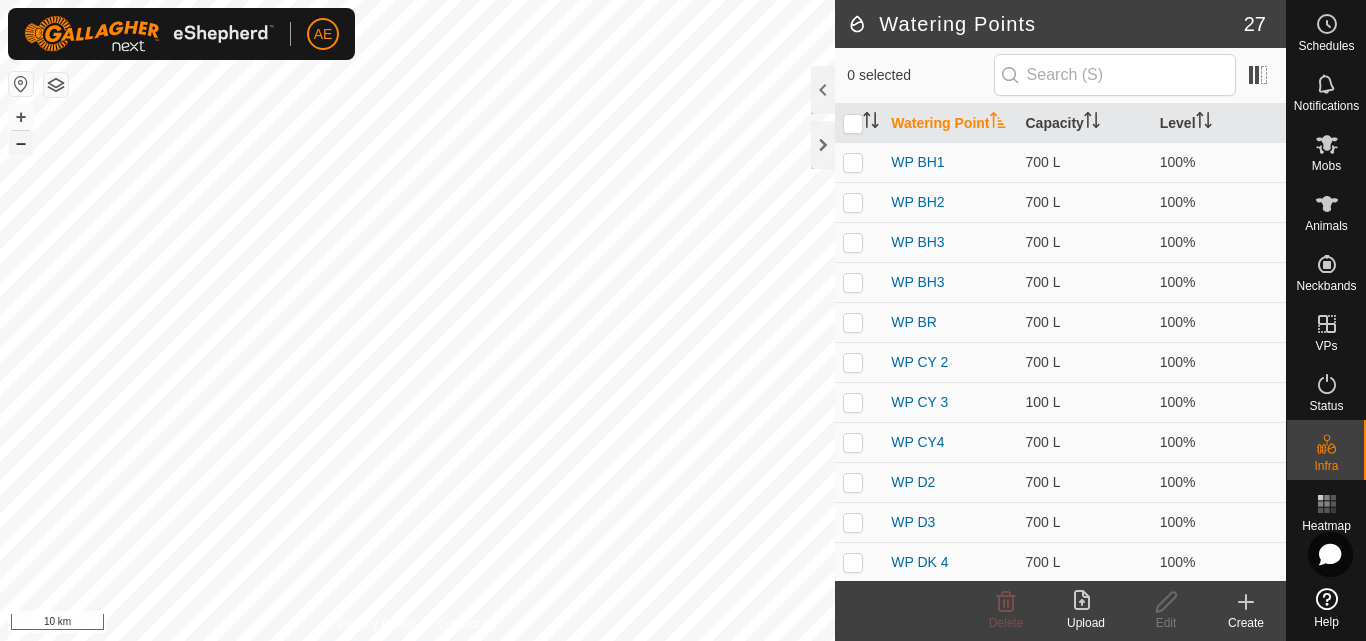 click on "–" at bounding box center [21, 143] 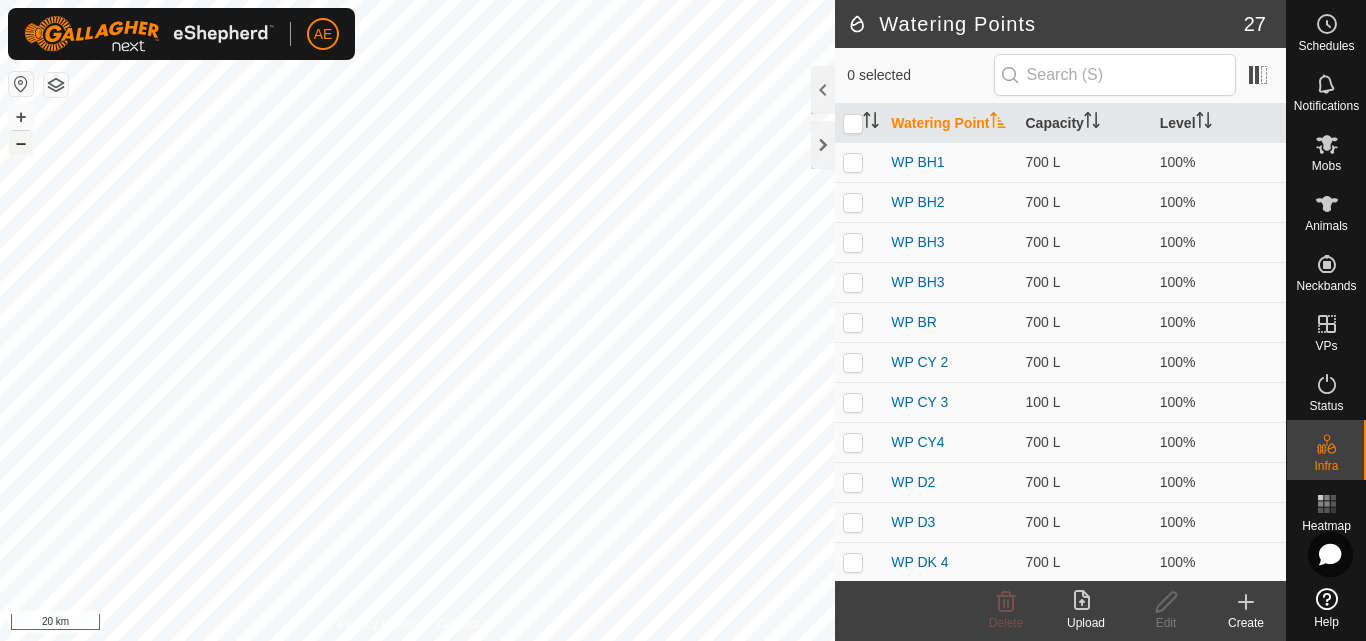 click on "–" at bounding box center [21, 143] 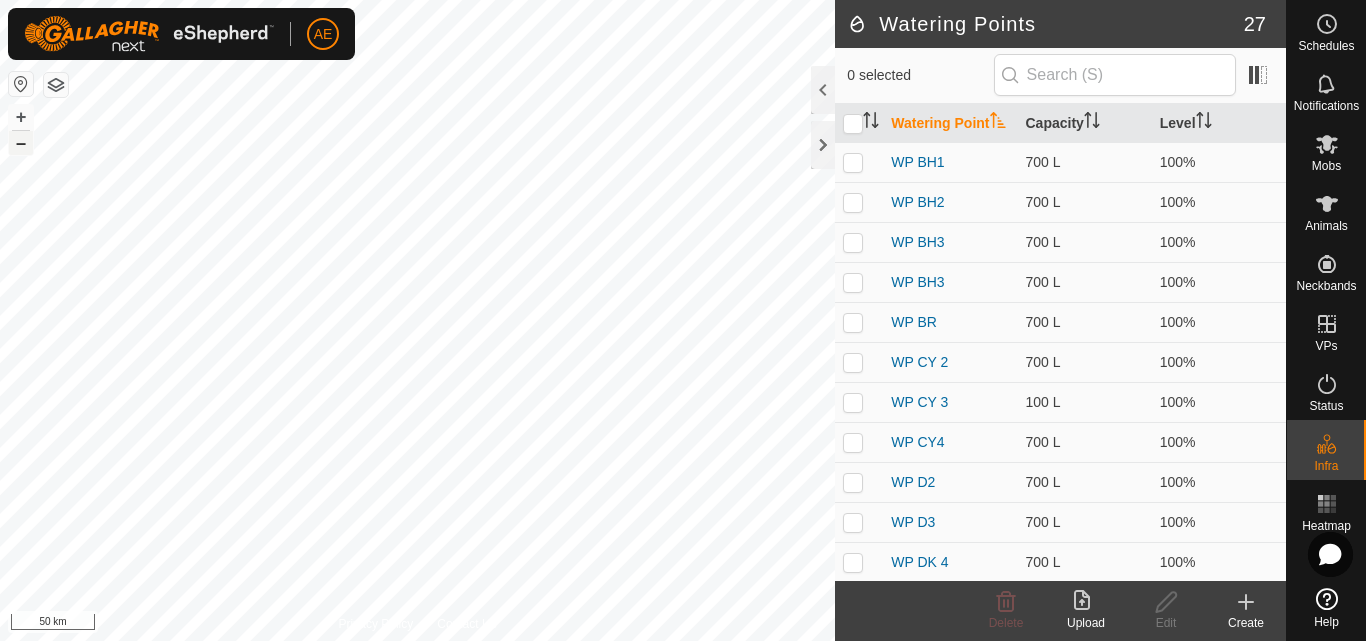 click on "–" at bounding box center (21, 143) 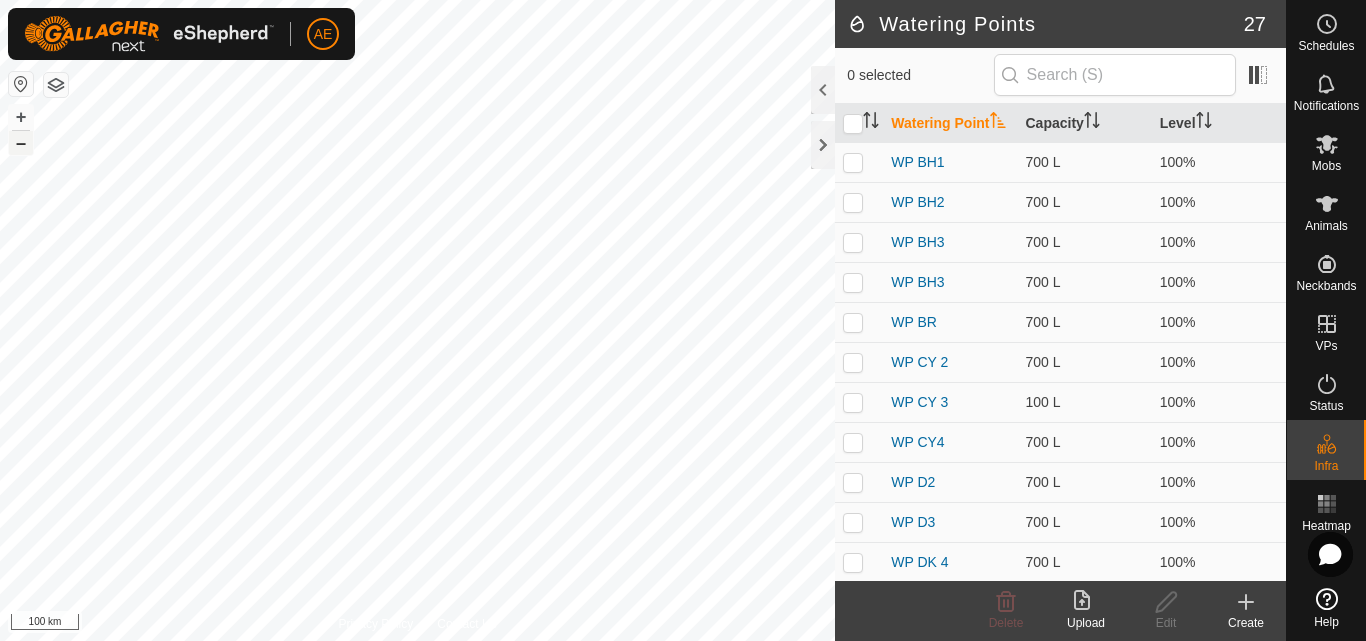 click on "–" at bounding box center (21, 143) 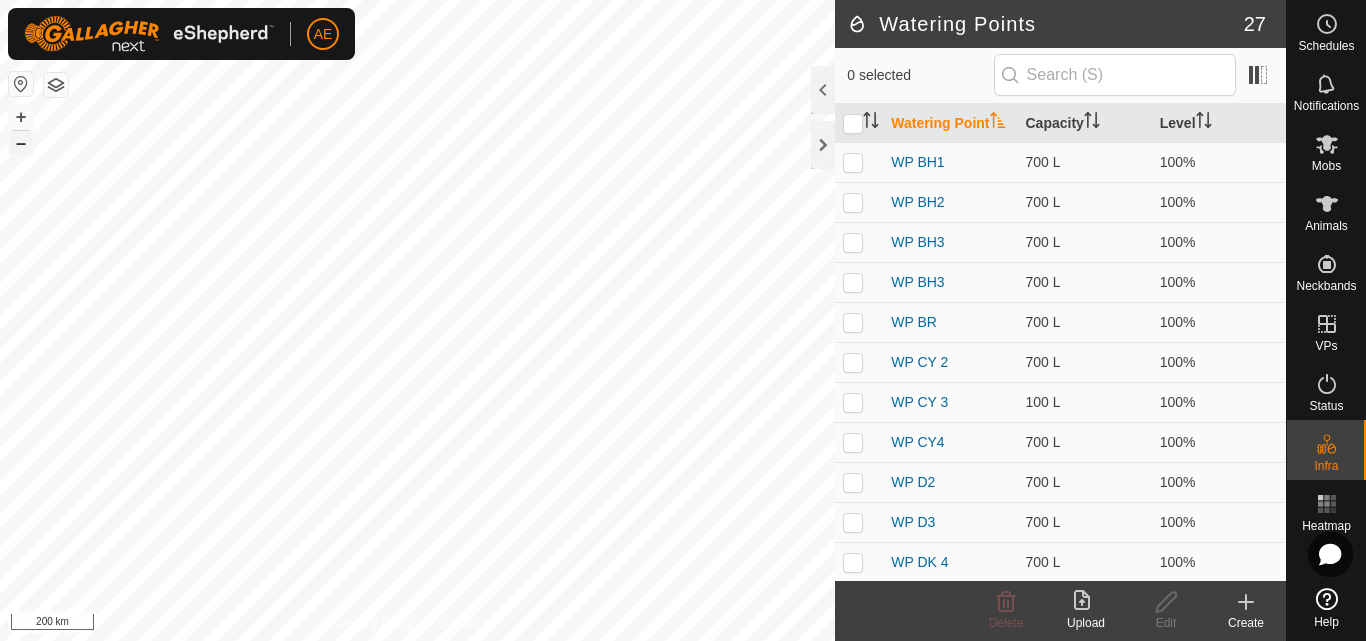 click on "–" at bounding box center (21, 143) 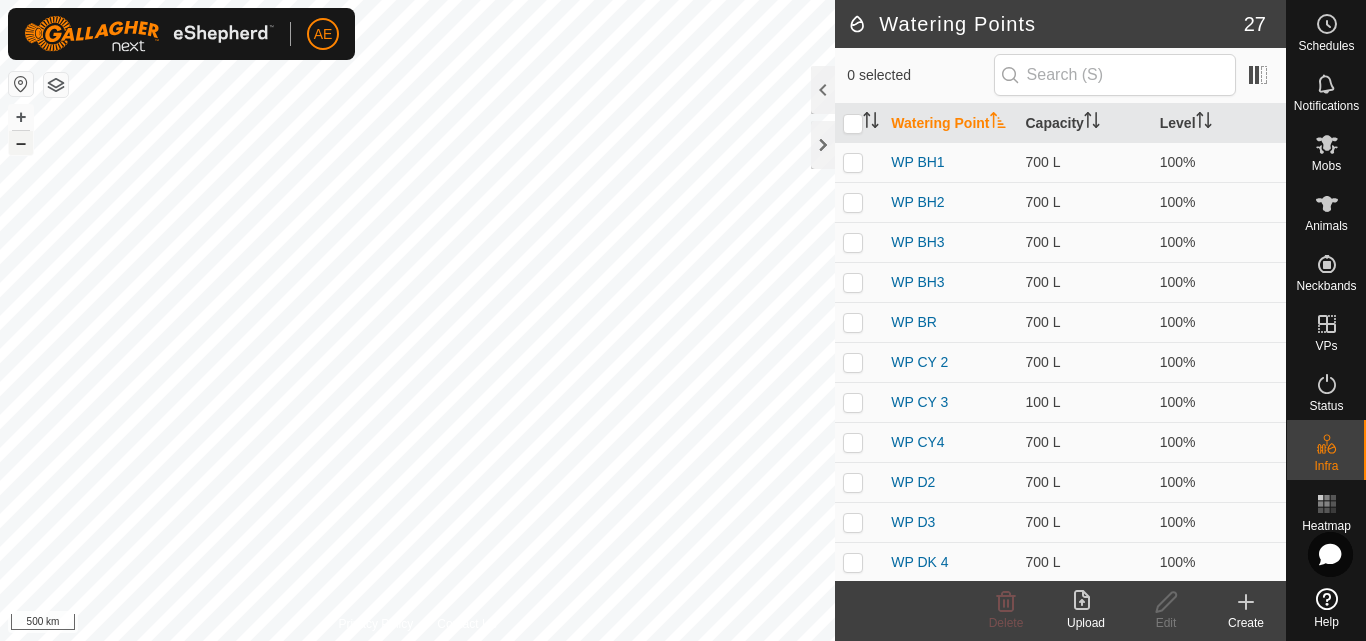 click on "–" at bounding box center [21, 143] 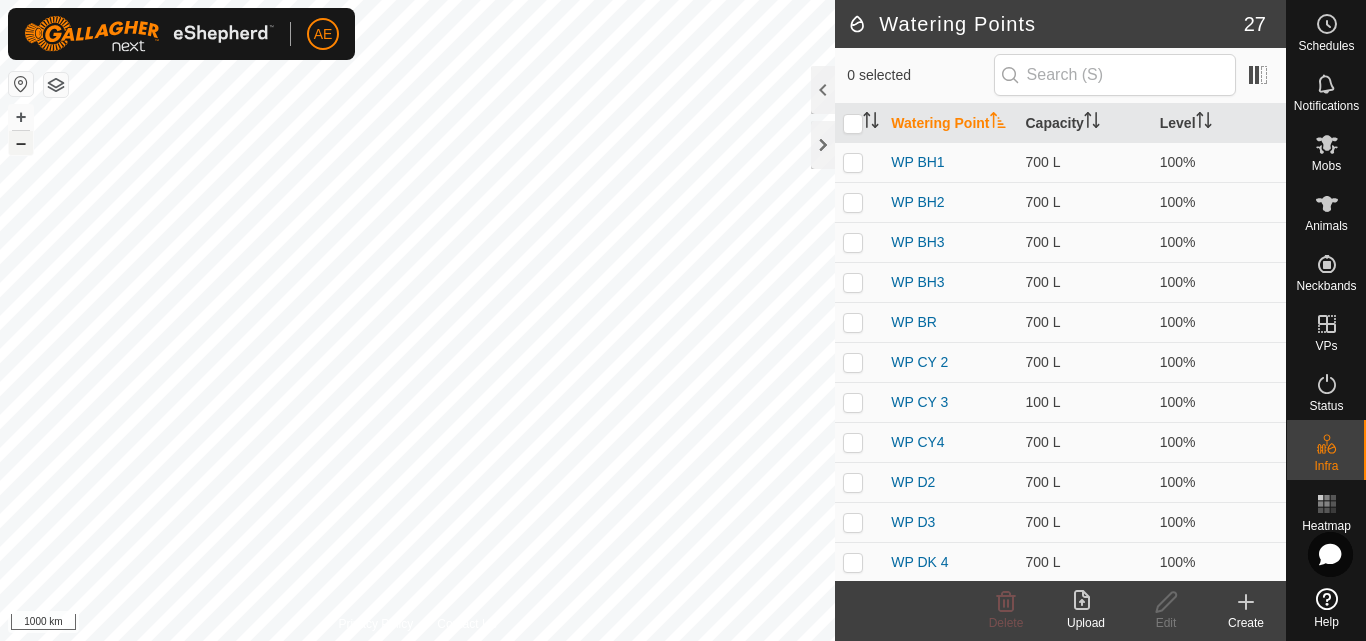 click on "–" at bounding box center (21, 143) 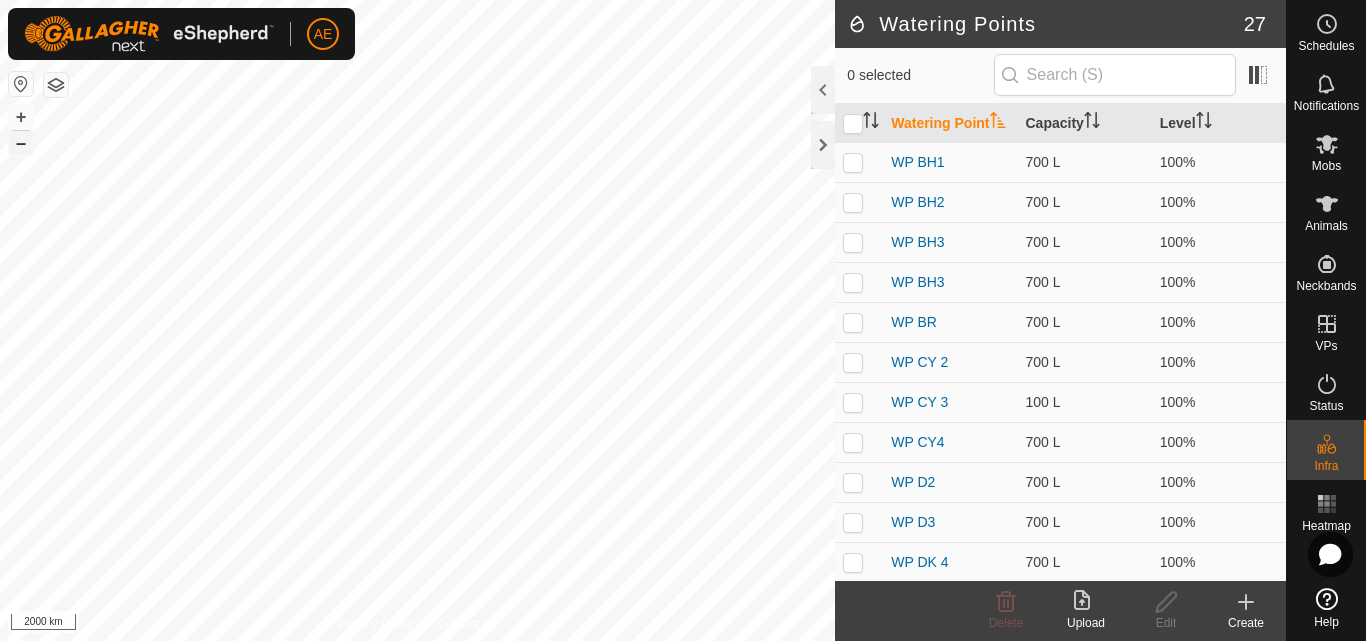 click on "–" at bounding box center [21, 143] 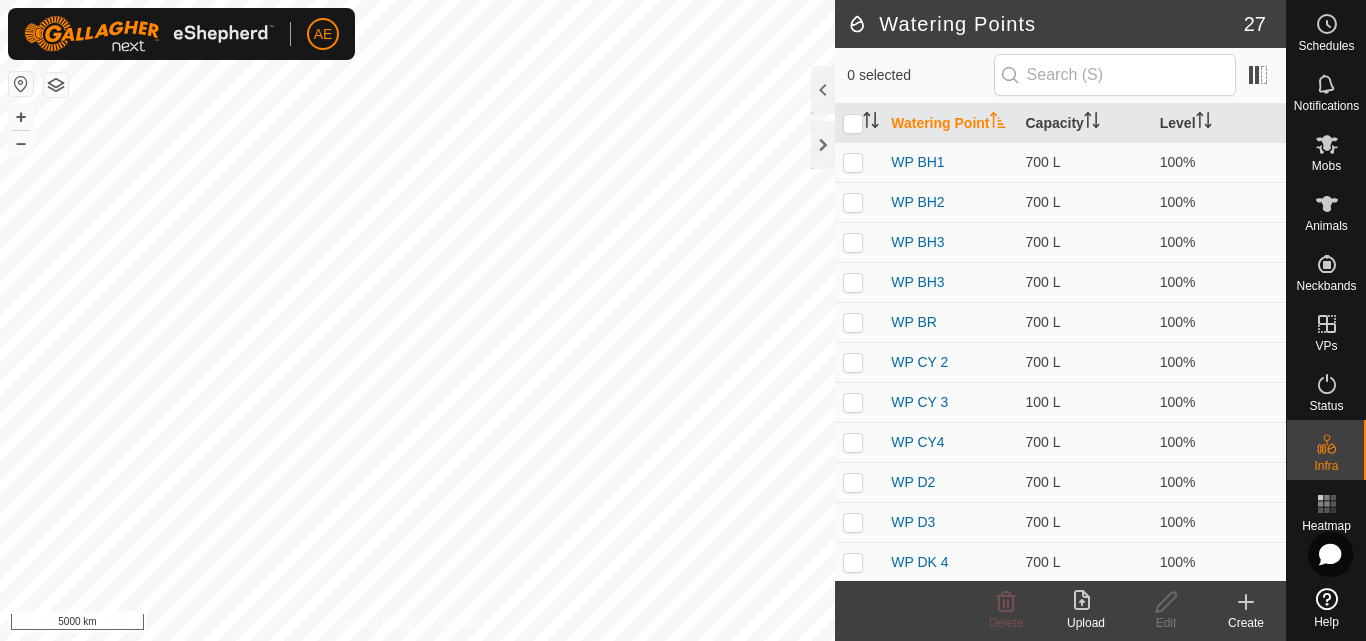 click on "+ –" at bounding box center [21, 130] 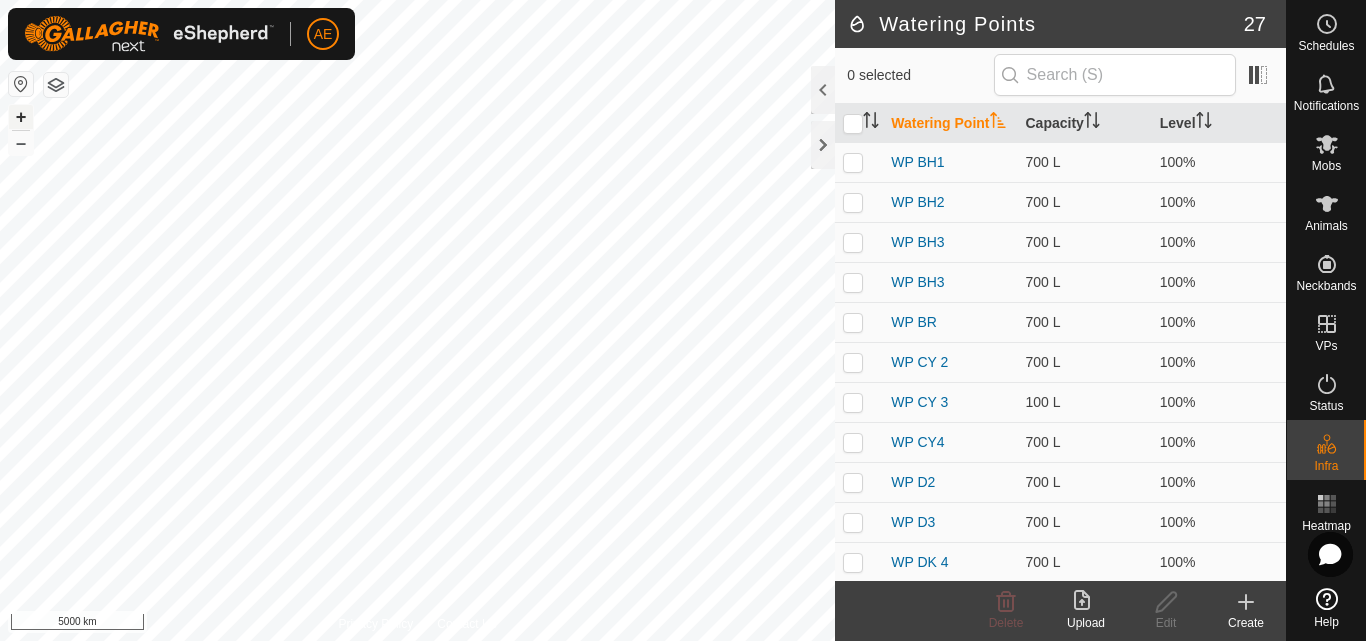 click on "+" at bounding box center [21, 117] 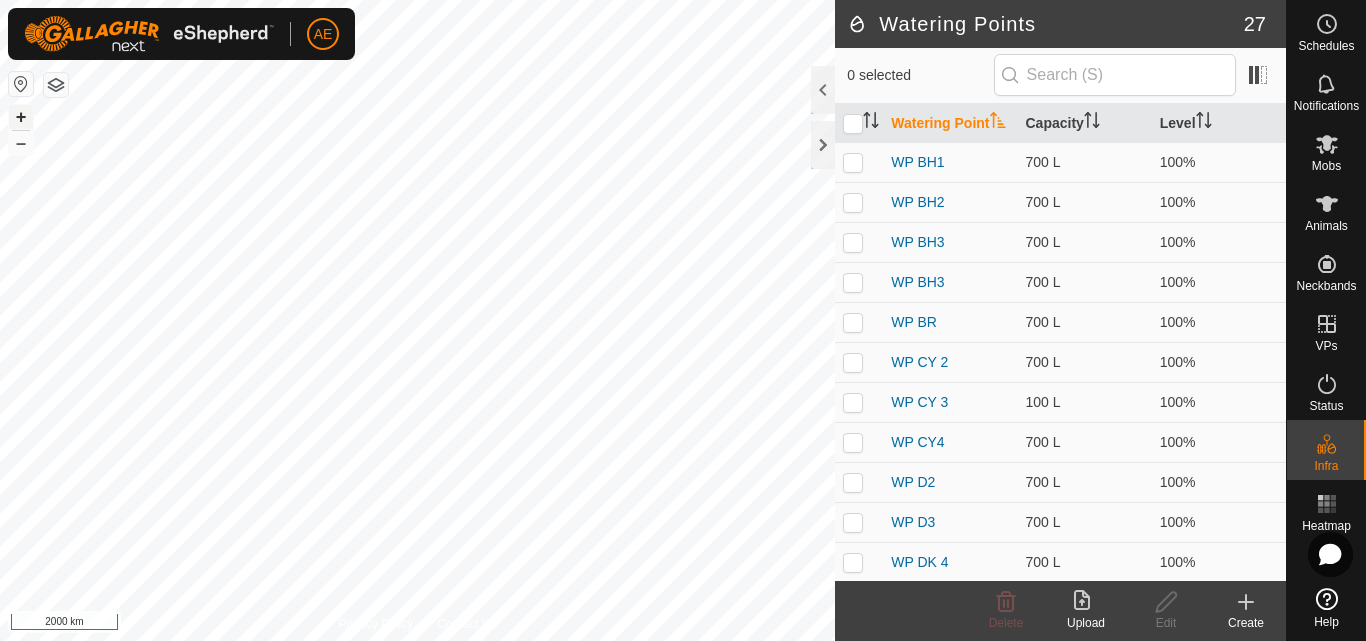 click on "+" at bounding box center (21, 117) 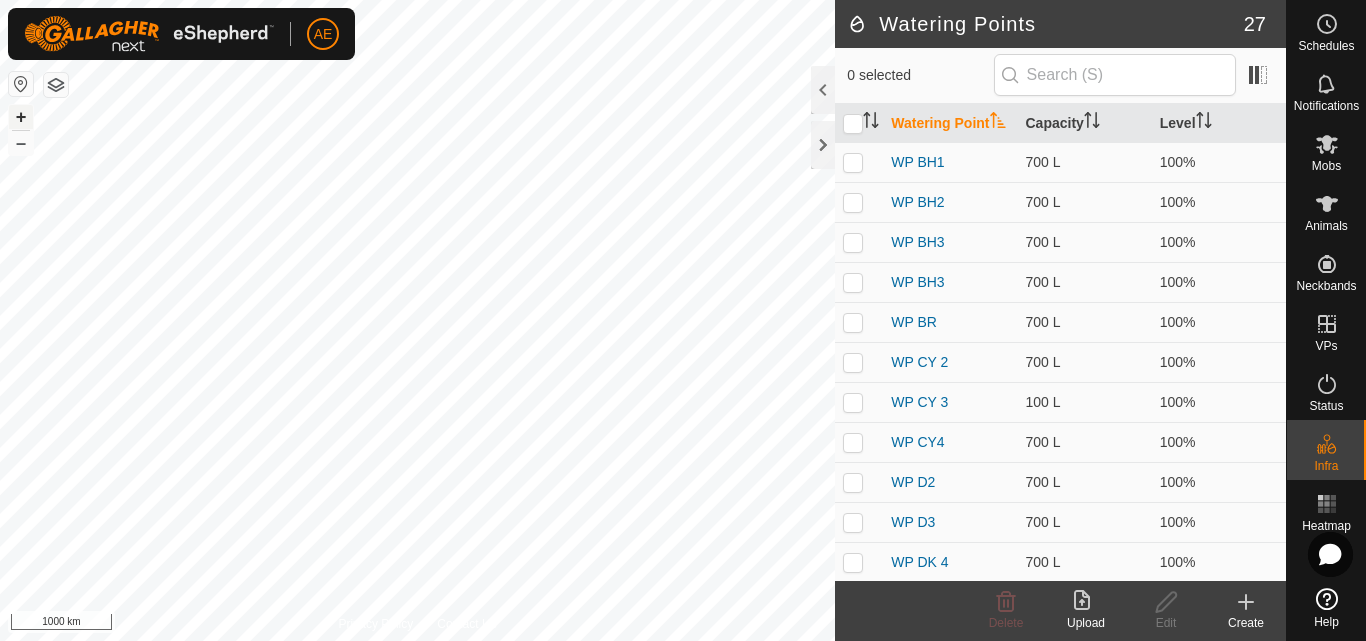 click on "+" at bounding box center (21, 117) 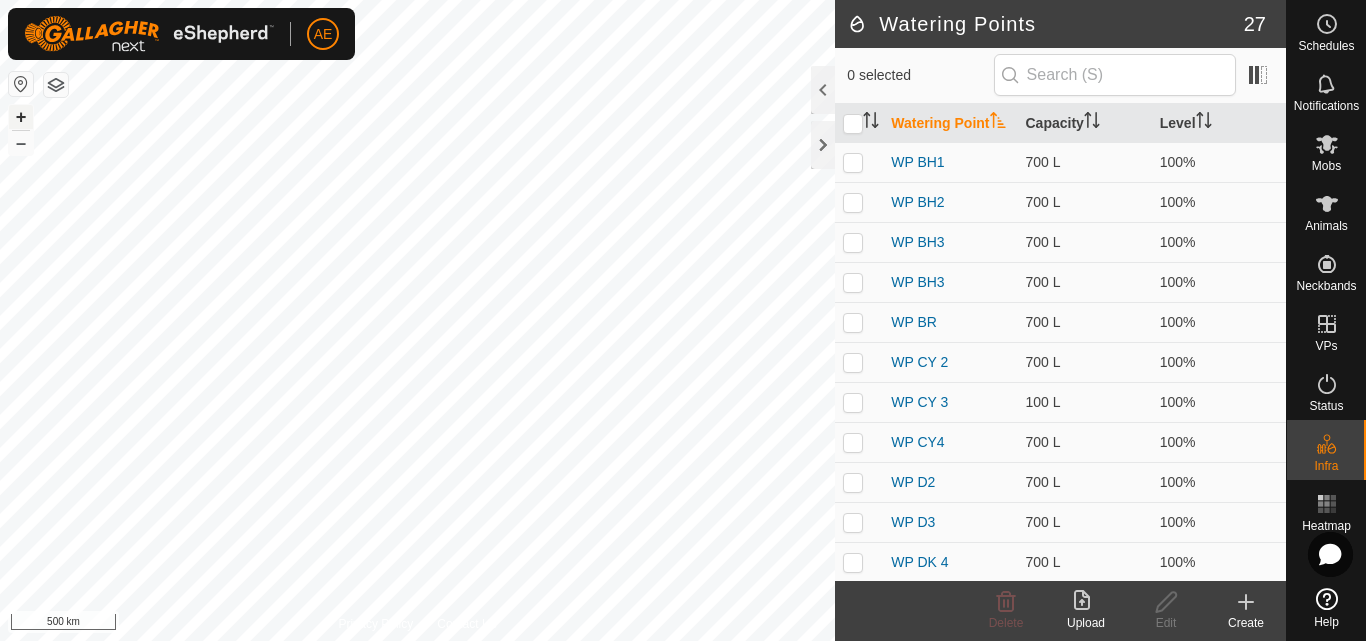 click on "+" at bounding box center (21, 117) 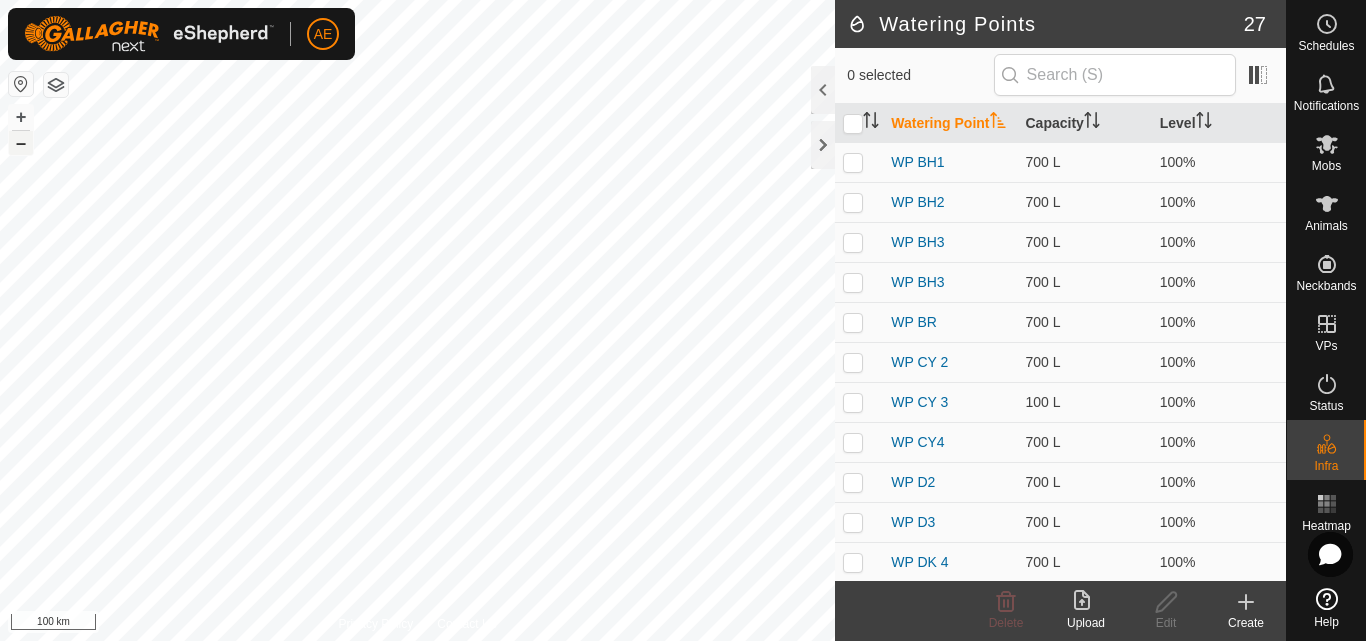 click on "–" at bounding box center [21, 143] 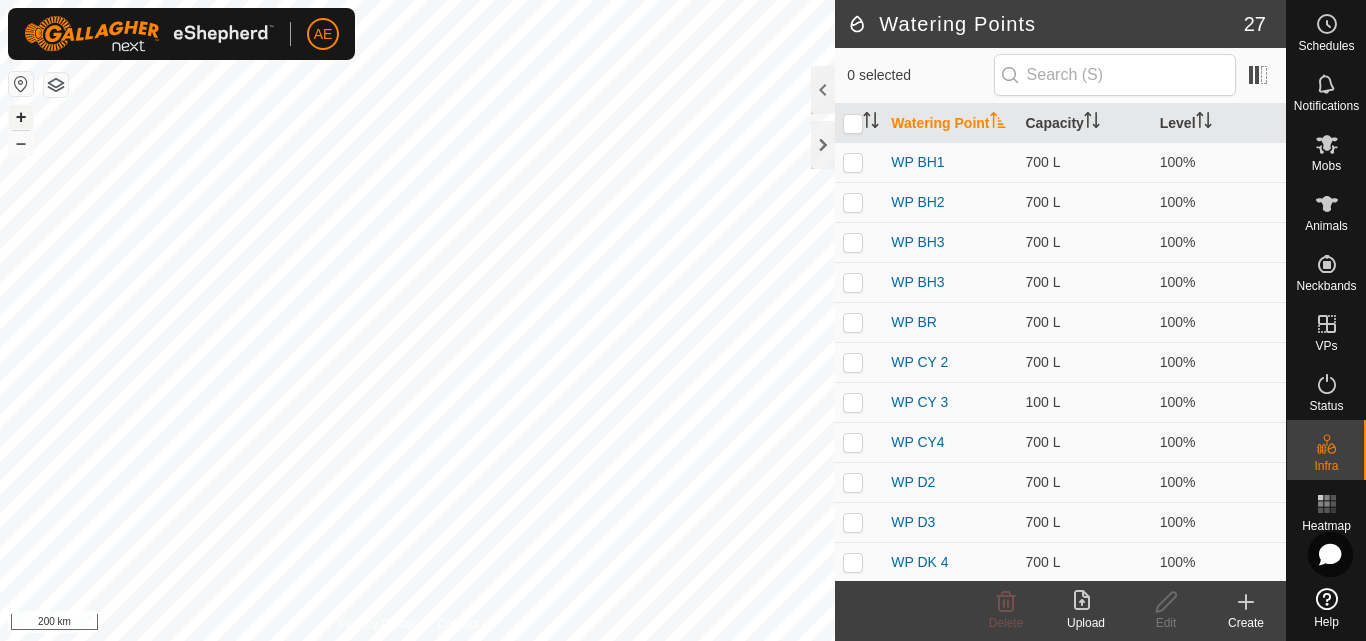 click on "+" at bounding box center [21, 117] 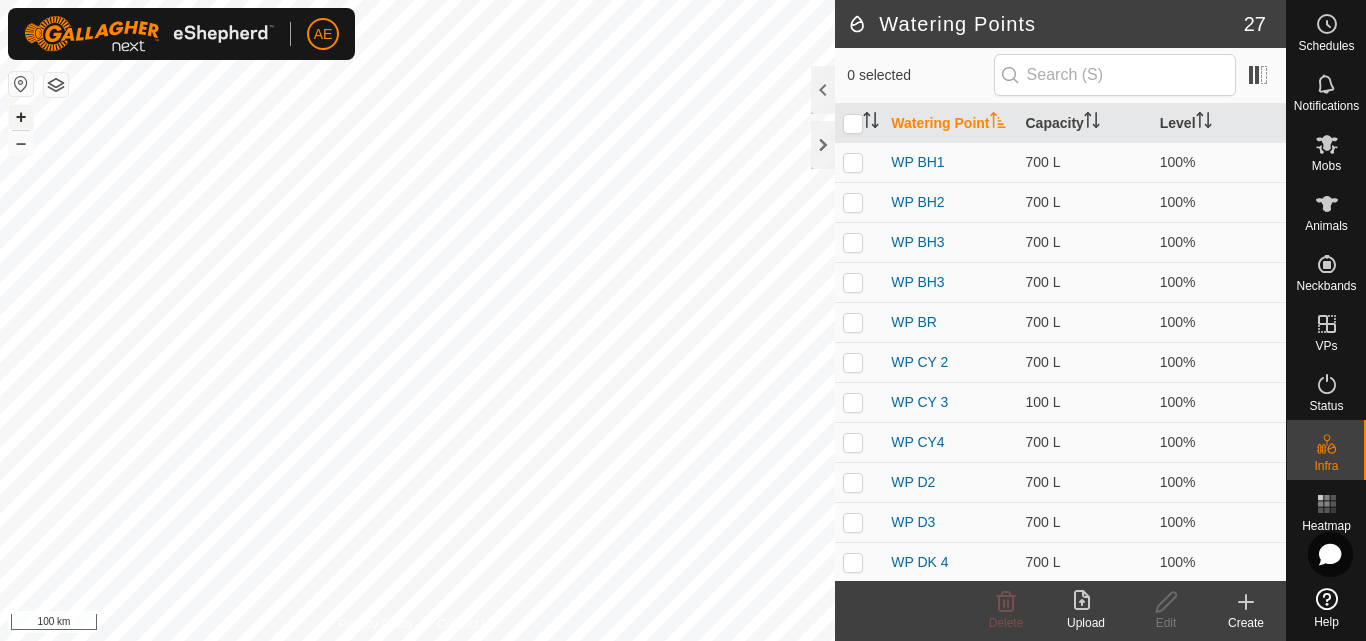 click on "+" at bounding box center (21, 117) 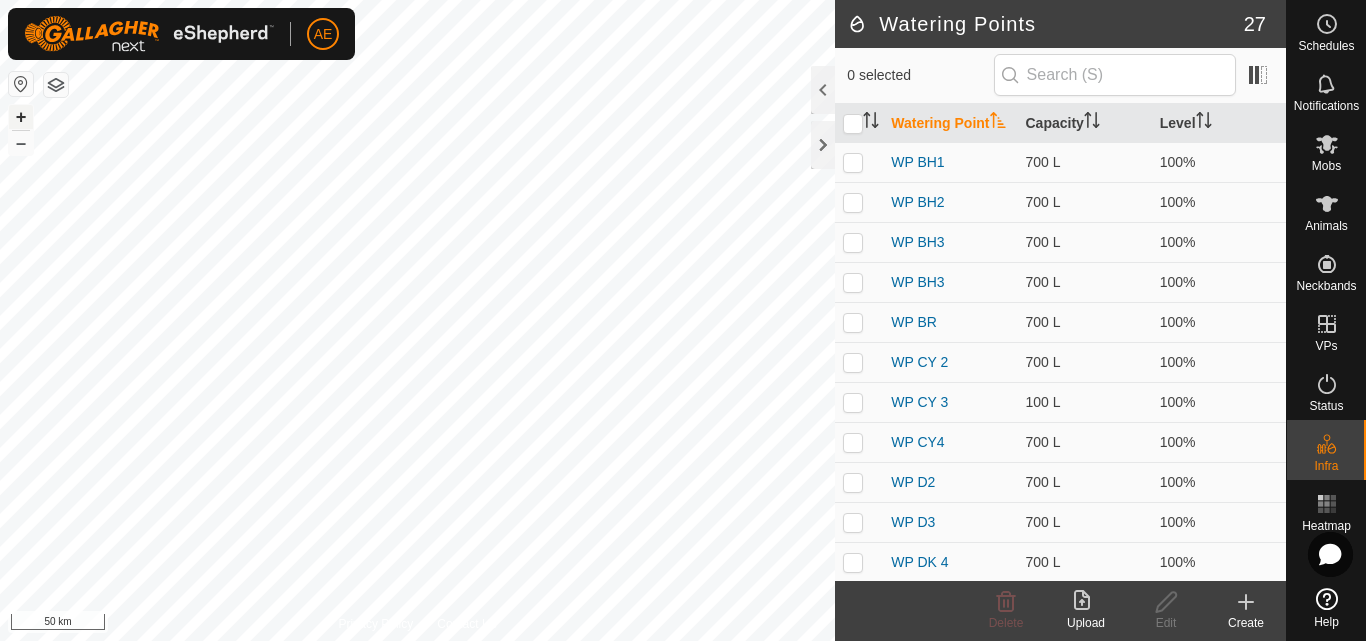 click on "+" at bounding box center [21, 117] 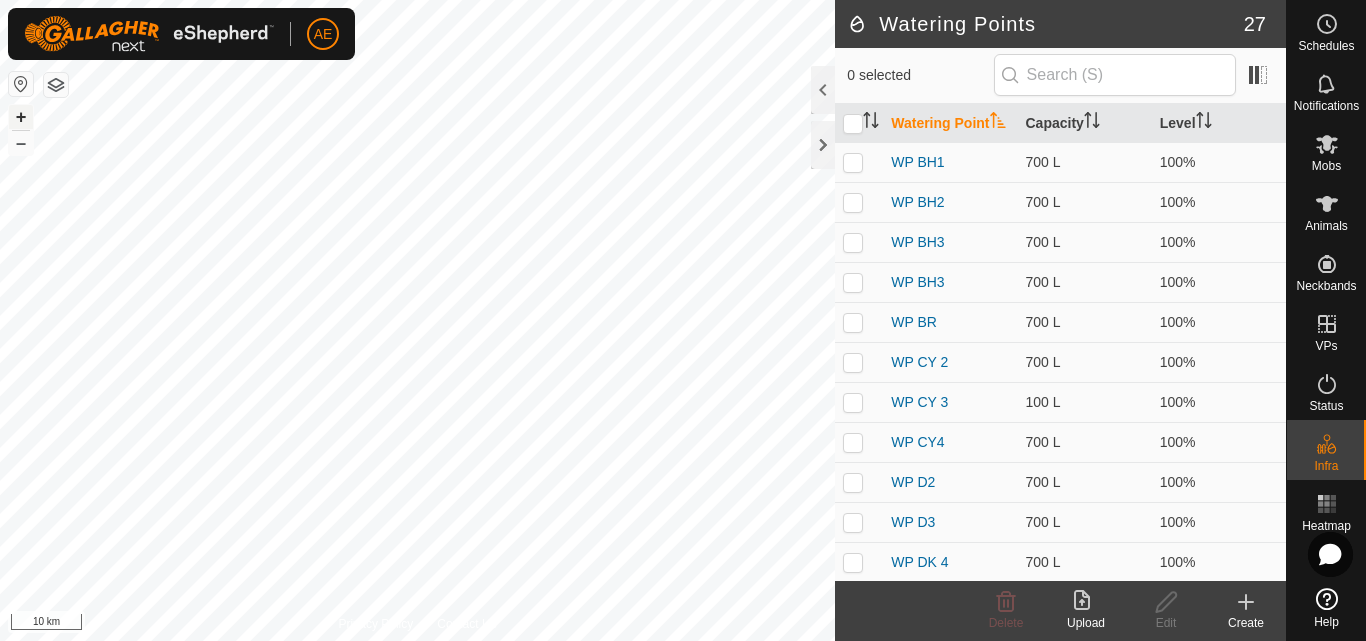 click on "+" at bounding box center (21, 117) 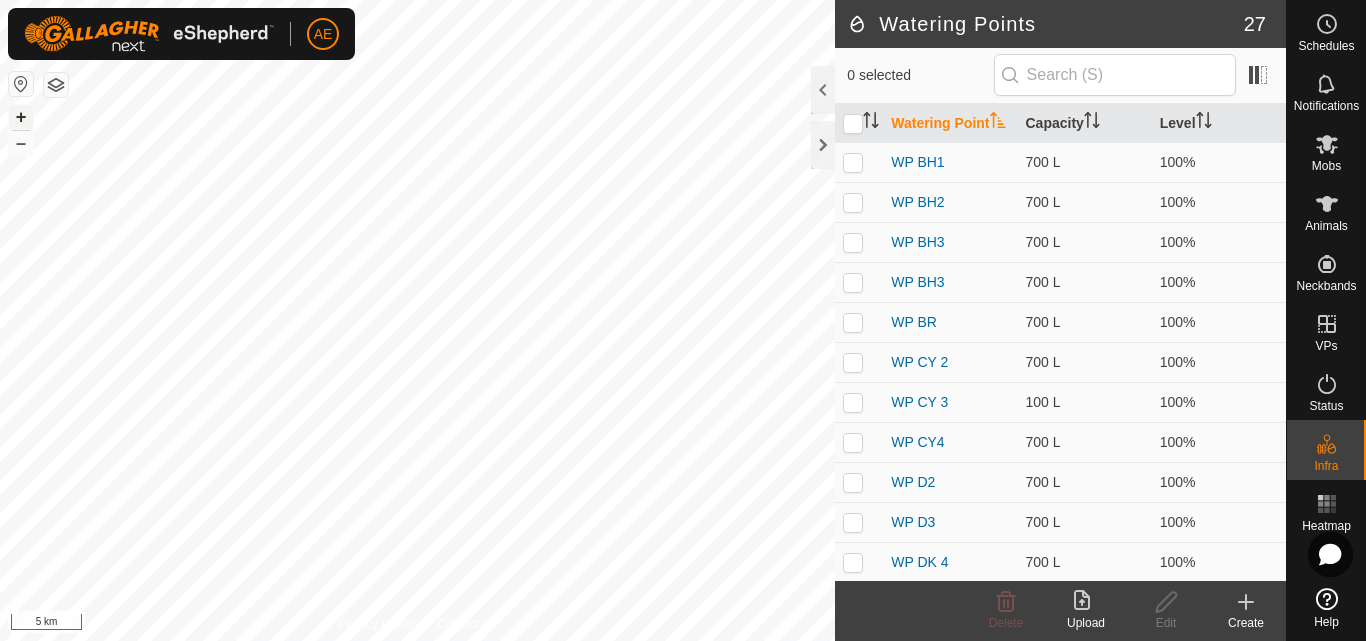click on "+" at bounding box center [21, 117] 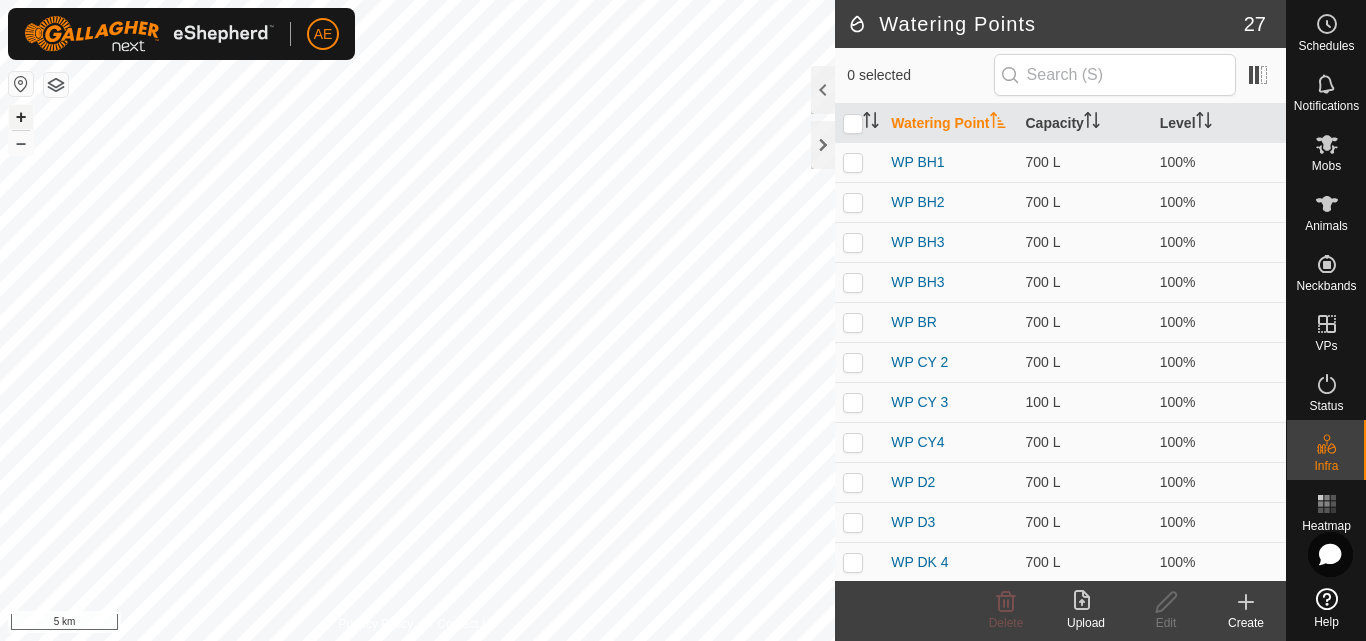 click on "+" at bounding box center [21, 117] 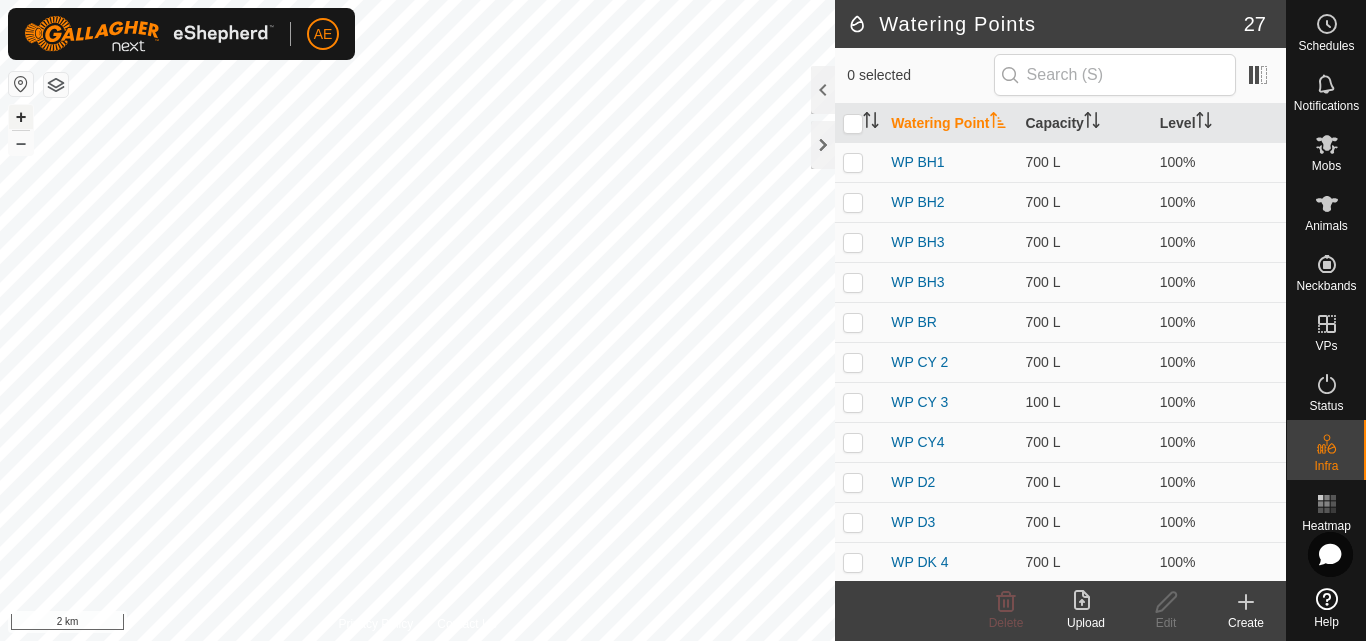 click on "+" at bounding box center [21, 117] 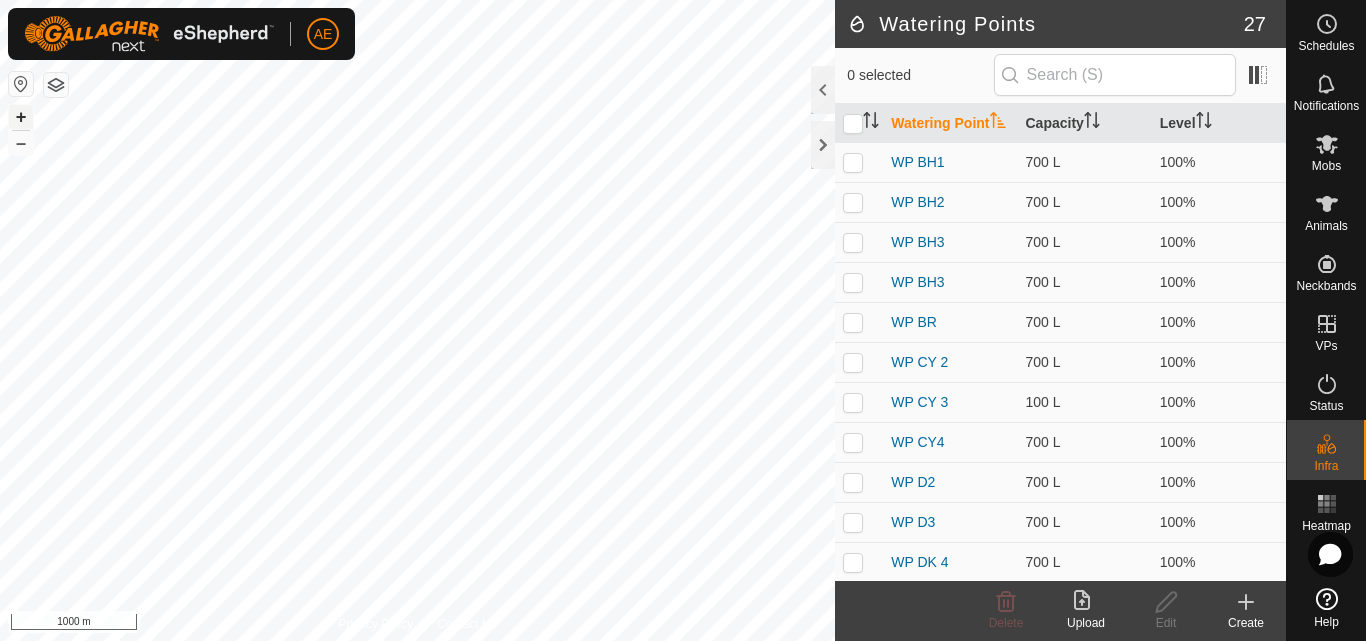 click on "+" at bounding box center [21, 117] 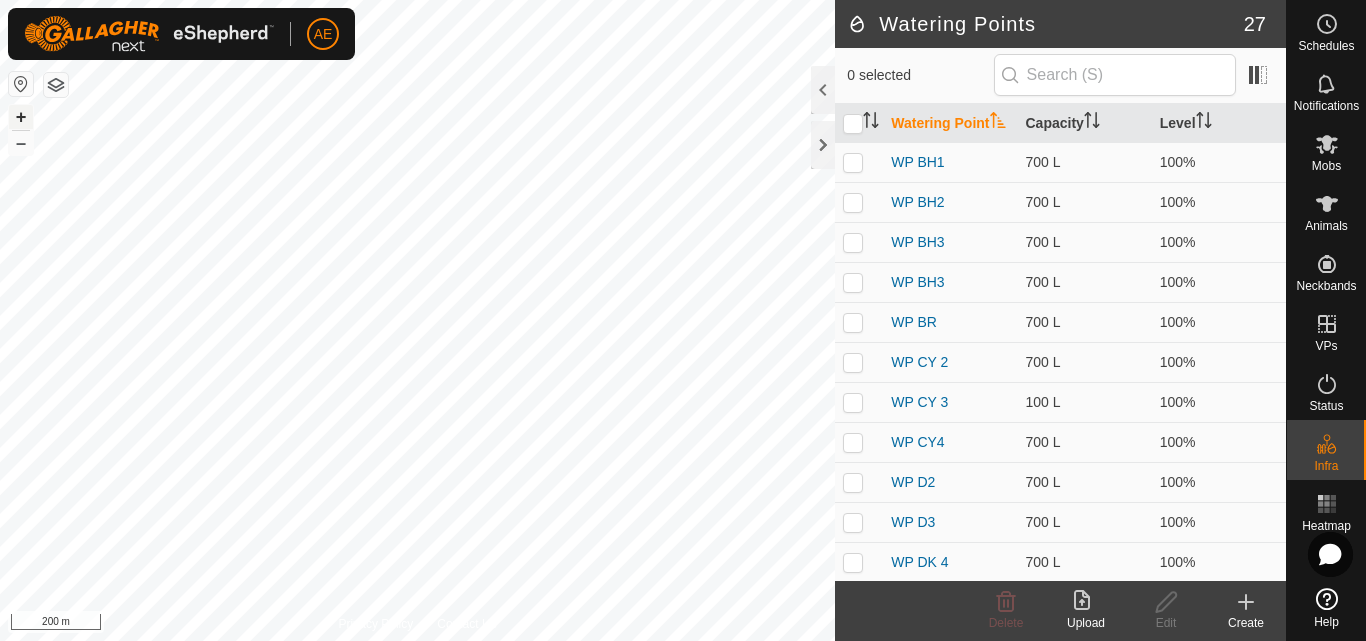 click on "+" at bounding box center (21, 117) 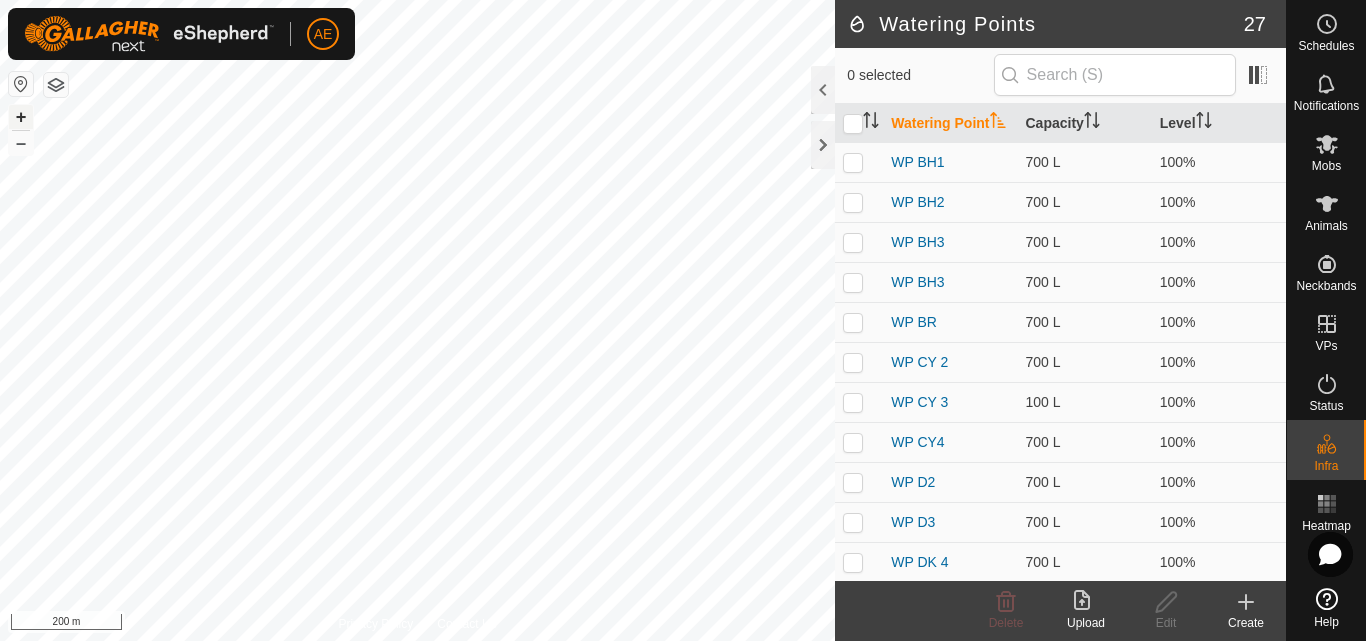 click on "+" at bounding box center [21, 117] 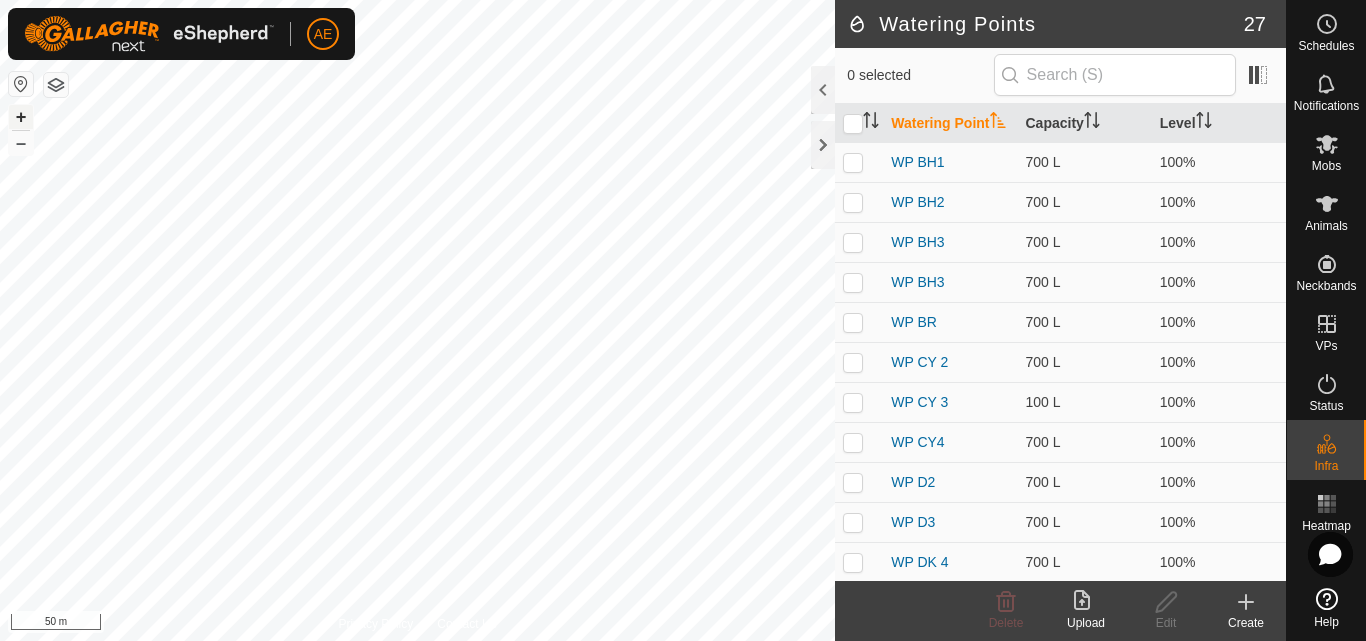 click on "+" at bounding box center (21, 117) 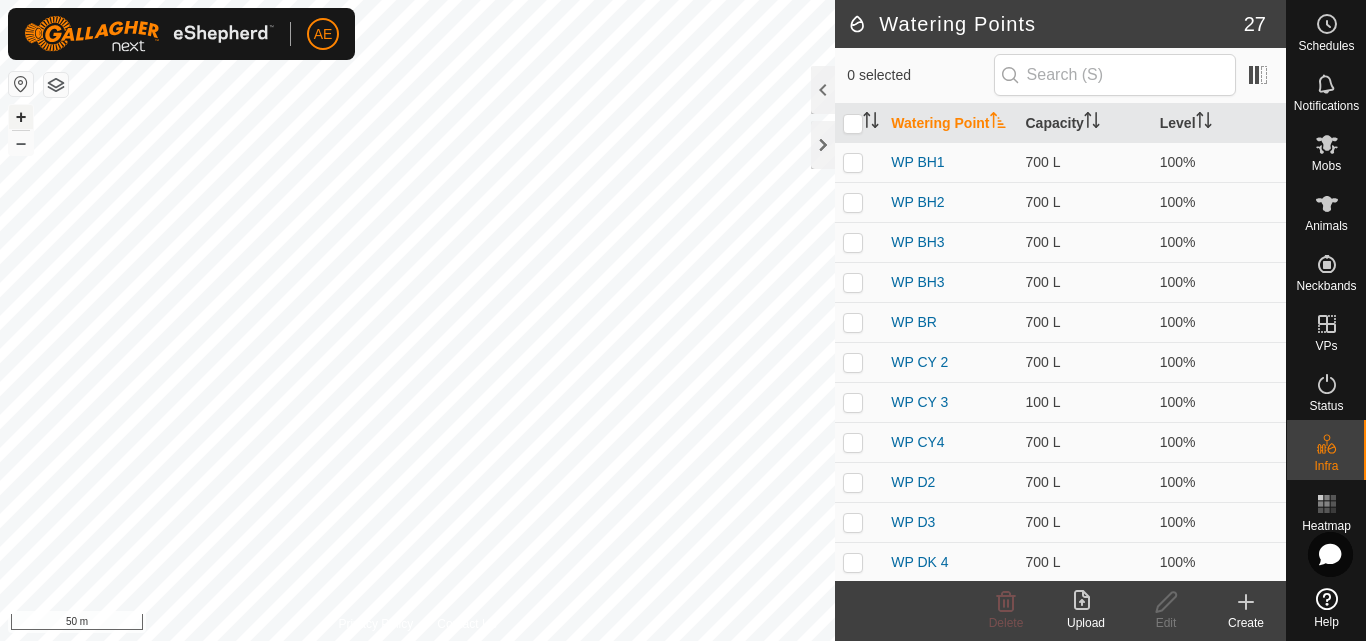 click on "+" at bounding box center (21, 117) 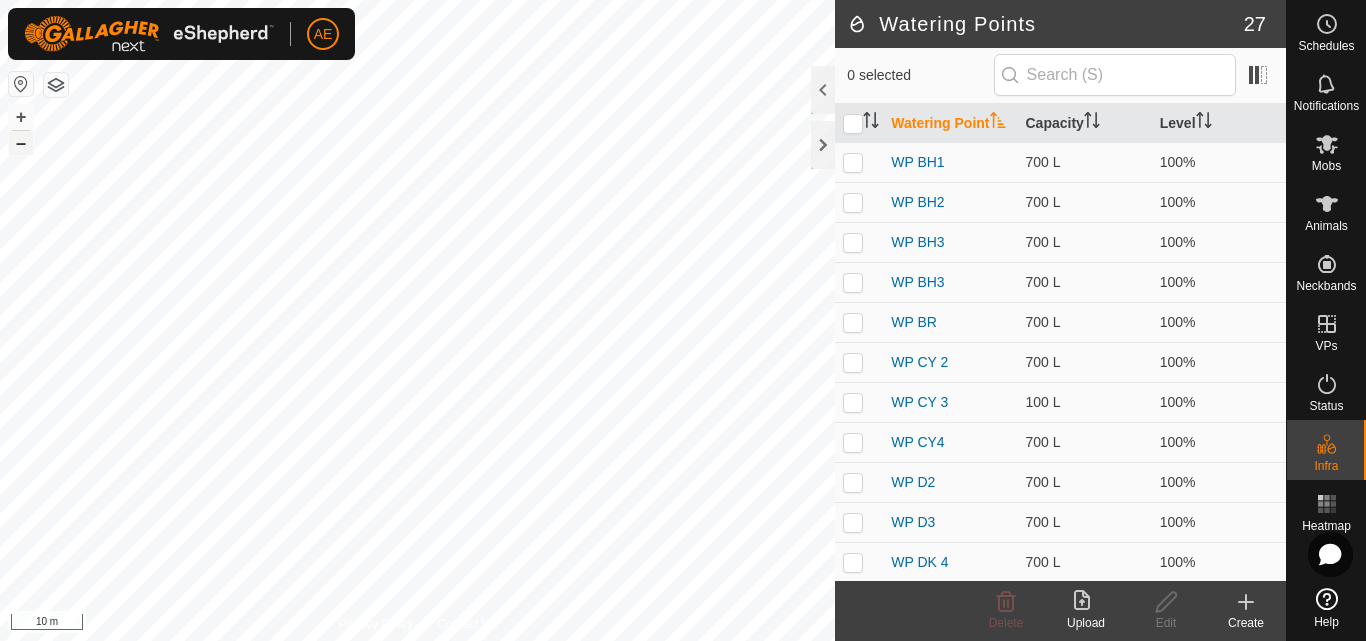 click on "–" at bounding box center [21, 143] 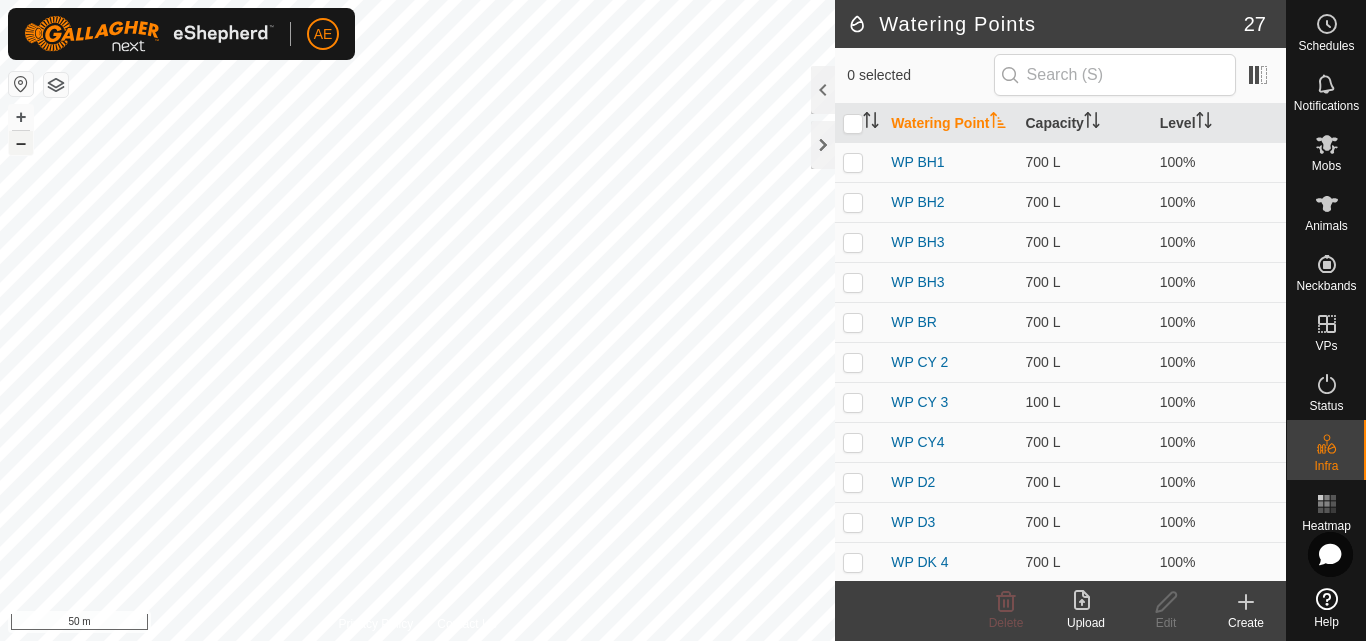 click on "–" at bounding box center (21, 143) 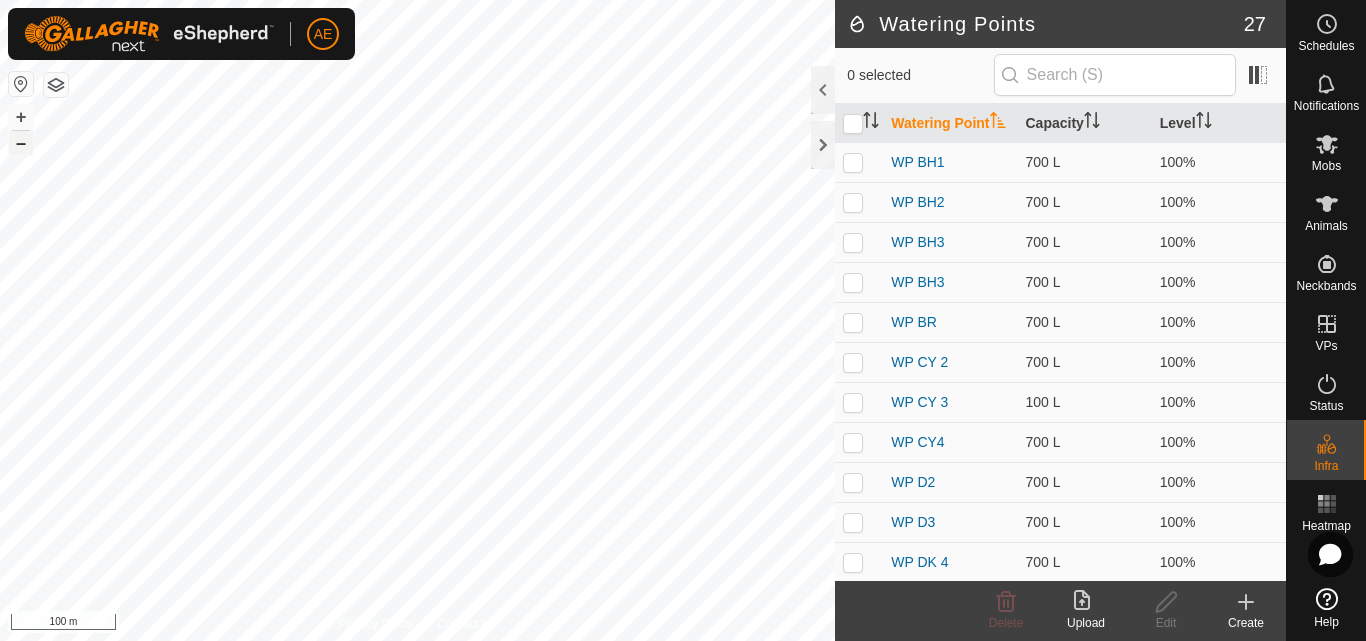 click on "–" at bounding box center (21, 143) 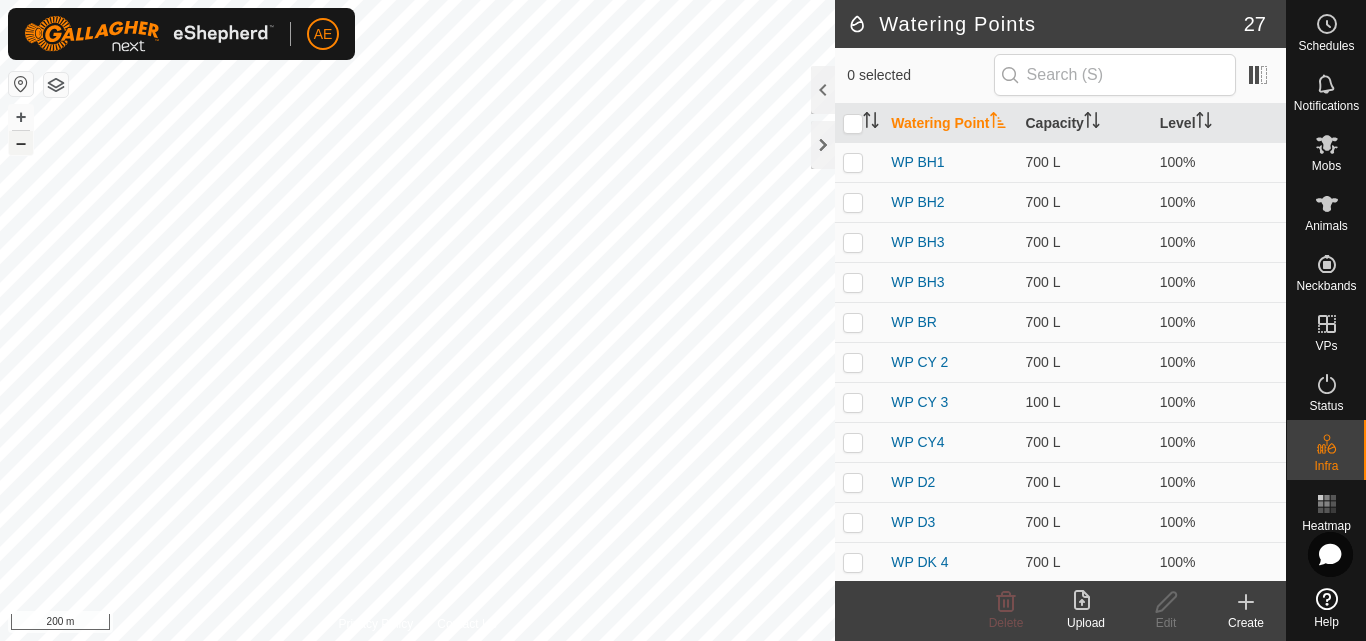 click on "–" at bounding box center [21, 143] 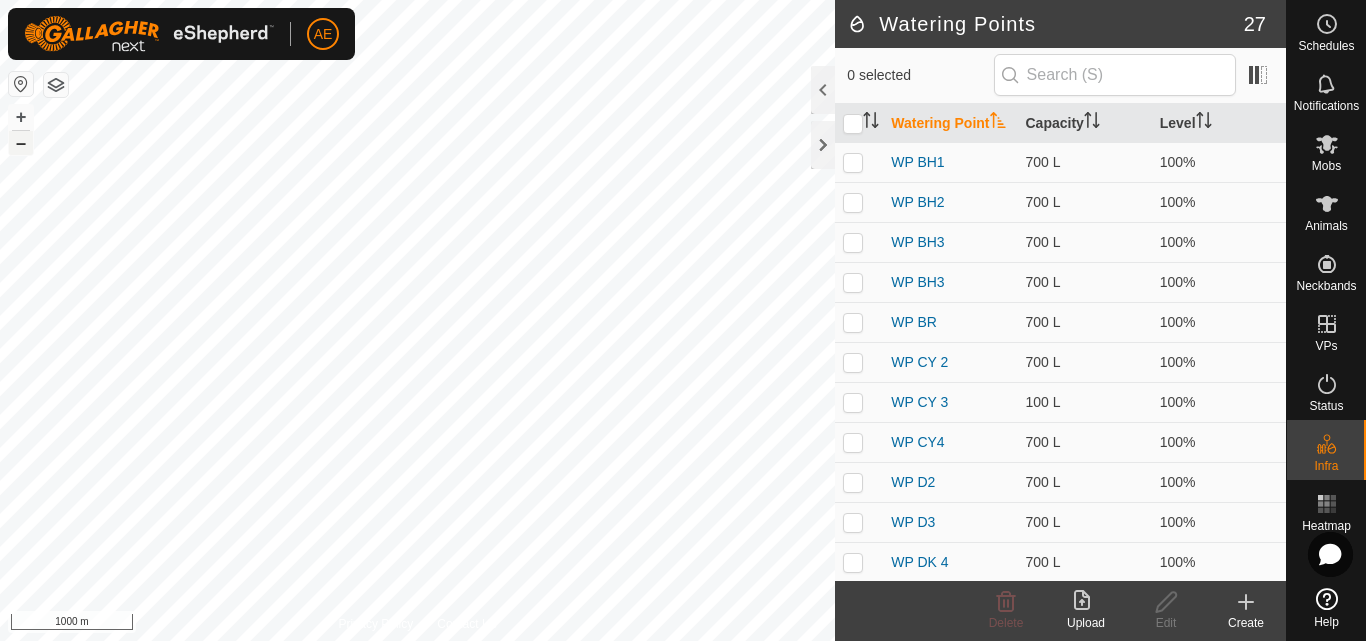 click on "–" at bounding box center (21, 143) 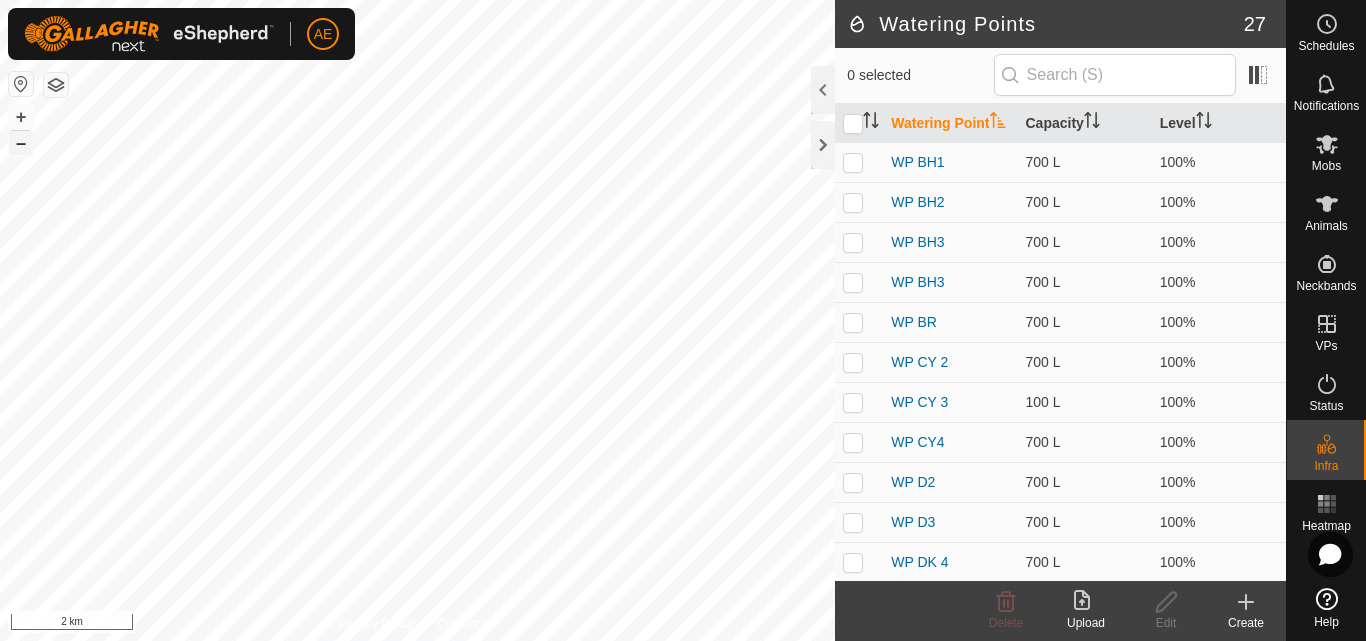 click on "–" at bounding box center [21, 143] 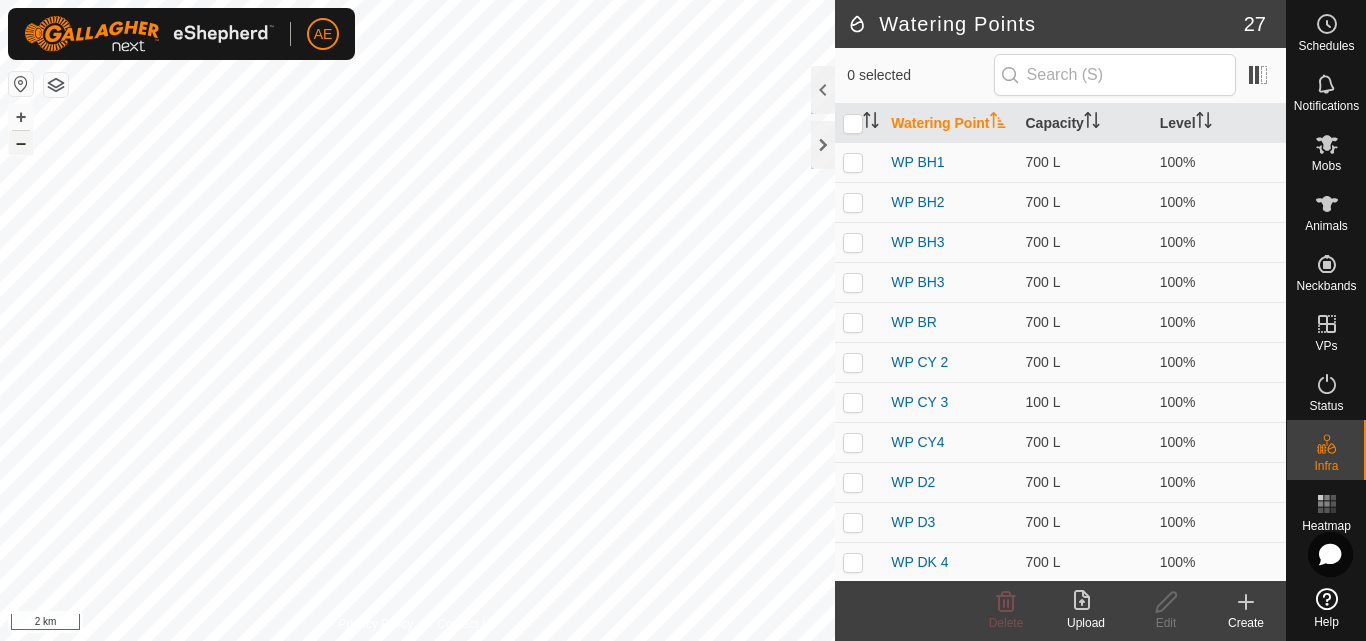 click on "–" at bounding box center (21, 143) 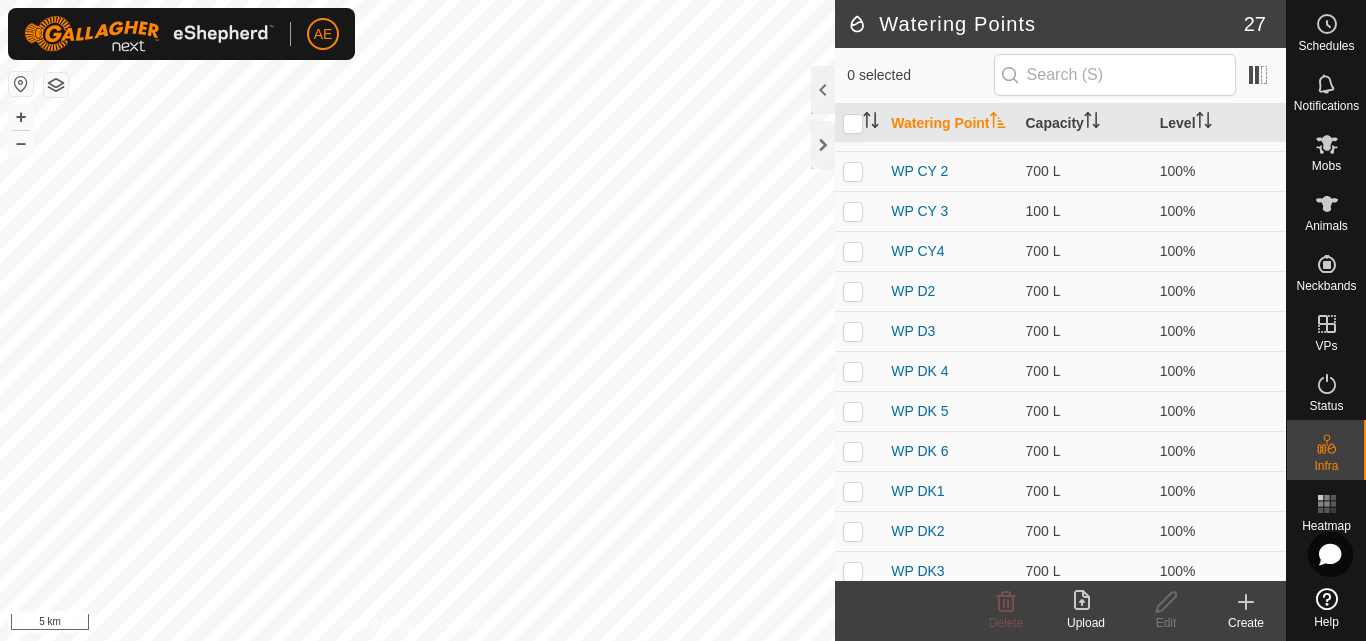 scroll, scrollTop: 192, scrollLeft: 0, axis: vertical 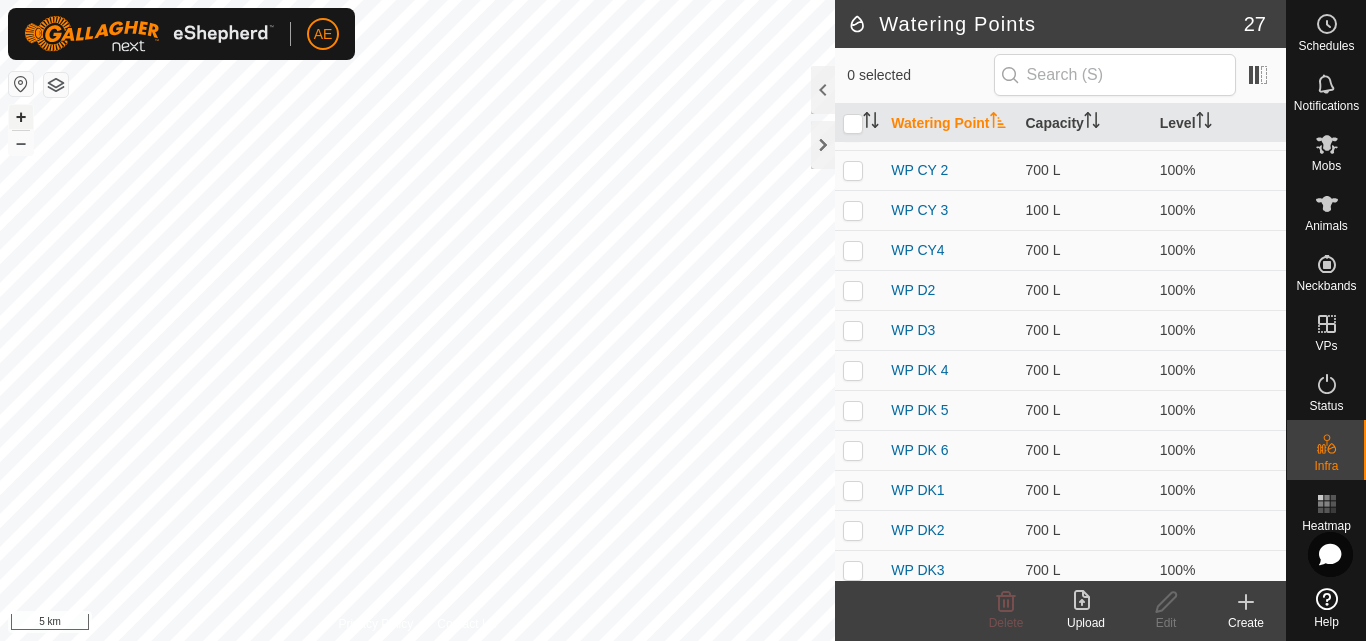 click on "+" at bounding box center (21, 117) 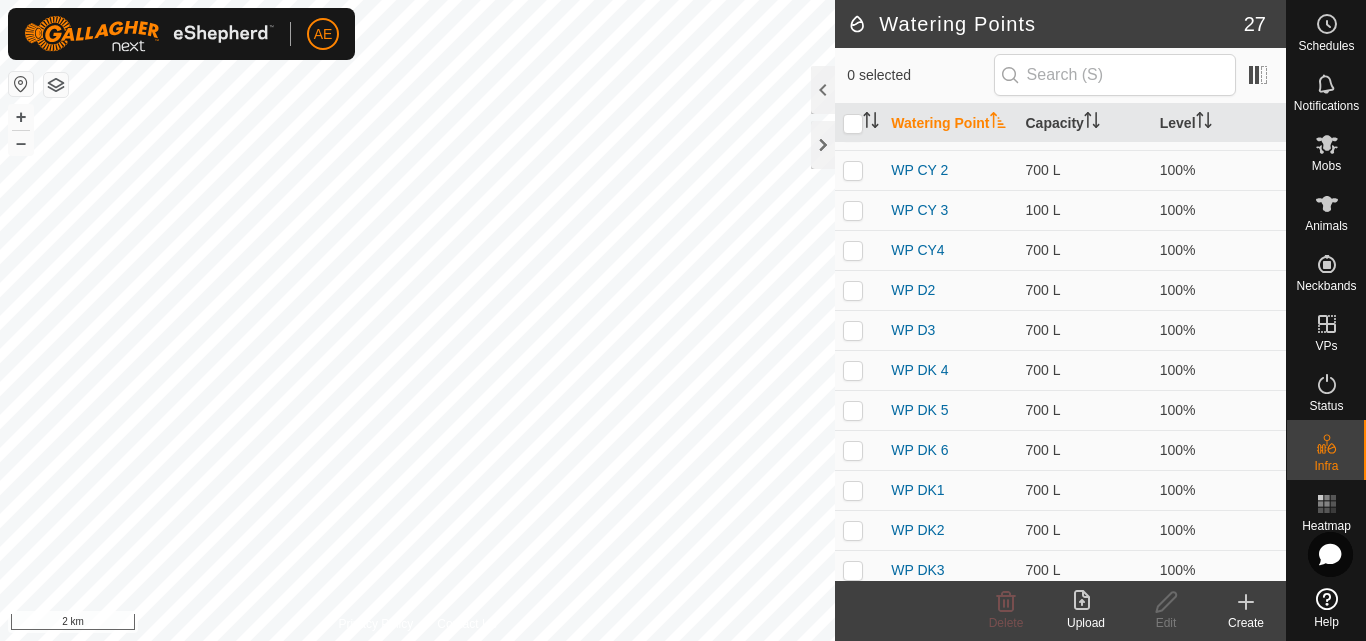 click on "AE Schedules Notifications Mobs Animals Neckbands VPs Status Infra Heatmap Help Watering Points 27 0 selected  Watering Point   Capacity   Level   WP BH1   700 L   100%   WP BH2   700 L   100%   WP BH3   700 L   100%   WP BH3   700 L   100%   WP BR   700 L   100%   WP CY 2   700 L   100%   WP CY 3   100 L   100%   WP CY4   700 L   100%   WP D2   700 L   100%   WP D3   700 L   100%   WP DK 4   700 L   100%   WP DK 5   700 L   100%   WP DK 6   700 L   100%   WP DK1   700 L   100%   WP DK2   700 L   100%   WP DK3   700 L   100%   WP FR   700 L   100%   WP HB   700 L   100%   WP HB   700 L   100%   WP HB   100 L   100%   WP LW   50 L   100%   WP Plantation   700 L   100%   WP SH2   700 L   100%   WP SH3   700 L   100%   WP W2   700 L   100%   WP W3   700 L   100%   WP W4   100 L   100%  Delete  Upload   Edit   Create  Privacy Policy Contact Us
Mt Hutt
+ – ⇧ i 2 km" at bounding box center (683, 320) 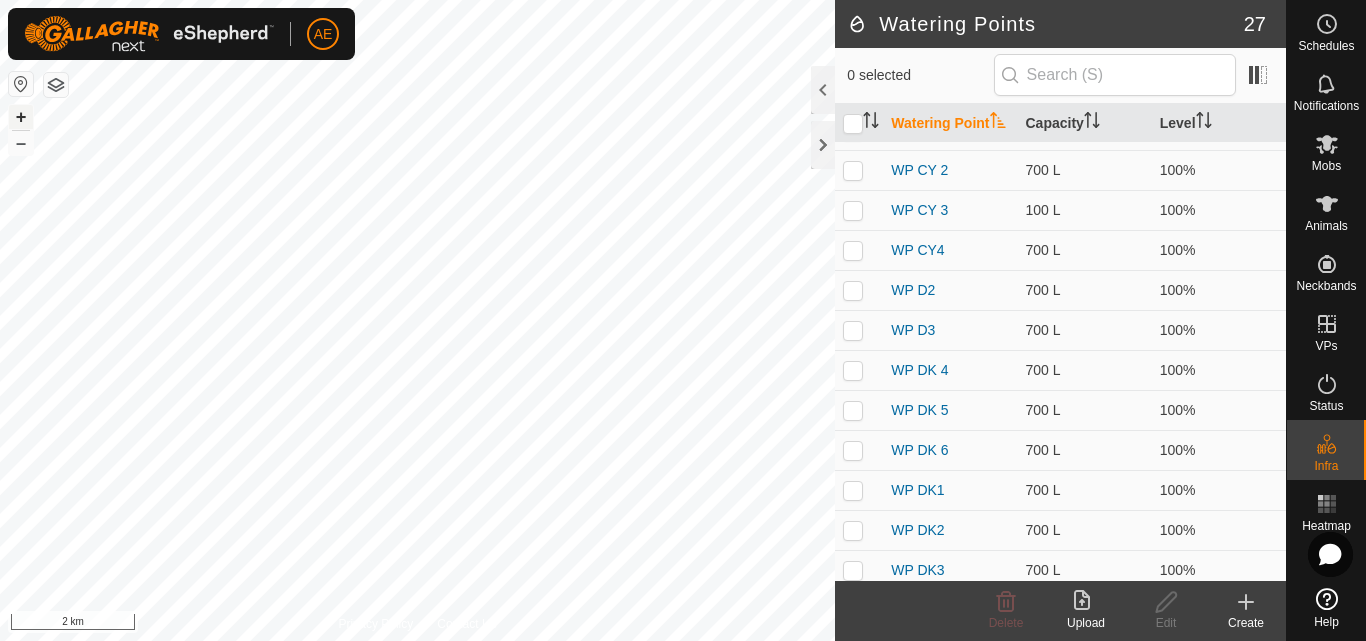 click on "+" at bounding box center [21, 117] 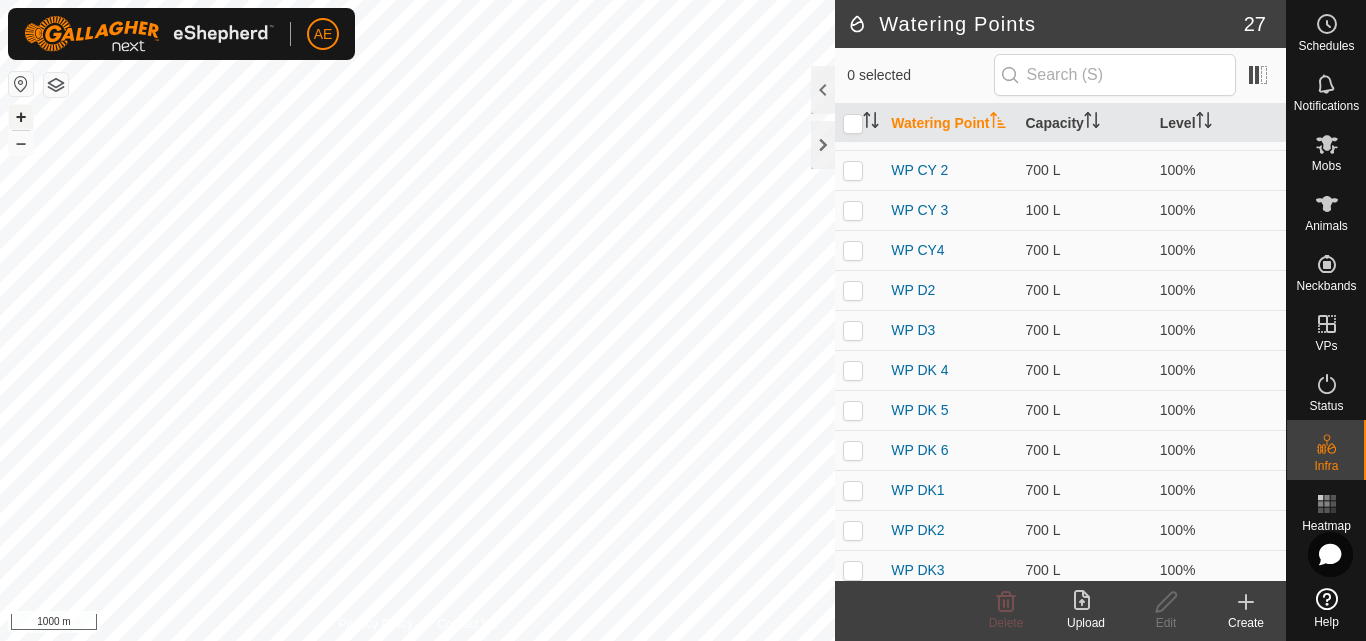 click on "+" at bounding box center (21, 117) 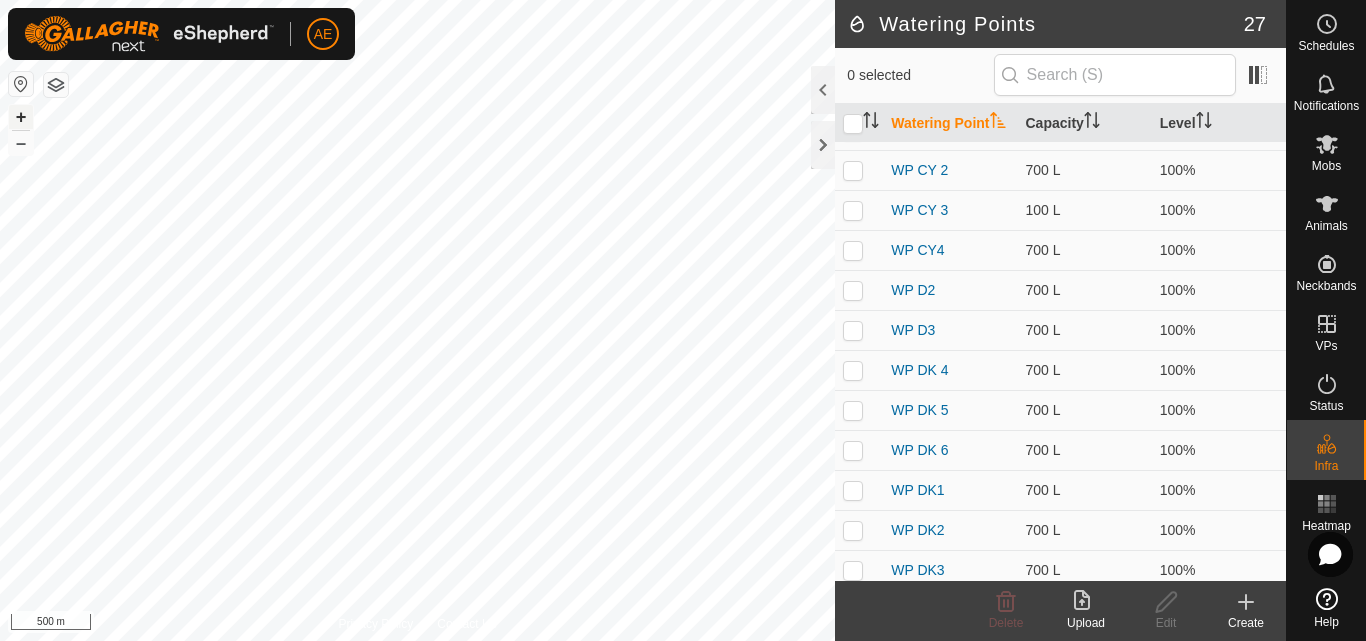 click on "+" at bounding box center [21, 117] 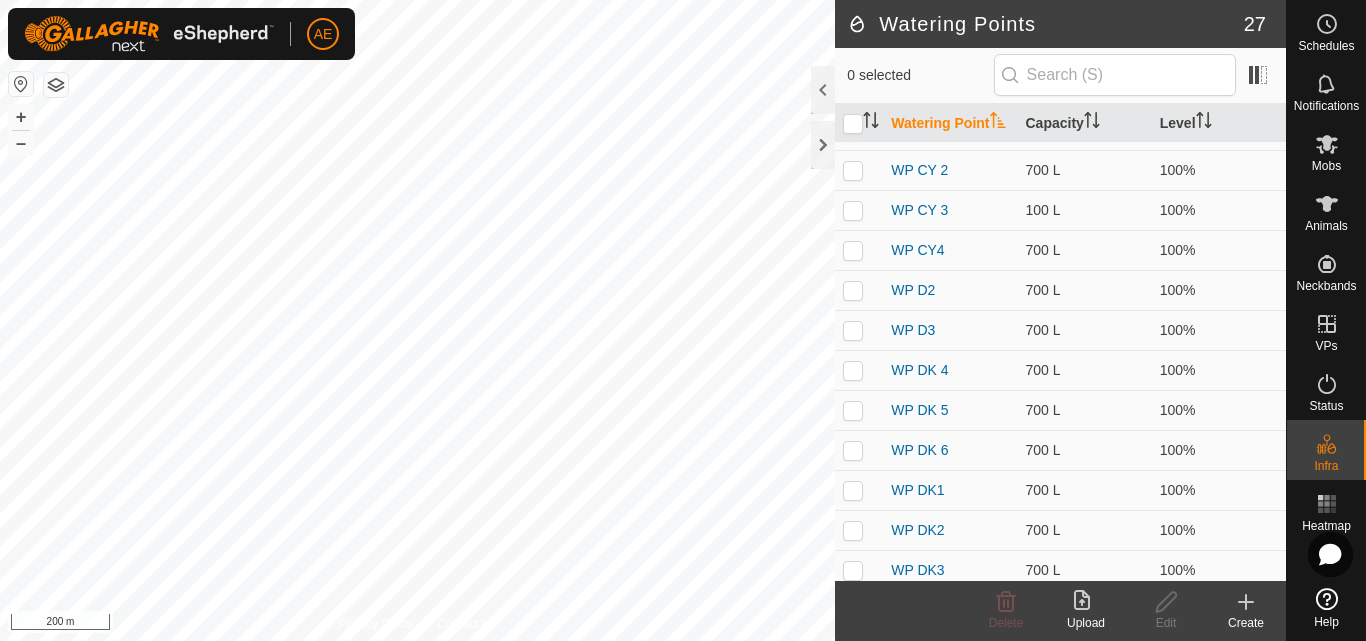 click on "AE Schedules Notifications Mobs Animals Neckbands VPs Status Infra Heatmap Help Watering Points 27 0 selected  Watering Point   Capacity   Level   WP BH1   700 L   100%   WP BH2   700 L   100%   WP BH3   700 L   100%   WP BH3   700 L   100%   WP BR   700 L   100%   WP CY 2   700 L   100%   WP CY 3   100 L   100%   WP CY4   700 L   100%   WP D2   700 L   100%   WP D3   700 L   100%   WP DK 4   700 L   100%   WP DK 5   700 L   100%   WP DK 6   700 L   100%   WP DK1   700 L   100%   WP DK2   700 L   100%   WP DK3   700 L   100%   WP FR   700 L   100%   WP HB   700 L   100%   WP HB   700 L   100%   WP HB   100 L   100%   WP LW   50 L   100%   WP Plantation   700 L   100%   WP SH2   700 L   100%   WP SH3   700 L   100%   WP W2   700 L   100%   WP W3   700 L   100%   WP W4   100 L   100%  Delete  Upload   Edit   Create  Privacy Policy Contact Us
fire pile
+ – ⇧ i 200 m" at bounding box center [683, 320] 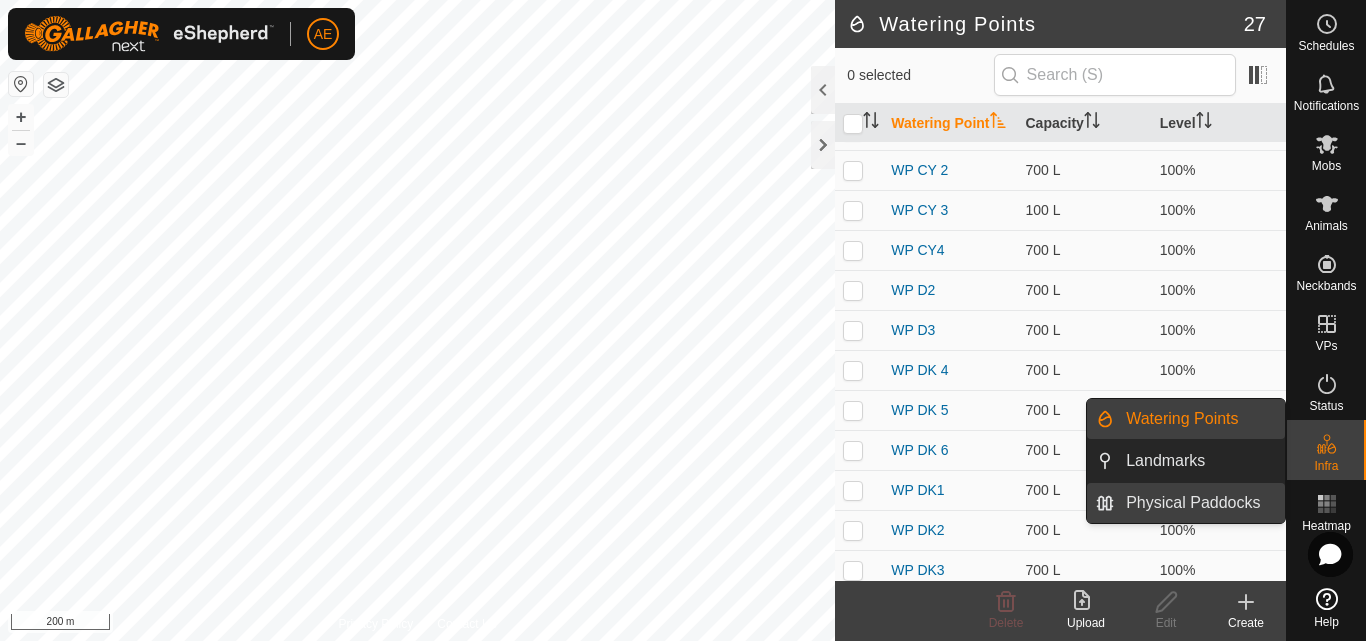 click on "Physical Paddocks" at bounding box center [1199, 503] 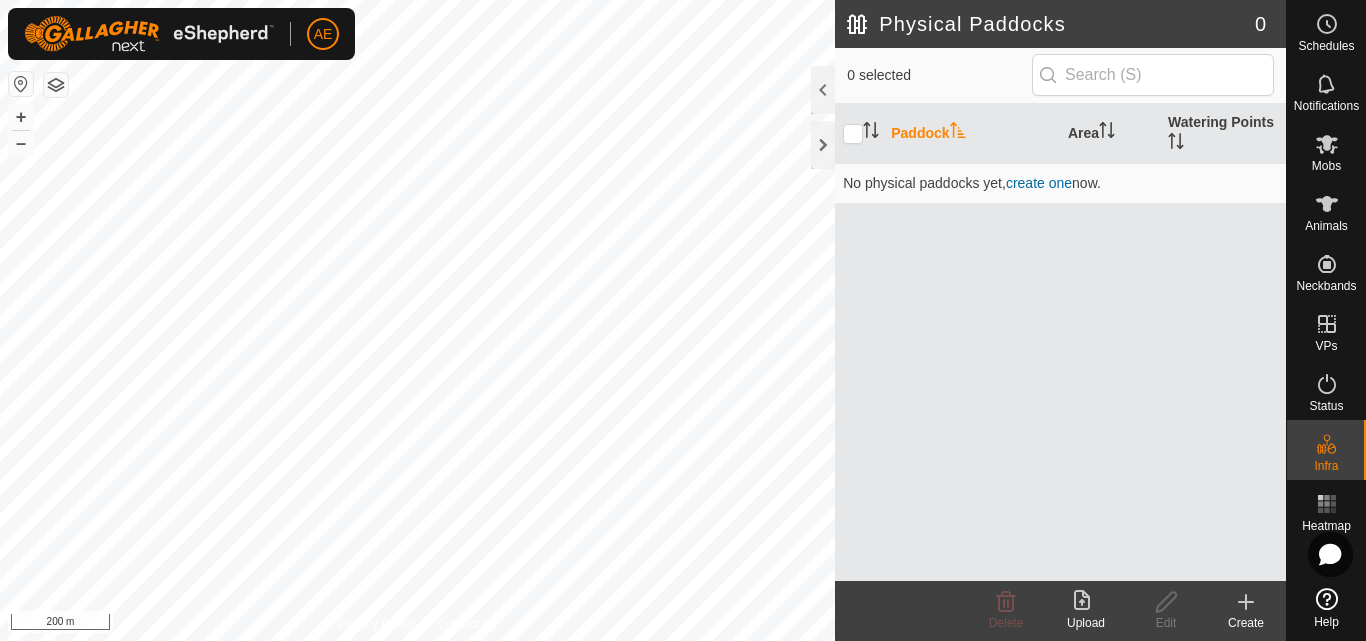 click 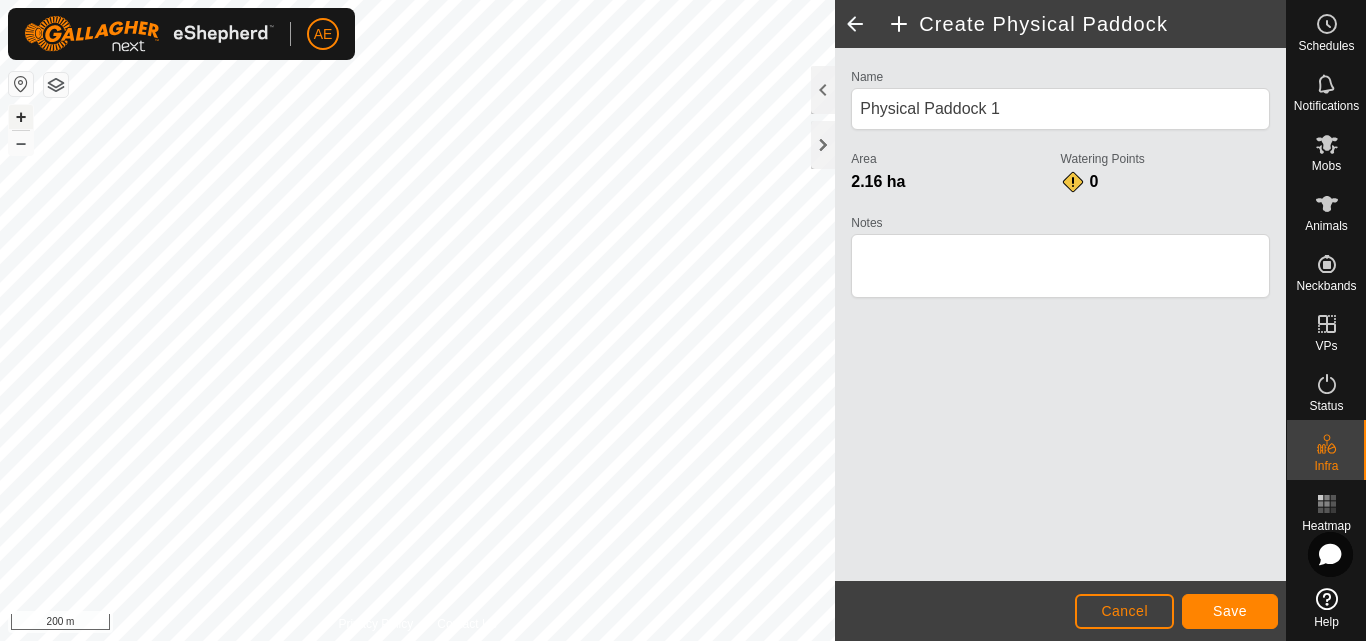 click on "+" at bounding box center (21, 117) 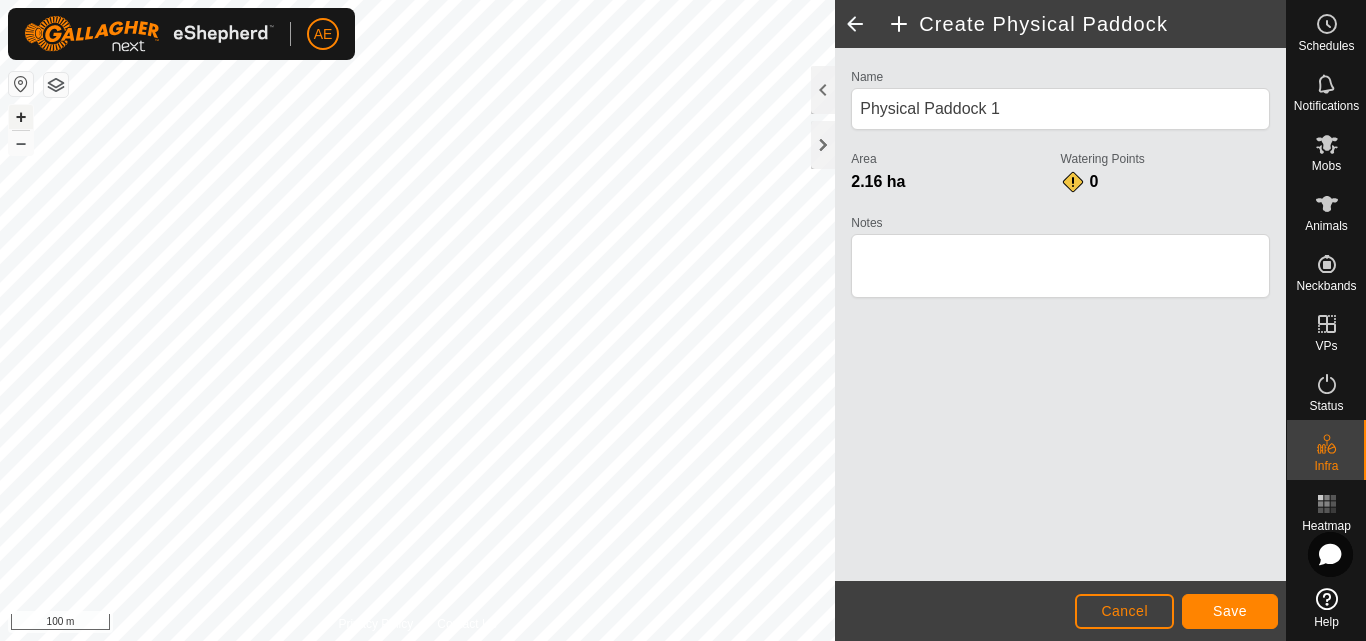 click on "+" at bounding box center [21, 117] 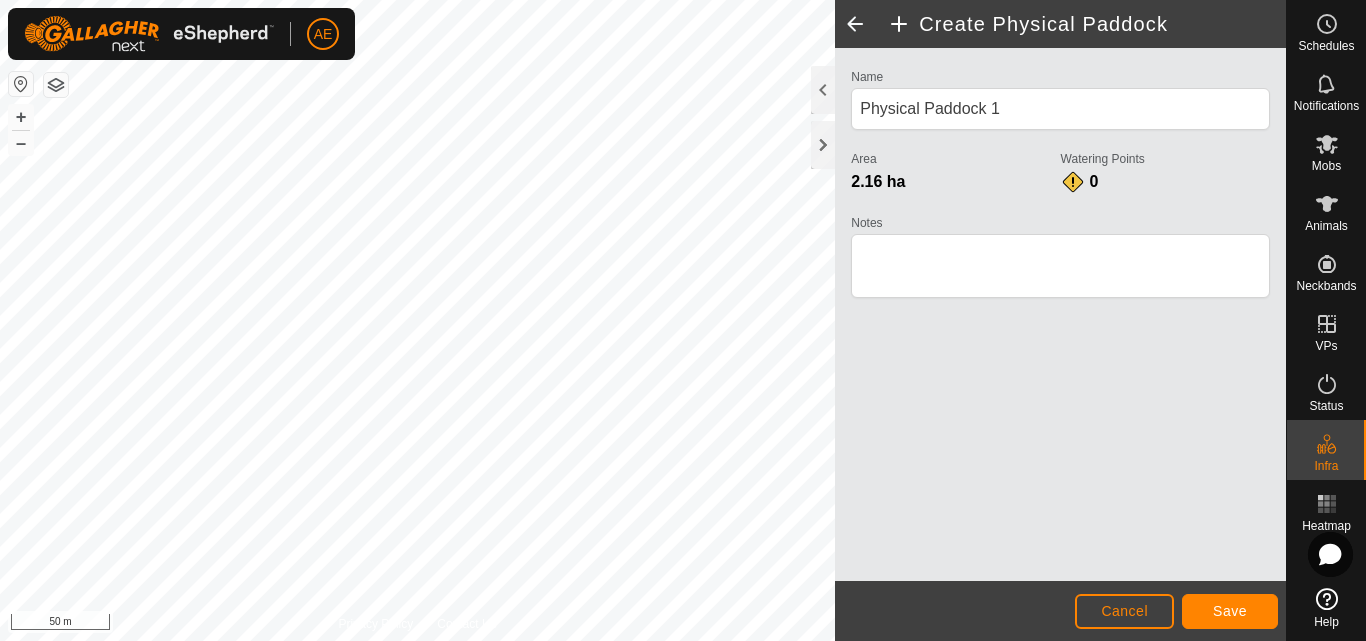 click on "AE Schedules Notifications Mobs Animals Neckbands VPs Status Infra Heatmap Help Privacy Policy Contact Us
Cattle Yards
+ – ⇧ i 50 m  Create Physical Paddock  Name Physical Paddock 1 Area 2.16 ha  Watering Points 0 Notes                    Cancel Save" at bounding box center [683, 320] 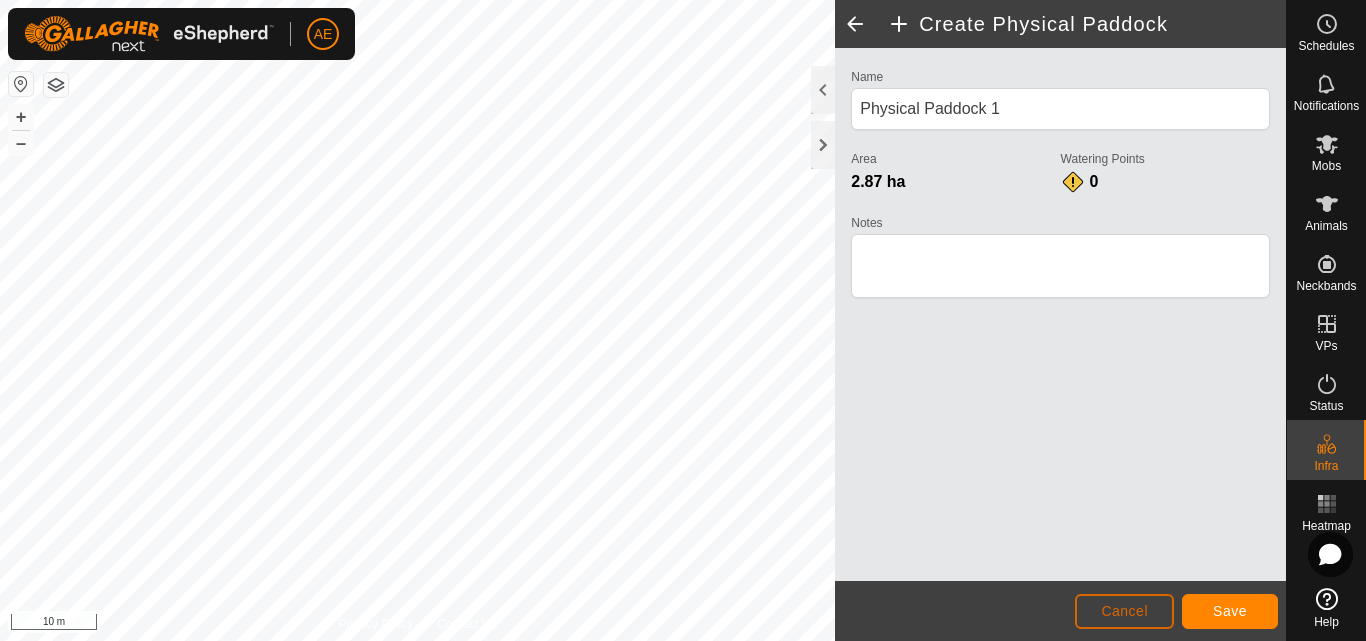 click on "Cancel" 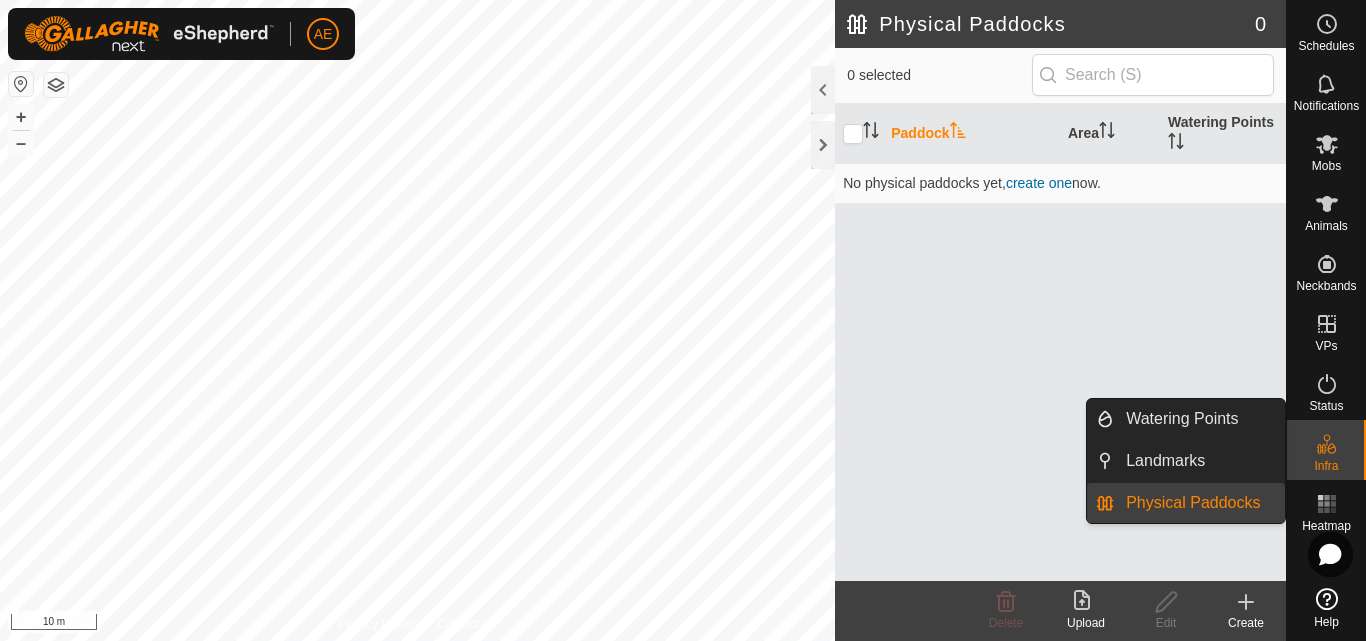 click on "Physical Paddocks" at bounding box center (1199, 503) 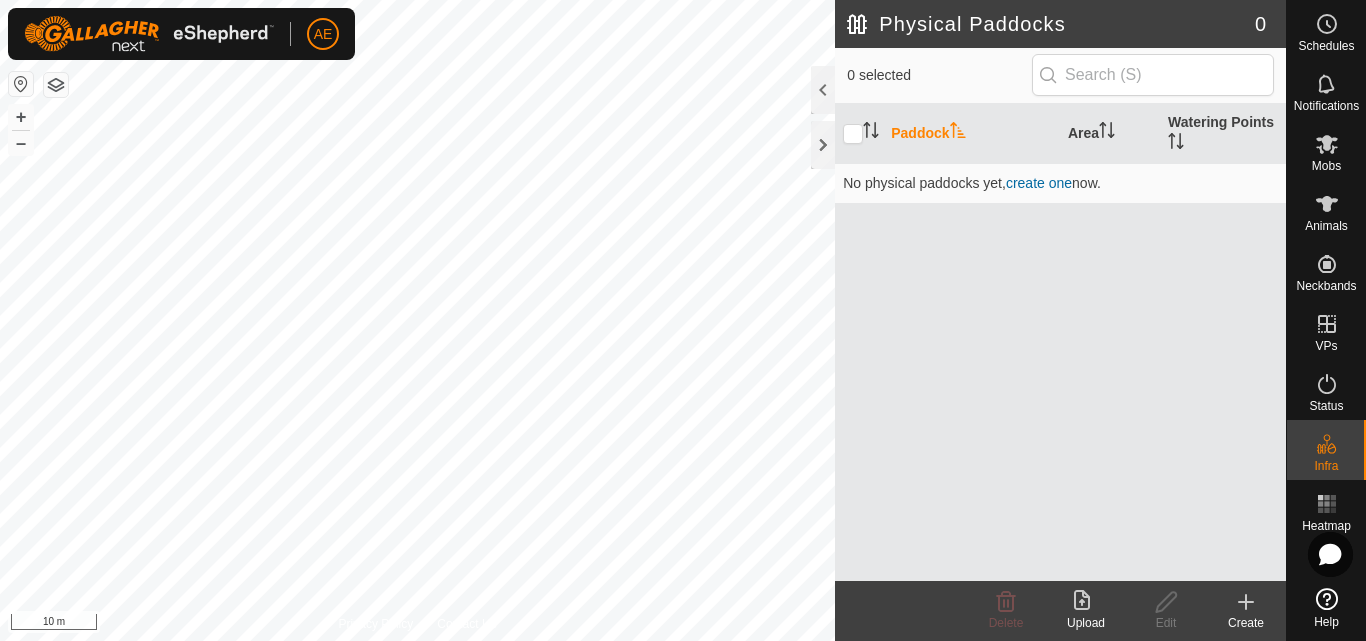 click on "Upload" 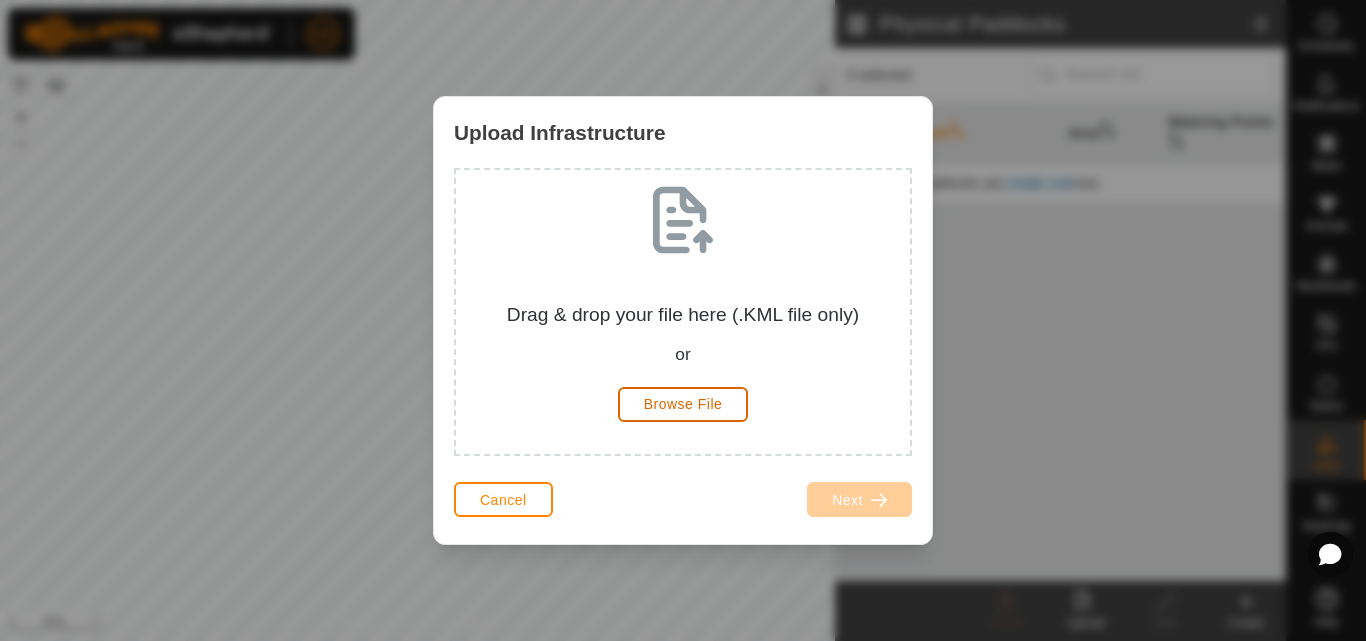 click on "Browse File" at bounding box center [683, 404] 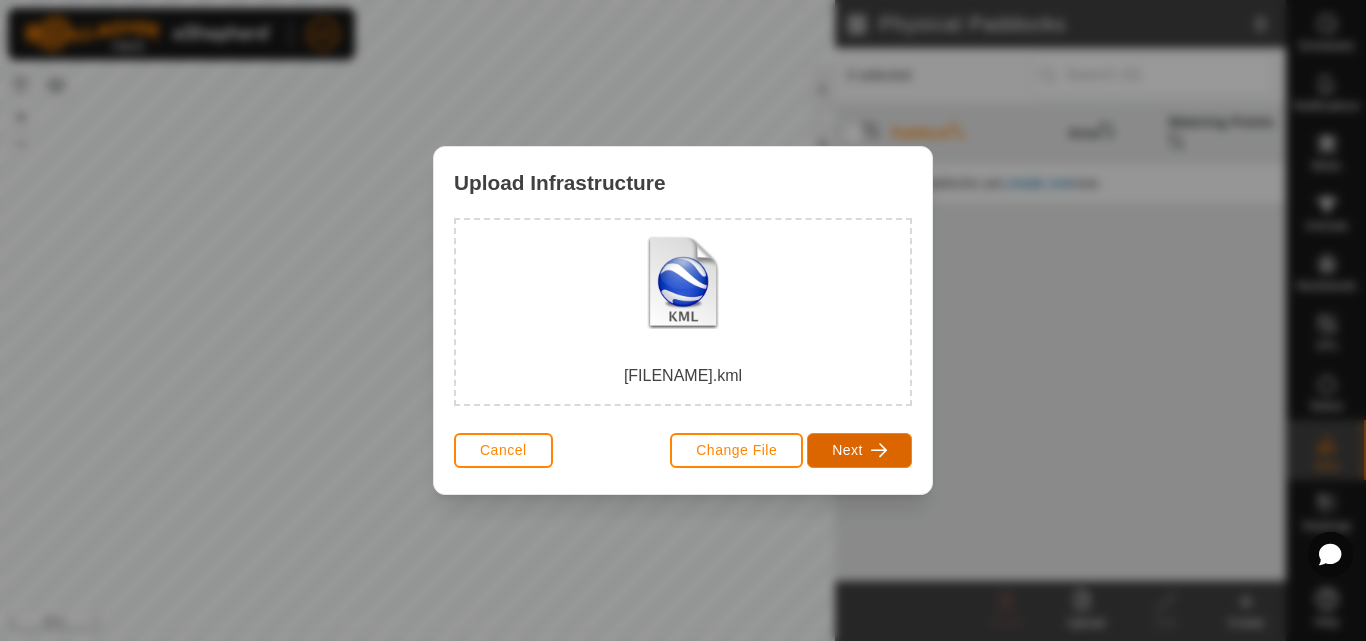 click on "Next" at bounding box center (859, 450) 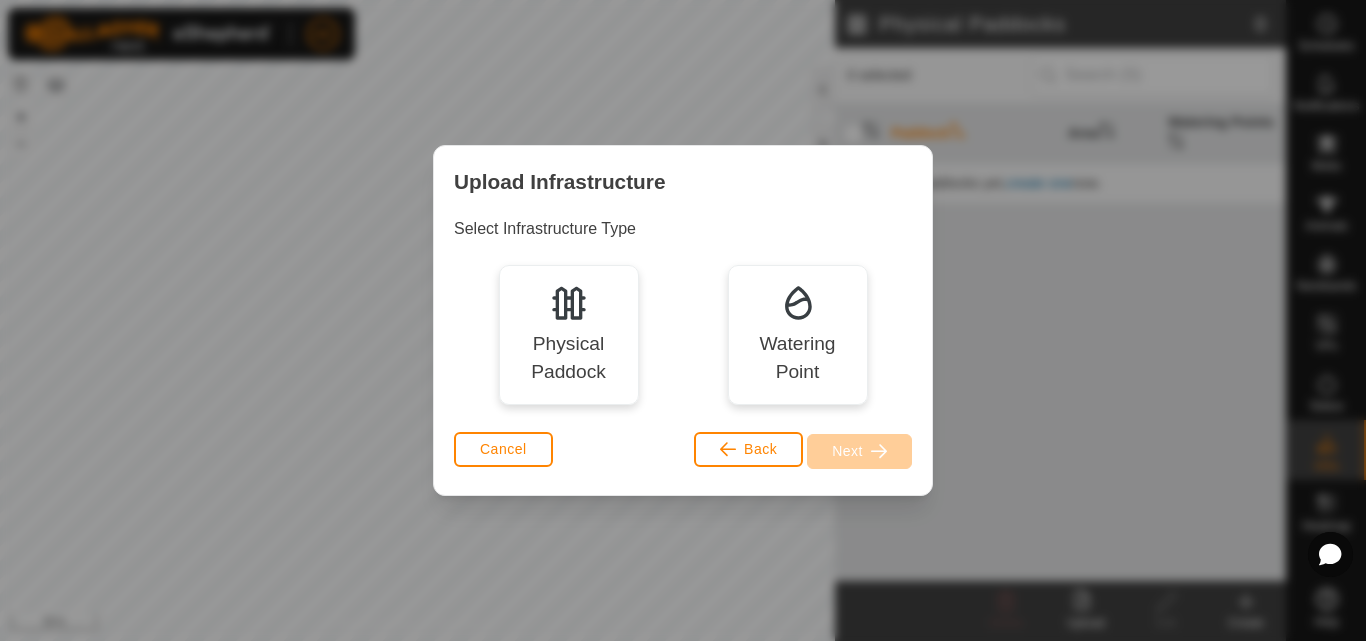 click on "[NAME]" at bounding box center (568, 359) 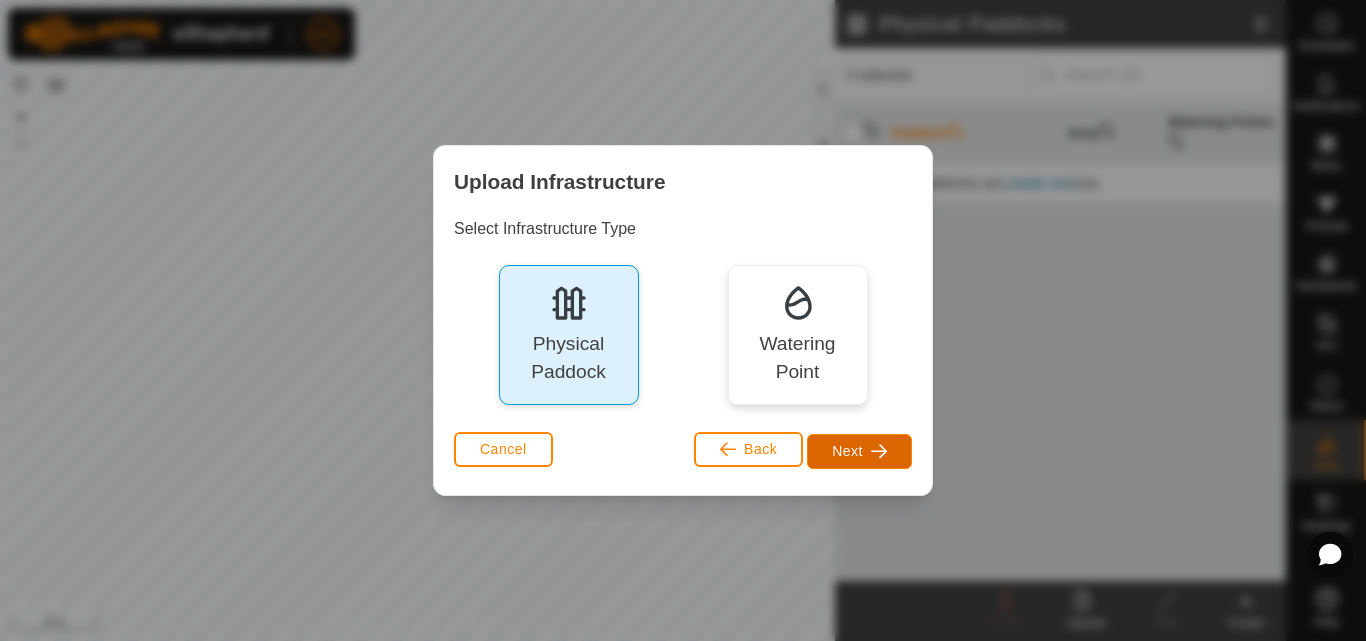 click at bounding box center (879, 451) 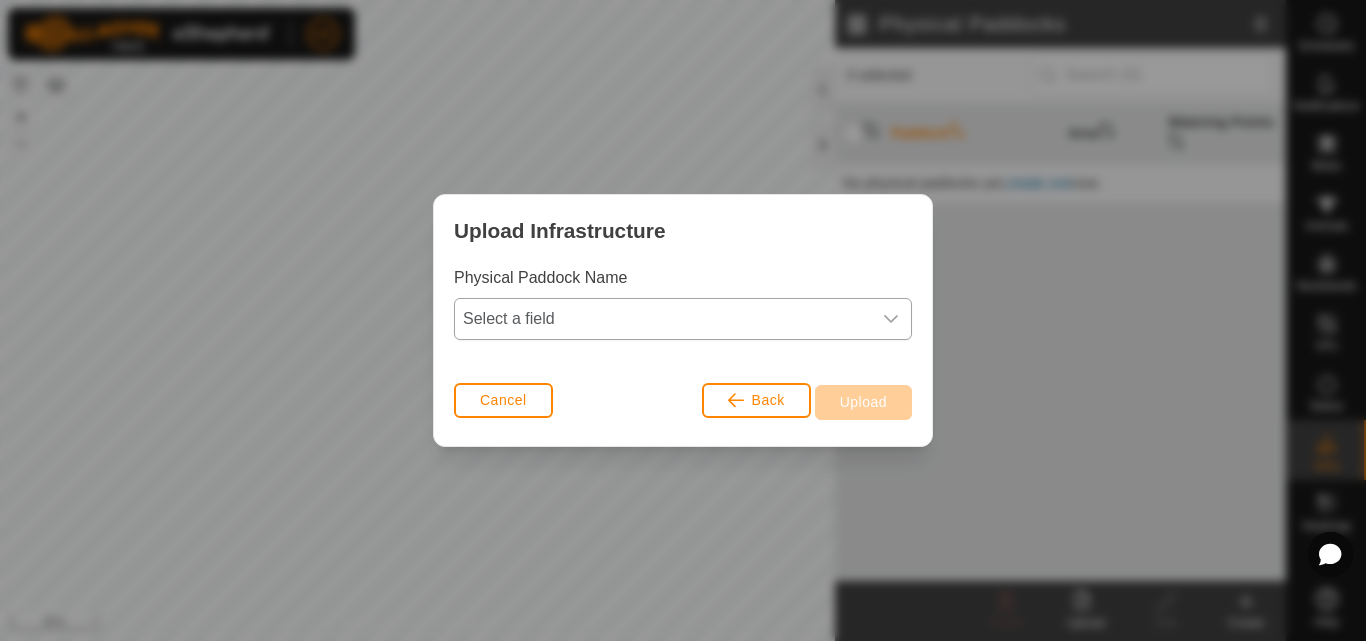 click 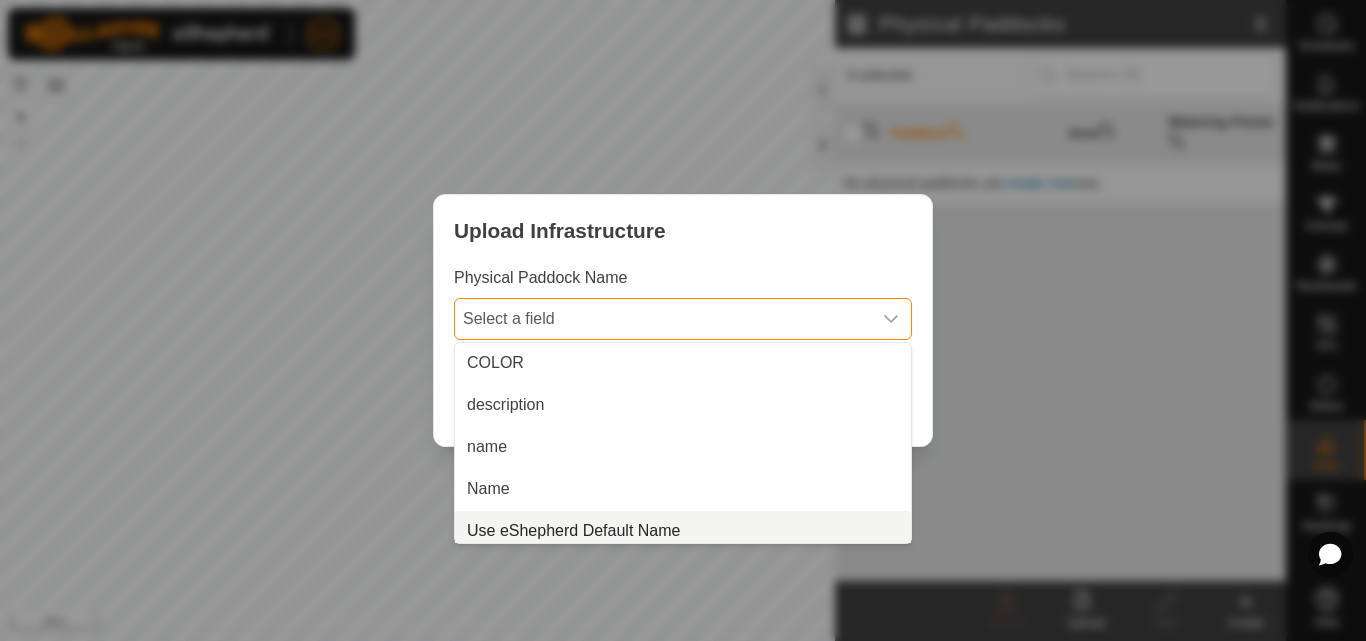 scroll, scrollTop: 8, scrollLeft: 0, axis: vertical 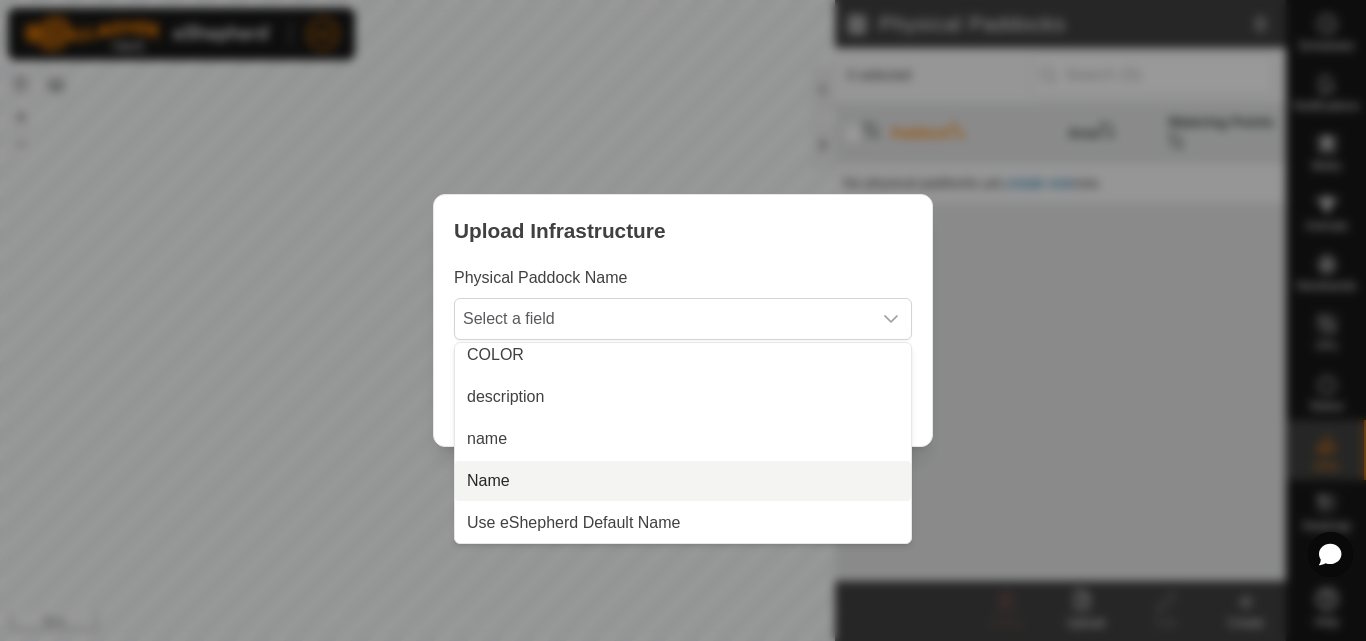 click on "Name" at bounding box center [683, 481] 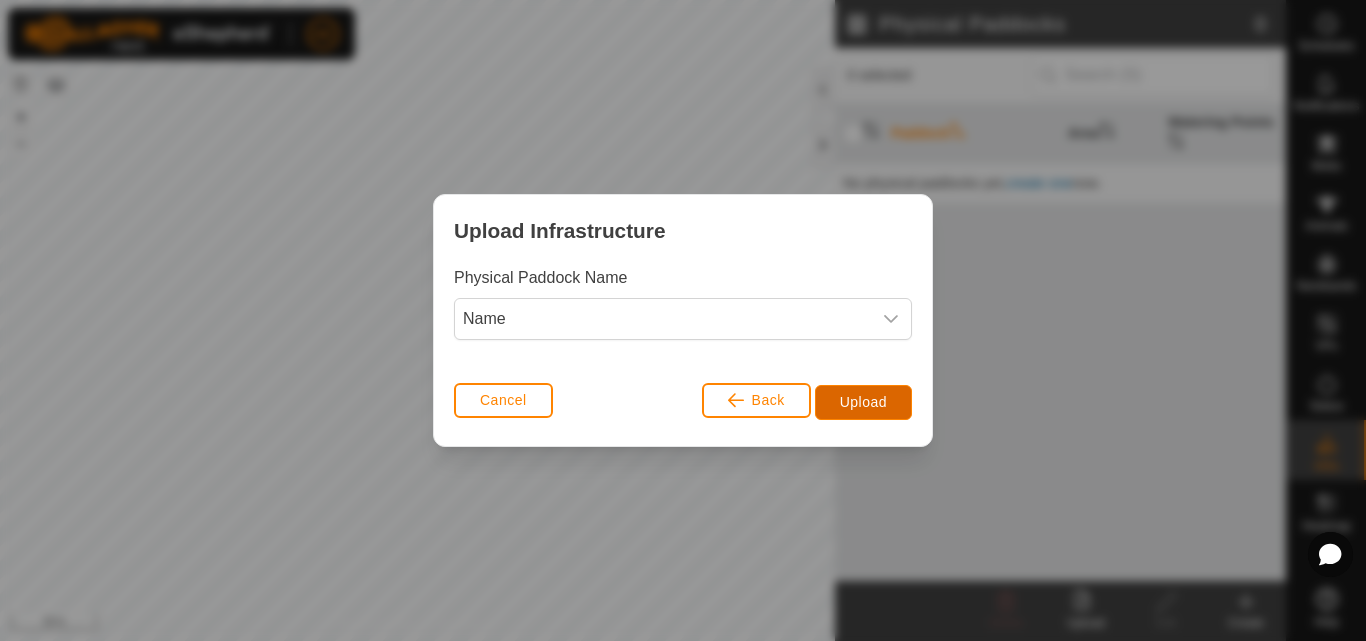 click on "Upload" at bounding box center [863, 402] 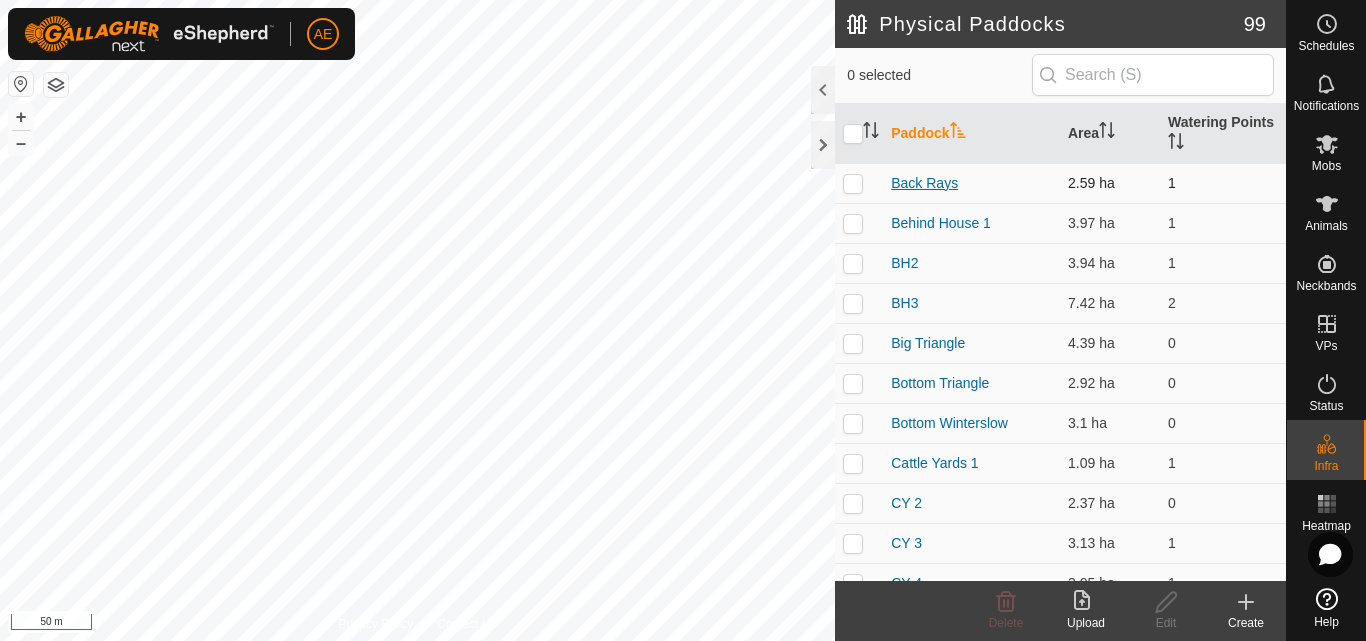 click on "Back Rays" at bounding box center (924, 183) 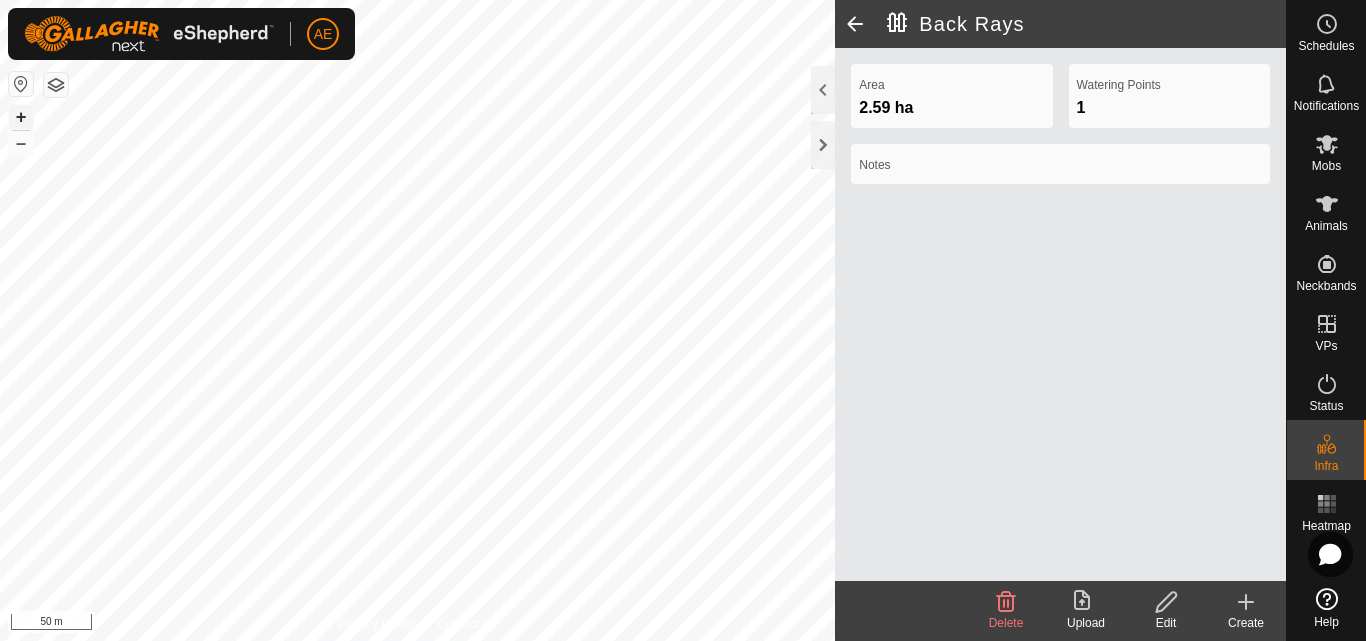 click on "+" at bounding box center (21, 117) 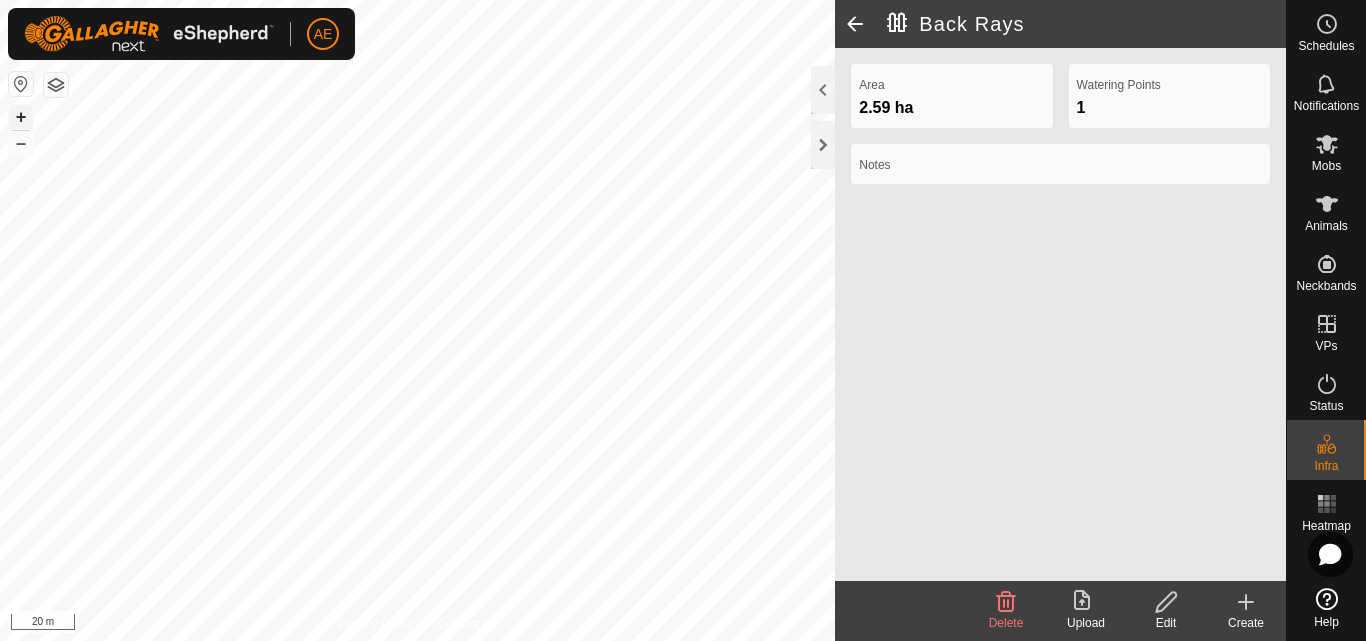 click on "+" at bounding box center (21, 117) 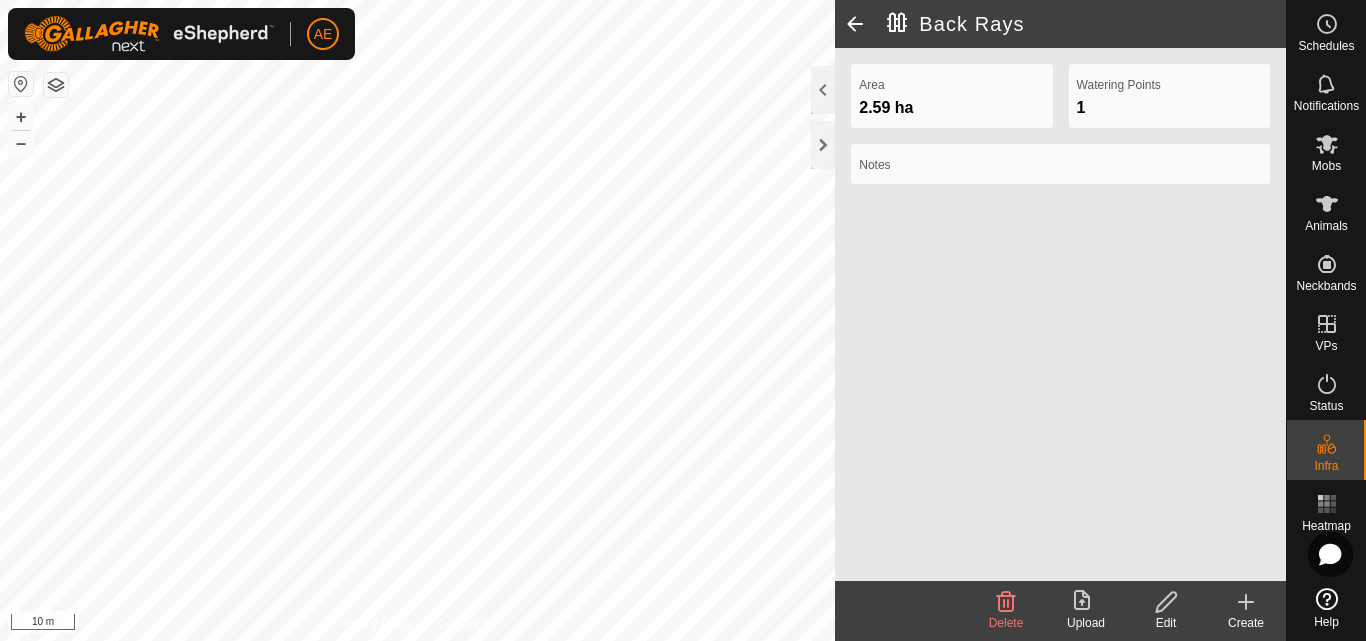 click on "Edit" 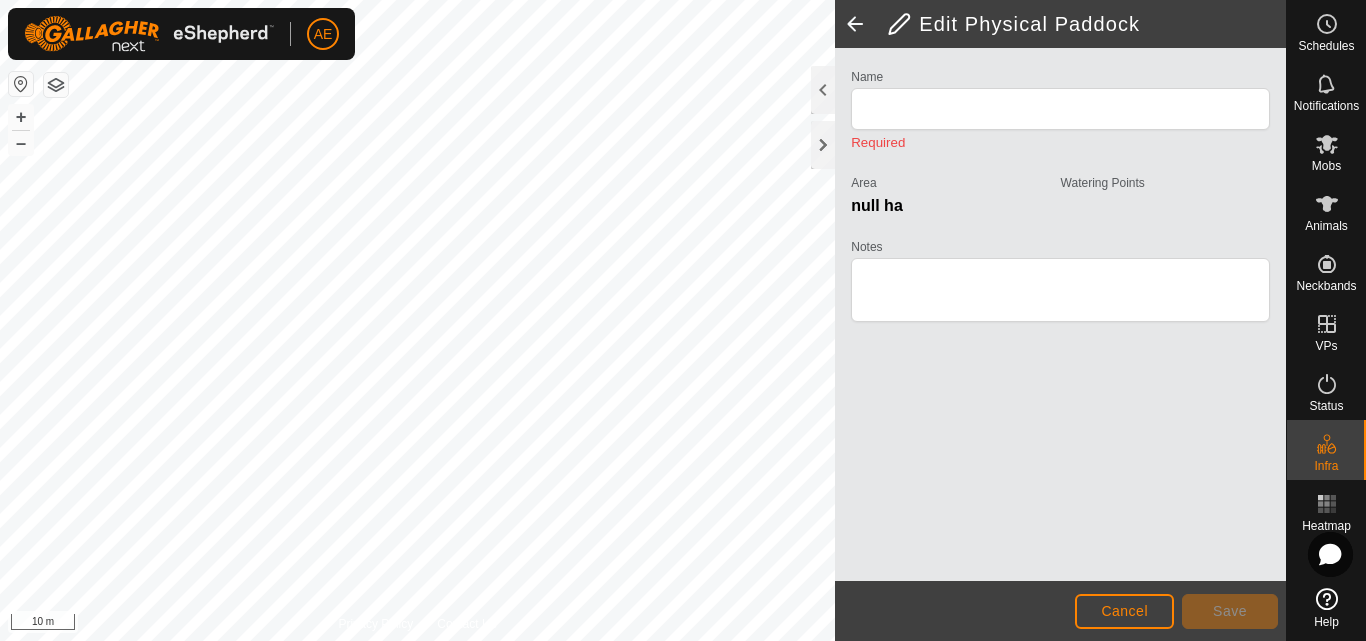 type on "Back Rays" 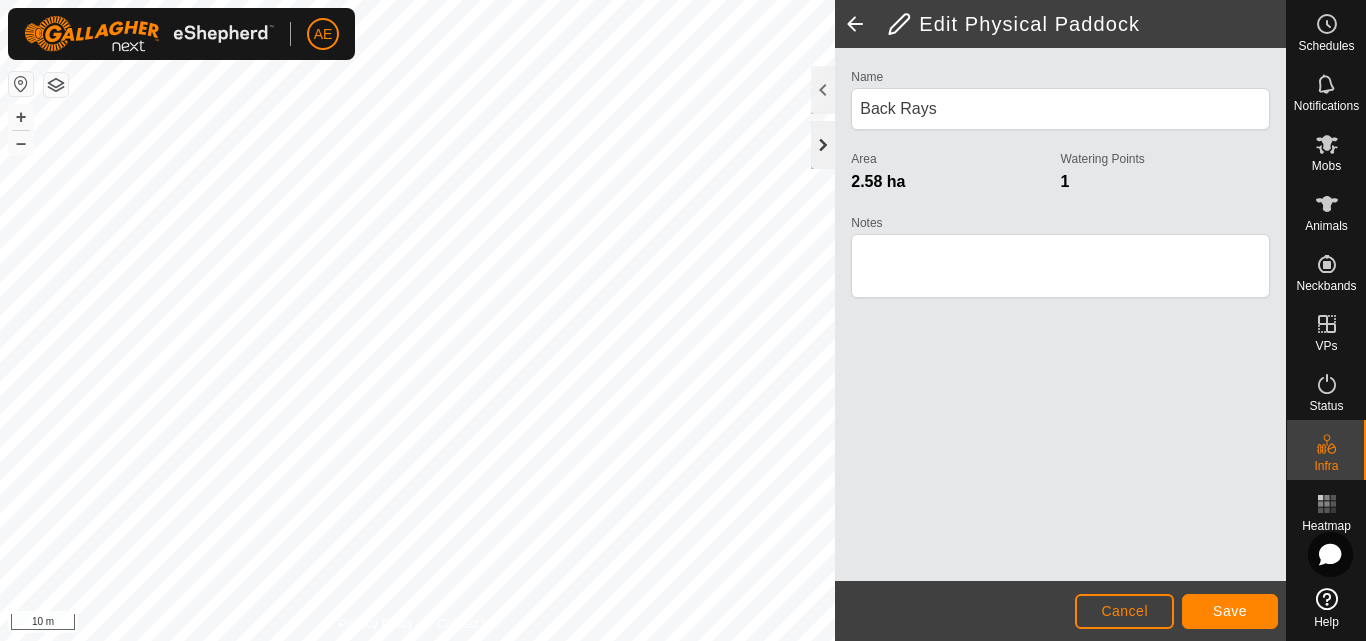 click 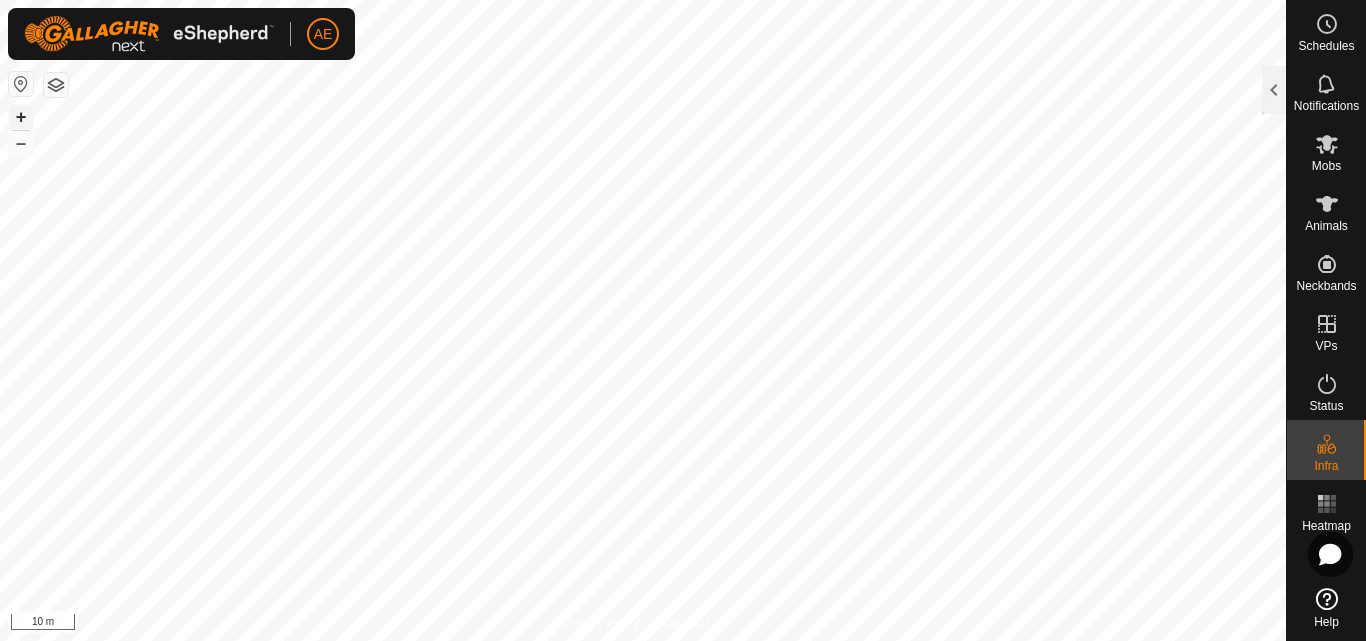 click on "+" at bounding box center (21, 117) 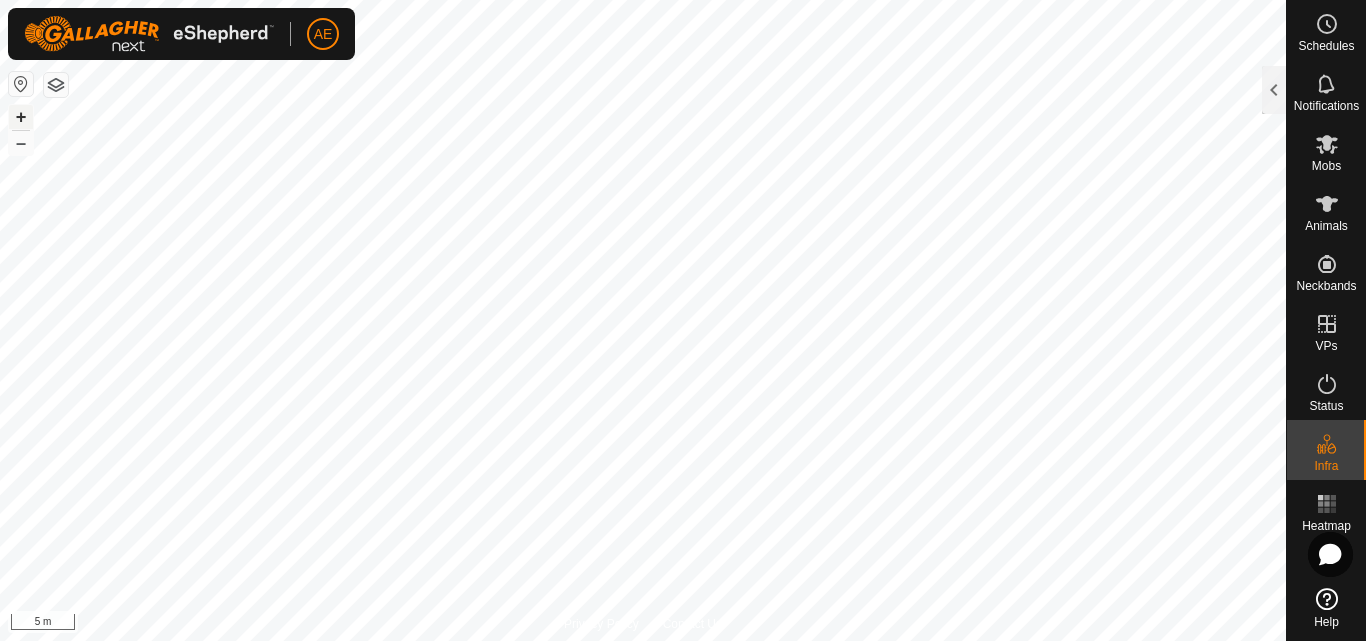 click on "+" at bounding box center [21, 117] 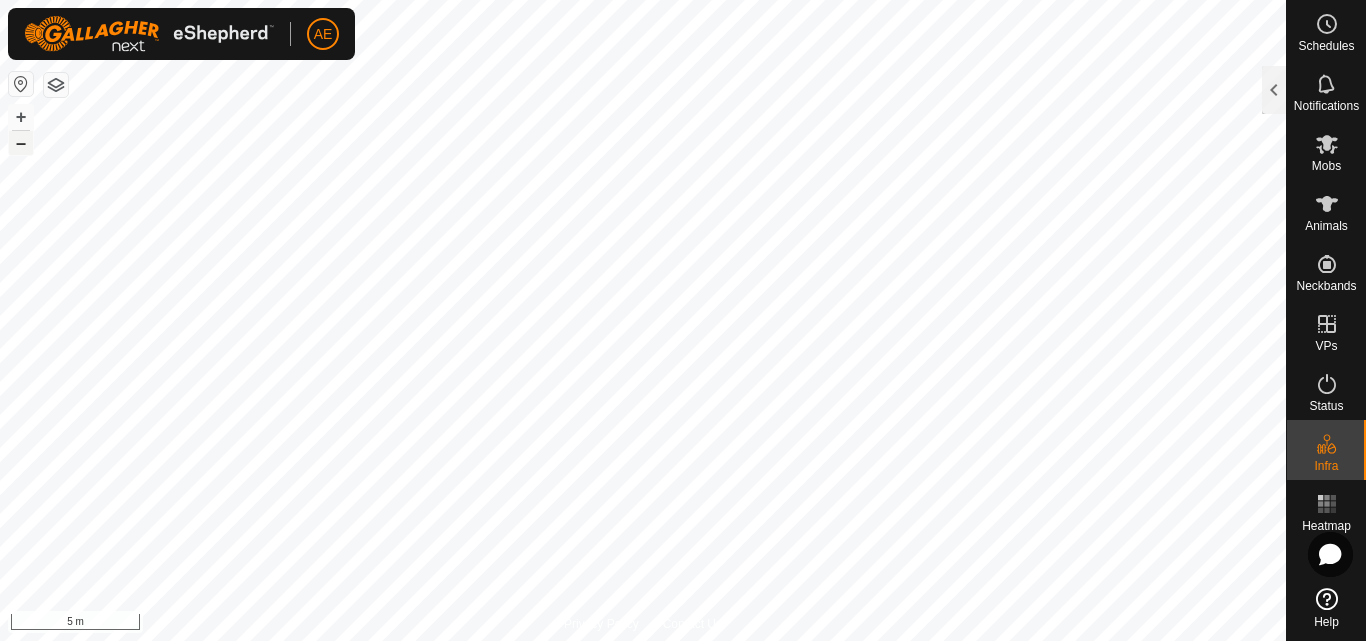 click on "–" at bounding box center (21, 143) 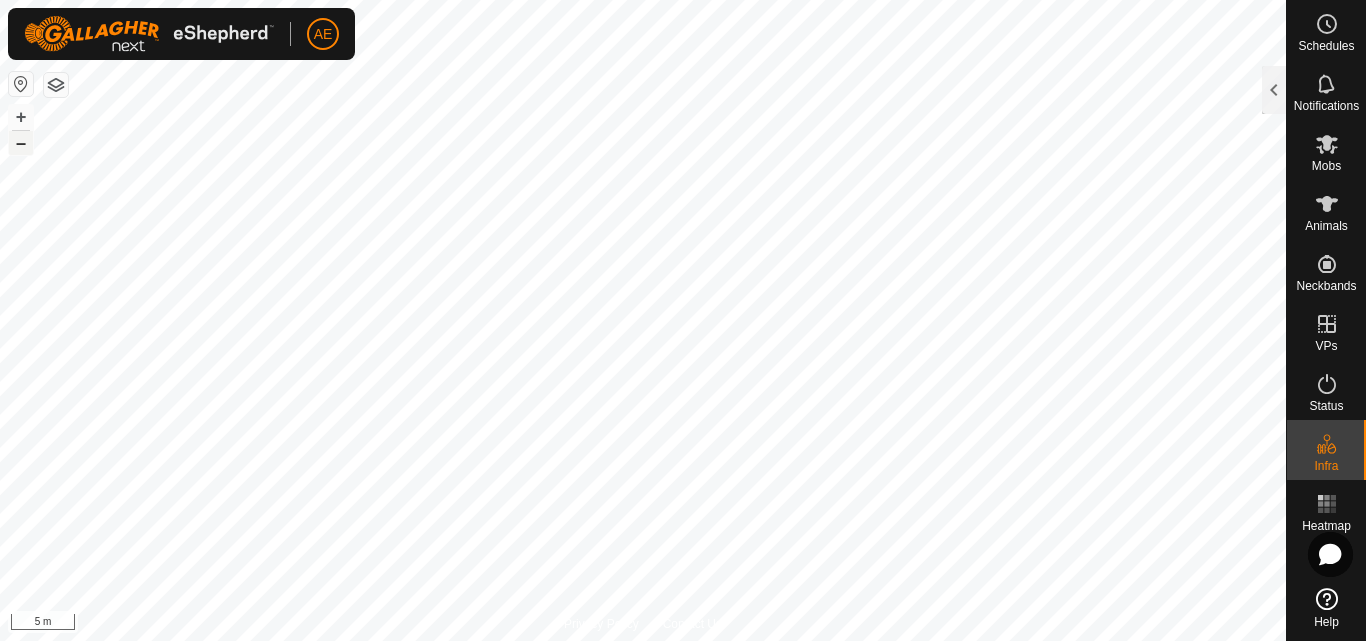 click on "–" at bounding box center (21, 143) 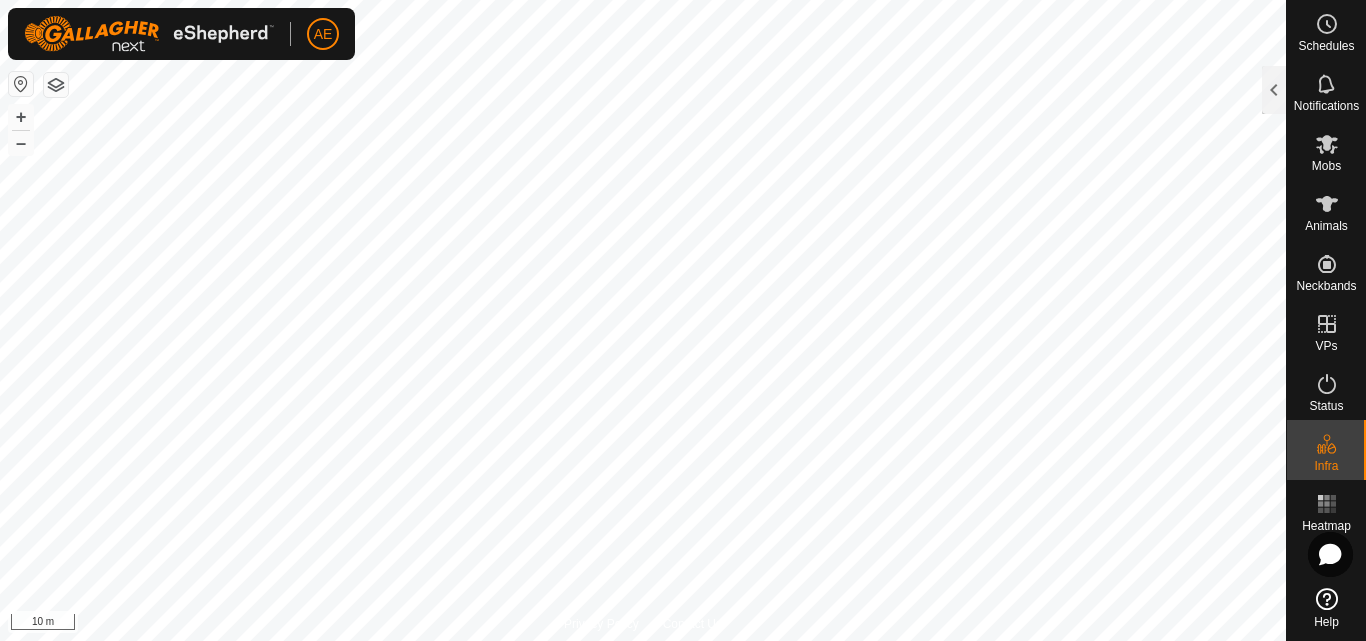 click on "AE Schedules Notifications Mobs Animals Neckbands VPs Status Infra Heatmap Help Privacy Policy Contact Us + – ⇧ i 10 m  Edit Physical Paddock  Name Back Rays Area 2.6 ha  Watering Points 1 Notes                    Cancel Save" at bounding box center [683, 320] 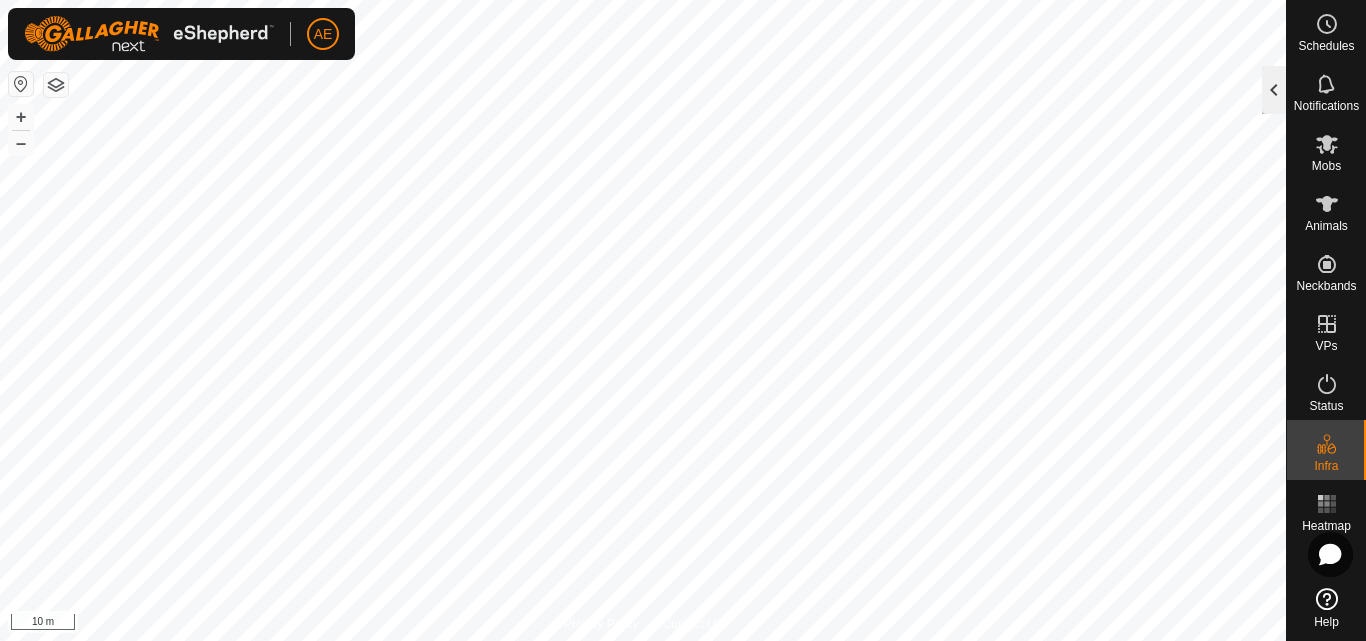 click 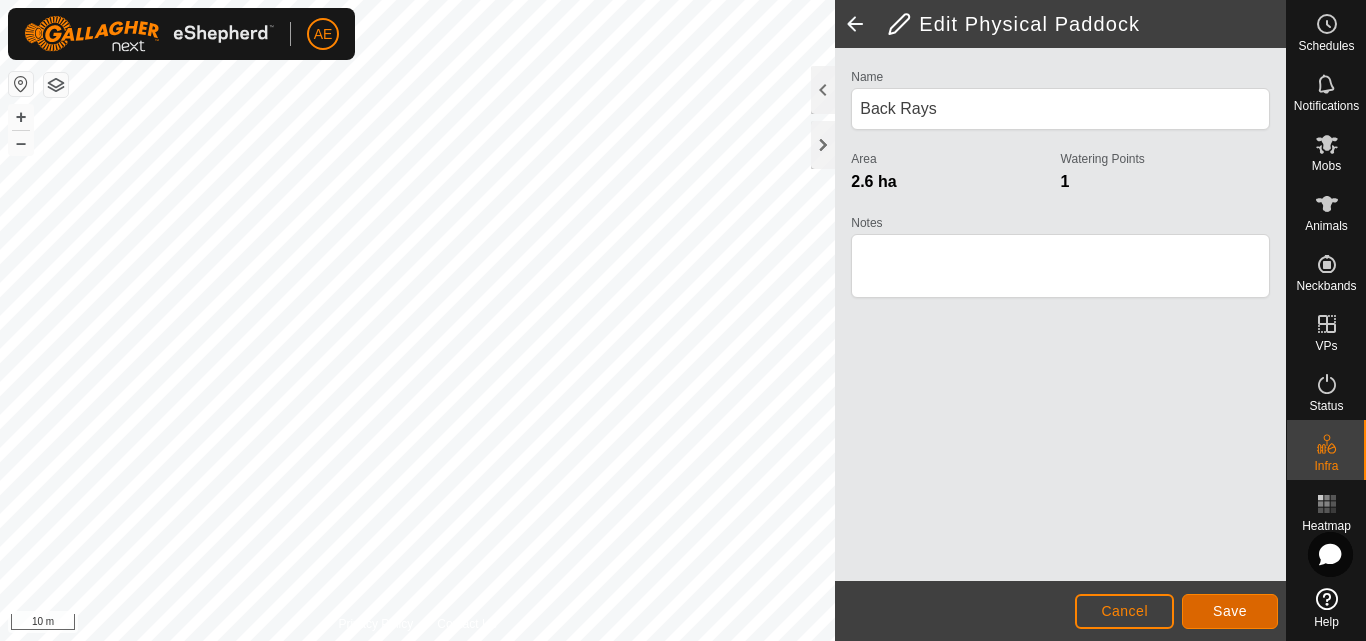 click on "Save" 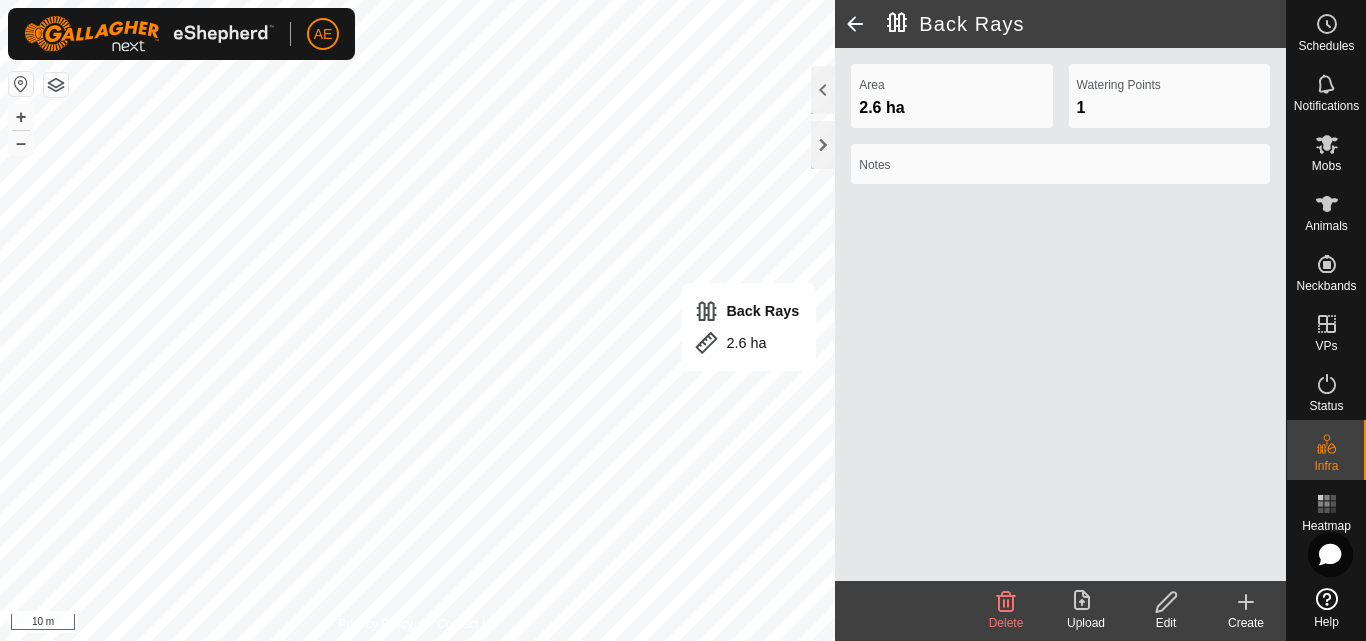click 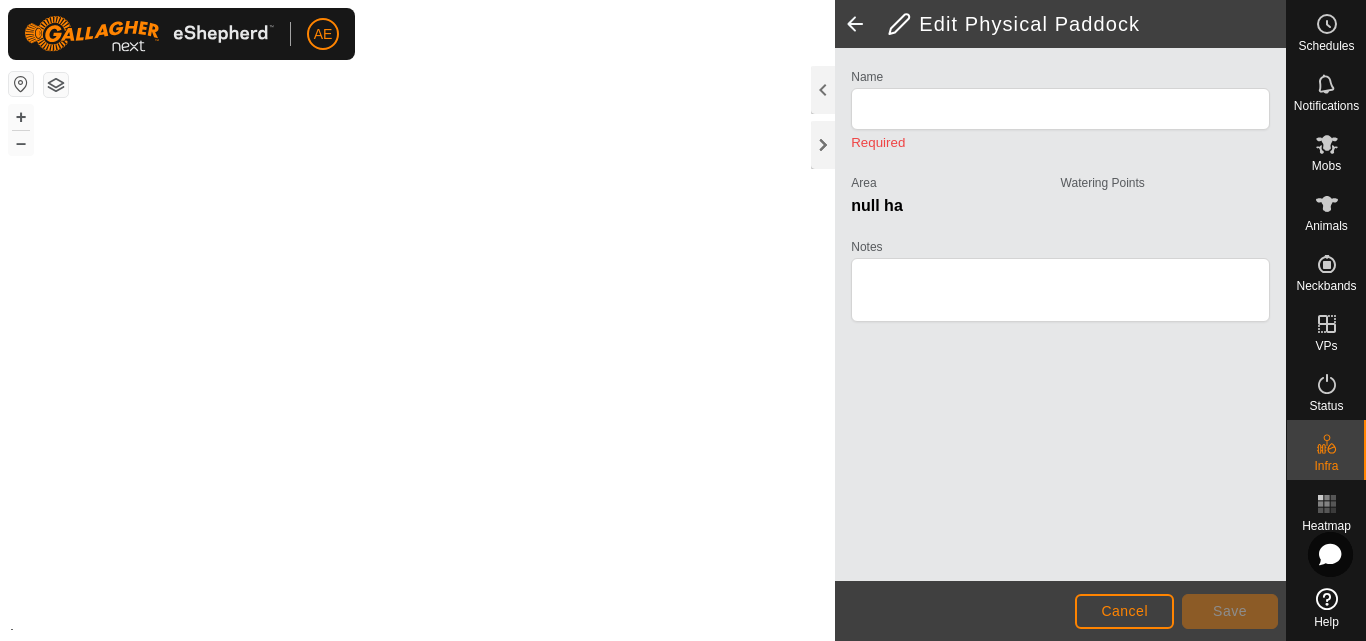 type on "Back Rays" 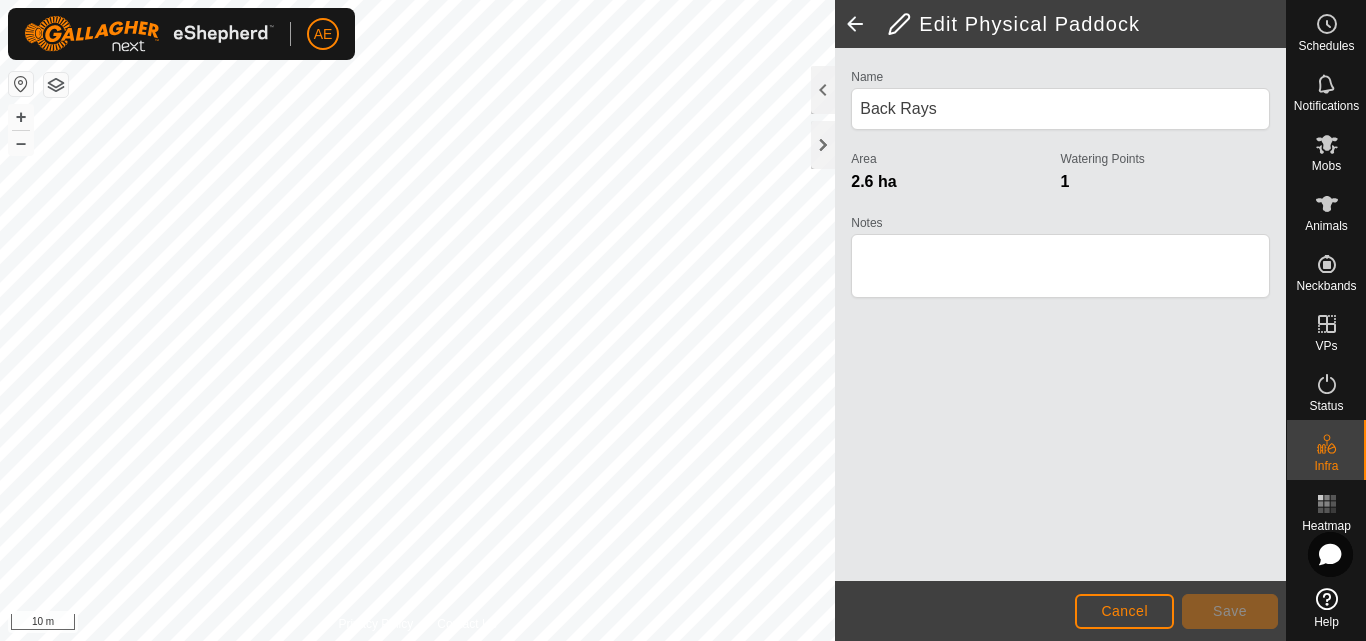click 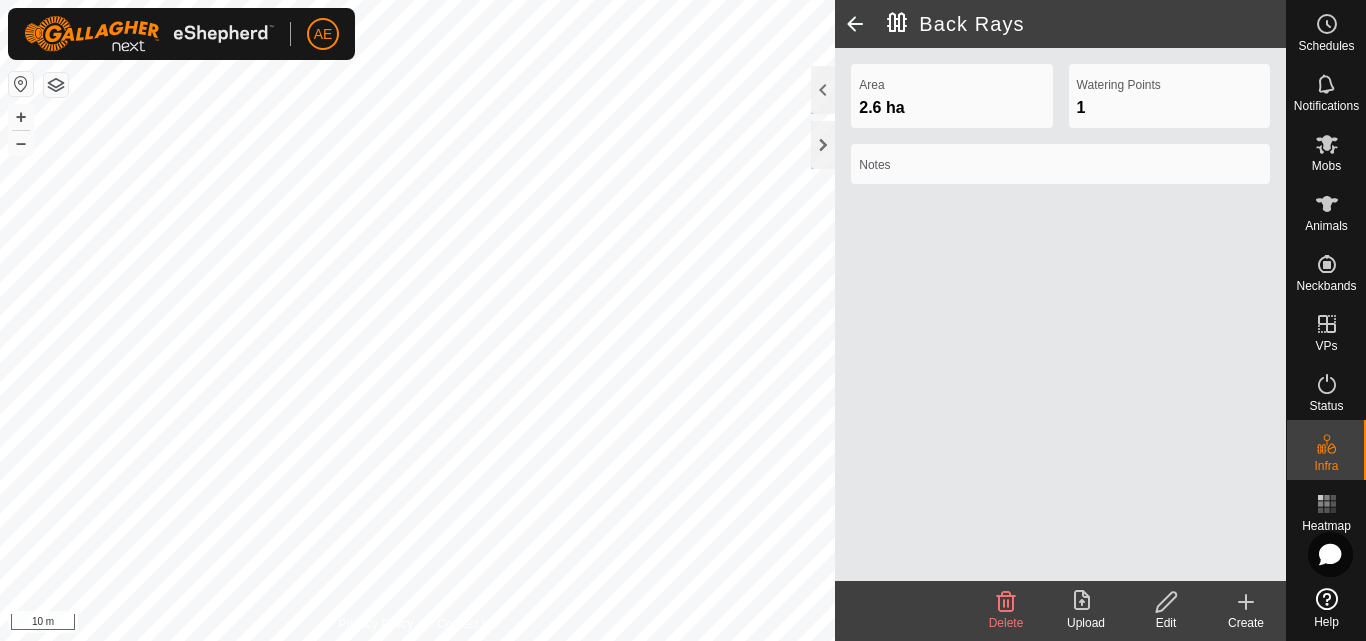 click 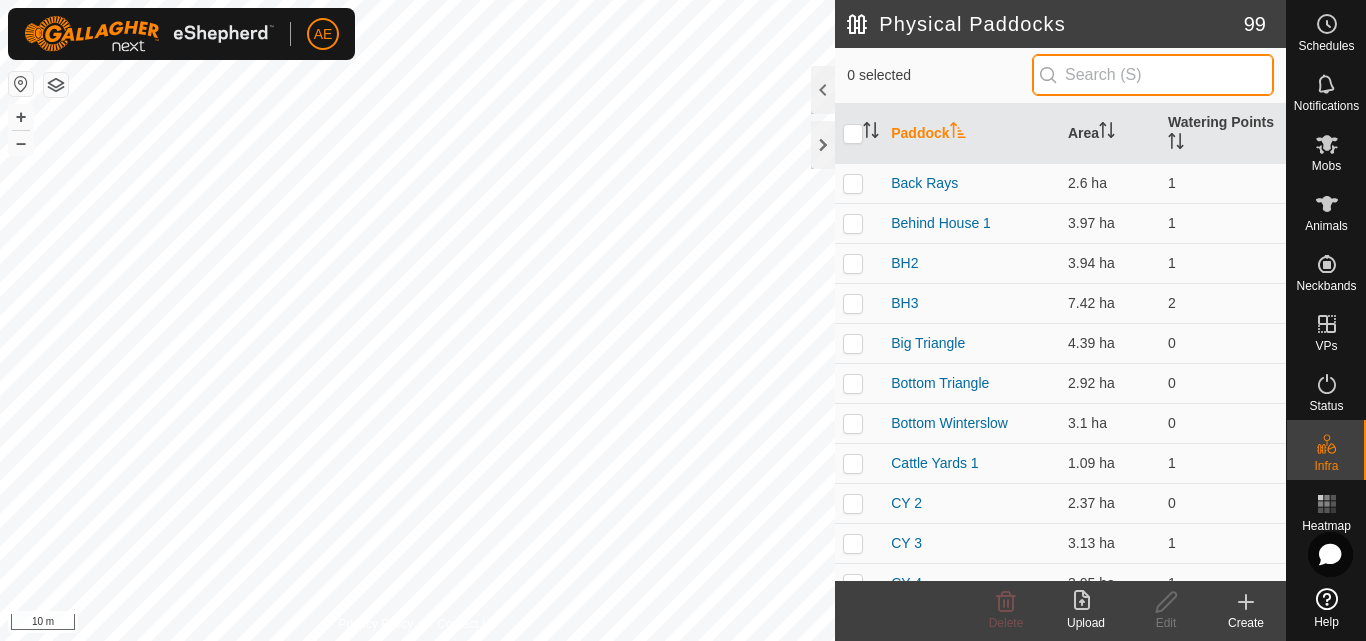 click at bounding box center (1153, 75) 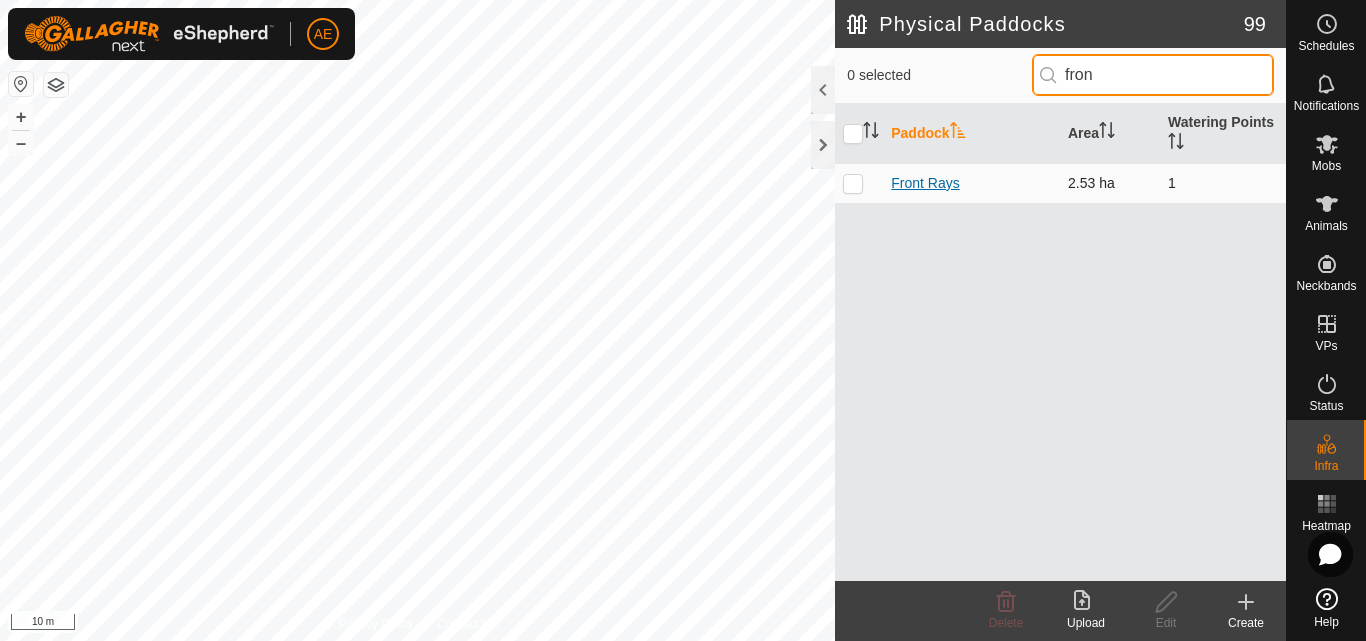 type on "fron" 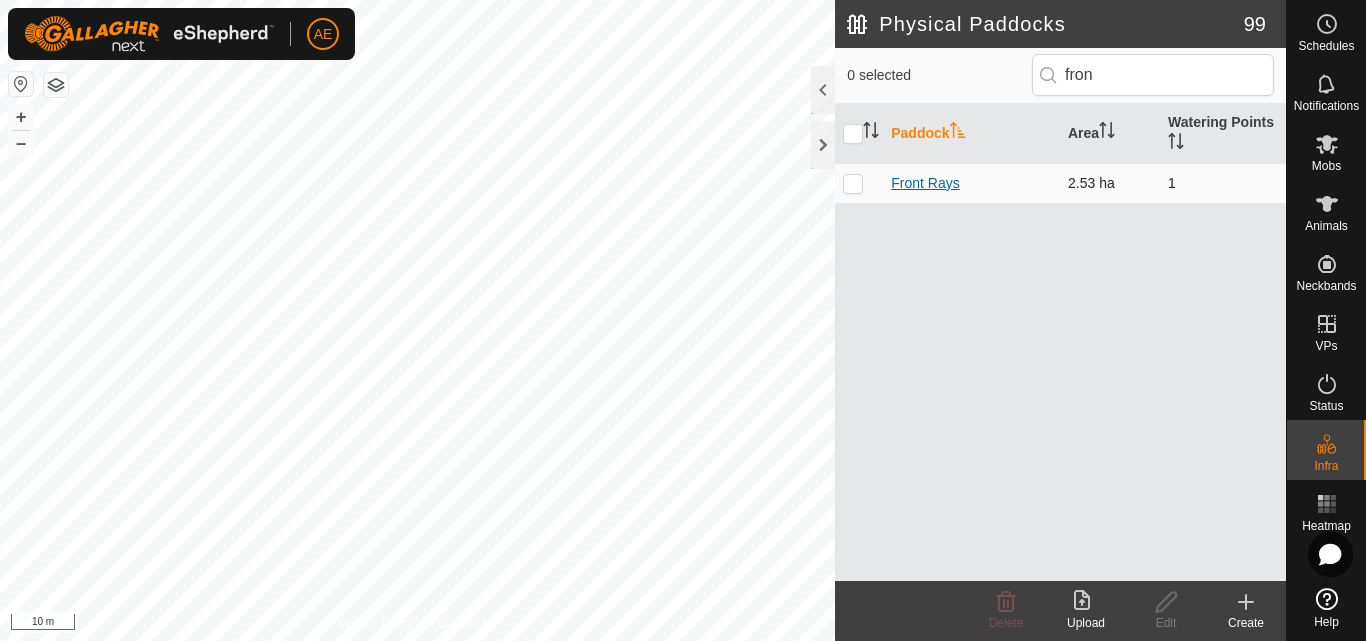 click on "Front Rays" at bounding box center [925, 183] 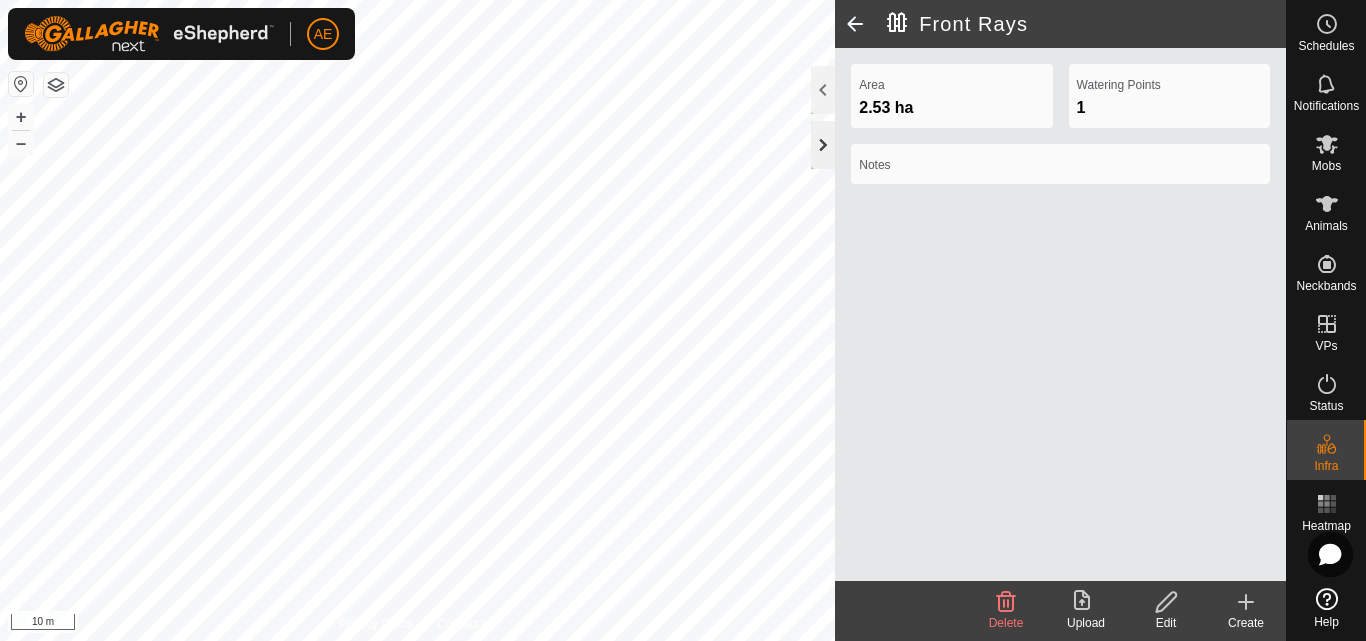 click 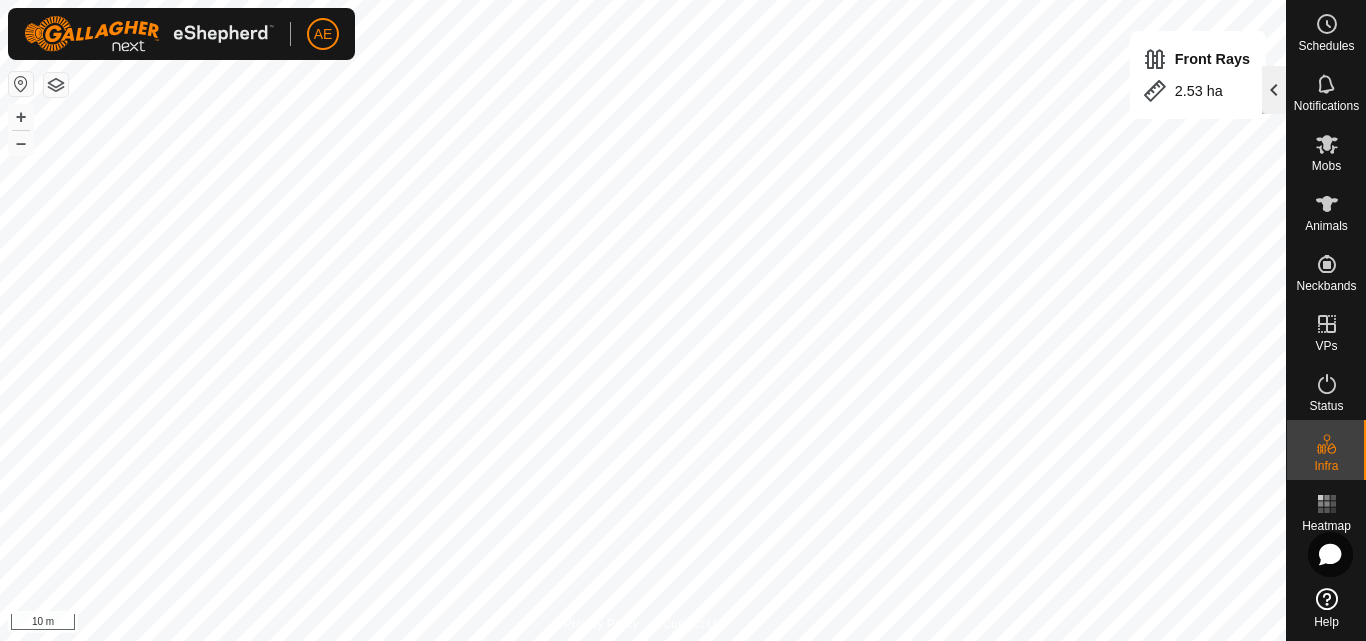 click 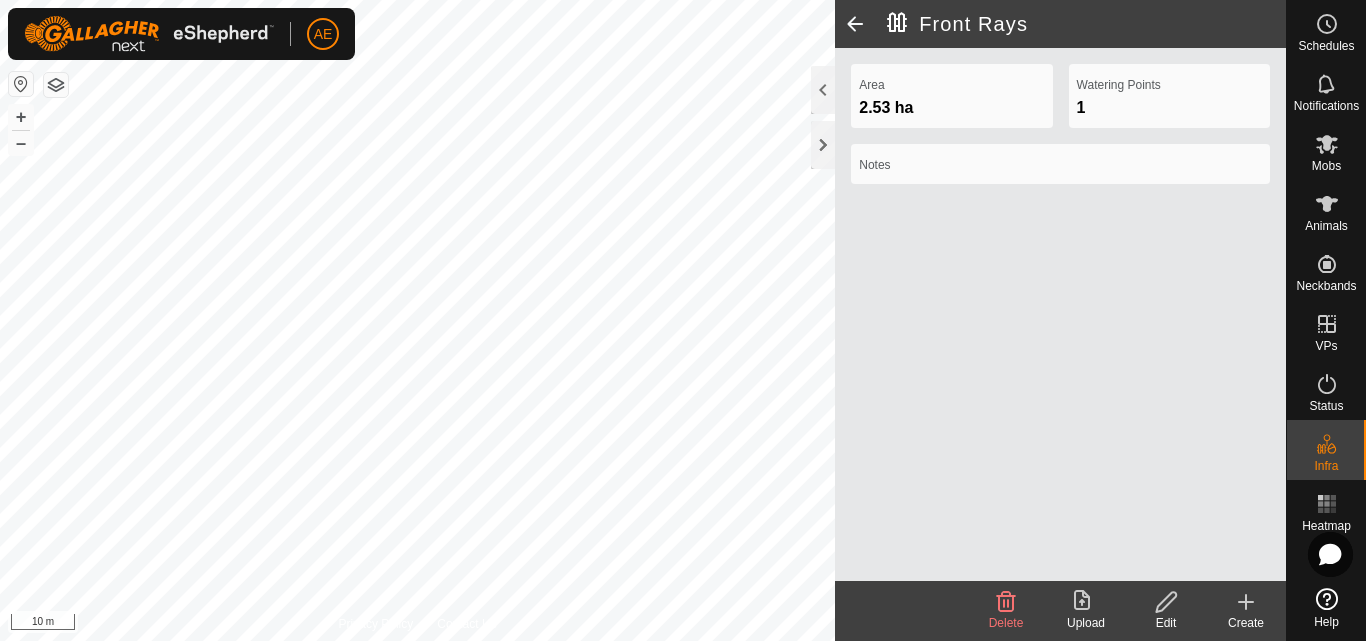 click 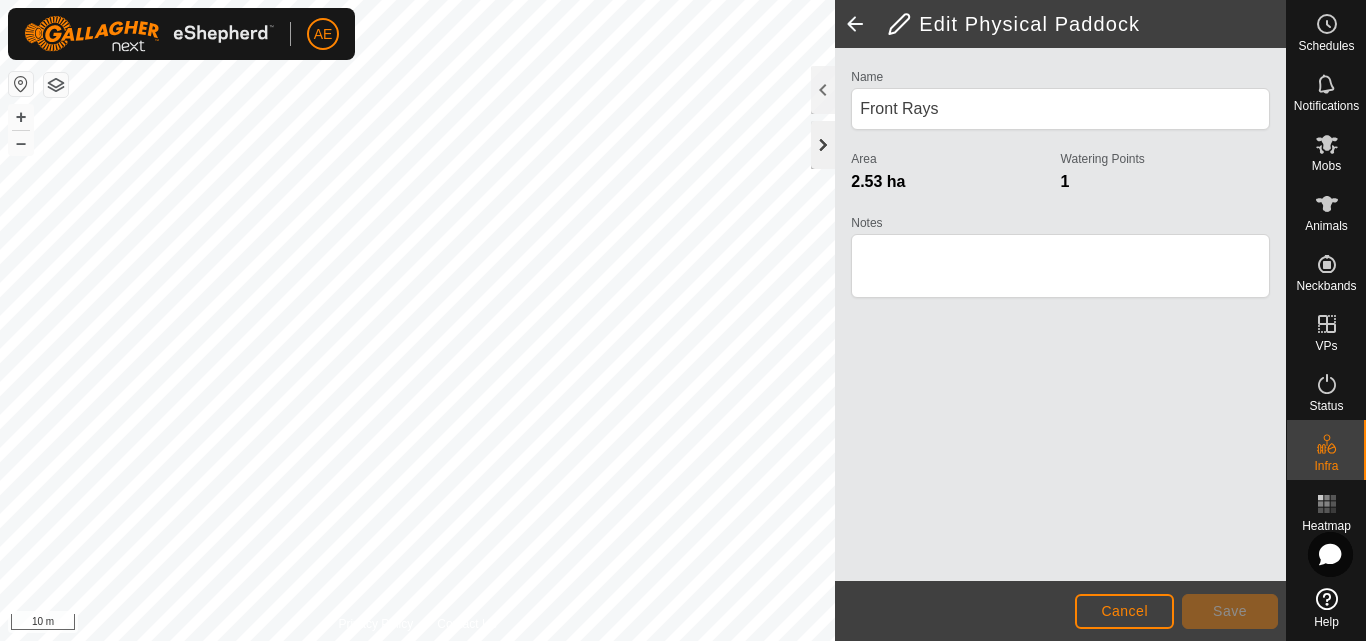 click 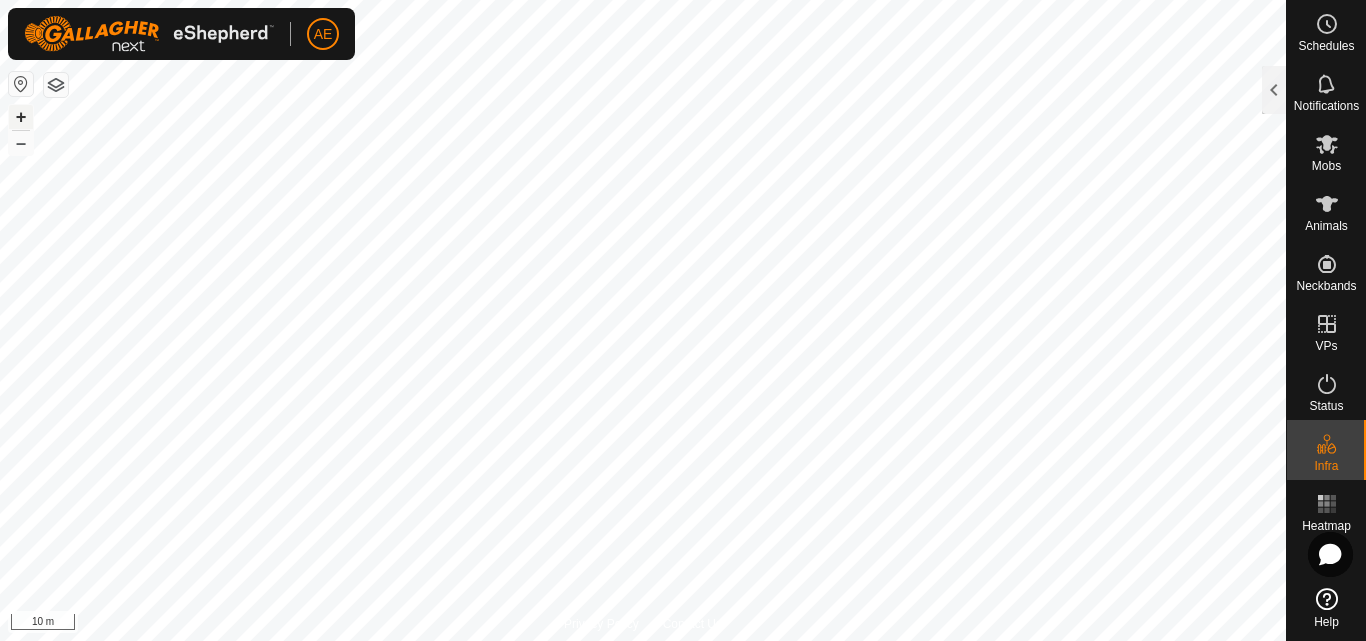 click on "+" at bounding box center (21, 117) 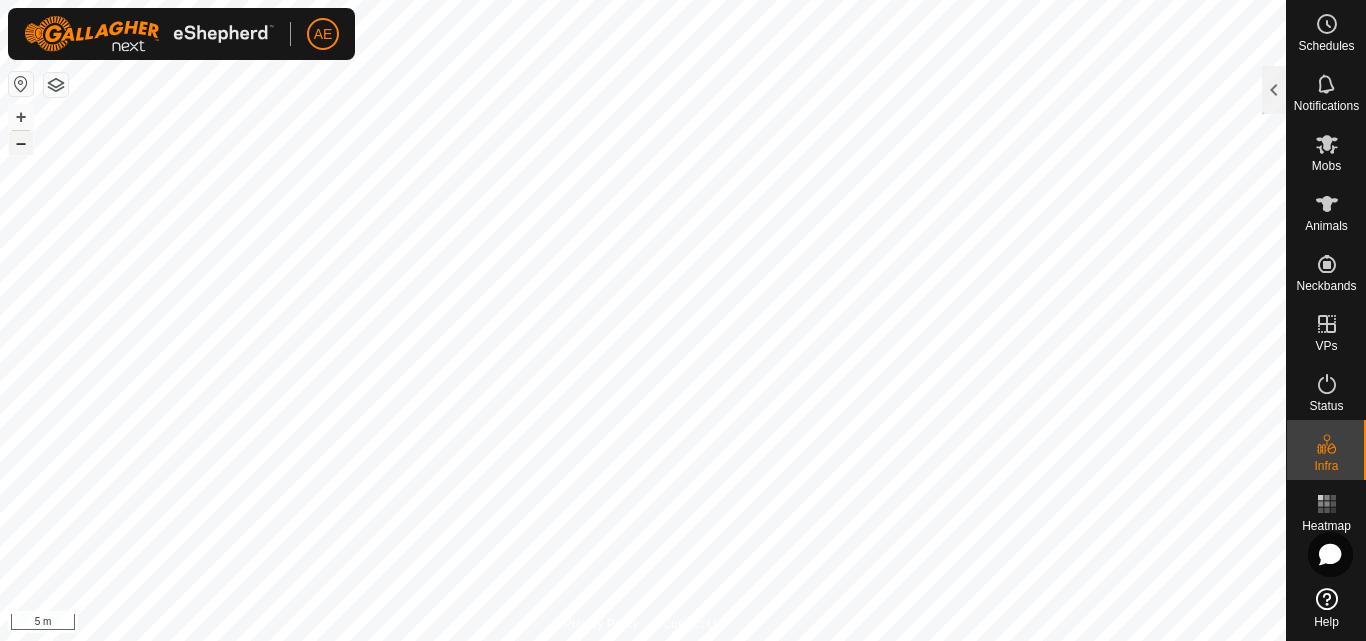 click on "–" at bounding box center [21, 143] 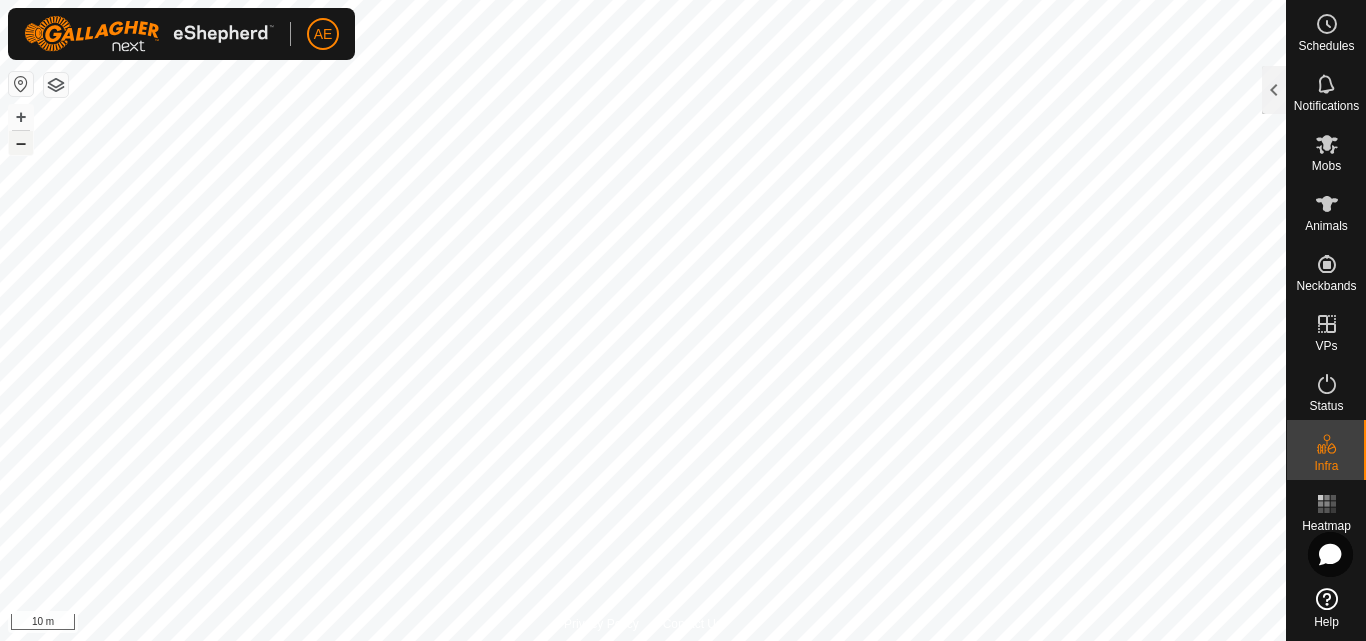 click on "–" at bounding box center (21, 143) 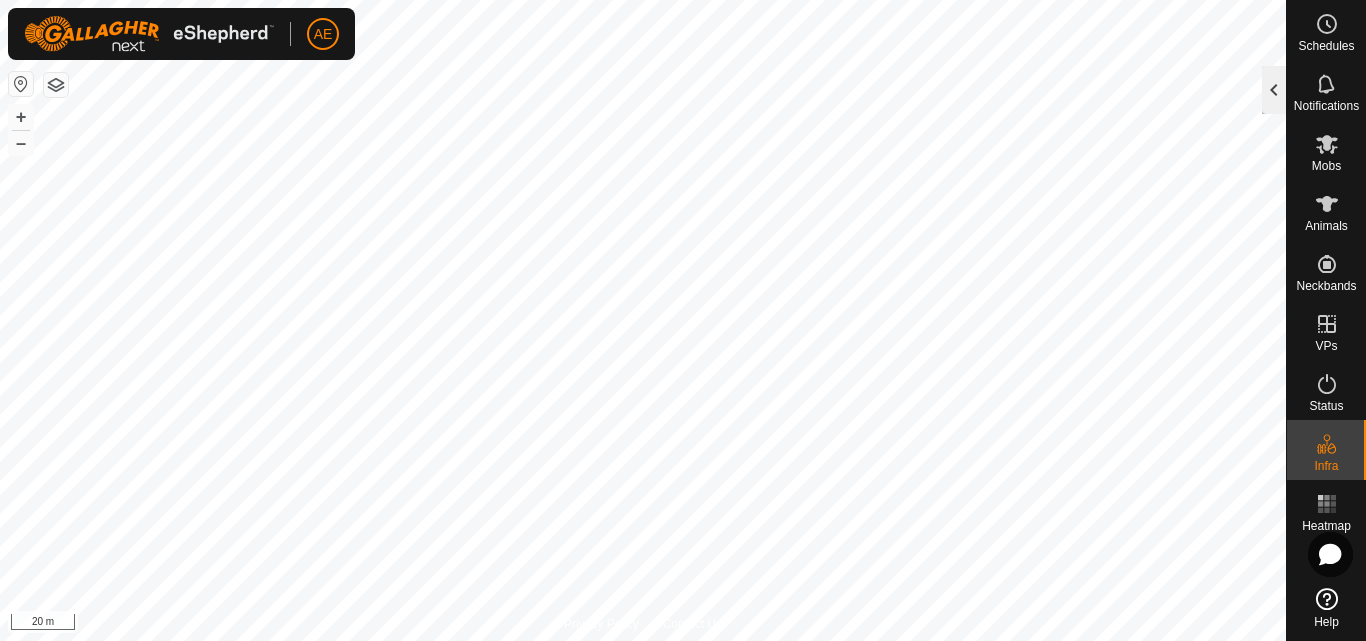 click 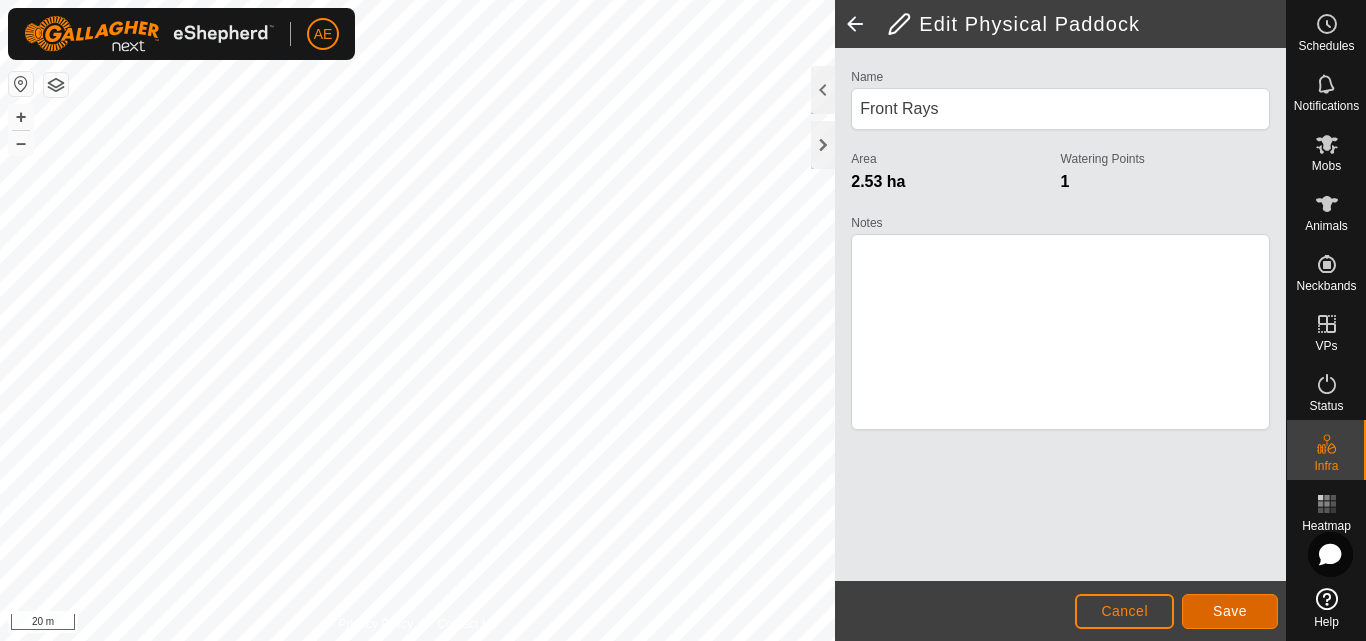 click on "Save" 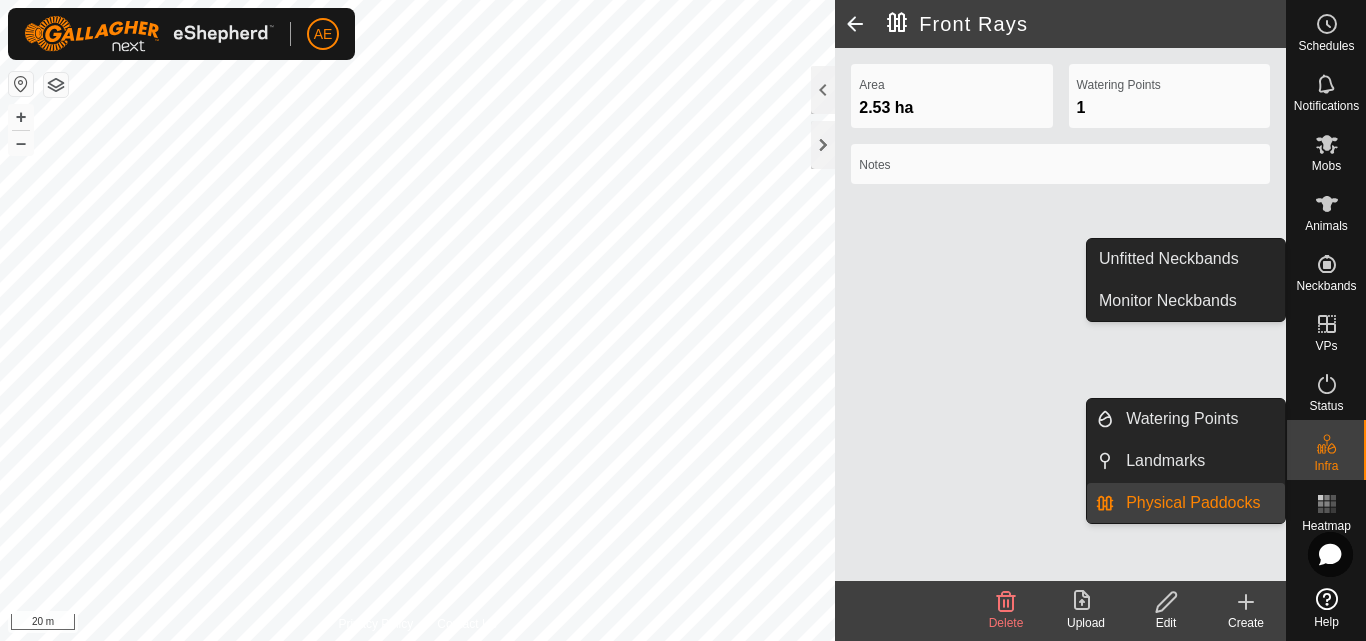 click on "Physical Paddocks" at bounding box center (1199, 503) 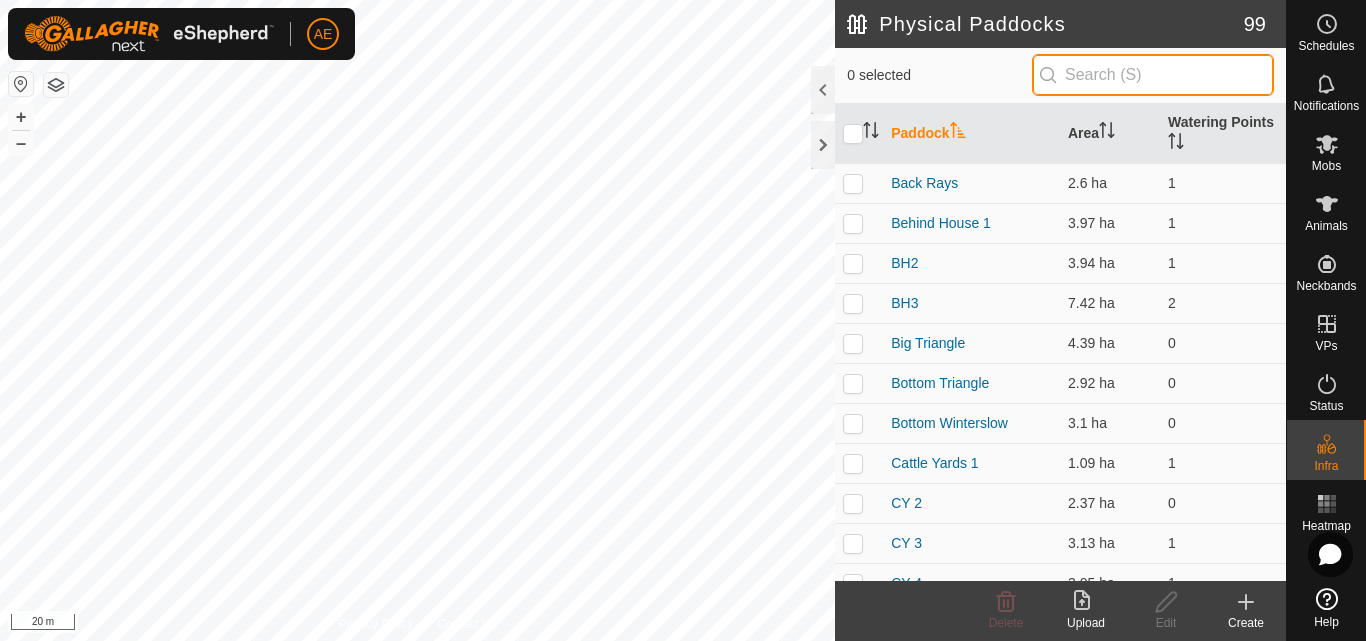 click at bounding box center (1153, 75) 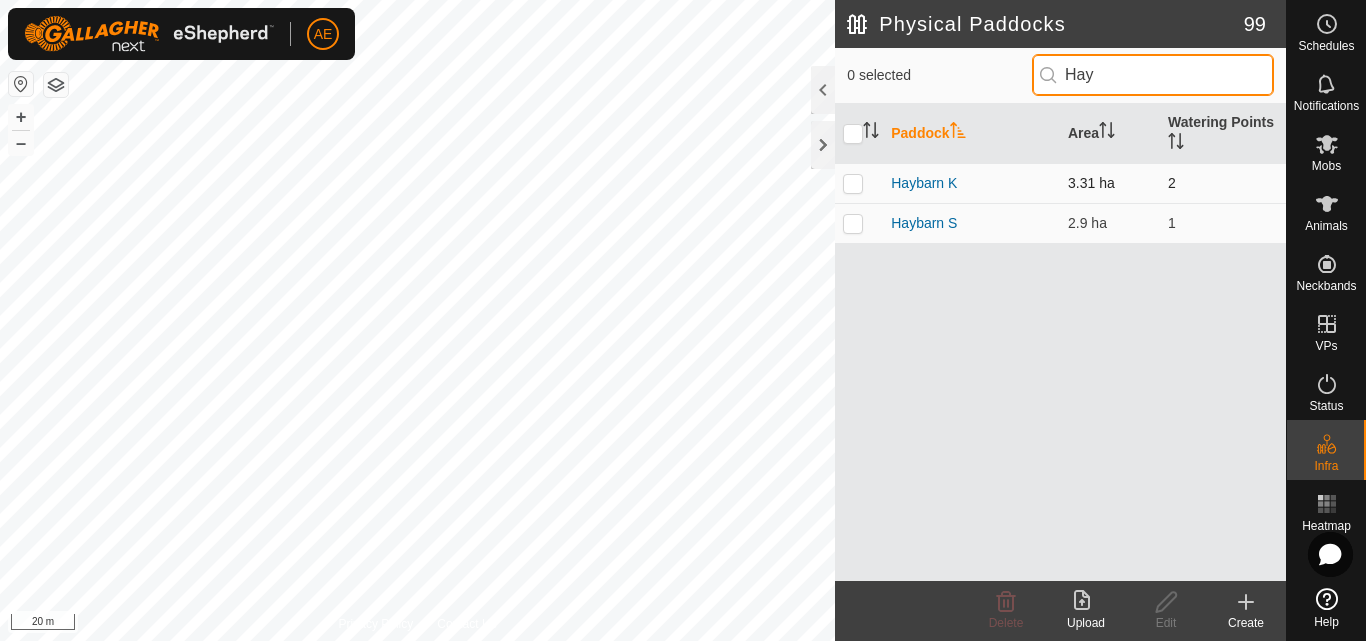 type on "Hay" 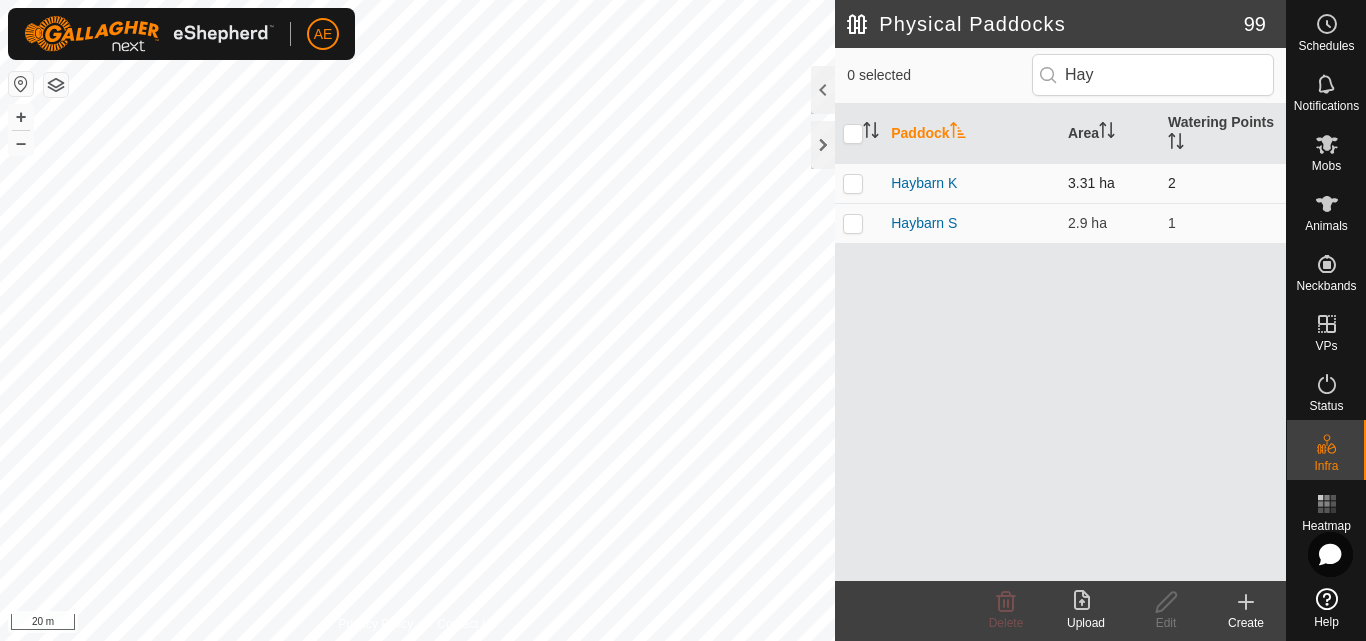 click at bounding box center [853, 183] 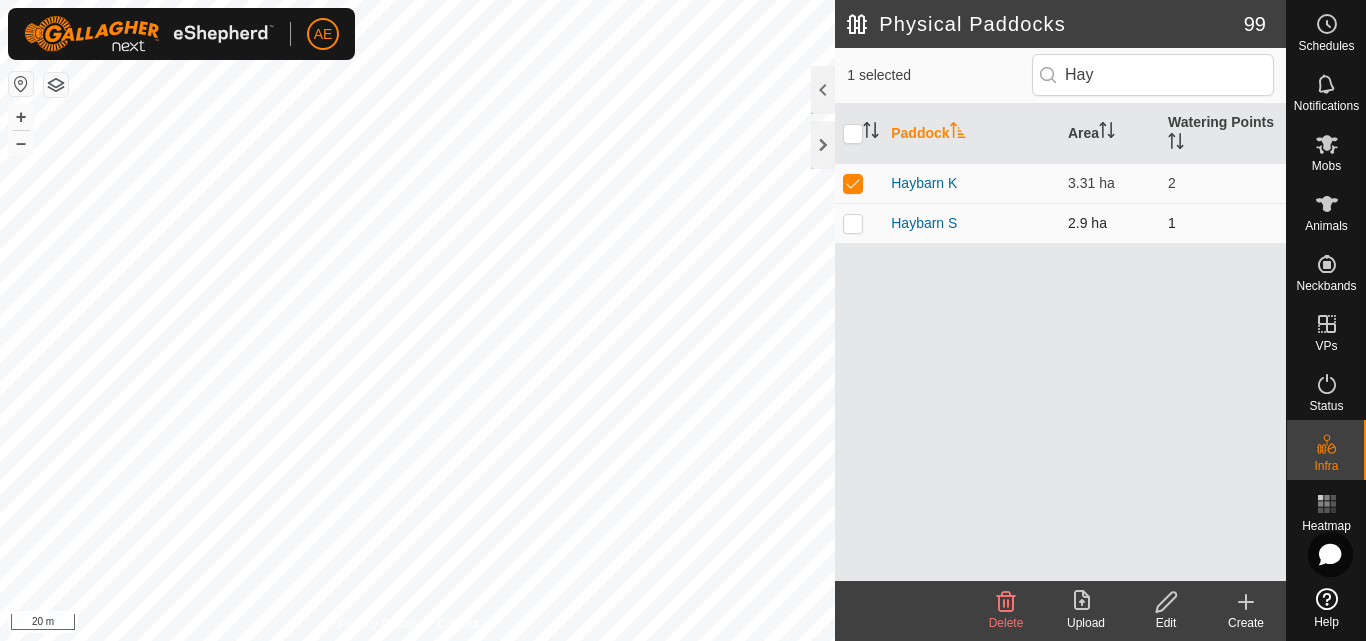 click at bounding box center [853, 223] 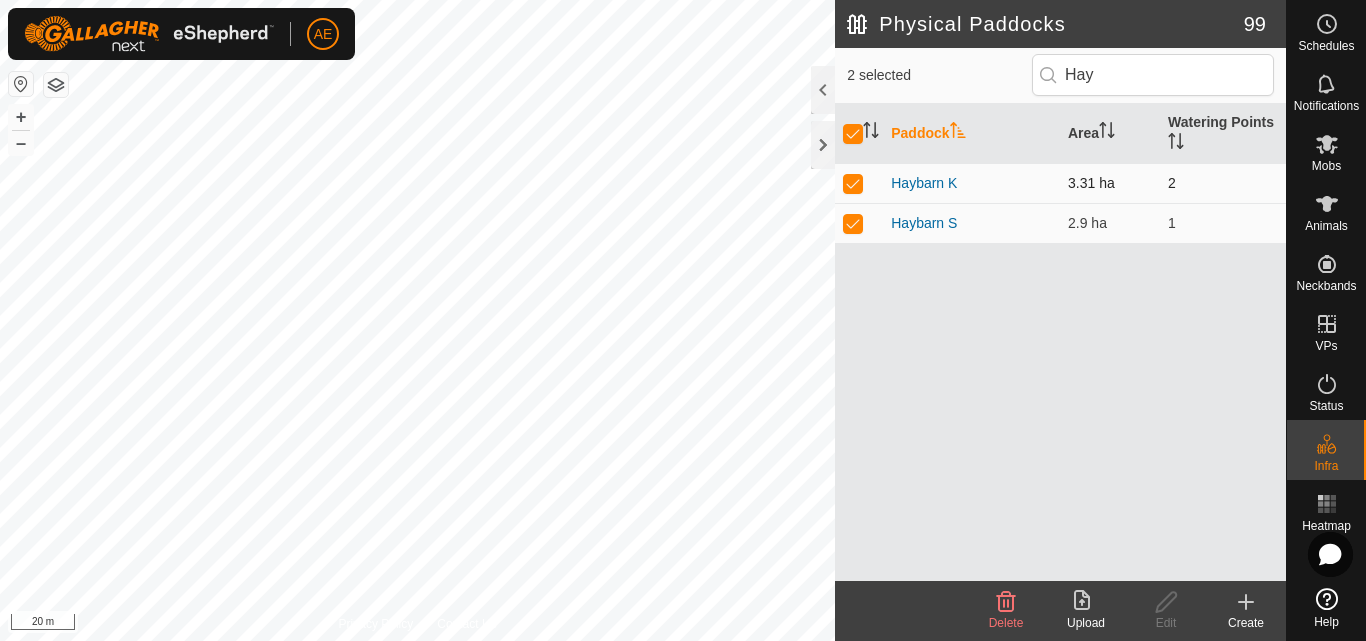 click at bounding box center [853, 183] 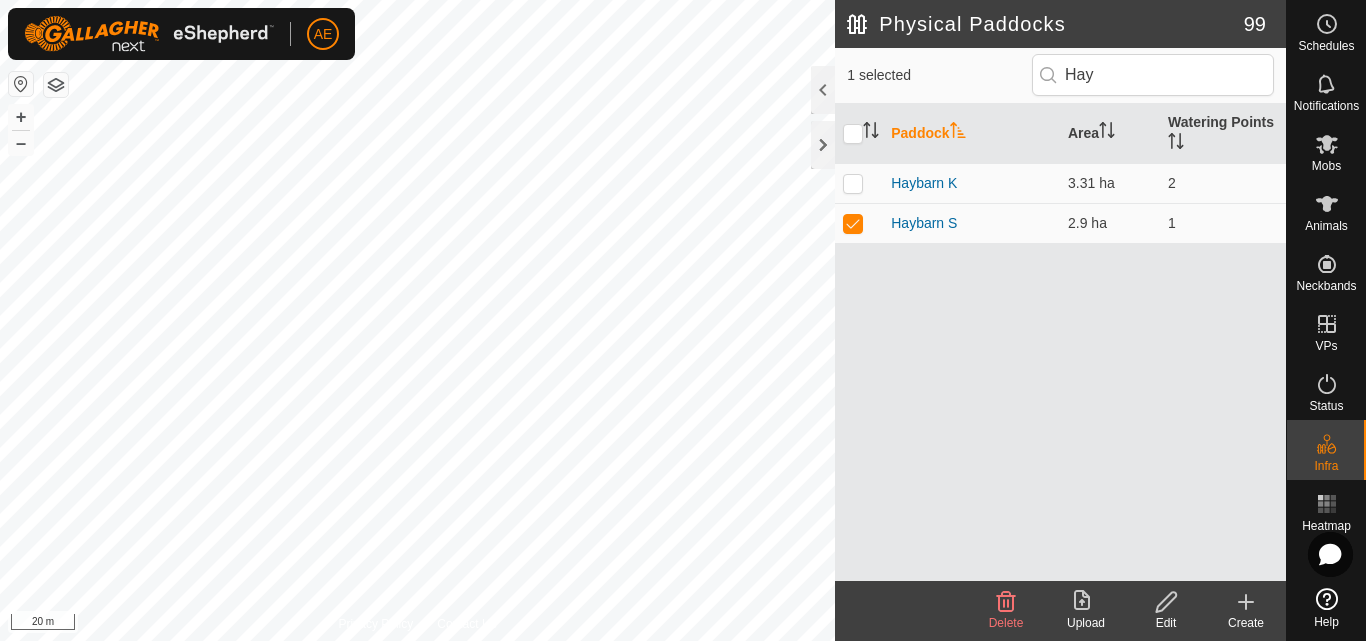 click on "Edit" 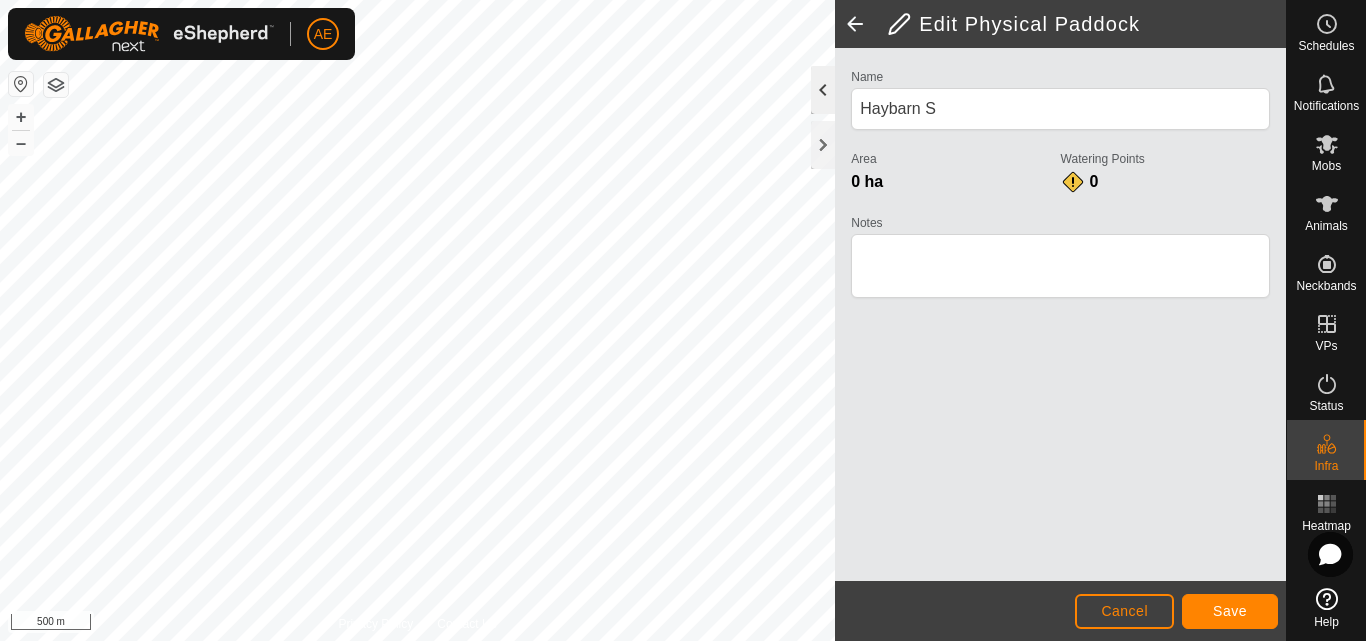 click 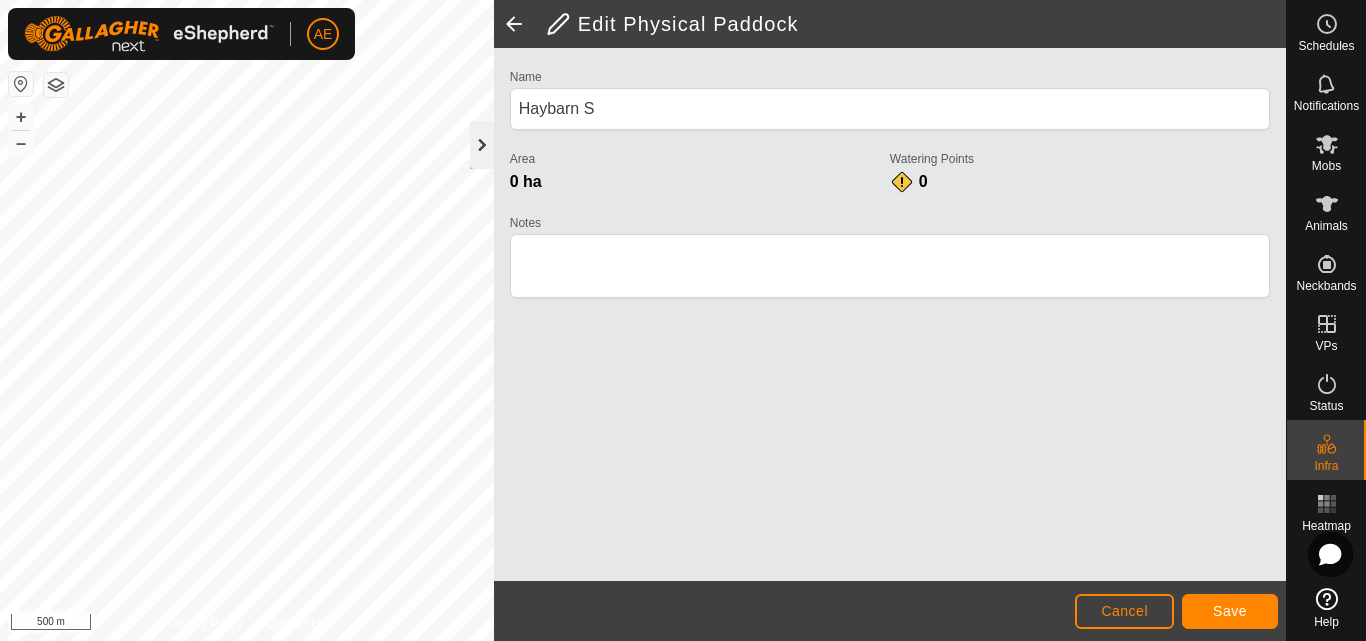 click 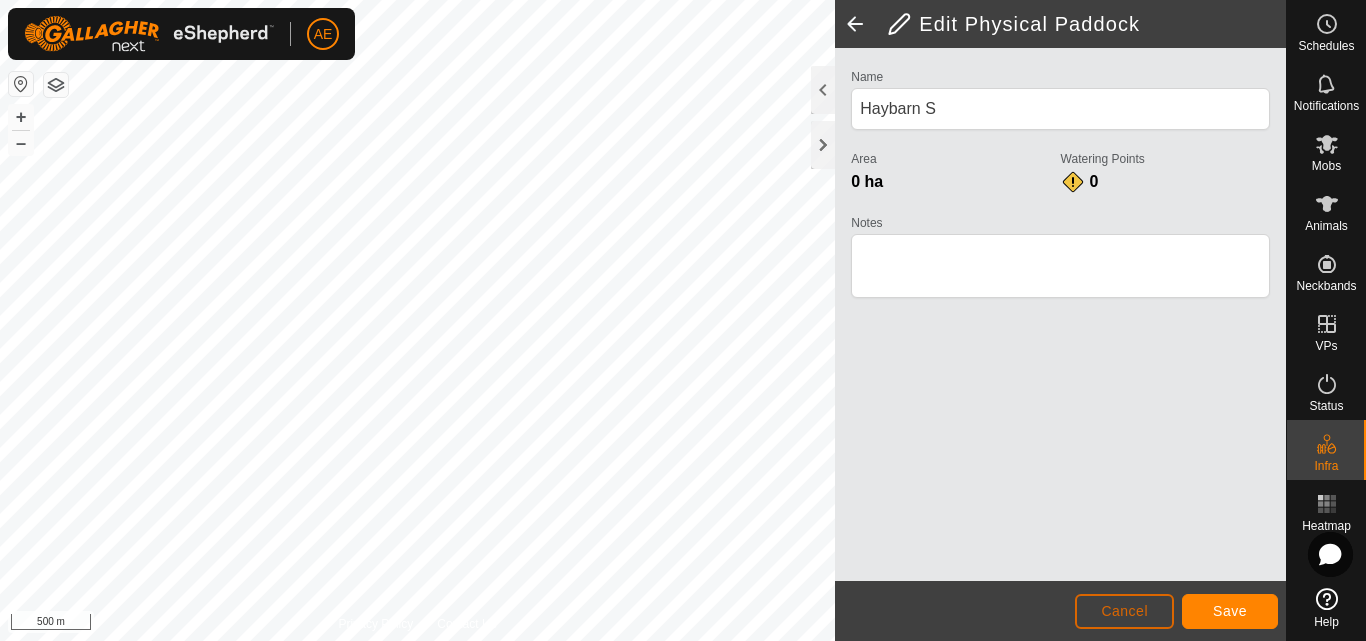 click on "Cancel" 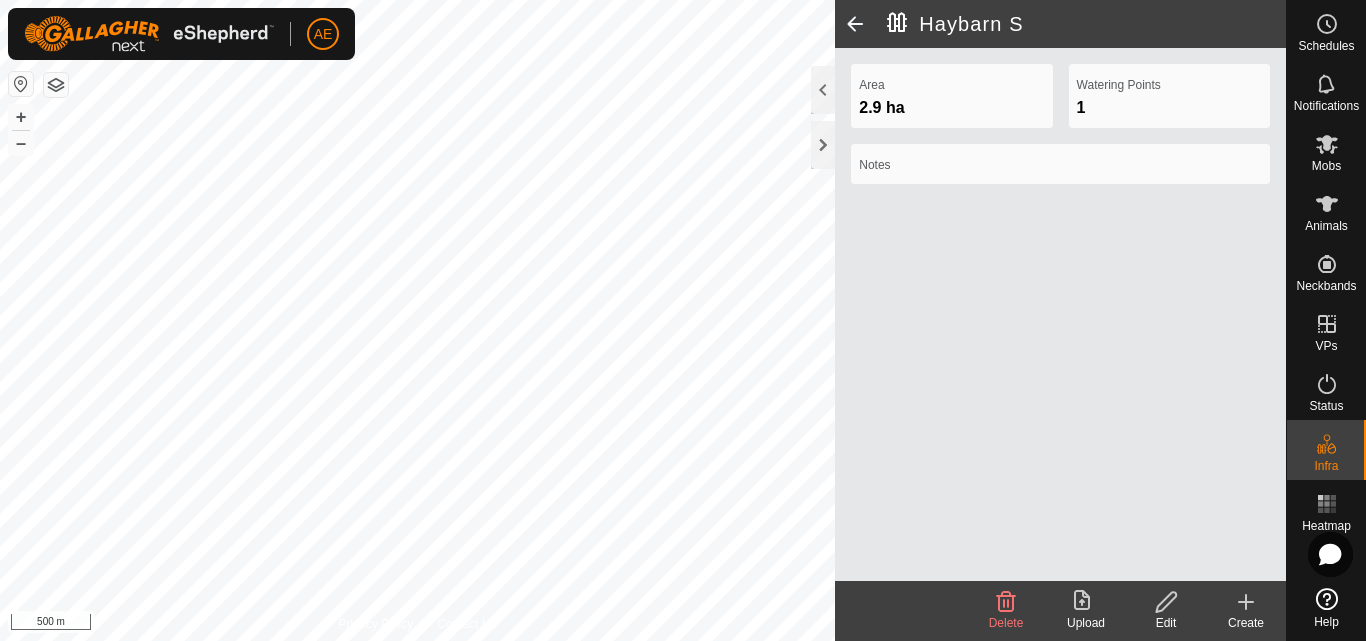 click 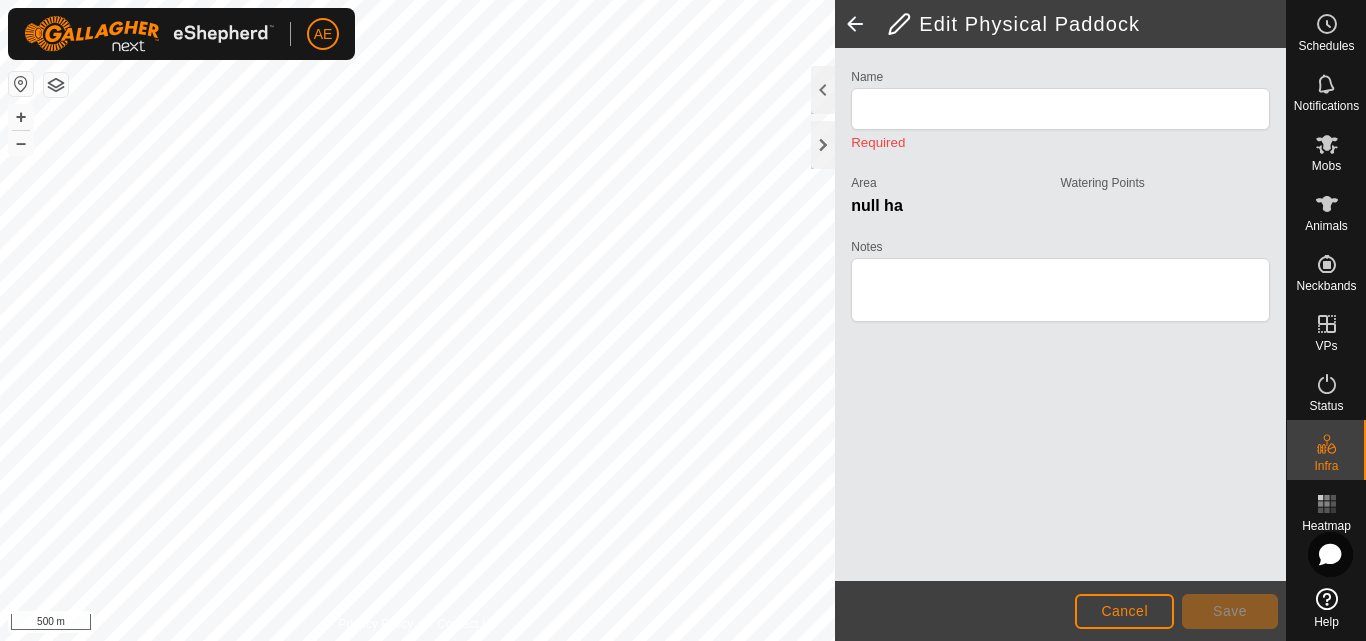 type on "[NAME]" 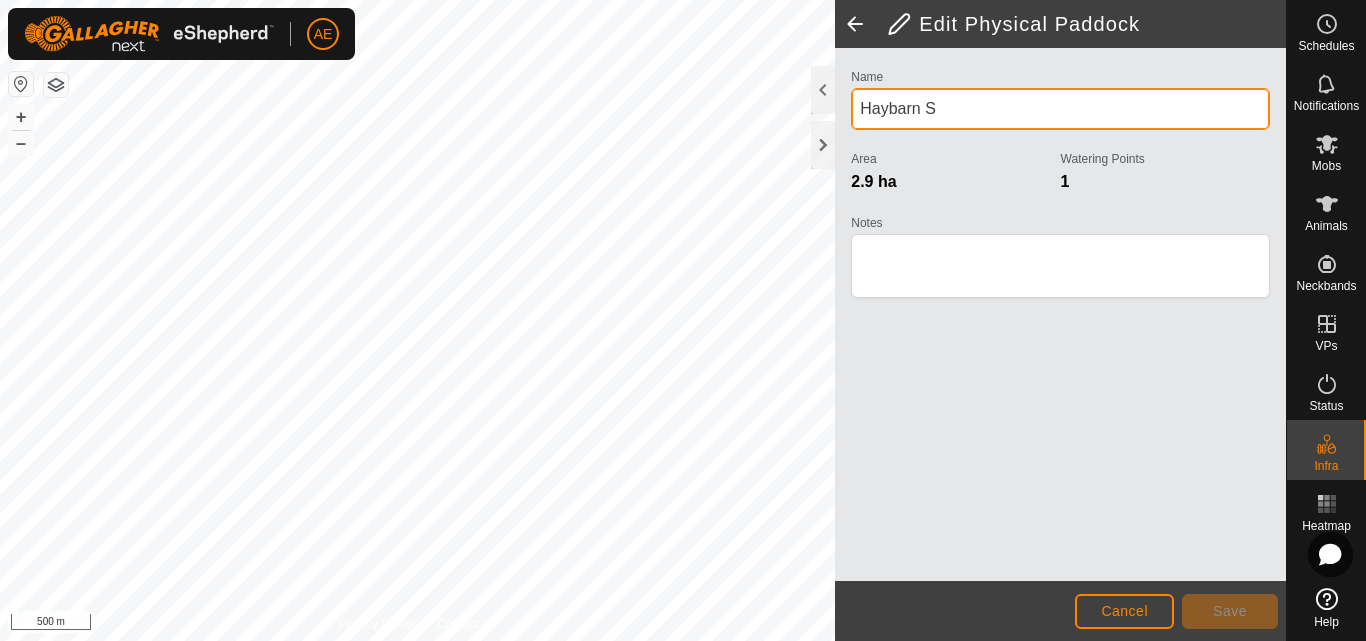 click on "[NAME]" at bounding box center (1060, 109) 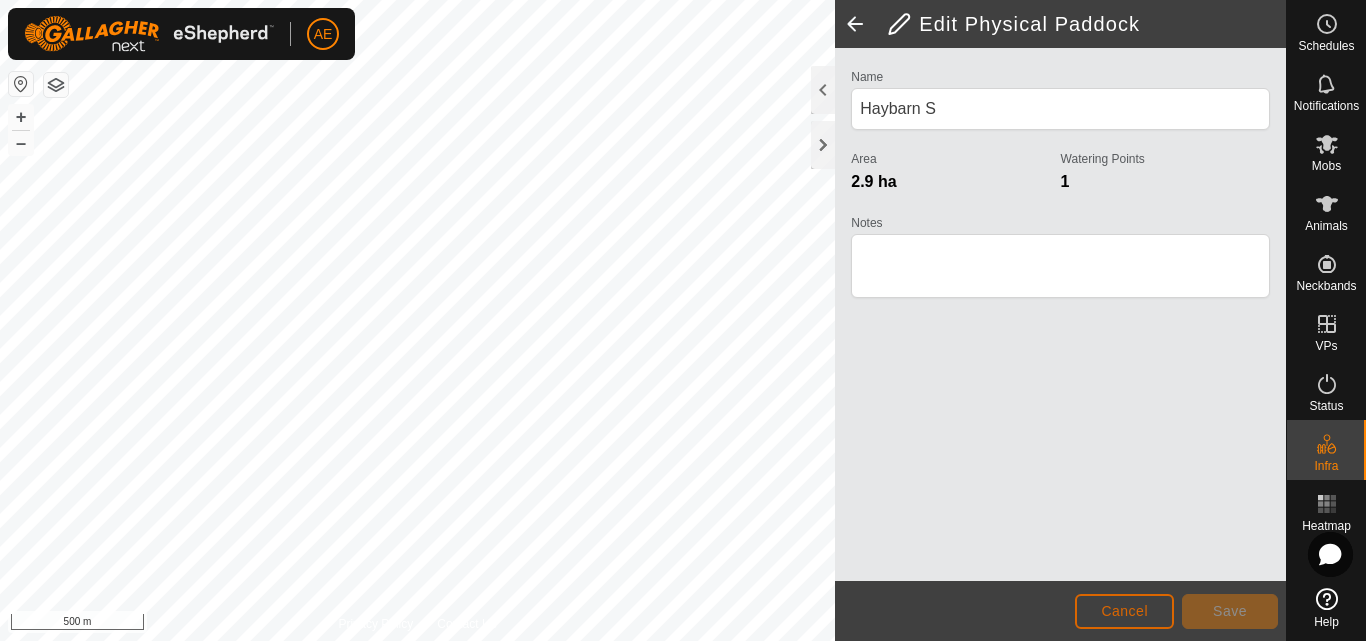 click on "Cancel" 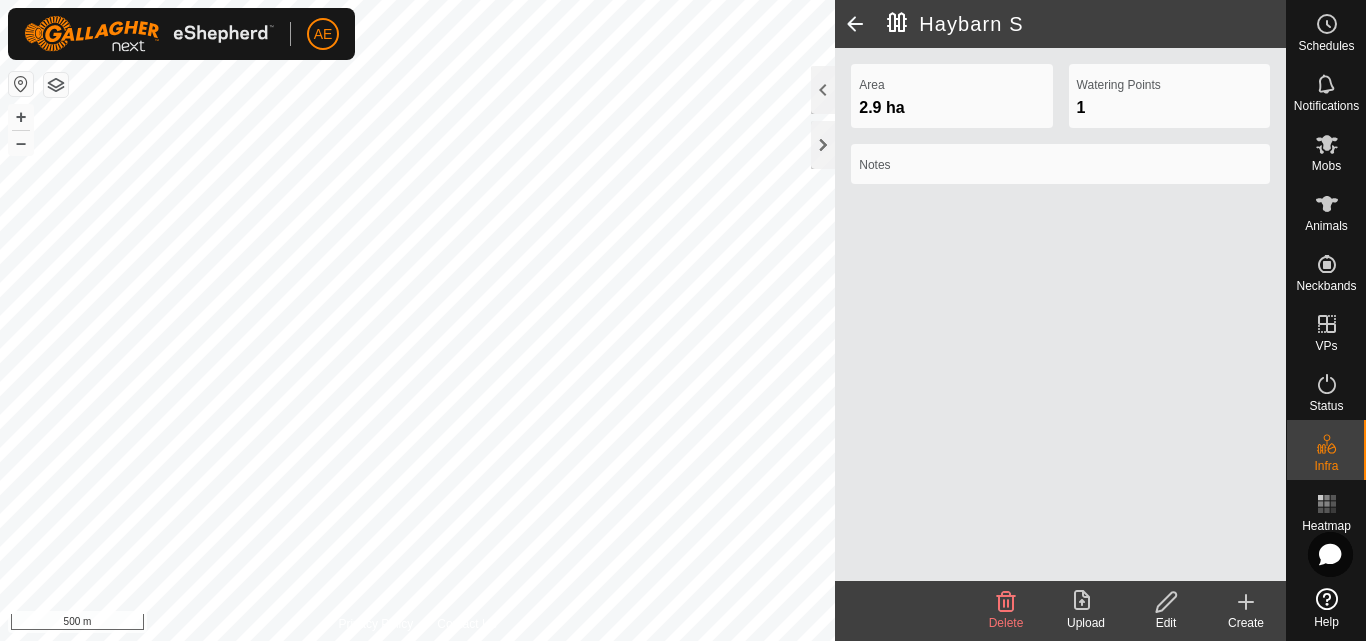 click 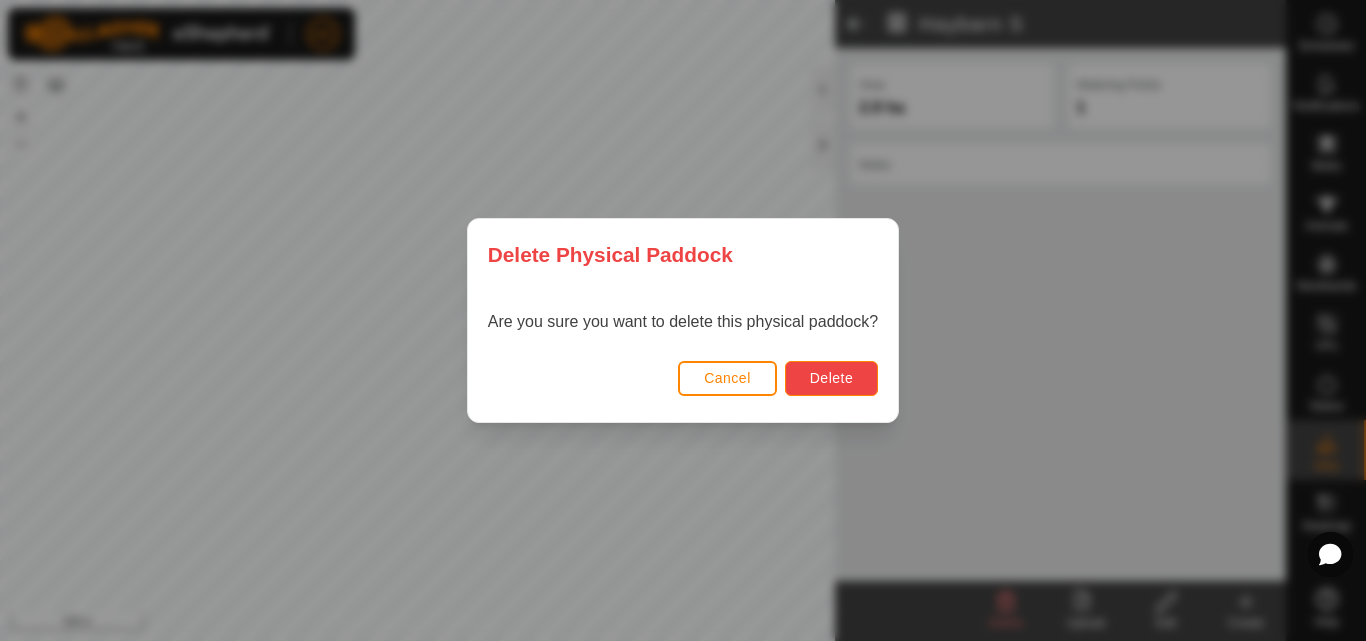 click on "Delete" at bounding box center (831, 378) 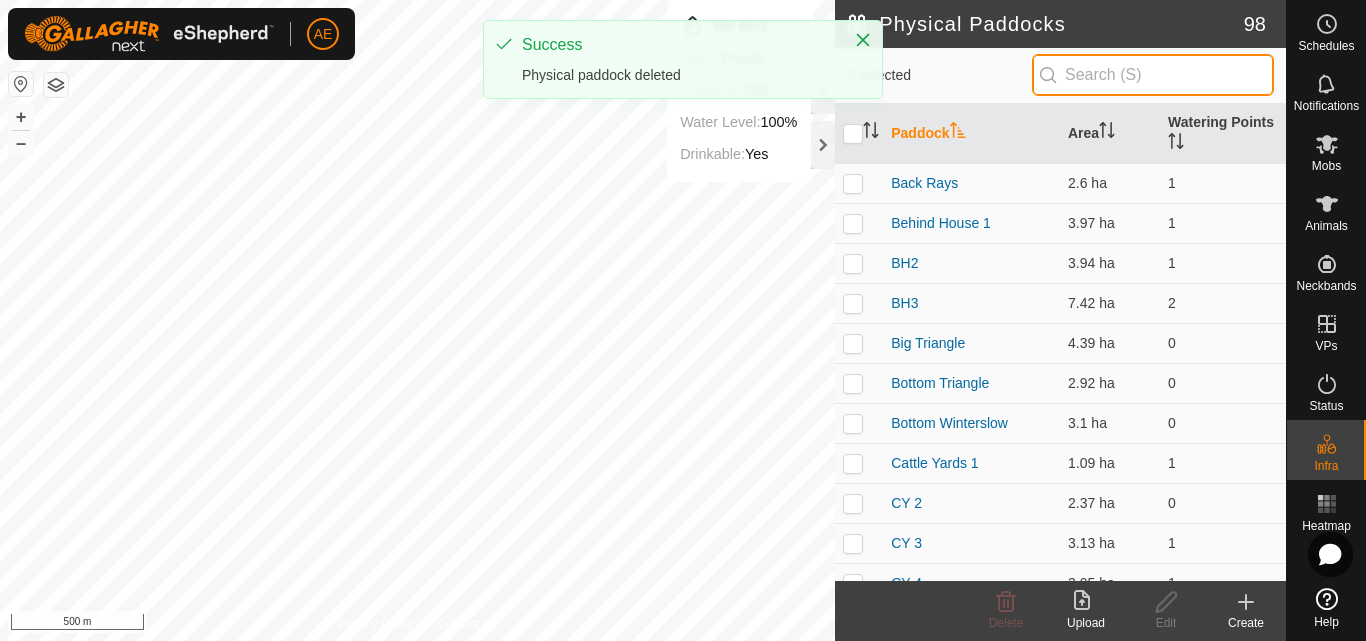 click at bounding box center [1153, 75] 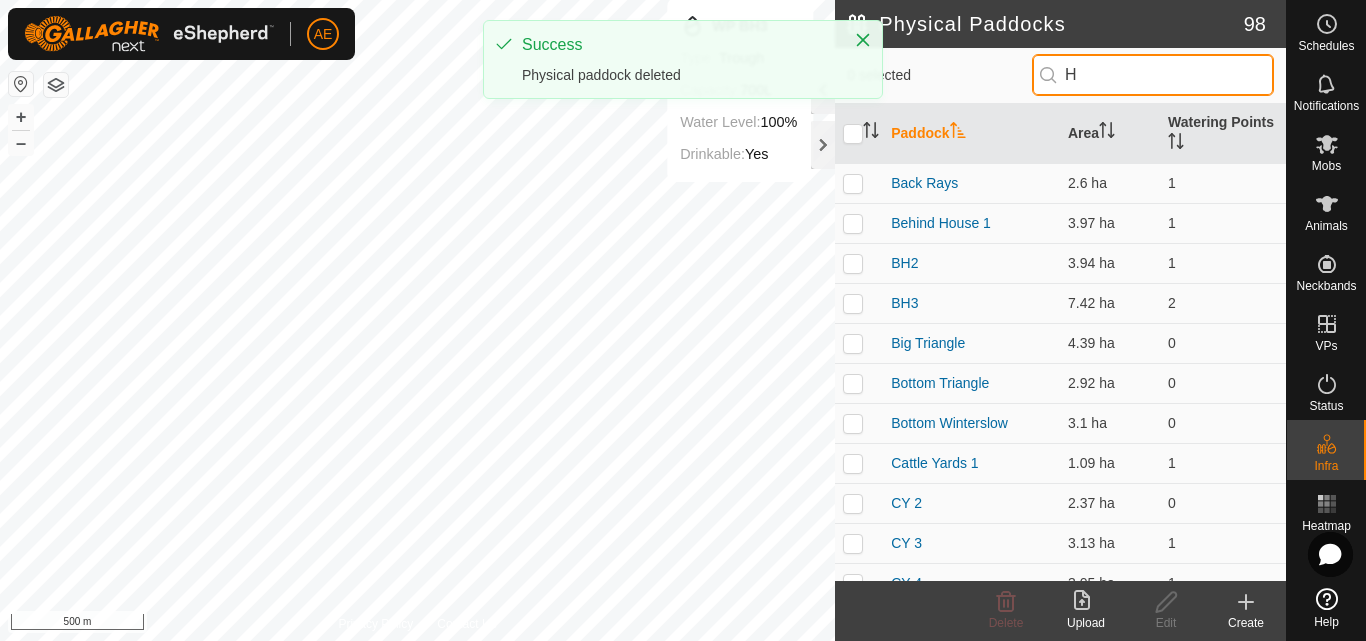 drag, startPoint x: 1122, startPoint y: 87, endPoint x: 1068, endPoint y: 83, distance: 54.147945 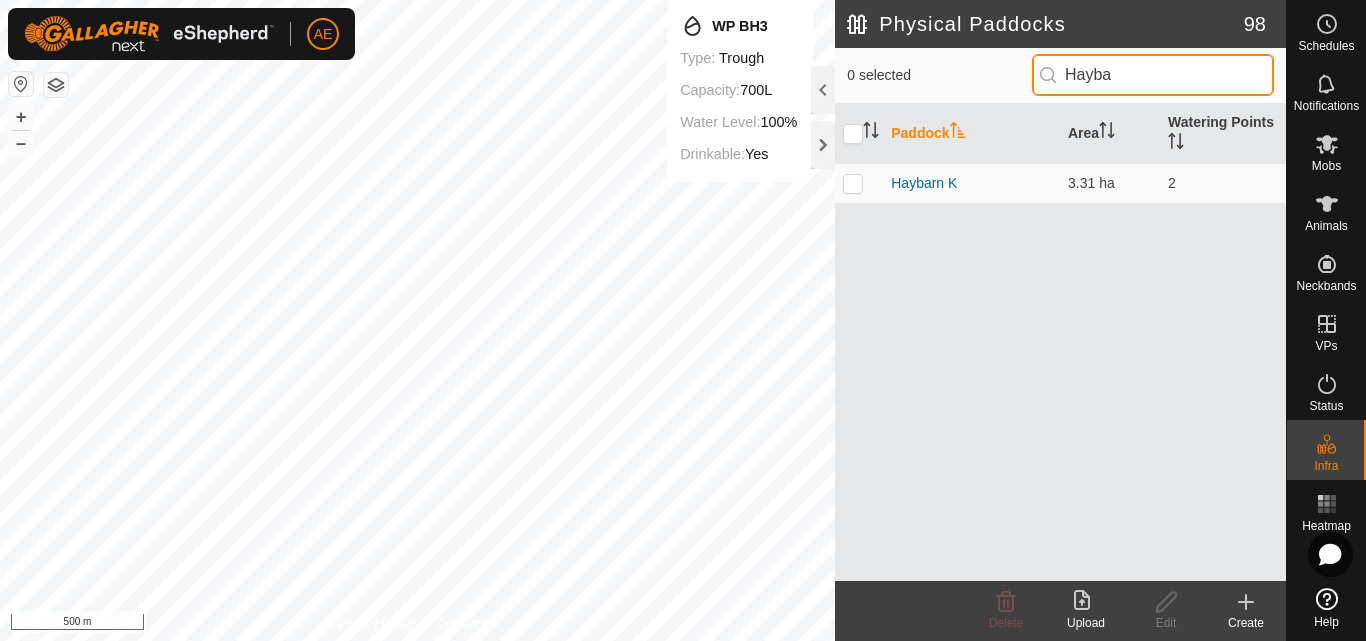 type on "Haybar" 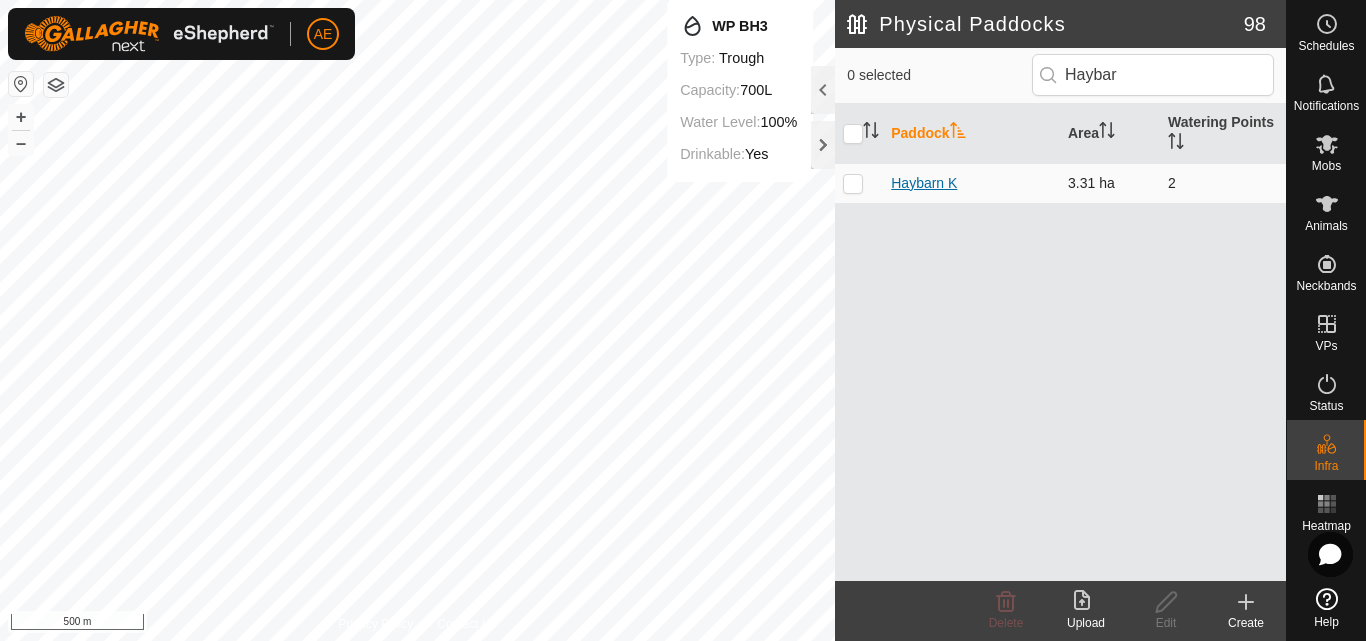 click on "[NAME]" at bounding box center (924, 183) 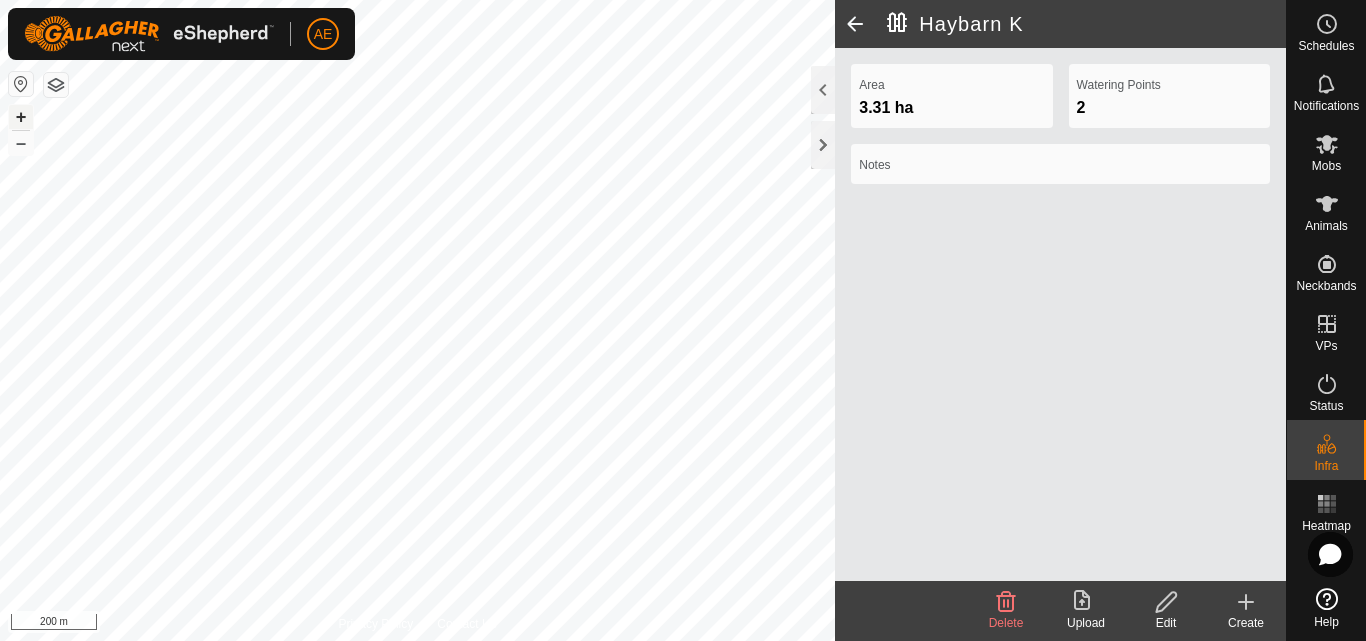 click on "+" at bounding box center (21, 117) 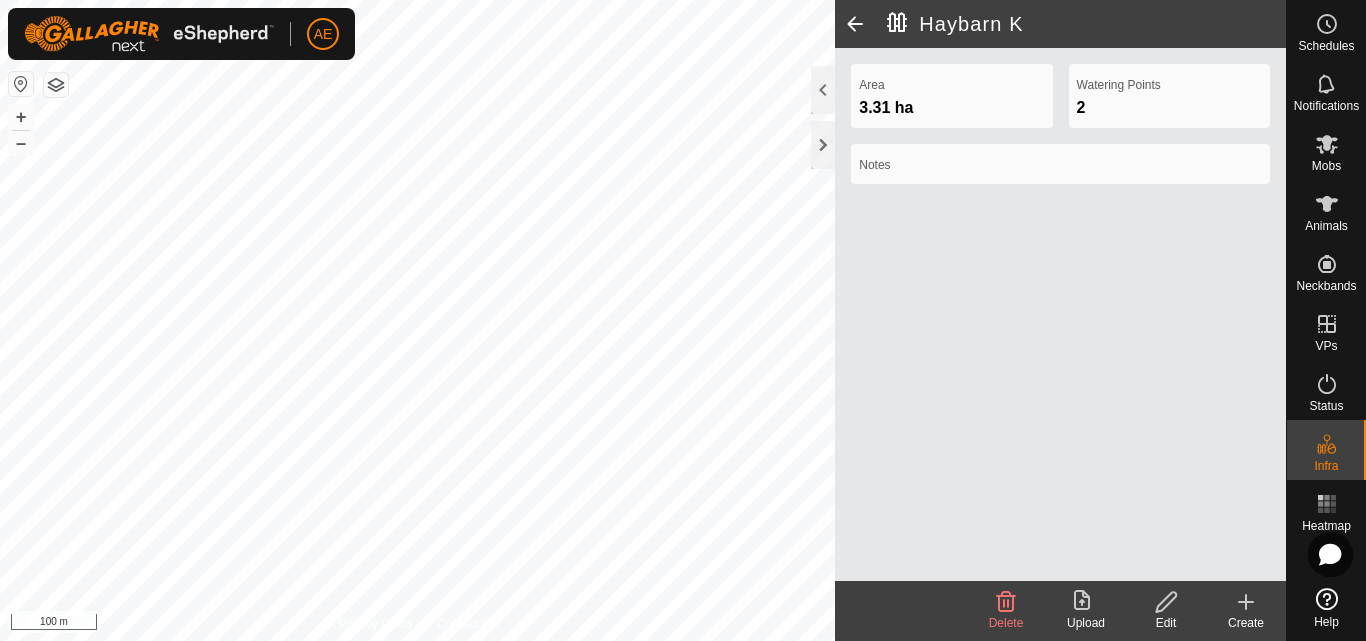 click 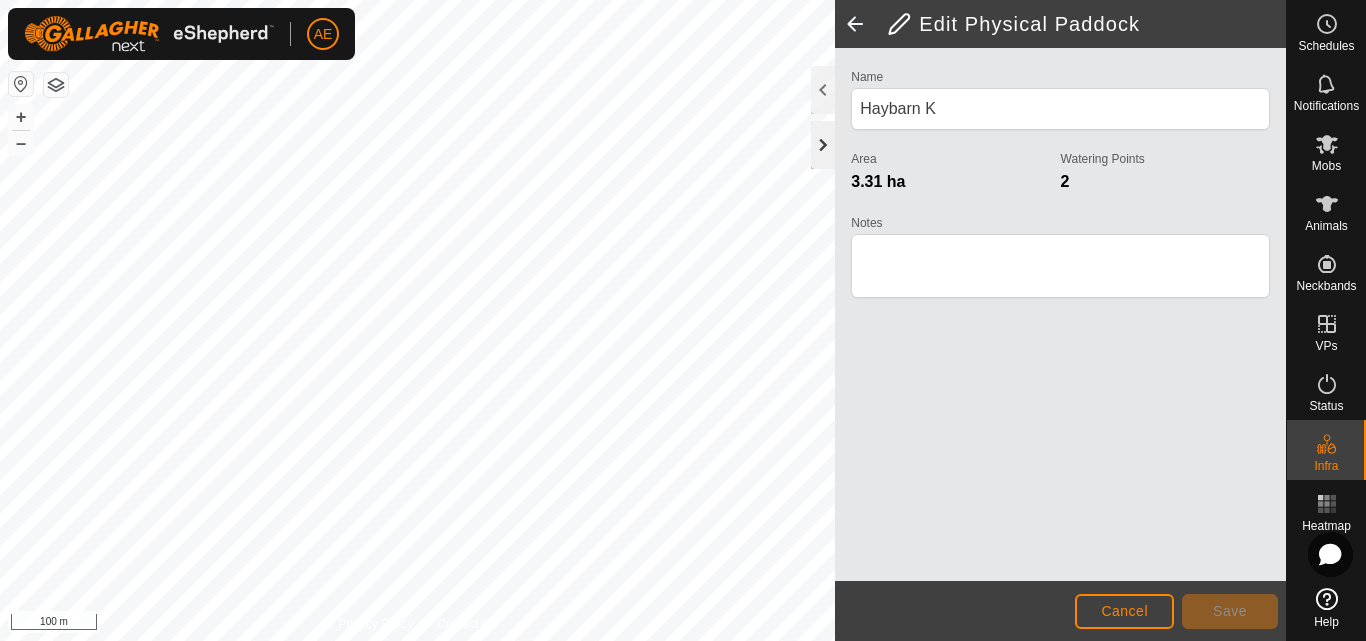 click 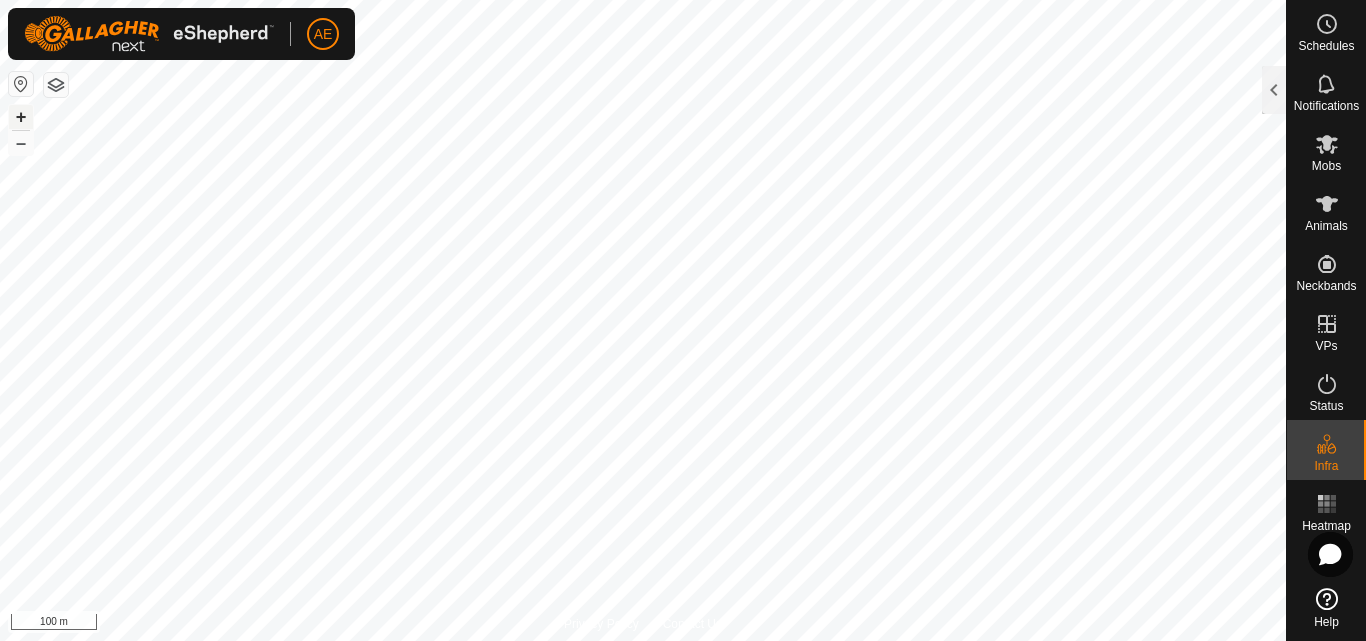 click on "+" at bounding box center [21, 117] 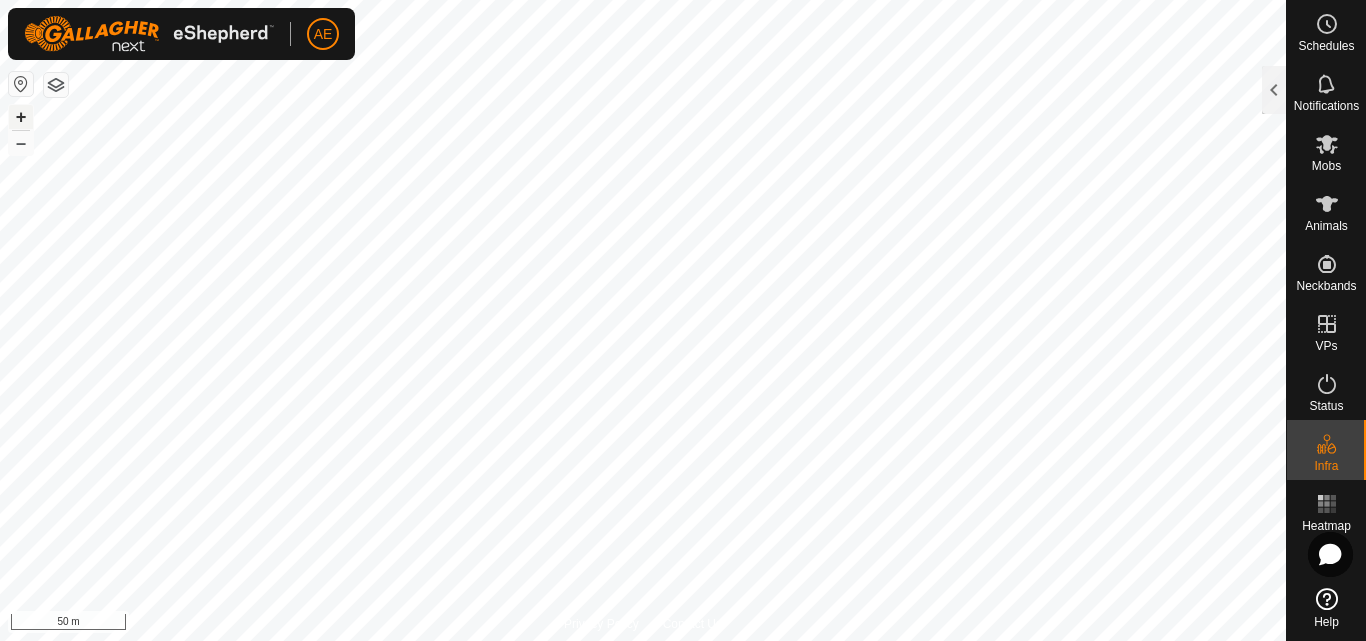 click on "+" at bounding box center [21, 117] 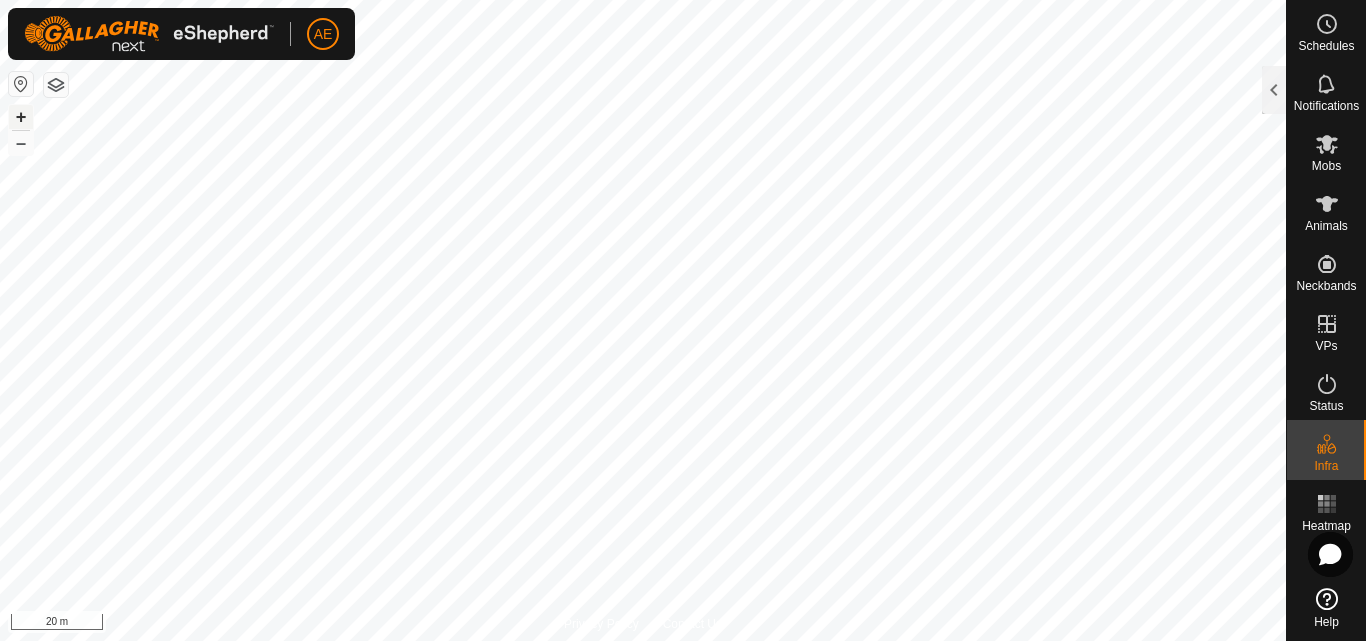 click on "+" at bounding box center [21, 117] 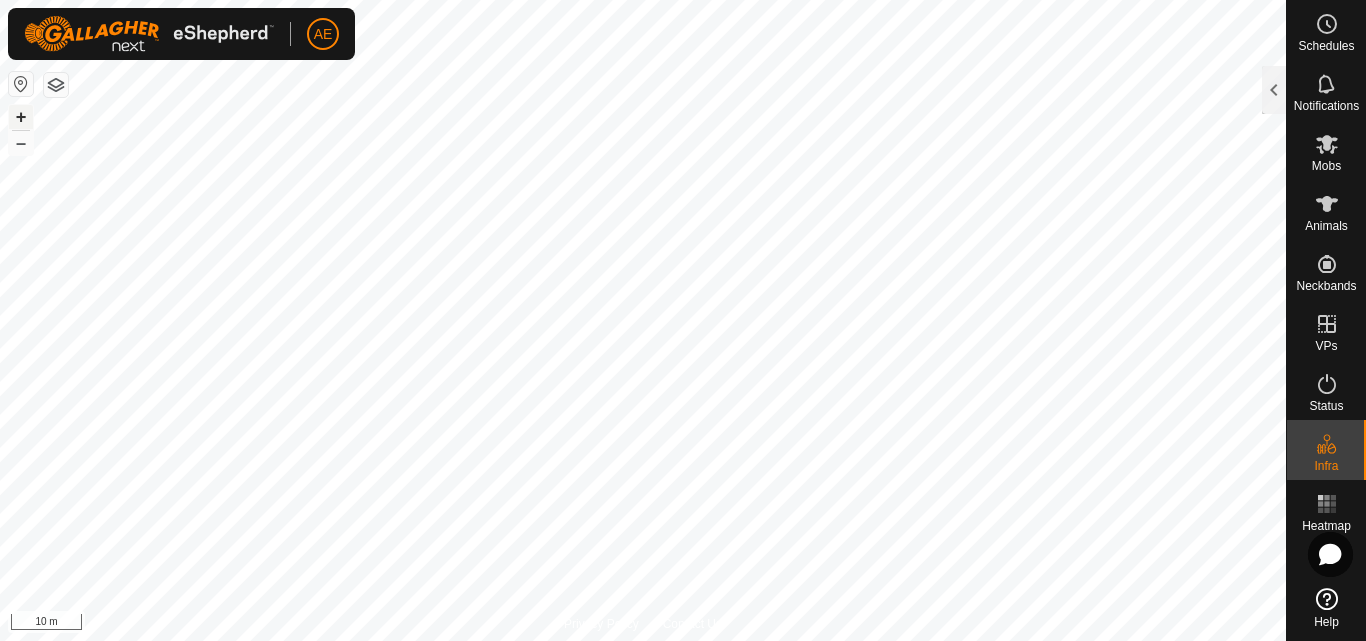 click on "+" at bounding box center (21, 117) 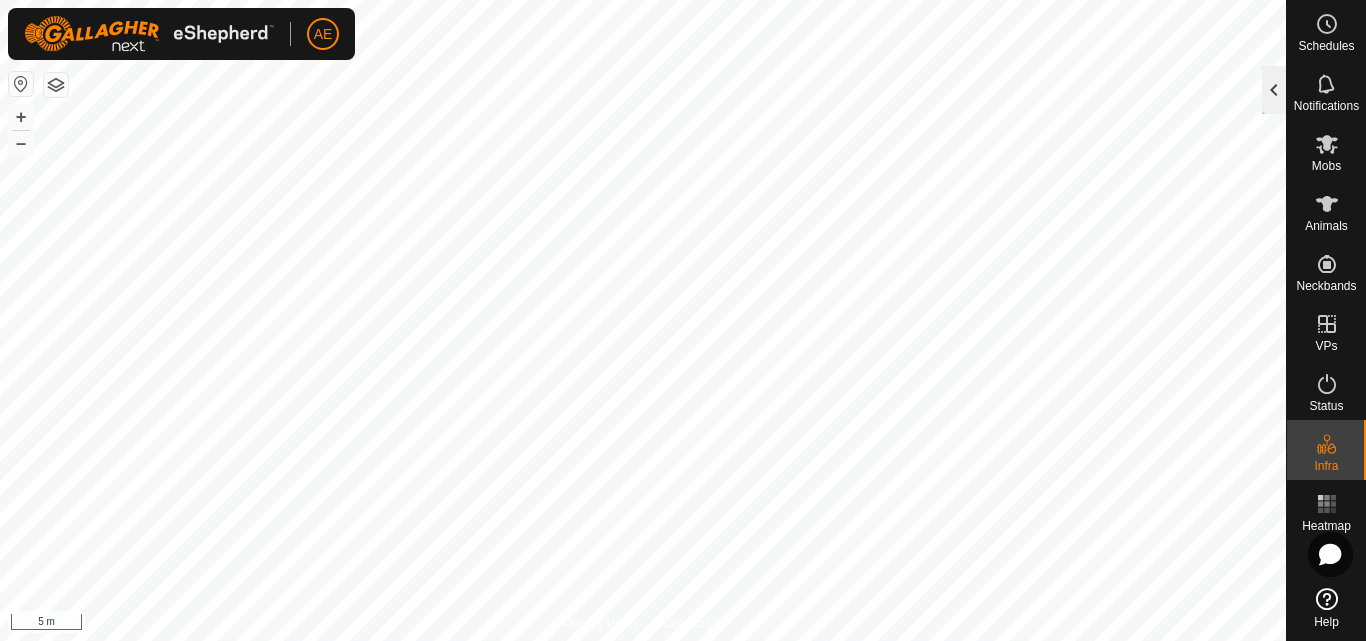 click 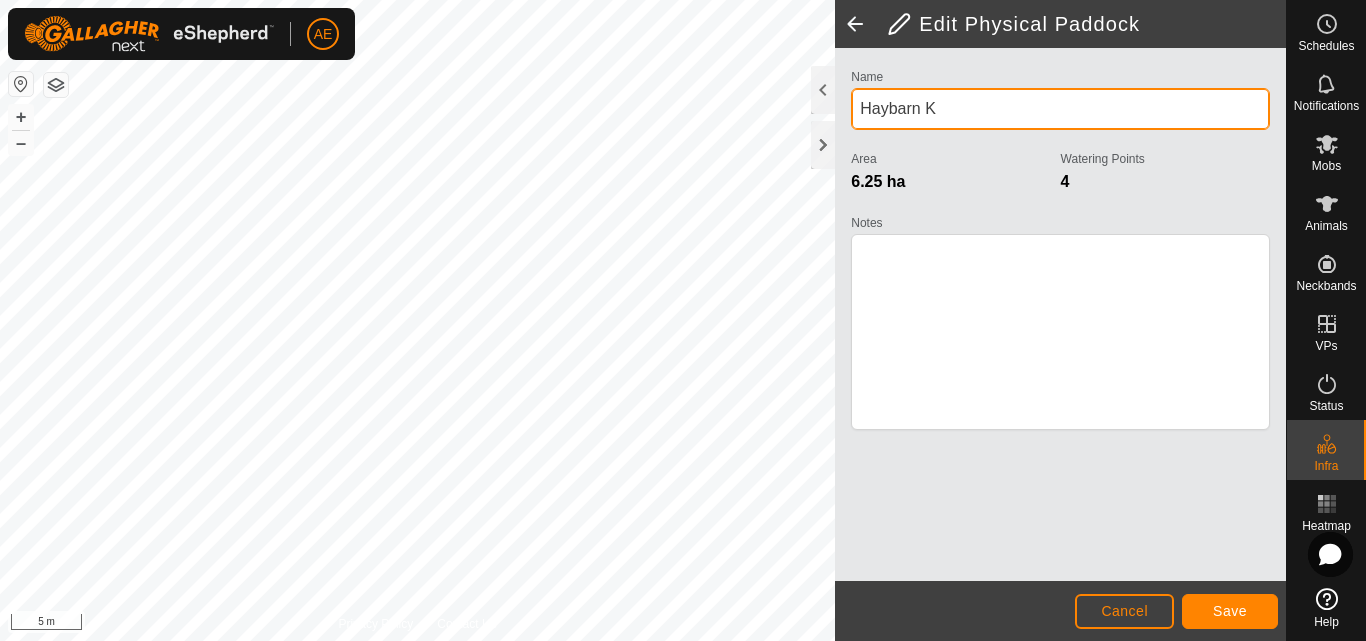 click on "[NAME]" at bounding box center (1060, 109) 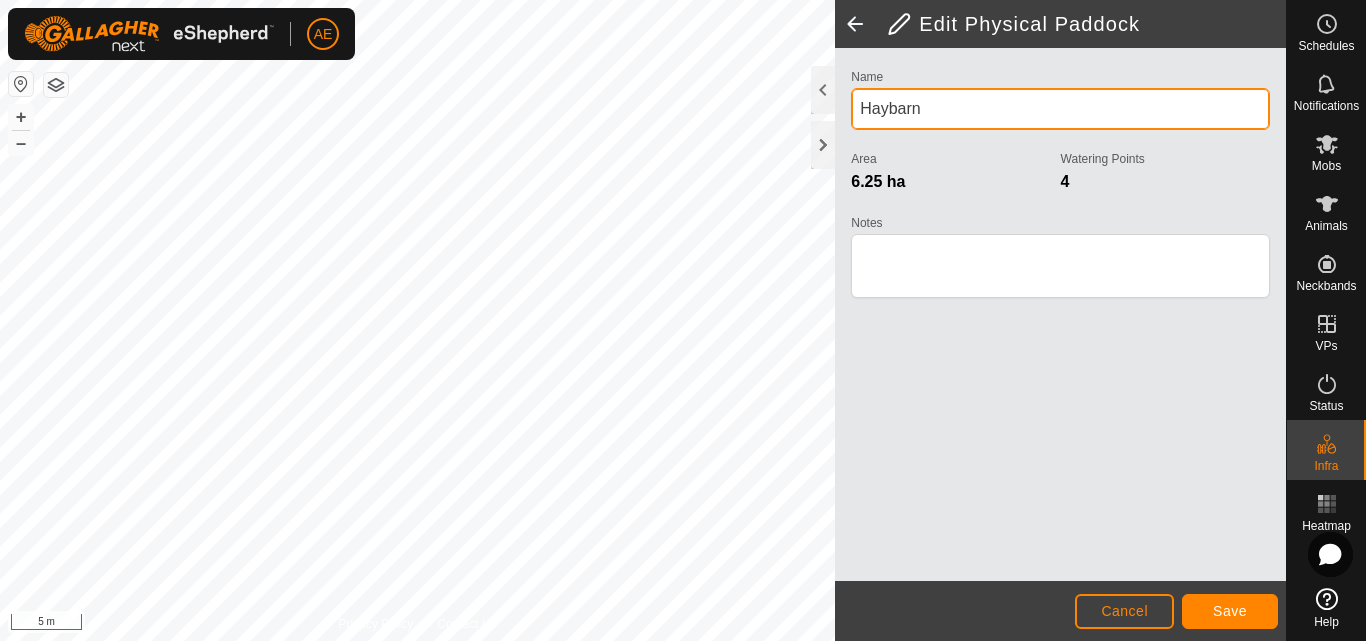 type on "Haybarn" 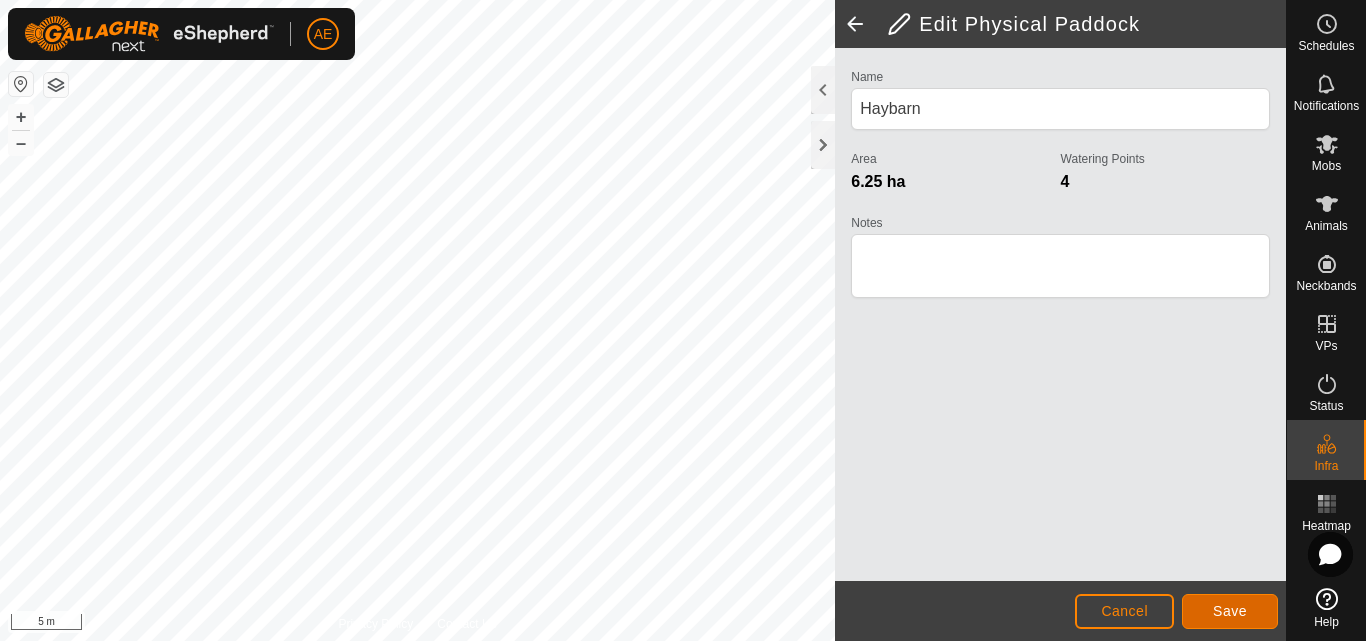 click on "Save" 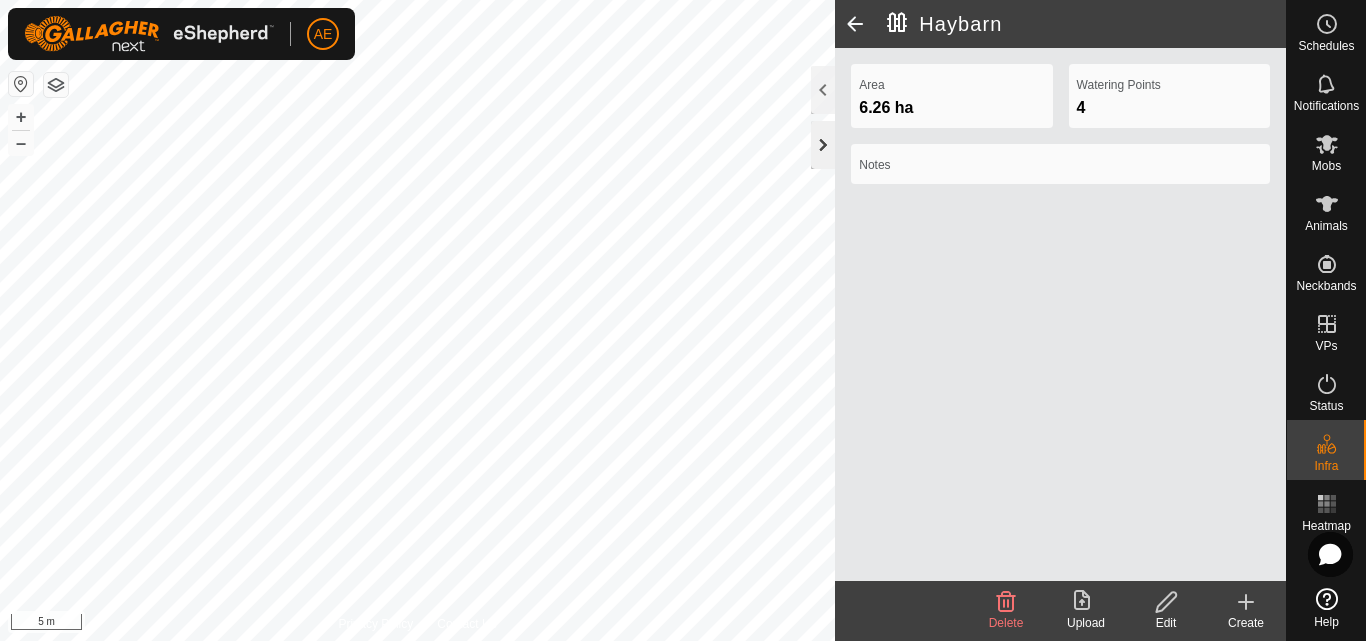 click 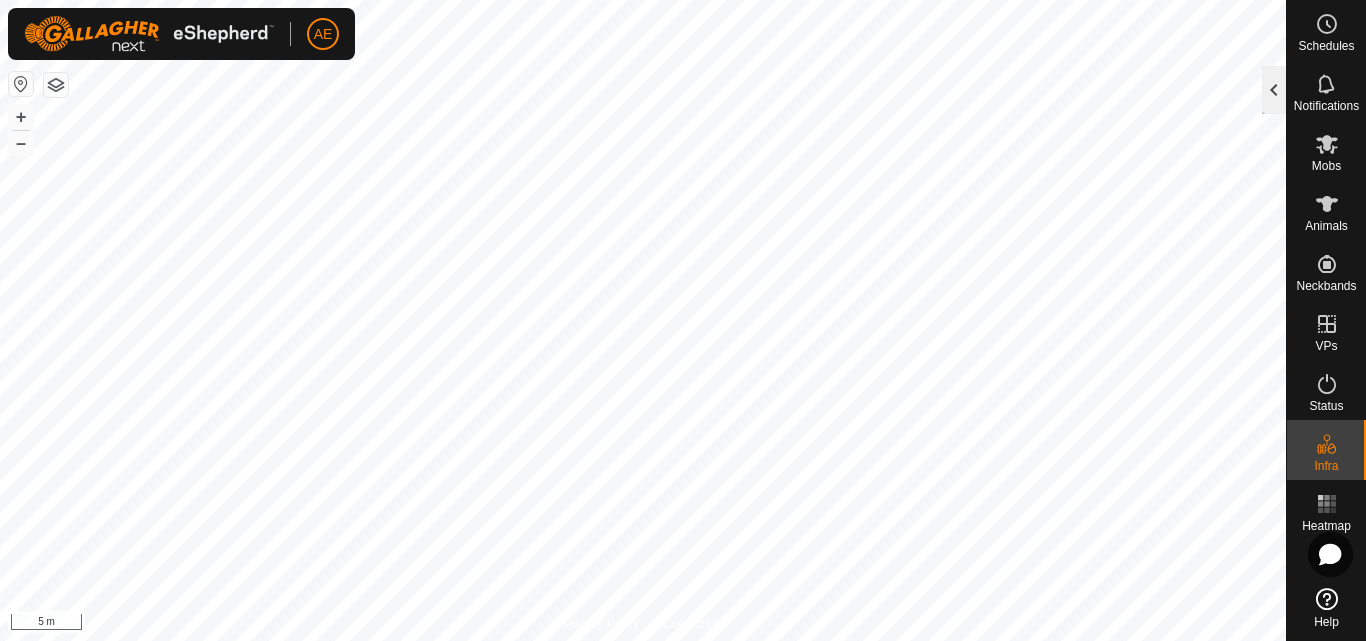 click 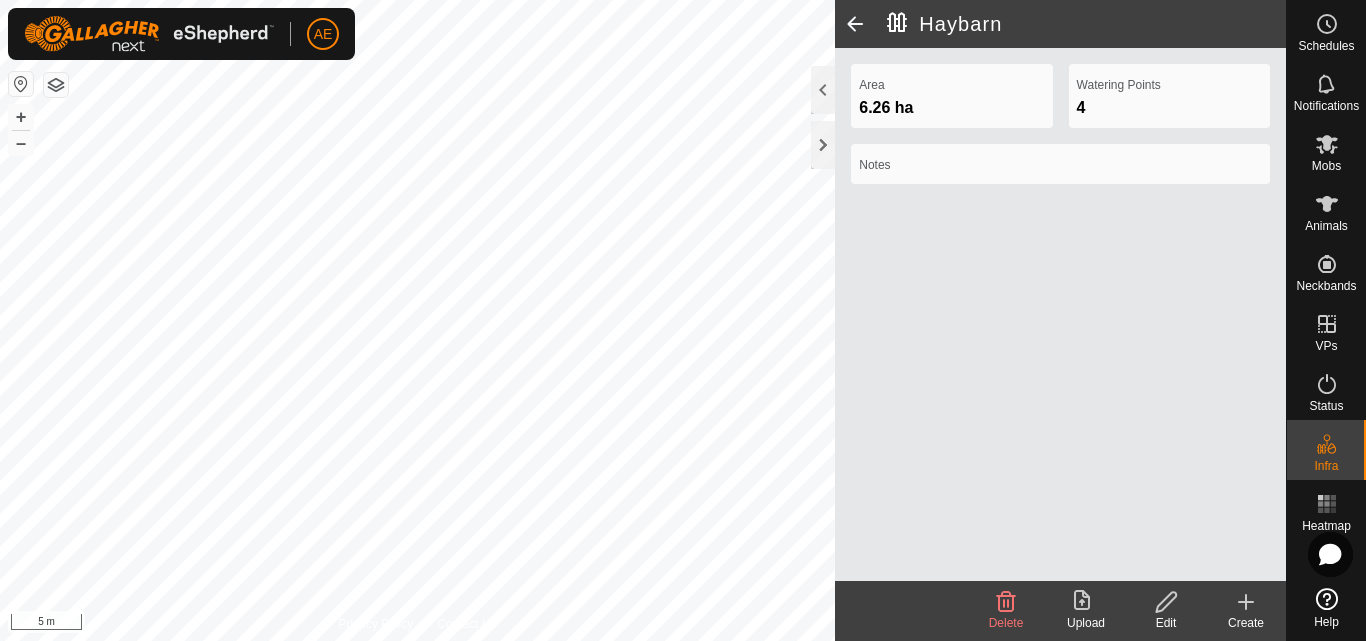 click on "Edit" 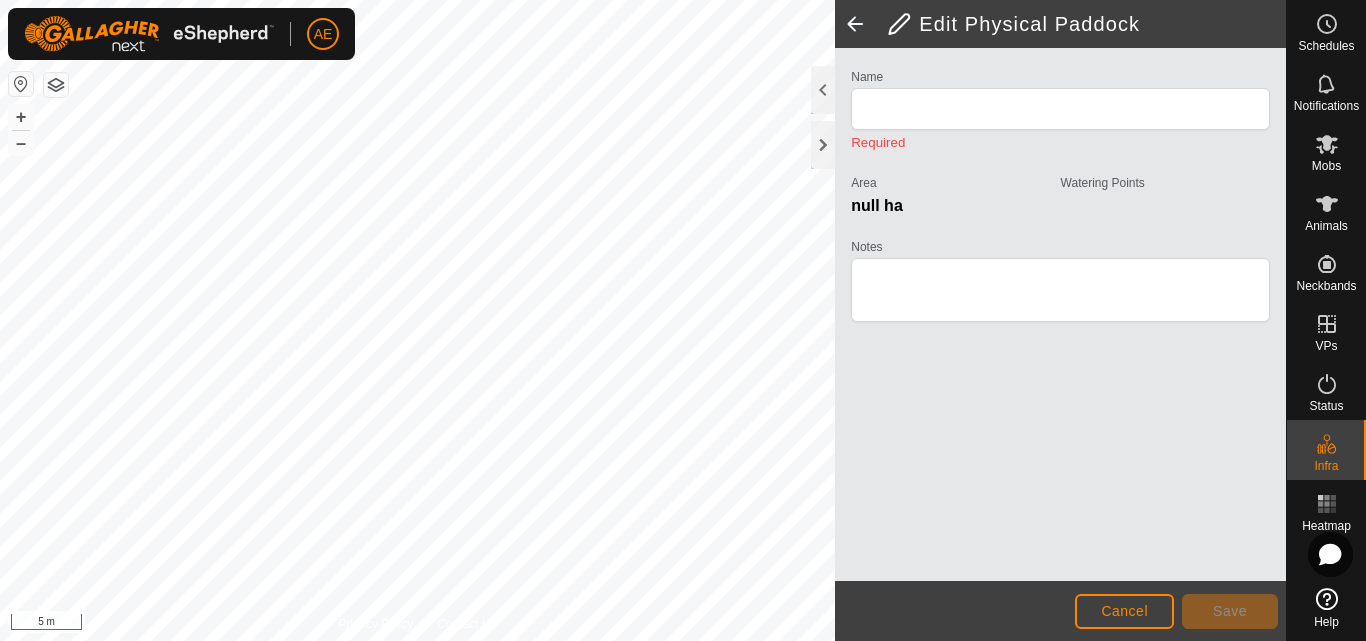 type on "Haybarn" 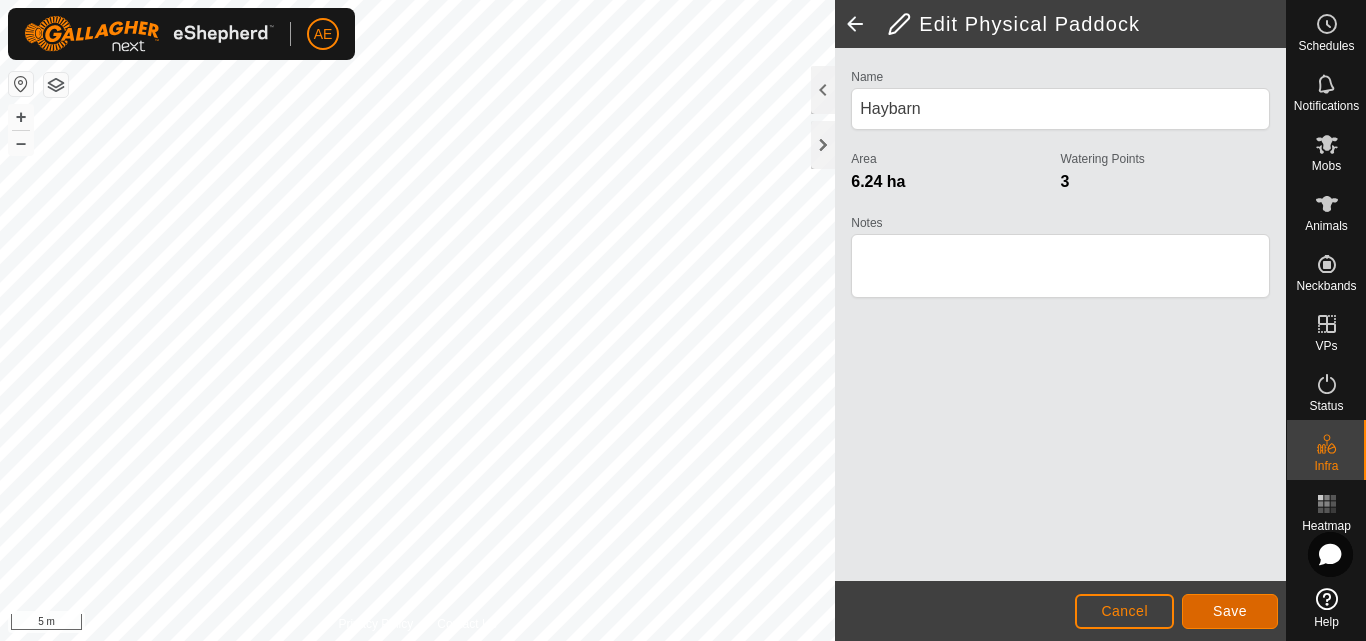 click on "Save" 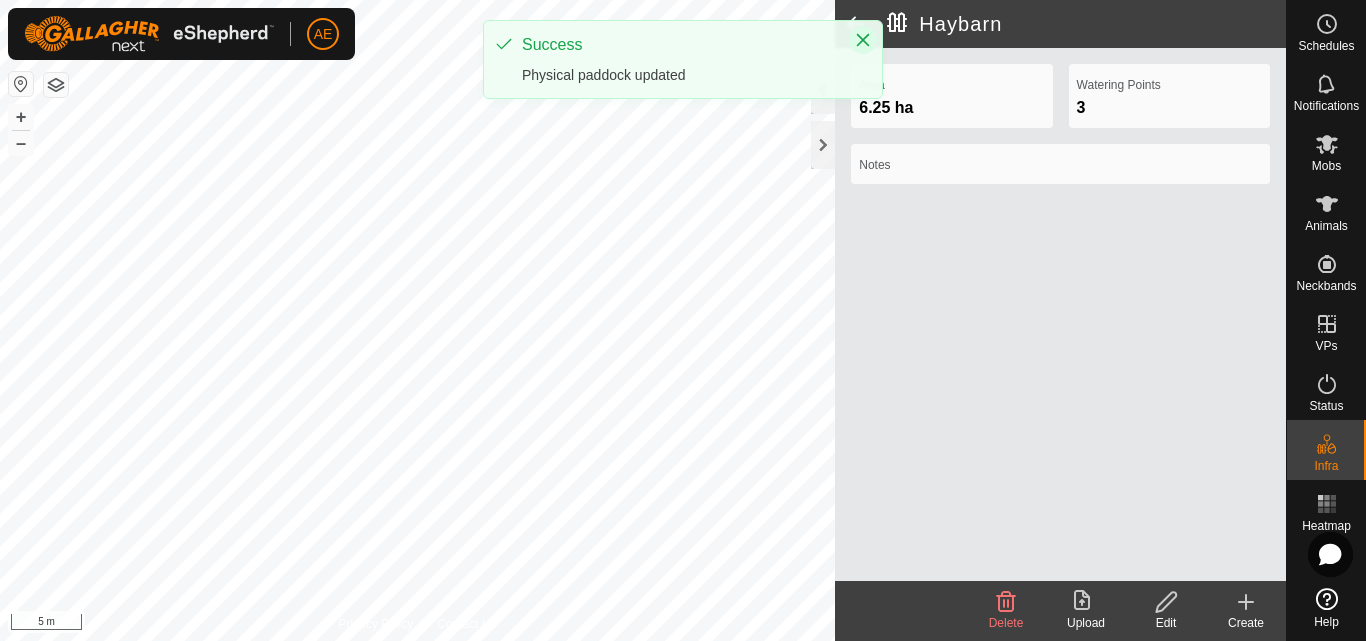 click 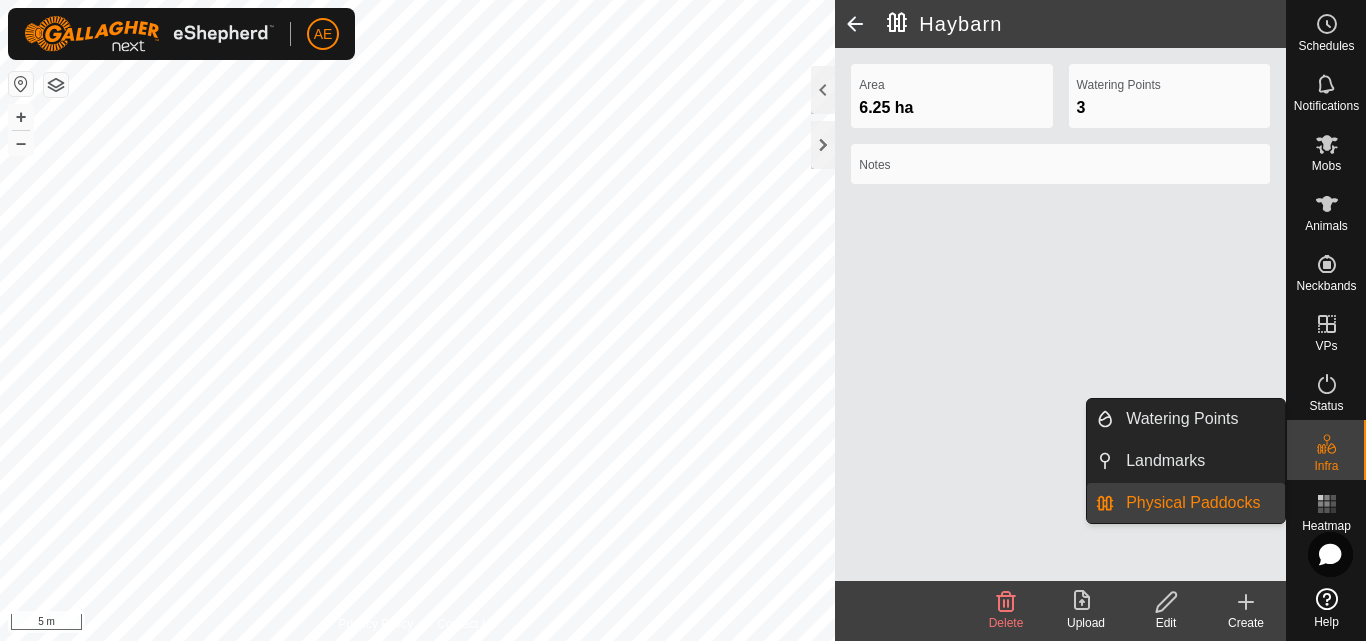 click 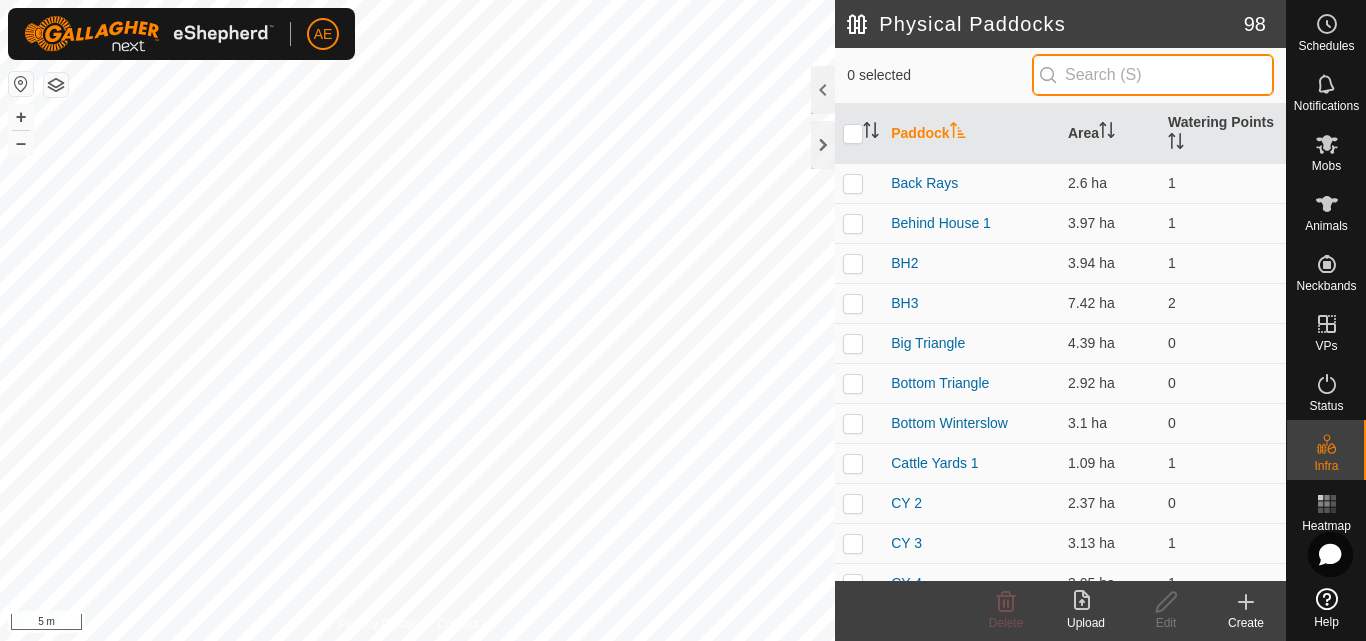 click at bounding box center [1153, 75] 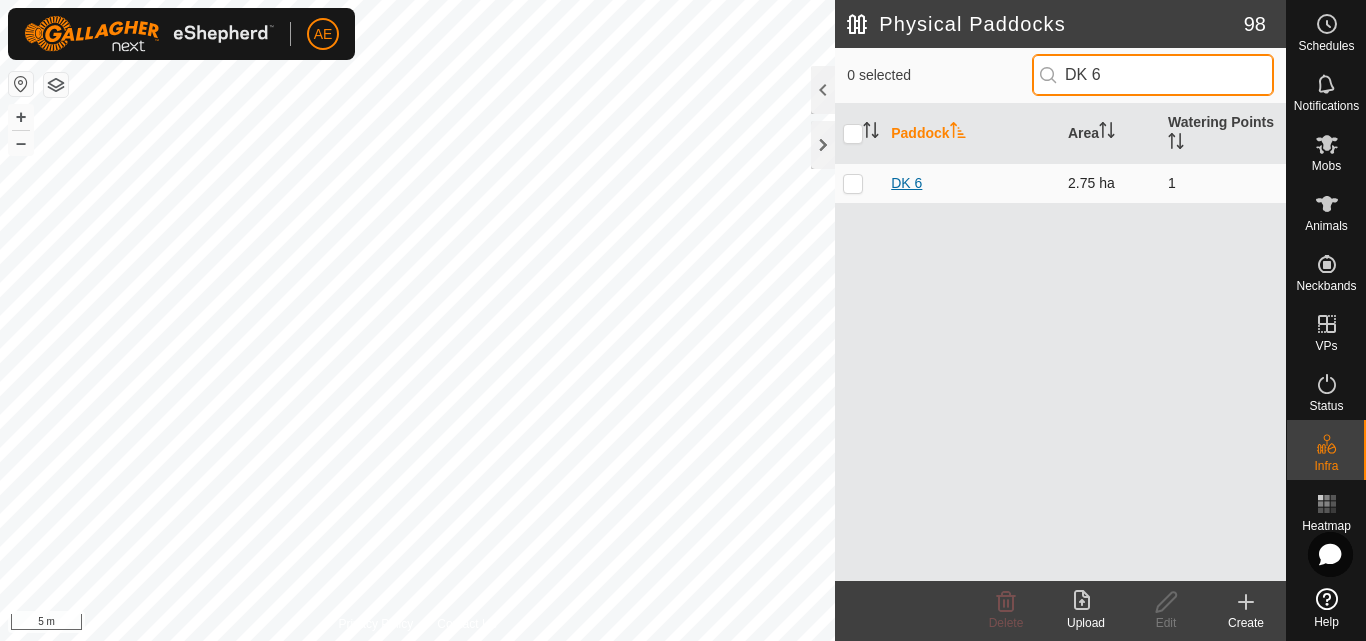 type on "DK 6" 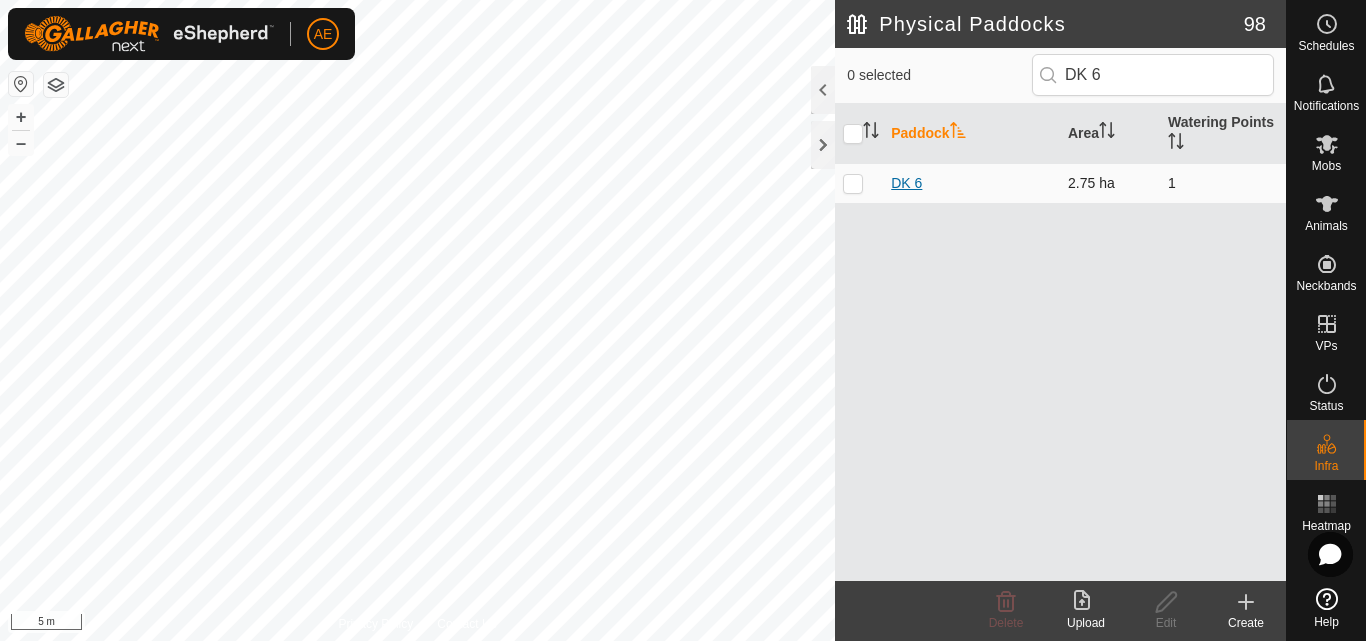 click on "DK 6" at bounding box center (906, 183) 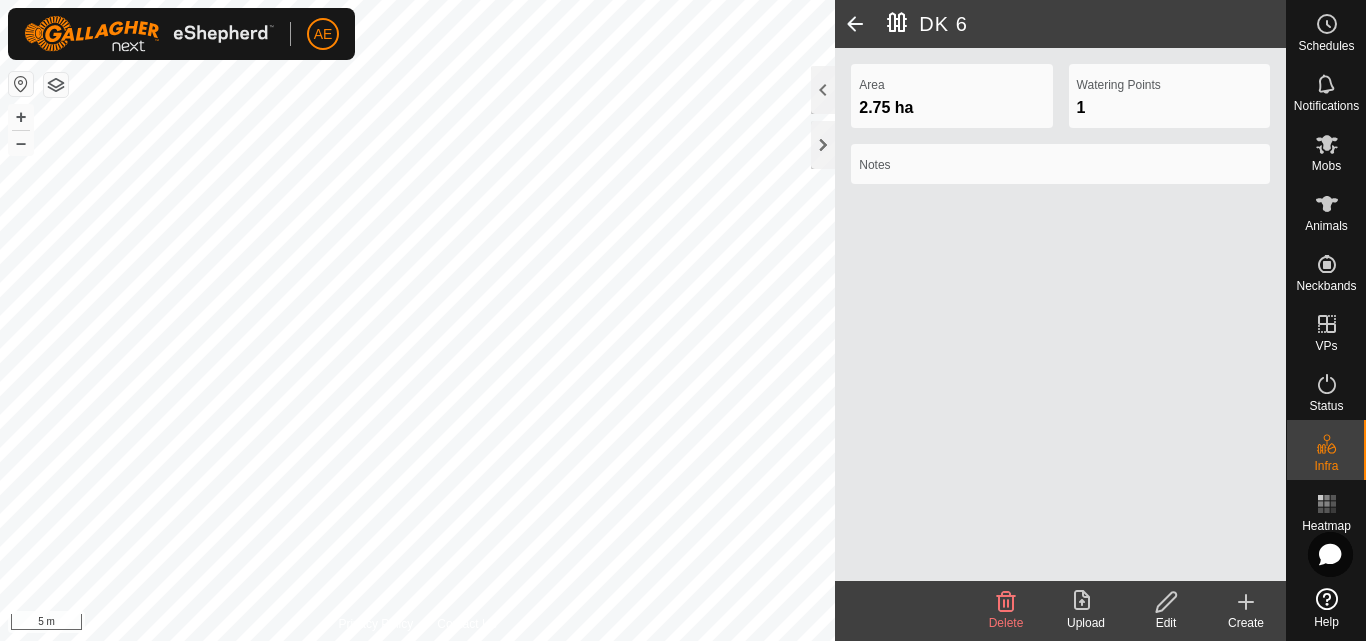 click on "Edit" 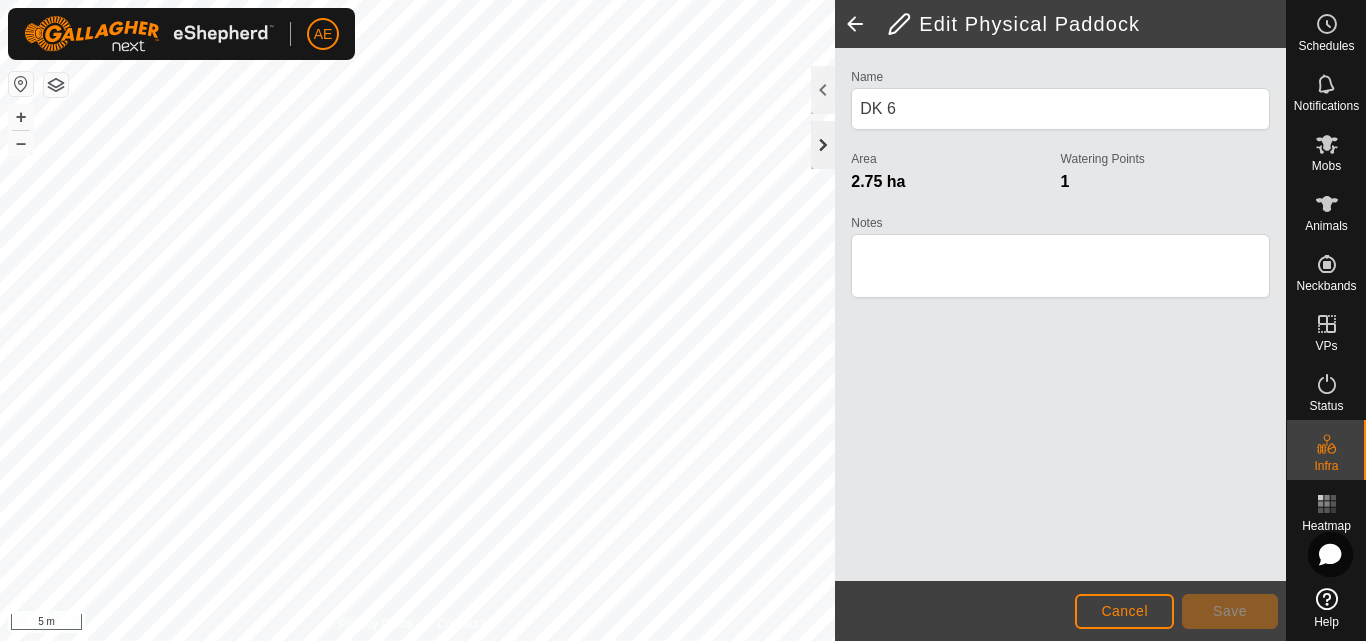 click 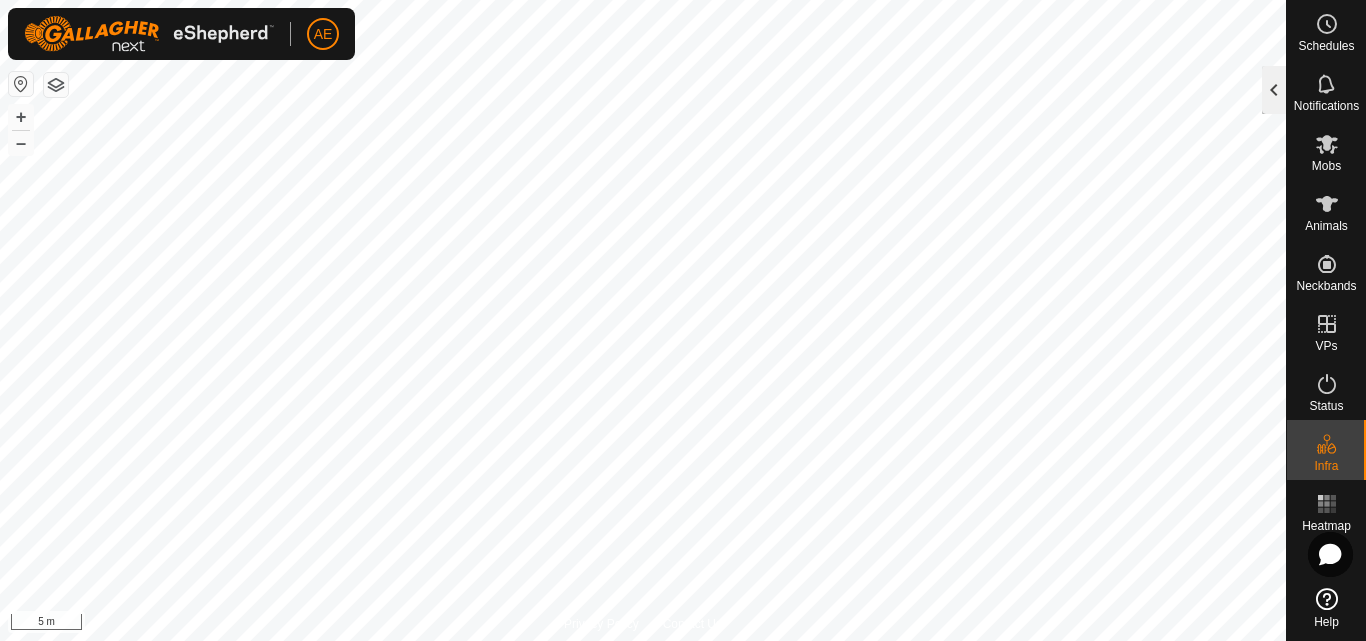 click 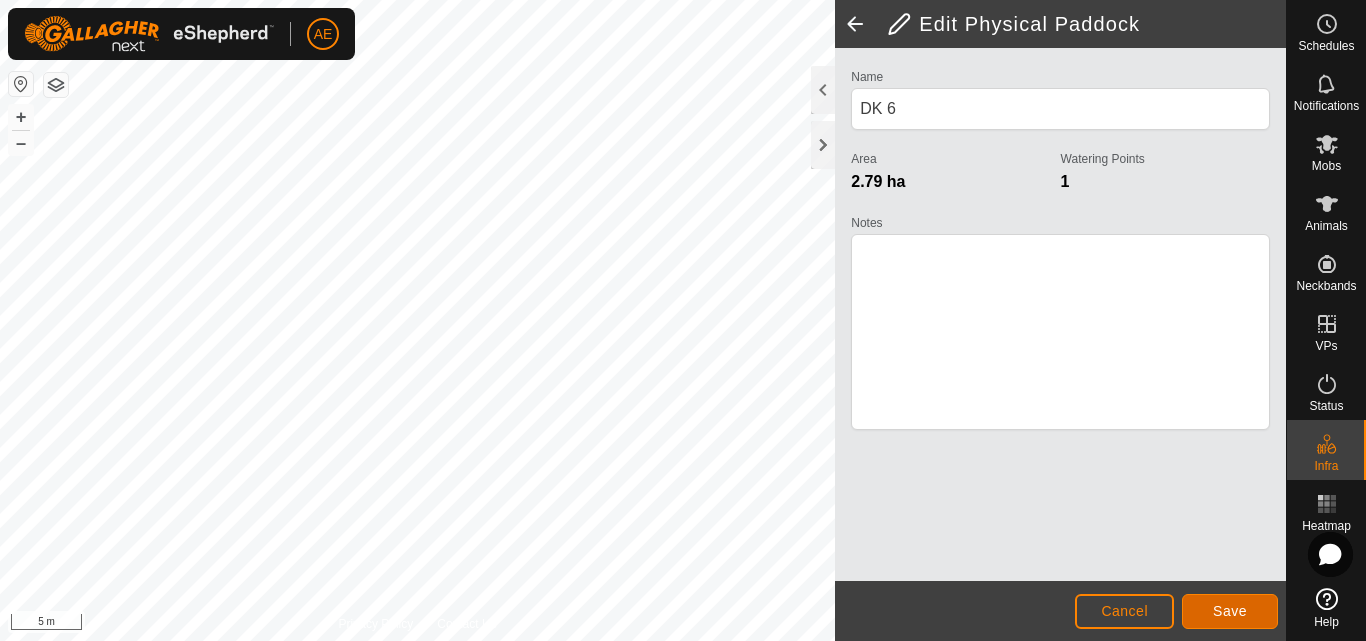 click on "Save" 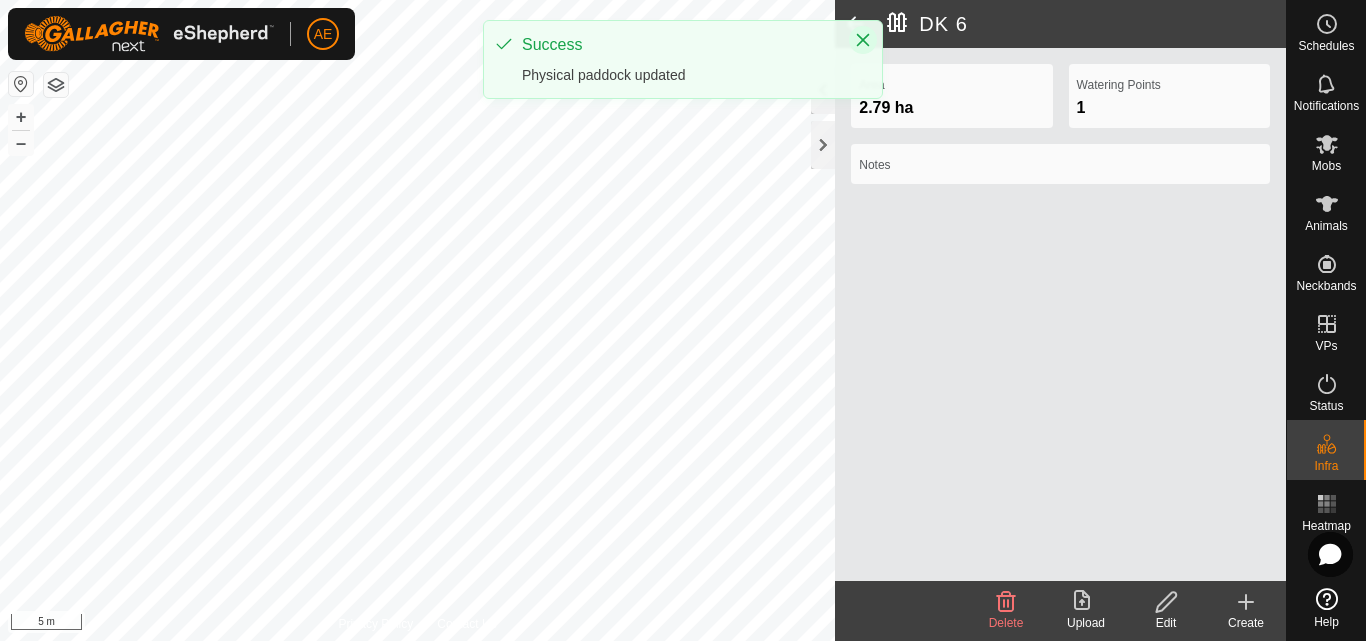 click 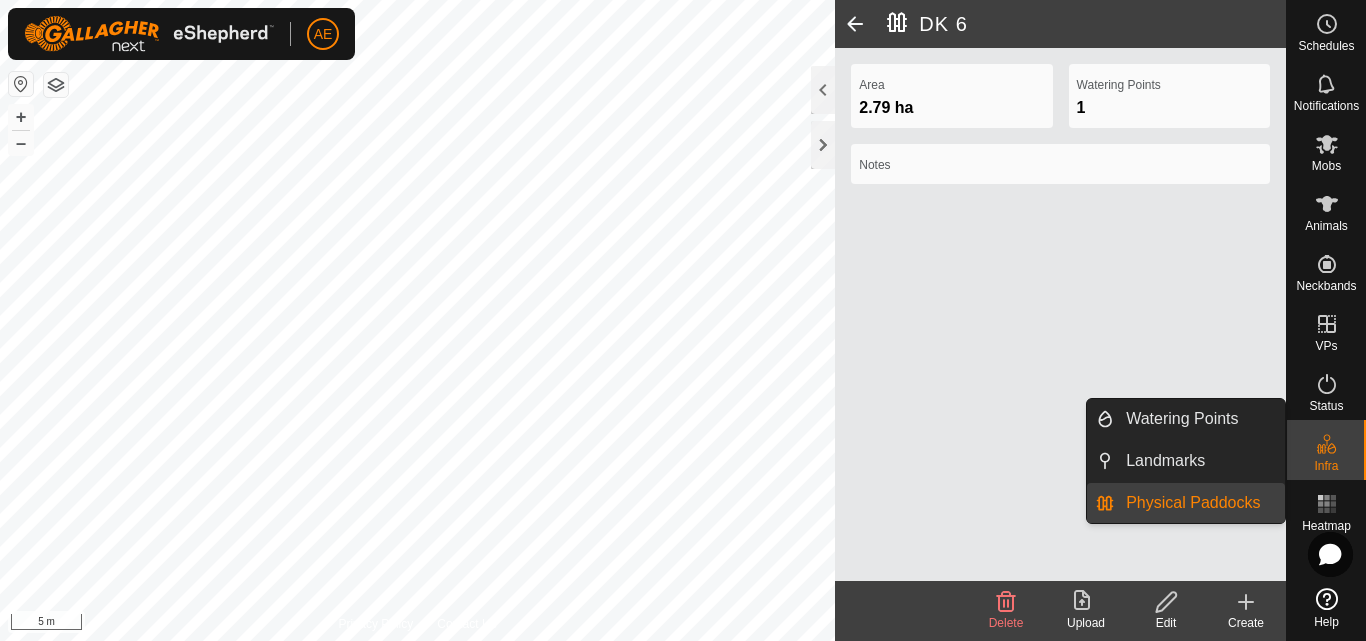 click on "Infra" at bounding box center (1326, 466) 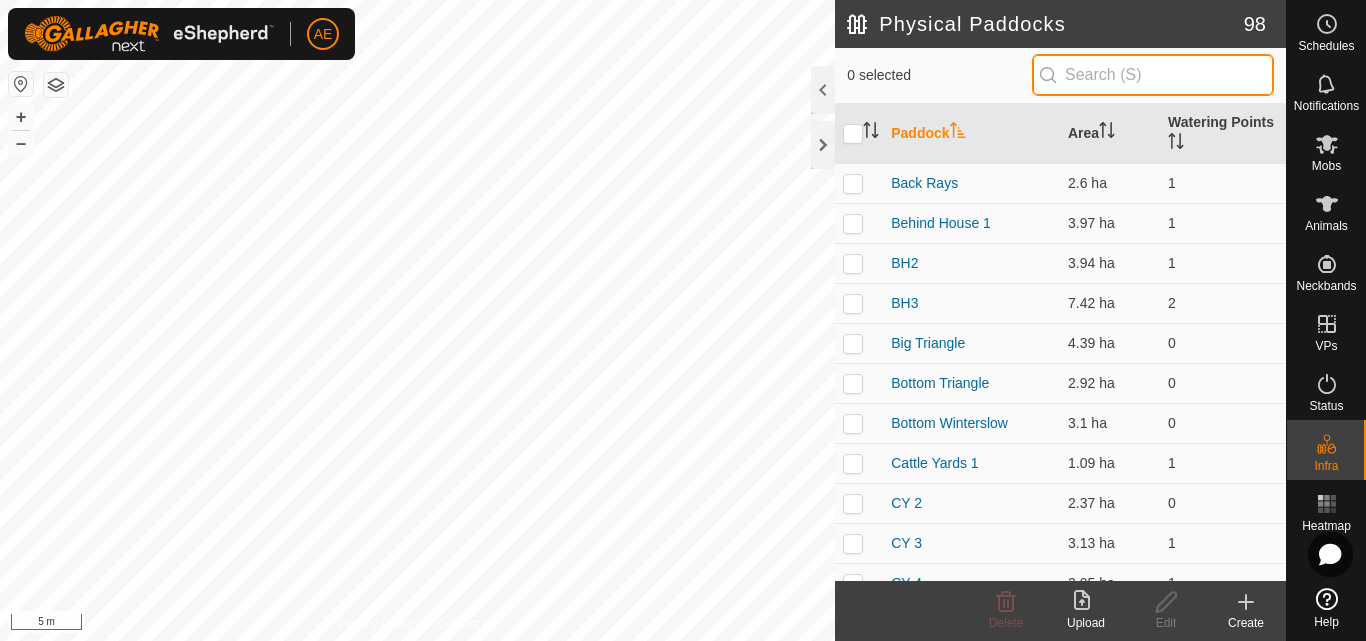 click at bounding box center [1153, 75] 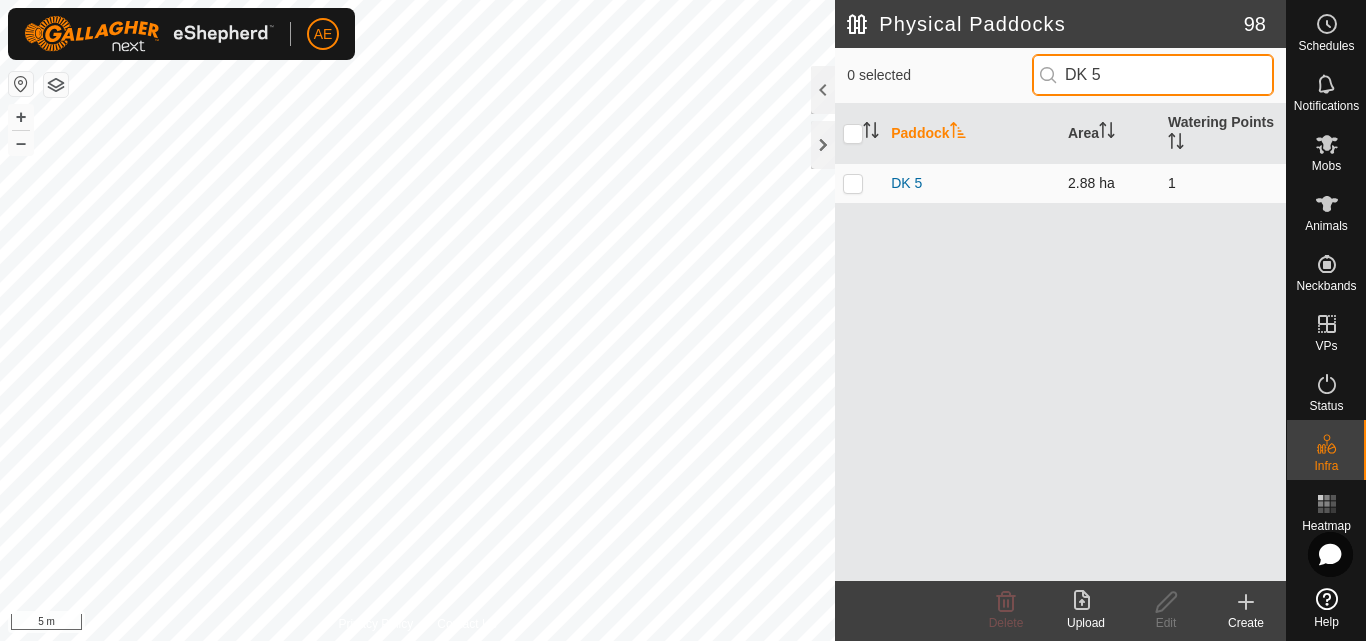 type on "DK 5" 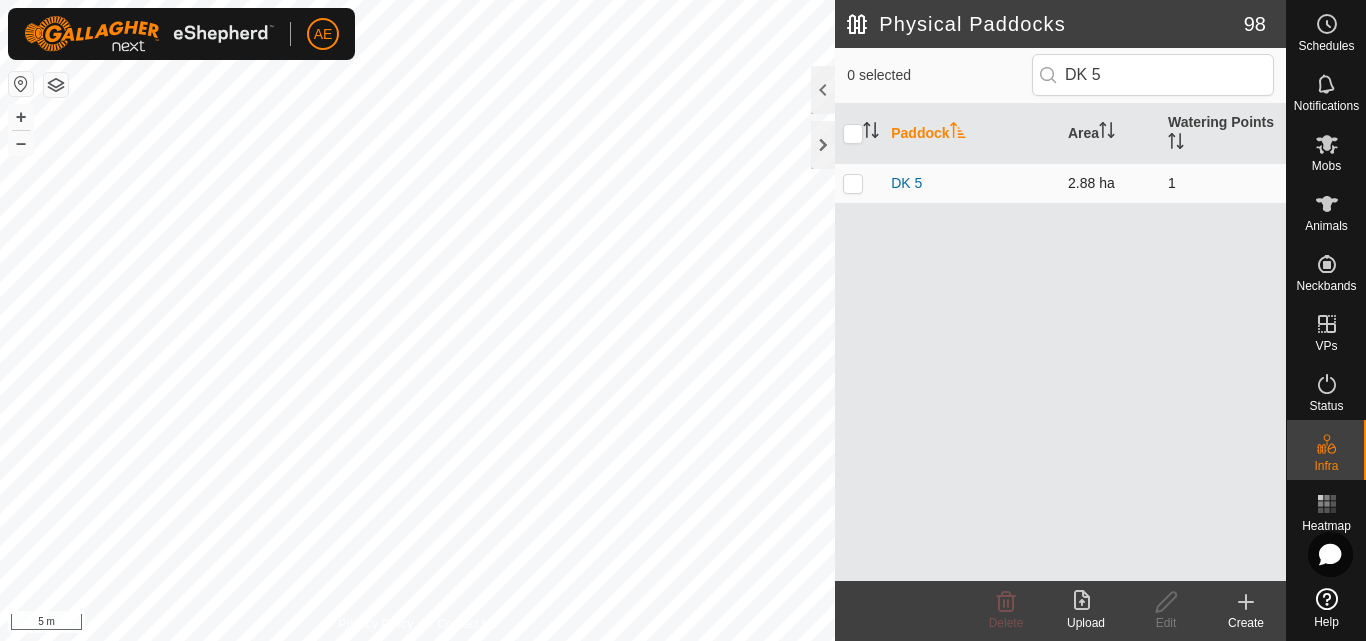 click at bounding box center [853, 183] 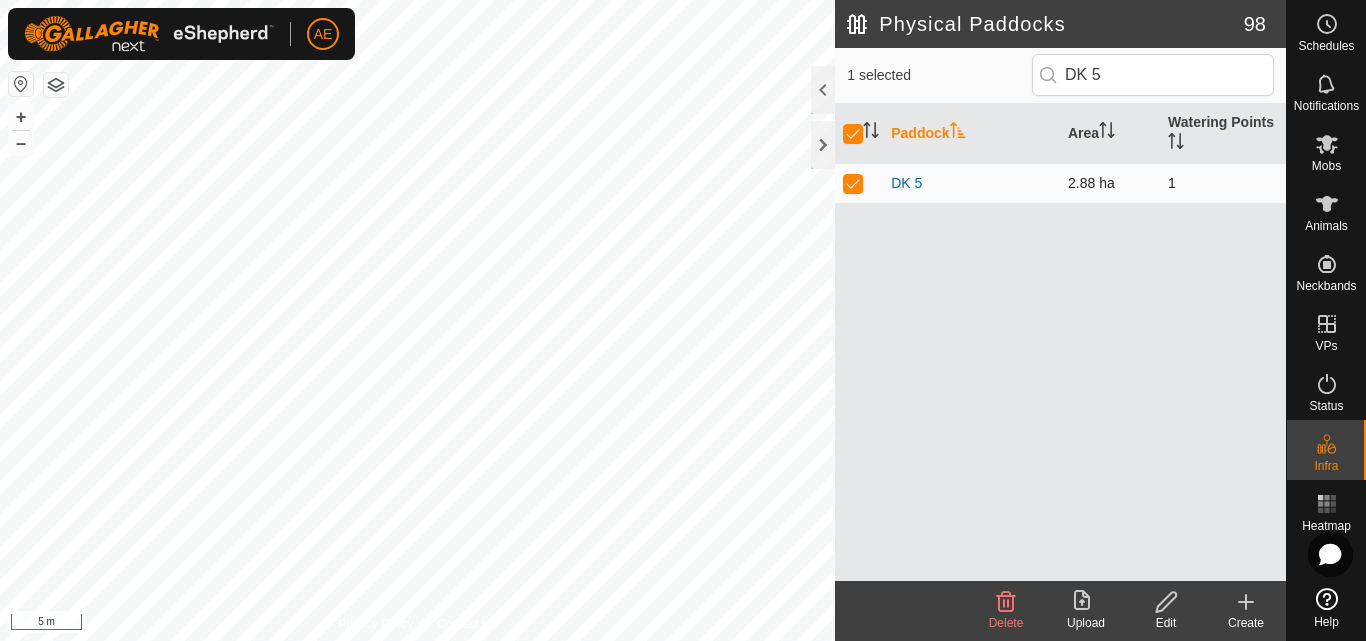 click at bounding box center [853, 183] 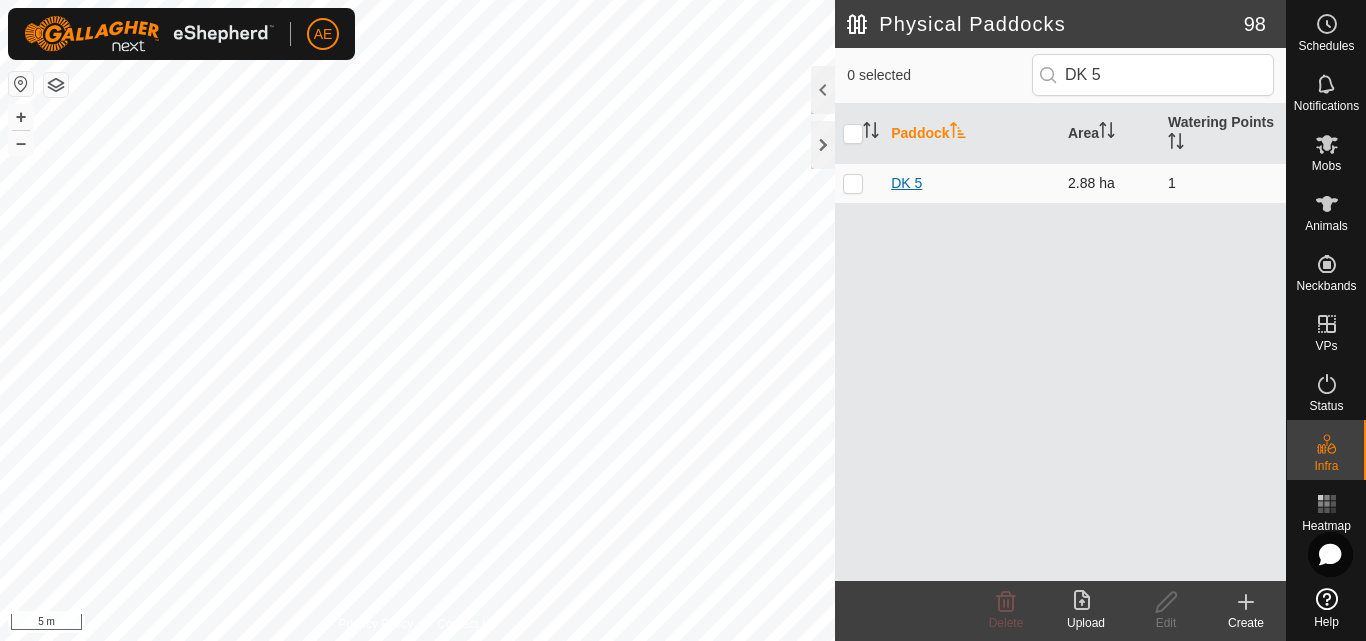 click on "DK 5" at bounding box center (906, 183) 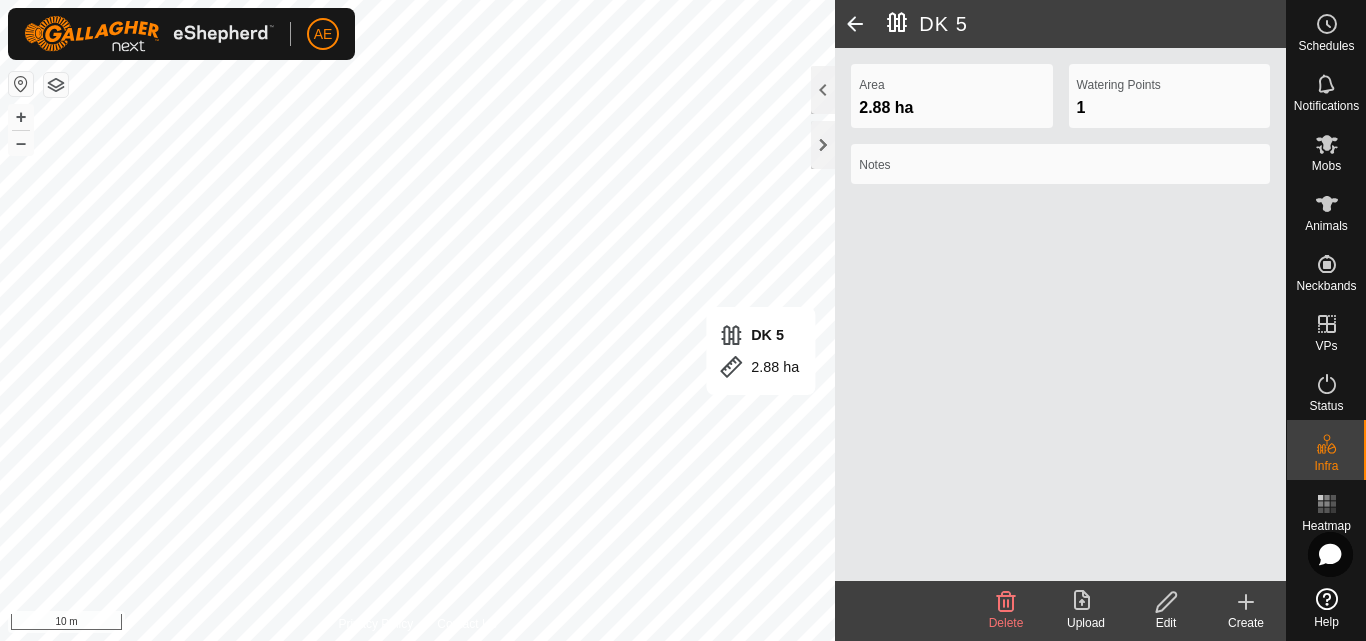 click on "Edit" 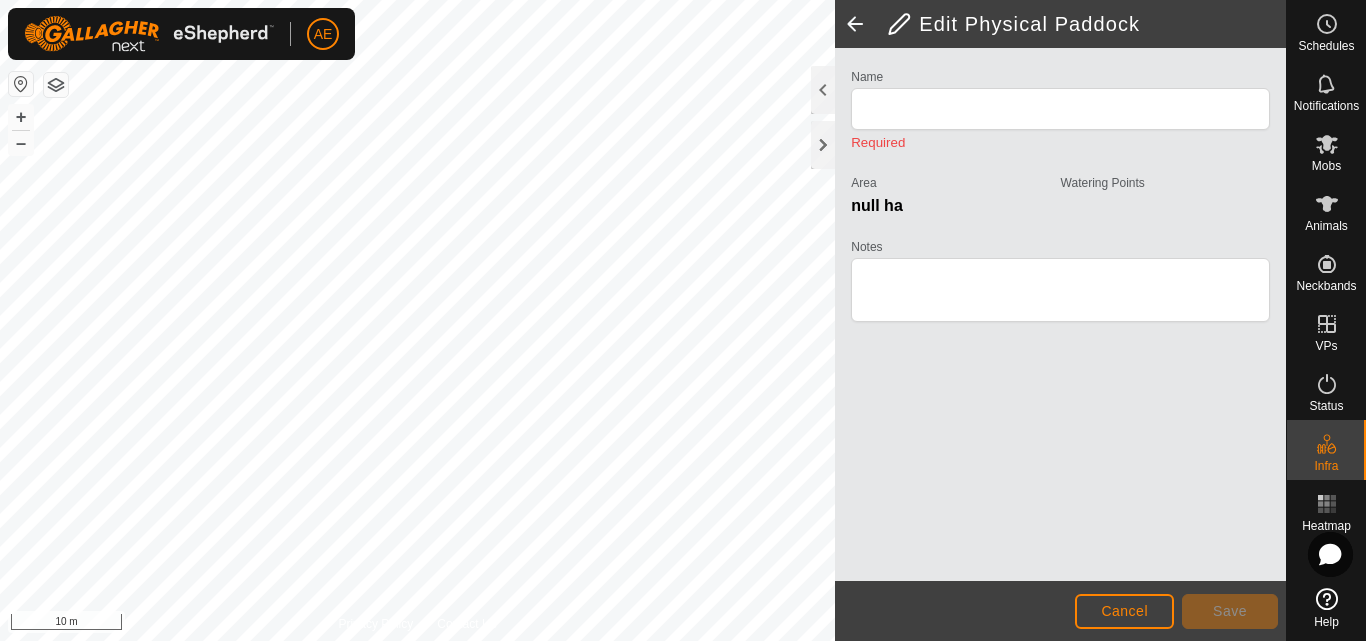 type on "DK 5" 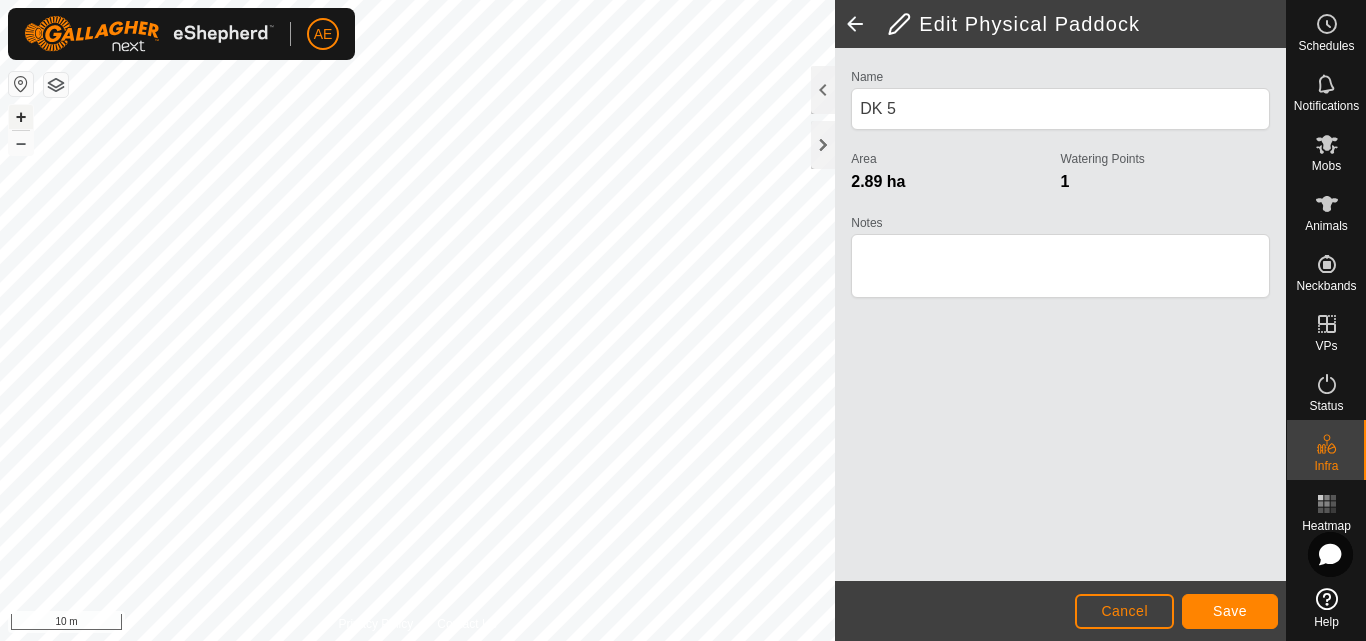 click on "+" at bounding box center (21, 117) 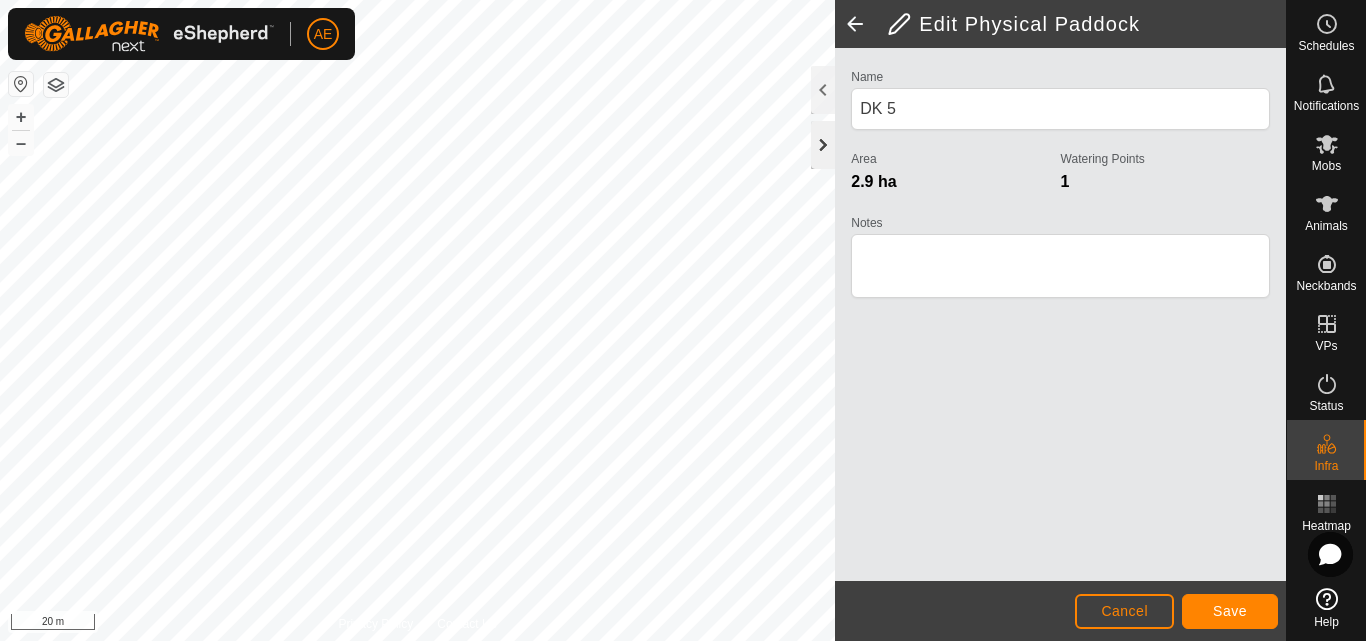 click 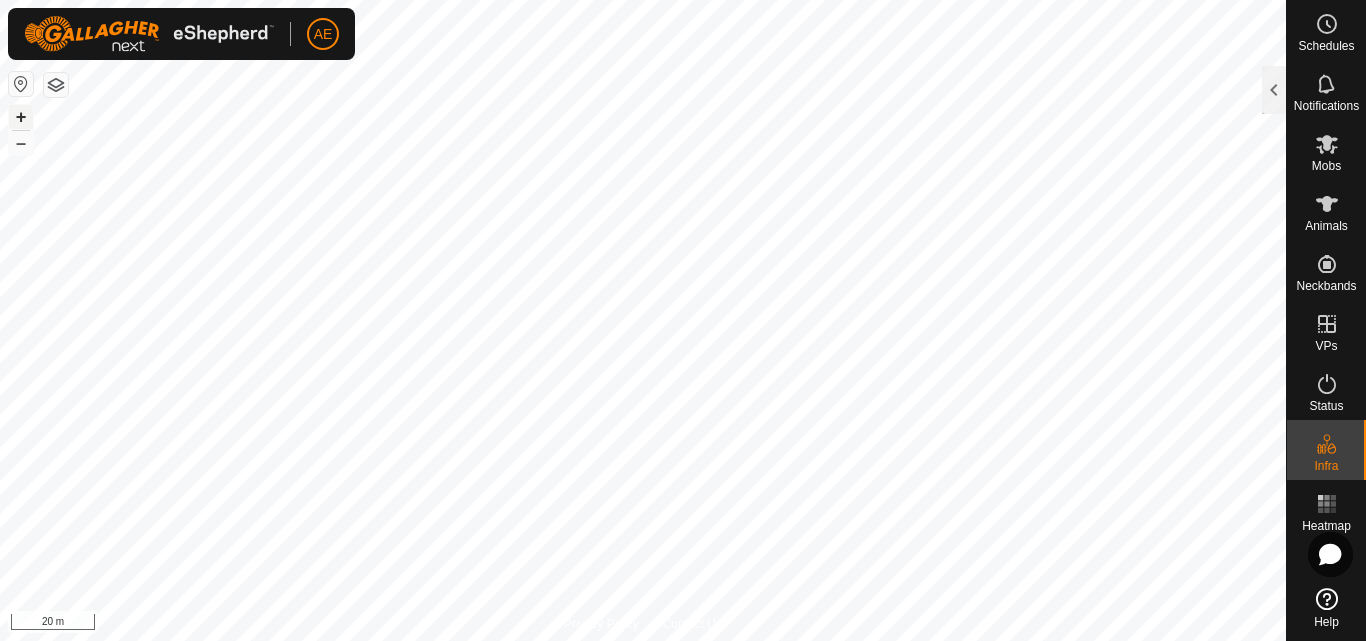 click on "+" at bounding box center [21, 117] 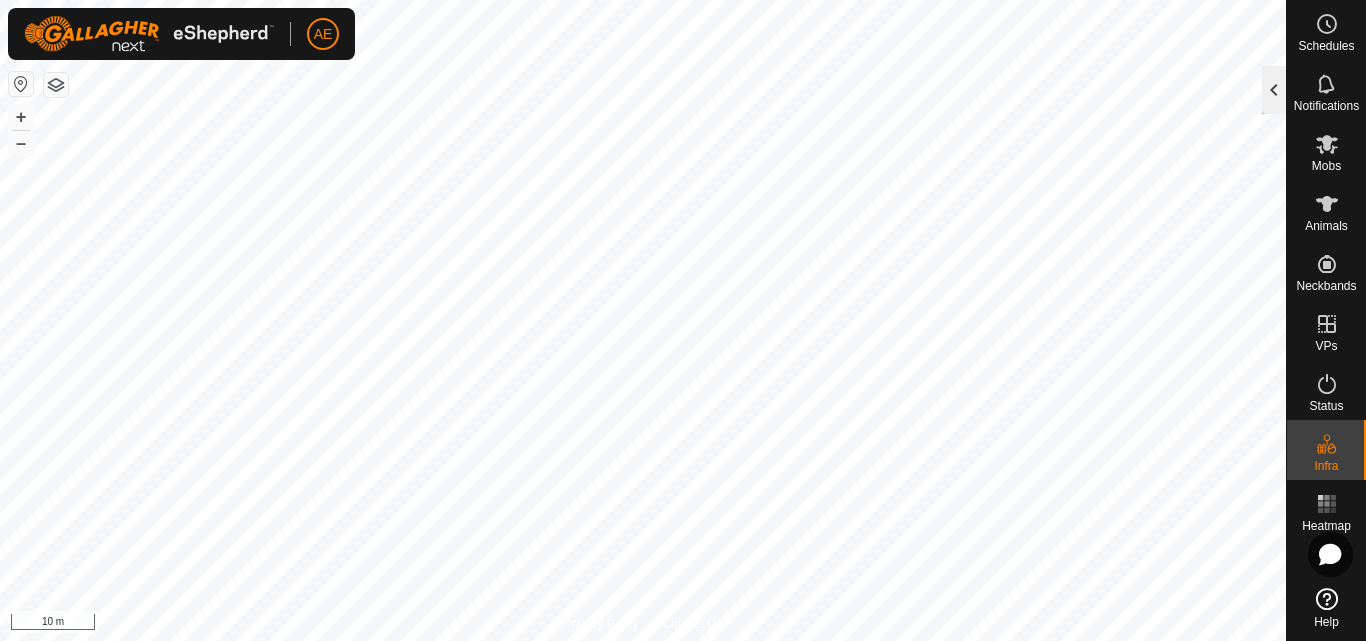 click 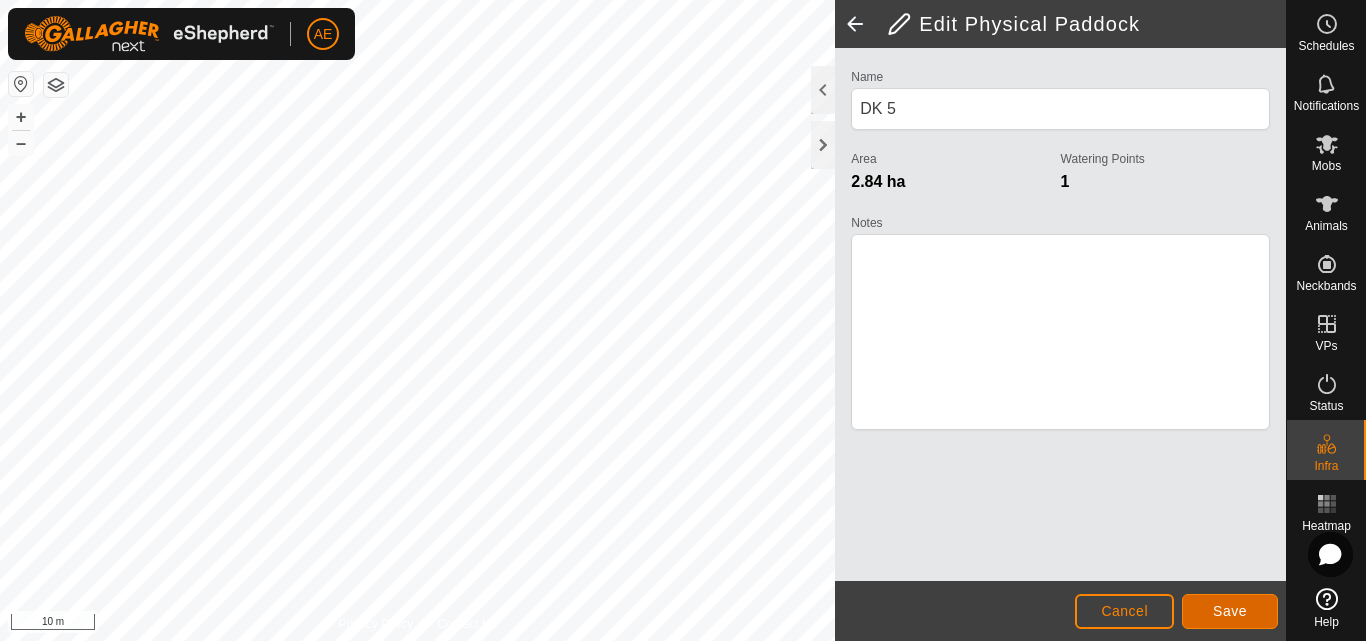 click on "Save" 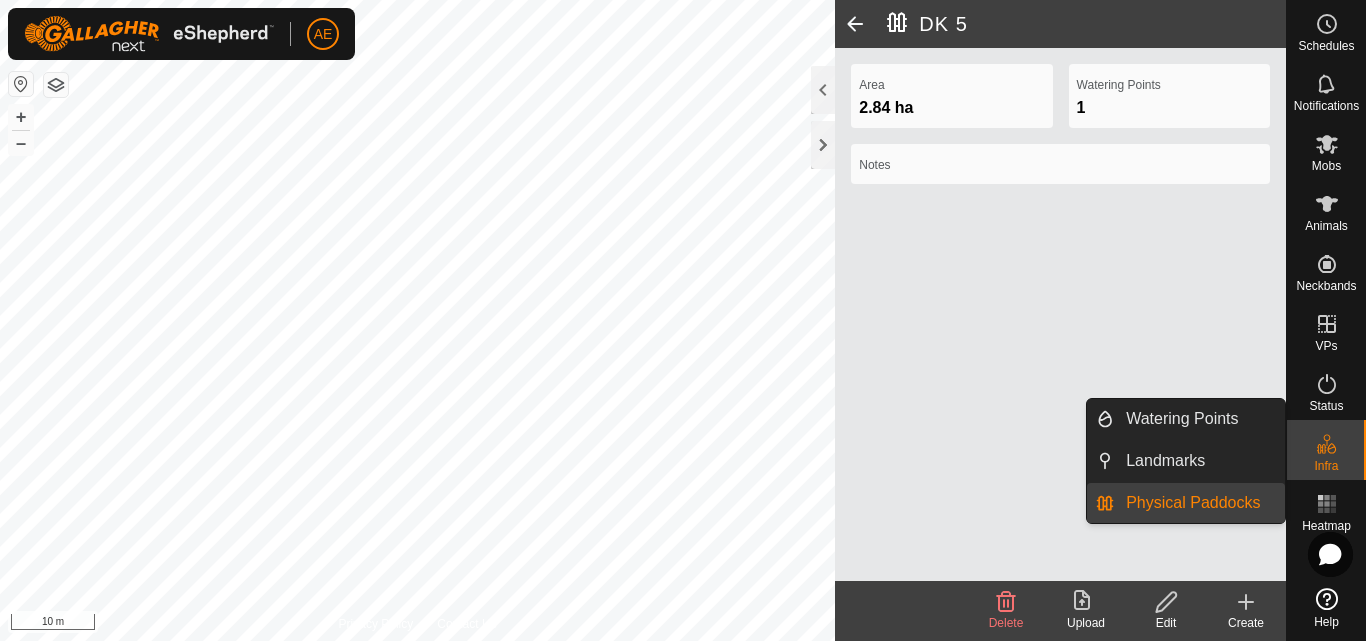 click on "Infra" at bounding box center [1326, 466] 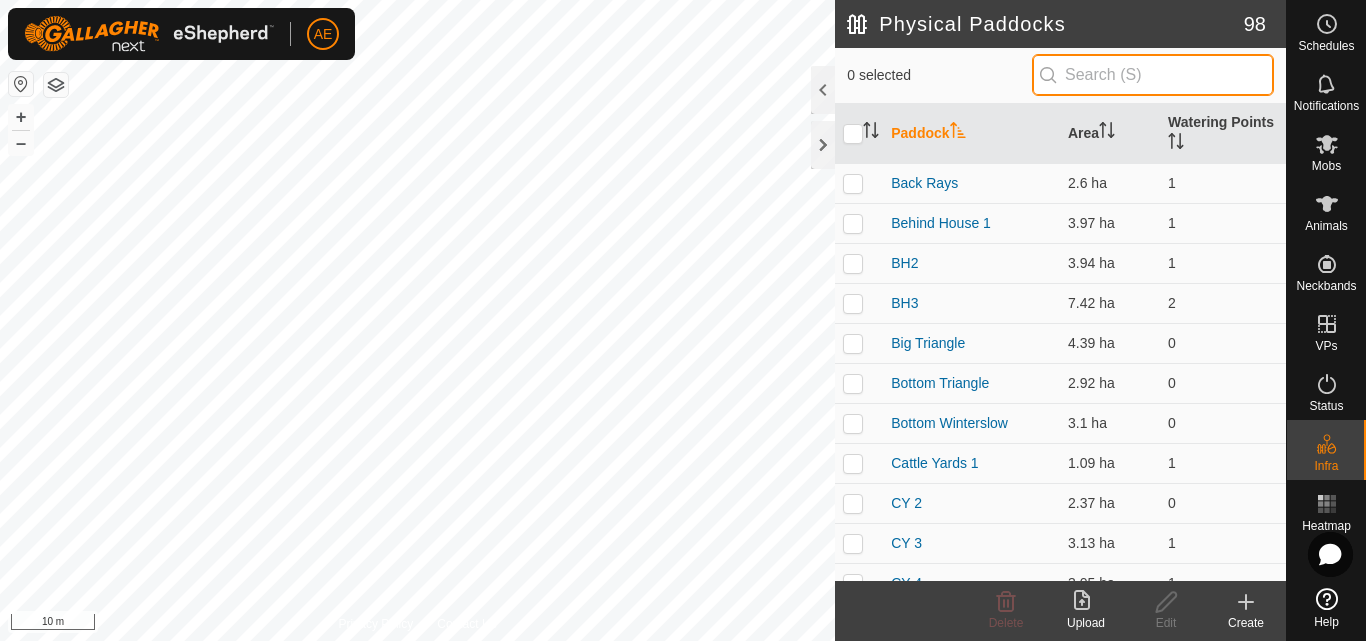 drag, startPoint x: 1196, startPoint y: 70, endPoint x: 1194, endPoint y: 58, distance: 12.165525 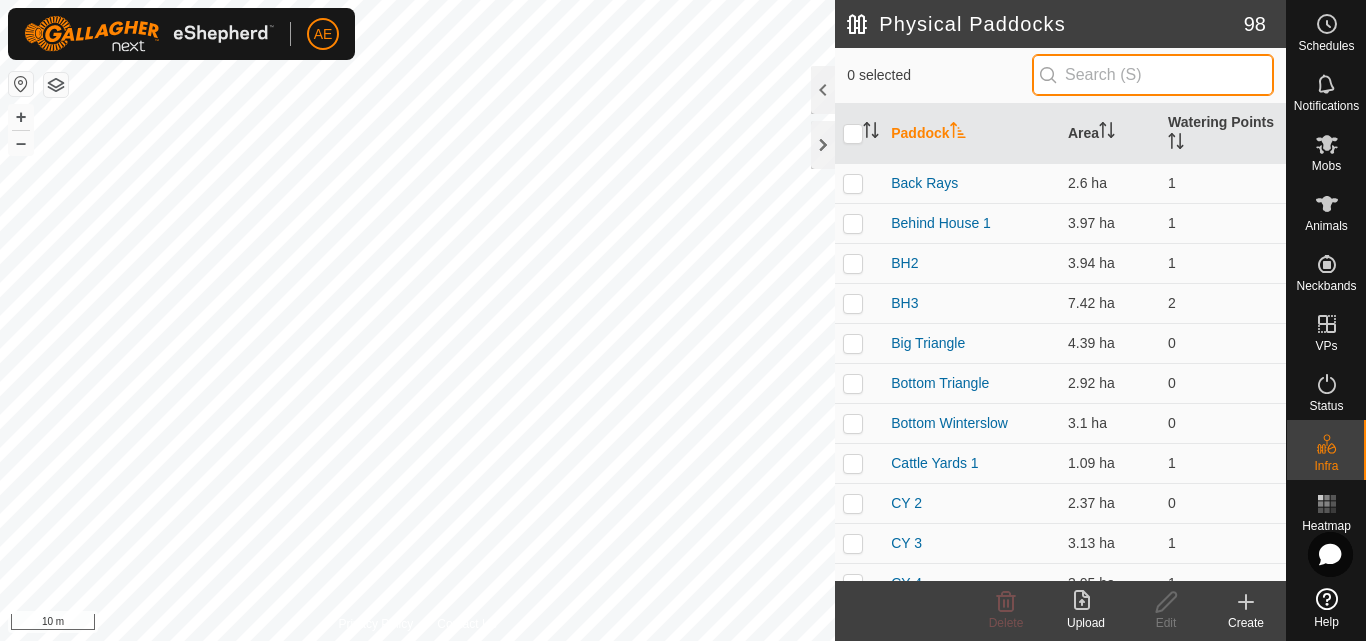 click at bounding box center (1153, 75) 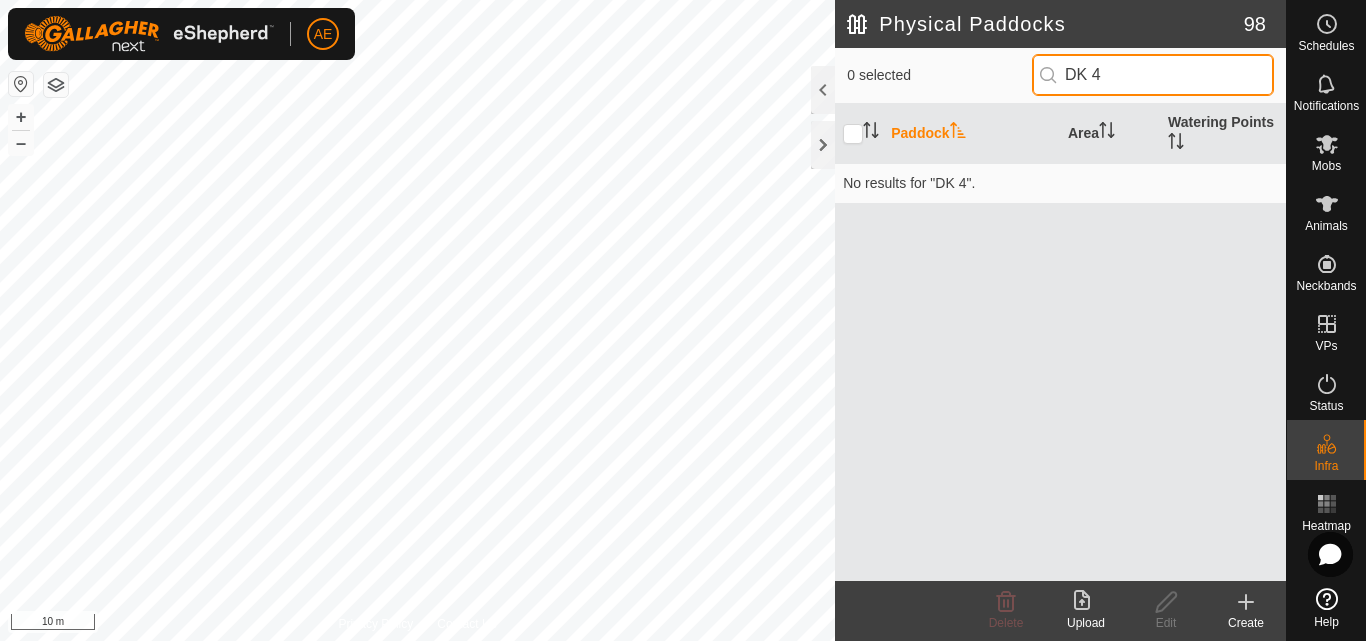 type on "DK" 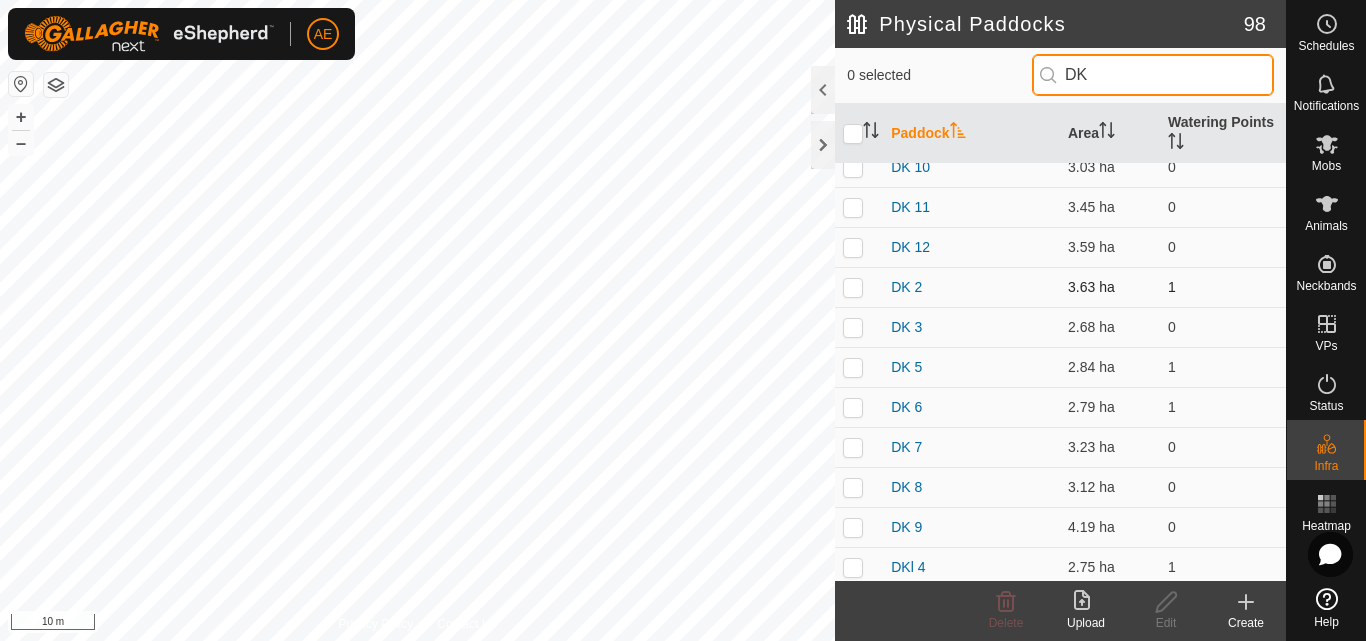 scroll, scrollTop: 63, scrollLeft: 0, axis: vertical 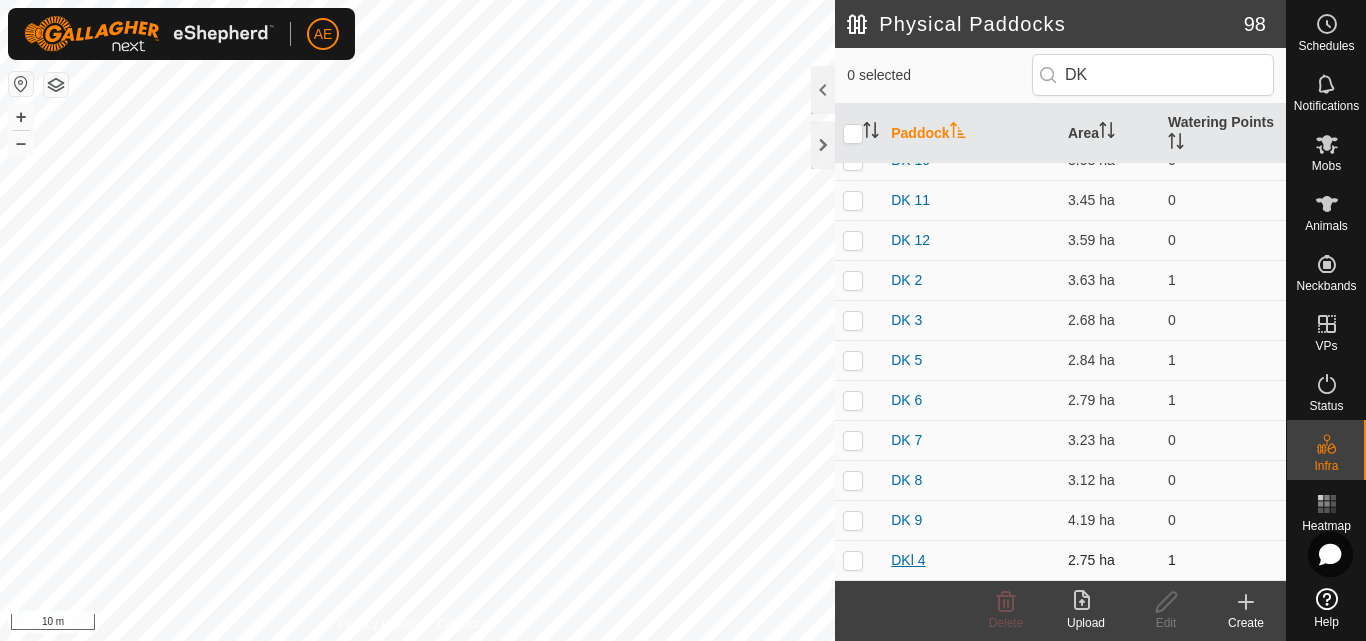 click on "[NAME]" at bounding box center (908, 560) 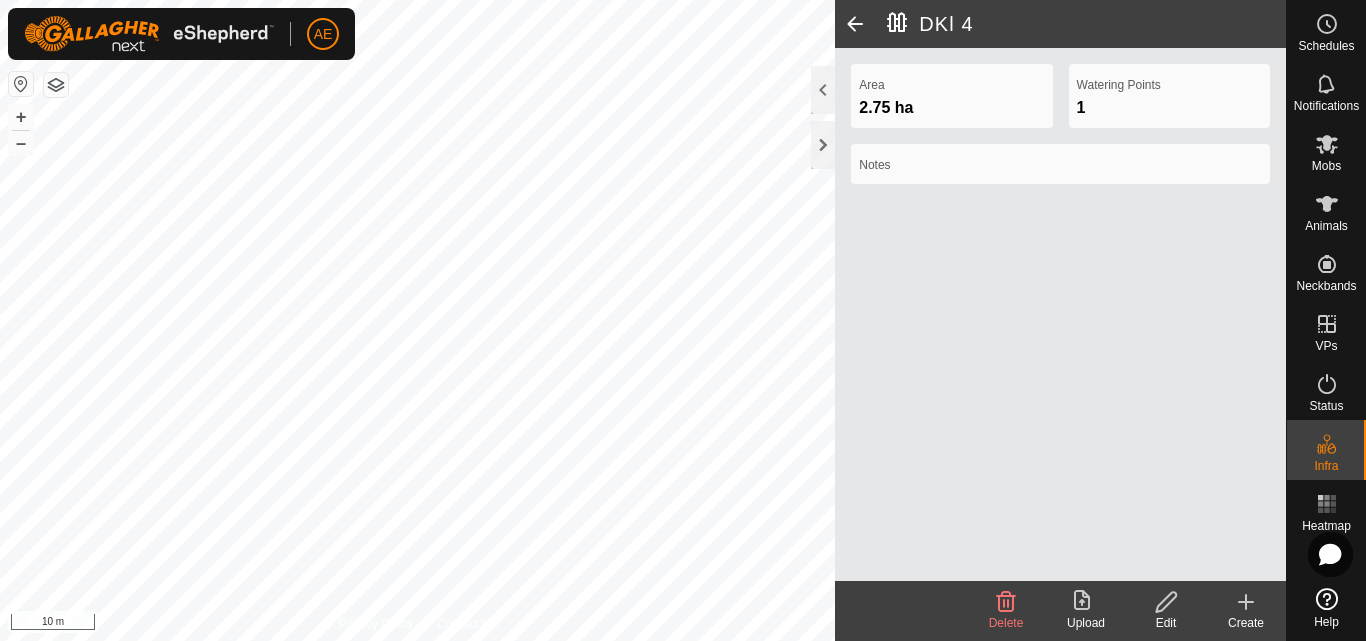click 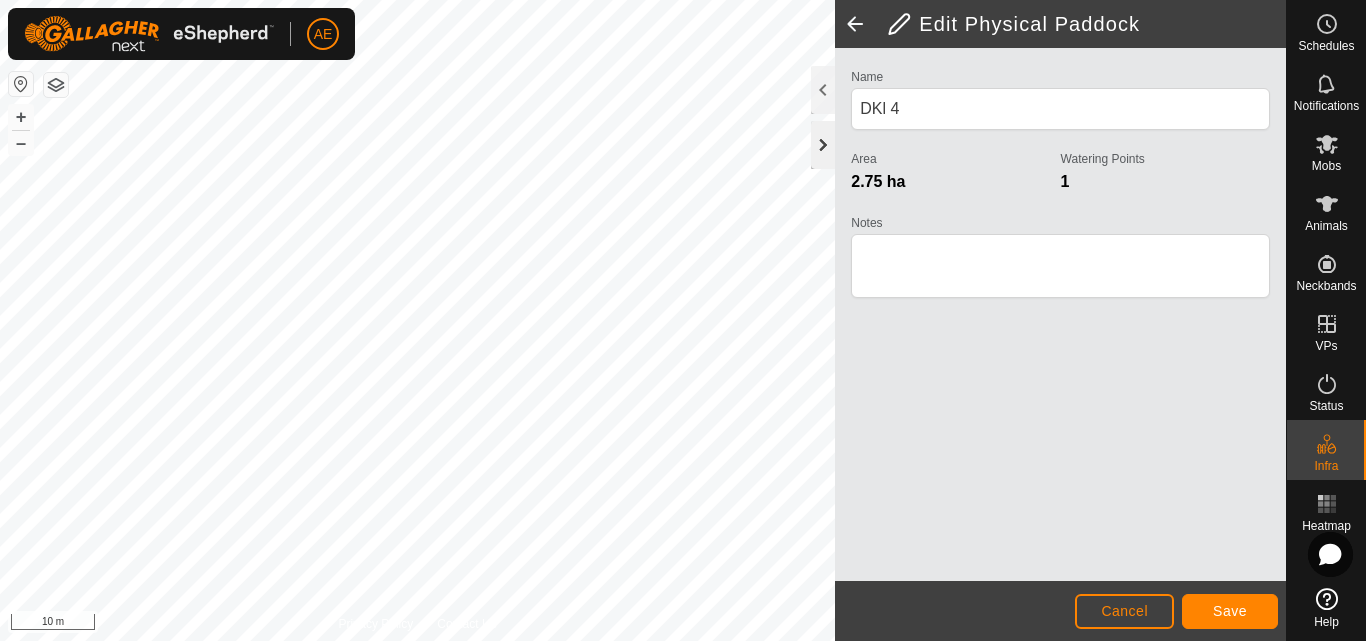 click 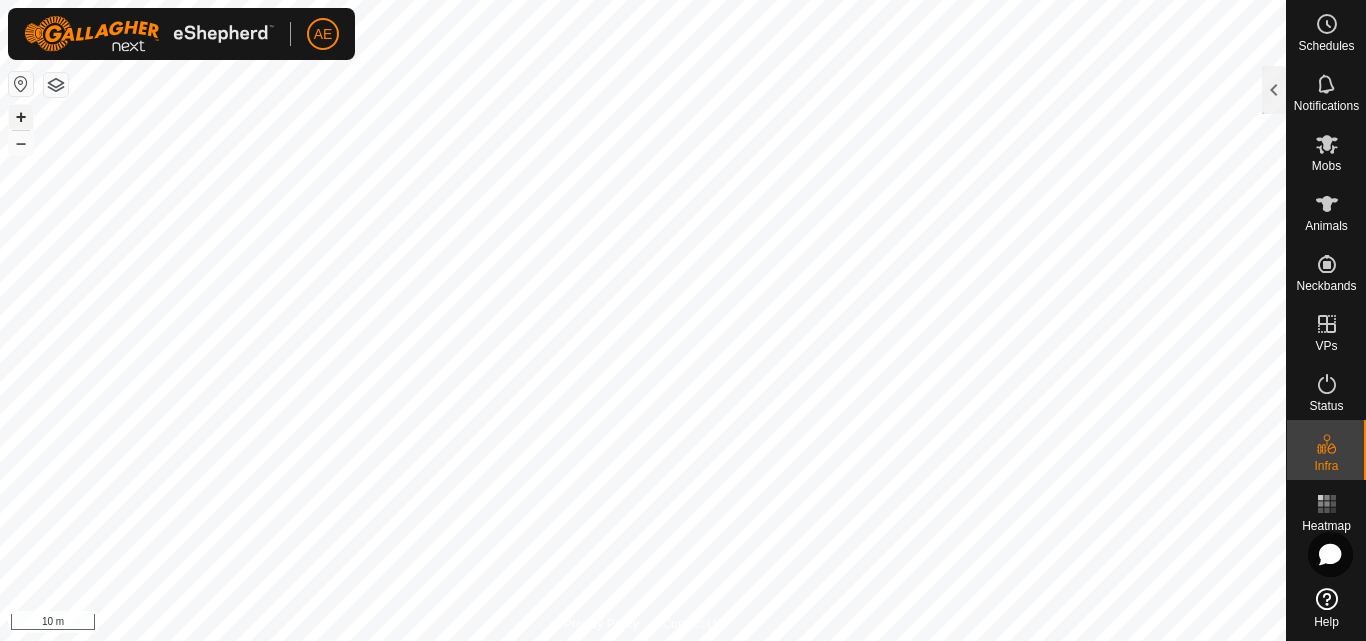 click on "+" at bounding box center (21, 117) 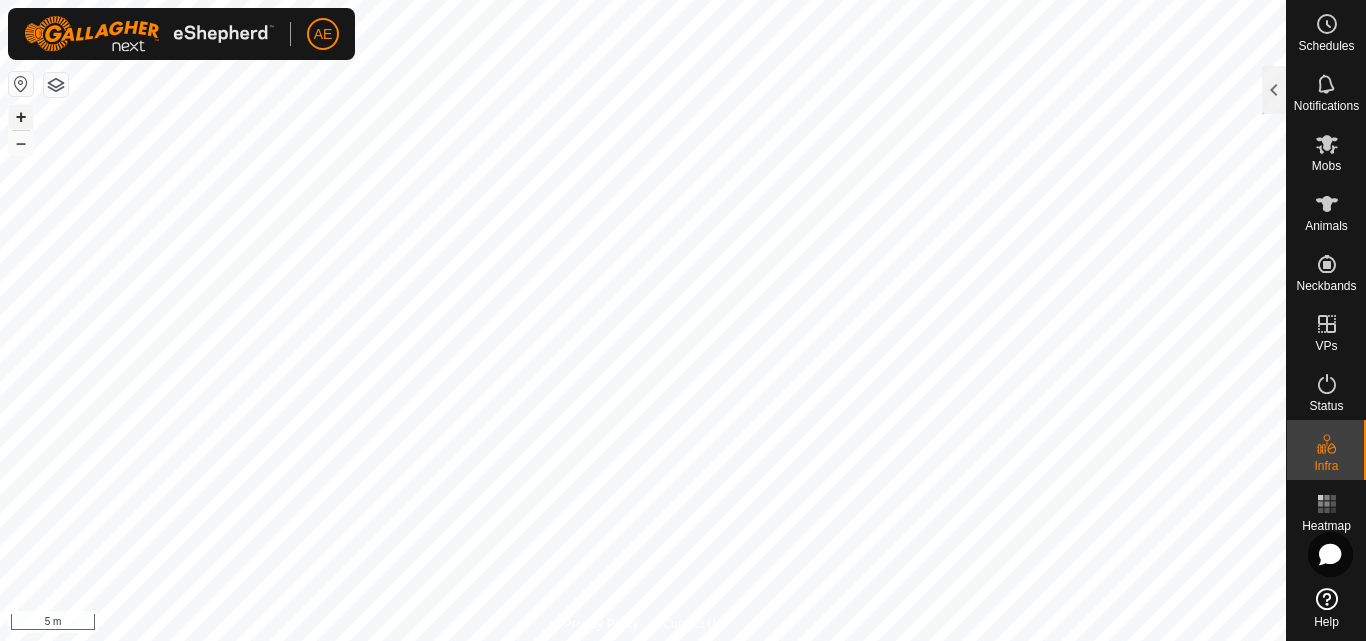 click on "+" at bounding box center [21, 117] 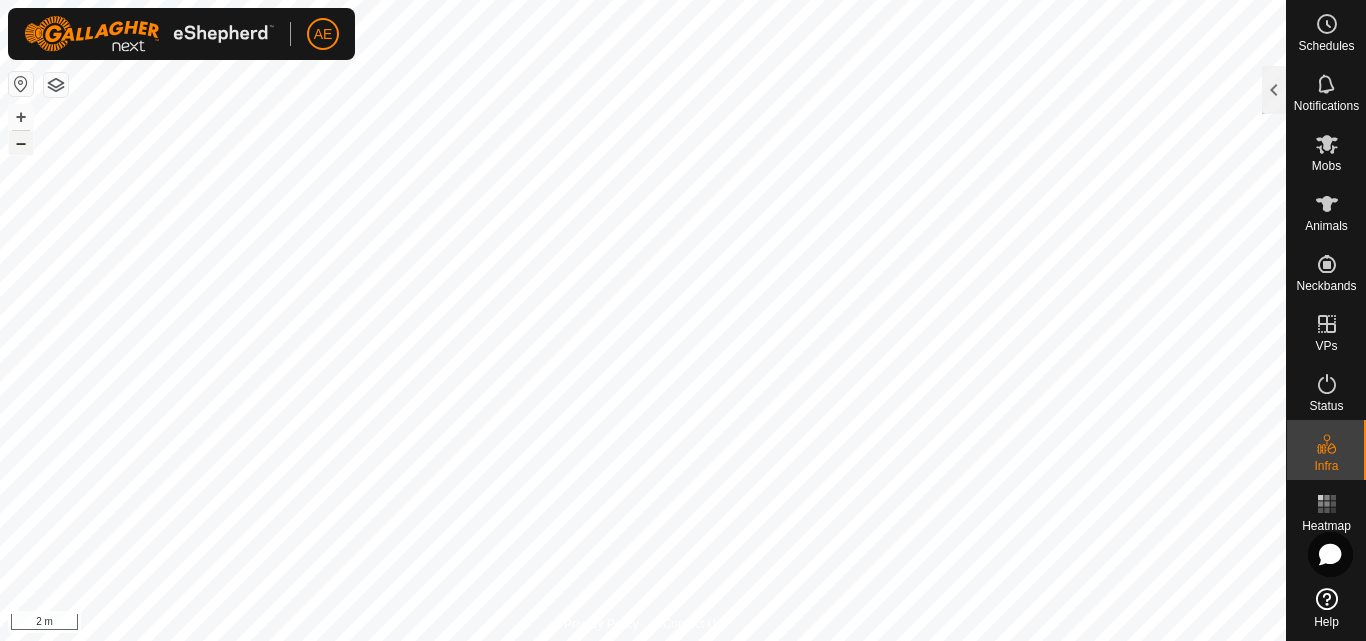 click on "–" at bounding box center (21, 143) 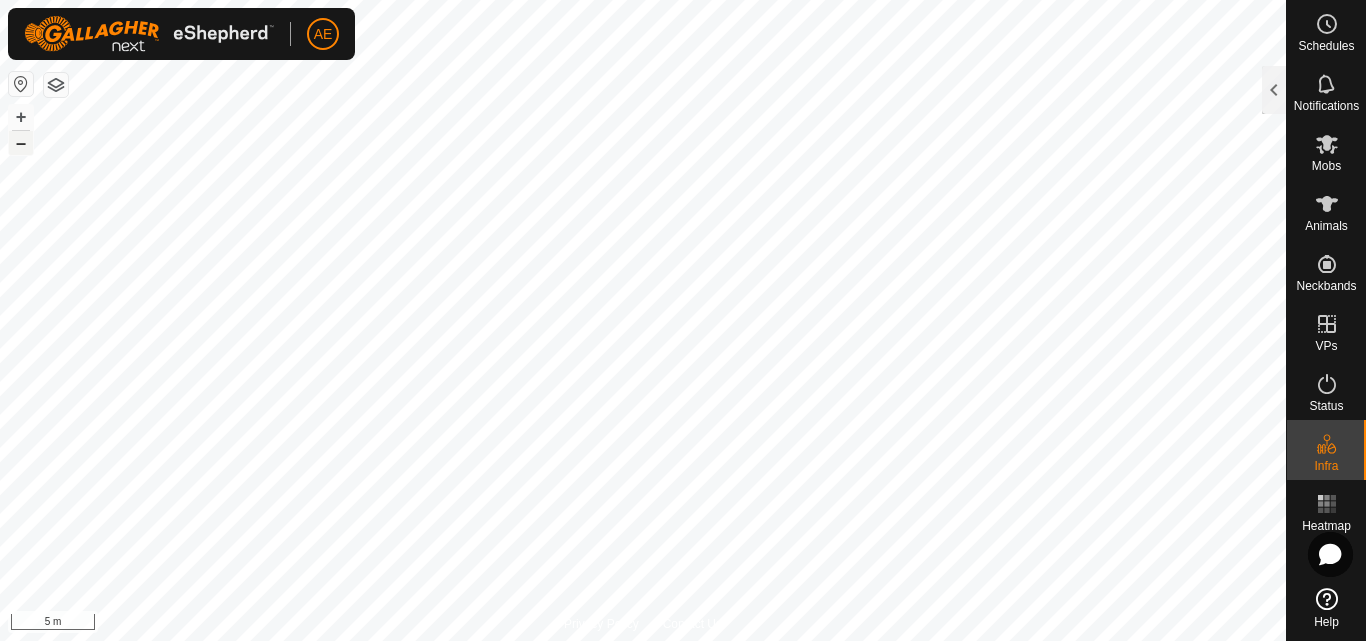 click on "–" at bounding box center (21, 143) 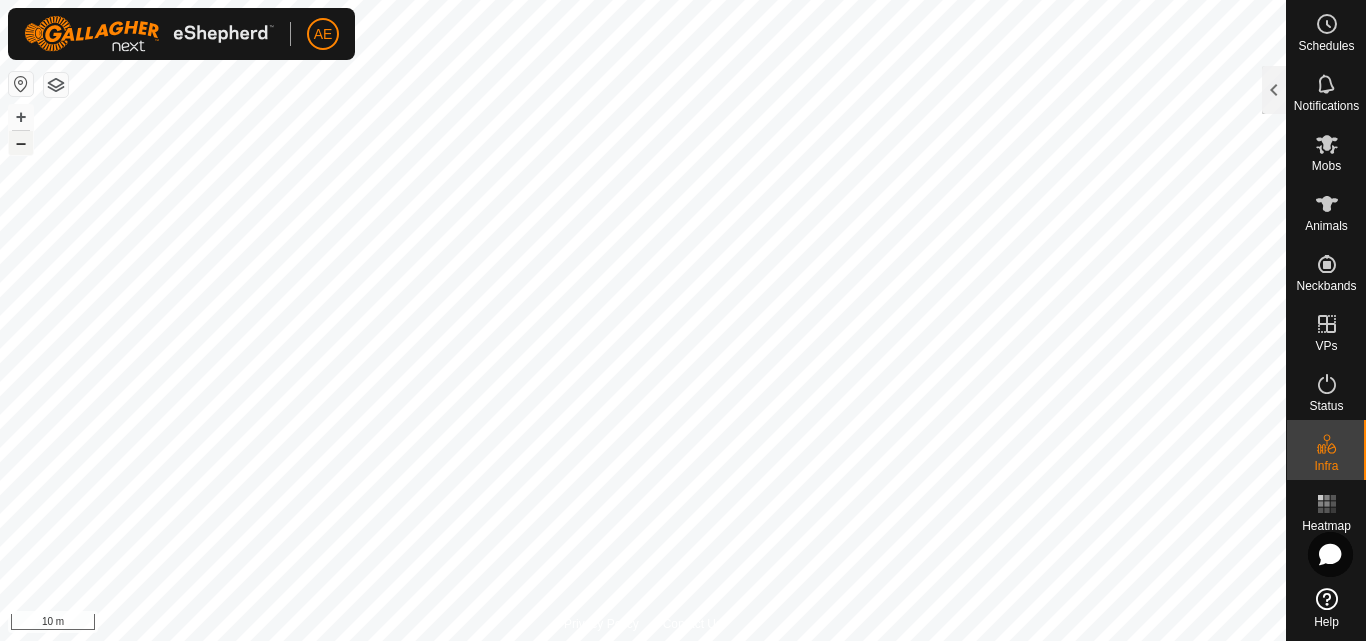 click on "–" at bounding box center (21, 143) 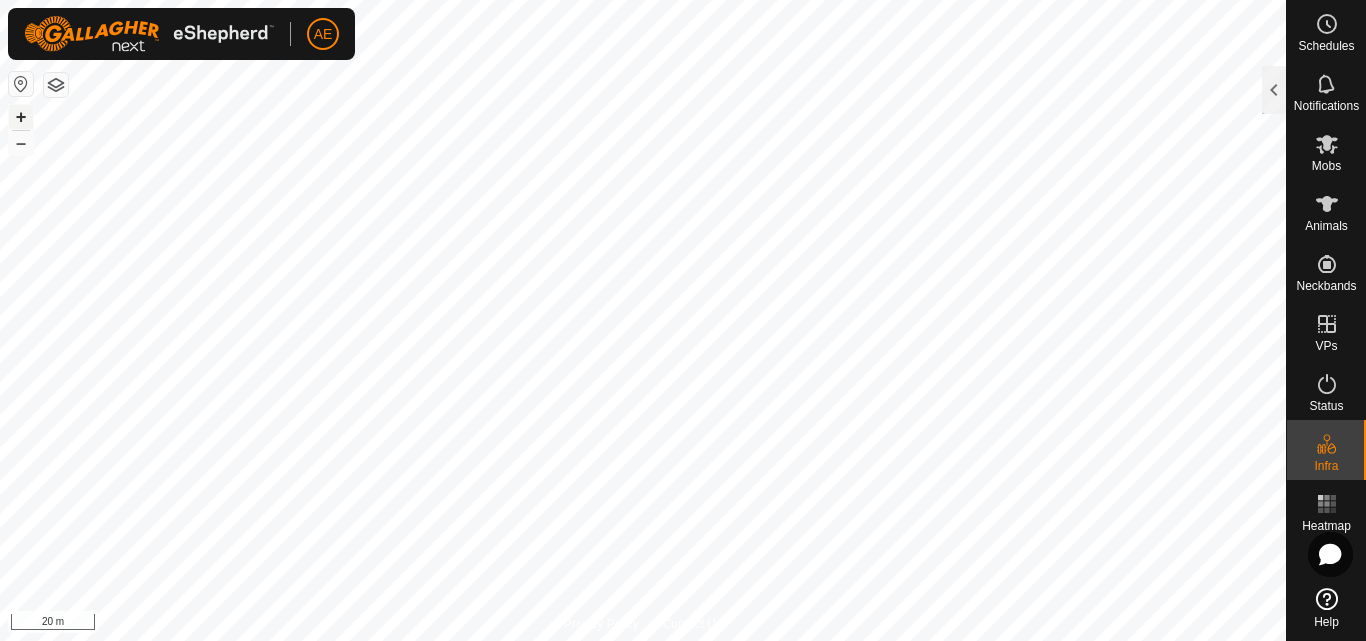 click on "+" at bounding box center (21, 117) 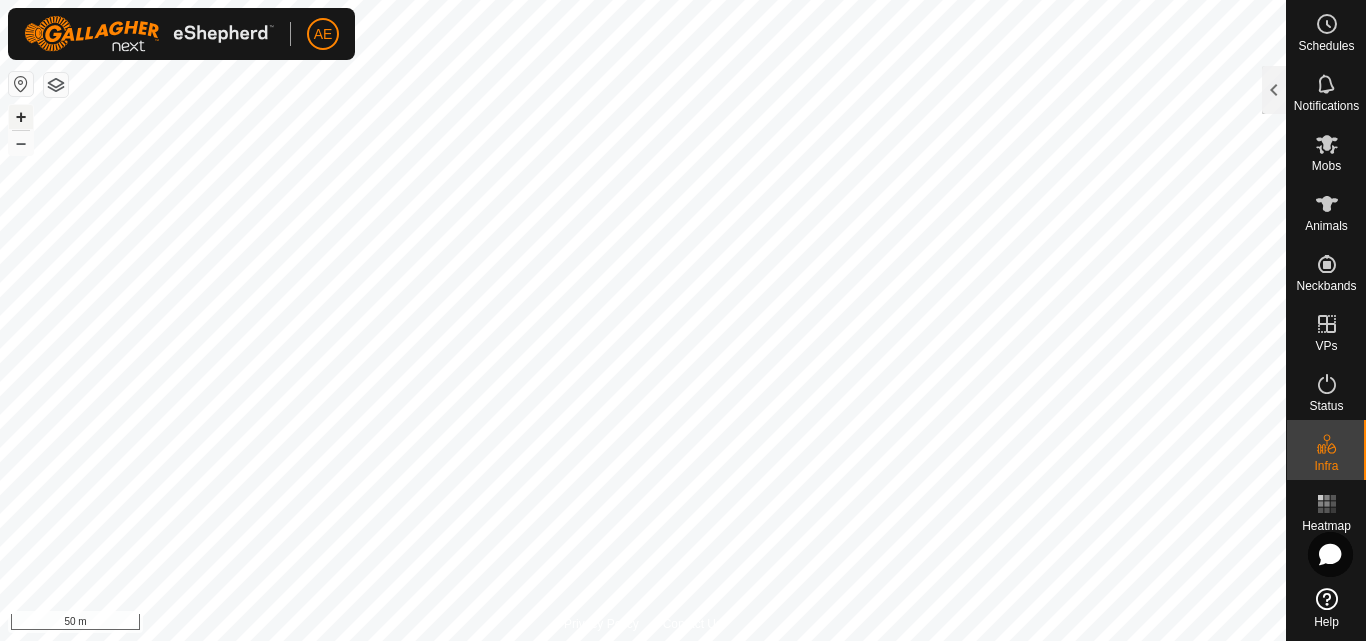 click on "+" at bounding box center [21, 117] 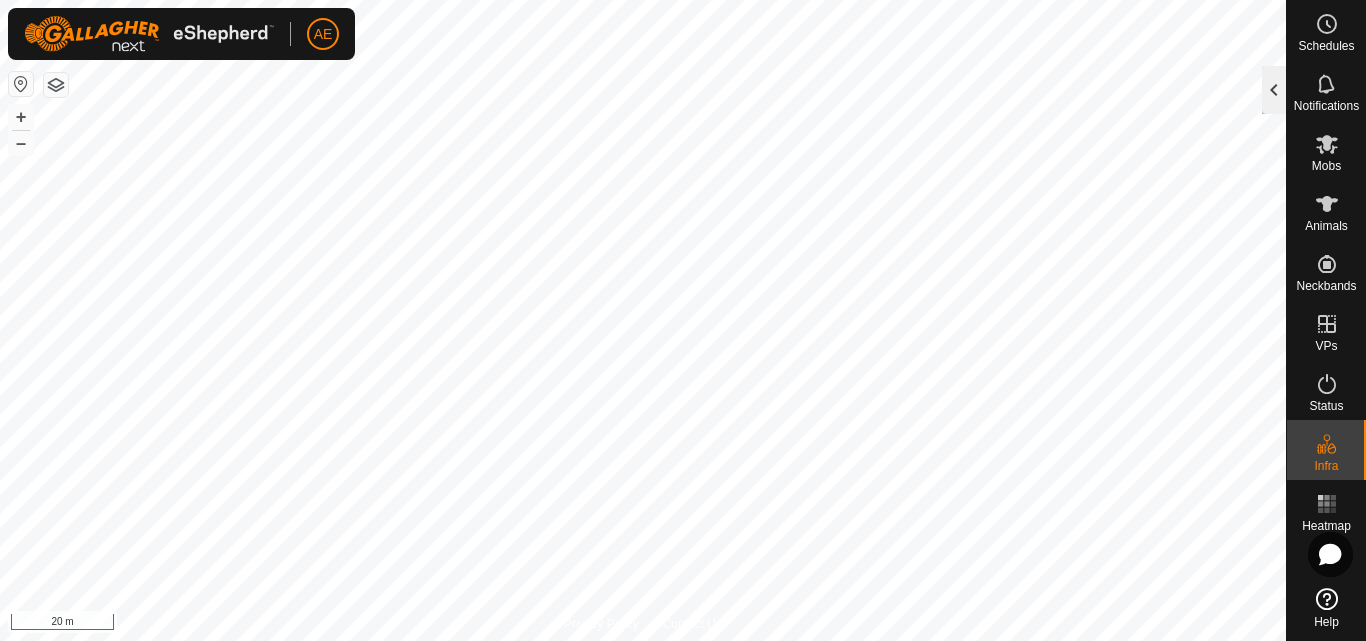 click 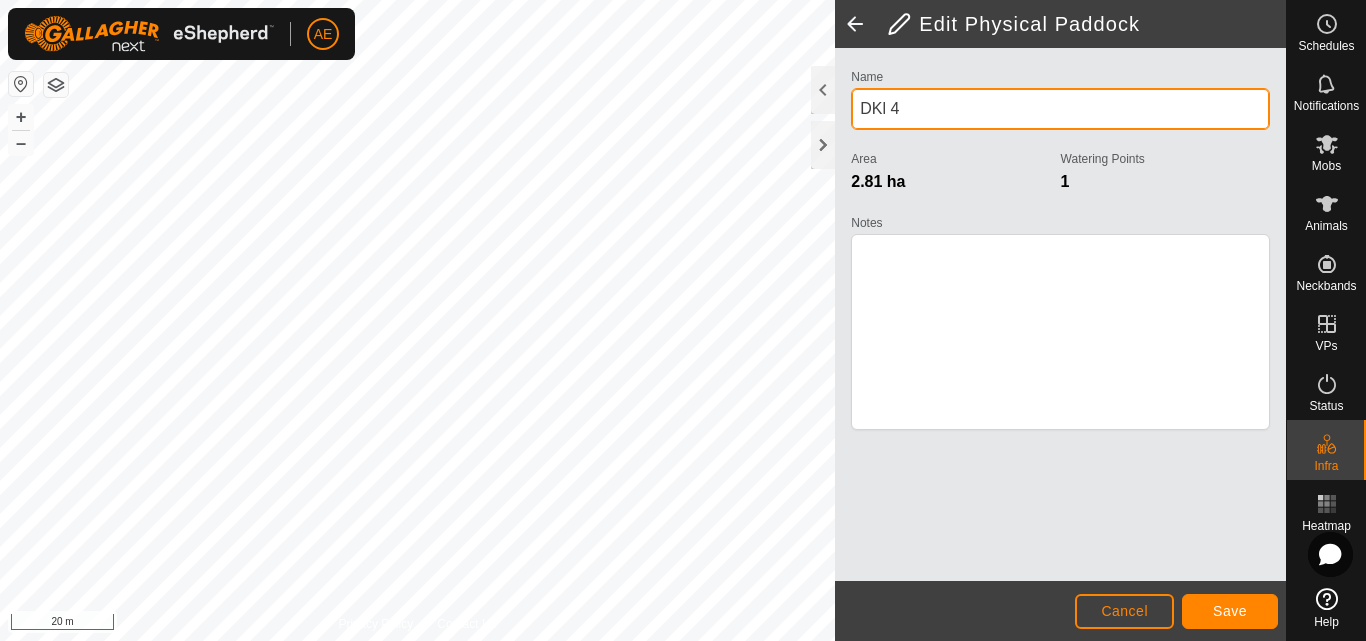 click on "[NAME]" at bounding box center (1060, 109) 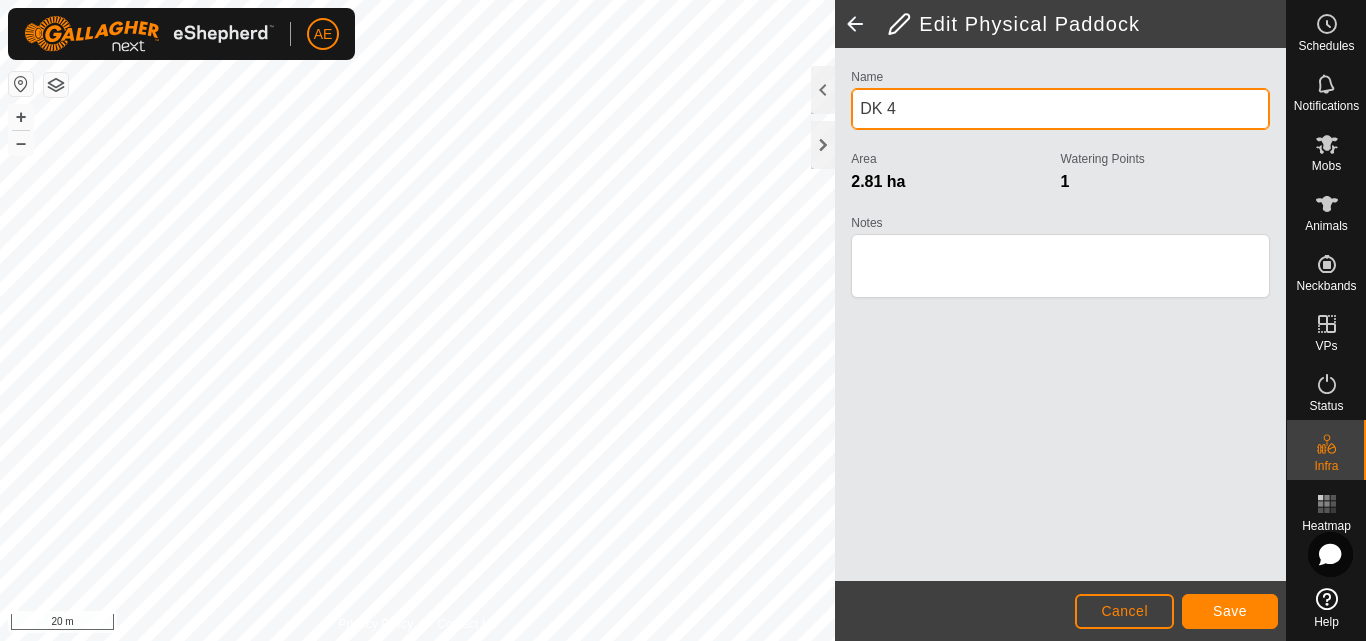 type on "DK 4" 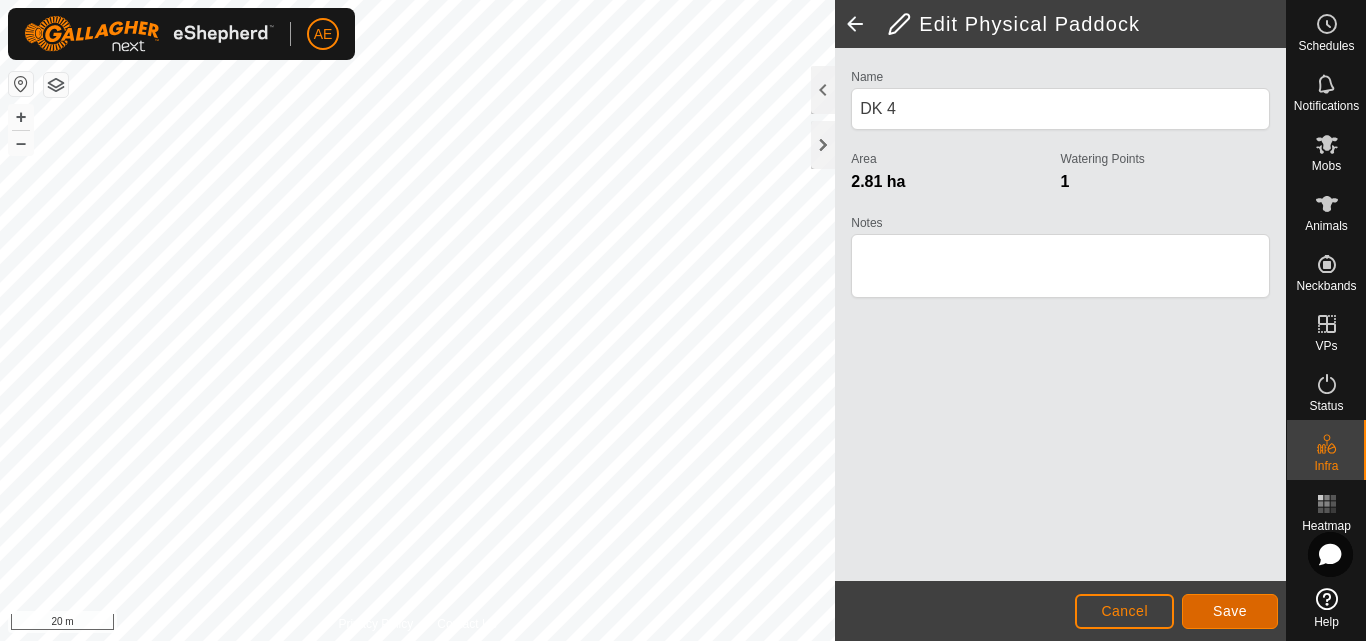 click on "Save" 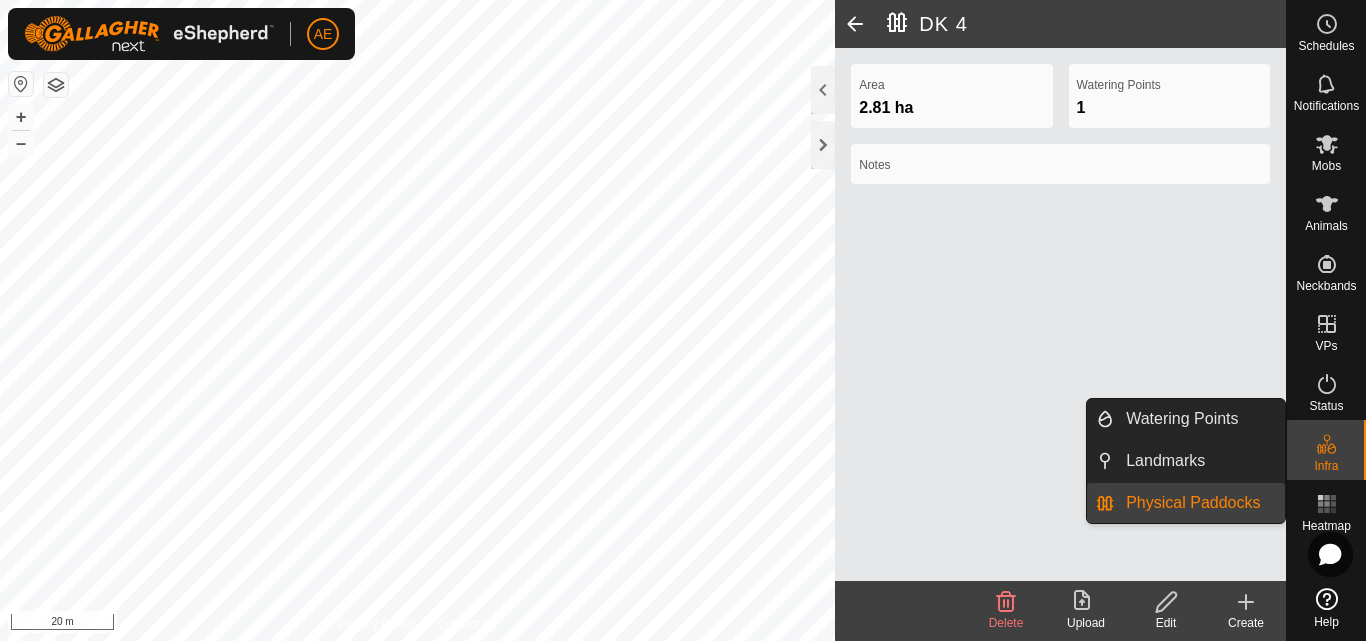 click at bounding box center (1327, 444) 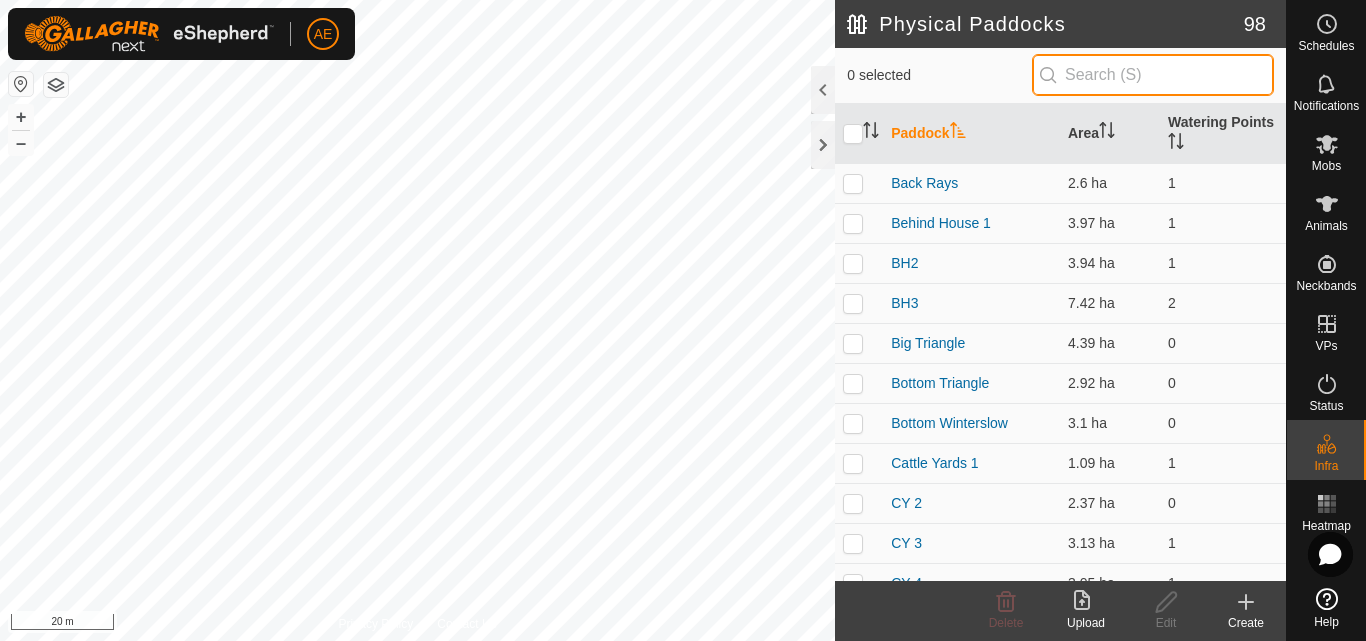 click at bounding box center (1153, 75) 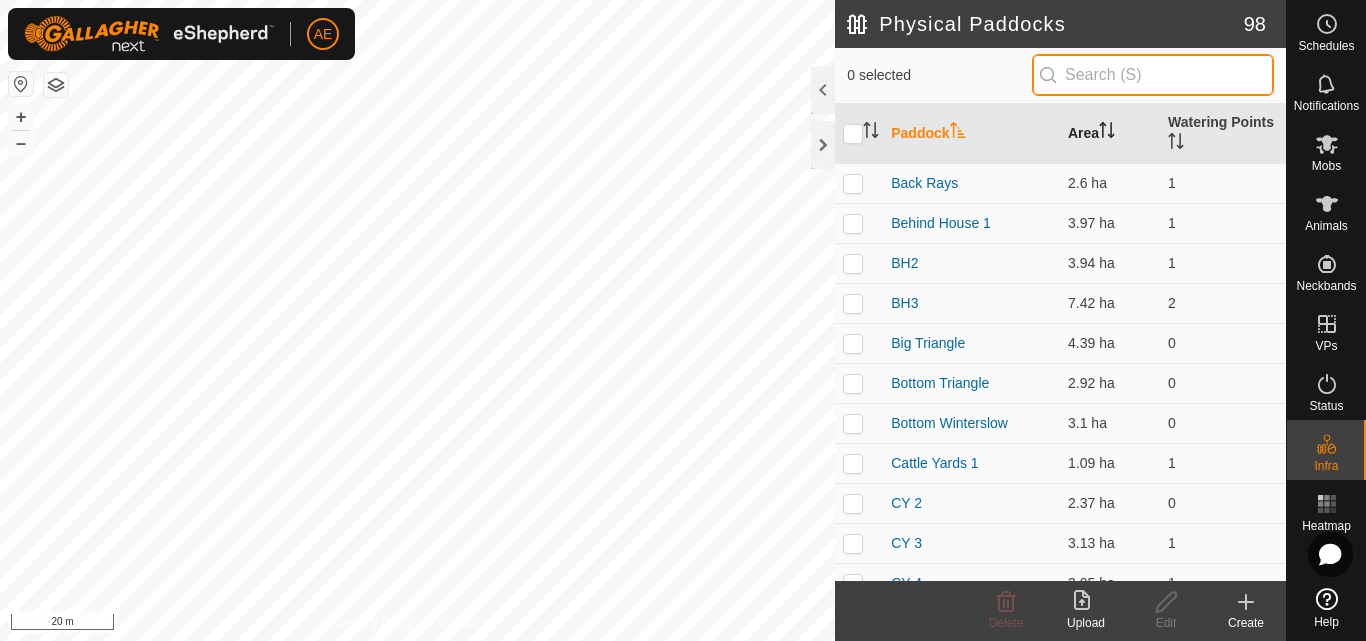 drag, startPoint x: 1188, startPoint y: 80, endPoint x: 1070, endPoint y: 117, distance: 123.66487 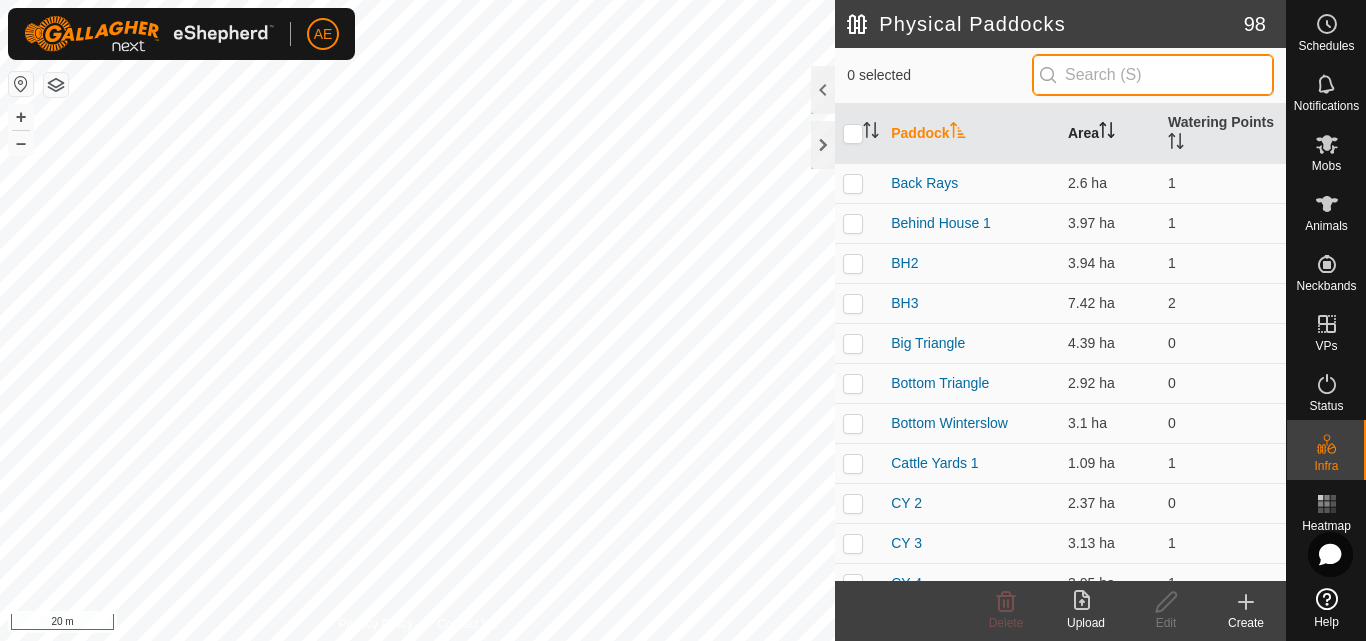 click on "0 selected  Paddock   Area   Watering Points   Back Rays   2.6 ha   1   Behind House 1   3.97 ha   1   BH2   3.94 ha   1   BH3   7.42 ha   2   Big Triangle   4.39 ha   0   Bottom Triangle   2.92 ha   0   Bottom Winterslow   3.1 ha   0   Cattle Yards 1   1.09 ha   1   CY 2   2.37 ha   0   CY 3   3.13 ha   1   CY 4   3.05 ha   1   D2   2.88 ha   1   D3   1.43 ha   0   Deer Gate   2.06 ha   0   Dk 1   3.65 ha   1   DK 10   3.03 ha   0   DK 11   3.45 ha   0   DK 12   3.59 ha   0   DK 2   3.63 ha   1   DK 3   2.68 ha   0   DK 4   2.81 ha   1   DK 5   2.84 ha   1   DK 6   2.79 ha   1   DK 7   3.23 ha   0   DK 8   3.12 ha   0   DK 9   4.19 ha   0   Dog Kennels   0.36 ha   0   Dosatron 1   4.31 ha   1   DP 4   3.03 ha   0   DP2   3.05 ha   0   DP3   3.11 ha   0   DP5   2.67 ha   0   DP6   2.78 ha   0   DP7   3.01 ha   0   DP8   3.32 ha   0   Duck Pond 1   3.25 ha   0   Front Rays   2.53 ha   1   H roadside   0.17 ha   0   H2   3.46 ha   0   H3(1)   3.47 ha   0   H4   3.71 ha   0   H5(1)   3.6 ha   0   H6   2.91 ha" at bounding box center [1060, 314] 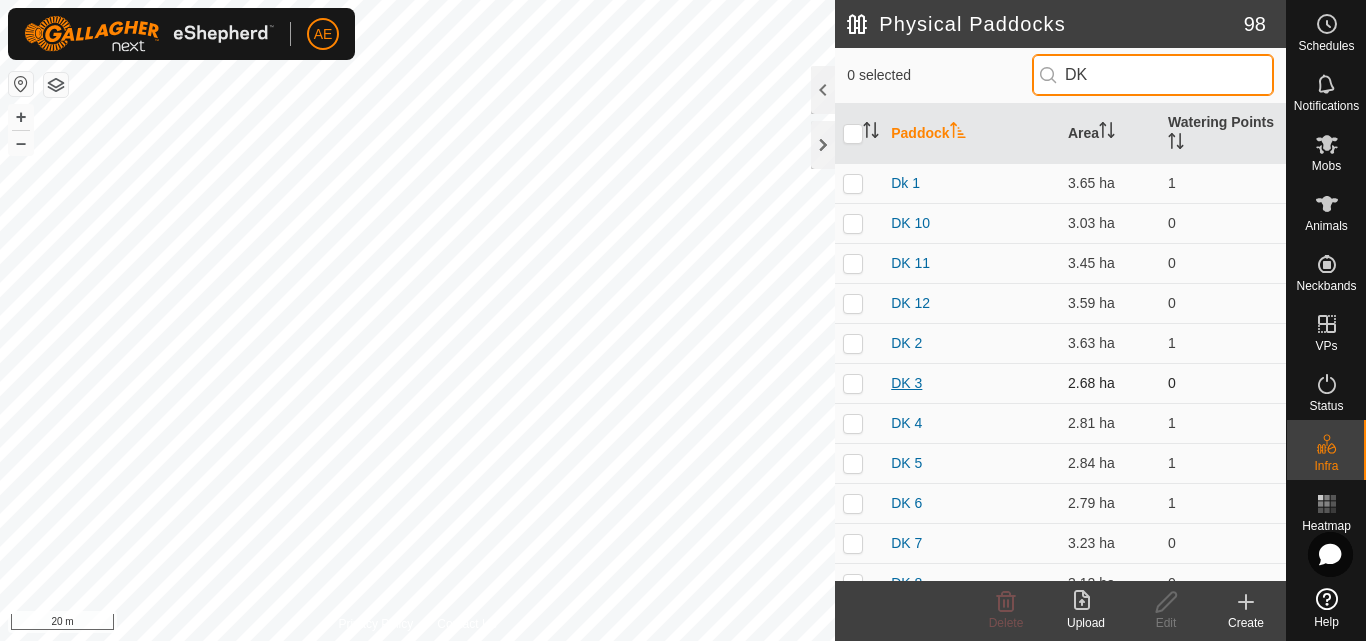 type on "DK" 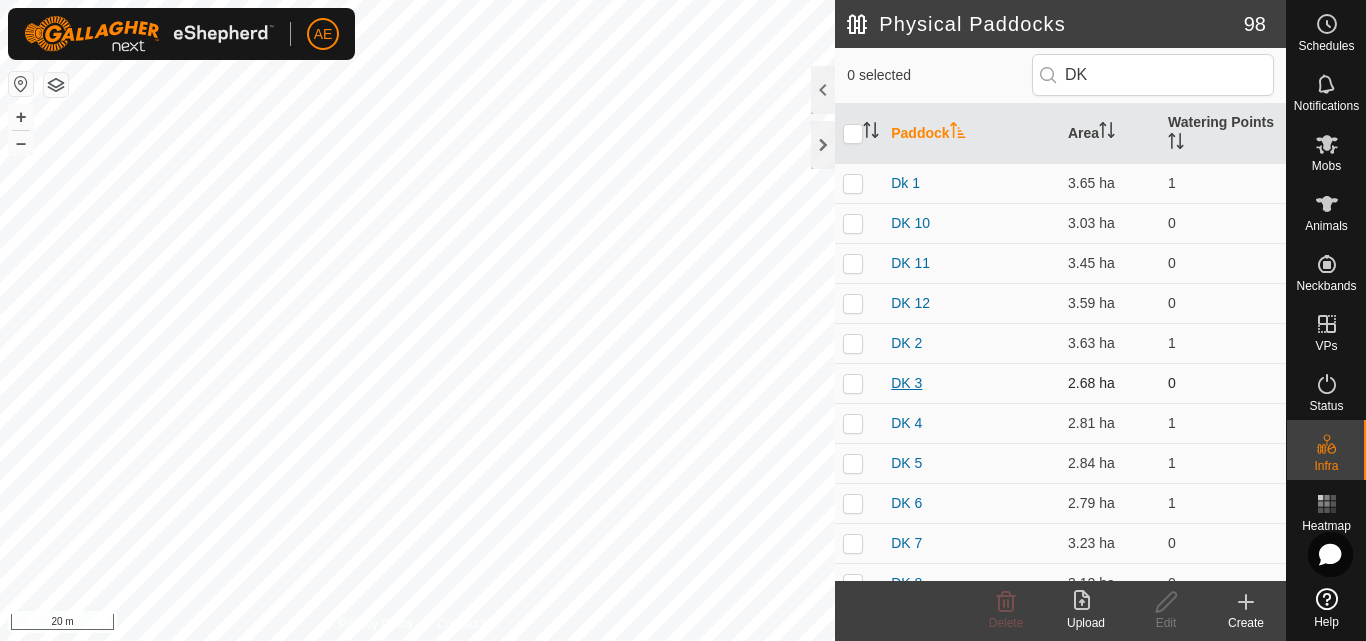click on "DK 3" at bounding box center [906, 383] 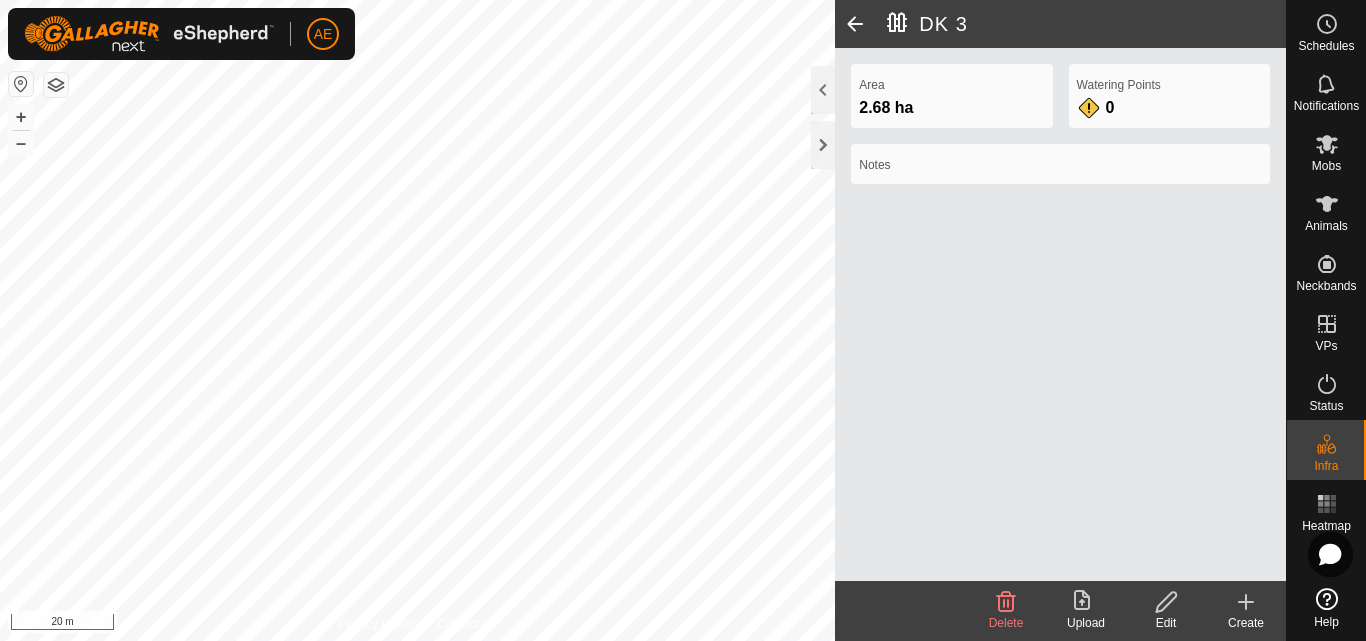 click 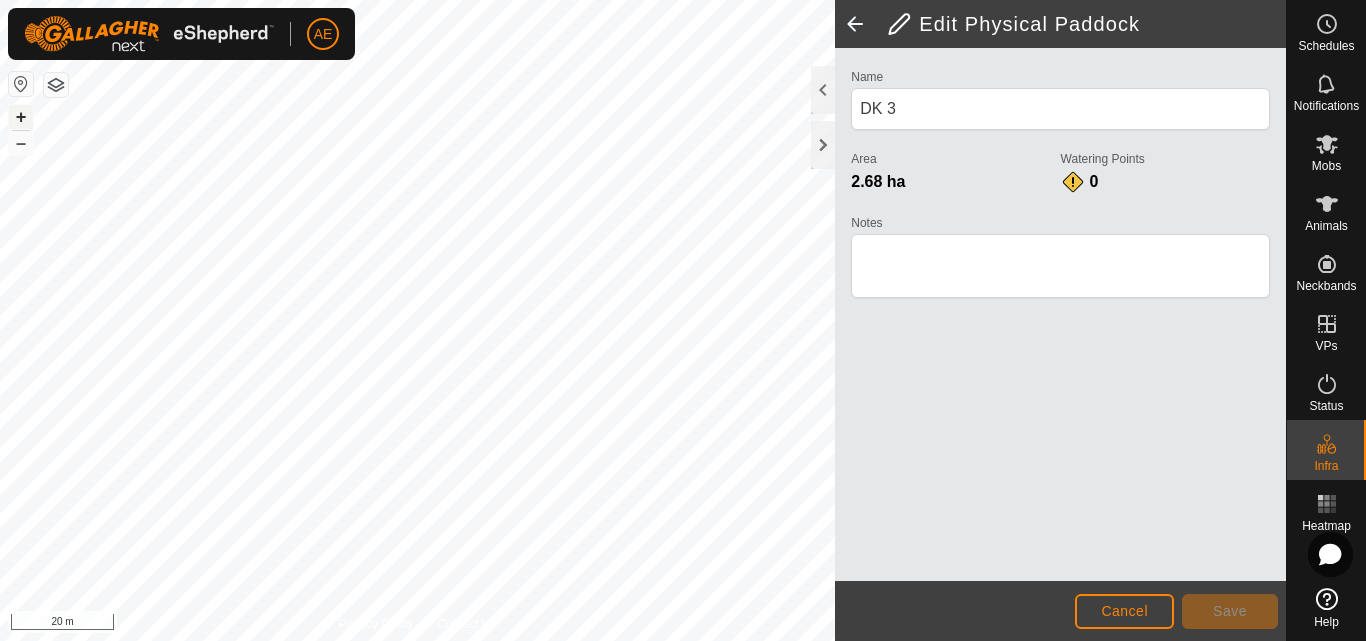 click on "+" at bounding box center [21, 117] 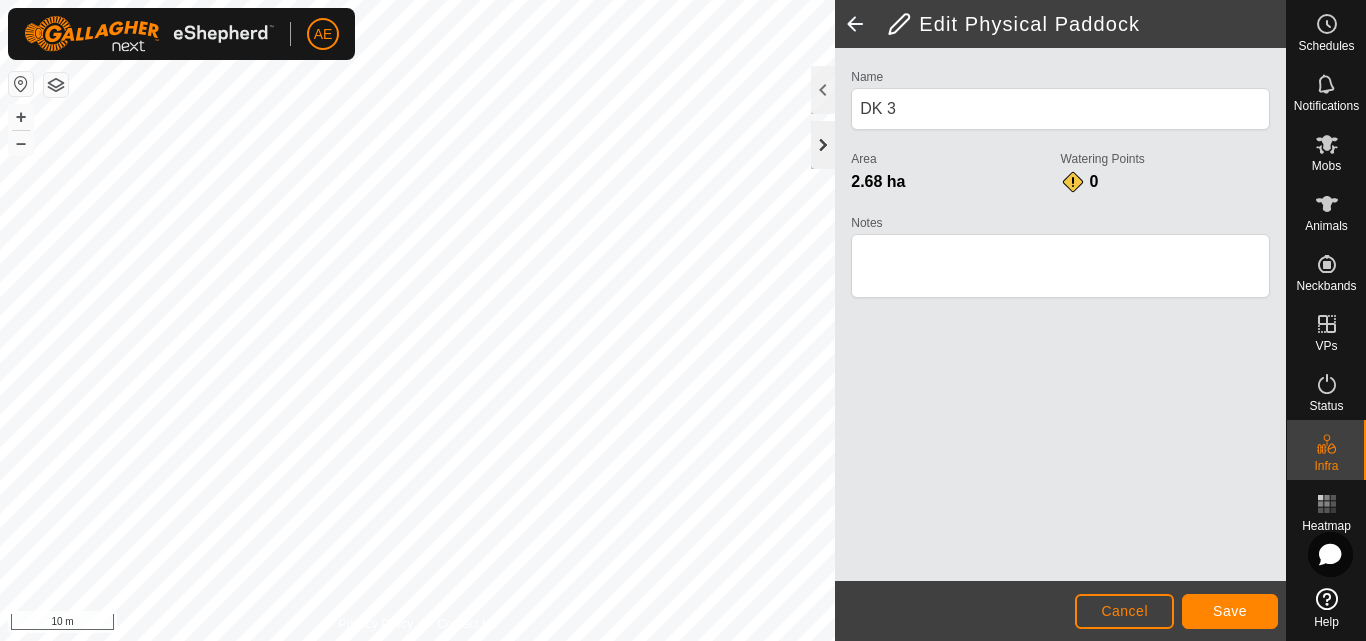 click 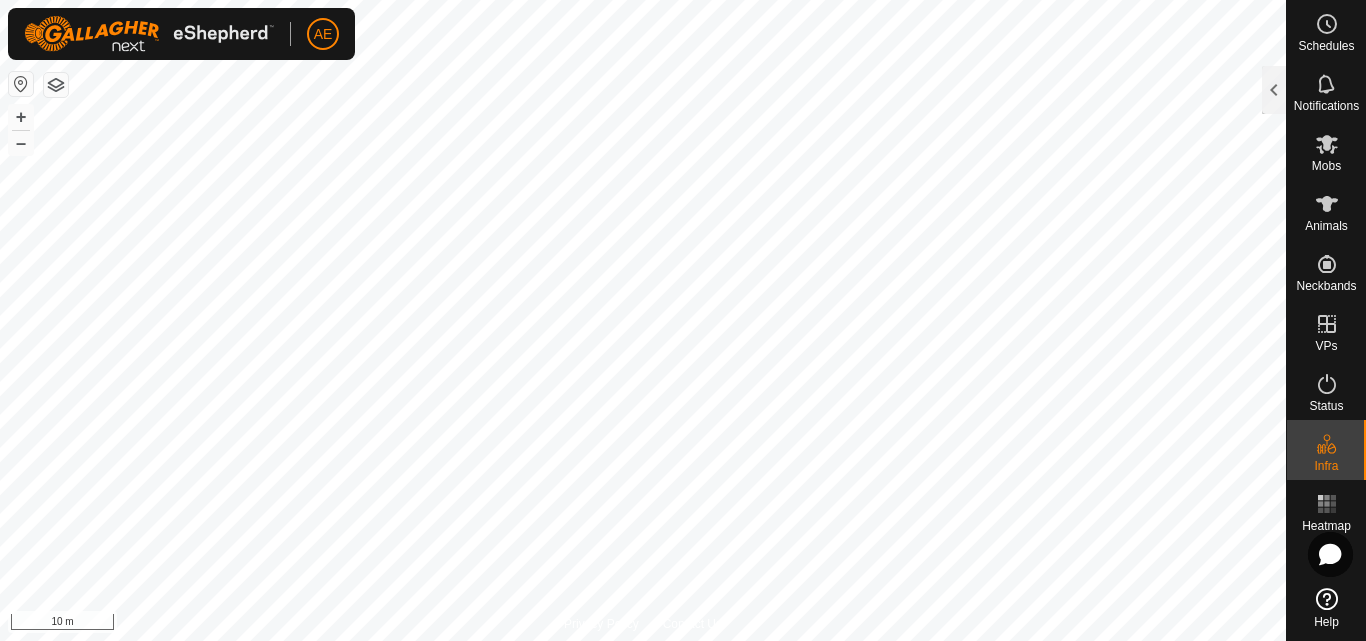 click on "AE Schedules Notifications Mobs Animals Neckbands VPs Status Infra Heatmap Help Privacy Policy Contact Us
WP DK3
Type:   trough
Capacity:  700L
Water Level:  100%
Drinkable:  Yes
+ – ⇧ i 10 m  Edit Physical Paddock  Name DK 3 Area 2.72 ha  Watering Points 1 Notes                    Cancel Save" at bounding box center [683, 320] 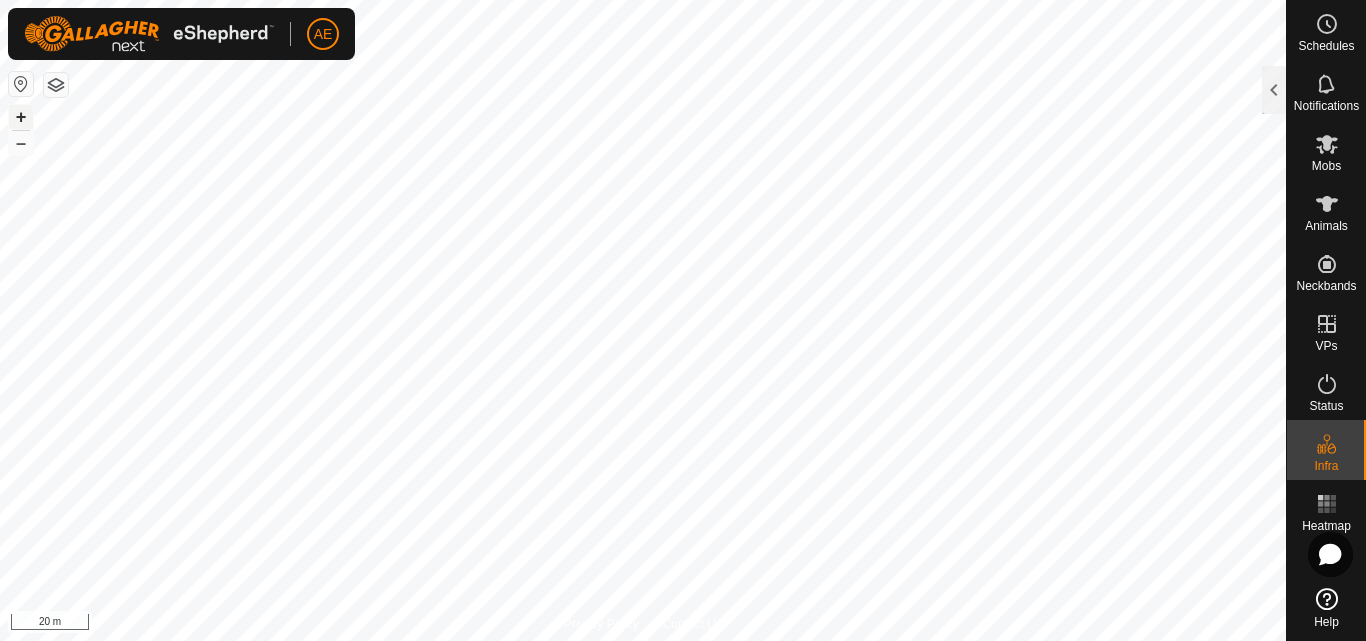 click on "+" at bounding box center (21, 117) 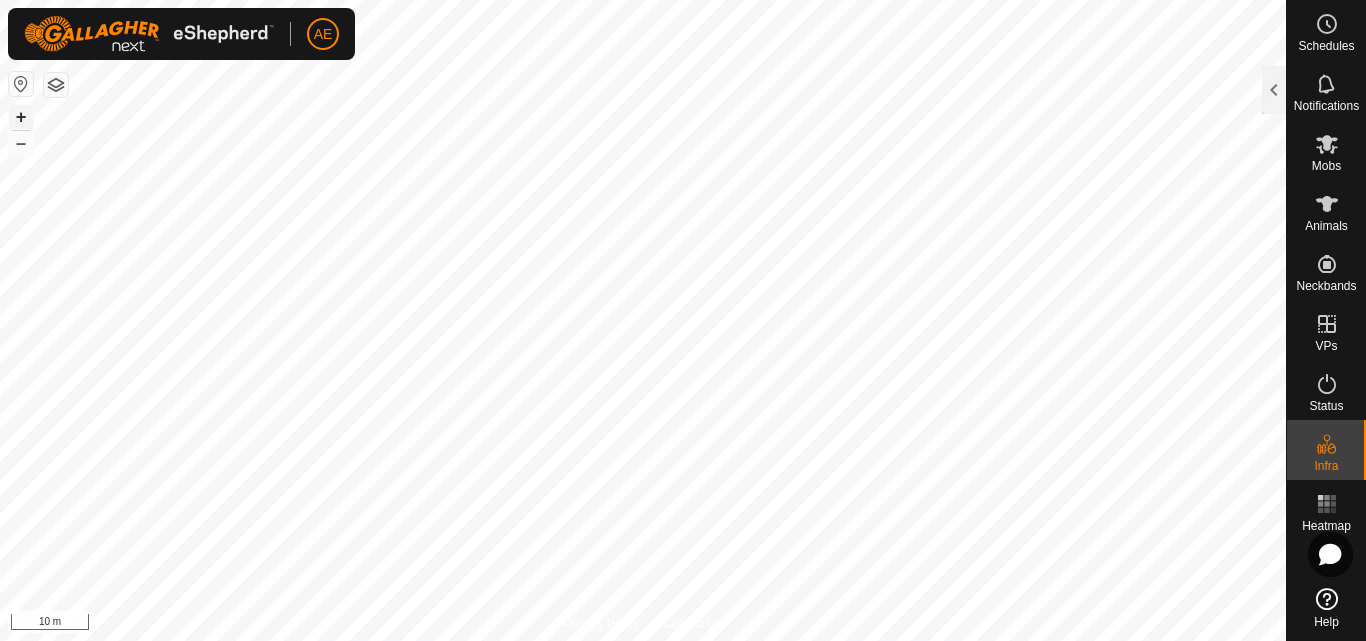 click on "+" at bounding box center (21, 117) 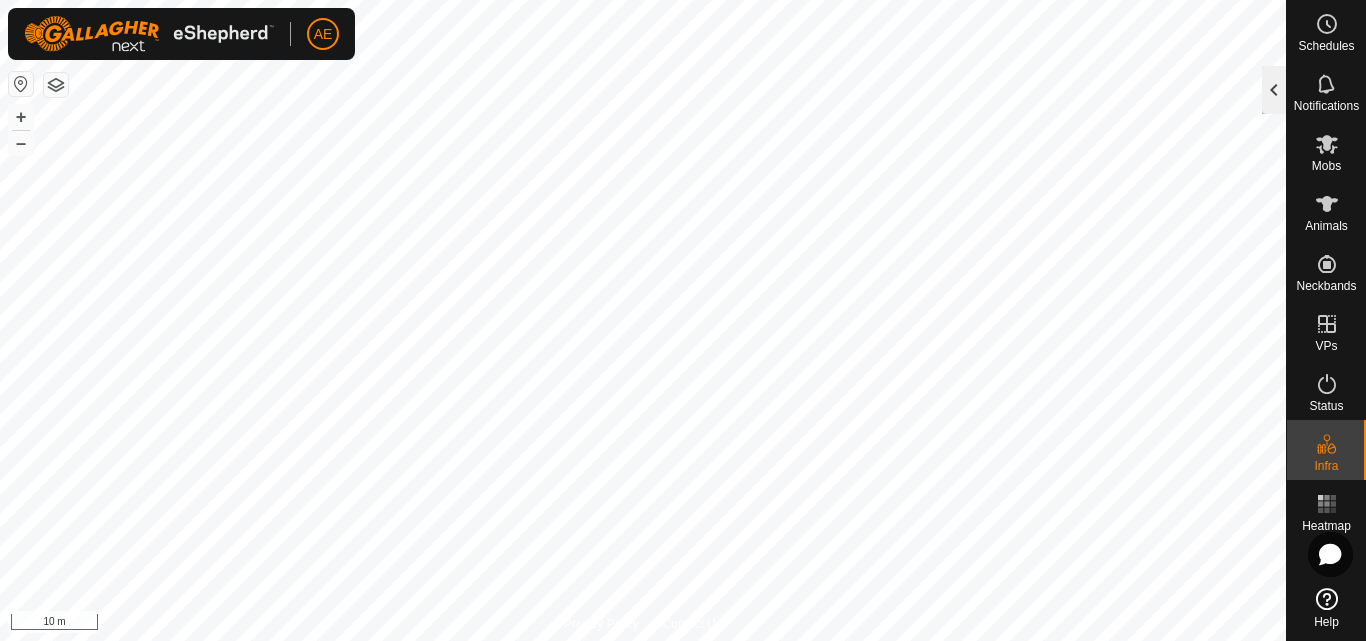 click 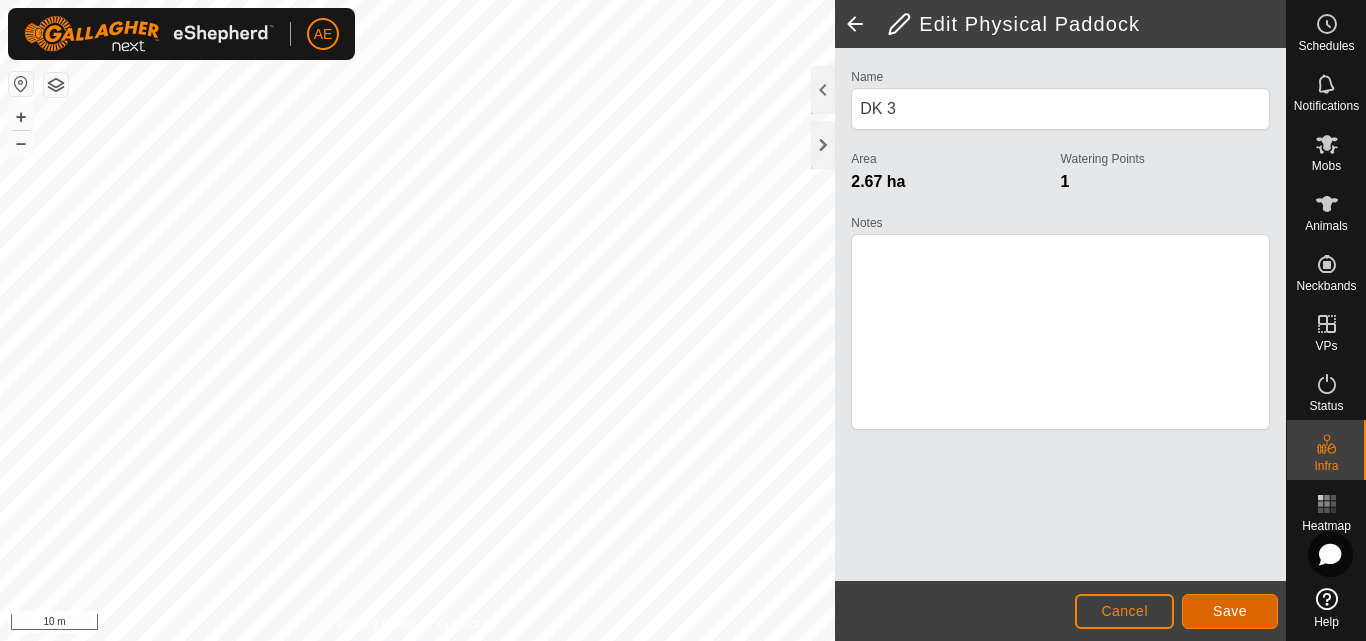 click on "Save" 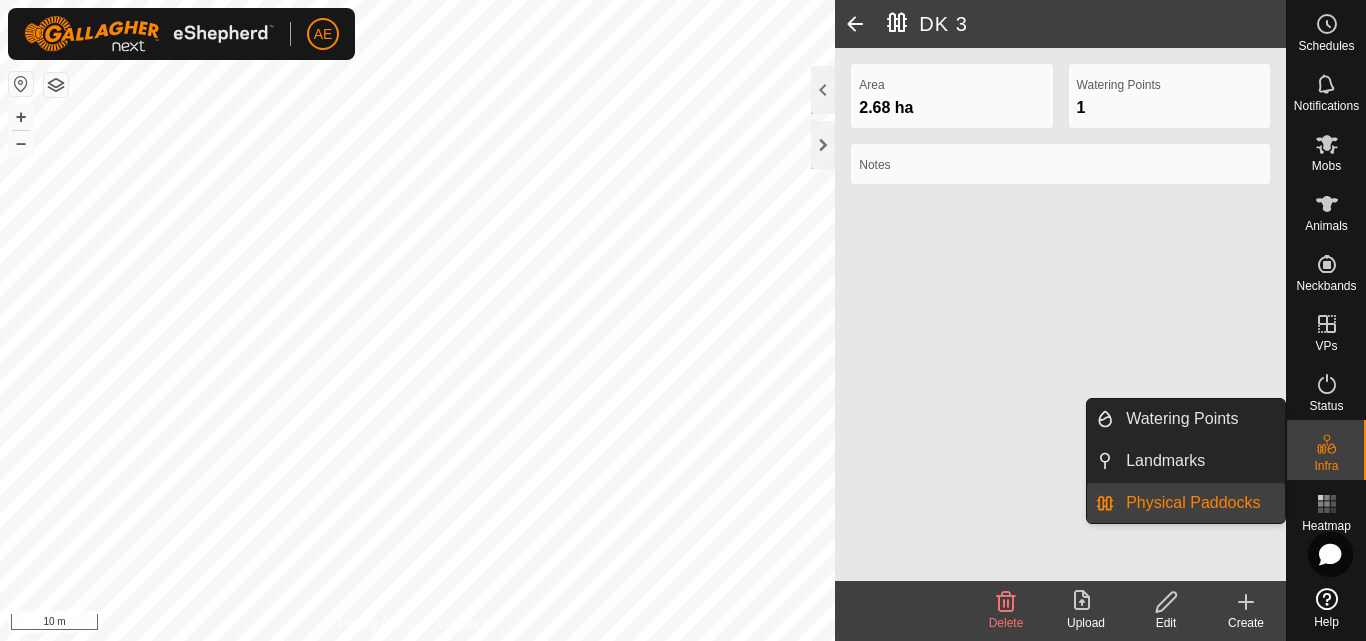 click on "Infra" at bounding box center (1326, 466) 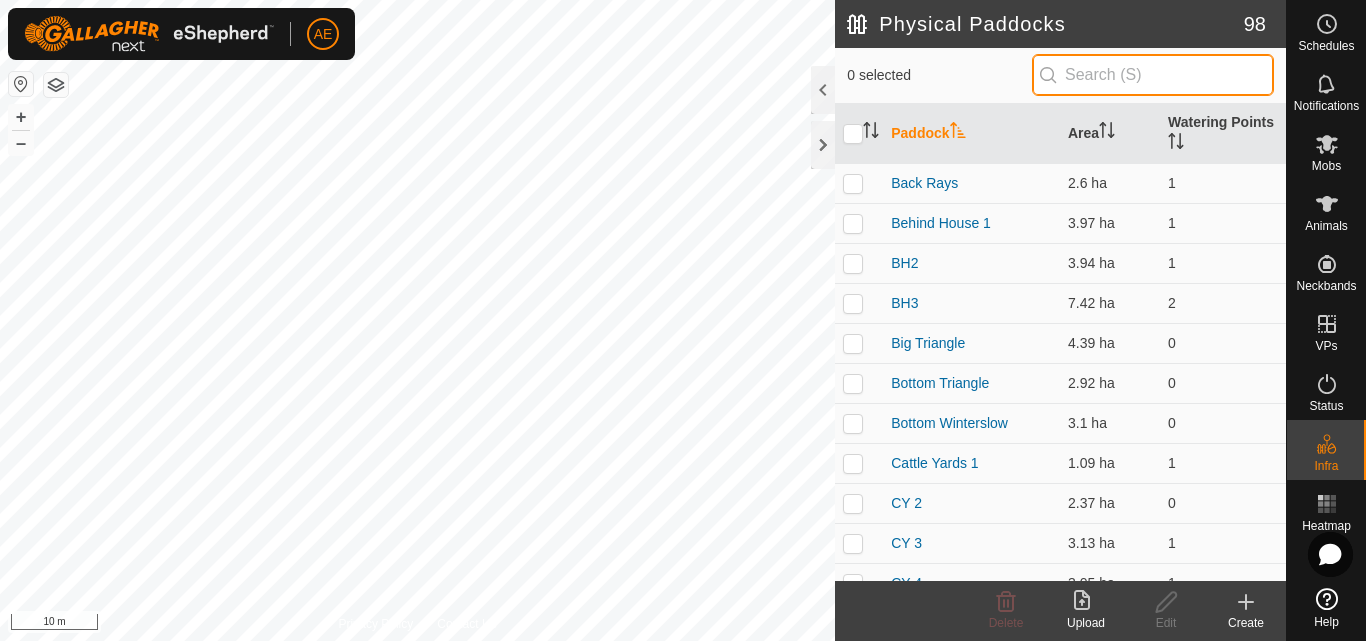click at bounding box center [1153, 75] 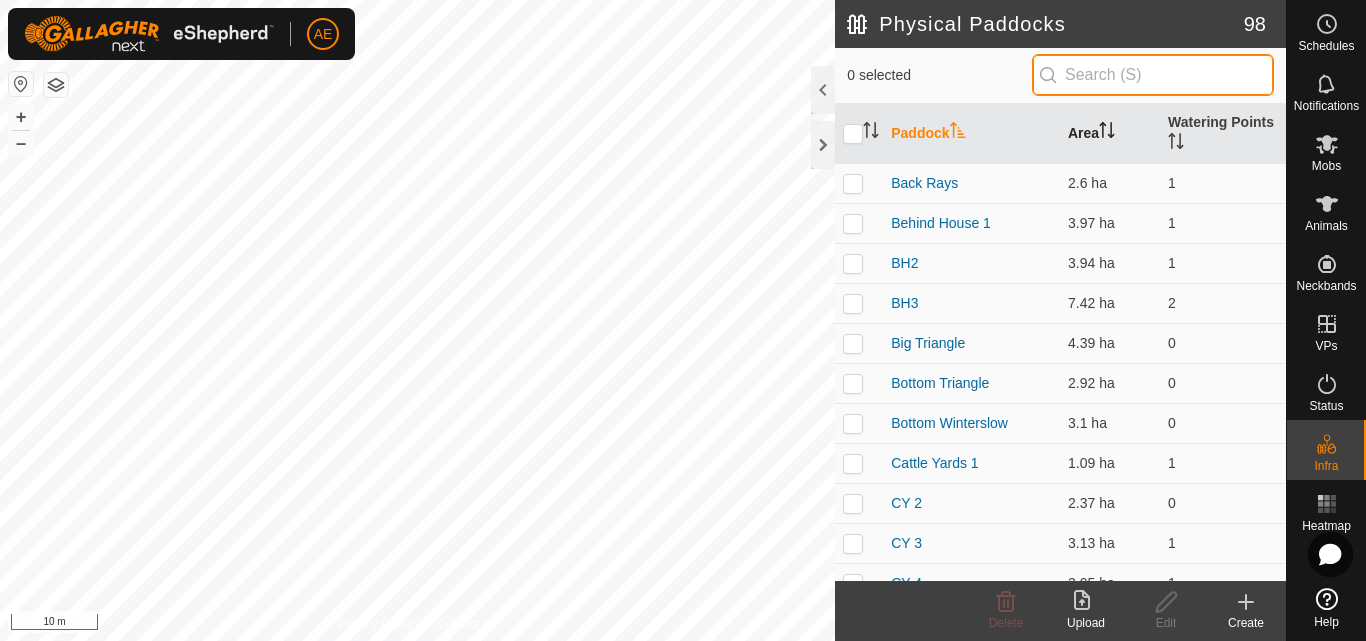 drag, startPoint x: 1193, startPoint y: 77, endPoint x: 1113, endPoint y: 121, distance: 91.3017 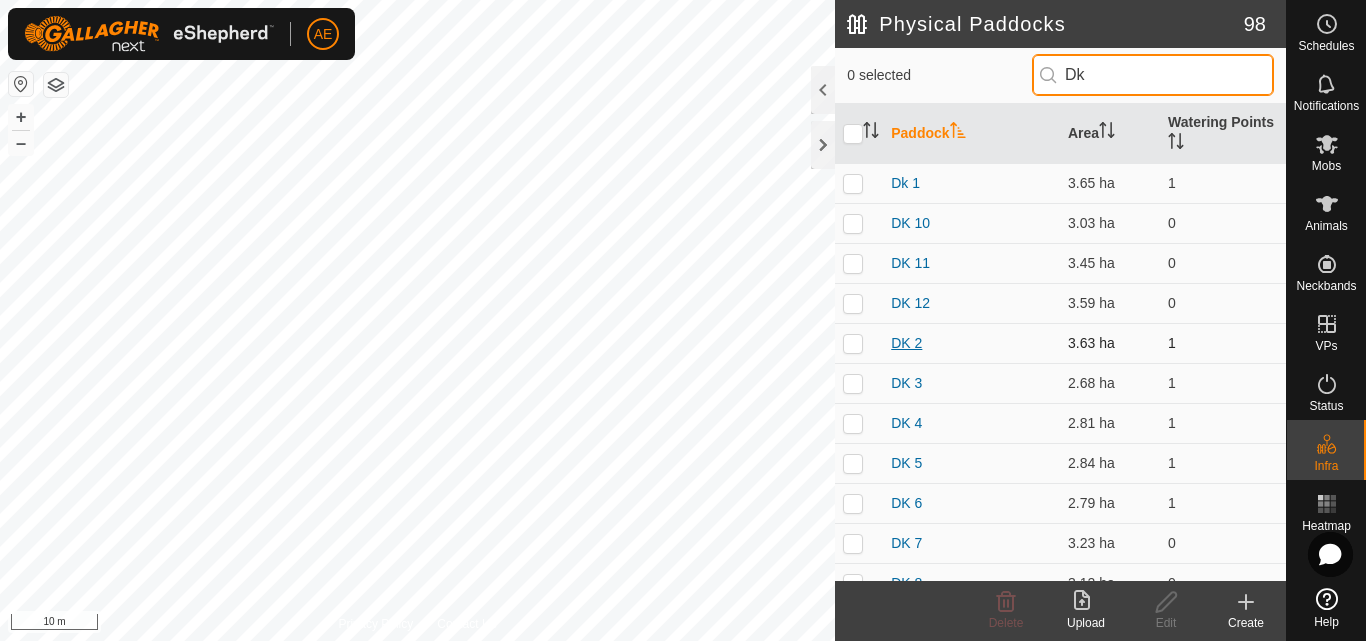 type on "[NAME]" 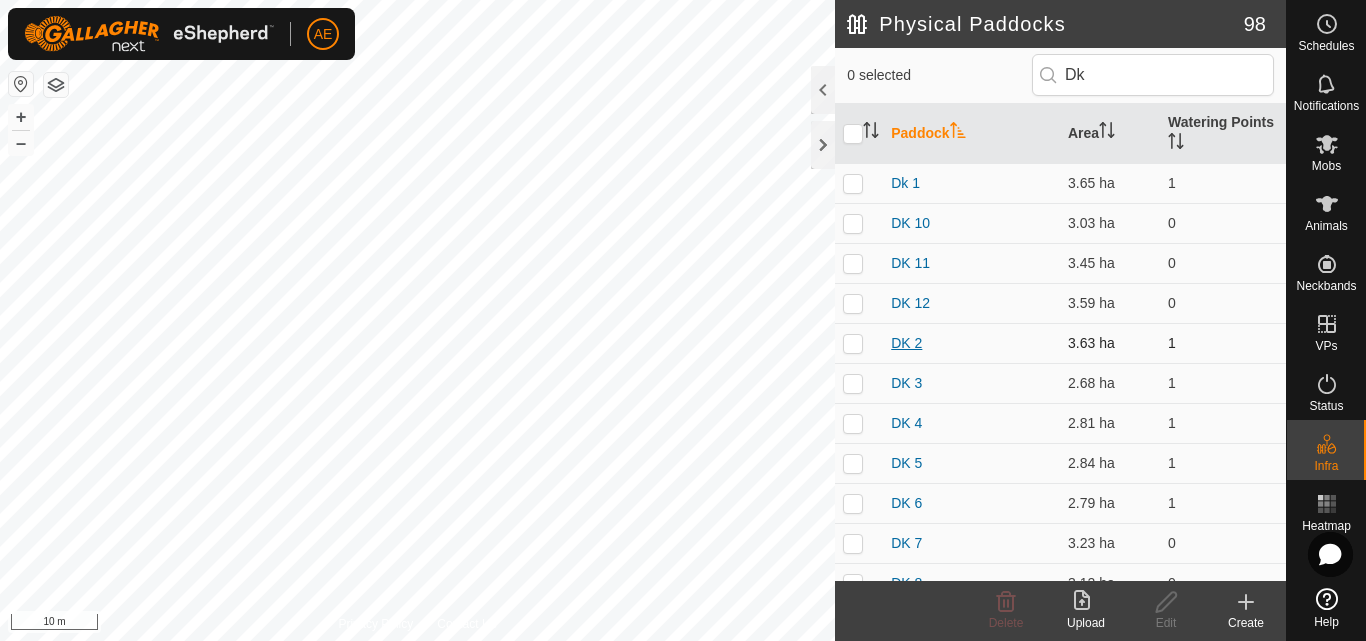 click on "DK 2" at bounding box center [906, 343] 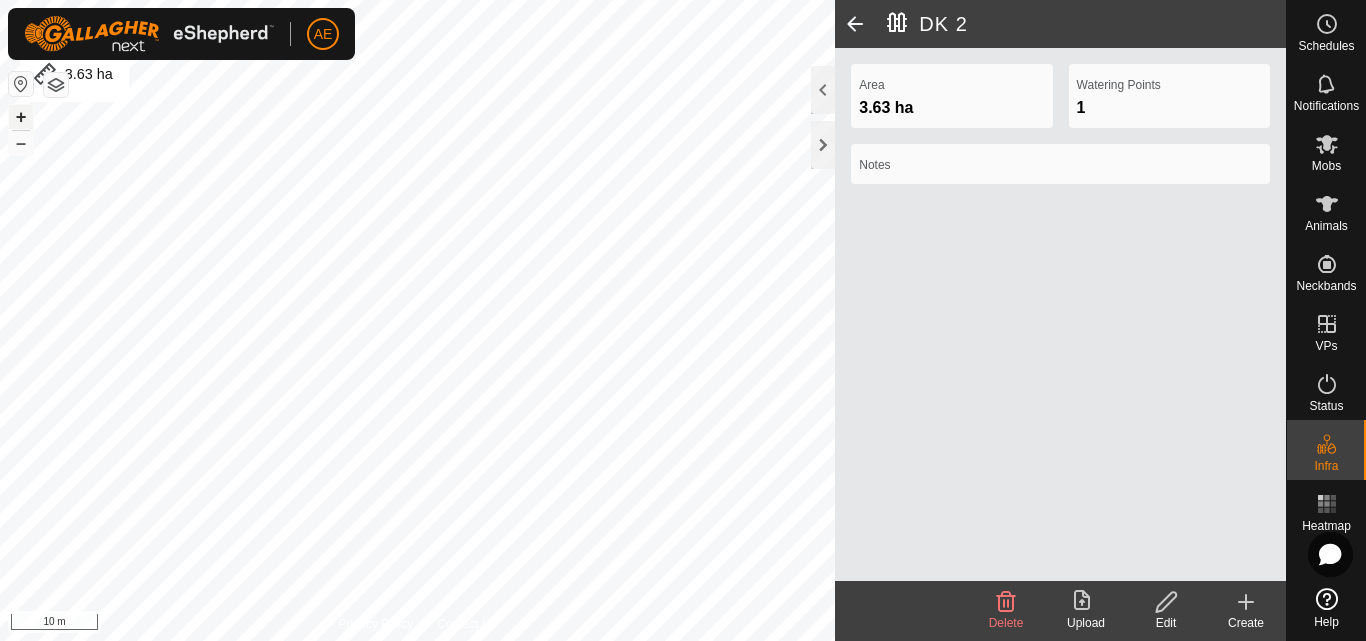 click on "+" at bounding box center (21, 117) 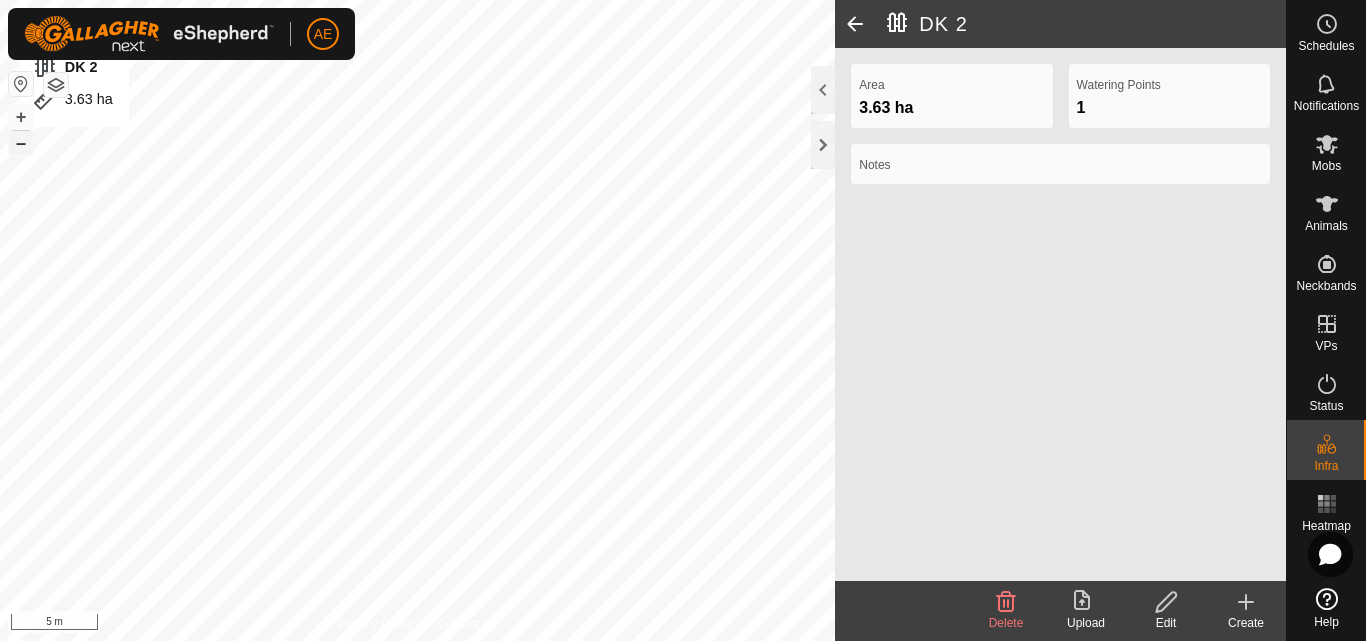 click on "–" at bounding box center [21, 143] 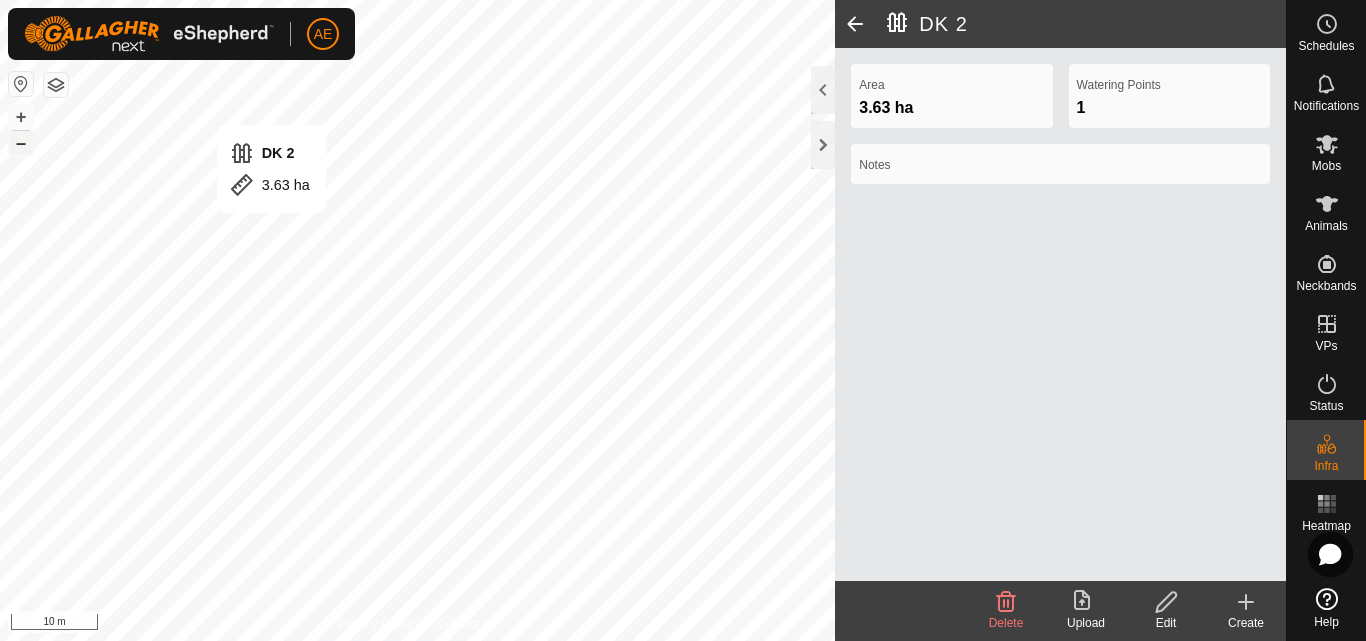 click on "–" at bounding box center [21, 143] 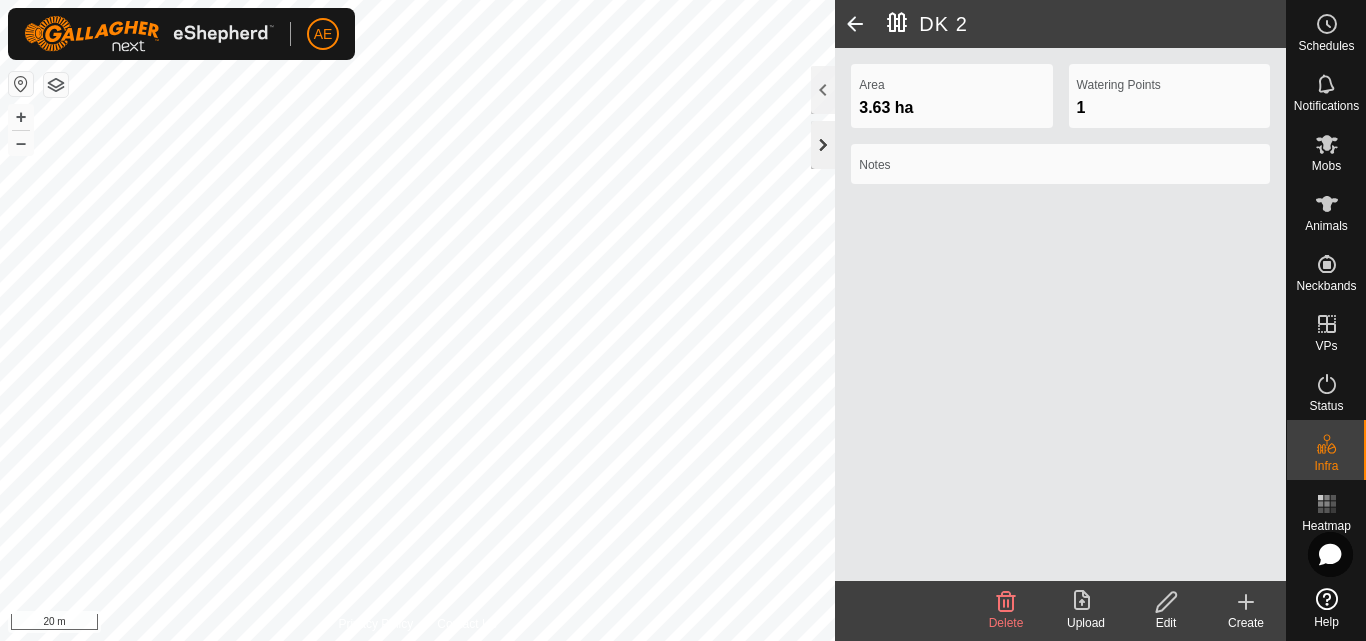 click 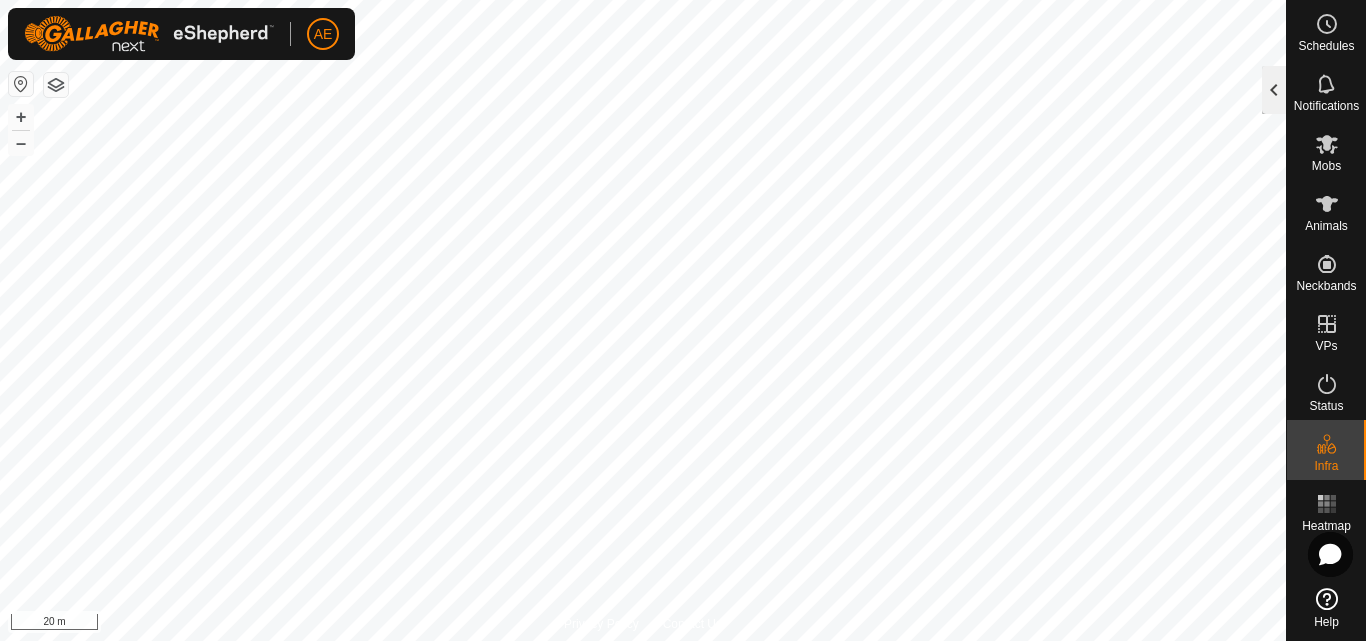 click 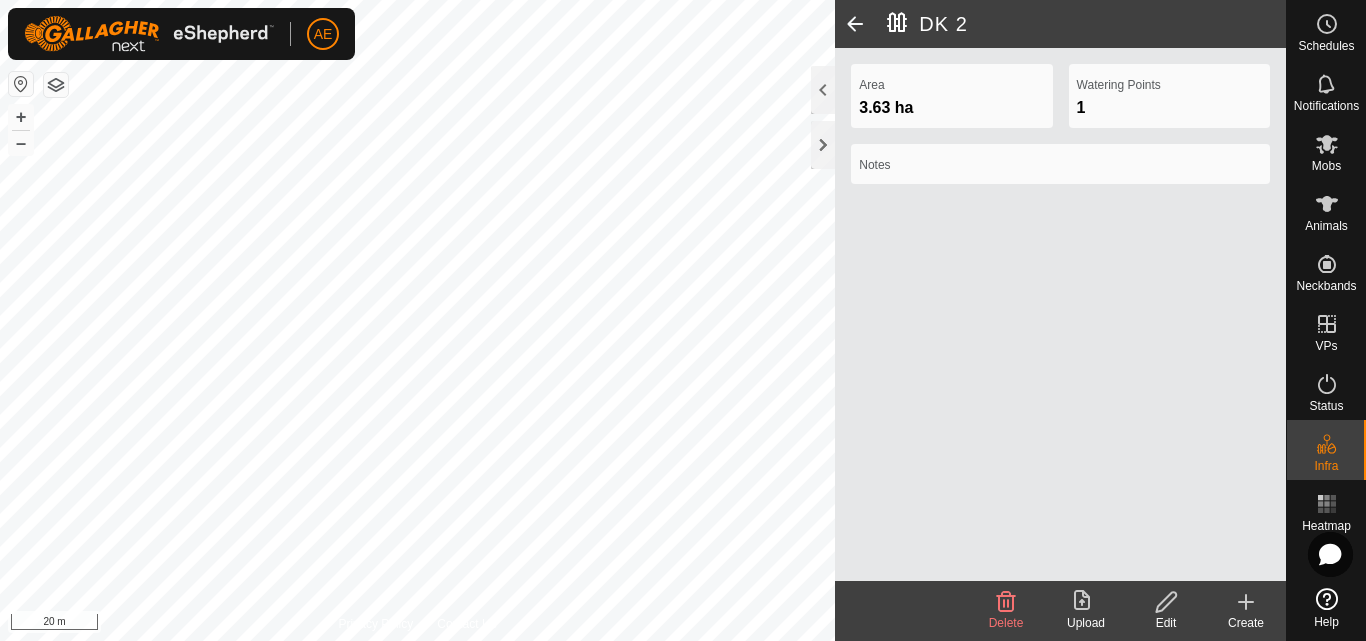 click on "Edit" 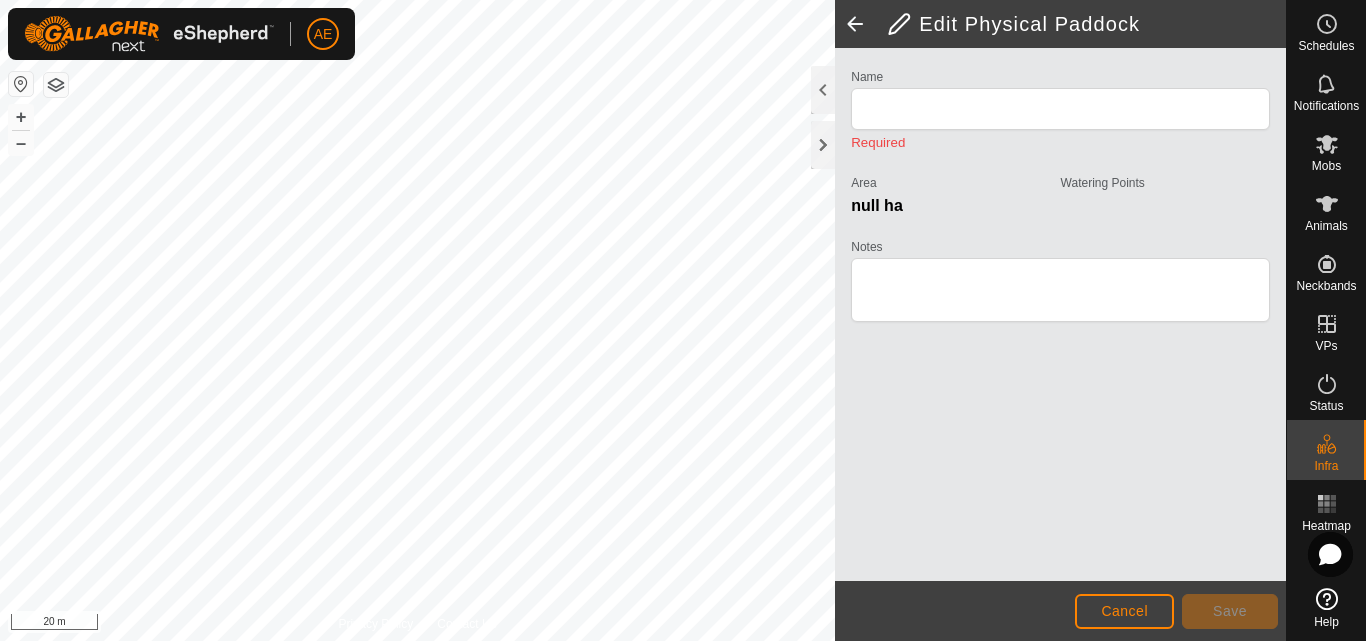 type on "DK 2" 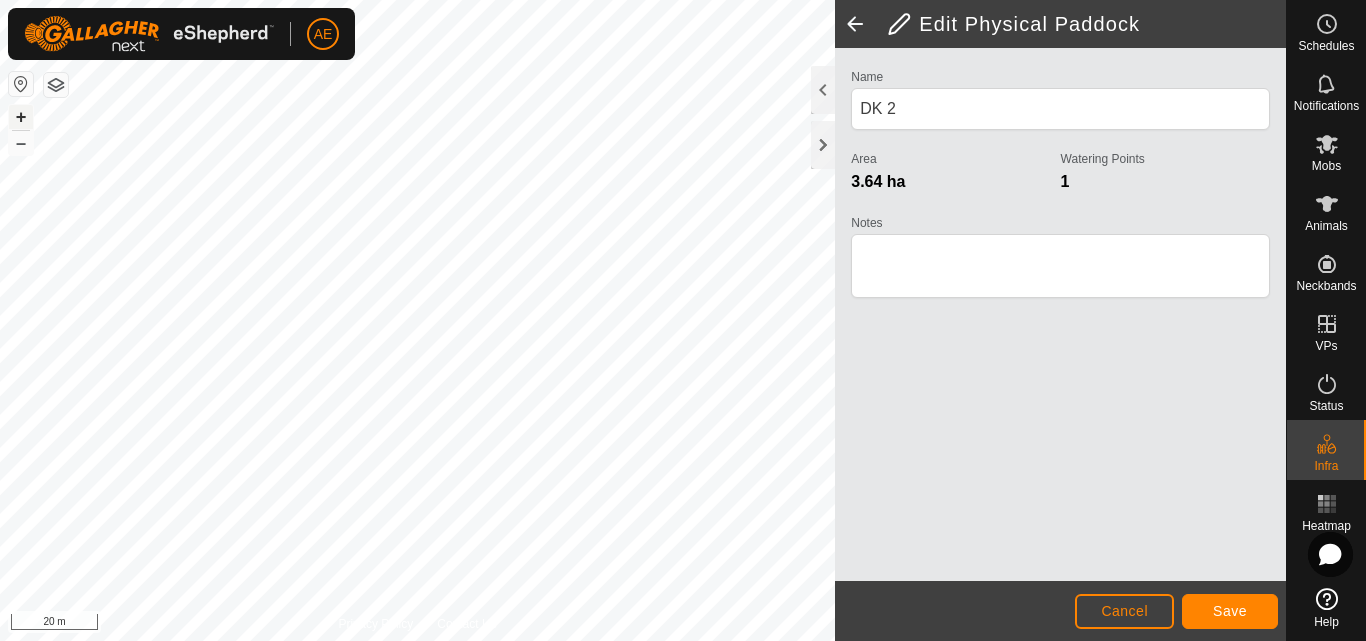click on "+" at bounding box center [21, 117] 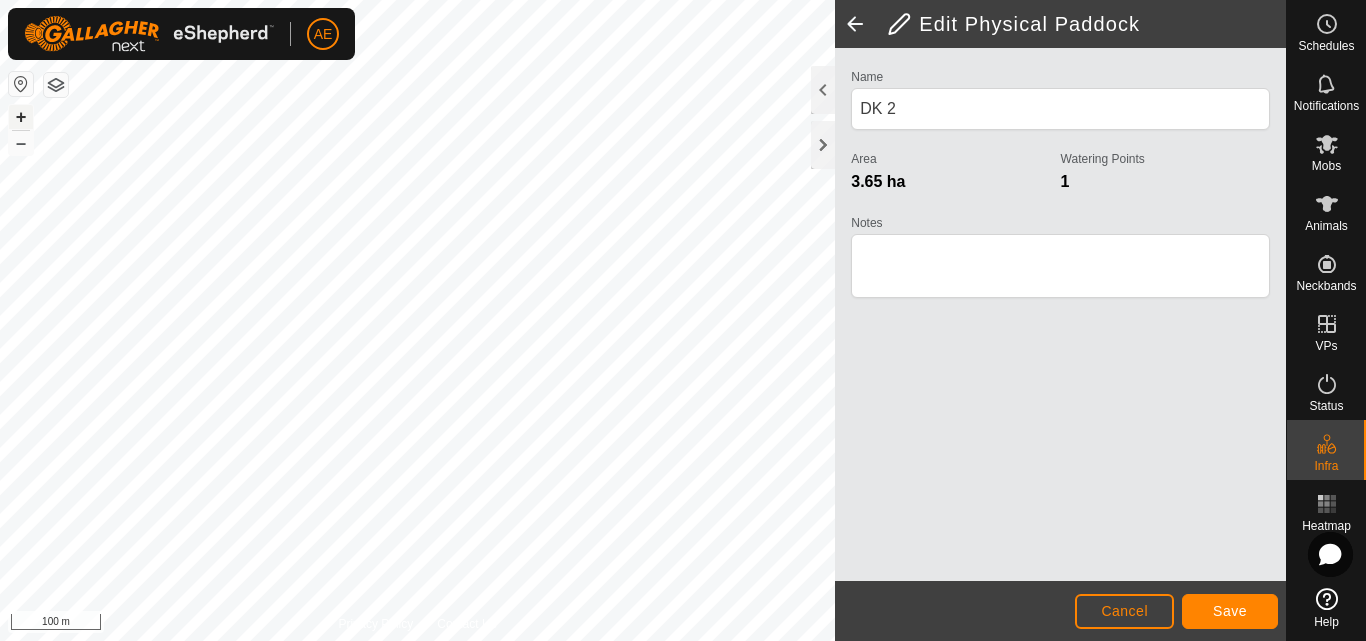 click on "+" at bounding box center [21, 117] 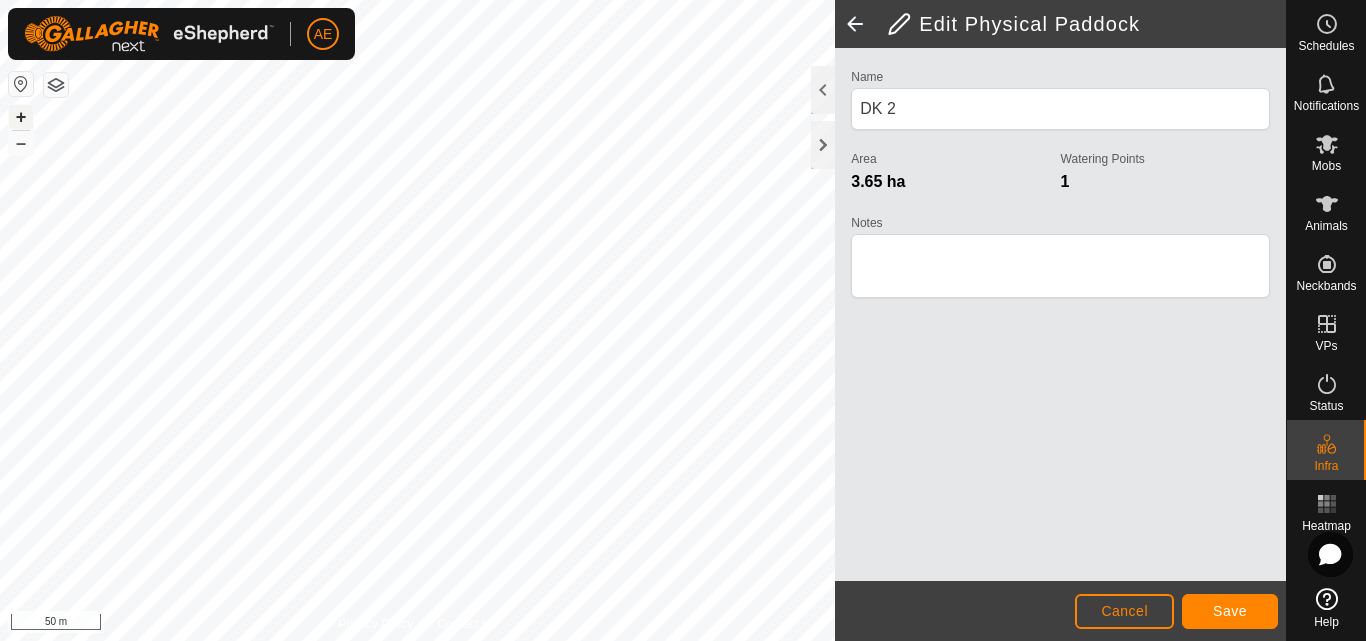 click on "+" at bounding box center (21, 117) 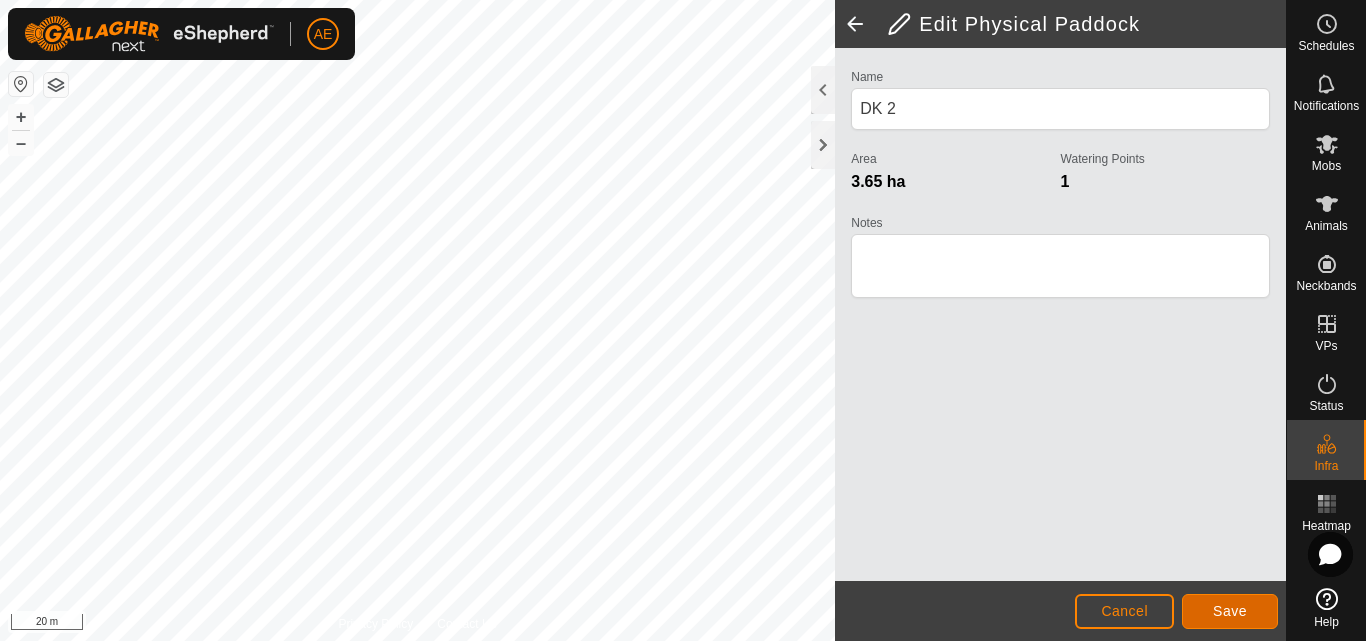 click on "Save" 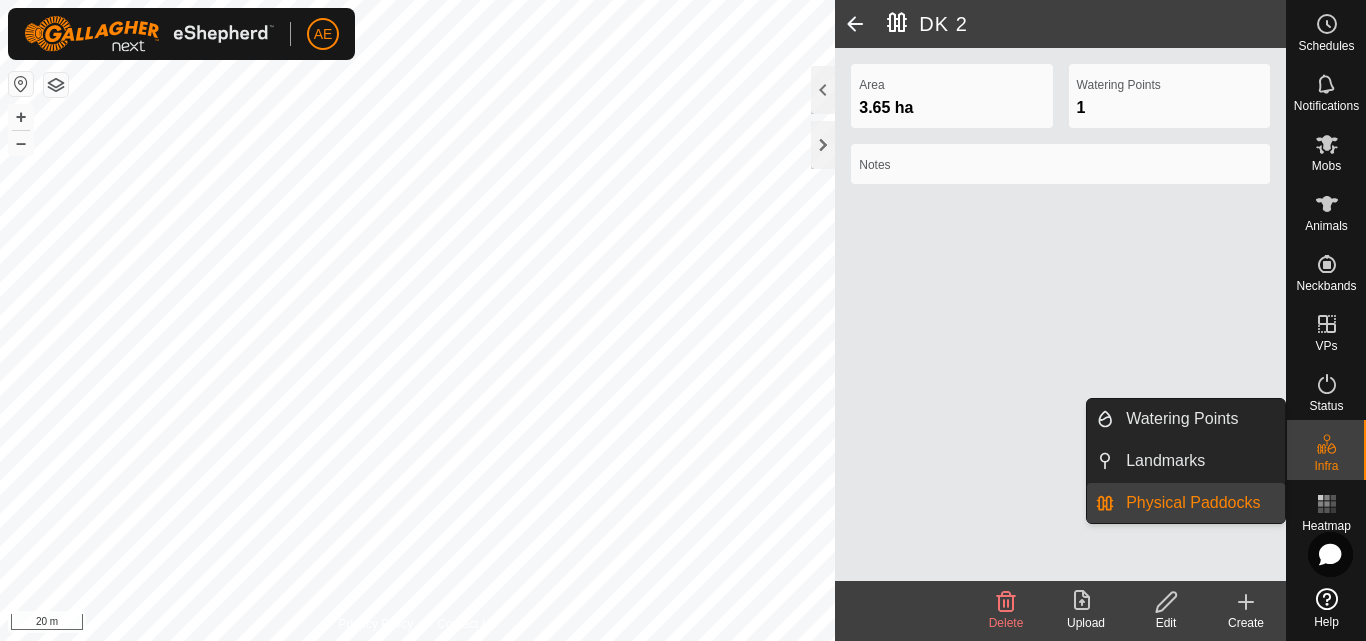 click on "Physical Paddocks" at bounding box center (1199, 503) 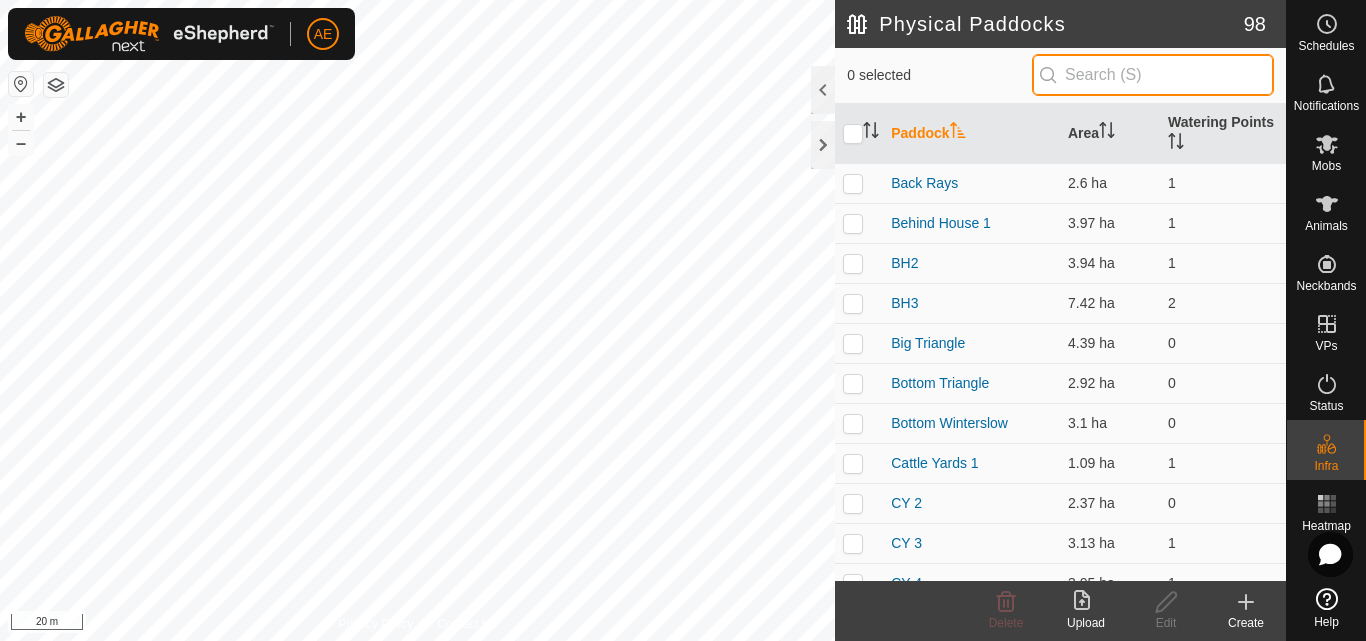 click at bounding box center [1153, 75] 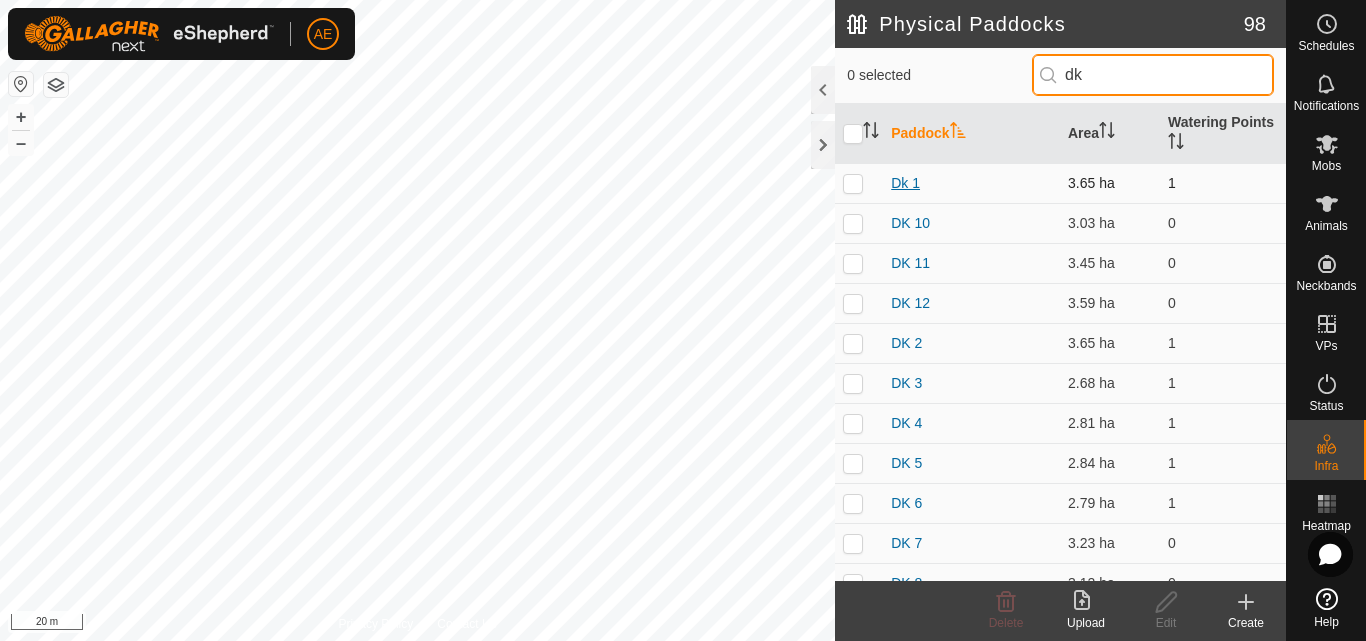 type on "dk" 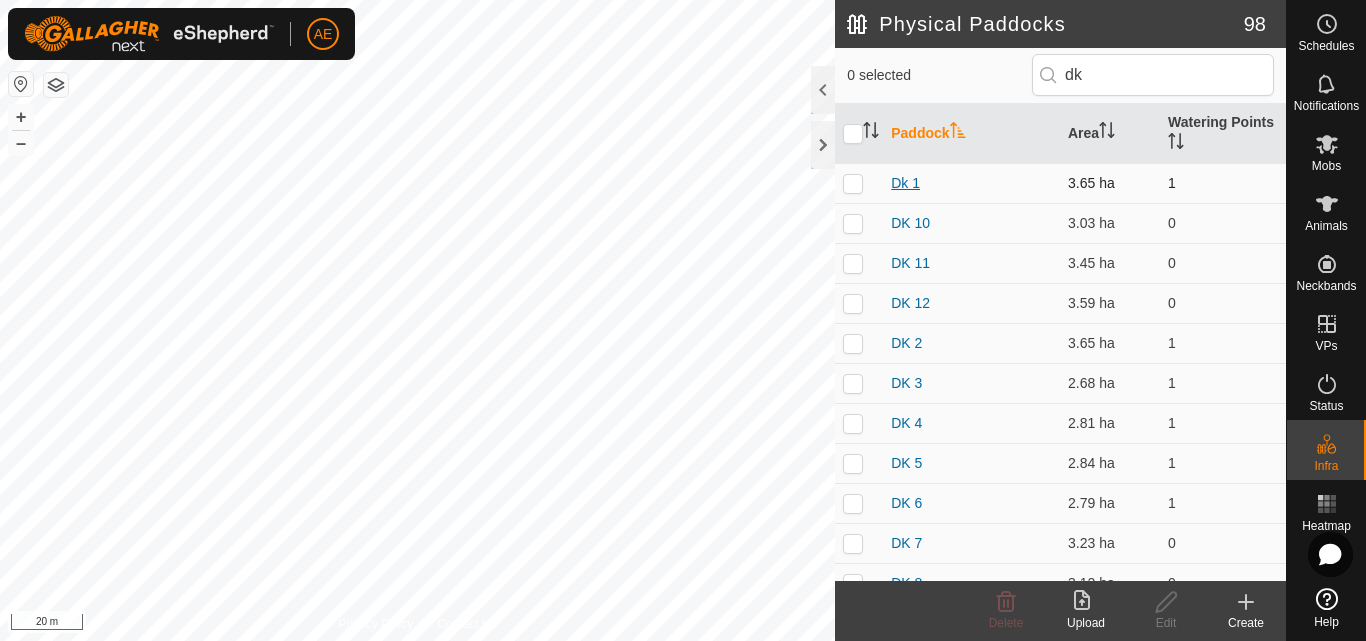 click on "Dk 1" at bounding box center (905, 183) 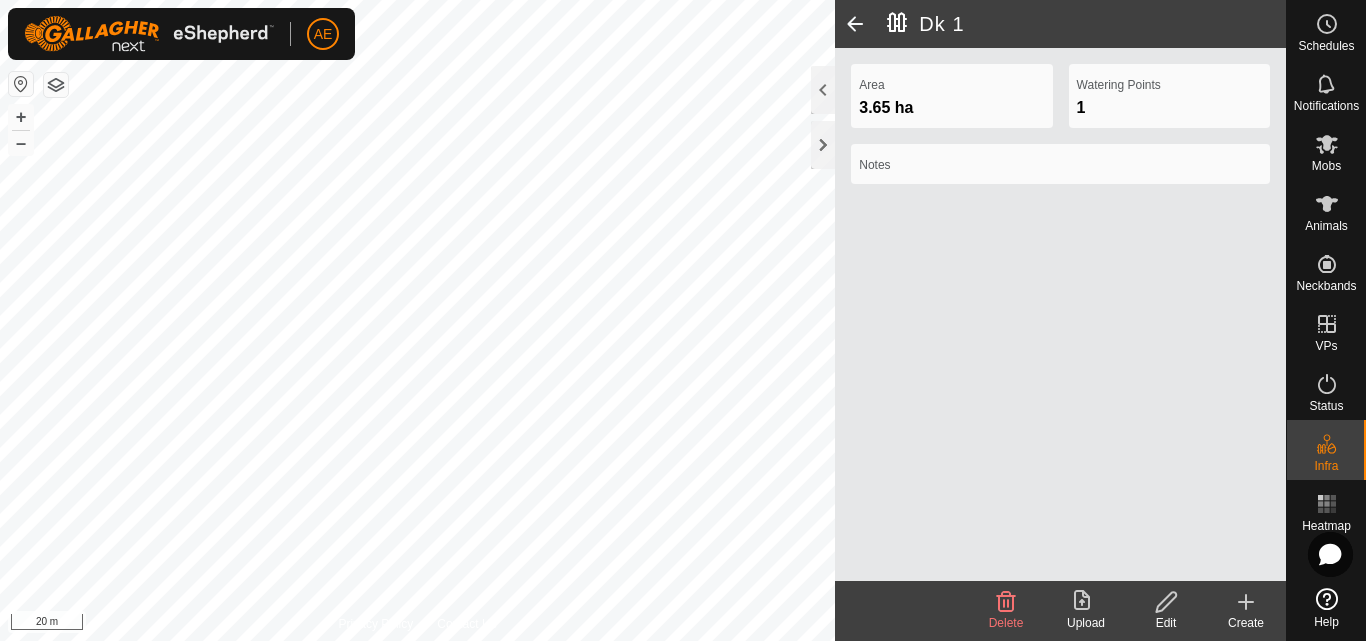 click 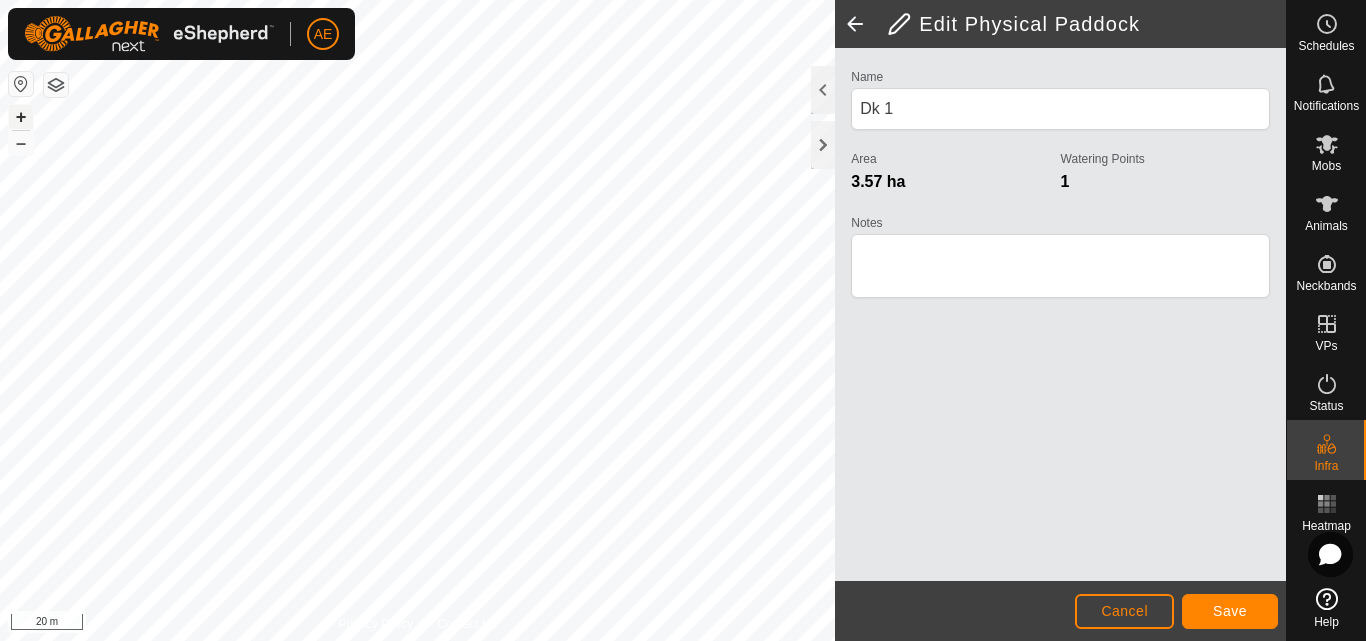 click on "+" at bounding box center (21, 117) 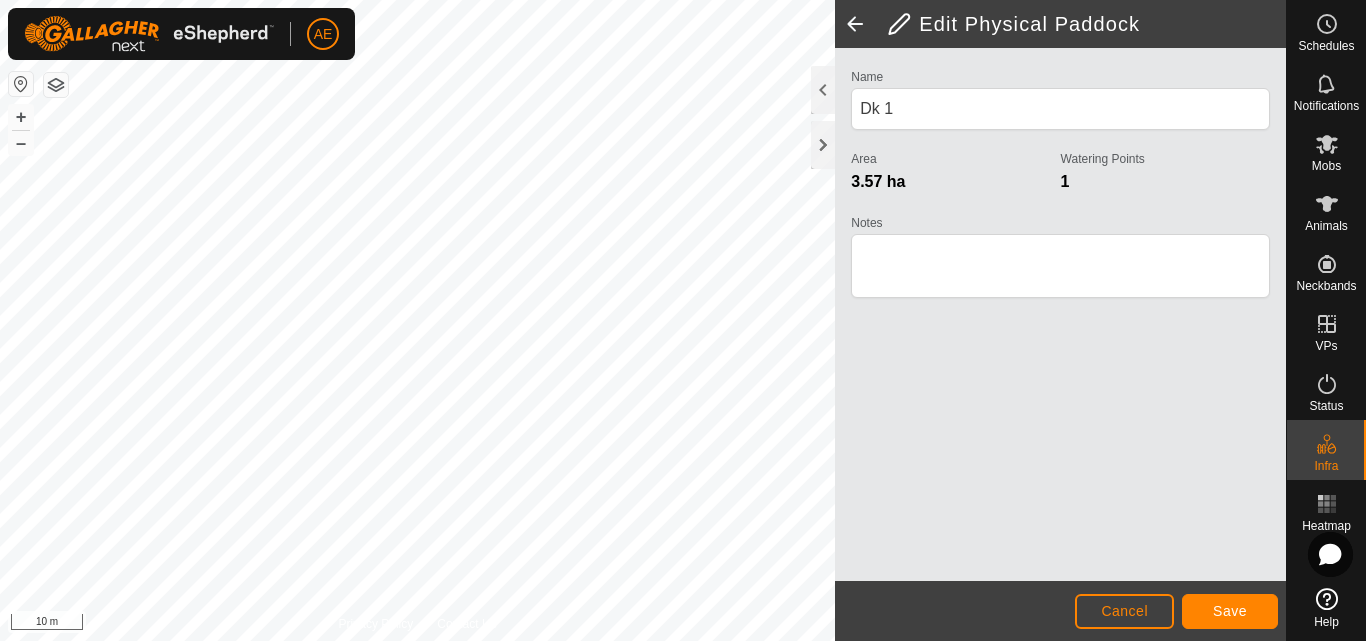 click on "Privacy Policy Contact Us + – ⇧ i 10 m  Edit Physical Paddock  Name Dk 1 Area 3.57 ha  Watering Points 1 Notes                    Cancel Save" 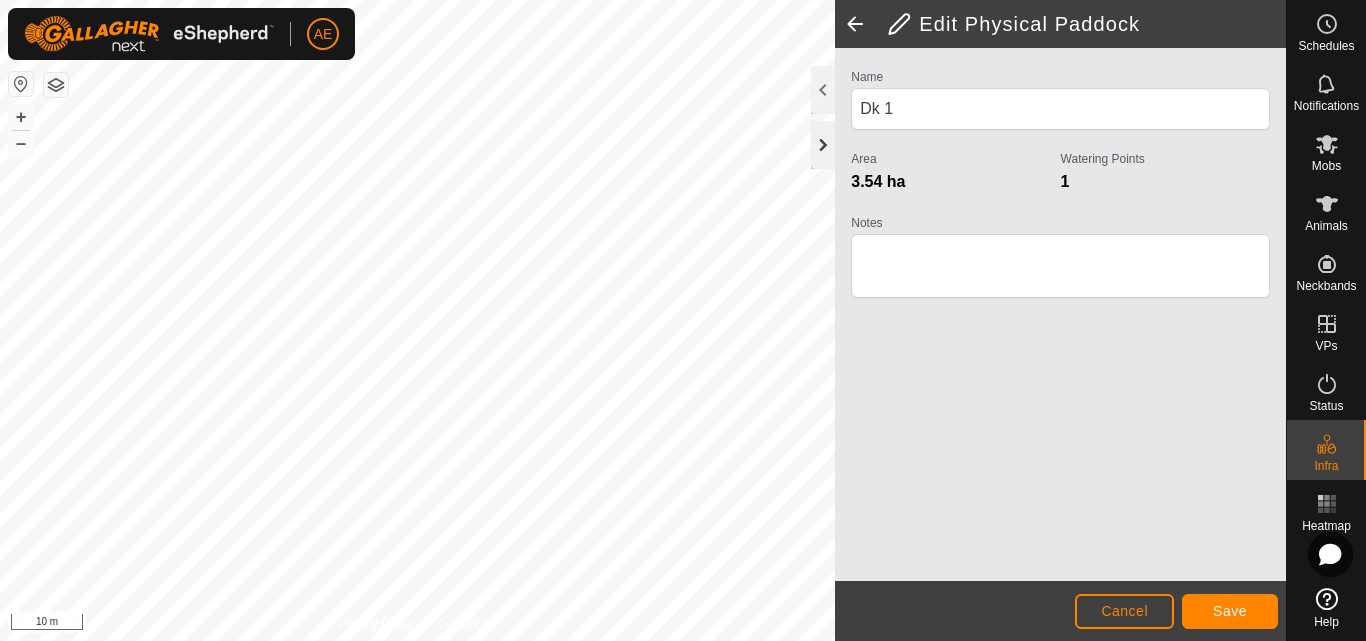 click 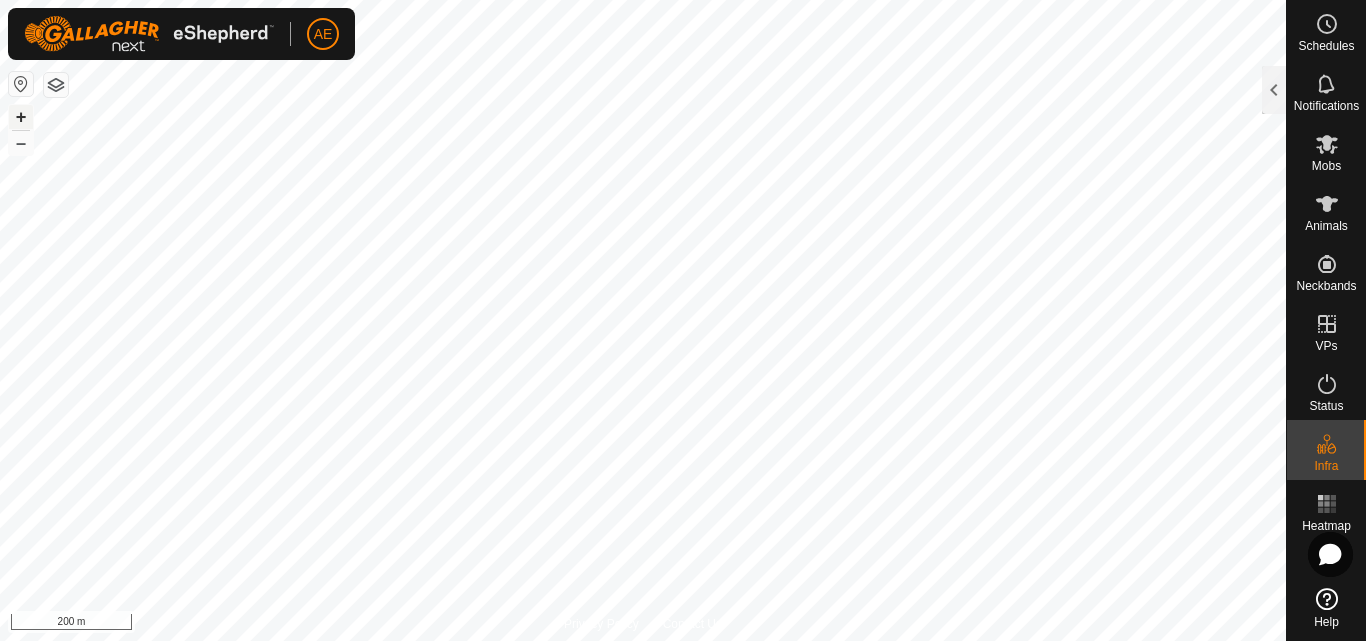 click on "+" at bounding box center [21, 117] 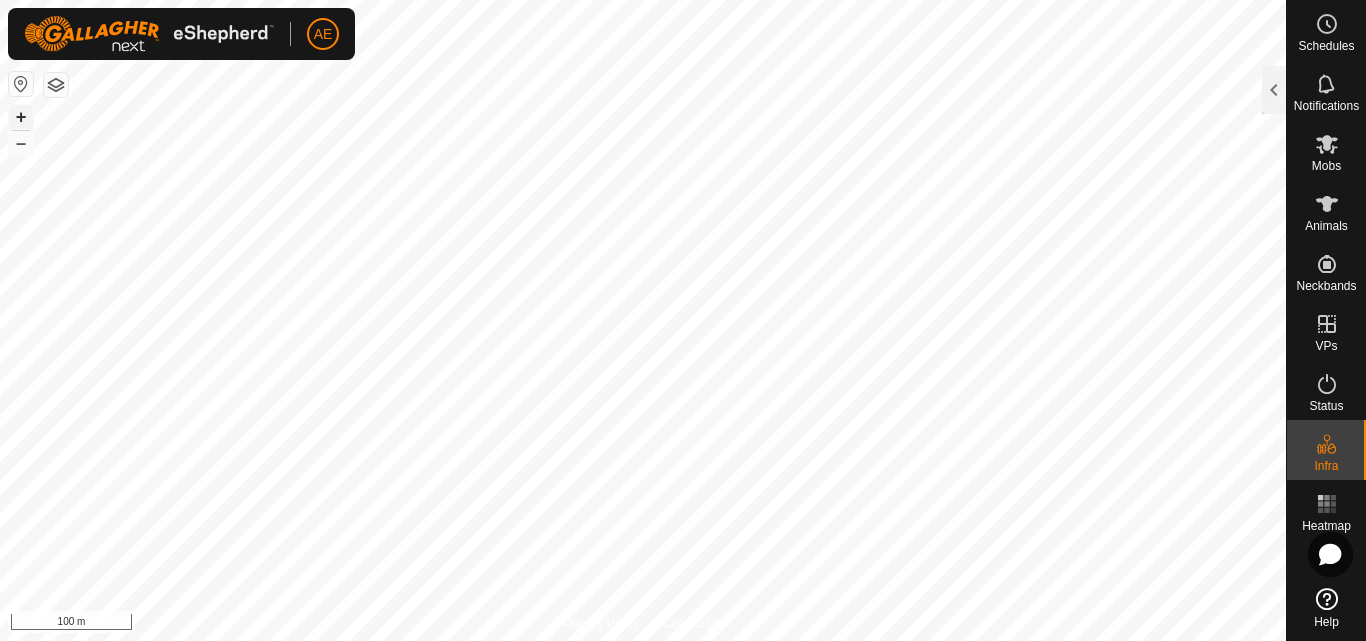 click on "+" at bounding box center [21, 117] 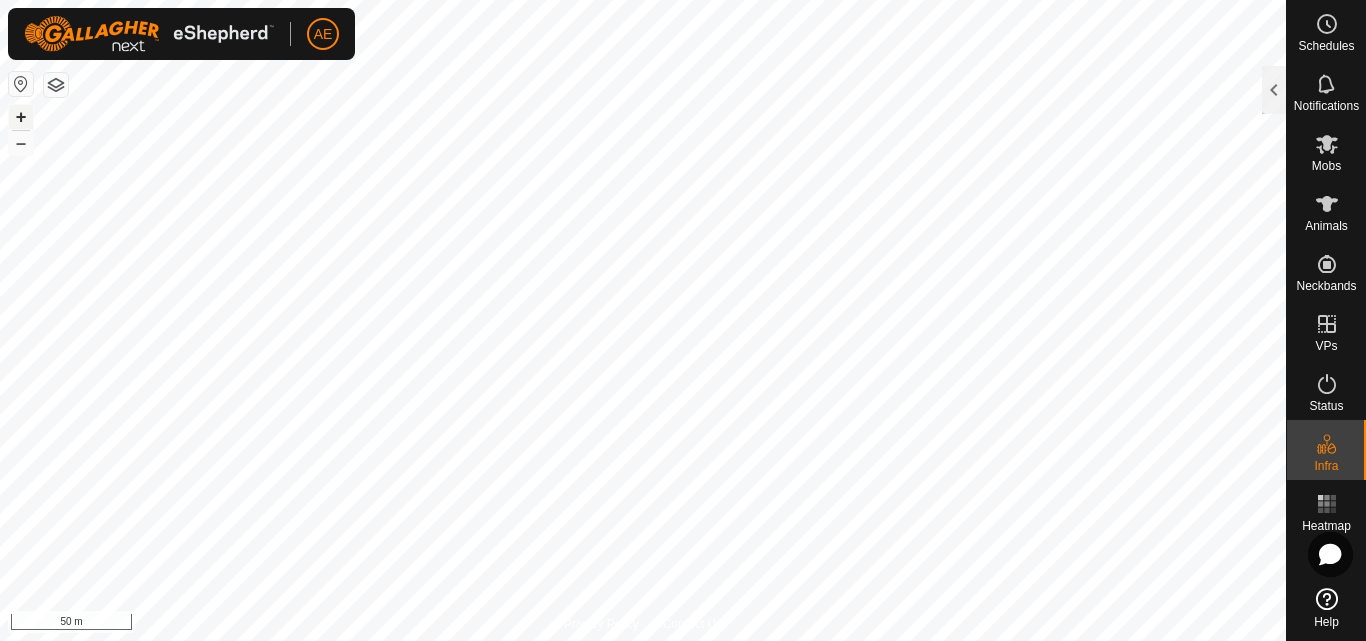 click on "+" at bounding box center [21, 117] 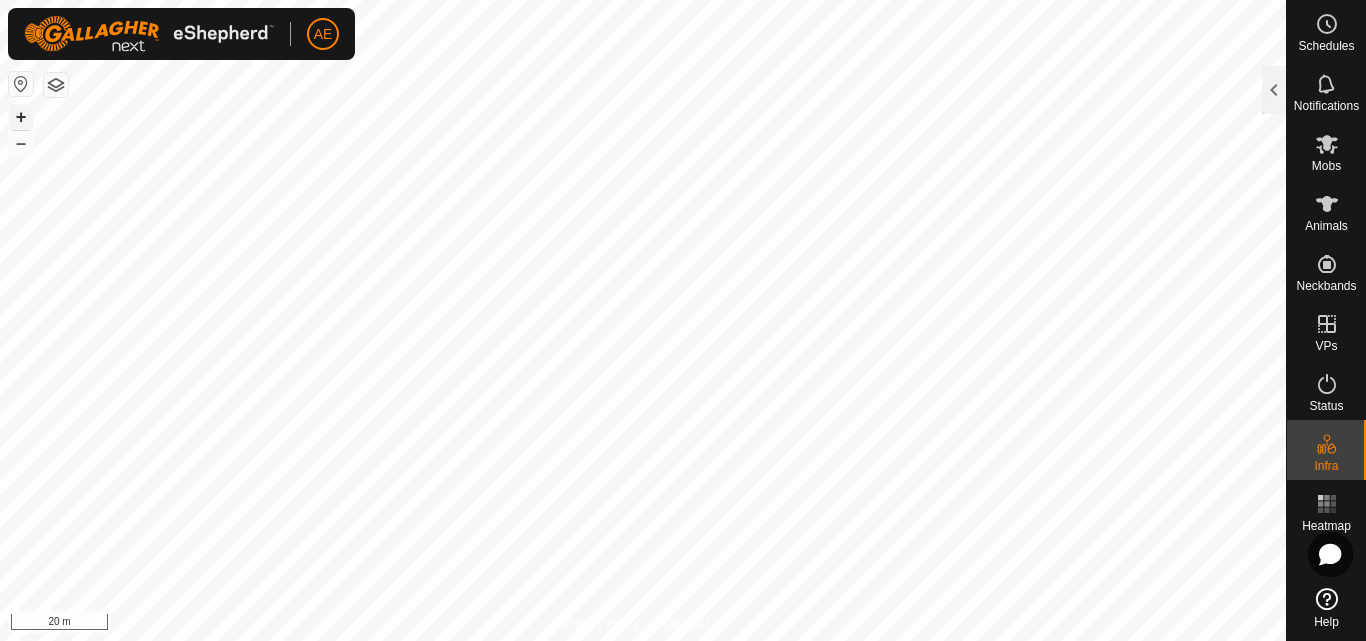 click on "+" at bounding box center [21, 117] 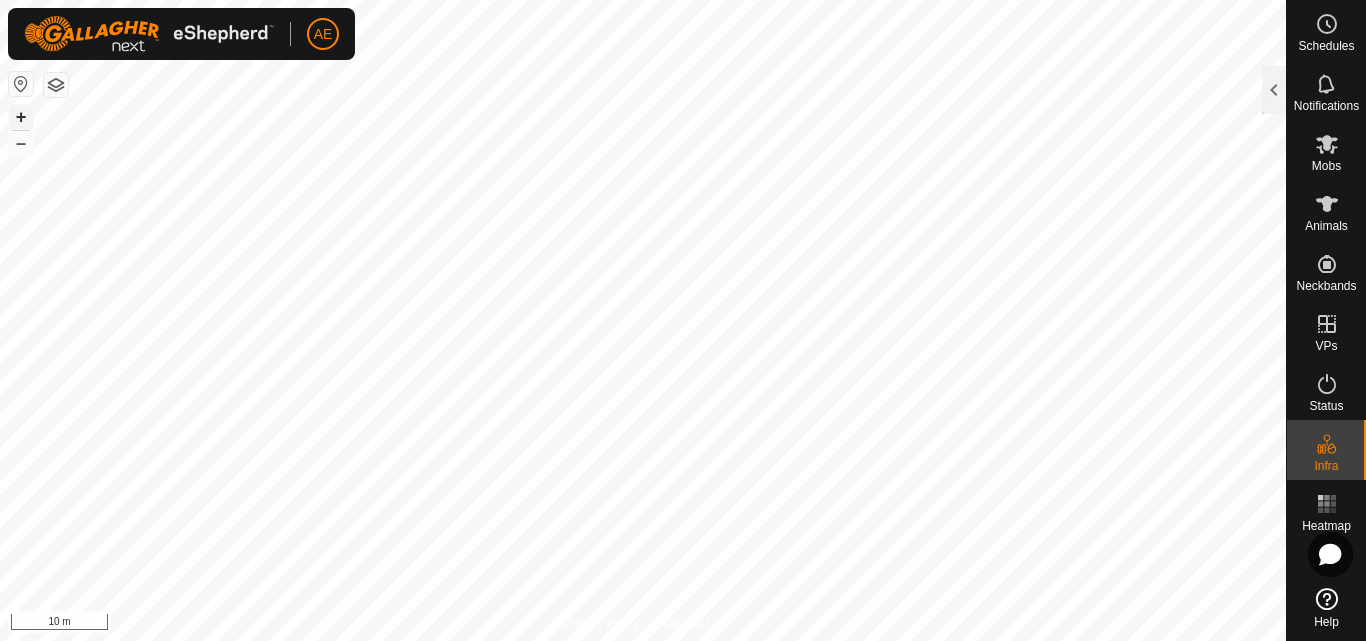 click on "+" at bounding box center (21, 117) 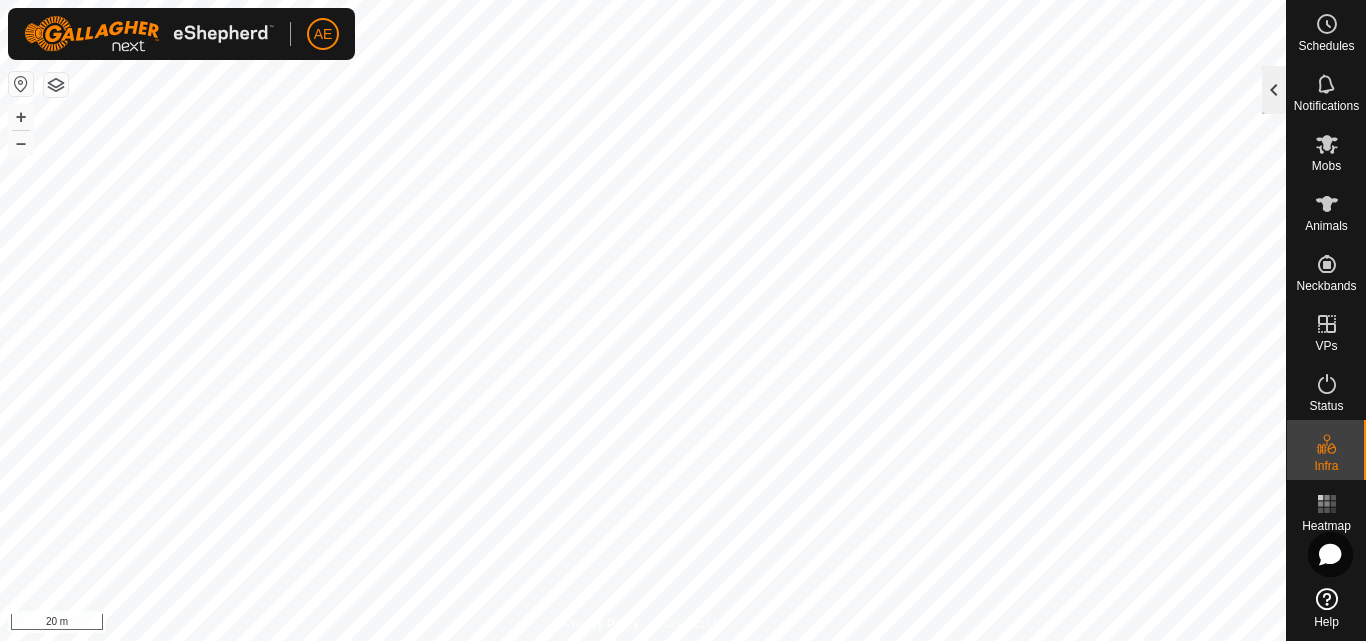 click 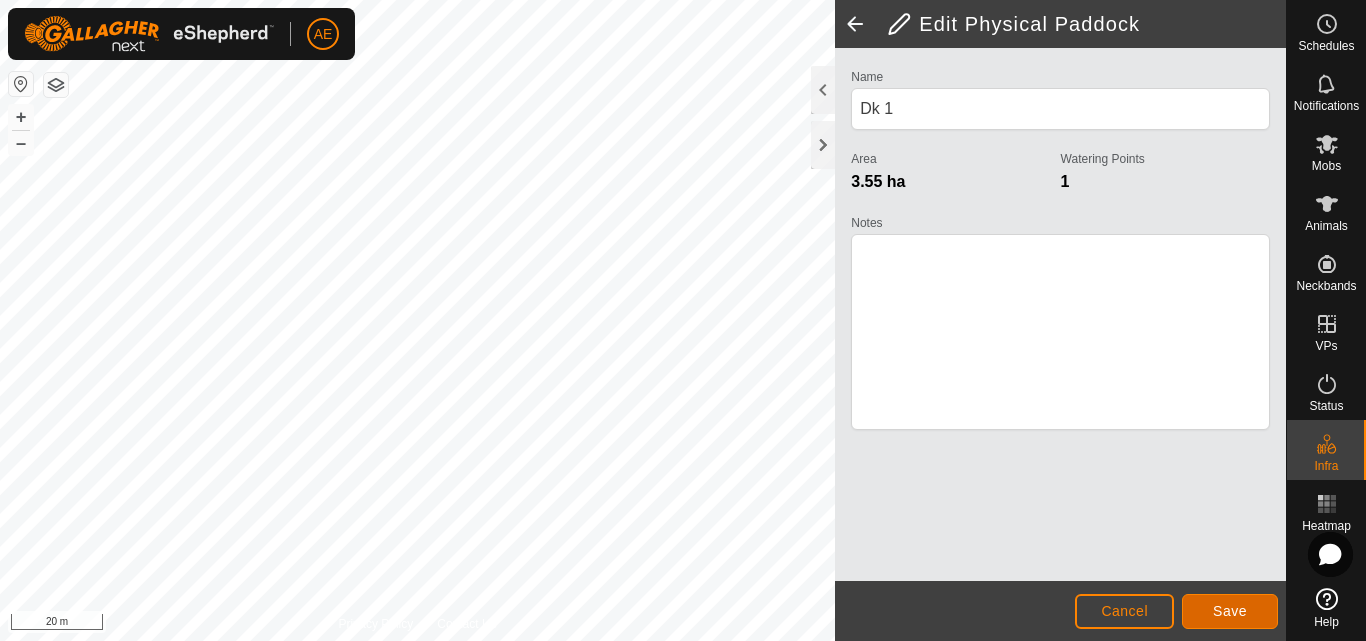 click on "Save" 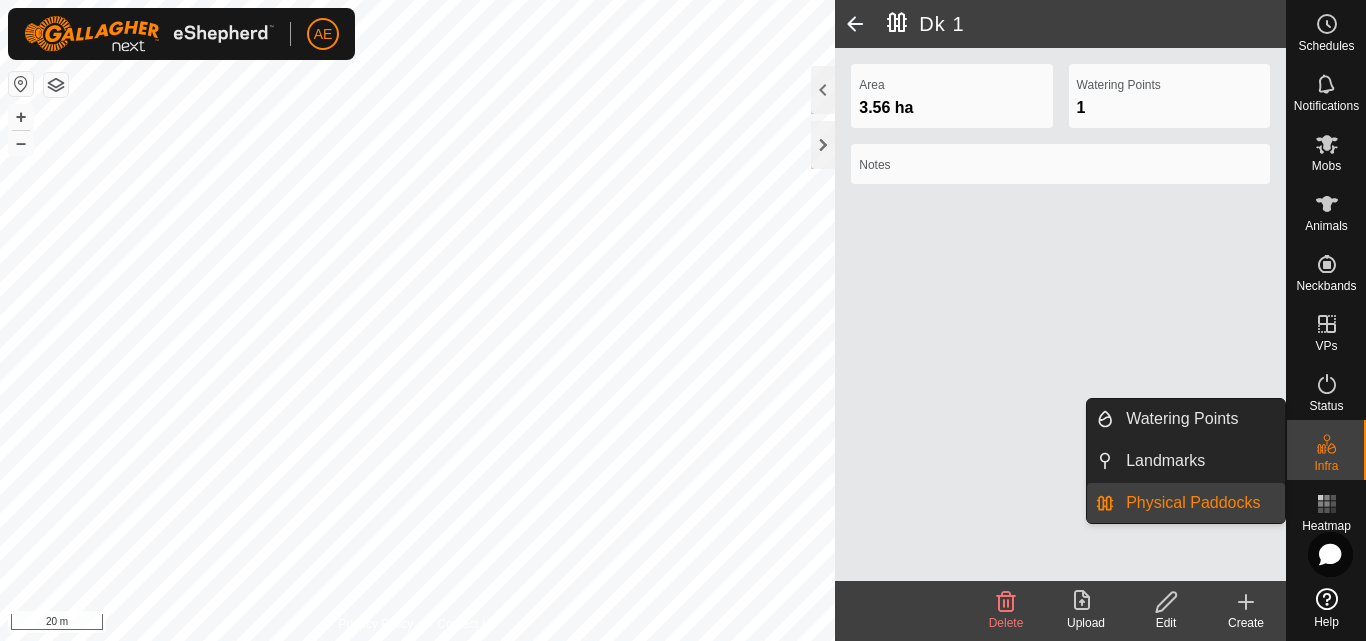 click on "Physical Paddocks" at bounding box center (1199, 503) 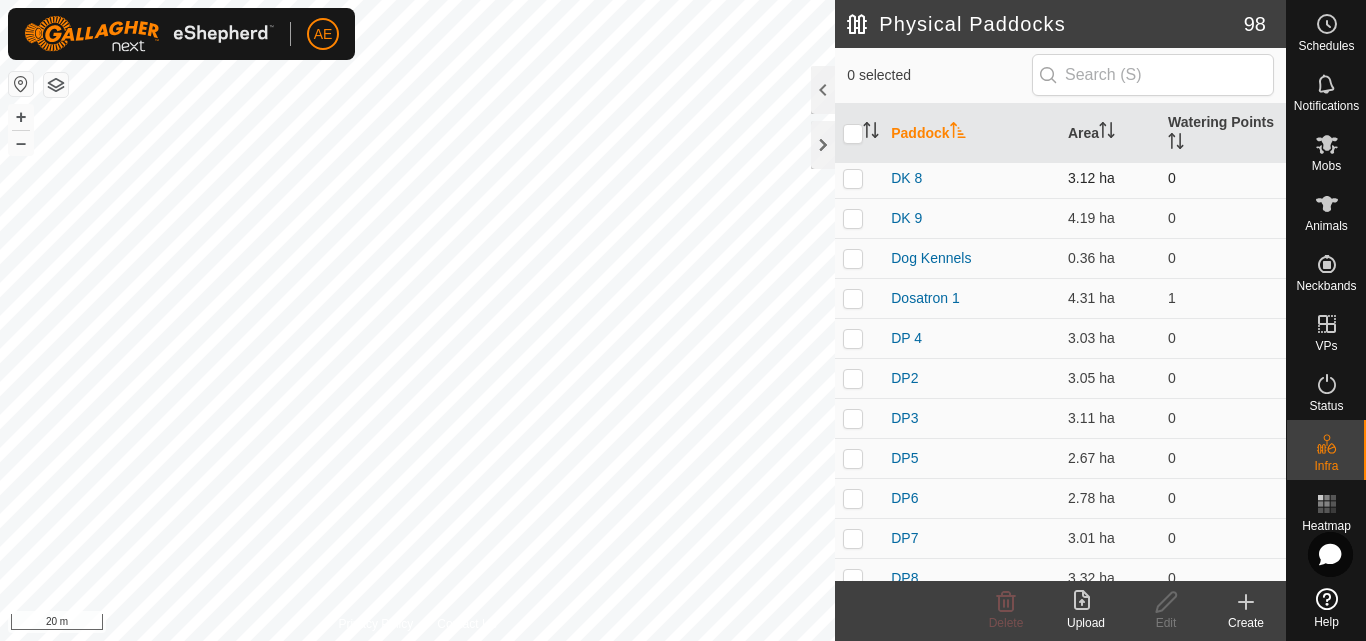 scroll, scrollTop: 967, scrollLeft: 0, axis: vertical 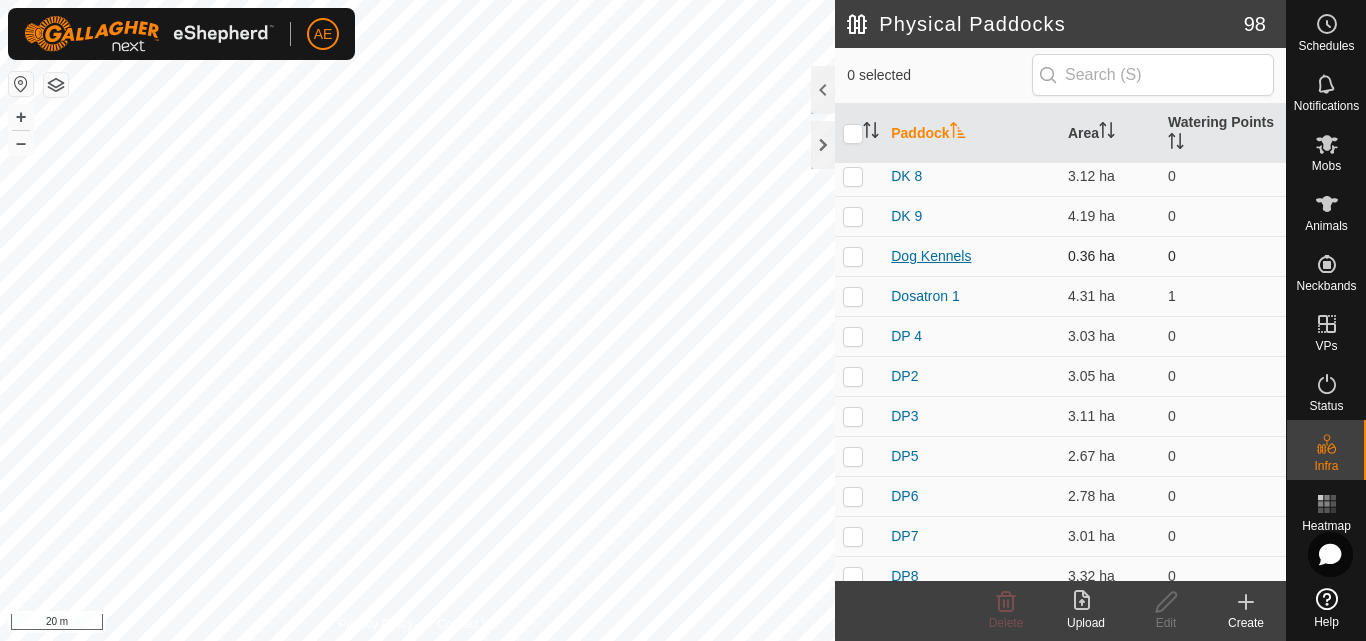 click on "Dog Kennels" at bounding box center [931, 256] 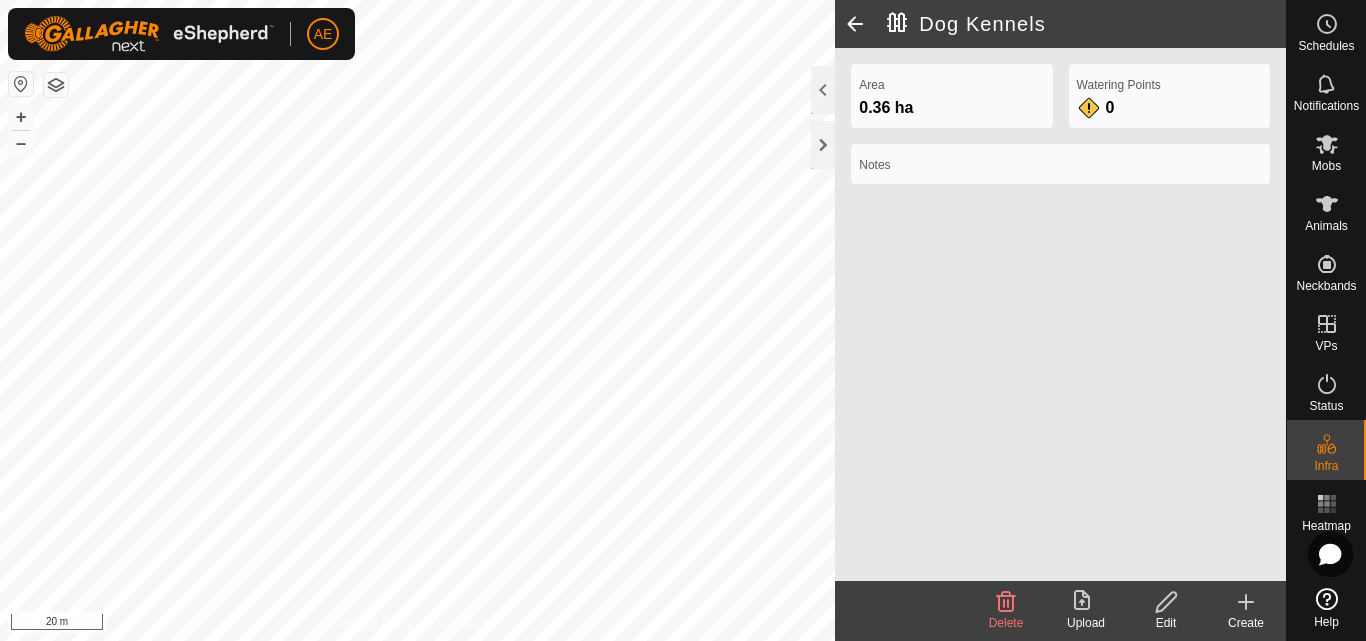 click on "Edit" 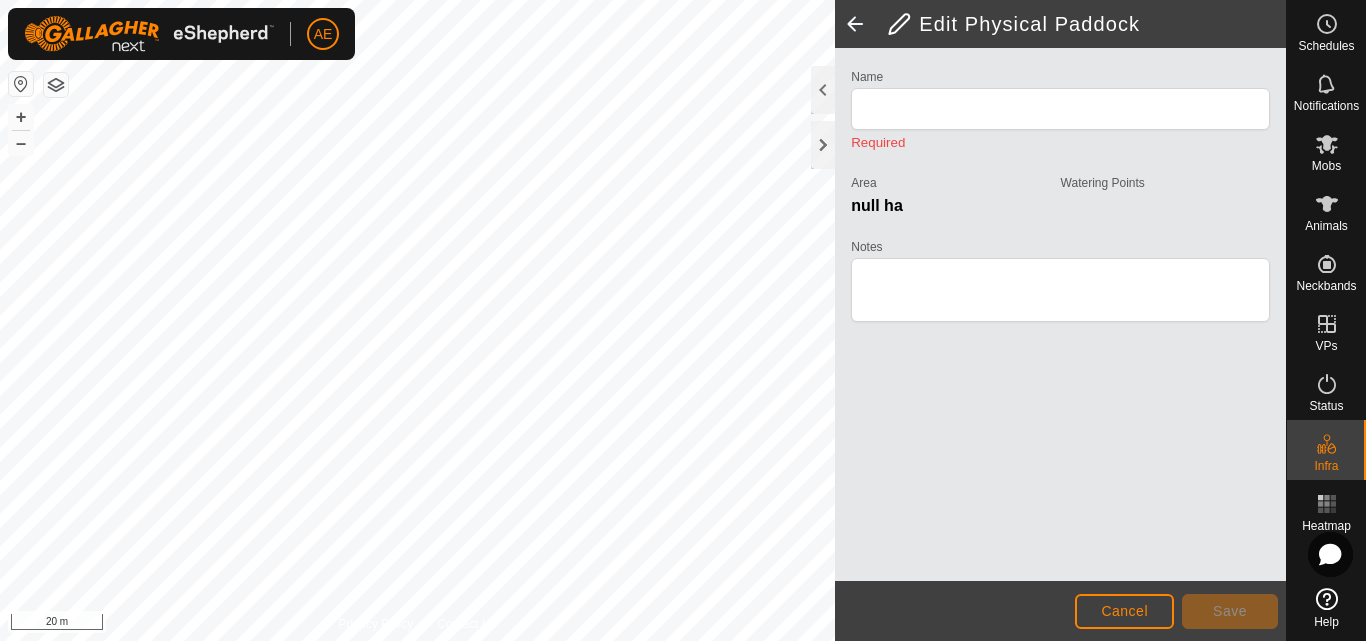 type on "Dog Kennels" 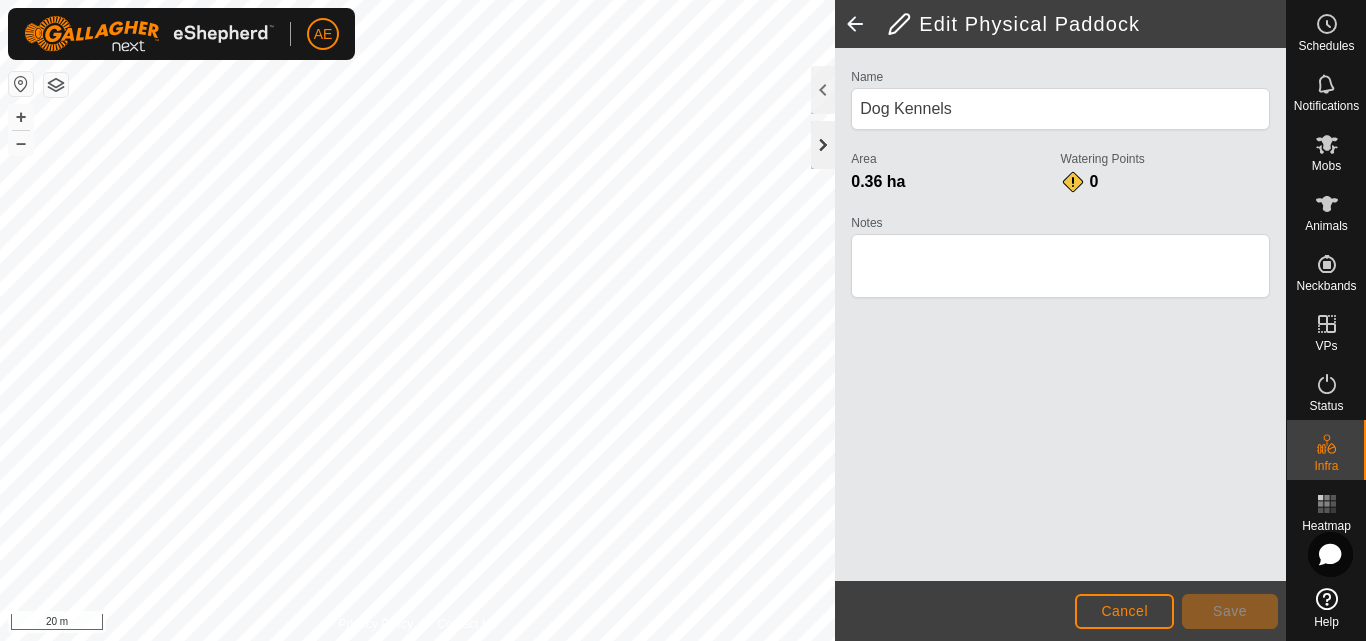 click 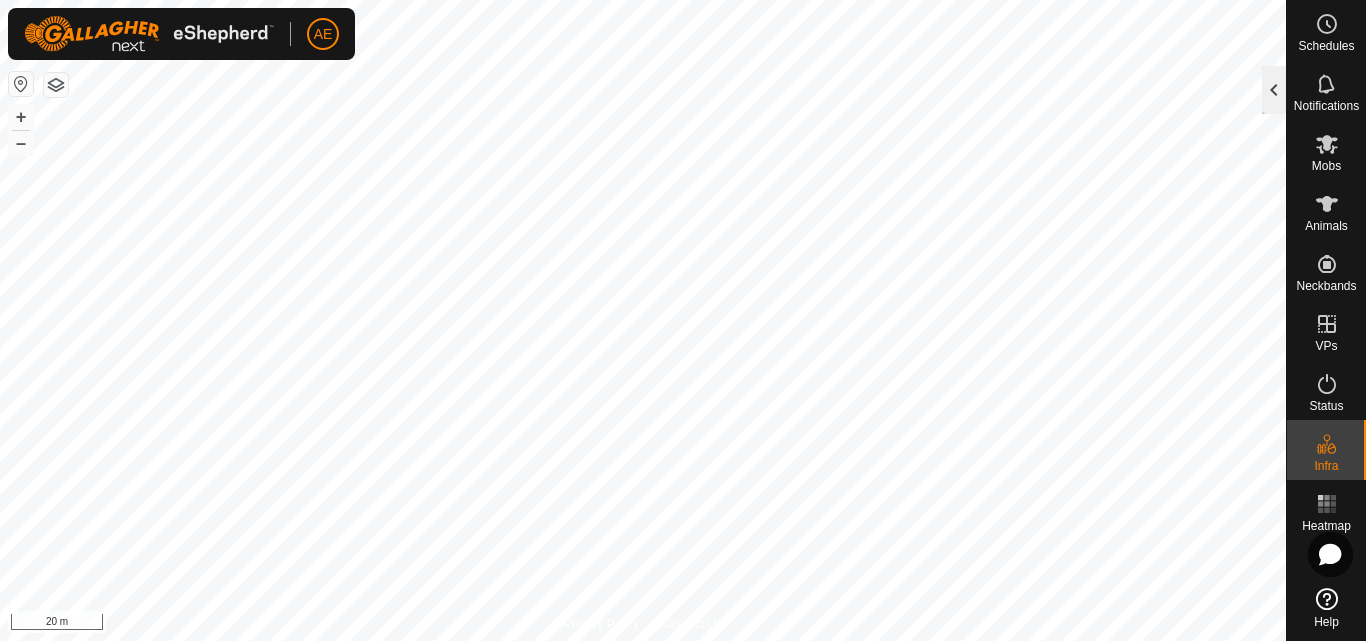 click 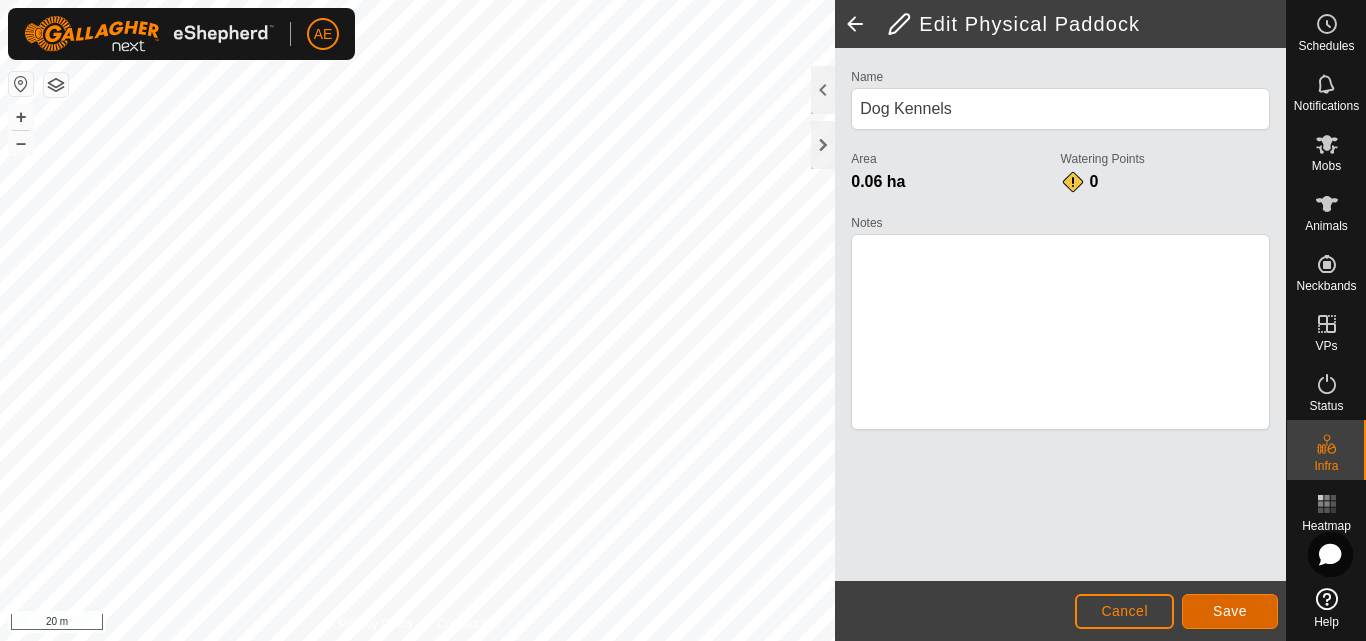 click on "Save" 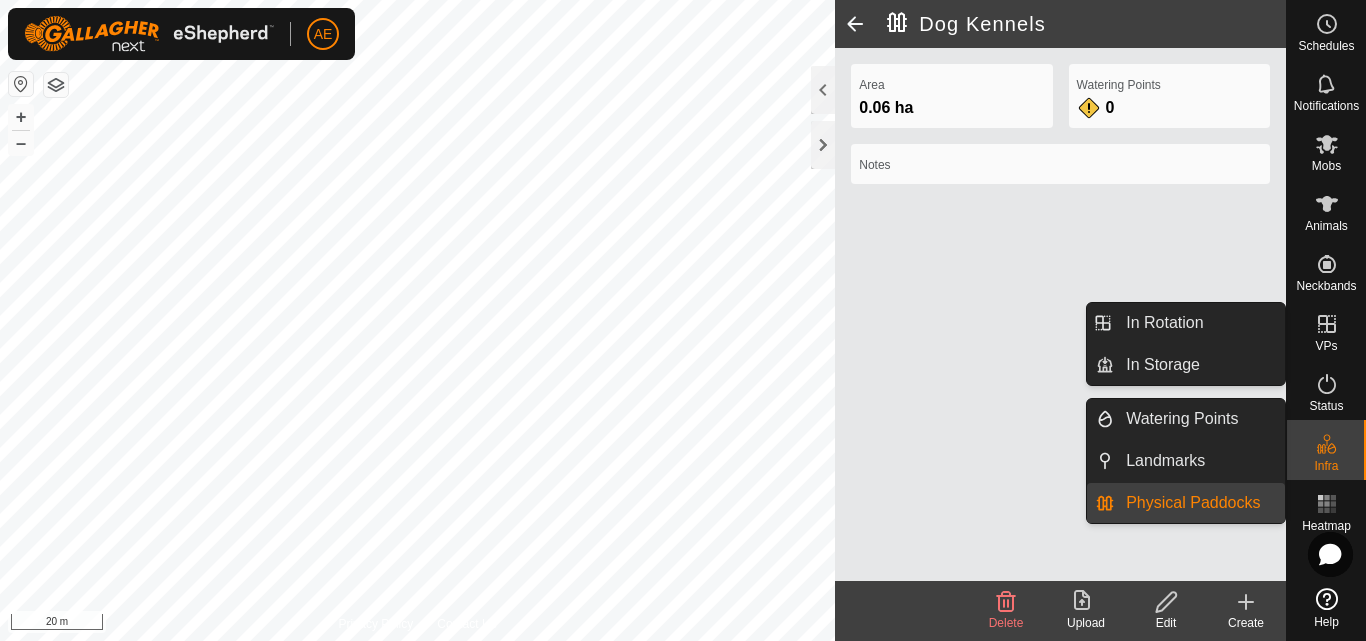 click on "Physical Paddocks" at bounding box center [1199, 503] 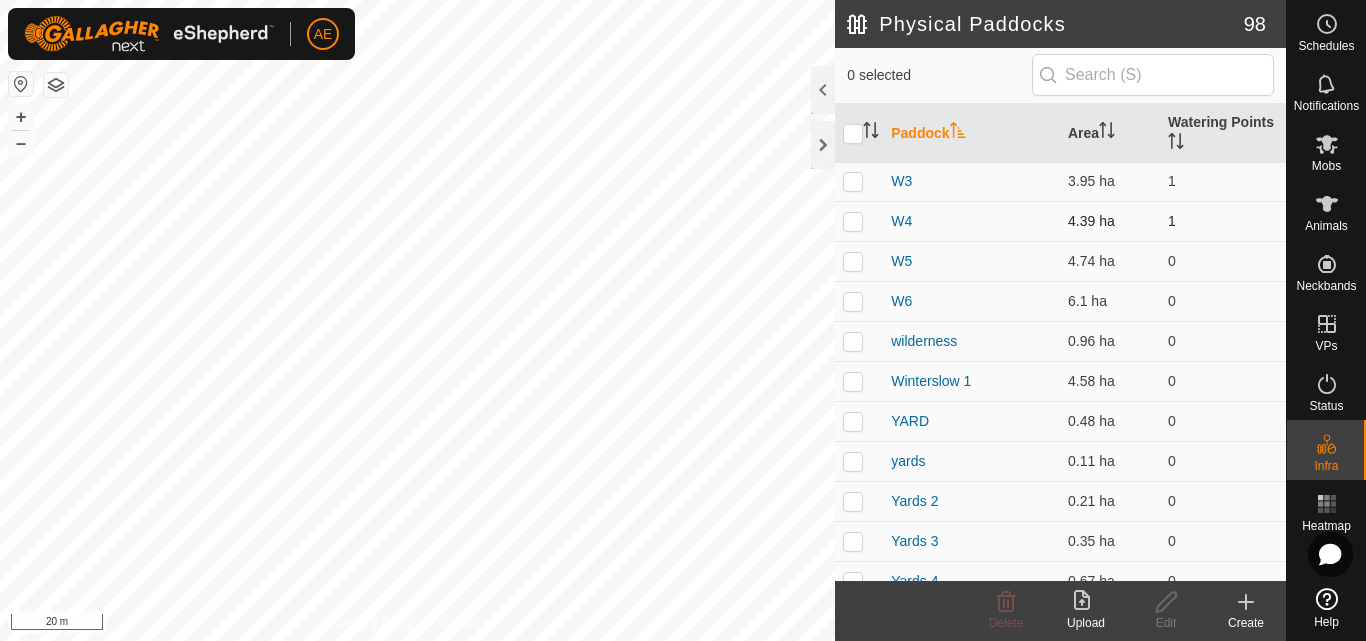 scroll, scrollTop: 3503, scrollLeft: 0, axis: vertical 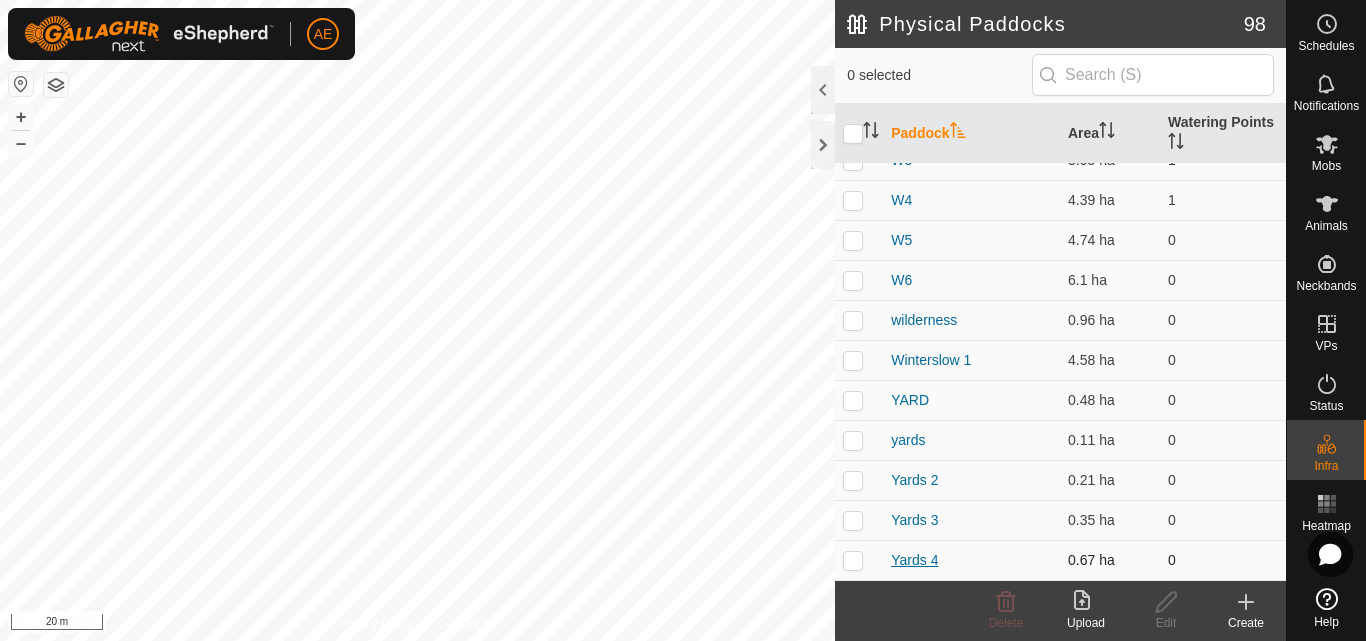 click on "Yards 4" at bounding box center [914, 560] 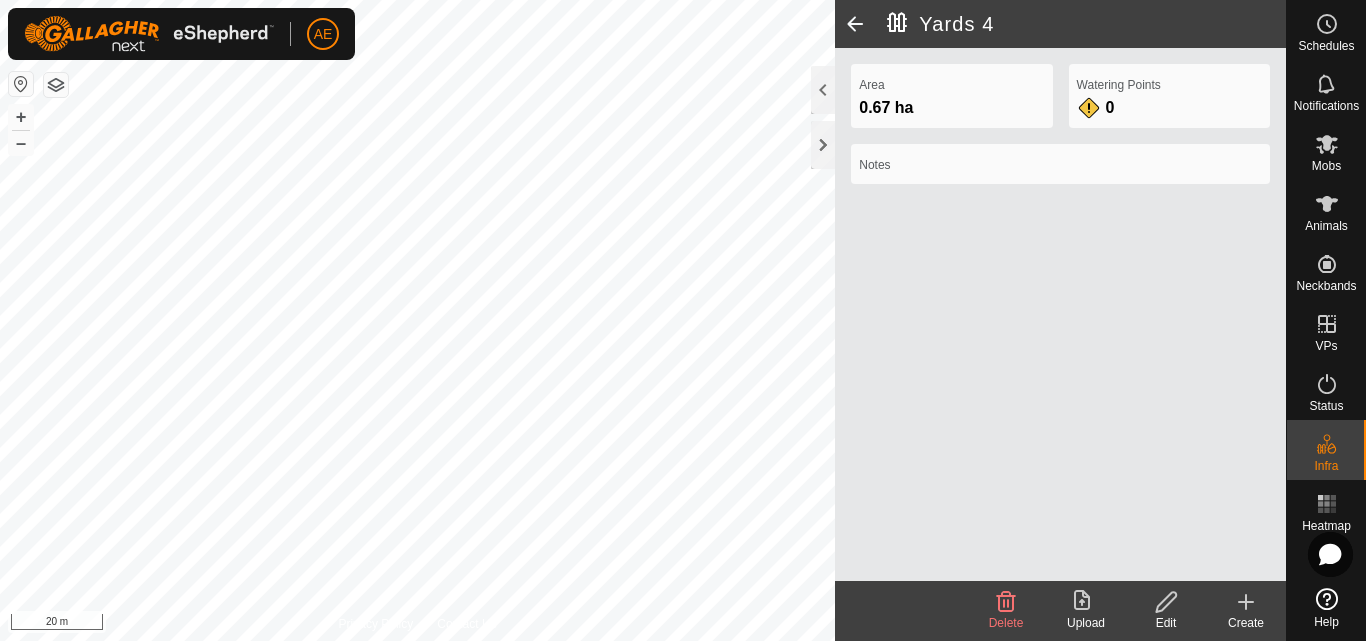 click 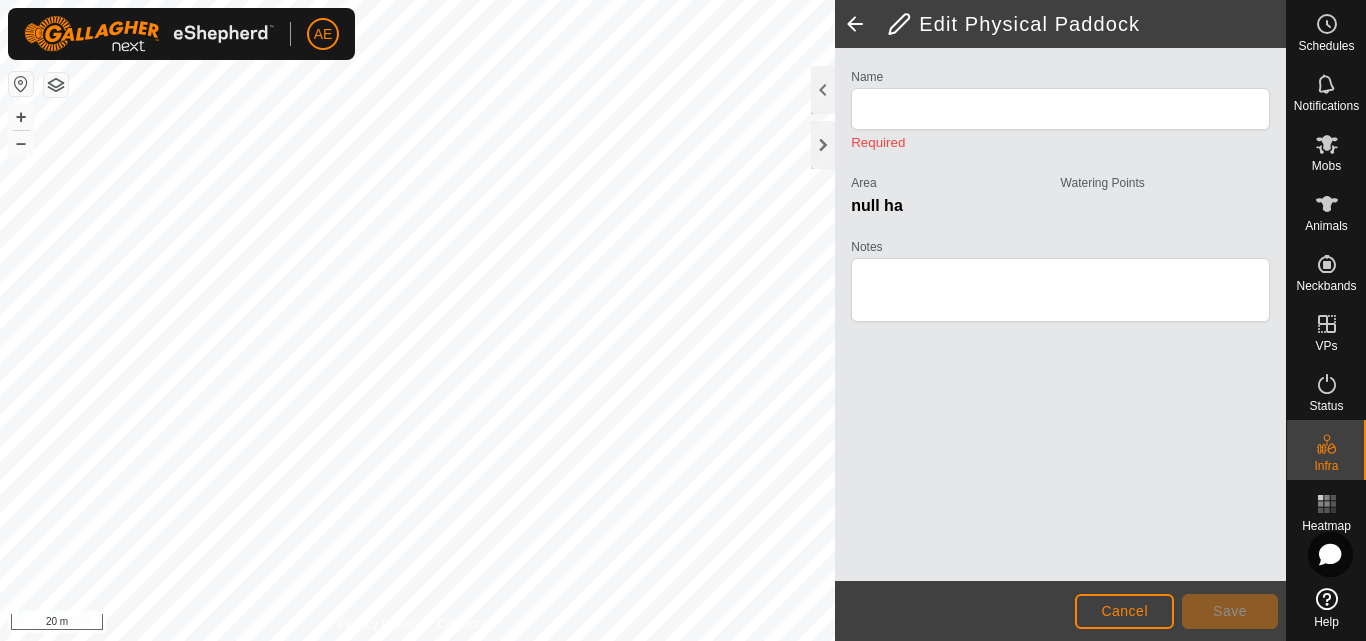 type on "Yards 4" 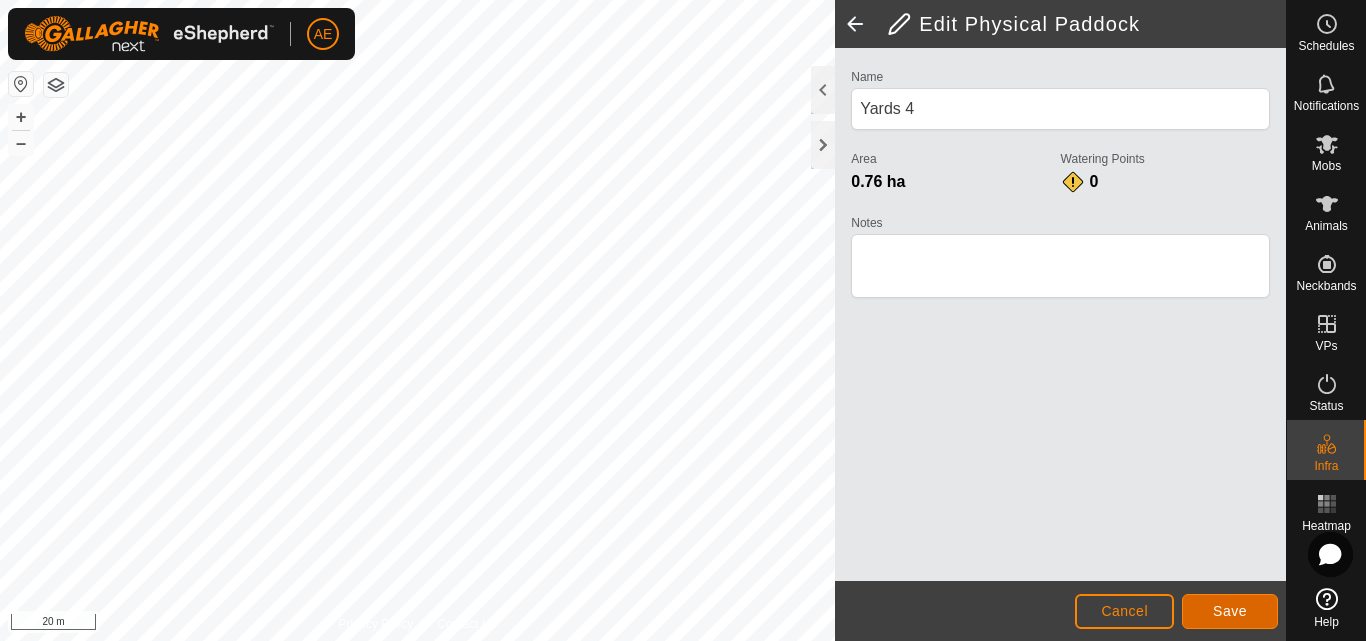 click on "Save" 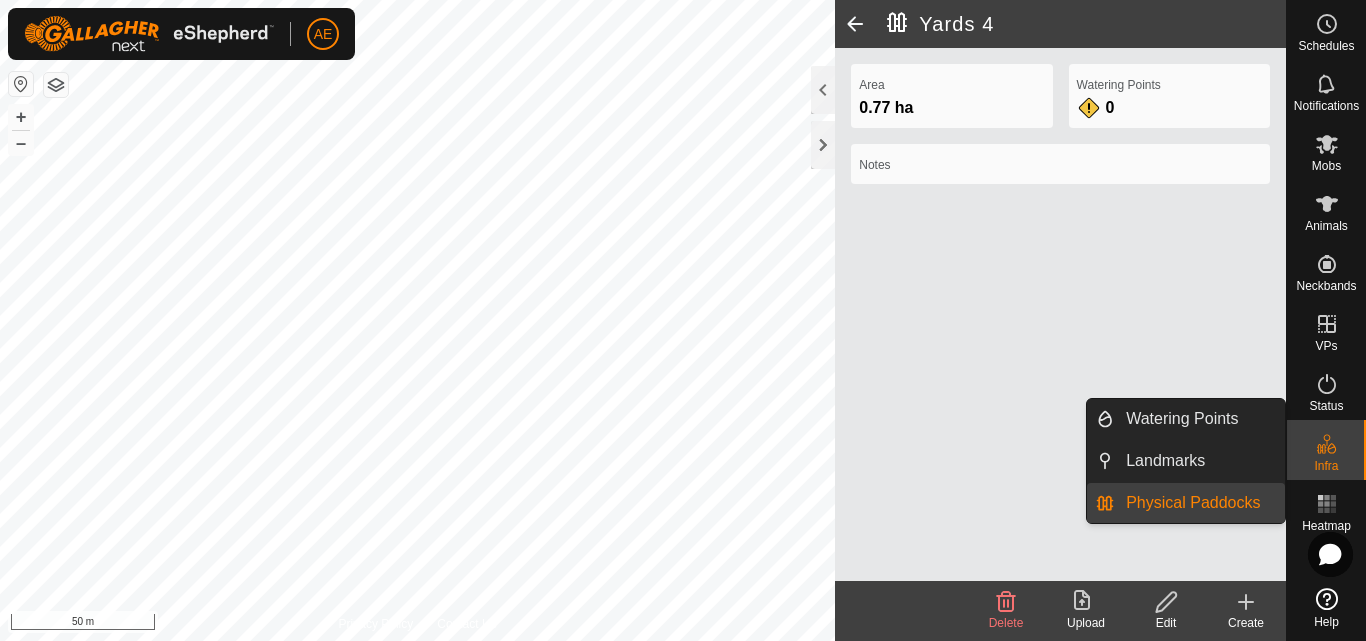 click 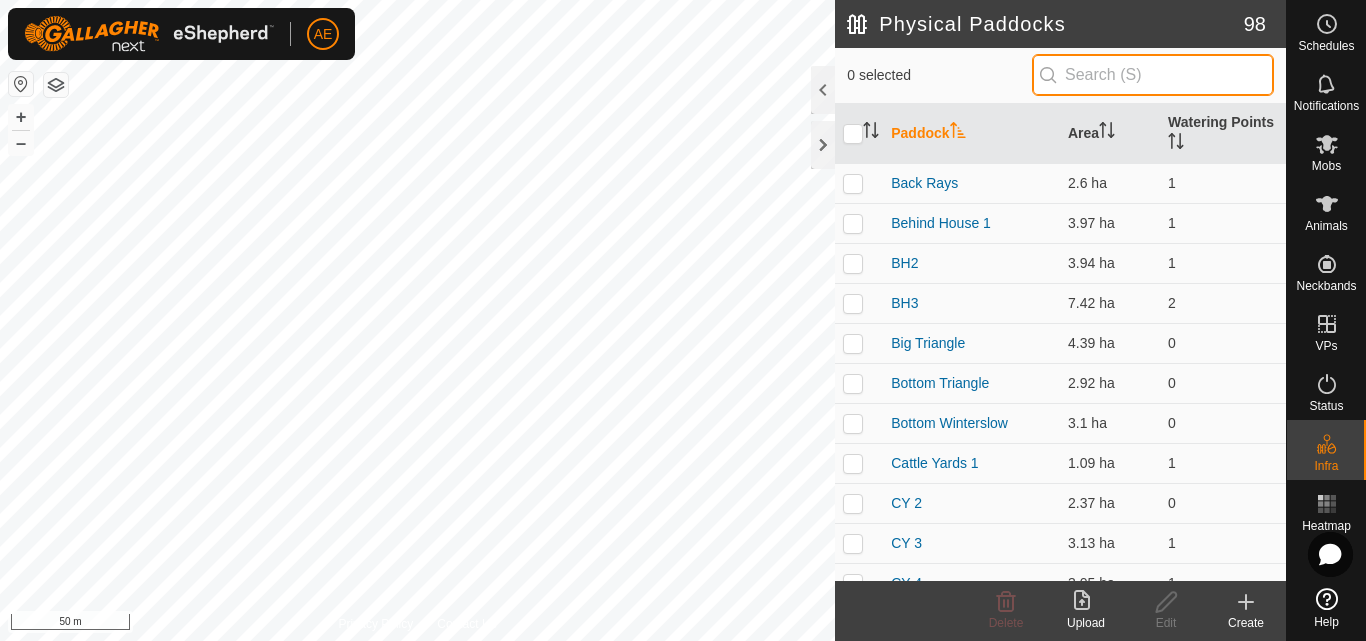 click at bounding box center [1153, 75] 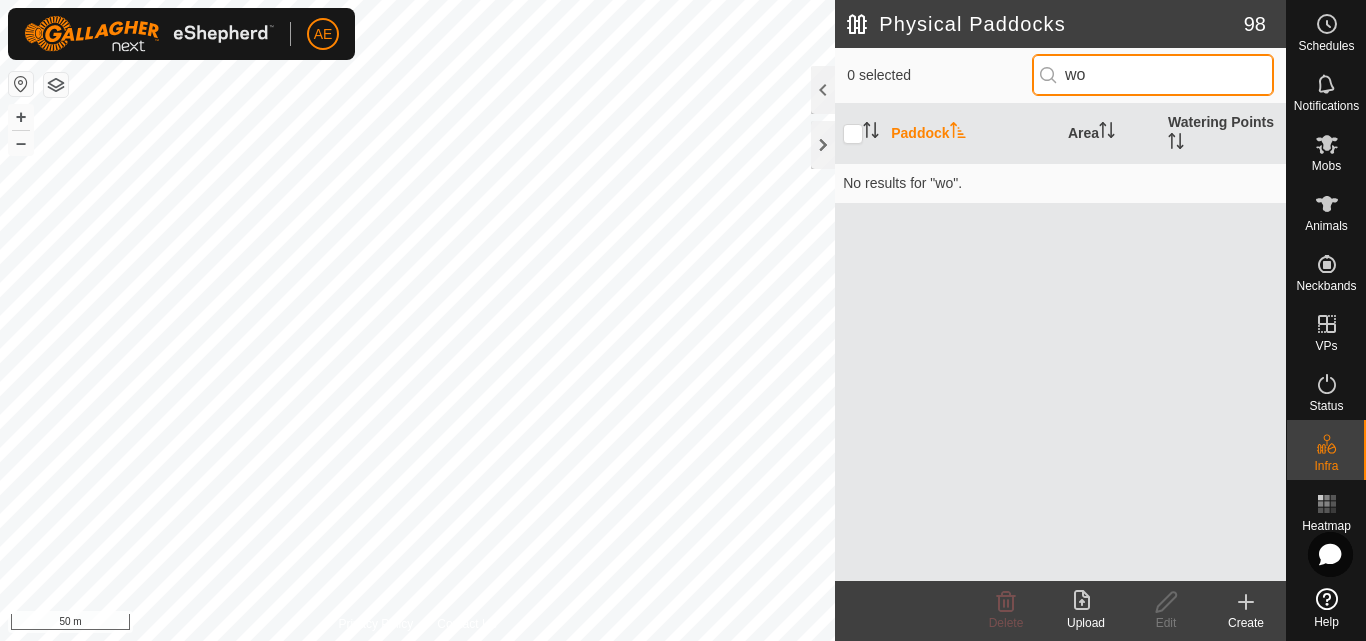 type on "w" 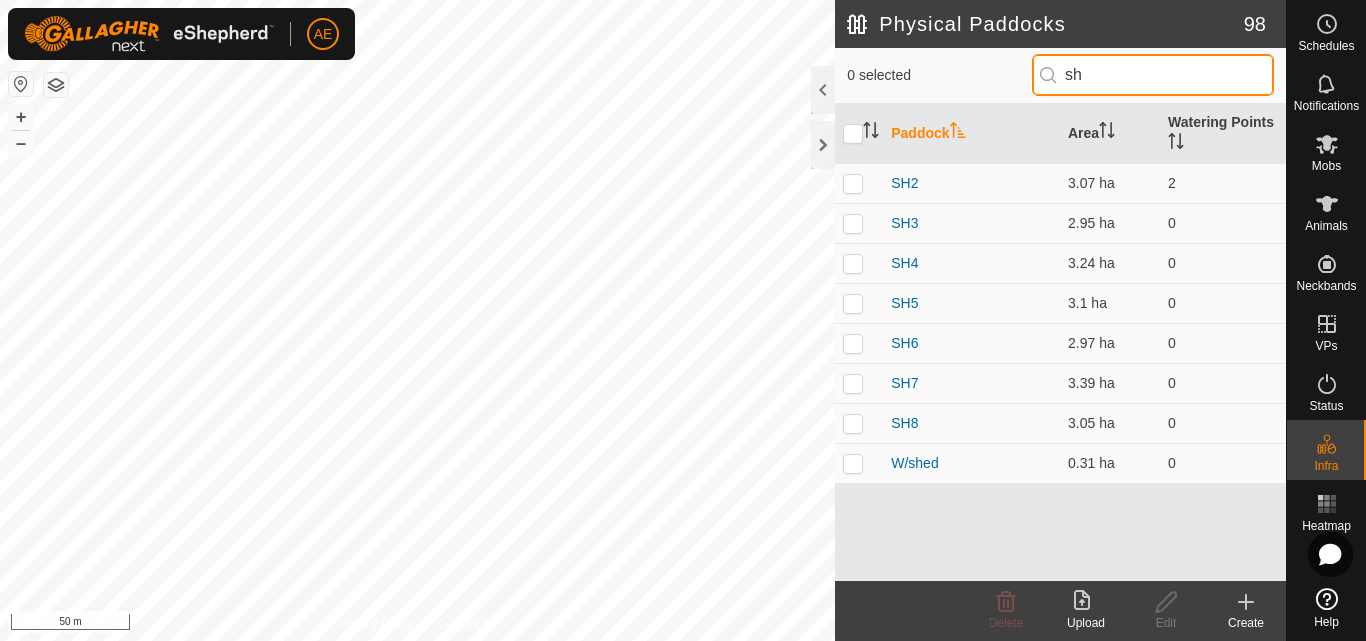 type on "s" 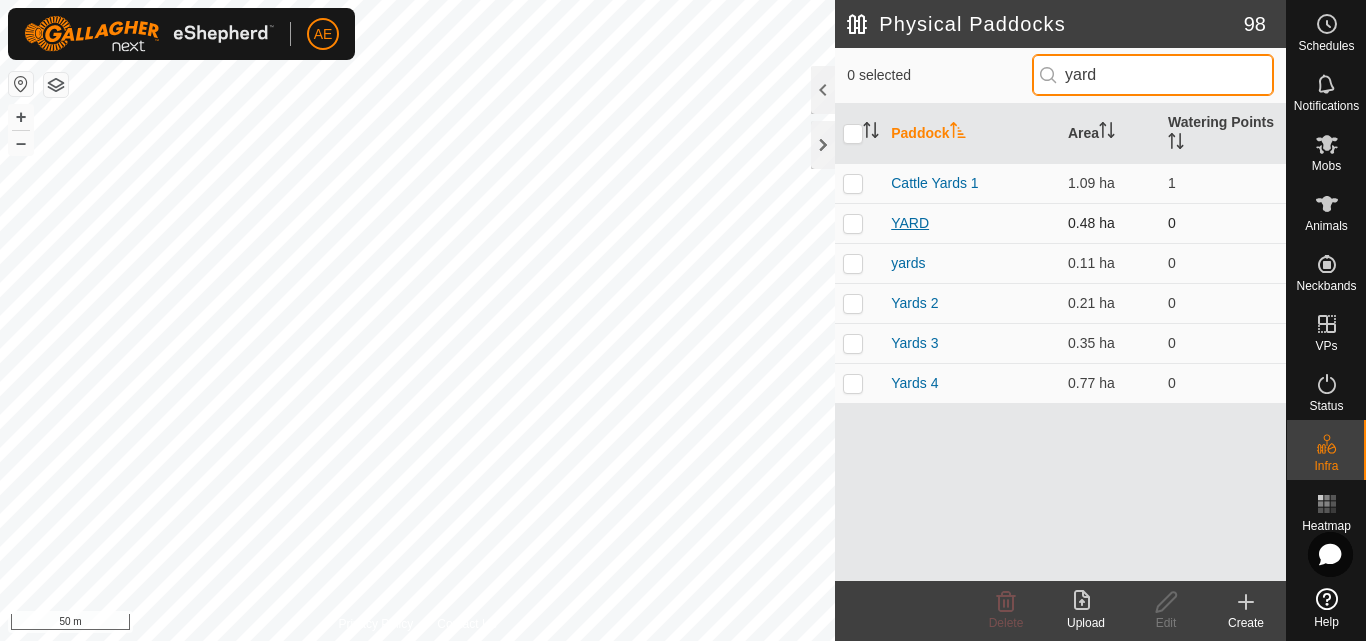 type on "yard" 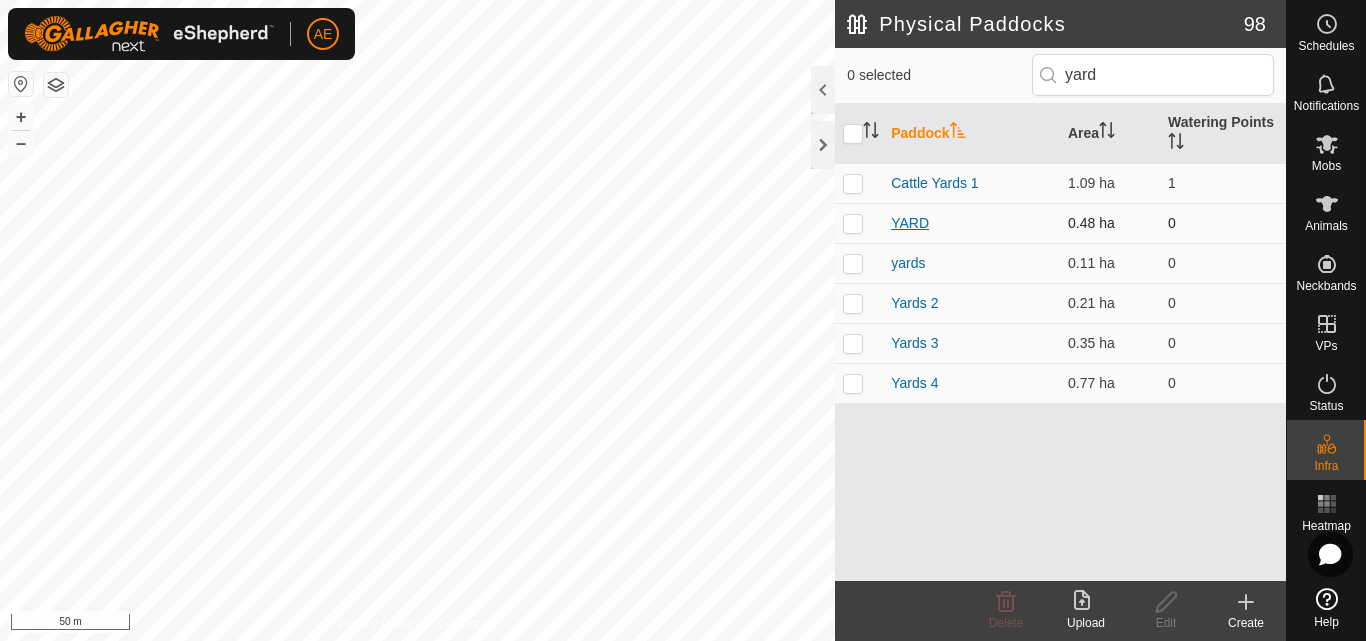 click on "YARD" at bounding box center (910, 223) 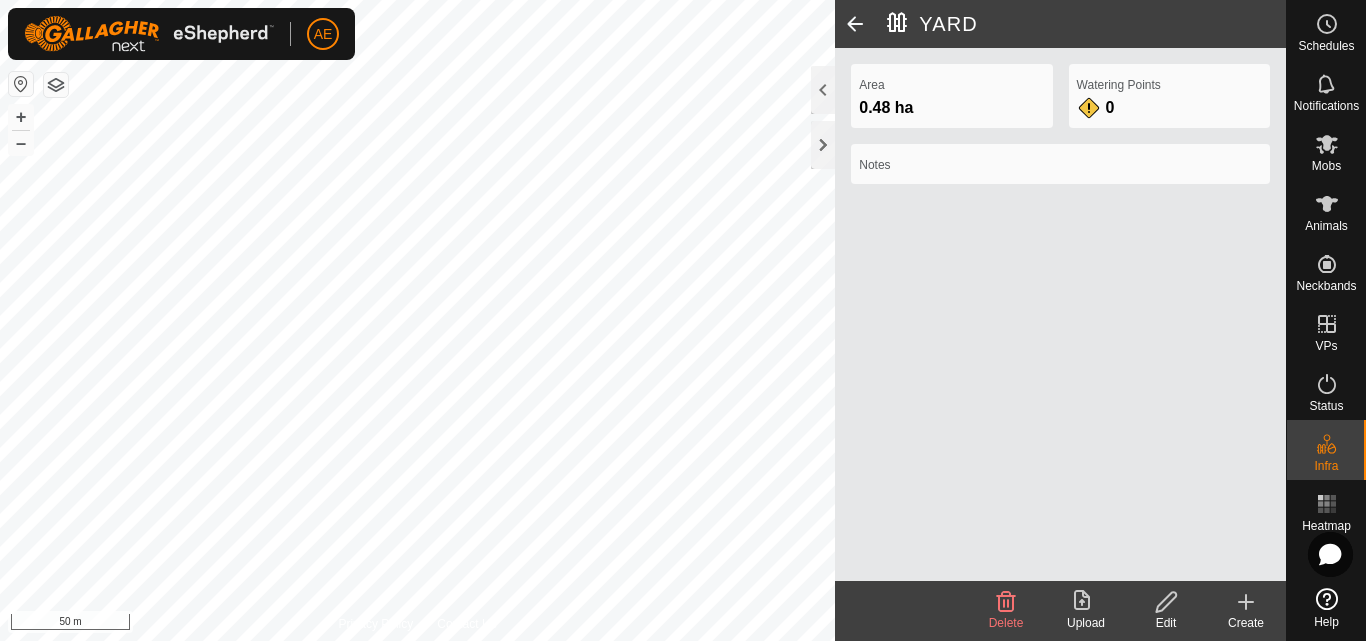 click on "Edit" 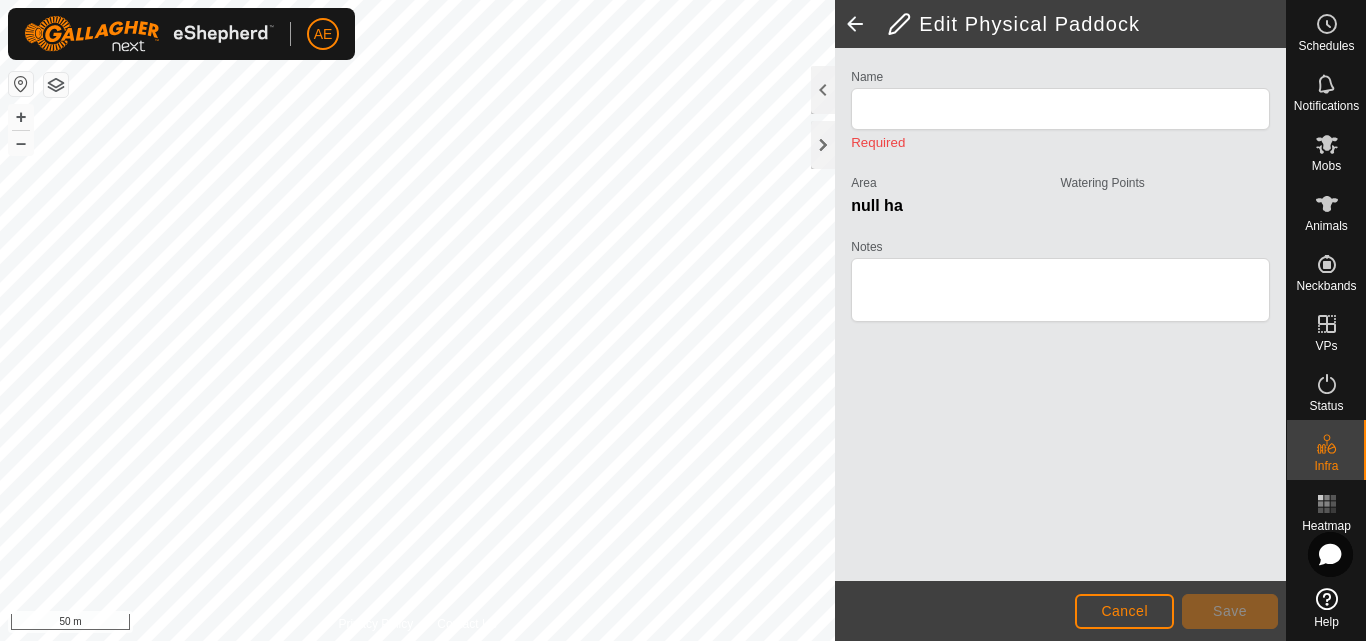 type on "YARD" 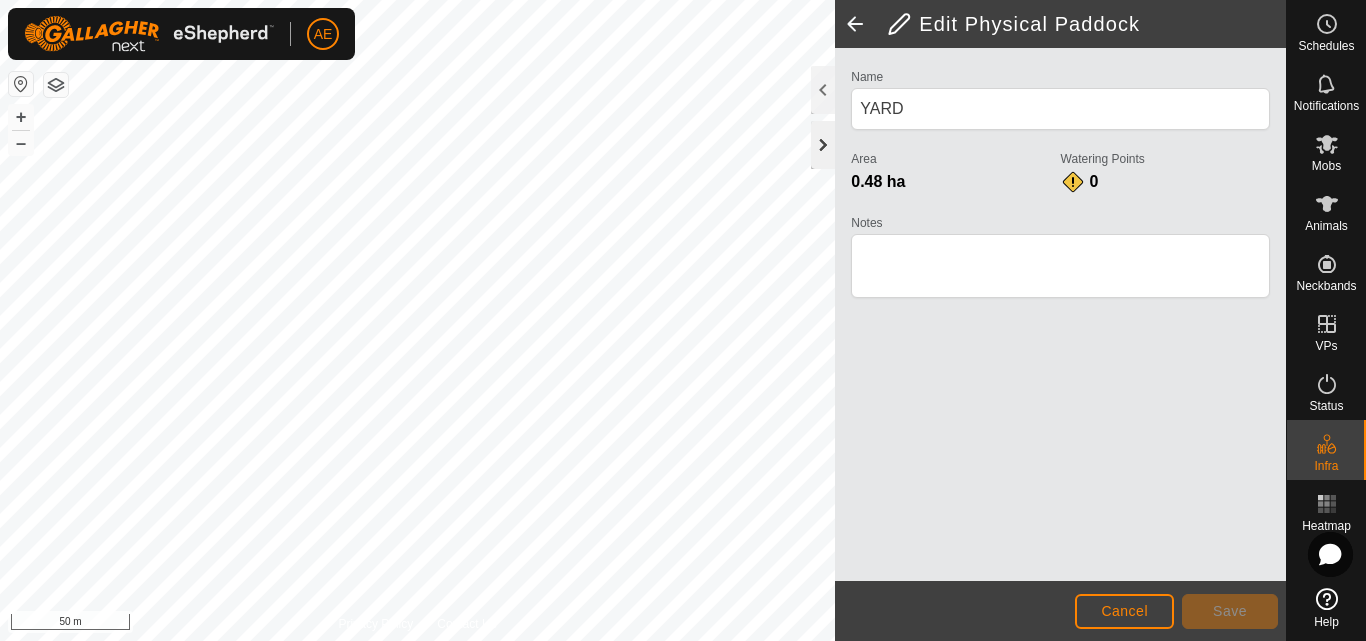 click 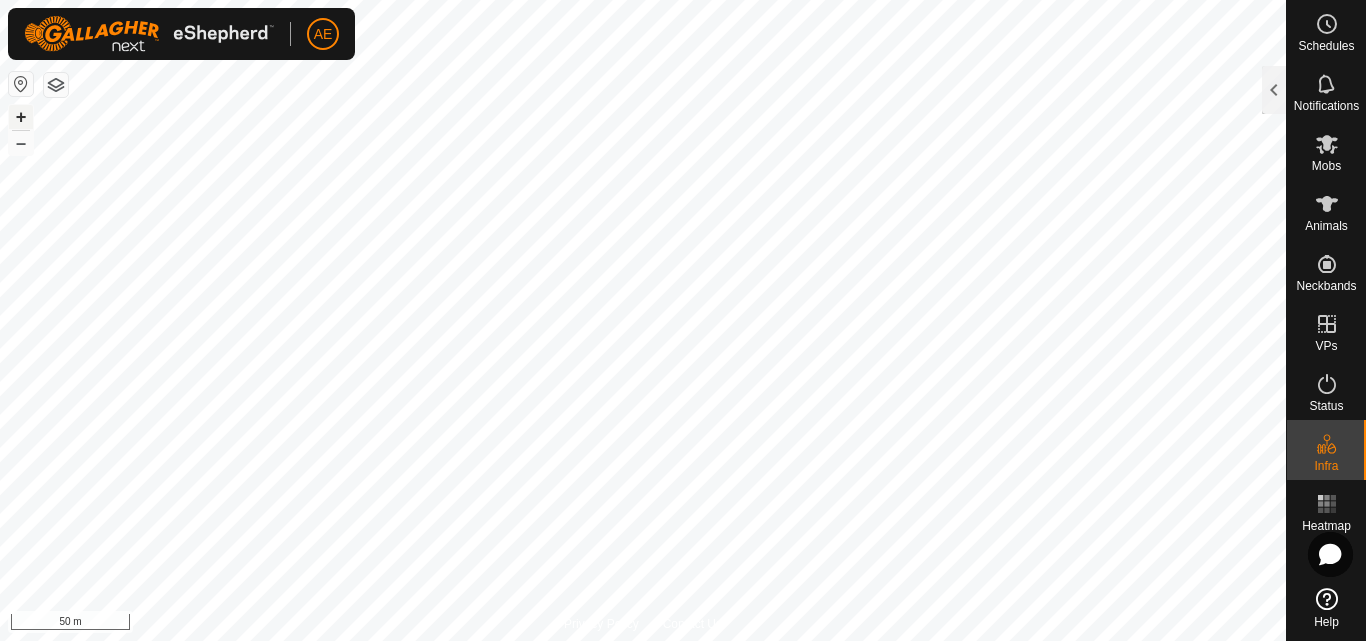 click on "+" at bounding box center (21, 117) 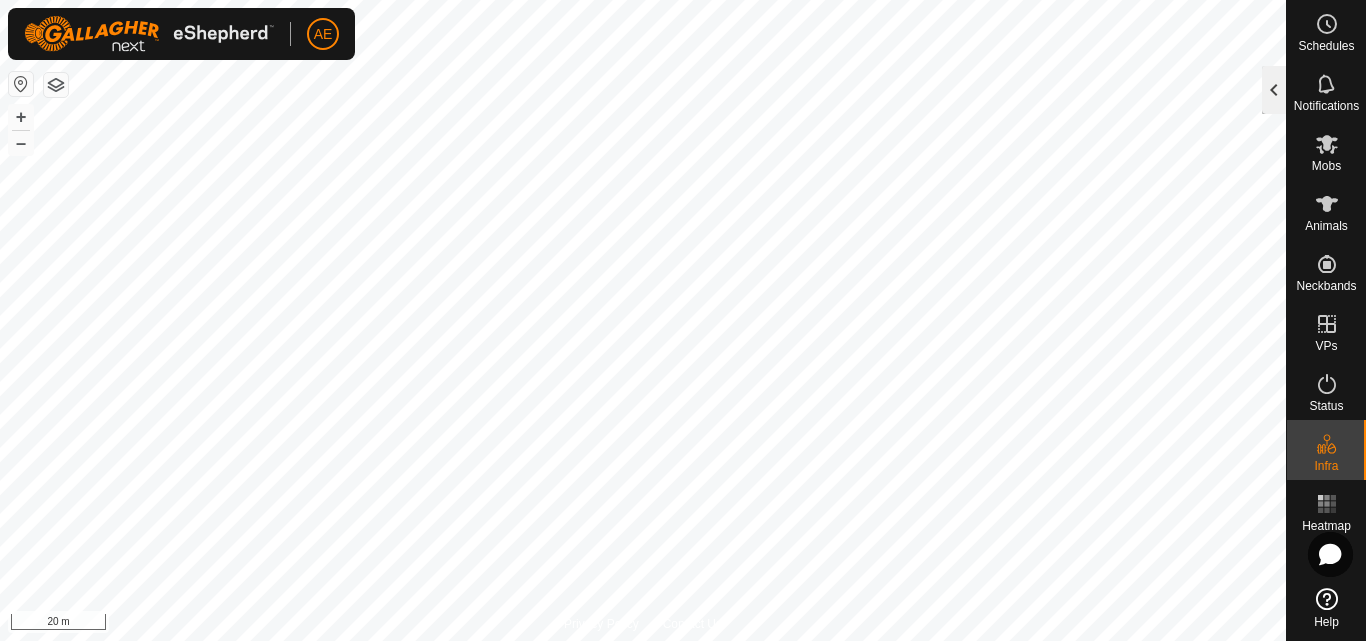 click 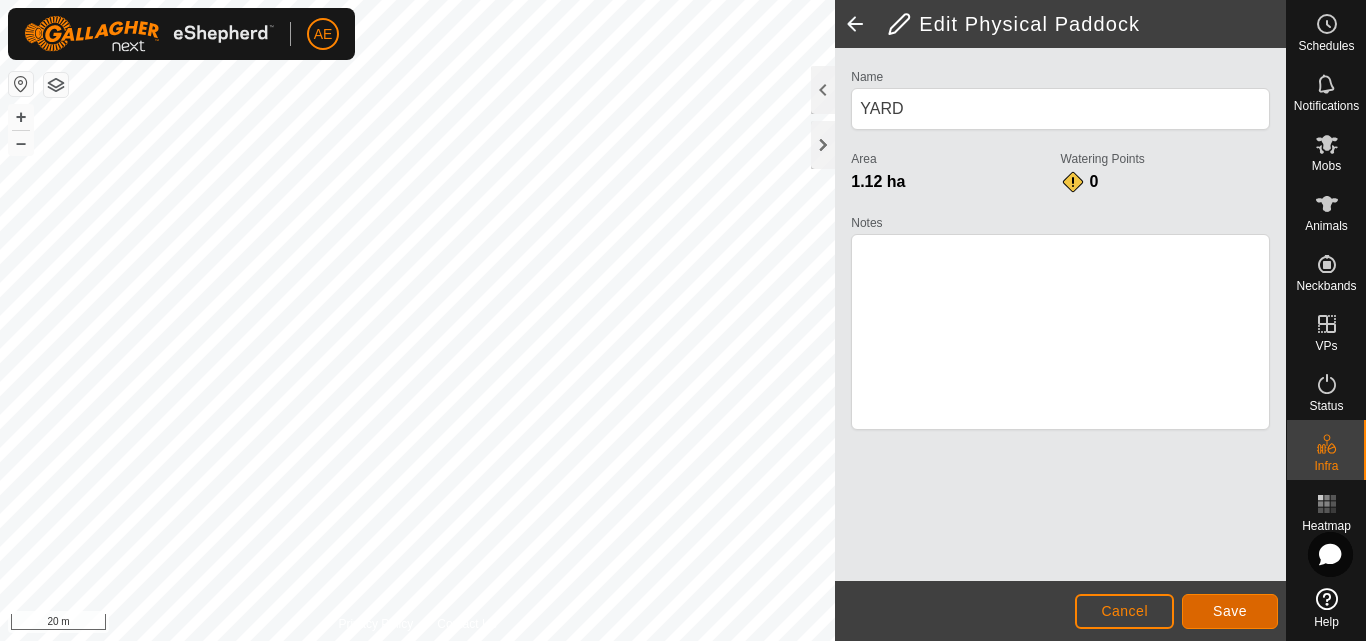 click on "Save" 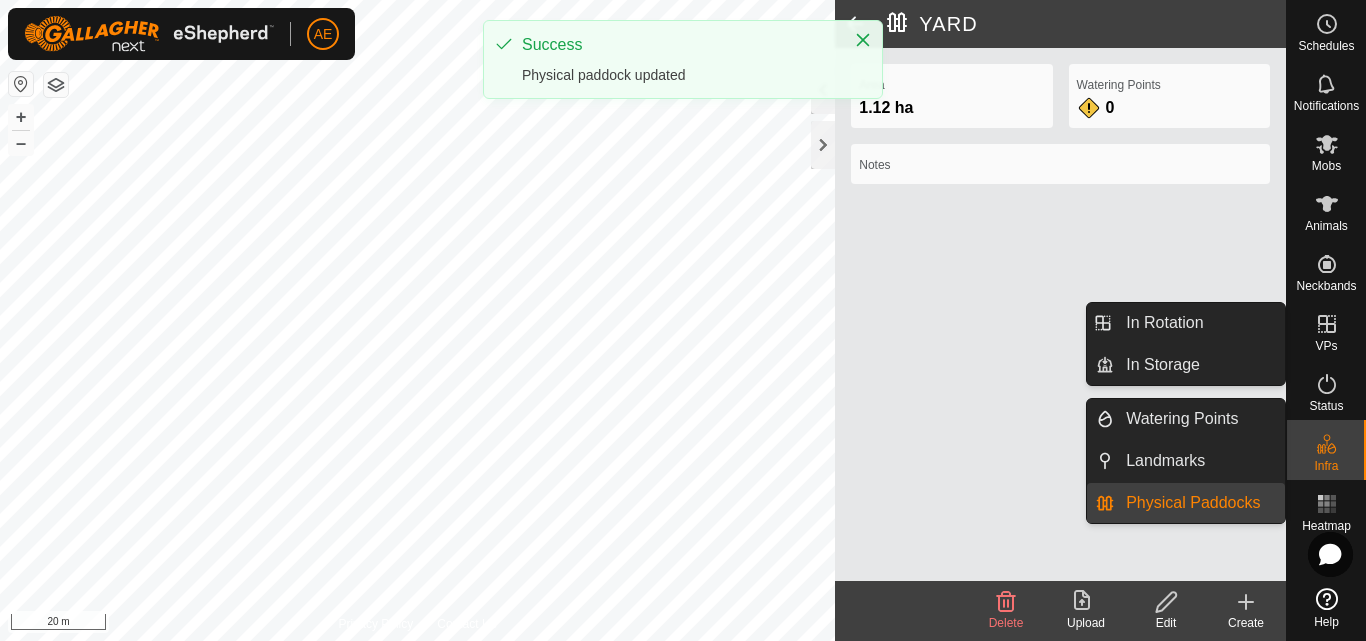 click on "Infra" at bounding box center [1326, 450] 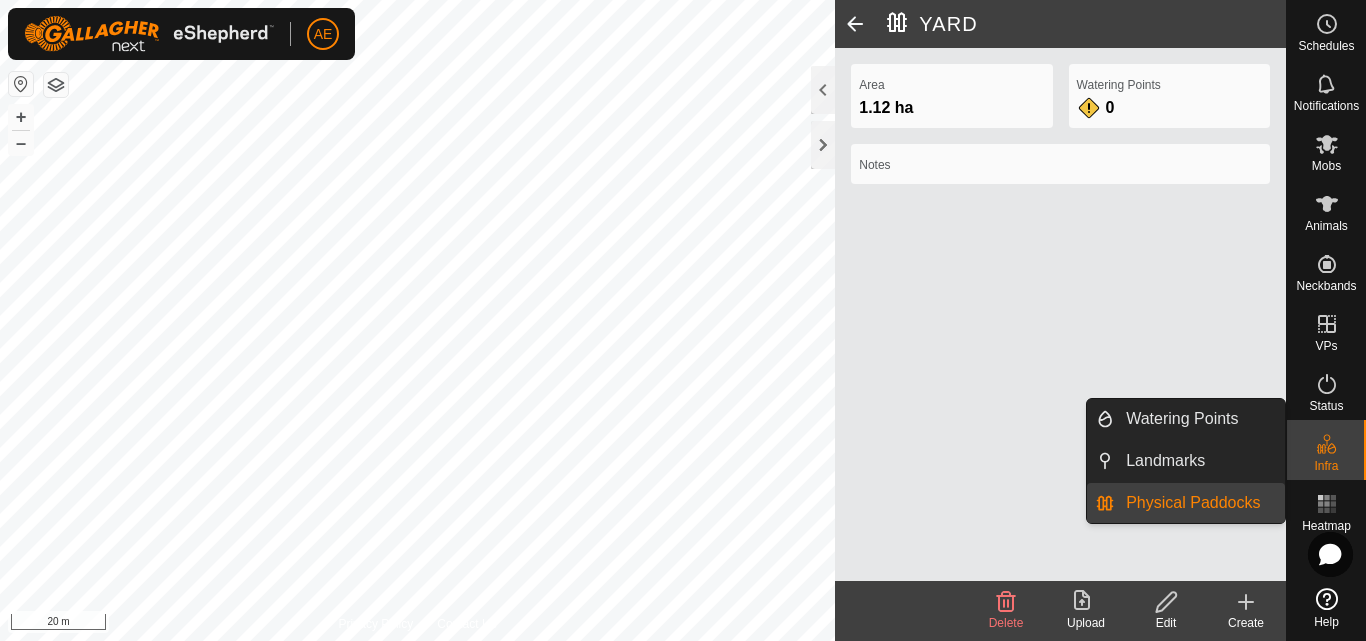 click on "Physical Paddocks" at bounding box center (1199, 503) 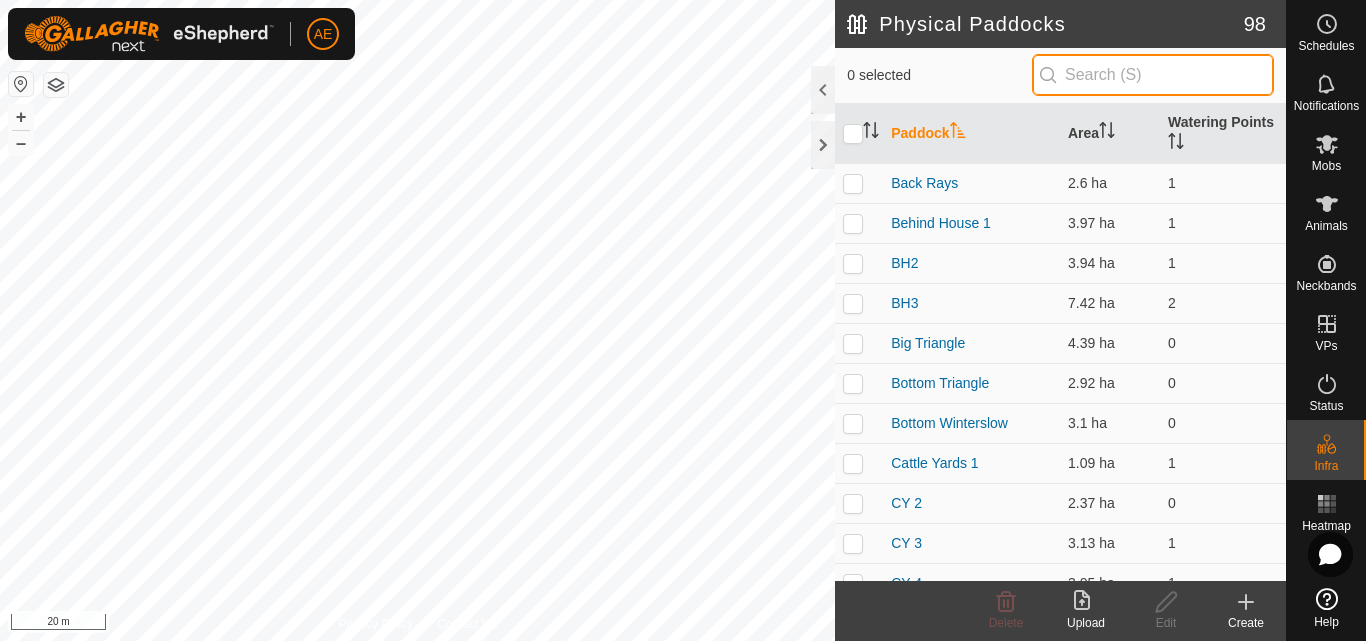 click at bounding box center [1153, 75] 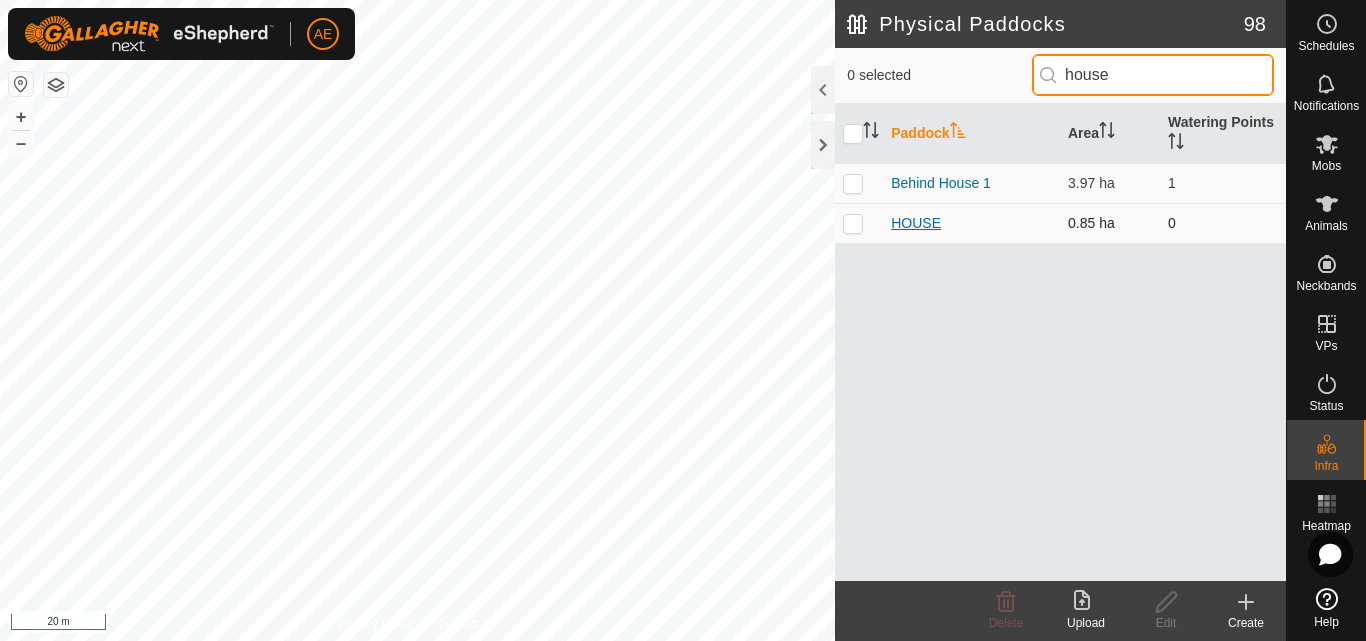 type on "house" 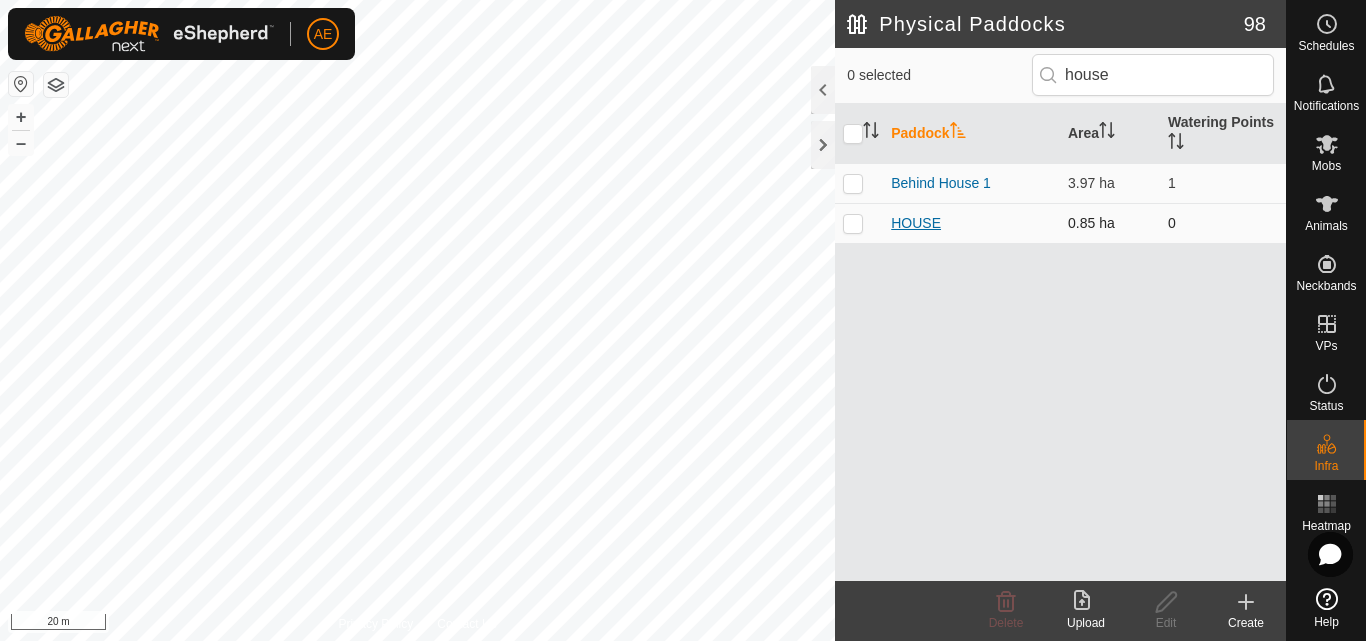 click on "HOUSE" at bounding box center (916, 223) 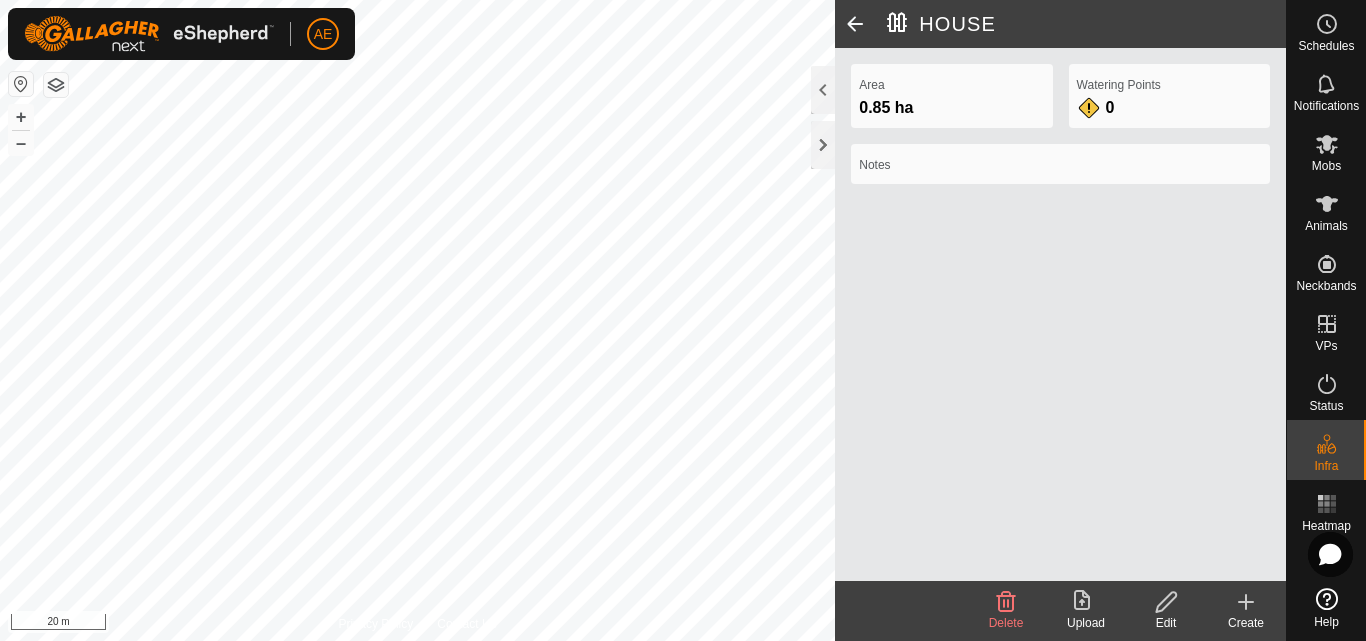 click on "Edit" 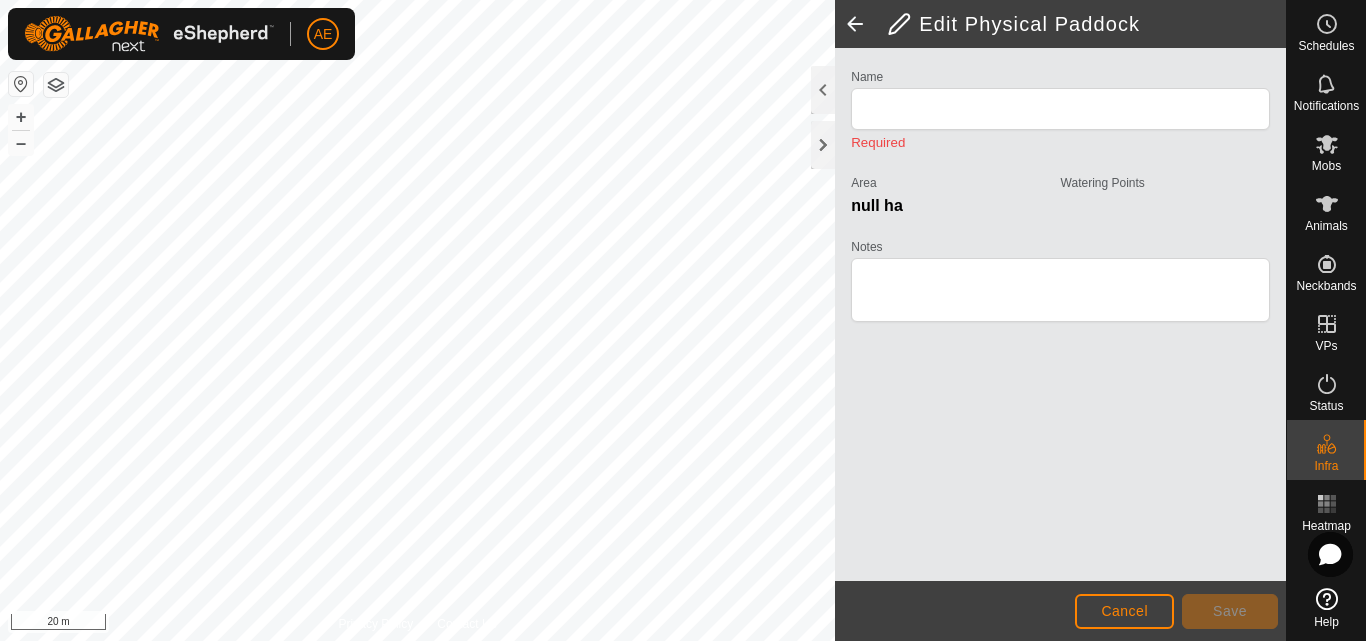 type on "HOUSE" 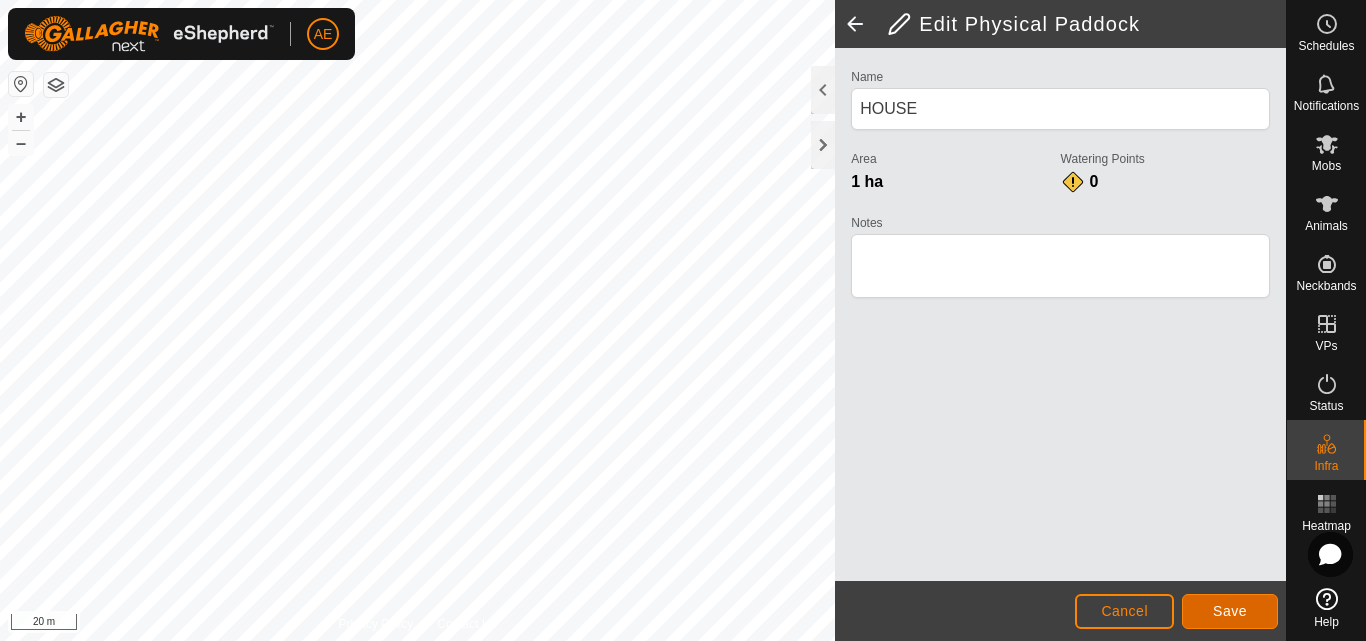 click on "Save" 